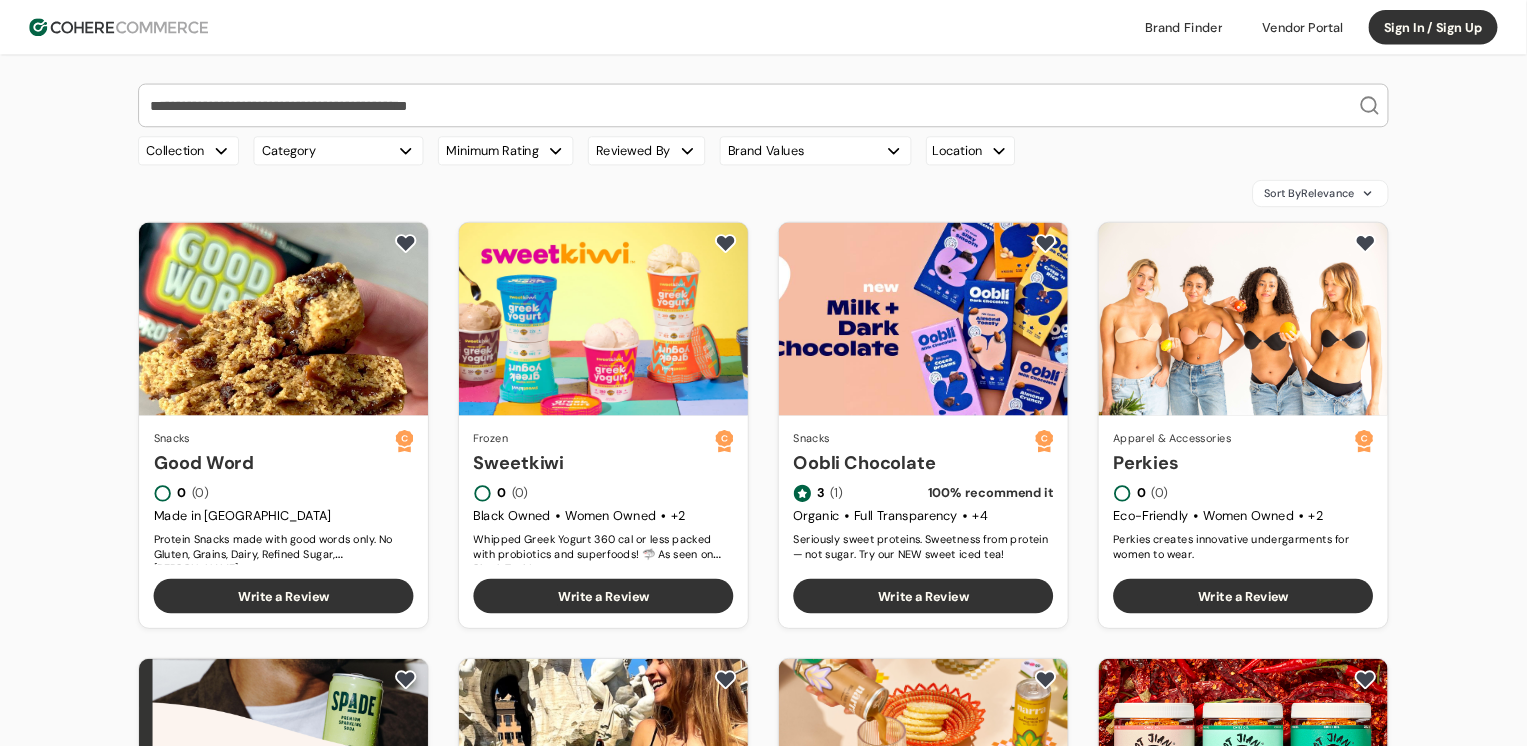 scroll, scrollTop: 0, scrollLeft: 0, axis: both 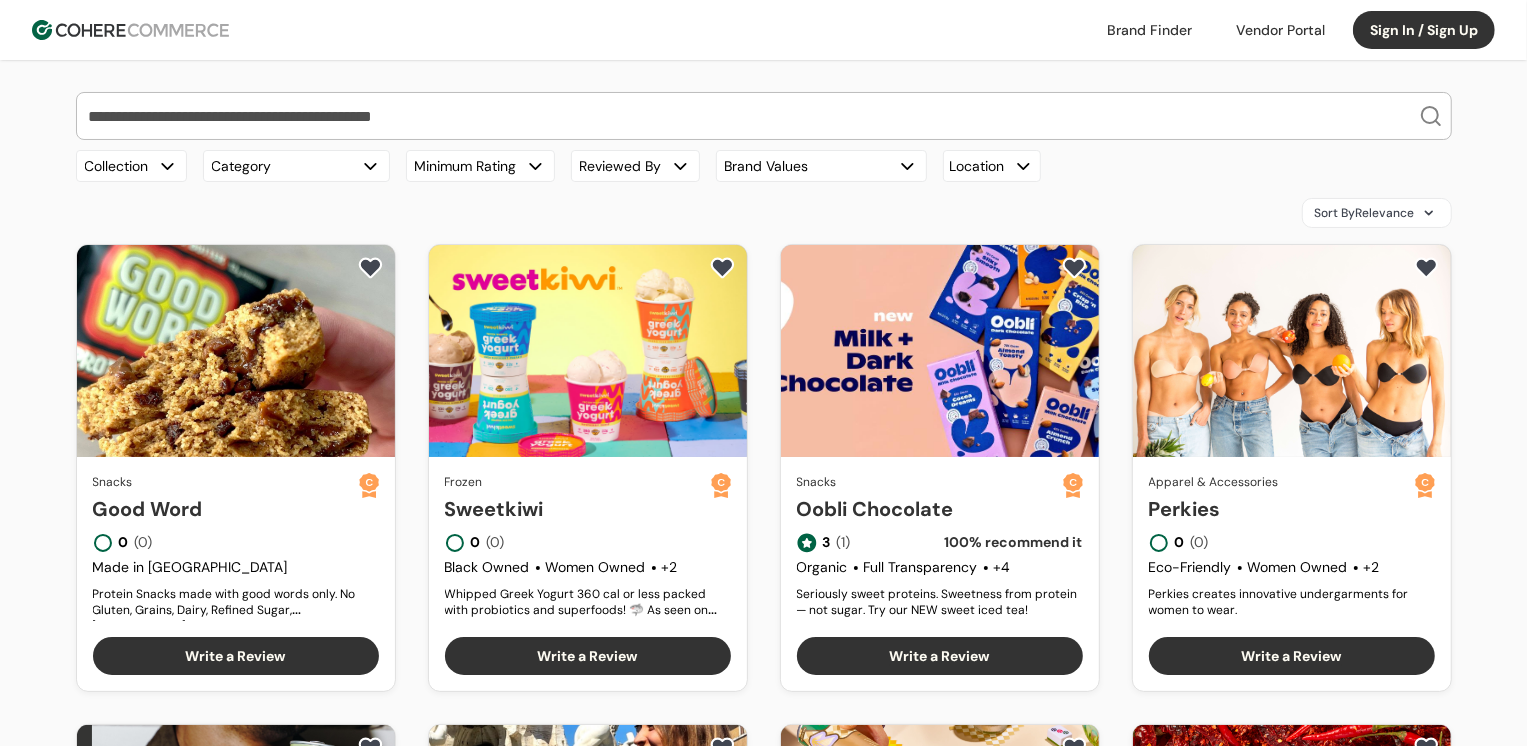 click at bounding box center (752, 116) 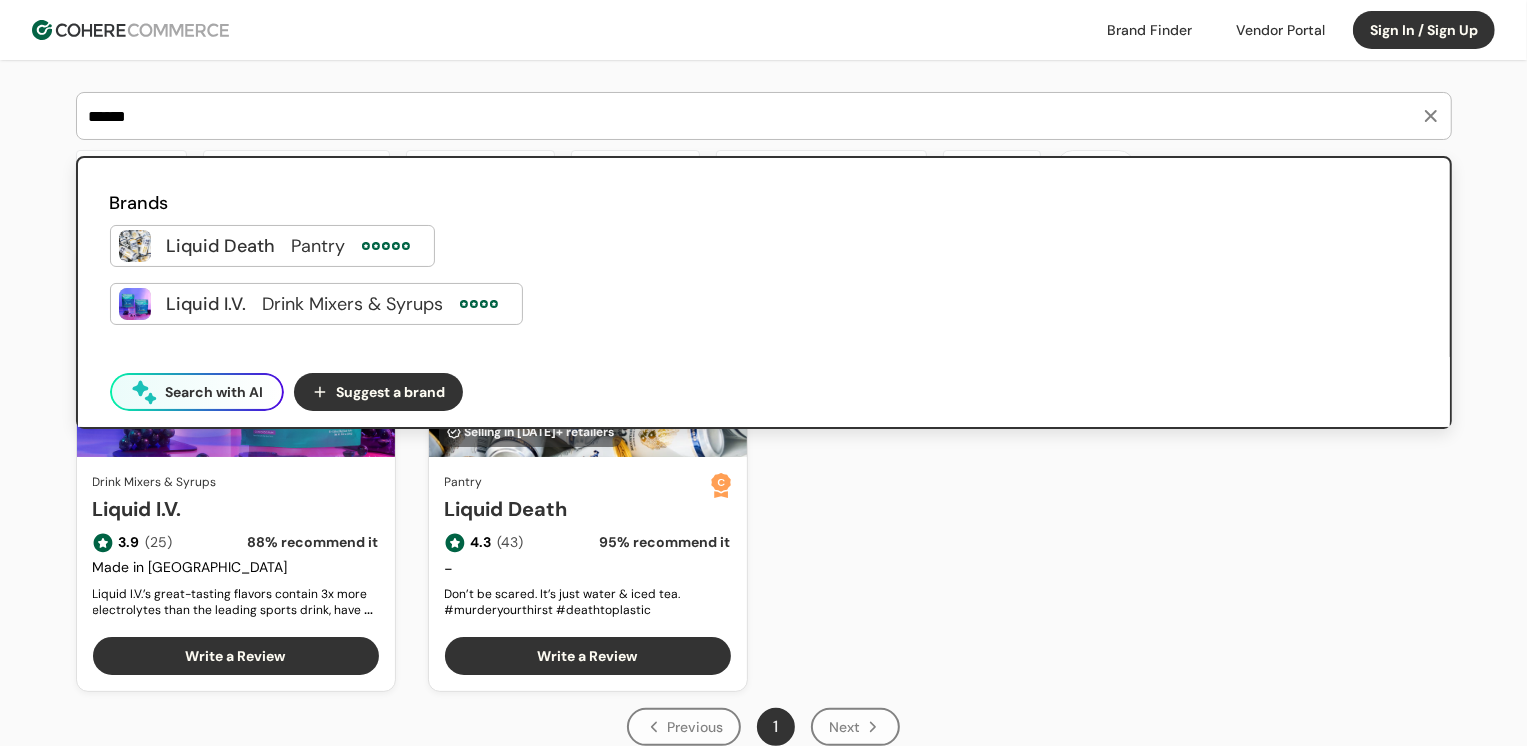 type on "******" 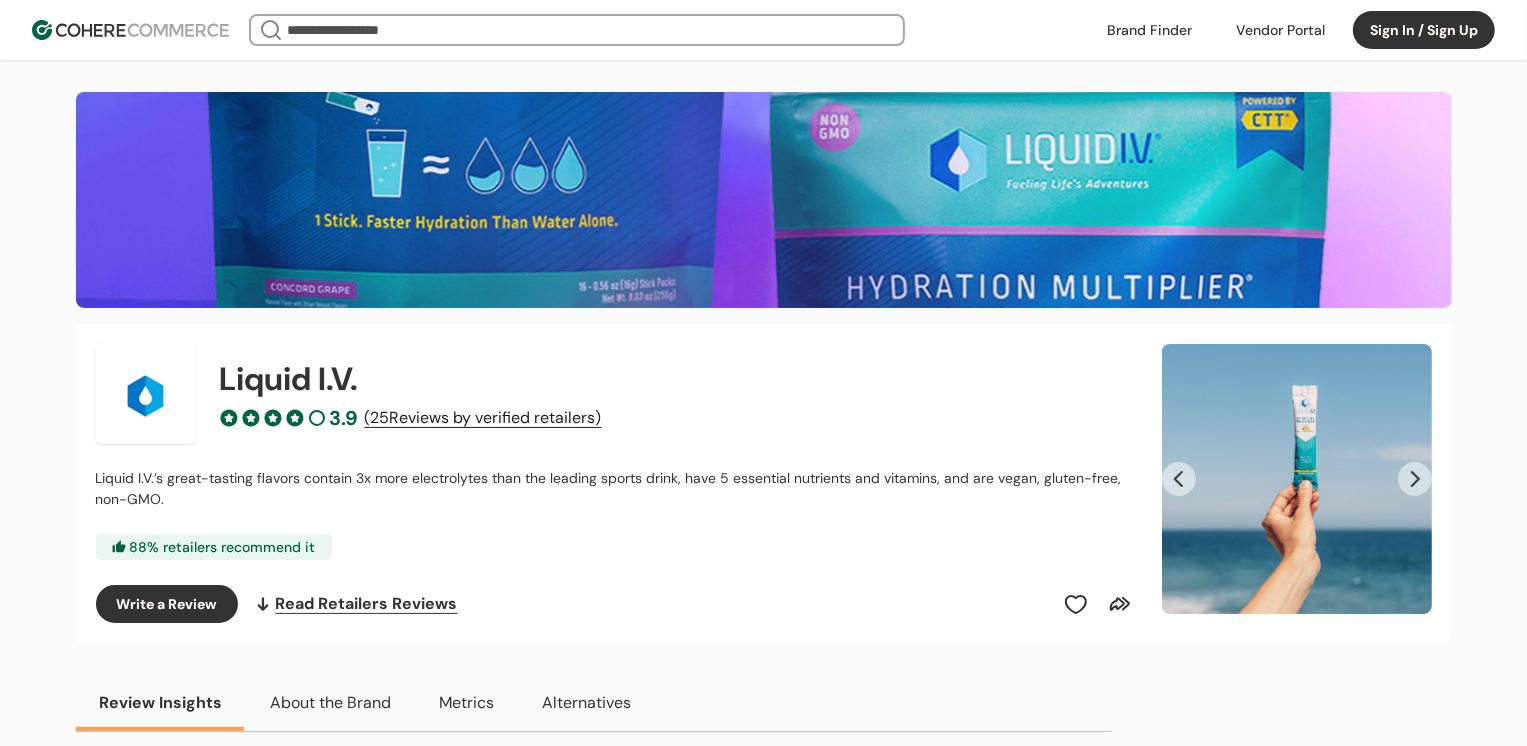 click on "Write a Review" at bounding box center [167, 604] 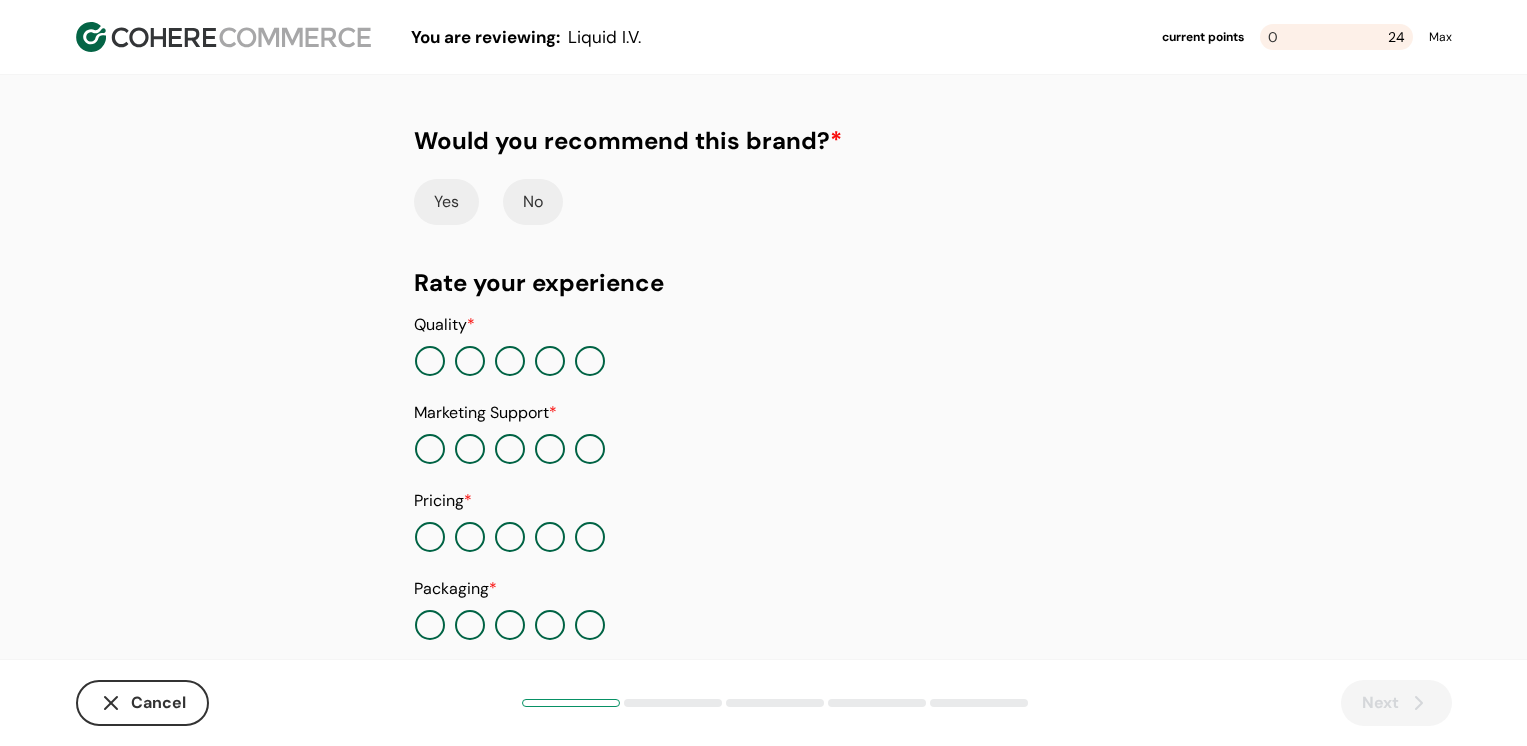 scroll, scrollTop: 0, scrollLeft: 0, axis: both 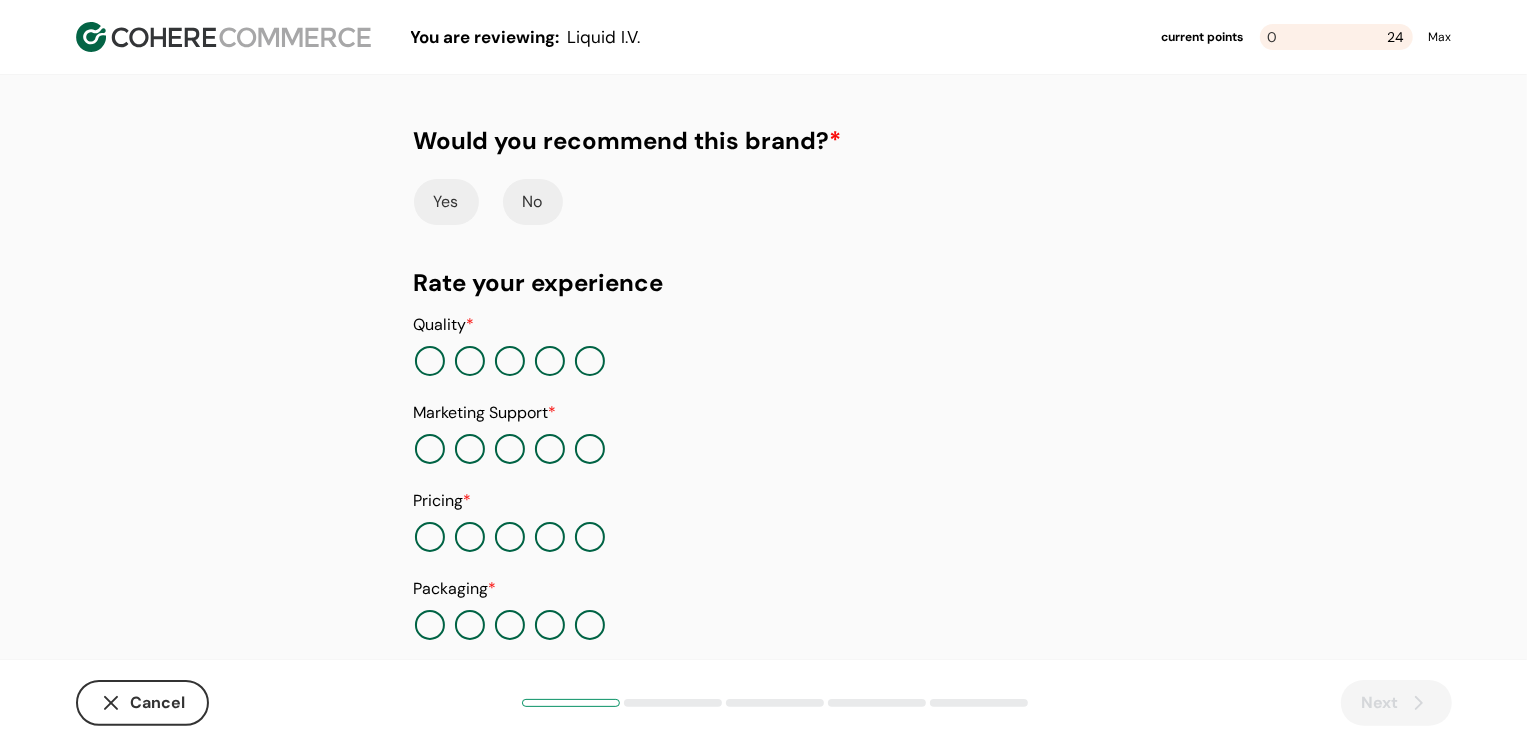 click on "Yes" at bounding box center [446, 202] 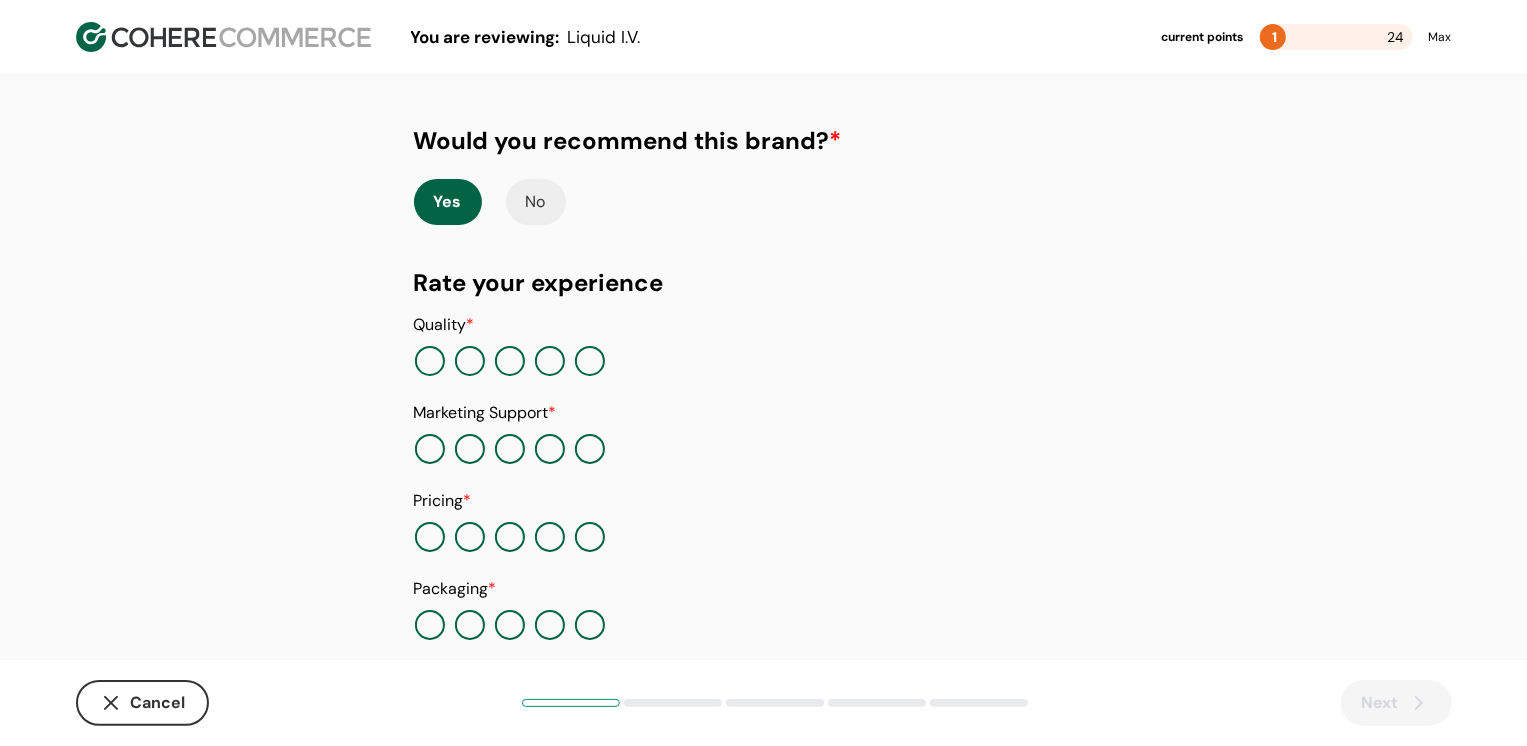 click at bounding box center [550, 361] 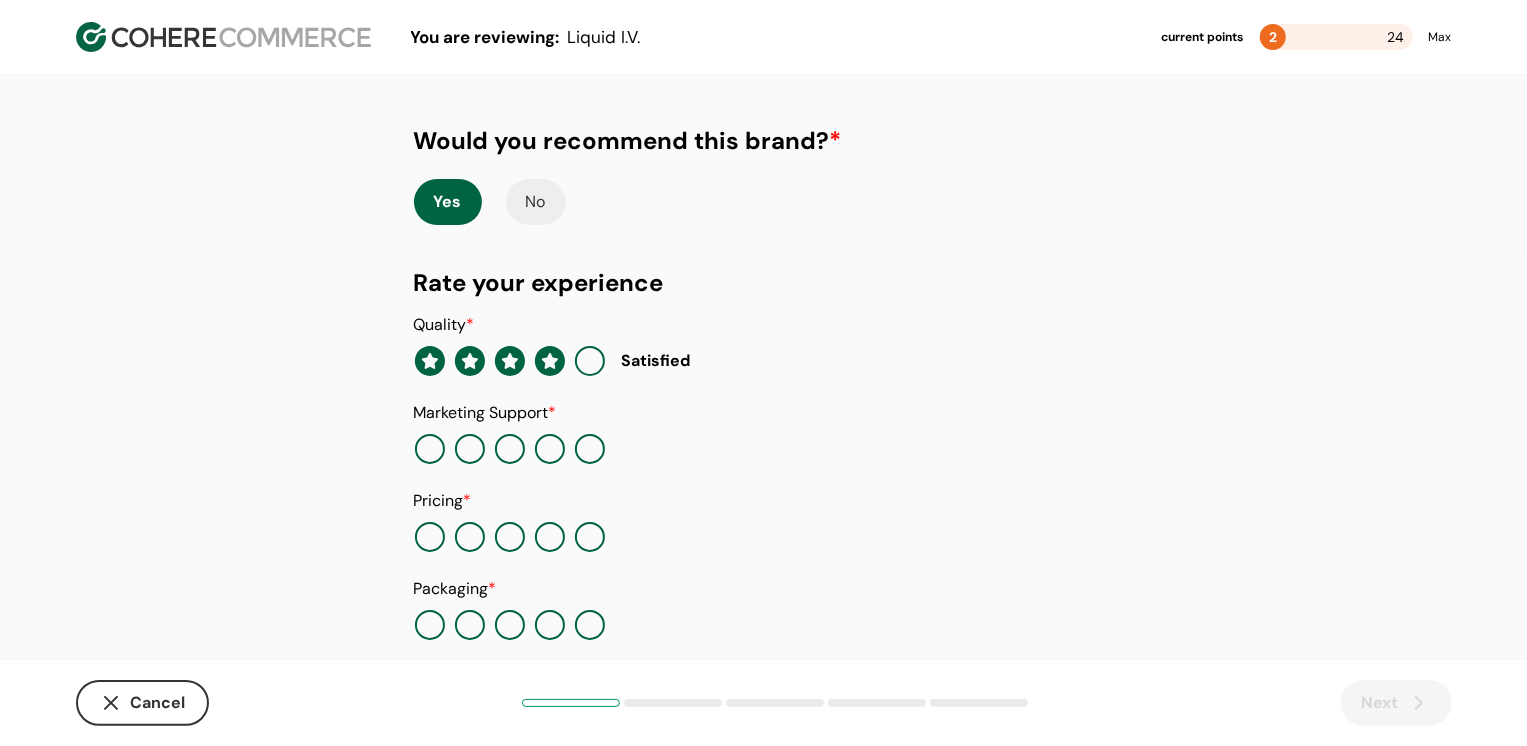 click at bounding box center (550, 449) 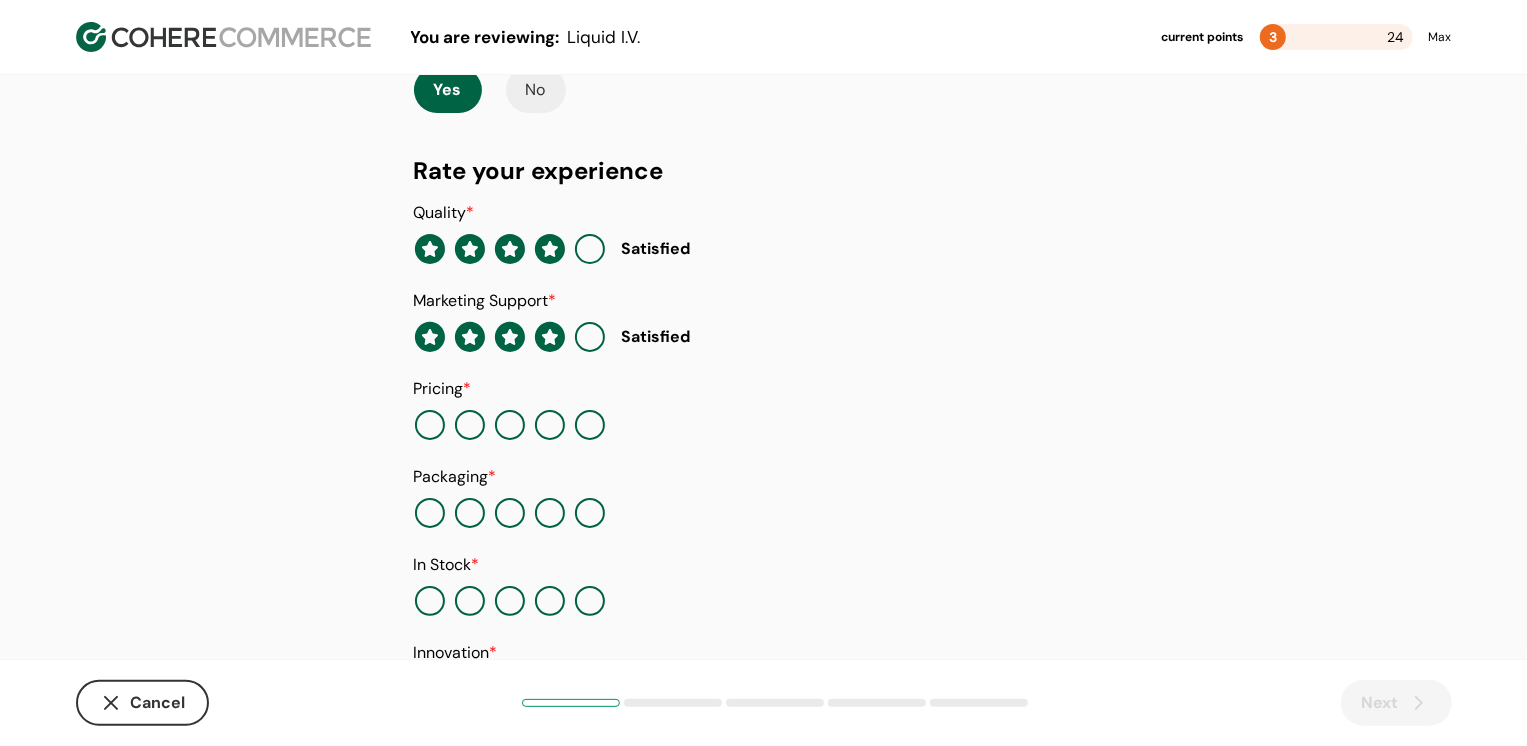 scroll, scrollTop: 205, scrollLeft: 0, axis: vertical 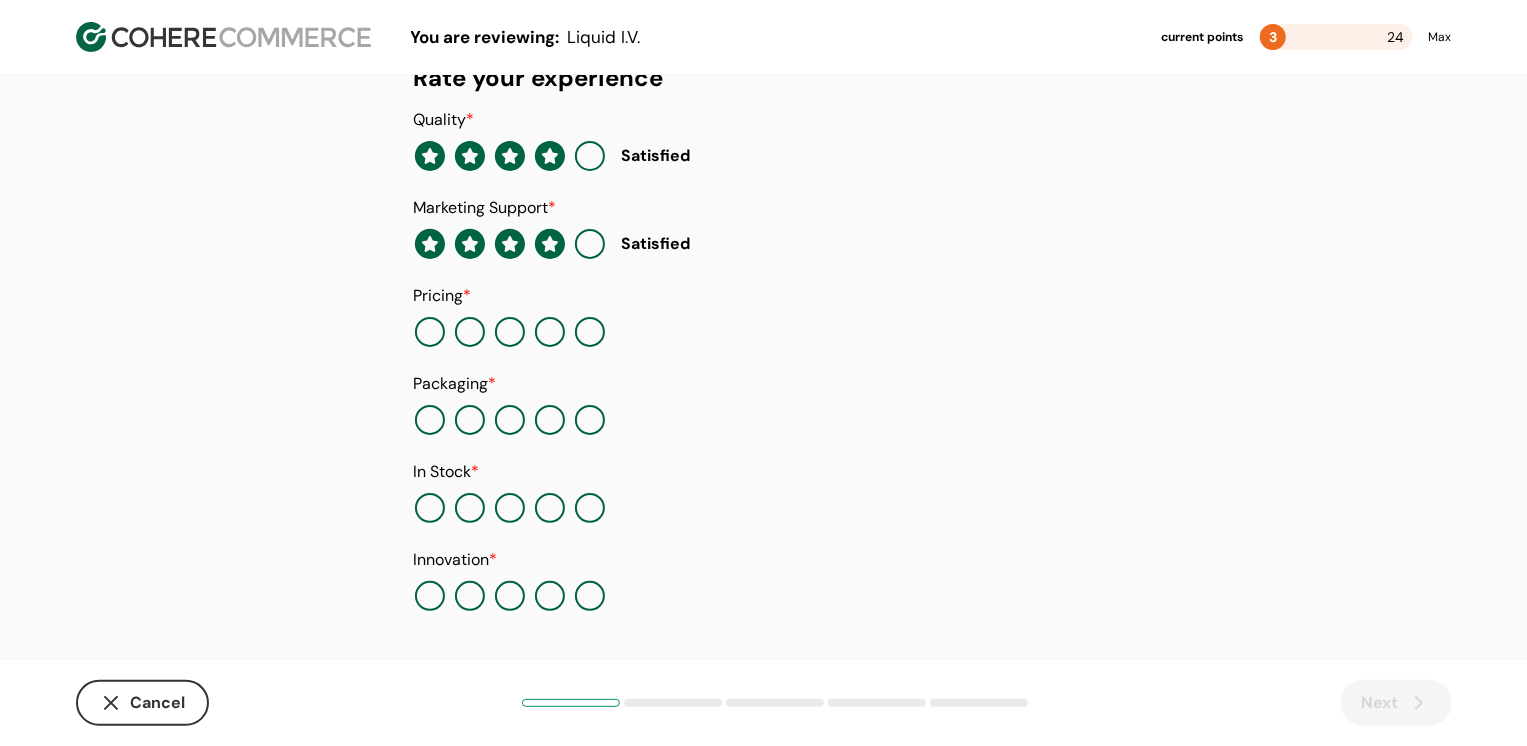 click at bounding box center (550, 420) 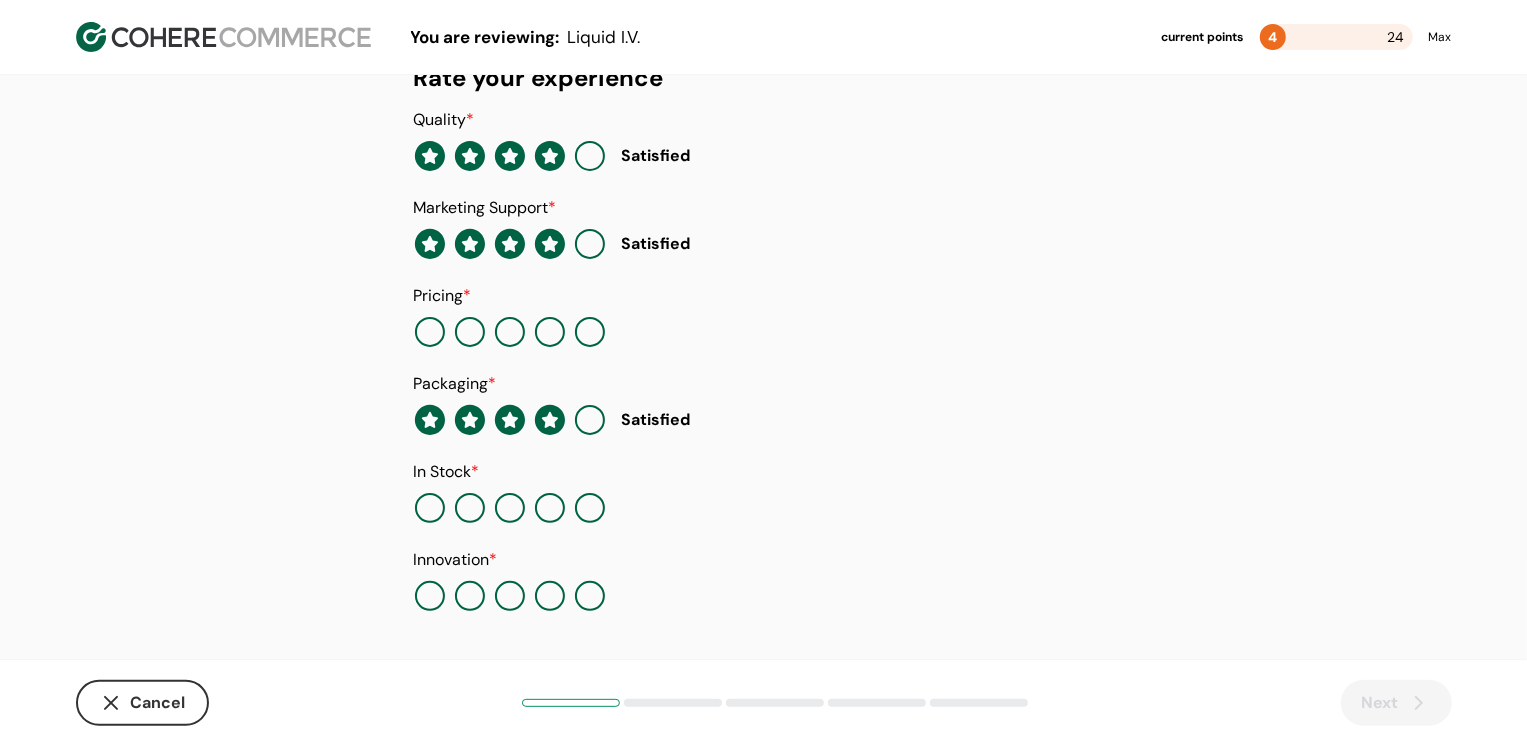 click at bounding box center (550, 332) 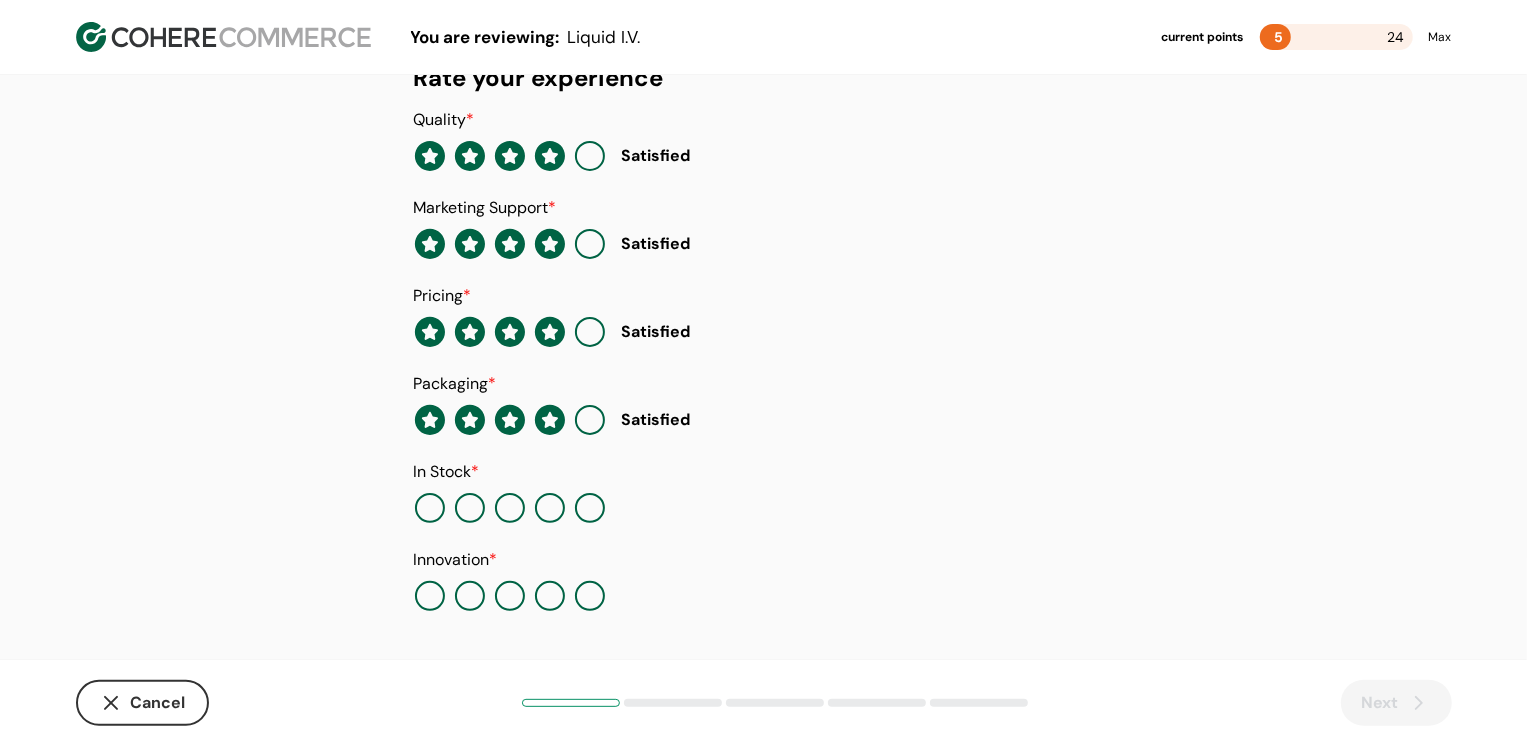 click at bounding box center (550, 508) 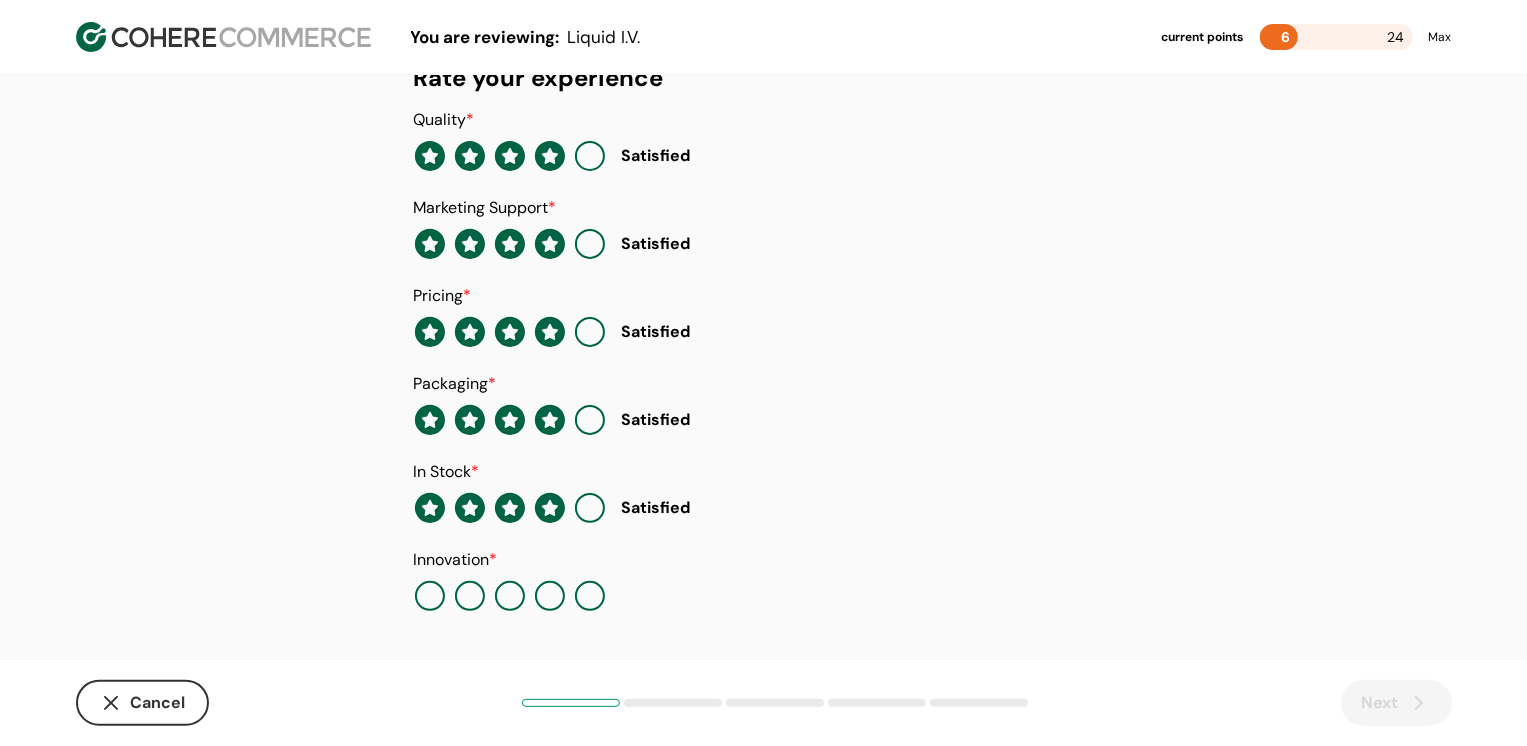click at bounding box center (550, 596) 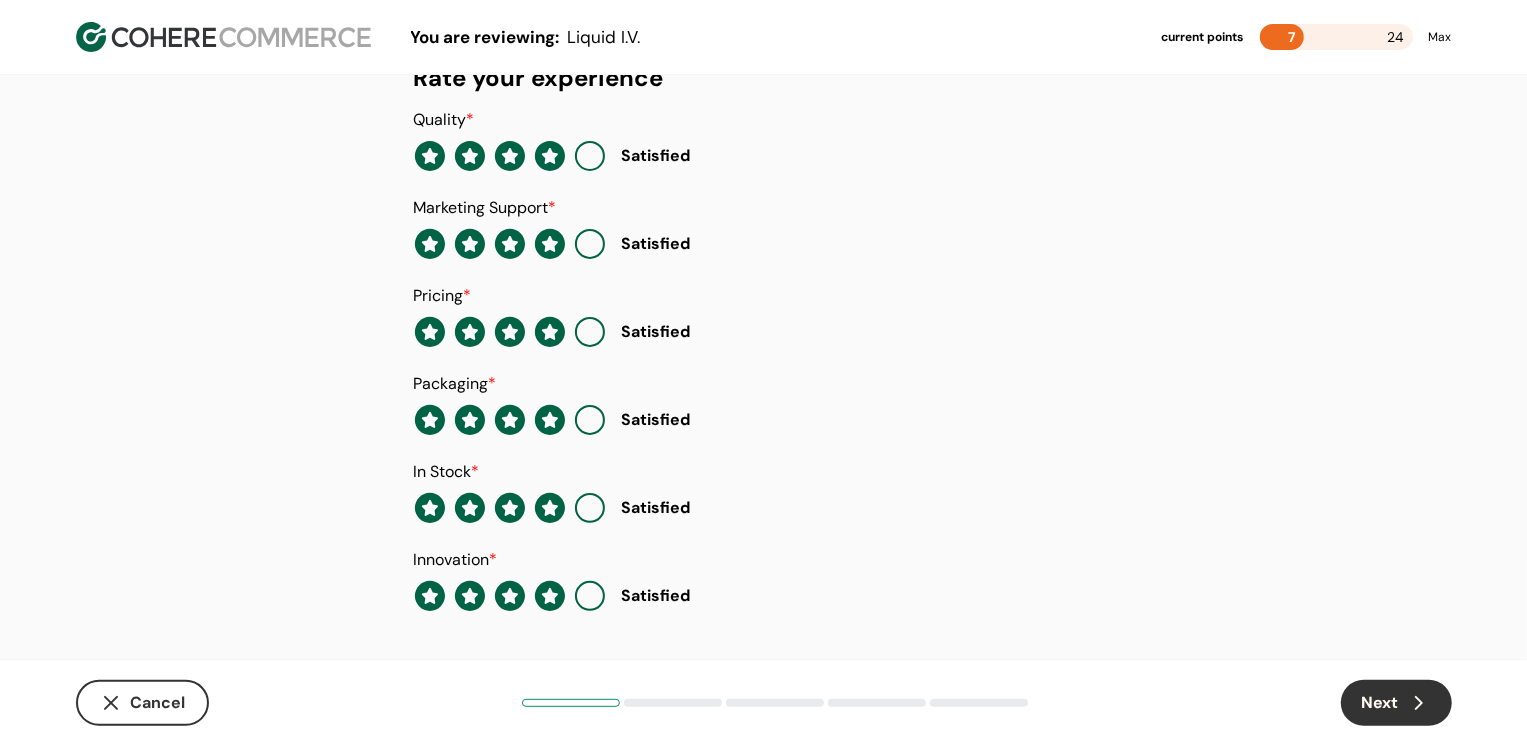 click on "Next" at bounding box center [1396, 703] 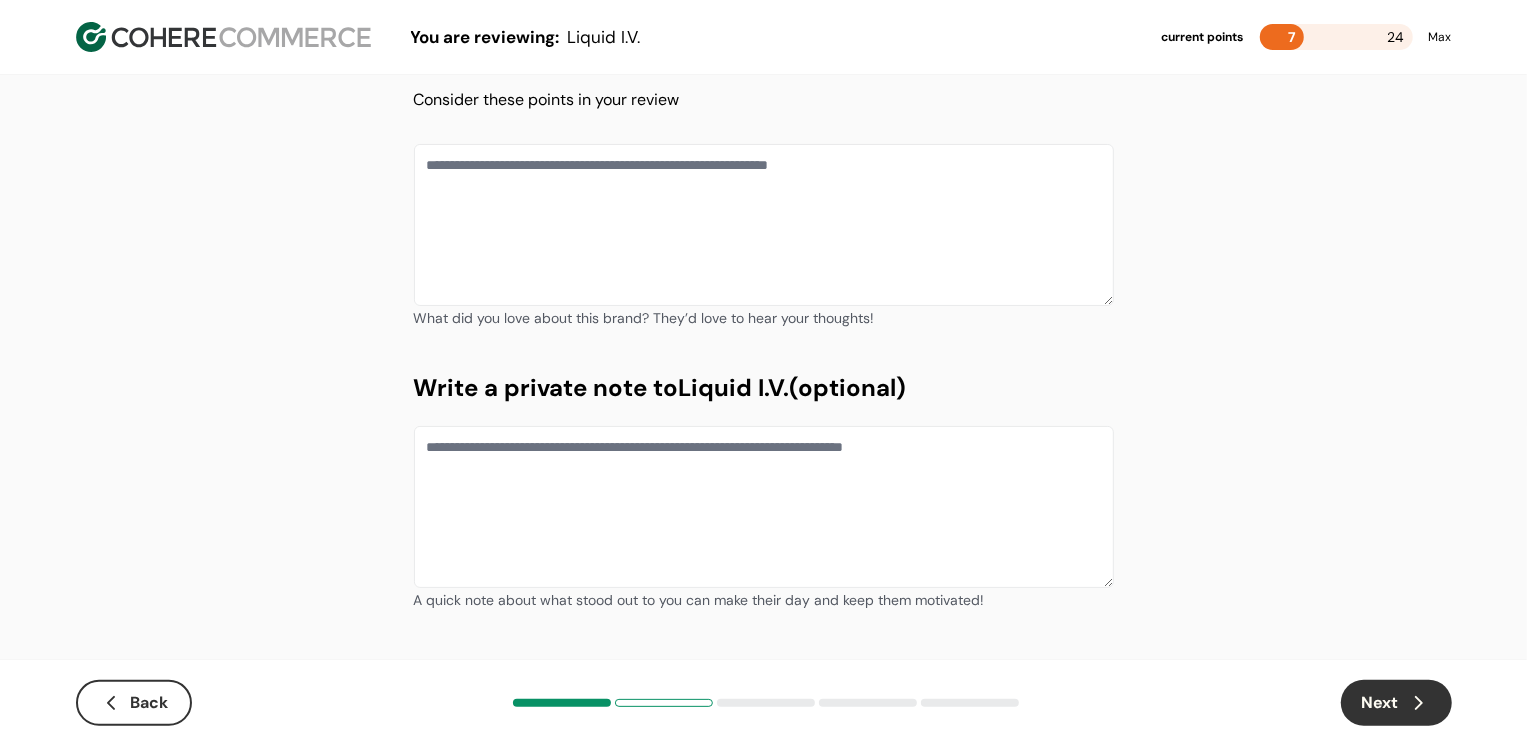scroll, scrollTop: 106, scrollLeft: 0, axis: vertical 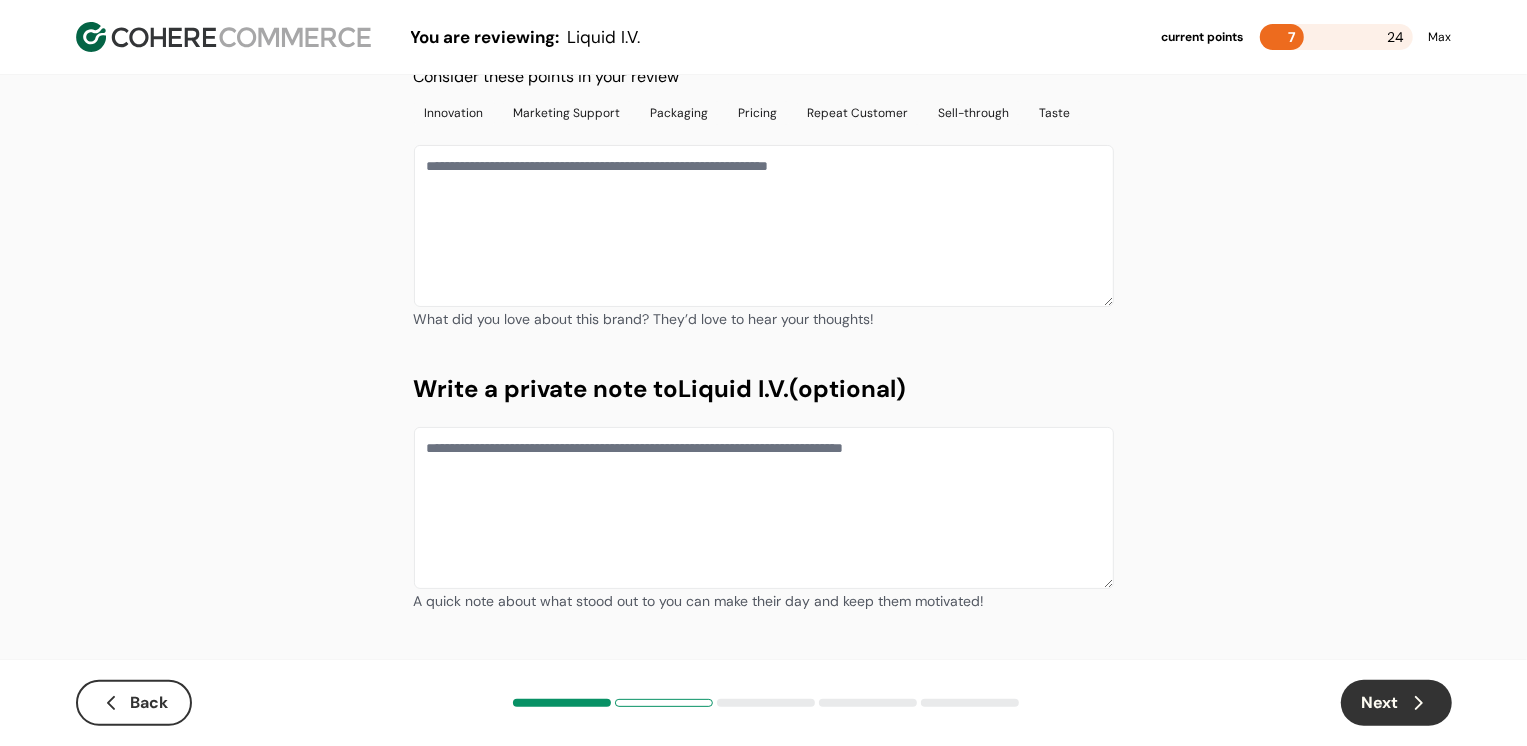 click at bounding box center [764, 226] 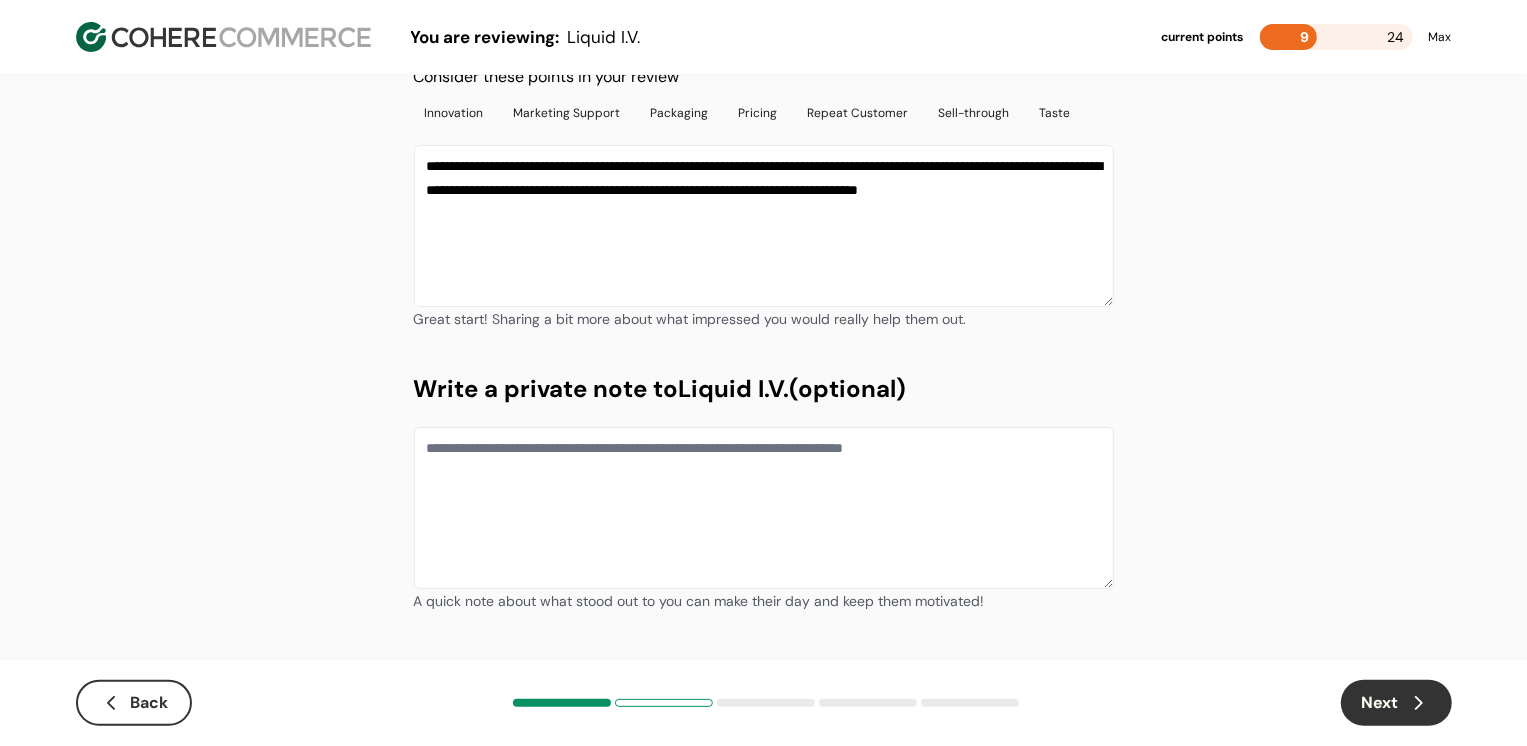 type on "**********" 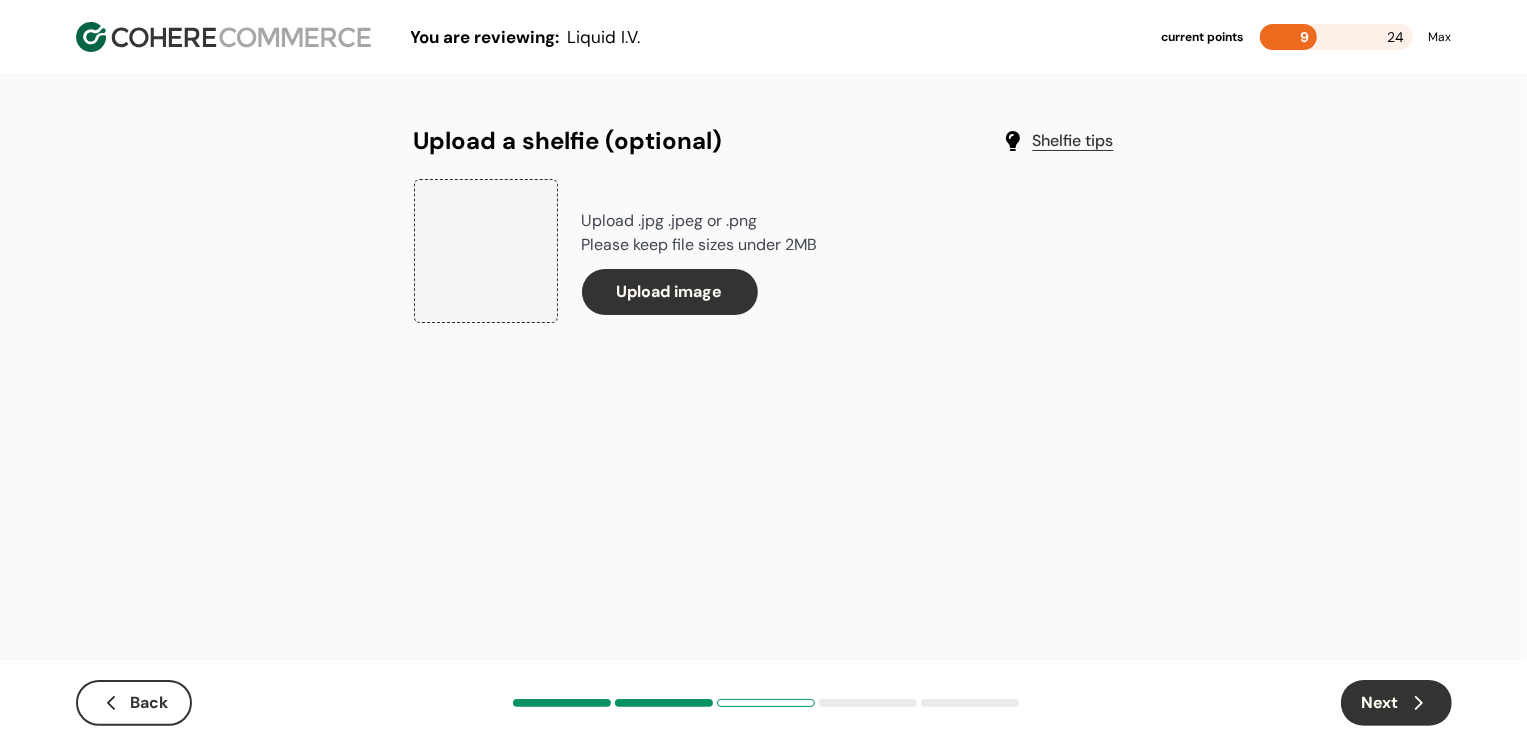 scroll, scrollTop: 0, scrollLeft: 0, axis: both 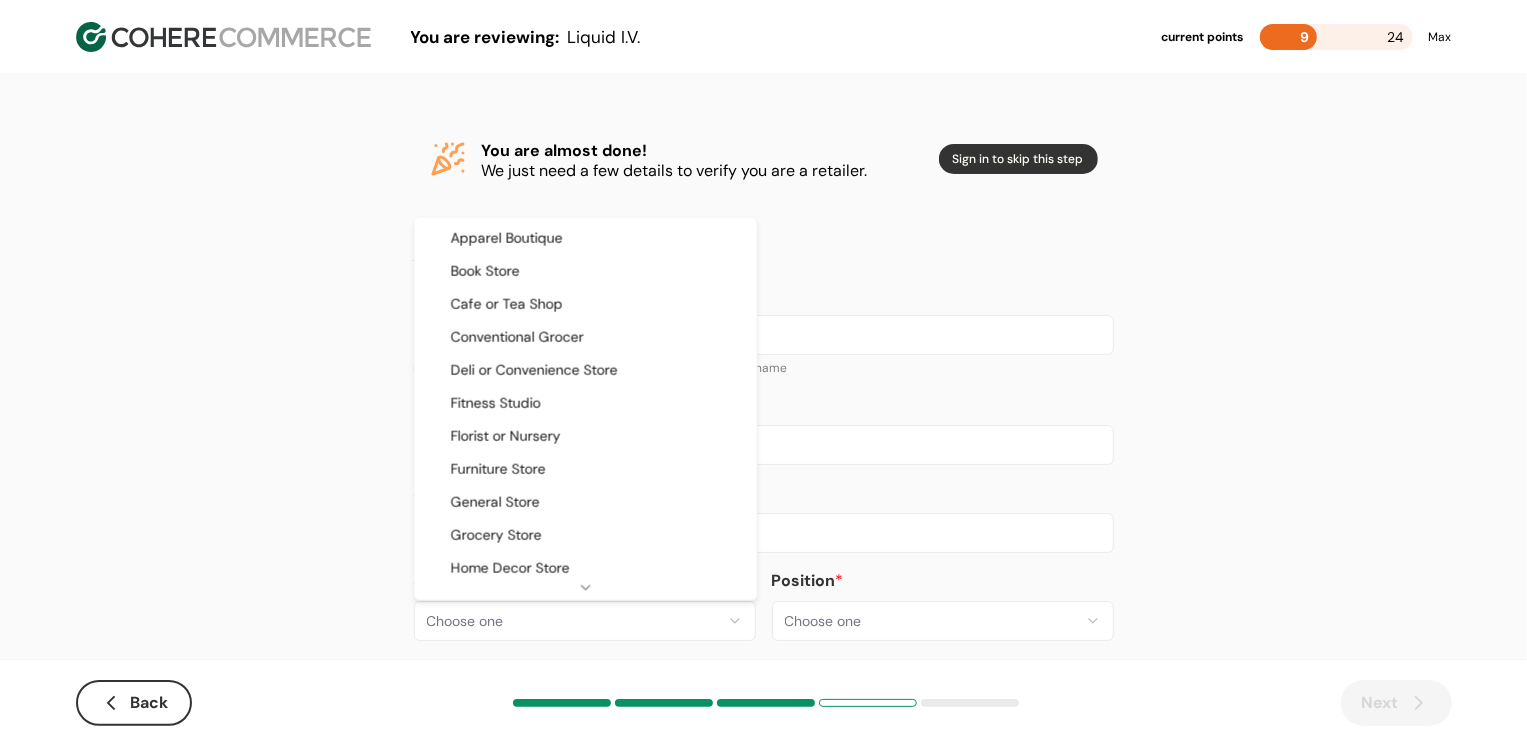 click on "**********" at bounding box center (763, 388) 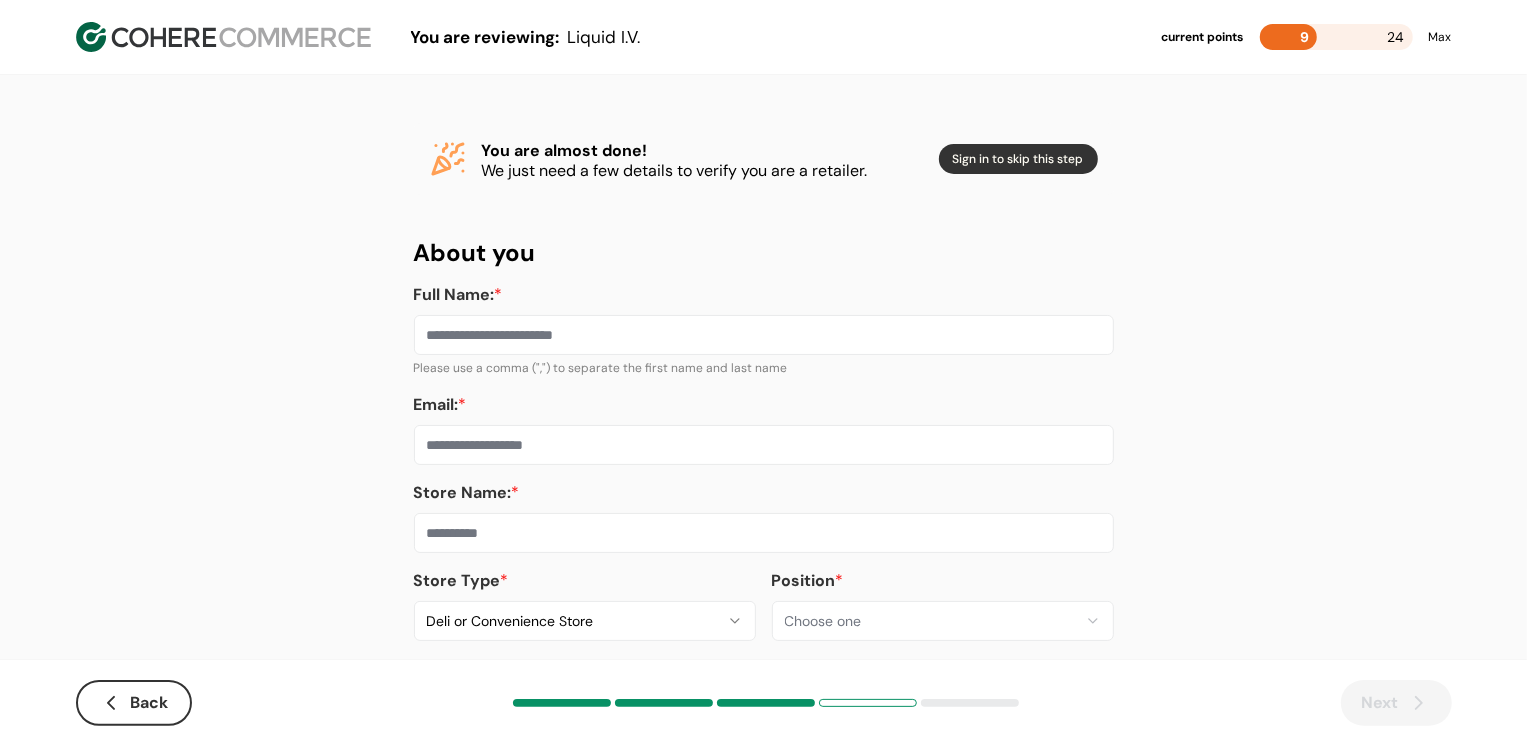 drag, startPoint x: 545, startPoint y: 487, endPoint x: 545, endPoint y: 504, distance: 17 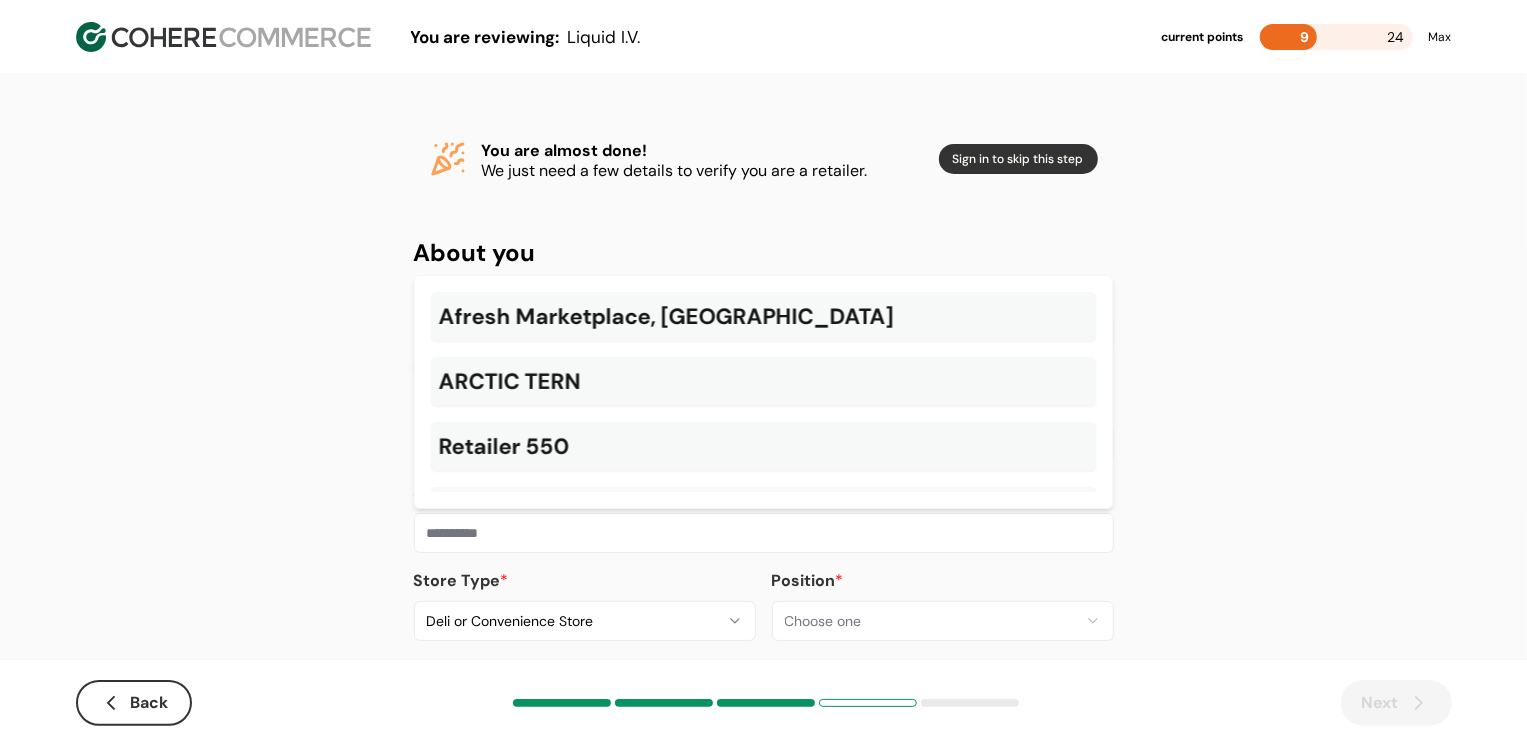 click at bounding box center [764, 533] 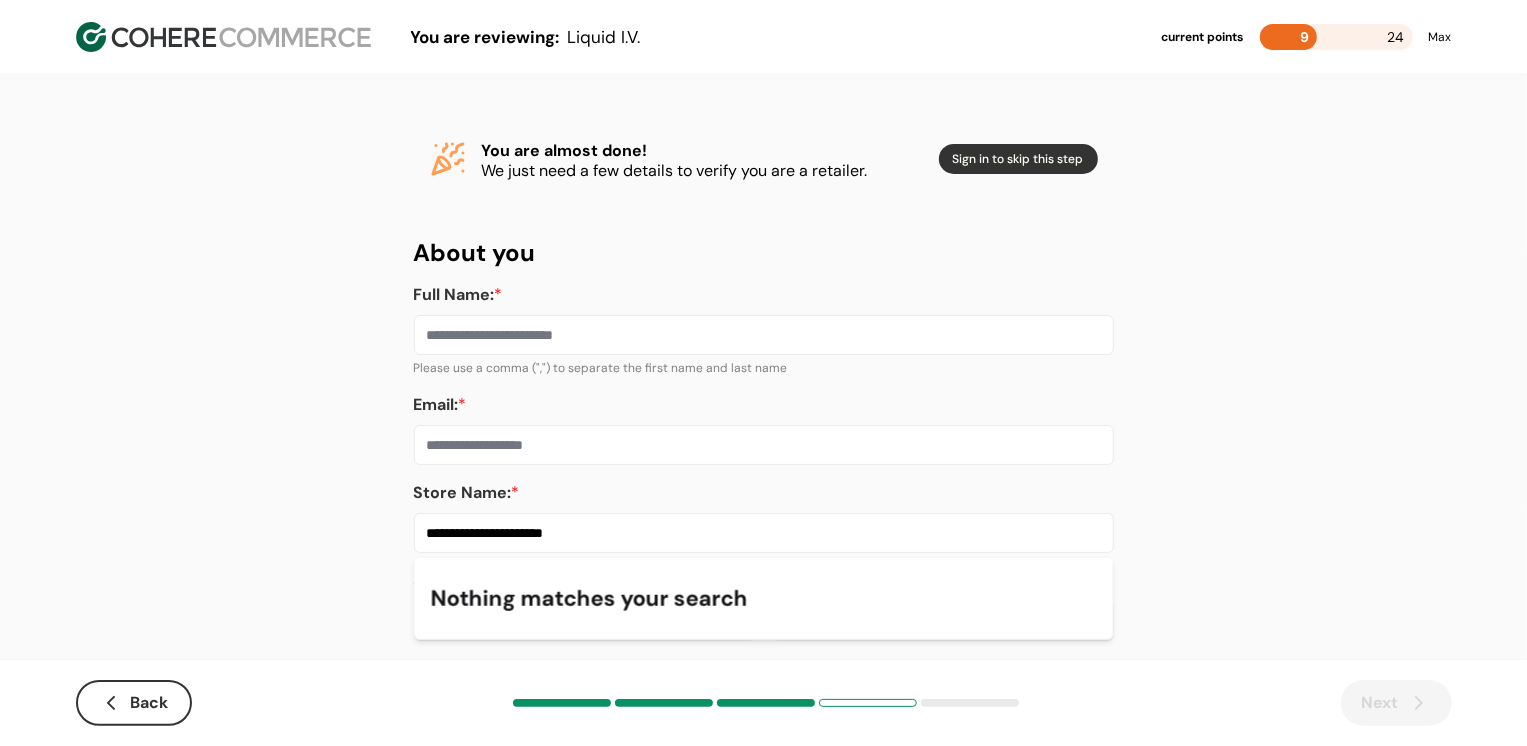 type on "**********" 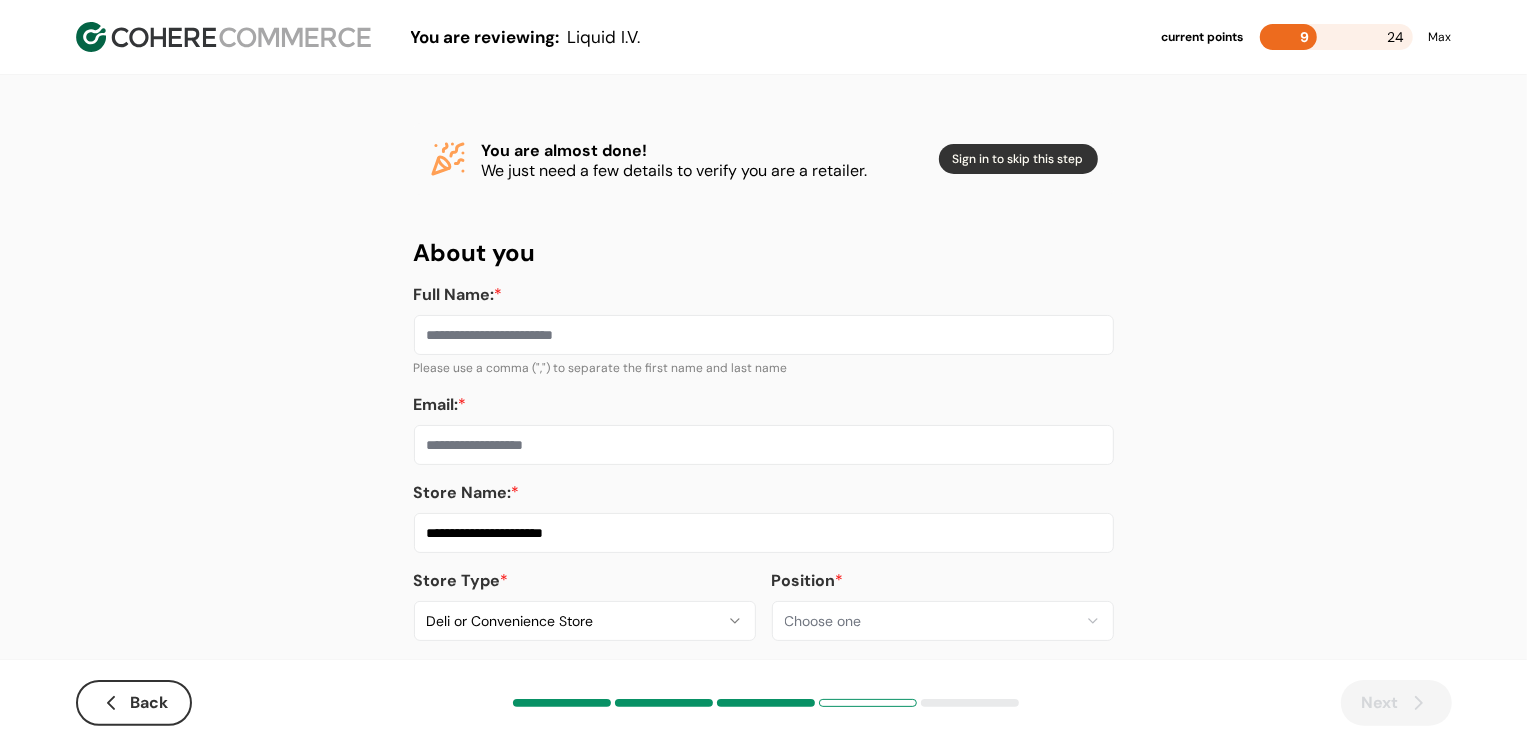 click on "Email:  *" at bounding box center [764, 445] 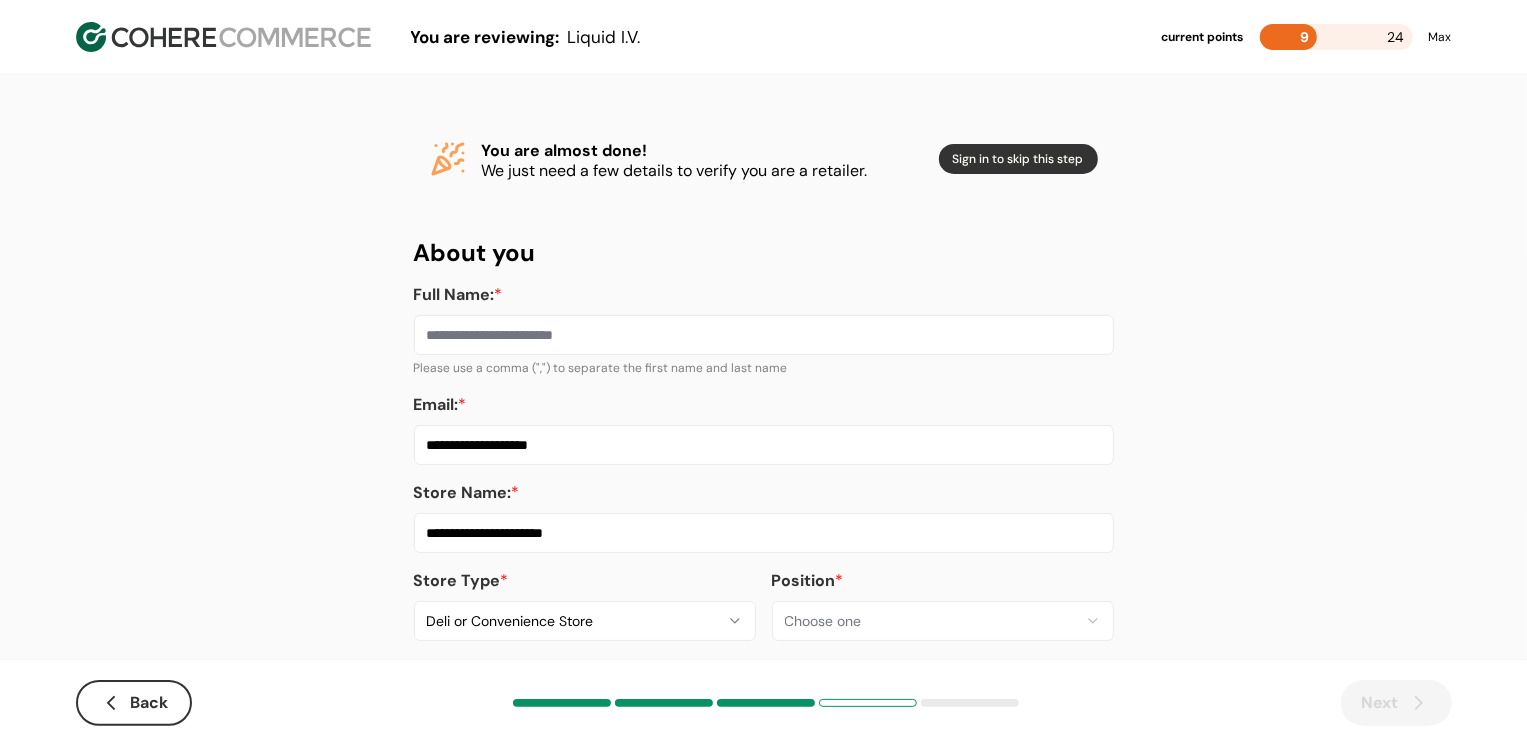type on "**********" 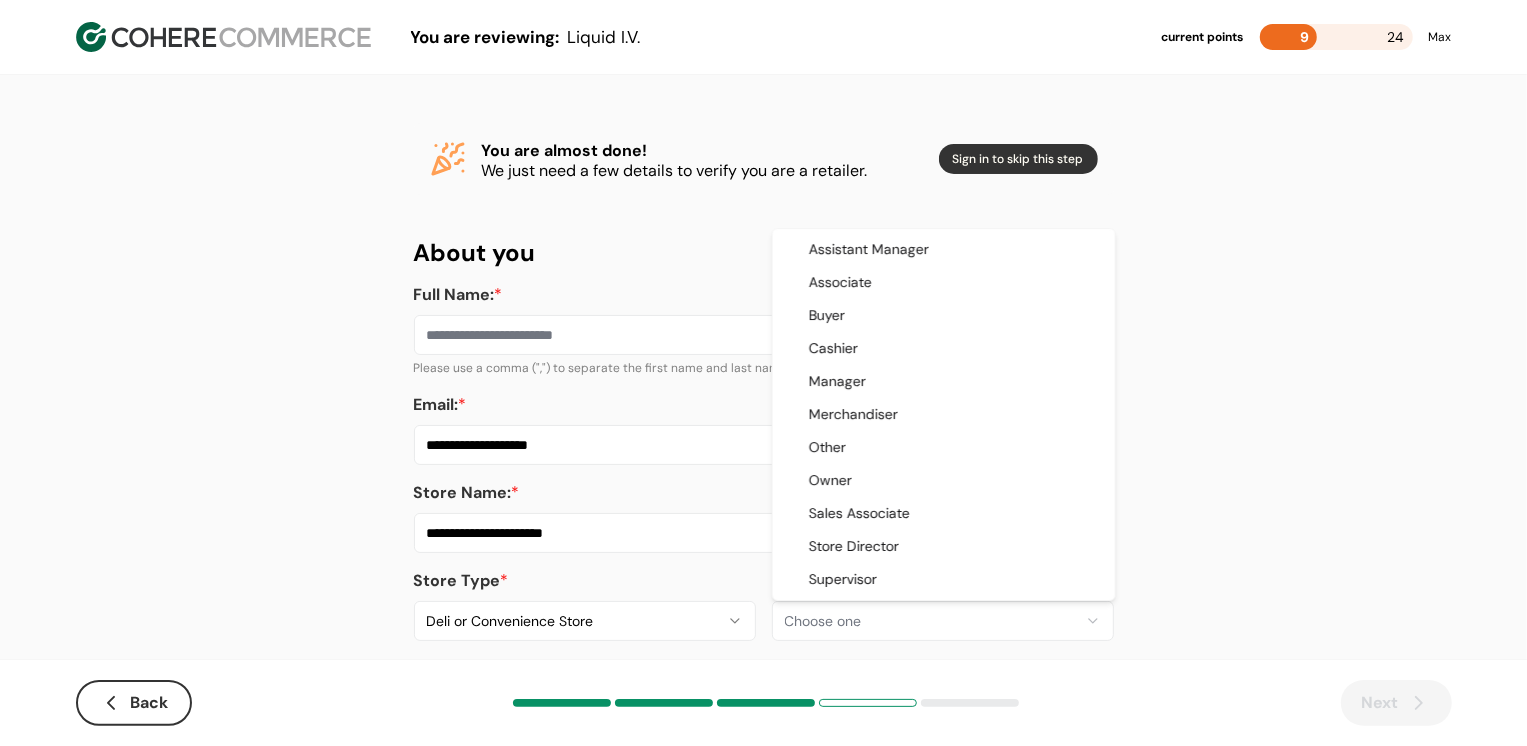 select on "*********" 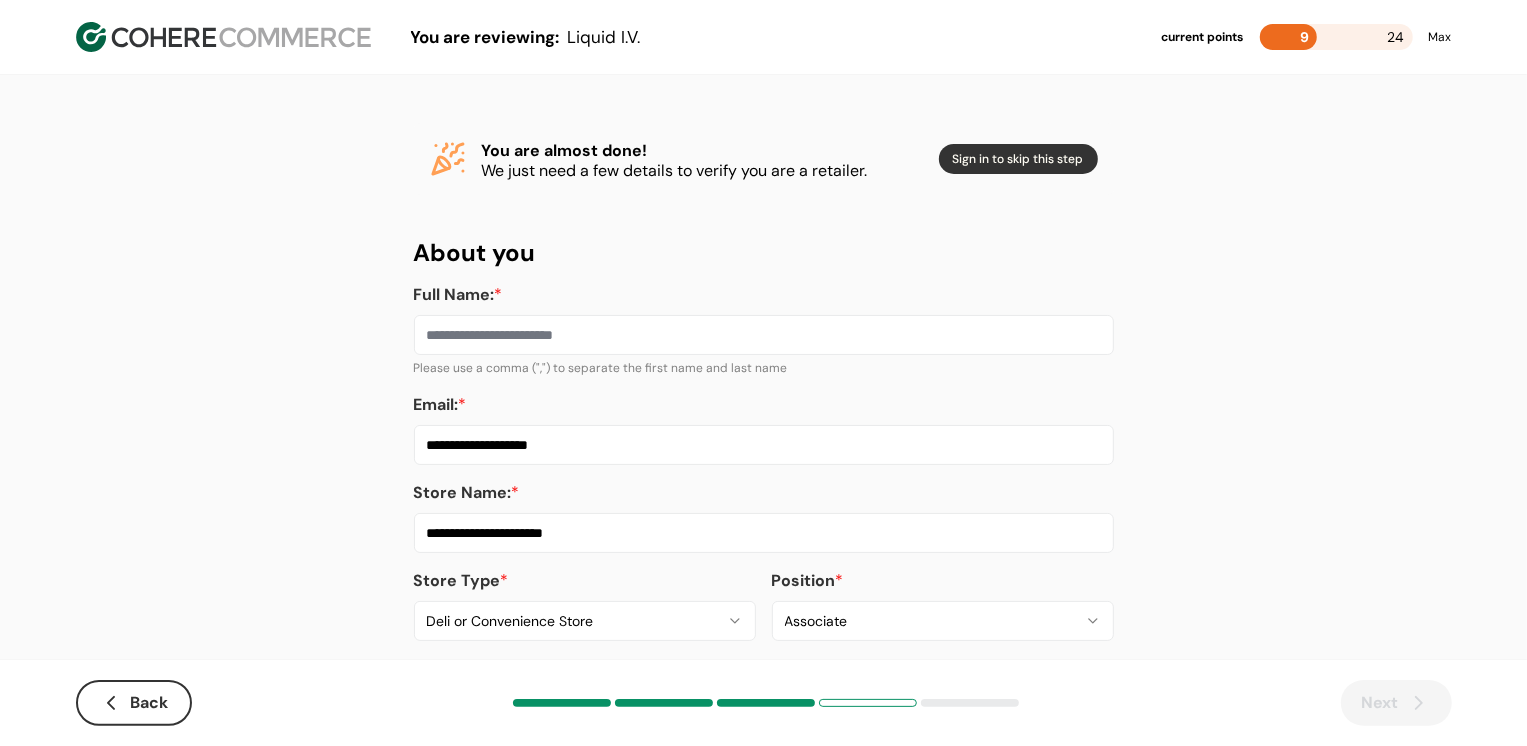 click on "Full Name:  * Please use a comma (",") to separate the first name and last name" at bounding box center [764, 330] 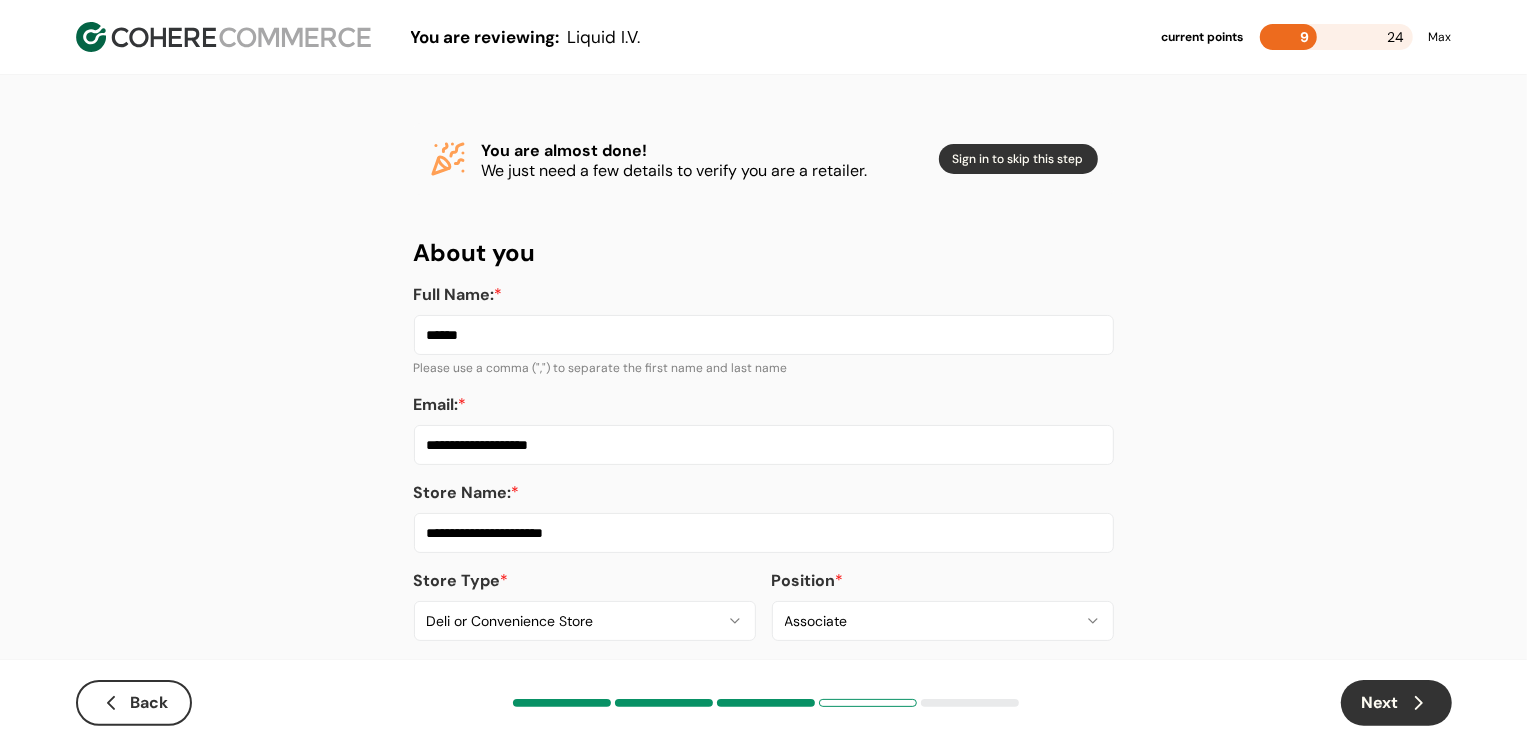 type on "******" 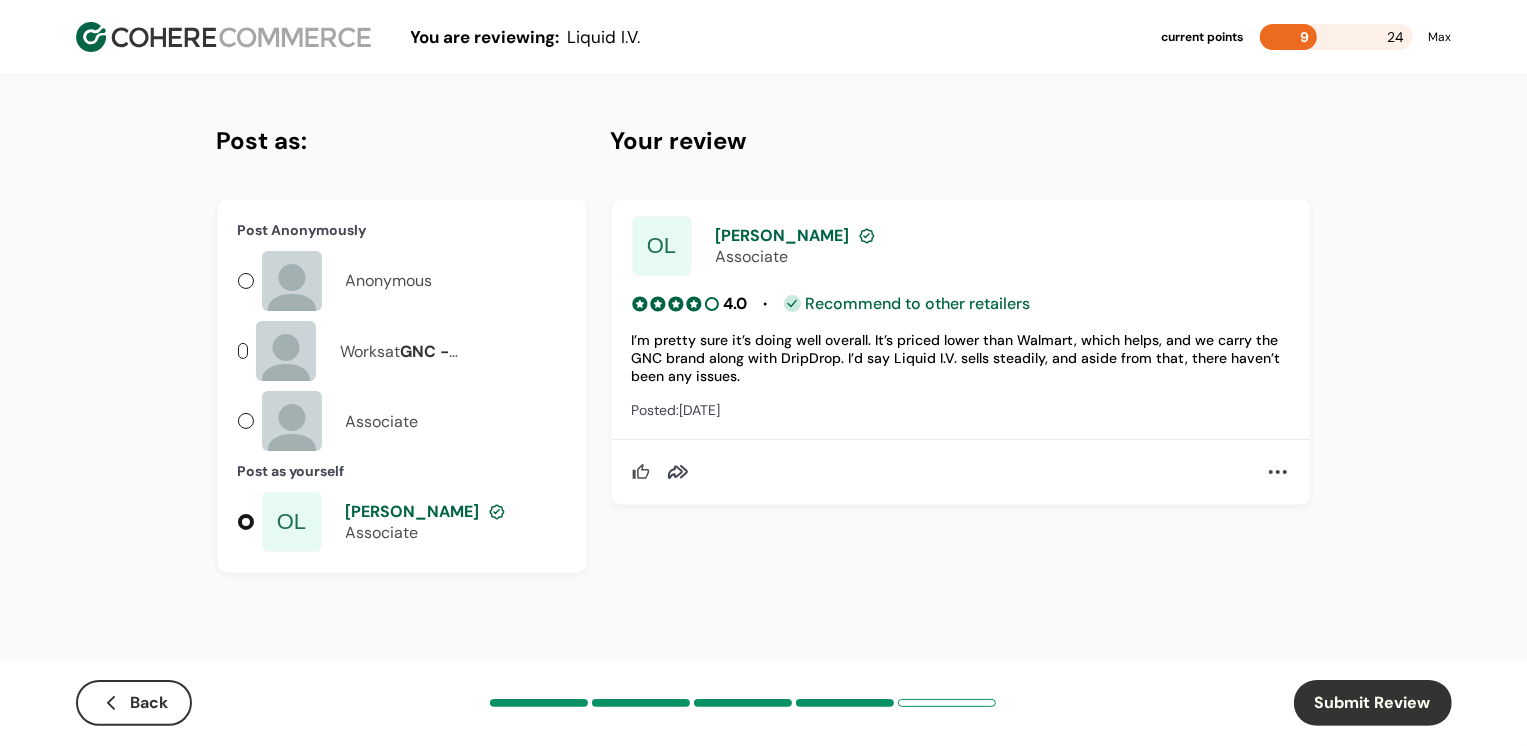 click on "Anonymous" at bounding box center (389, 281) 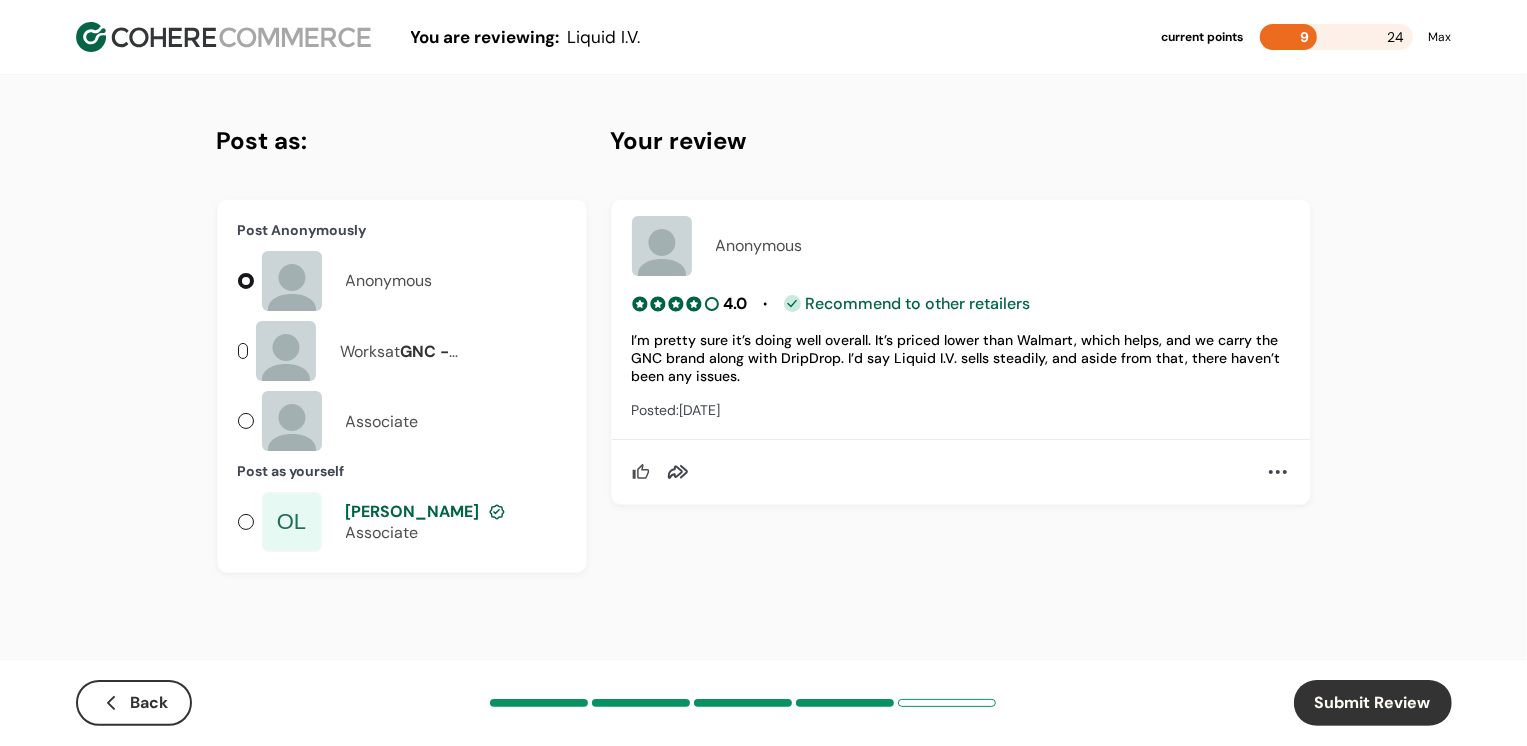 click on "Submit Review" at bounding box center (1373, 703) 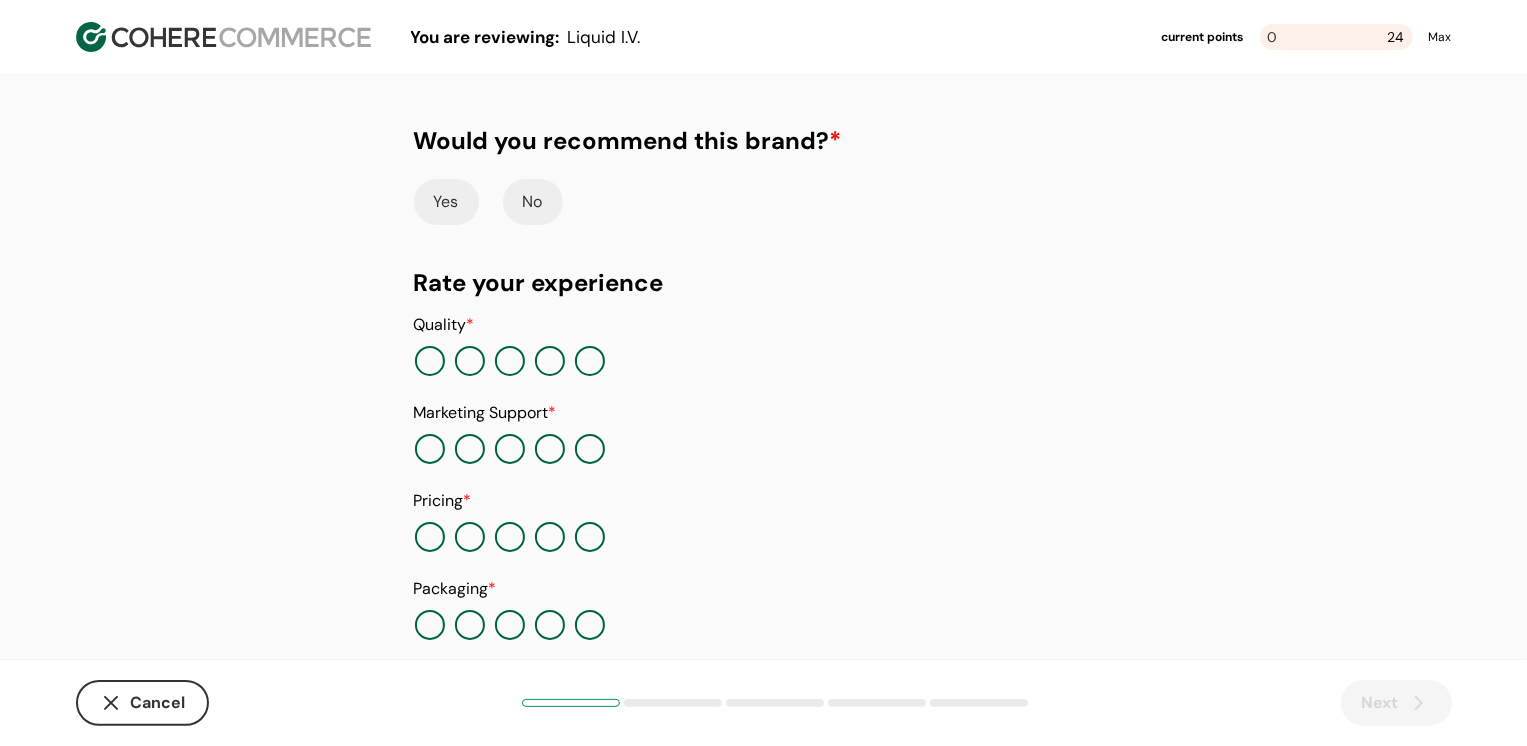 click on "Yes" at bounding box center (446, 202) 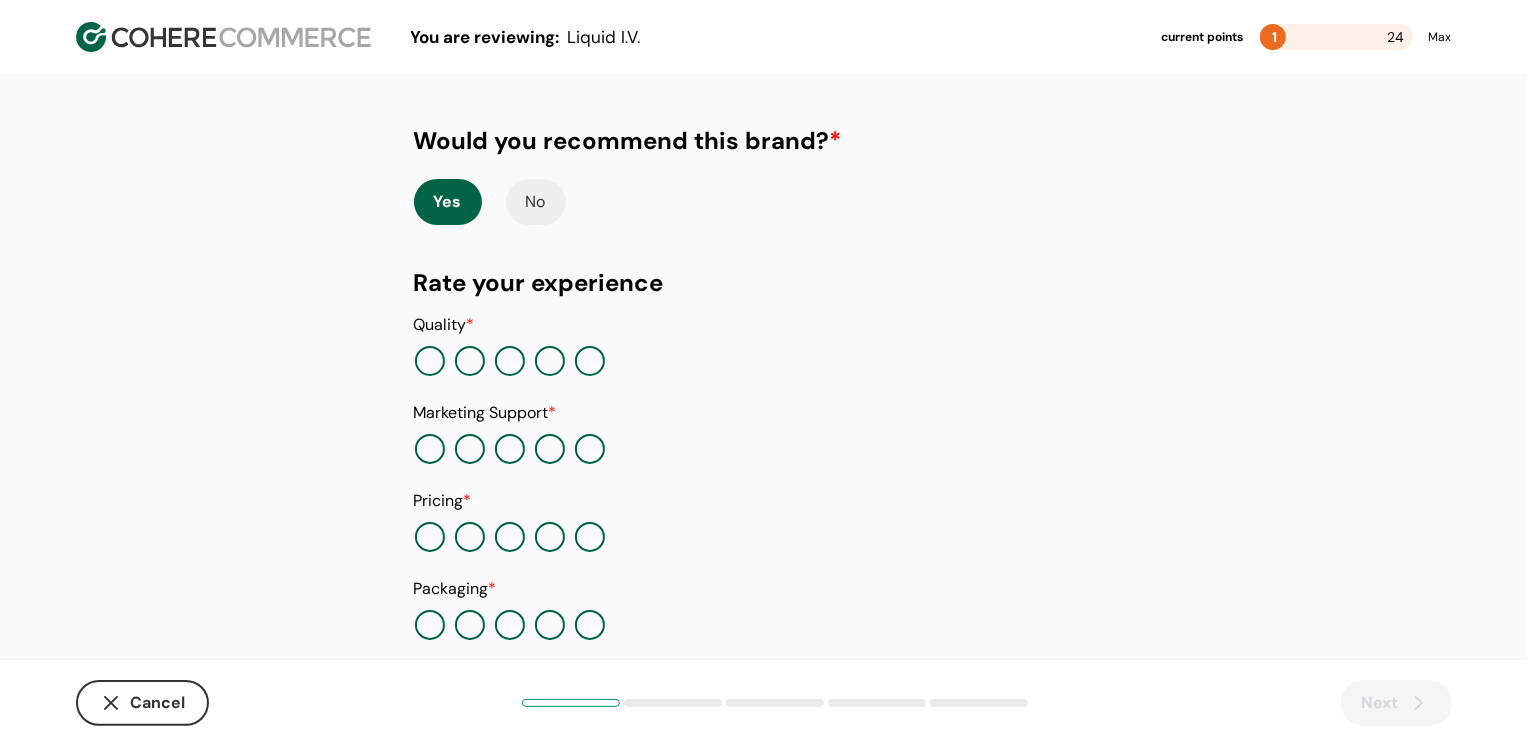 click at bounding box center (550, 361) 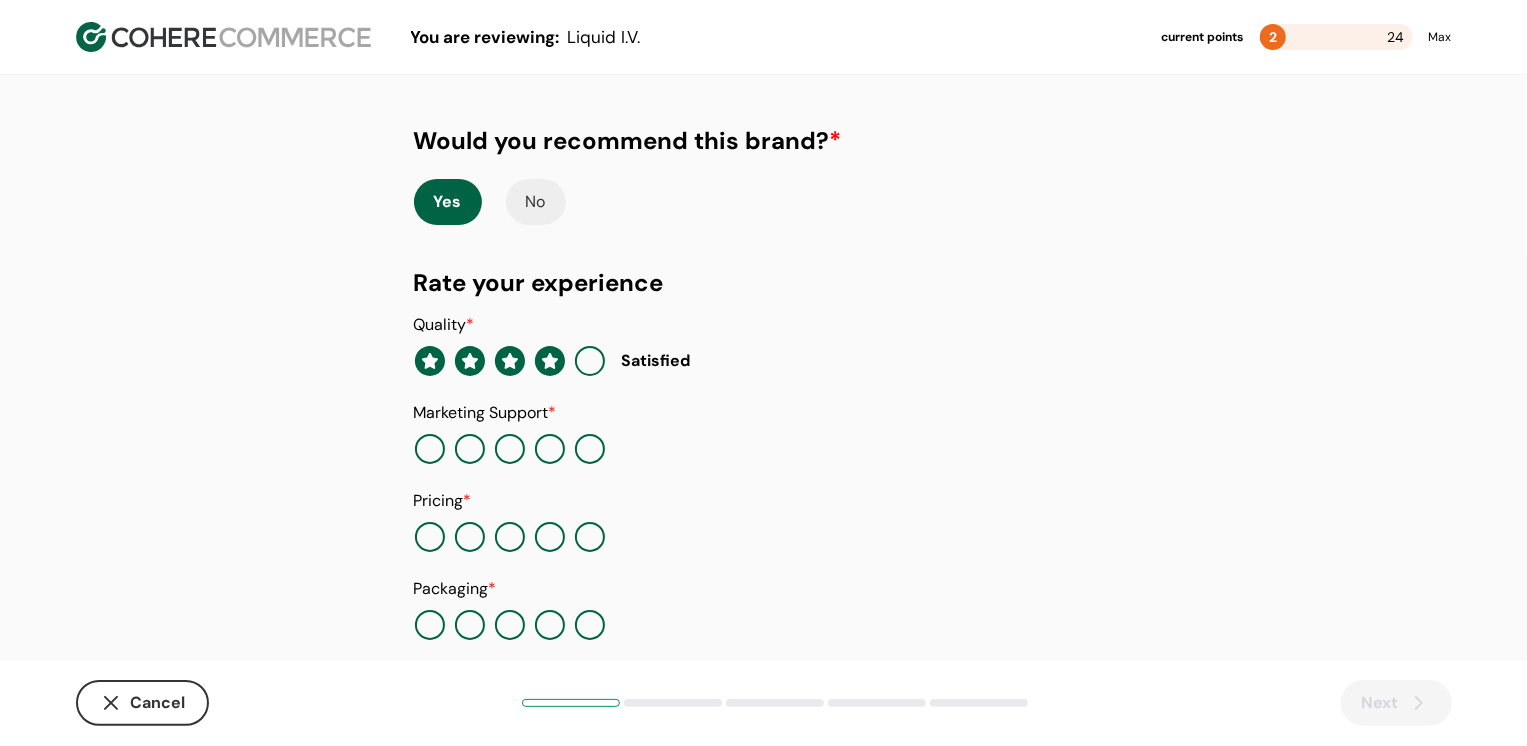 click at bounding box center [430, 449] 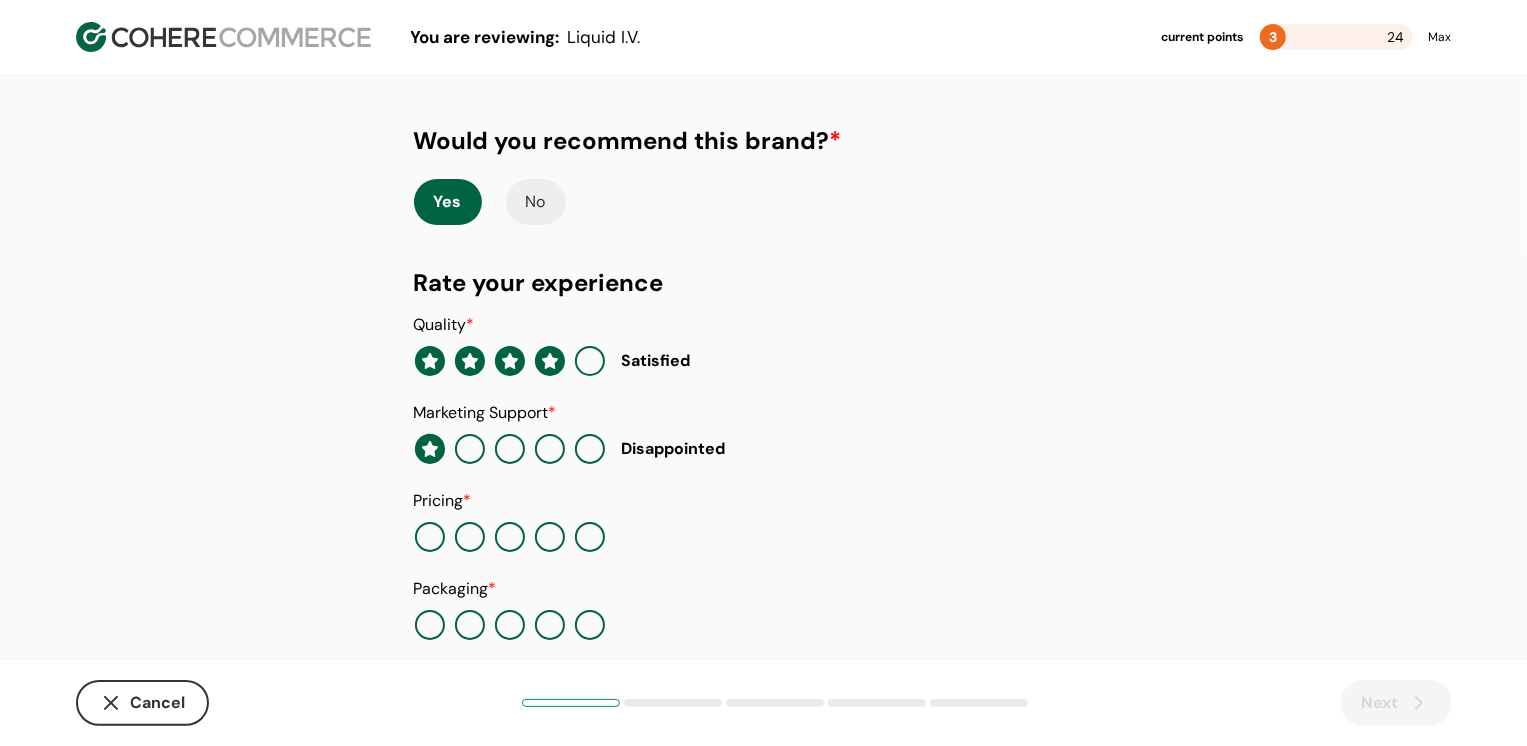 scroll, scrollTop: 205, scrollLeft: 0, axis: vertical 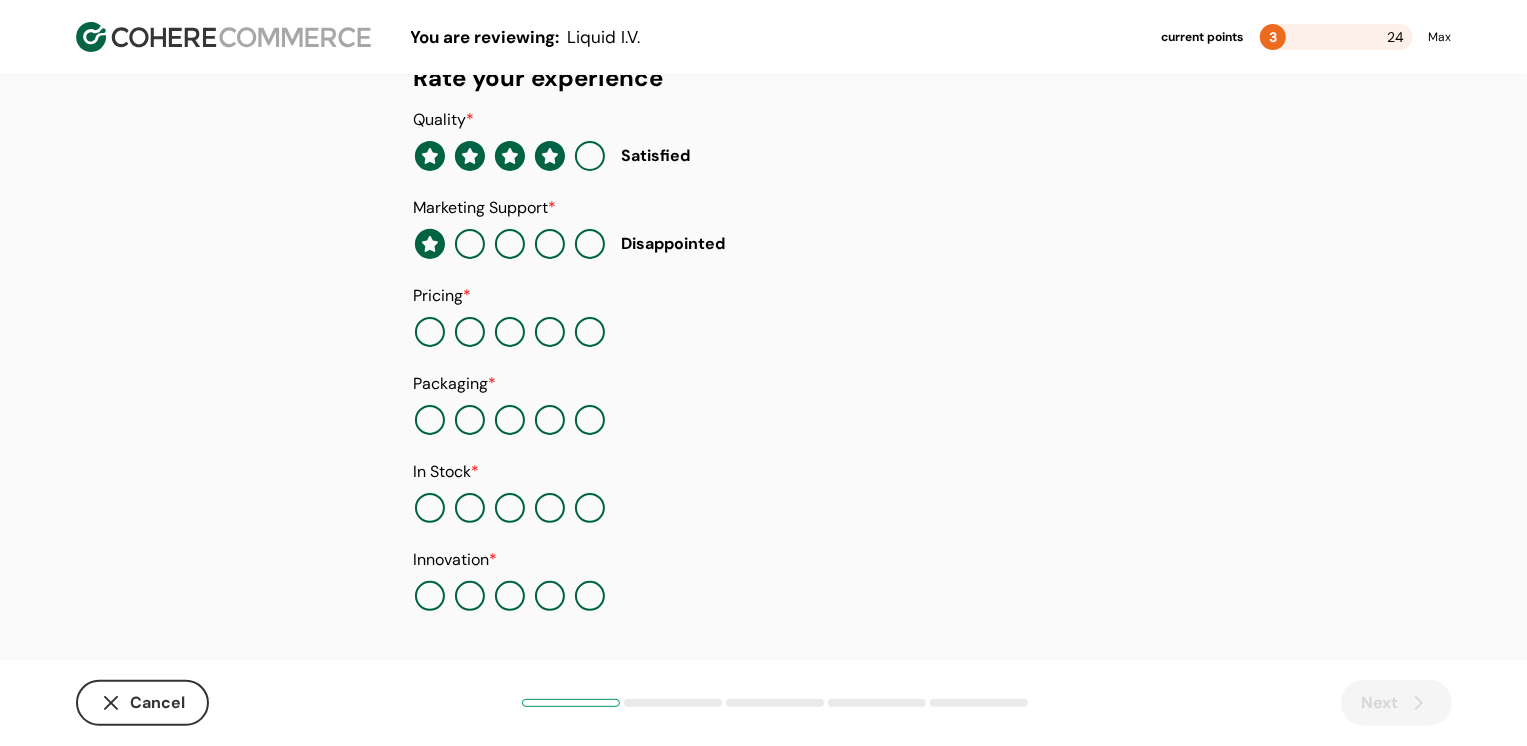 click at bounding box center (550, 332) 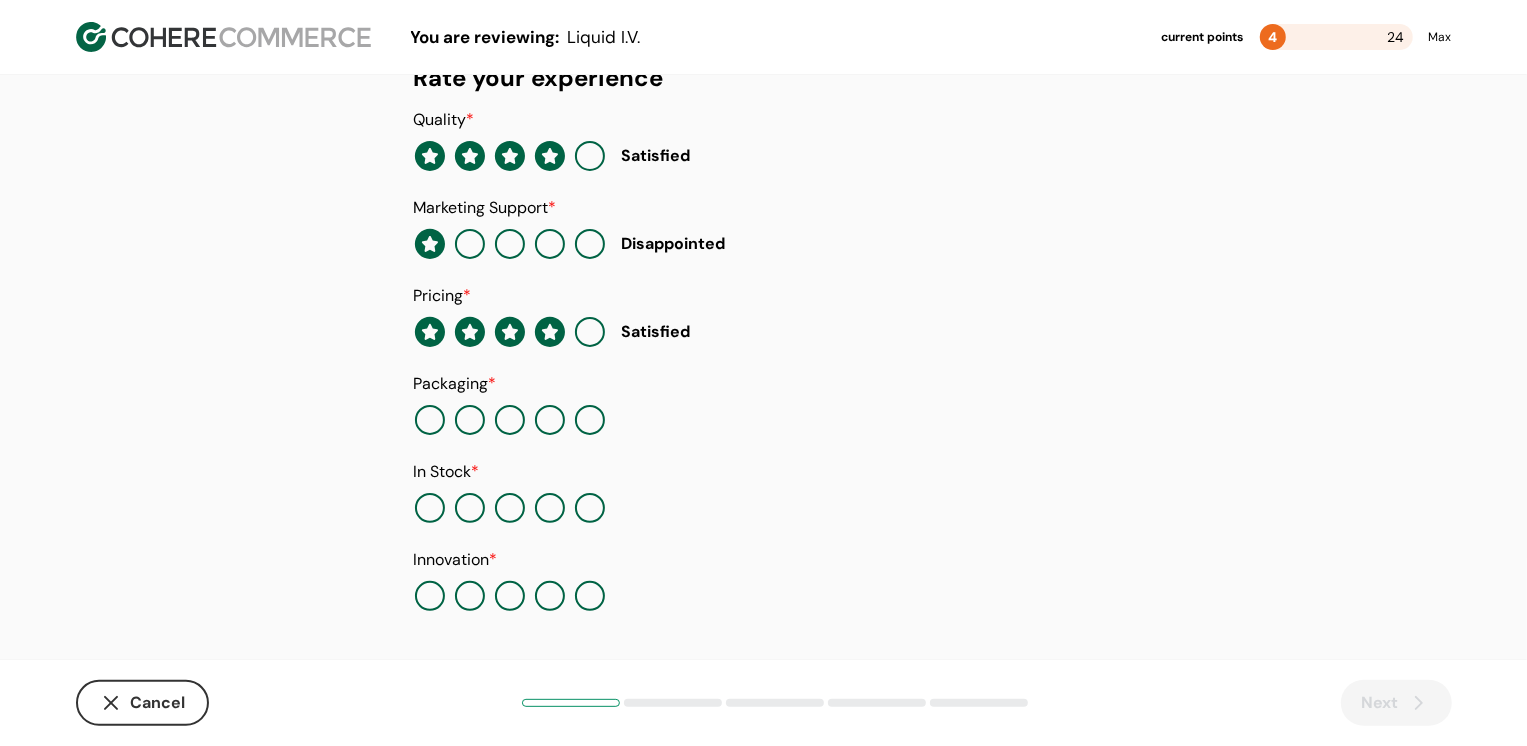 click at bounding box center [550, 420] 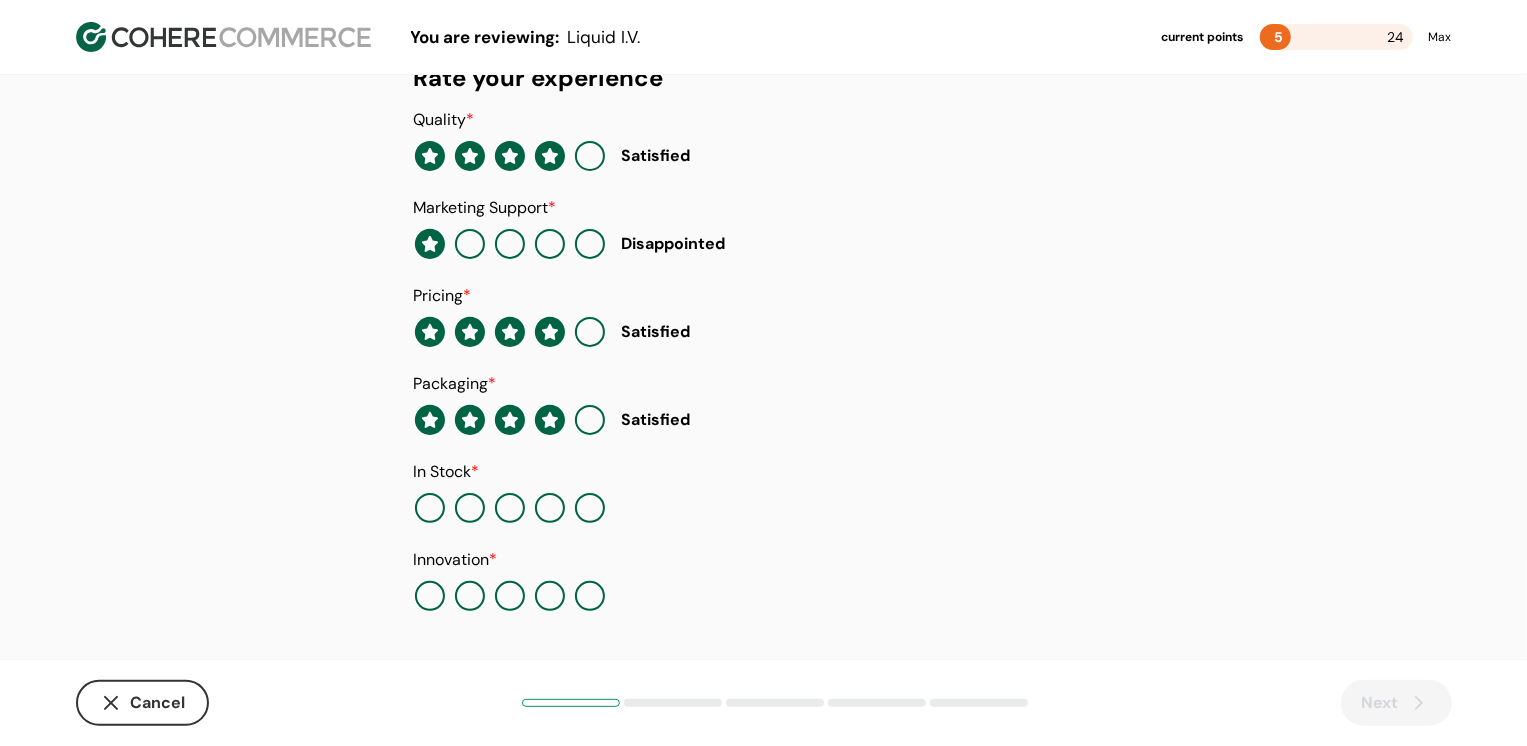 click at bounding box center [590, 508] 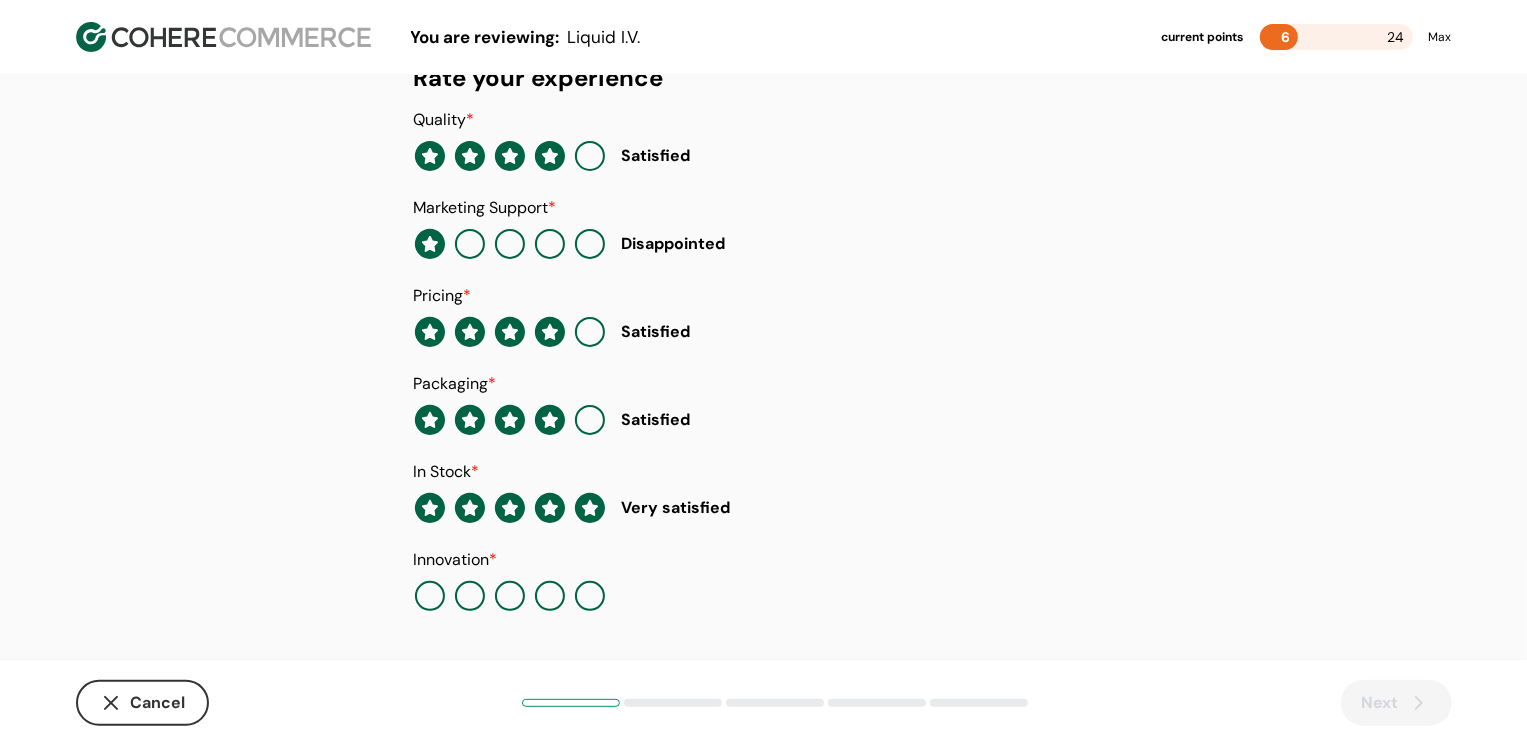 click at bounding box center [550, 596] 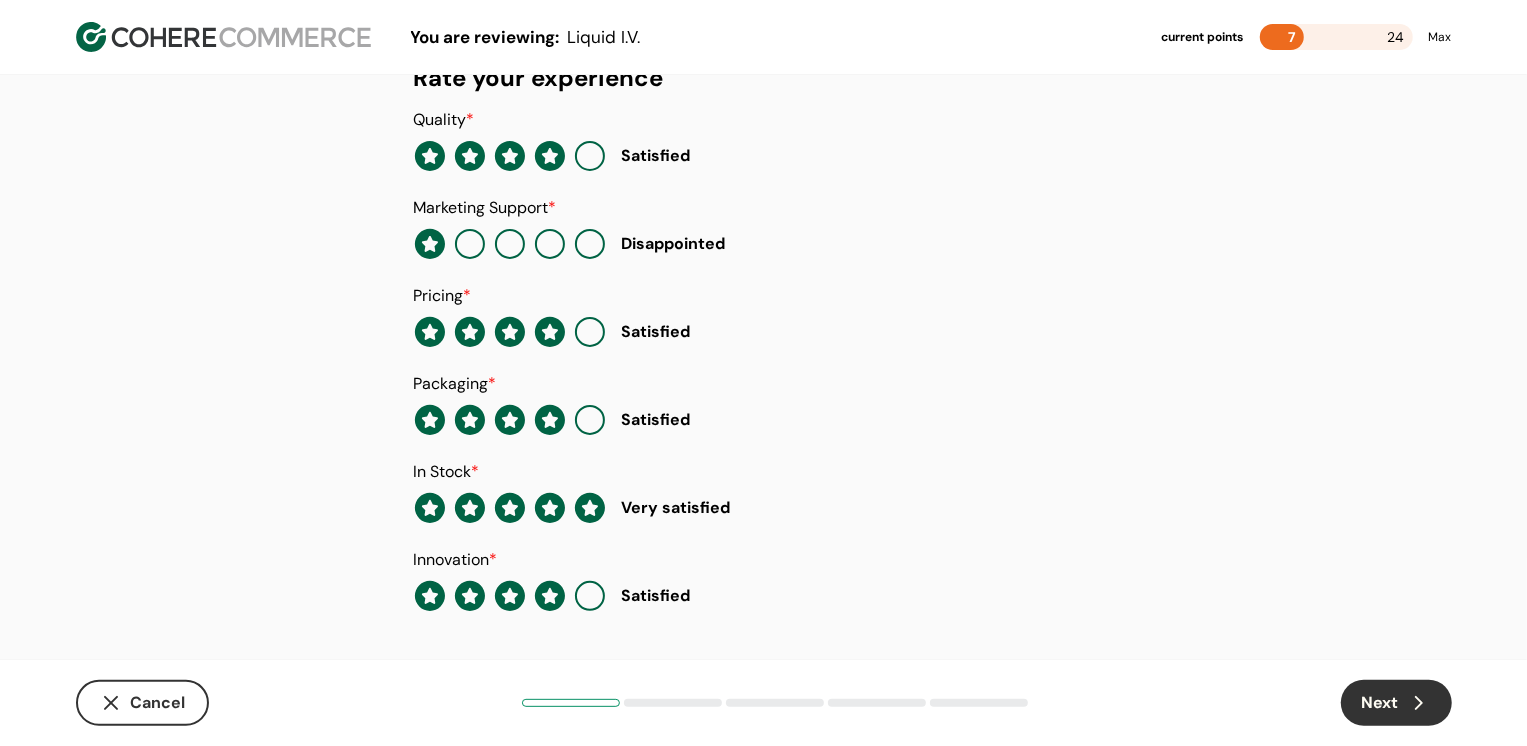 click 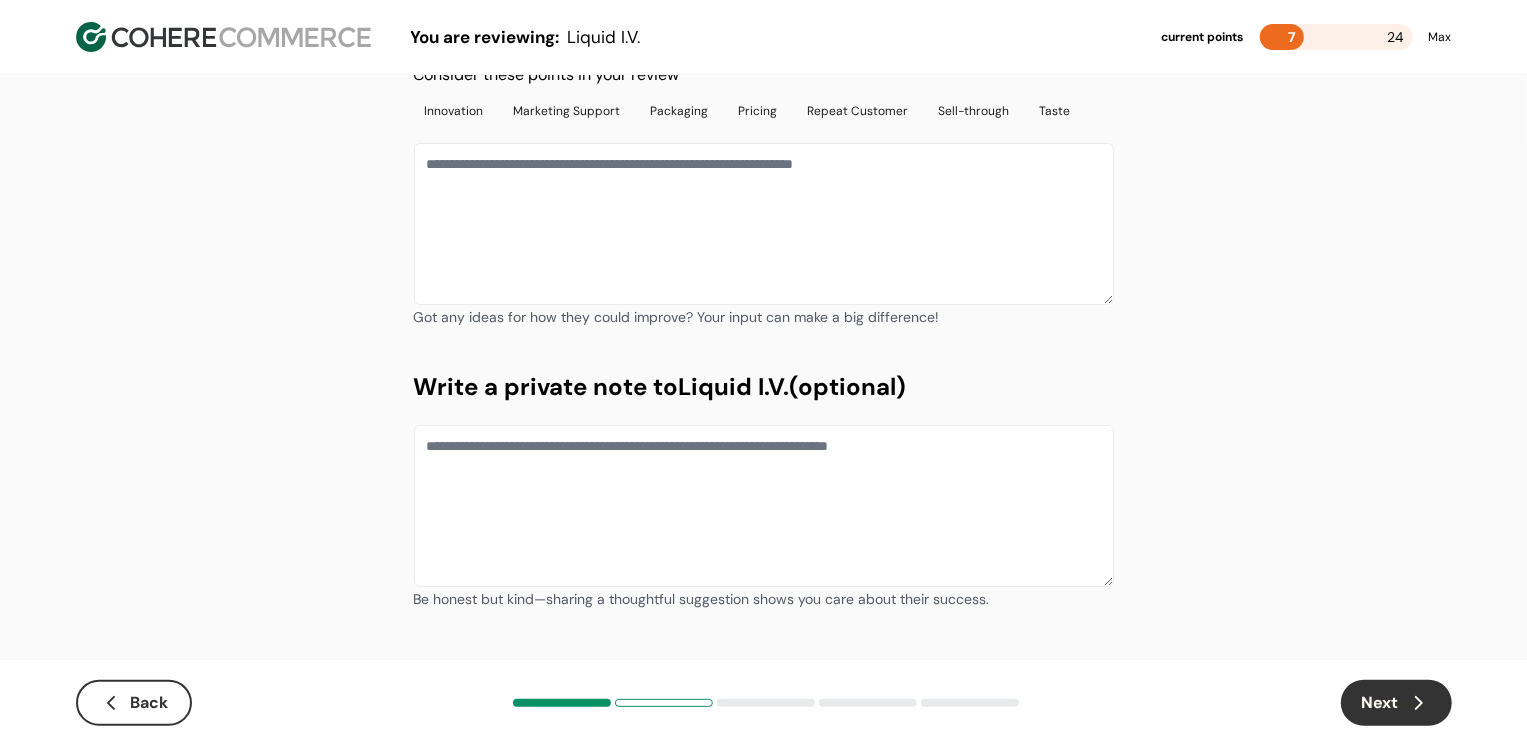 scroll, scrollTop: 0, scrollLeft: 0, axis: both 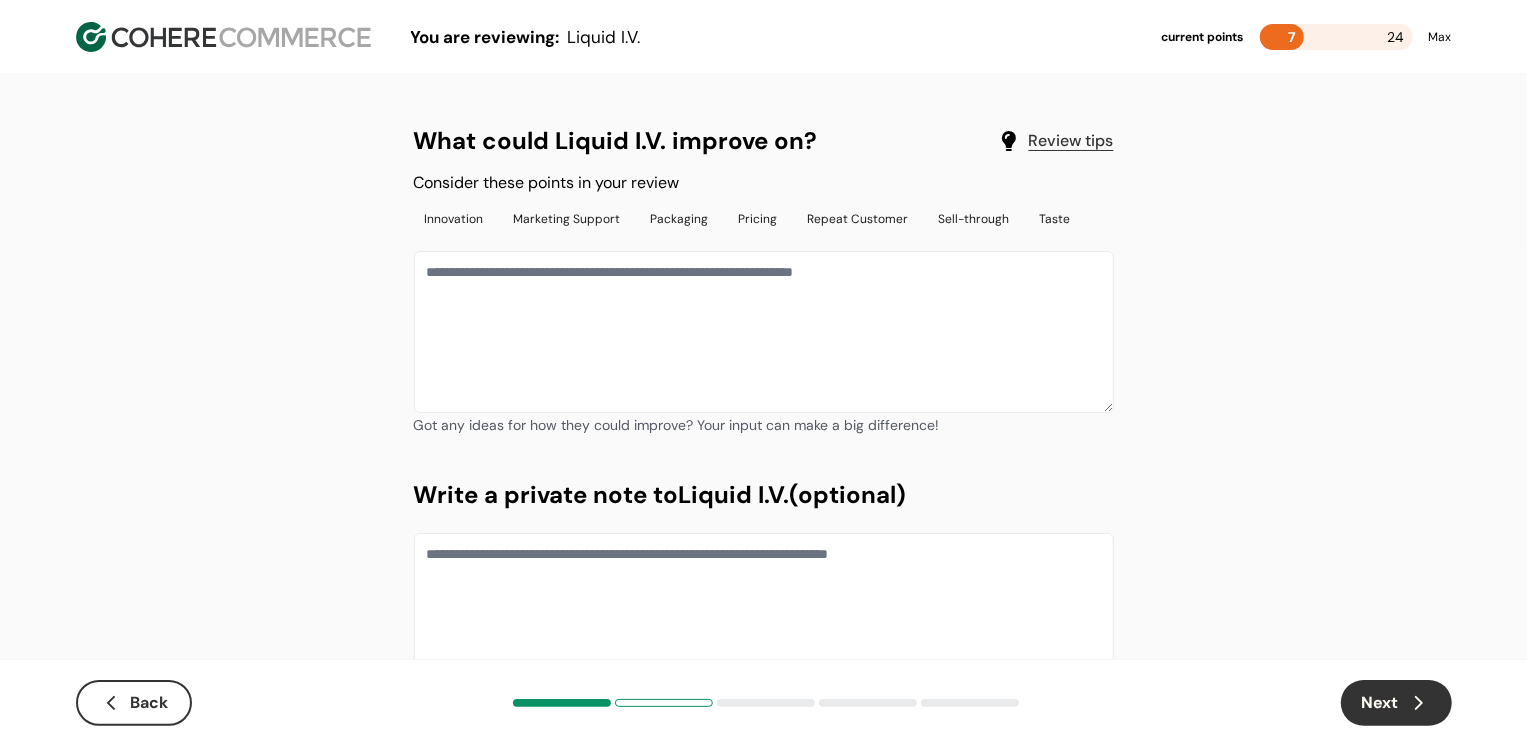 click at bounding box center [764, 332] 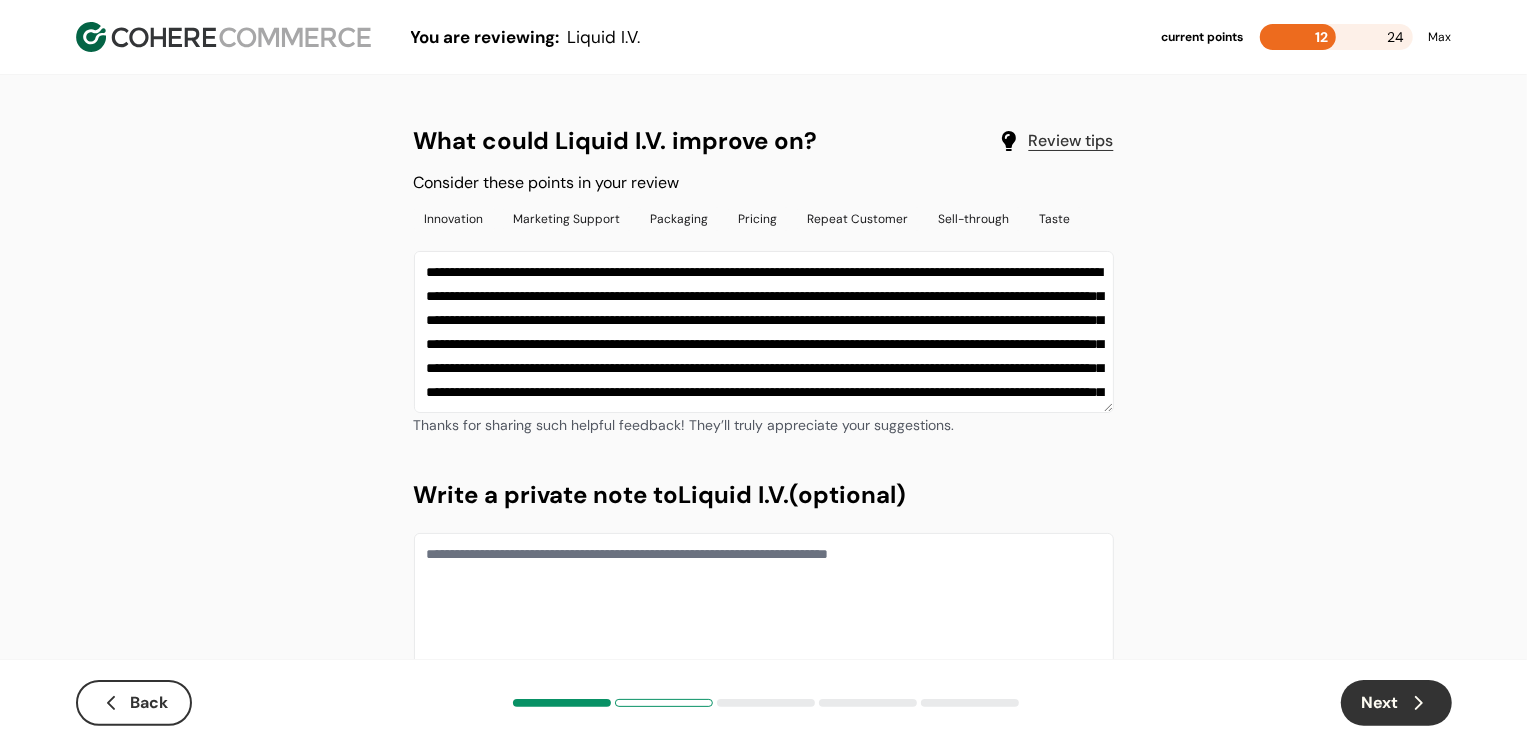 scroll, scrollTop: 60, scrollLeft: 0, axis: vertical 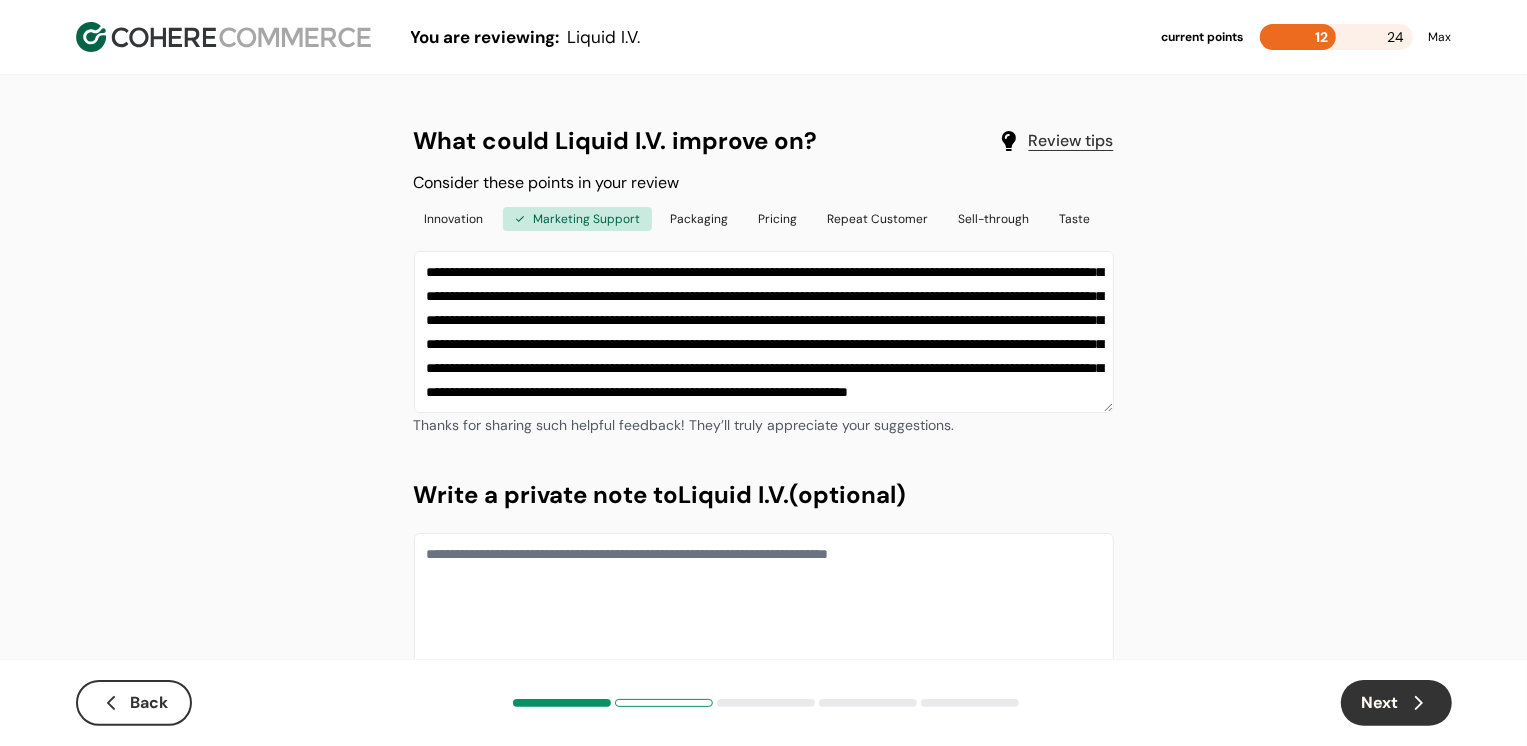 type on "**********" 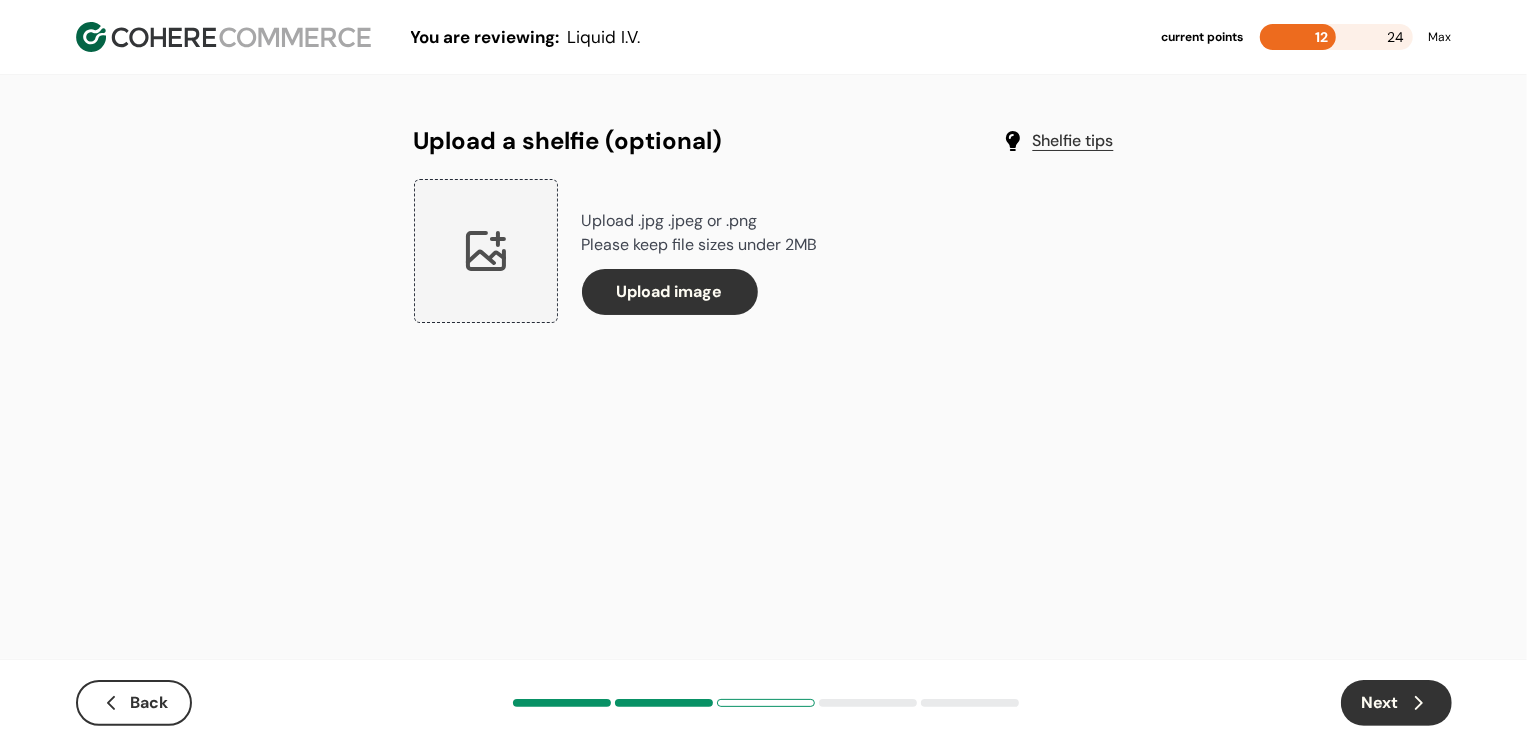 click on "Next" at bounding box center [1396, 703] 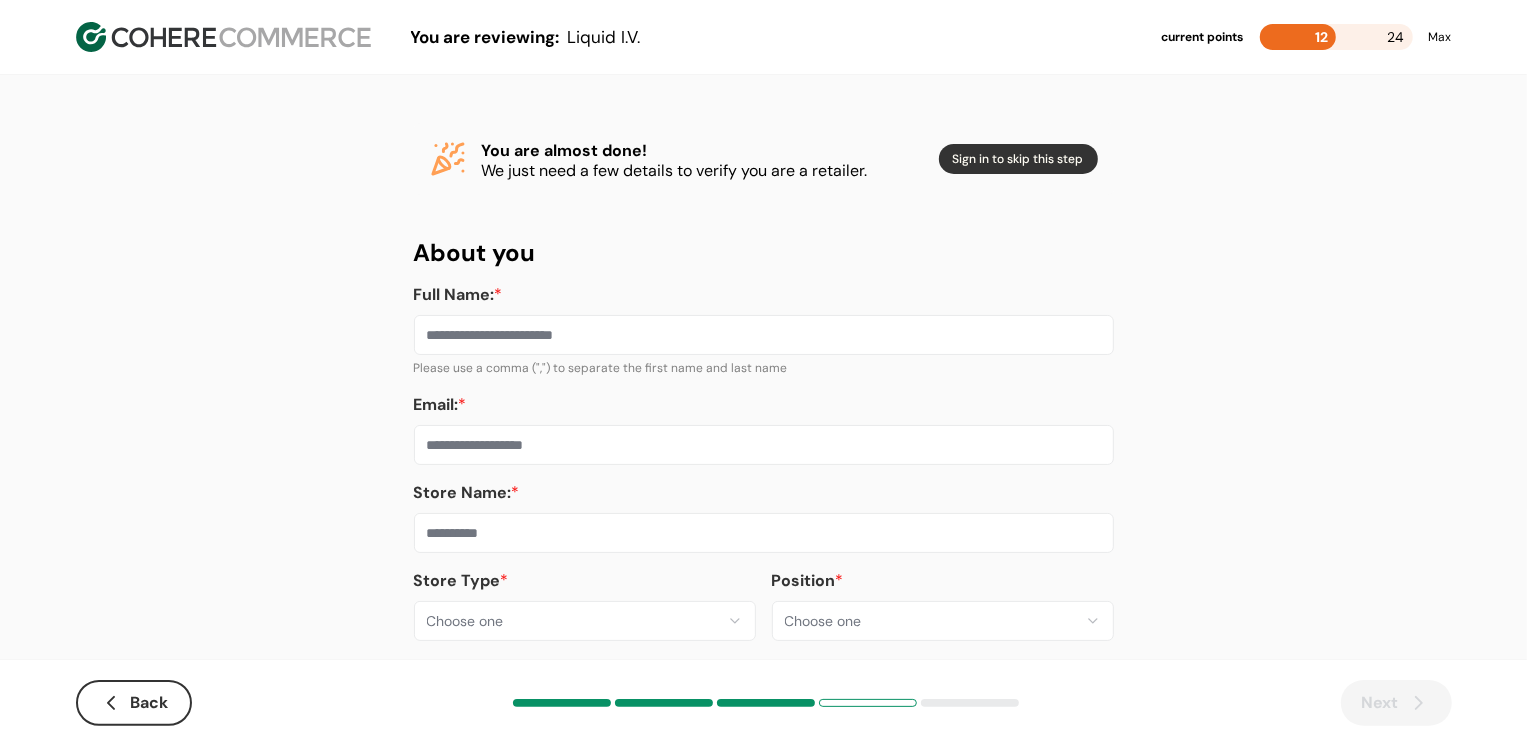 scroll, scrollTop: 29, scrollLeft: 0, axis: vertical 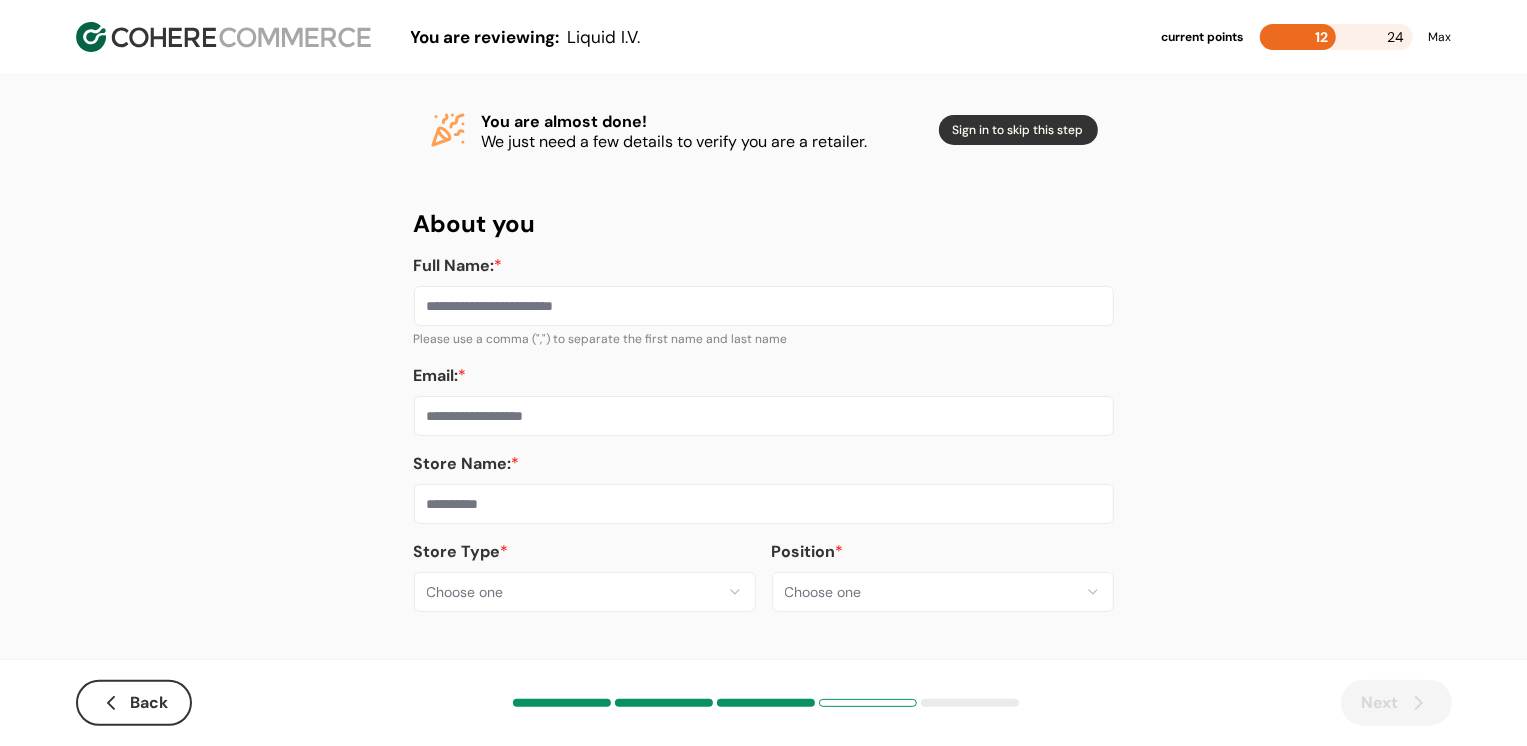 click on "**********" at bounding box center (763, 359) 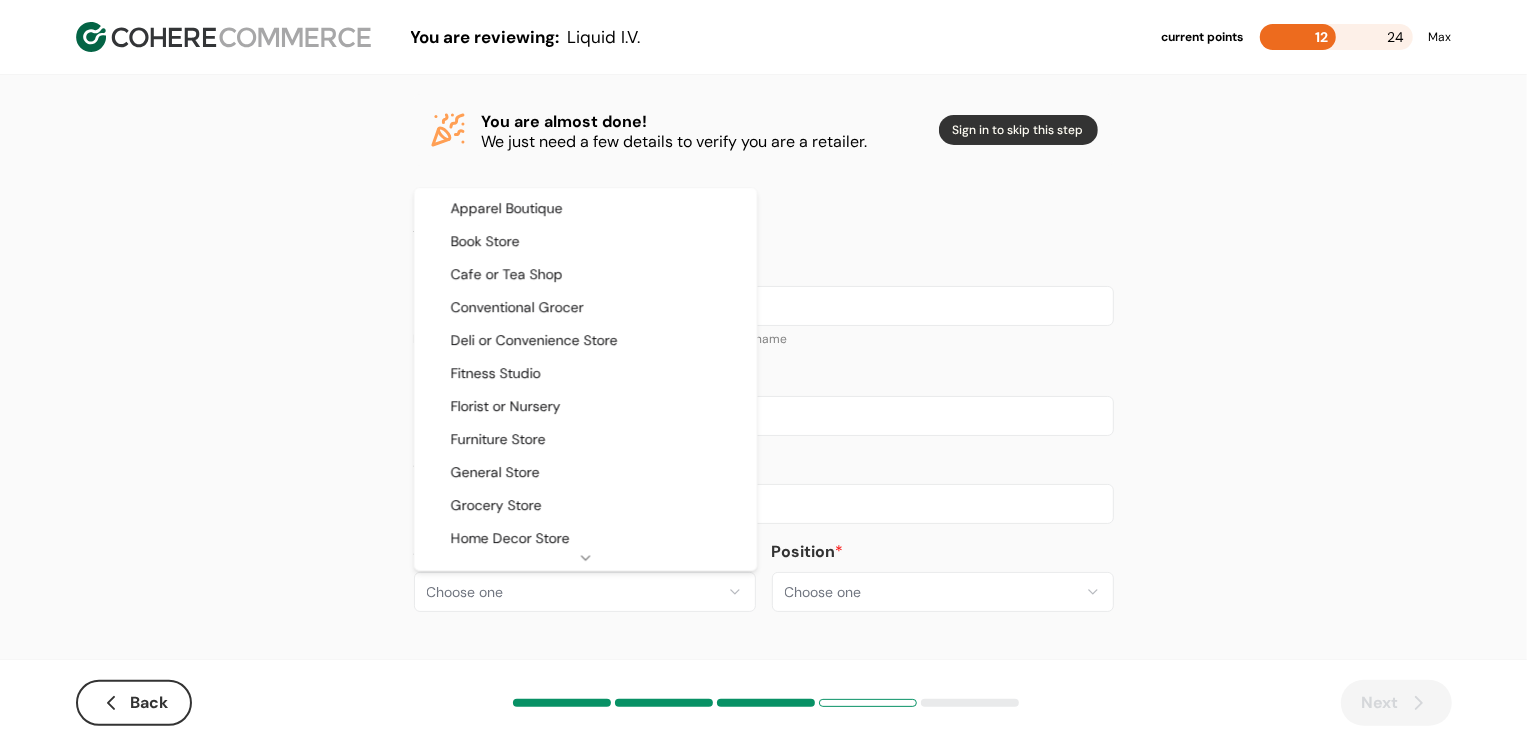 select on "**" 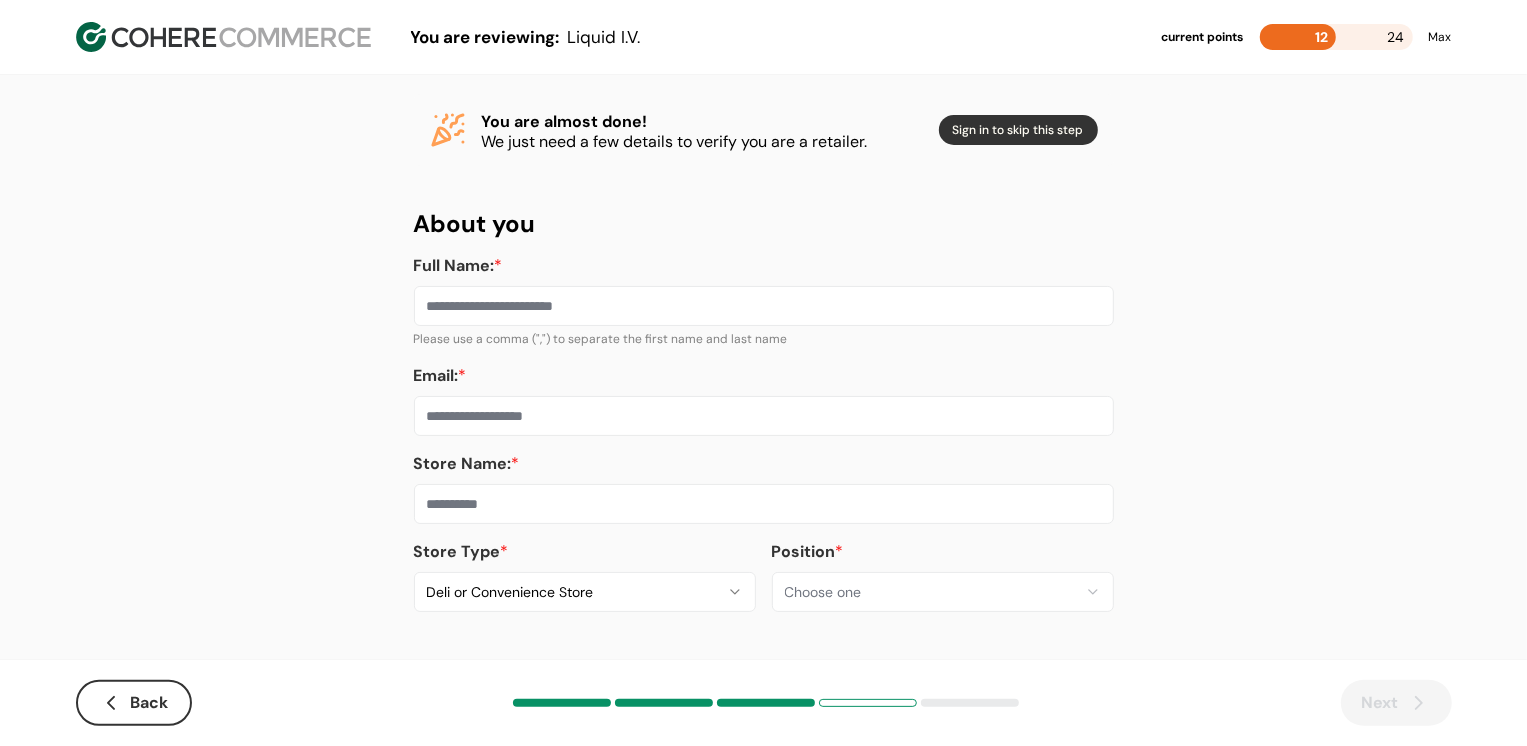 click at bounding box center (764, 504) 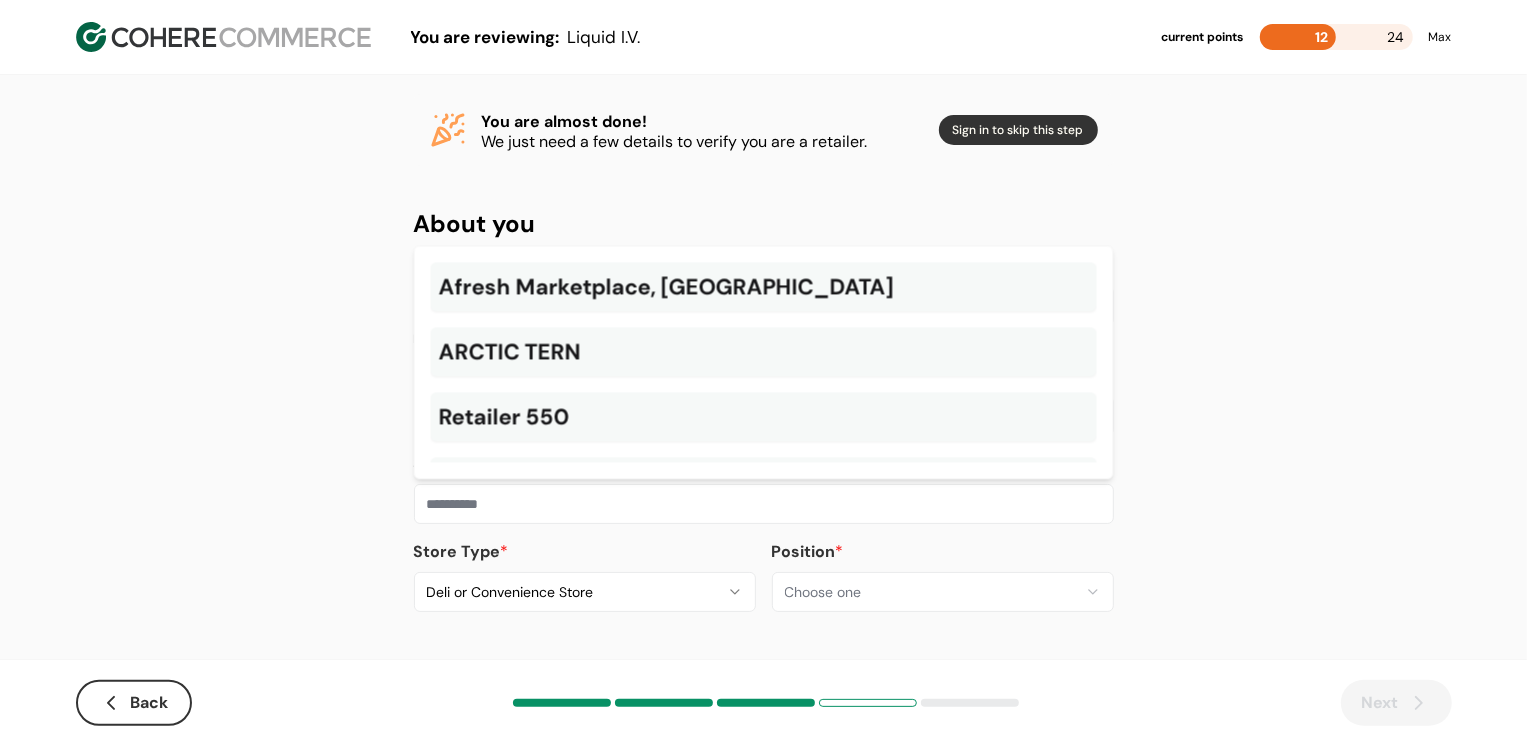 paste on "**********" 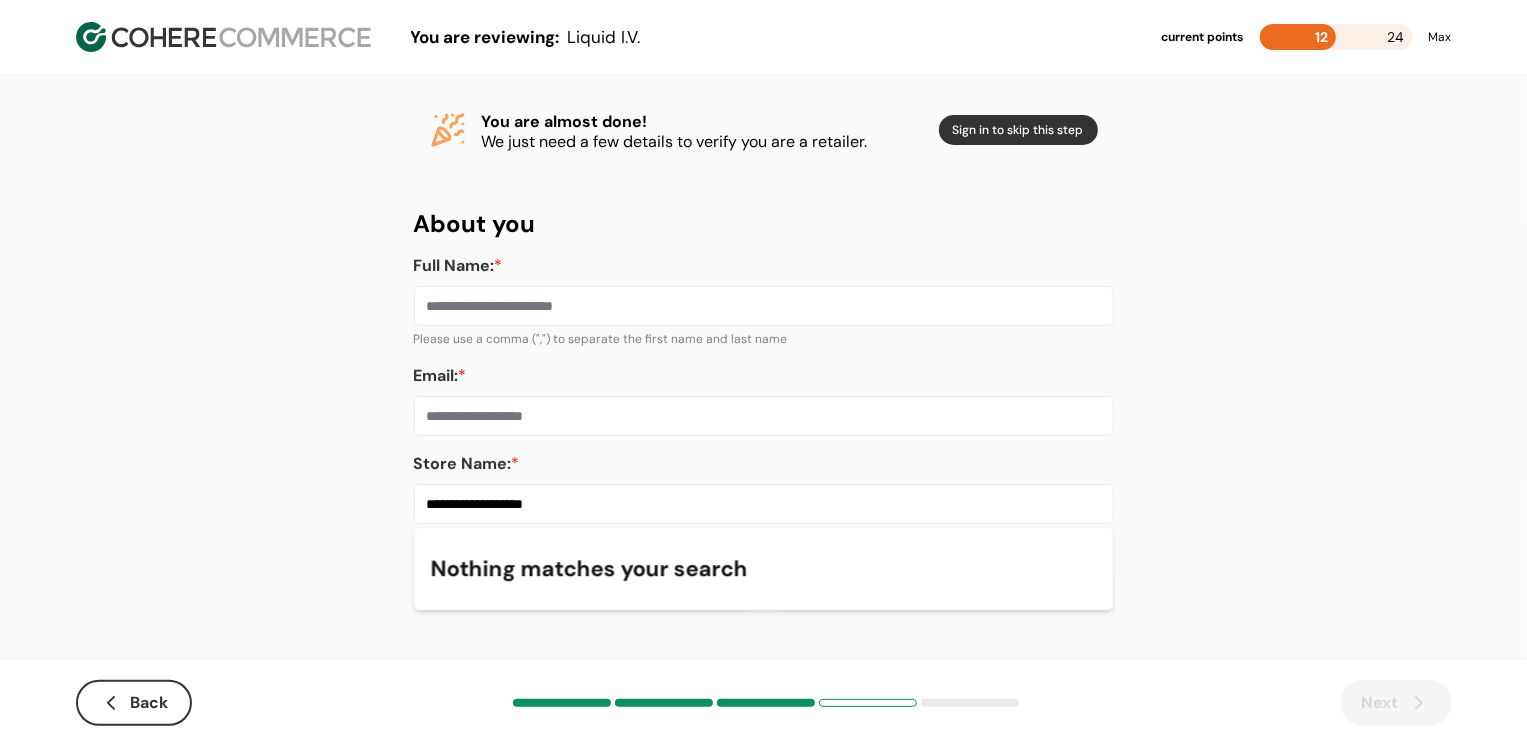 type on "**********" 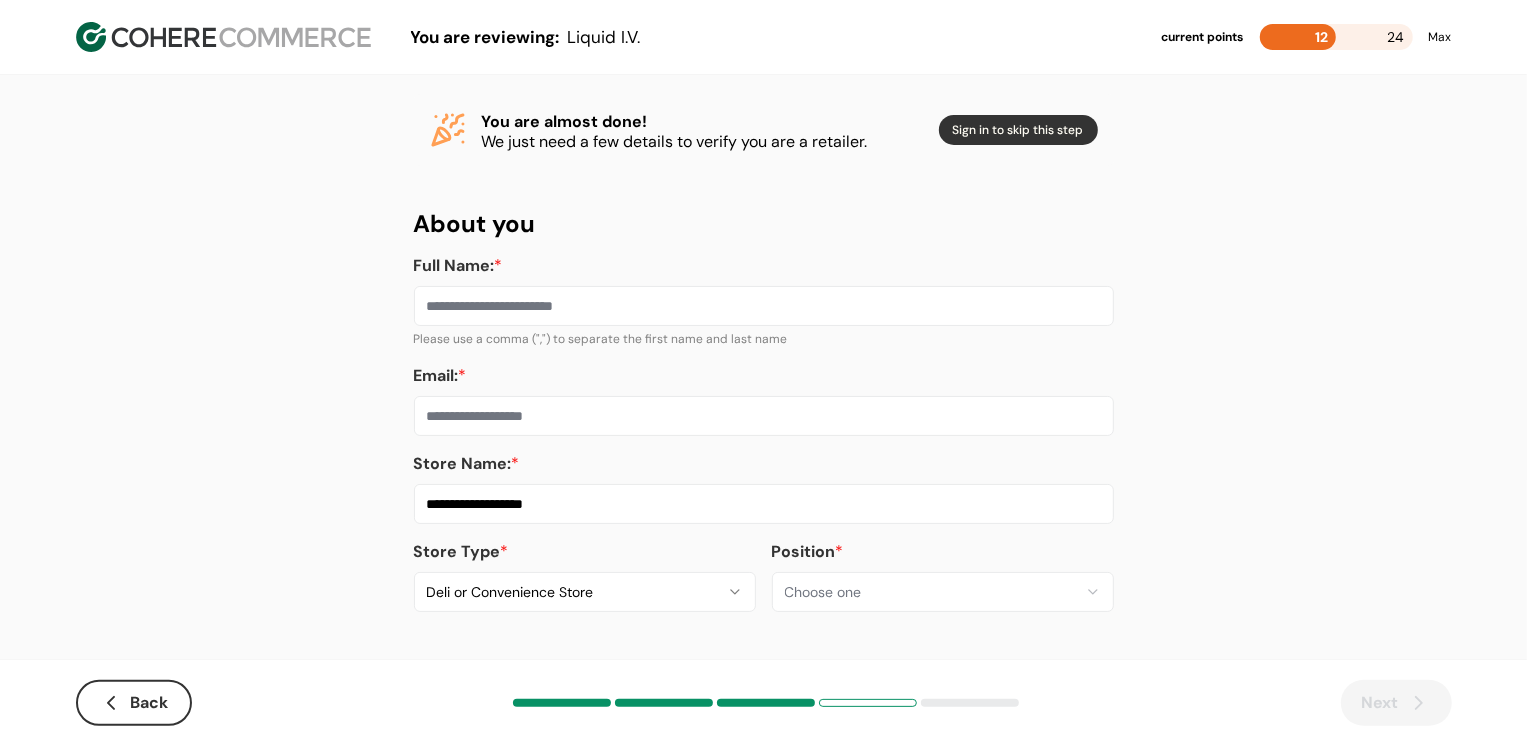 click on "Email:  *" at bounding box center [764, 416] 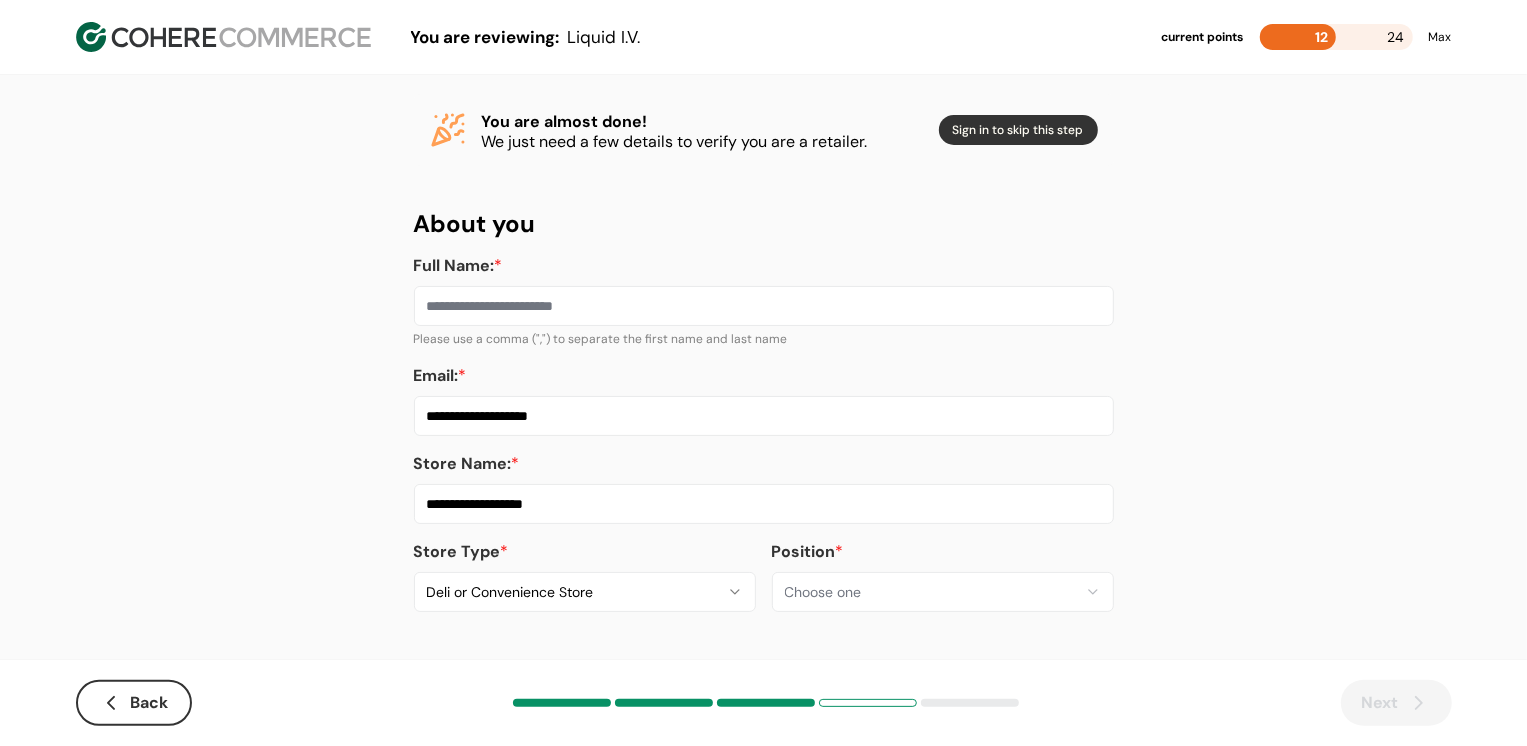 type on "**********" 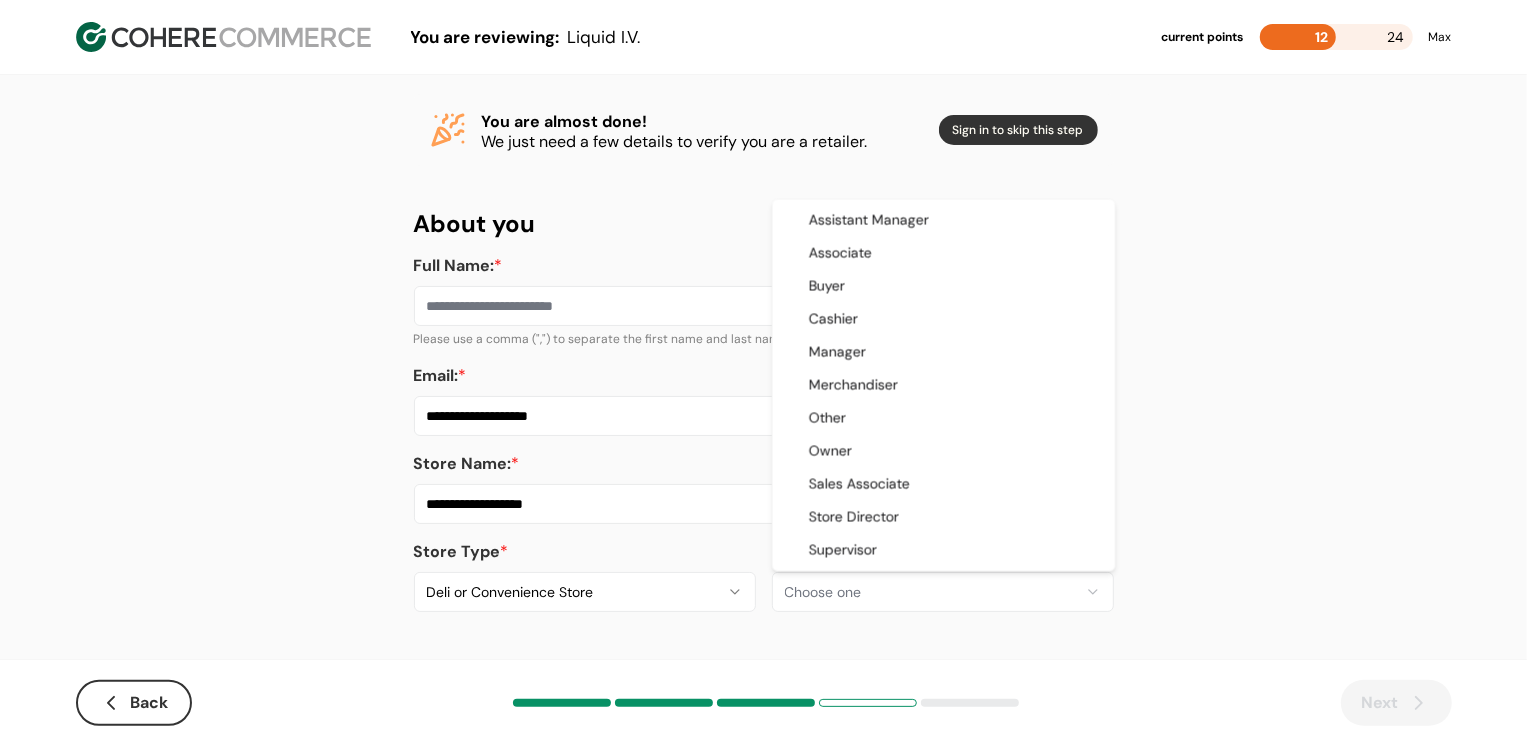 select on "**********" 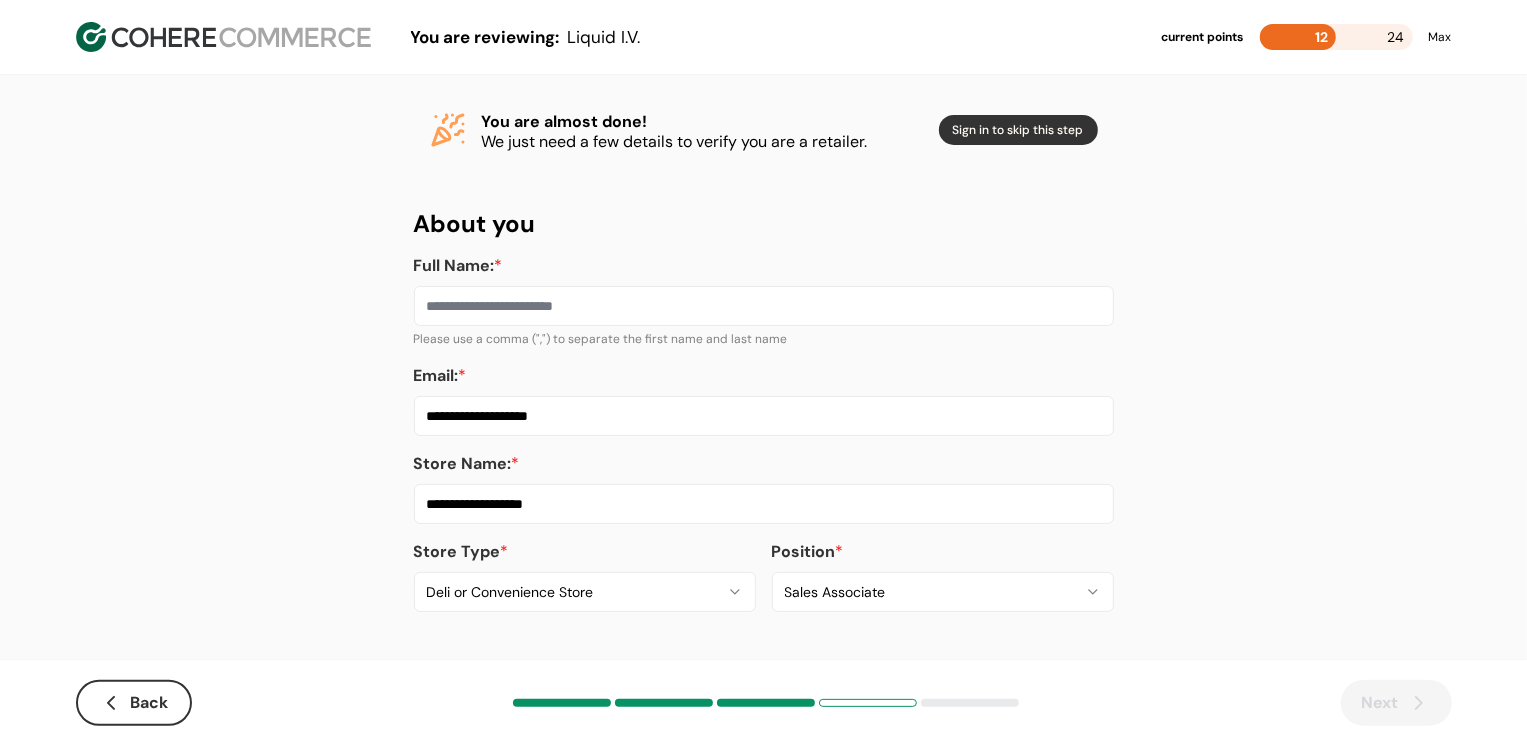 click on "Full Name:  *" at bounding box center [764, 306] 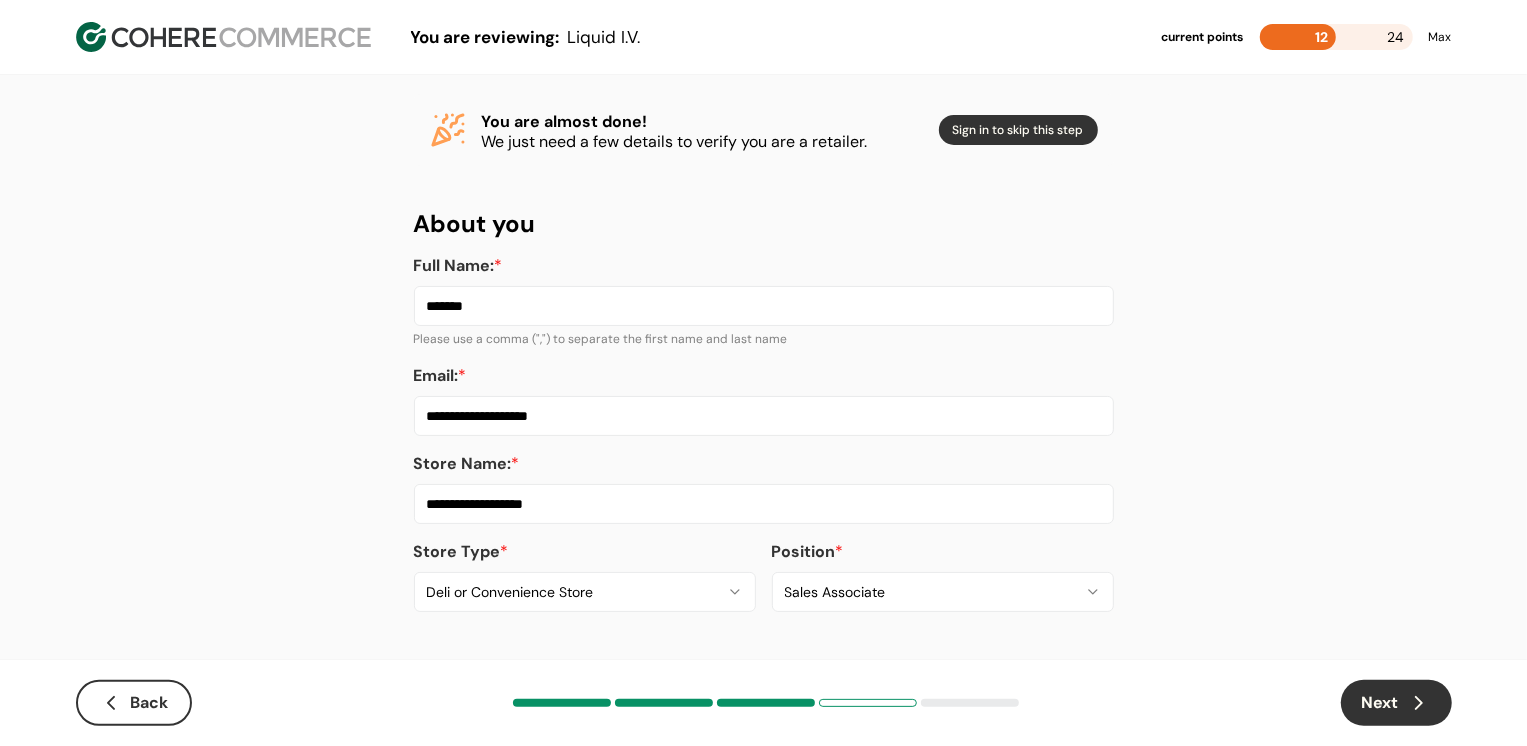 click on "Next" at bounding box center [1396, 703] 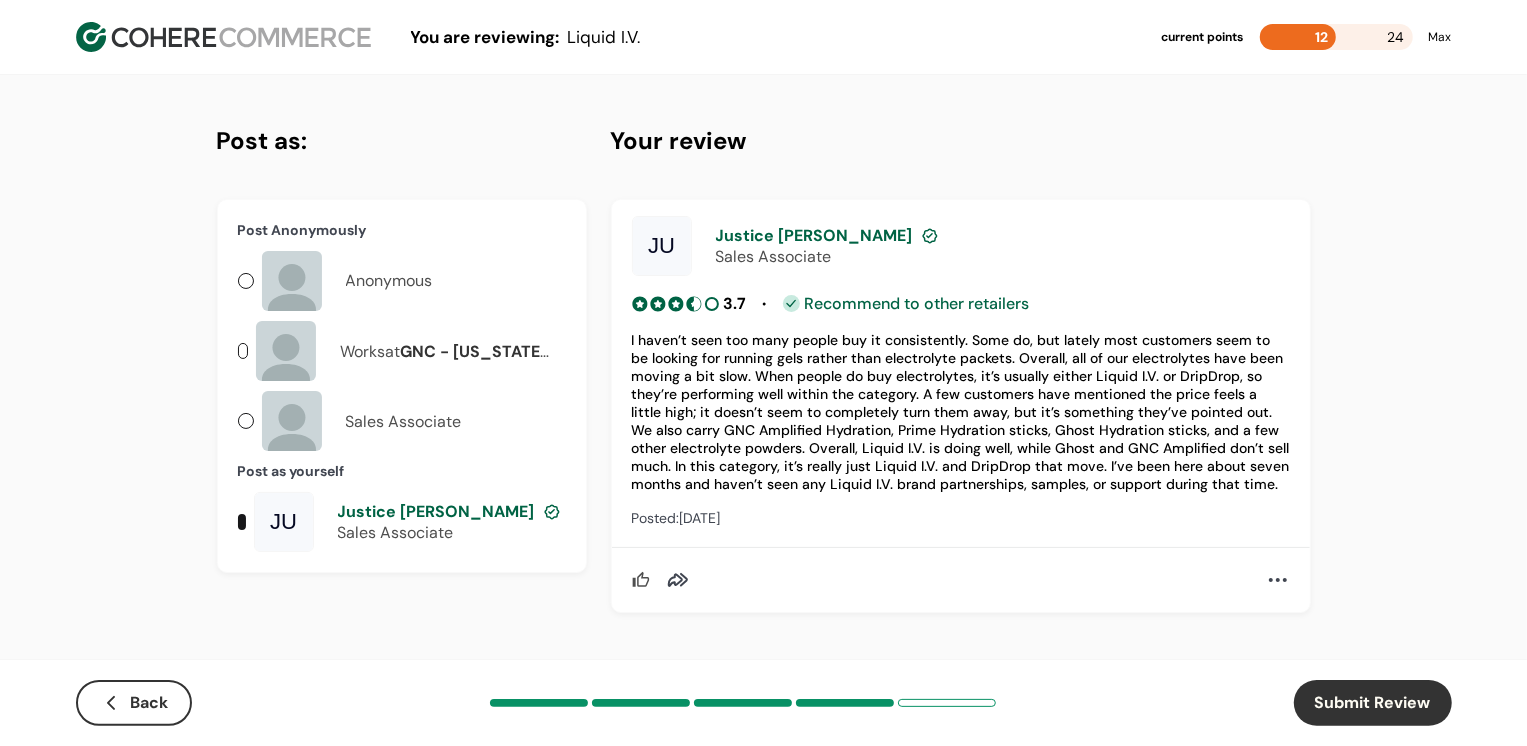 click on "Submit Review" at bounding box center (1373, 703) 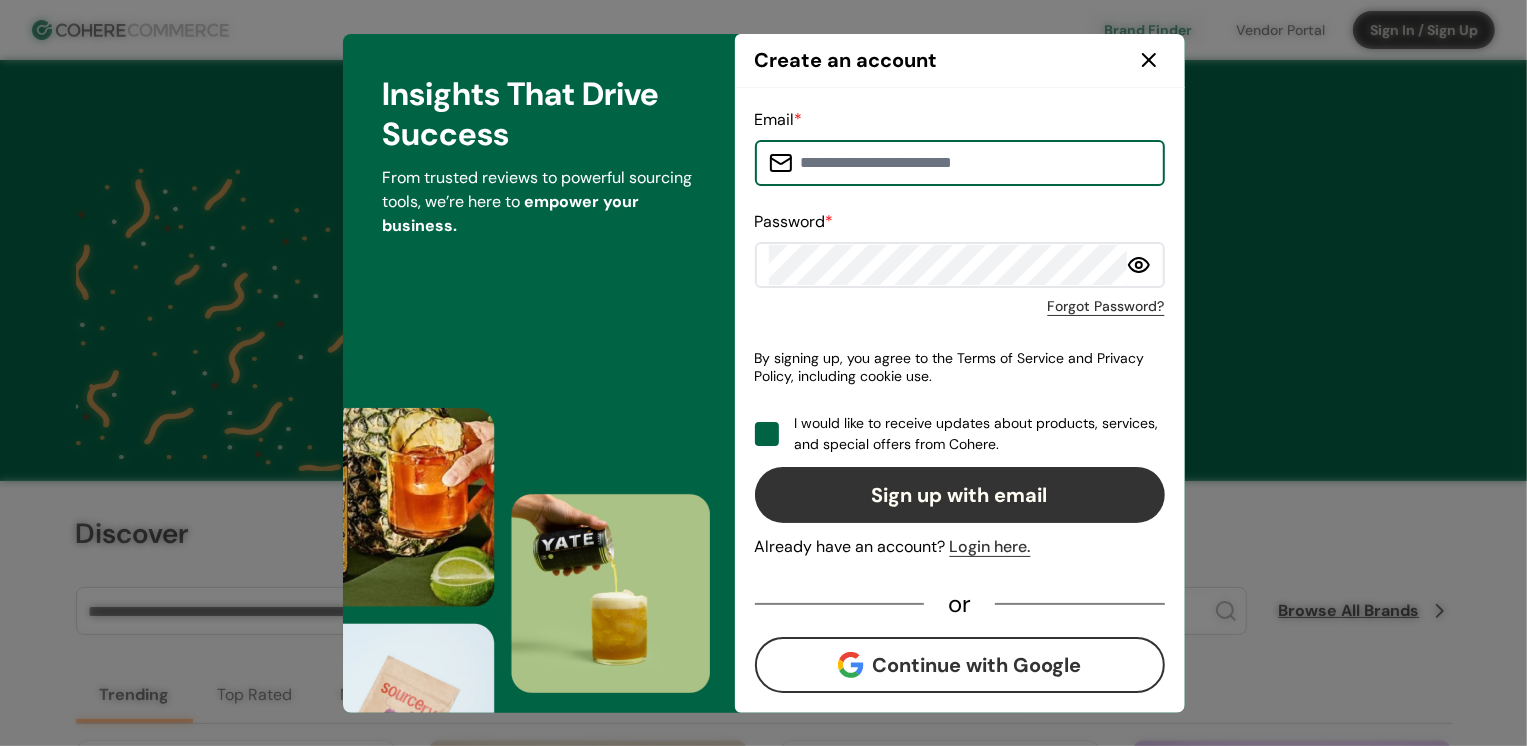 type on "**********" 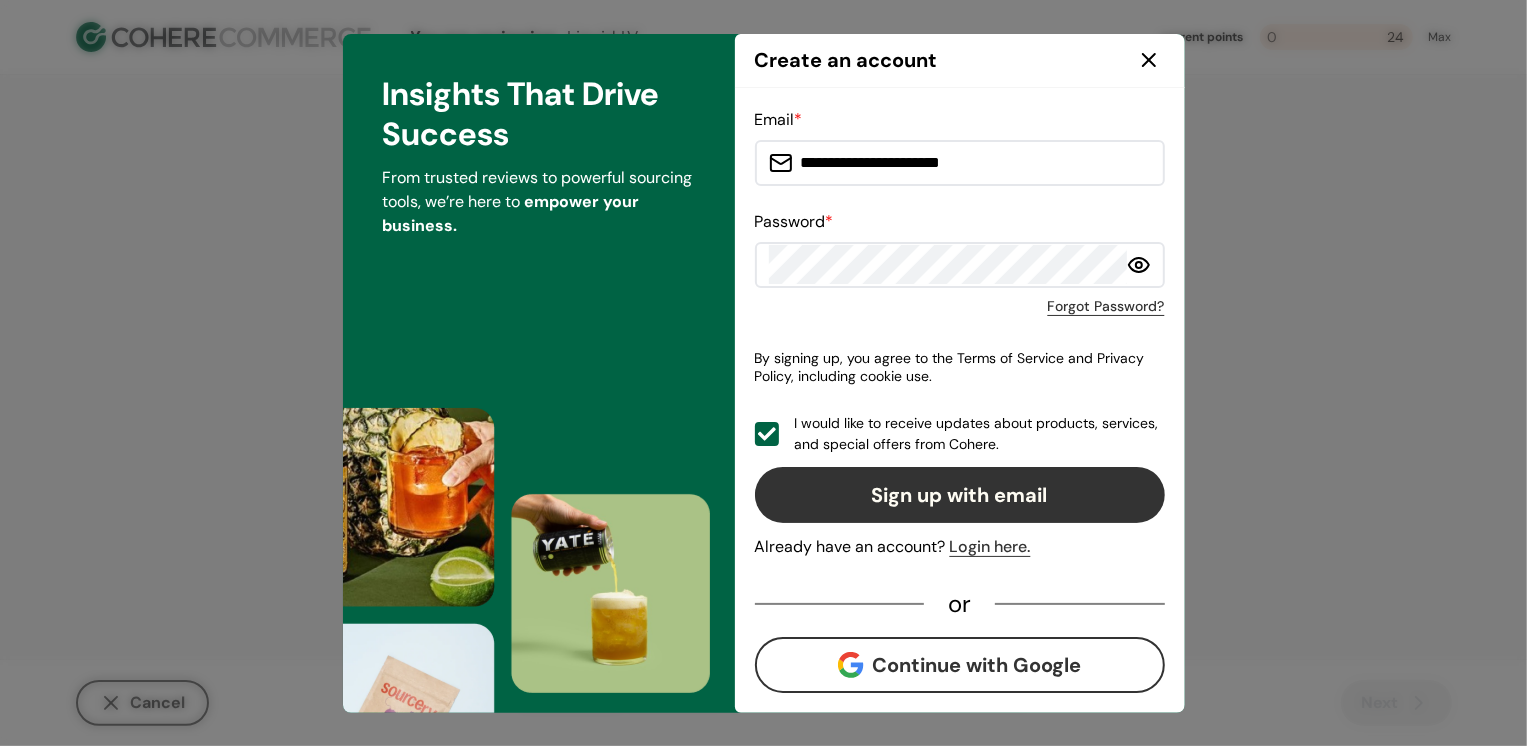 click 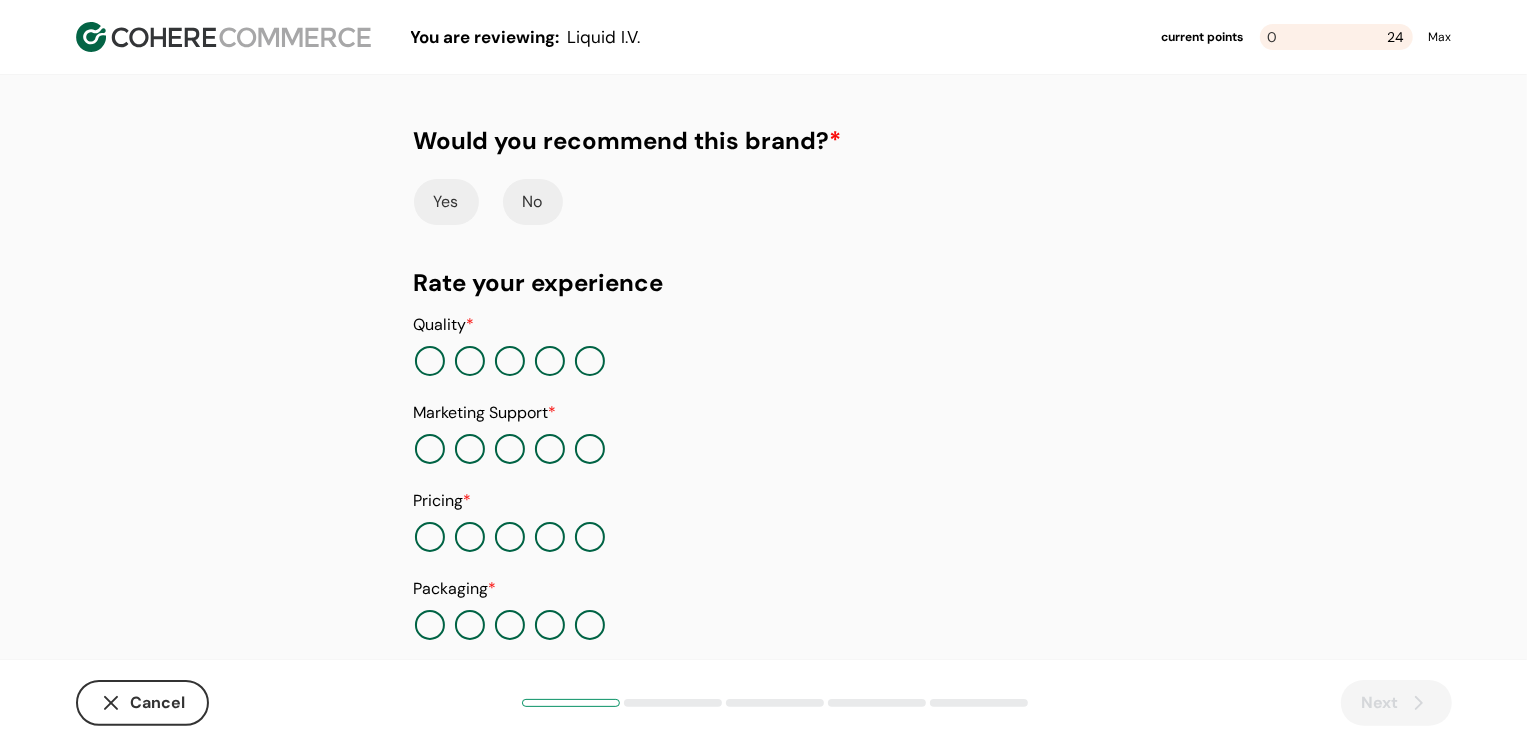 click on "Yes" at bounding box center [446, 202] 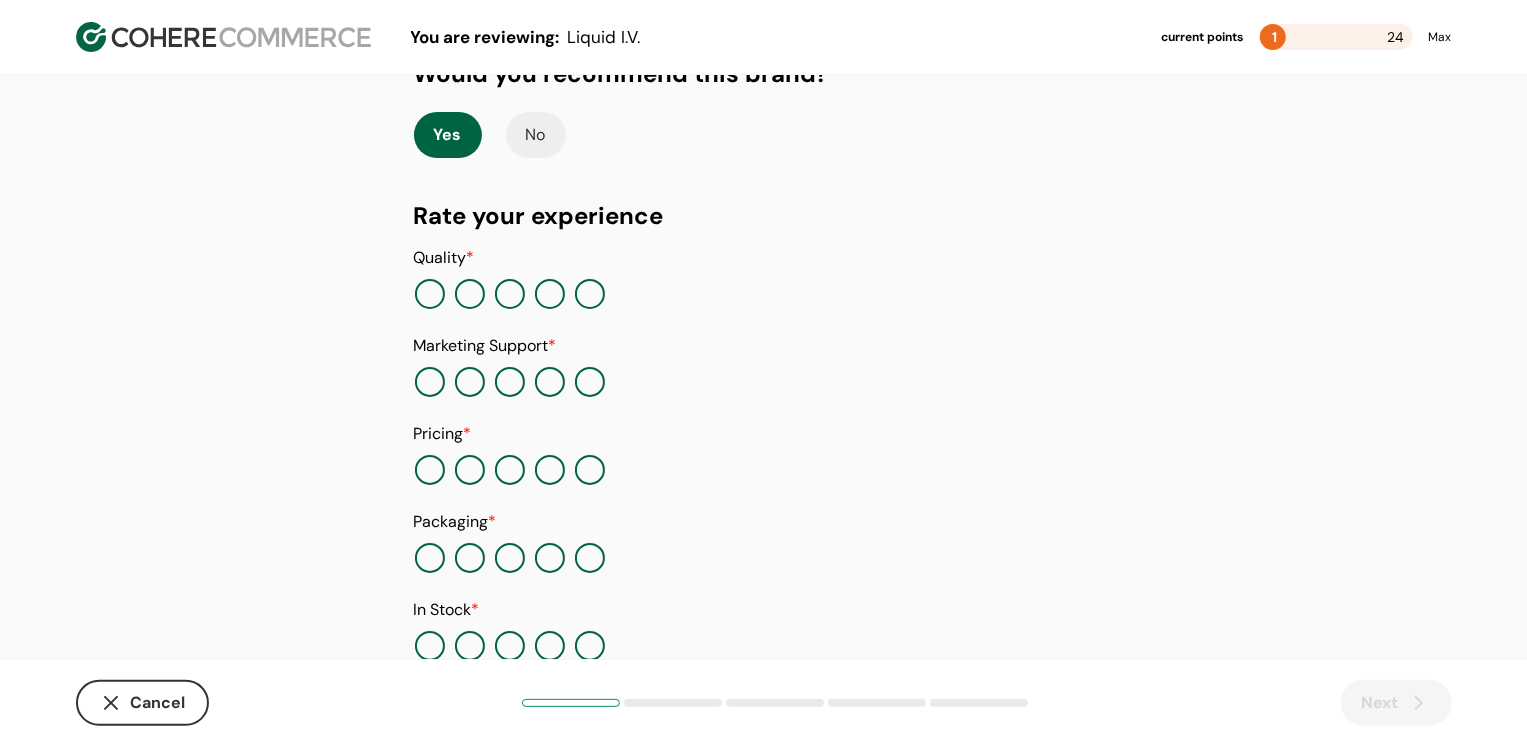 scroll, scrollTop: 205, scrollLeft: 0, axis: vertical 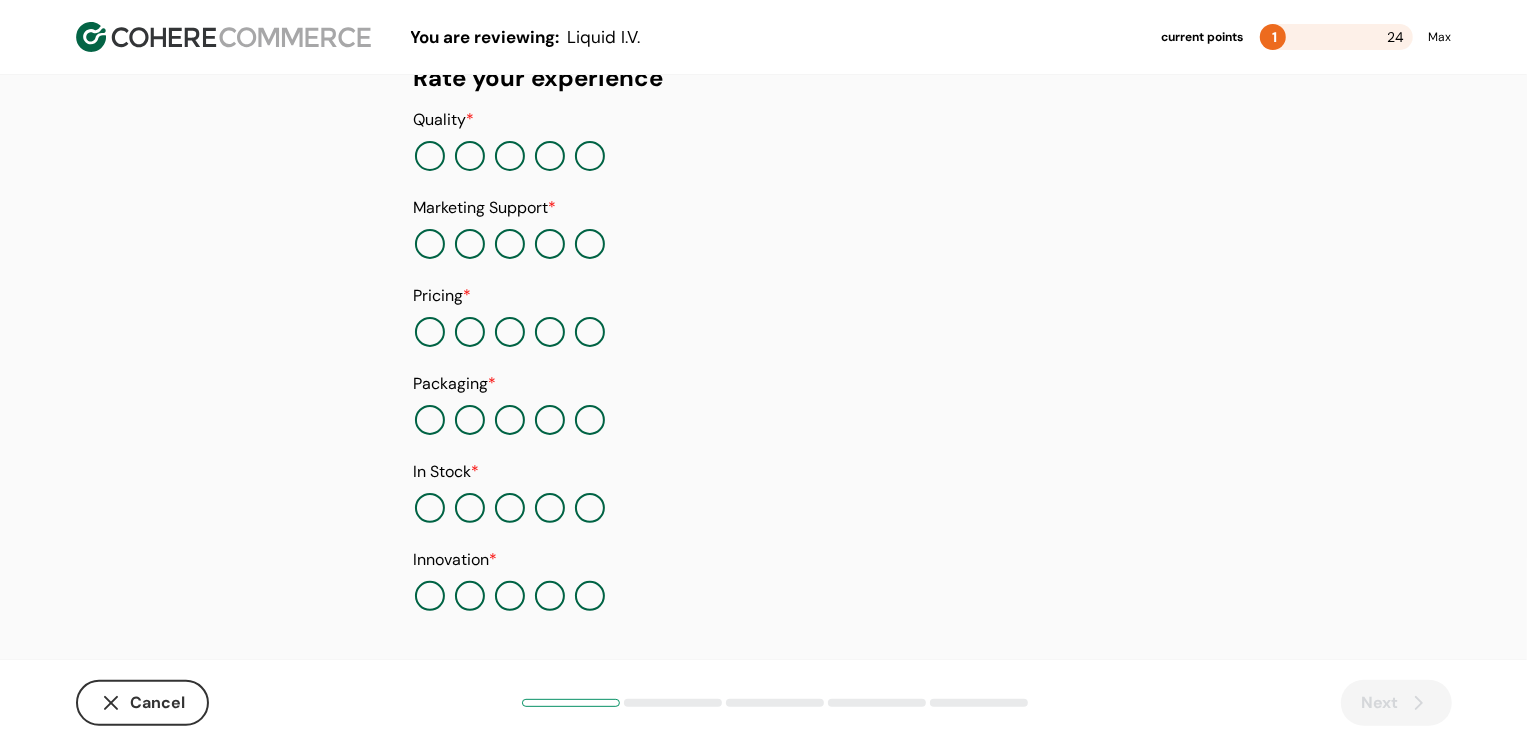 click at bounding box center [550, 508] 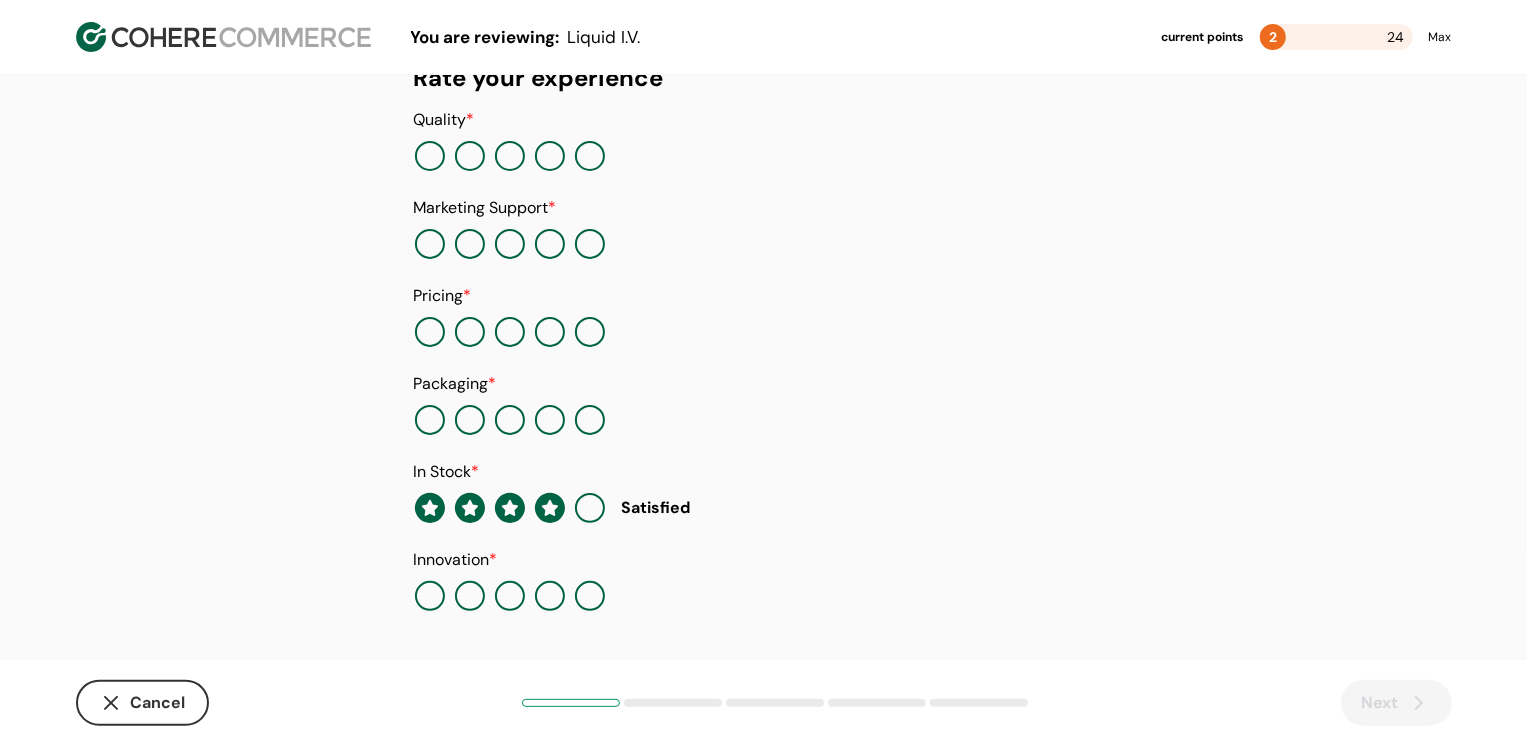 click at bounding box center [590, 420] 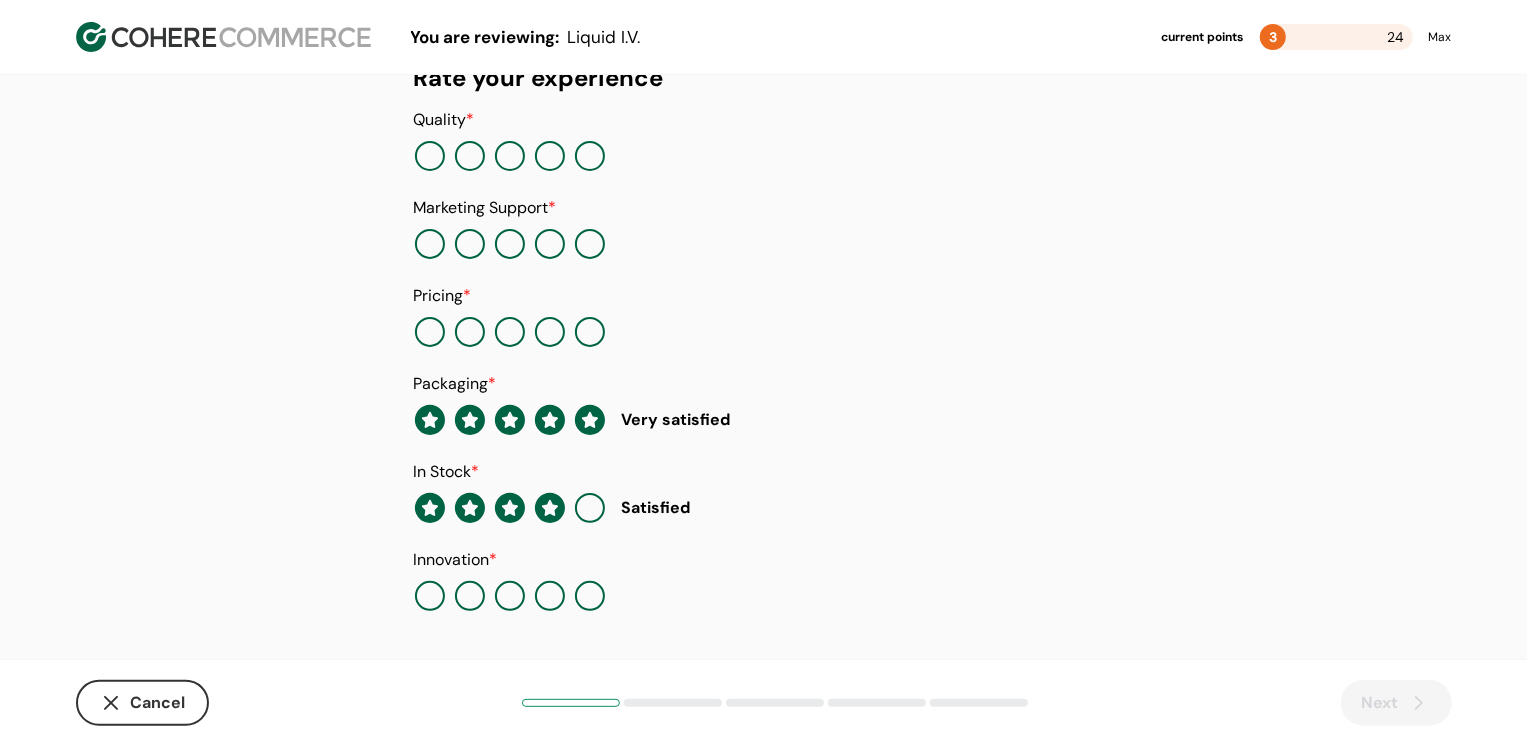 click at bounding box center [590, 332] 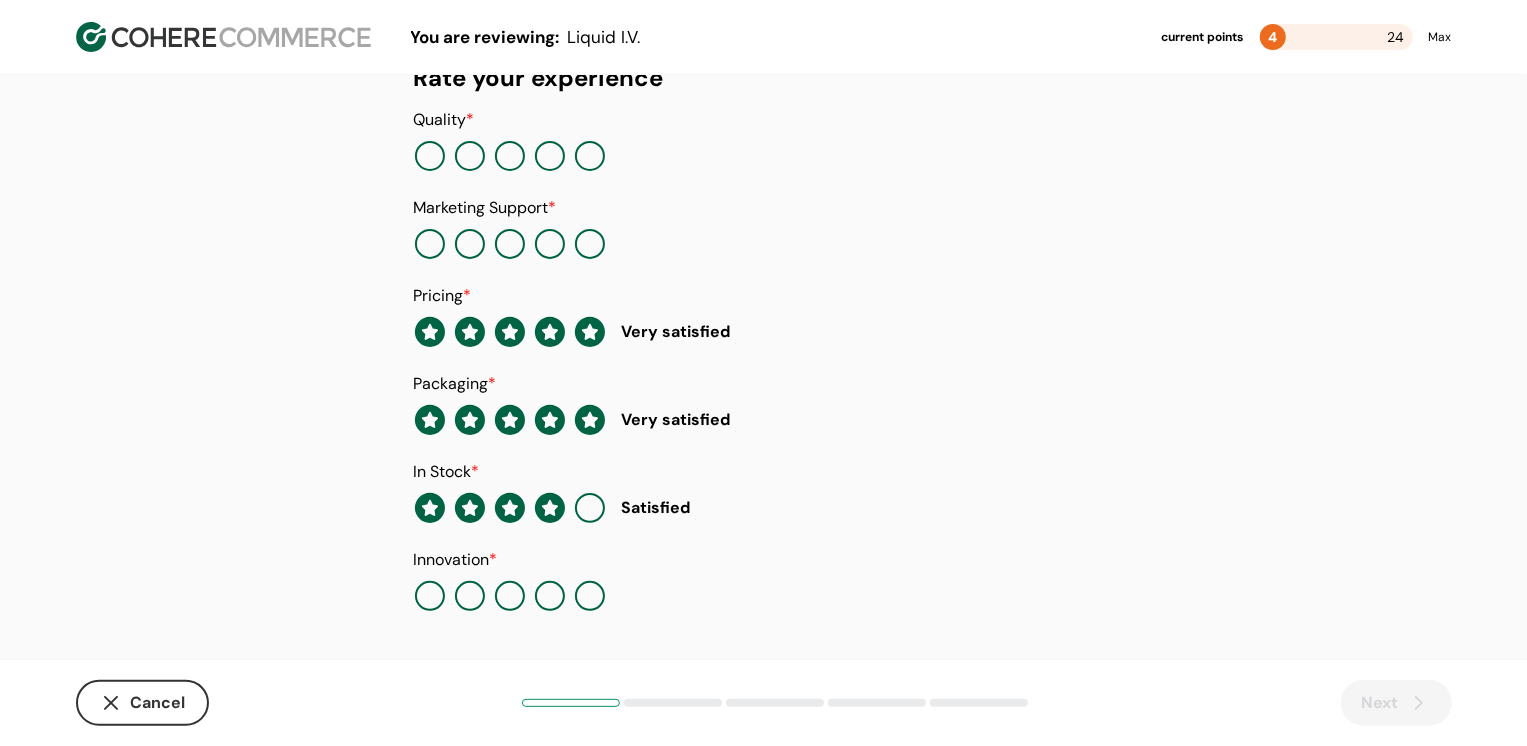 click at bounding box center [590, 244] 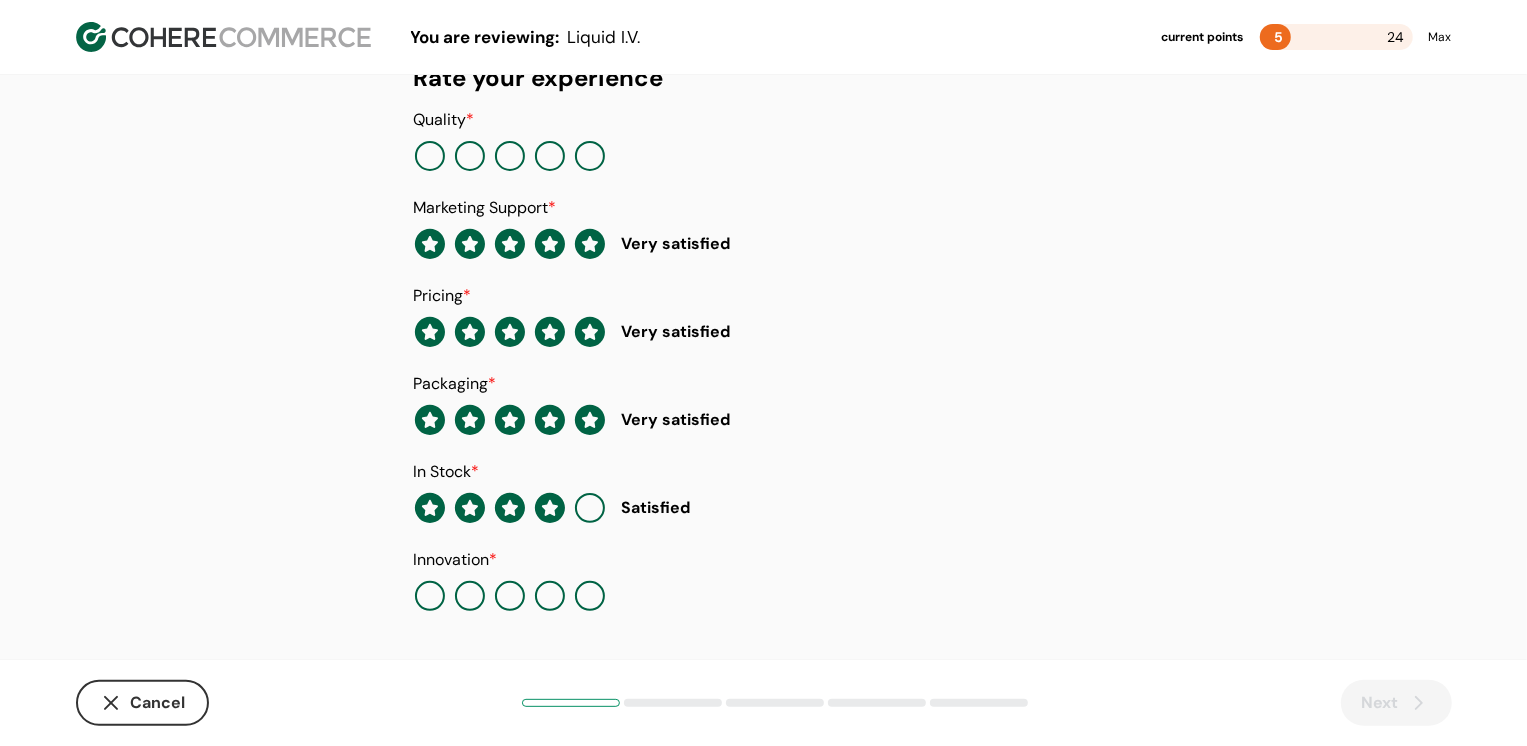 click at bounding box center (590, 156) 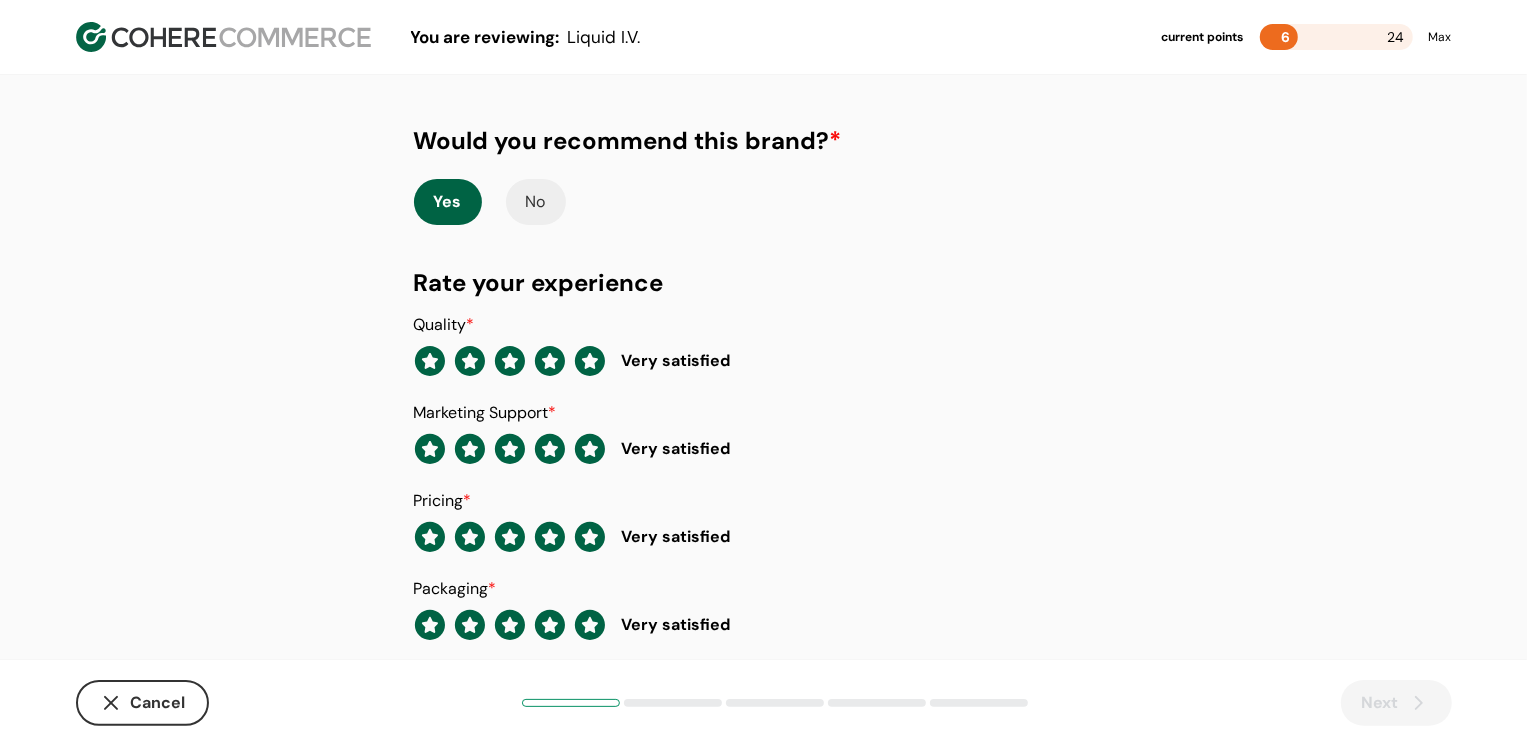scroll, scrollTop: 205, scrollLeft: 0, axis: vertical 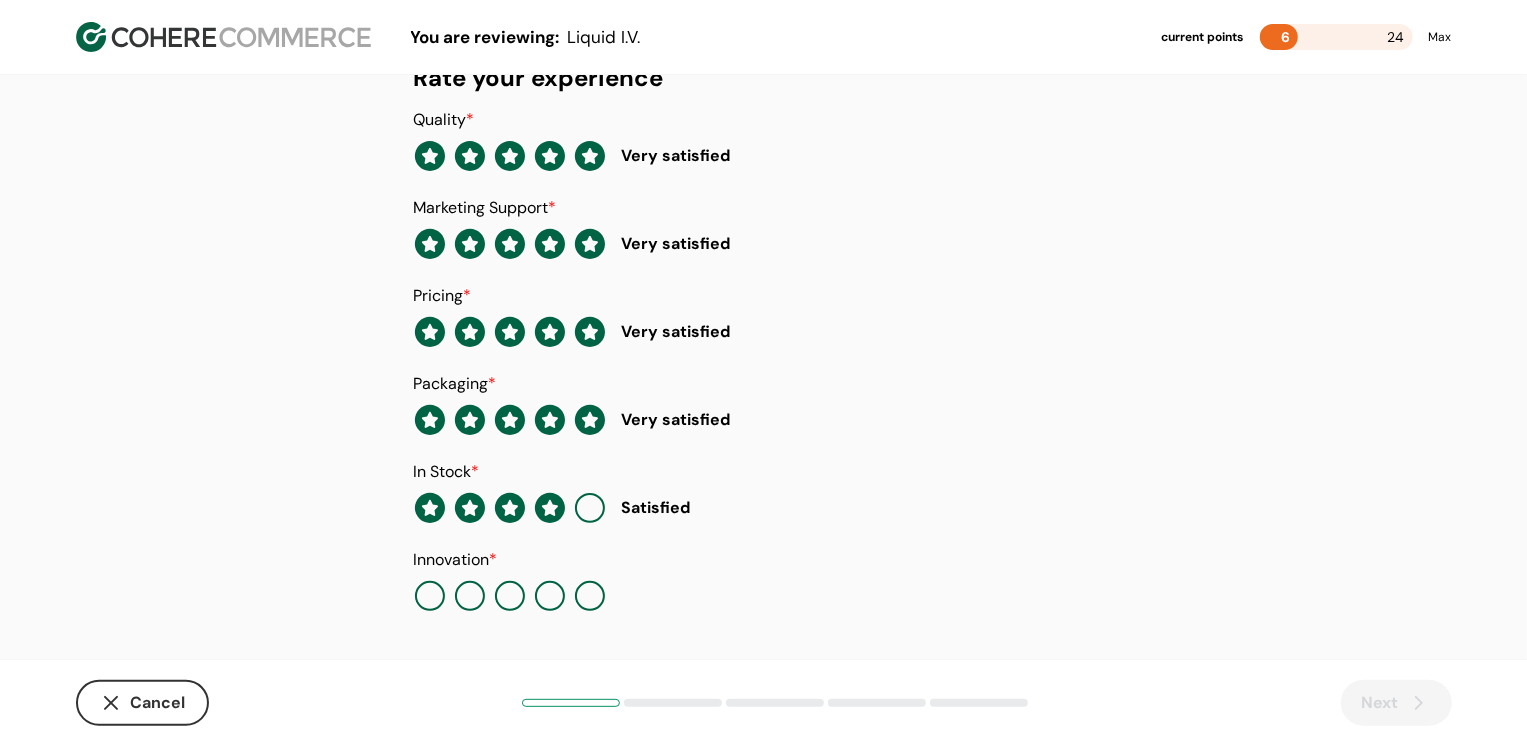 click at bounding box center [590, 596] 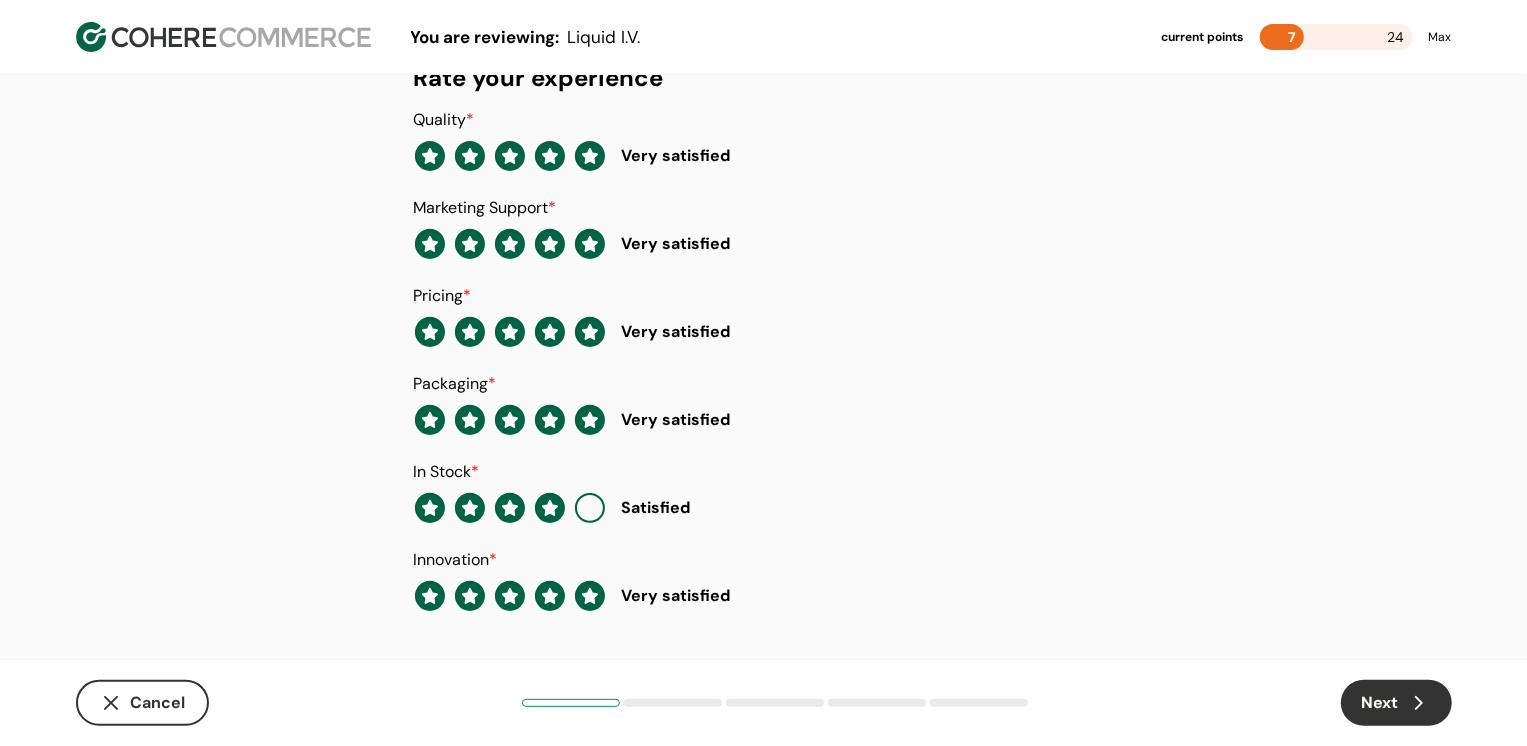 click on "Next" at bounding box center [1396, 703] 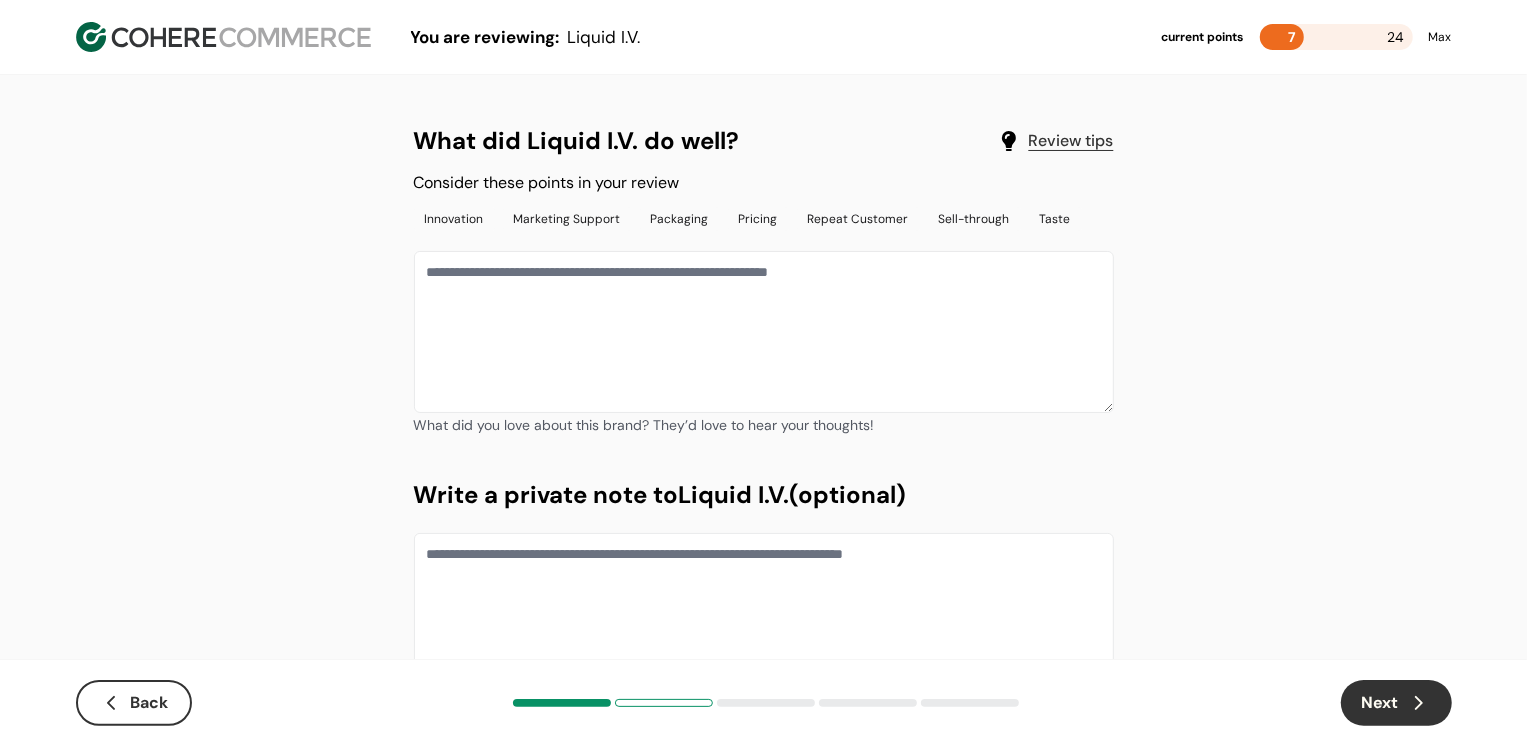 click at bounding box center (764, 332) 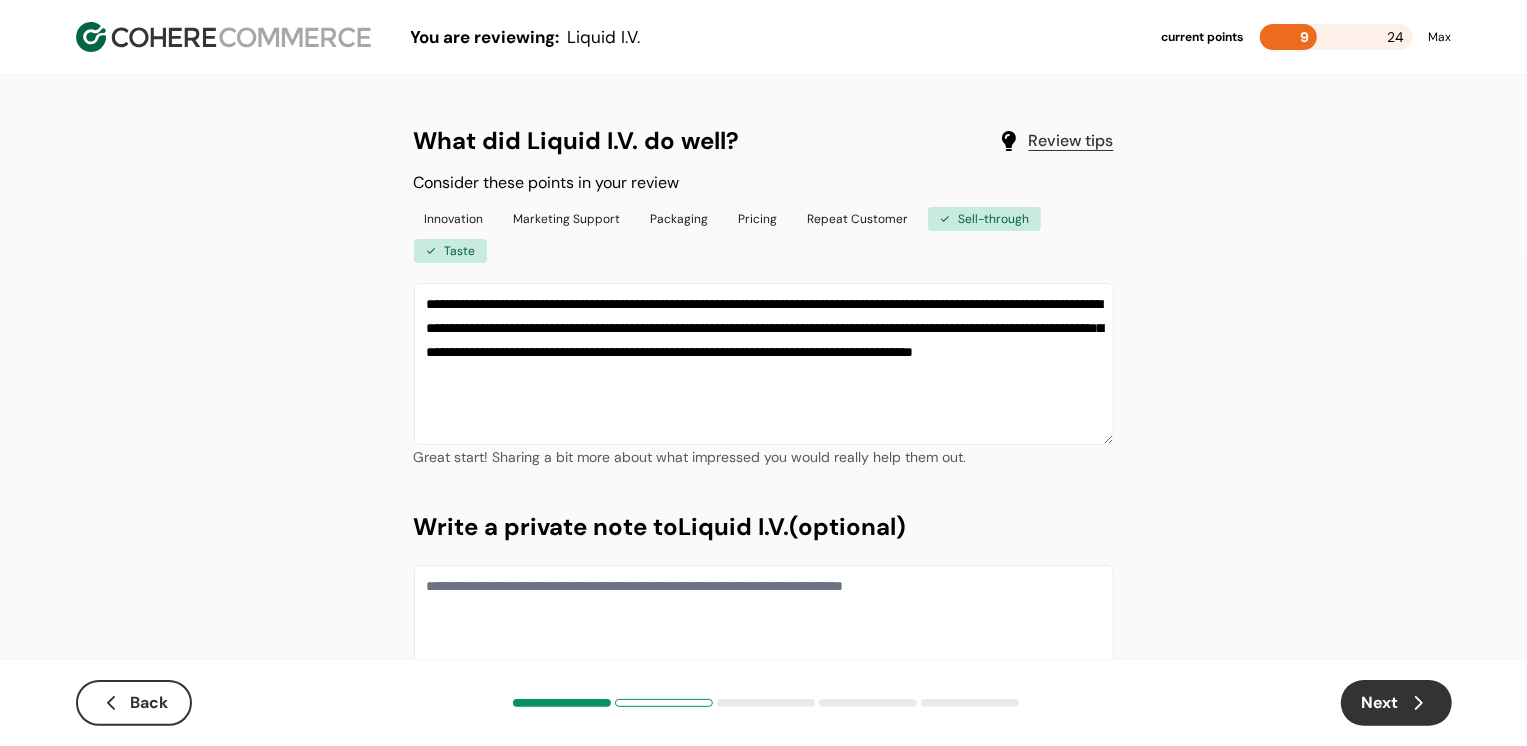 type on "**********" 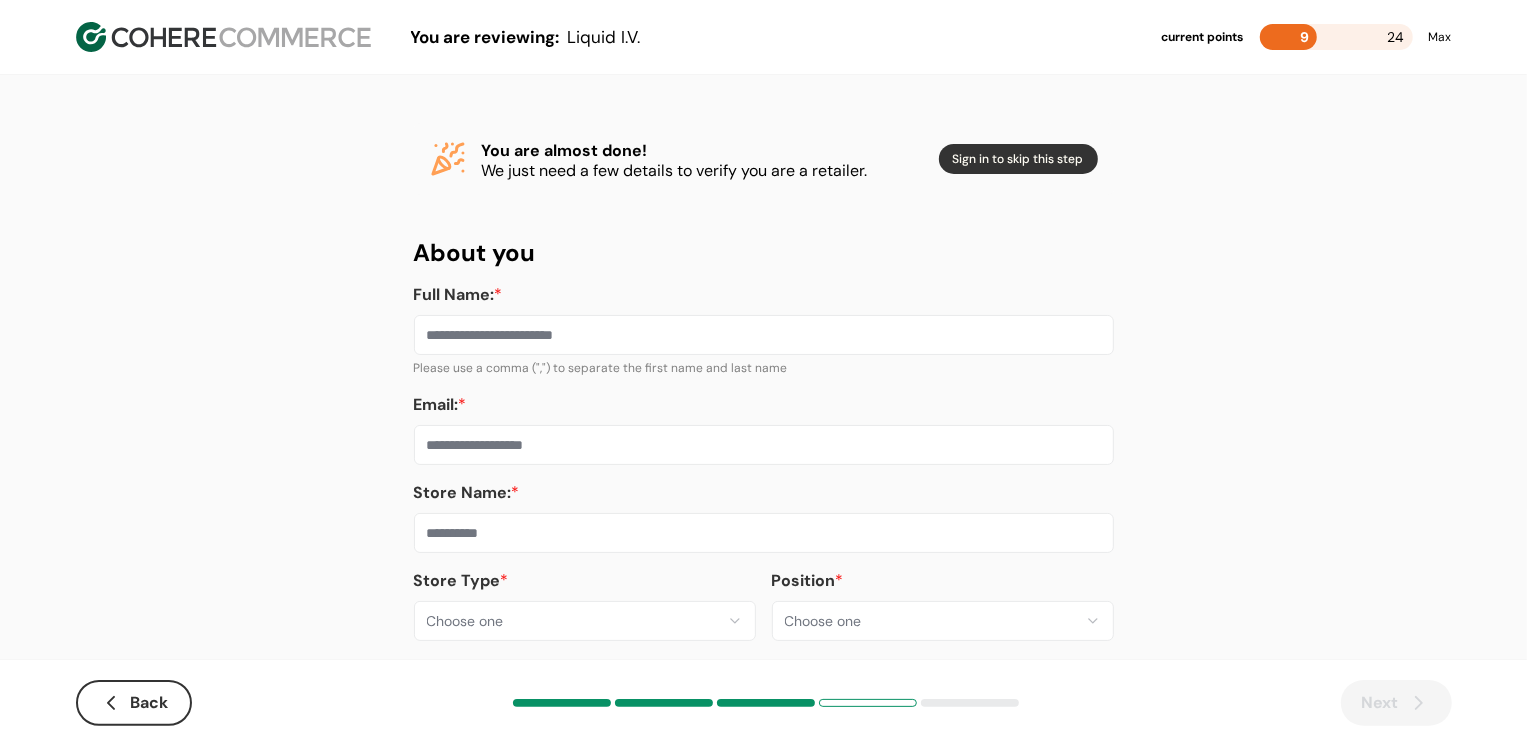 click on "**********" at bounding box center [764, 382] 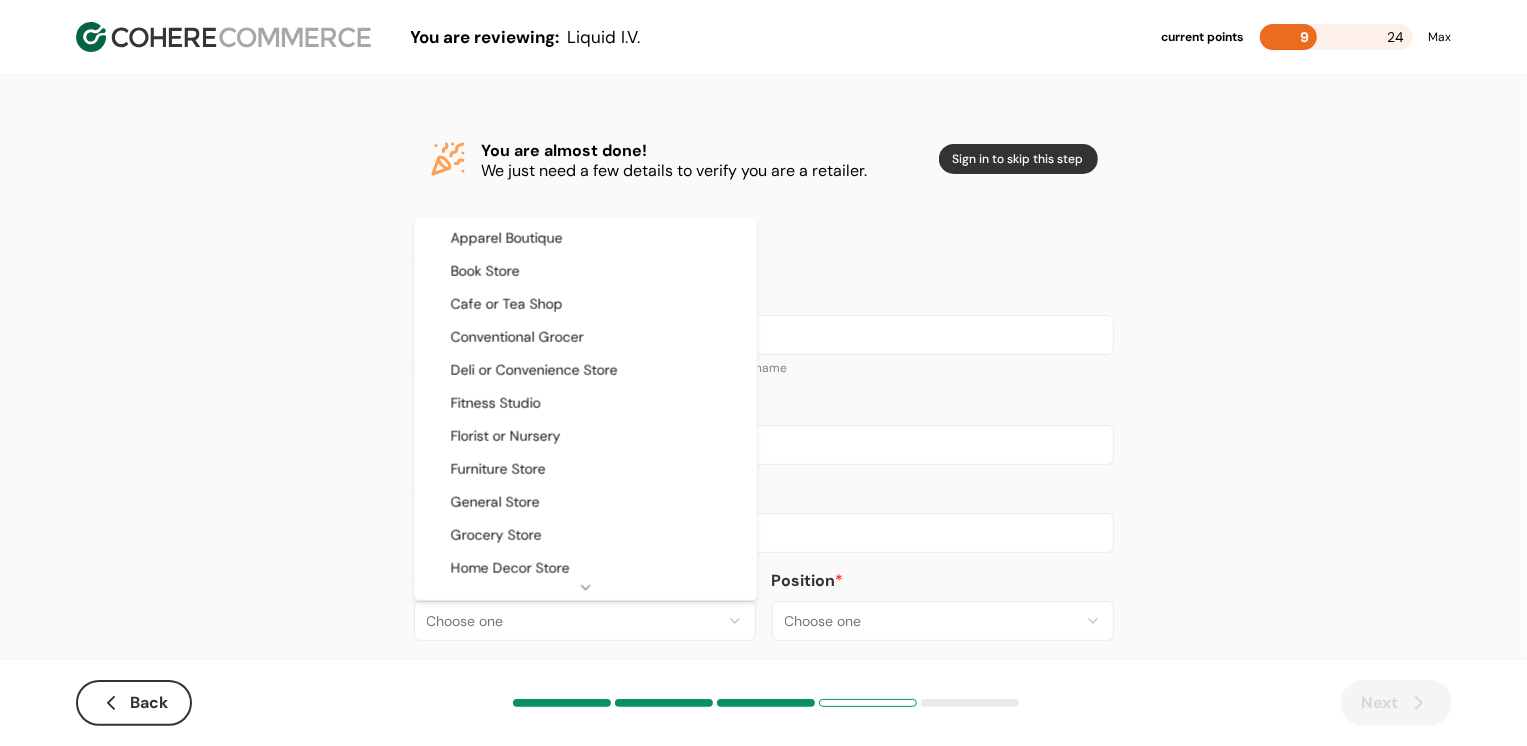 click on "**********" at bounding box center [763, 388] 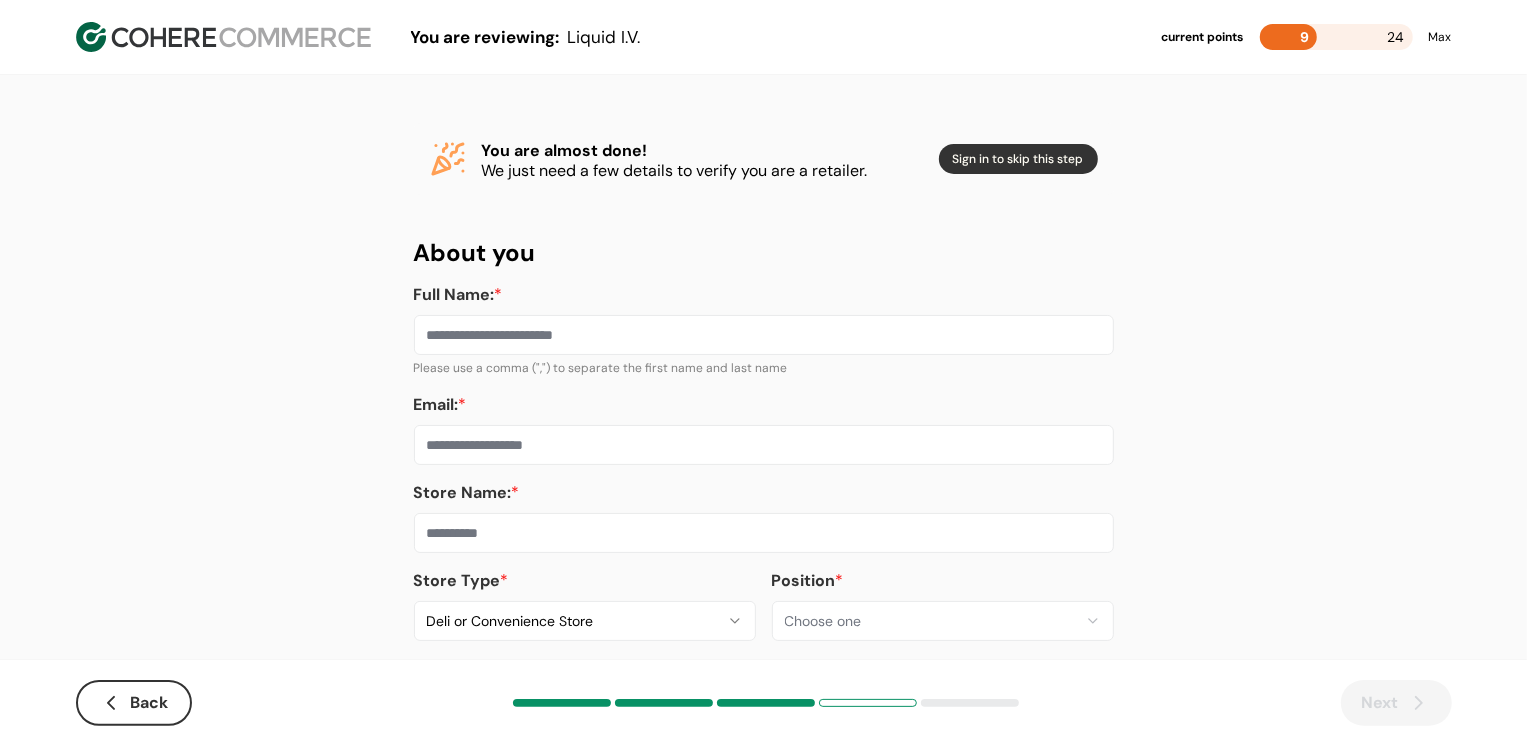 click at bounding box center [764, 533] 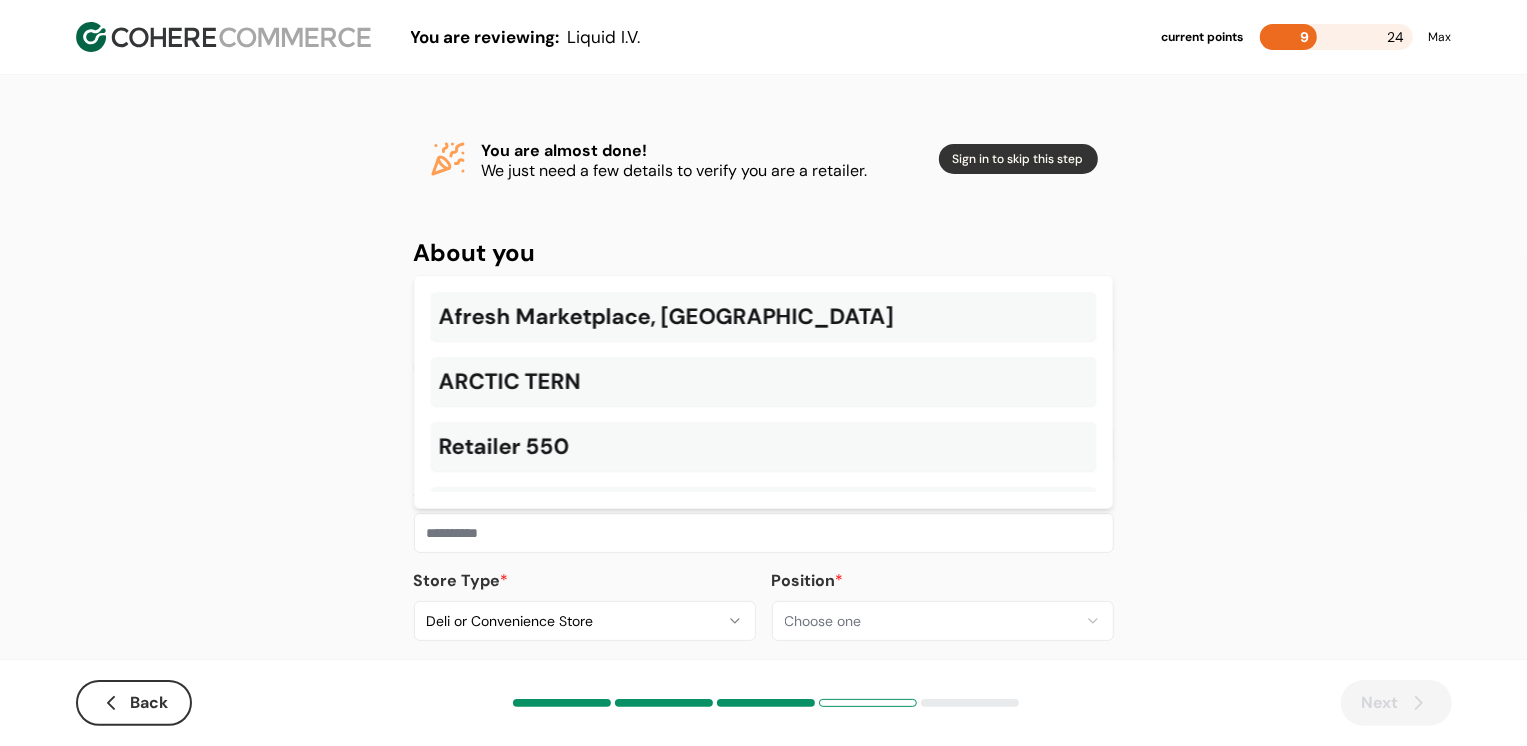 paste on "**********" 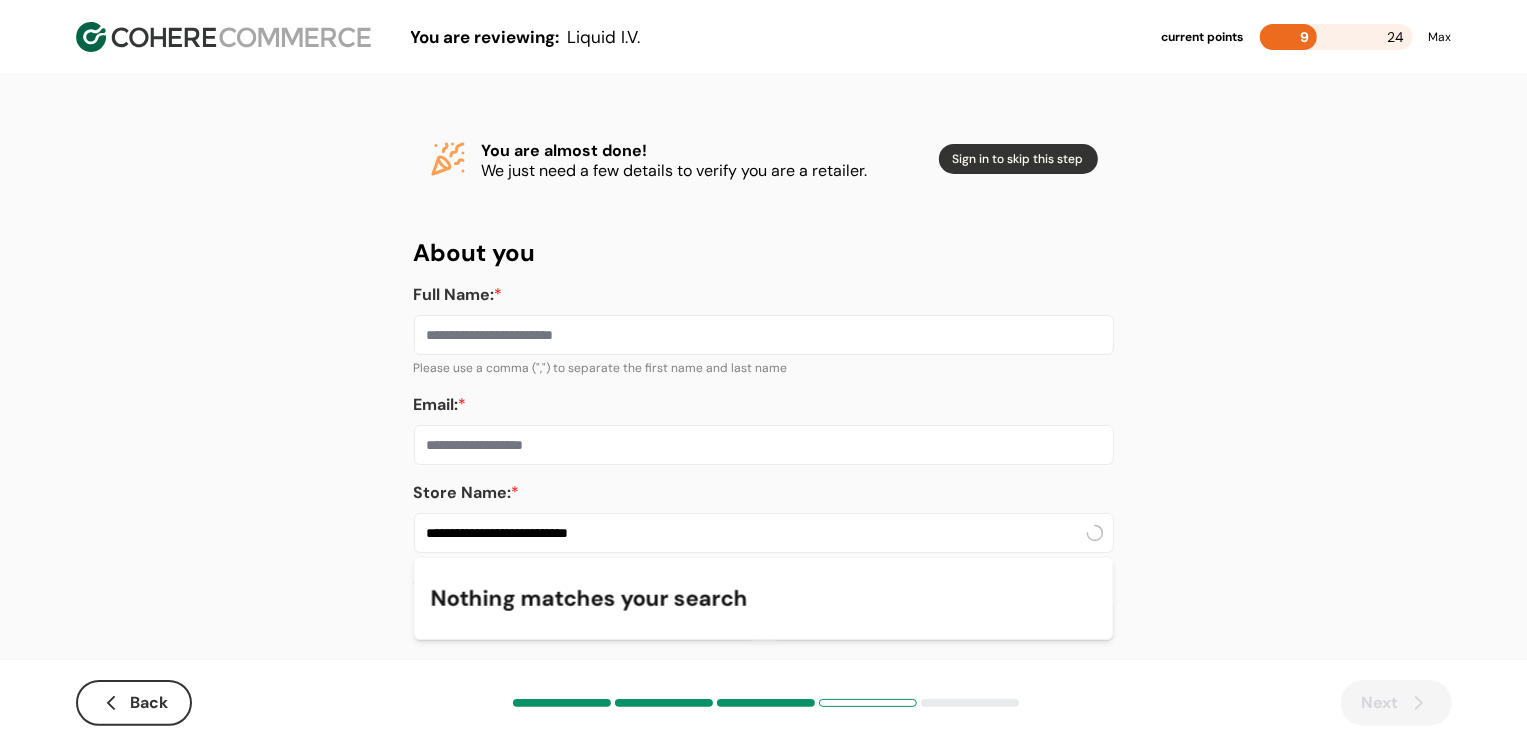 type on "**********" 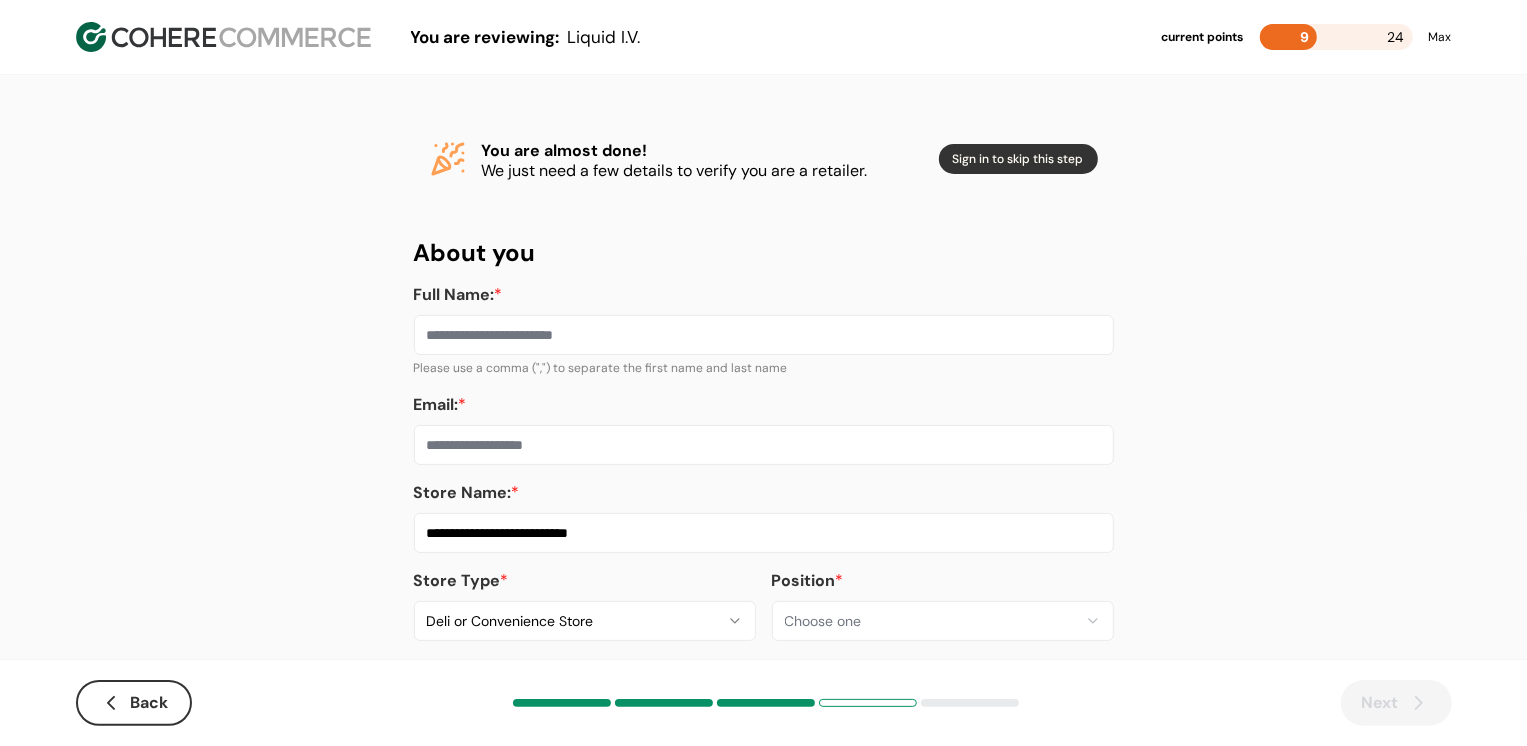 click on "Email:  *" at bounding box center (764, 445) 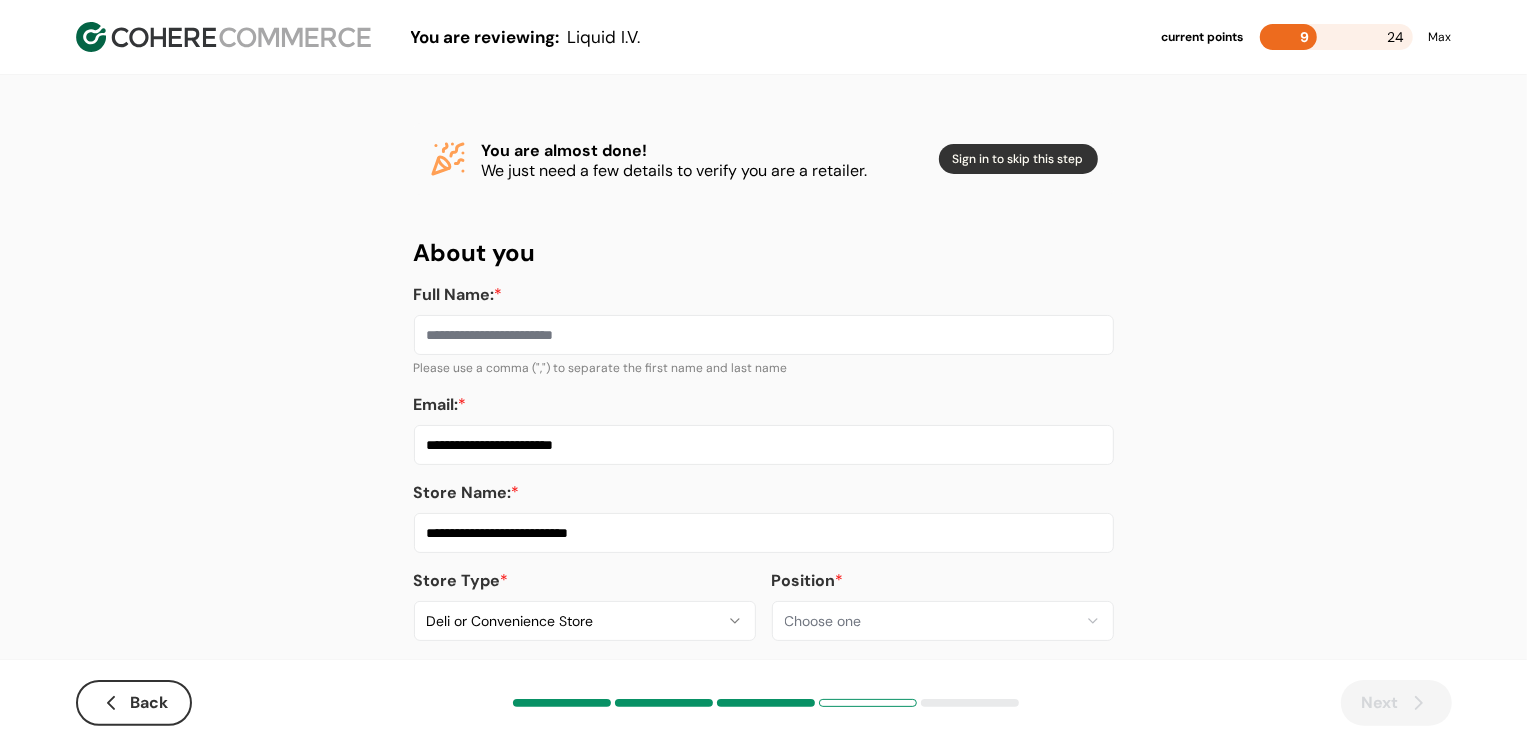 type on "**********" 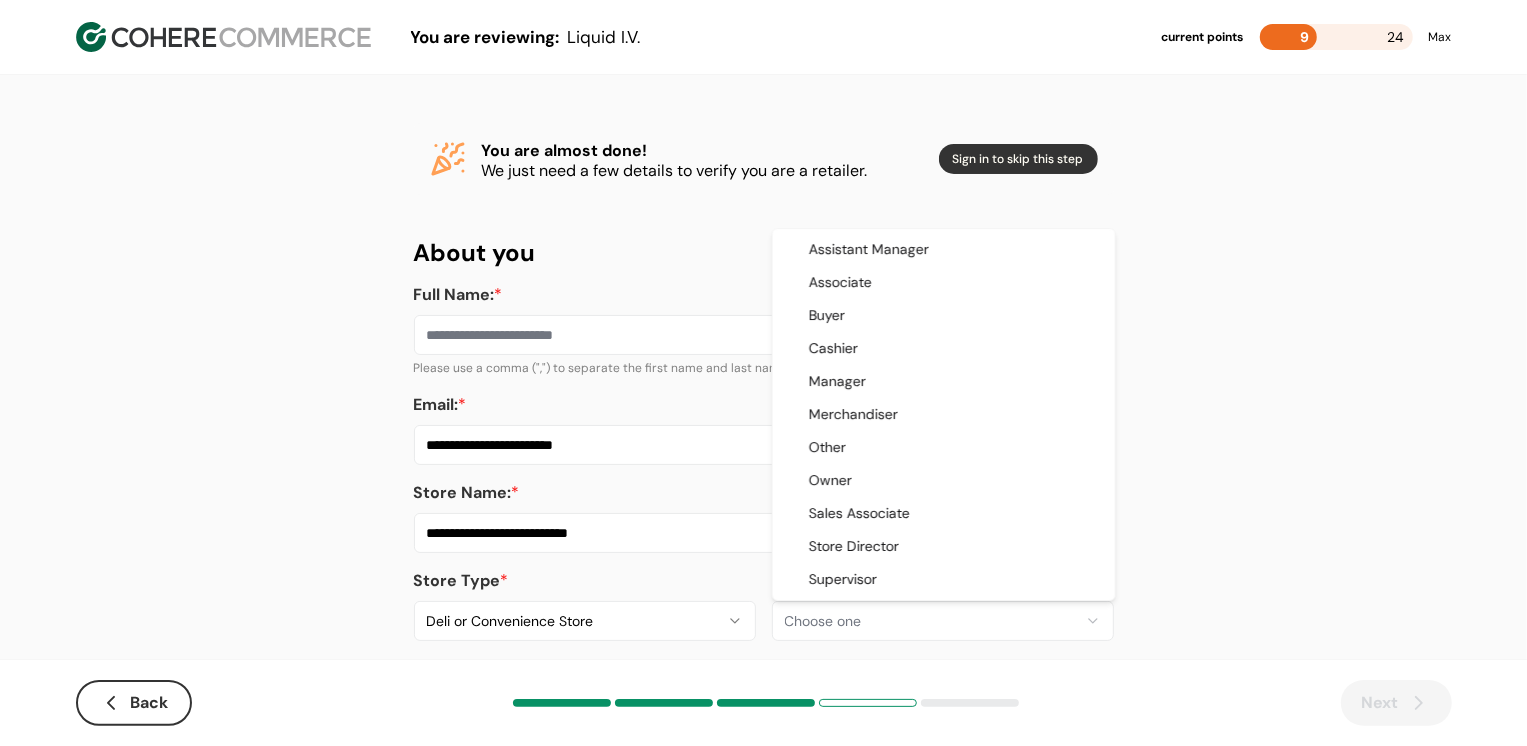 click on "**********" at bounding box center (763, 388) 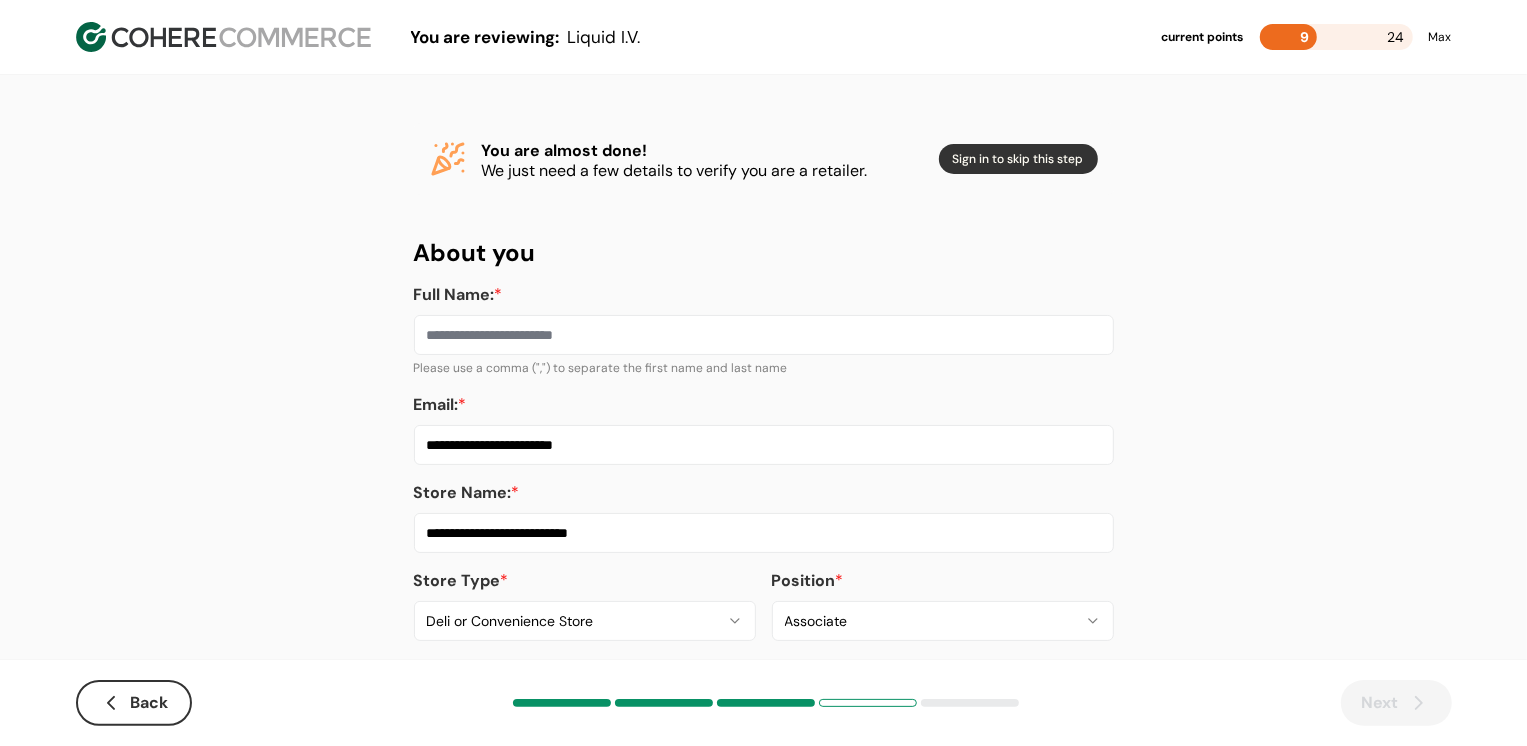 click on "Full Name:  *" at bounding box center [764, 335] 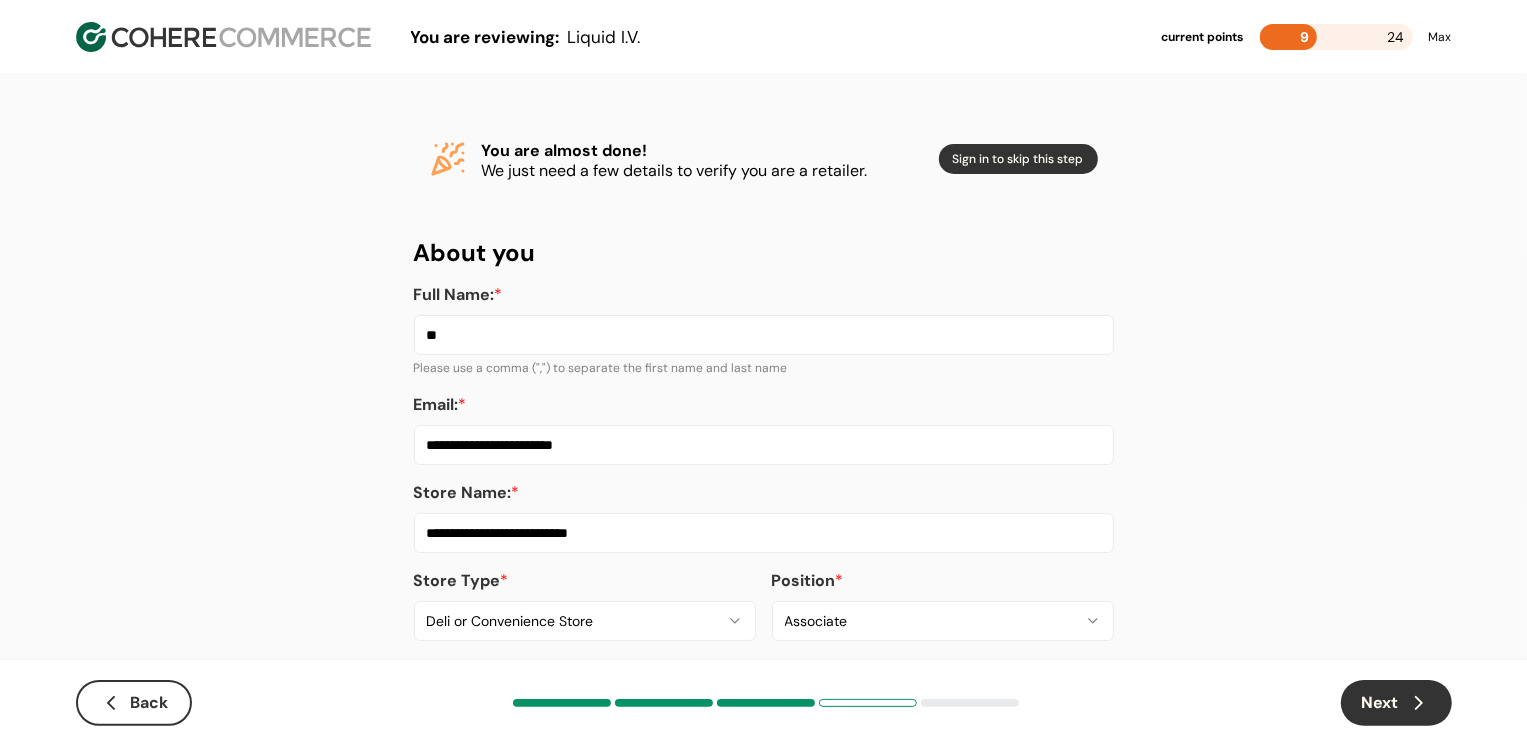 type on "**" 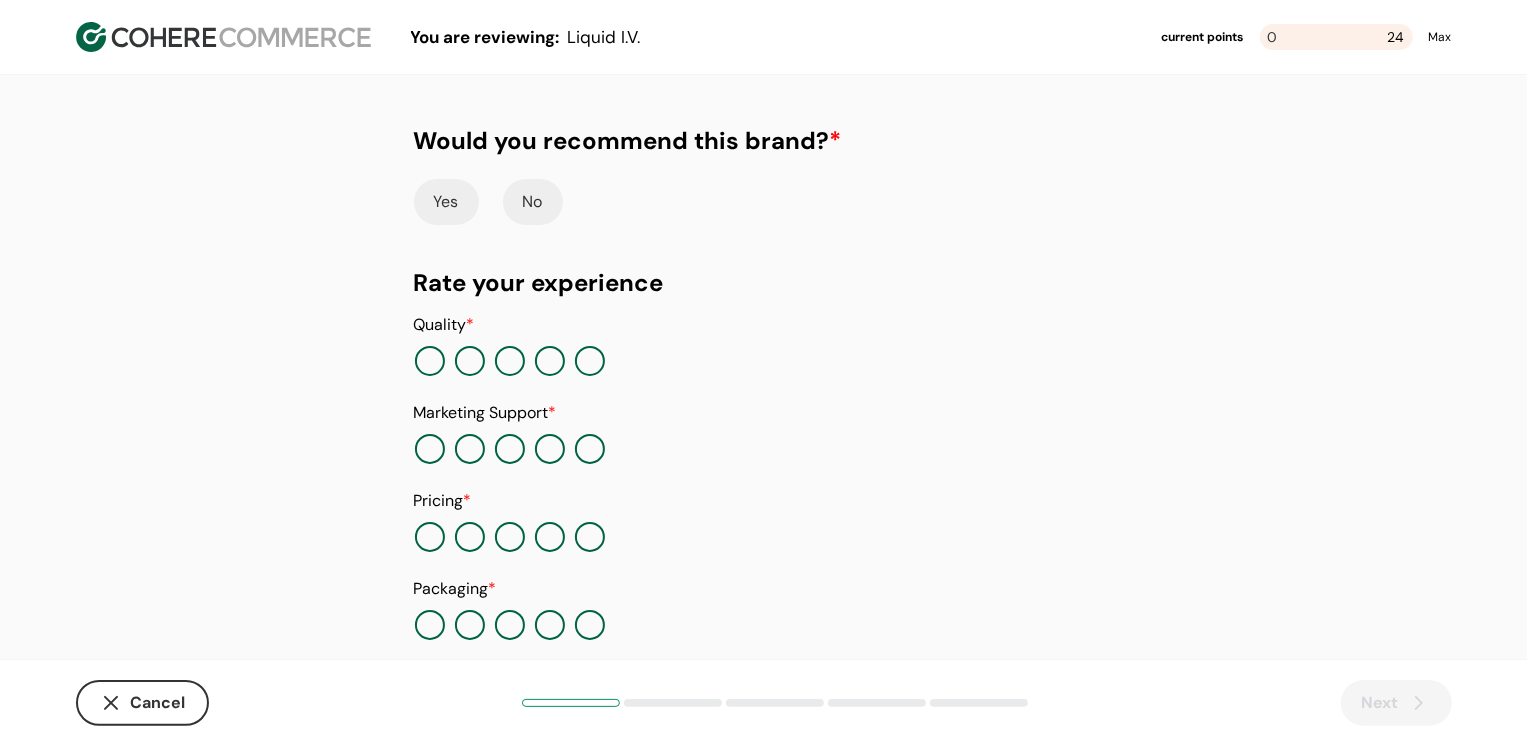 click on "Yes" at bounding box center [446, 202] 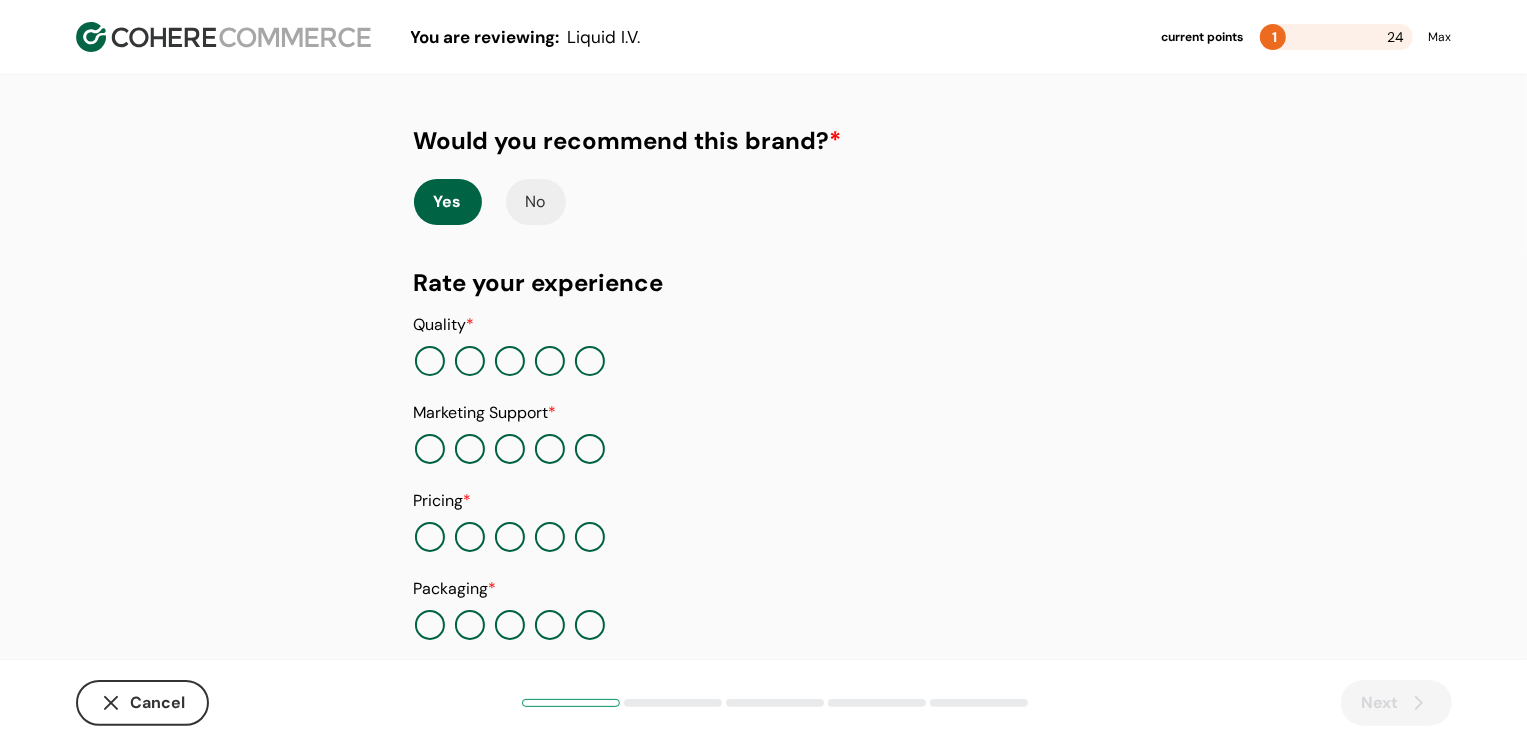 click at bounding box center [590, 361] 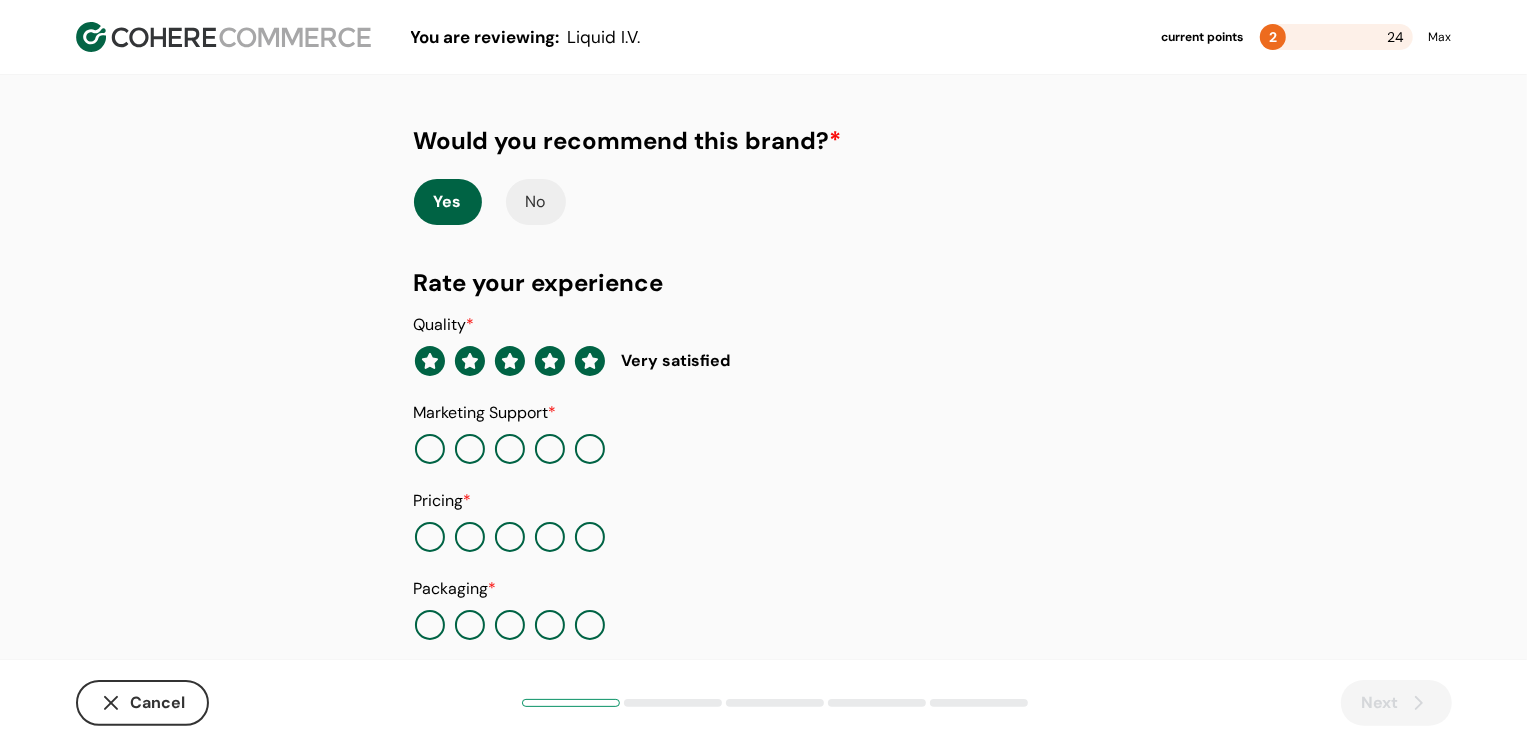 click at bounding box center [550, 449] 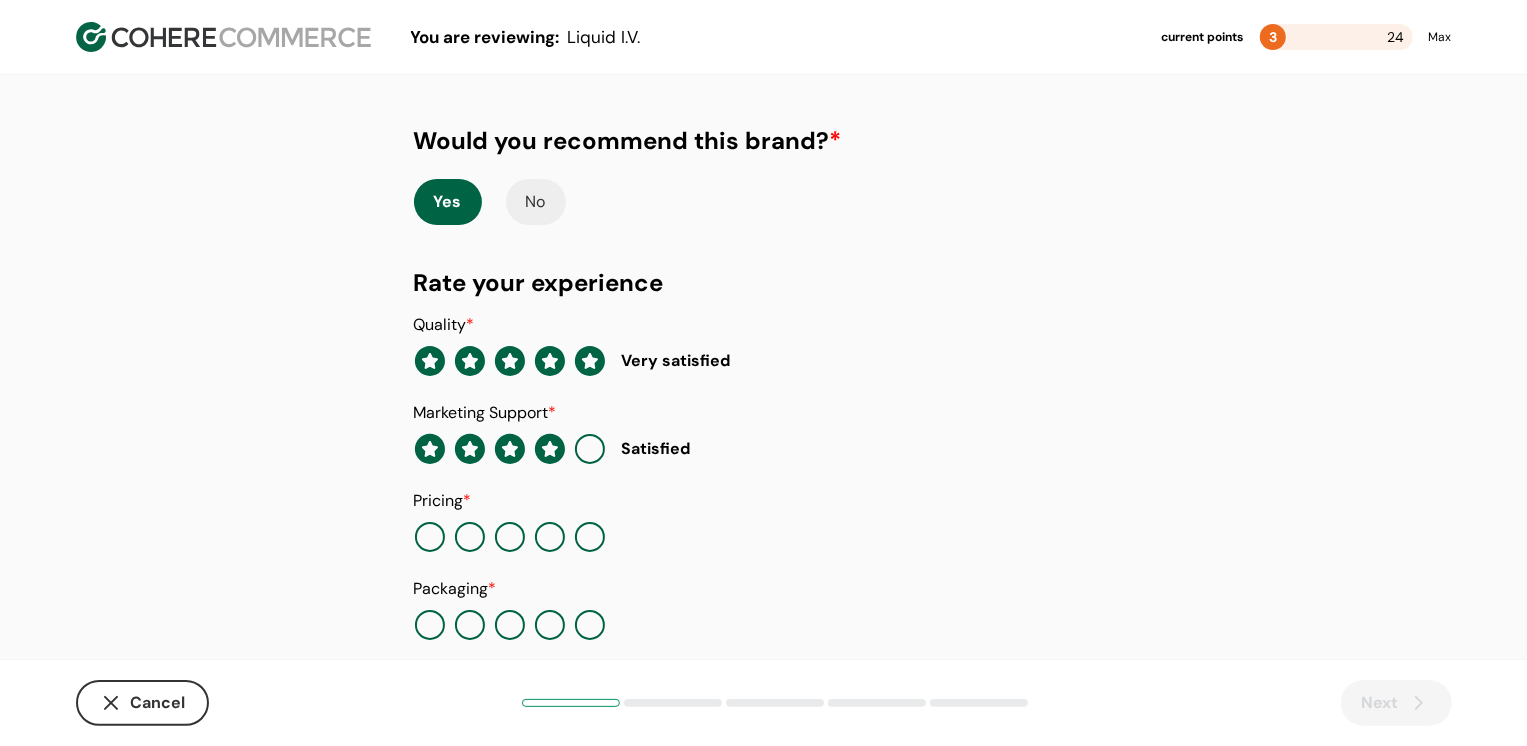 click at bounding box center [590, 537] 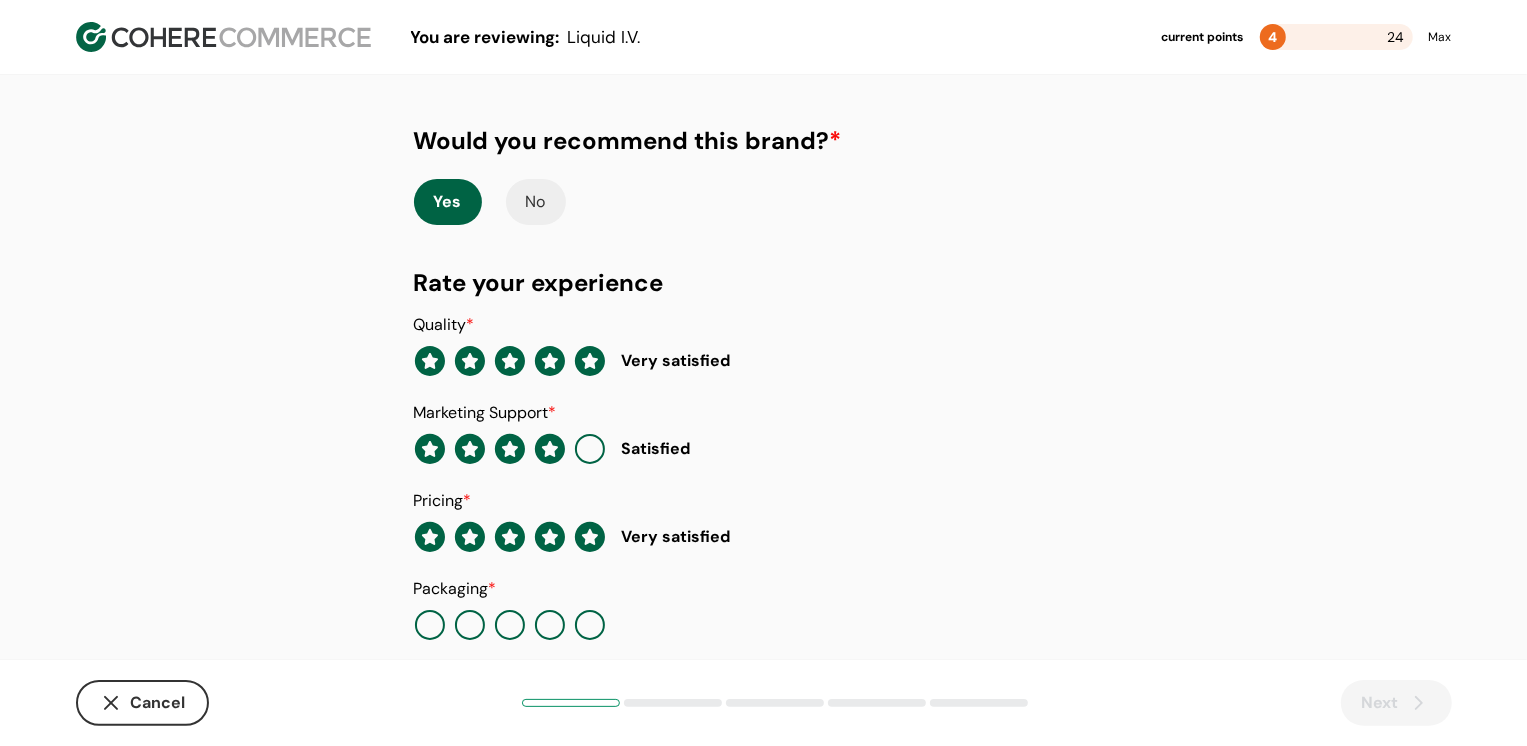 scroll, scrollTop: 205, scrollLeft: 0, axis: vertical 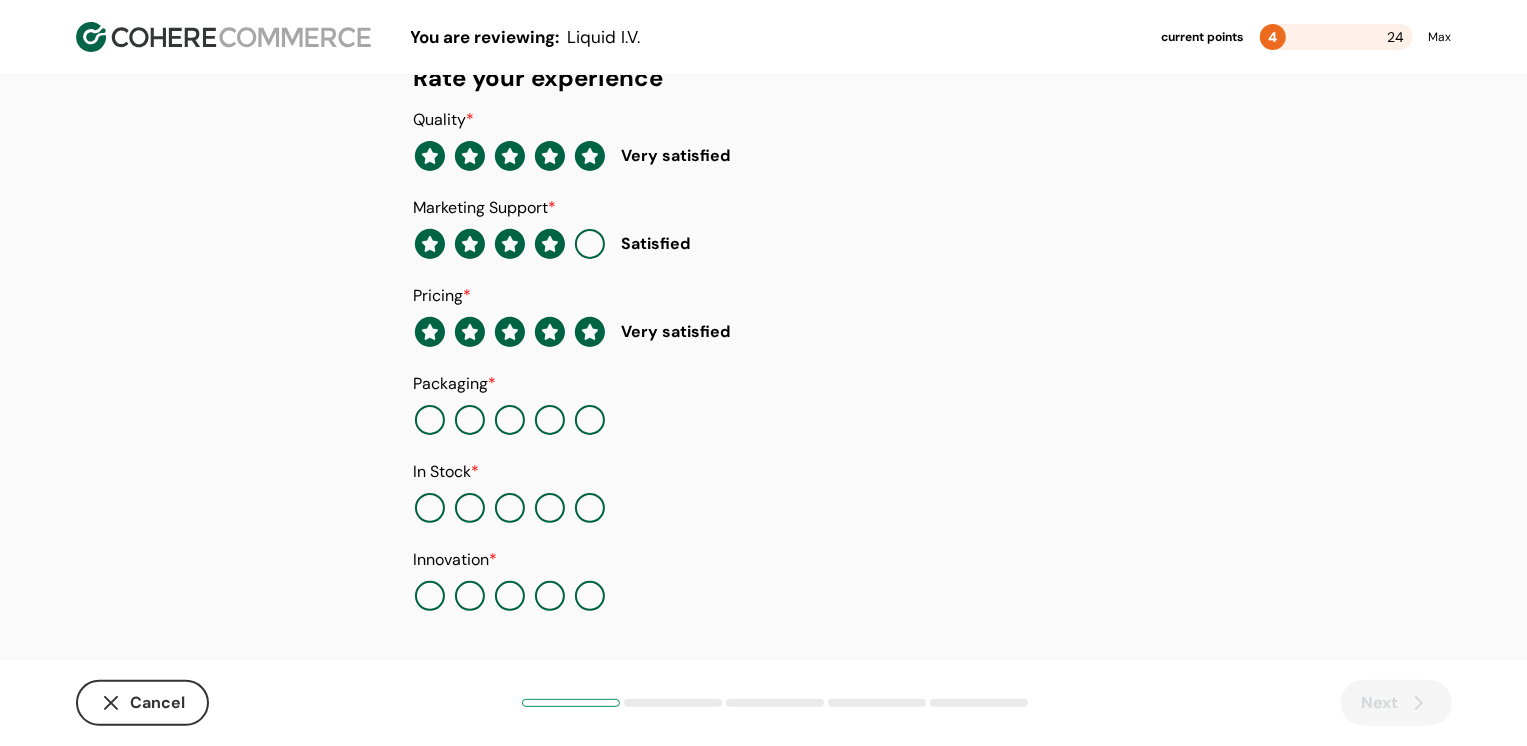 click at bounding box center [590, 420] 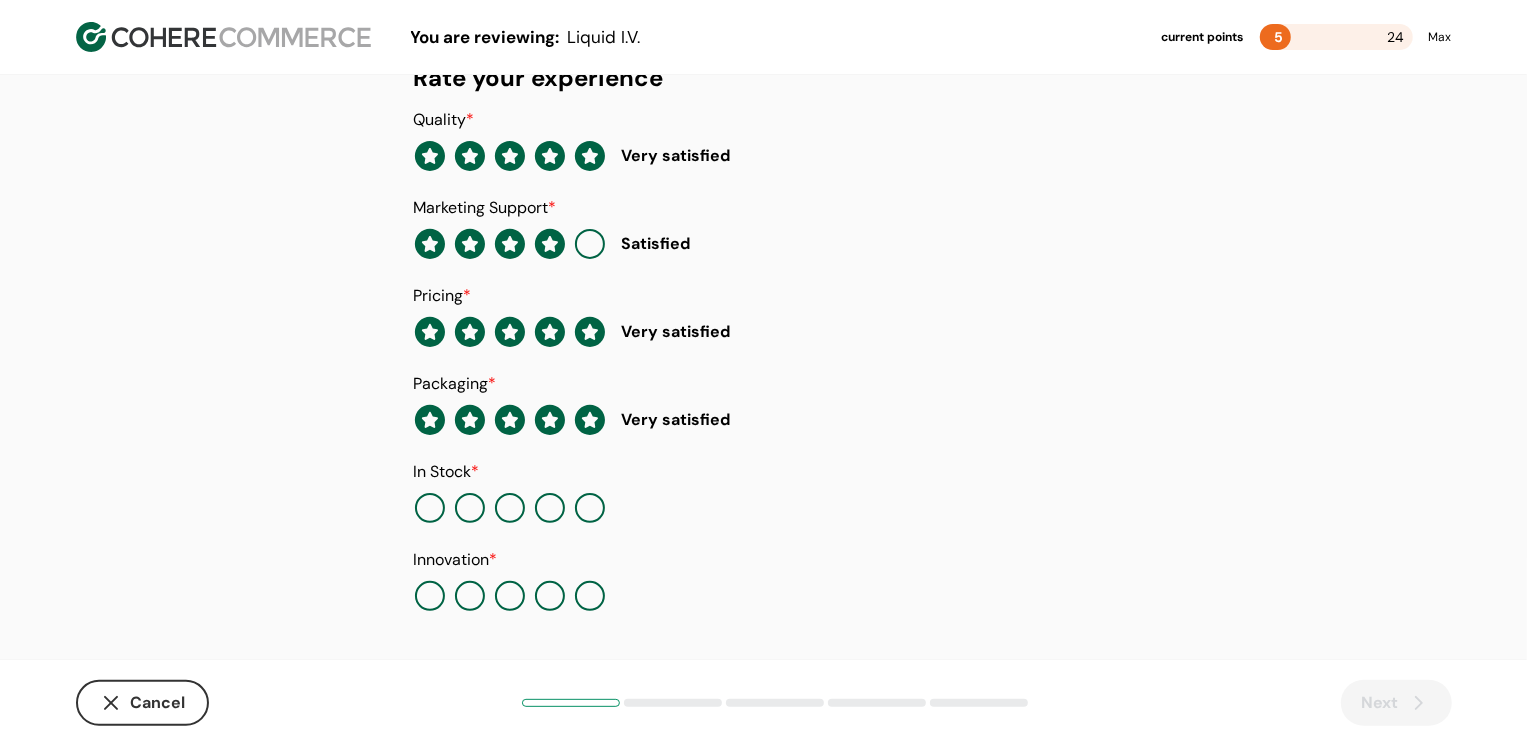 click at bounding box center [550, 508] 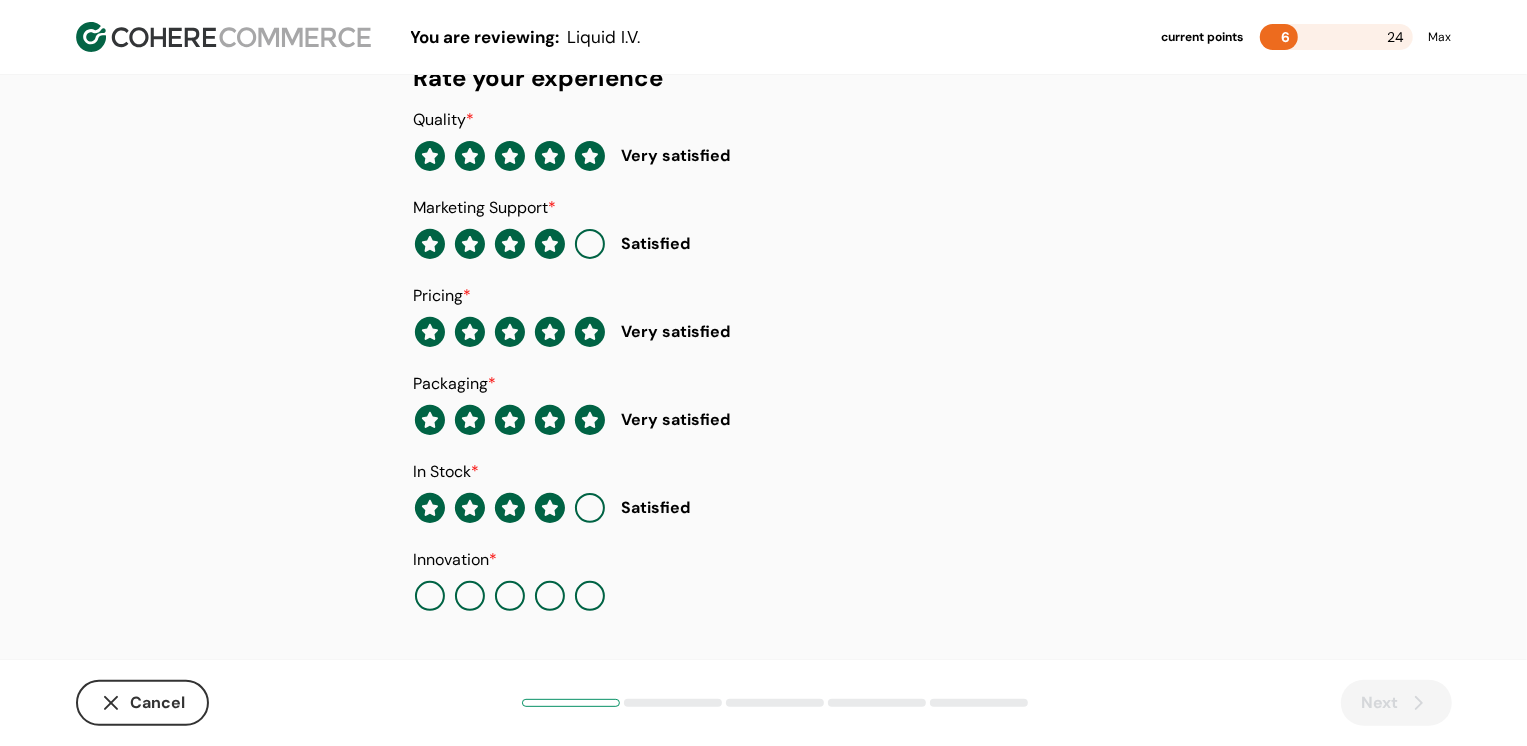 click at bounding box center [510, 596] 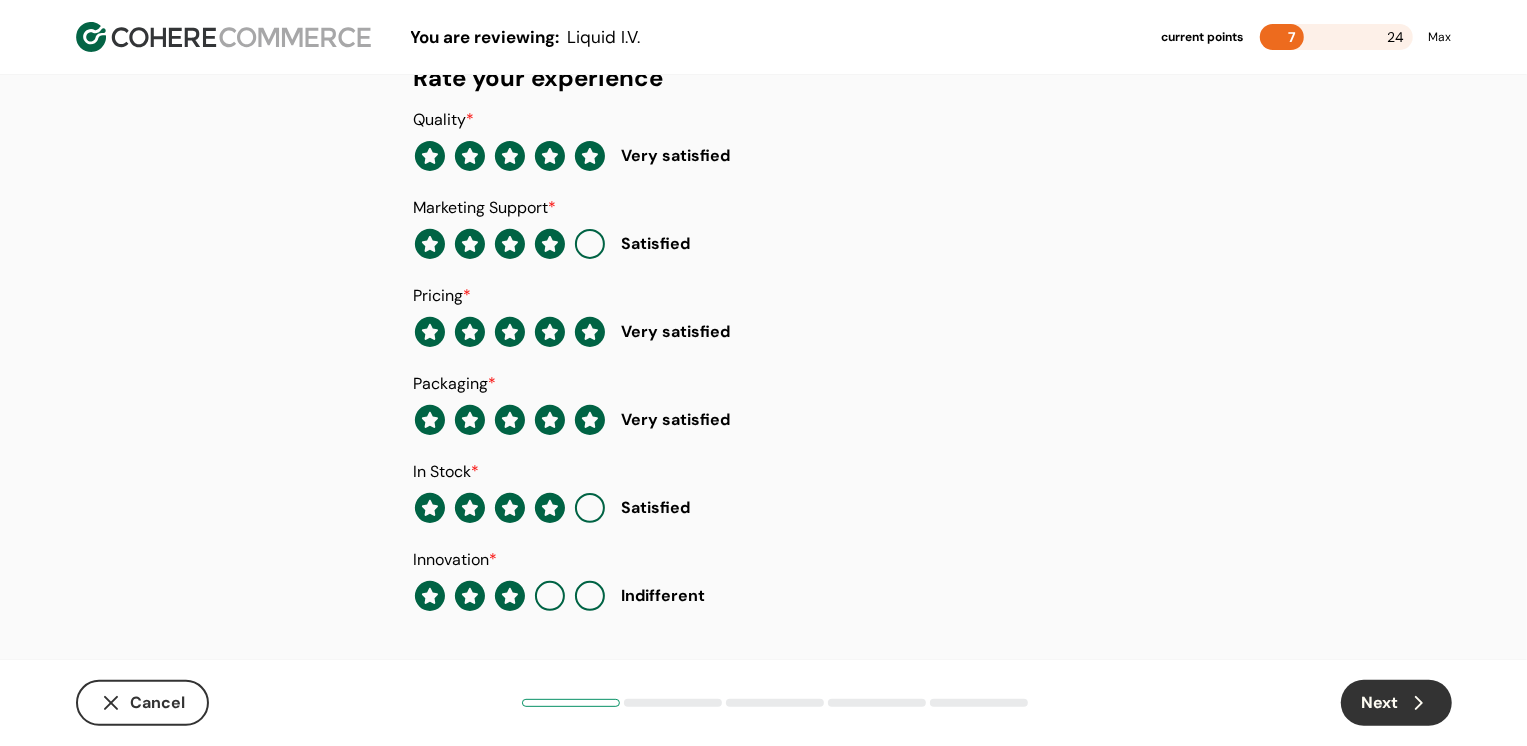 click on "Next" at bounding box center [1396, 703] 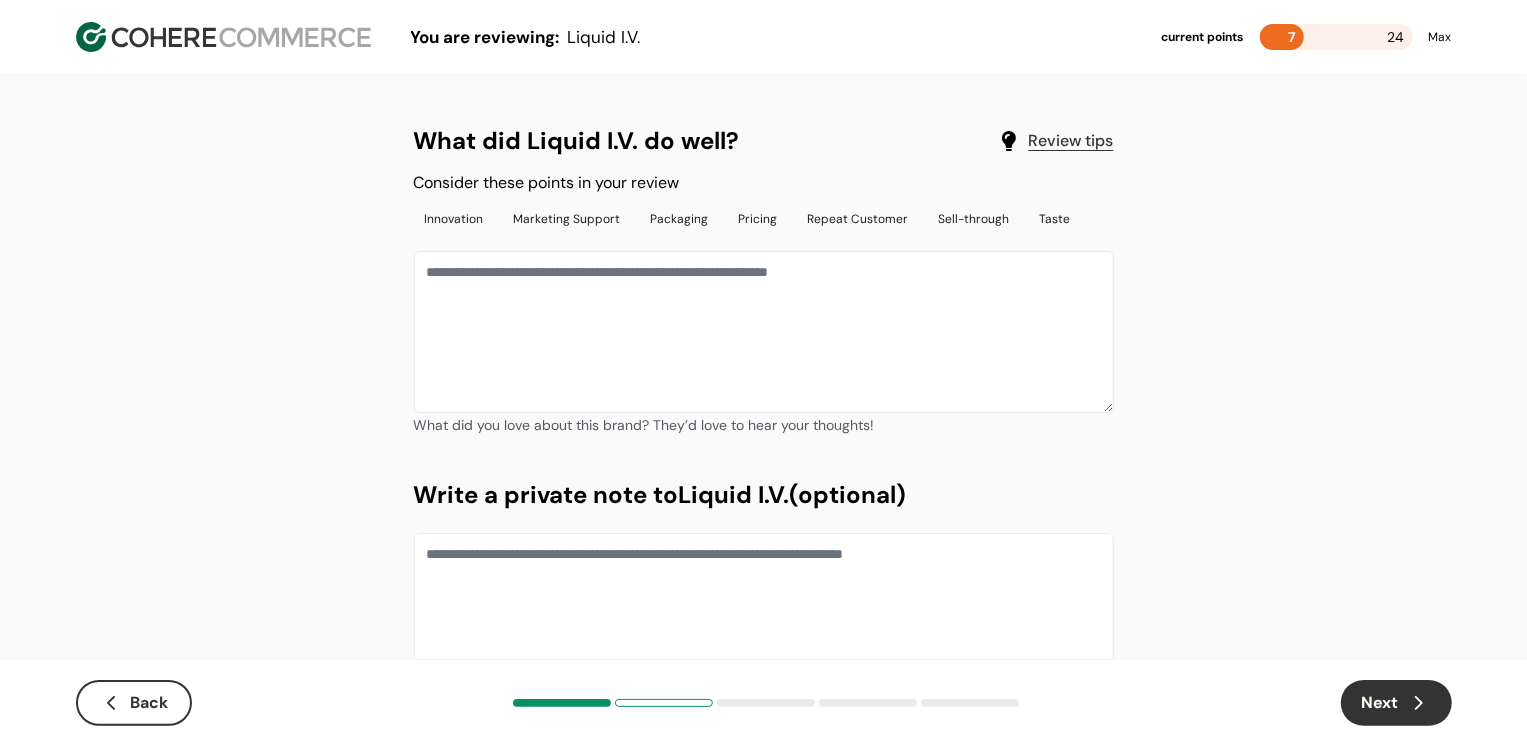 click at bounding box center [764, 332] 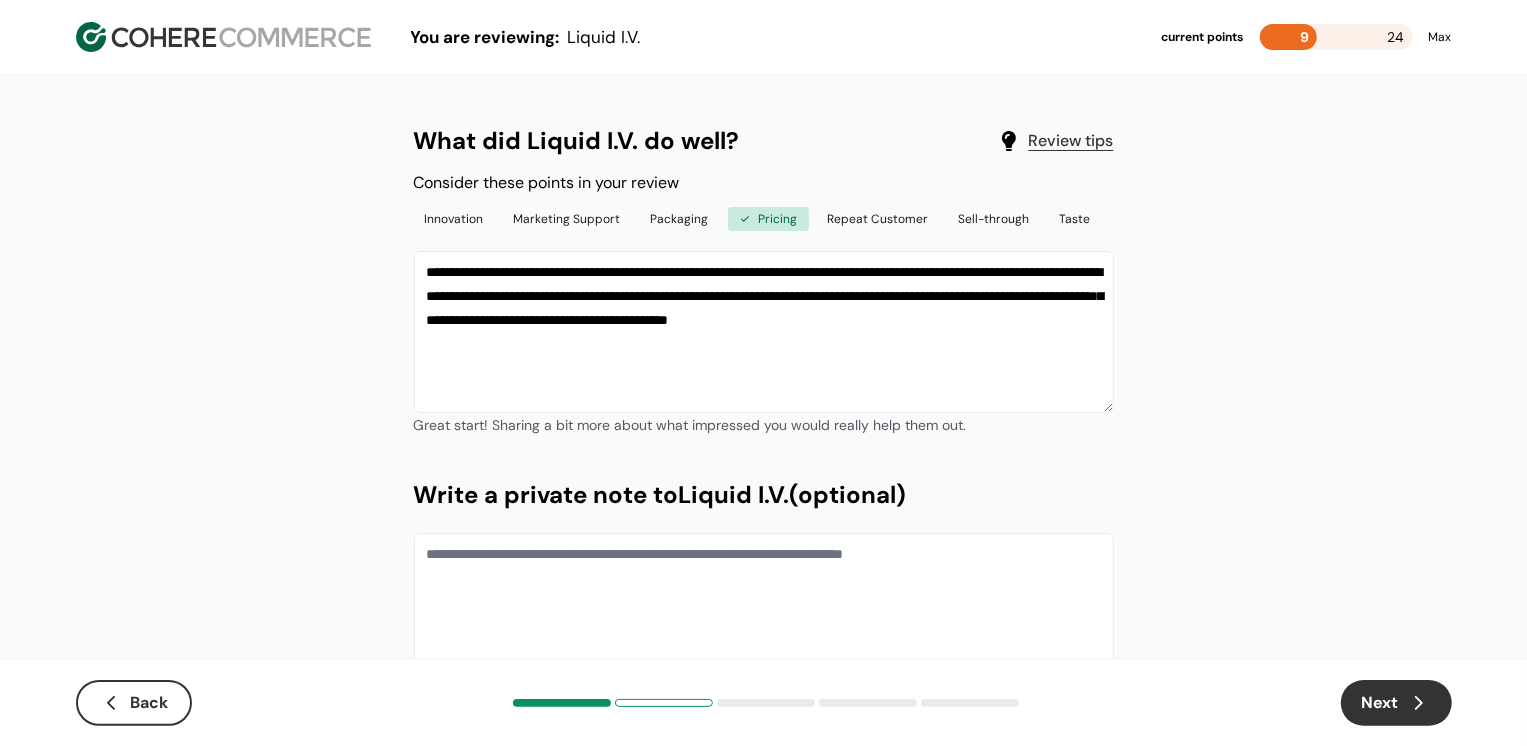 type on "**********" 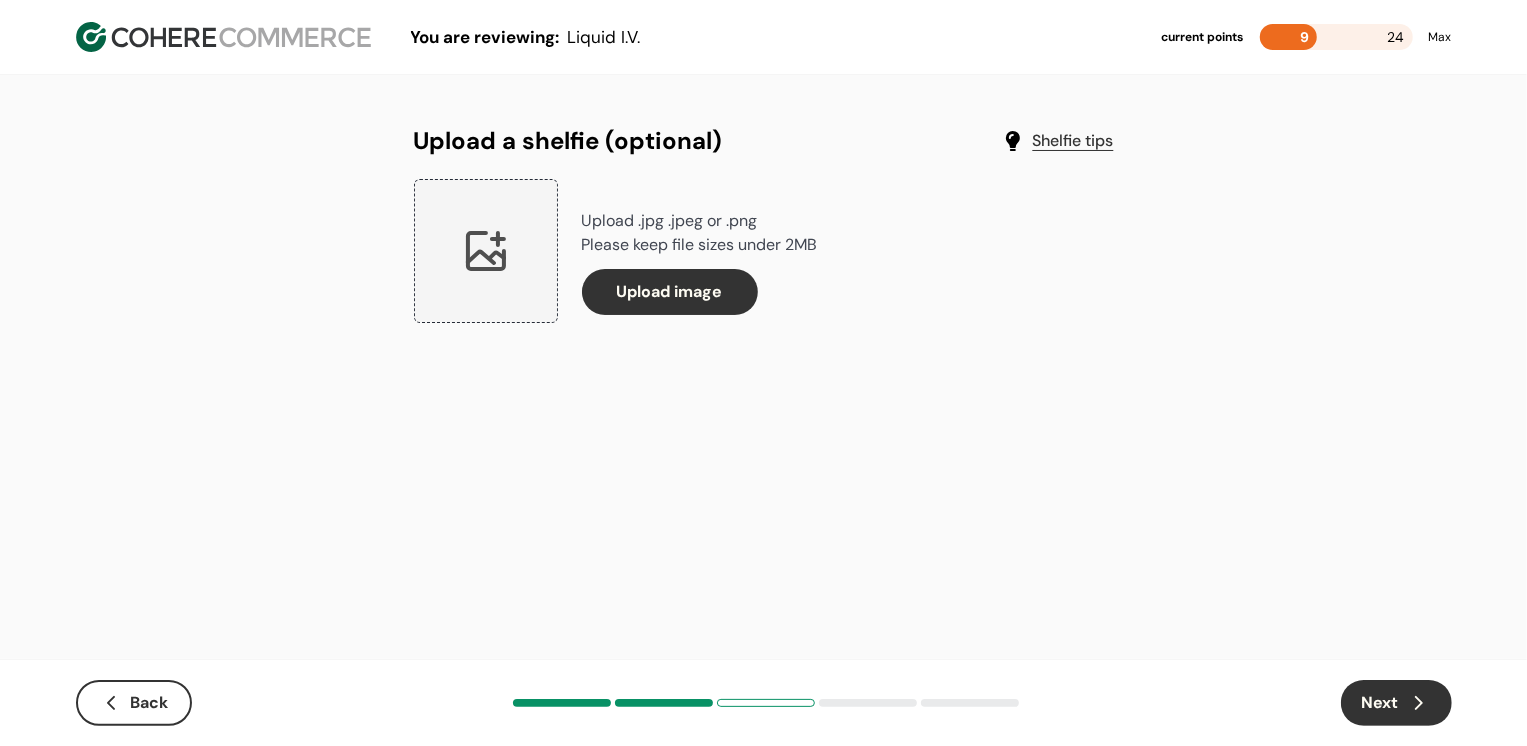 click on "Next" at bounding box center (1396, 703) 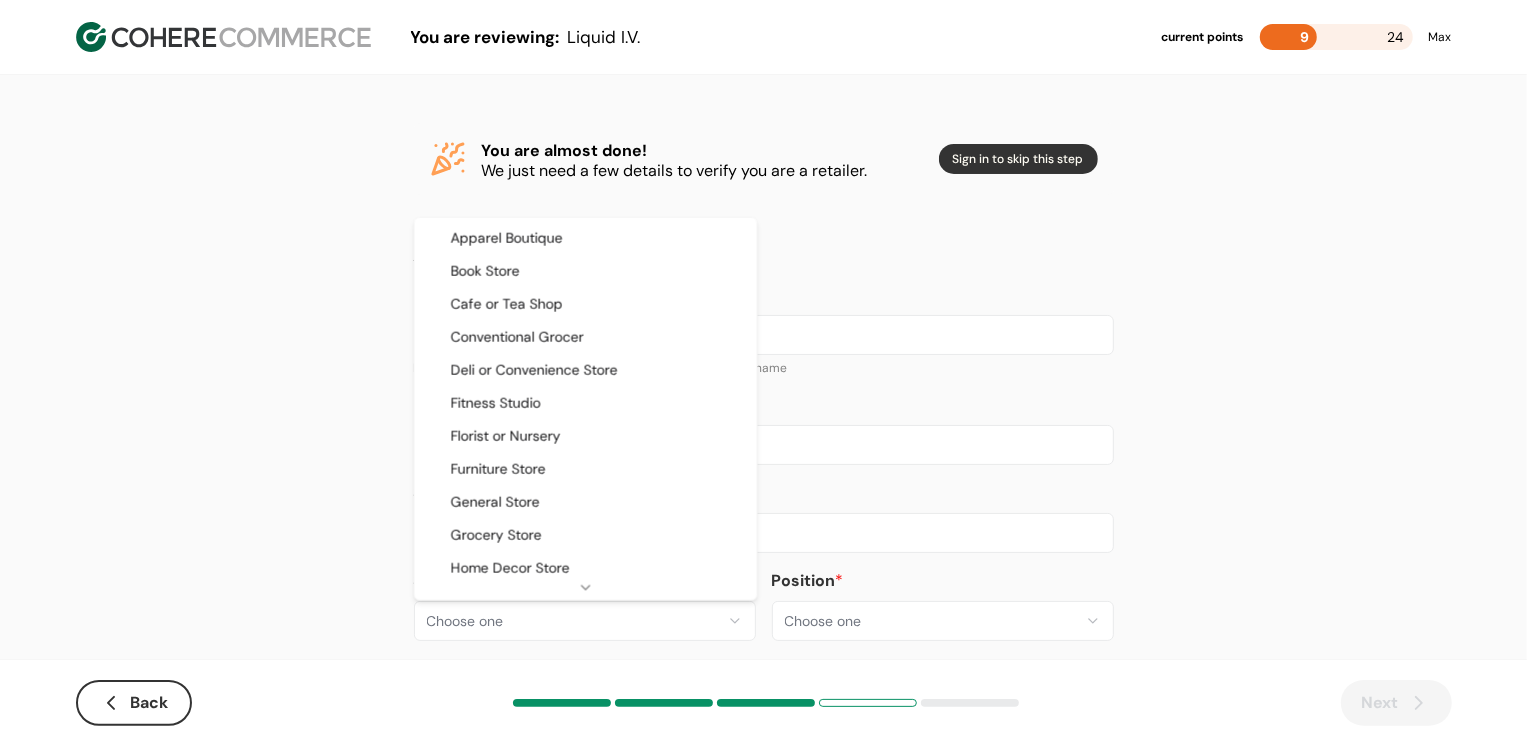 click on "**********" at bounding box center [763, 388] 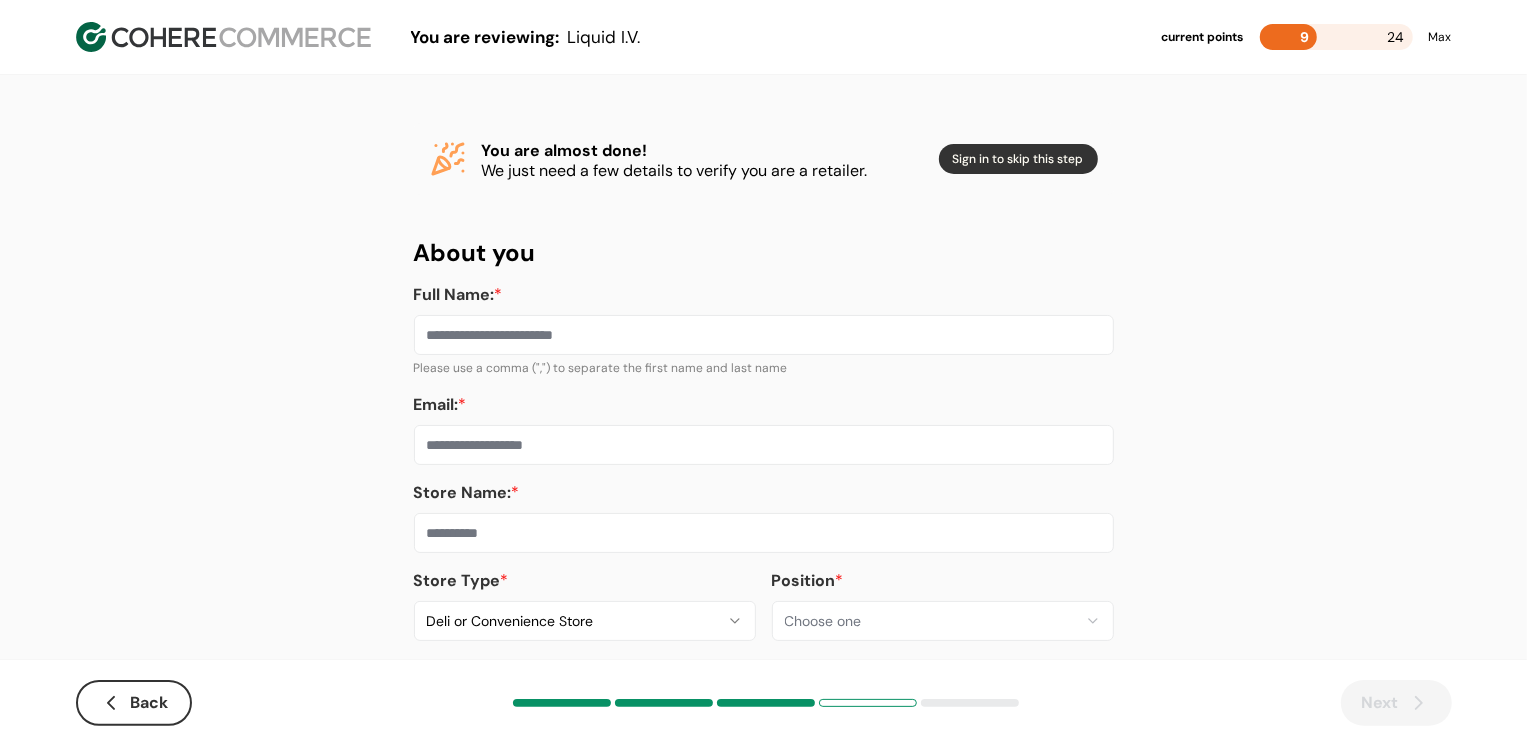 click on "**********" at bounding box center [585, 605] 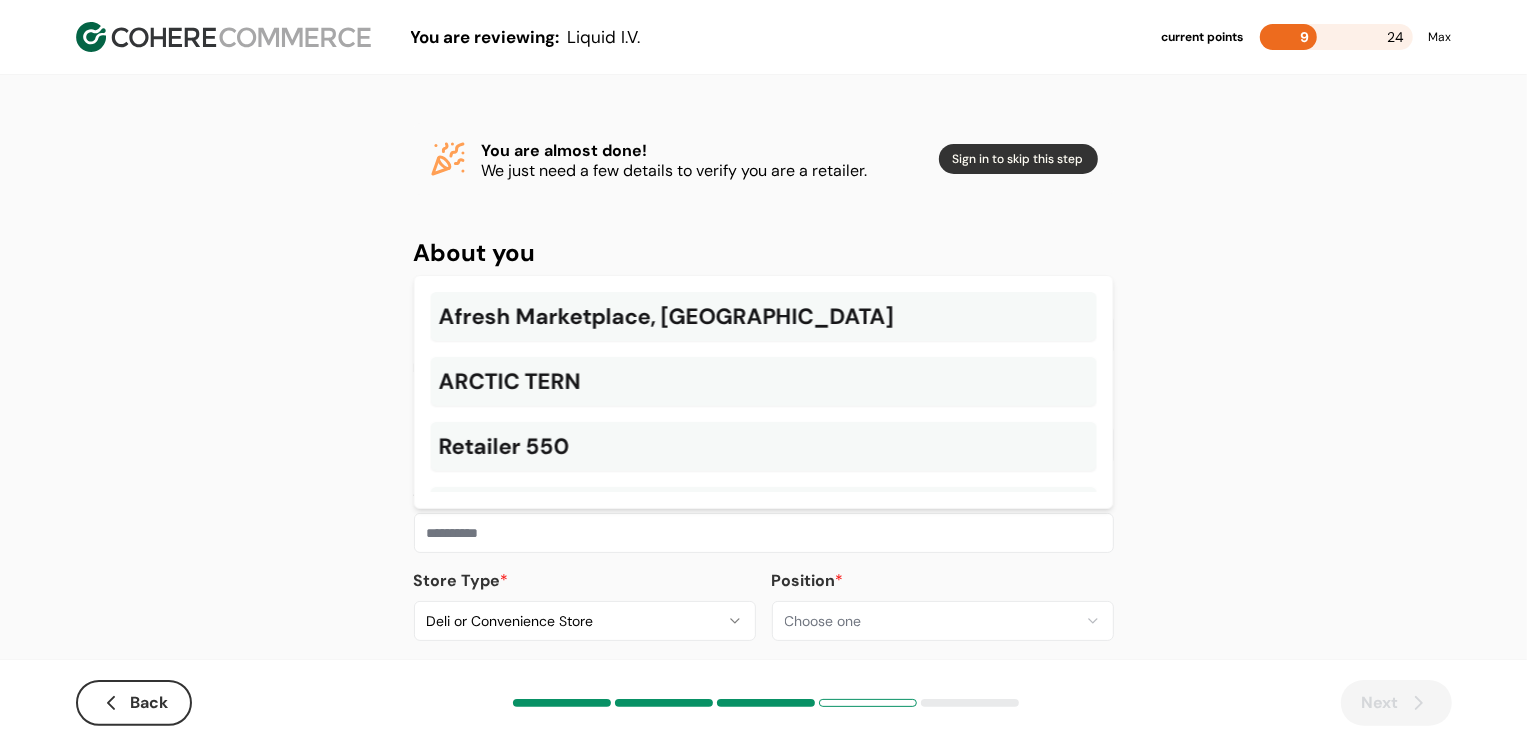 paste on "**********" 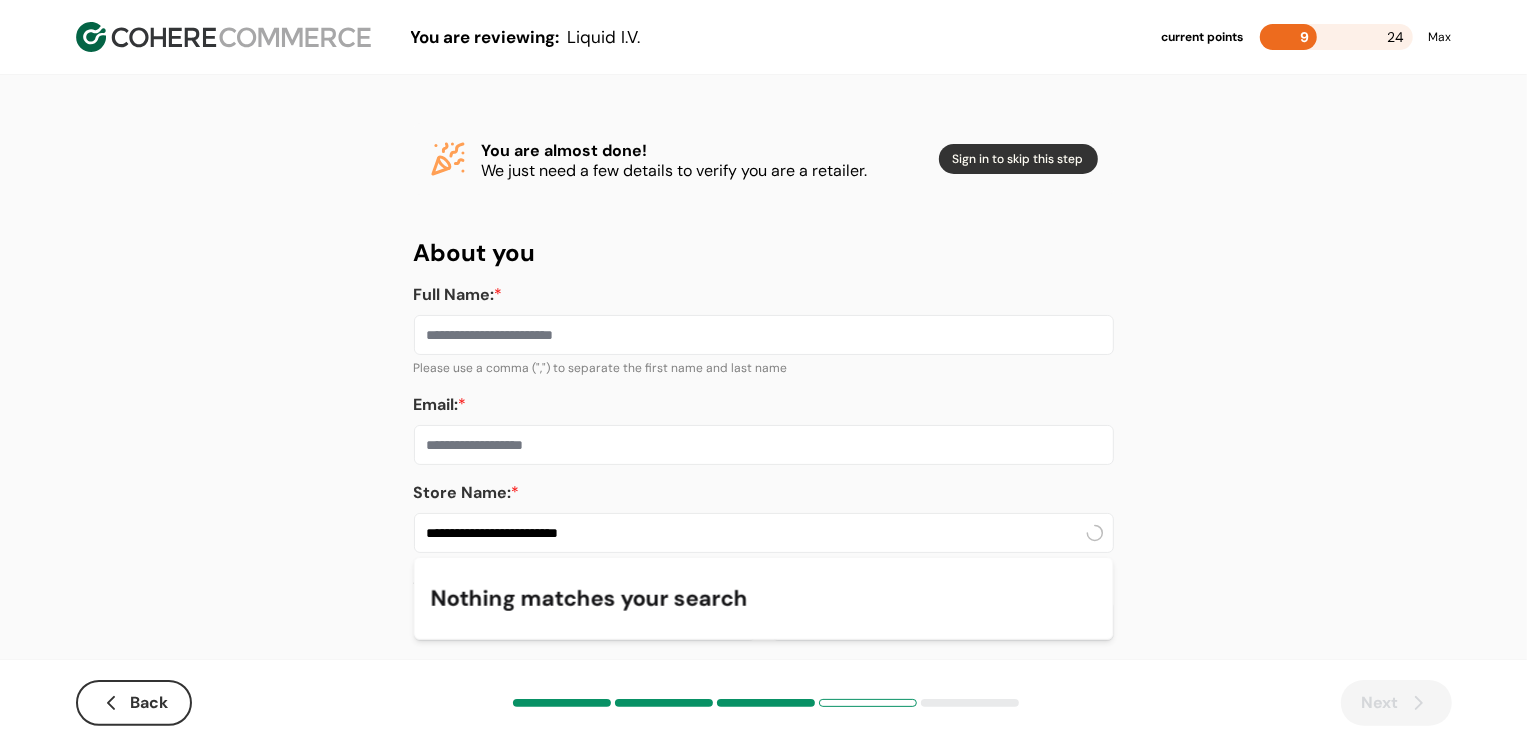 type on "**********" 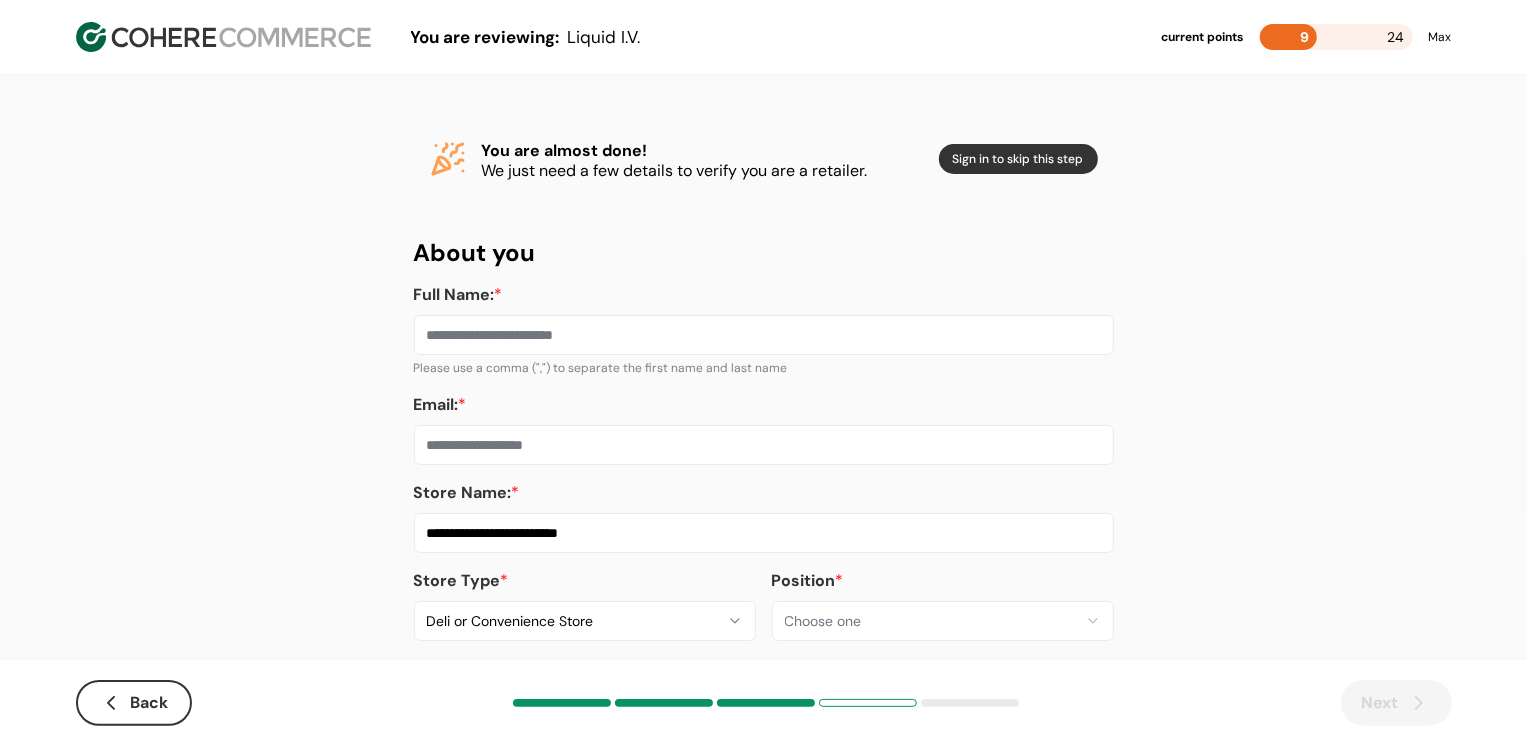 click on "Email:  *" at bounding box center (764, 445) 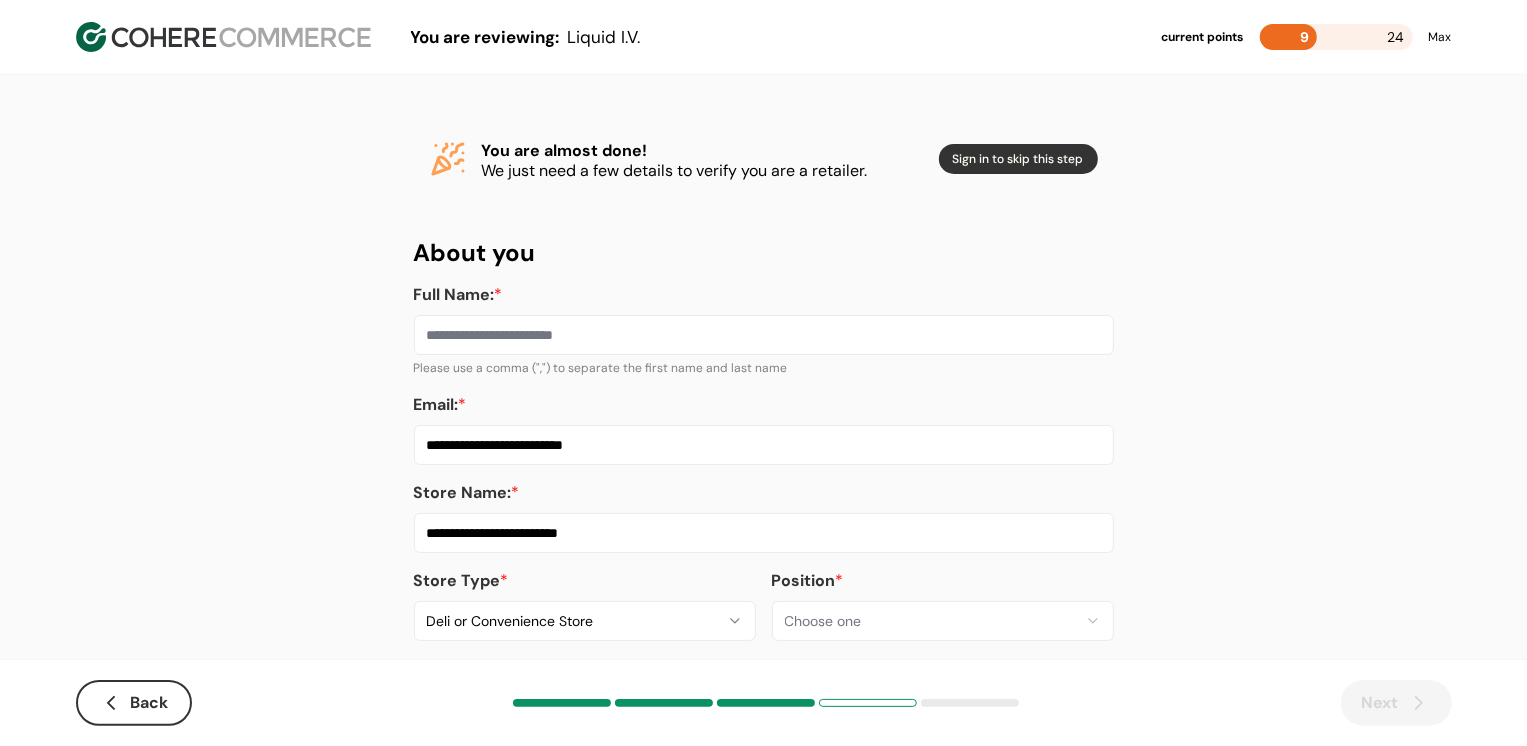 type on "**********" 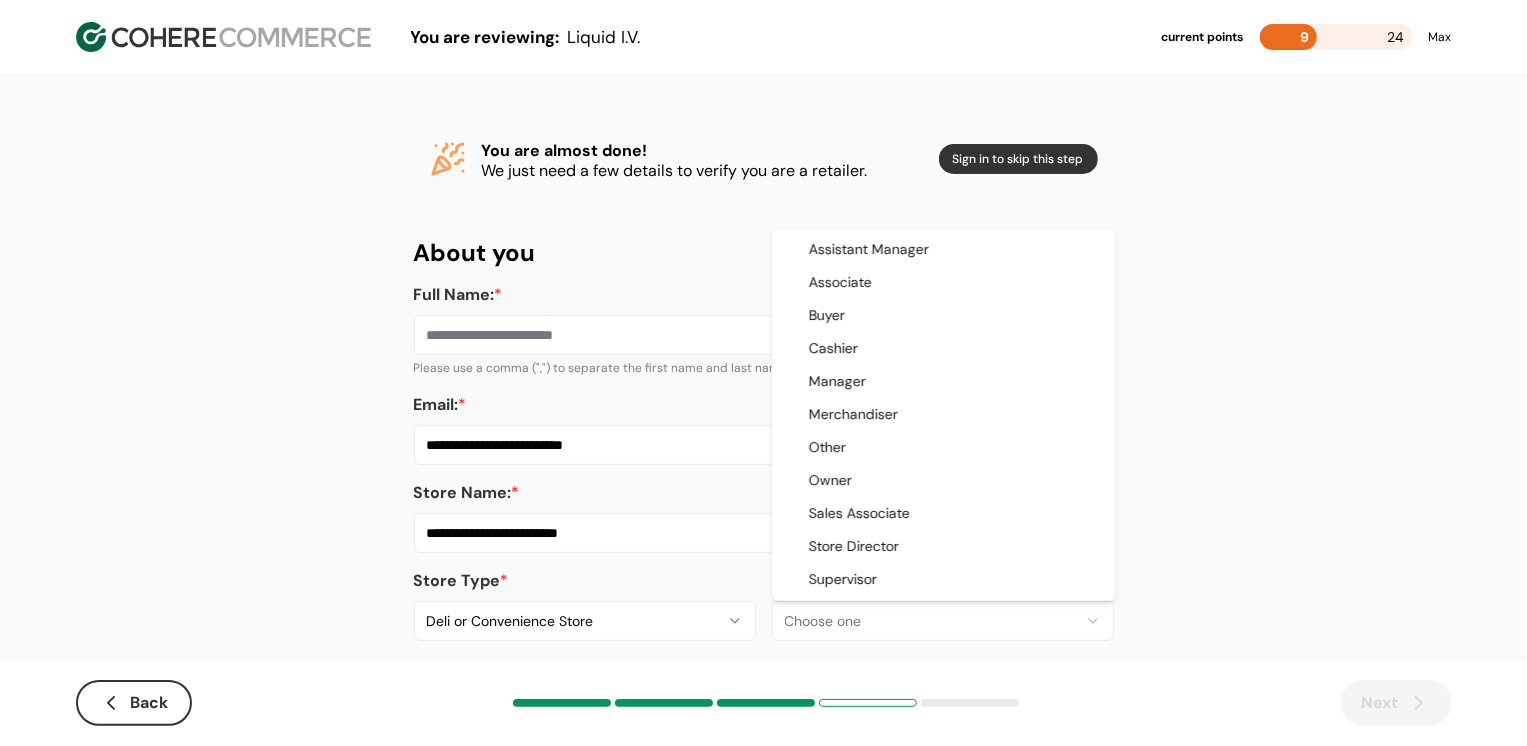 select on "*******" 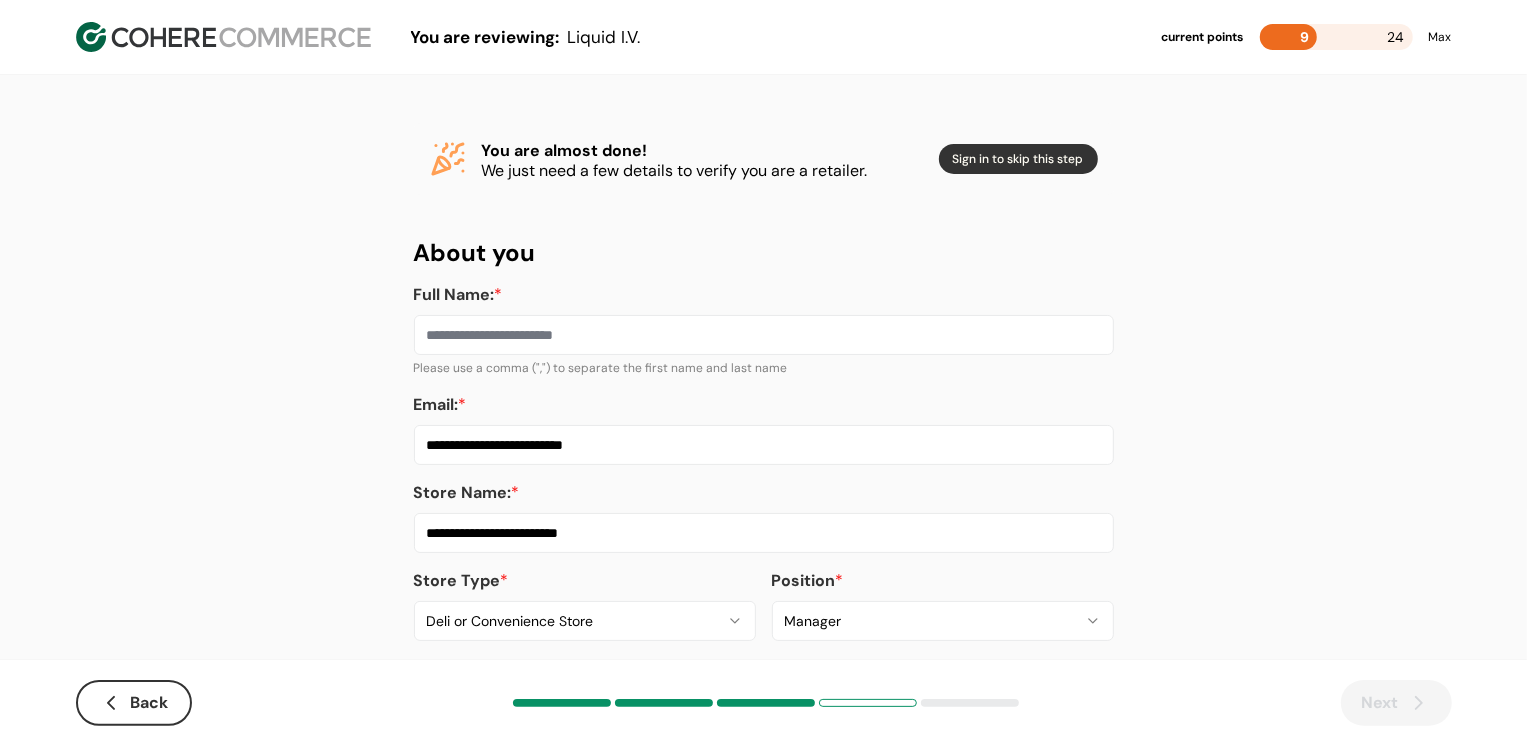 click on "Full Name:  *" at bounding box center (764, 335) 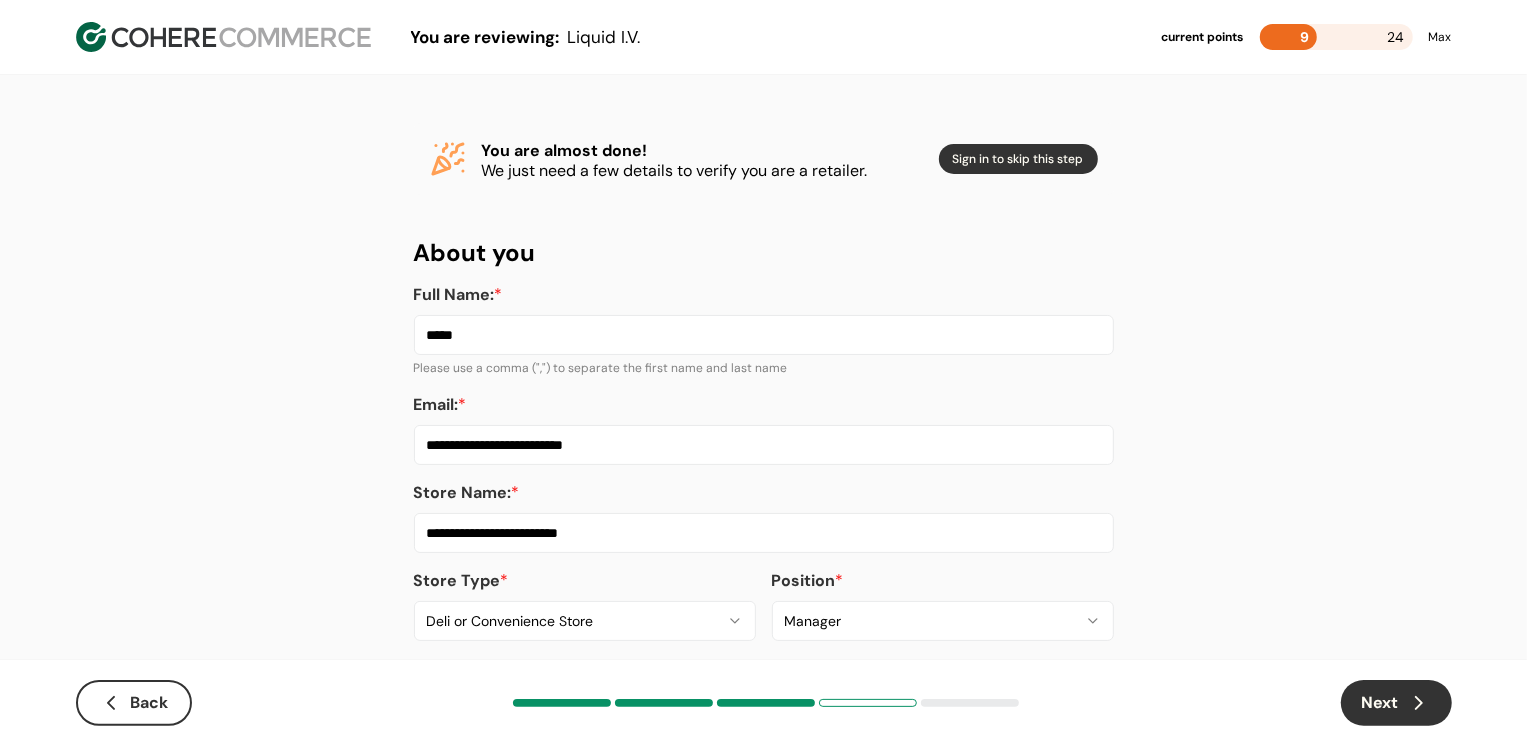 scroll, scrollTop: 29, scrollLeft: 0, axis: vertical 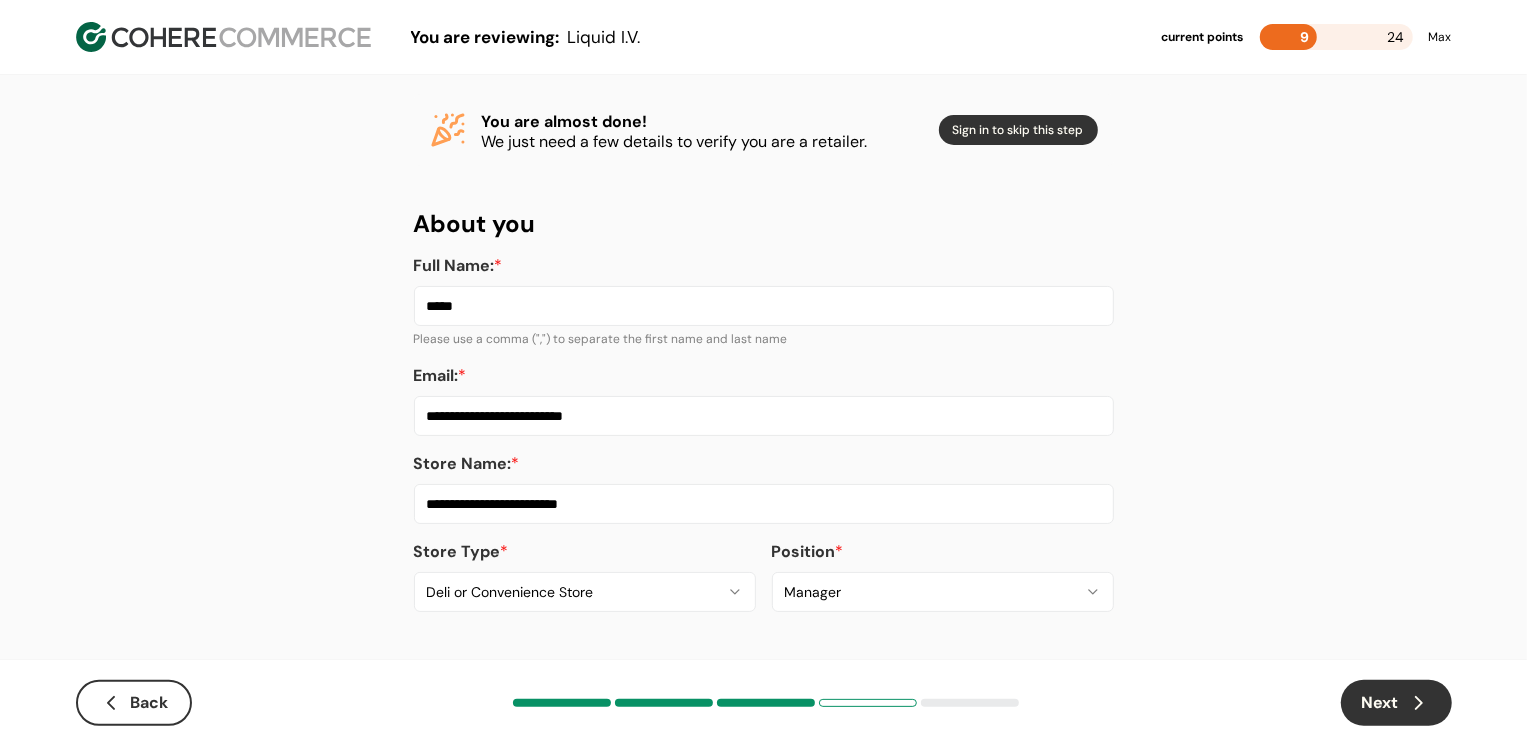 type on "*****" 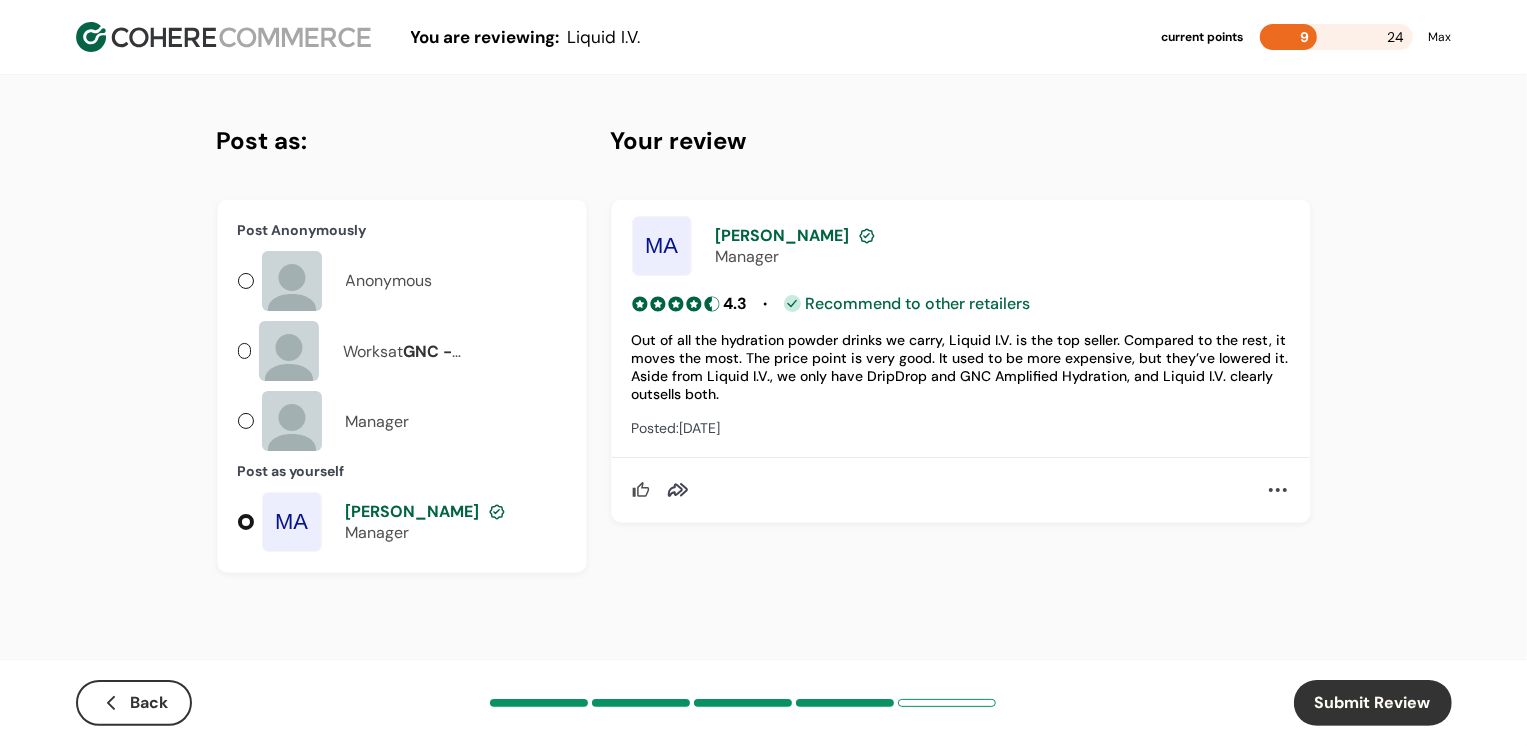 click on "Anonymous" at bounding box center [389, 281] 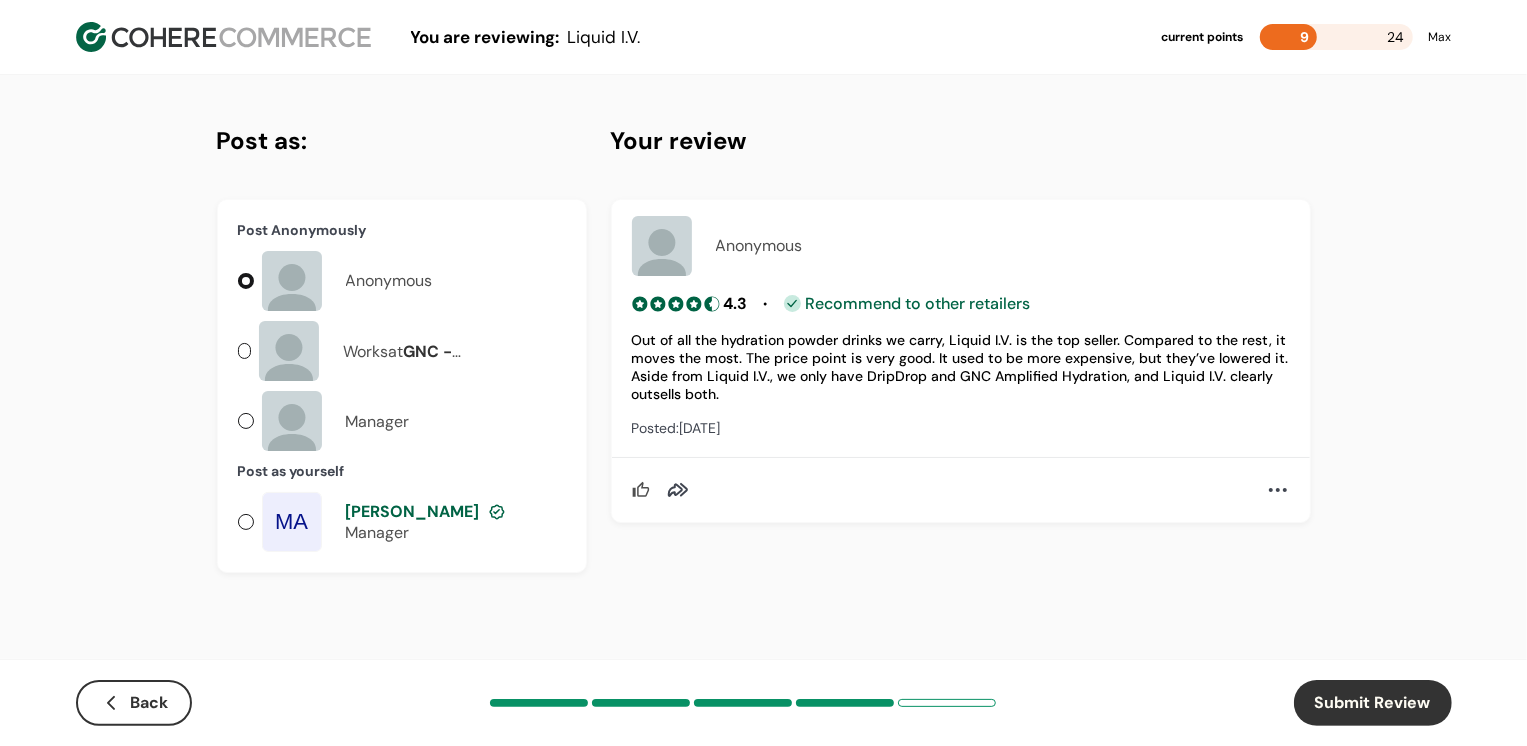 click on "Submit Review" at bounding box center (1373, 703) 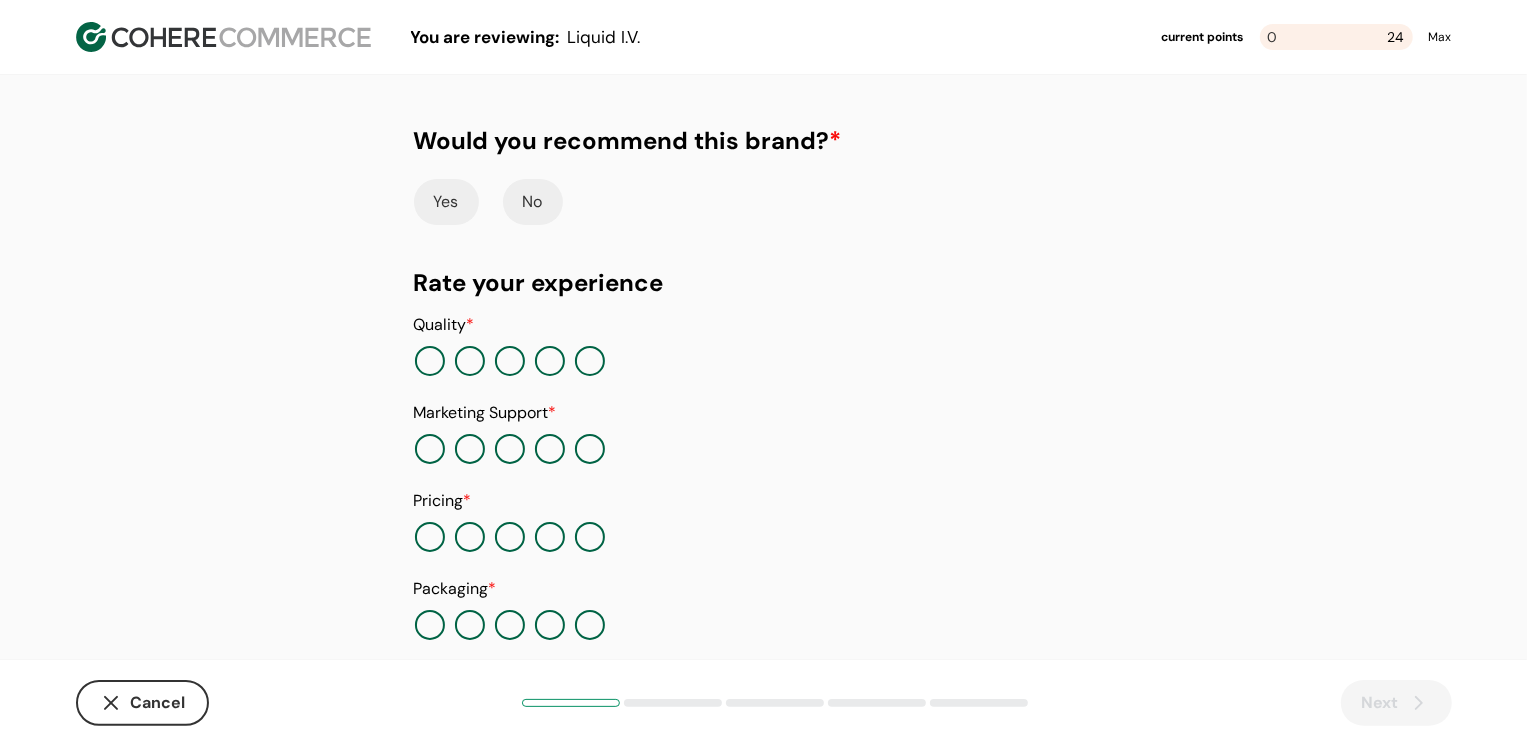 click on "Yes" at bounding box center (446, 202) 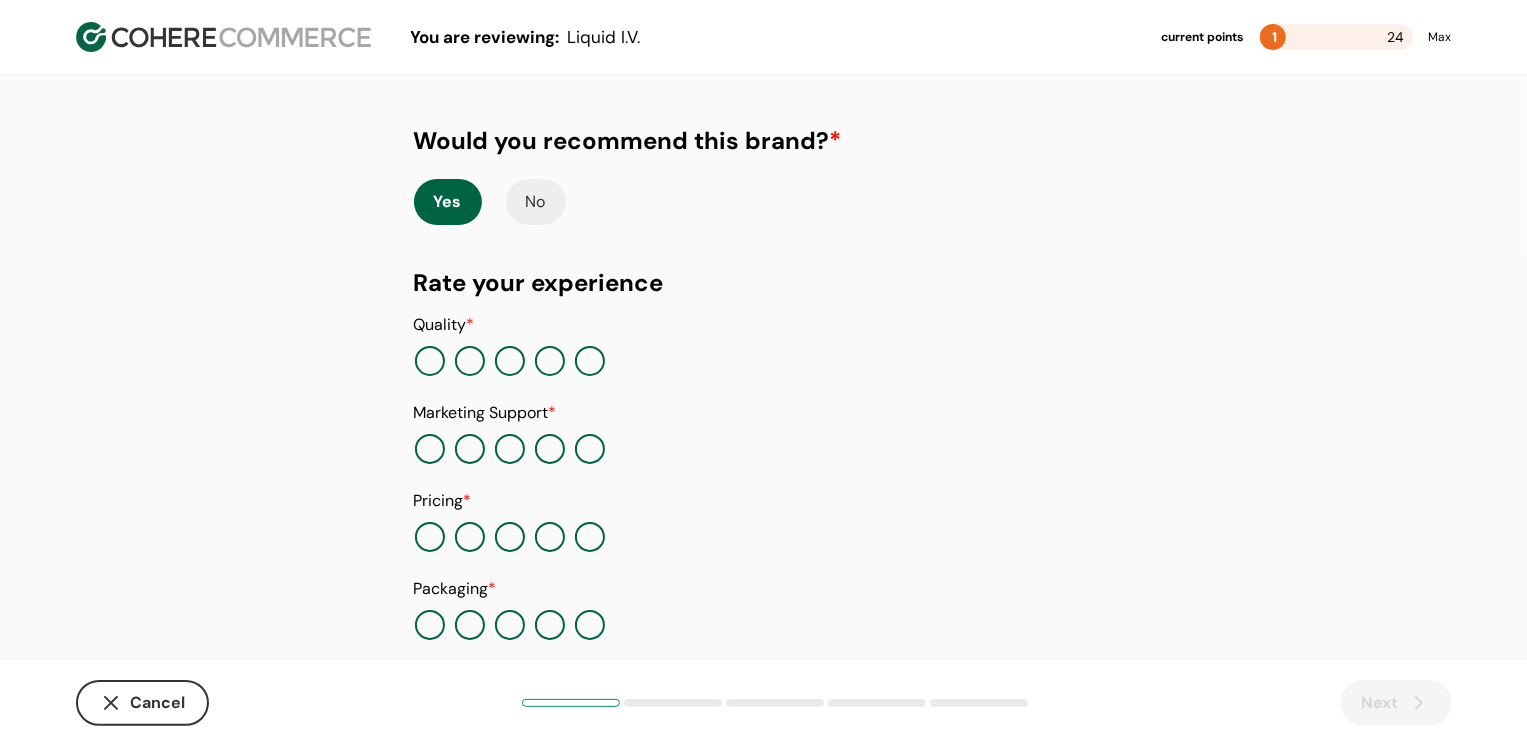 click at bounding box center (550, 361) 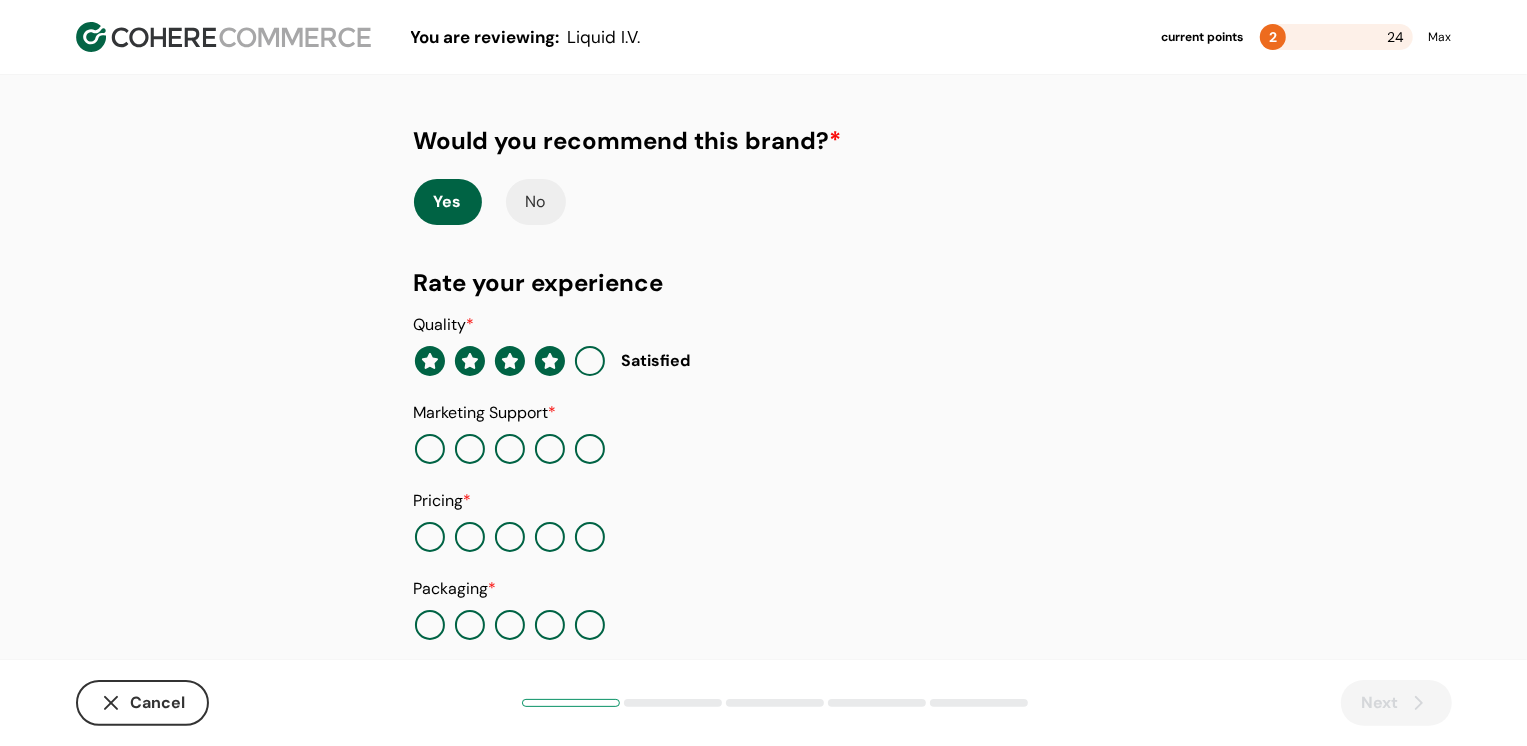 click at bounding box center [550, 449] 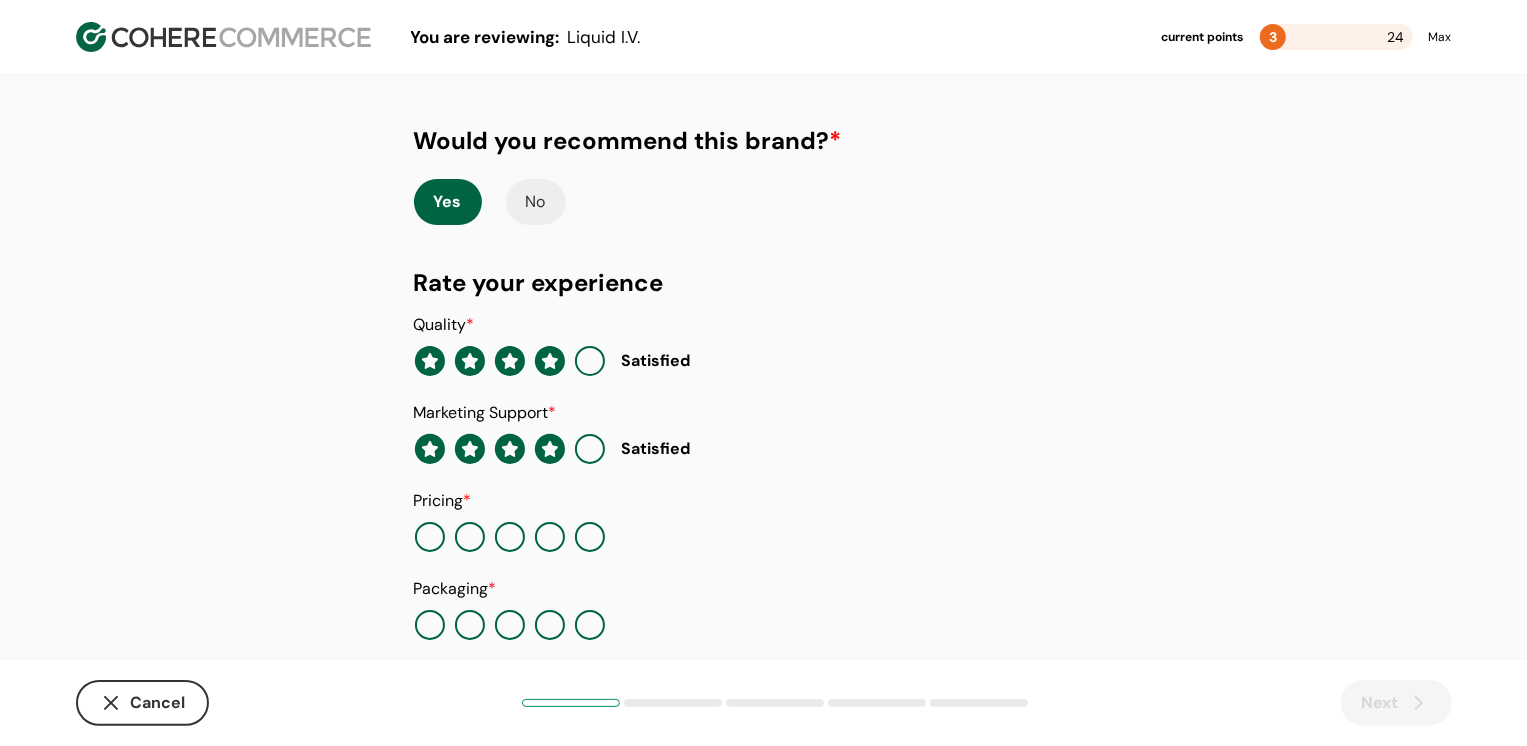 click at bounding box center [550, 537] 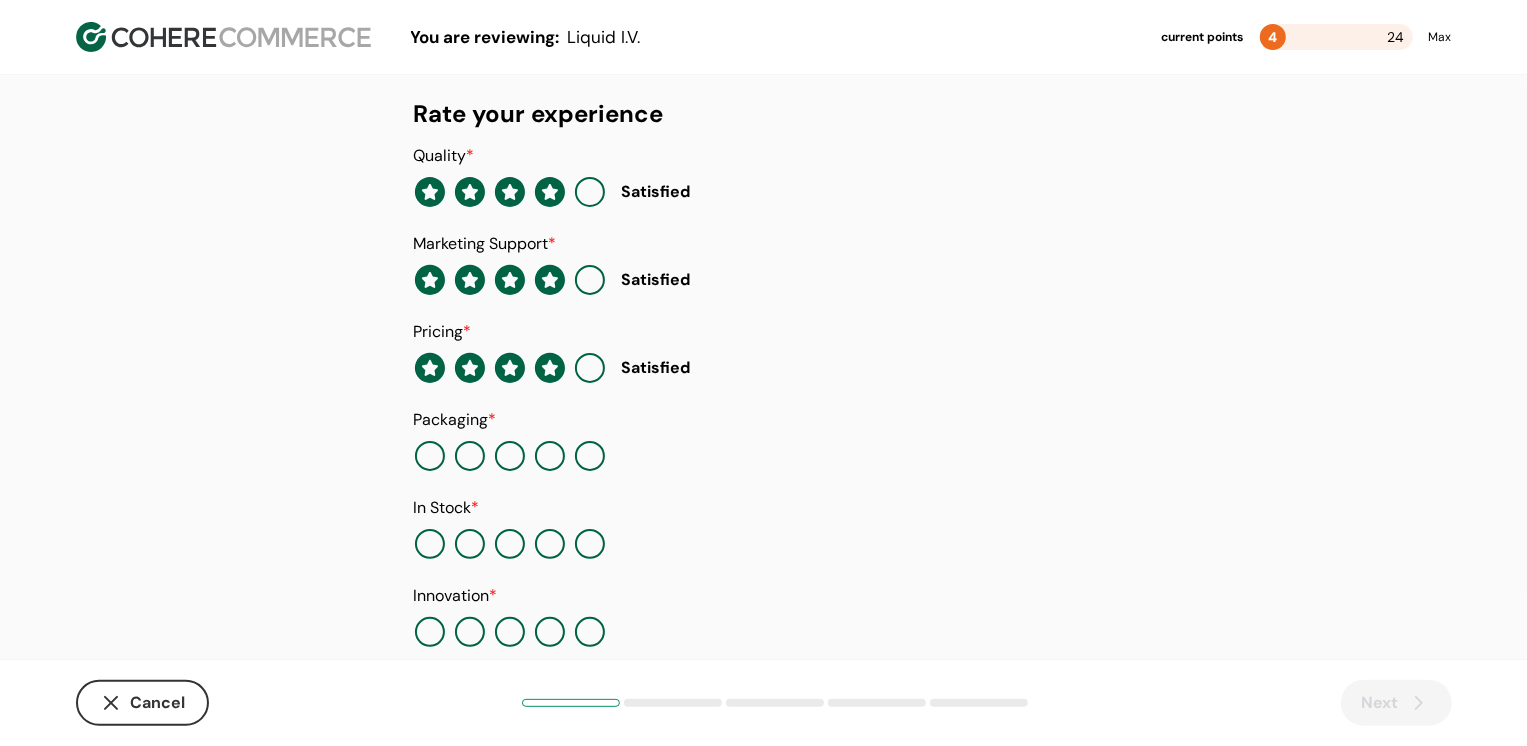 scroll, scrollTop: 205, scrollLeft: 0, axis: vertical 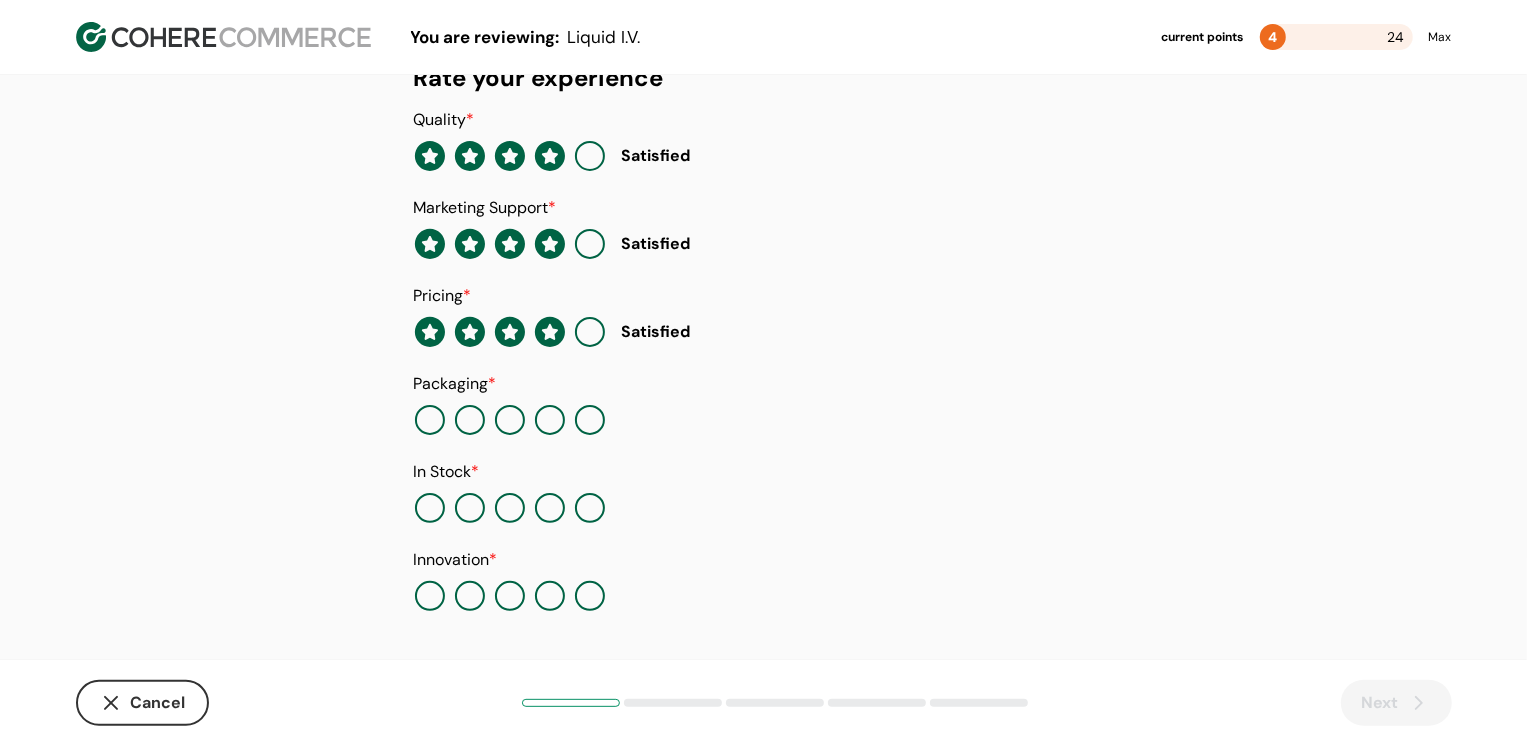 click at bounding box center (590, 420) 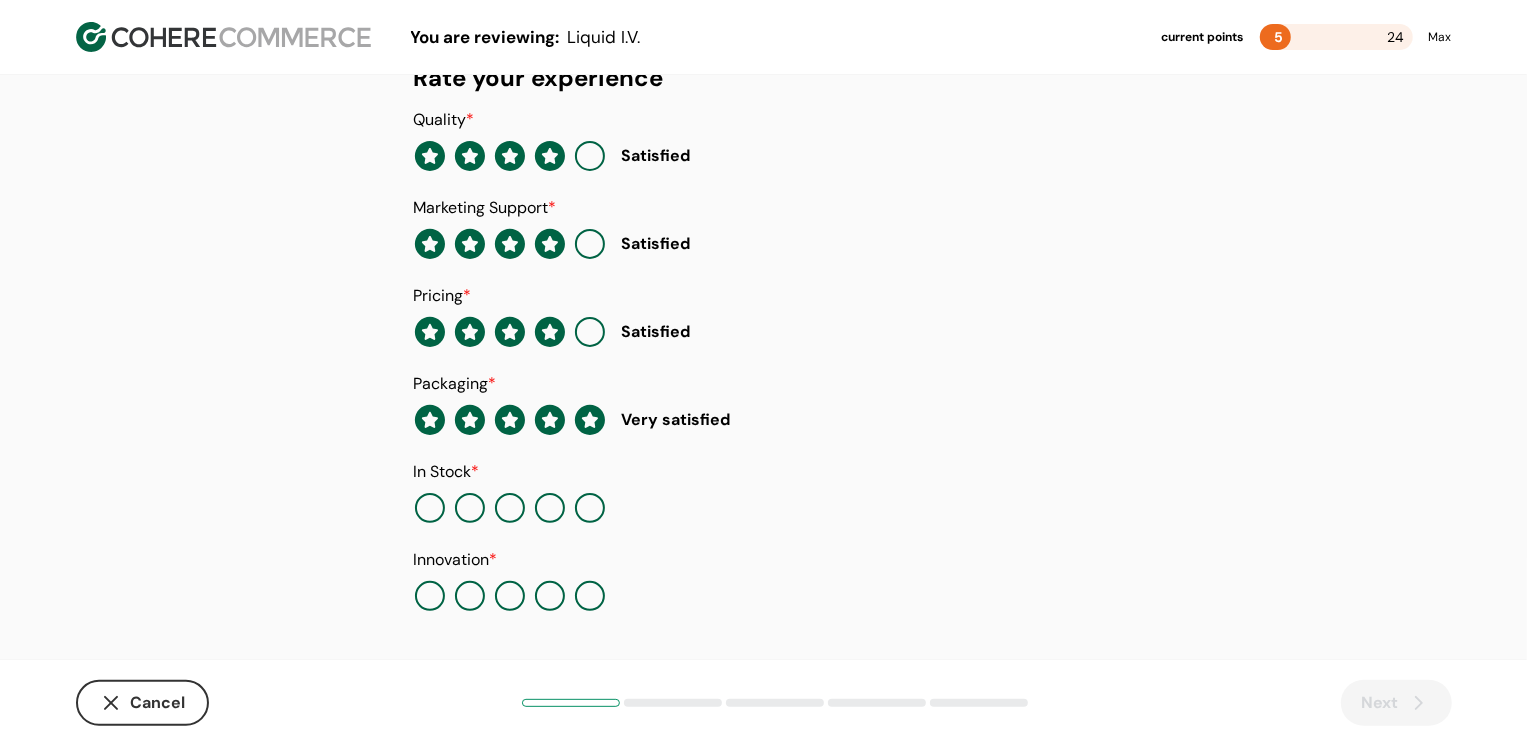 click at bounding box center [550, 508] 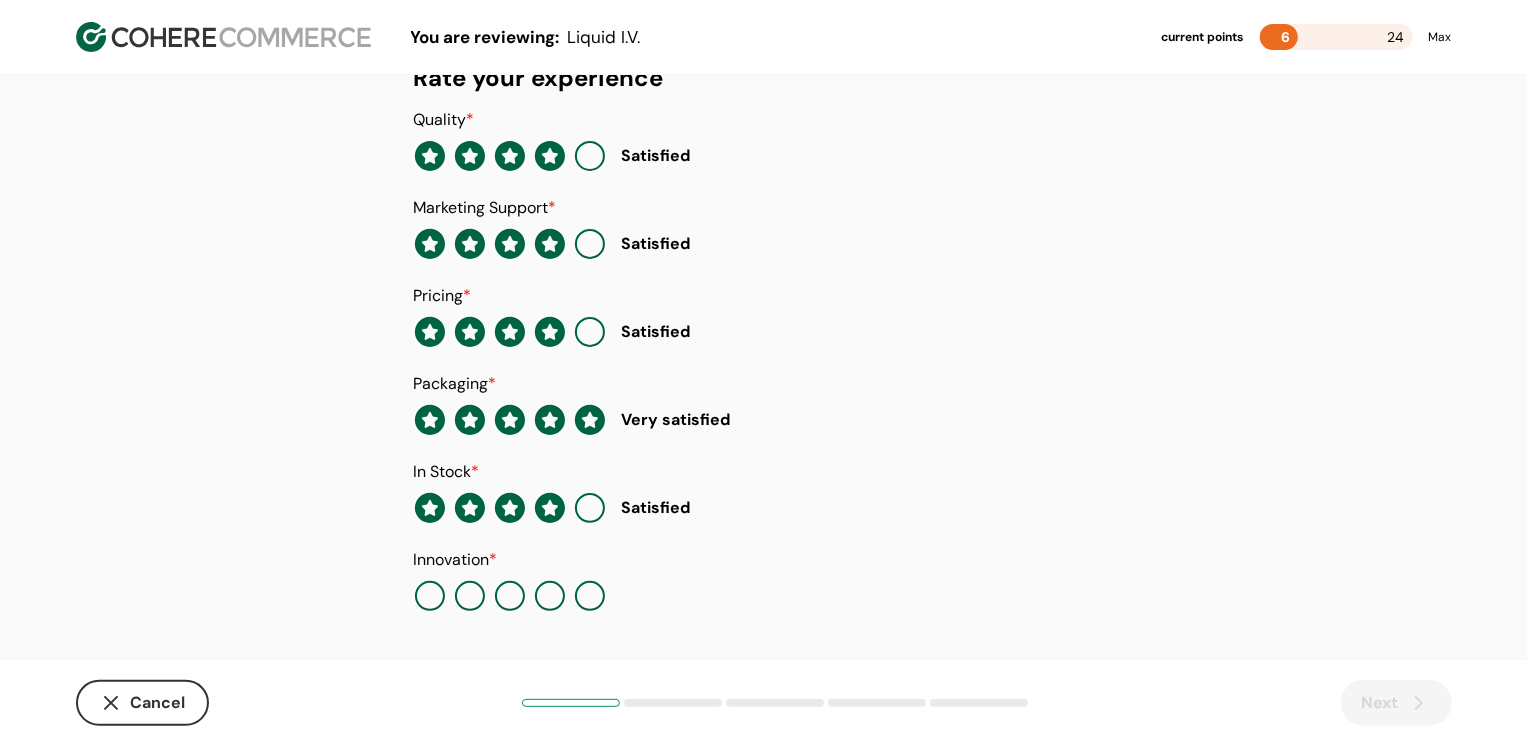 click at bounding box center [550, 596] 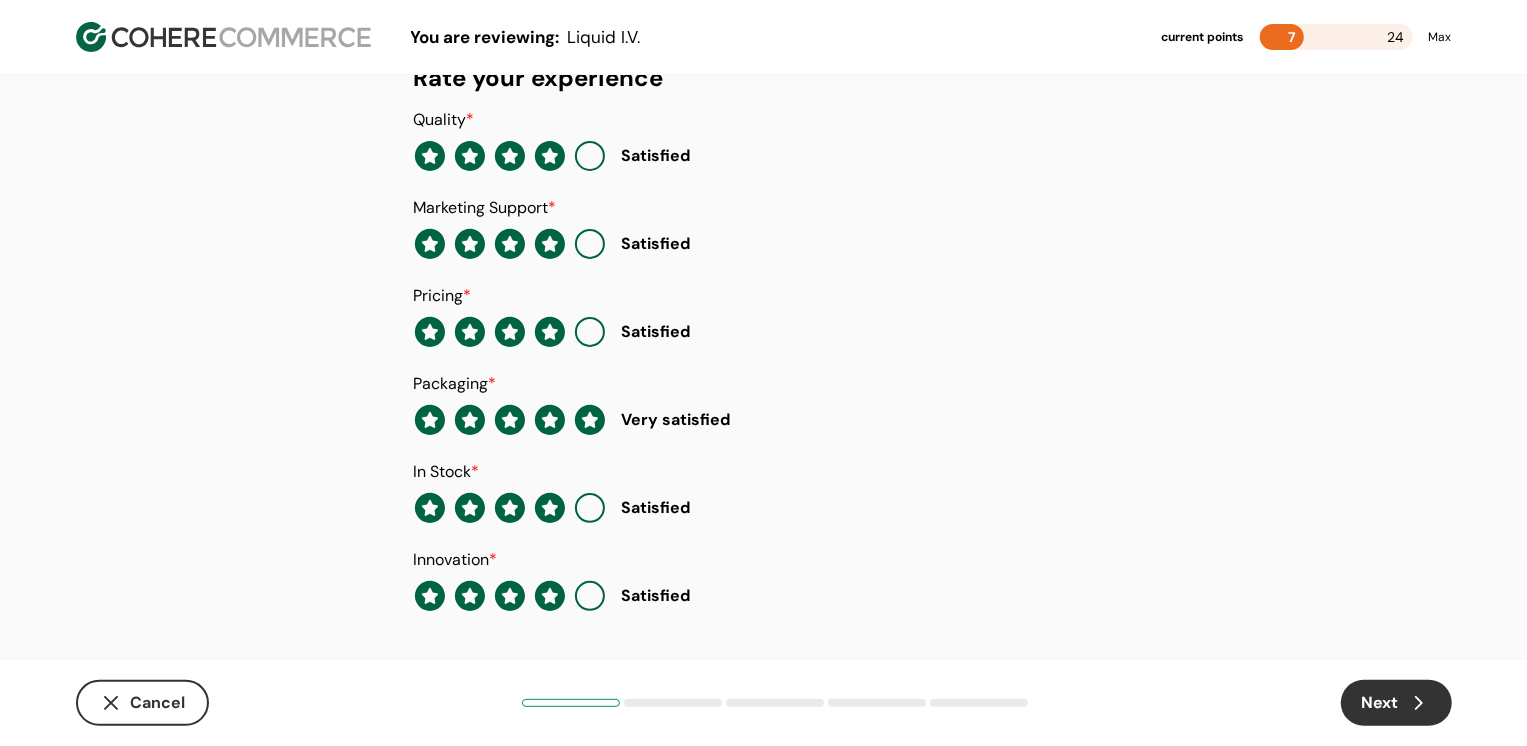 click 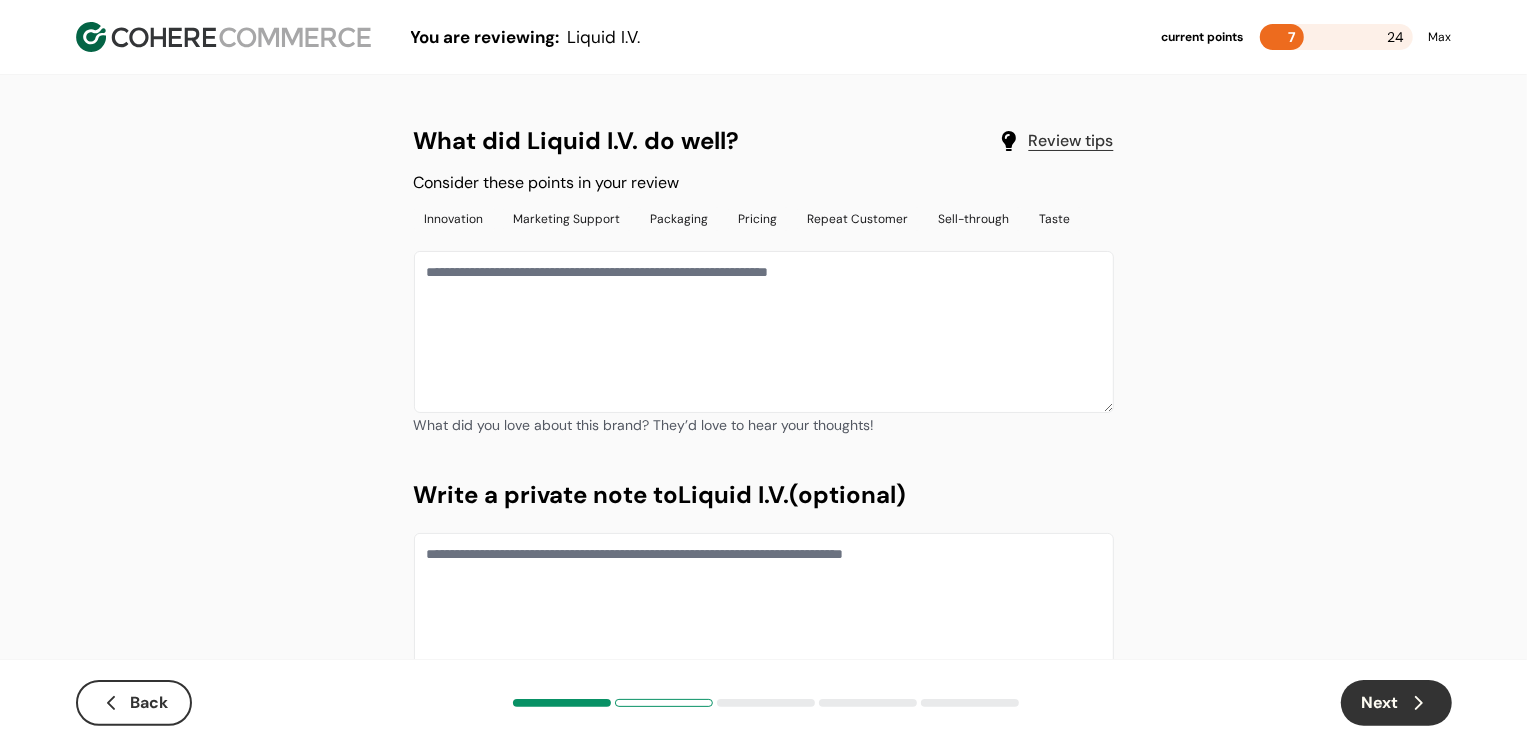 click at bounding box center (764, 332) 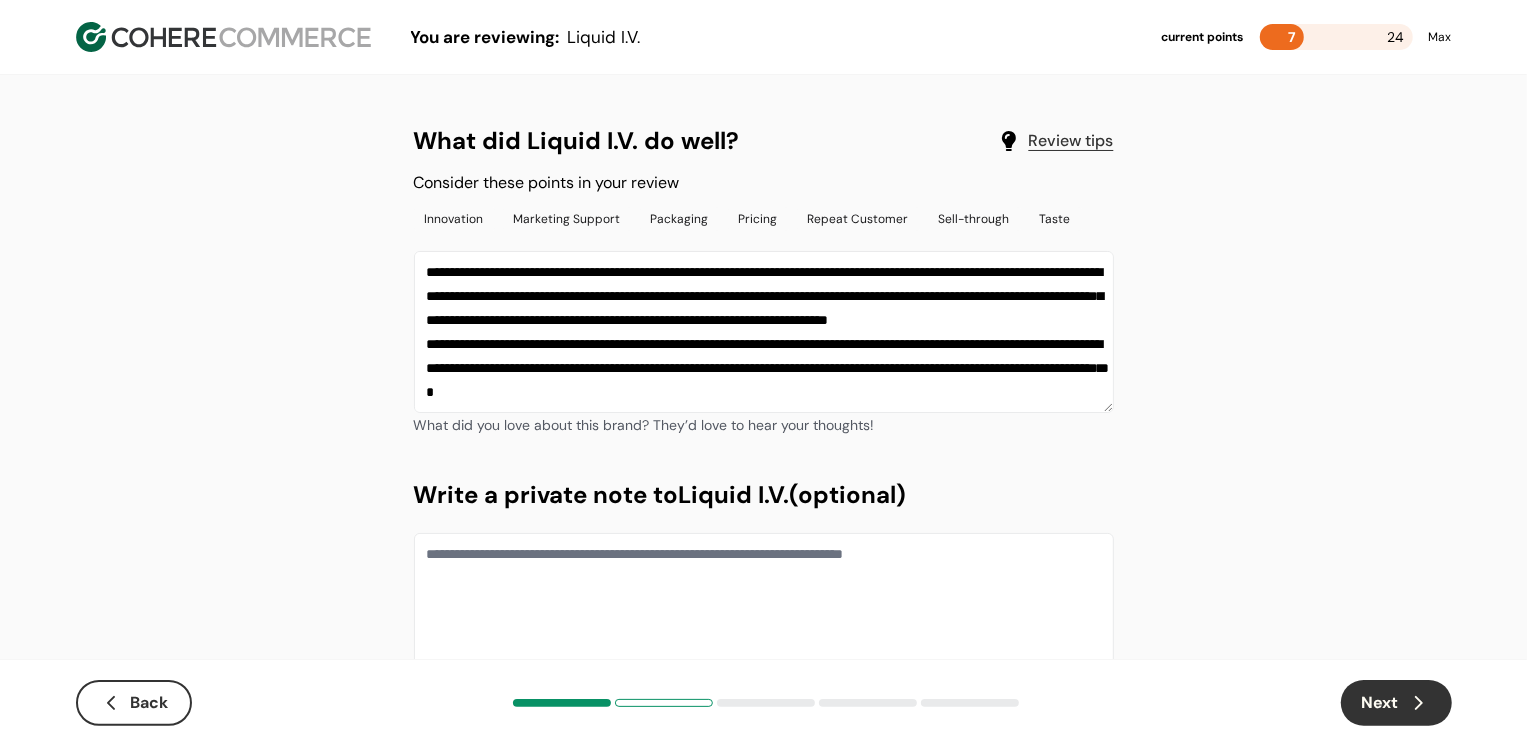 scroll, scrollTop: 109, scrollLeft: 0, axis: vertical 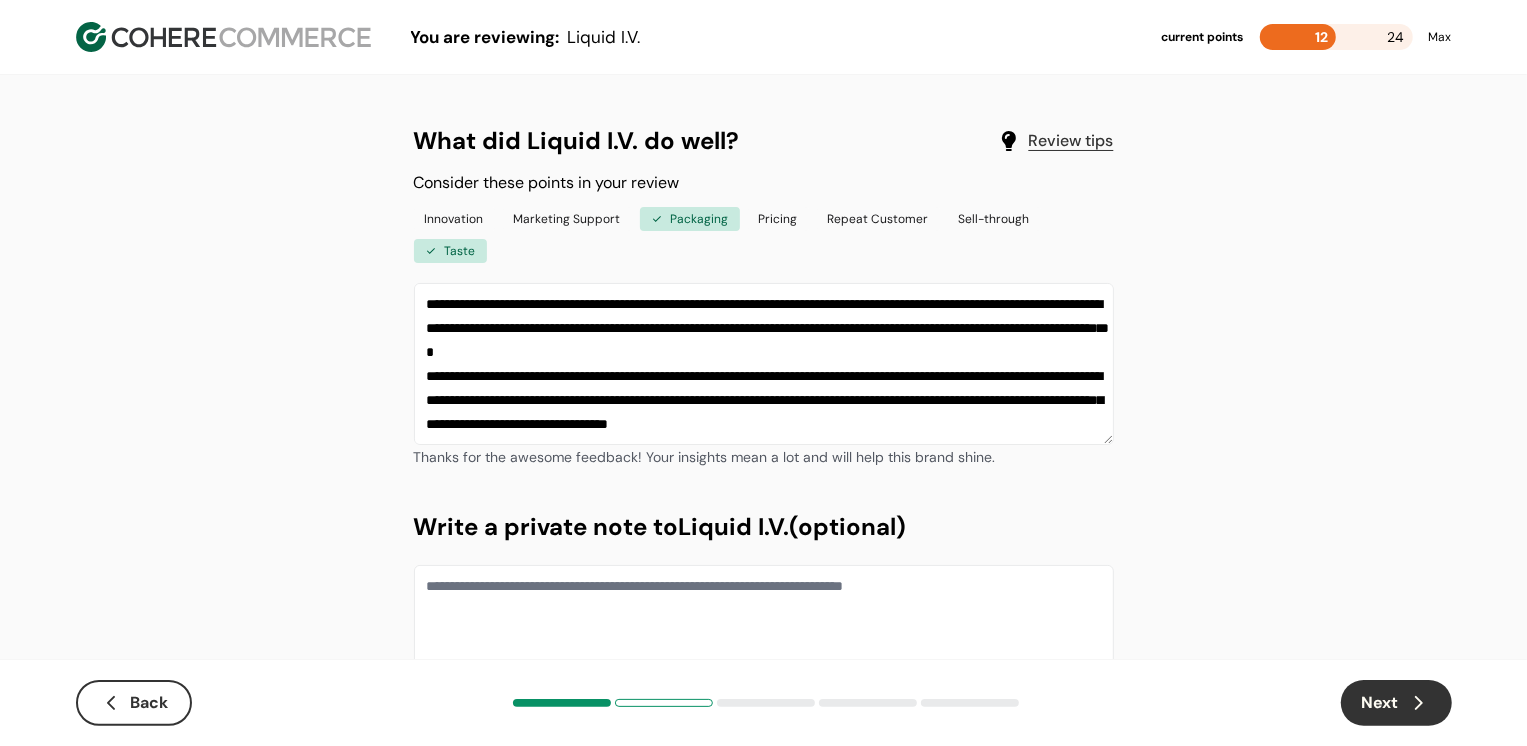 type on "**********" 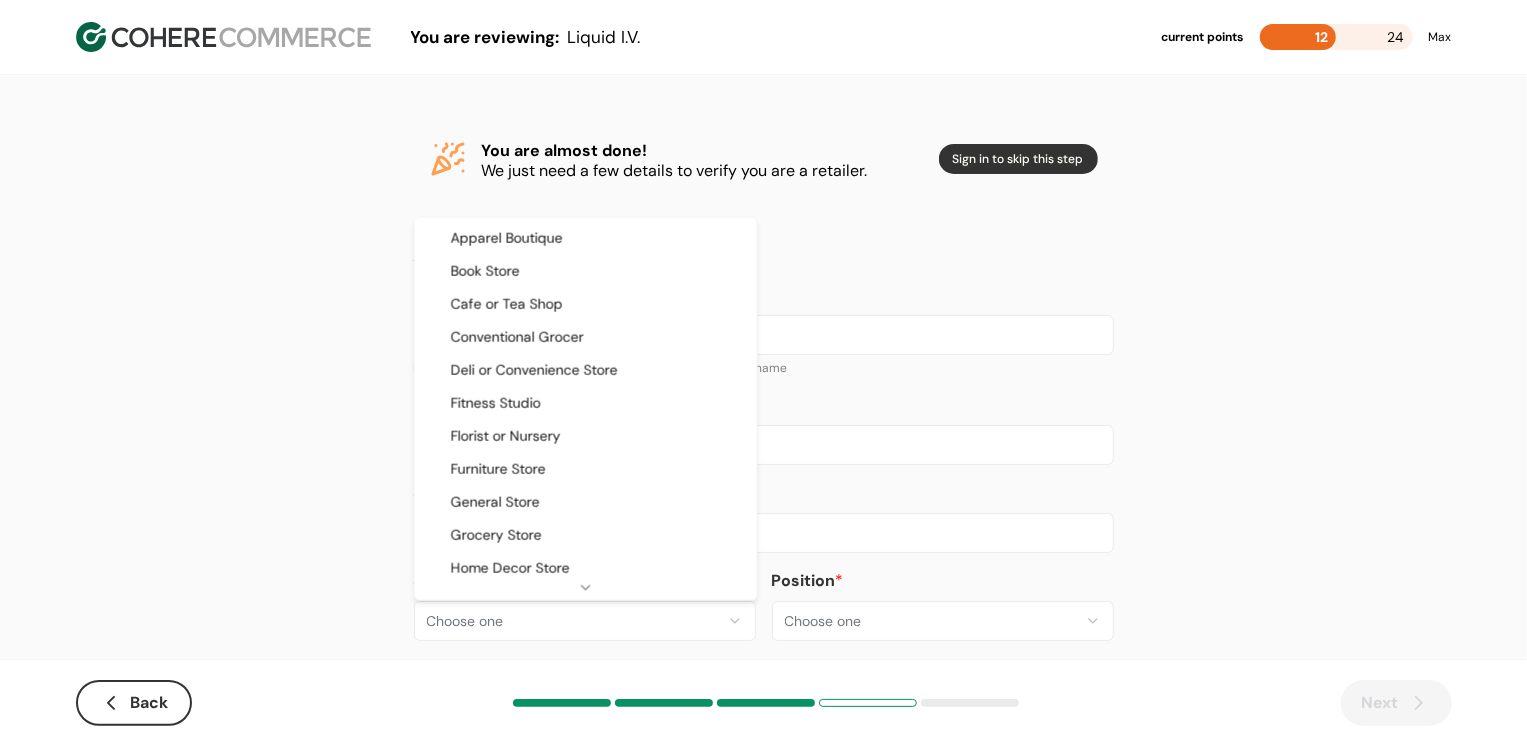 click on "**********" at bounding box center [763, 388] 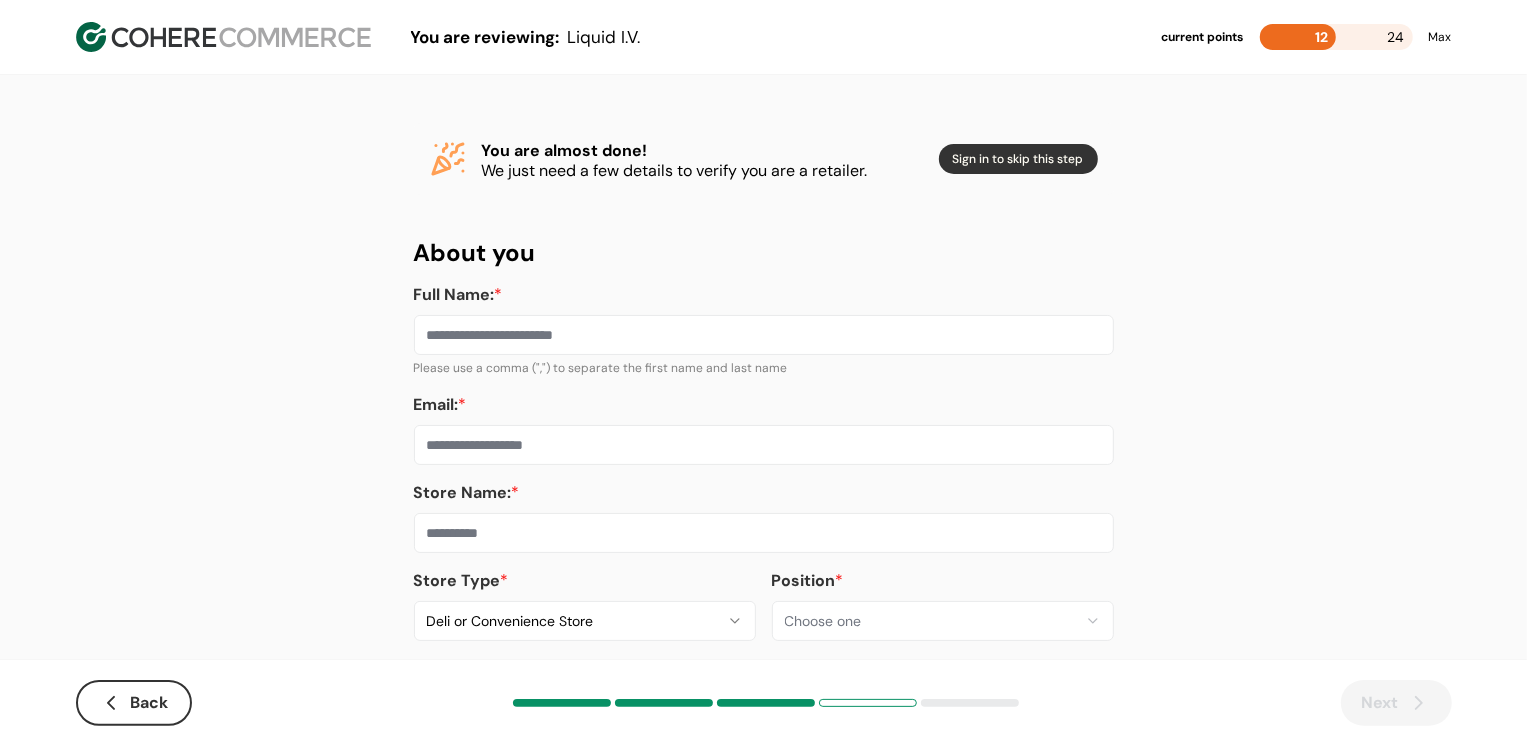 click at bounding box center (764, 533) 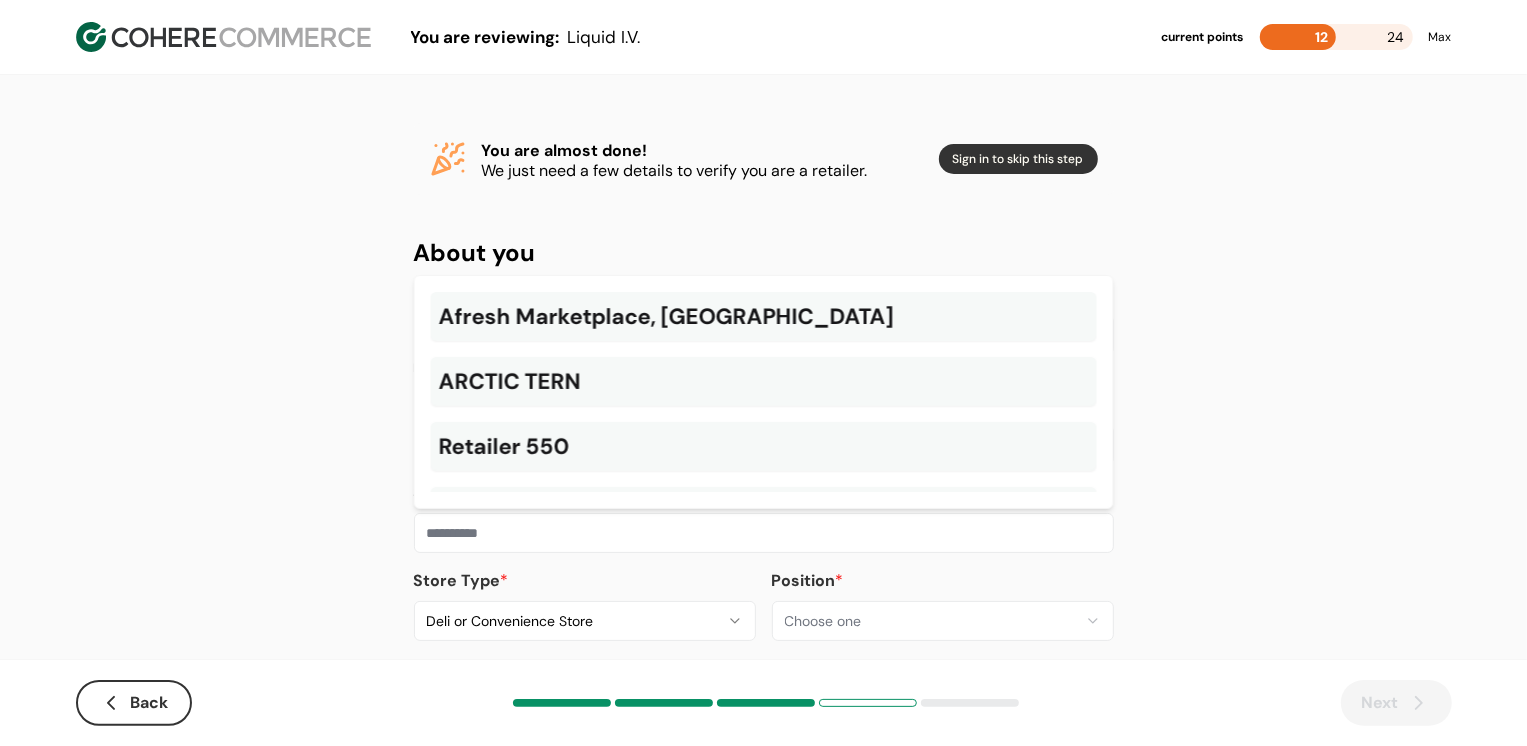 paste on "**********" 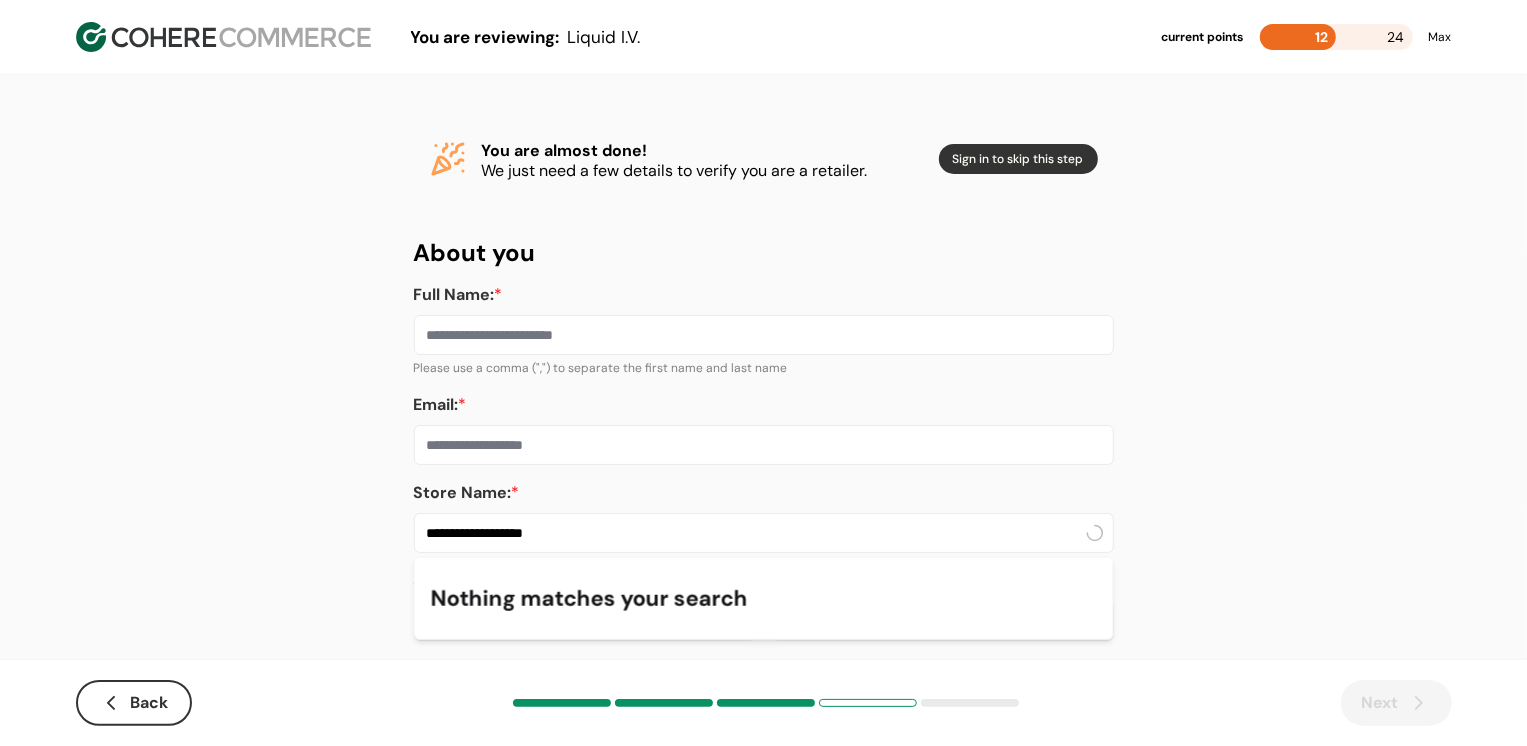 type on "**********" 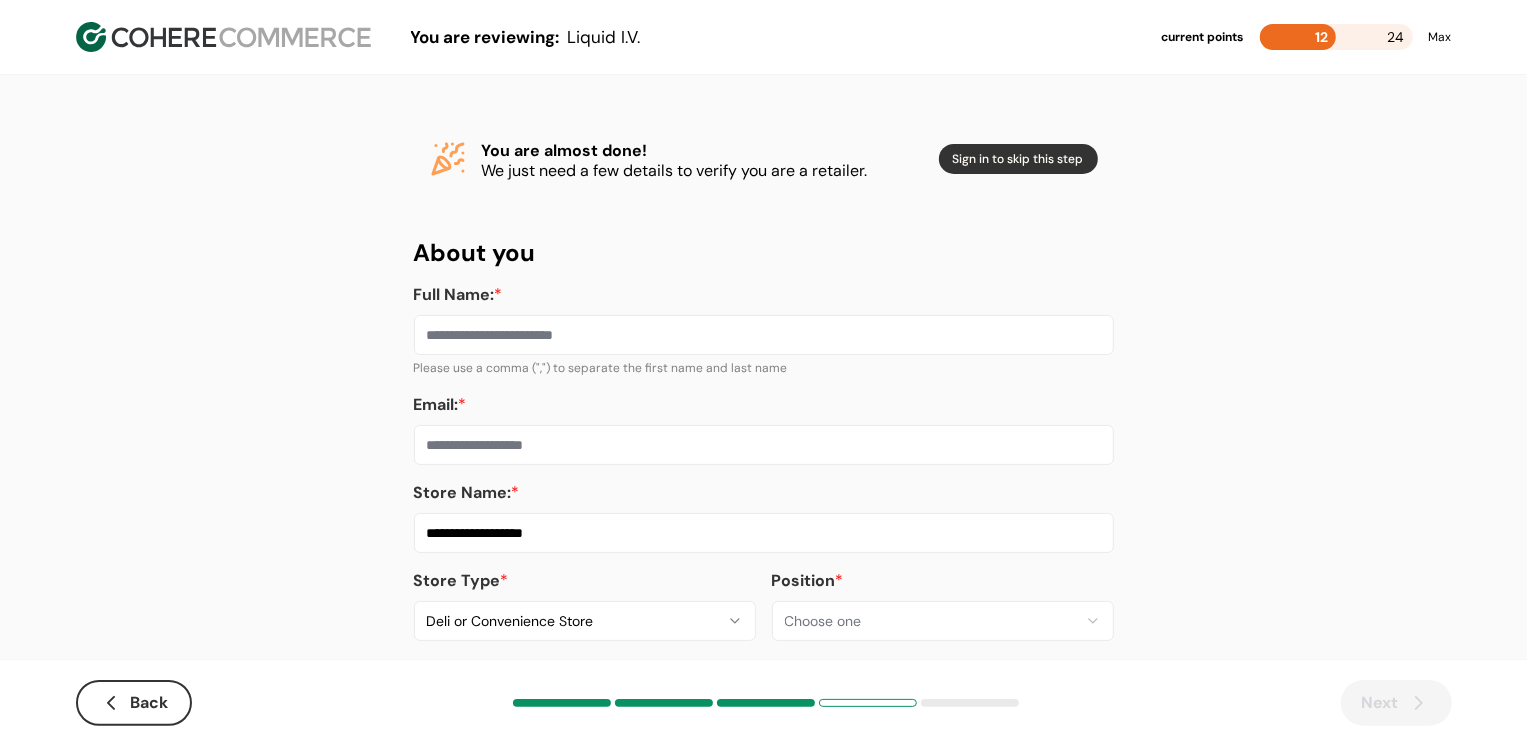 click on "Email:  *" at bounding box center (764, 445) 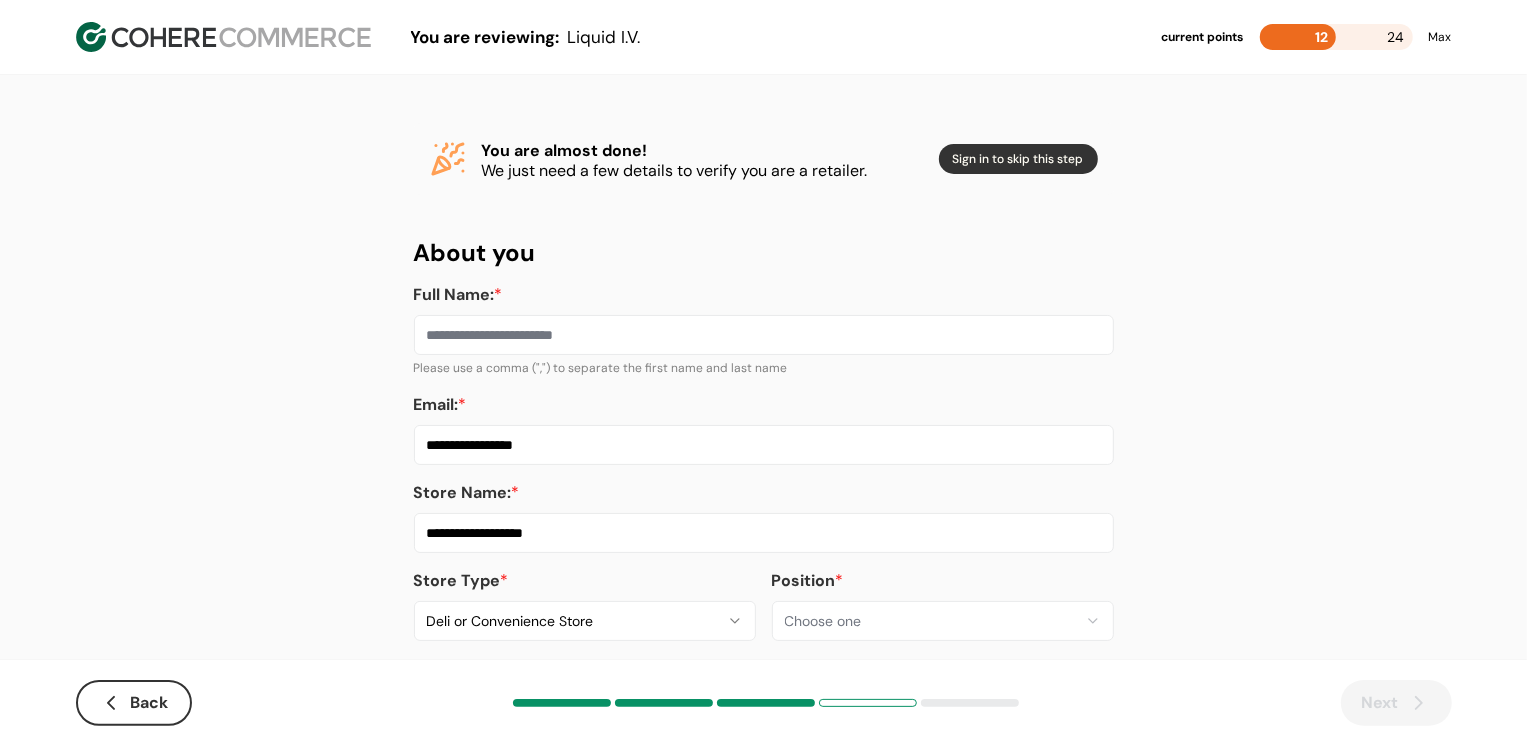 type on "**********" 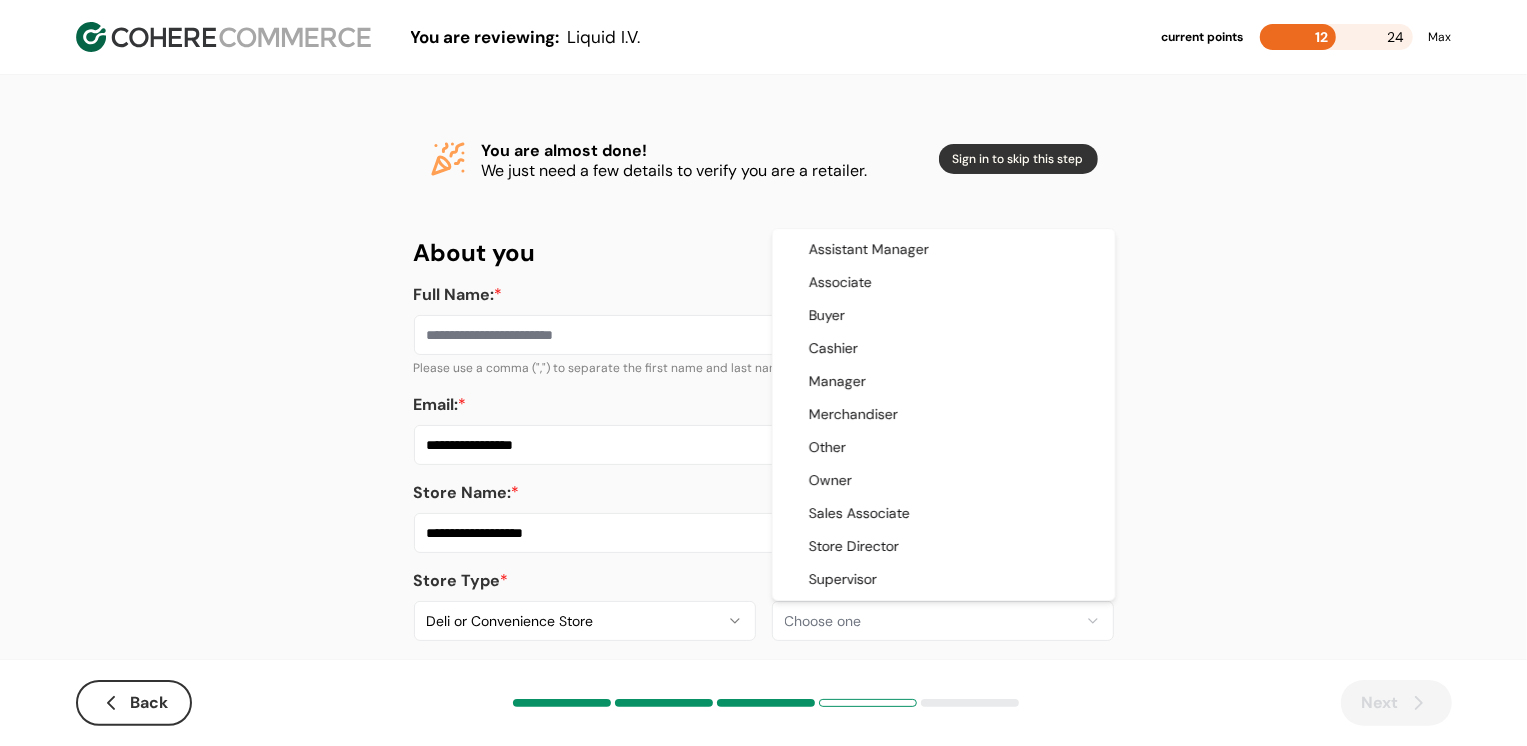 select on "*********" 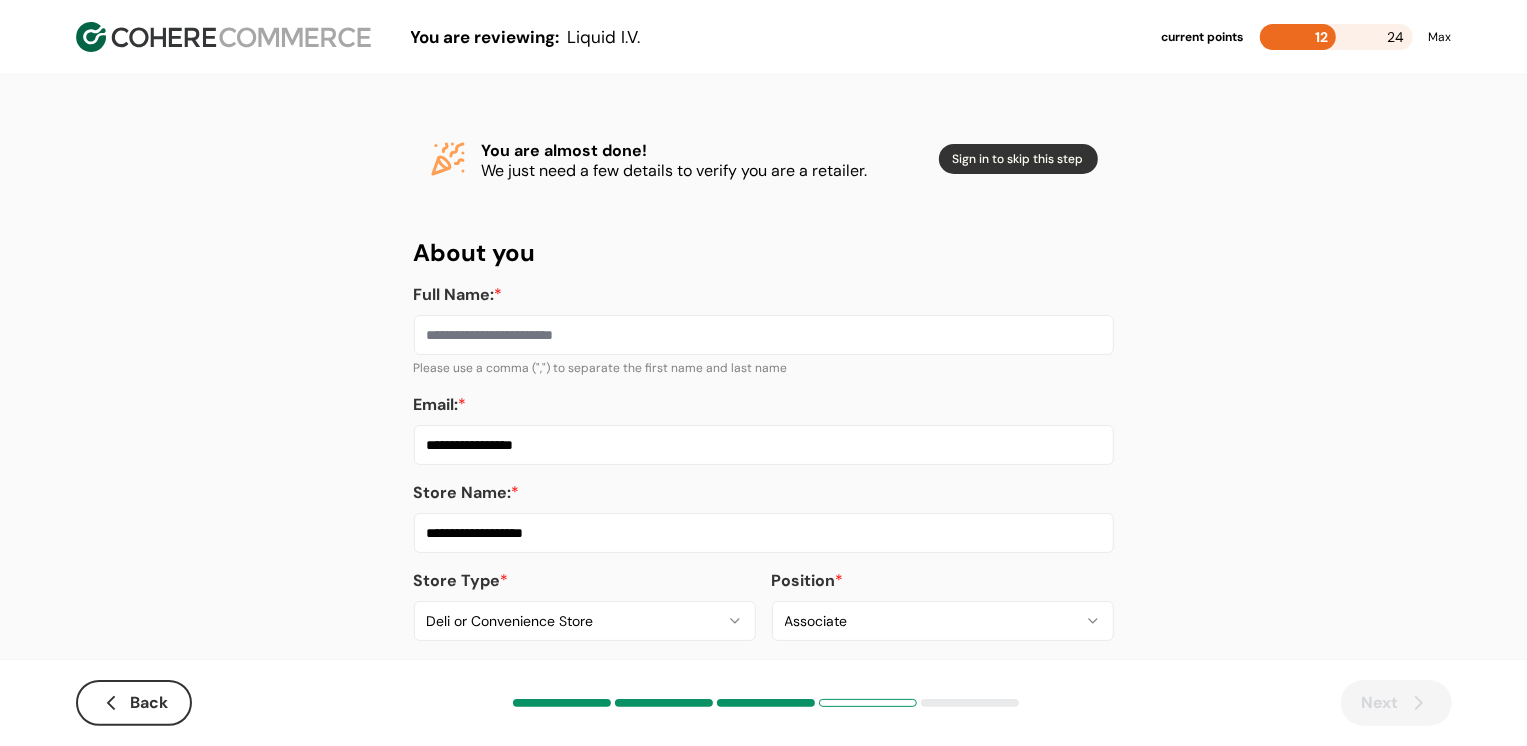 click on "Full Name:  *" at bounding box center (764, 335) 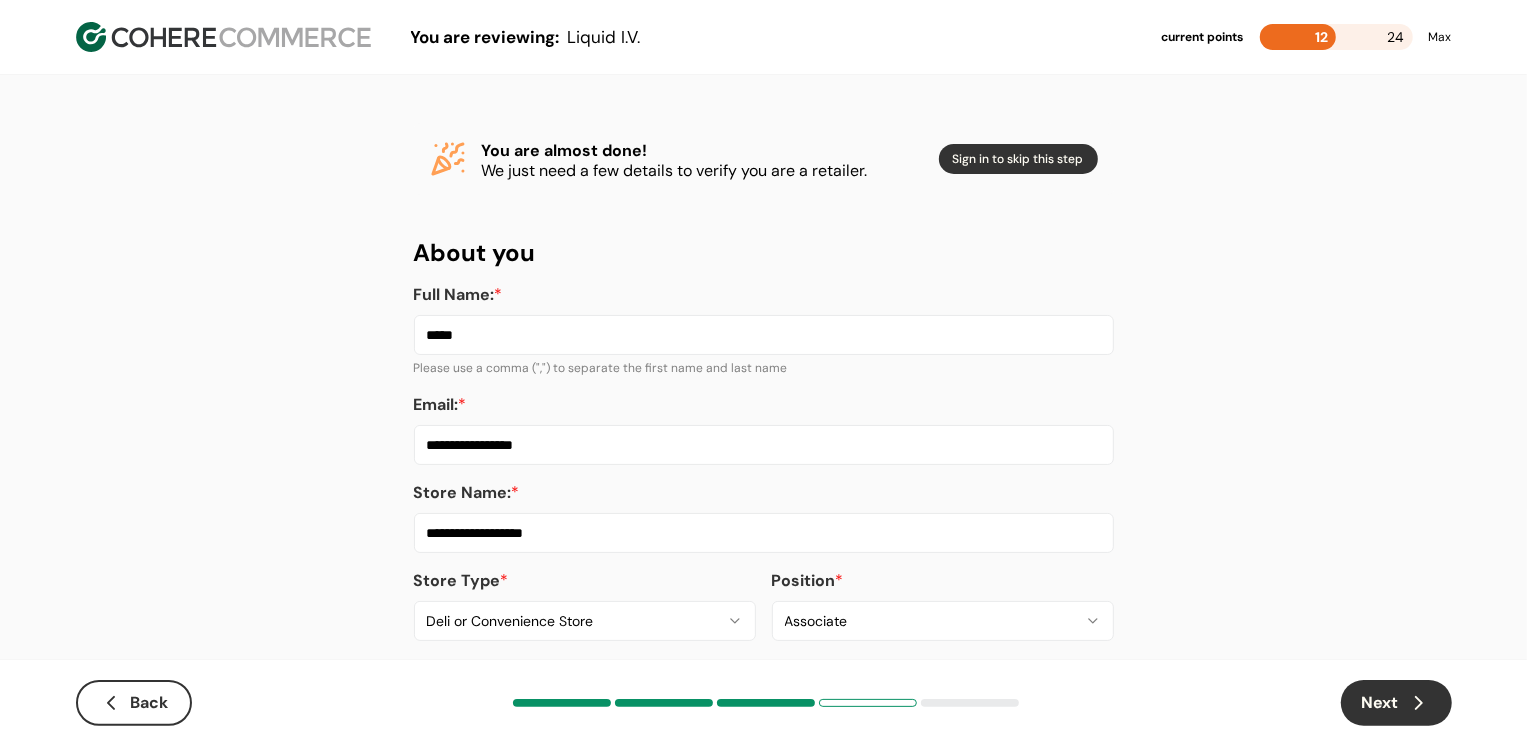 scroll, scrollTop: 29, scrollLeft: 0, axis: vertical 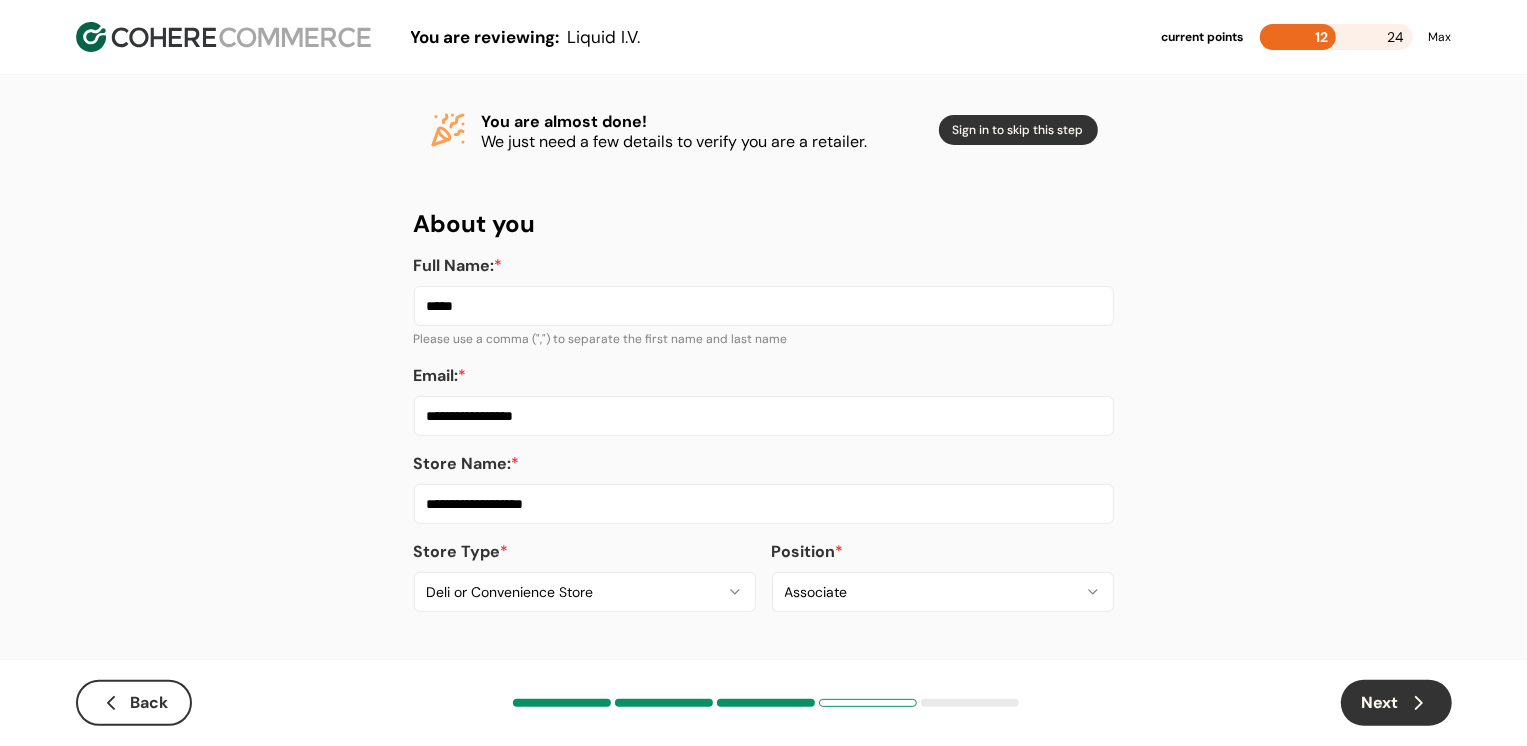 type on "*****" 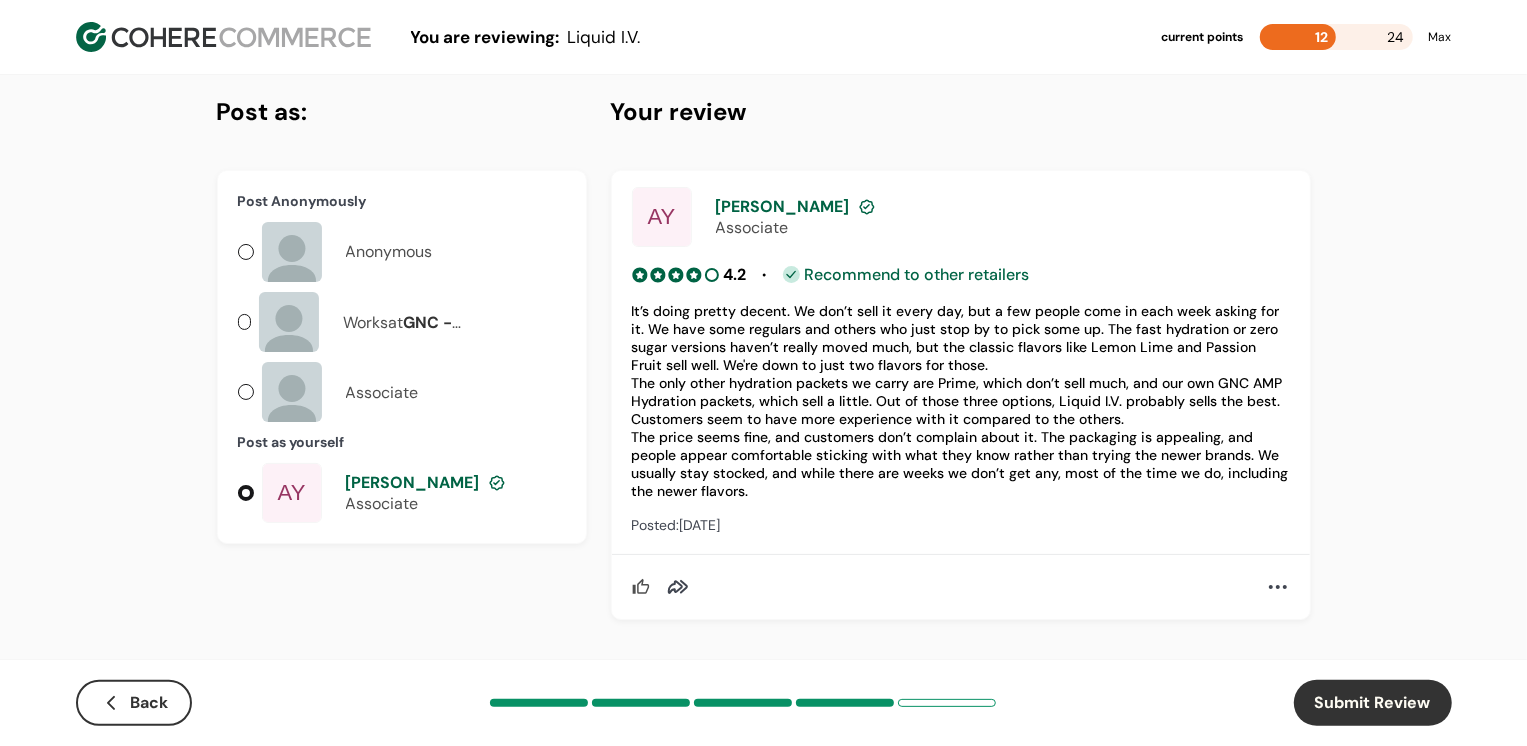 scroll, scrollTop: 0, scrollLeft: 0, axis: both 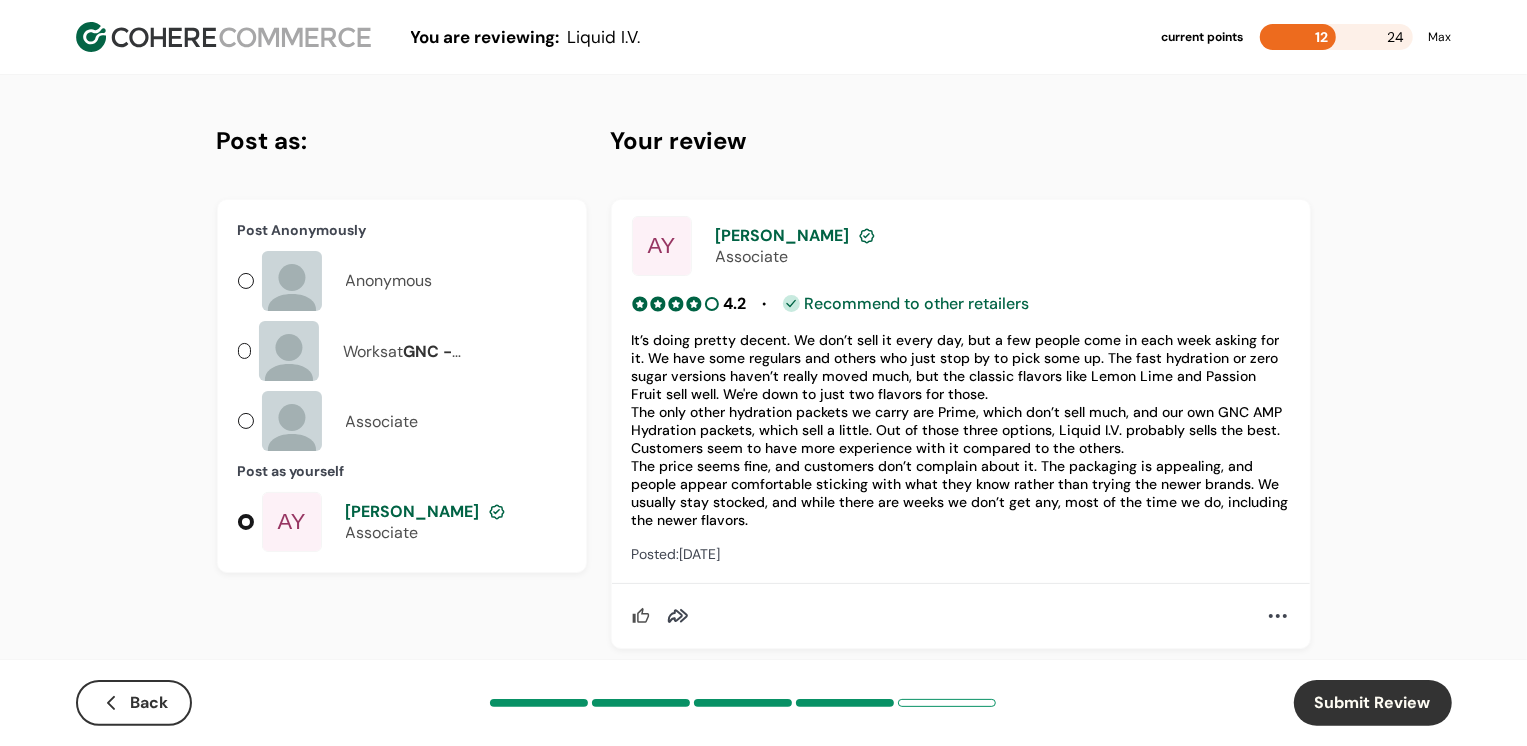 click on "Submit Review" at bounding box center (1373, 703) 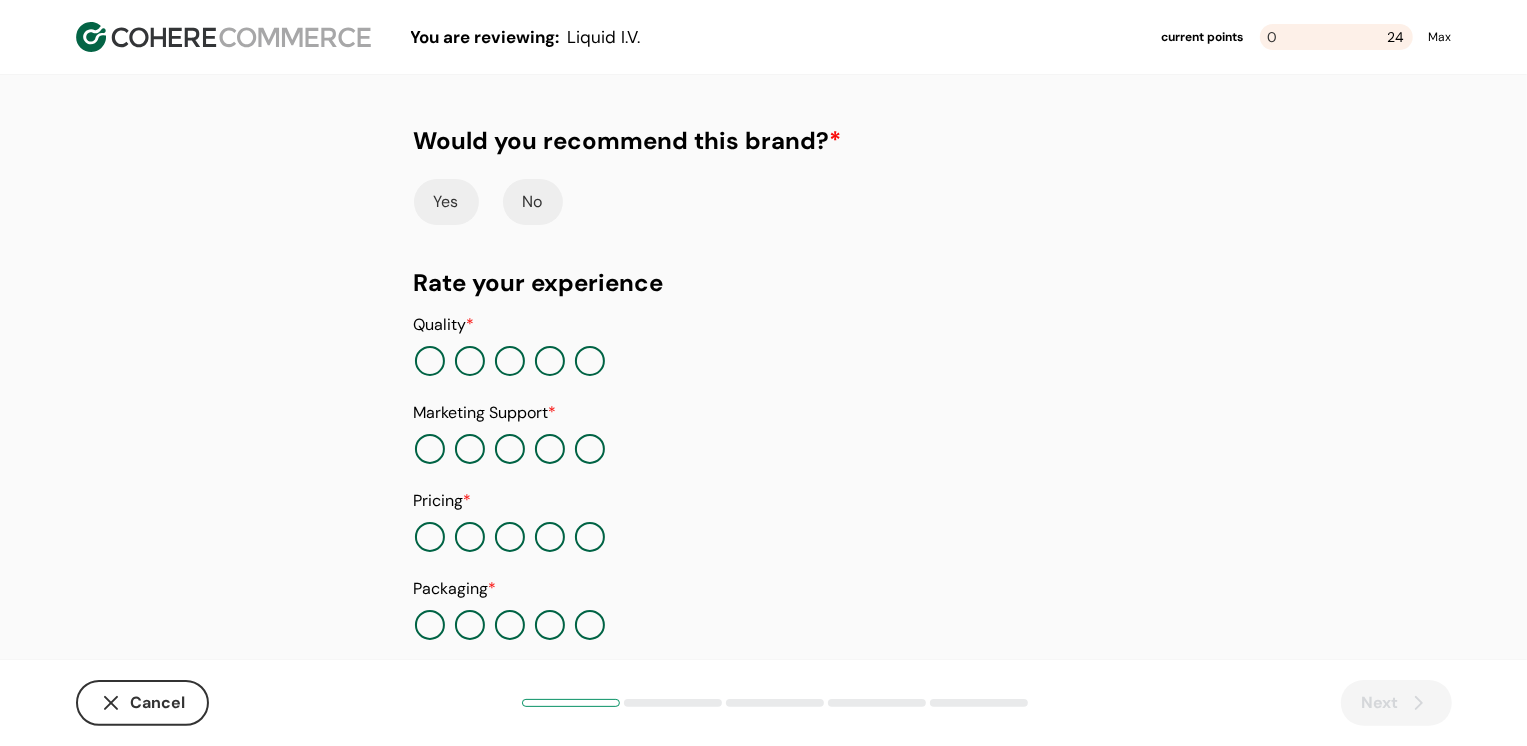 click on "Yes" at bounding box center (446, 202) 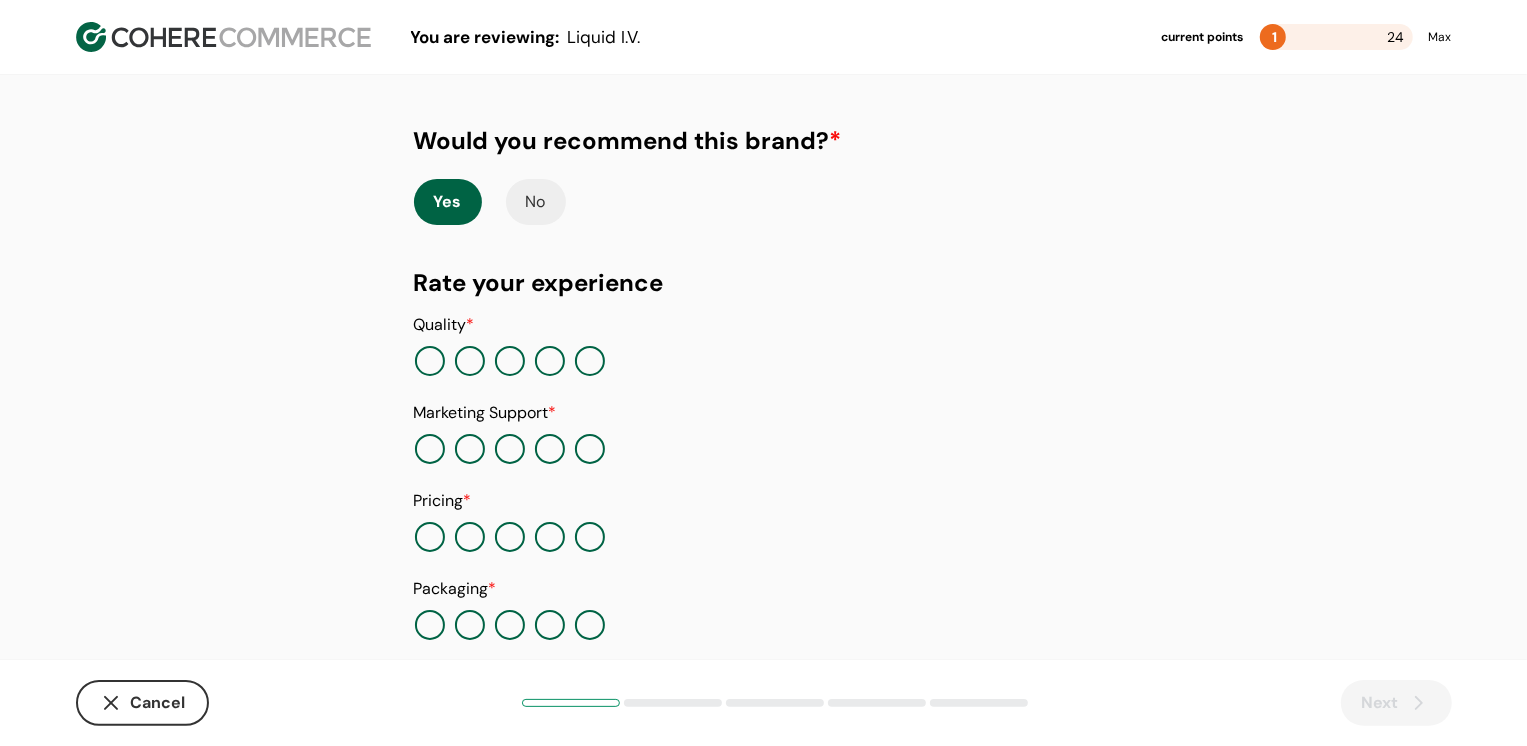 click at bounding box center (550, 361) 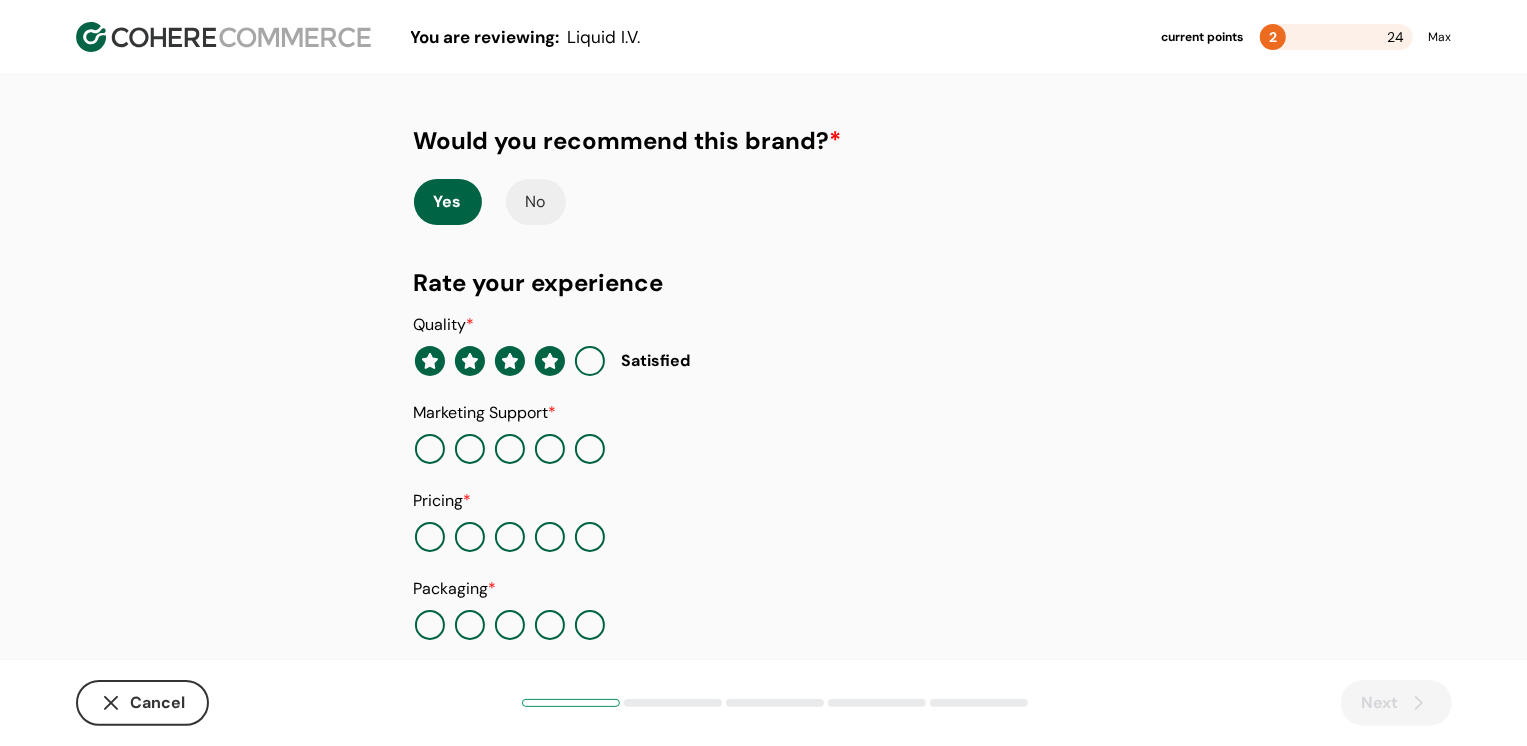 click at bounding box center [550, 449] 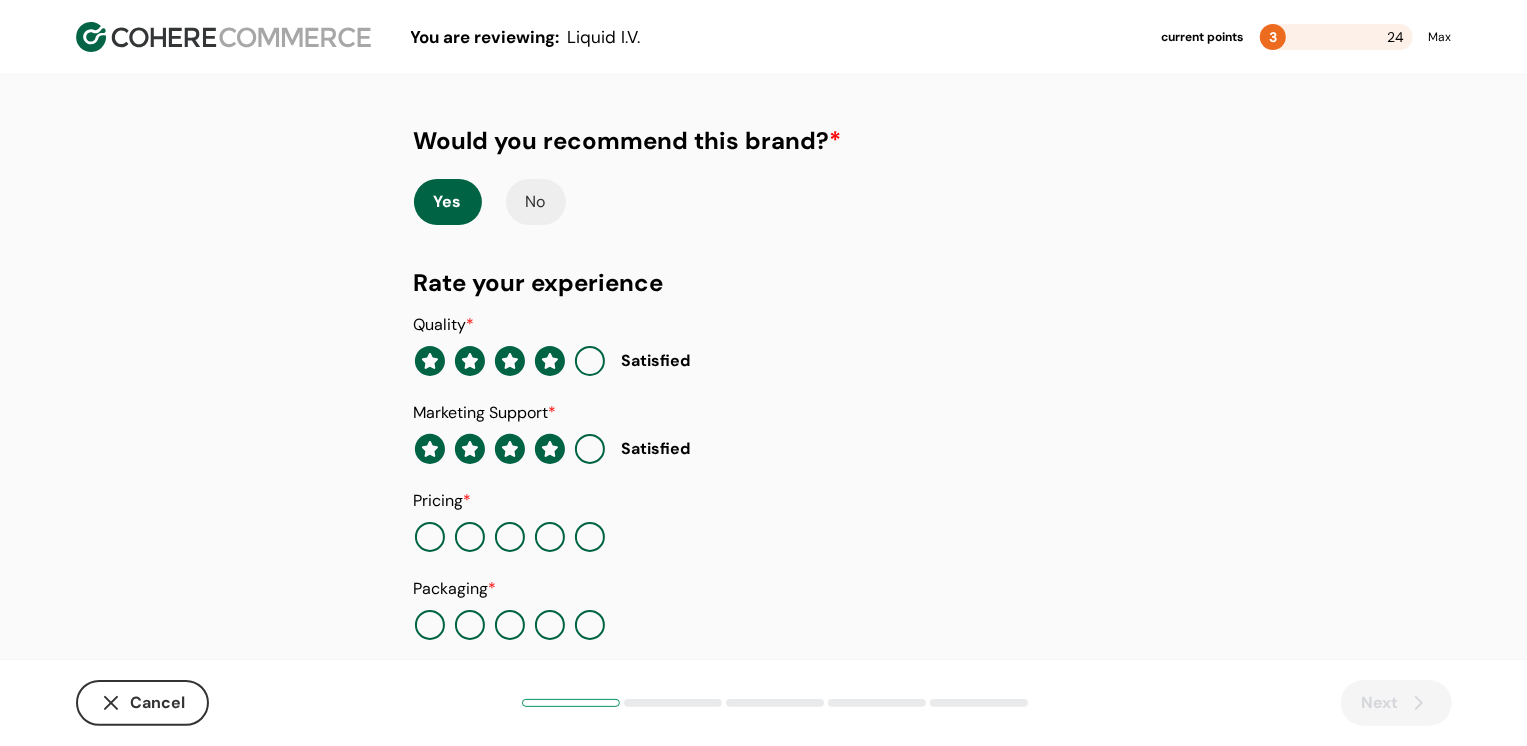 click at bounding box center [550, 537] 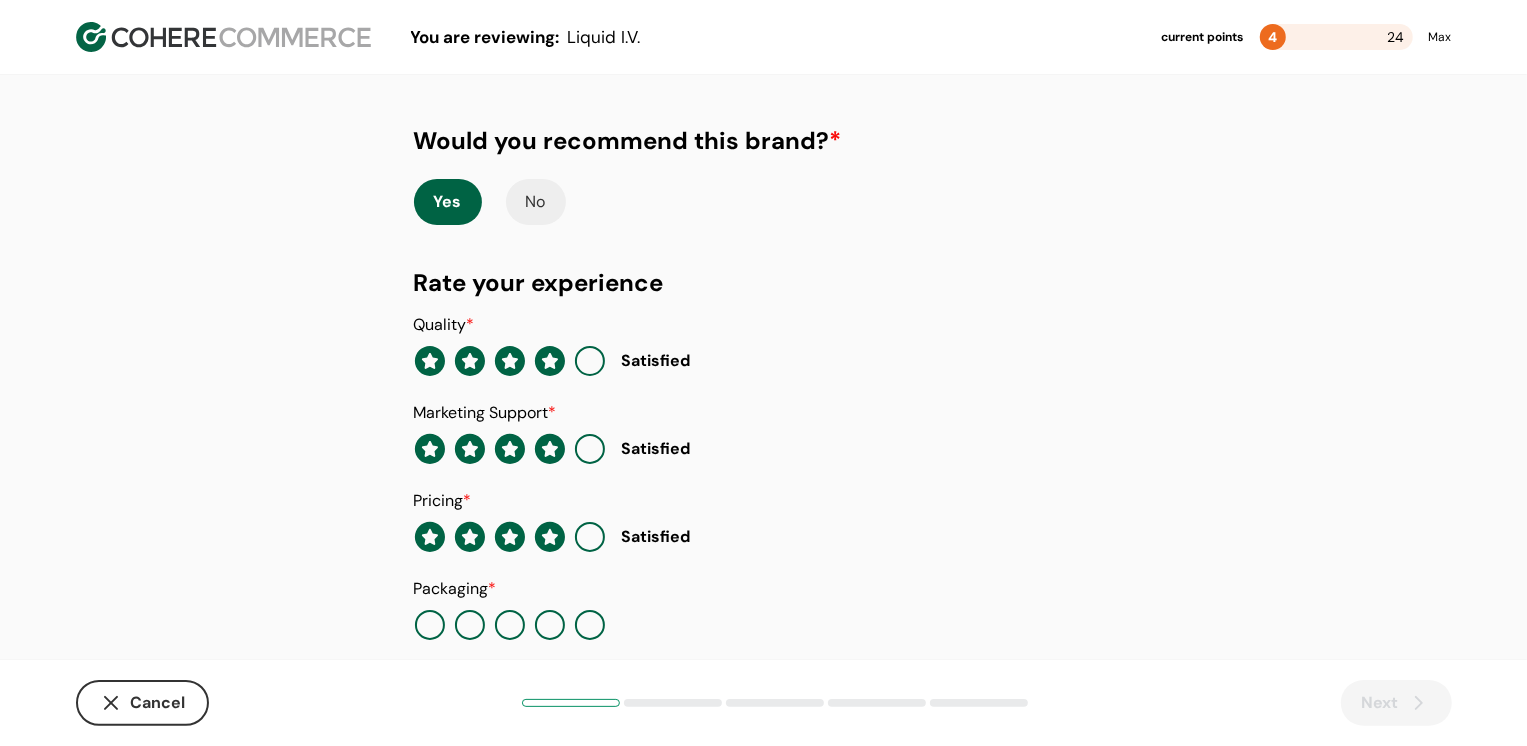 click at bounding box center (550, 625) 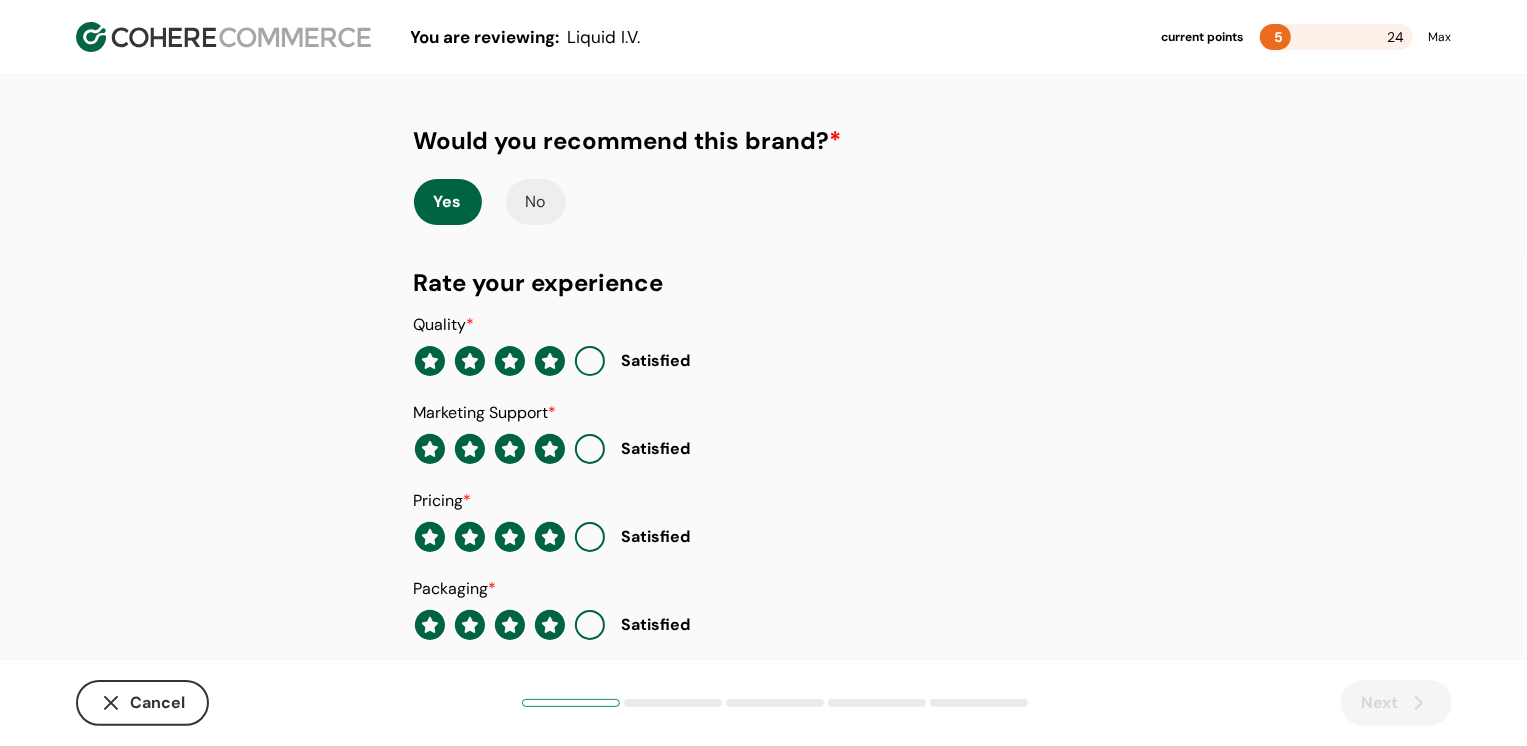 scroll, scrollTop: 205, scrollLeft: 0, axis: vertical 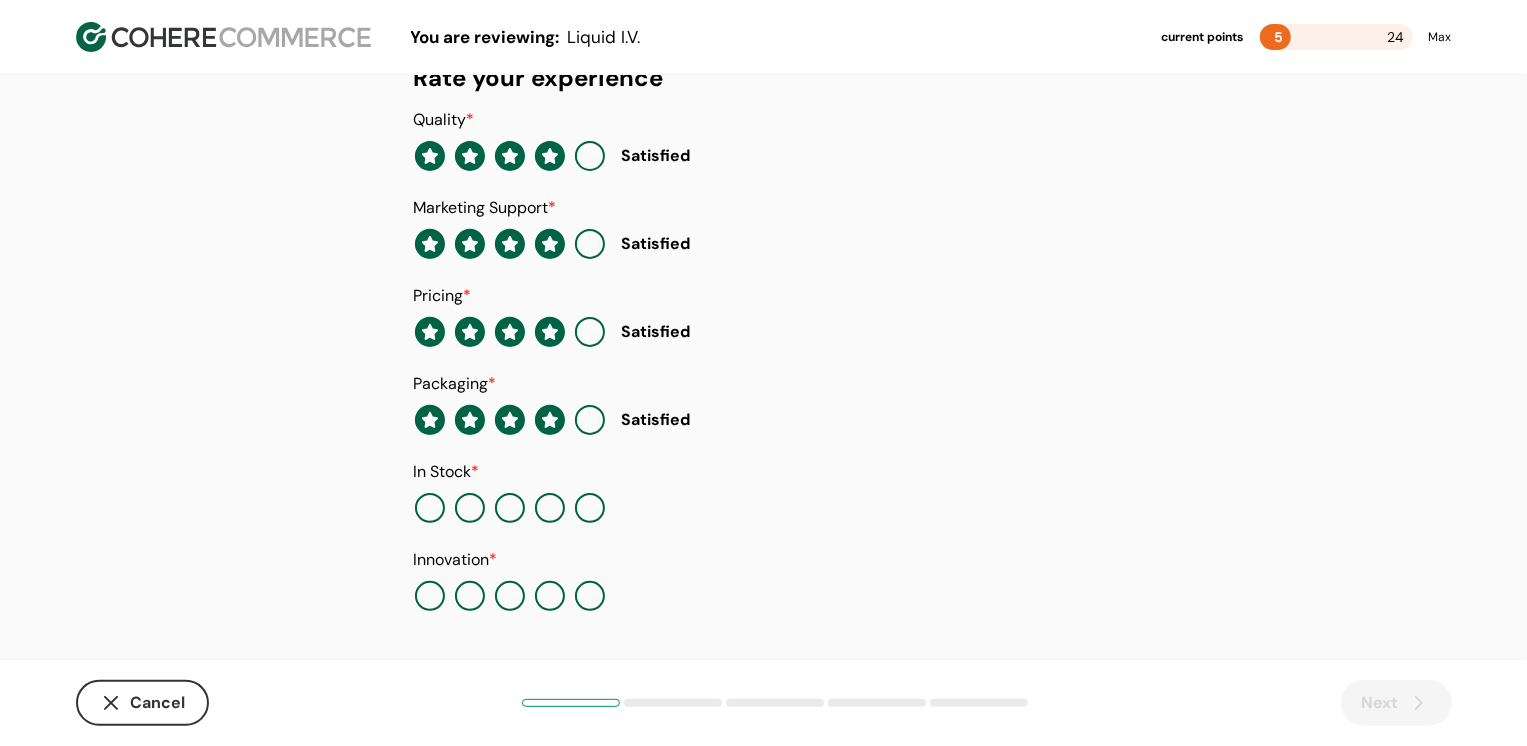 click at bounding box center [550, 508] 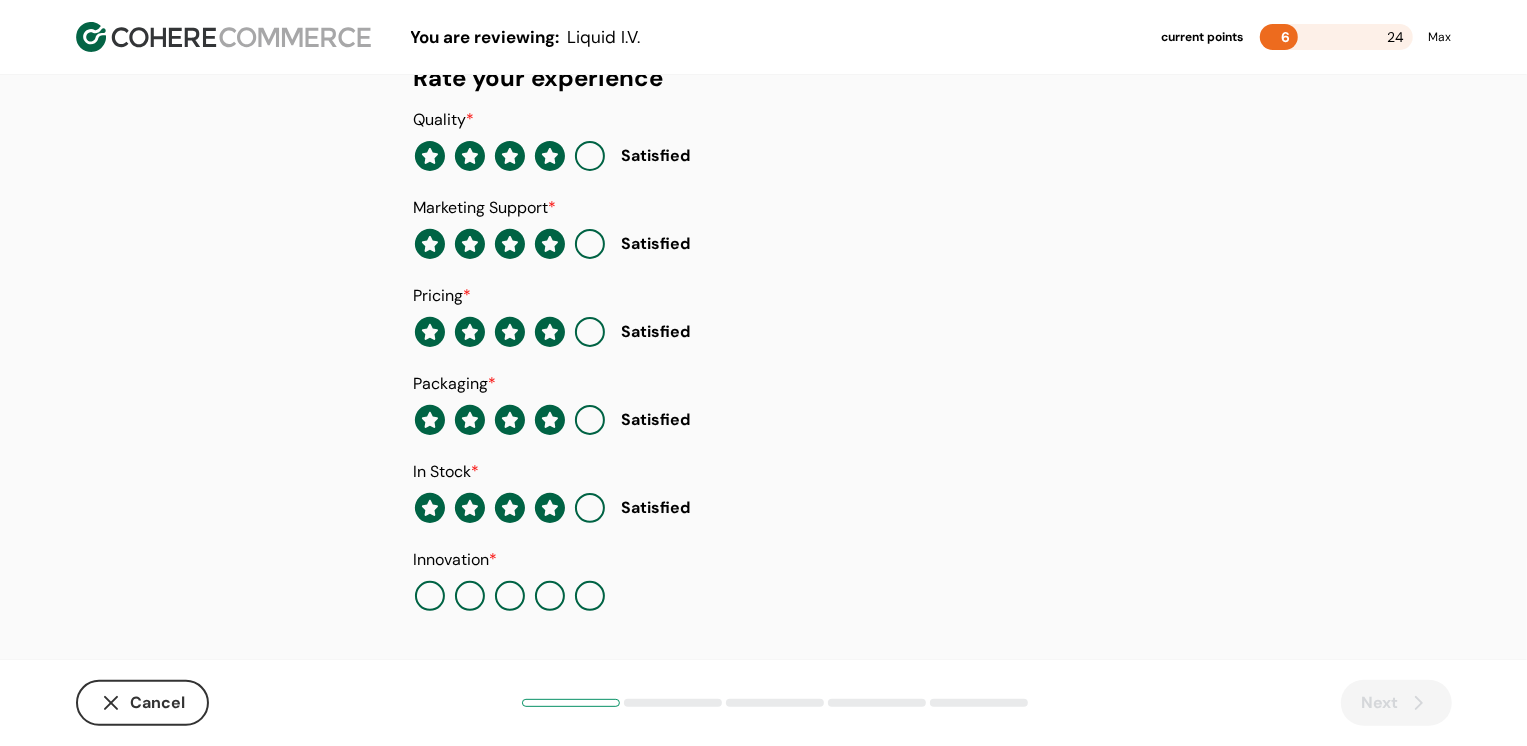 click at bounding box center (550, 596) 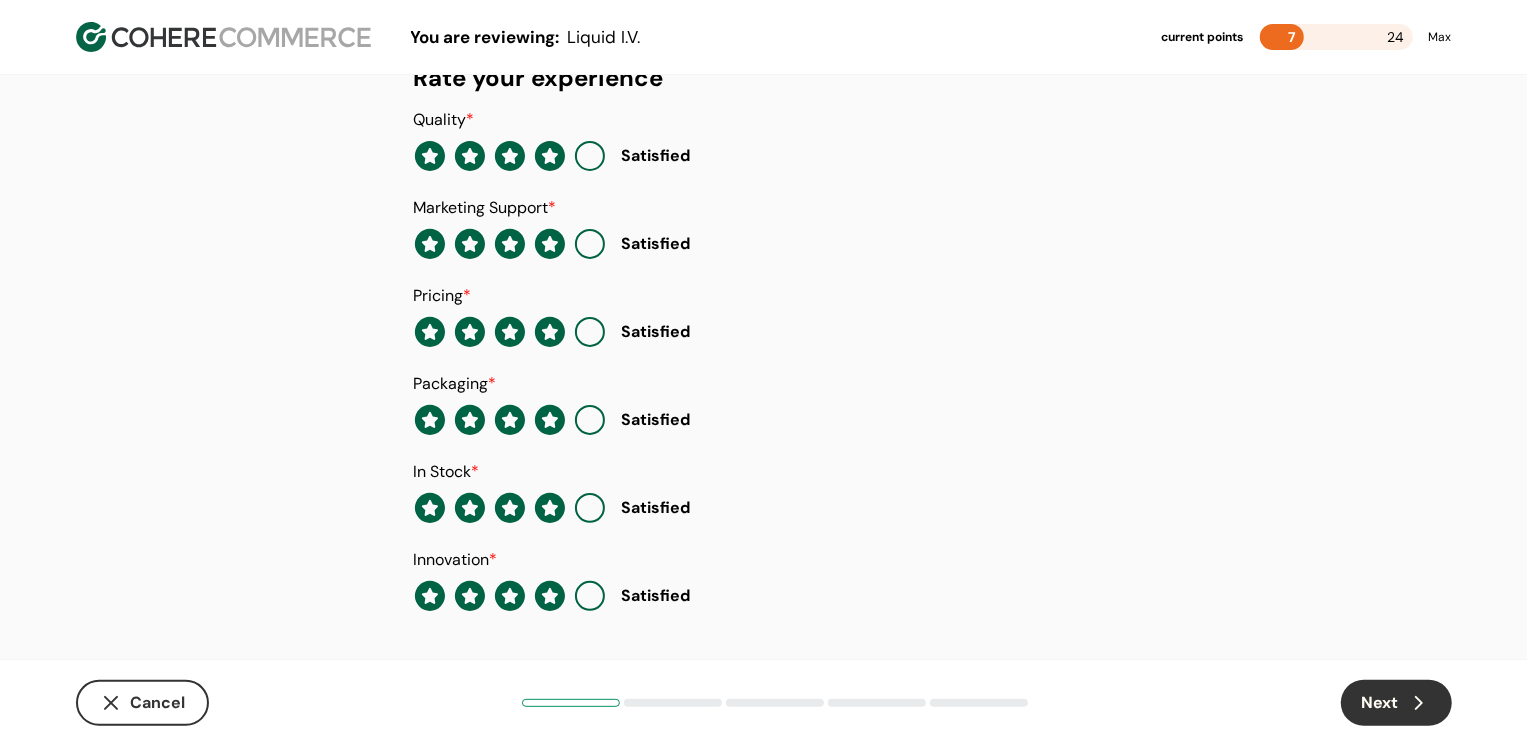 click 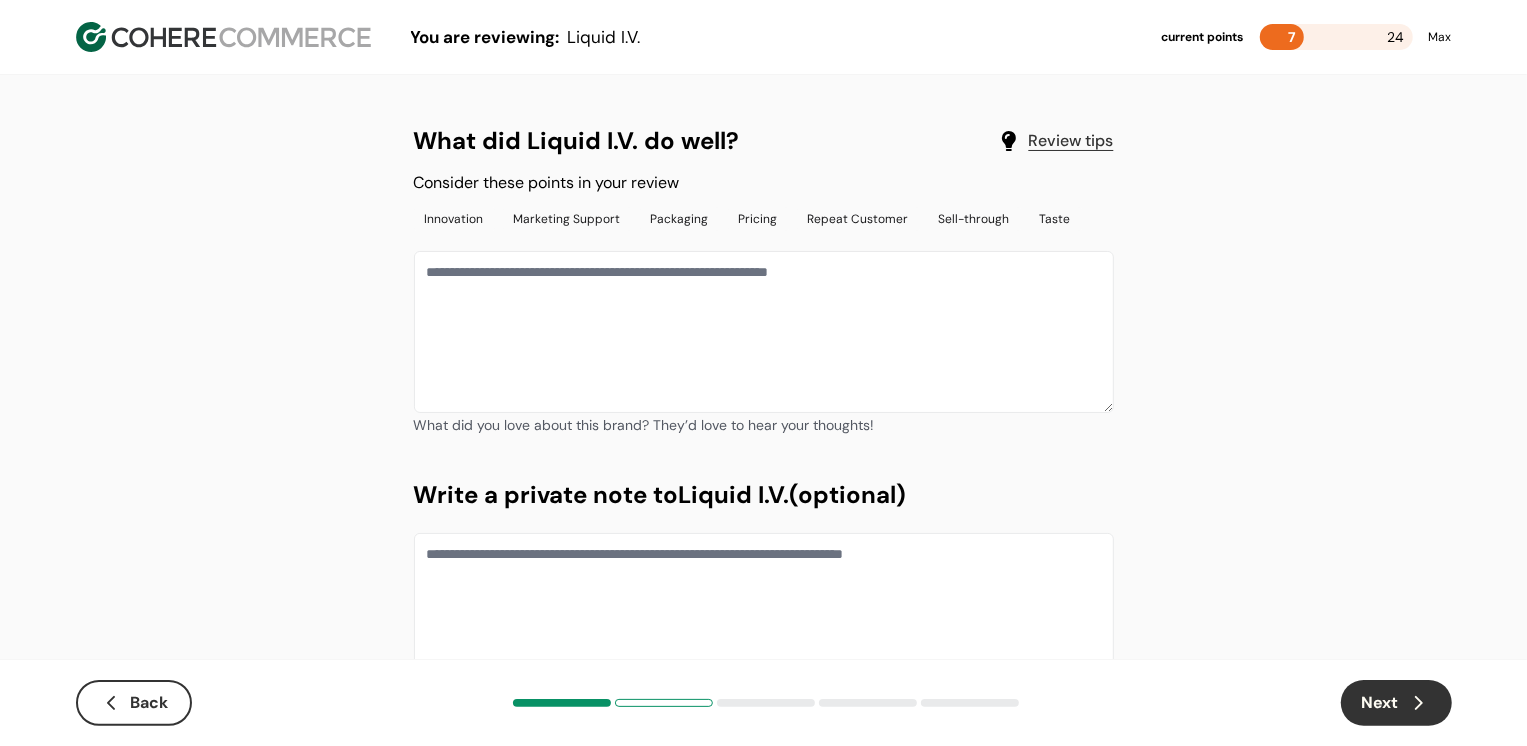click at bounding box center (764, 332) 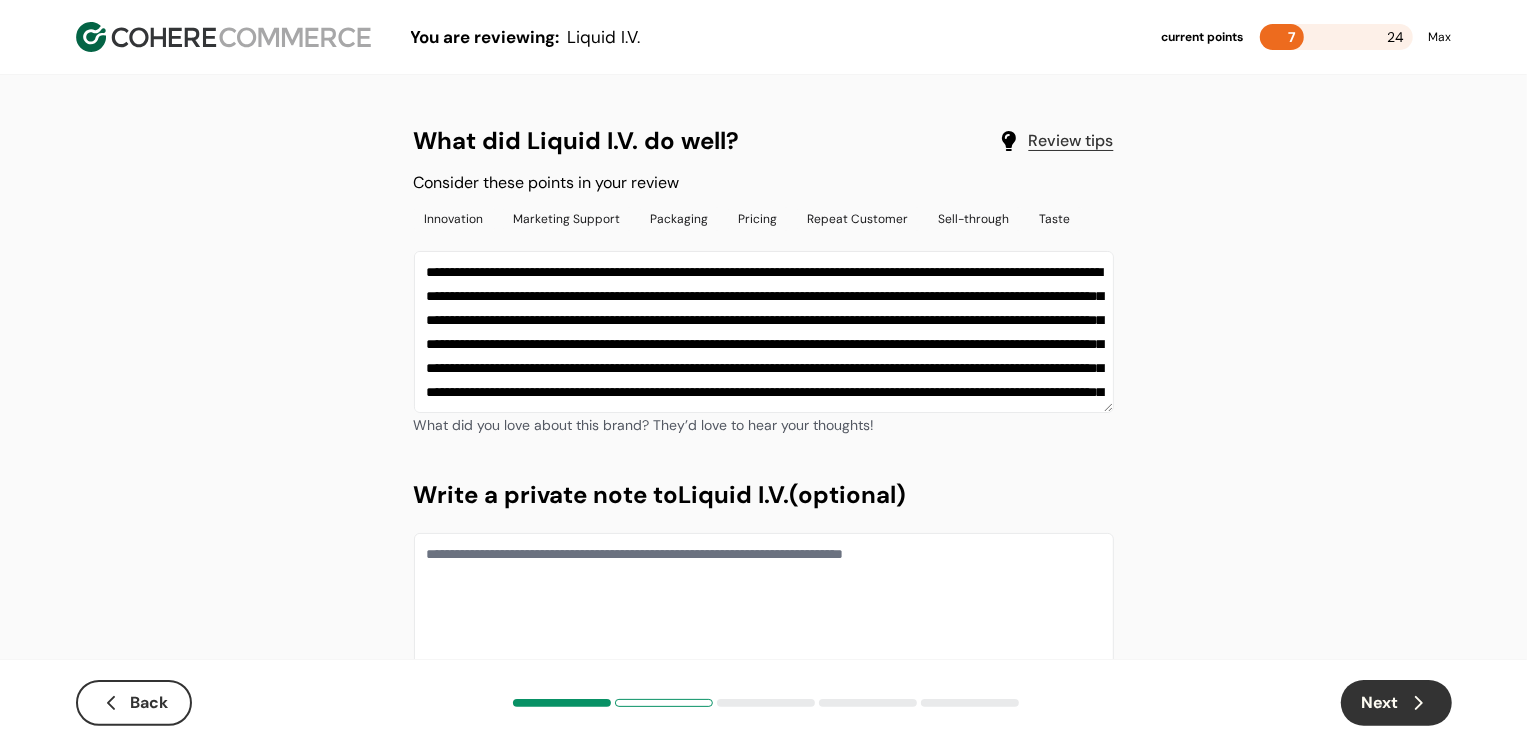 scroll, scrollTop: 60, scrollLeft: 0, axis: vertical 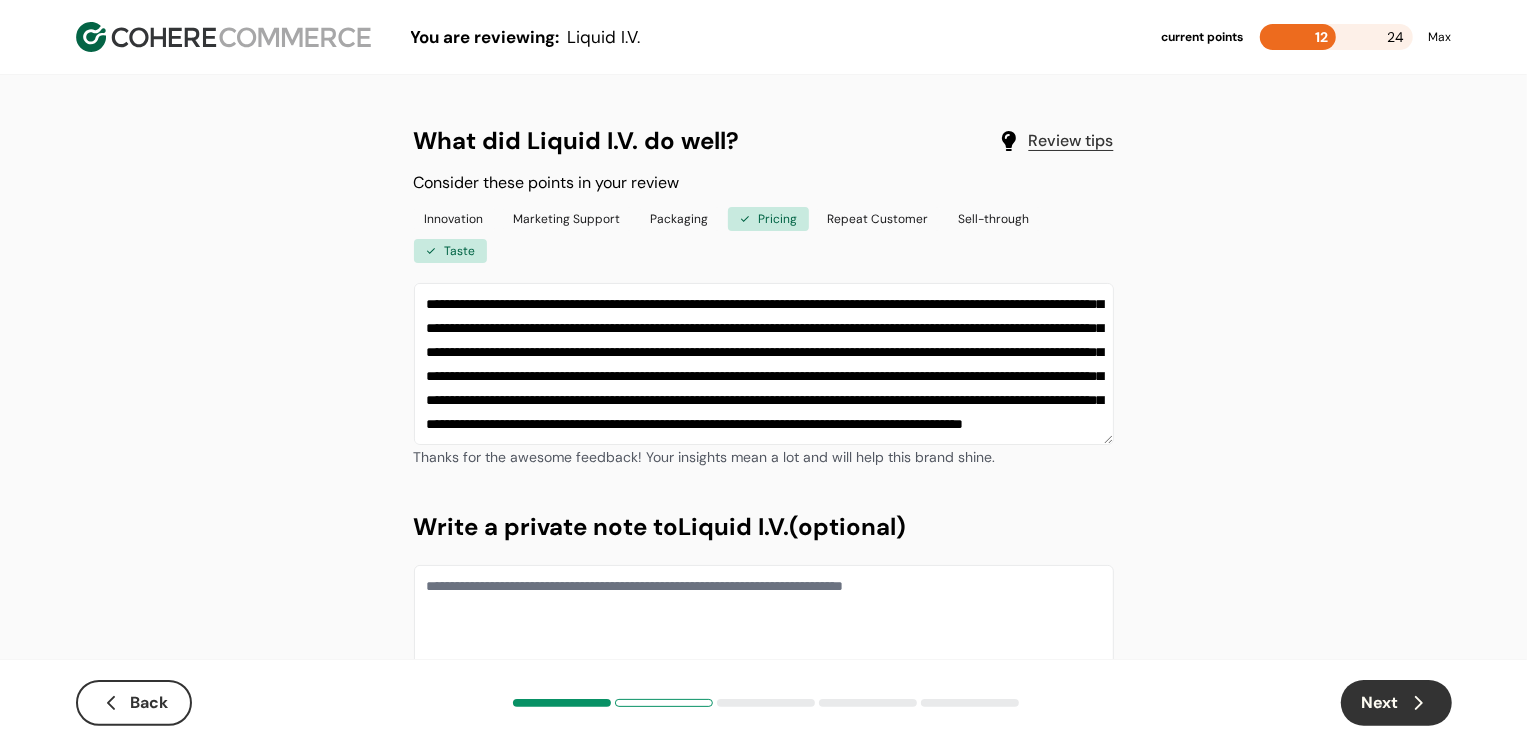type on "**********" 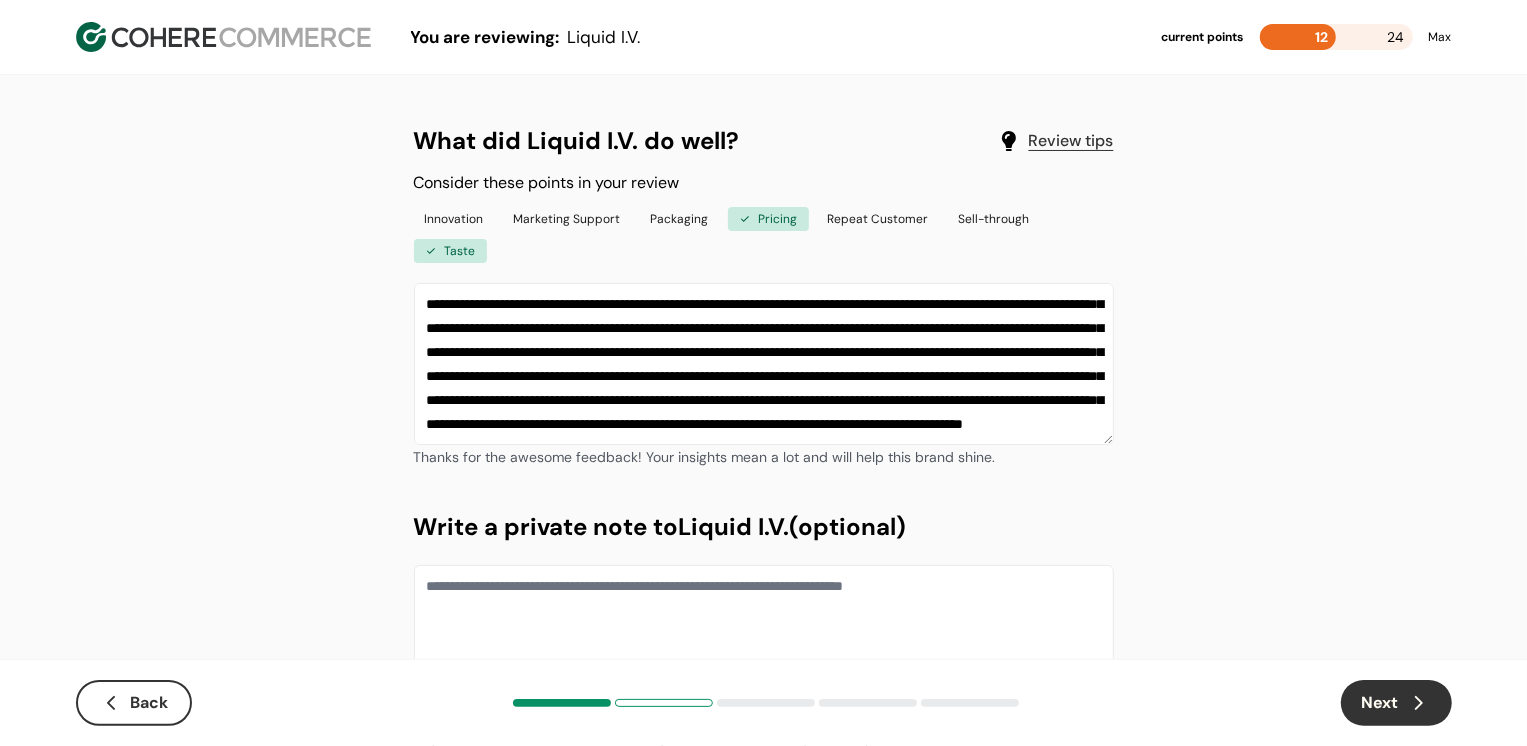 click on "Next" at bounding box center [1396, 703] 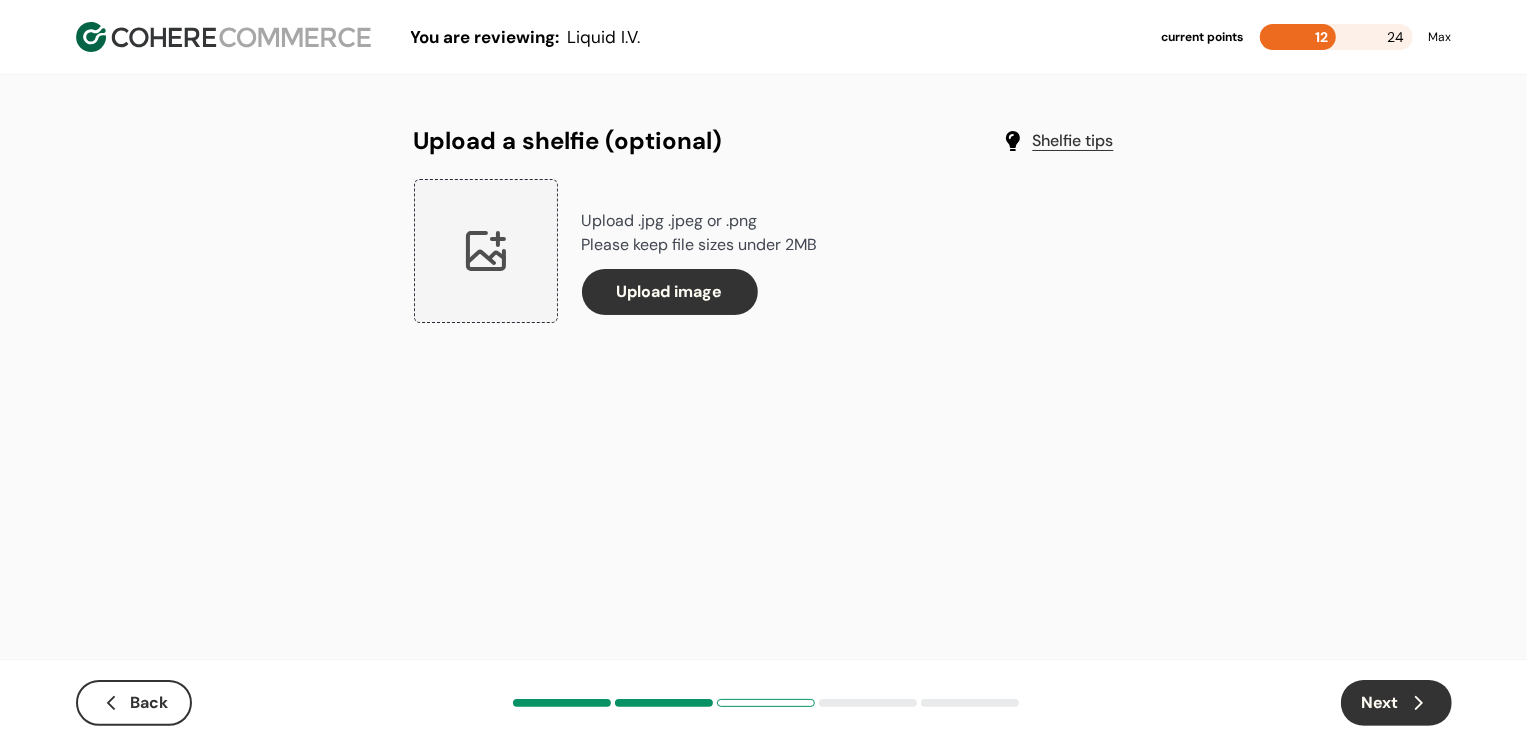 click on "Next" at bounding box center (1396, 703) 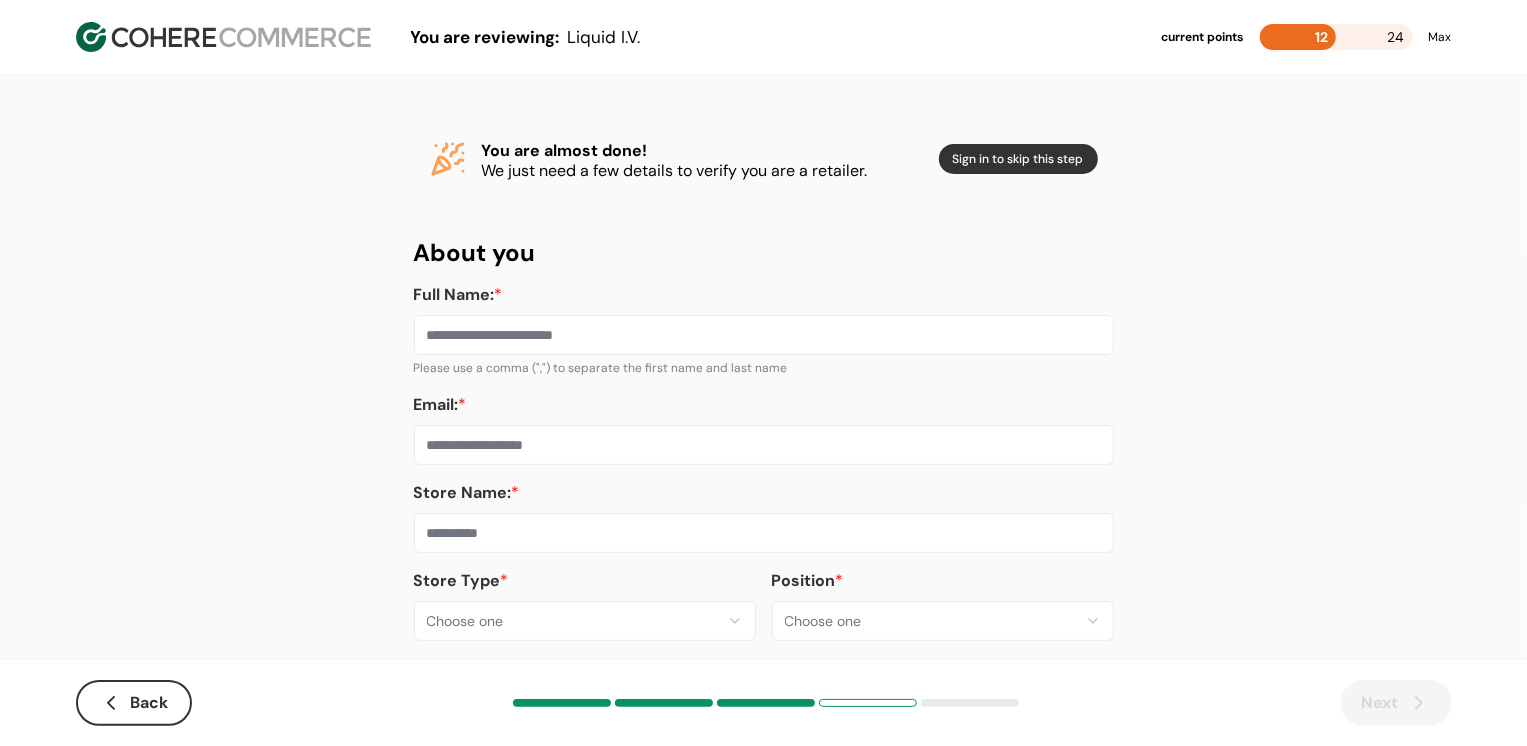click on "**********" at bounding box center (763, 388) 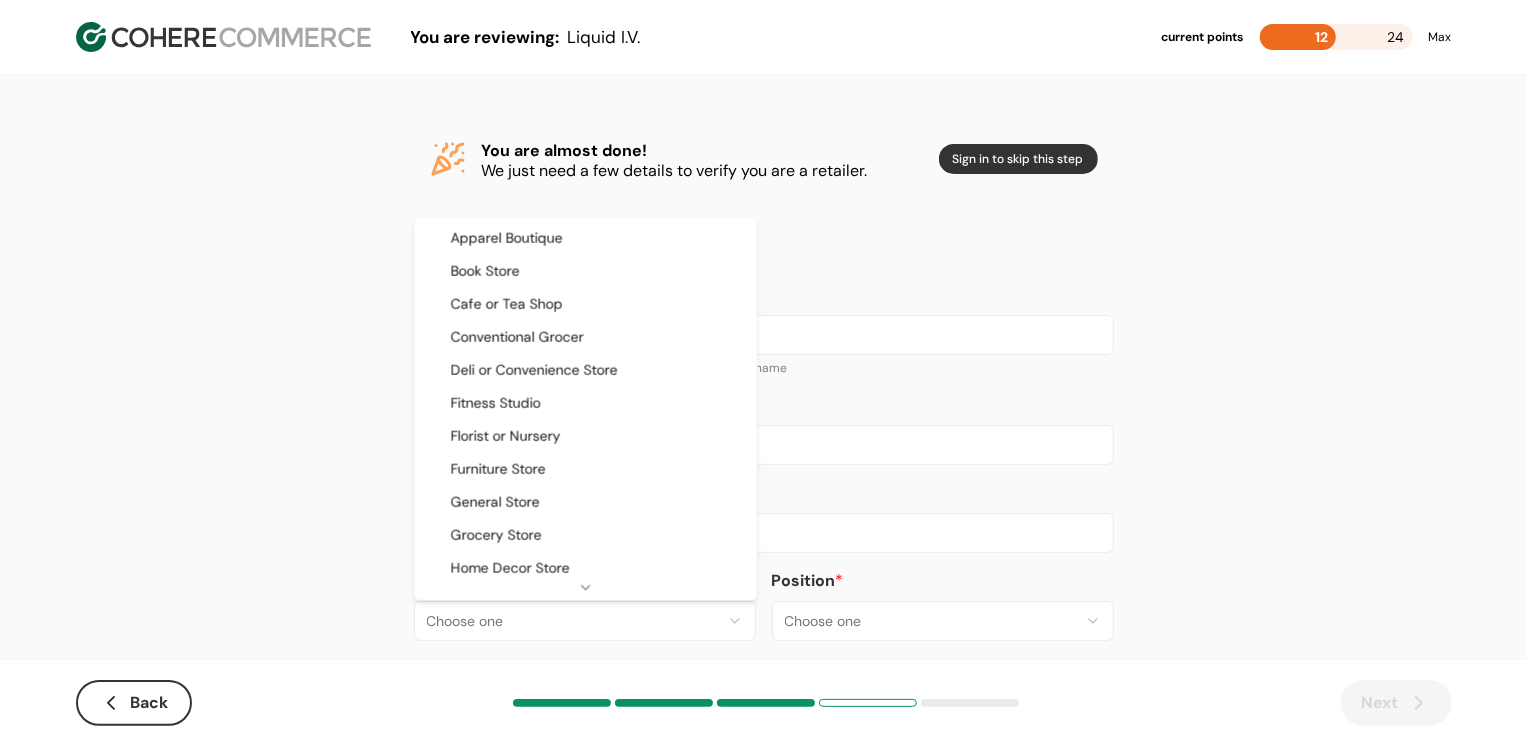 select on "**" 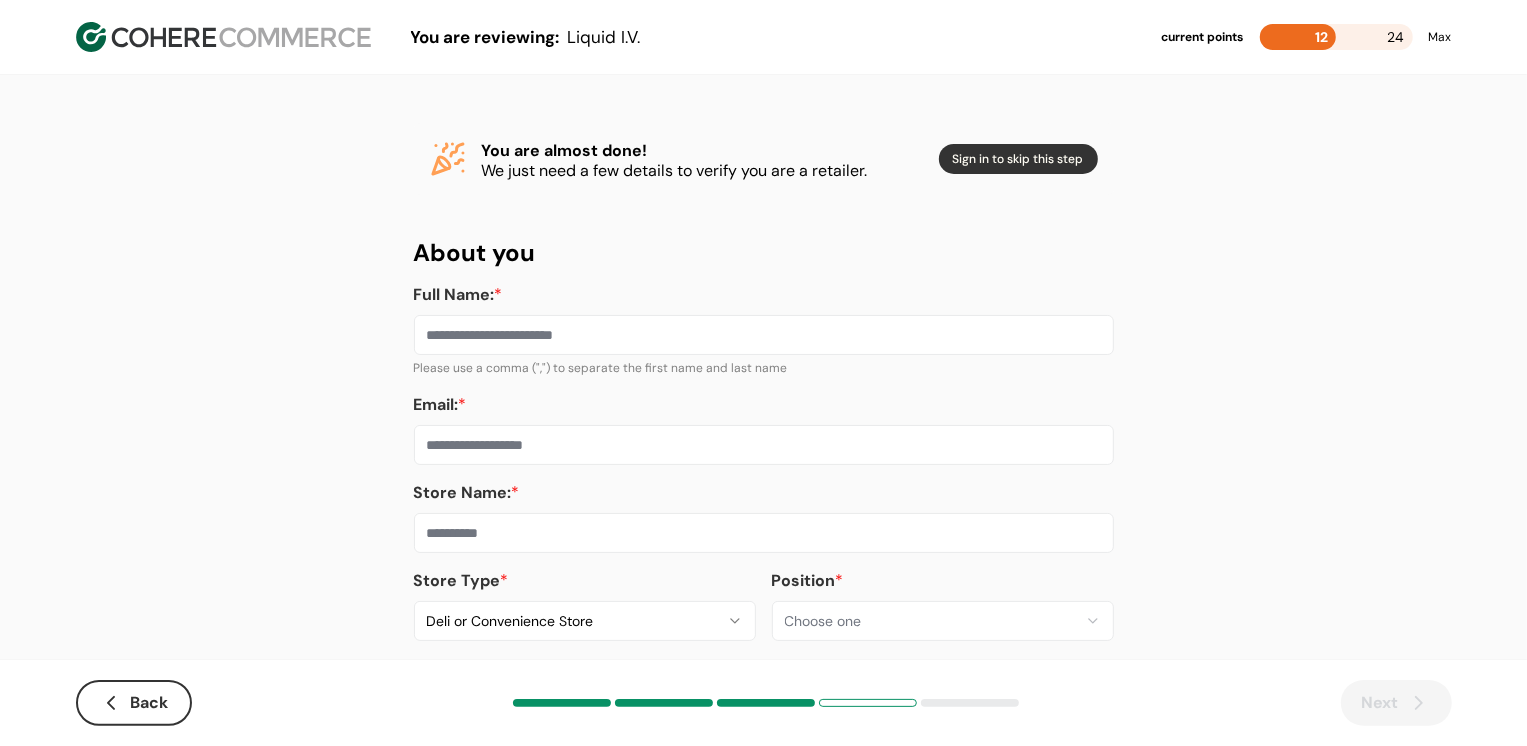 scroll, scrollTop: 29, scrollLeft: 0, axis: vertical 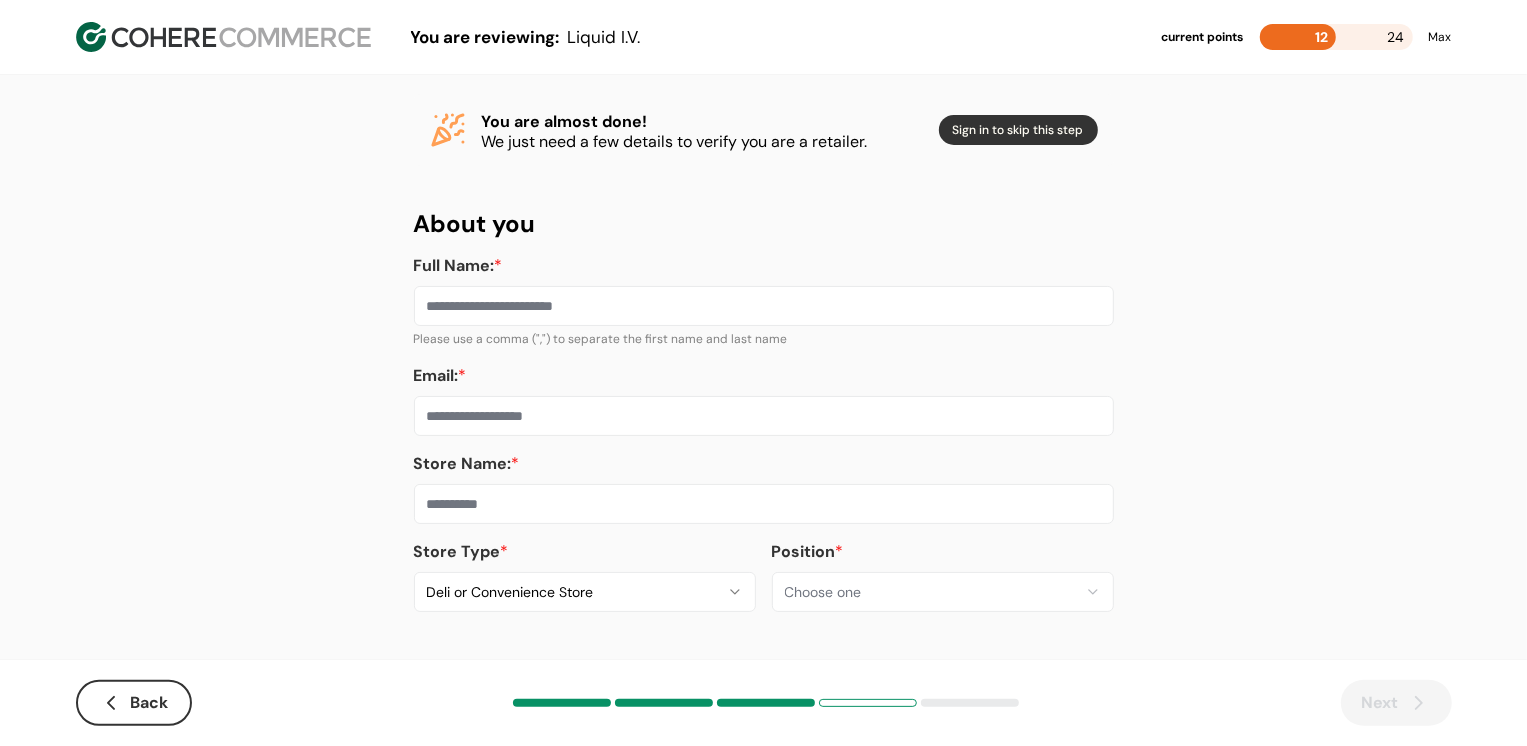 click on "Store Name:  *" at bounding box center (764, 488) 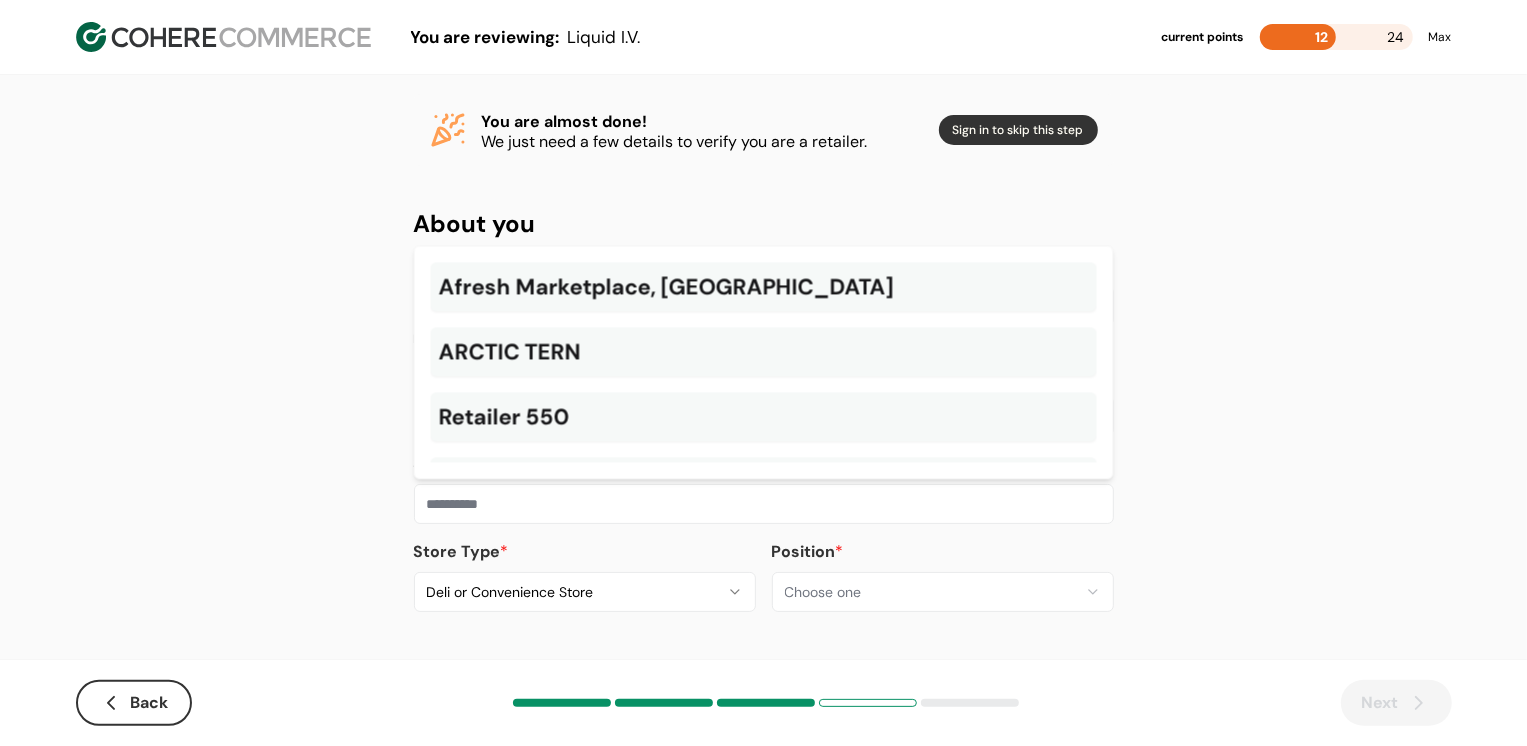 paste on "**********" 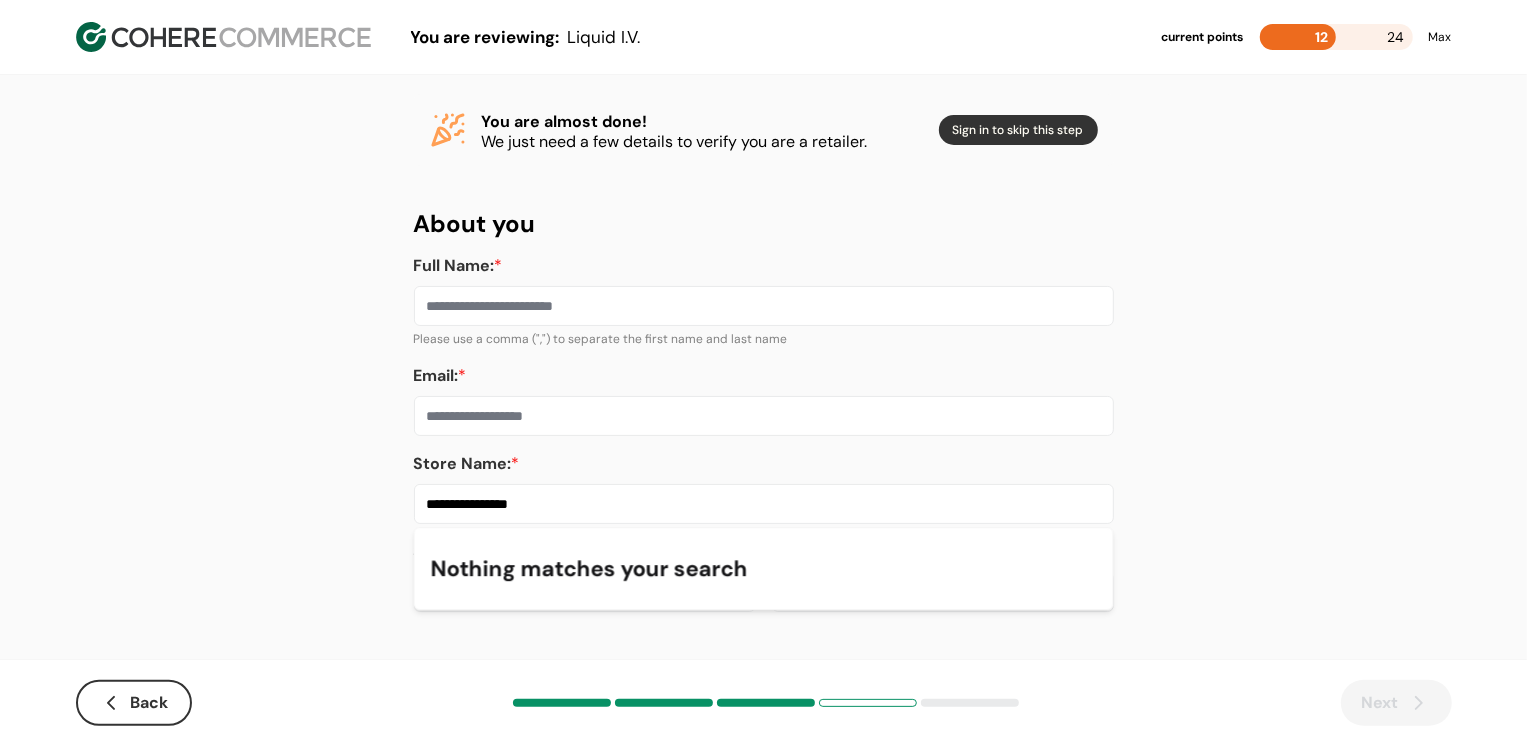 type on "**********" 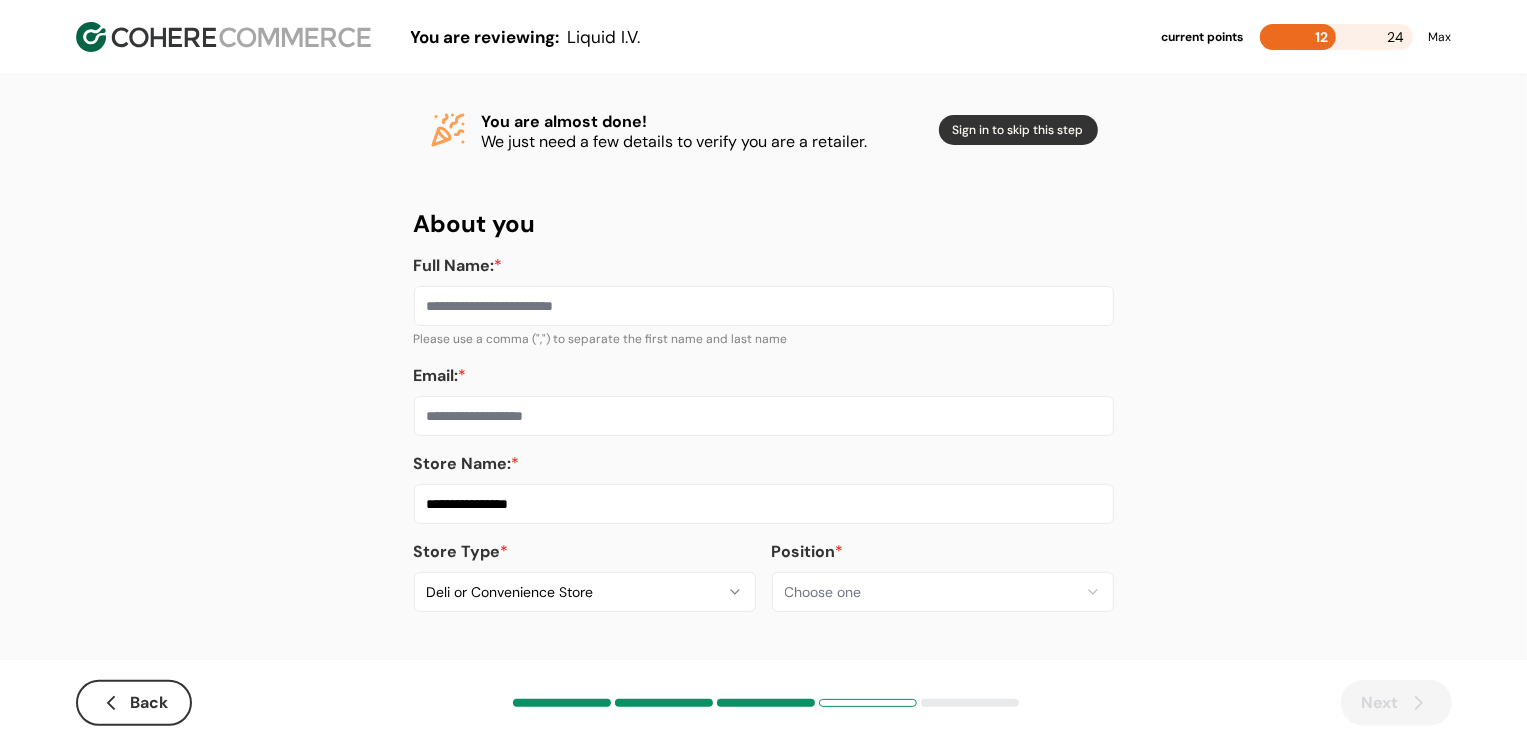 click on "Full Name:  *" at bounding box center (764, 306) 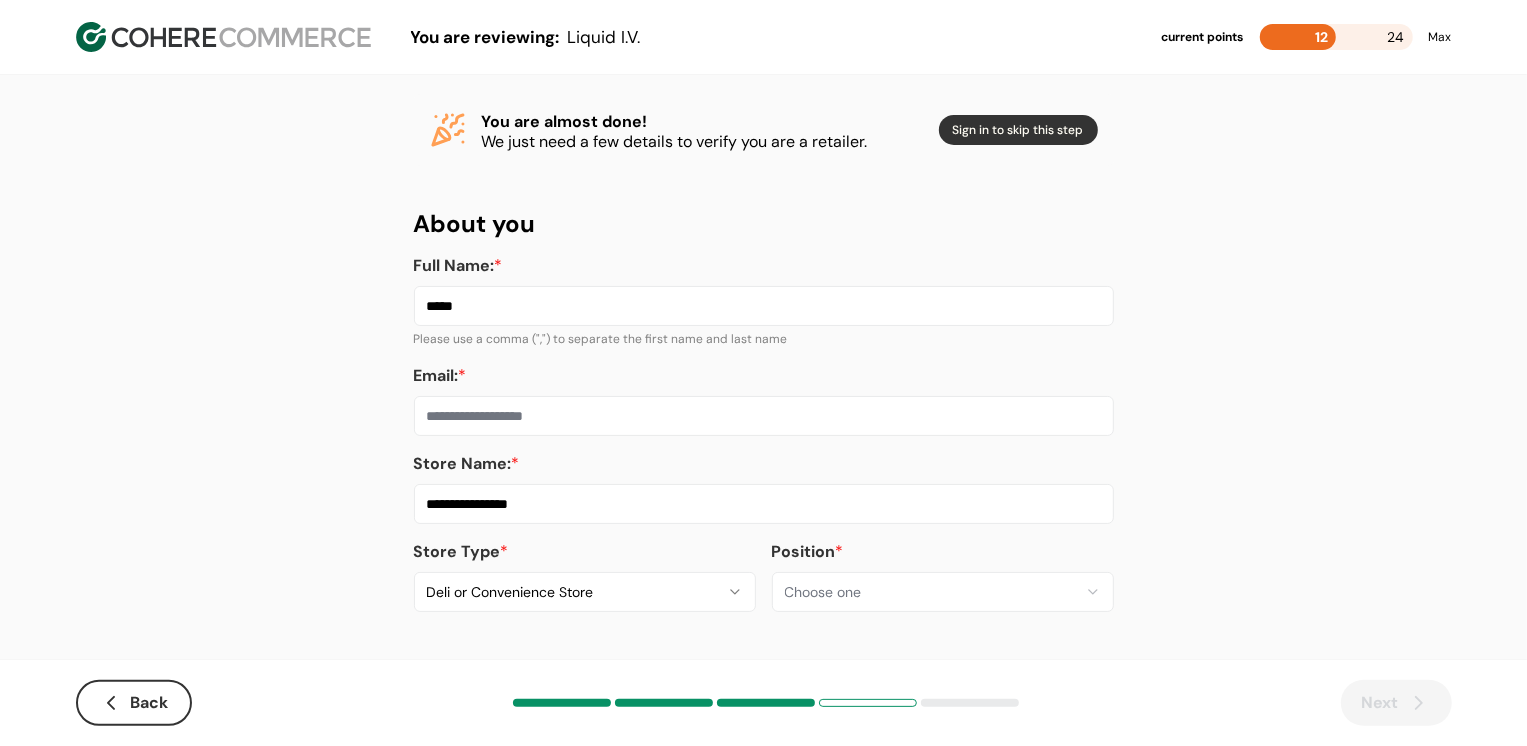type on "*****" 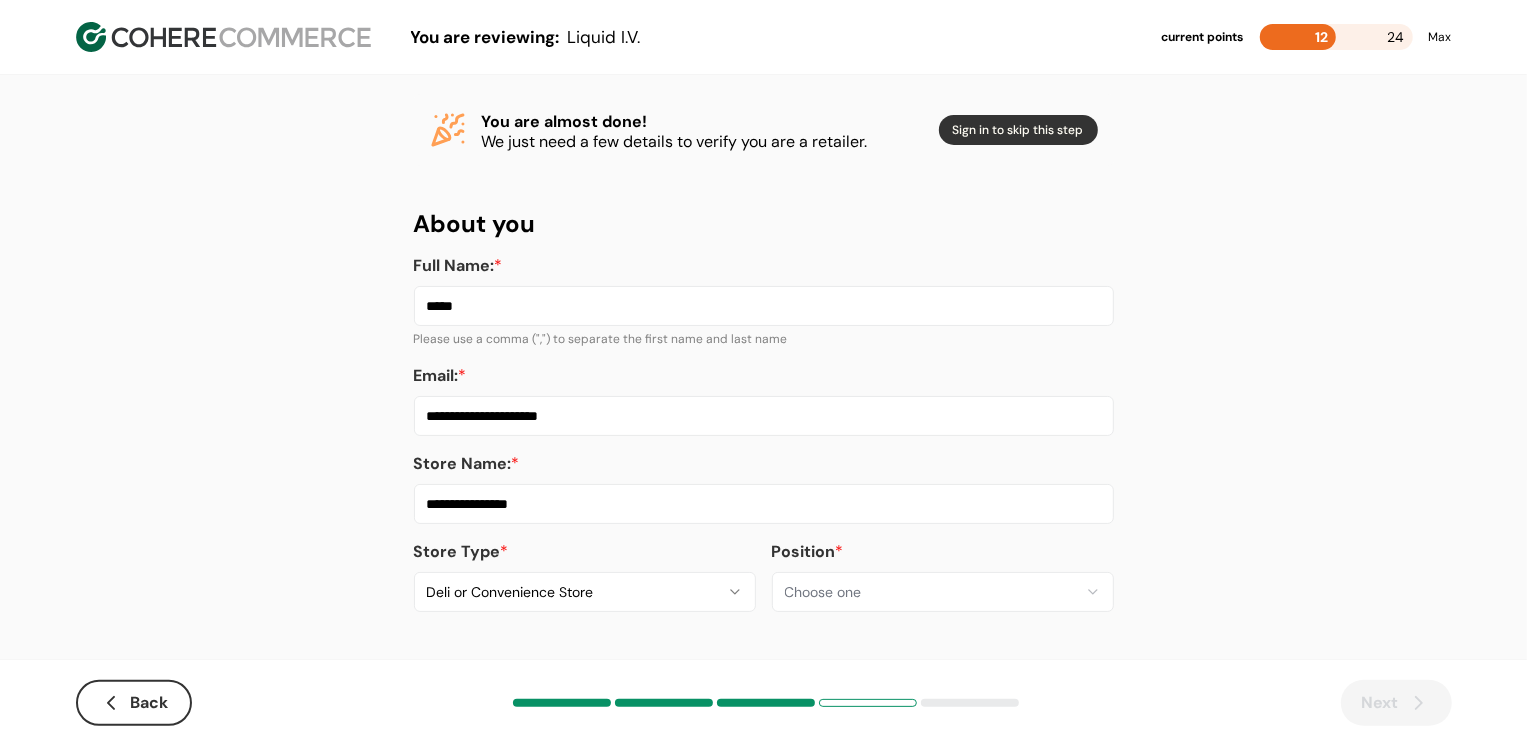 type on "**********" 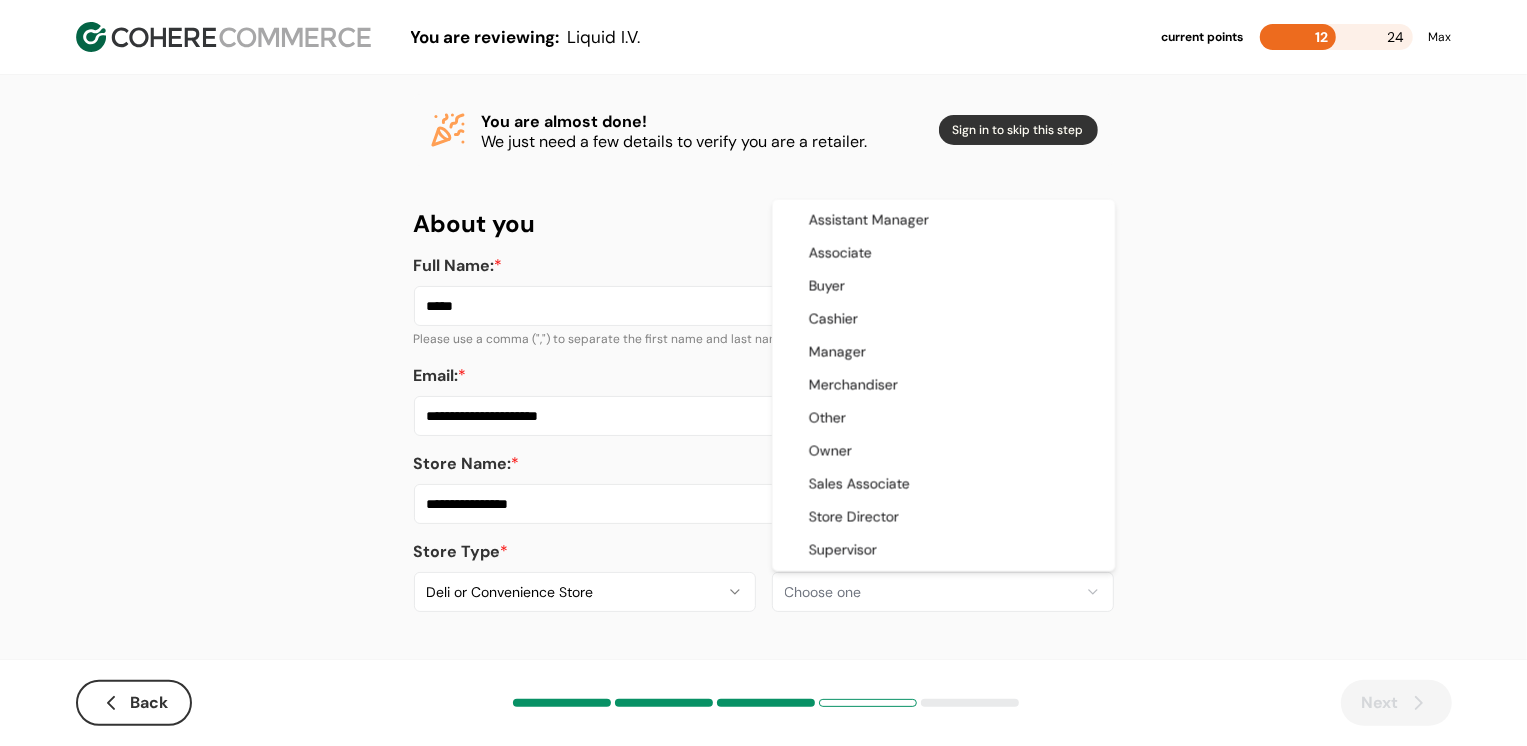 select on "*******" 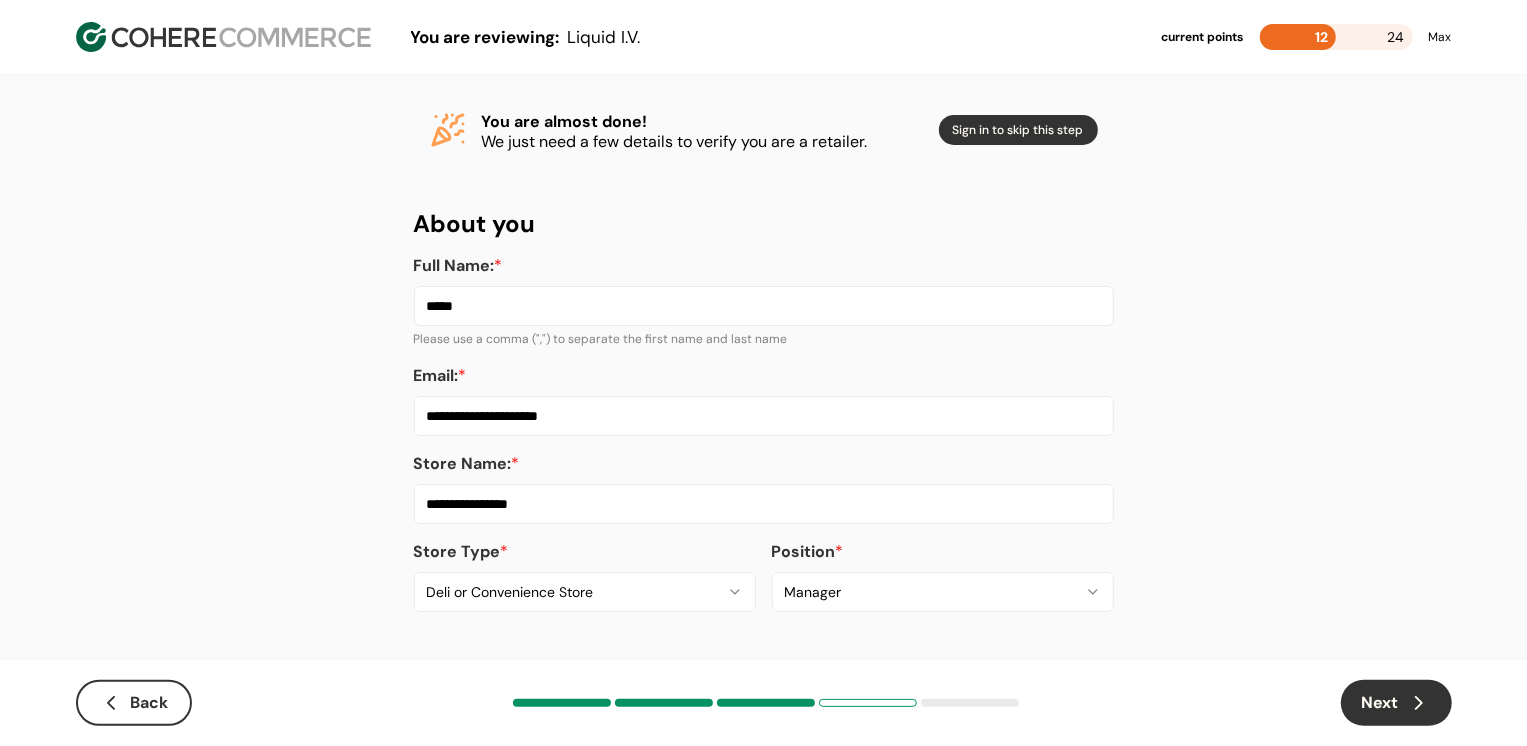 click on "Next" at bounding box center (1396, 703) 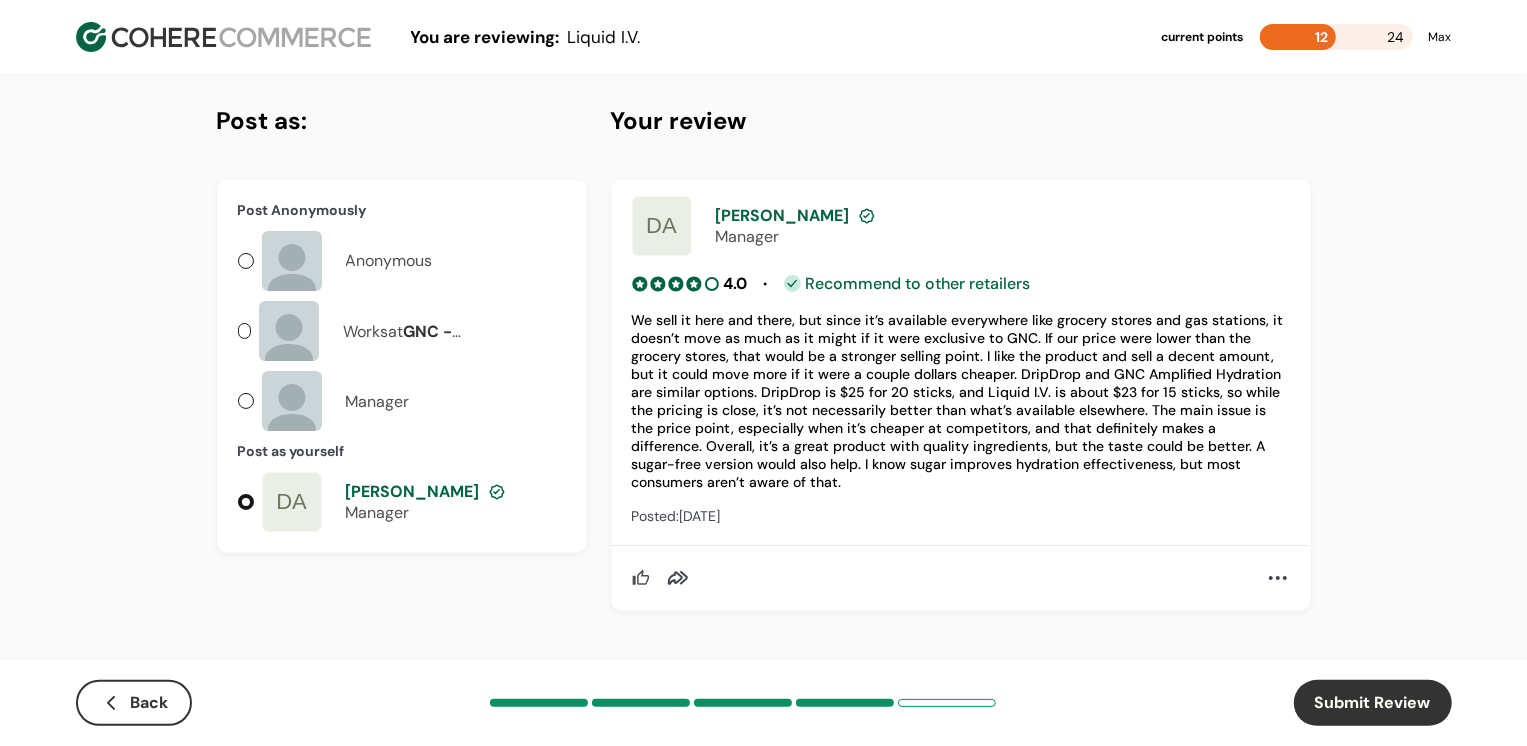 scroll, scrollTop: 0, scrollLeft: 0, axis: both 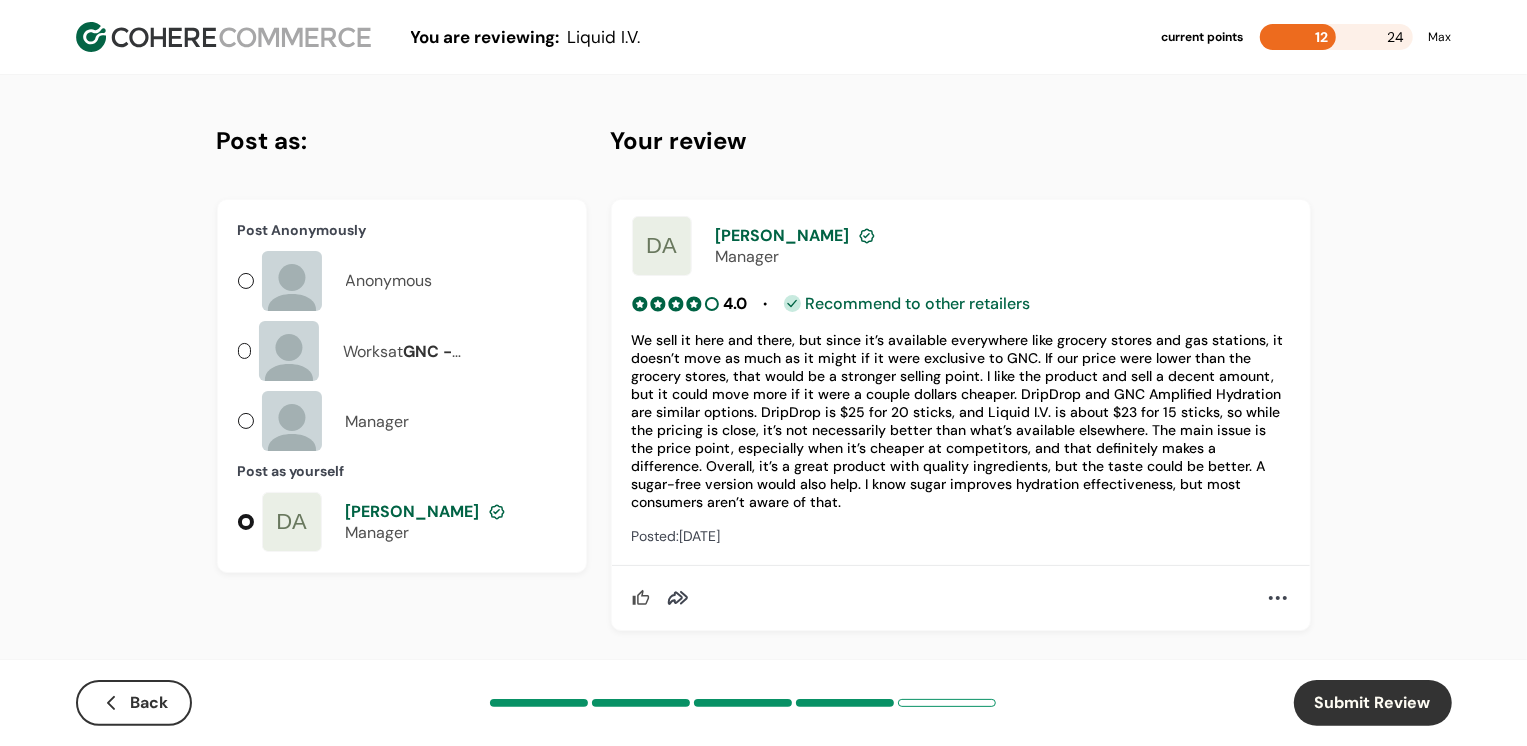 click on "Submit Review" at bounding box center [1373, 703] 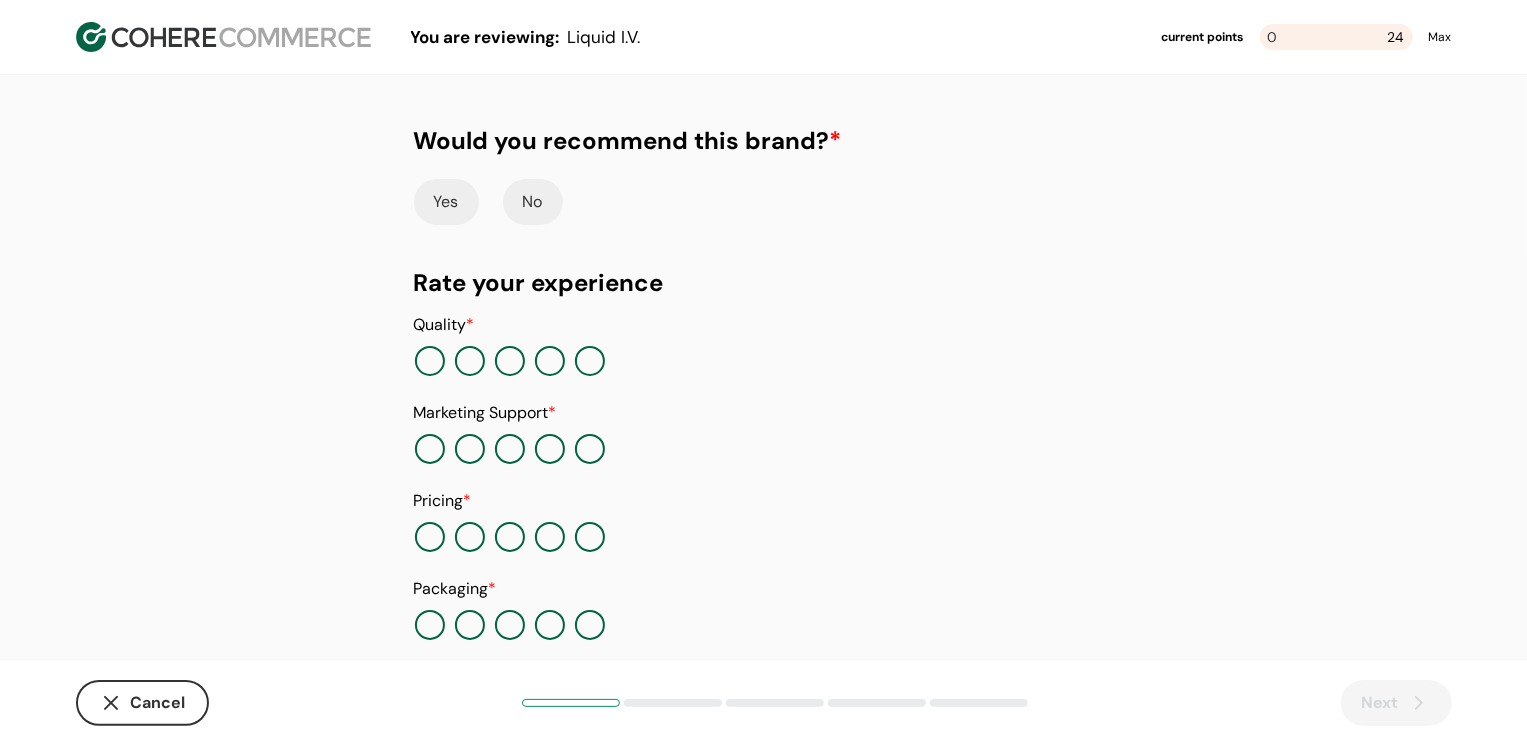 click on "Yes" at bounding box center (446, 202) 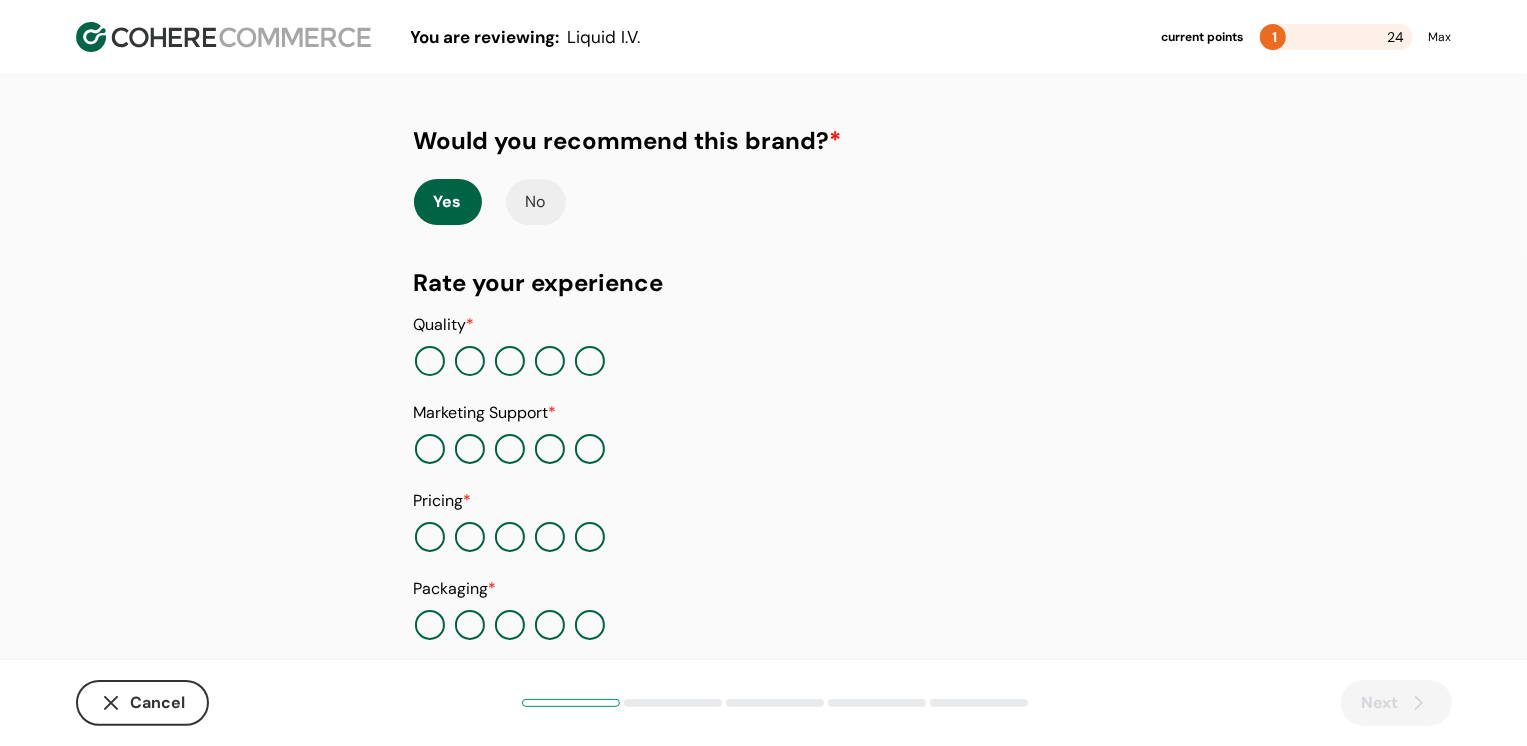 click at bounding box center (550, 361) 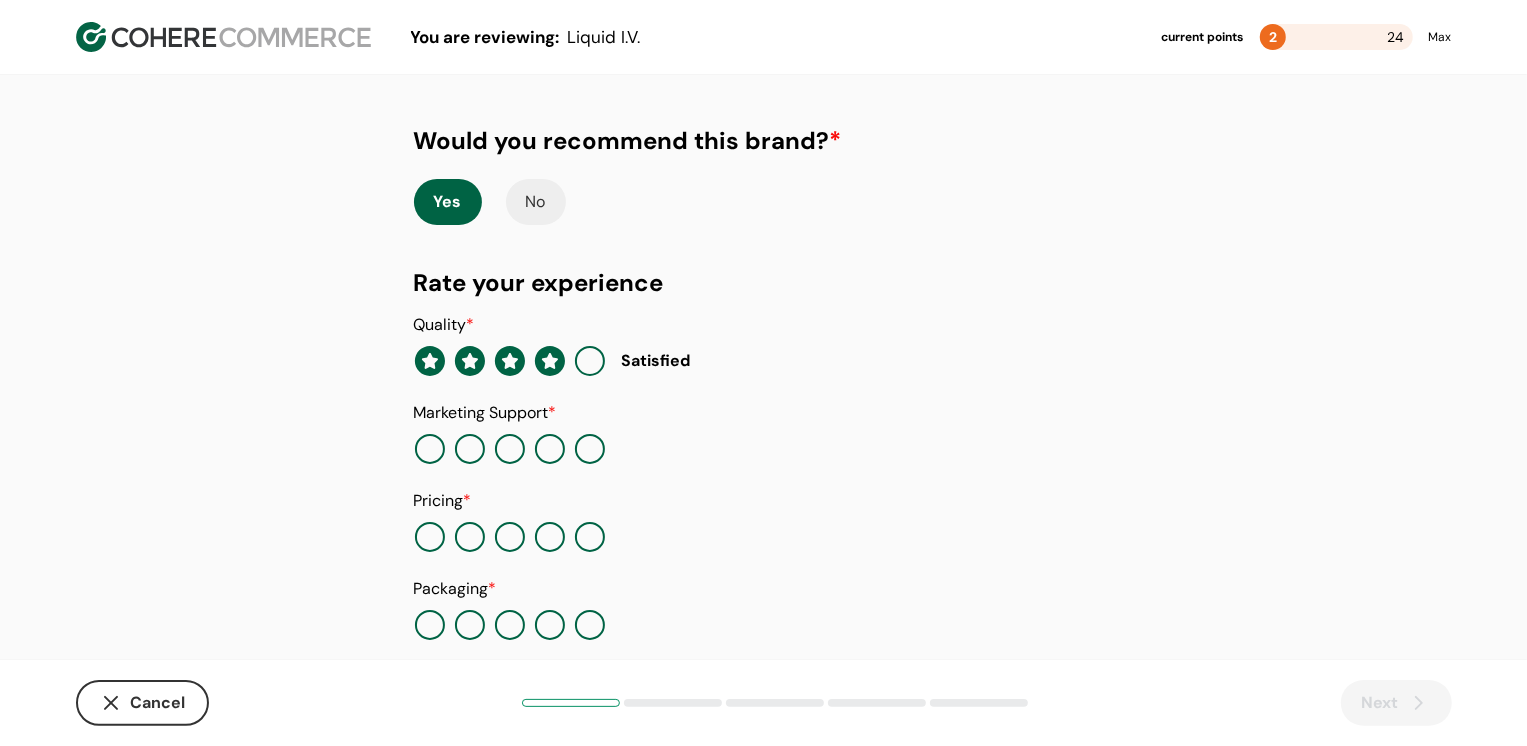 click 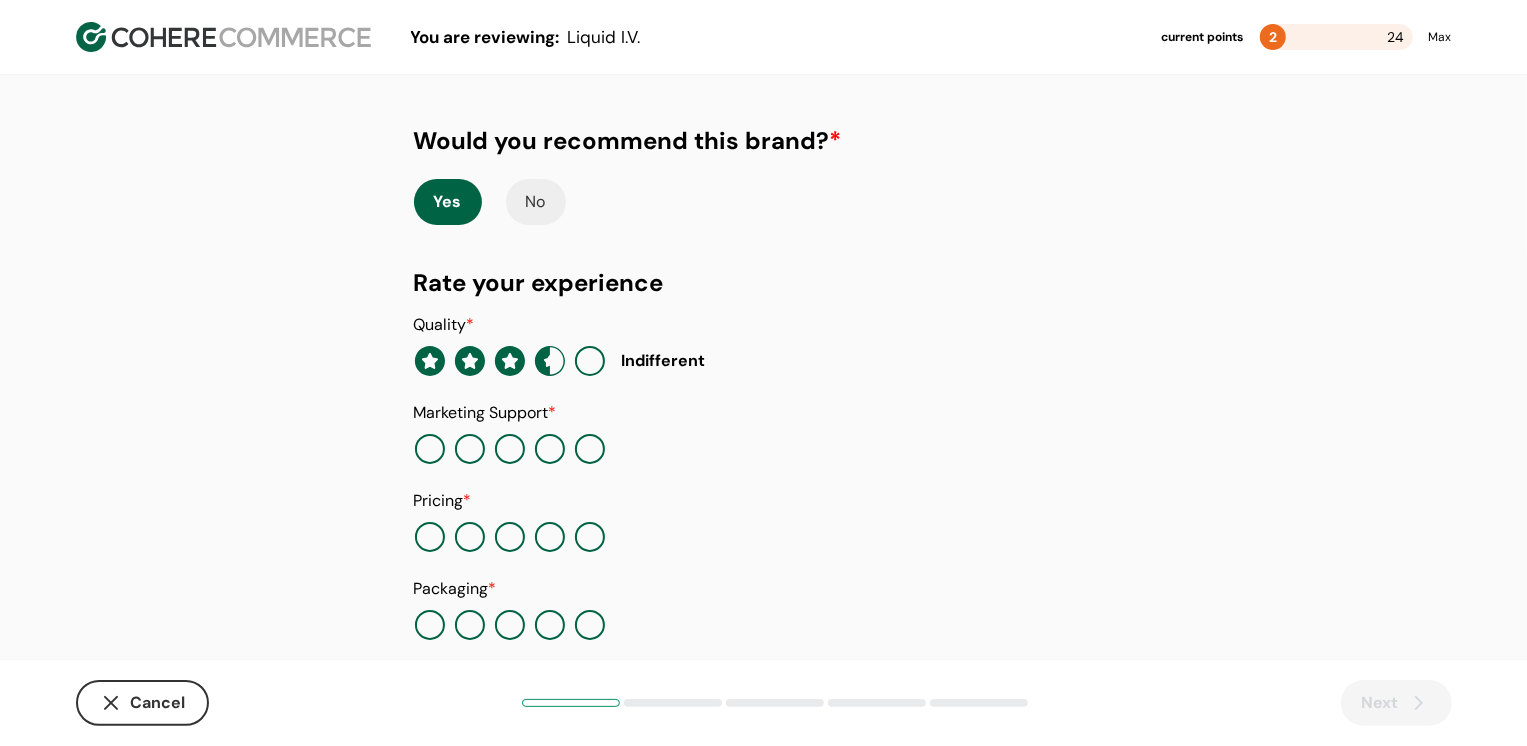 click at bounding box center (550, 449) 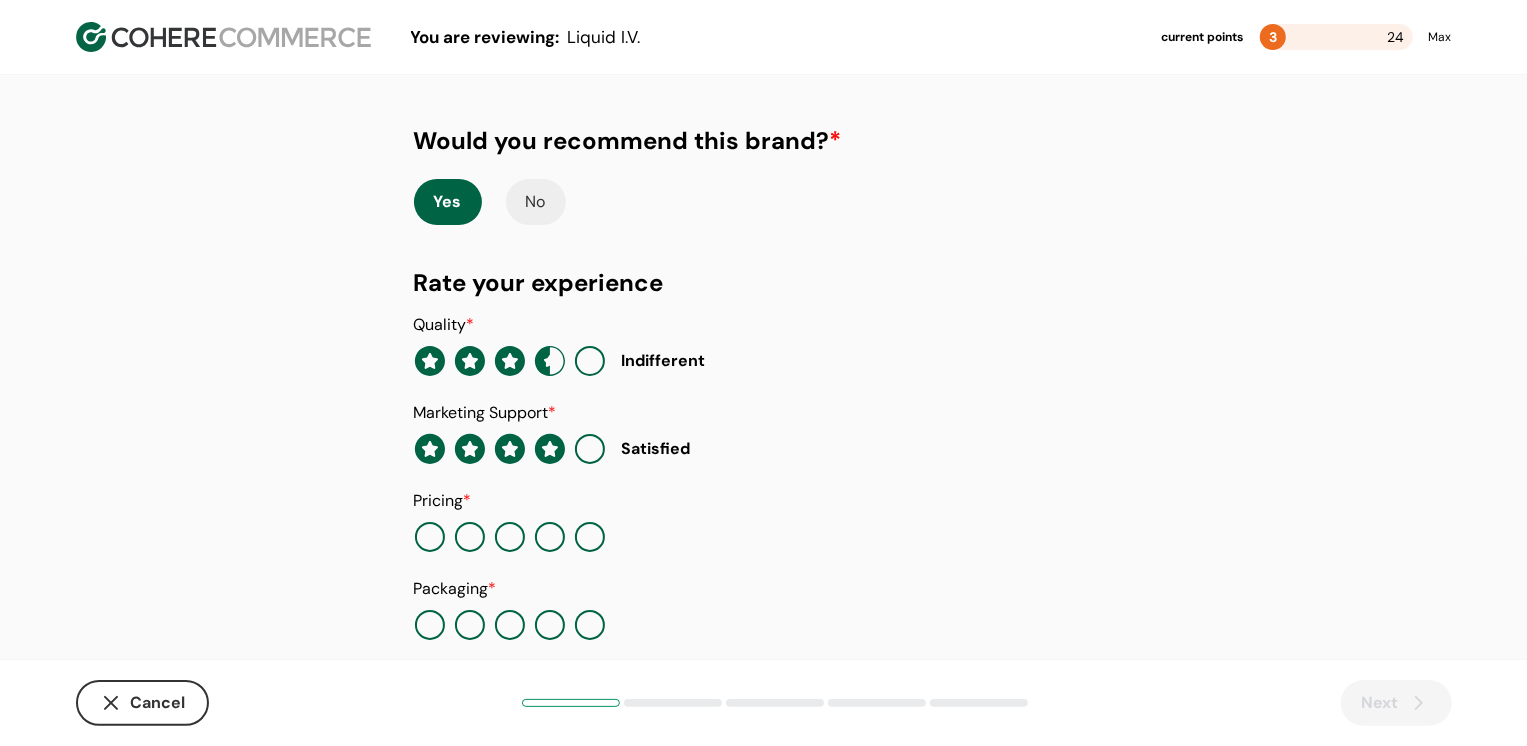 click 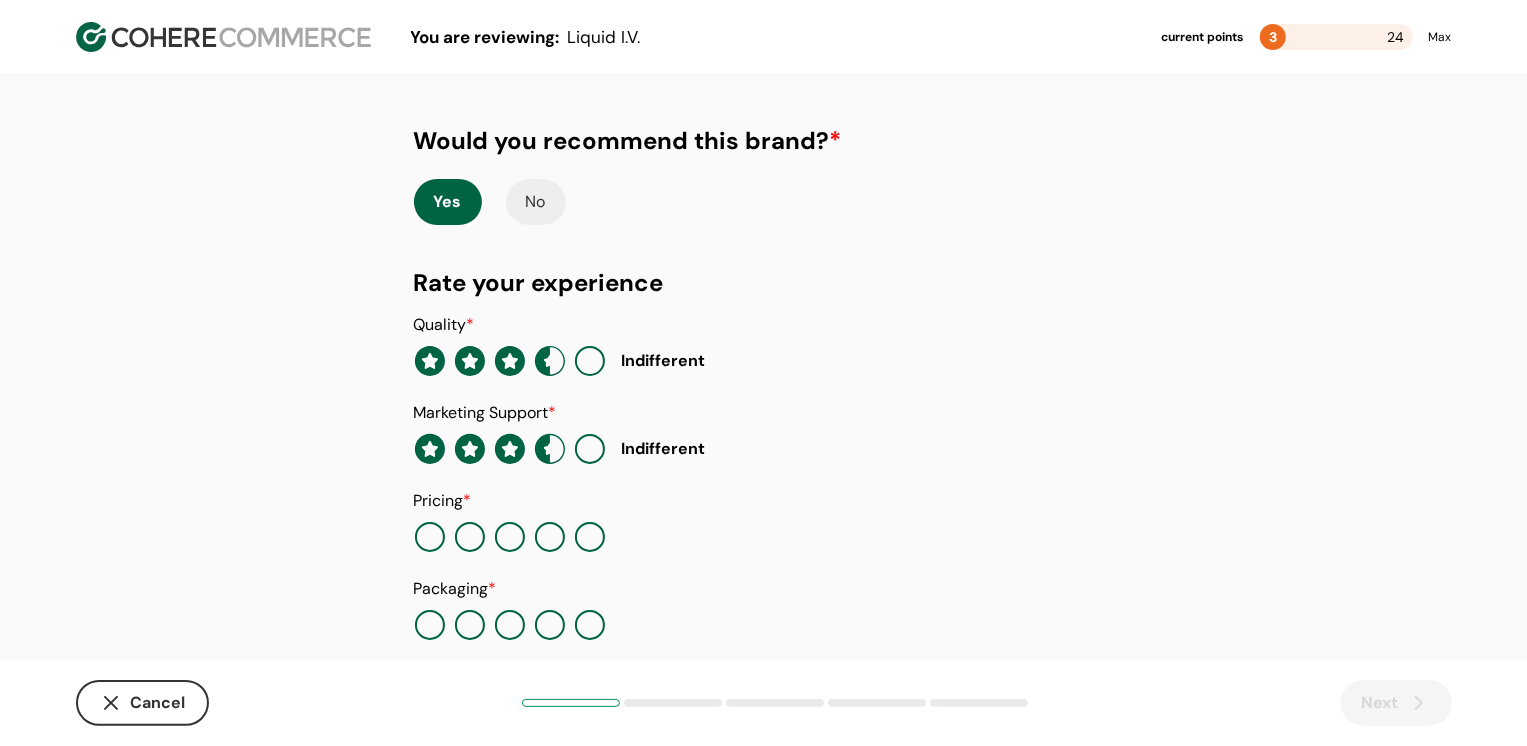 click at bounding box center (550, 537) 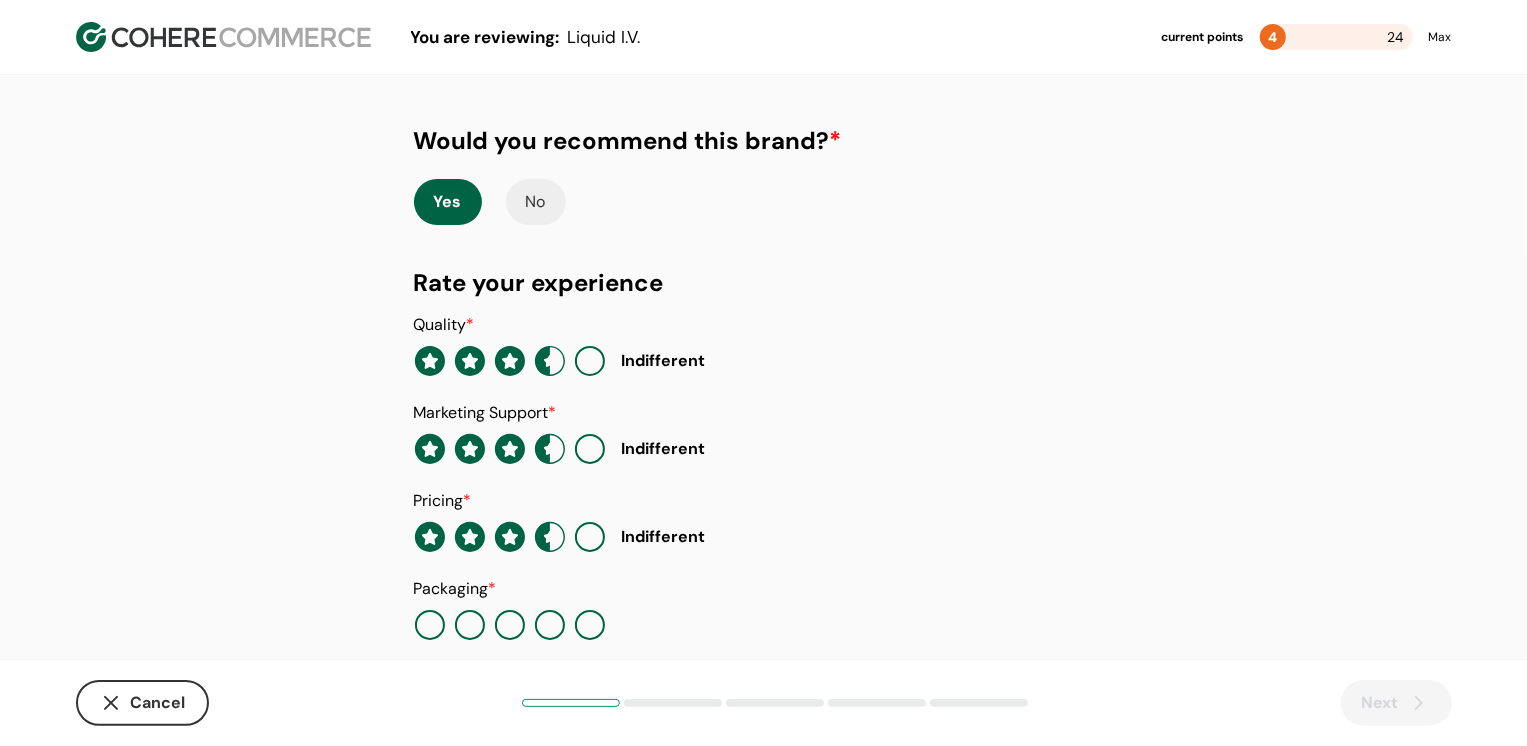 scroll, scrollTop: 205, scrollLeft: 0, axis: vertical 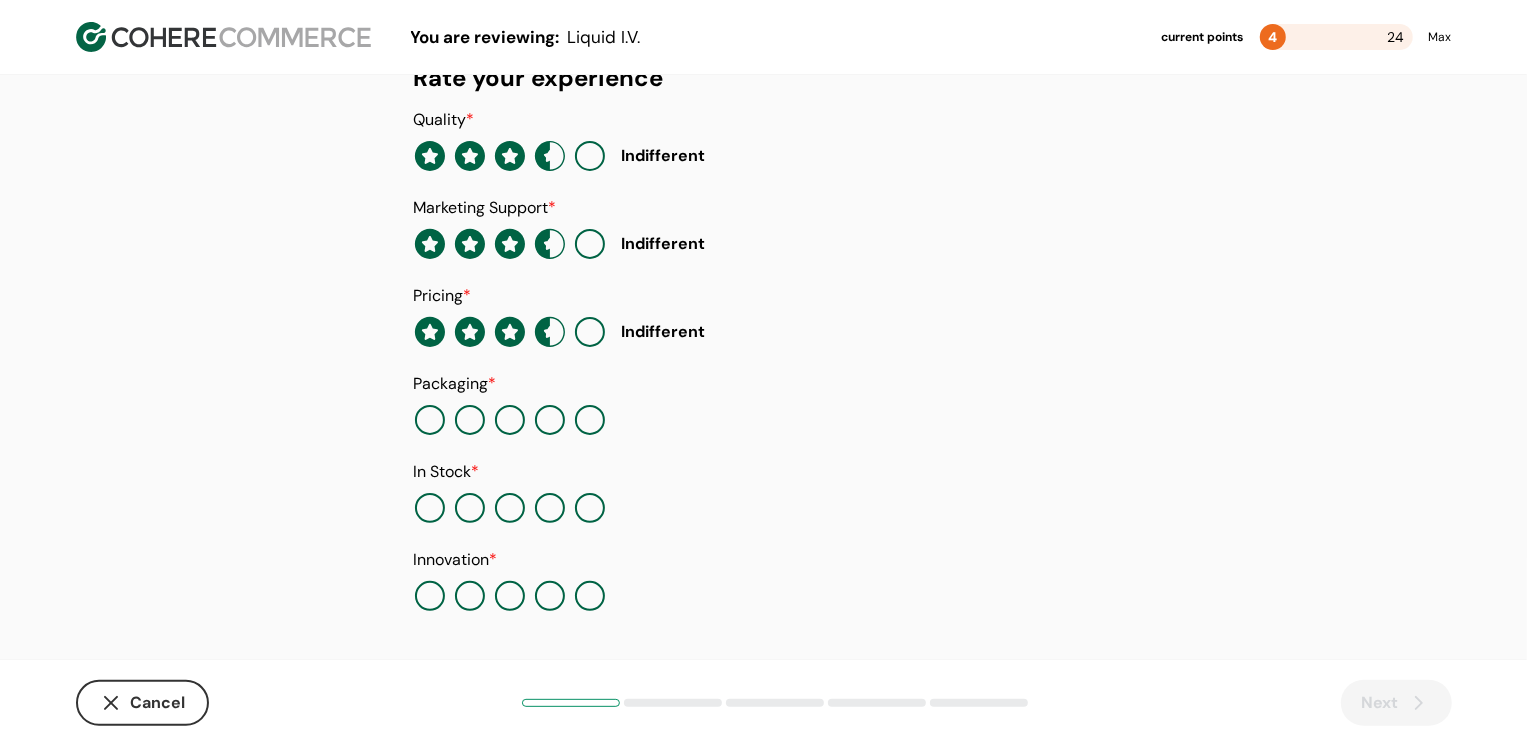 click at bounding box center [550, 420] 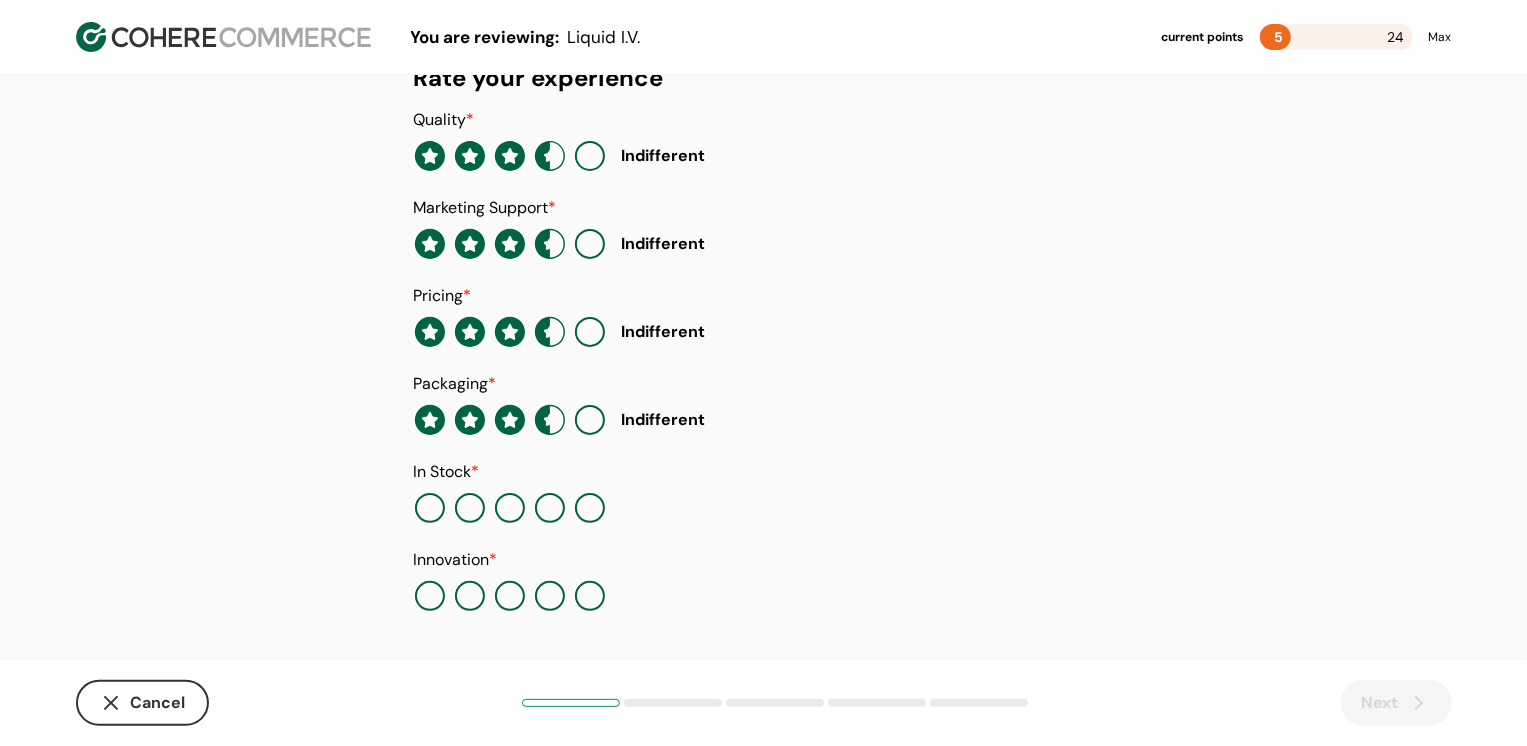 click on "Quality  * Indifferent Marketing Support  * Indifferent Pricing  * Indifferent Packaging  * Indifferent In Stock  * Innovation  *" at bounding box center [764, 360] 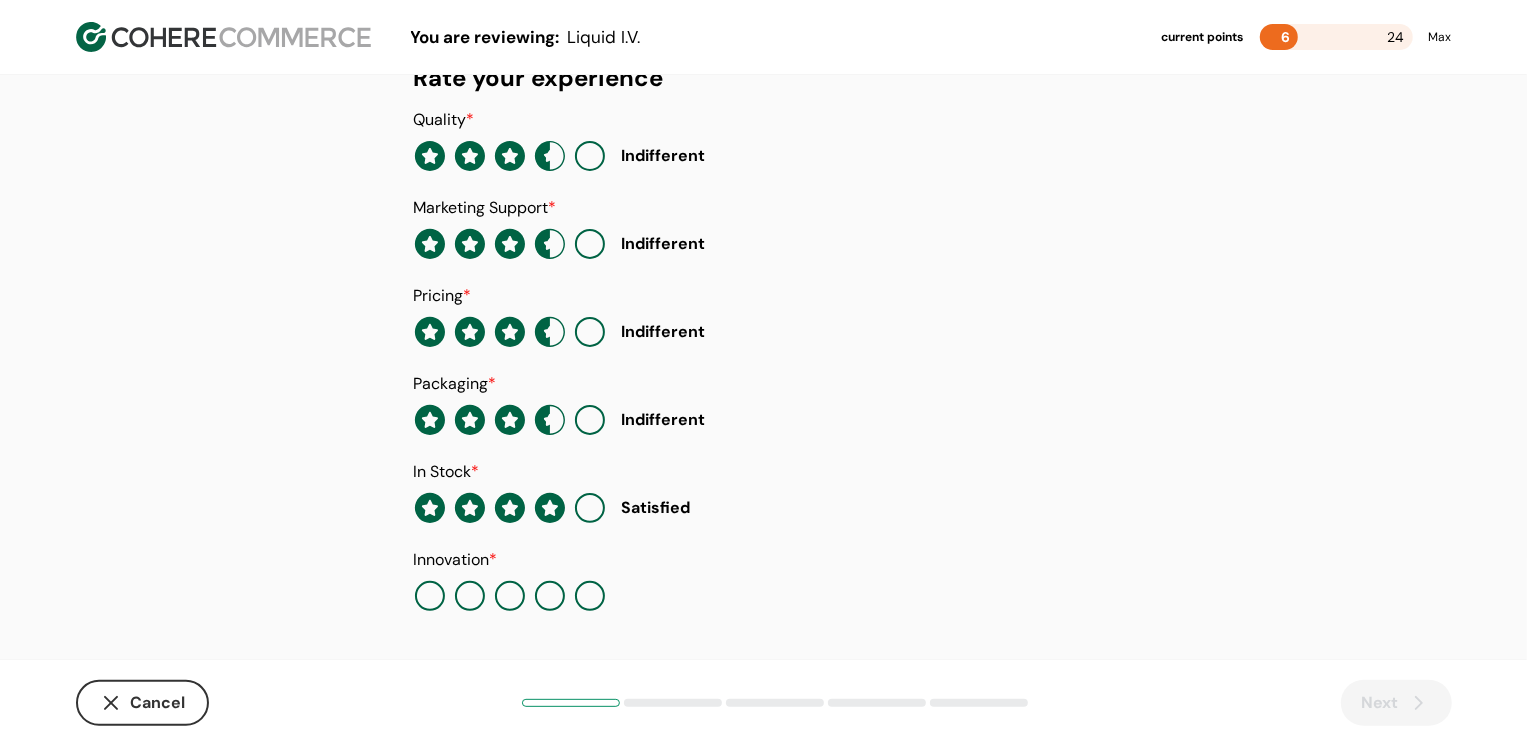 click 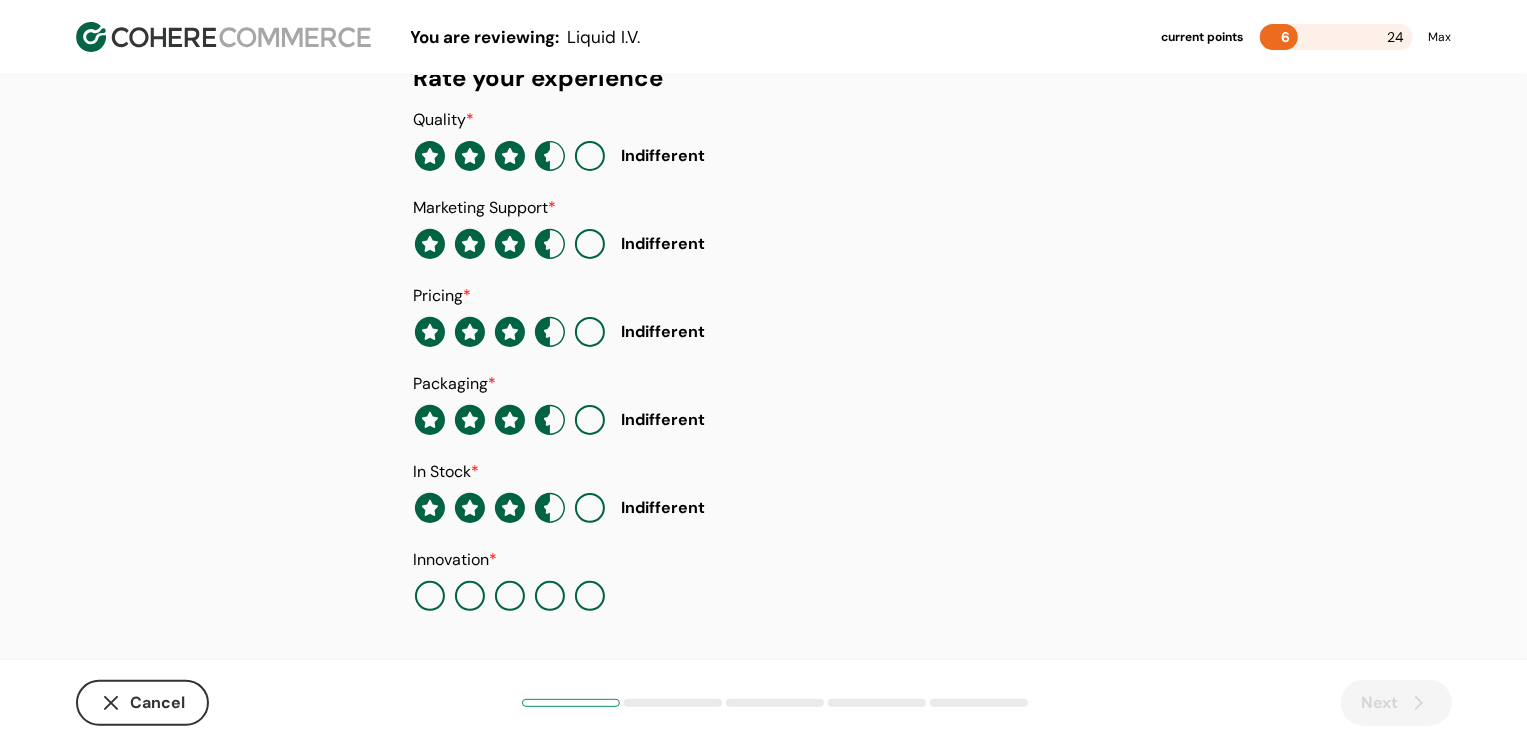 click at bounding box center (550, 596) 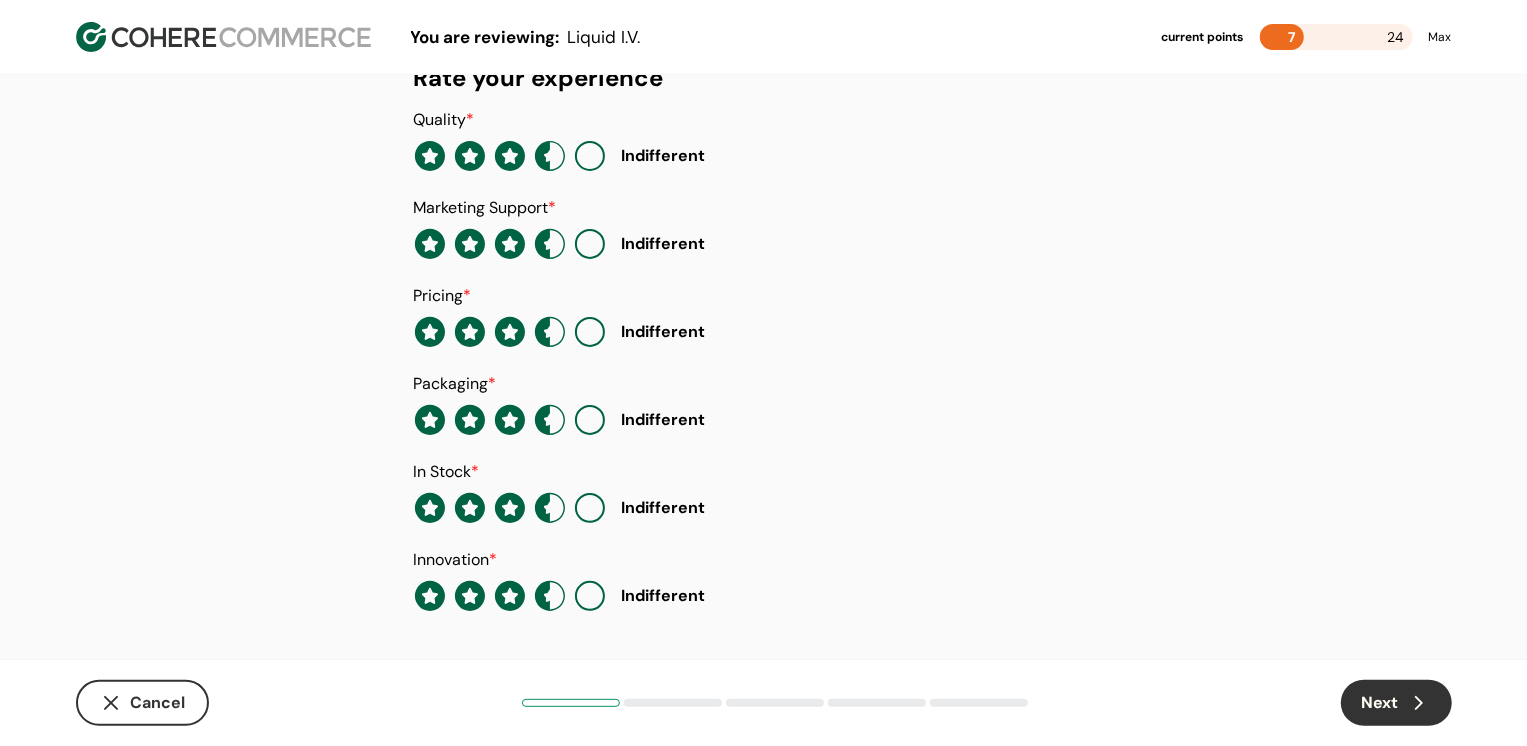 click on "Next" at bounding box center [1396, 703] 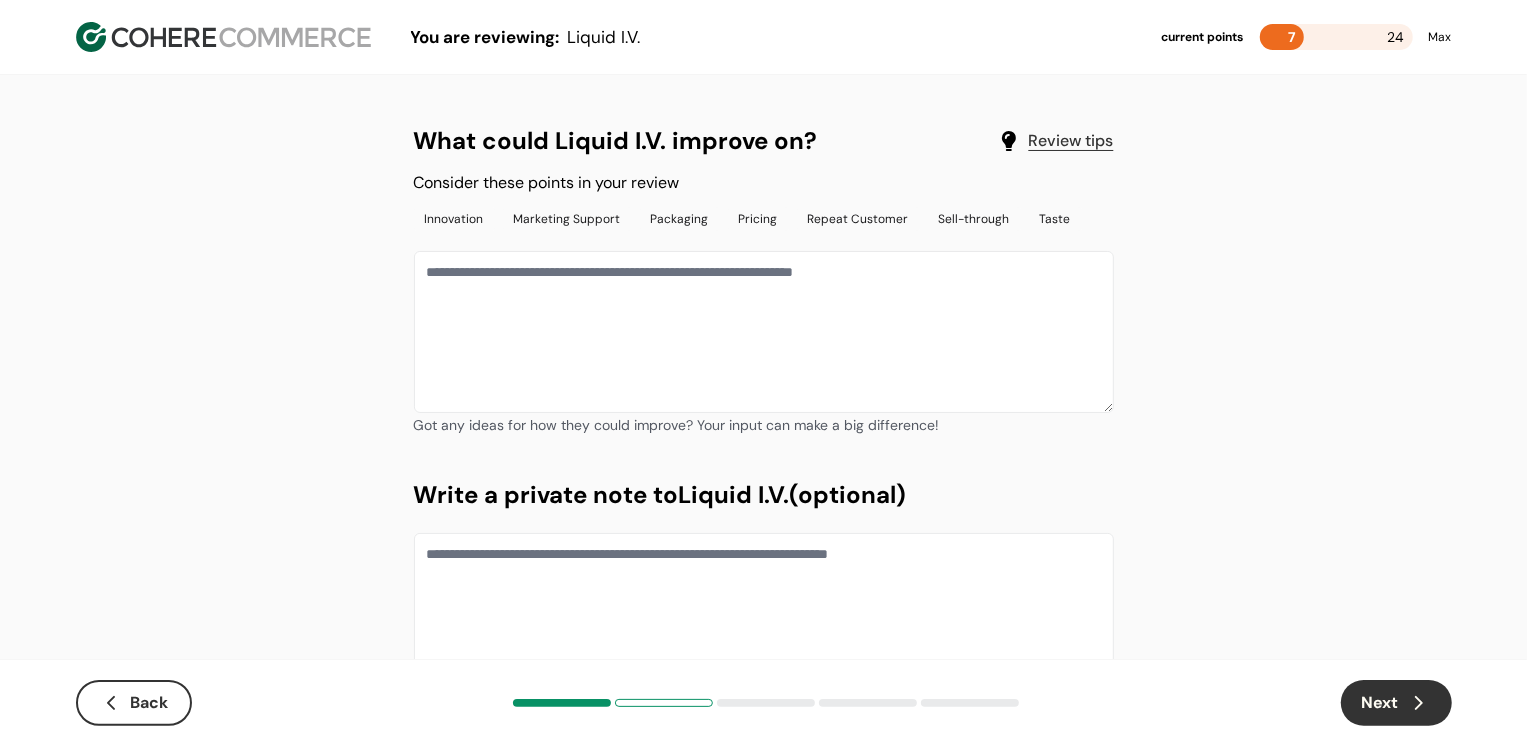 click at bounding box center [764, 332] 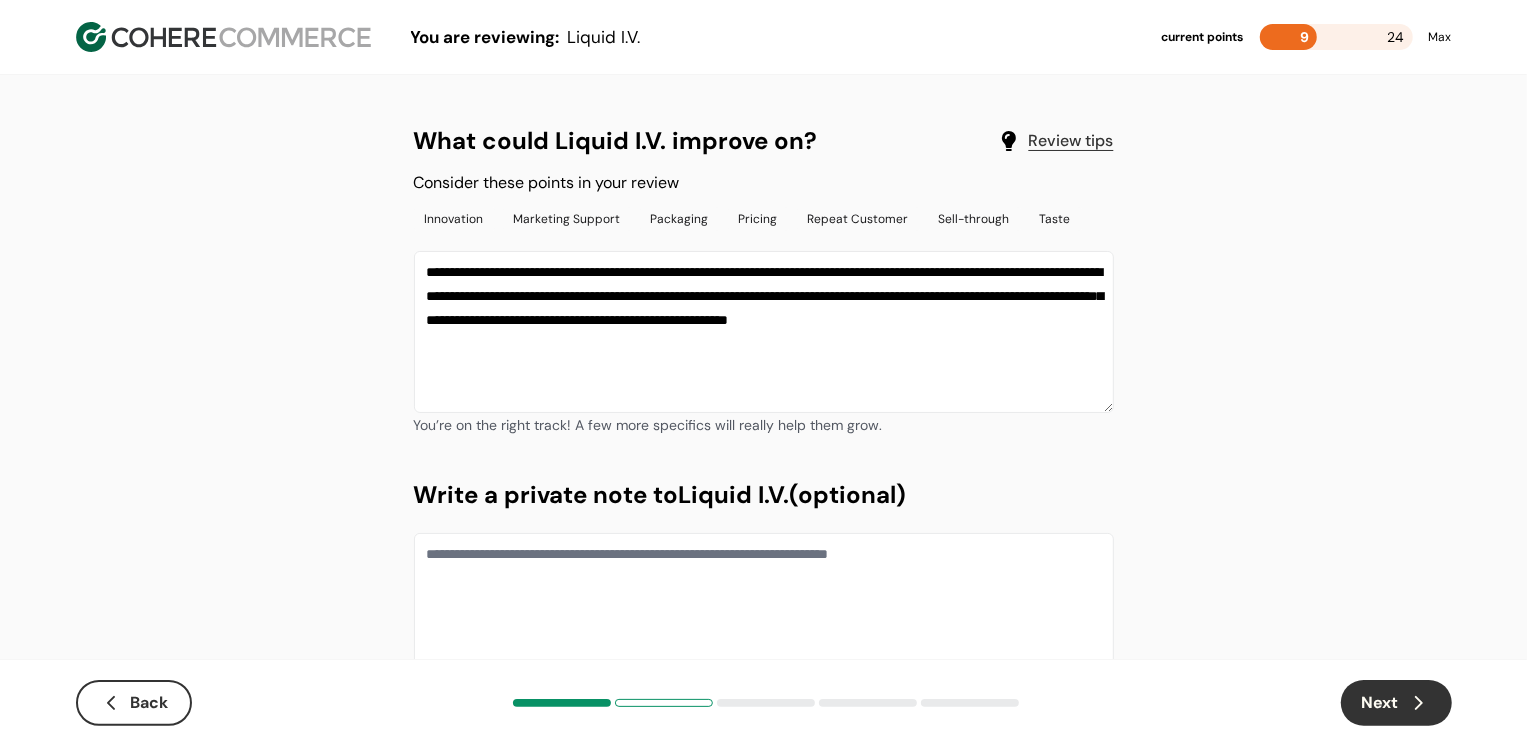 type on "**********" 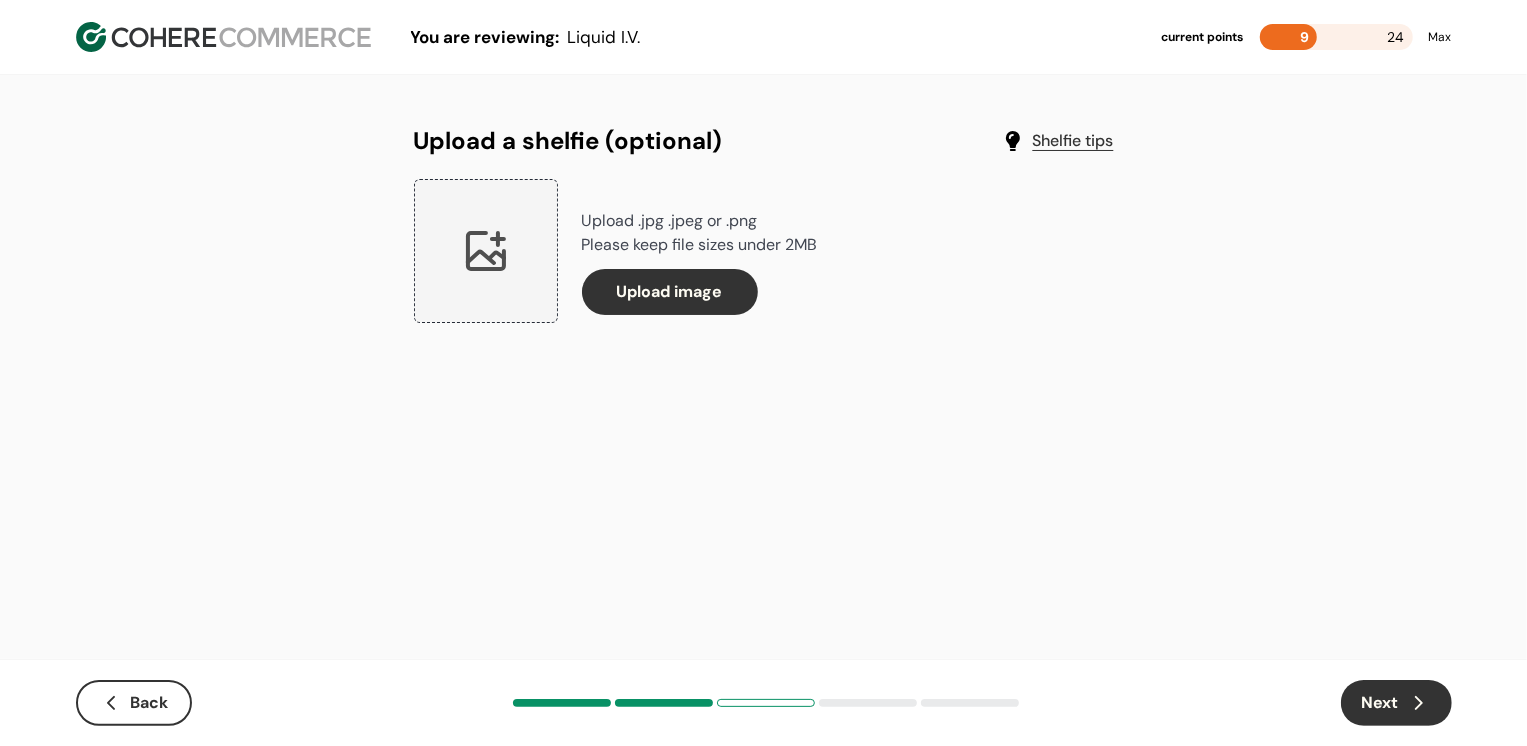 click on "Next" at bounding box center (1396, 703) 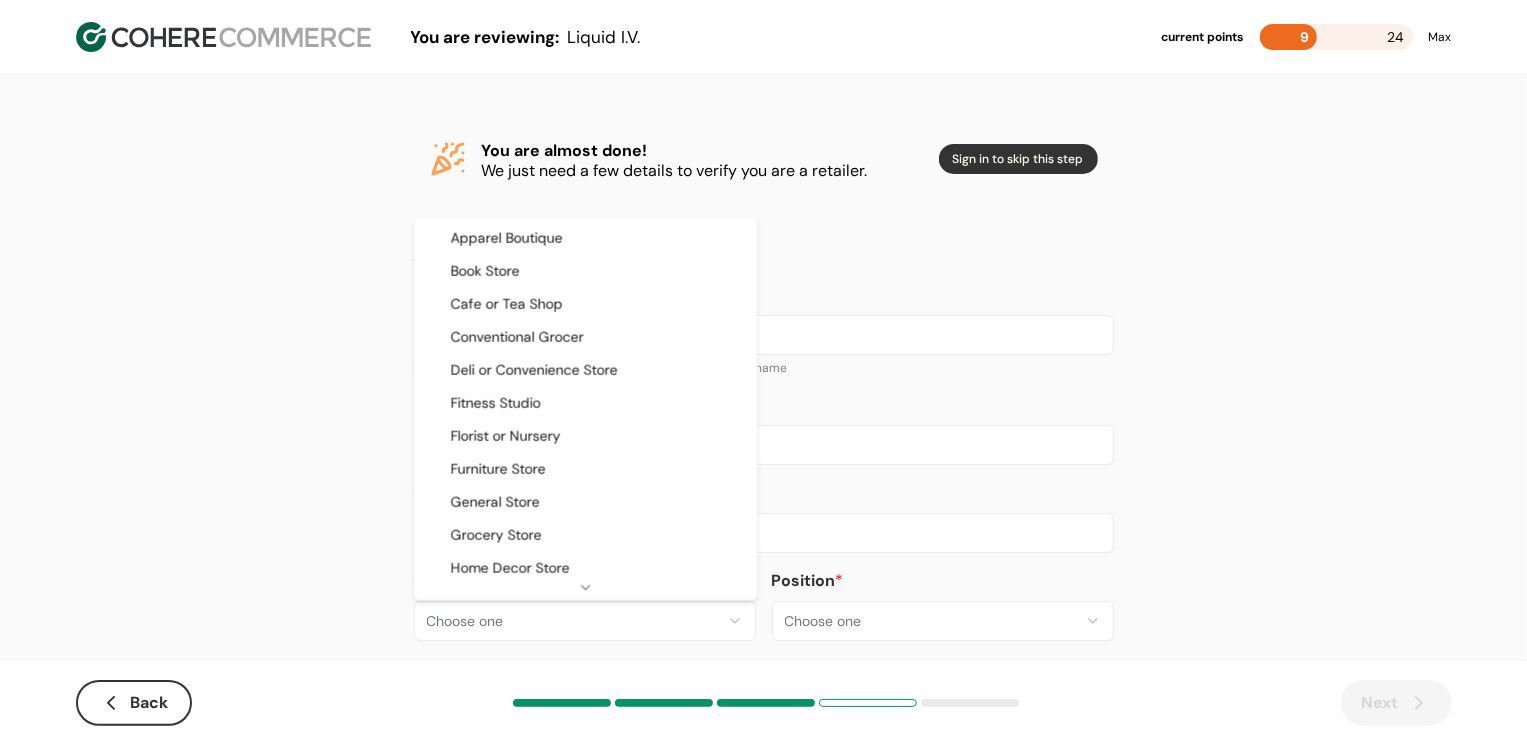 click on "**********" at bounding box center [763, 388] 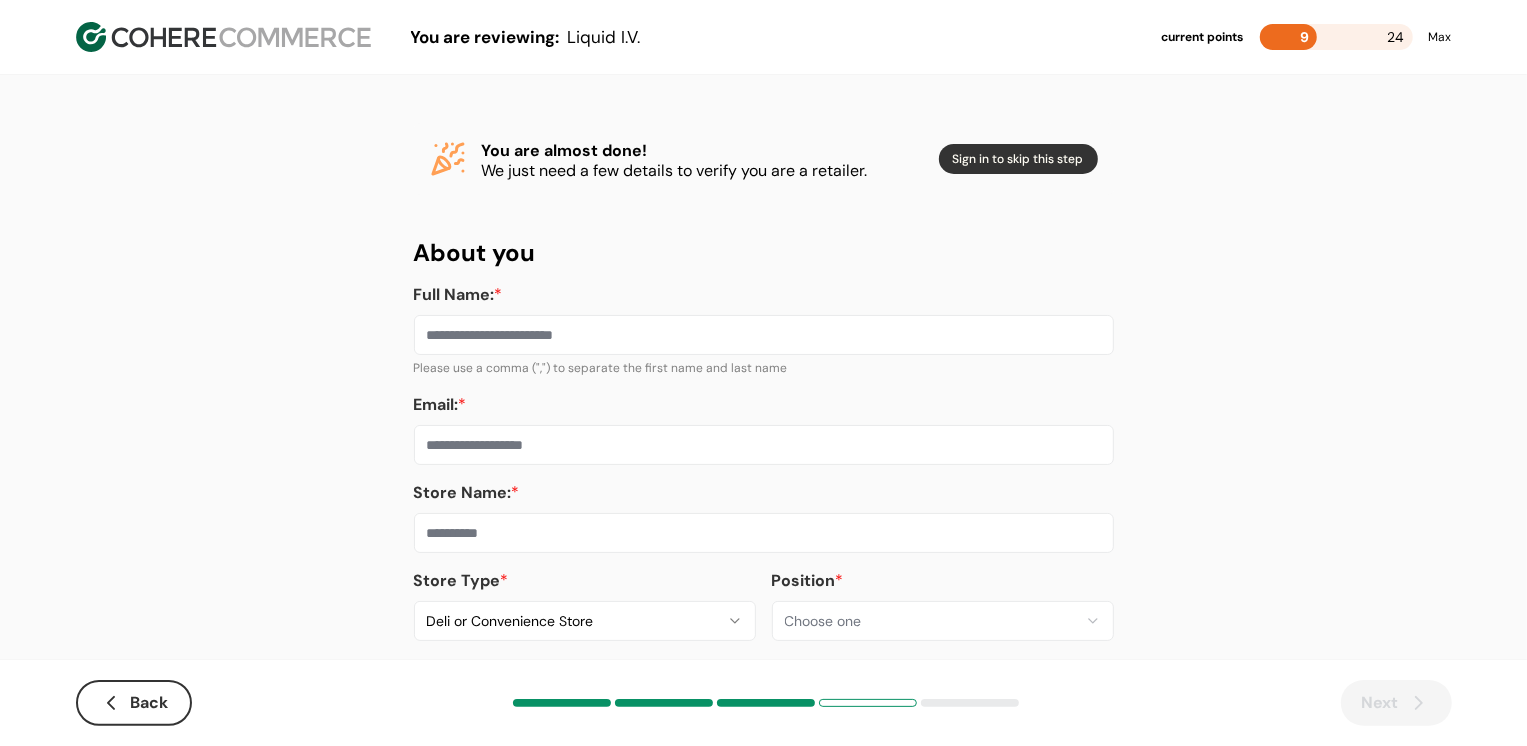 click at bounding box center (764, 533) 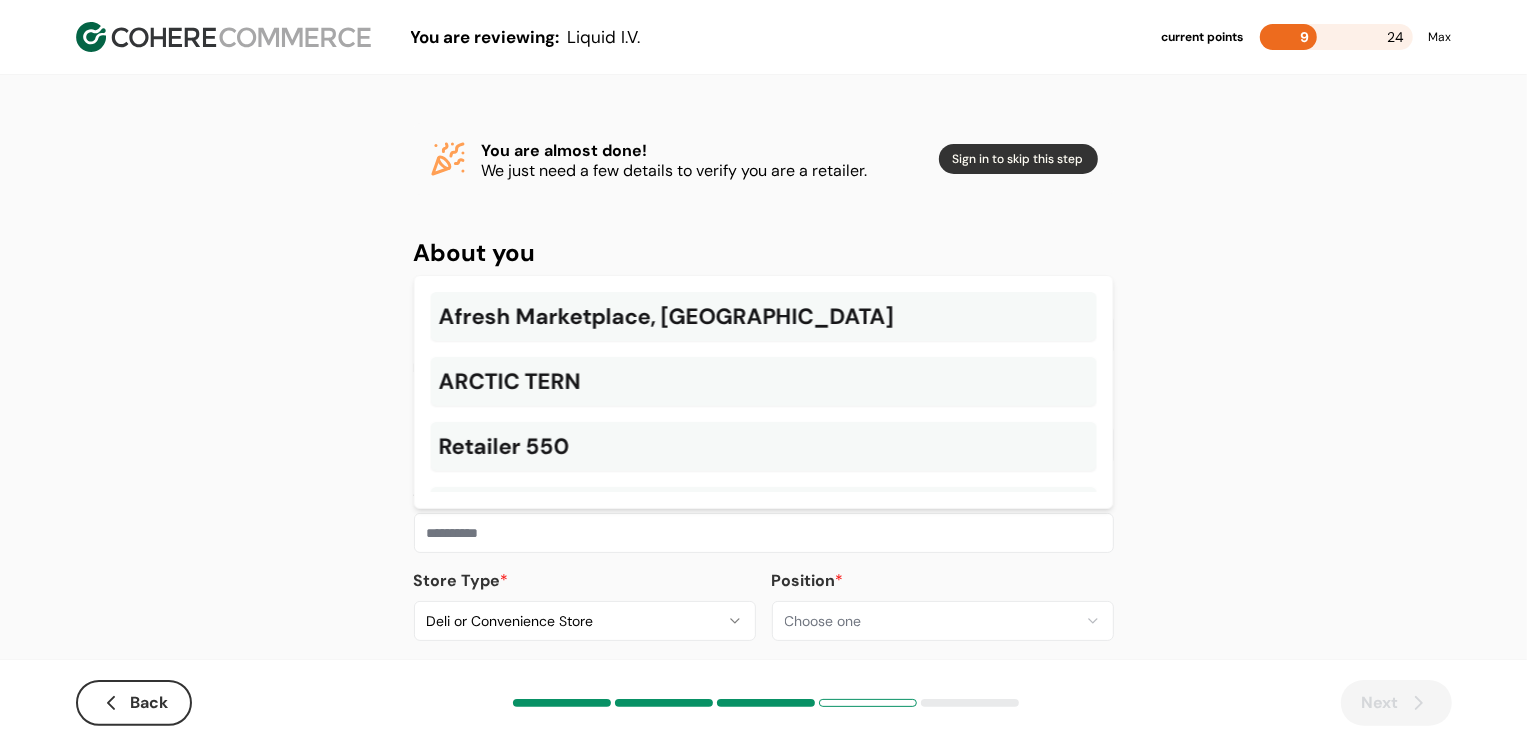paste on "**********" 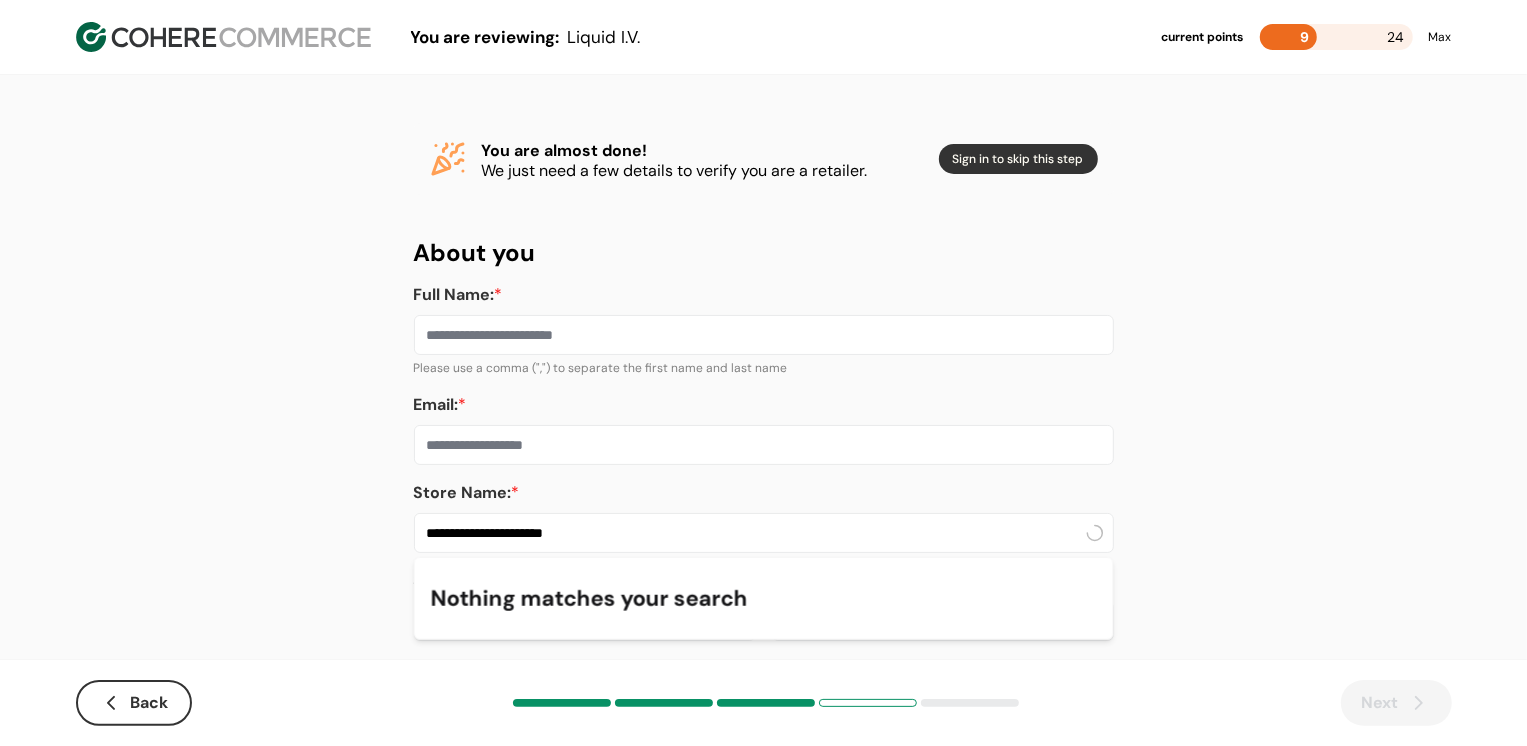 type on "**********" 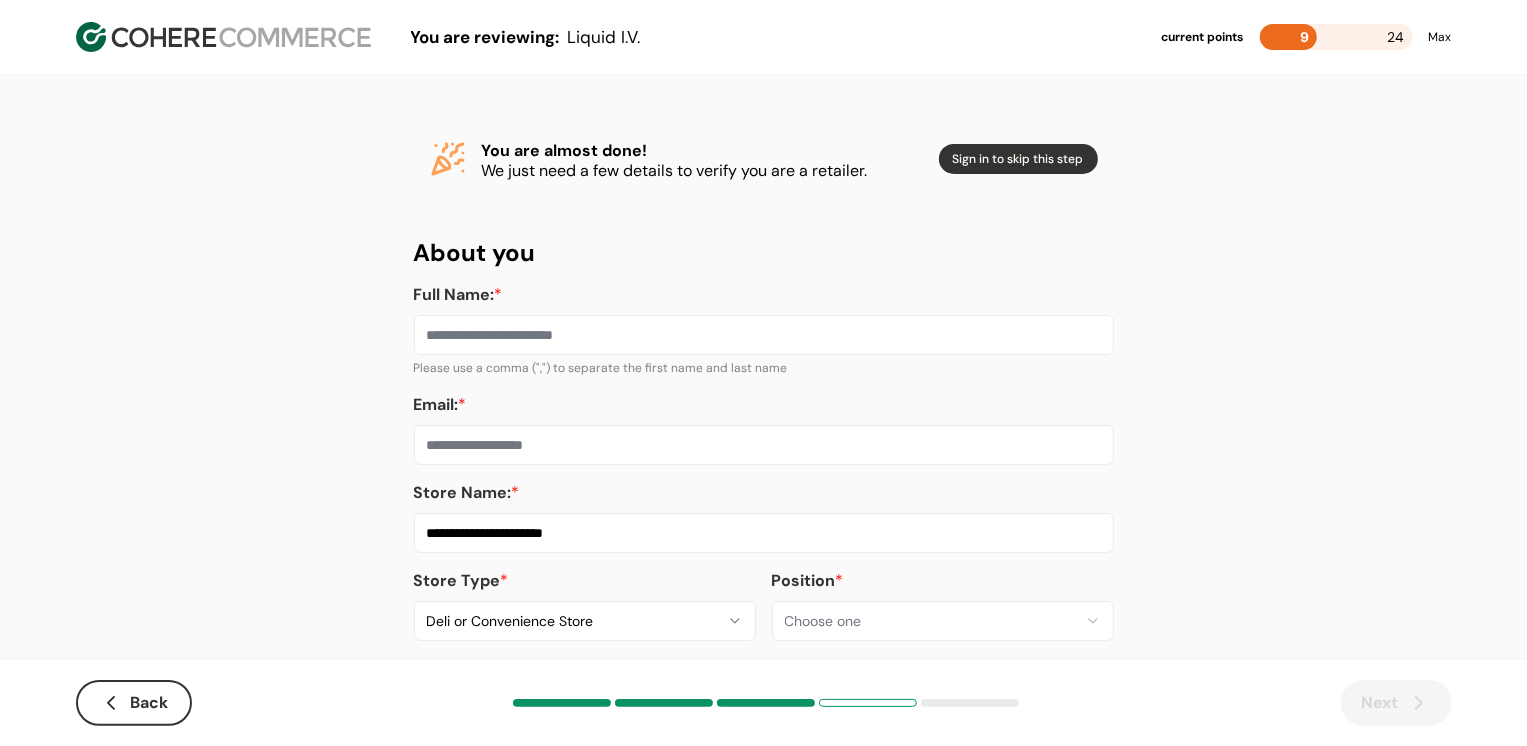 click on "Email:  *" at bounding box center [764, 445] 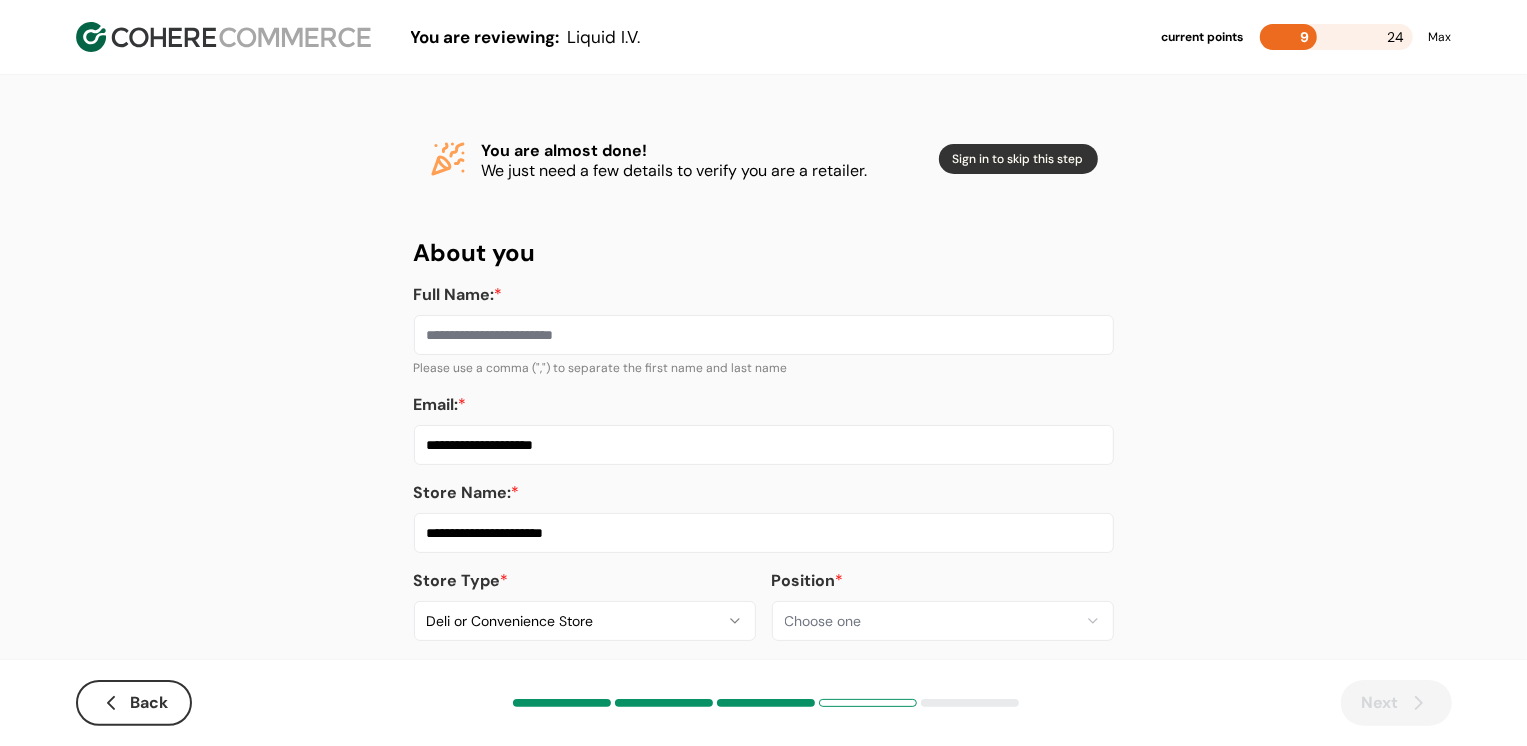 type on "**********" 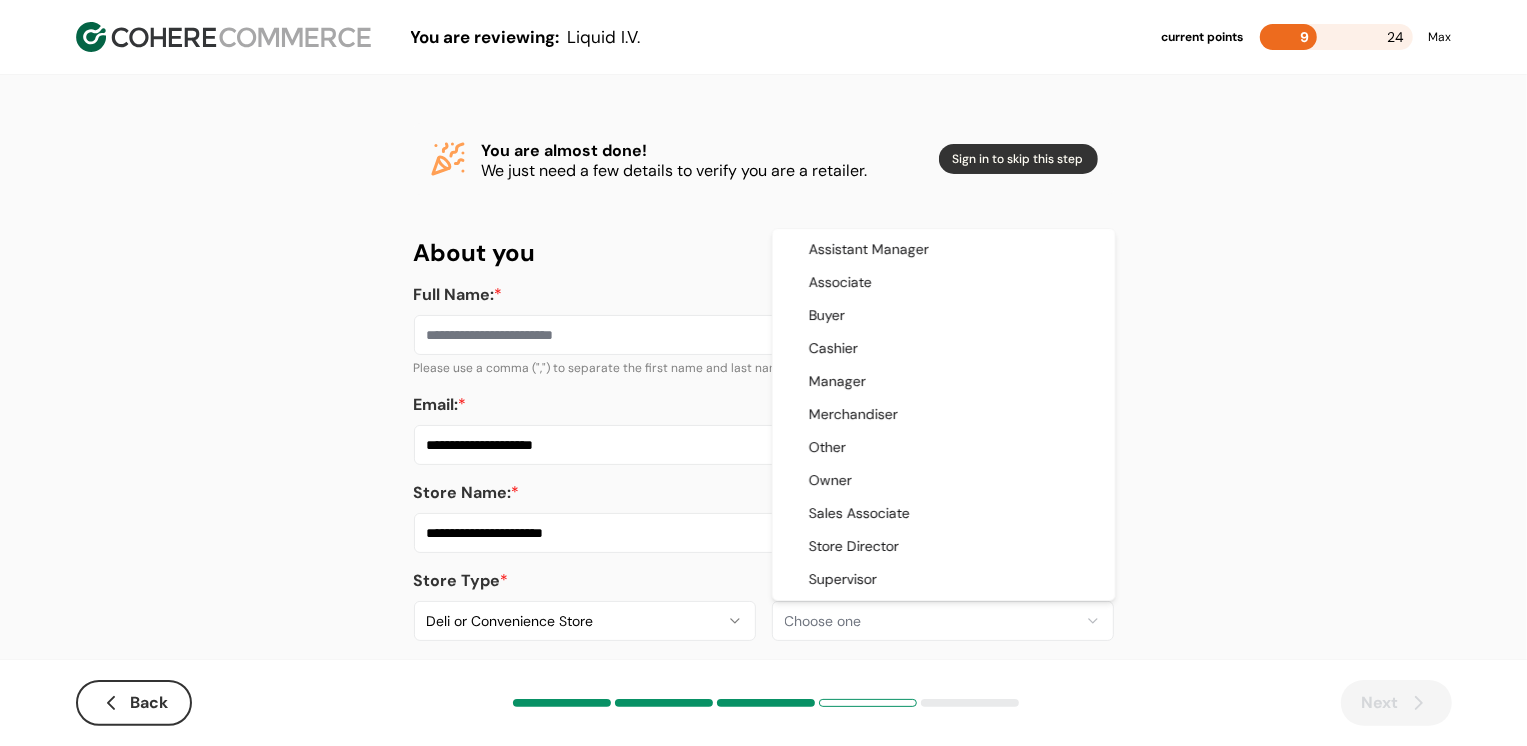 select on "*******" 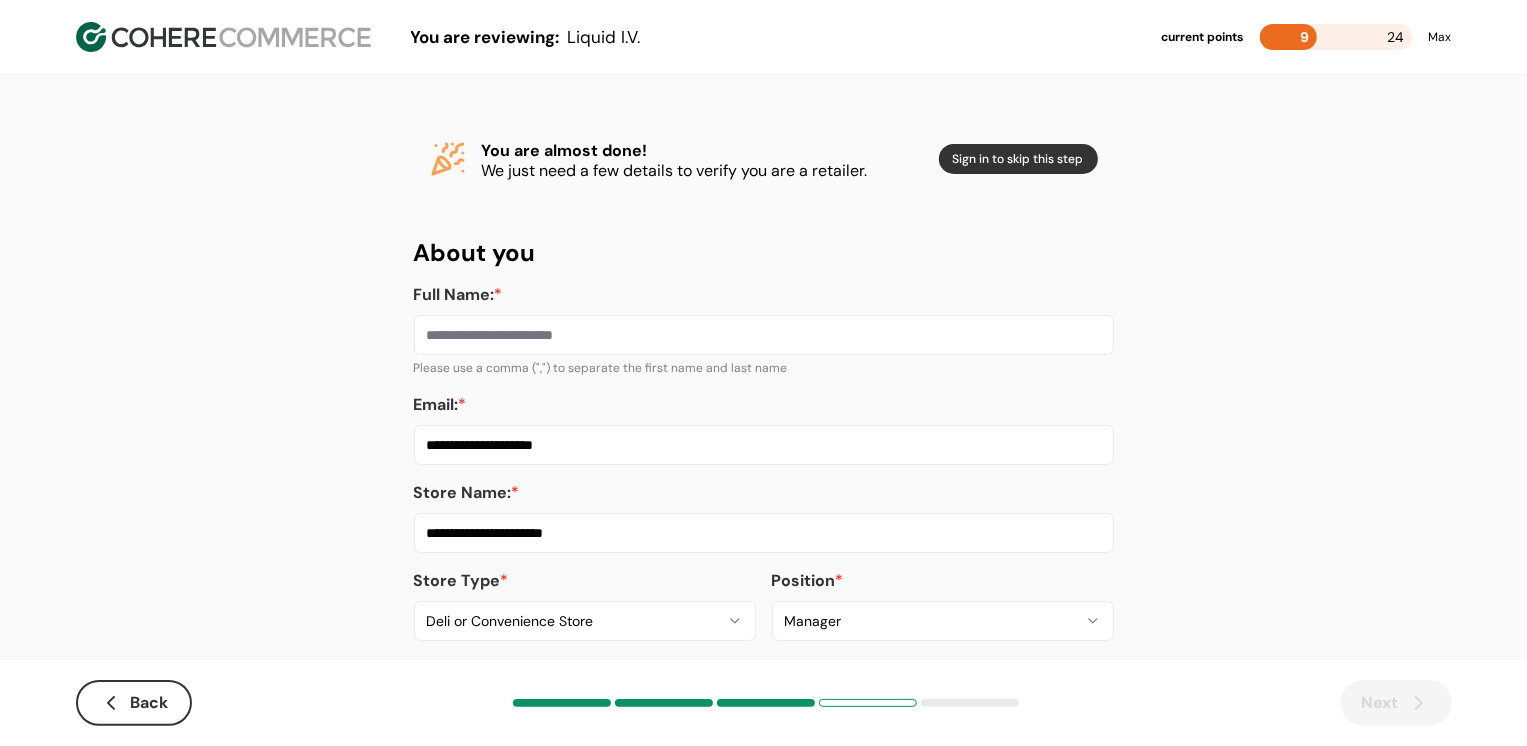 click on "Full Name:  *" at bounding box center (764, 335) 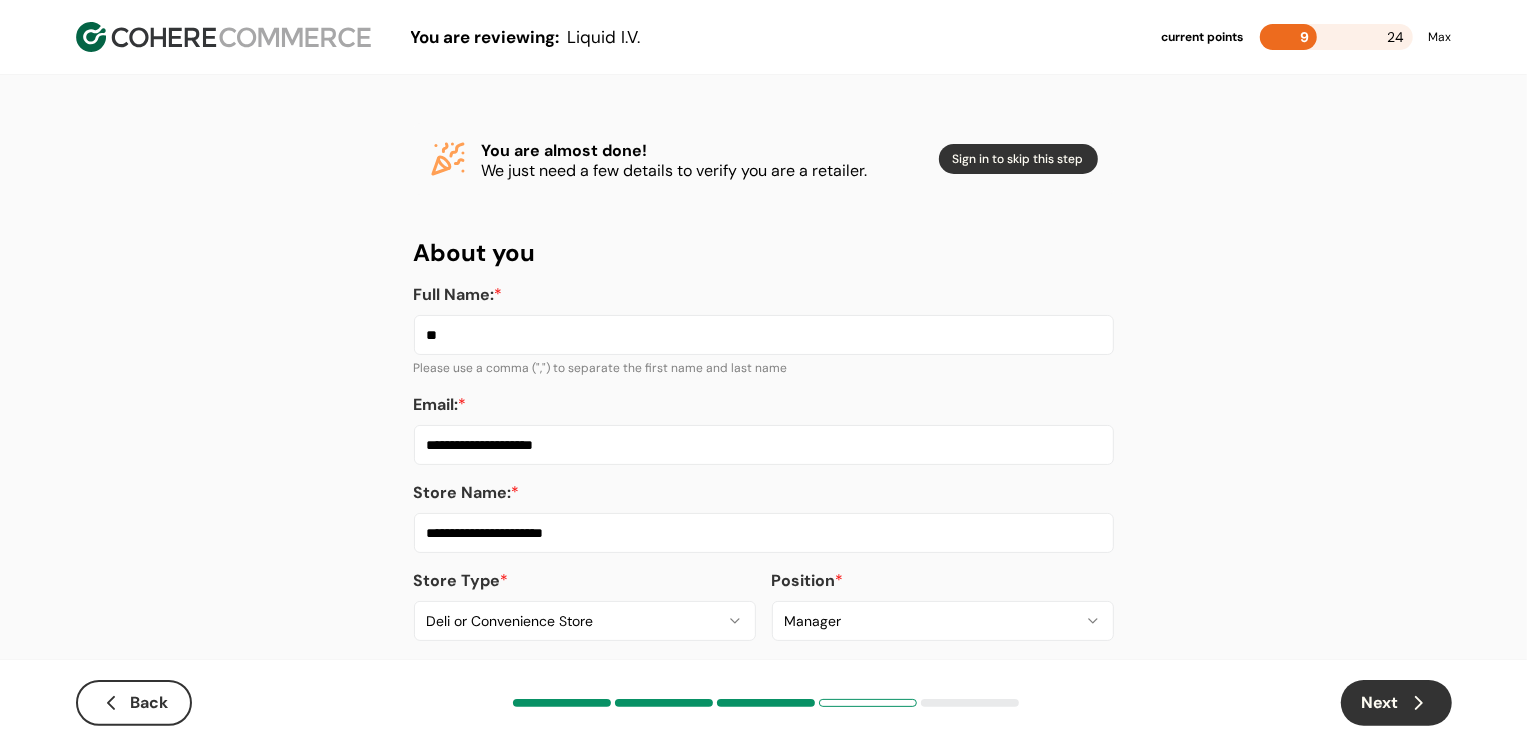 type on "**" 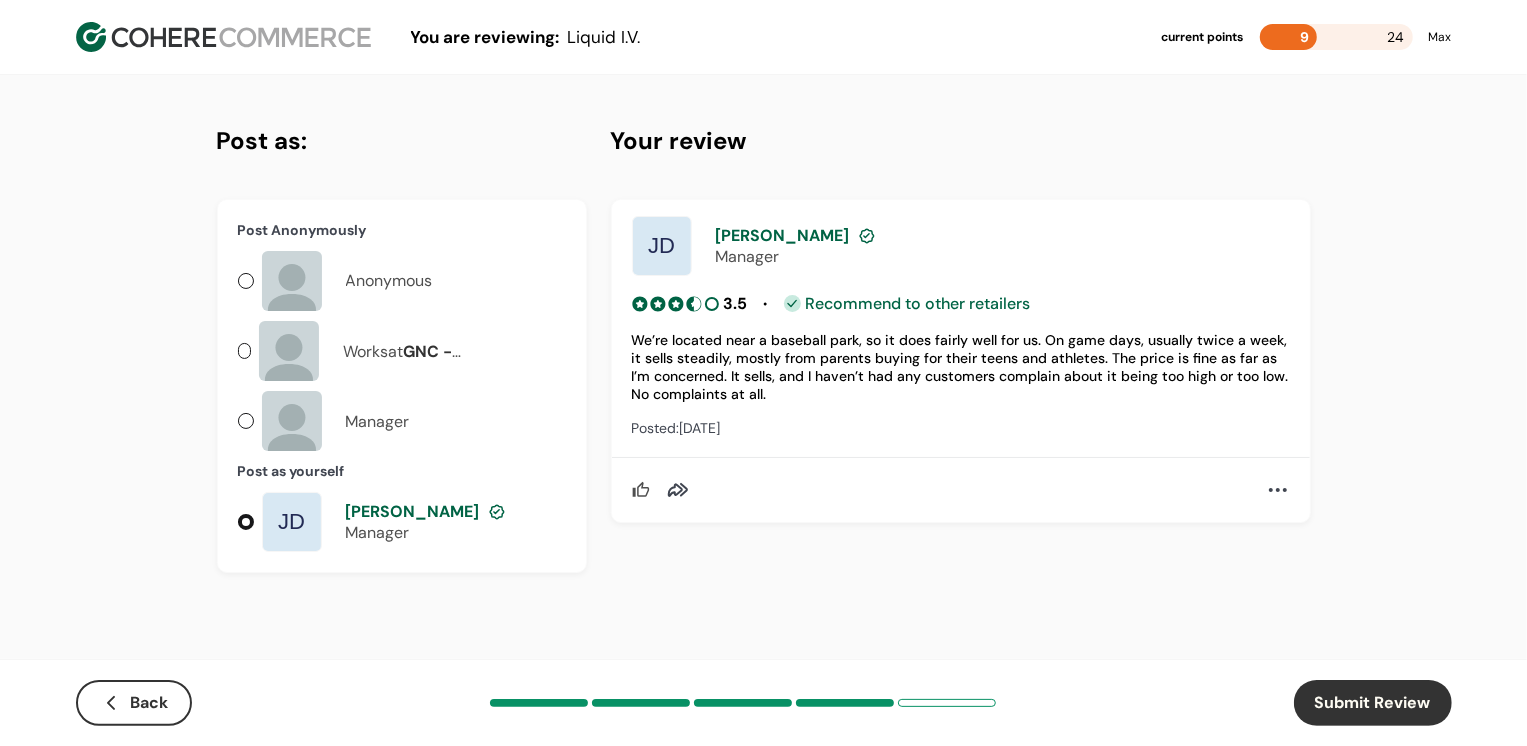 click on "Submit Review" at bounding box center [1373, 703] 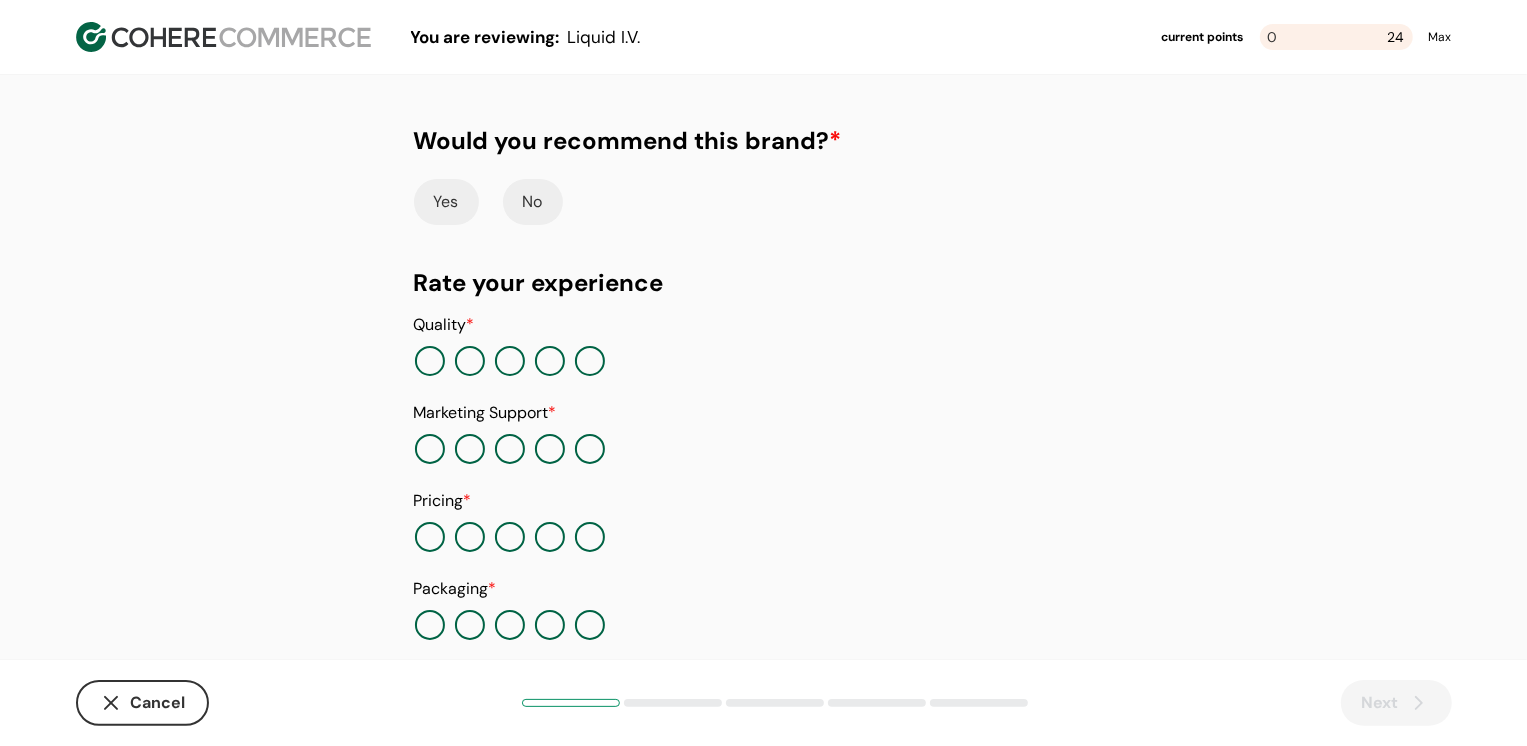 click on "Yes" at bounding box center [446, 202] 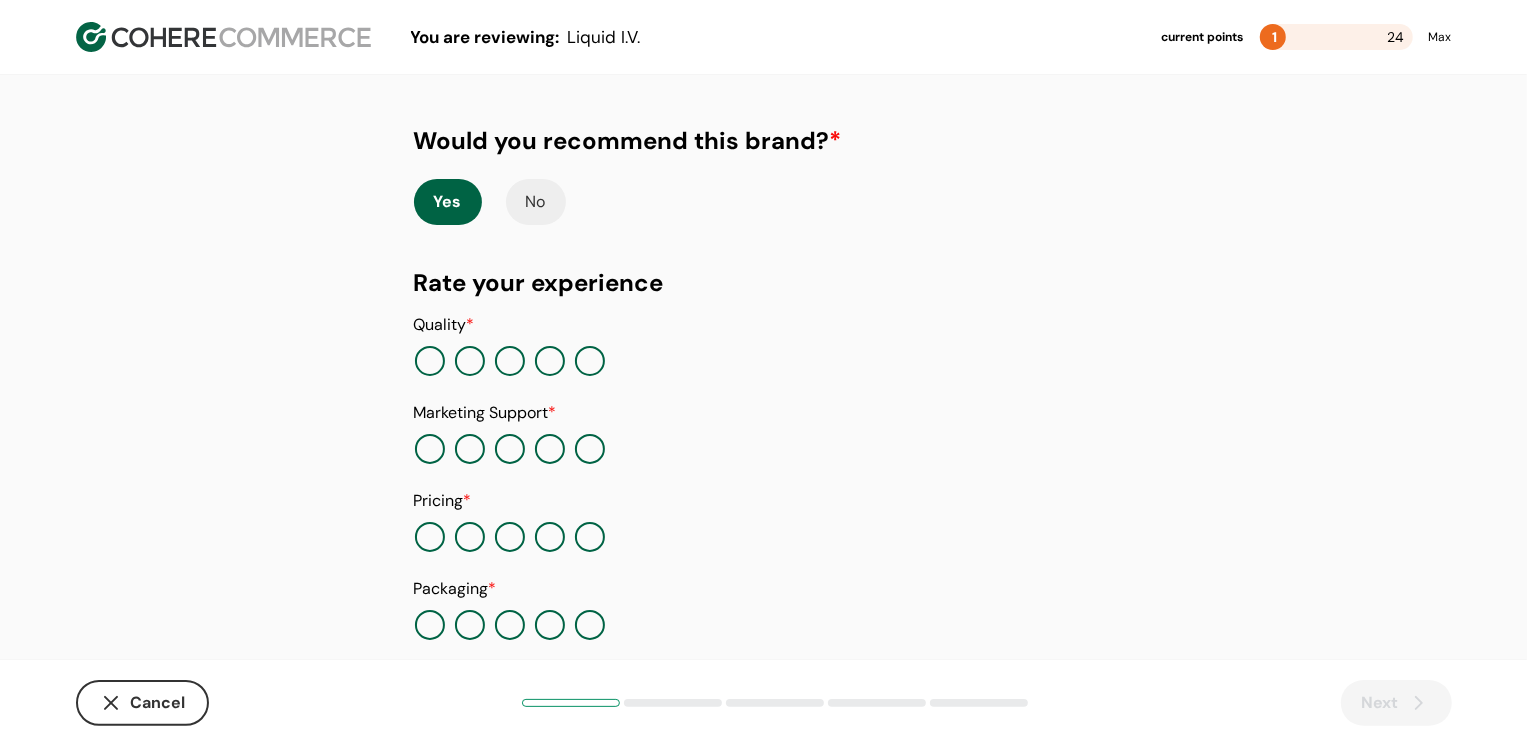 click at bounding box center [590, 361] 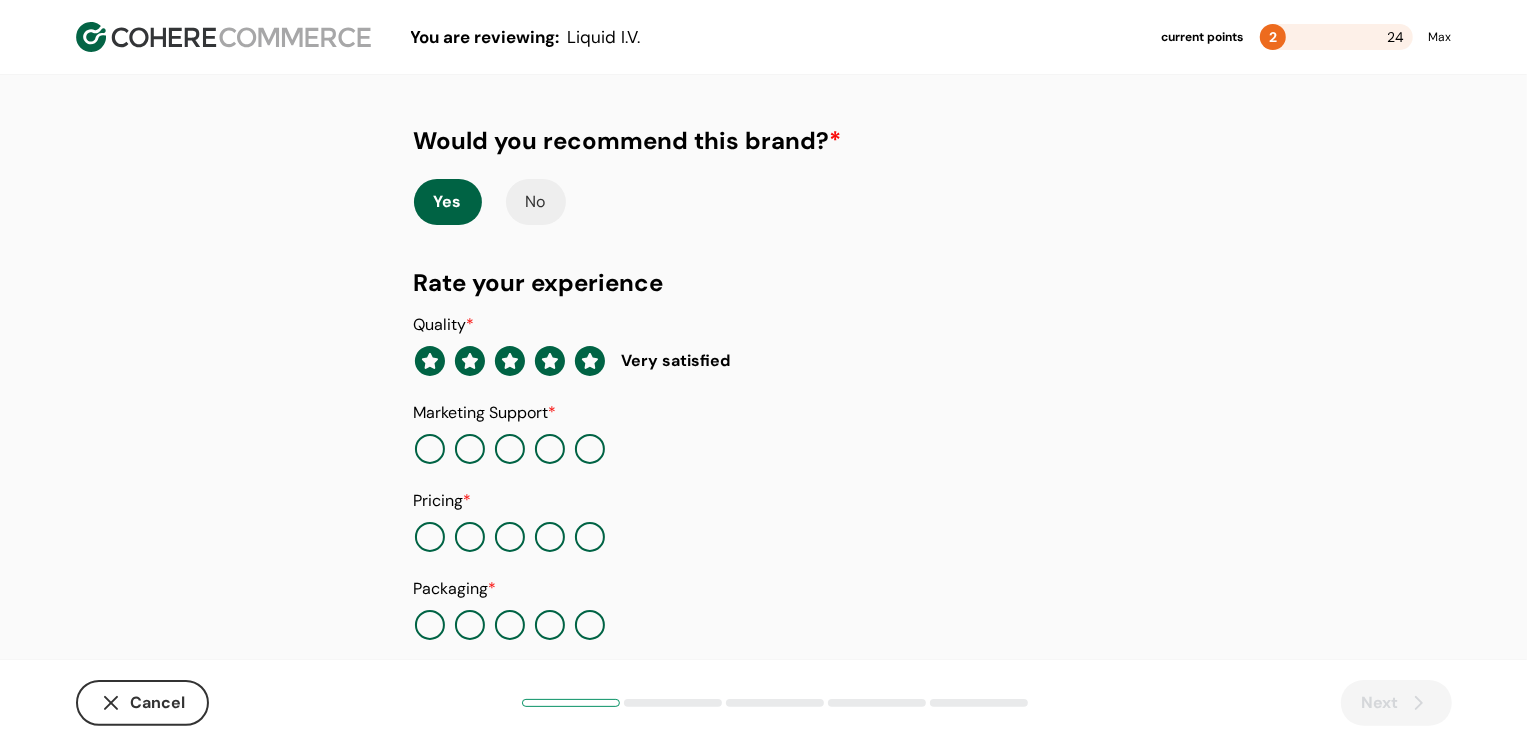 click at bounding box center [510, 449] 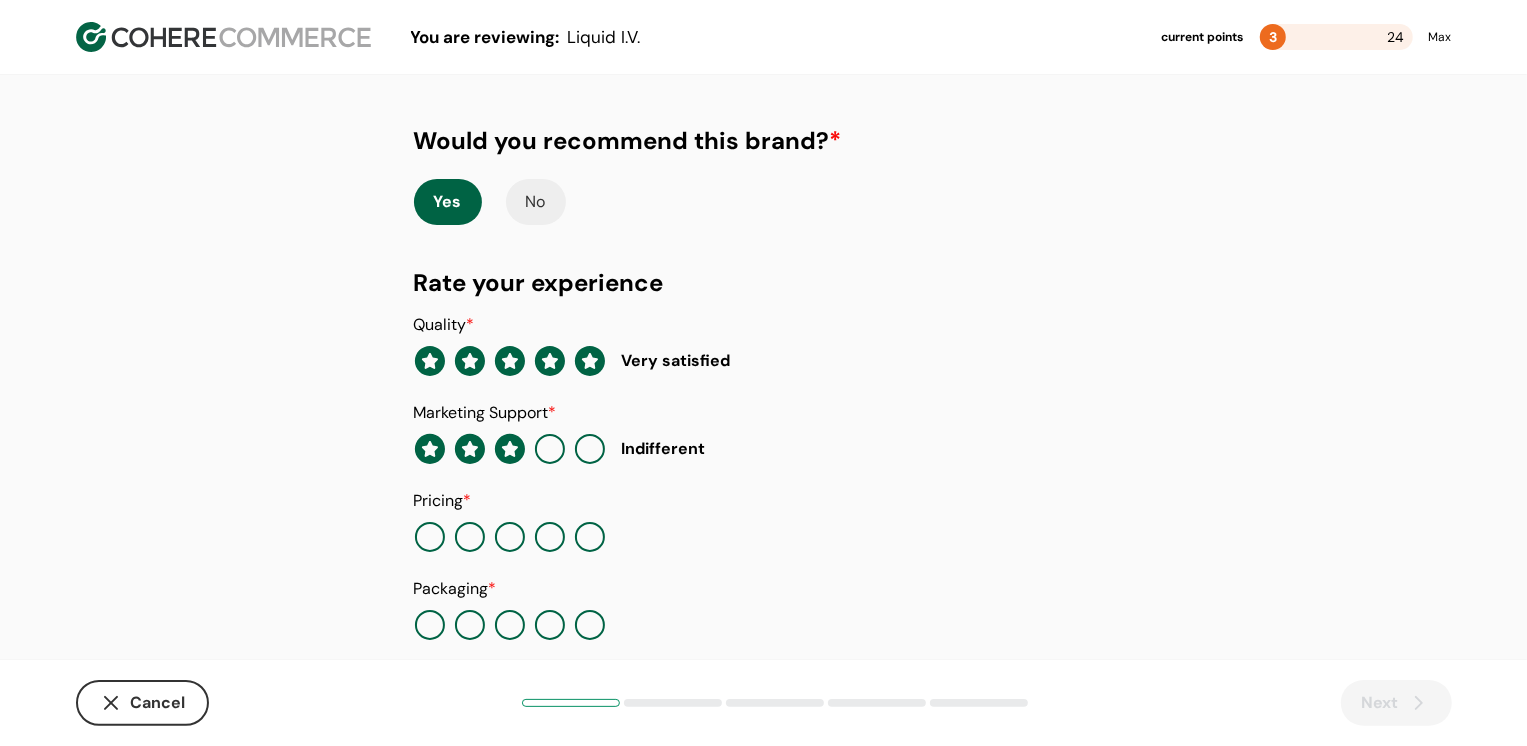 click on "Quality  * Very satisfied Marketing Support  * Indifferent Pricing  * Packaging  * In Stock  * Innovation  *" at bounding box center (764, 565) 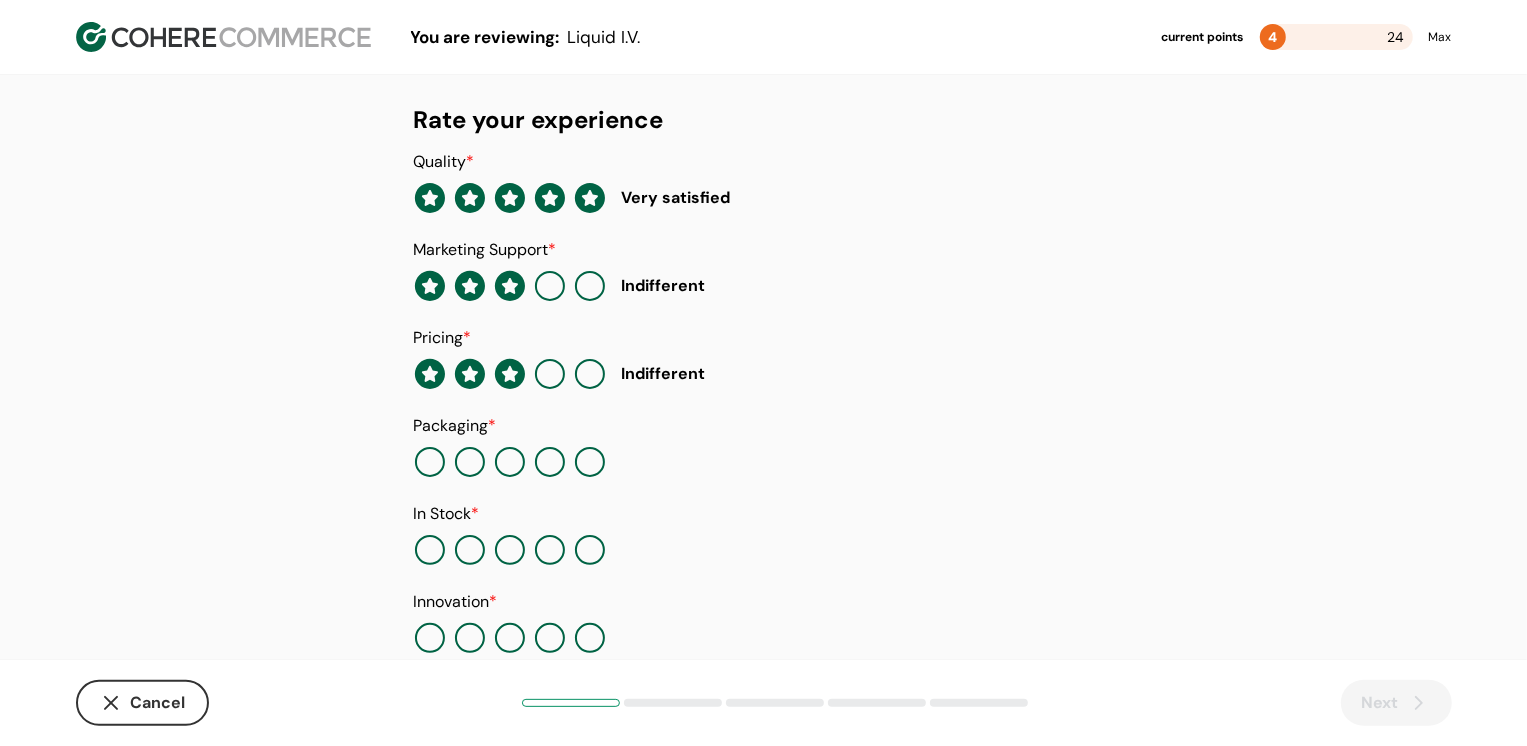scroll, scrollTop: 205, scrollLeft: 0, axis: vertical 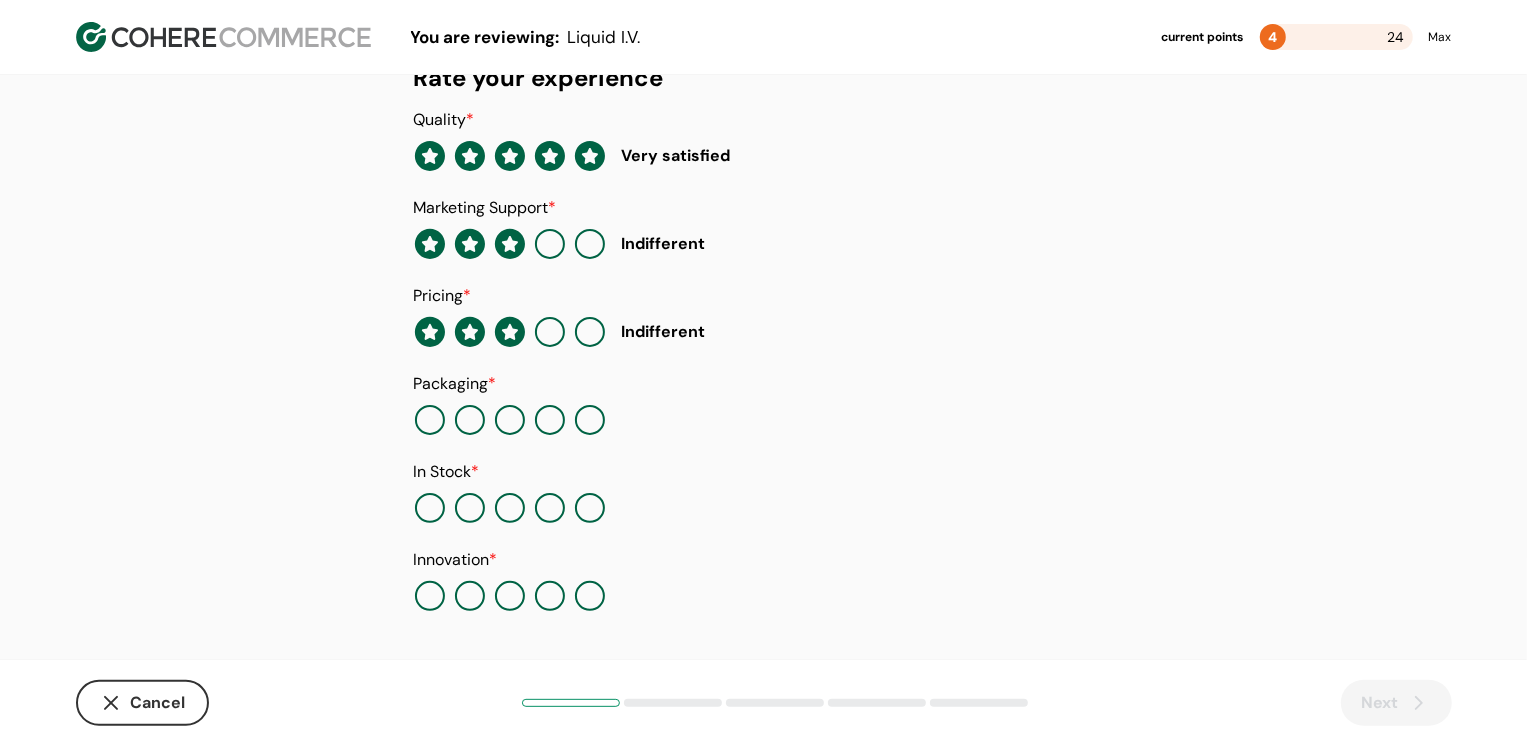 click at bounding box center (590, 420) 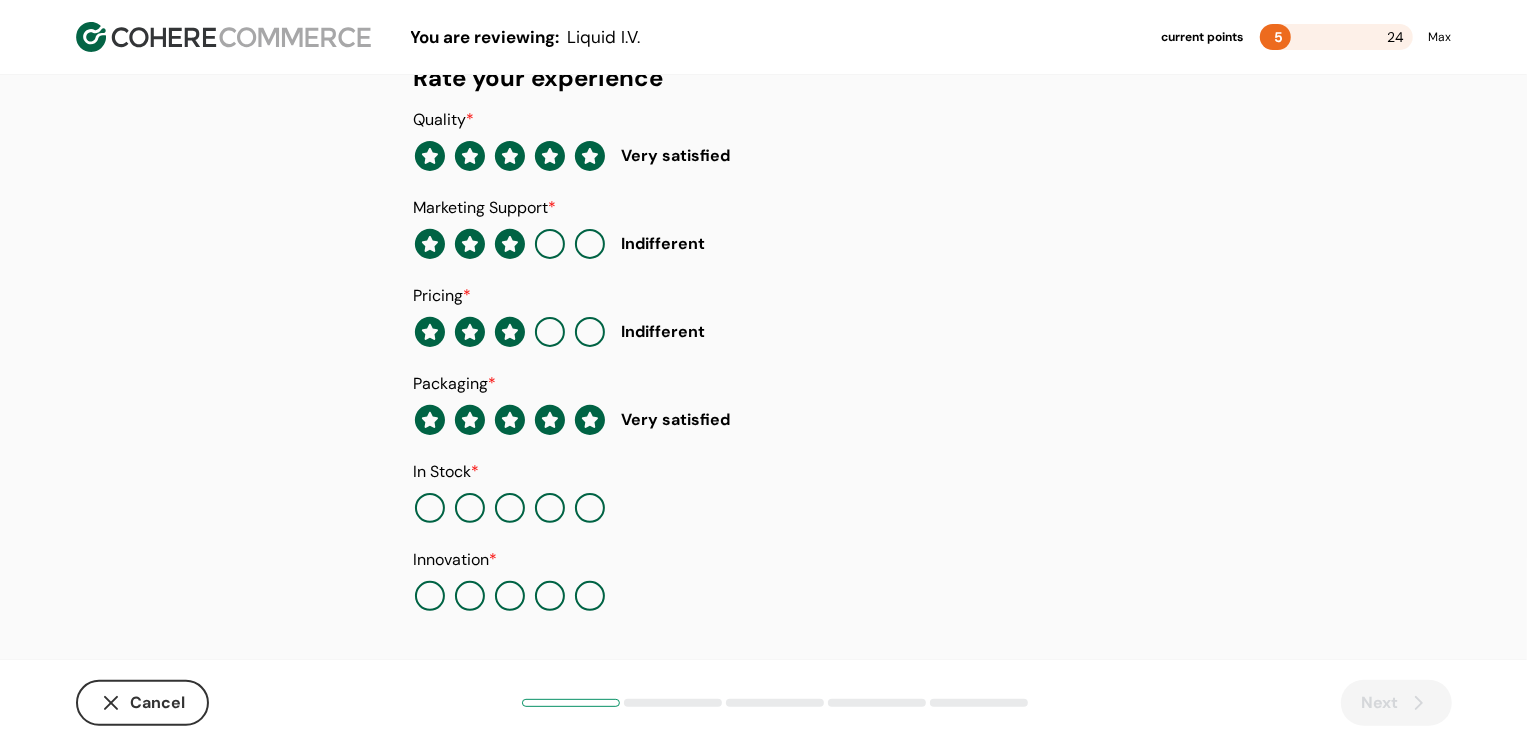 click at bounding box center [590, 508] 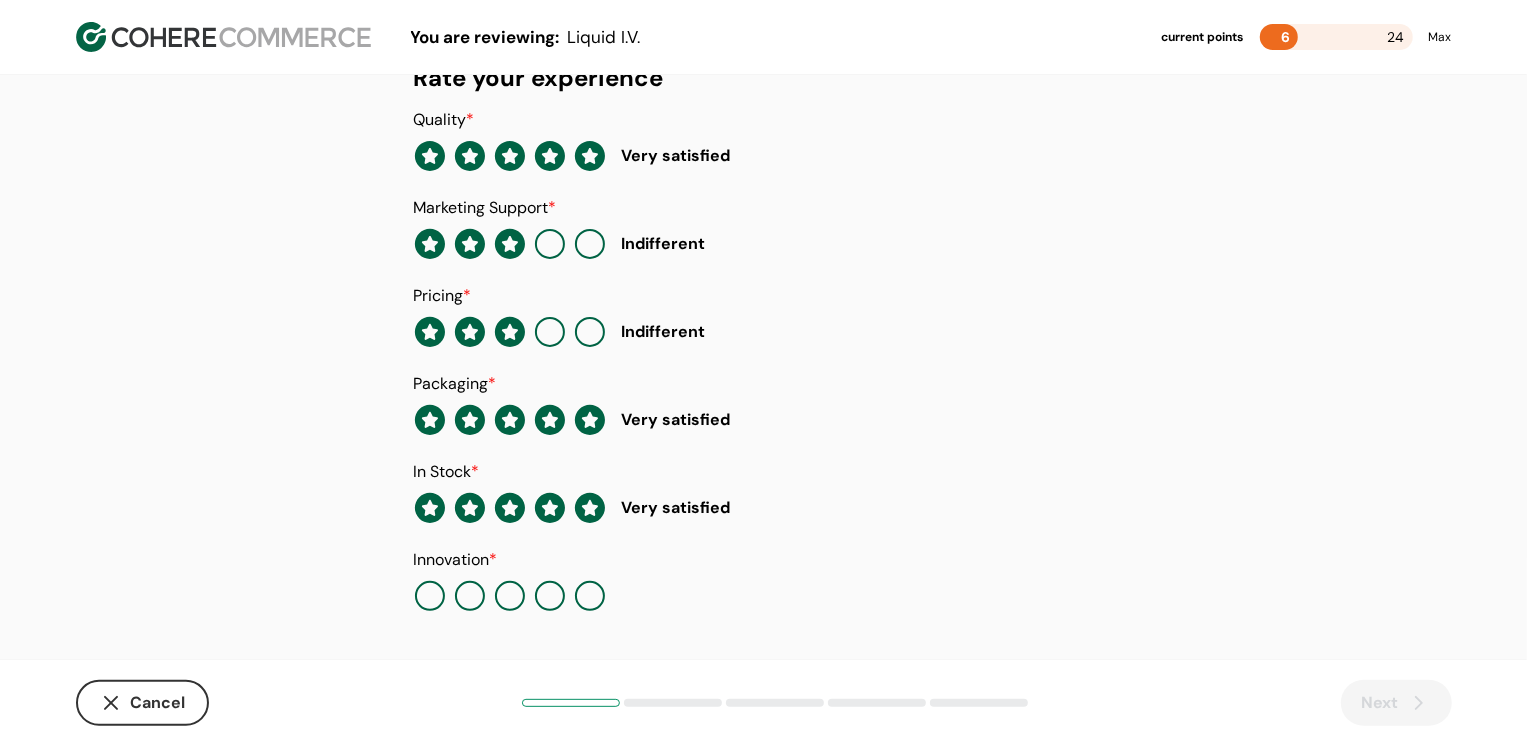 click at bounding box center (510, 596) 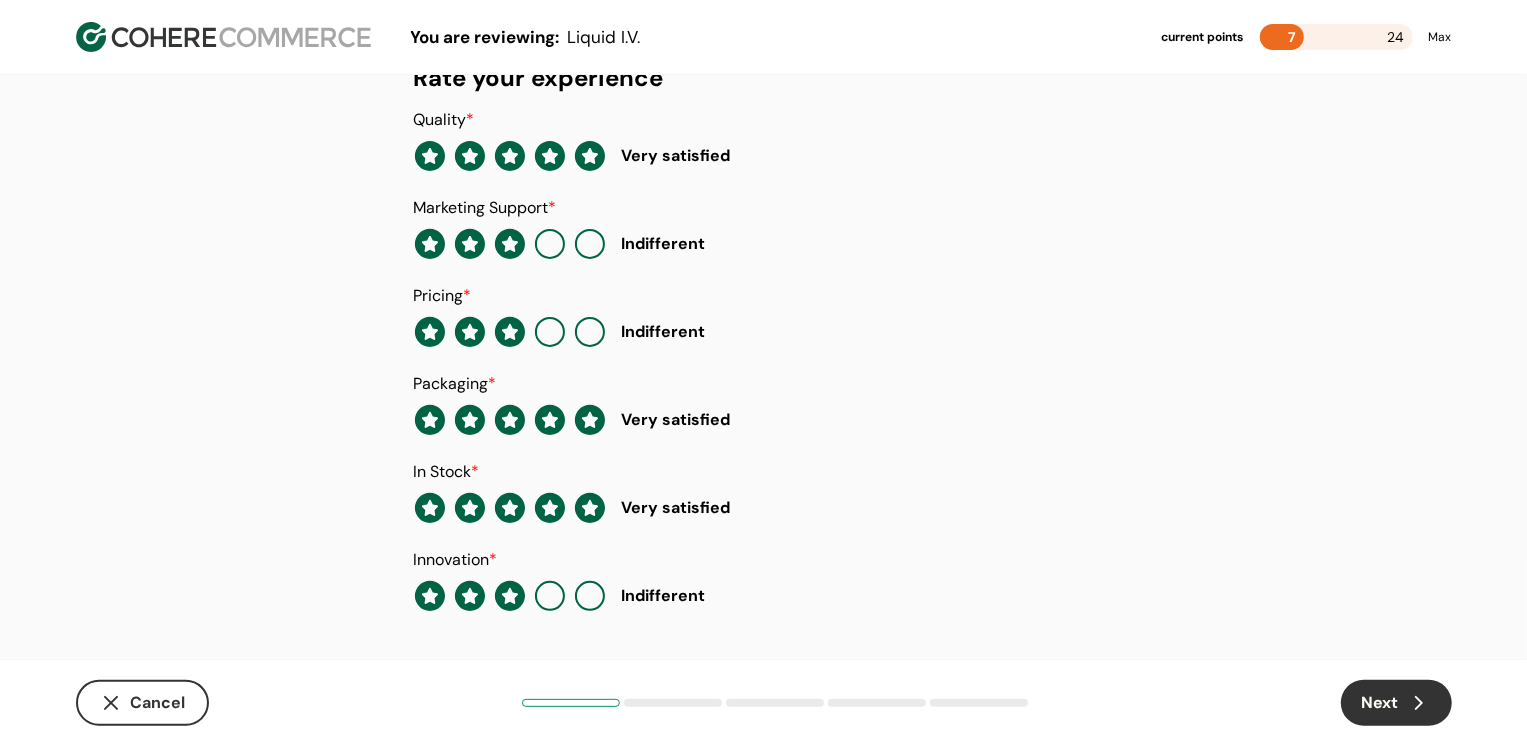 click 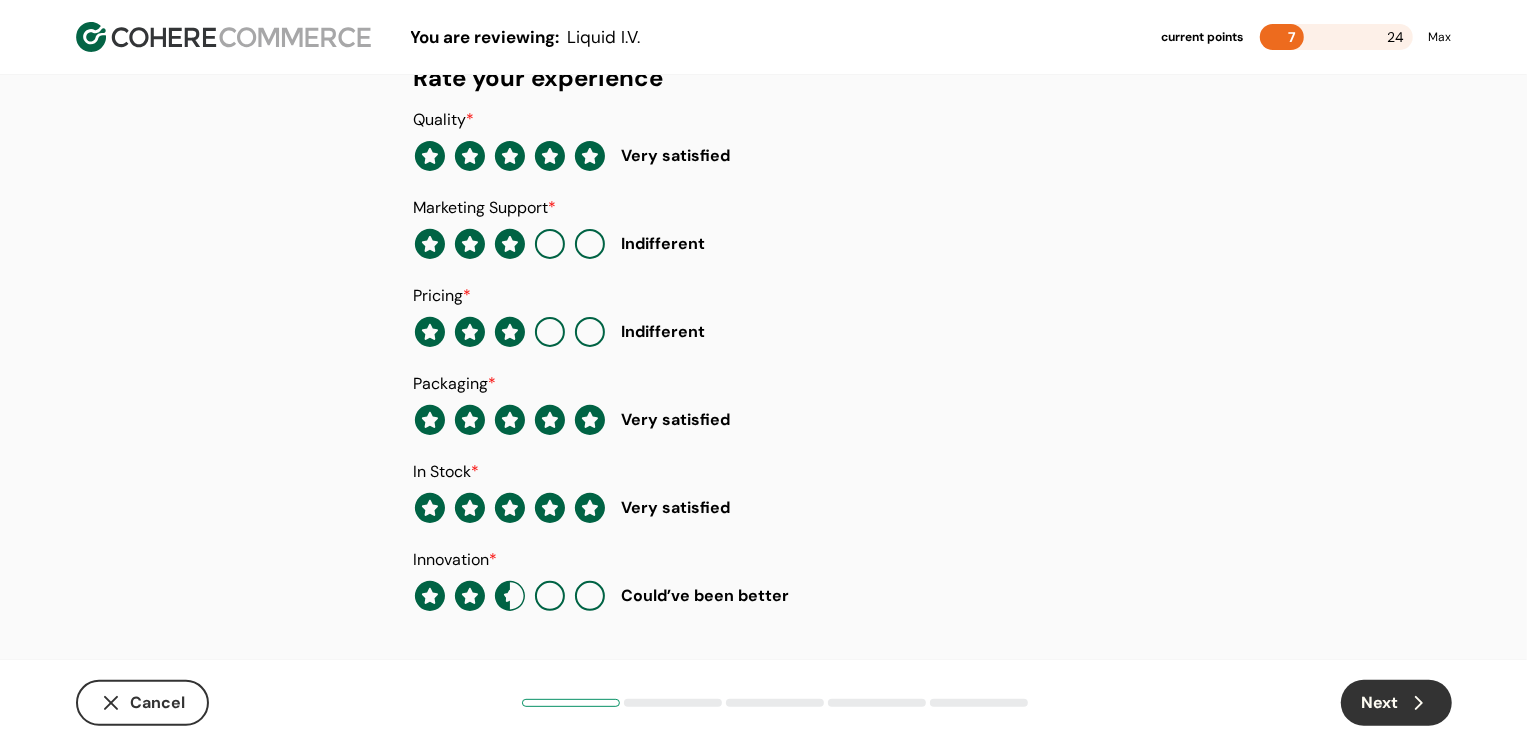 click on "Next" at bounding box center [1396, 703] 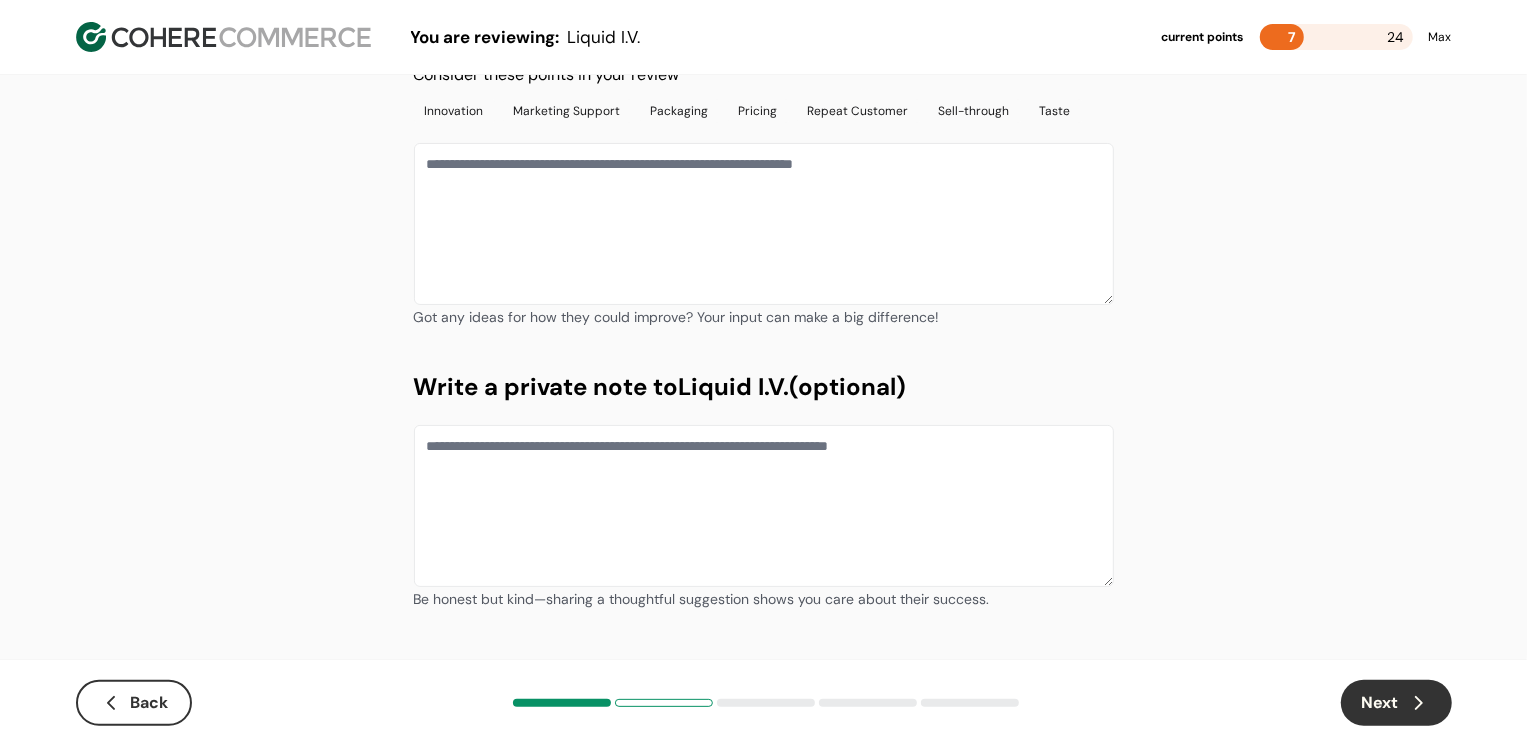 scroll, scrollTop: 0, scrollLeft: 0, axis: both 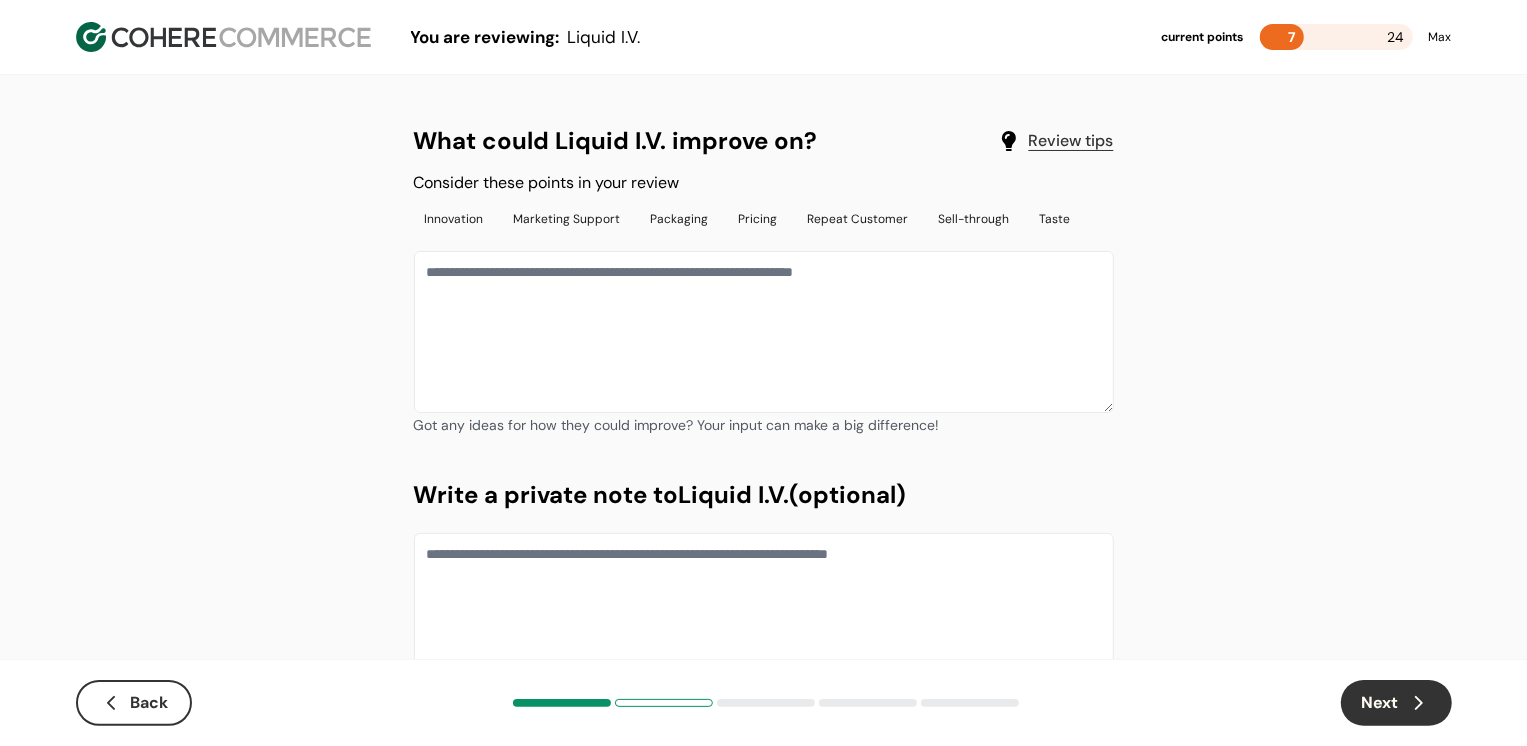 click at bounding box center (764, 332) 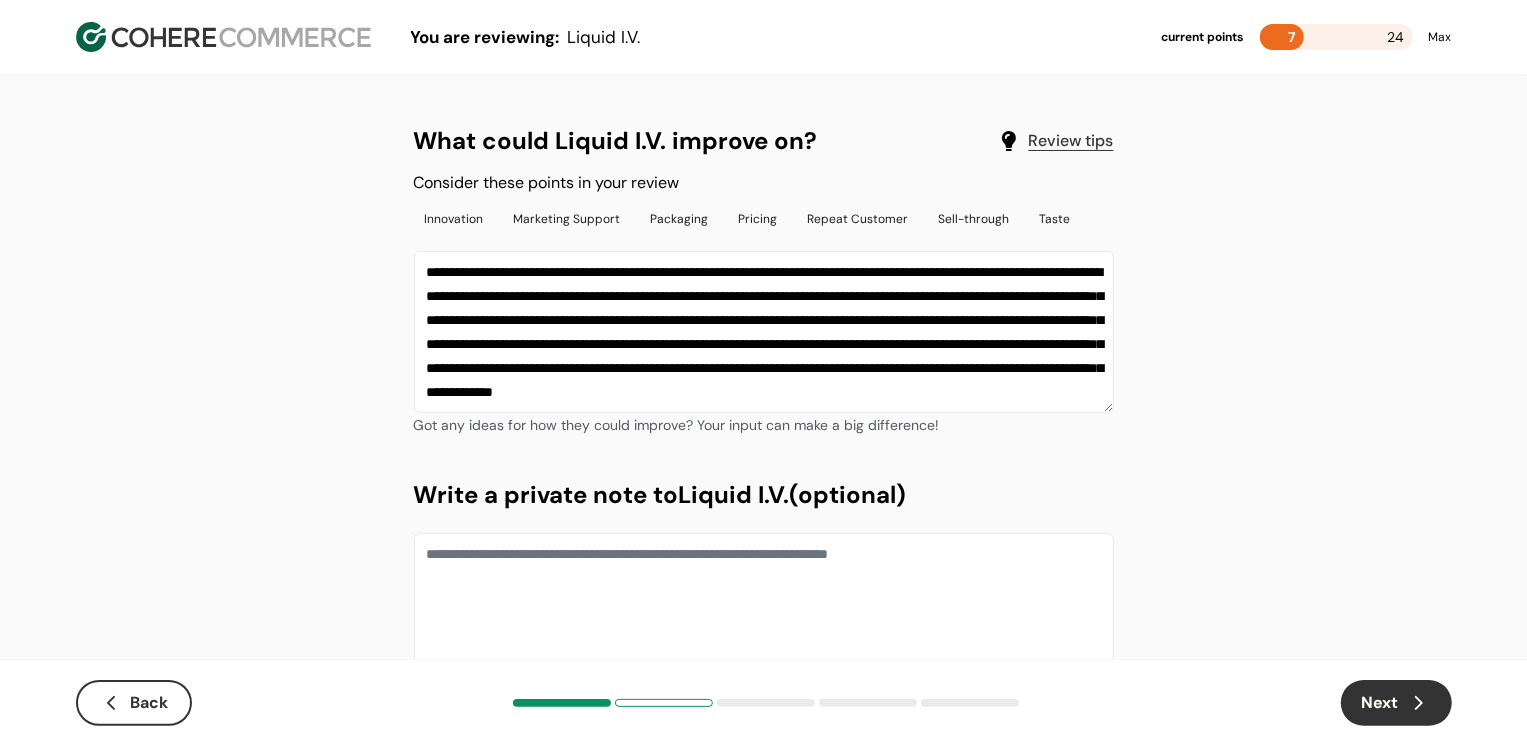 scroll, scrollTop: 13, scrollLeft: 0, axis: vertical 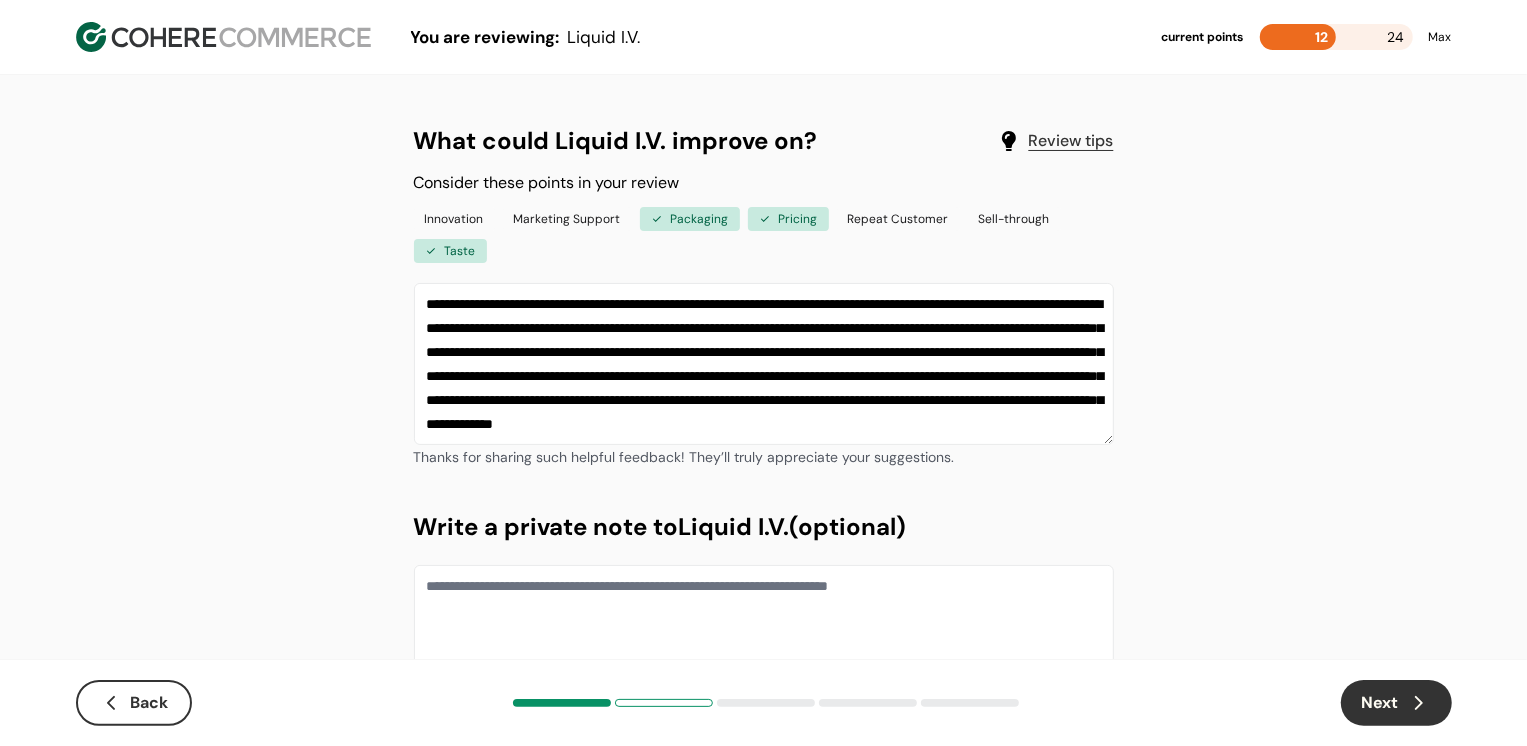 type on "**********" 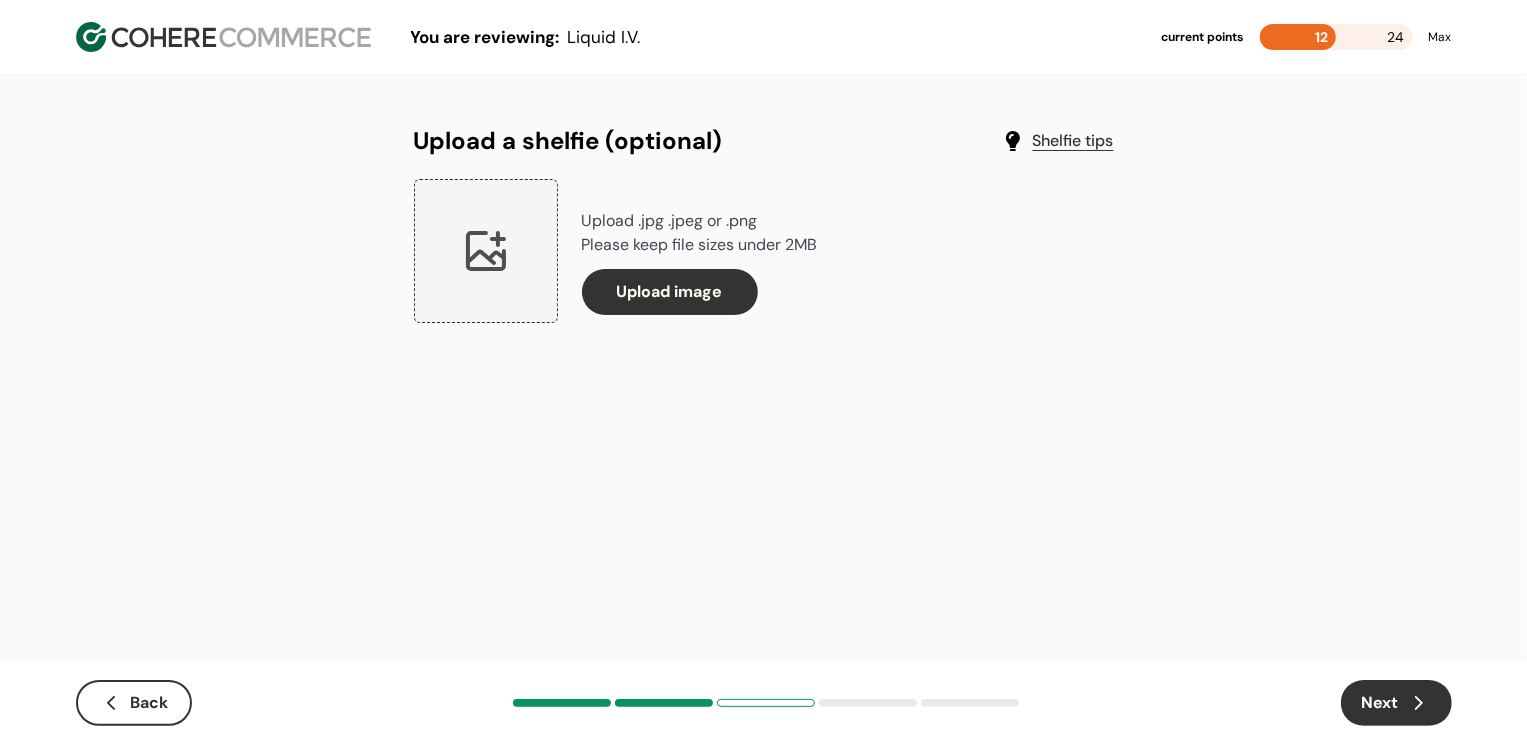 click on "Next" at bounding box center (1396, 703) 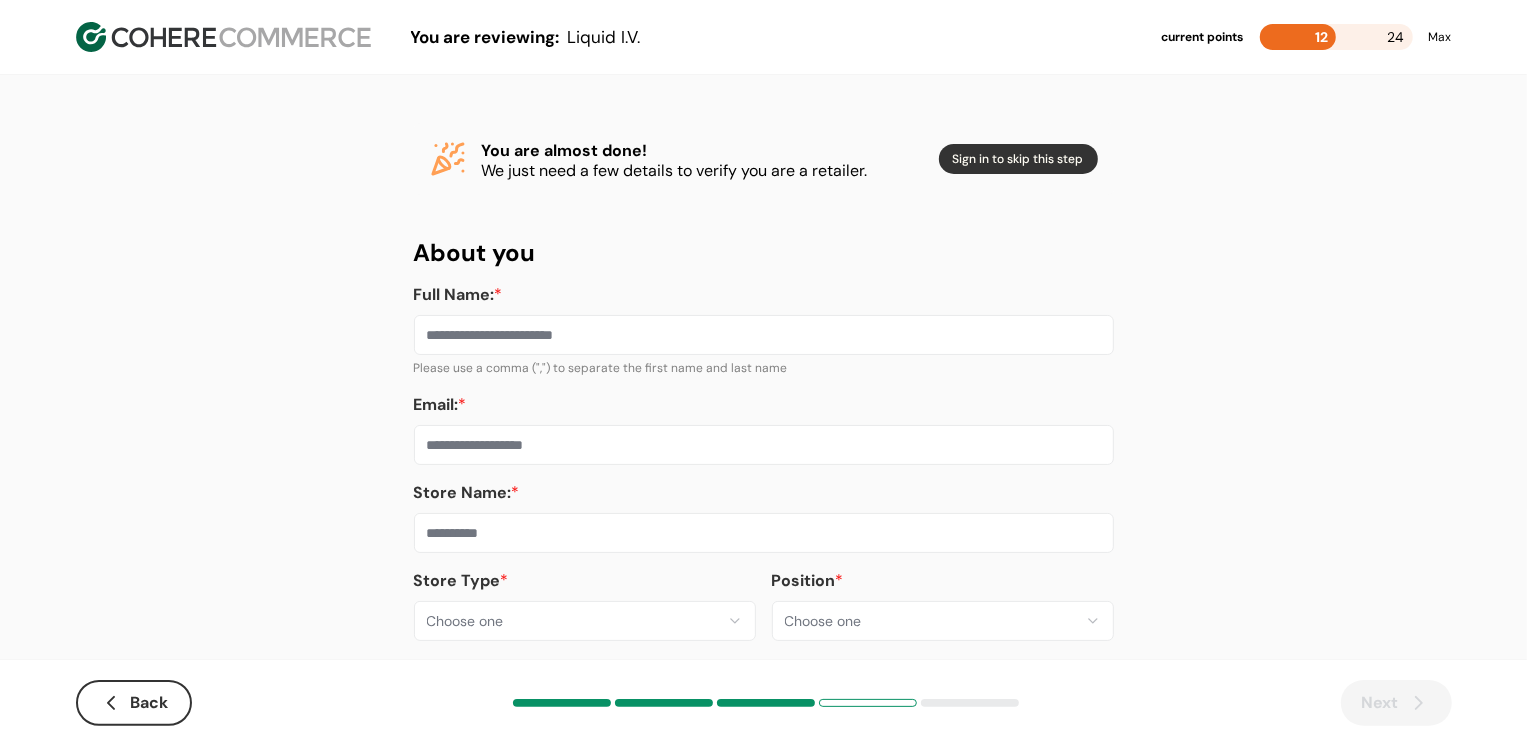 click on "**********" at bounding box center (763, 388) 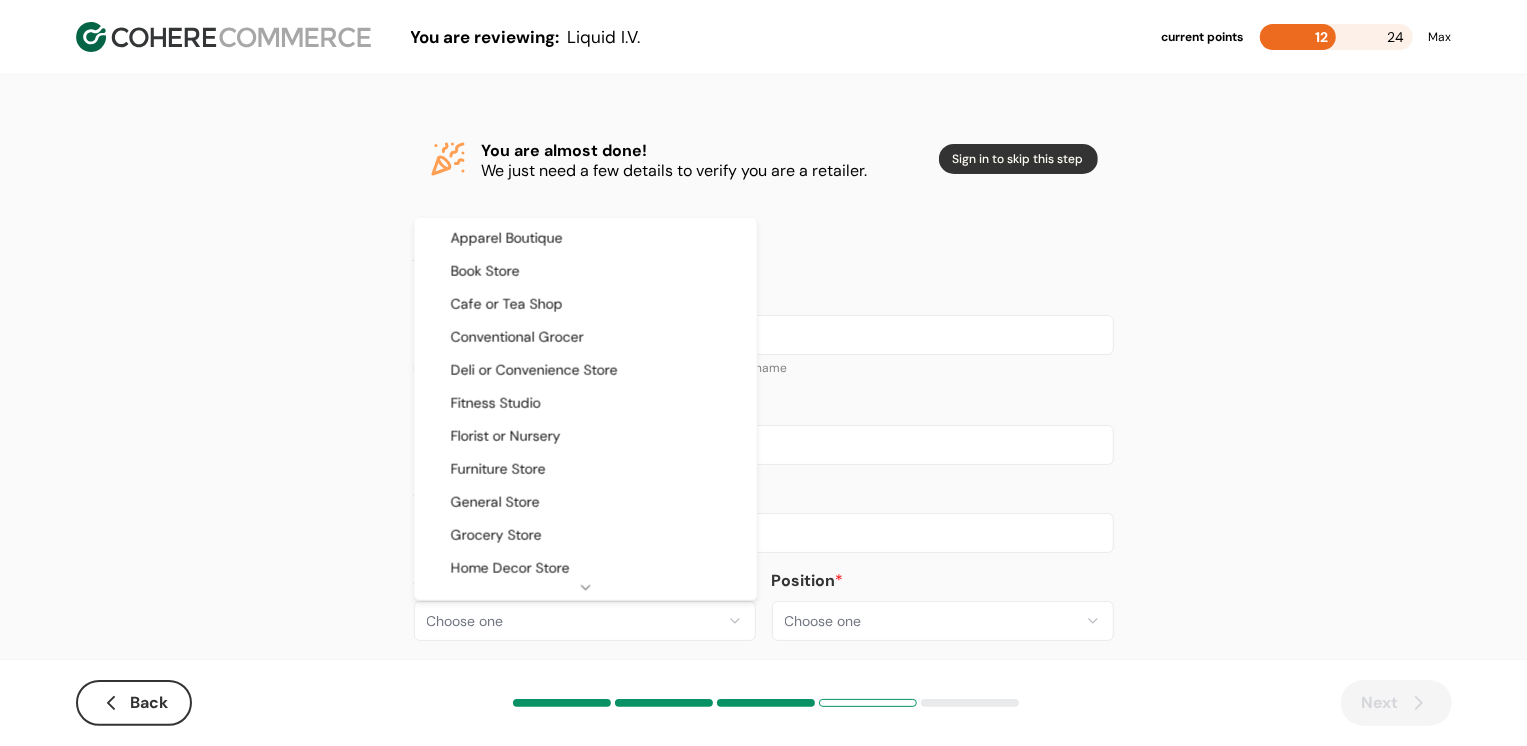 select on "**" 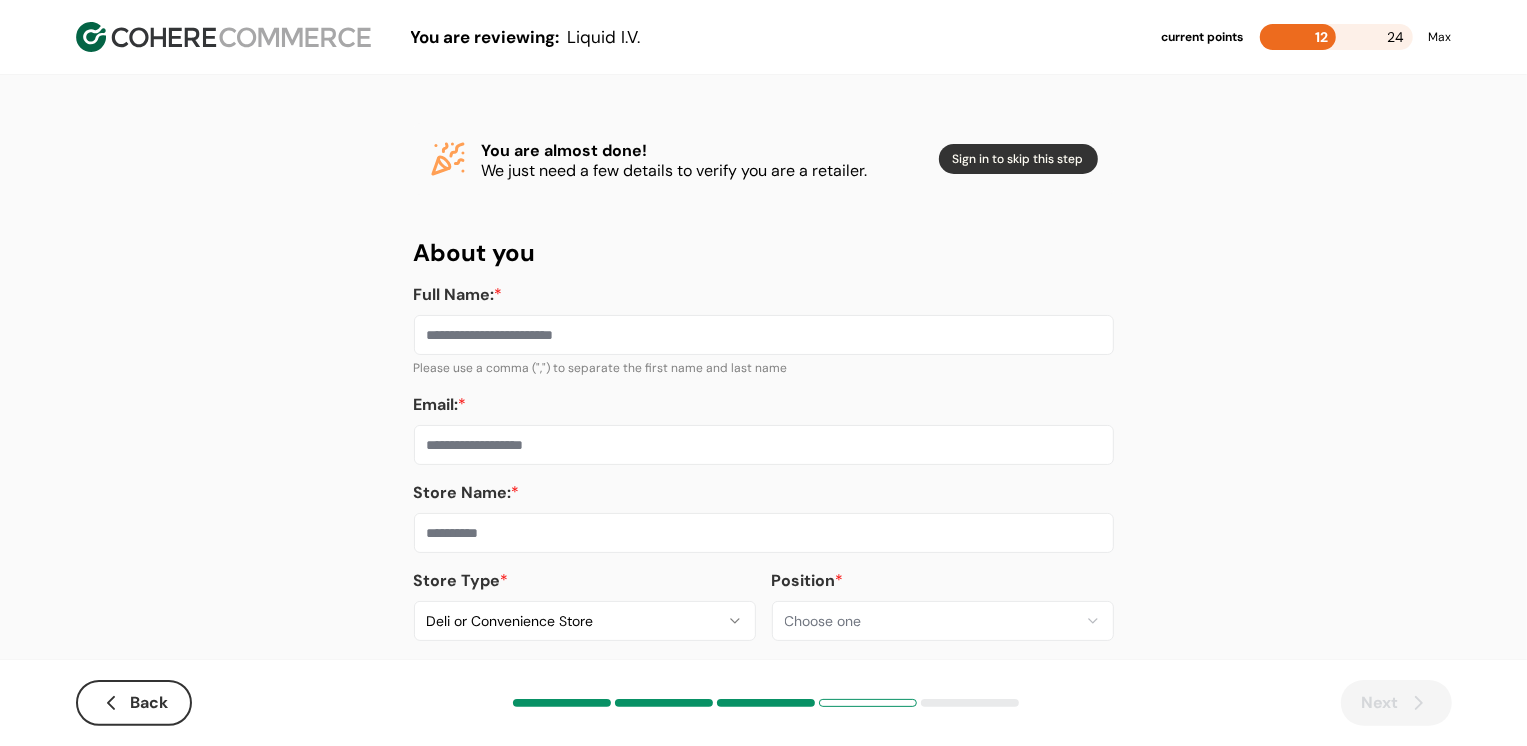 click on "**********" at bounding box center (764, 462) 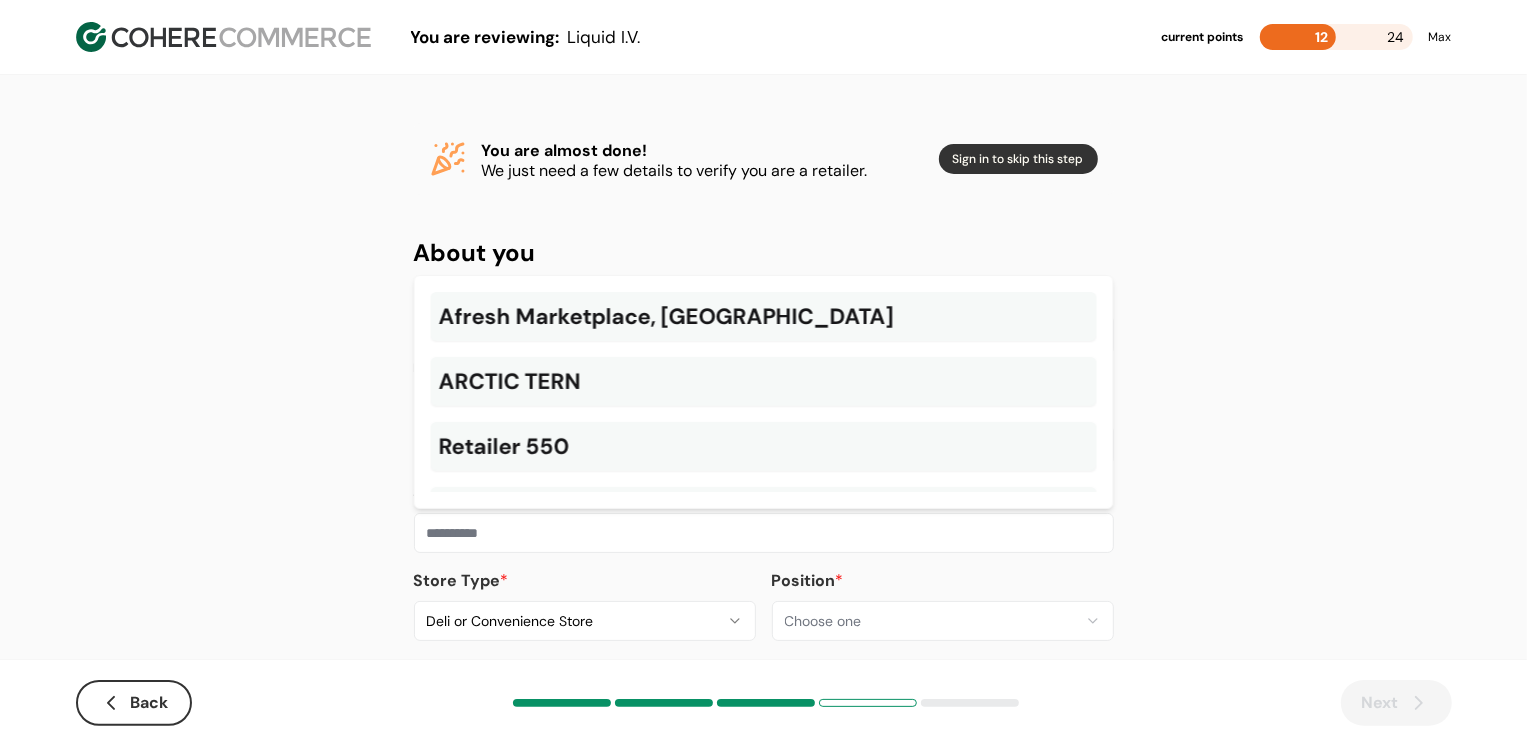 paste on "**********" 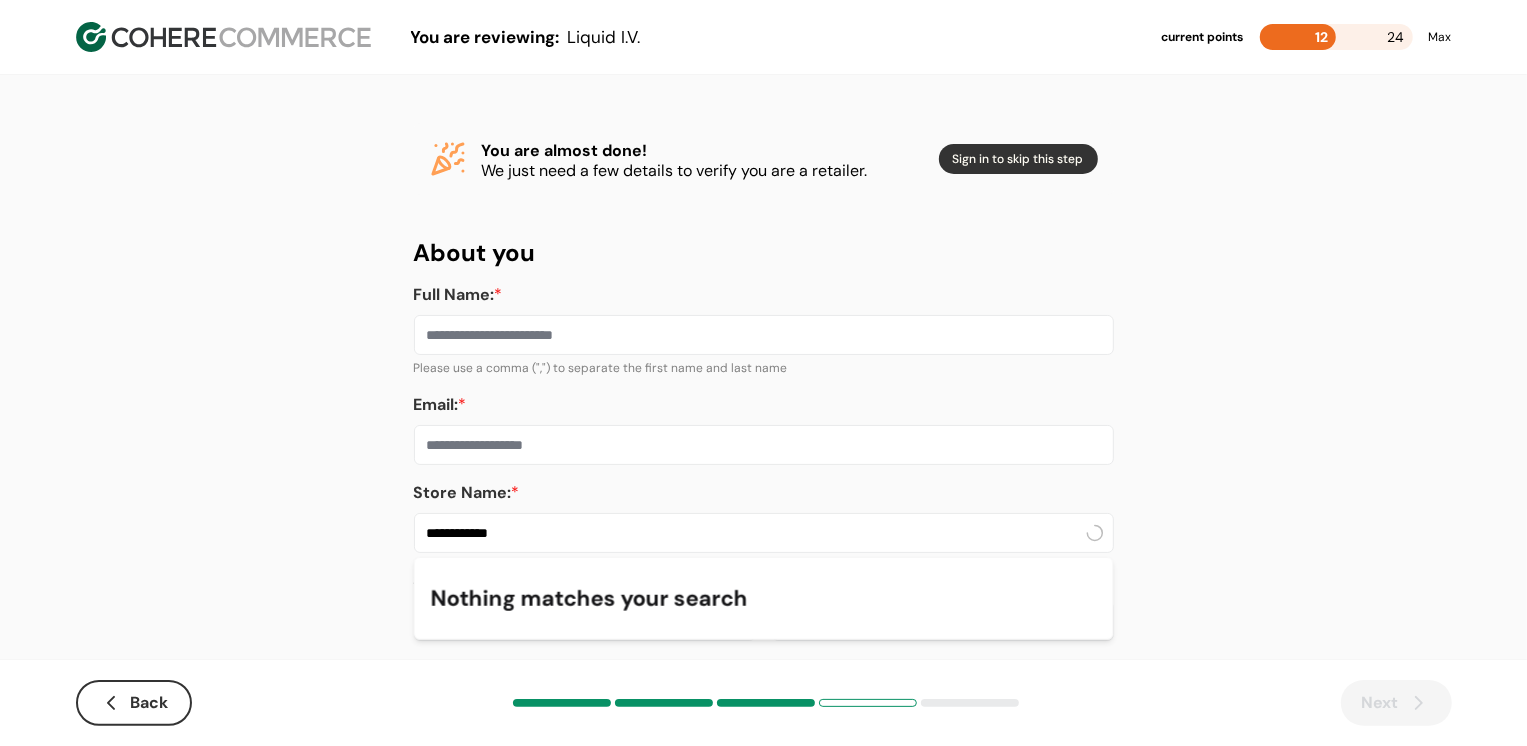 type on "**********" 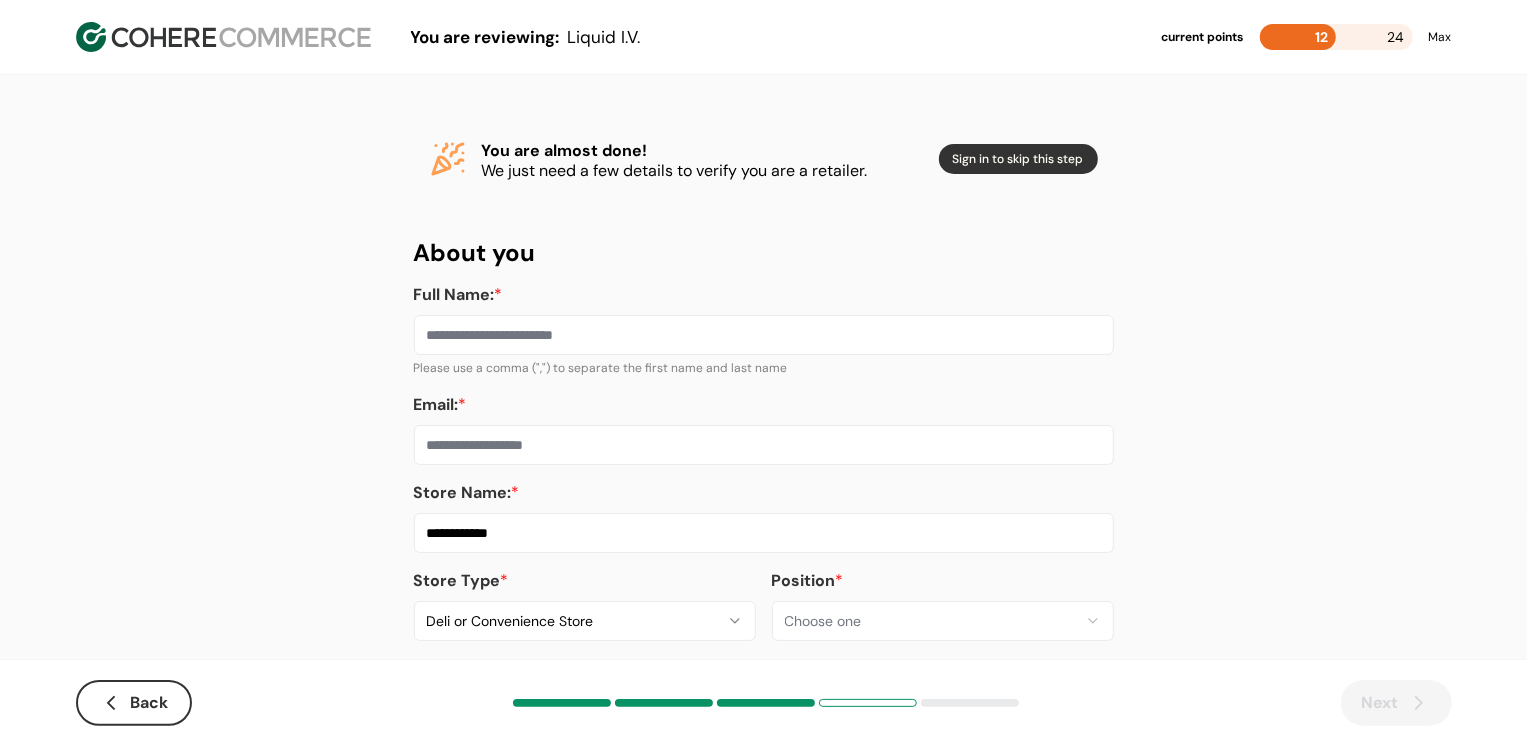 click on "Email:  *" at bounding box center [764, 445] 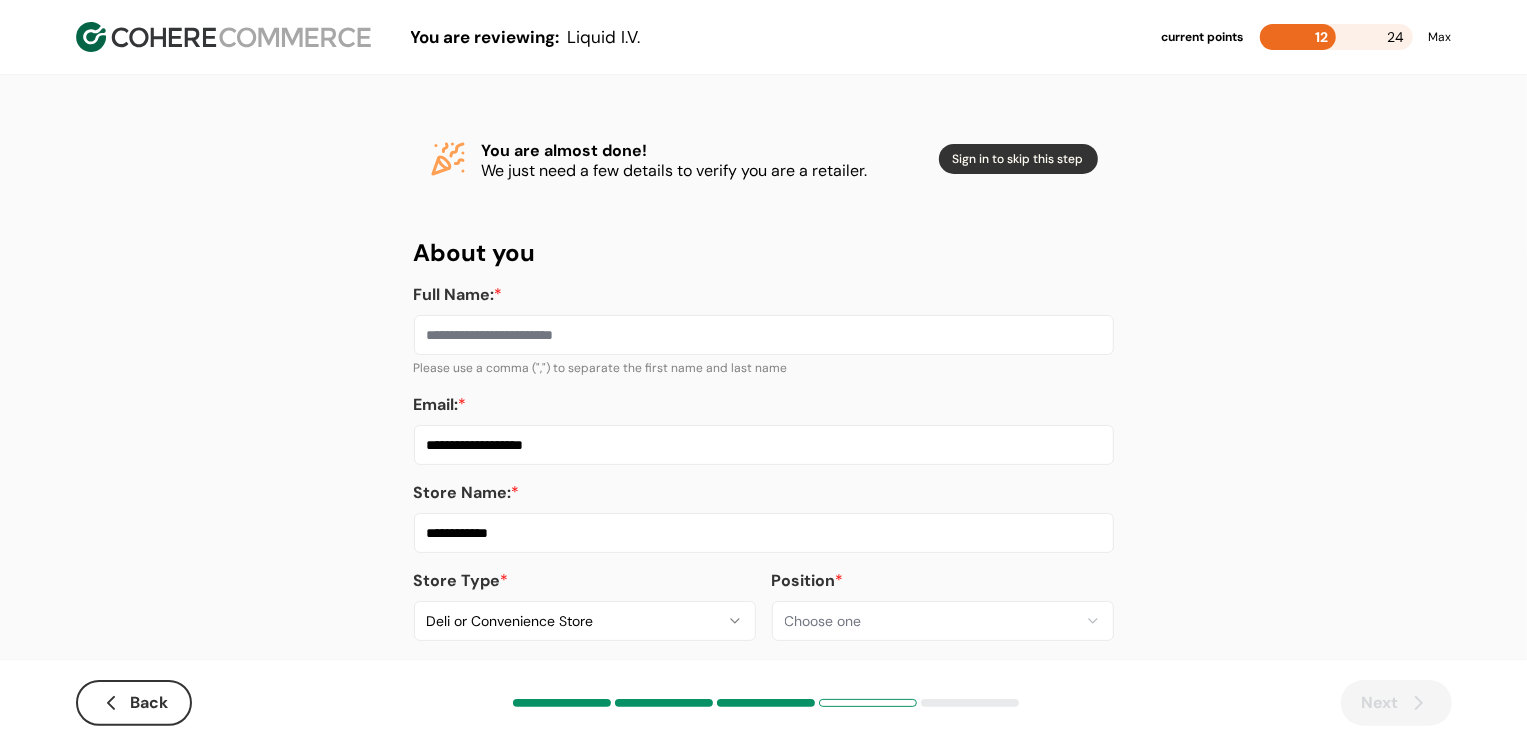 type on "**********" 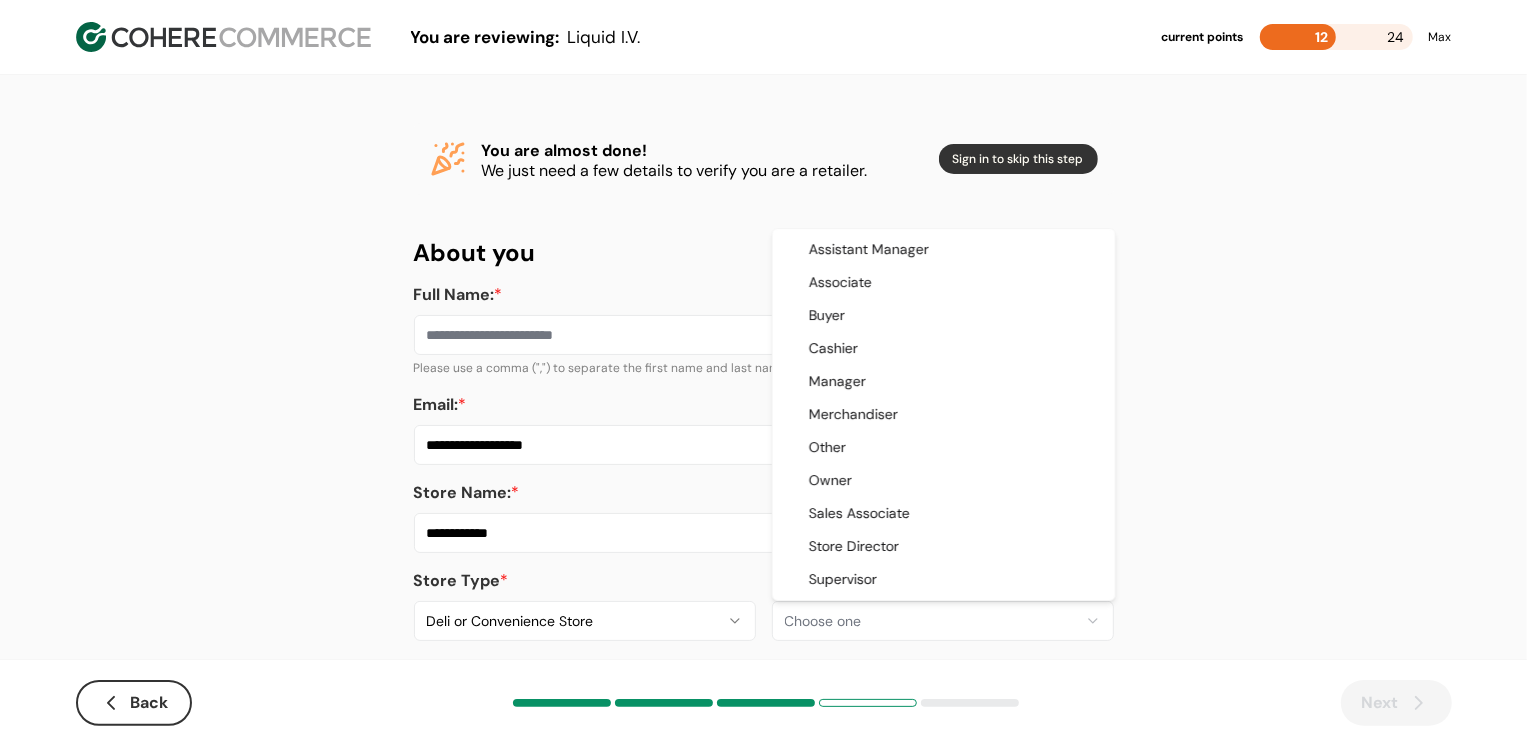 select on "*********" 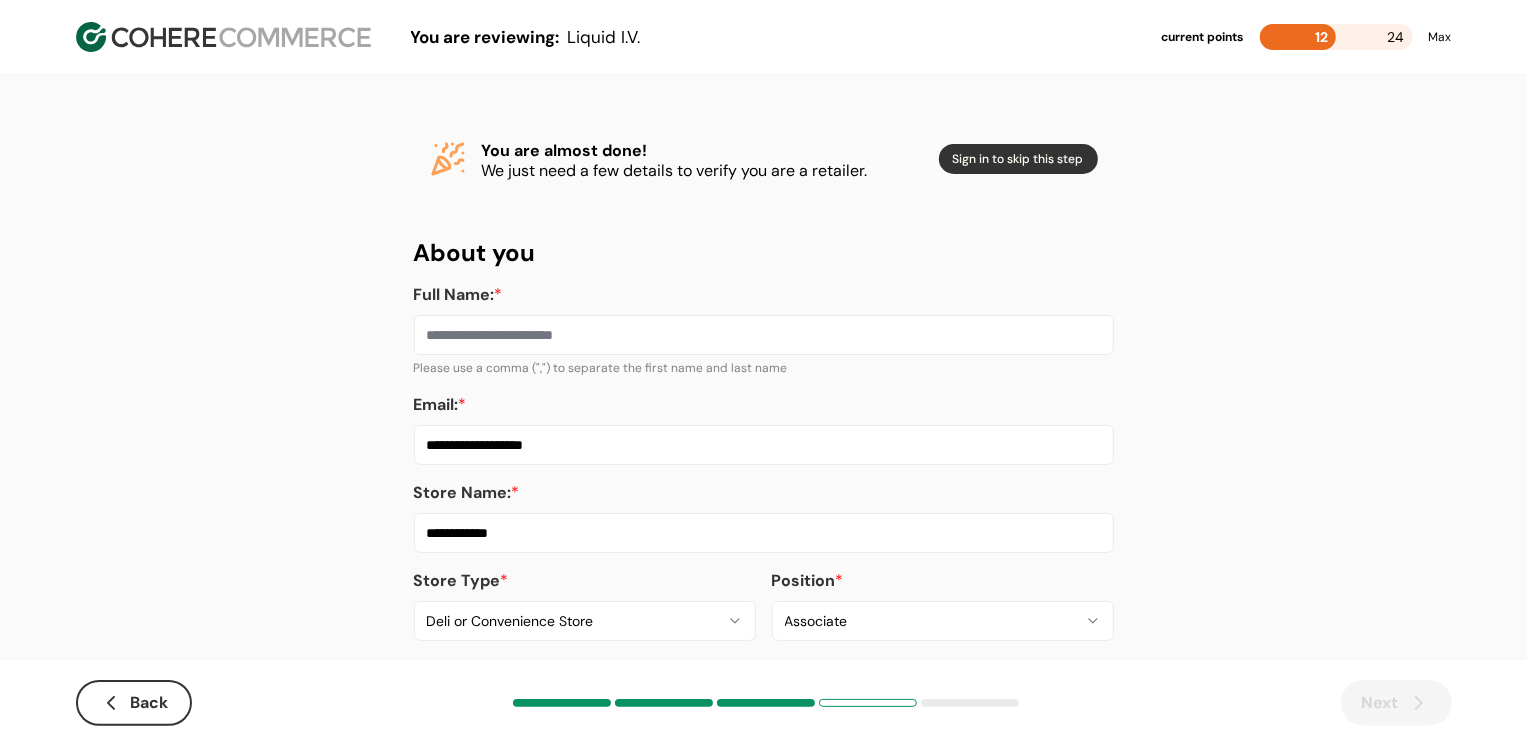 click on "Full Name:  *" at bounding box center [764, 335] 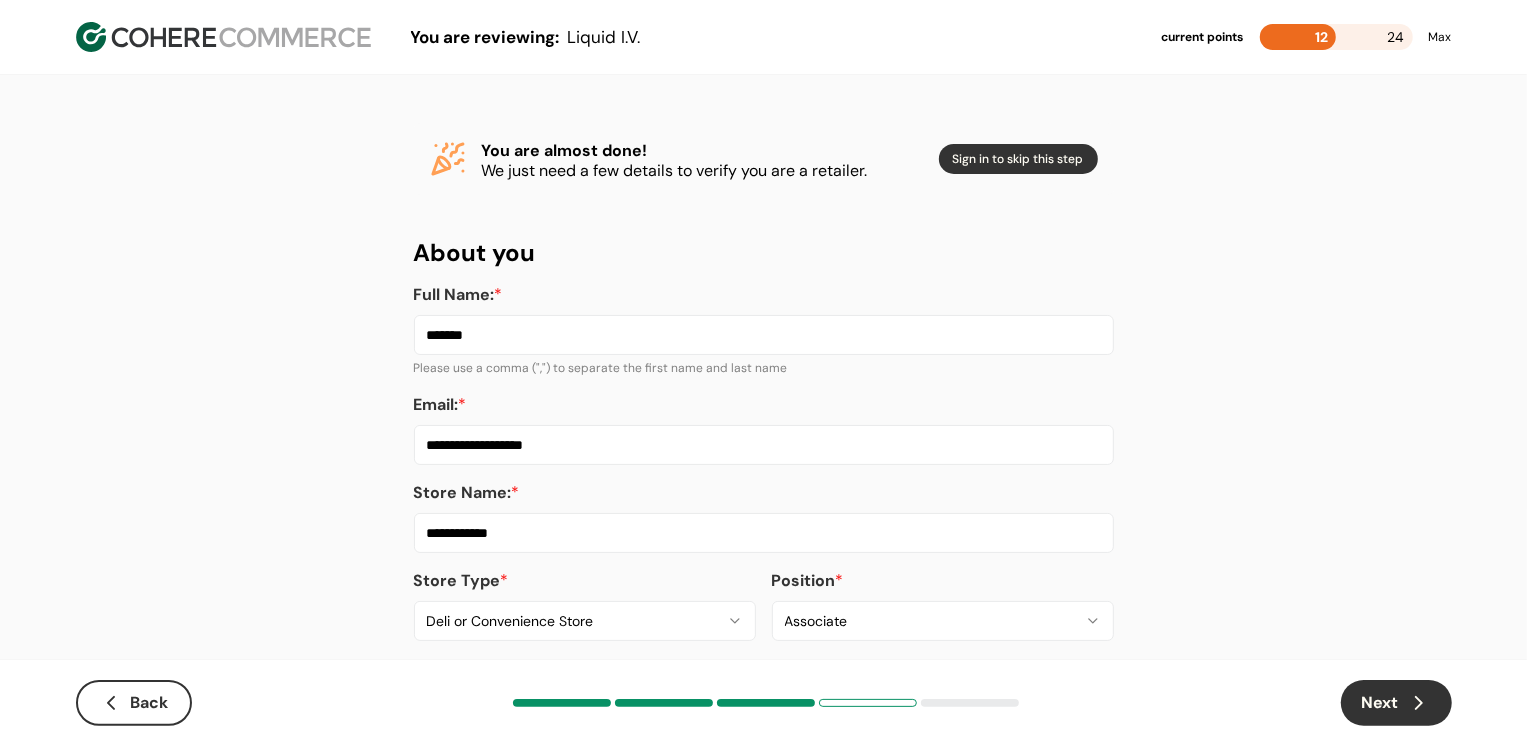 type on "*******" 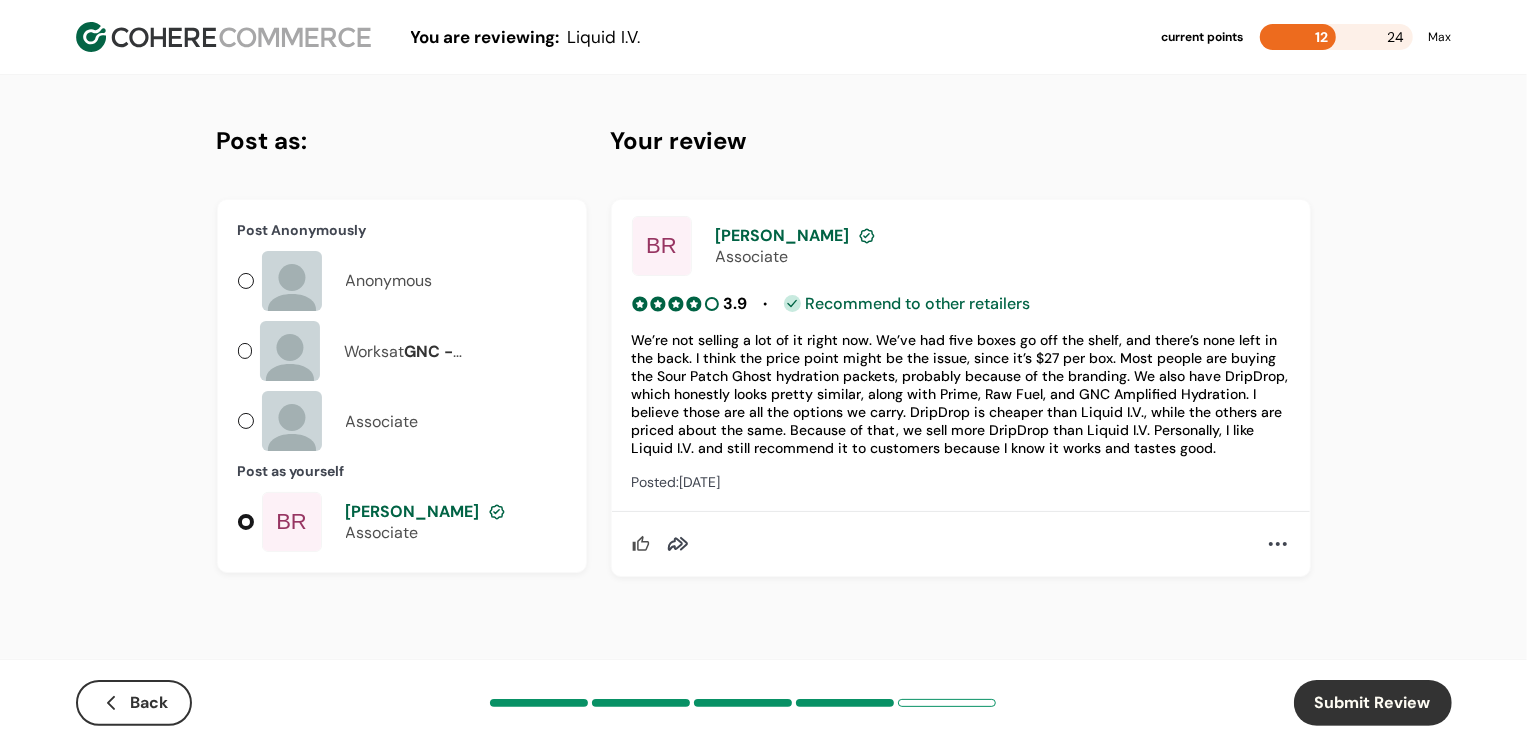 click on "Submit Review" at bounding box center [1373, 703] 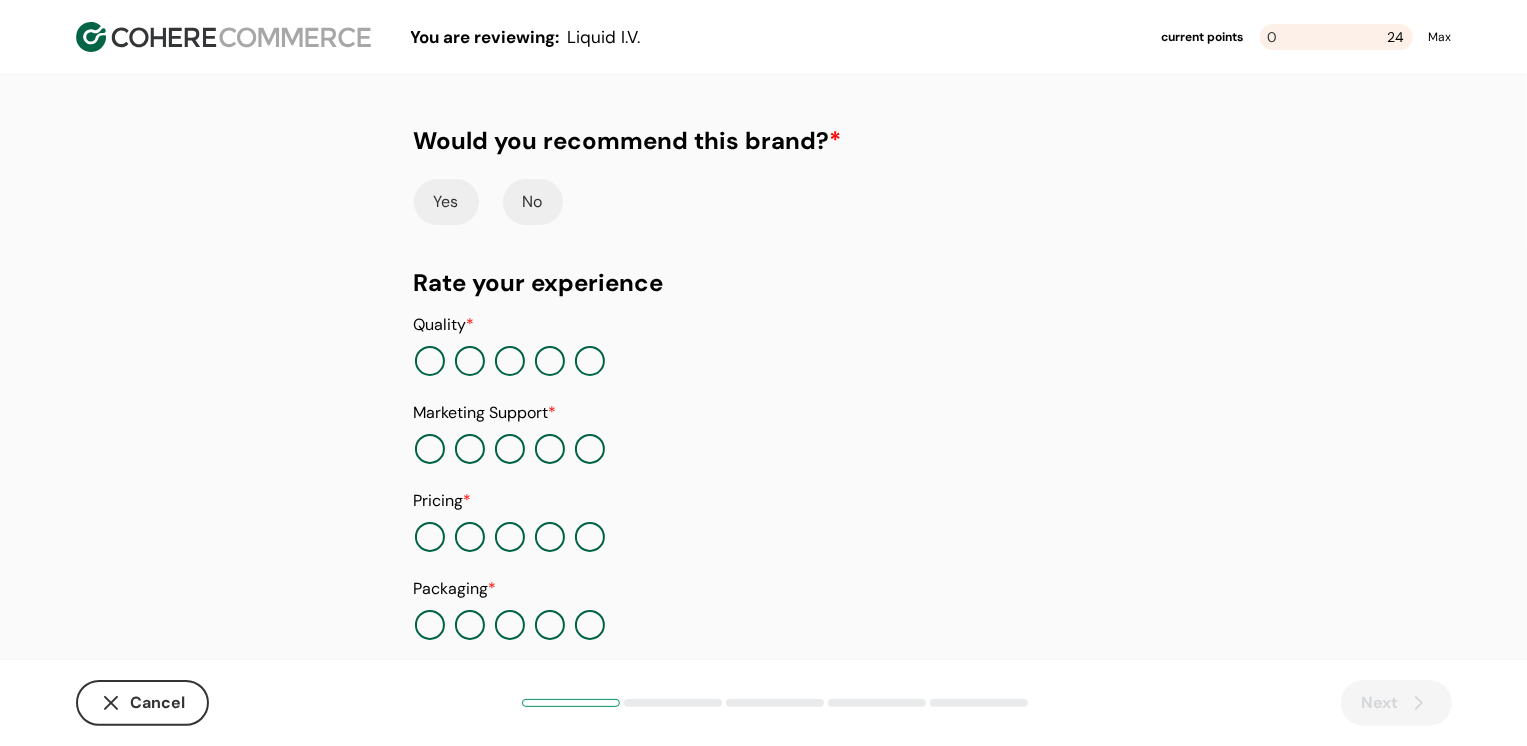 click on "Yes" at bounding box center (446, 202) 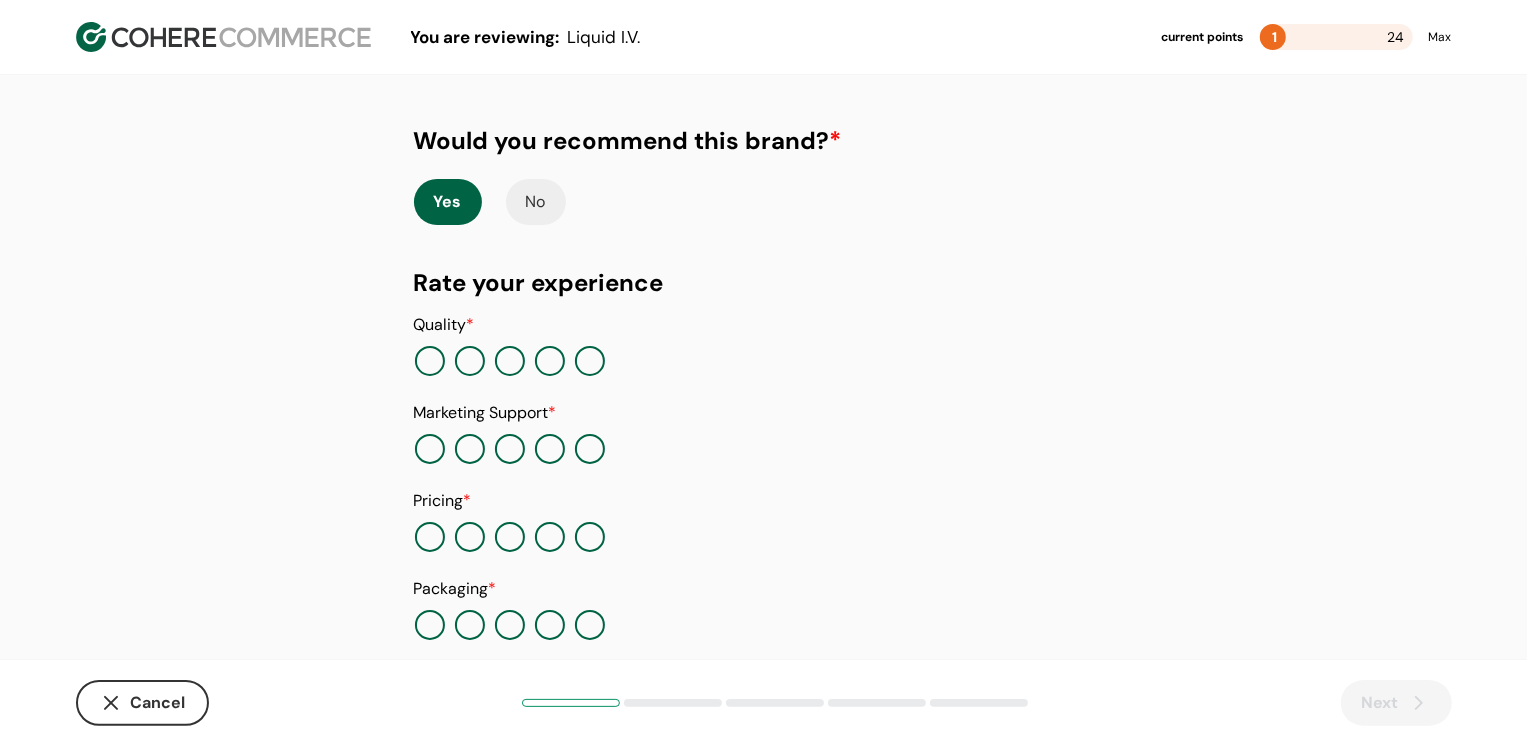 click at bounding box center [590, 361] 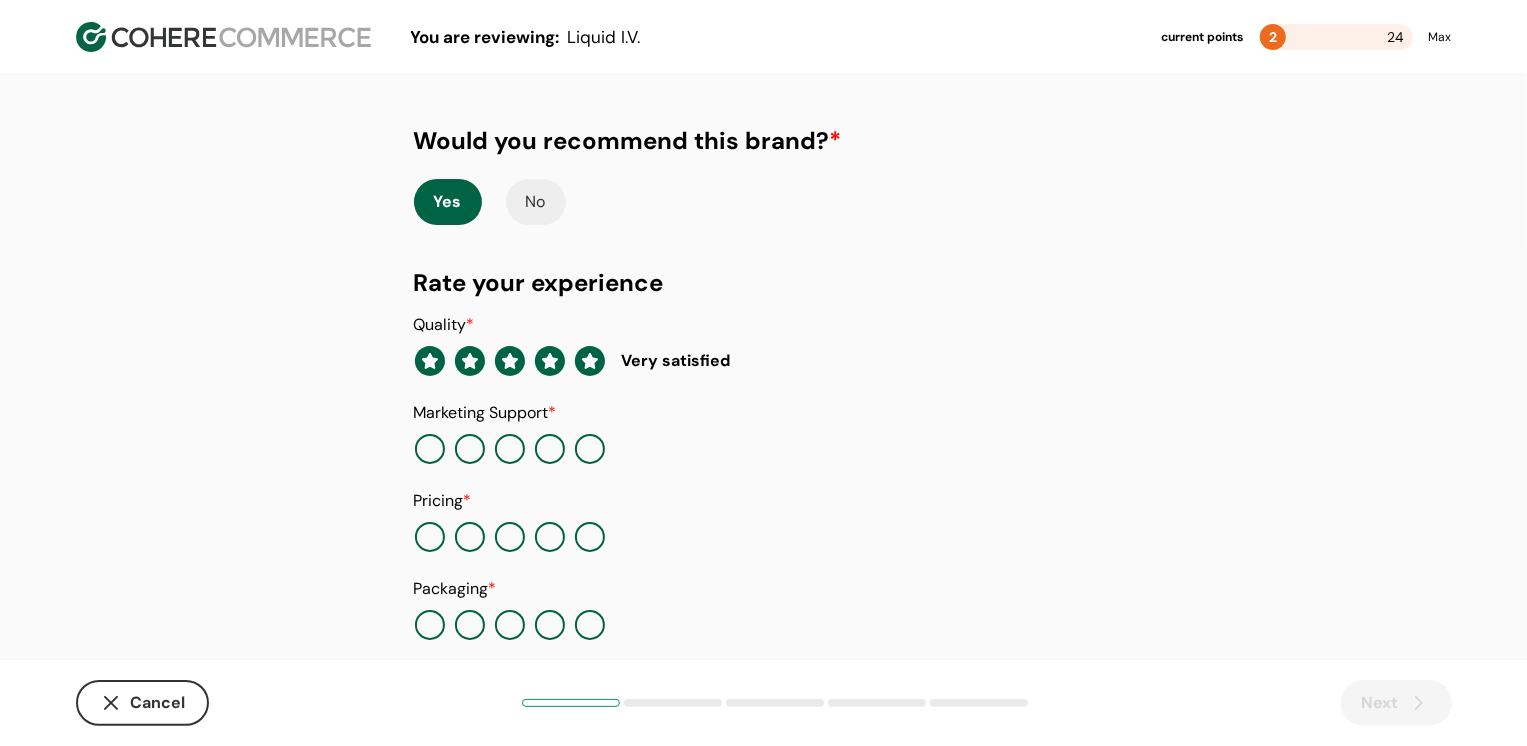 click at bounding box center [550, 449] 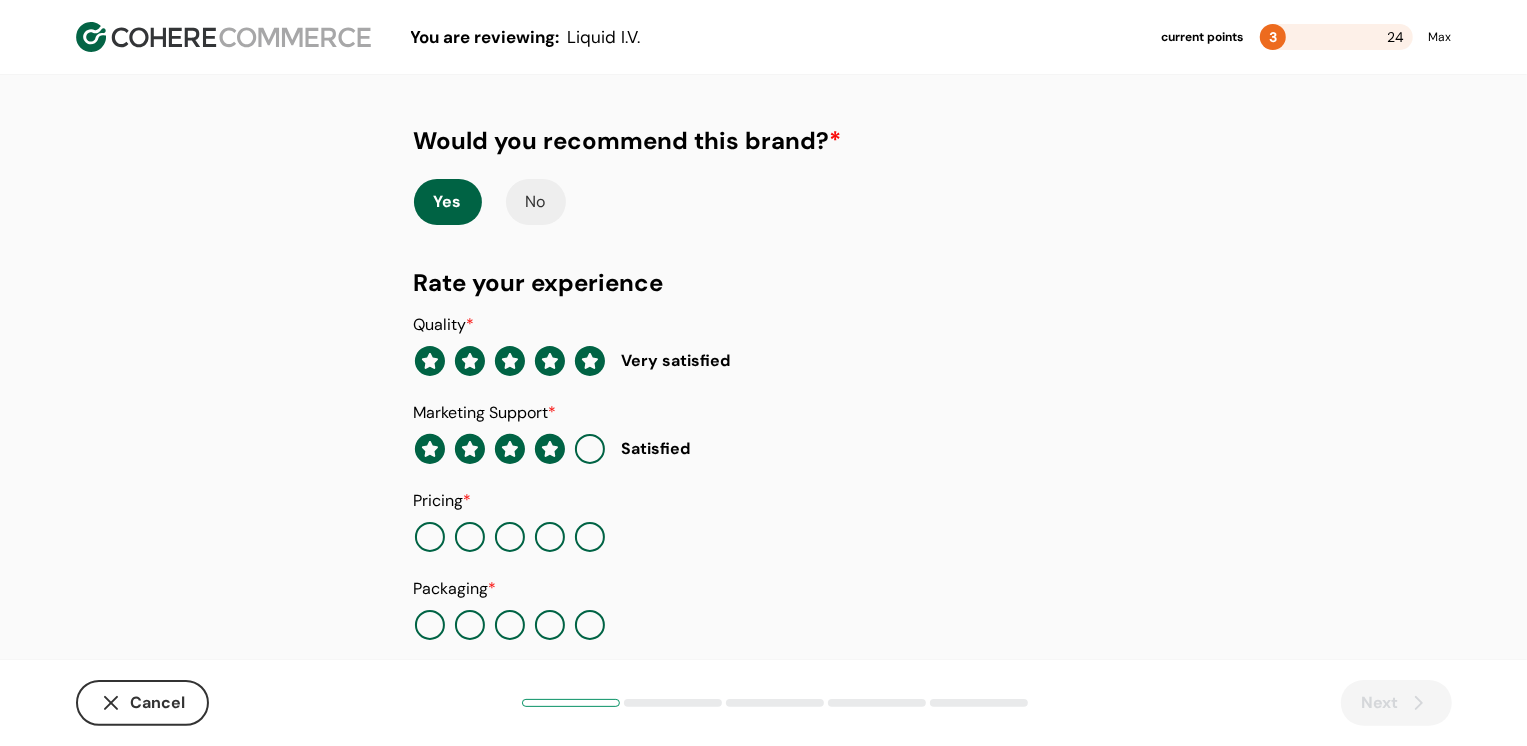 click at bounding box center (550, 537) 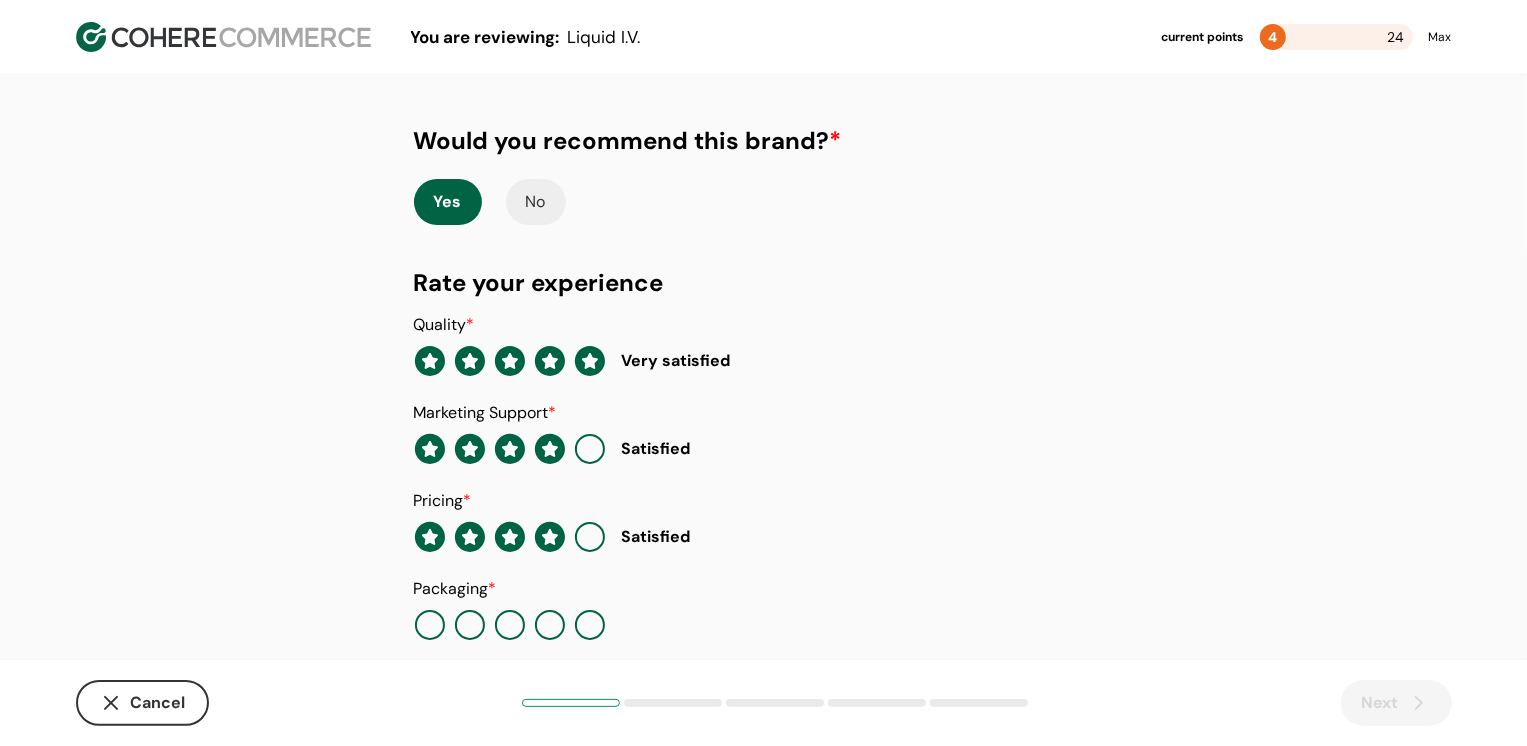 scroll, scrollTop: 205, scrollLeft: 0, axis: vertical 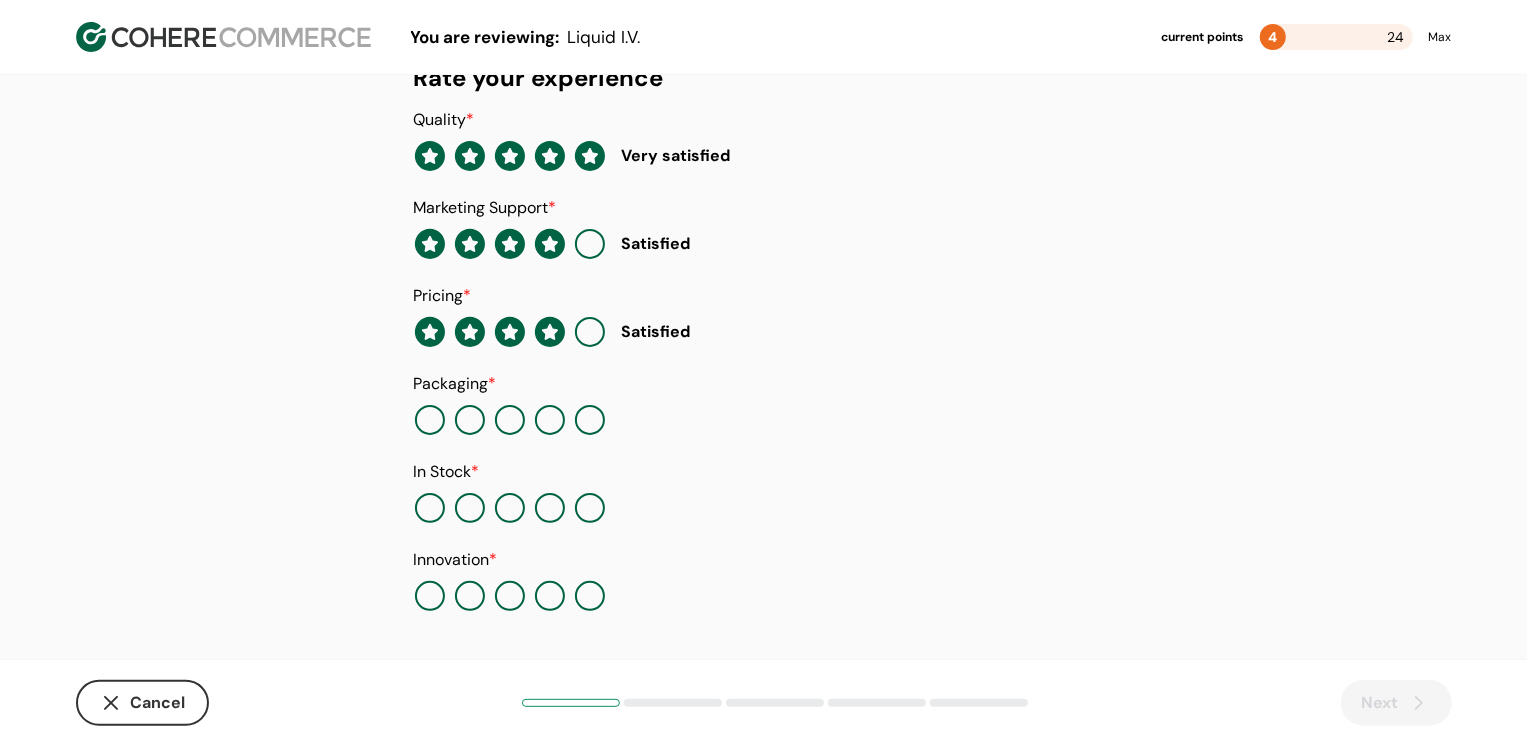 click at bounding box center (590, 420) 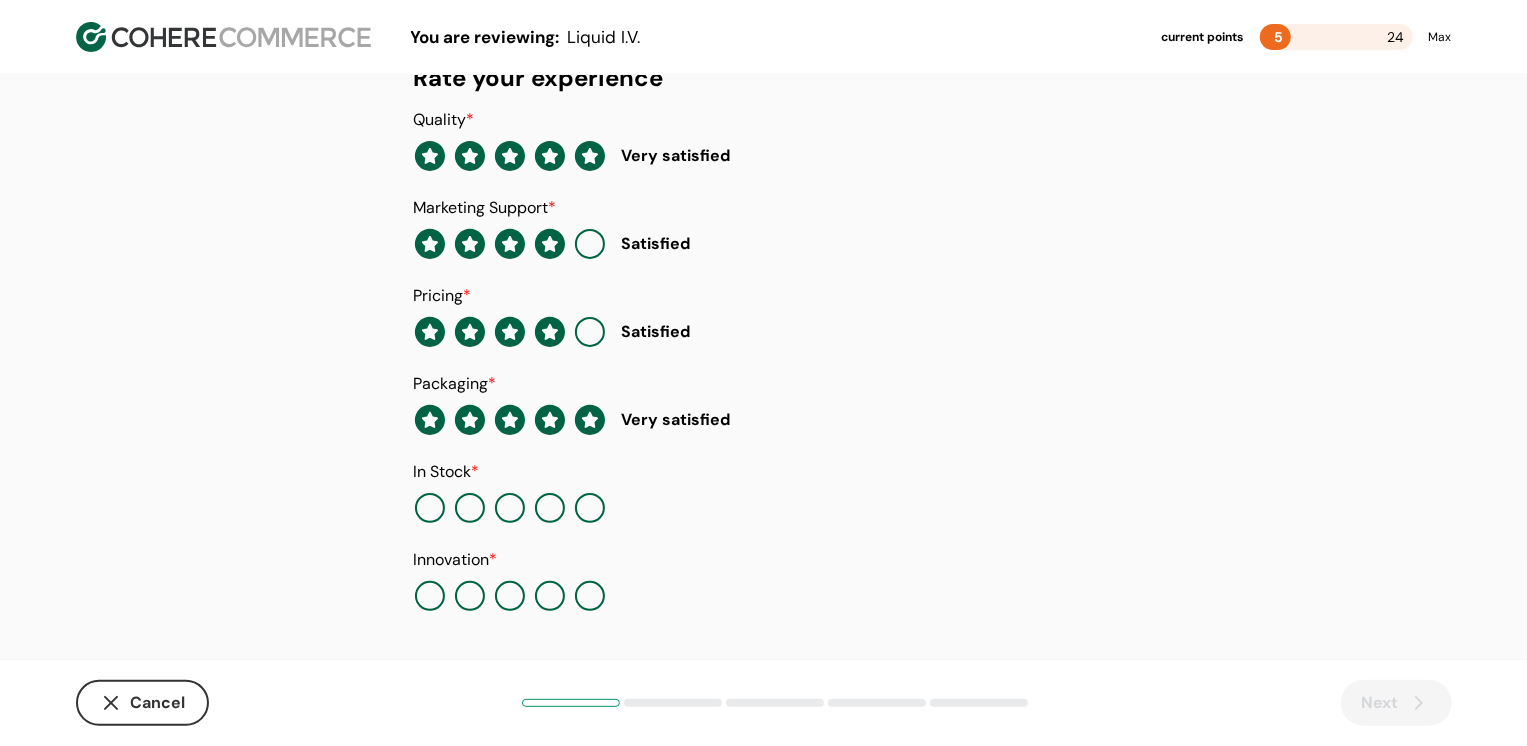 click at bounding box center [590, 508] 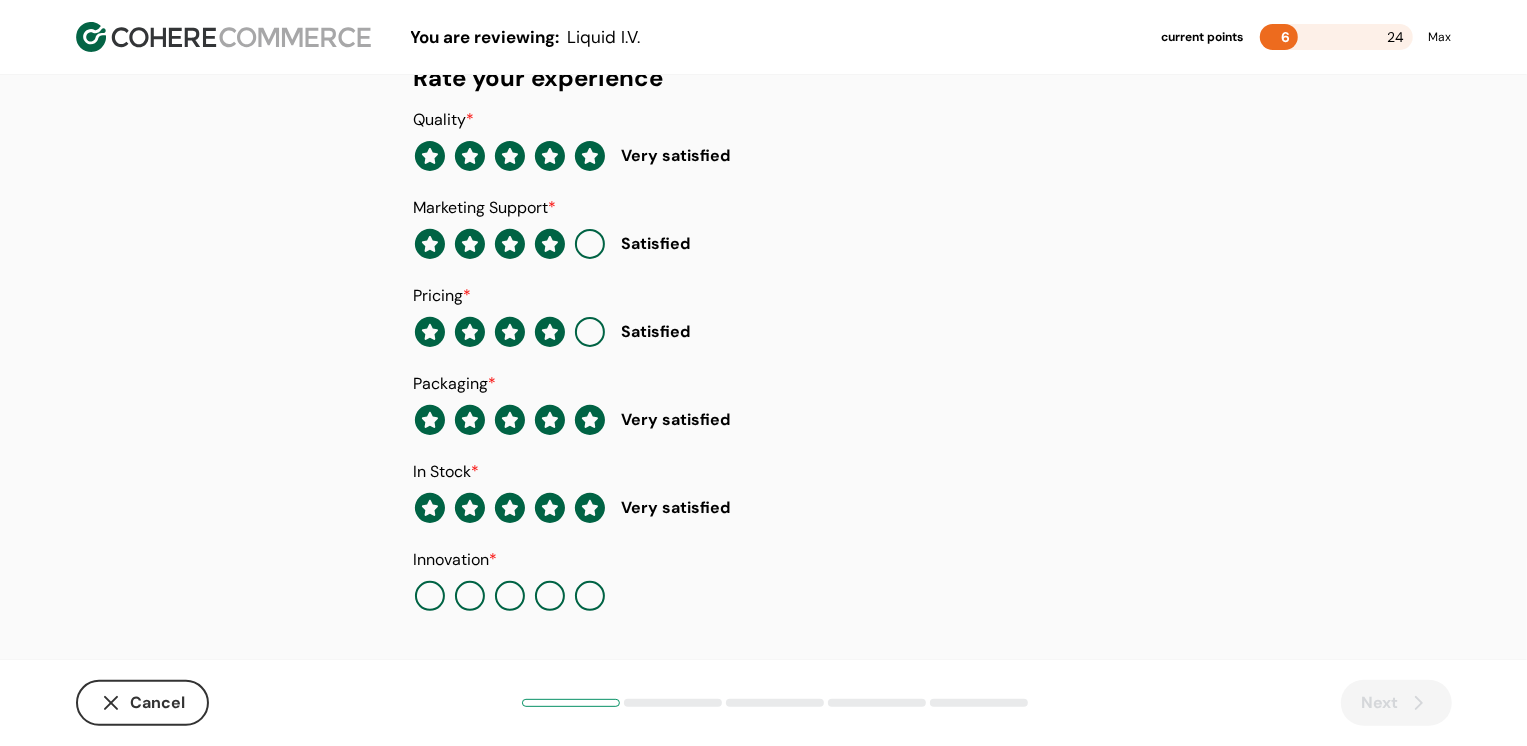 click at bounding box center [590, 596] 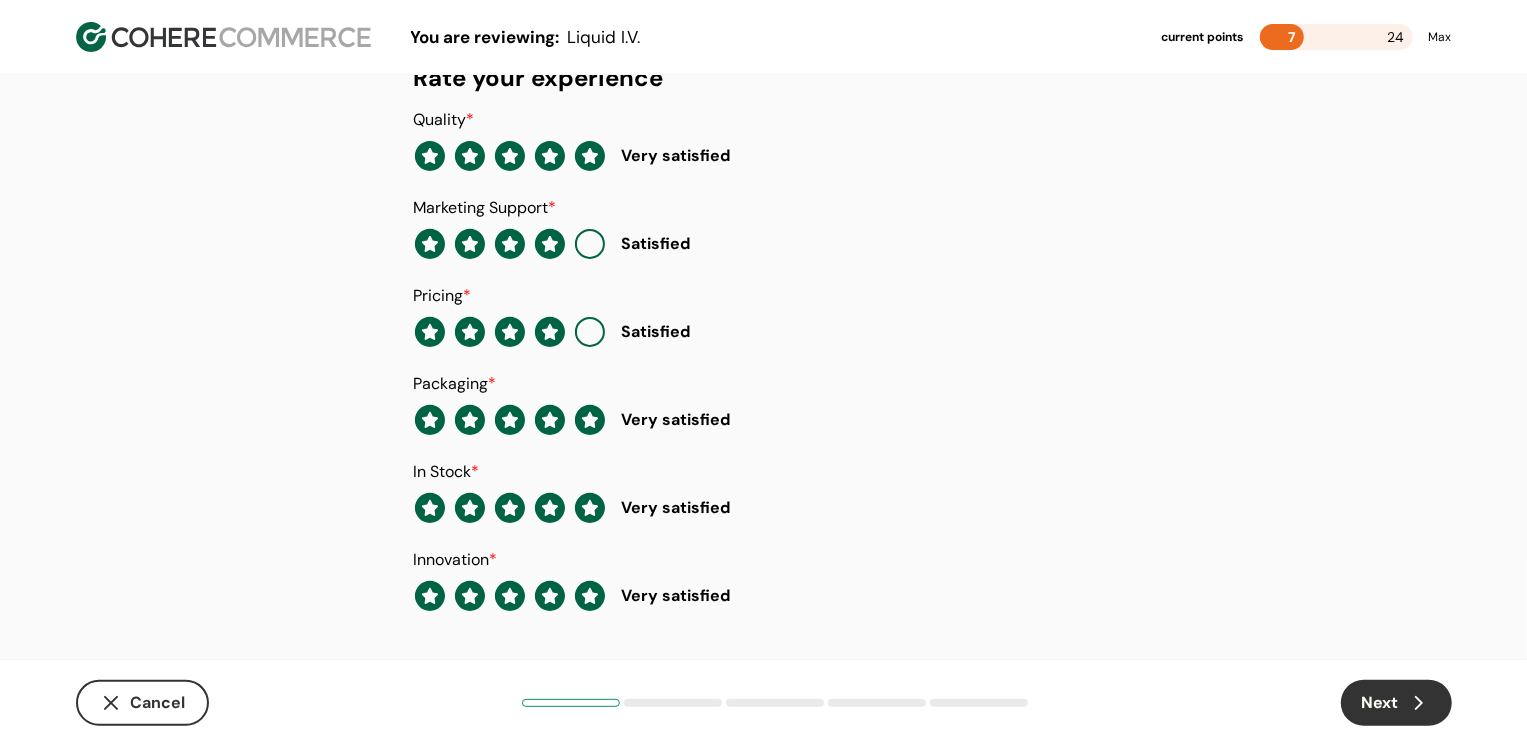 click on "Next" at bounding box center [1396, 703] 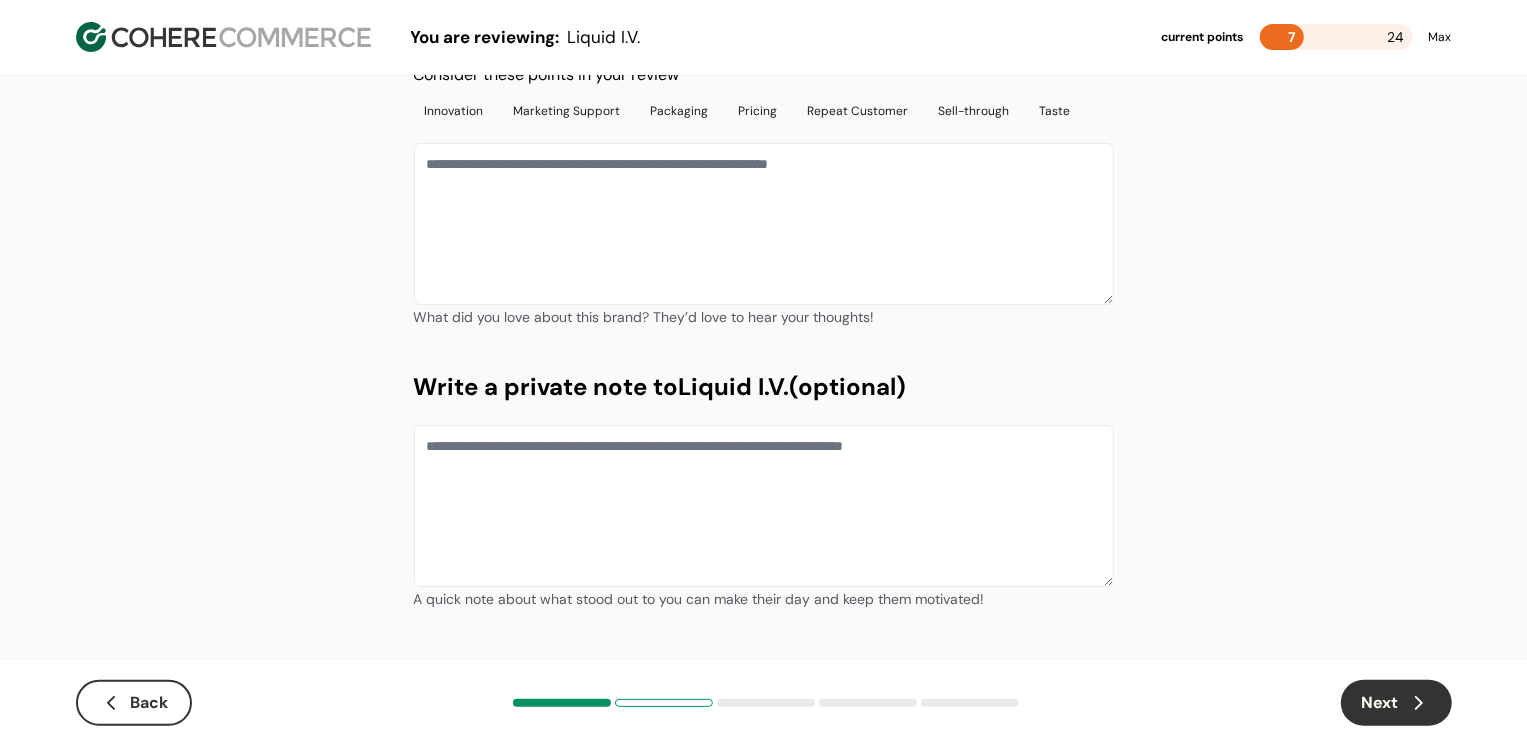 scroll, scrollTop: 0, scrollLeft: 0, axis: both 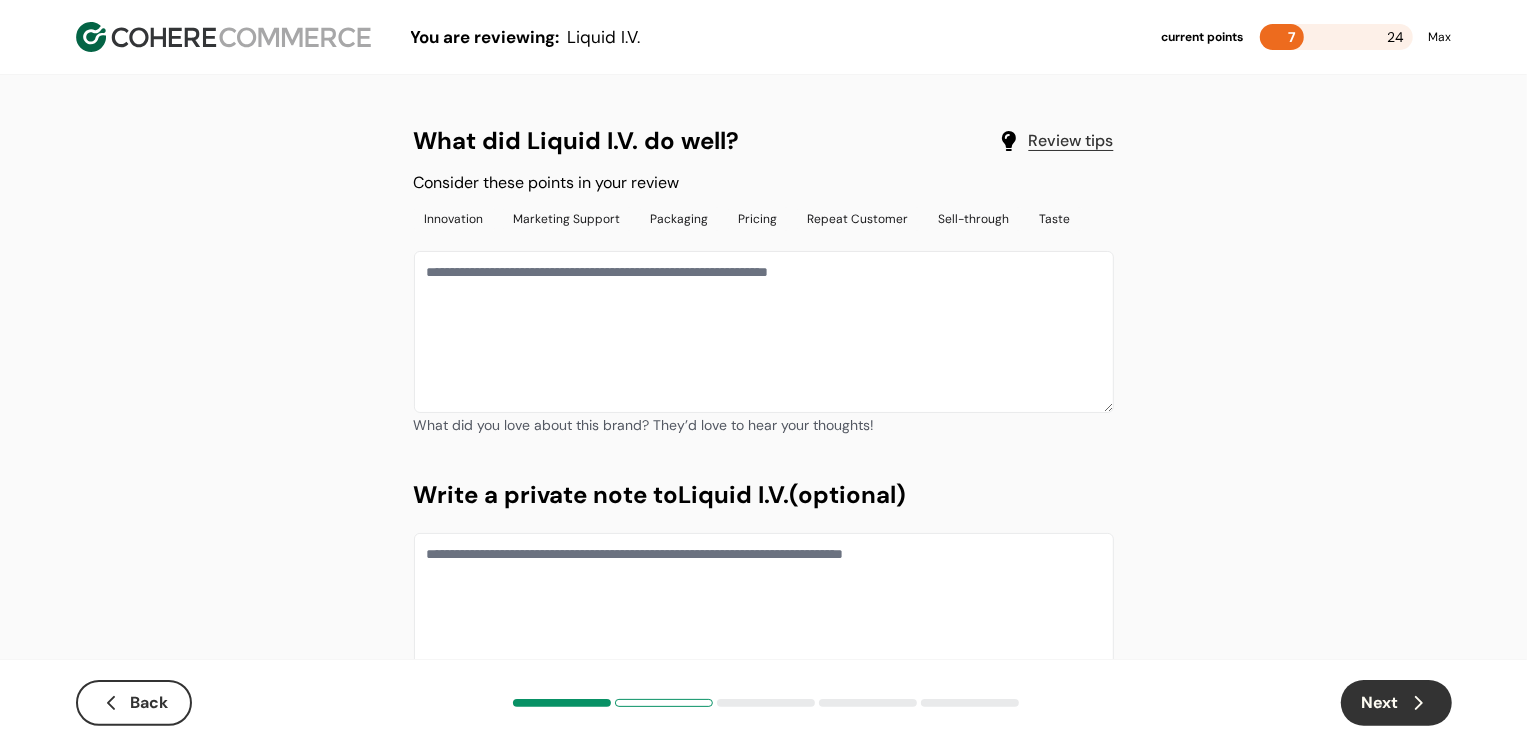 click at bounding box center [764, 332] 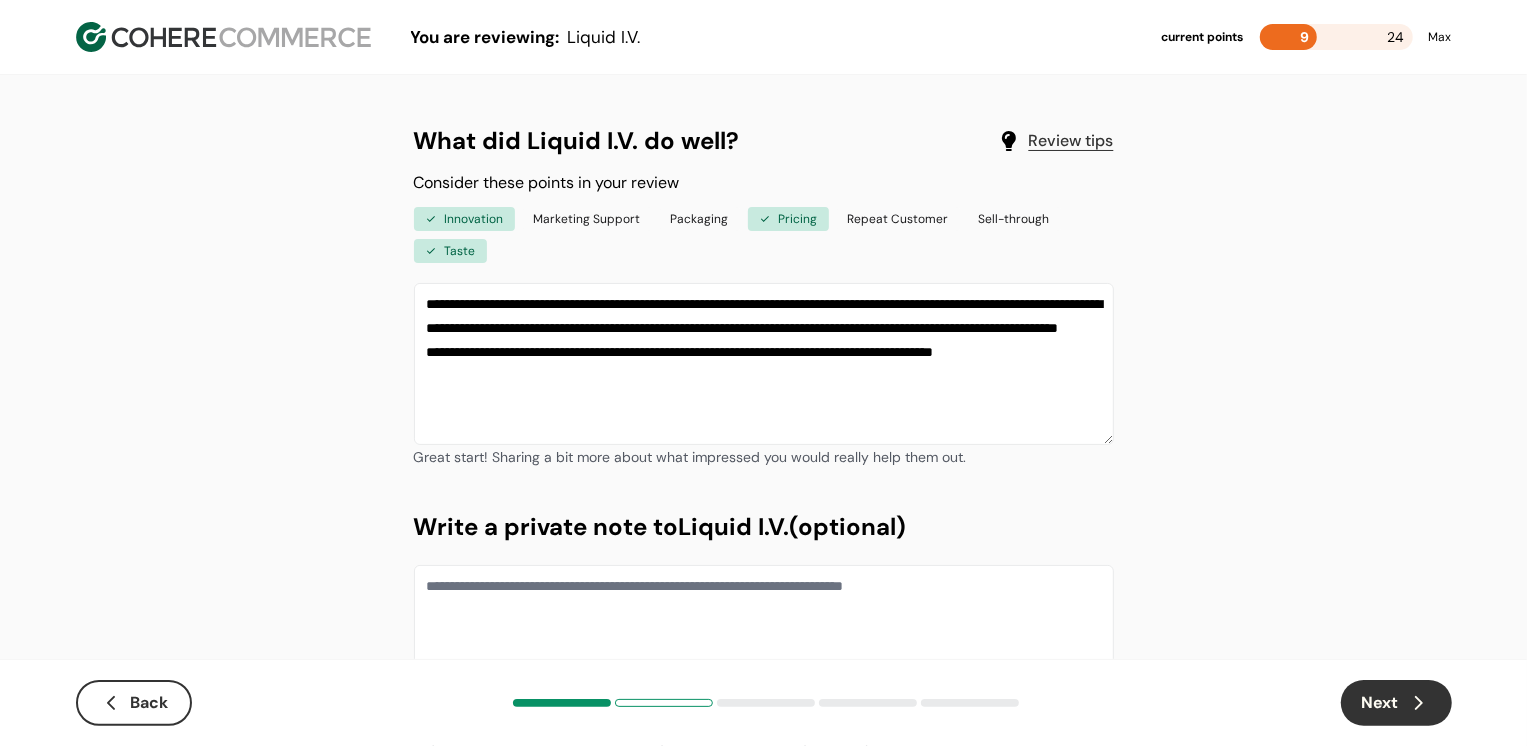 type on "**********" 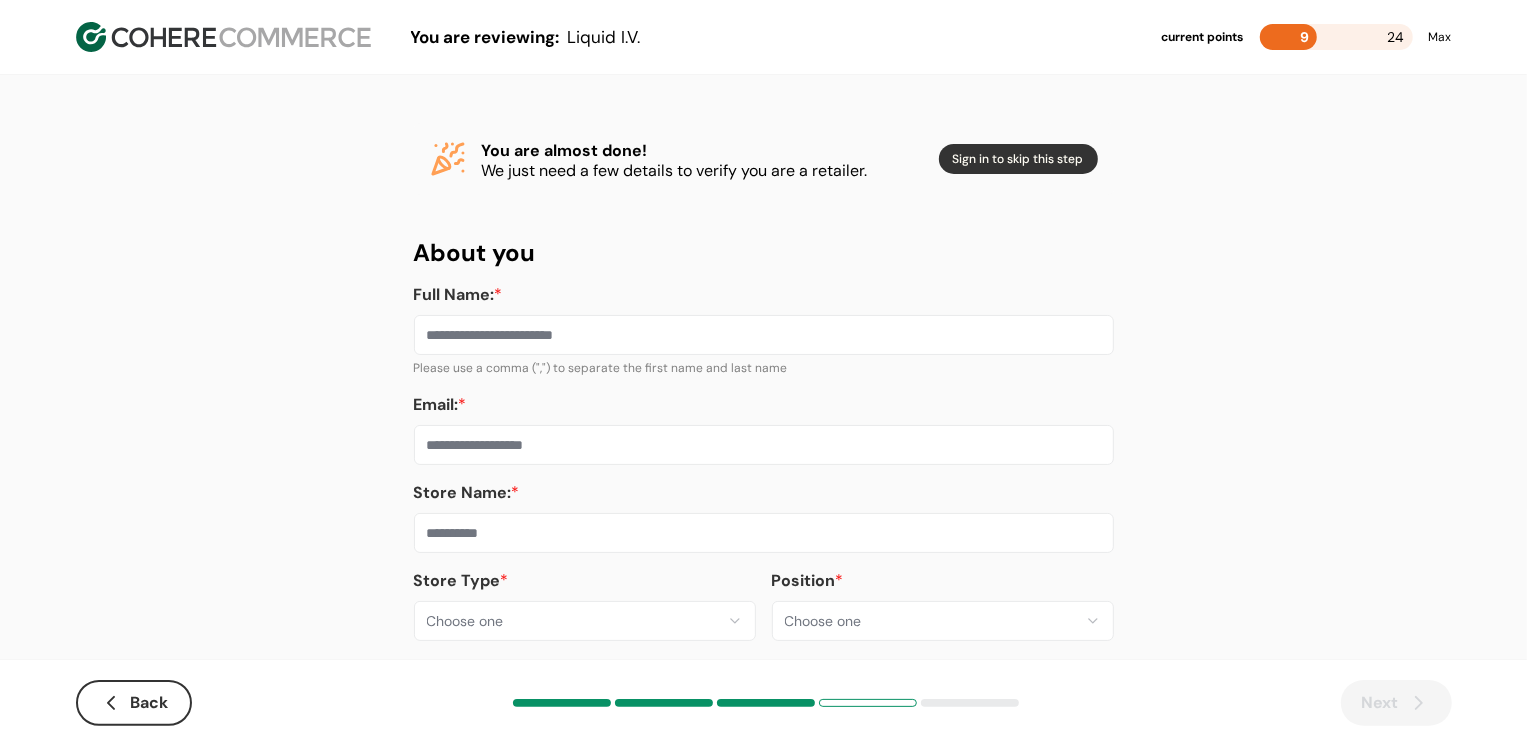 click on "**********" at bounding box center [763, 388] 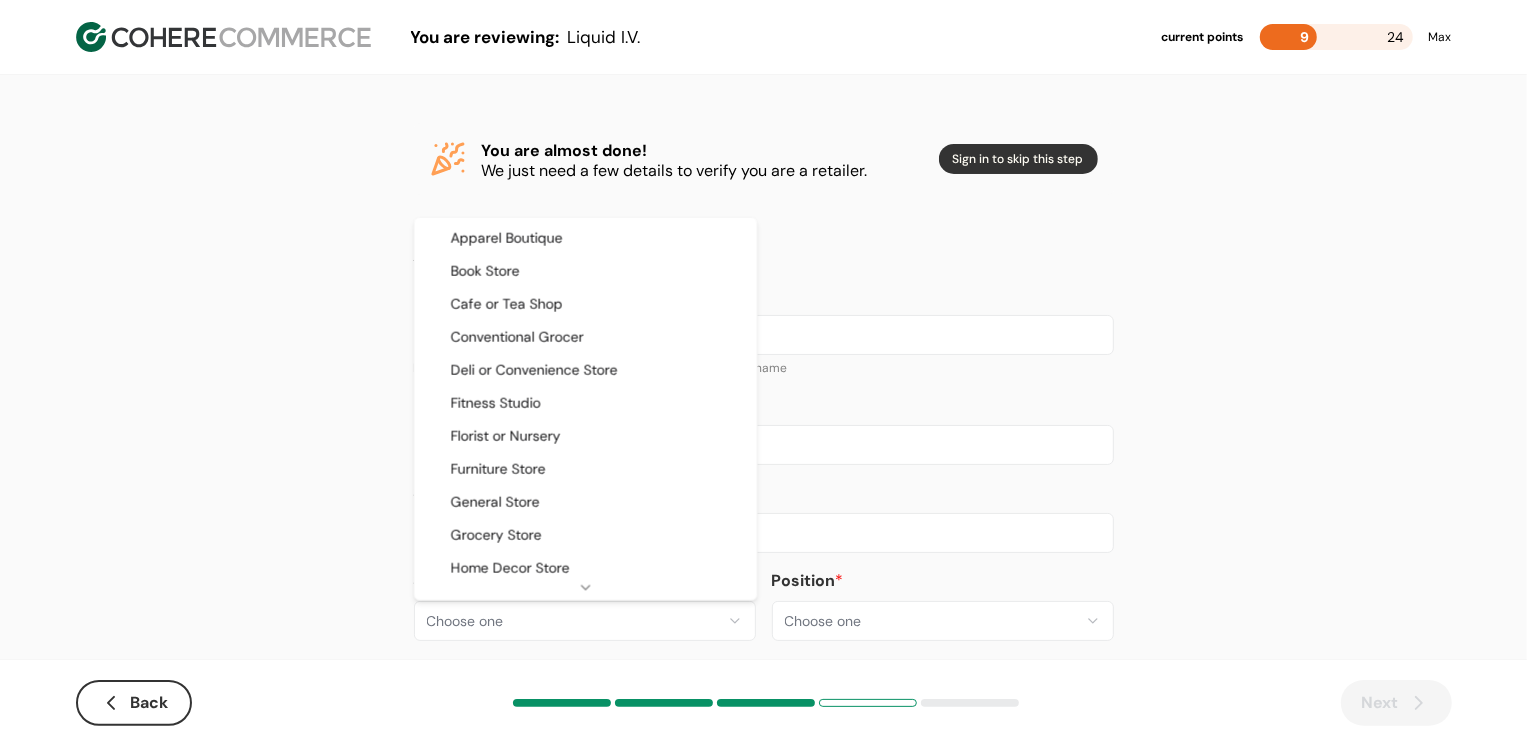 select on "**" 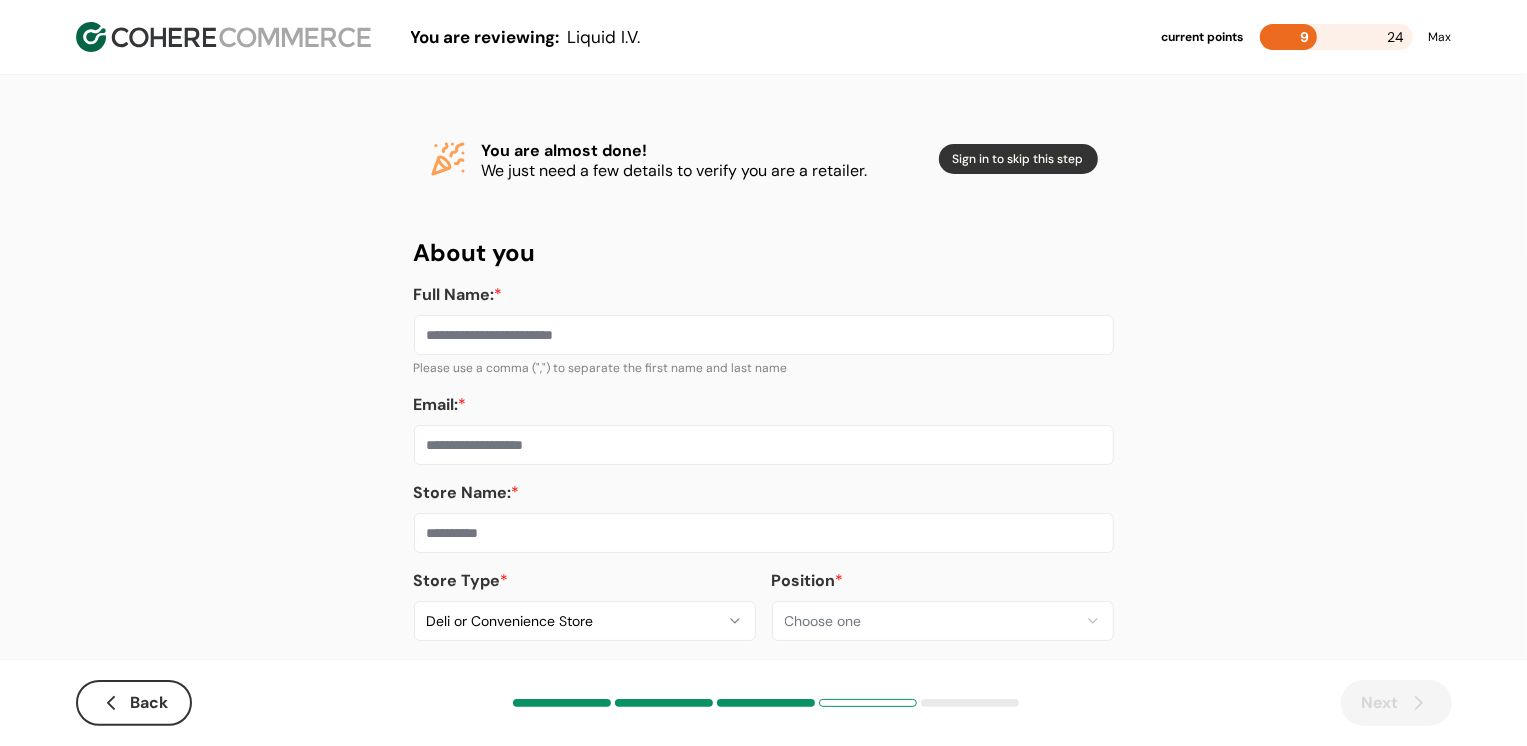 click on "Store Name:  *" at bounding box center [764, 517] 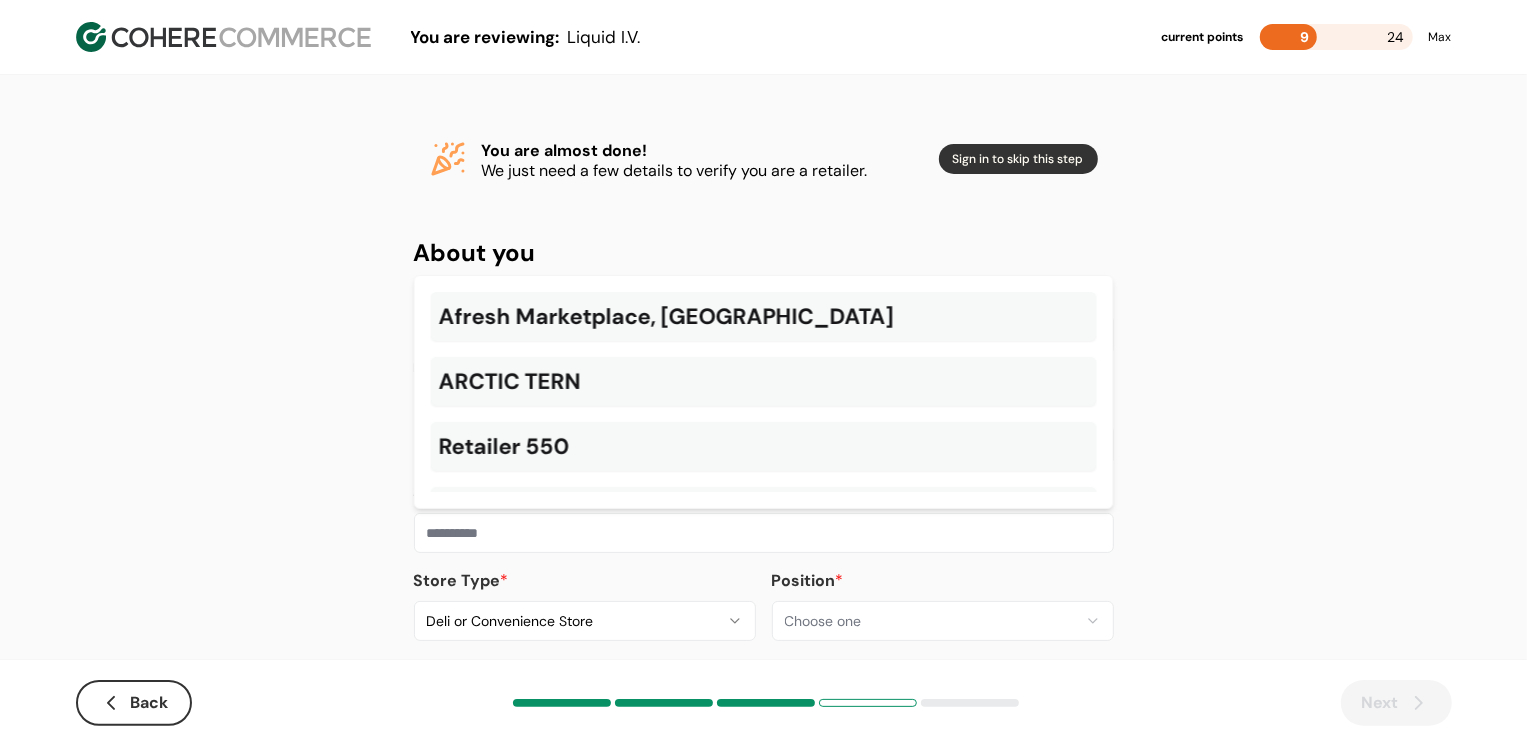 paste on "**********" 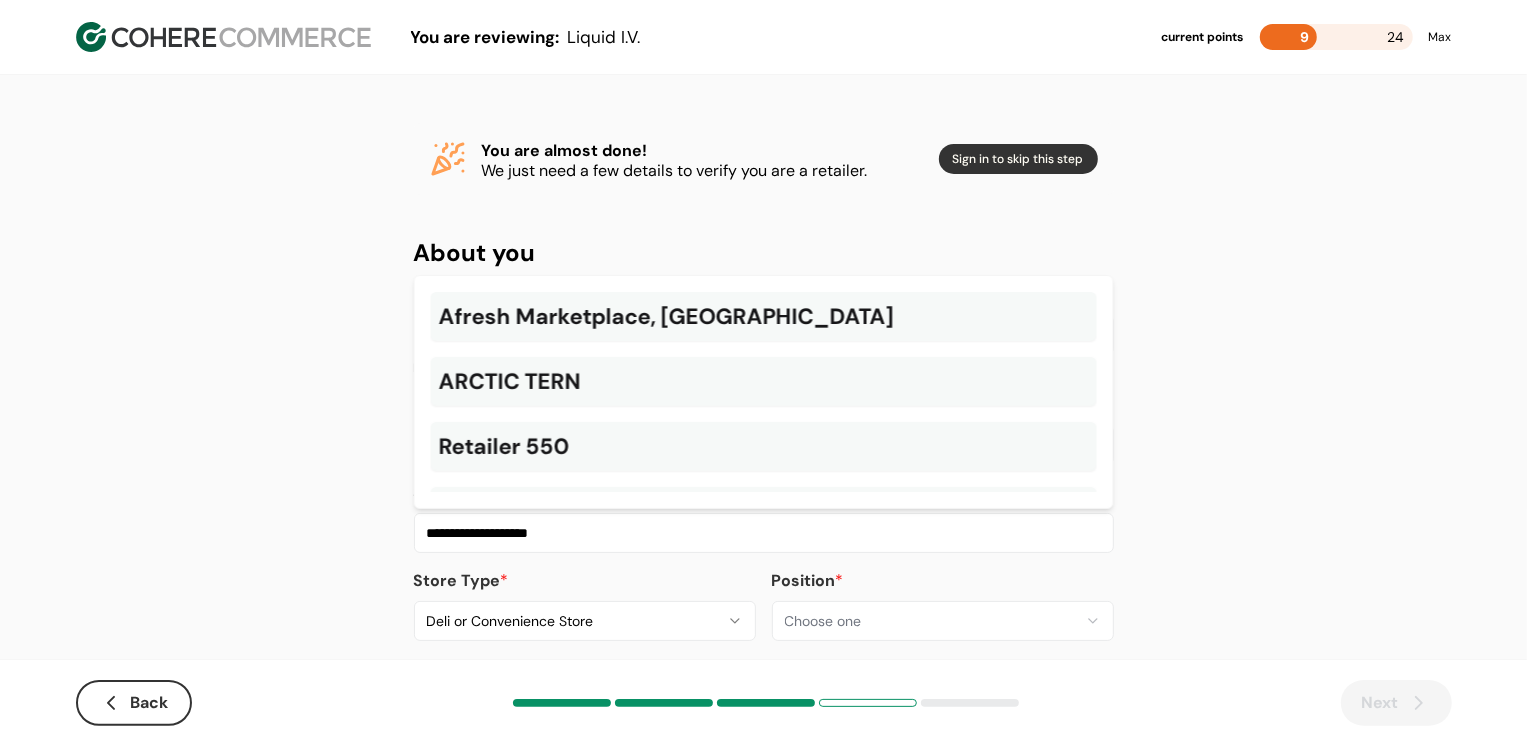 type on "**********" 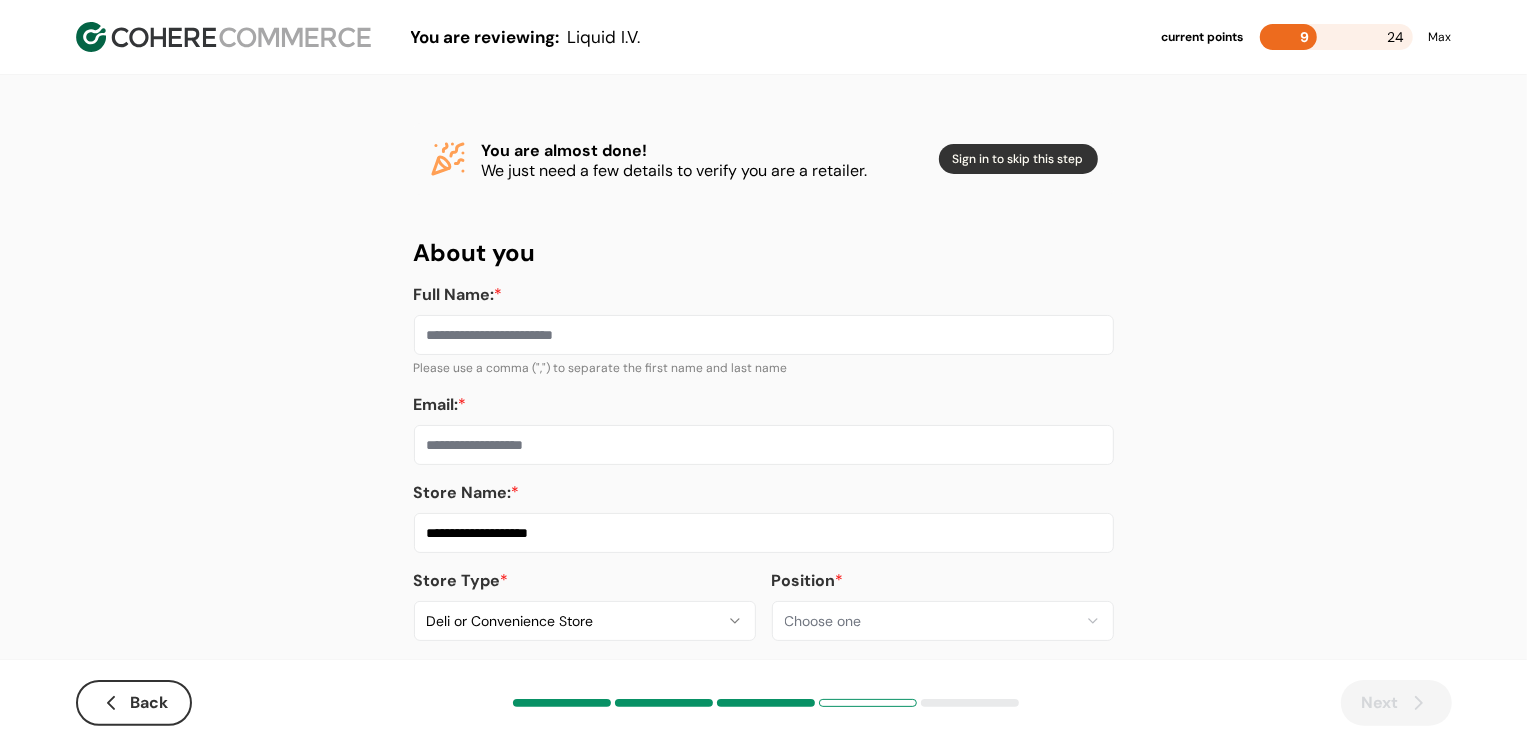 click on "Email:  *" at bounding box center (764, 445) 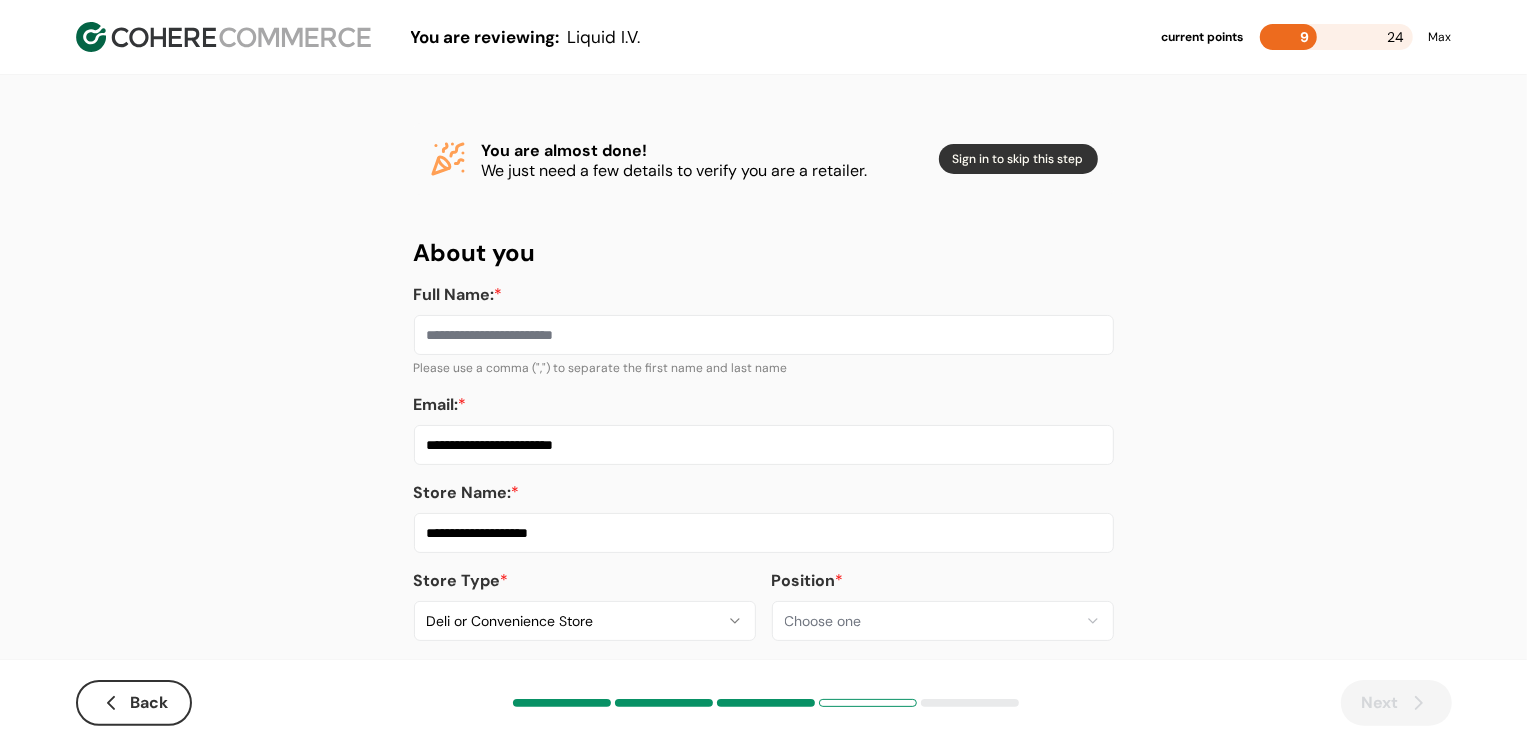 type on "**********" 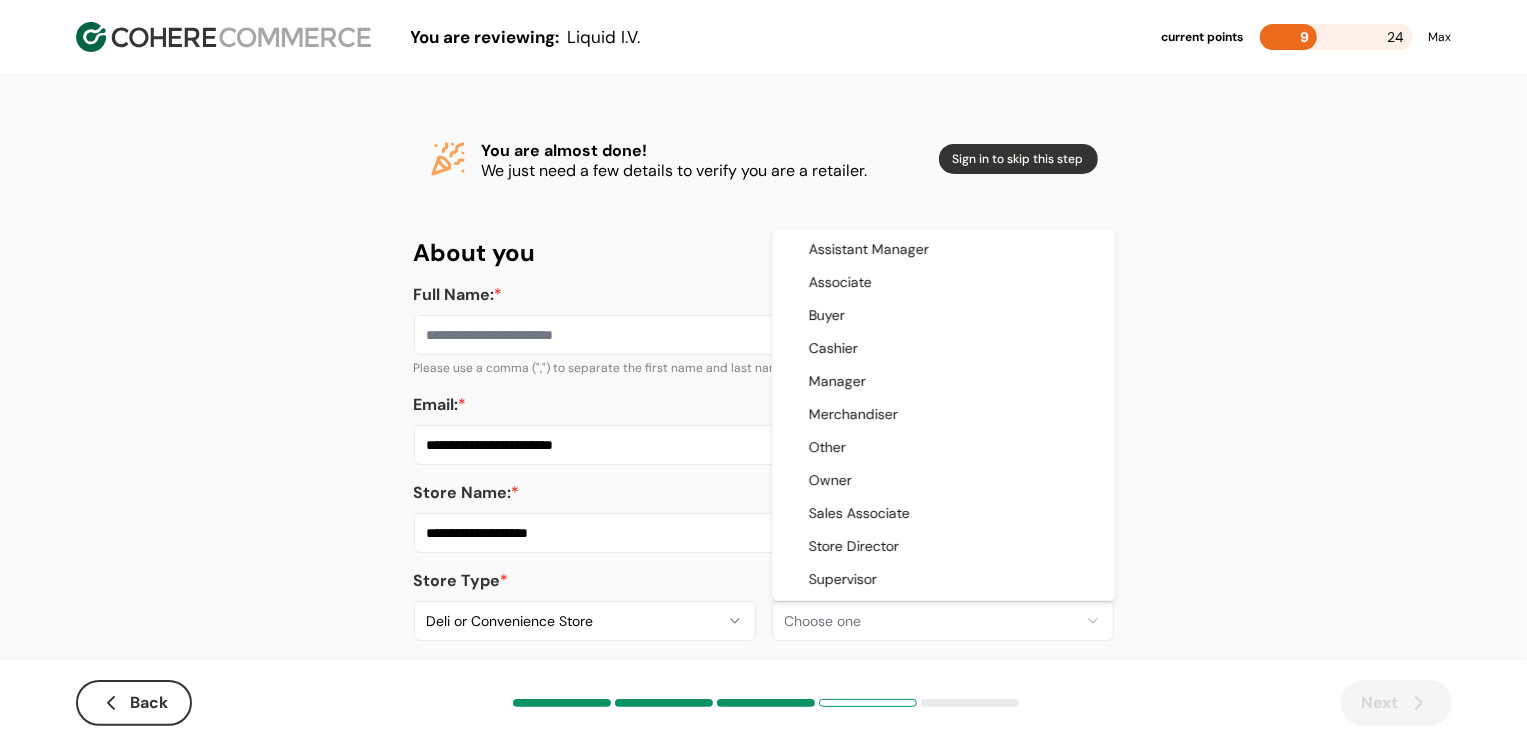 click on "**********" at bounding box center (763, 388) 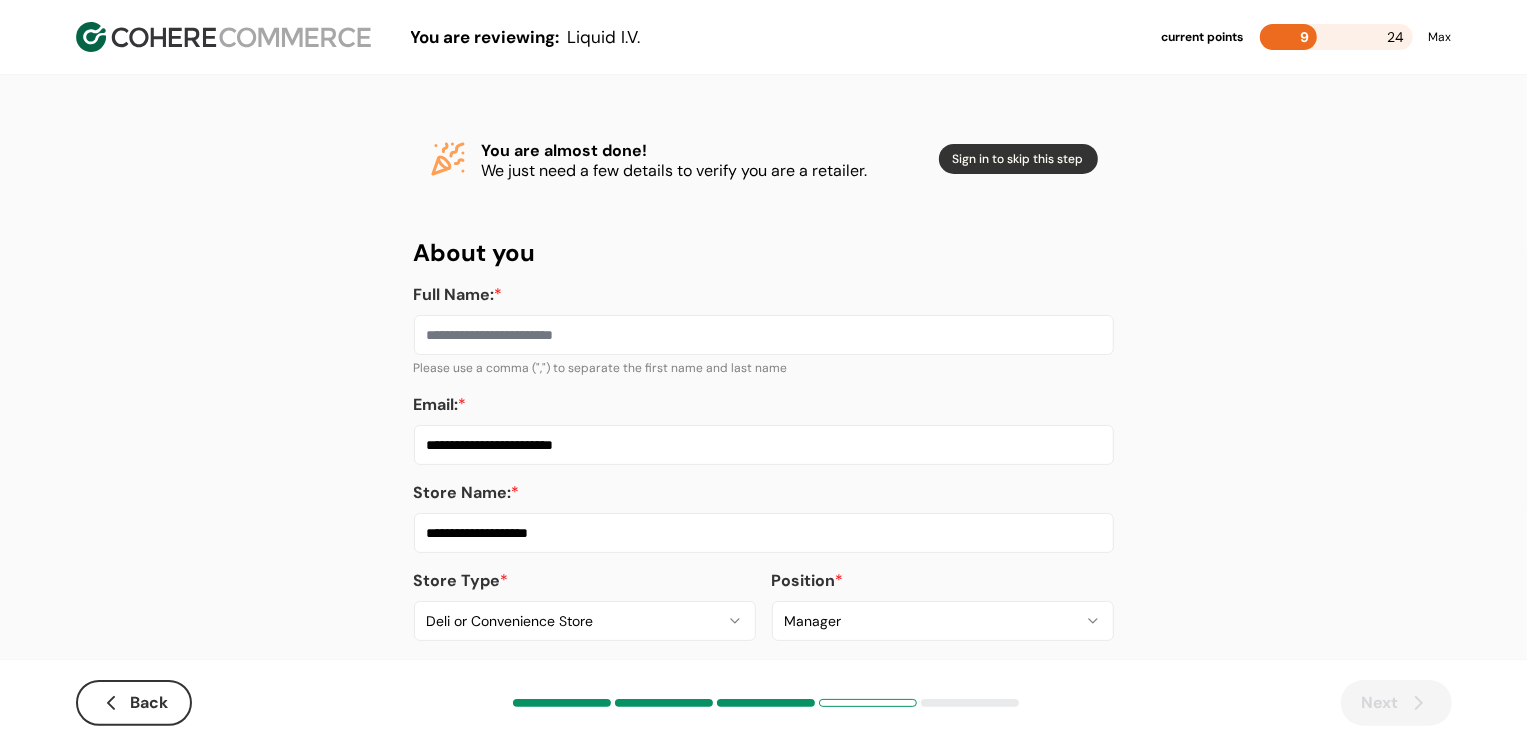 click on "Full Name:  *" at bounding box center (764, 335) 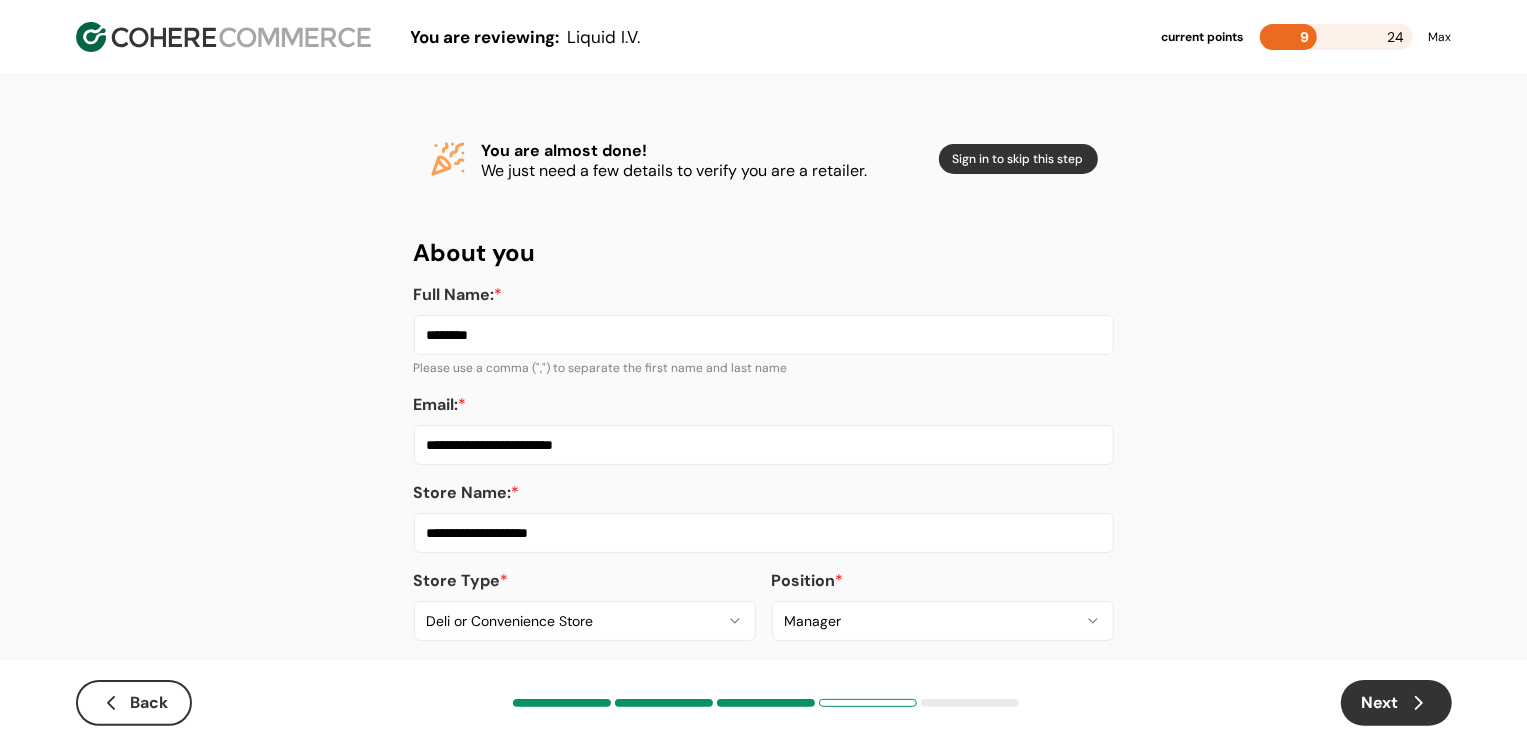 type on "********" 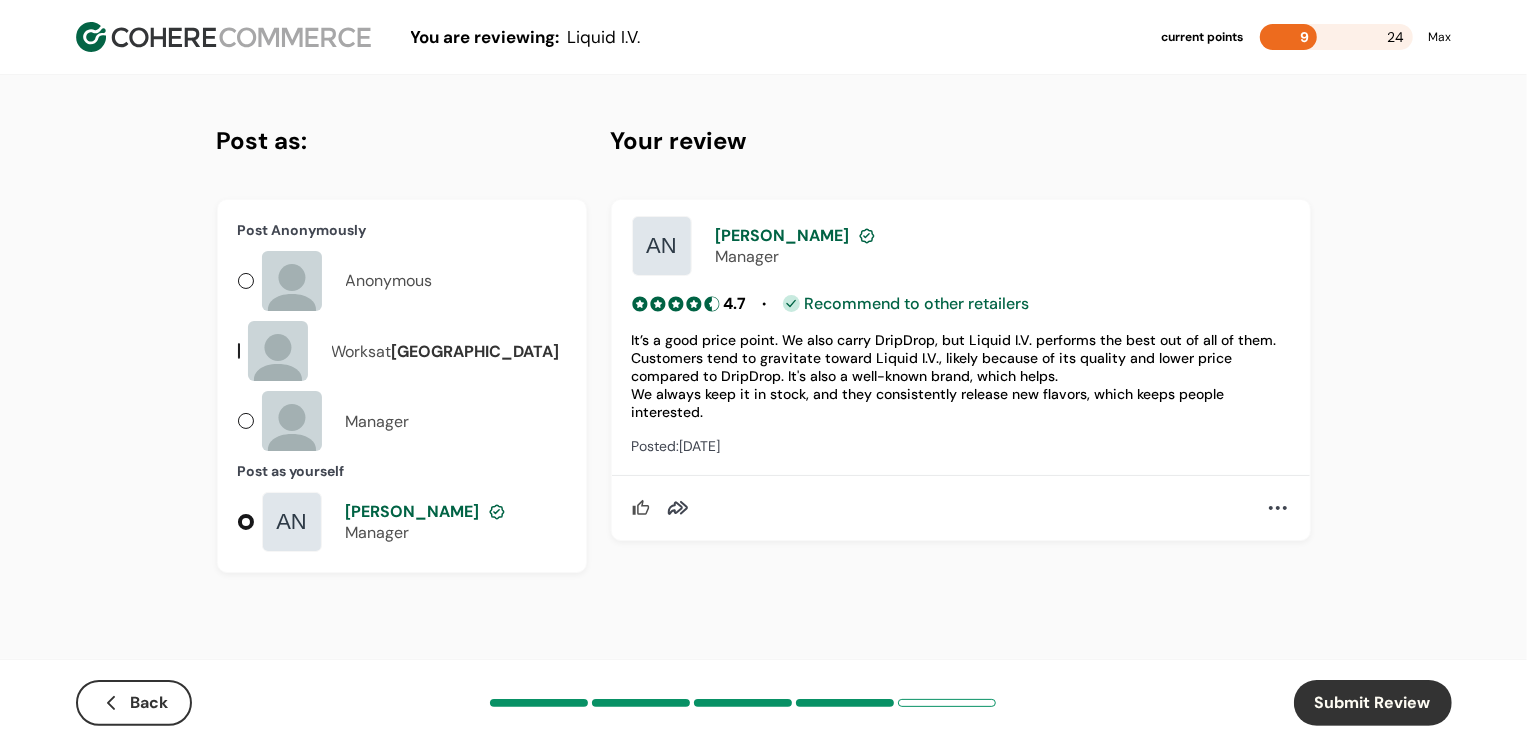 click on "Submit Review" at bounding box center (1373, 703) 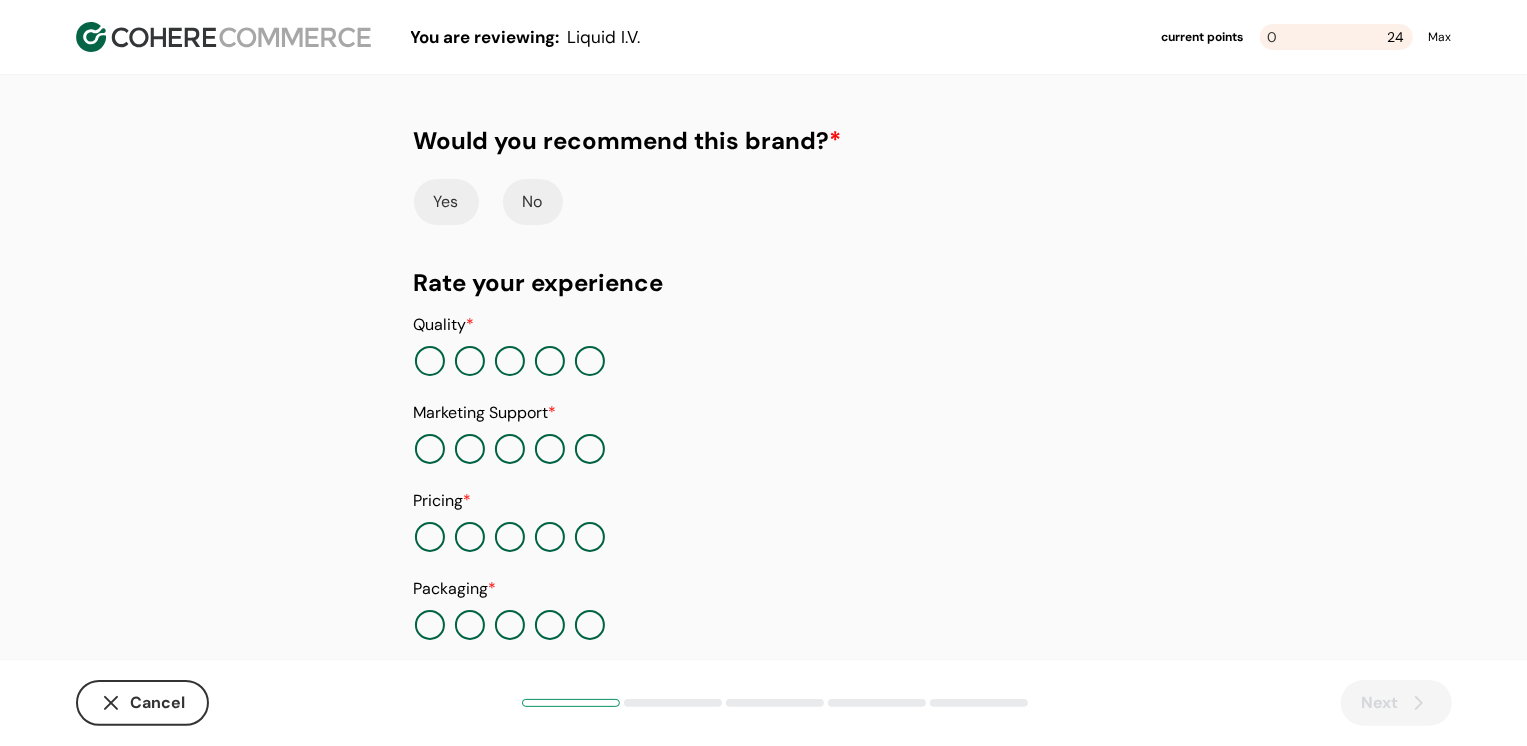 click on "Yes No" at bounding box center (764, 198) 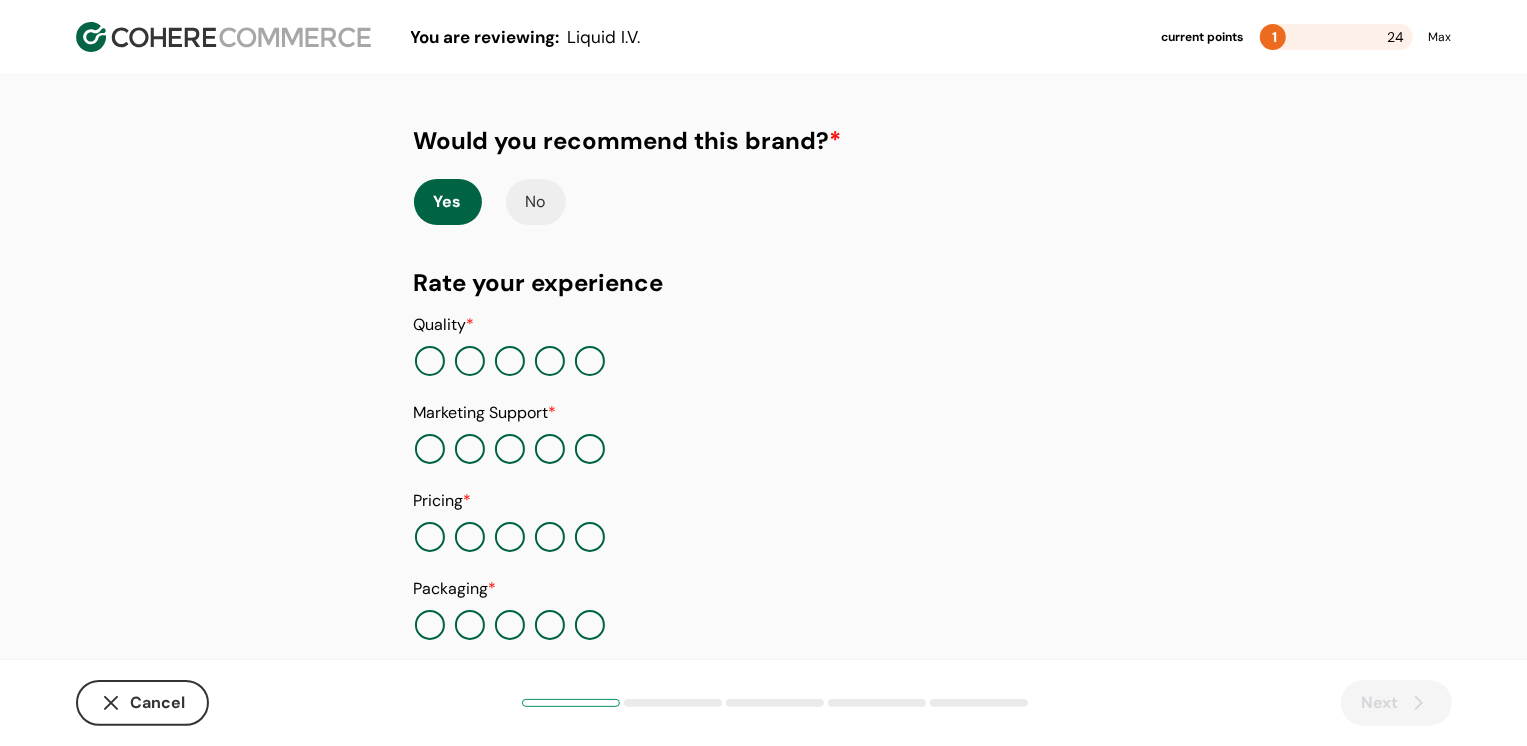 click at bounding box center [550, 361] 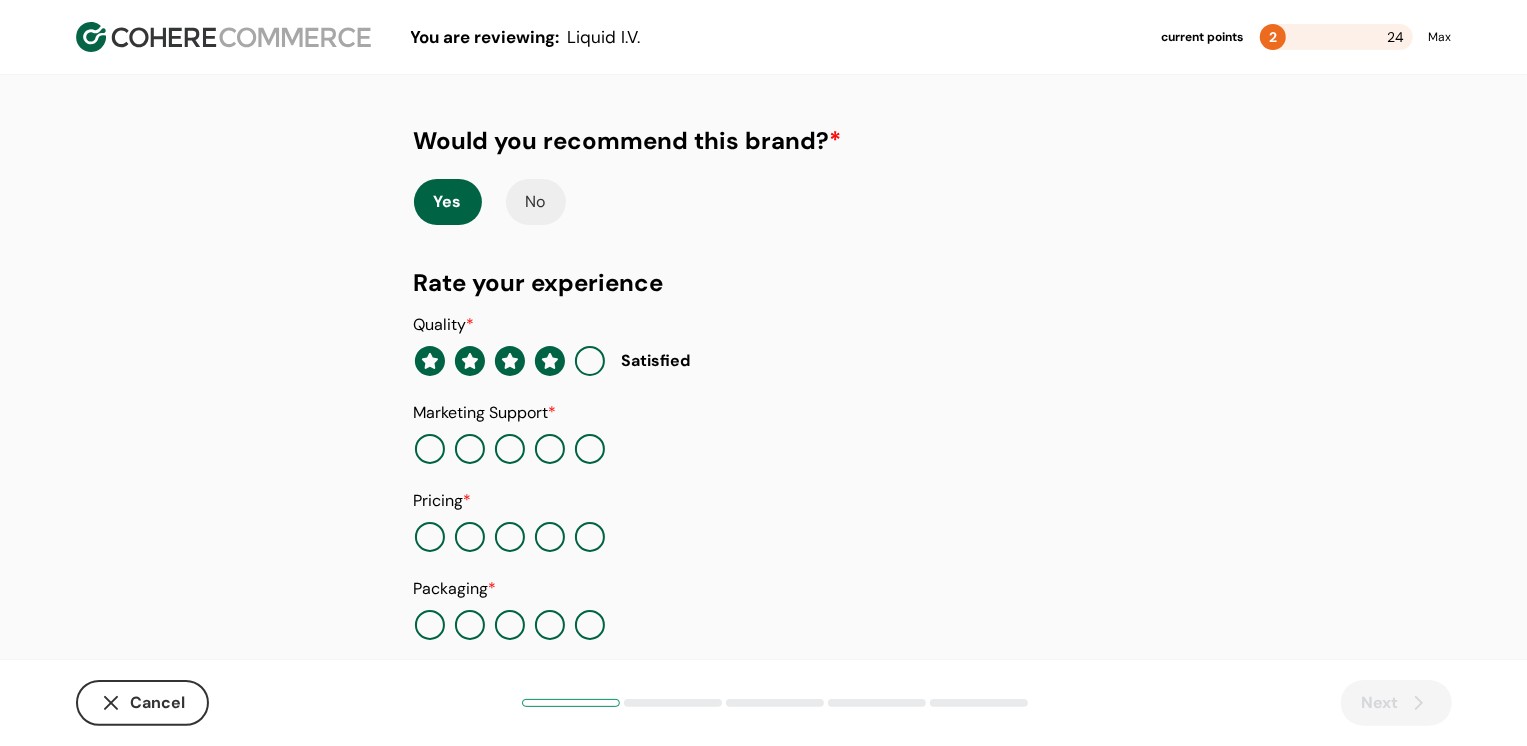 click at bounding box center [470, 449] 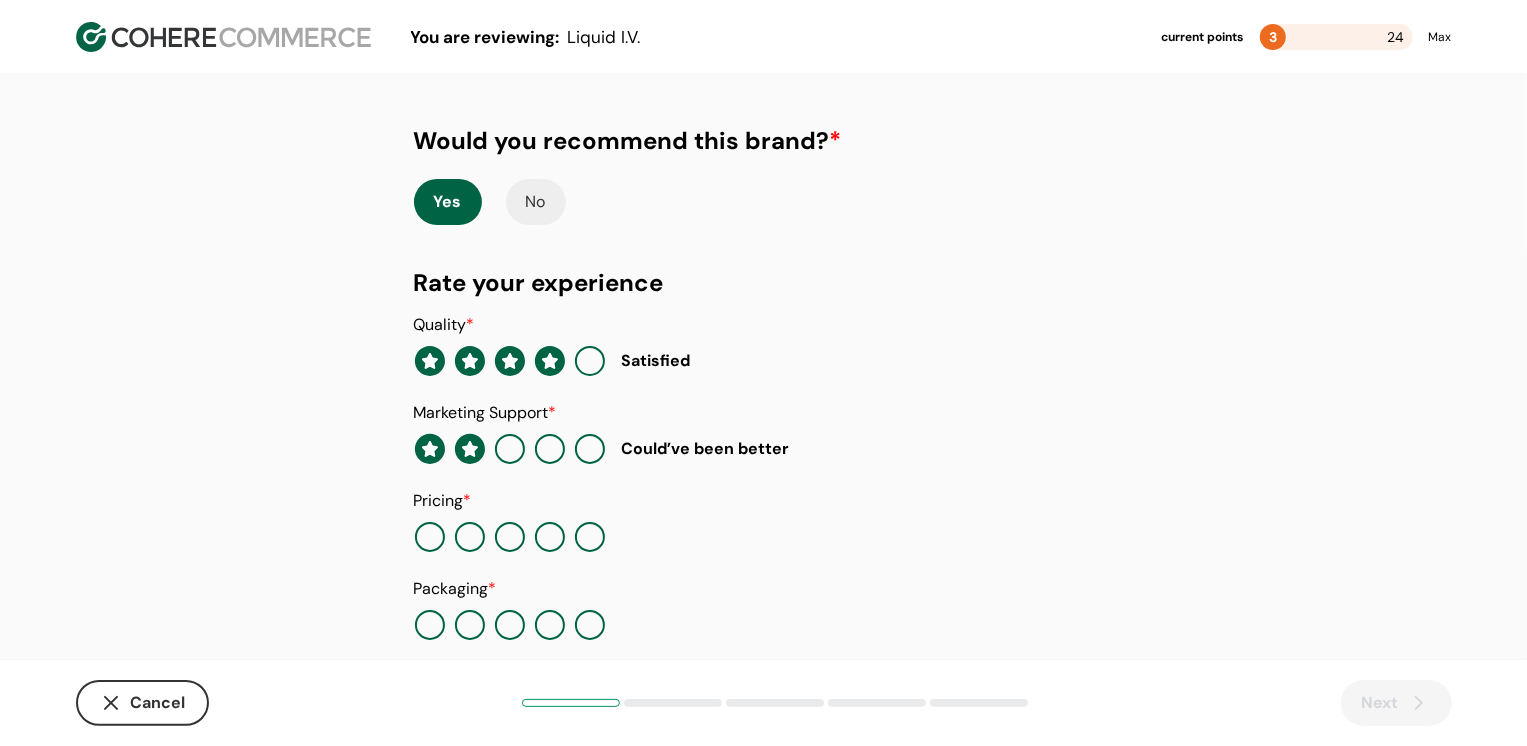 click at bounding box center [590, 537] 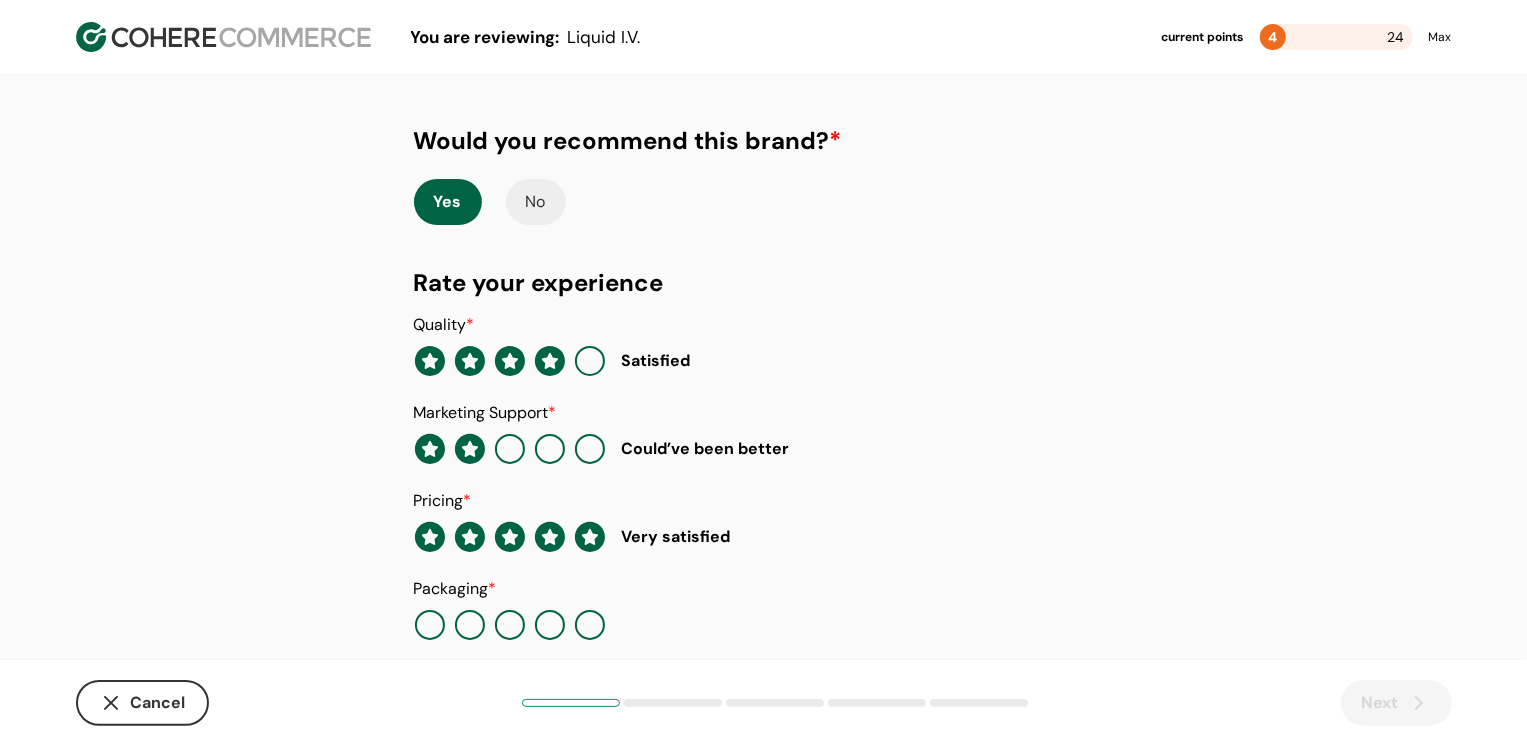 scroll, scrollTop: 205, scrollLeft: 0, axis: vertical 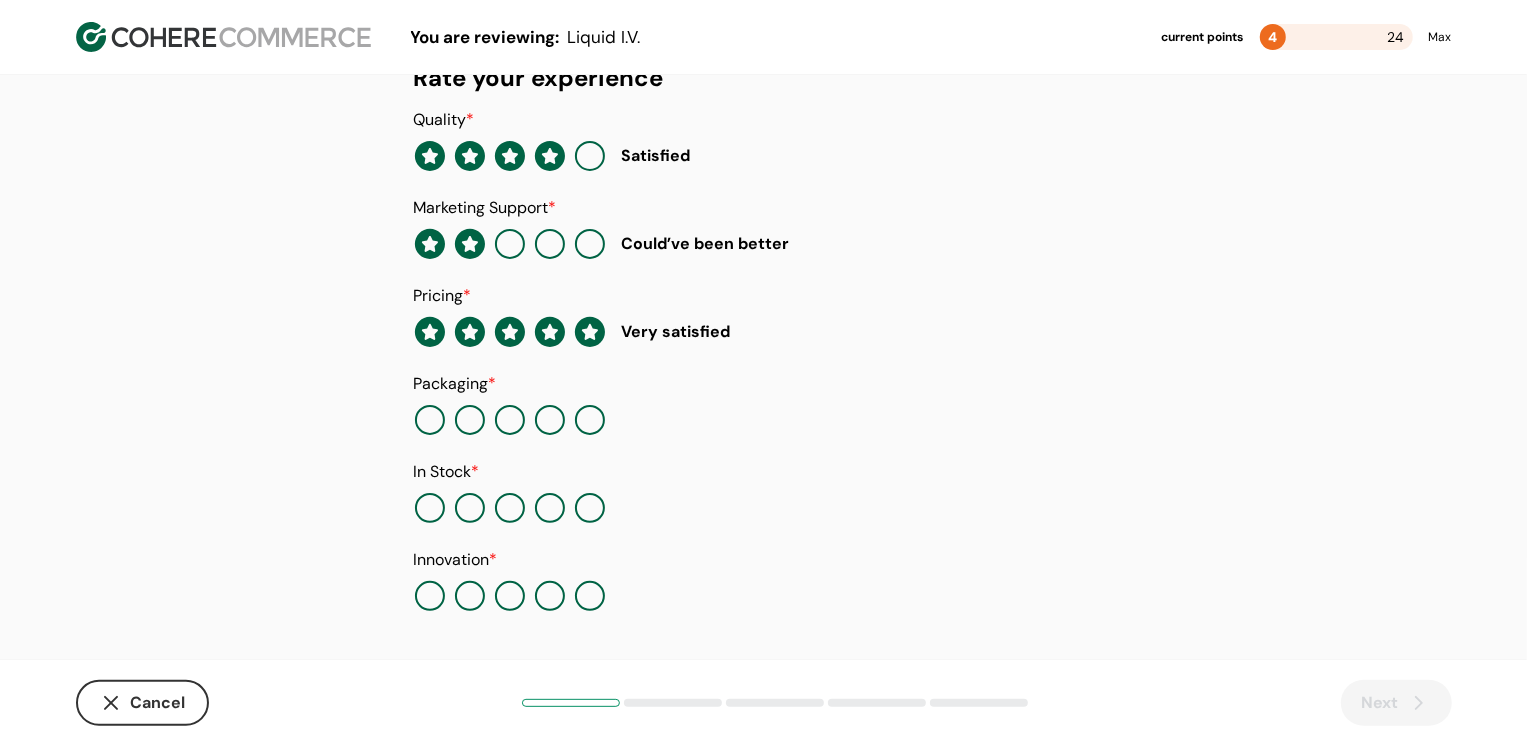 click at bounding box center [550, 420] 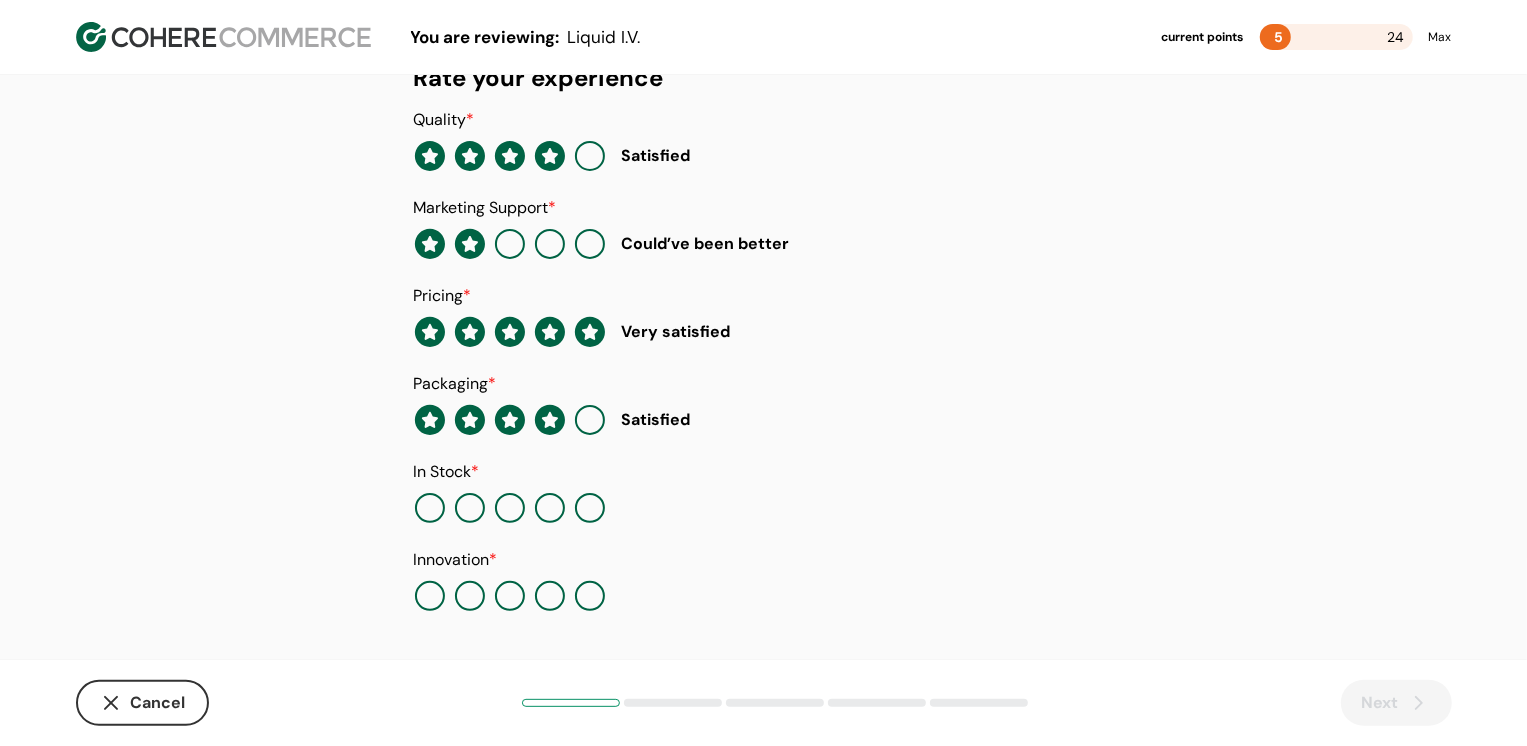 click at bounding box center [470, 508] 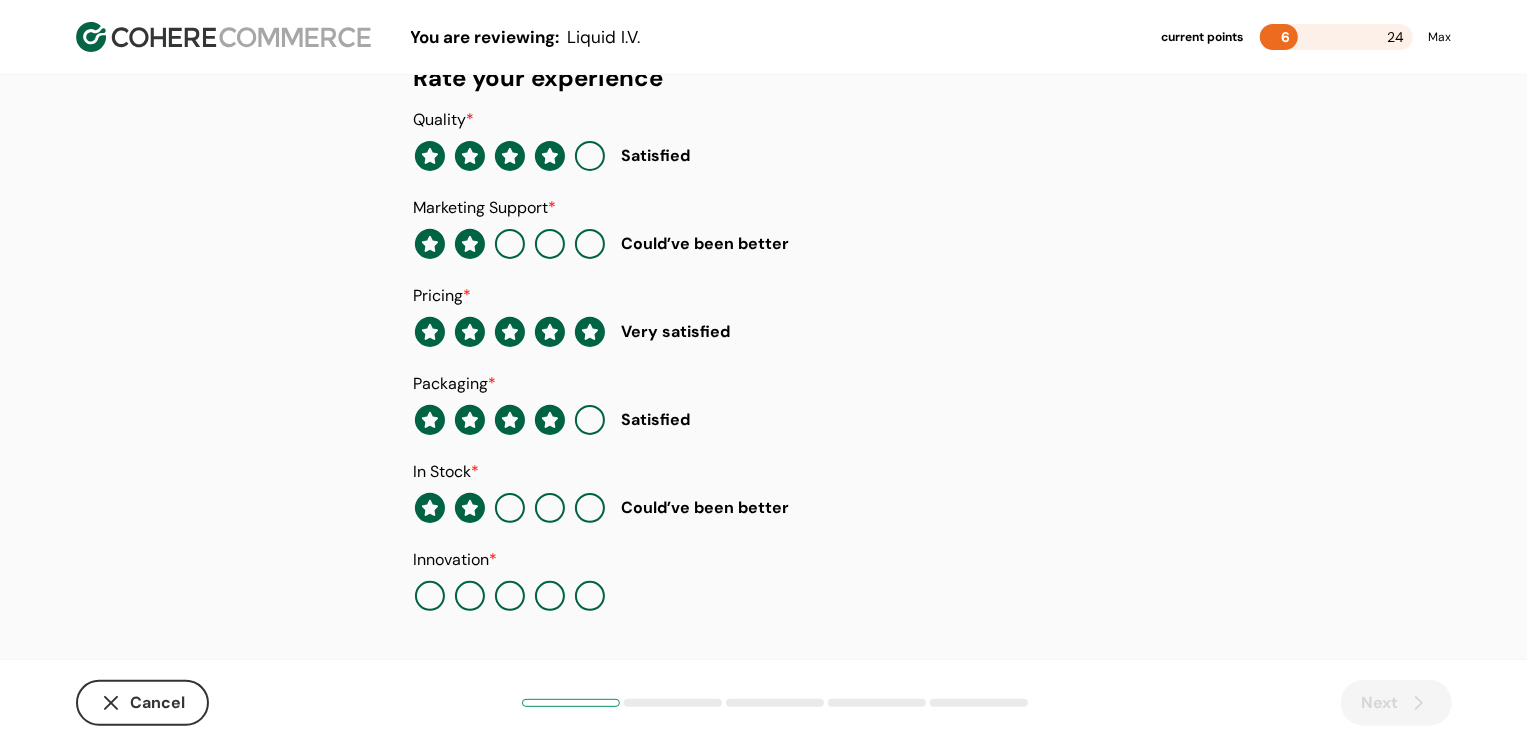 click at bounding box center [510, 596] 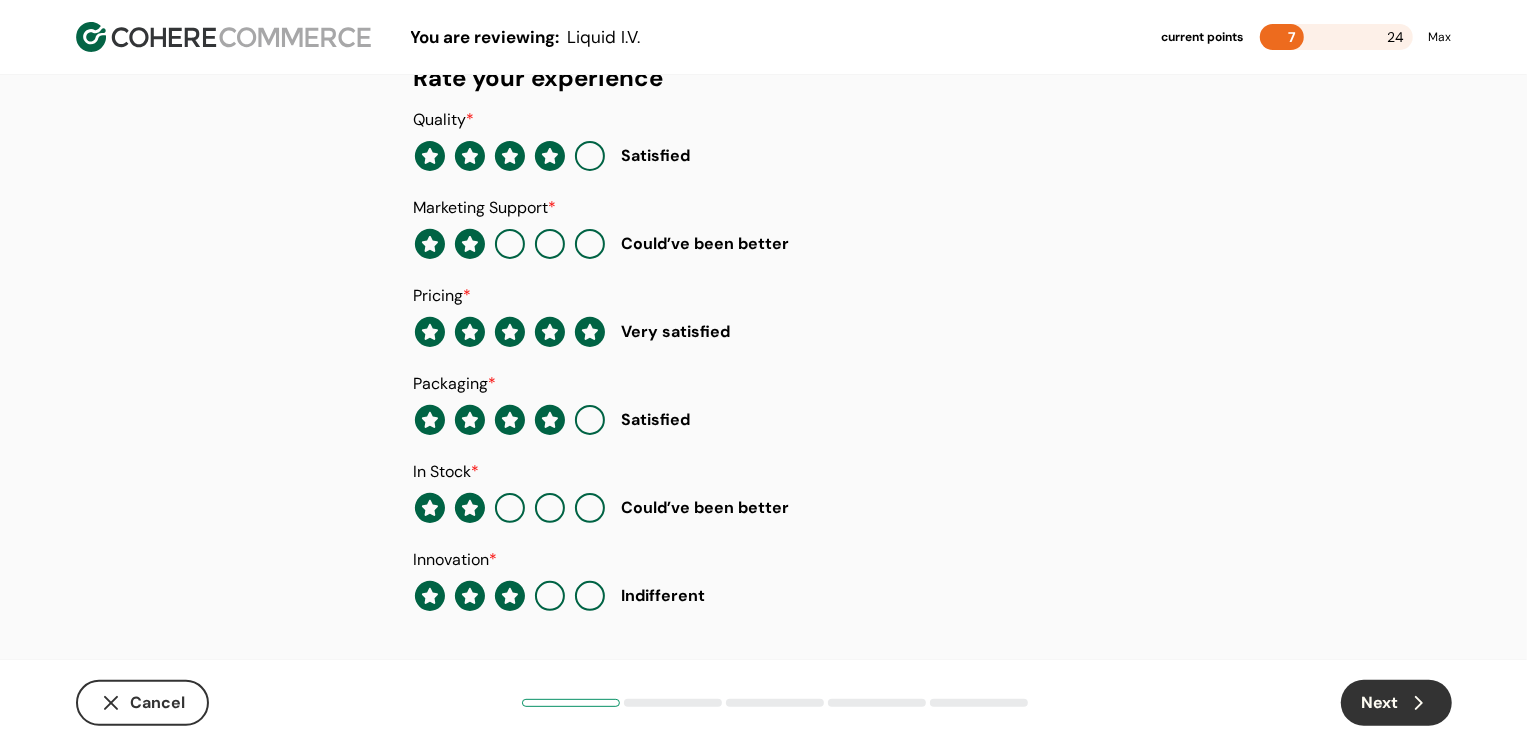 click on "Next" at bounding box center [1396, 703] 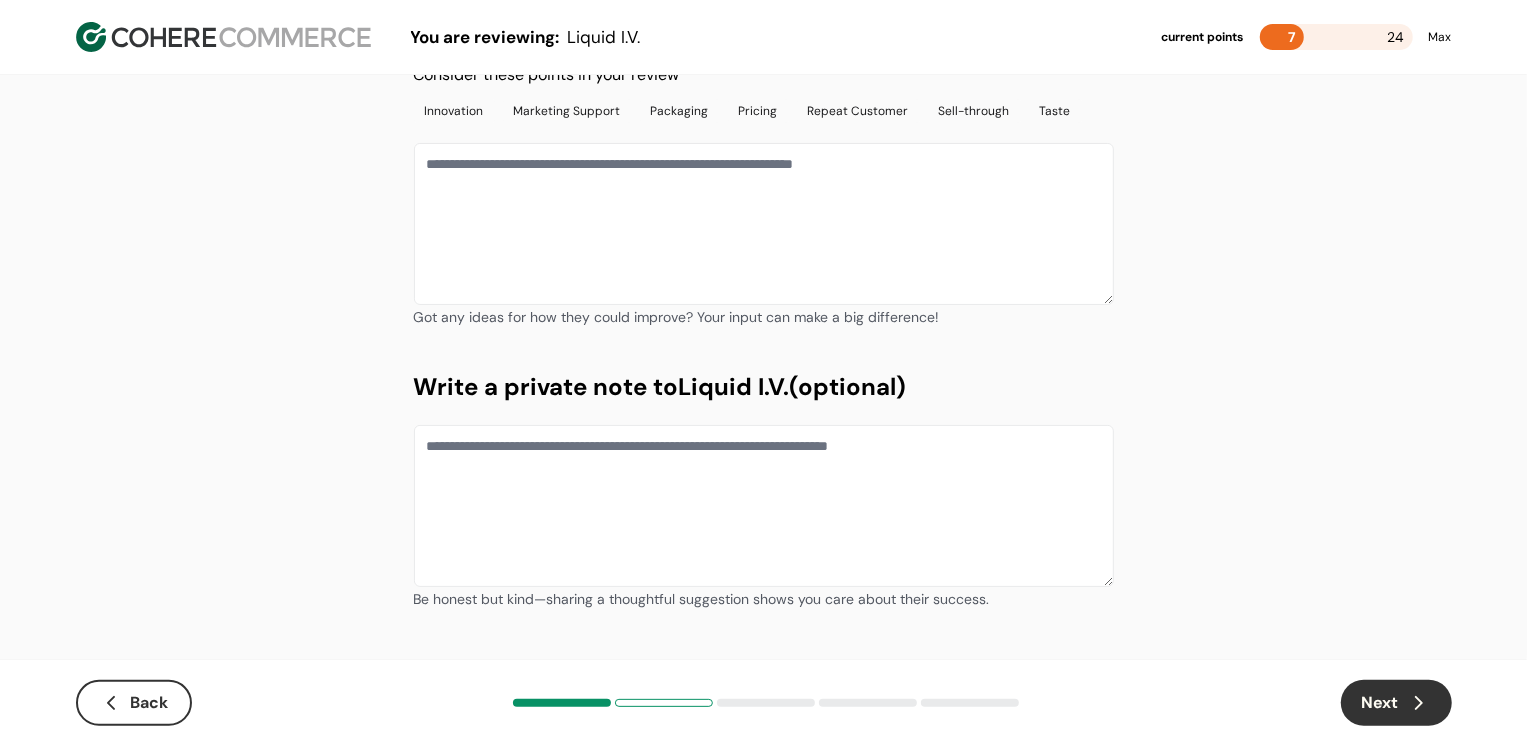 scroll, scrollTop: 0, scrollLeft: 0, axis: both 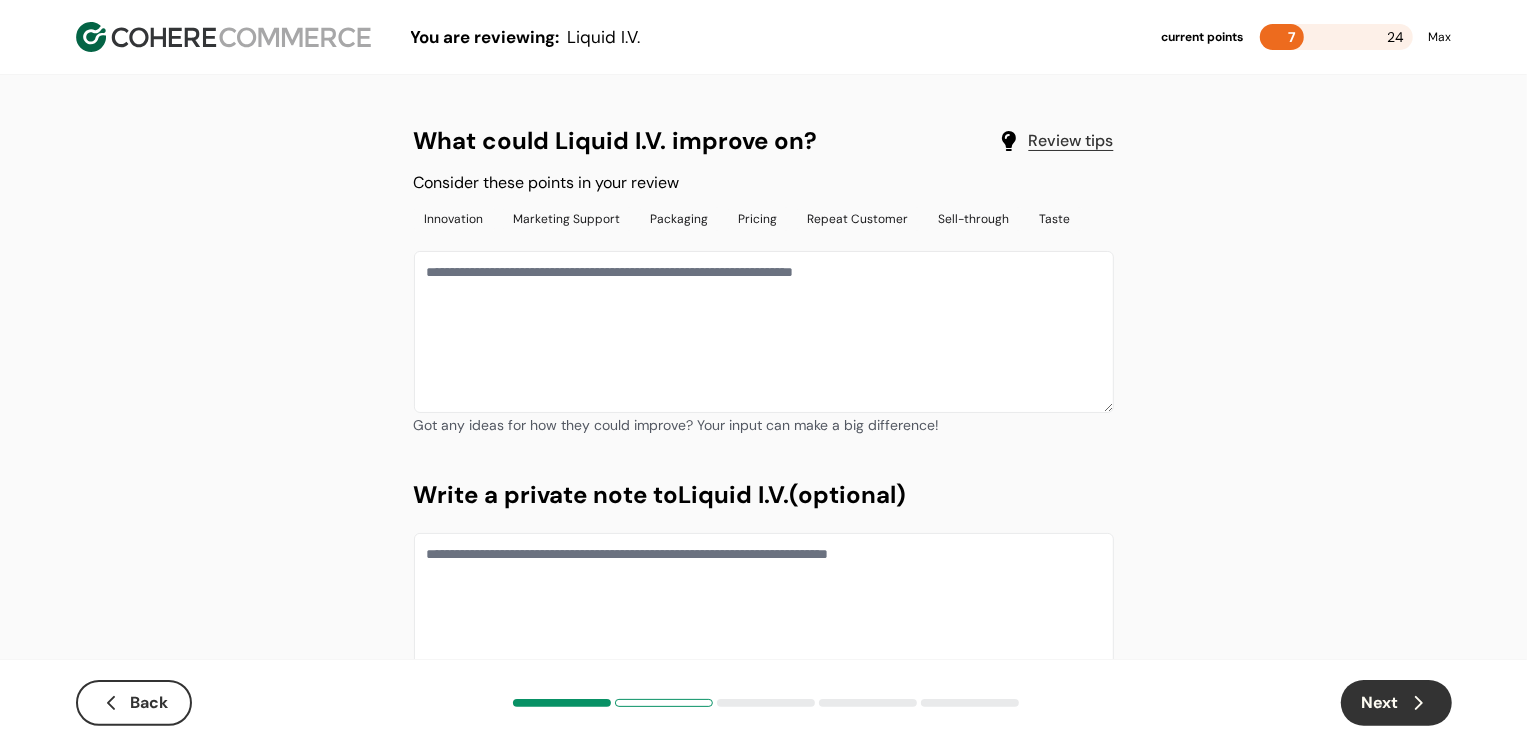 click at bounding box center [764, 332] 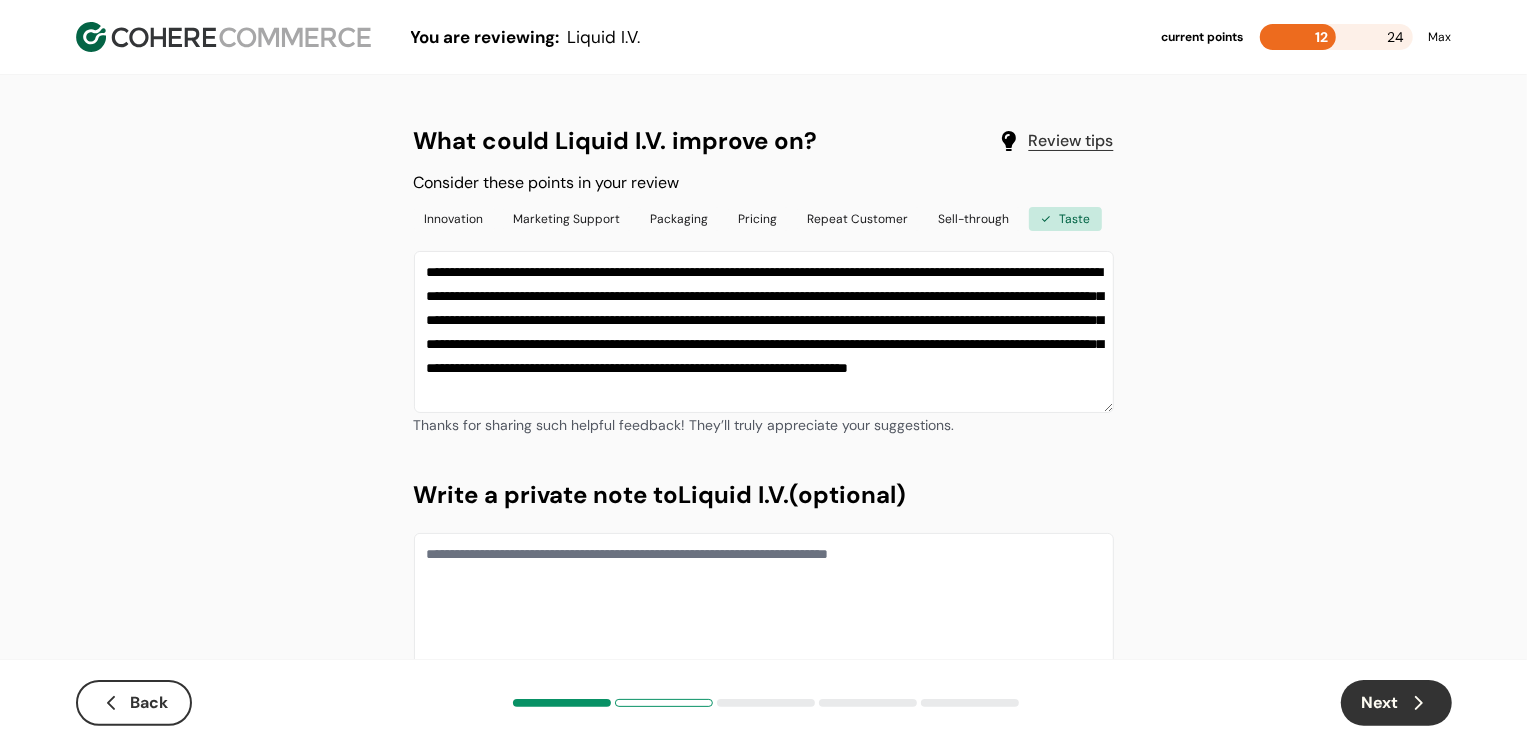 type on "**********" 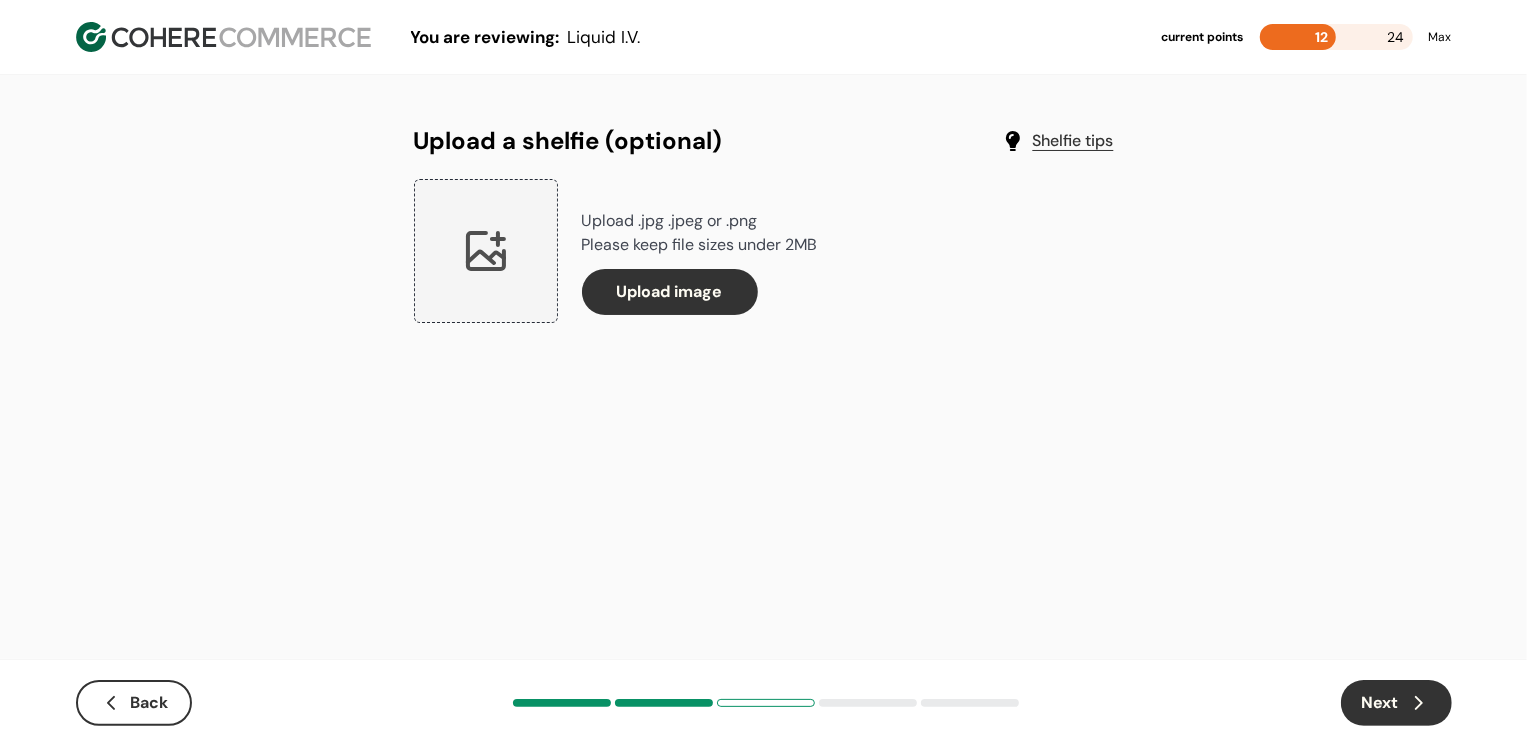 click on "Next" at bounding box center [1396, 703] 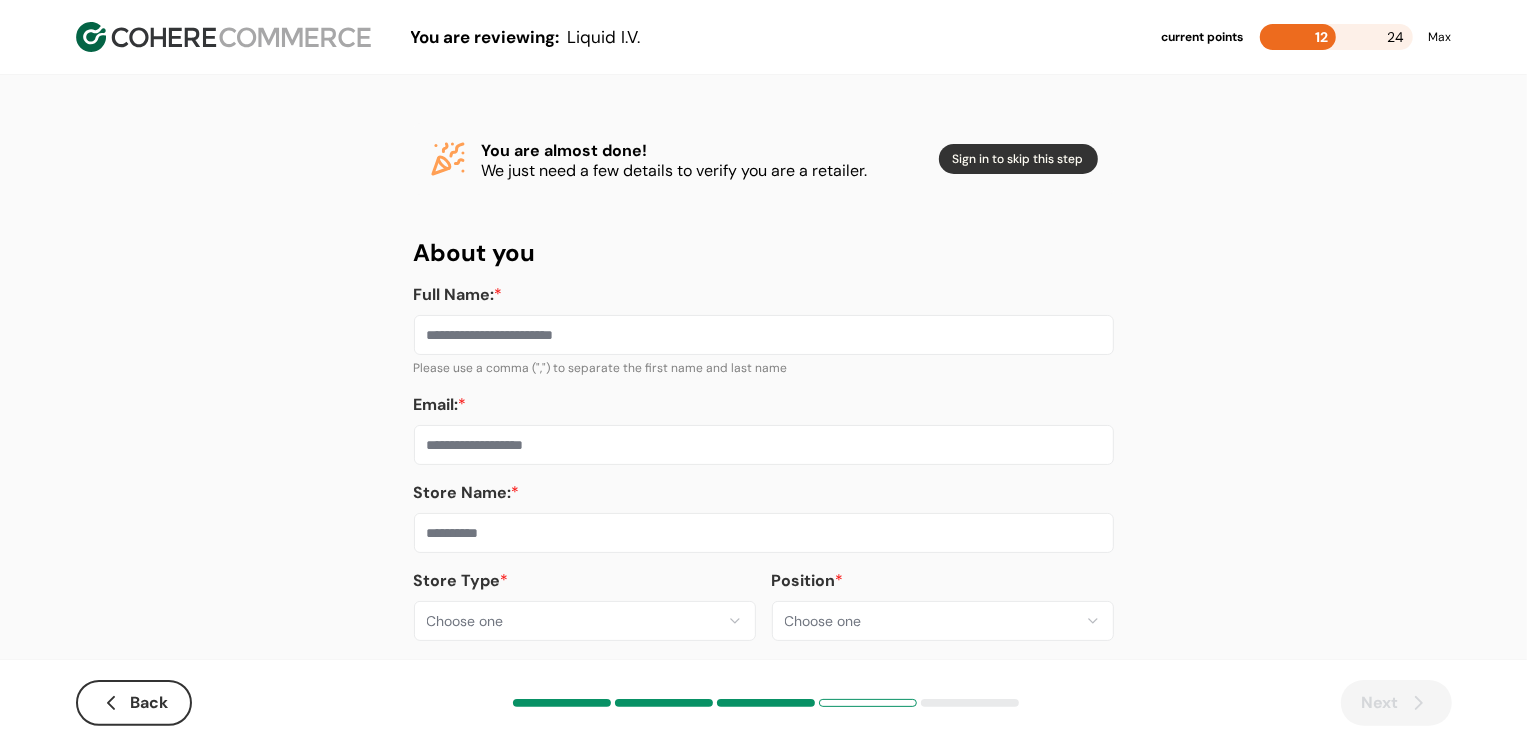 click on "**********" at bounding box center (763, 388) 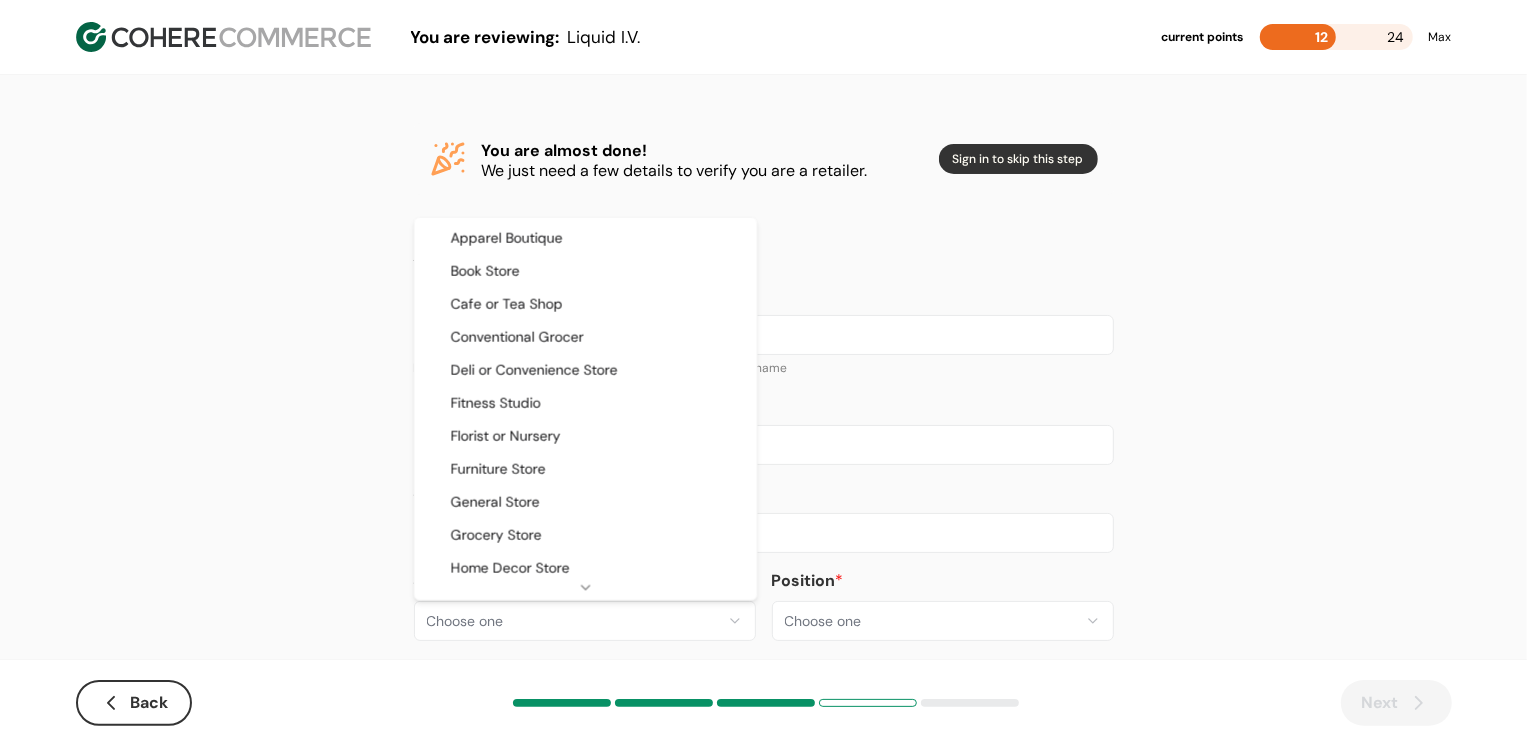 select on "**" 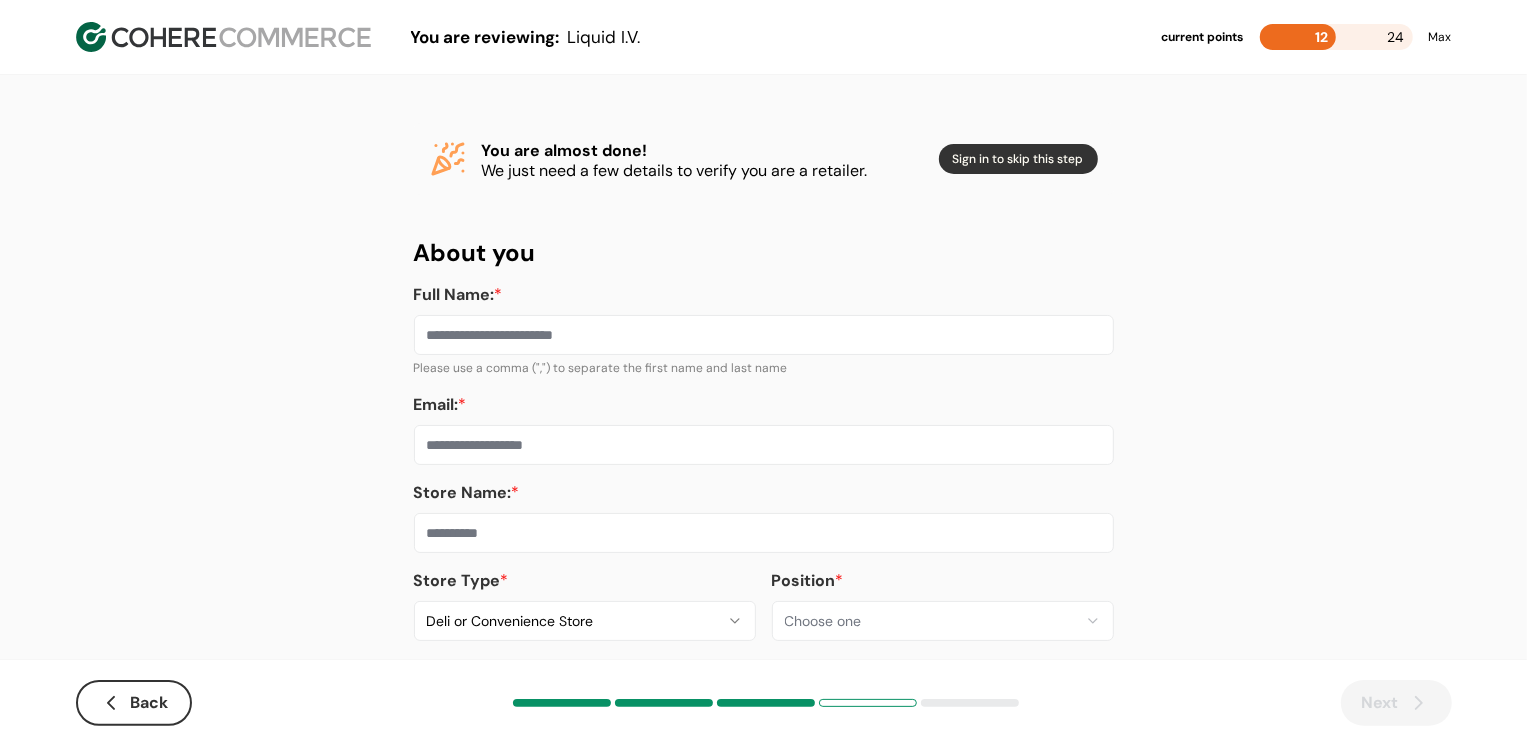 click at bounding box center (764, 533) 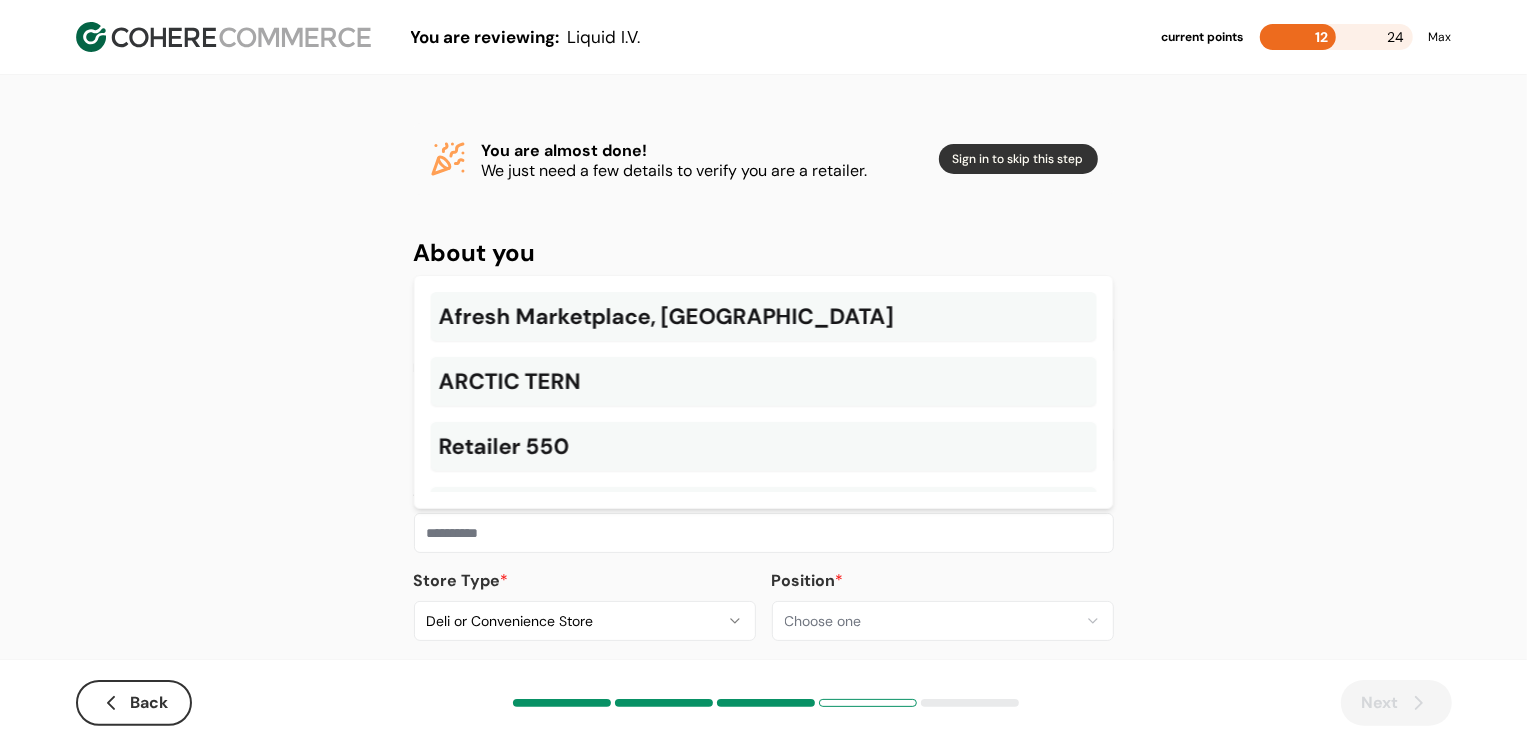 paste on "**********" 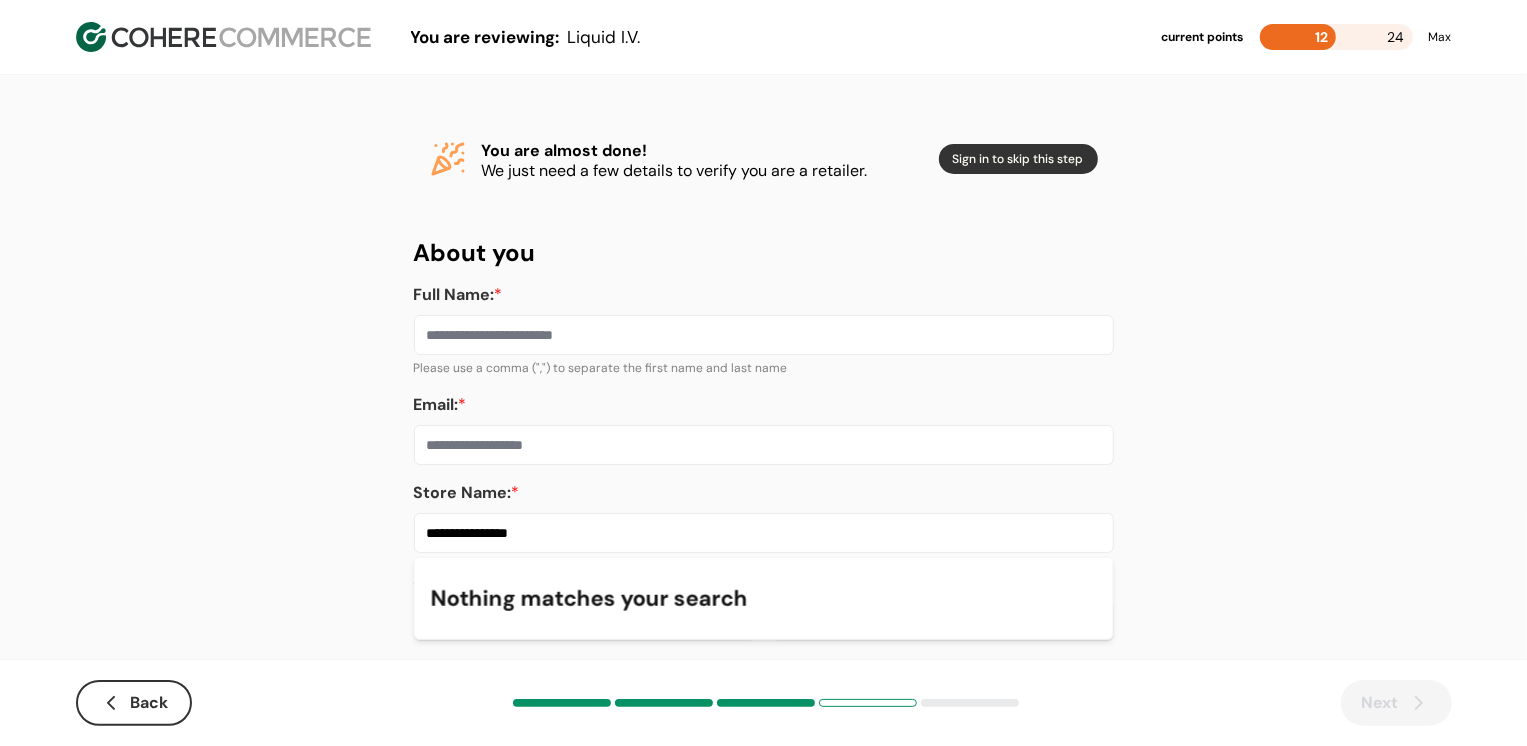 type on "**********" 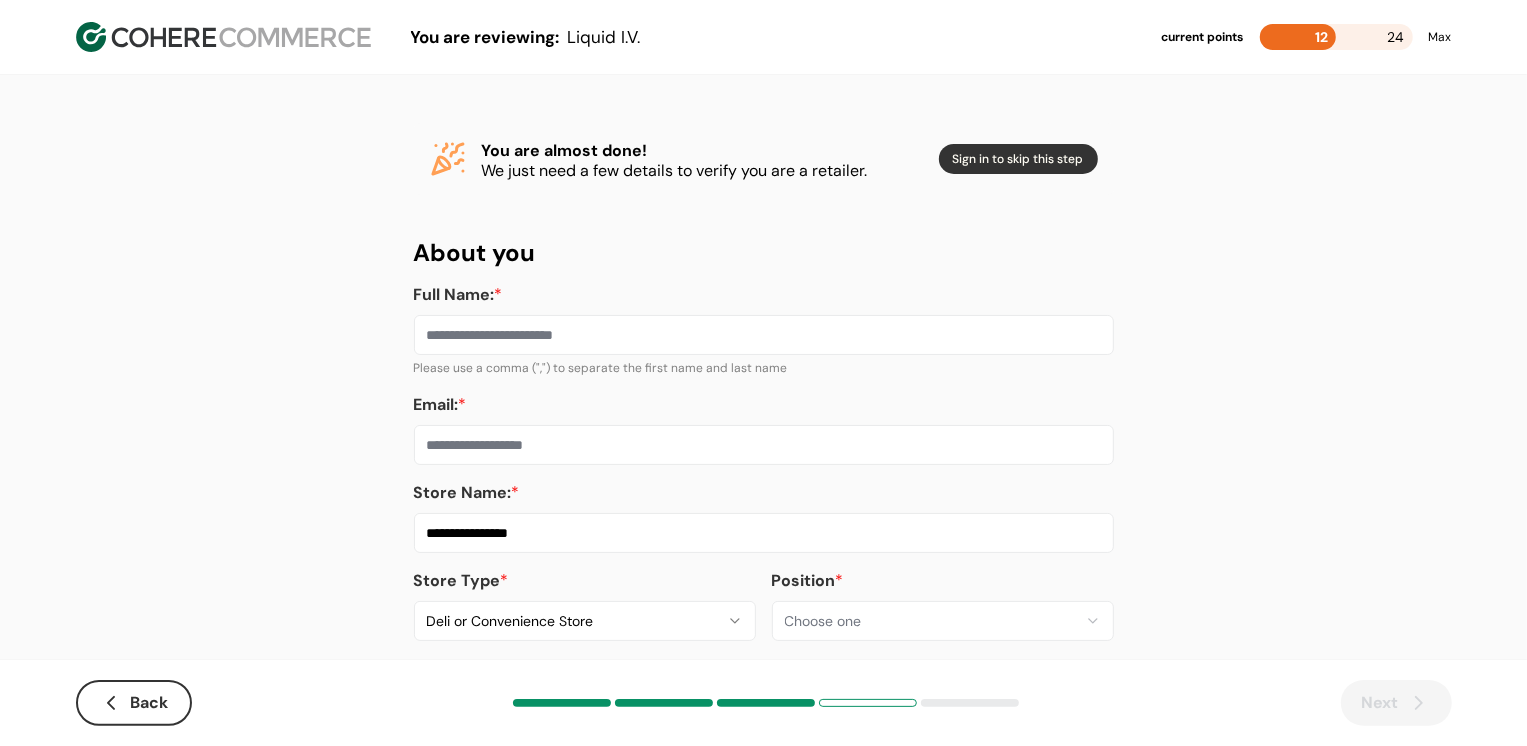 click on "Email:  *" at bounding box center [764, 445] 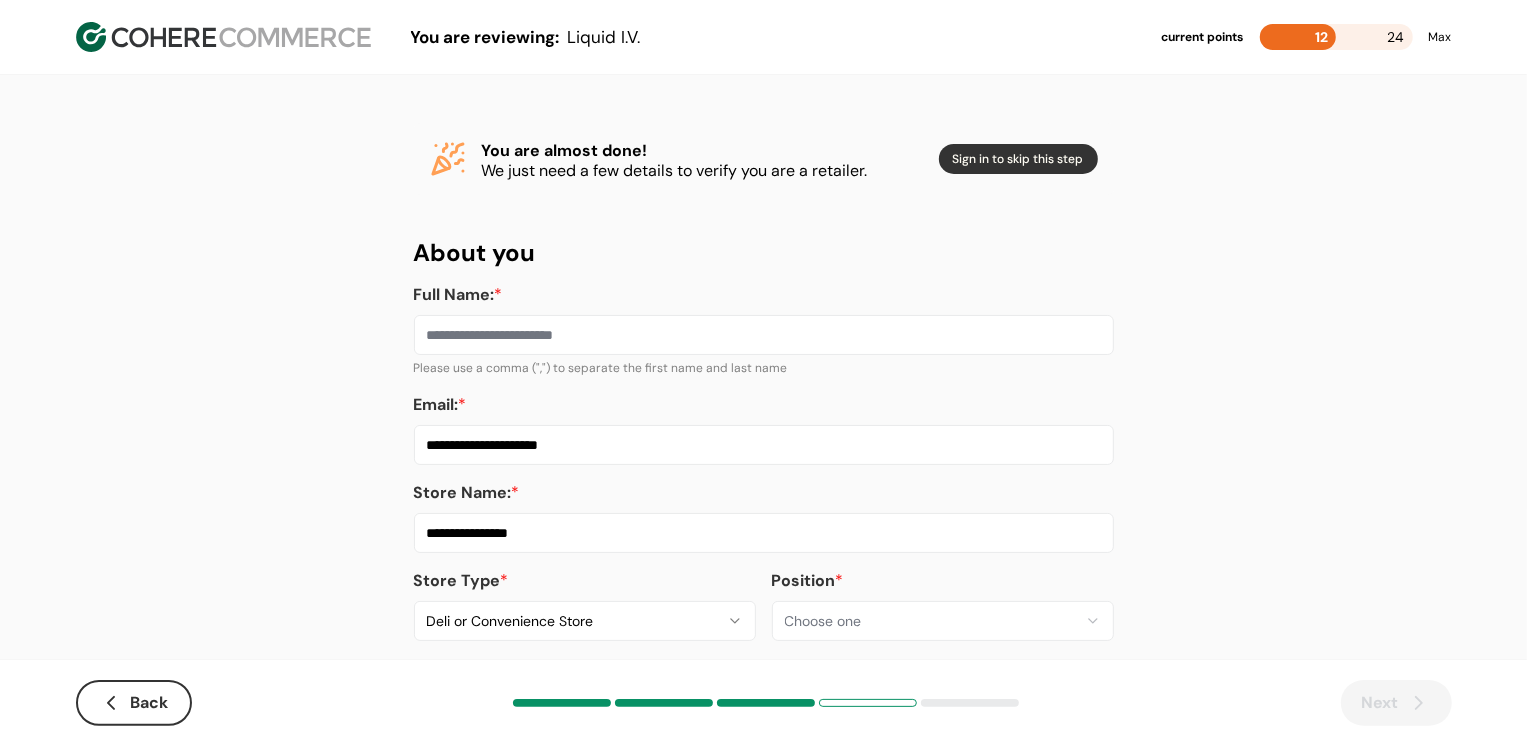 type on "**********" 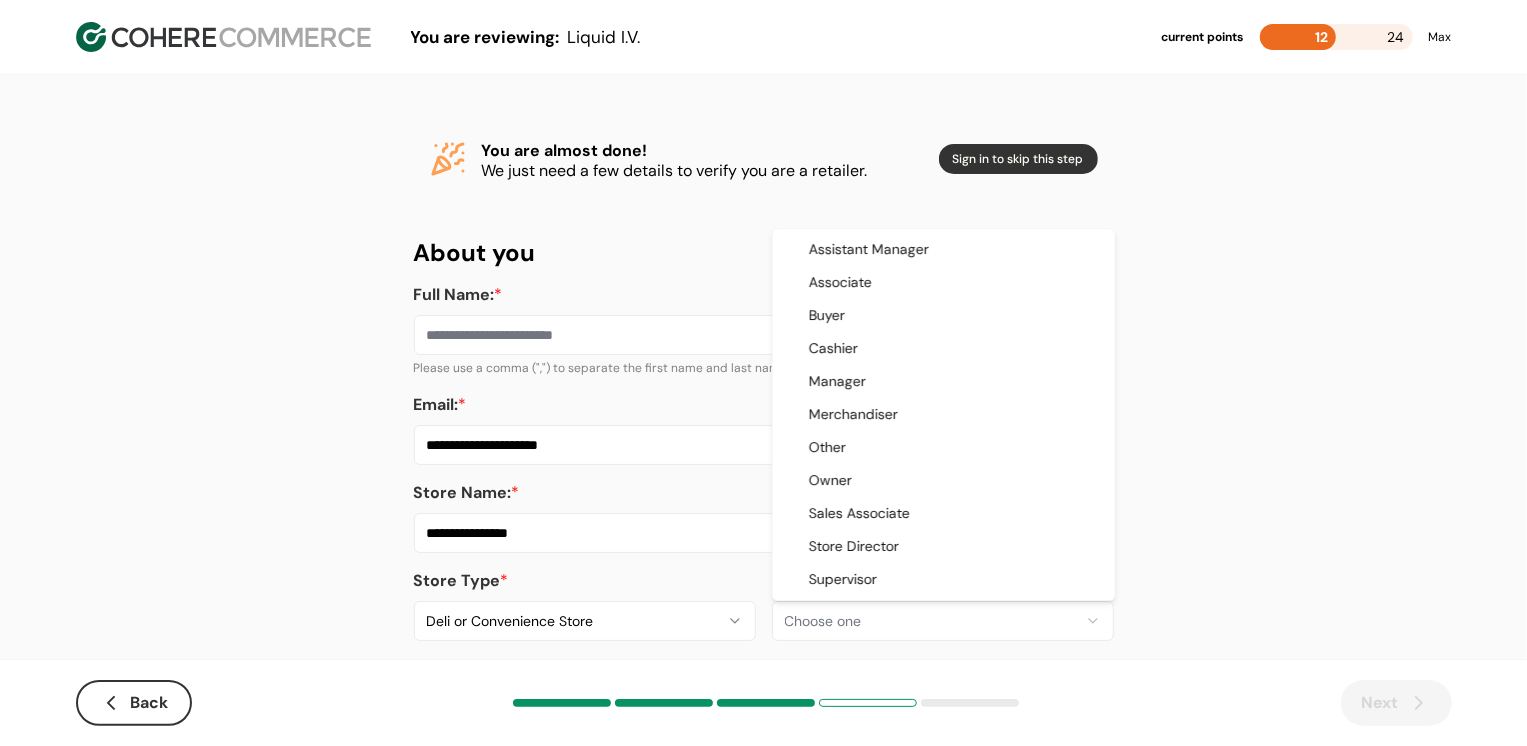 select on "*******" 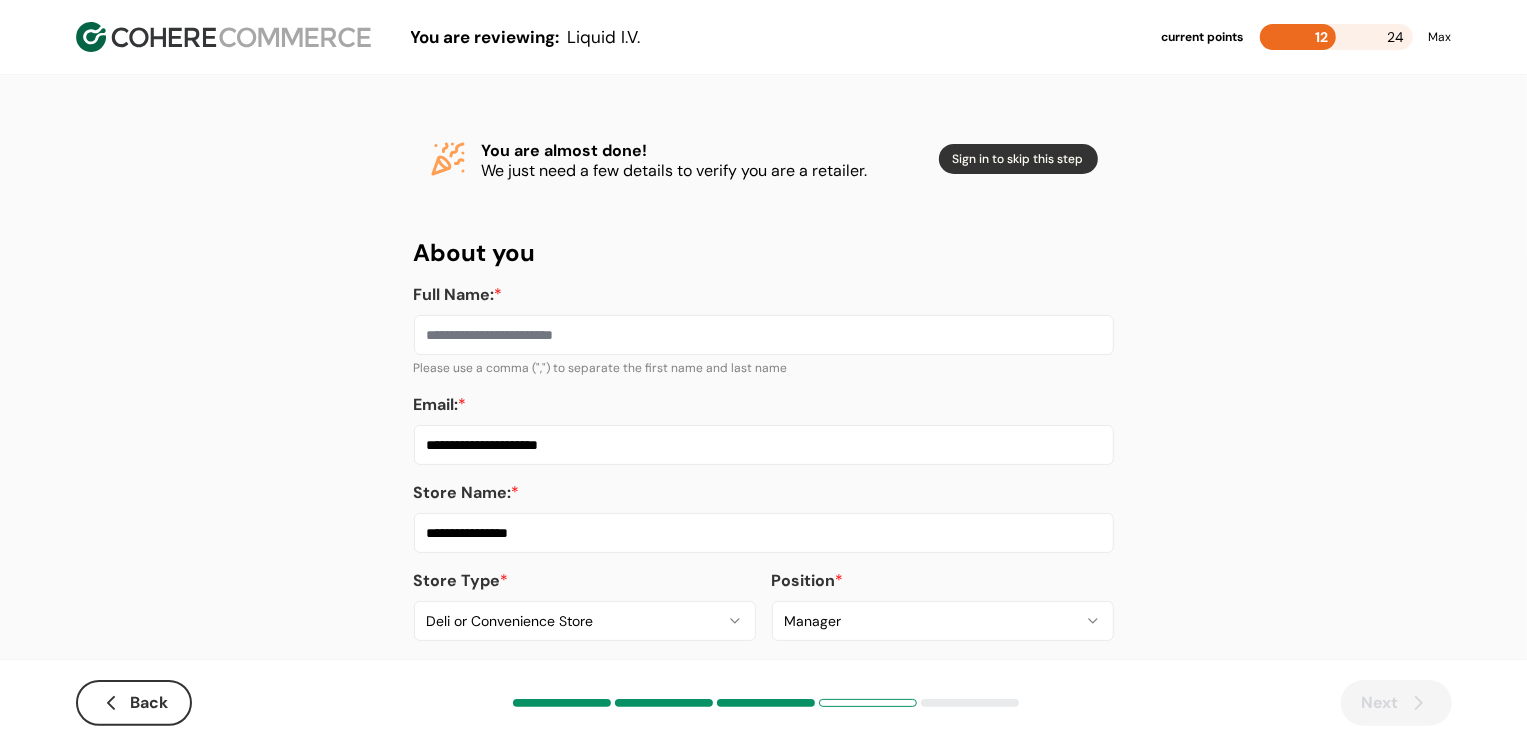 click on "Full Name:  *" at bounding box center [764, 335] 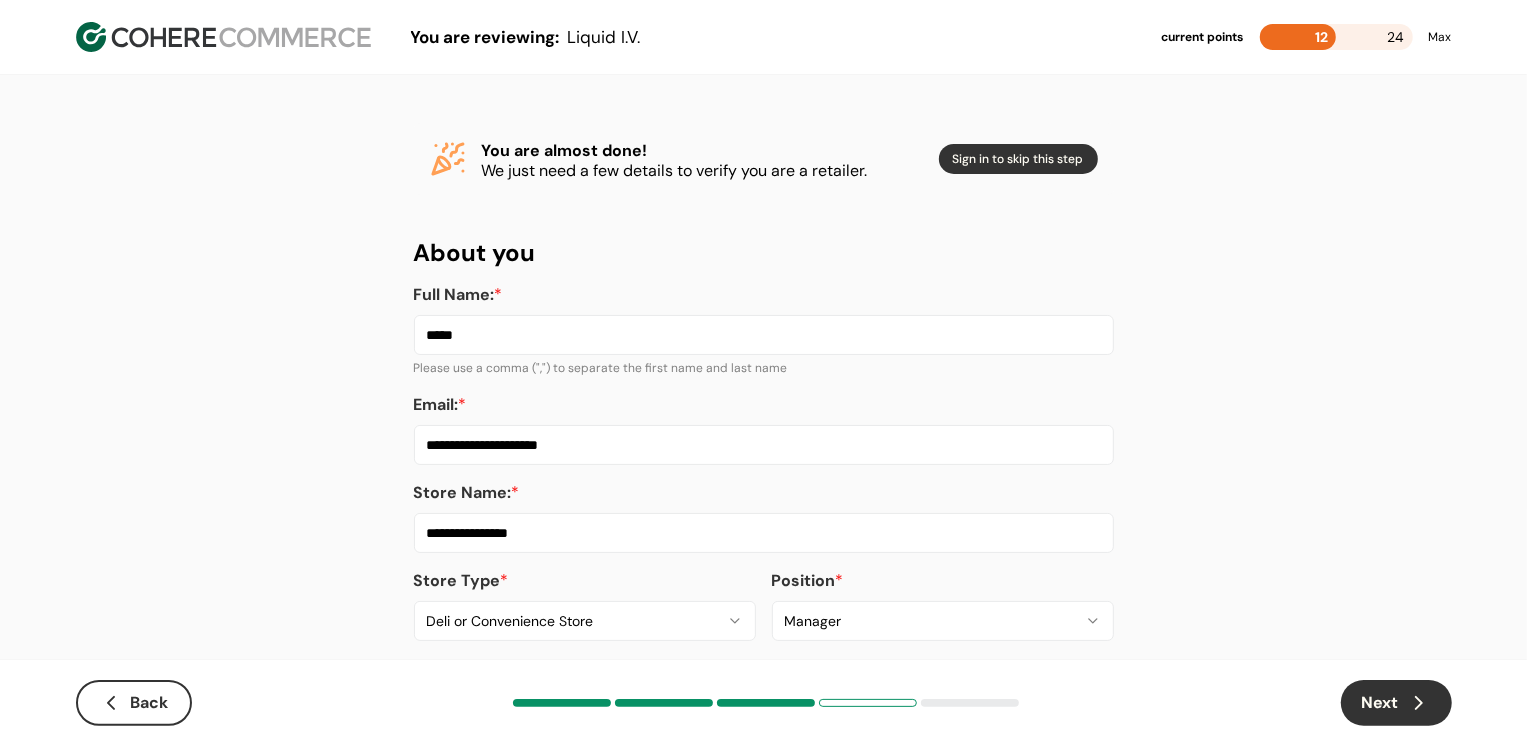 type on "*****" 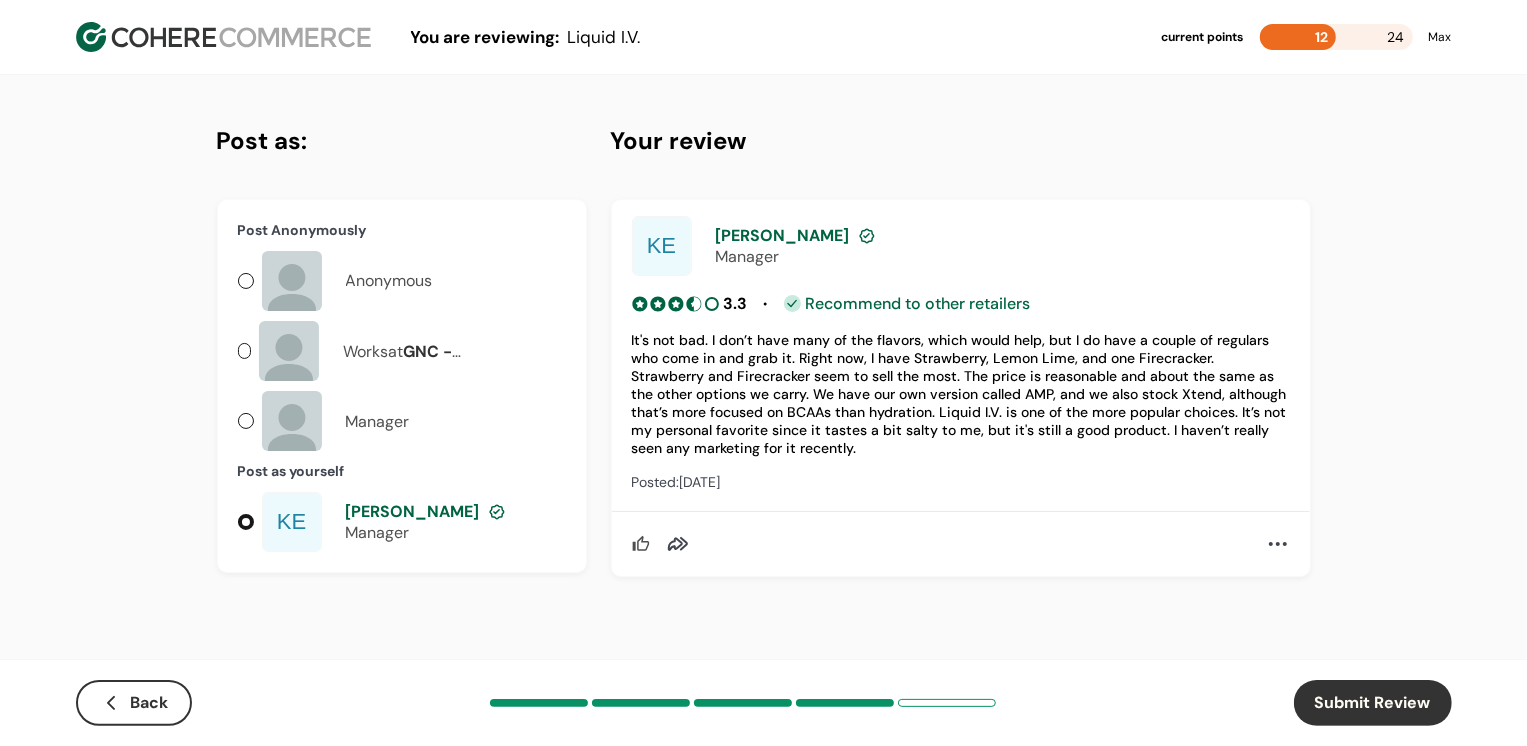 click on "Submit Review" at bounding box center [1373, 703] 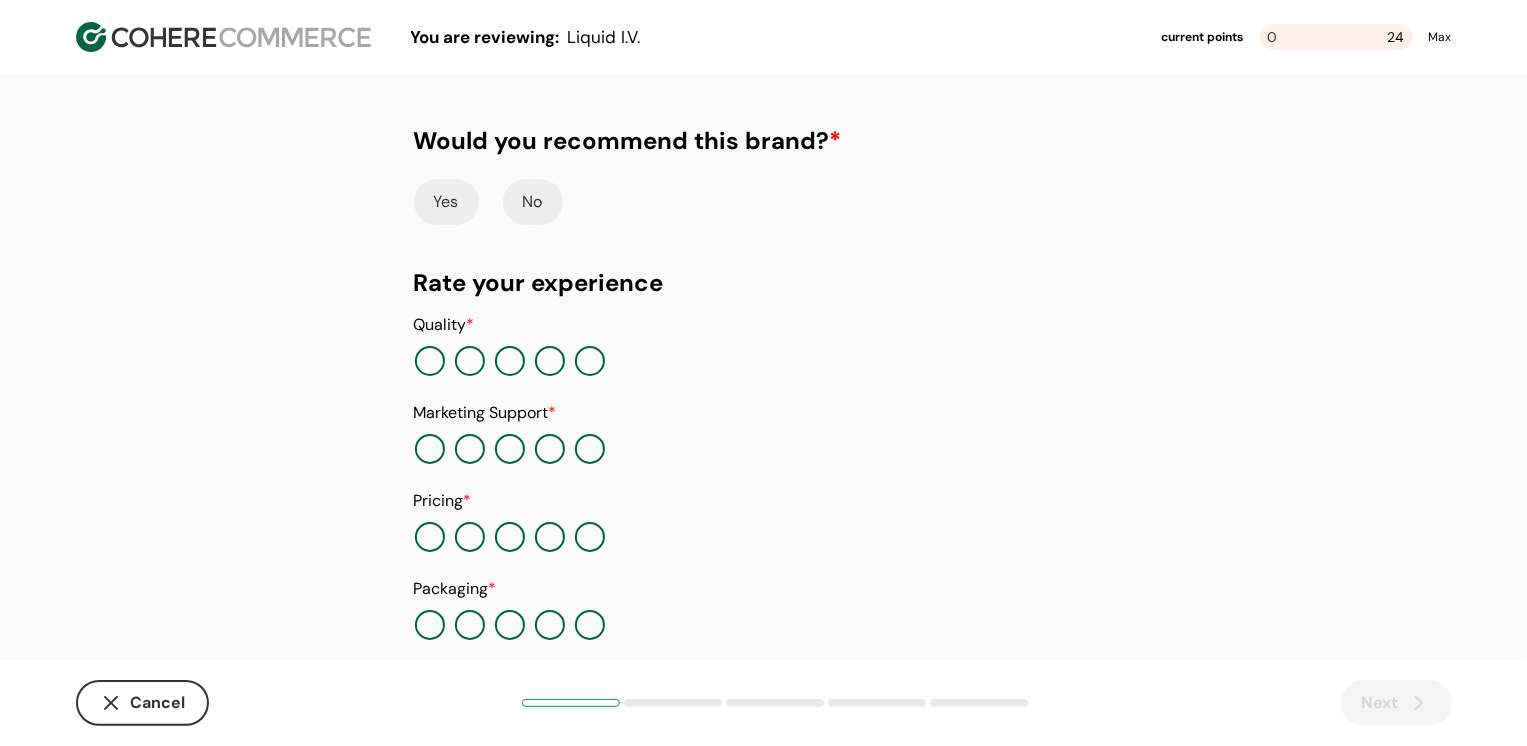 click on "Yes" at bounding box center [446, 202] 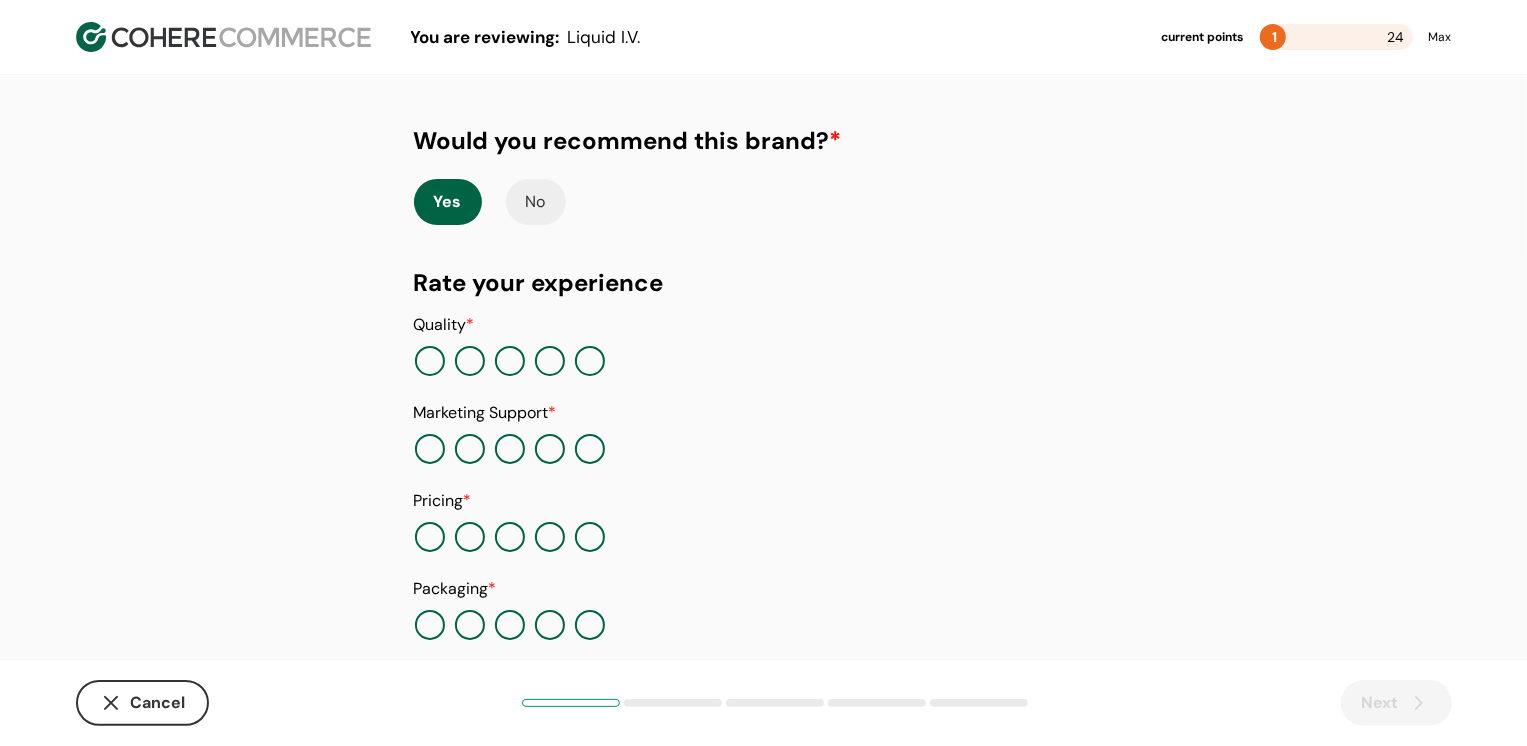 click at bounding box center [590, 361] 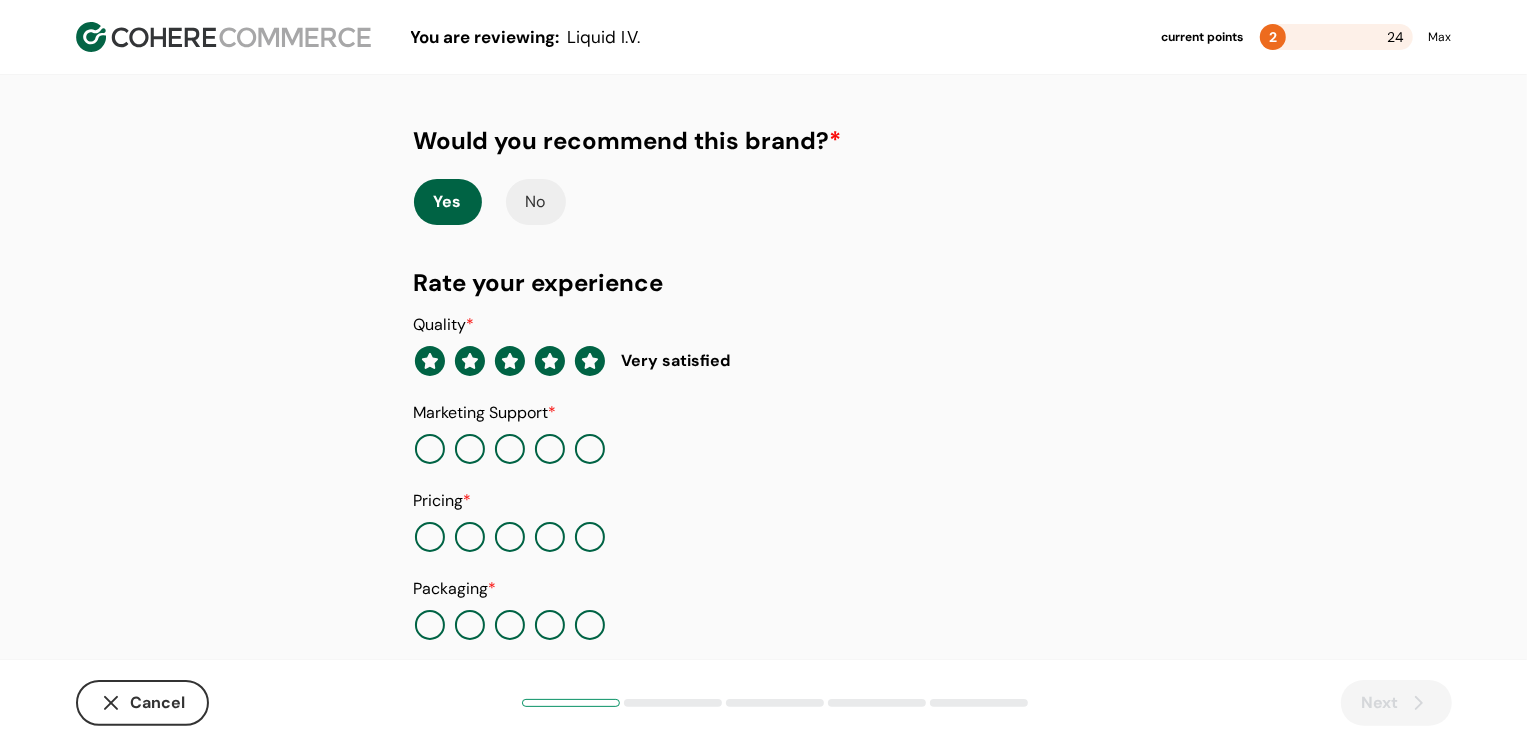 click at bounding box center (510, 449) 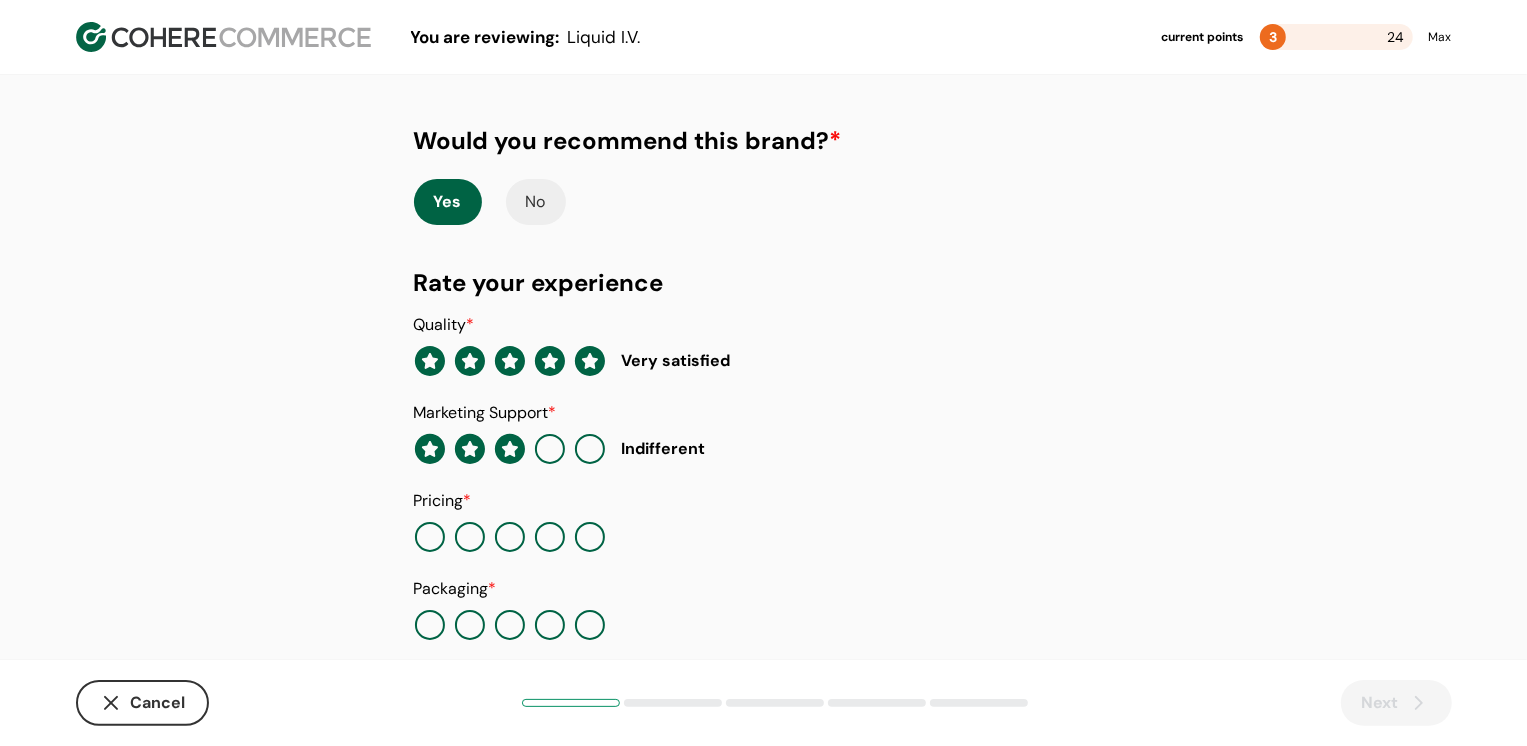 click at bounding box center [590, 537] 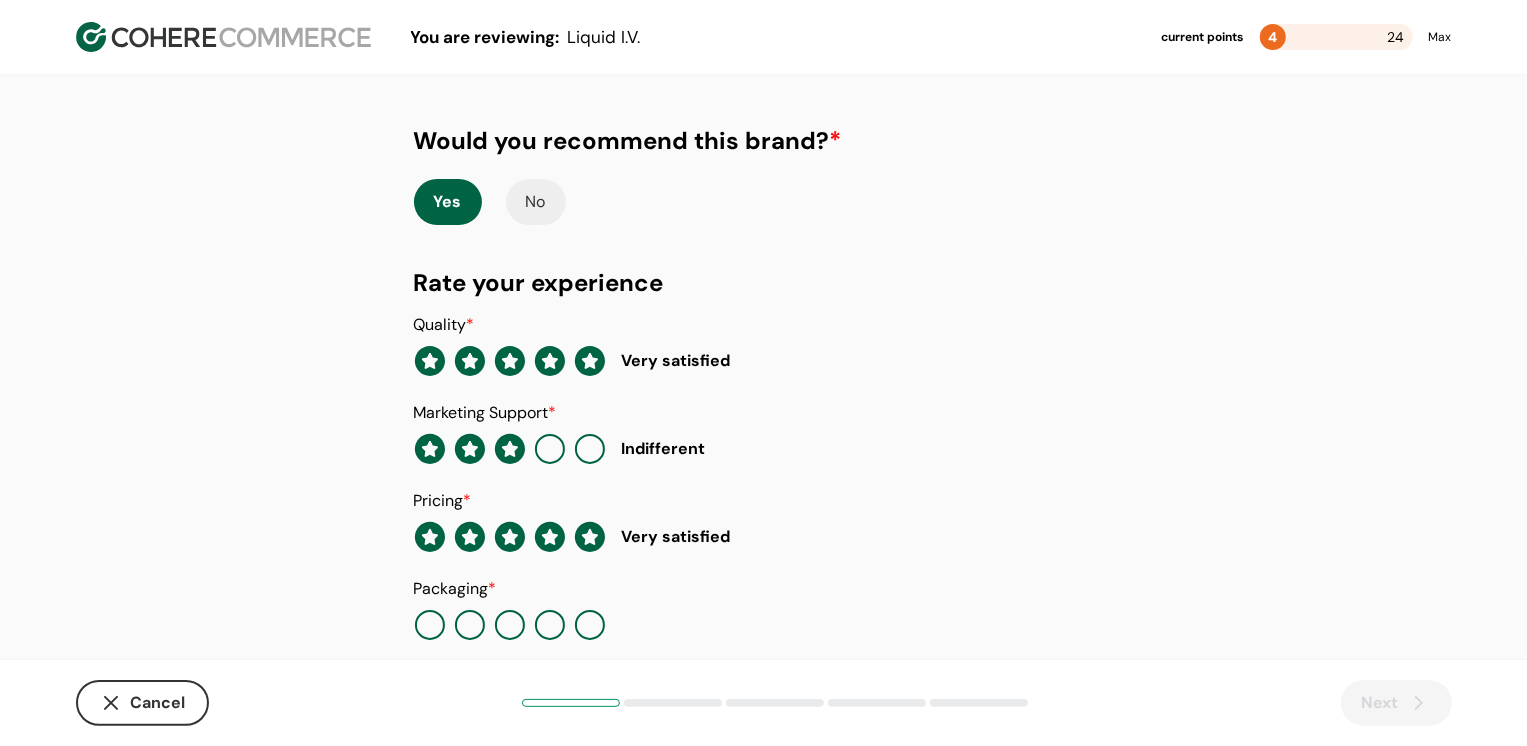 scroll, scrollTop: 205, scrollLeft: 0, axis: vertical 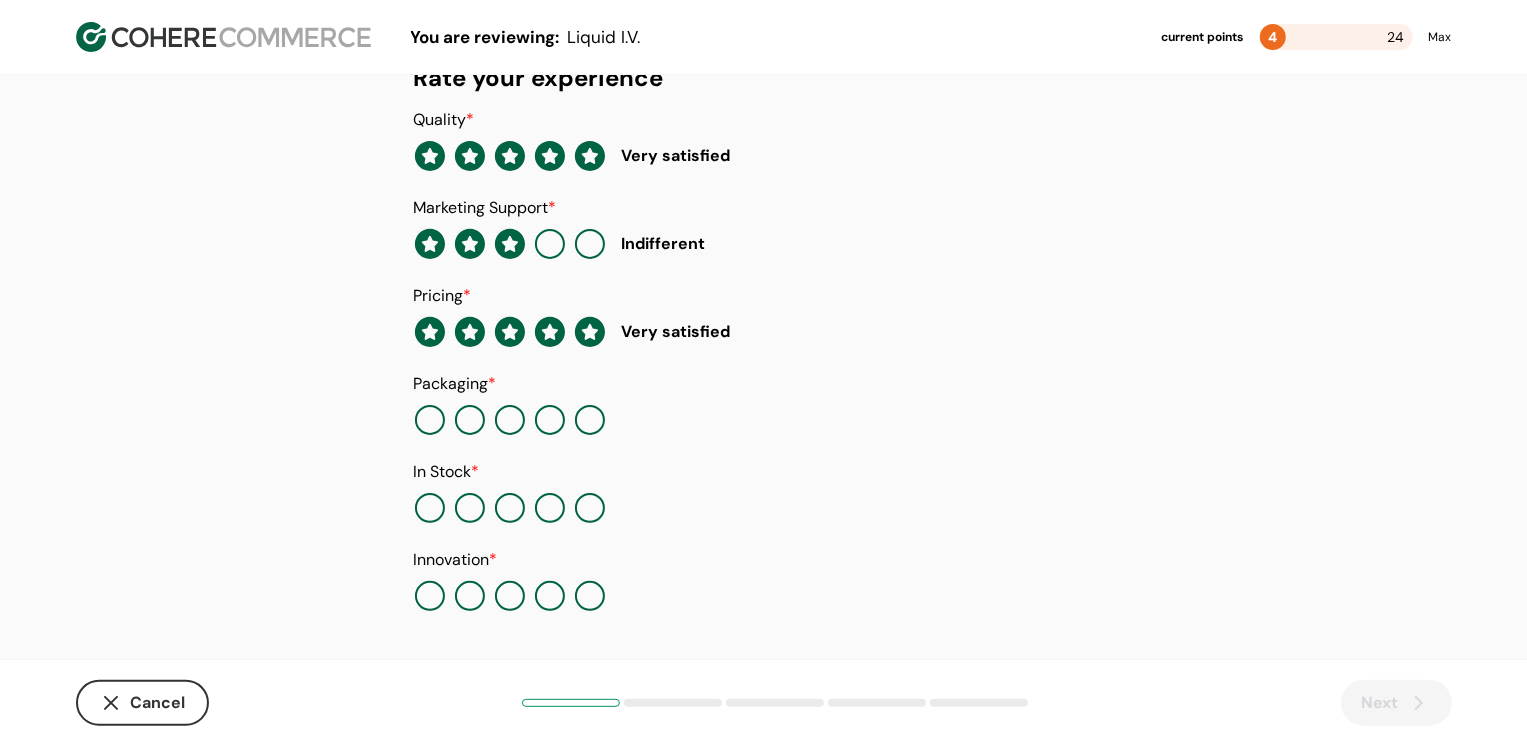 click at bounding box center [510, 420] 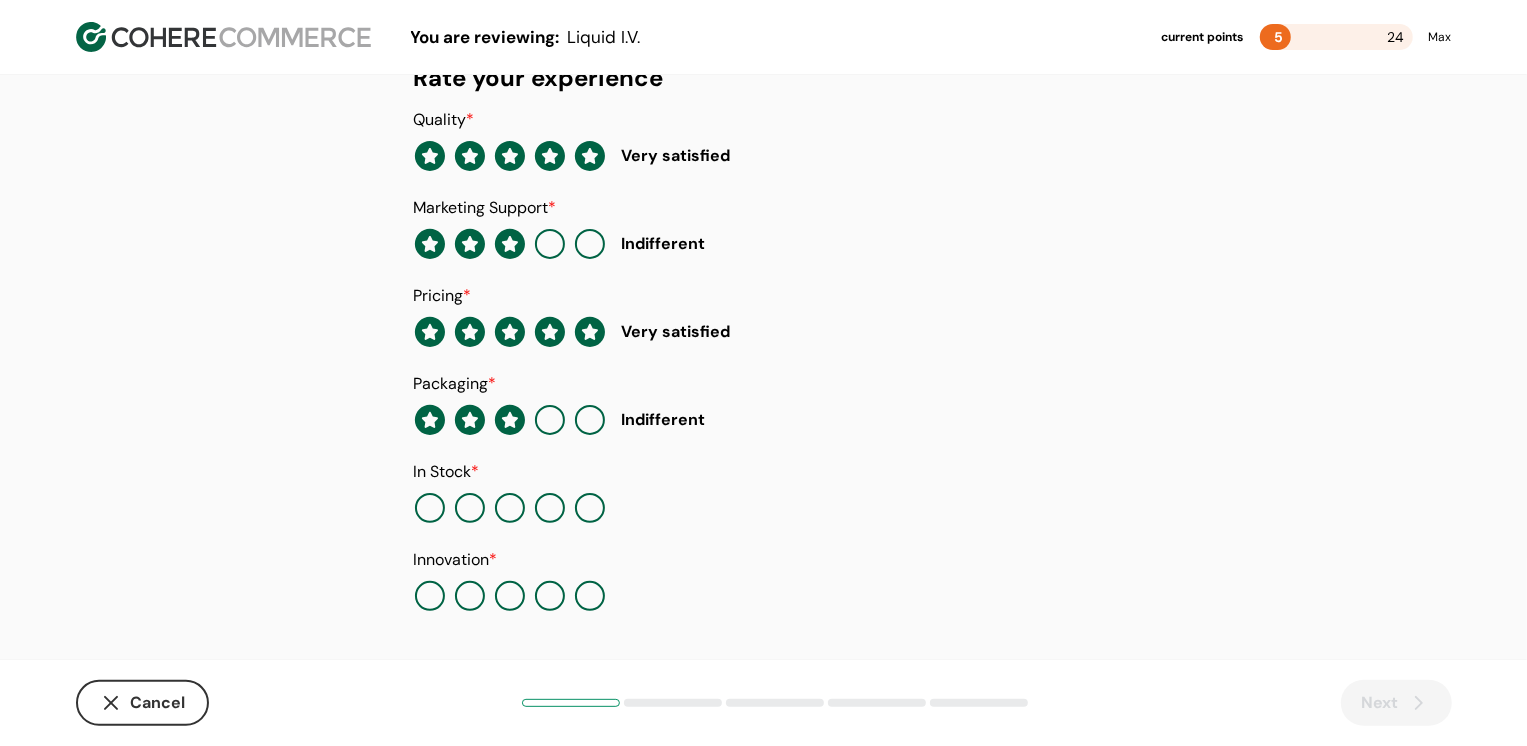 click at bounding box center [590, 508] 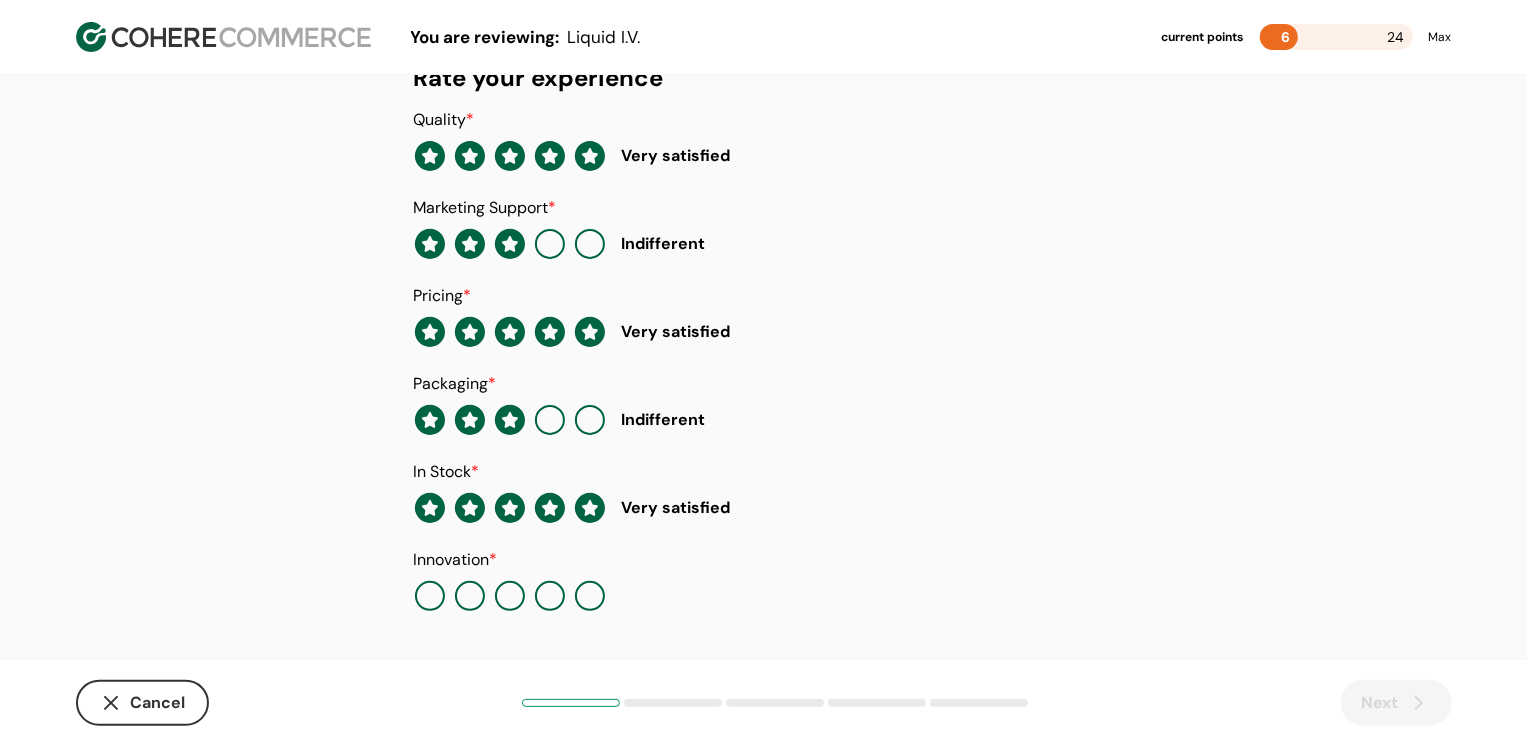 click at bounding box center (550, 596) 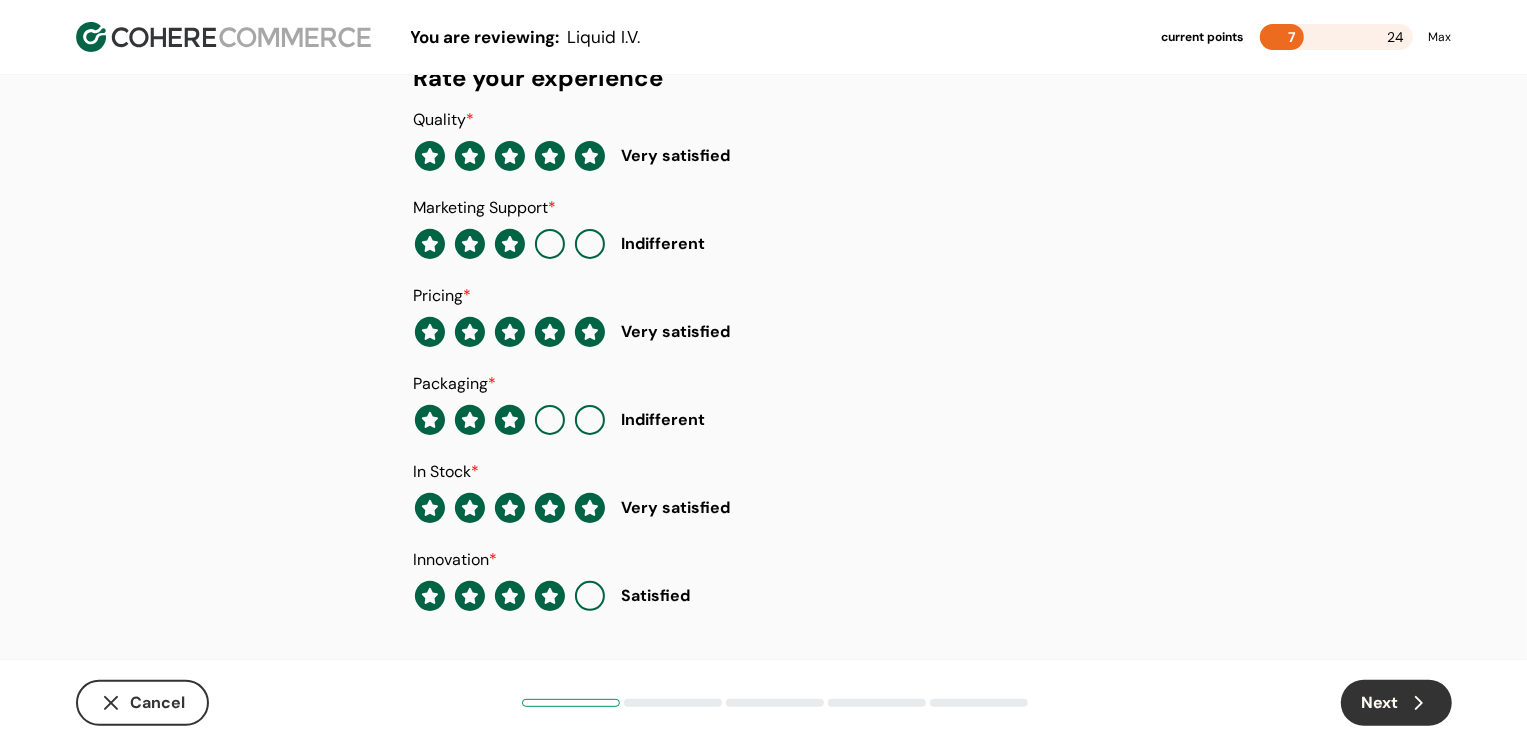 click on "Next" at bounding box center [1396, 703] 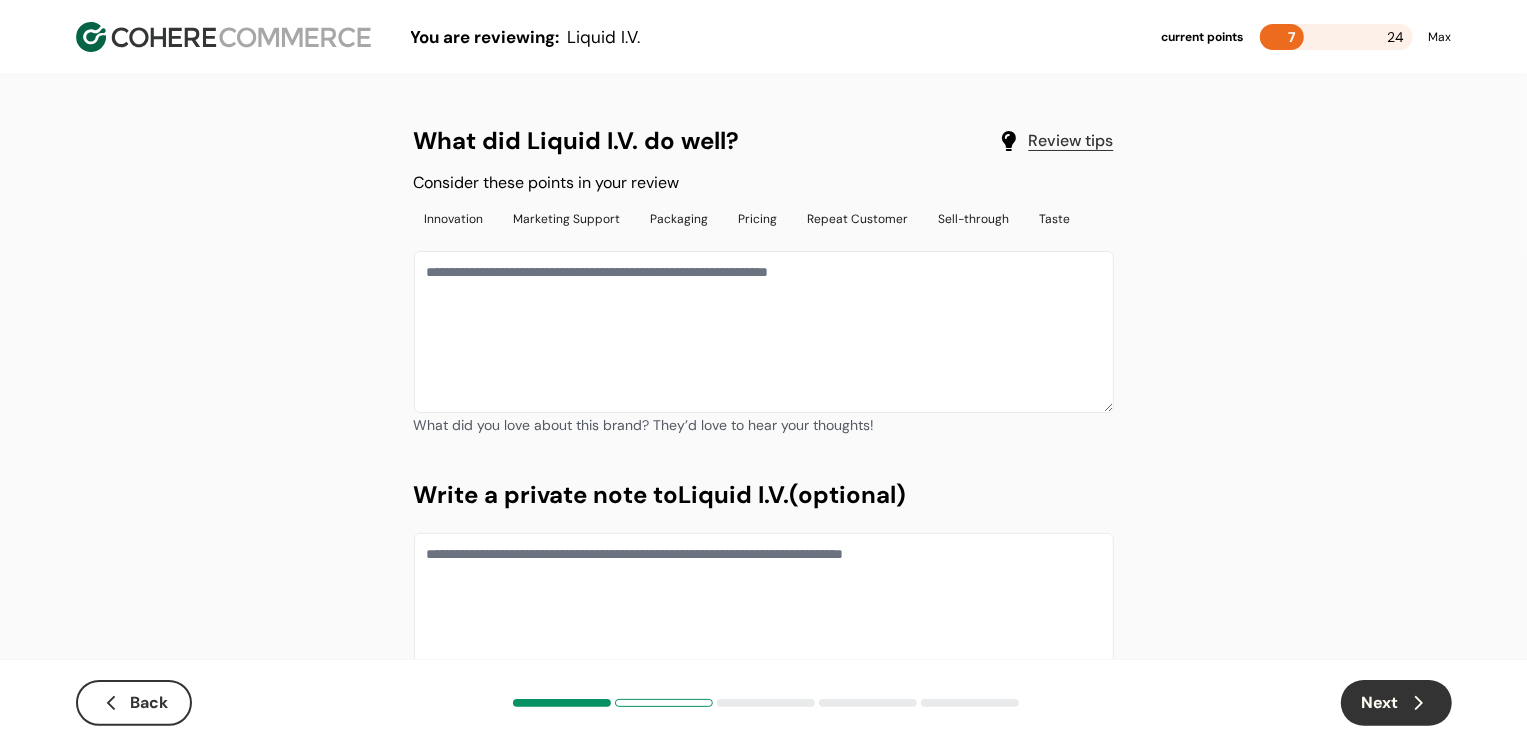 click at bounding box center [764, 332] 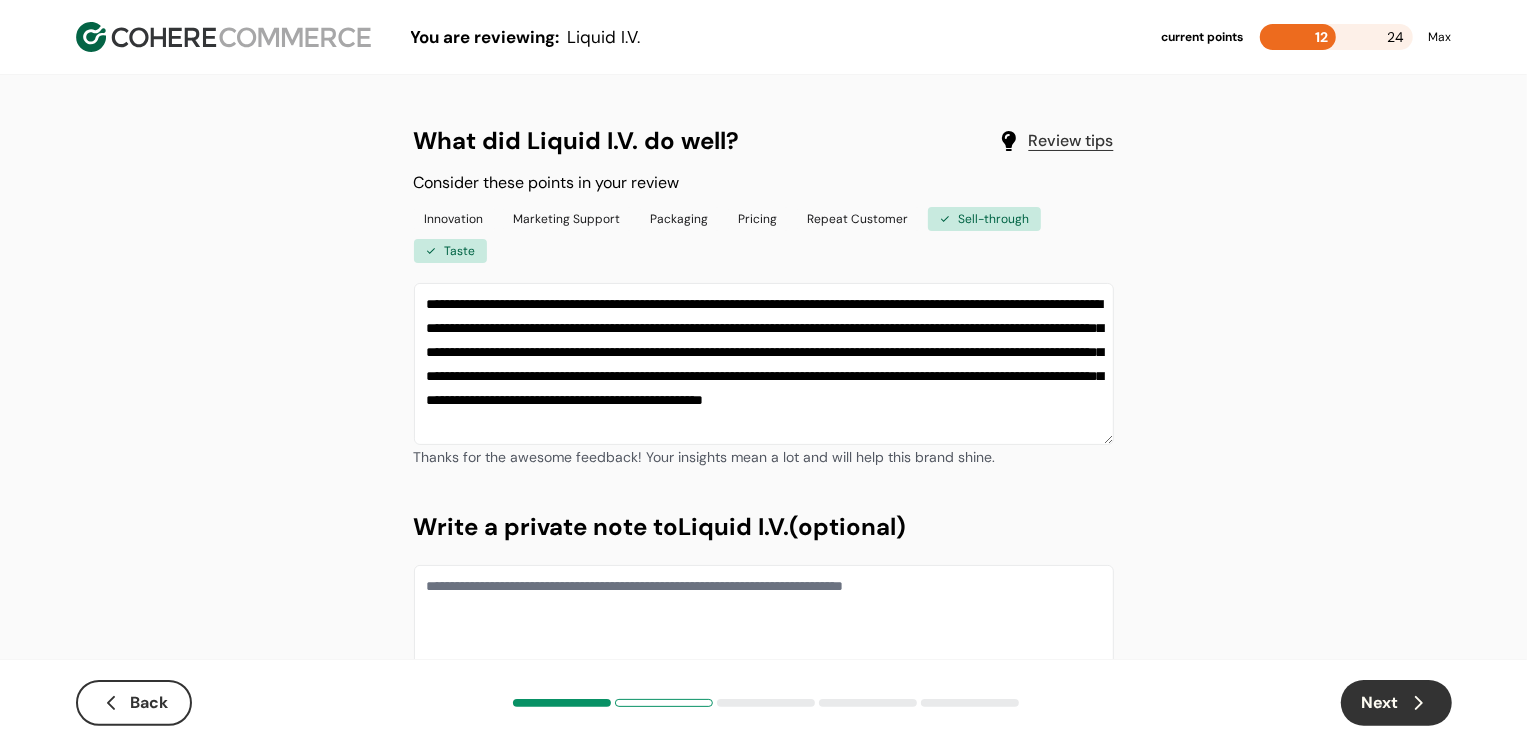 type on "**********" 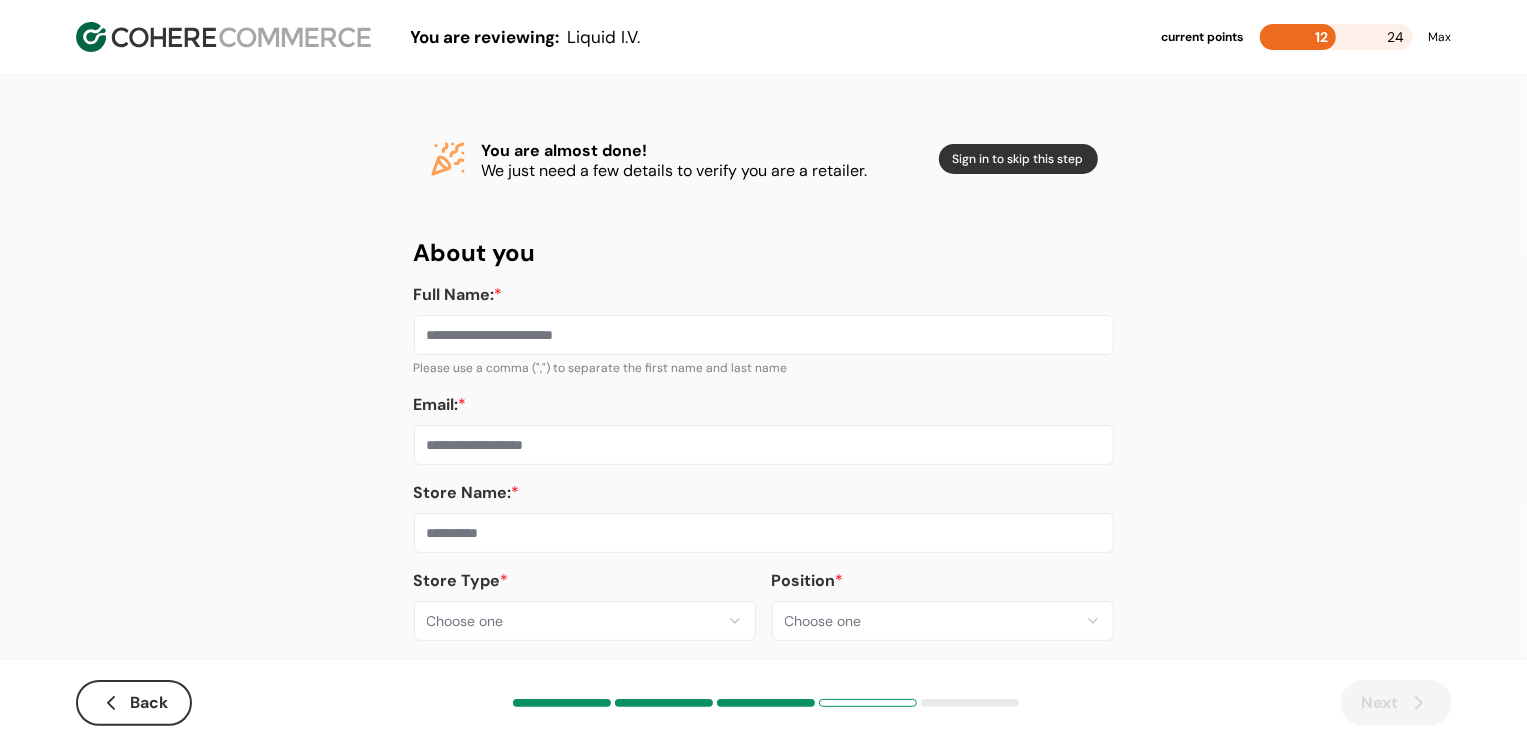 click on "**********" at bounding box center [763, 388] 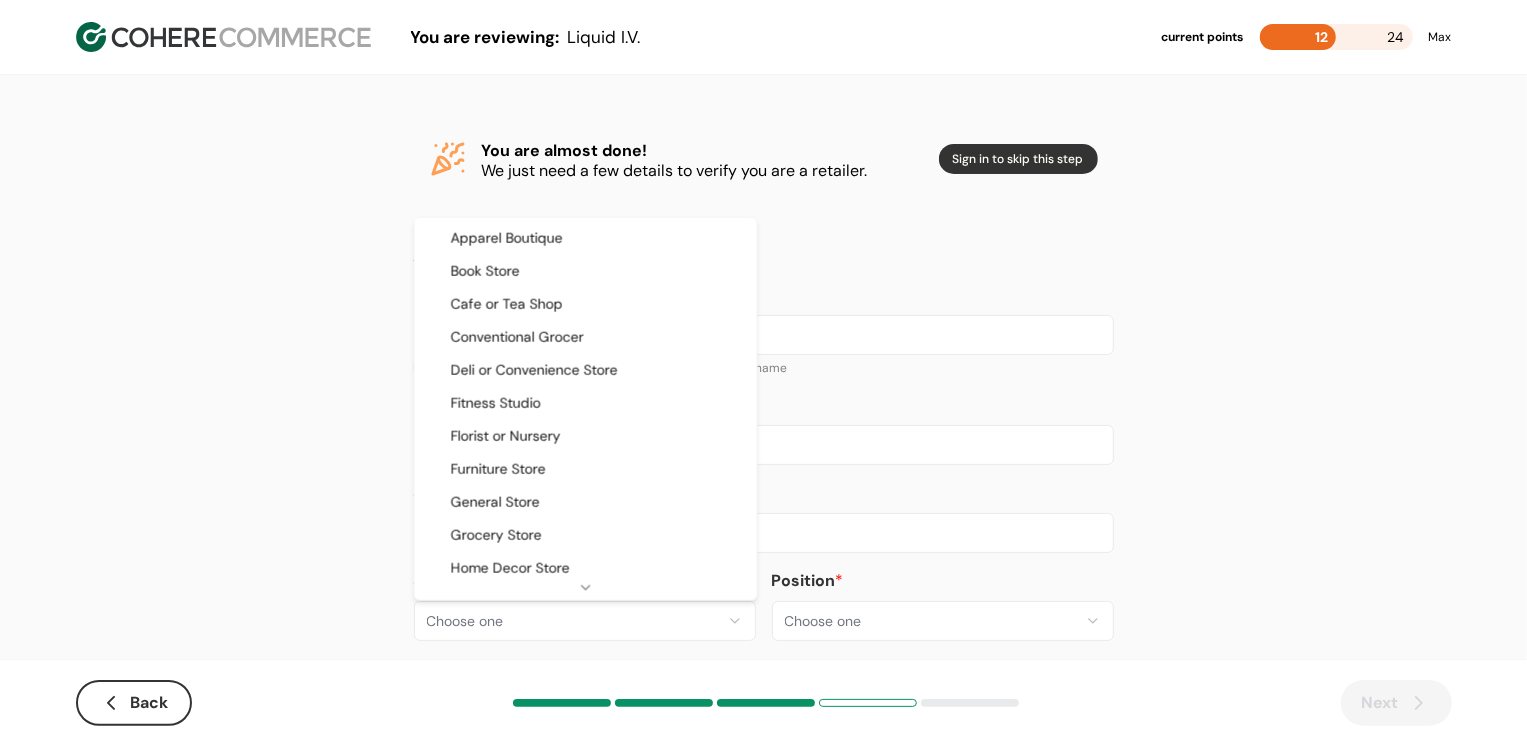 select on "**" 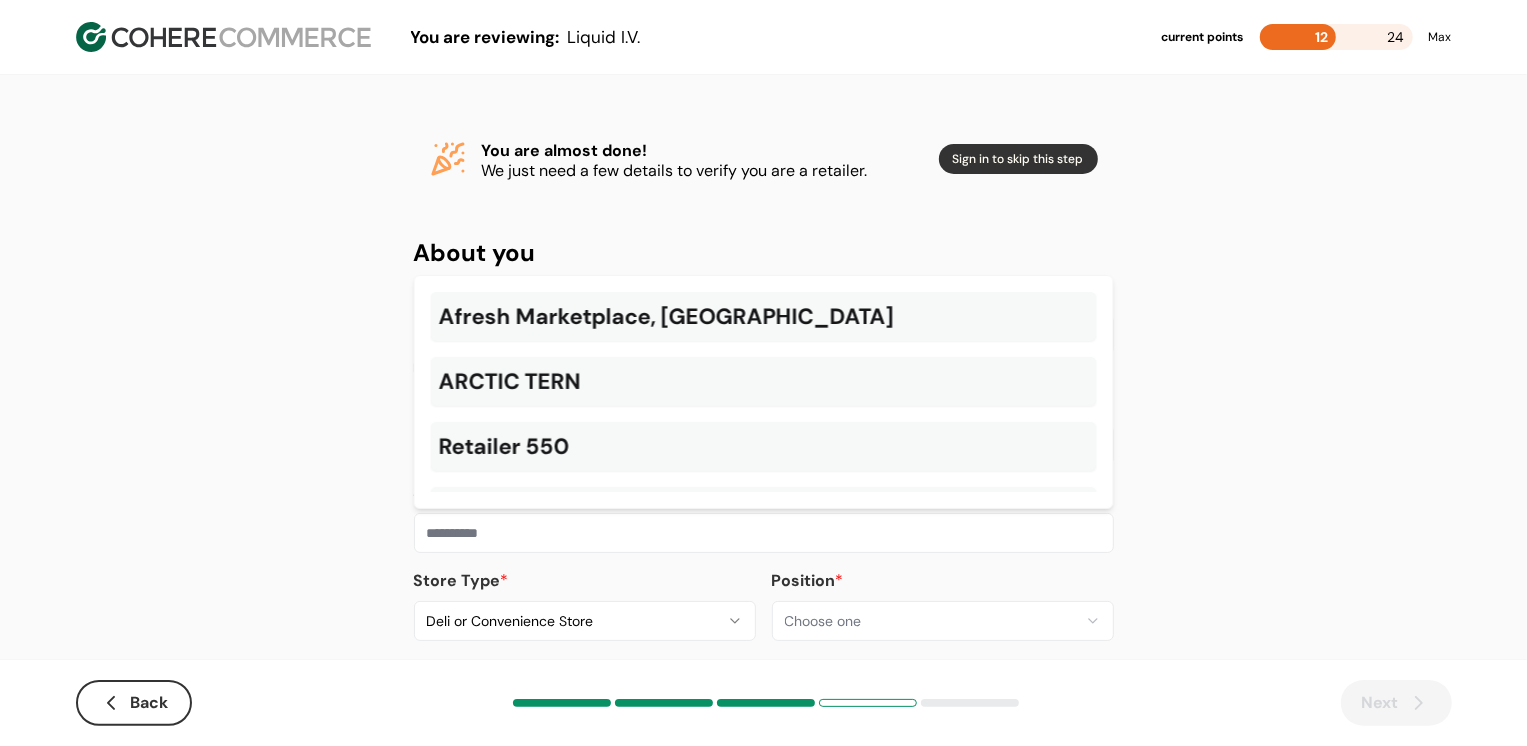 click at bounding box center (764, 533) 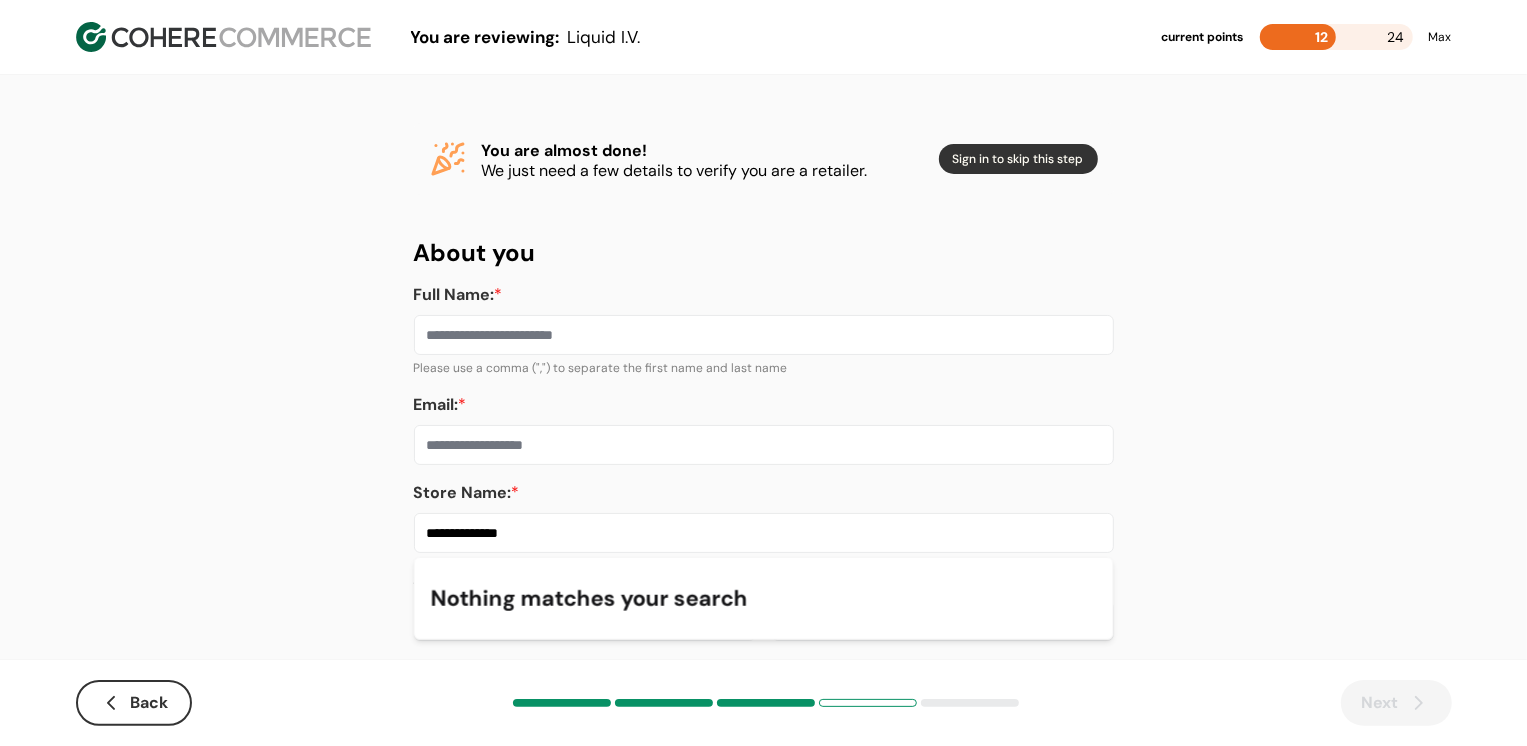 type on "**********" 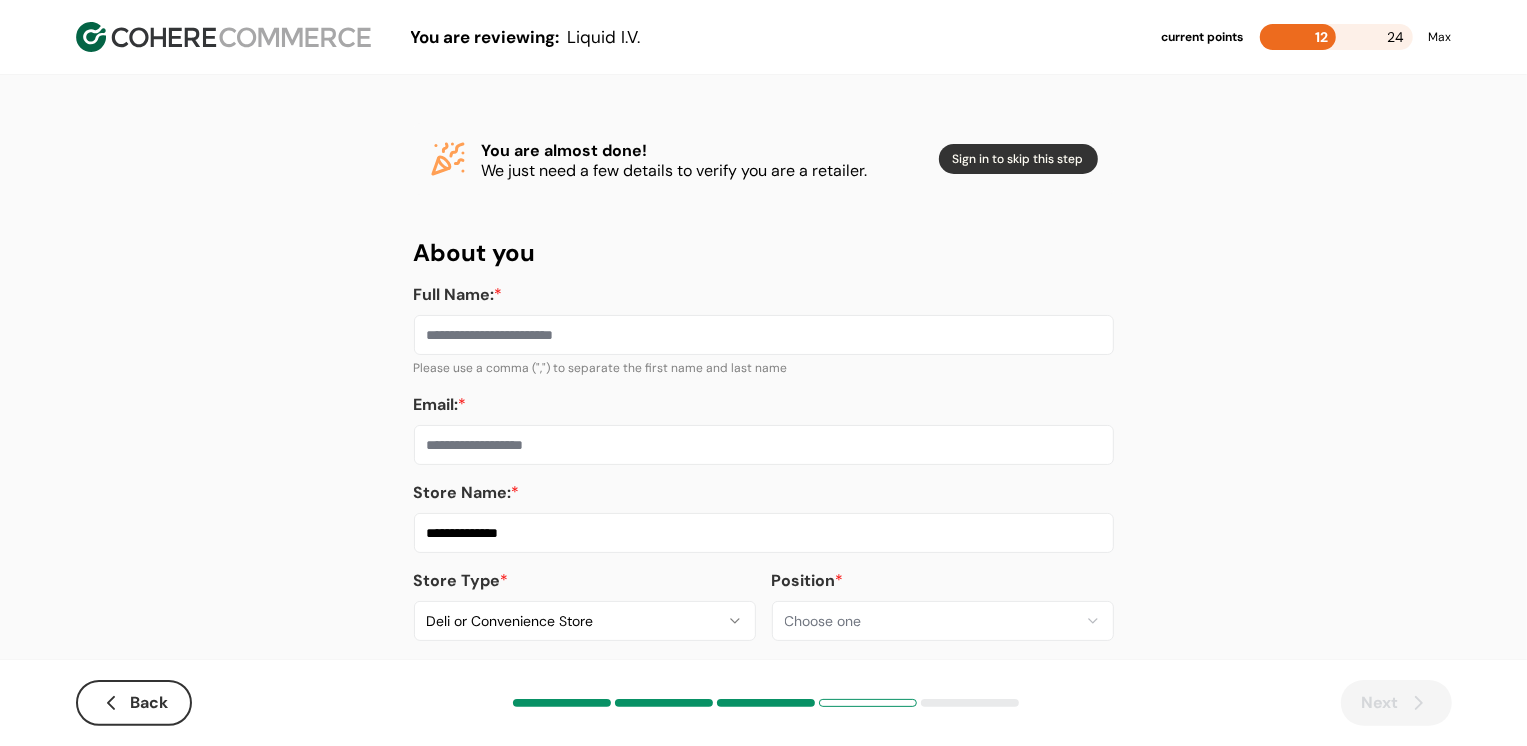click on "Email:  *" at bounding box center (764, 445) 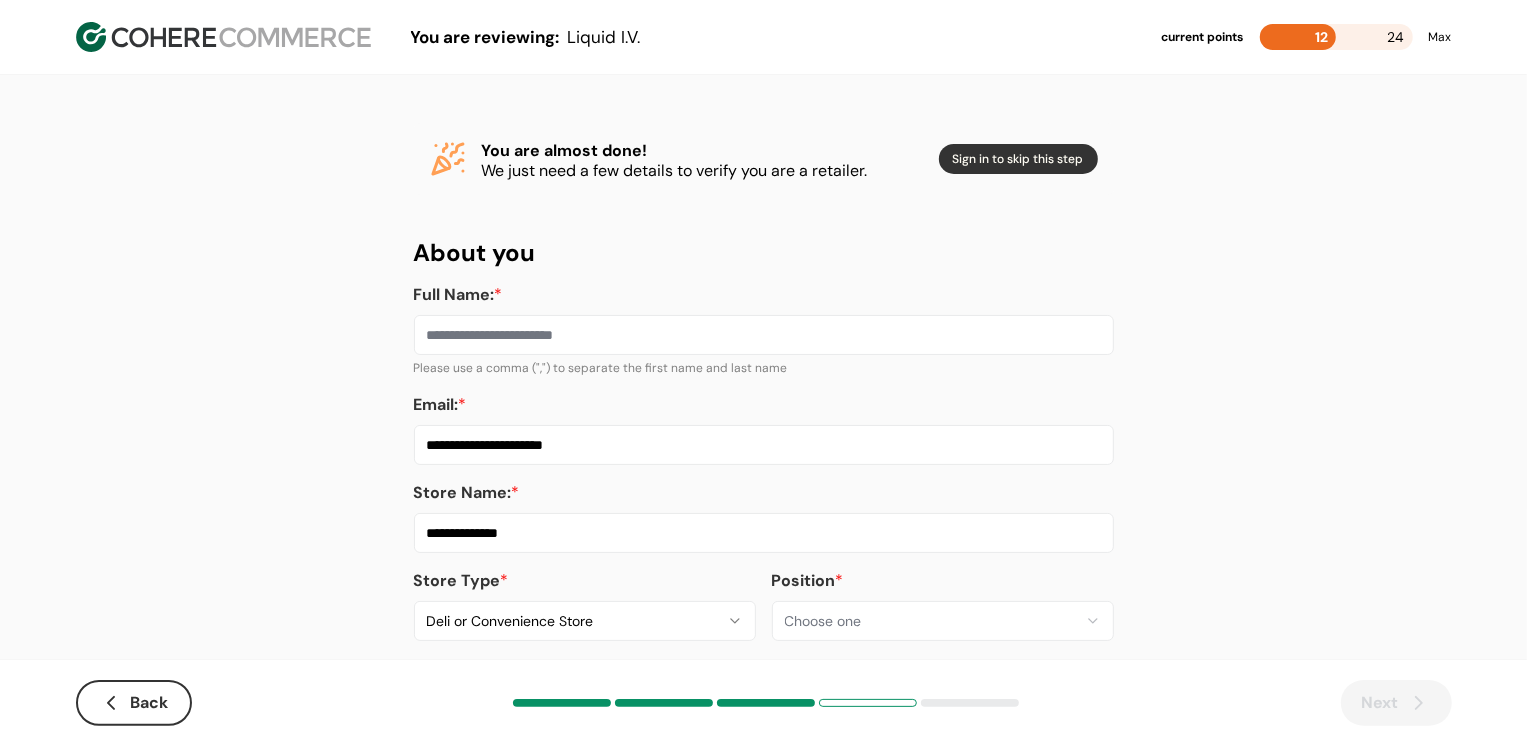 type on "**********" 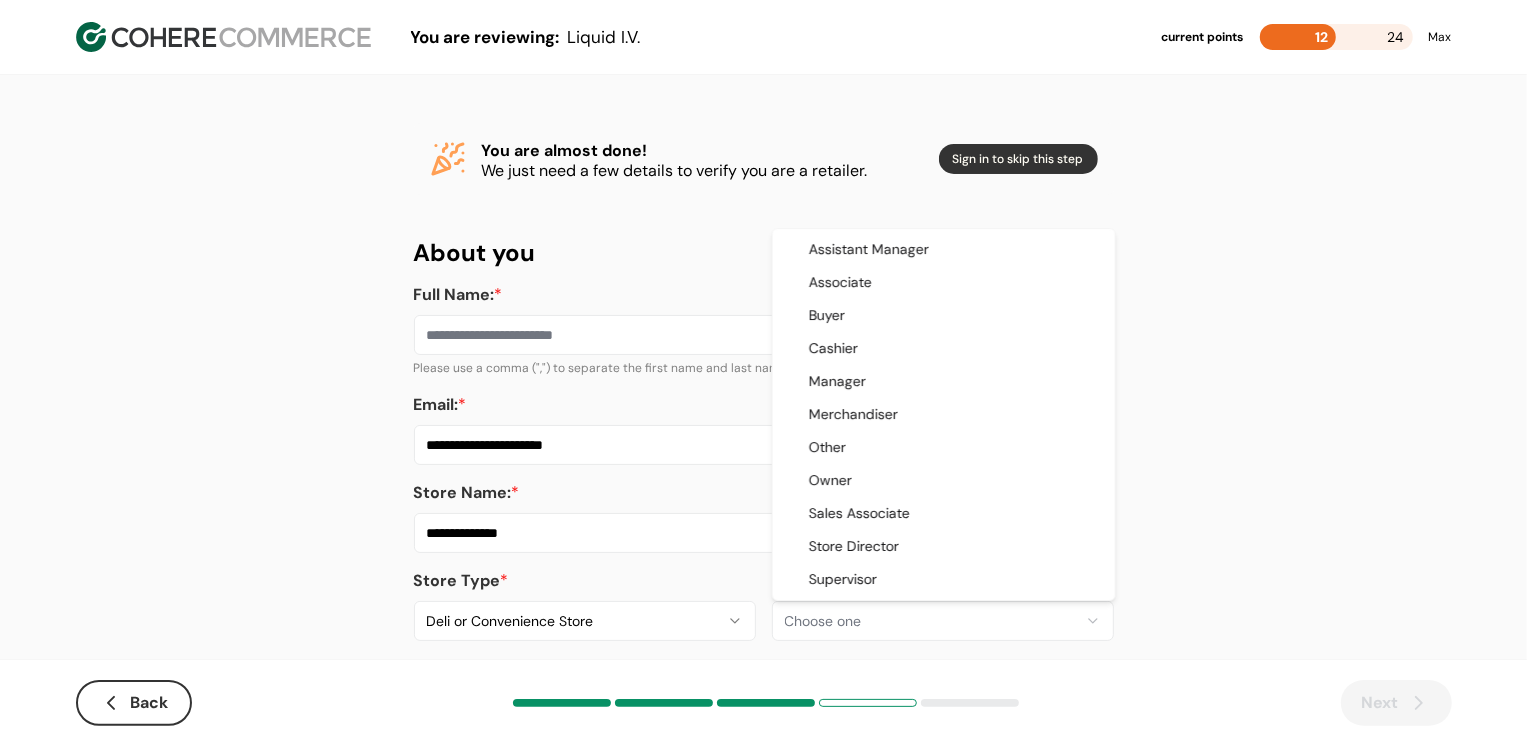 click on "**********" at bounding box center [763, 388] 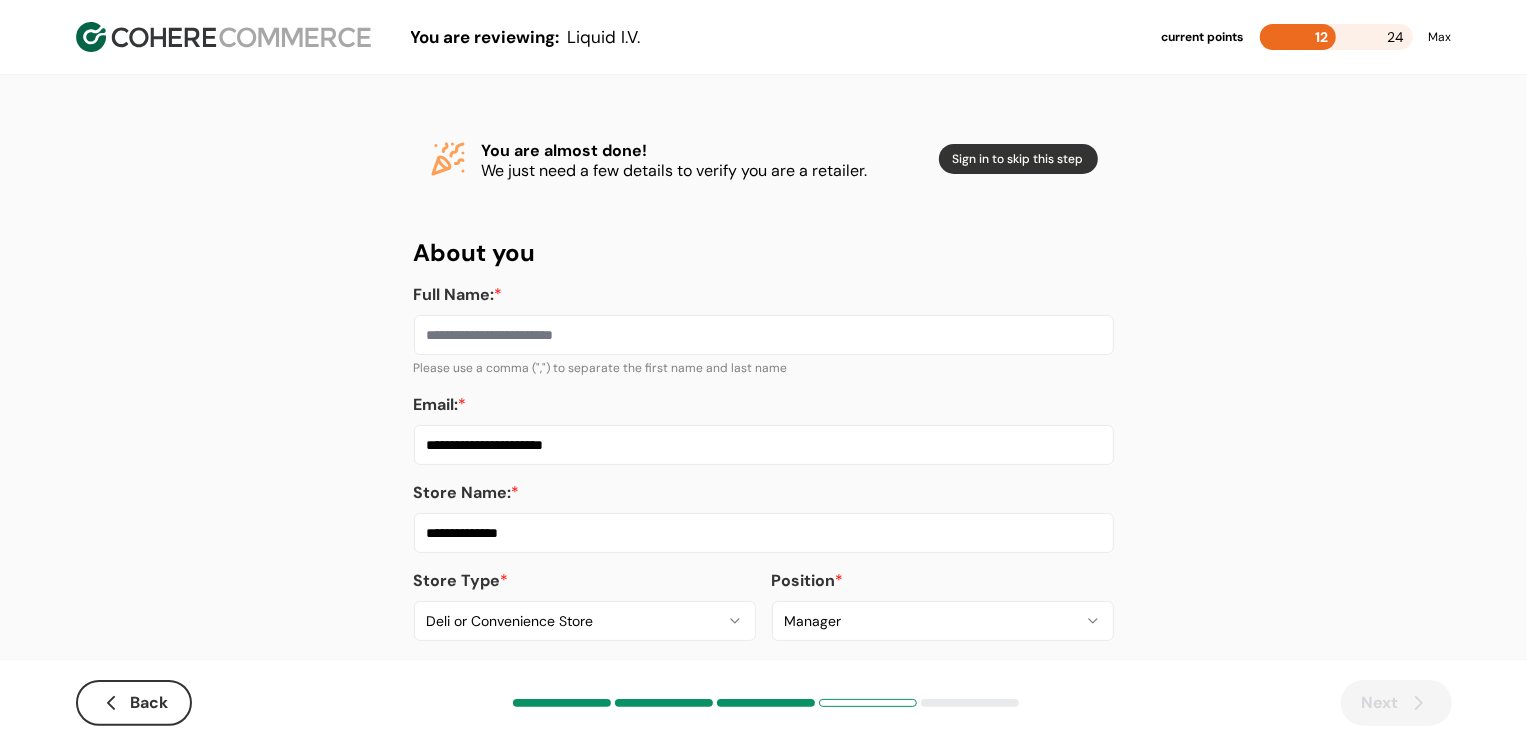 click on "Full Name:  *" at bounding box center [764, 319] 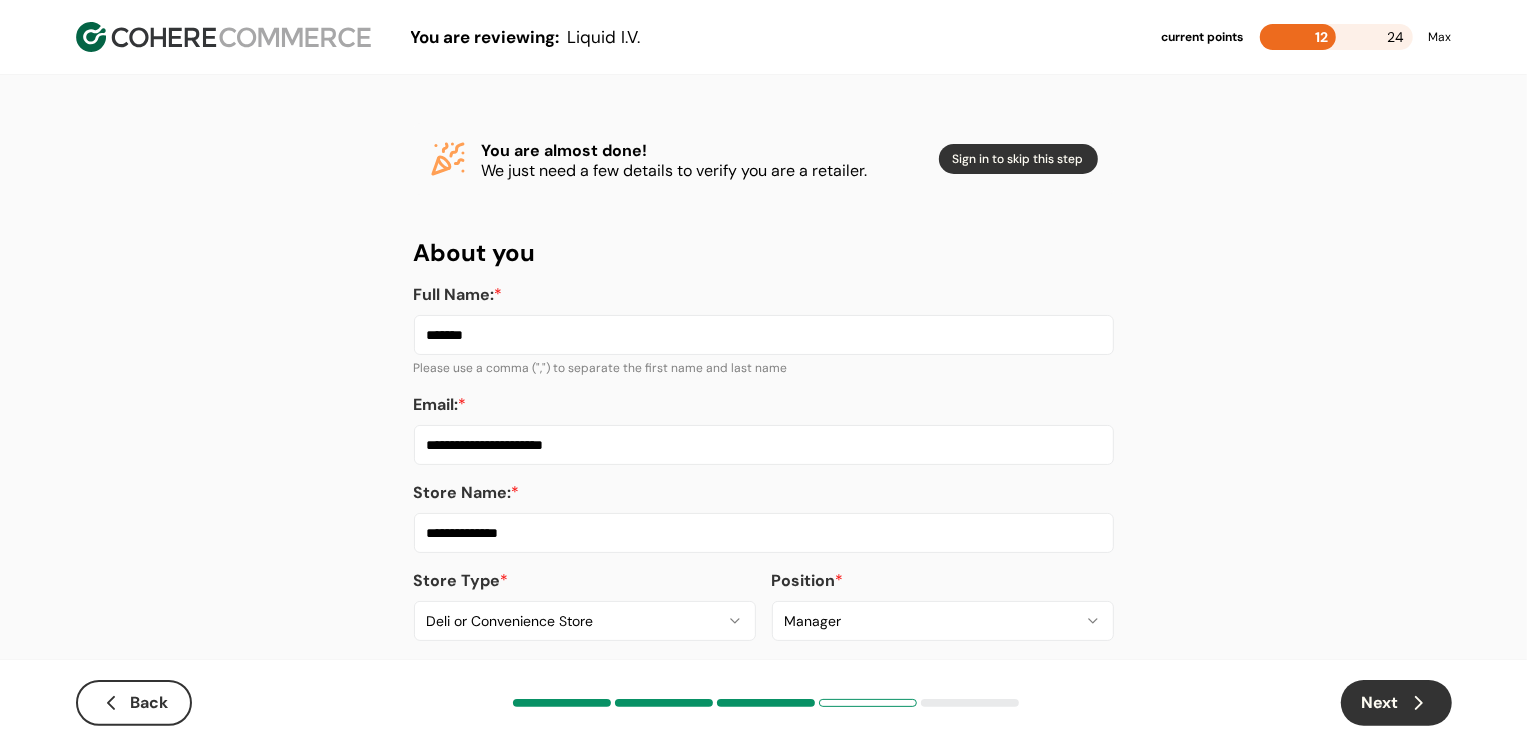 type on "*******" 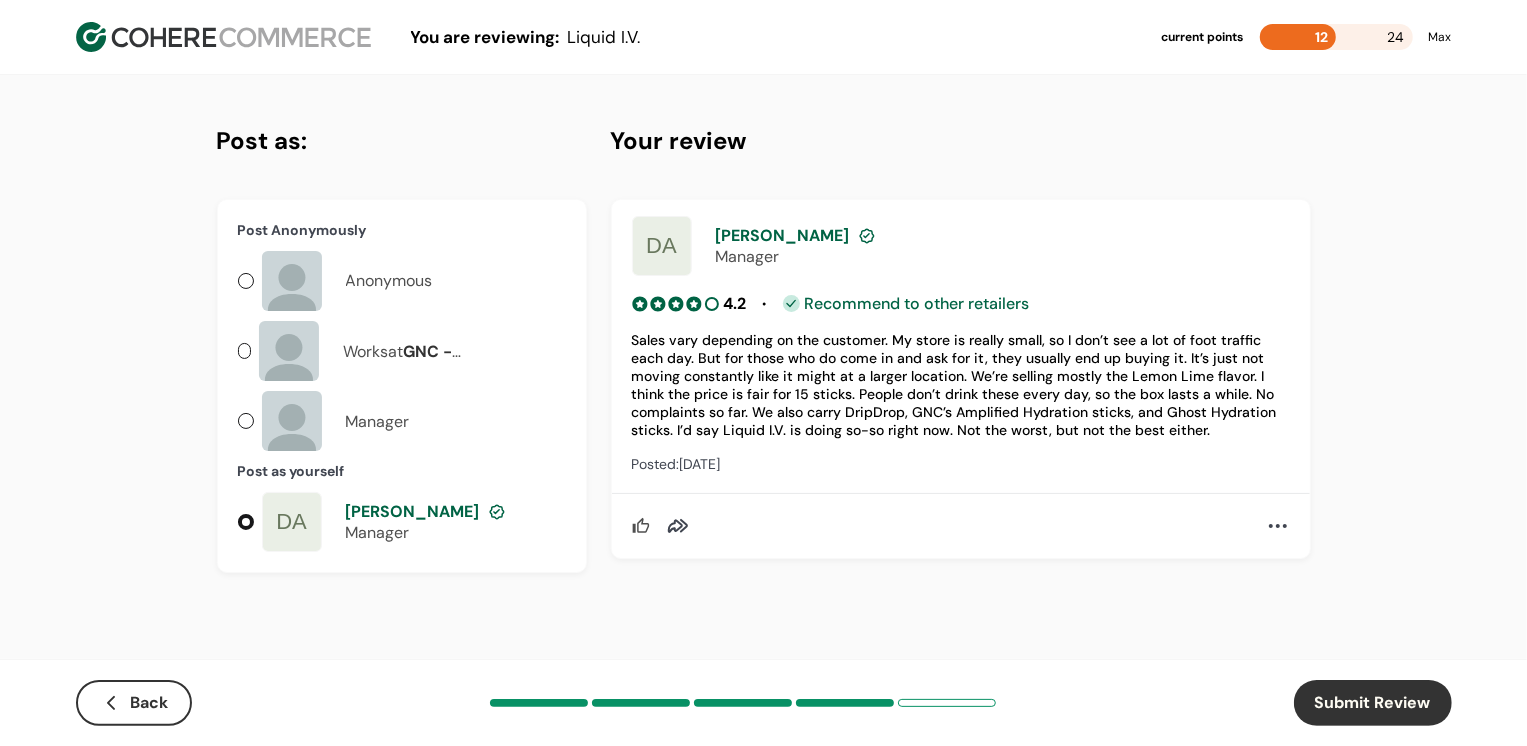 click on "Anonymous" at bounding box center [389, 281] 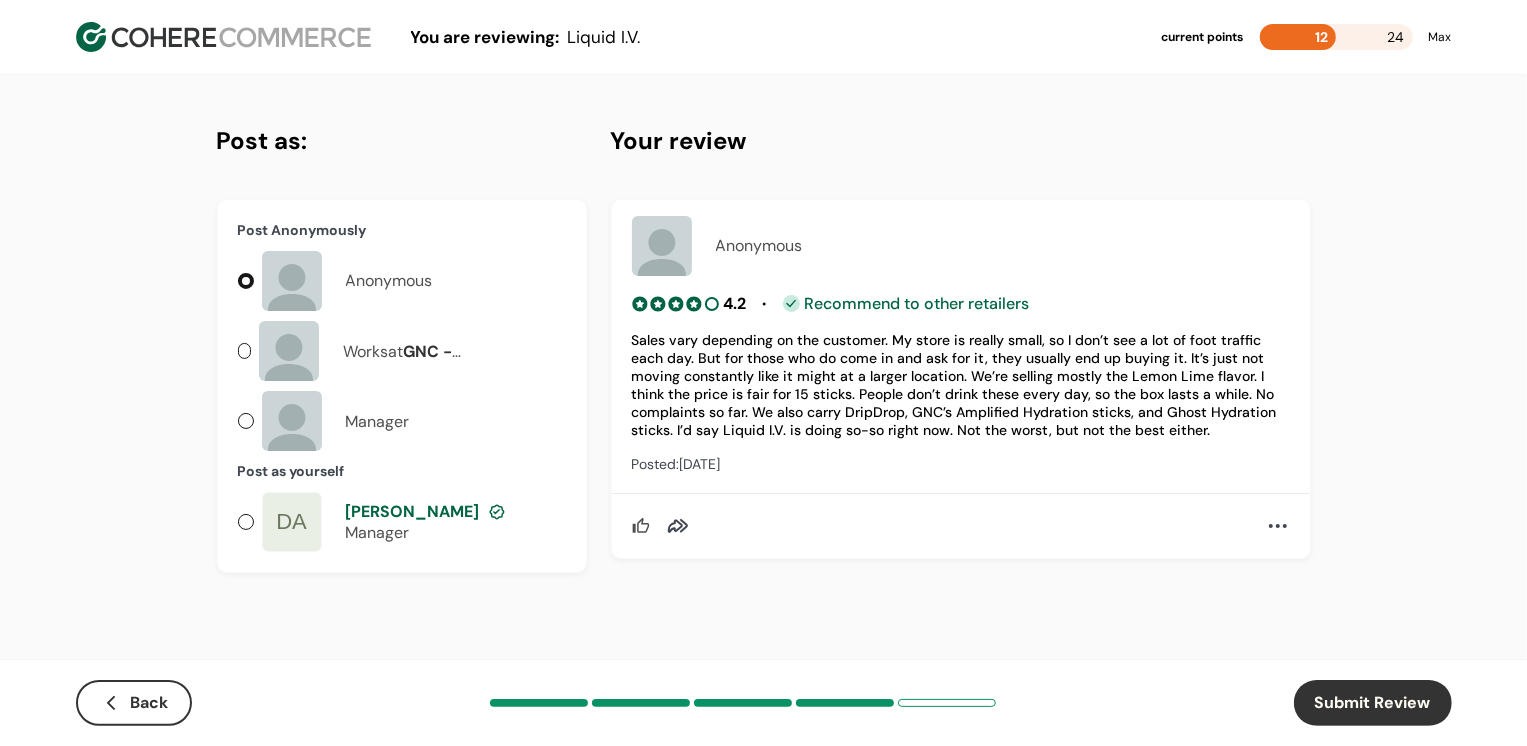 click on "Submit Review" at bounding box center [1373, 703] 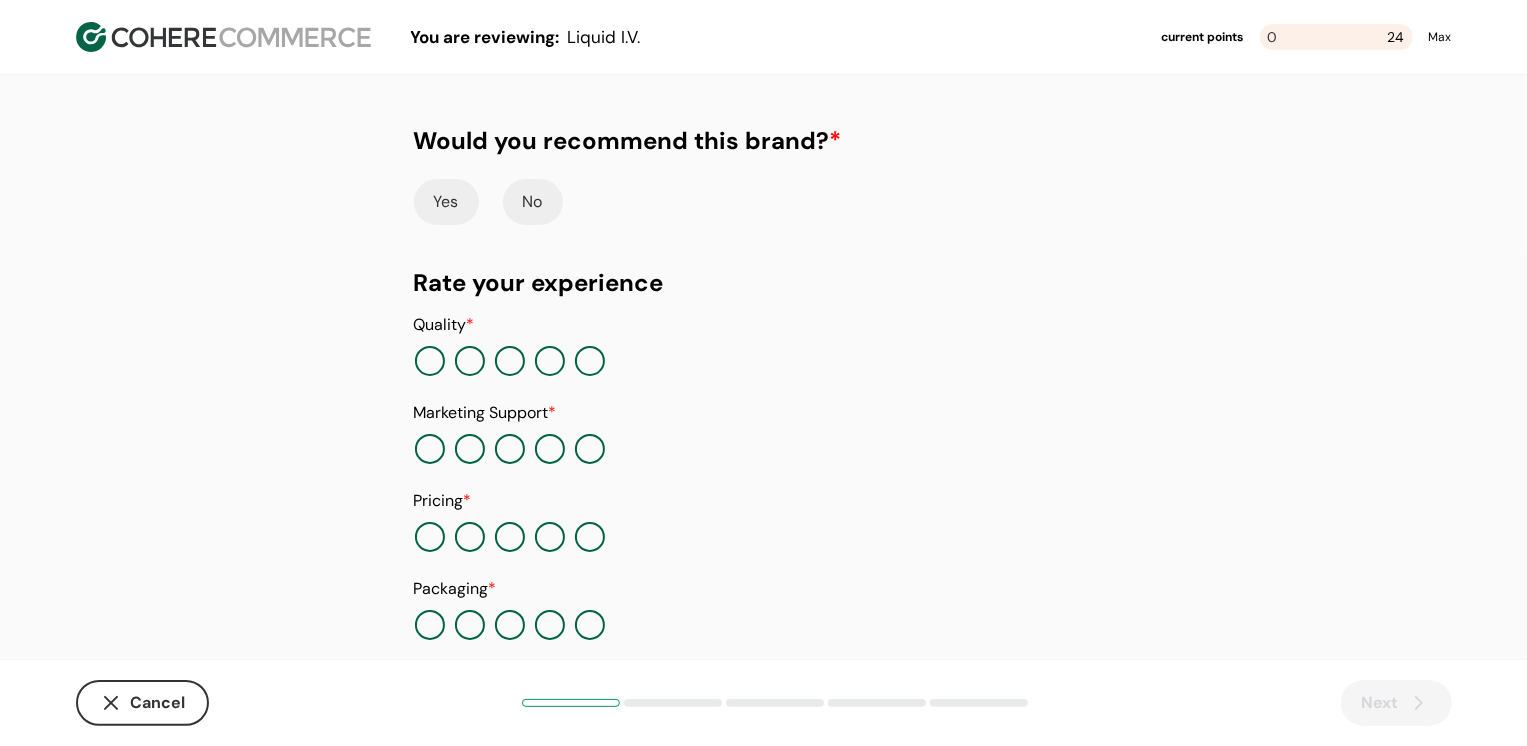 click on "Yes" at bounding box center [446, 202] 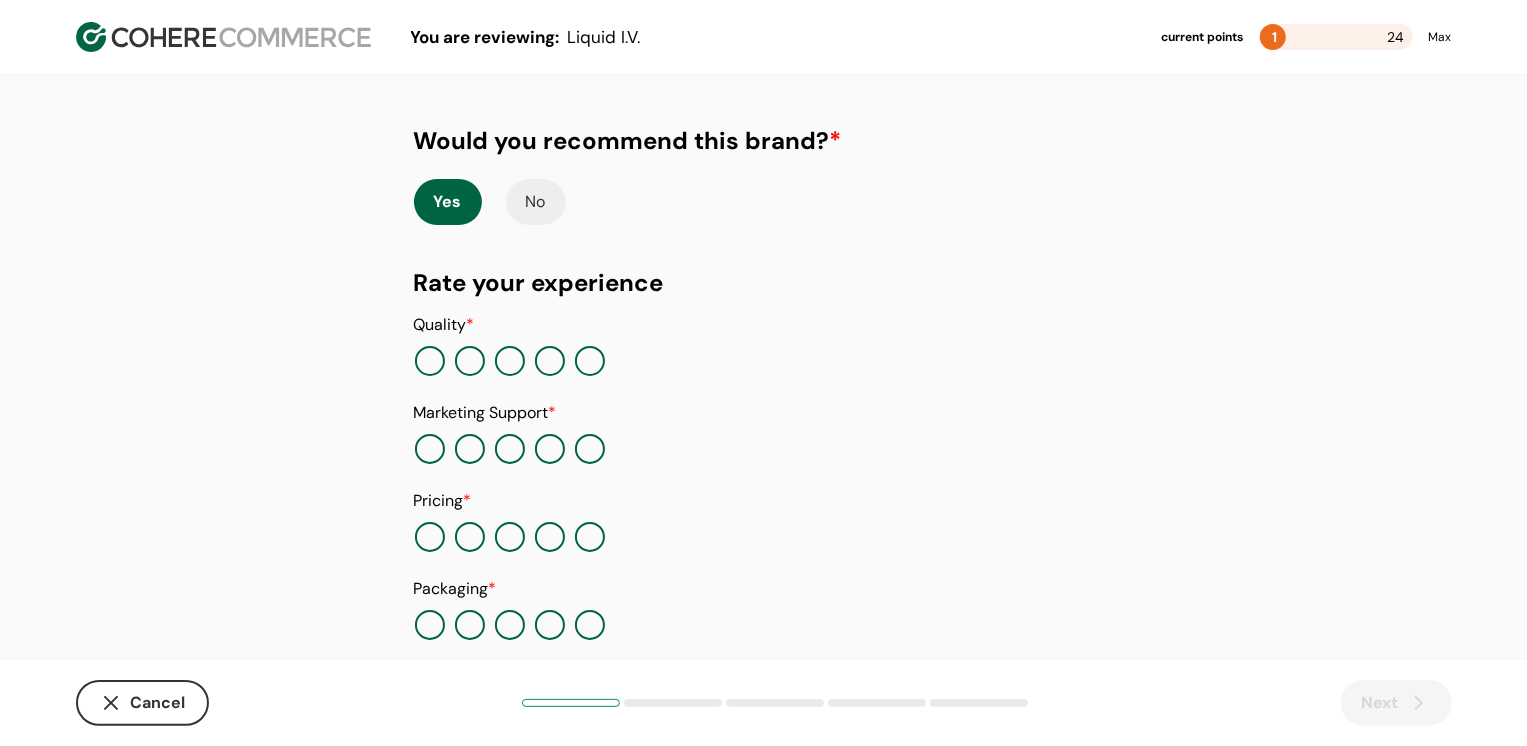 click at bounding box center (590, 361) 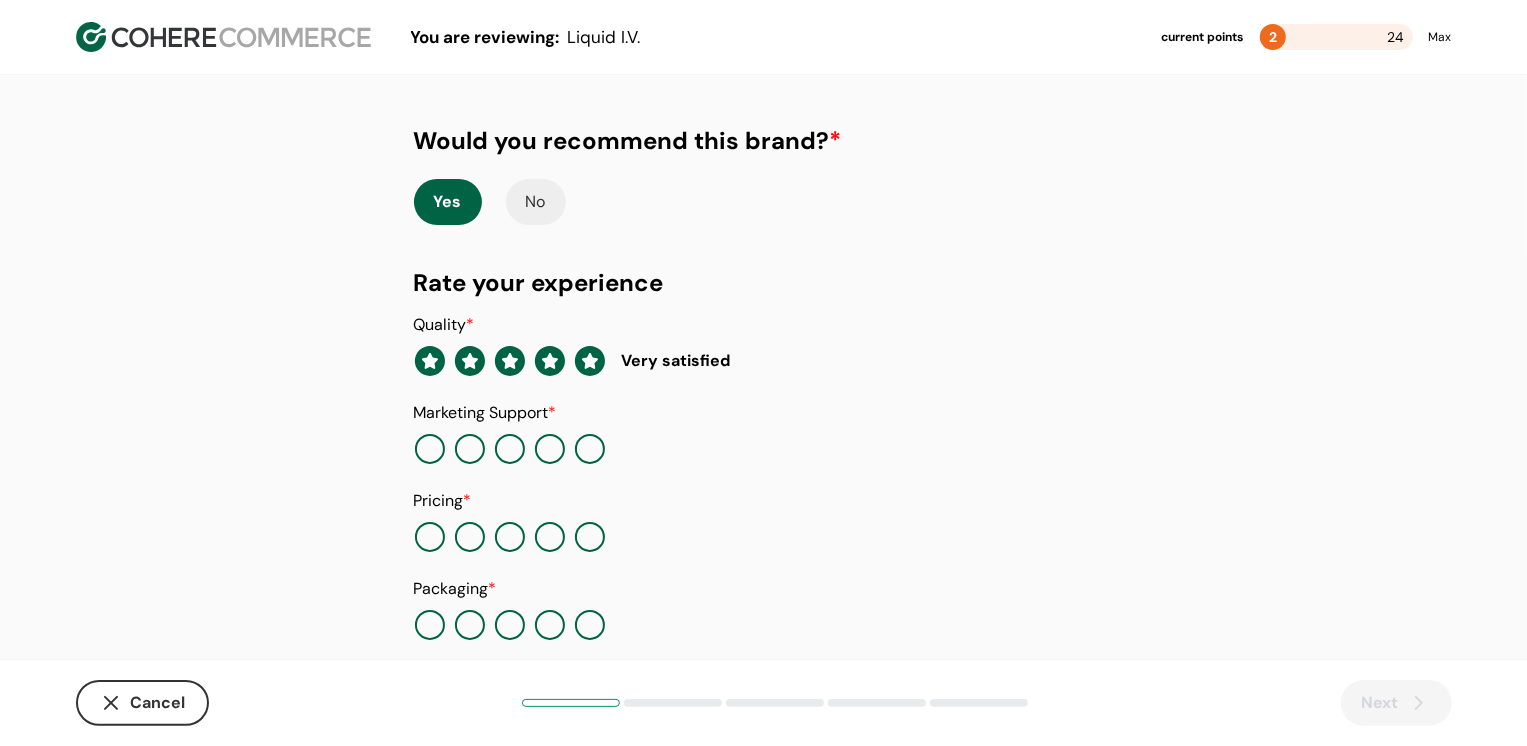 click at bounding box center [430, 449] 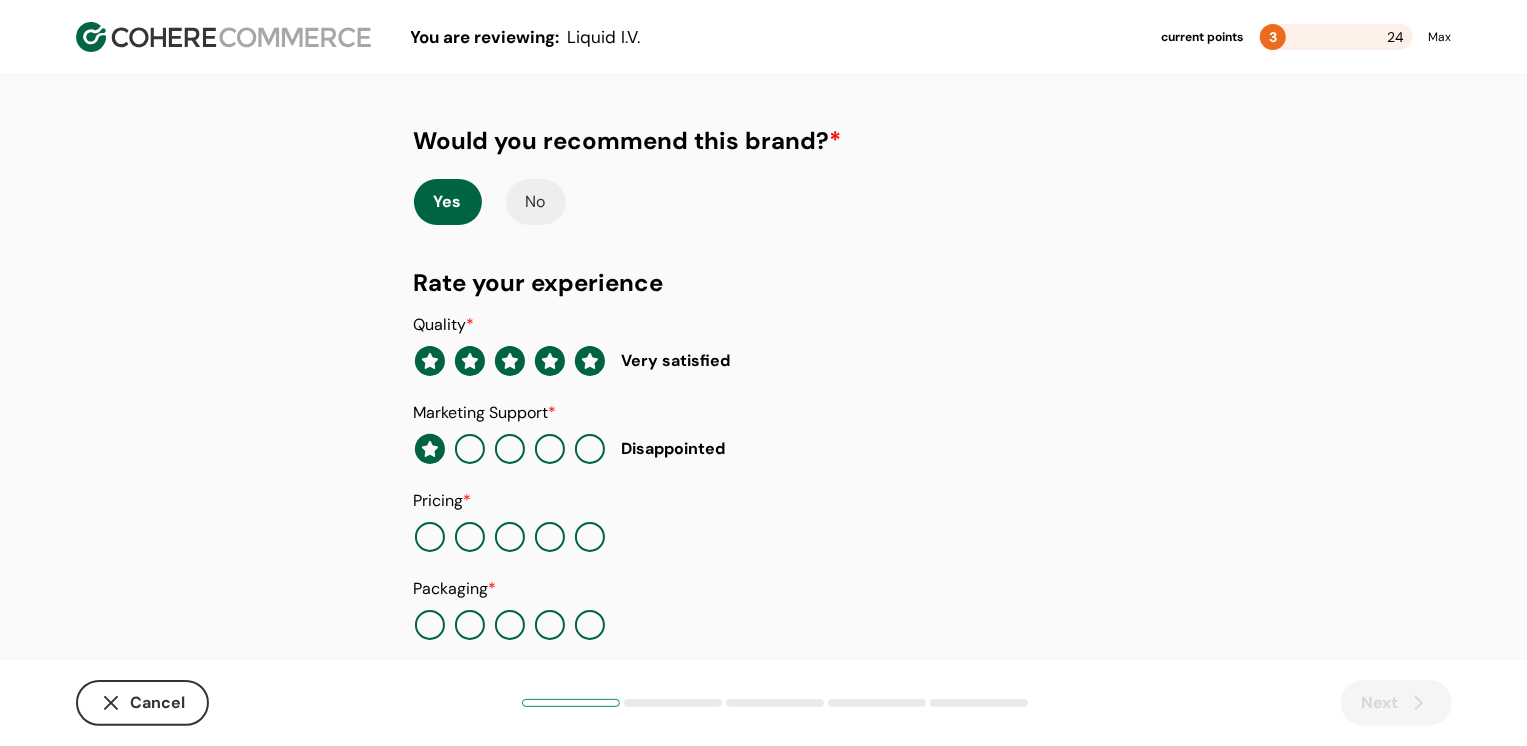click at bounding box center (510, 537) 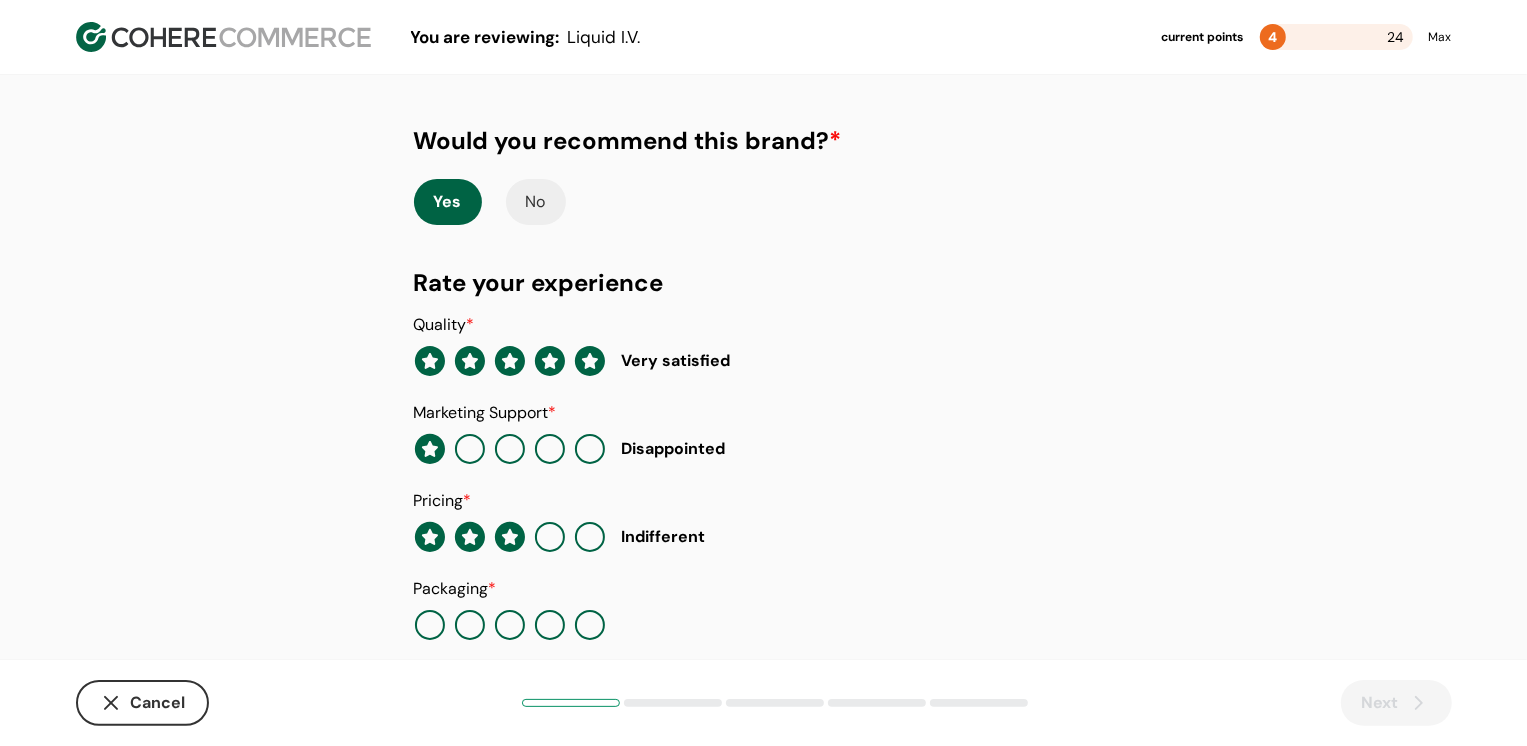 scroll, scrollTop: 205, scrollLeft: 0, axis: vertical 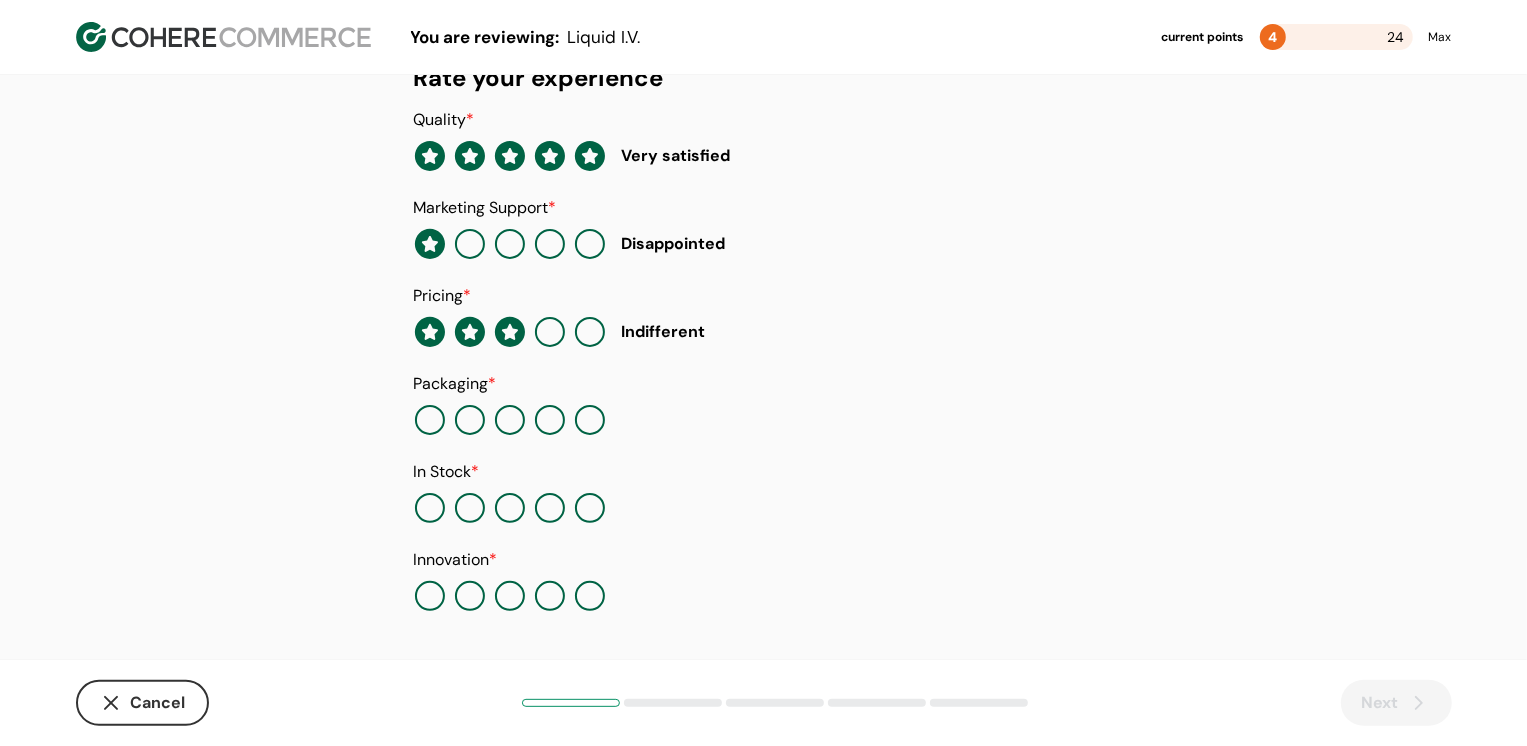click at bounding box center [510, 420] 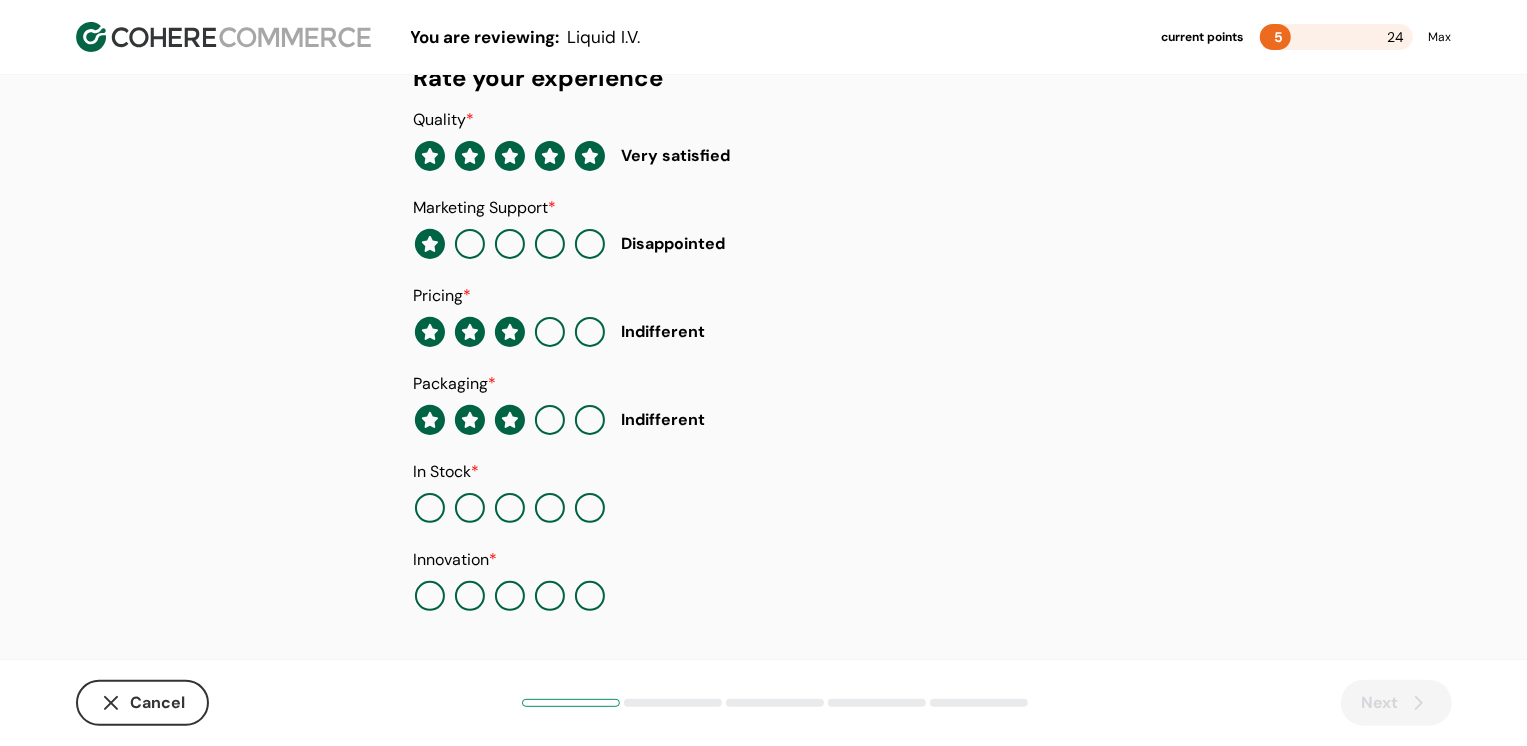 click at bounding box center [590, 508] 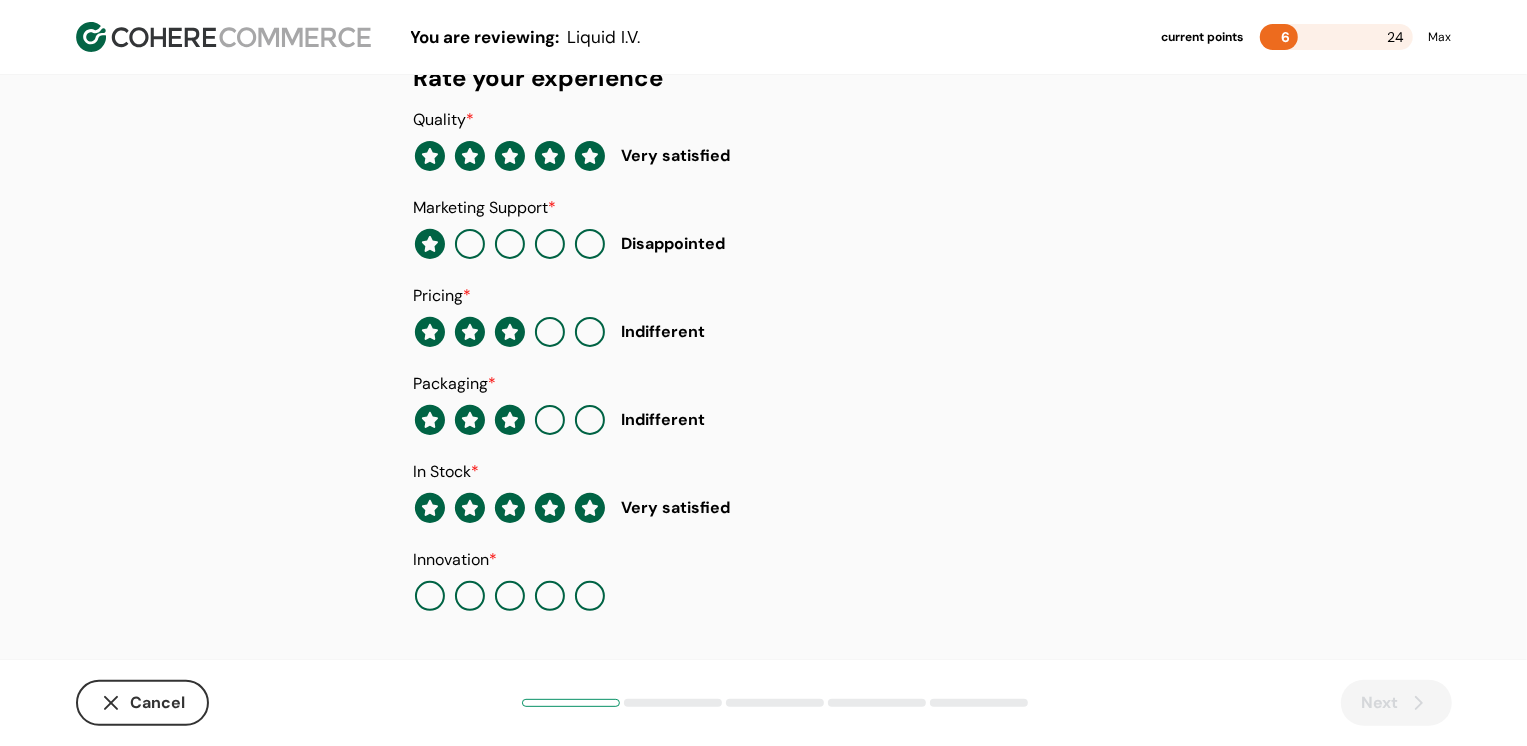 click at bounding box center [430, 596] 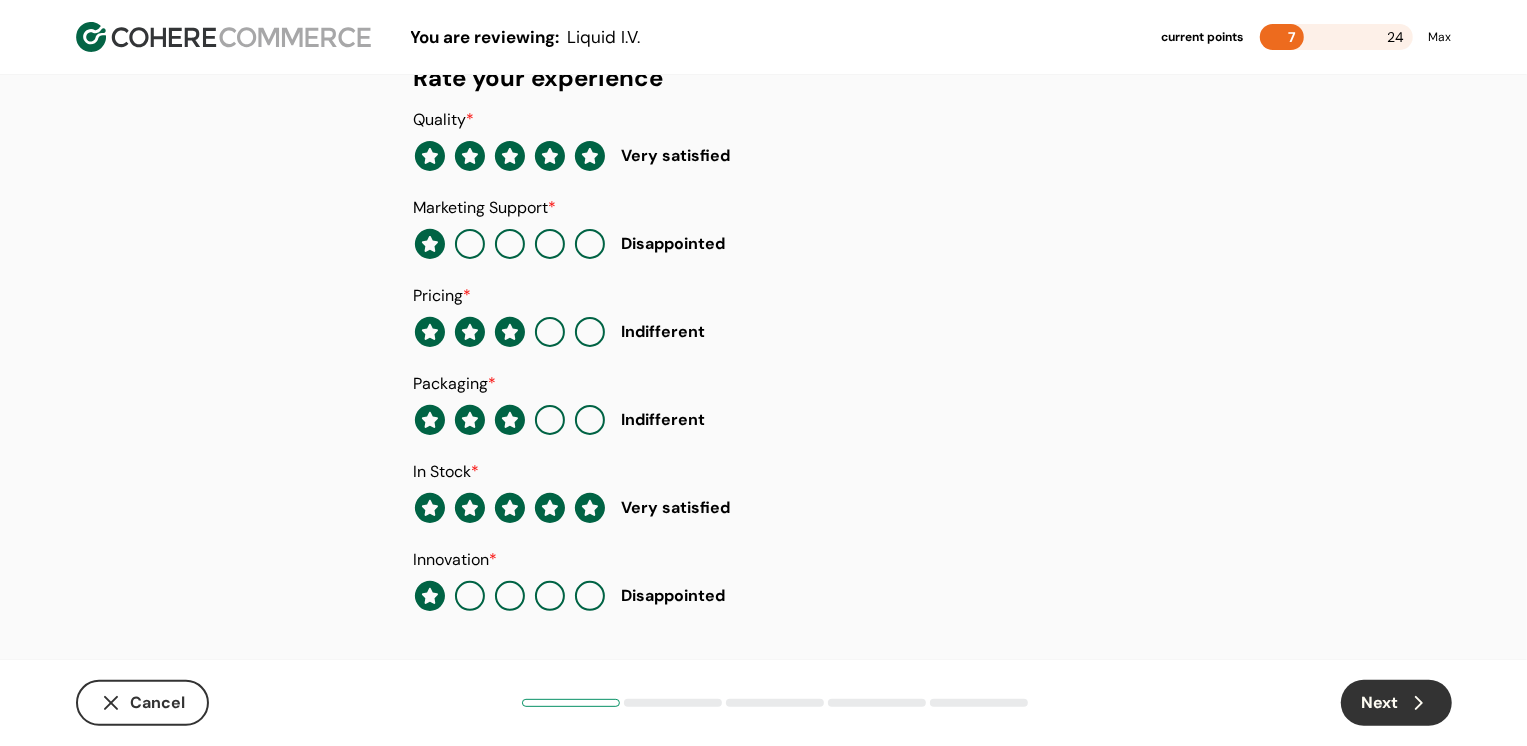 click on "Next" at bounding box center [1396, 703] 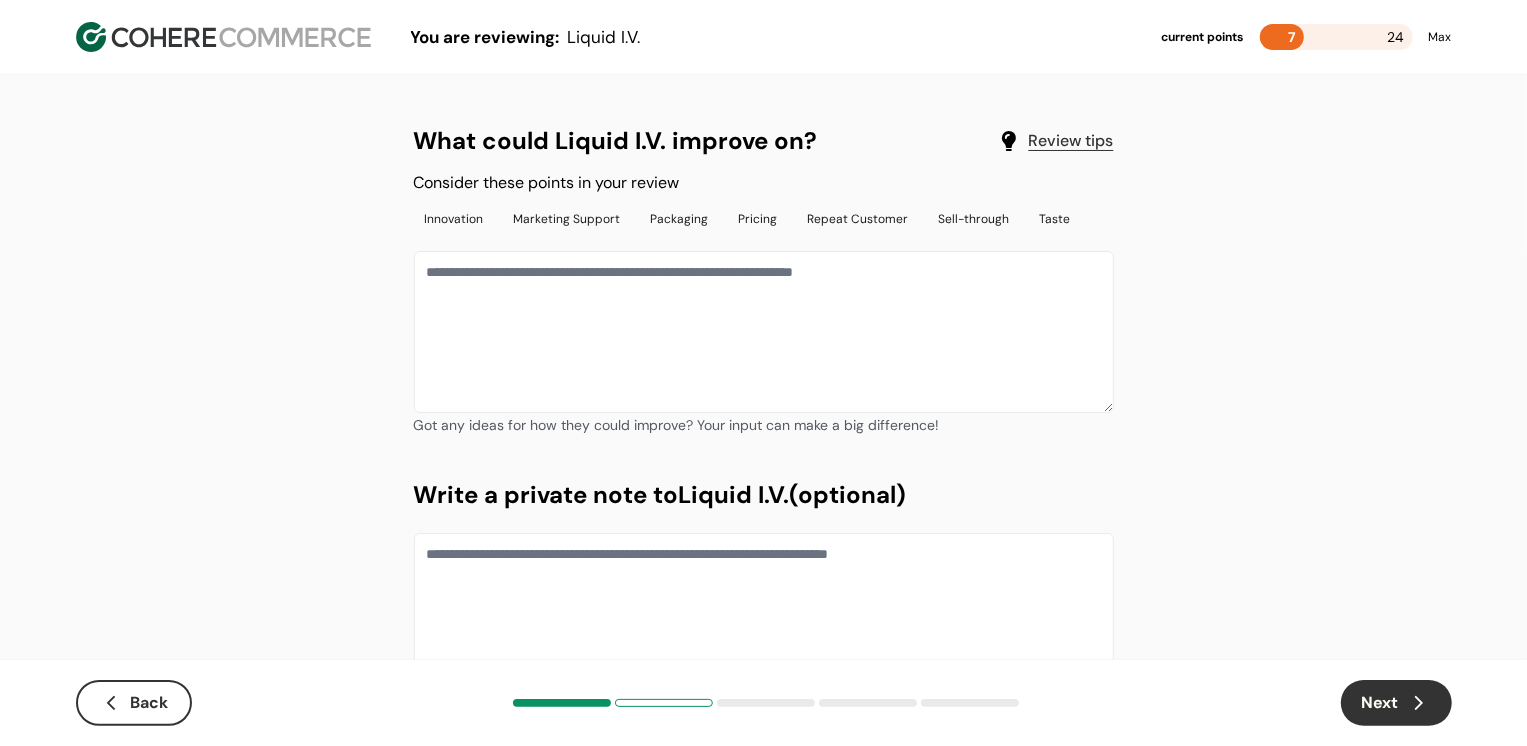 click at bounding box center [764, 332] 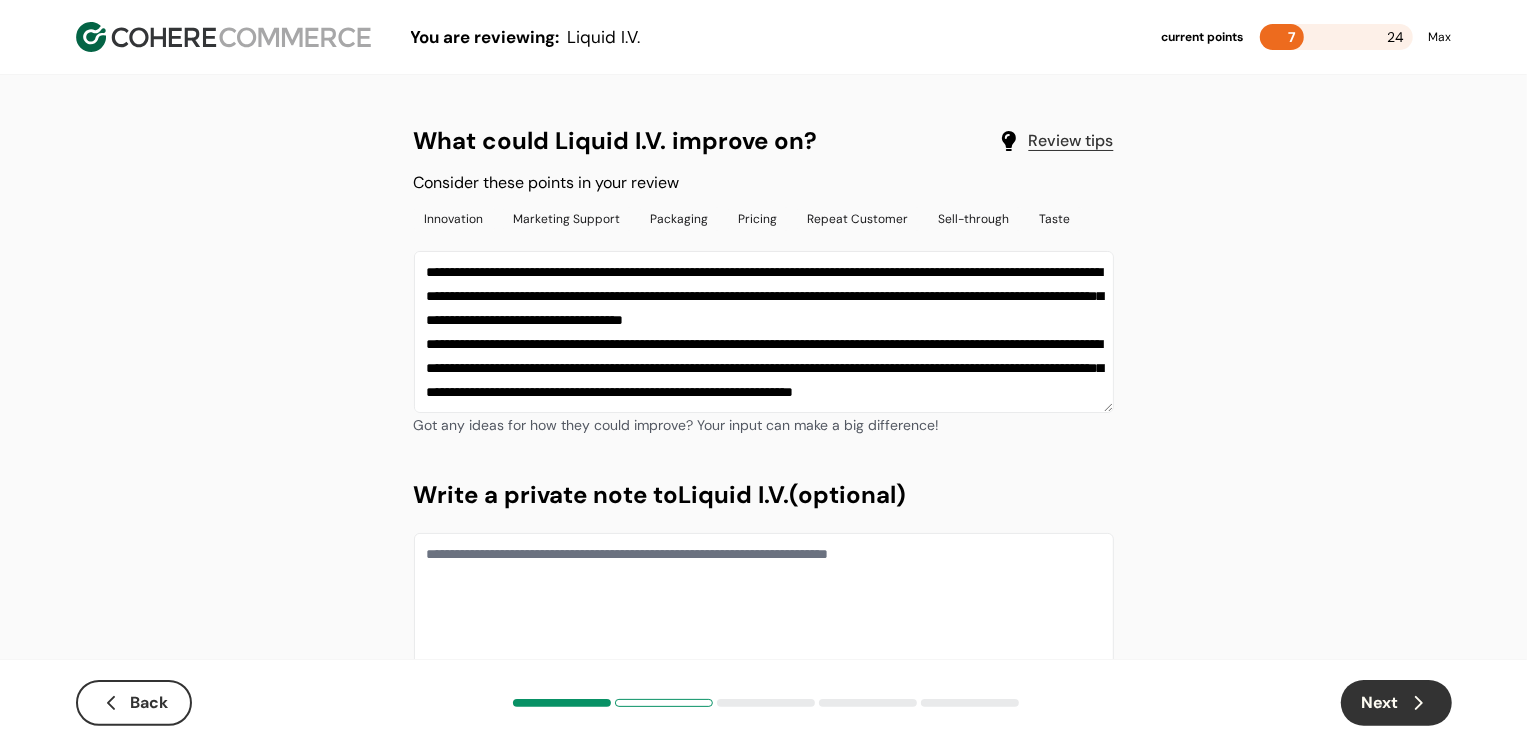 scroll, scrollTop: 157, scrollLeft: 0, axis: vertical 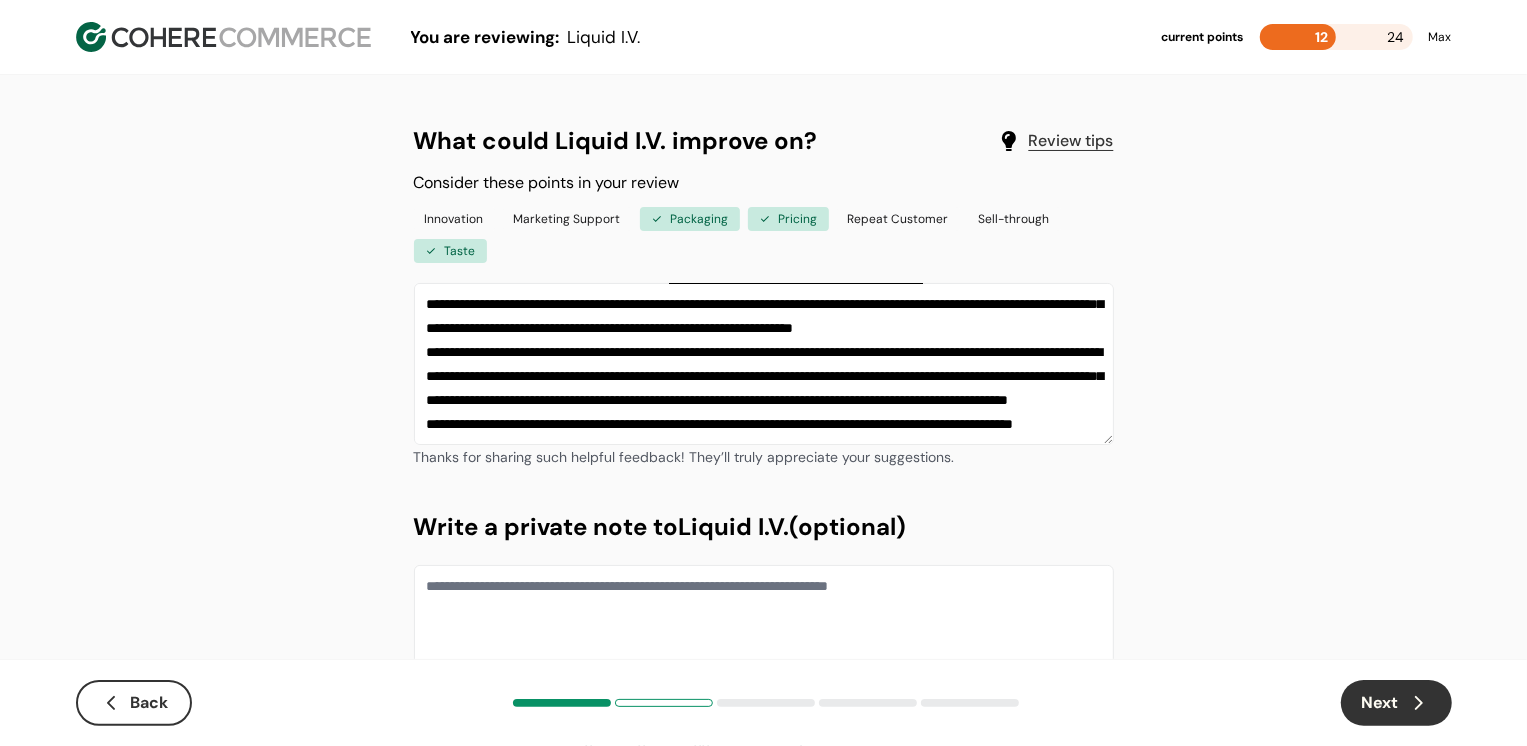 click on "Next" at bounding box center [1396, 703] 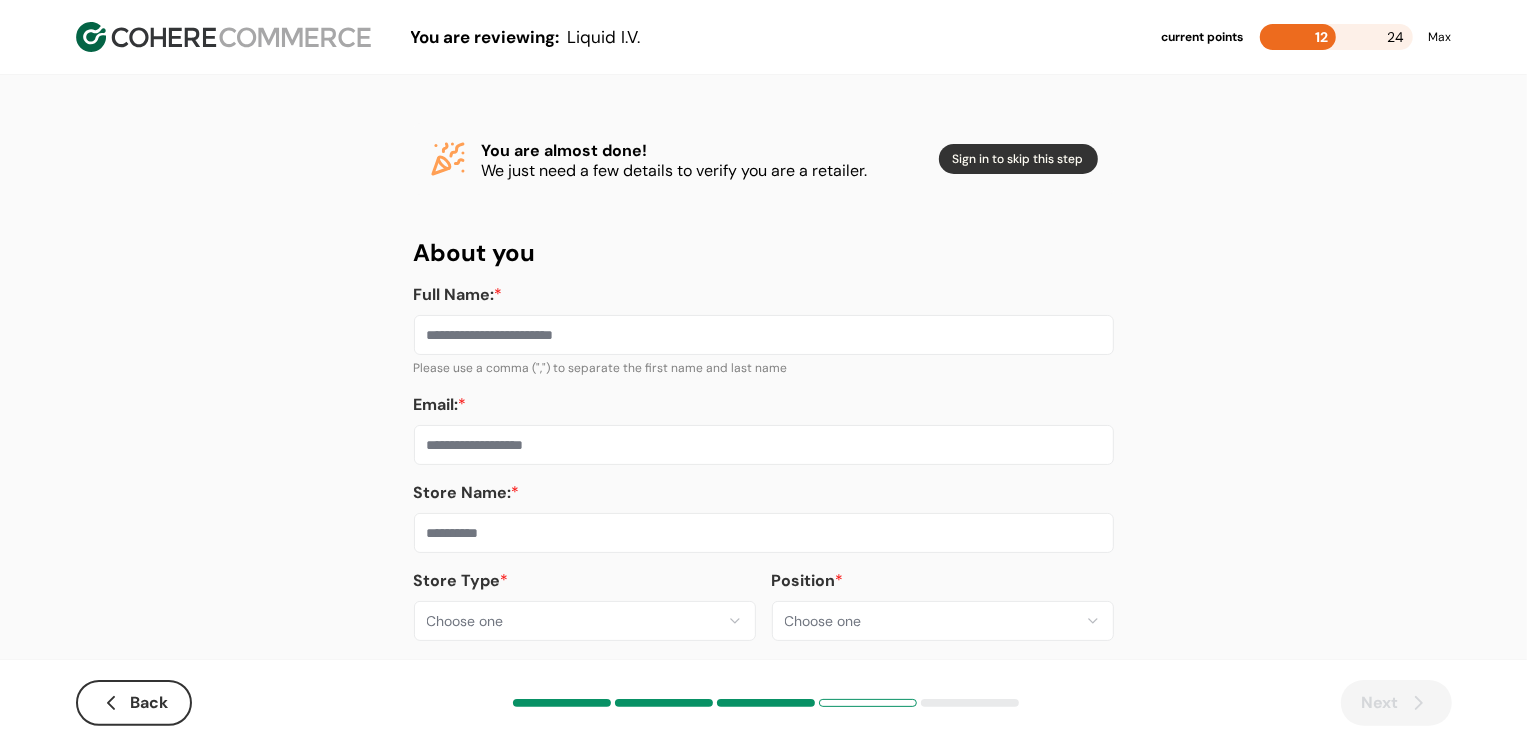 click on "**********" at bounding box center (763, 388) 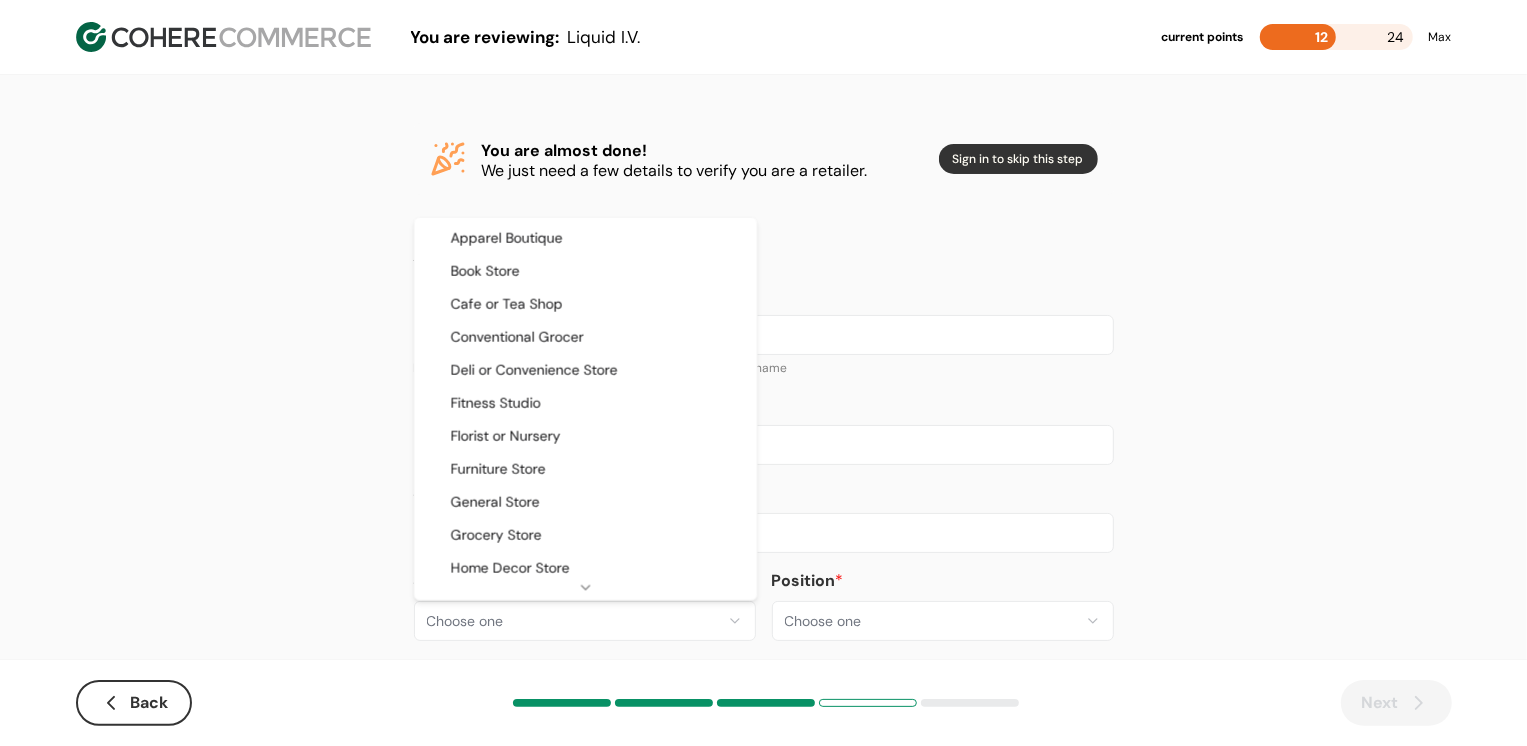 select on "**" 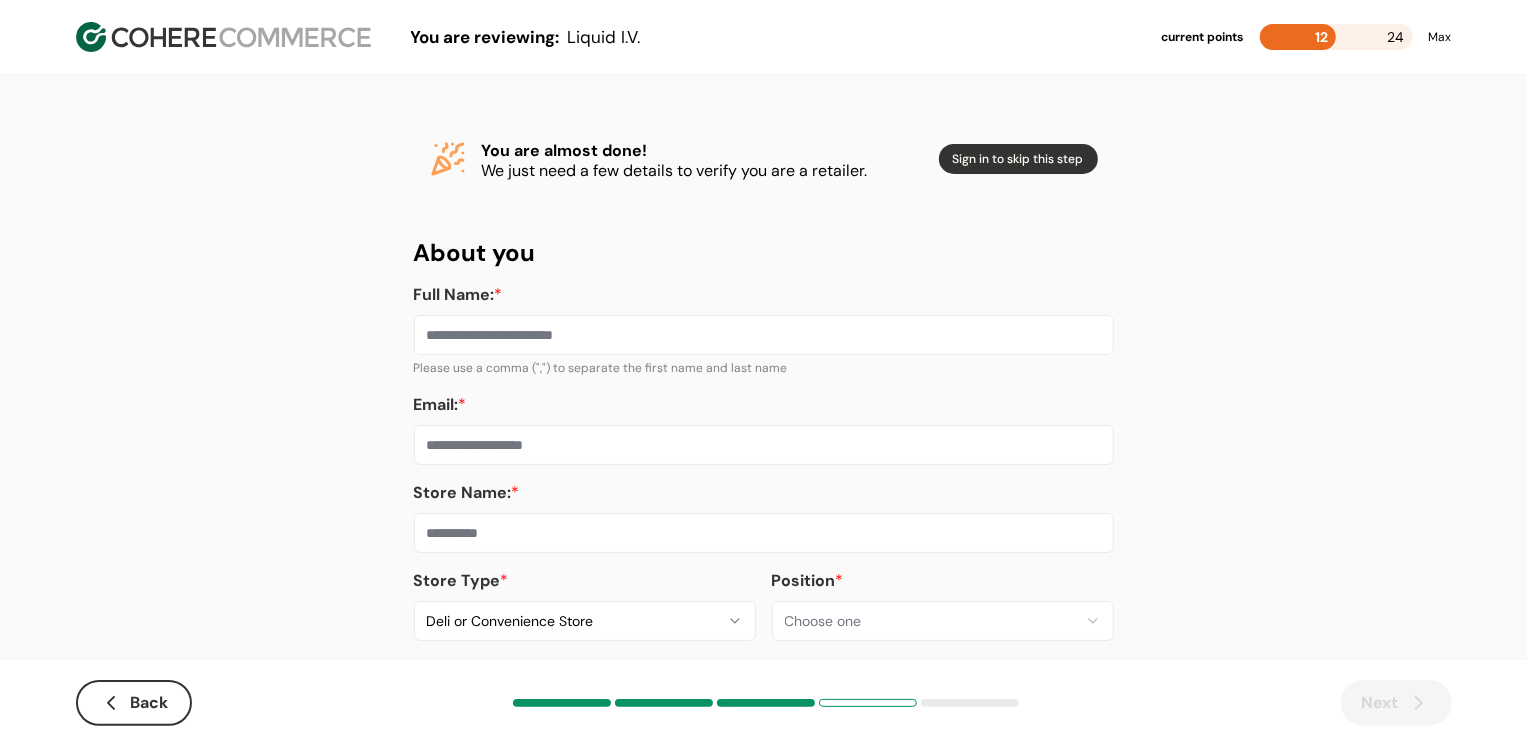 click on "**********" at bounding box center [764, 462] 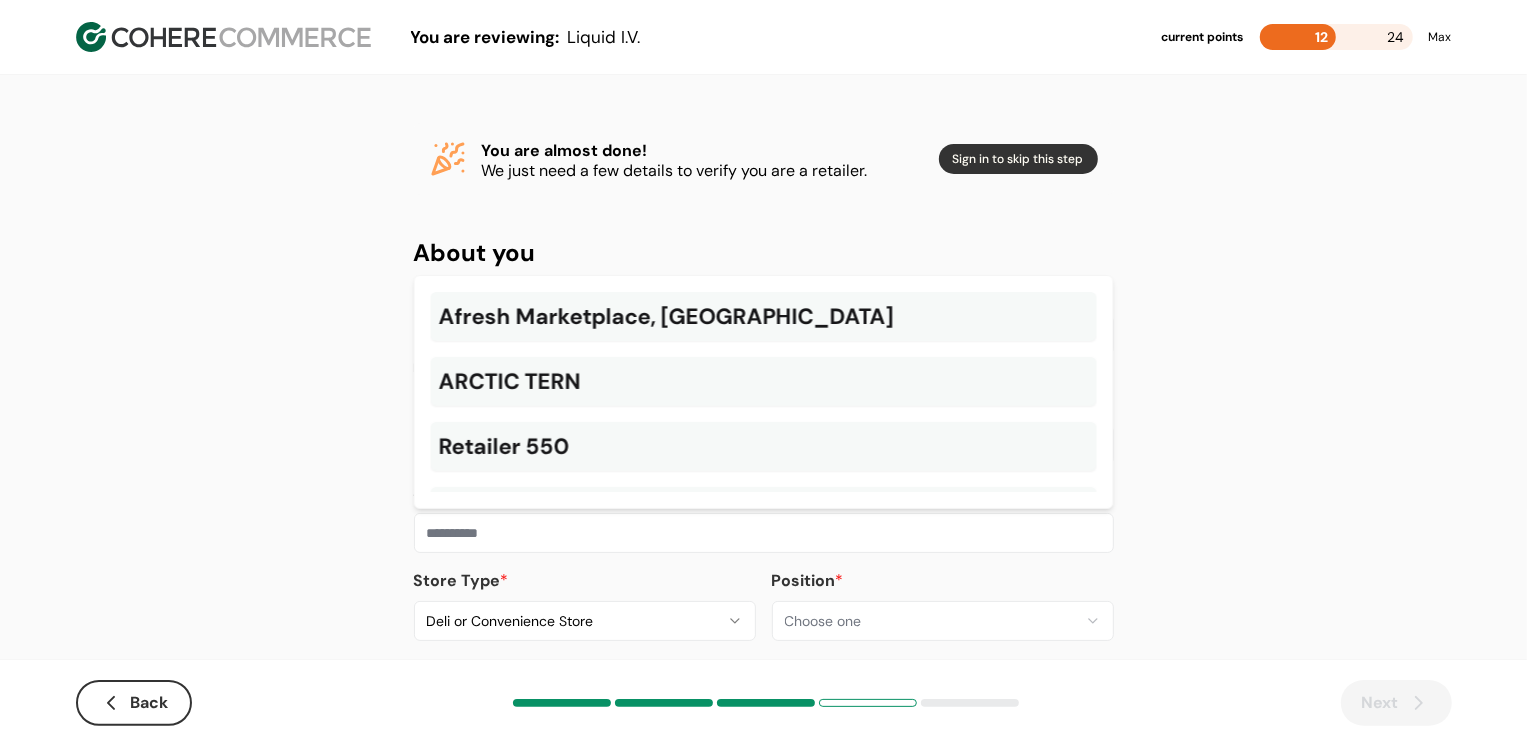 click at bounding box center [764, 533] 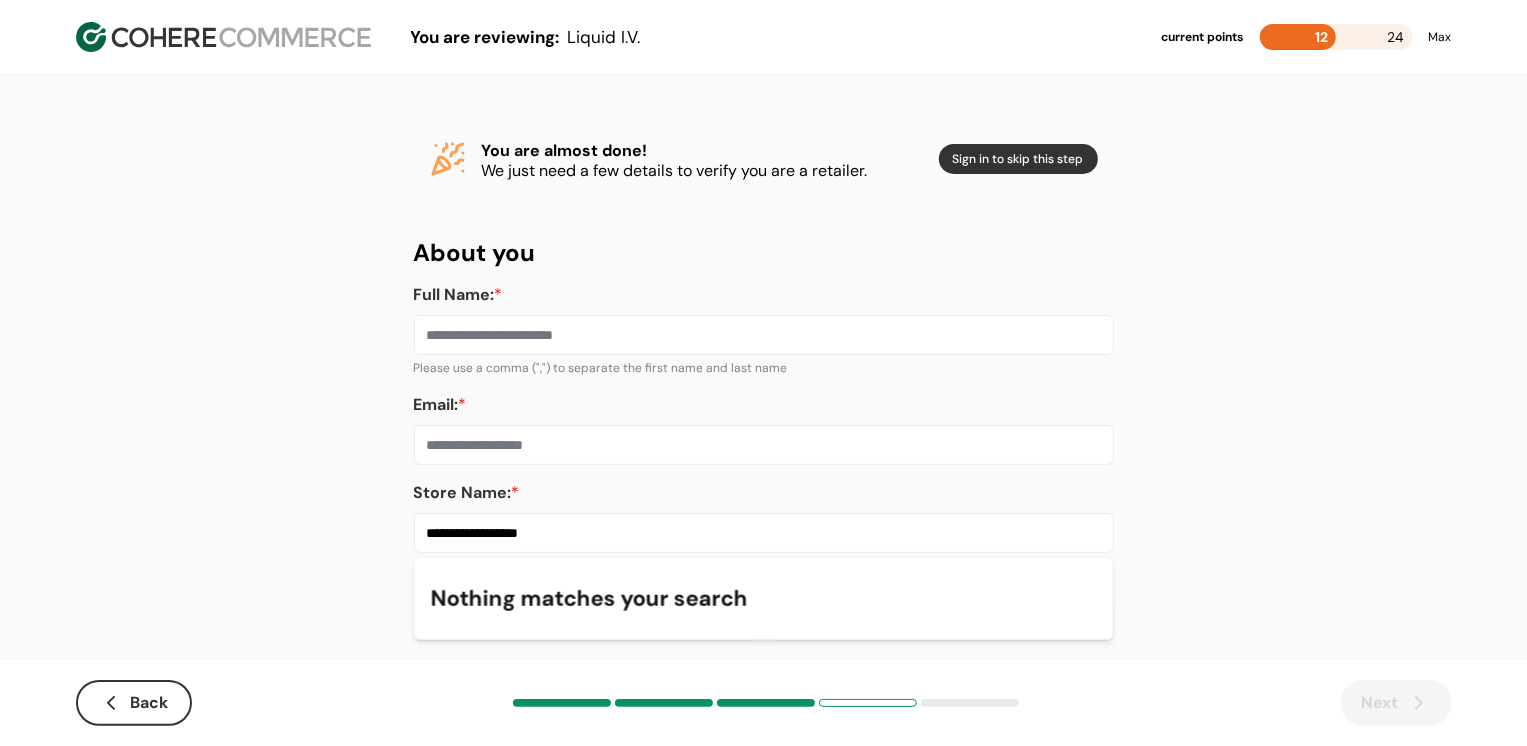 type on "**********" 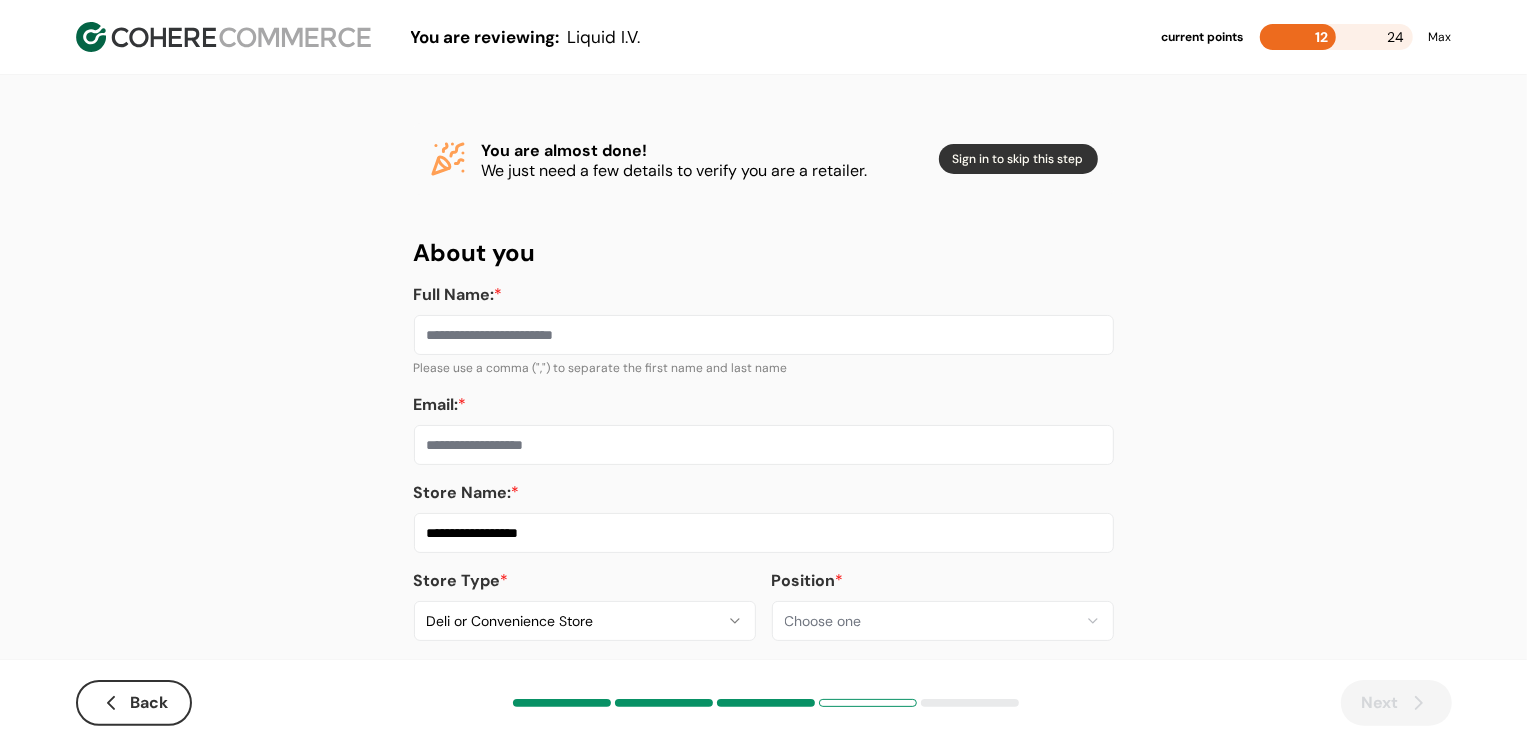 click on "Email:  *" at bounding box center [764, 445] 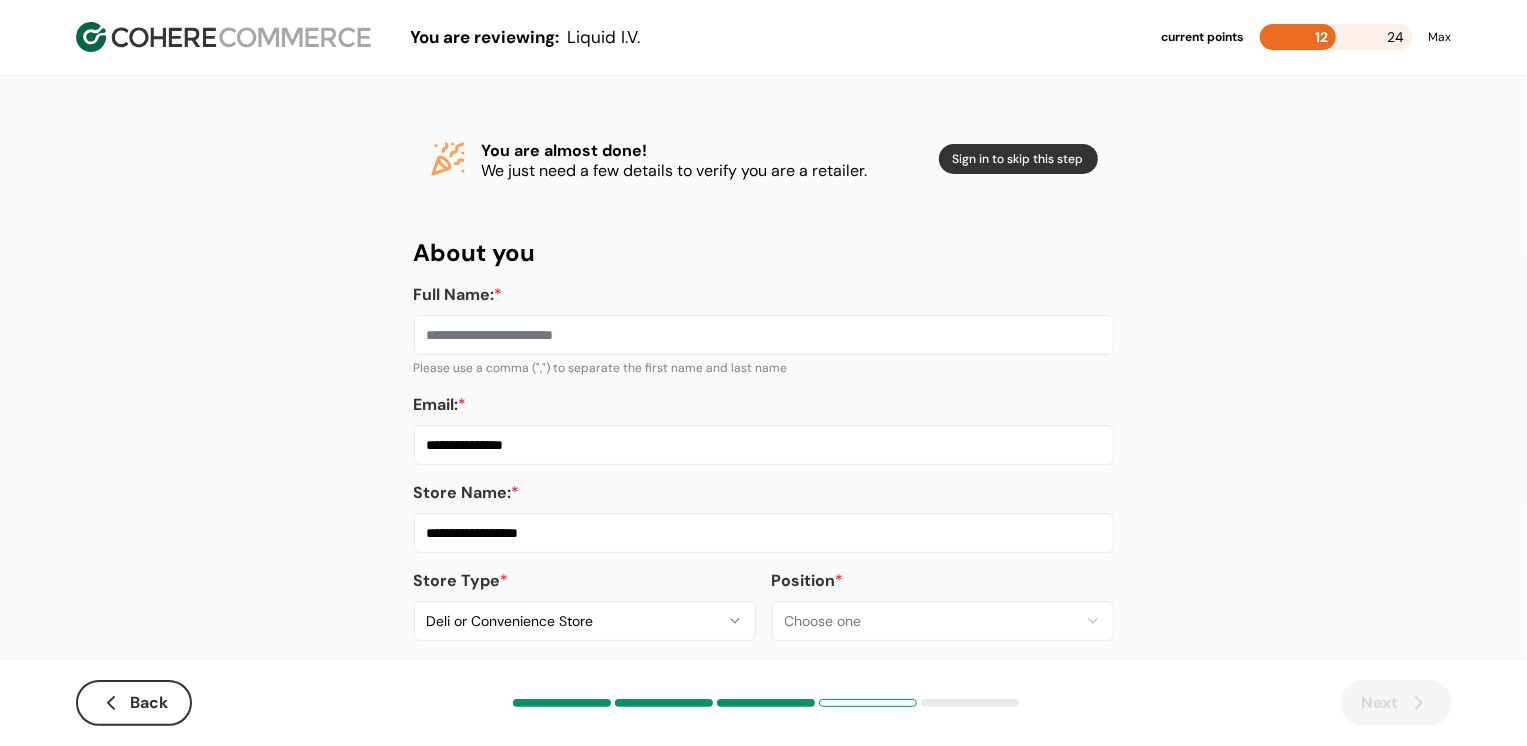 type on "**********" 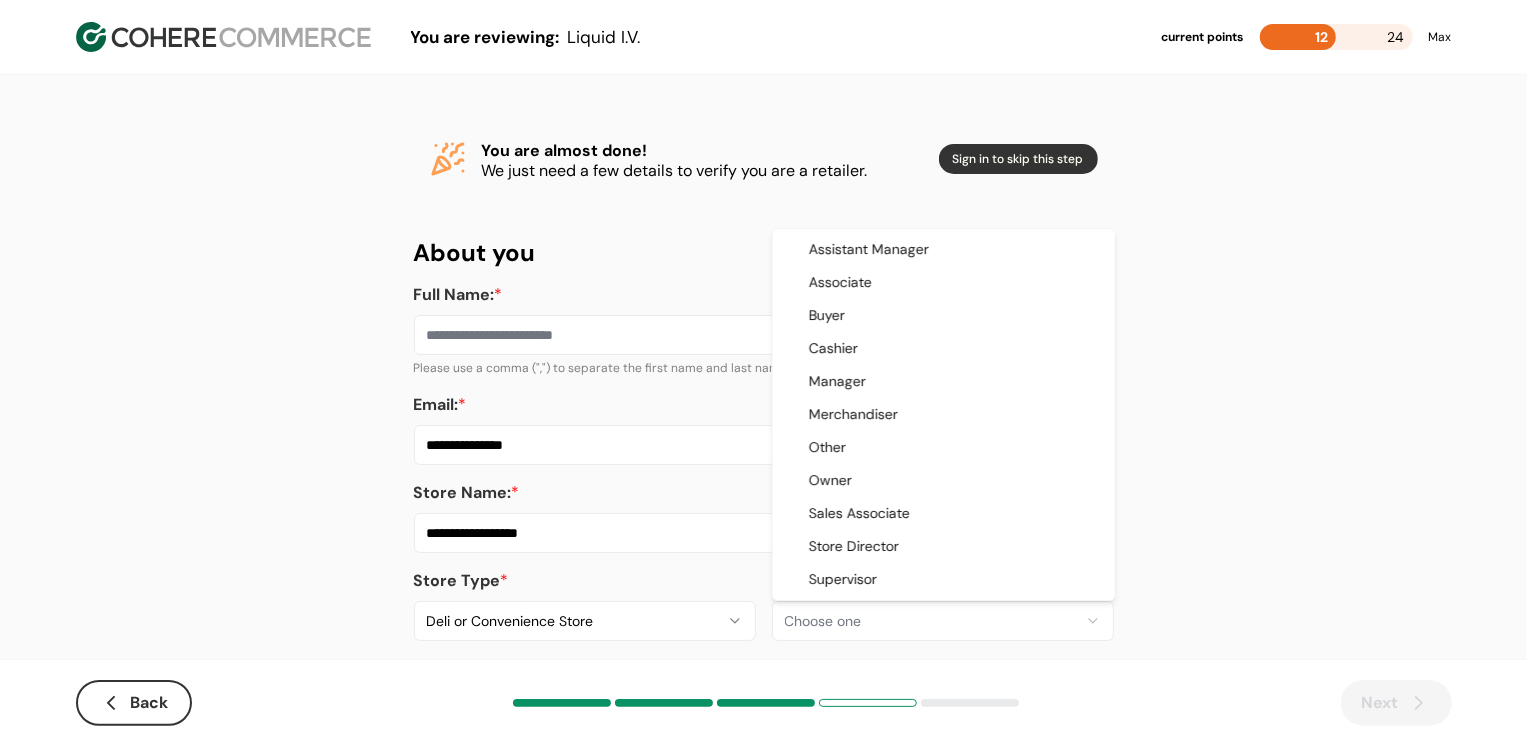 select on "*********" 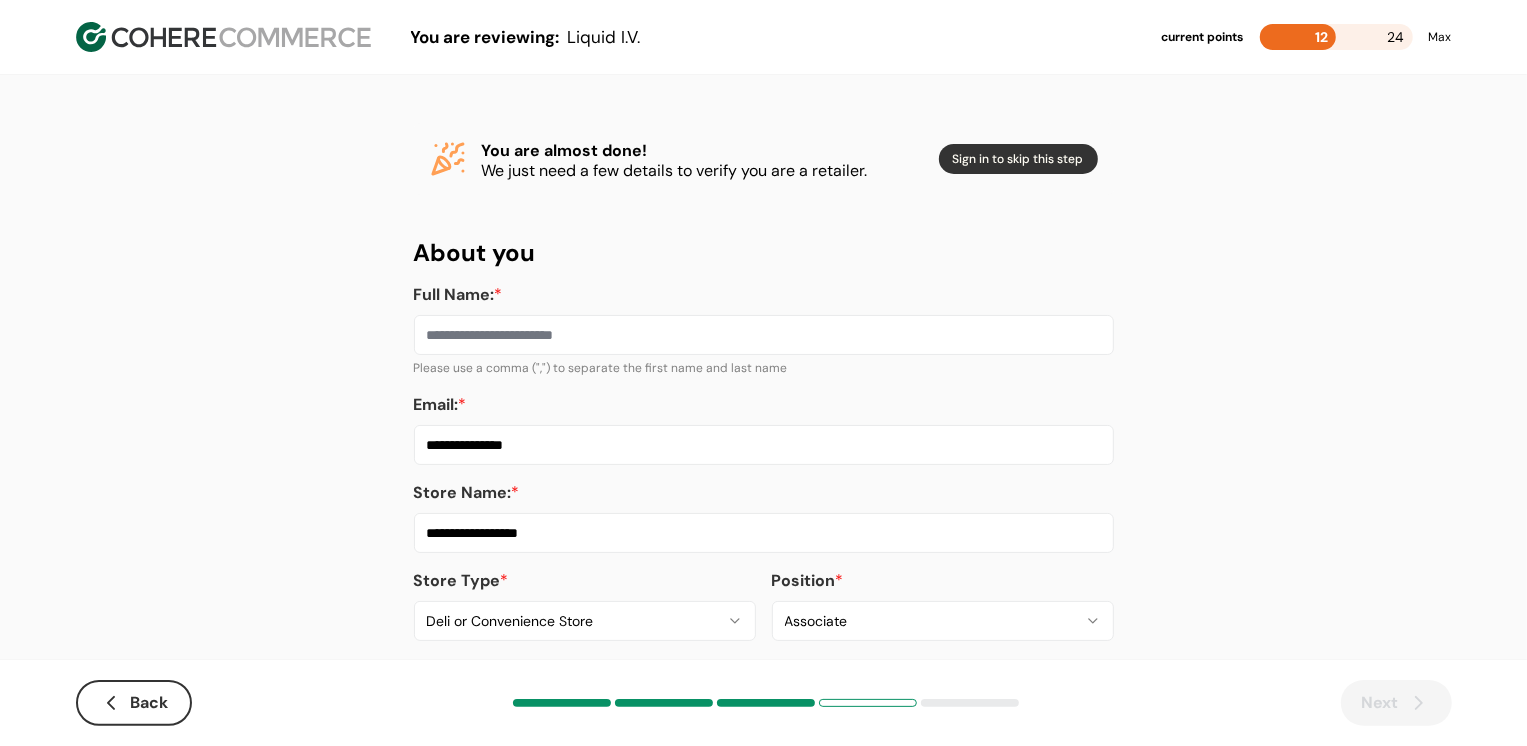 click on "Full Name:  *" at bounding box center [764, 335] 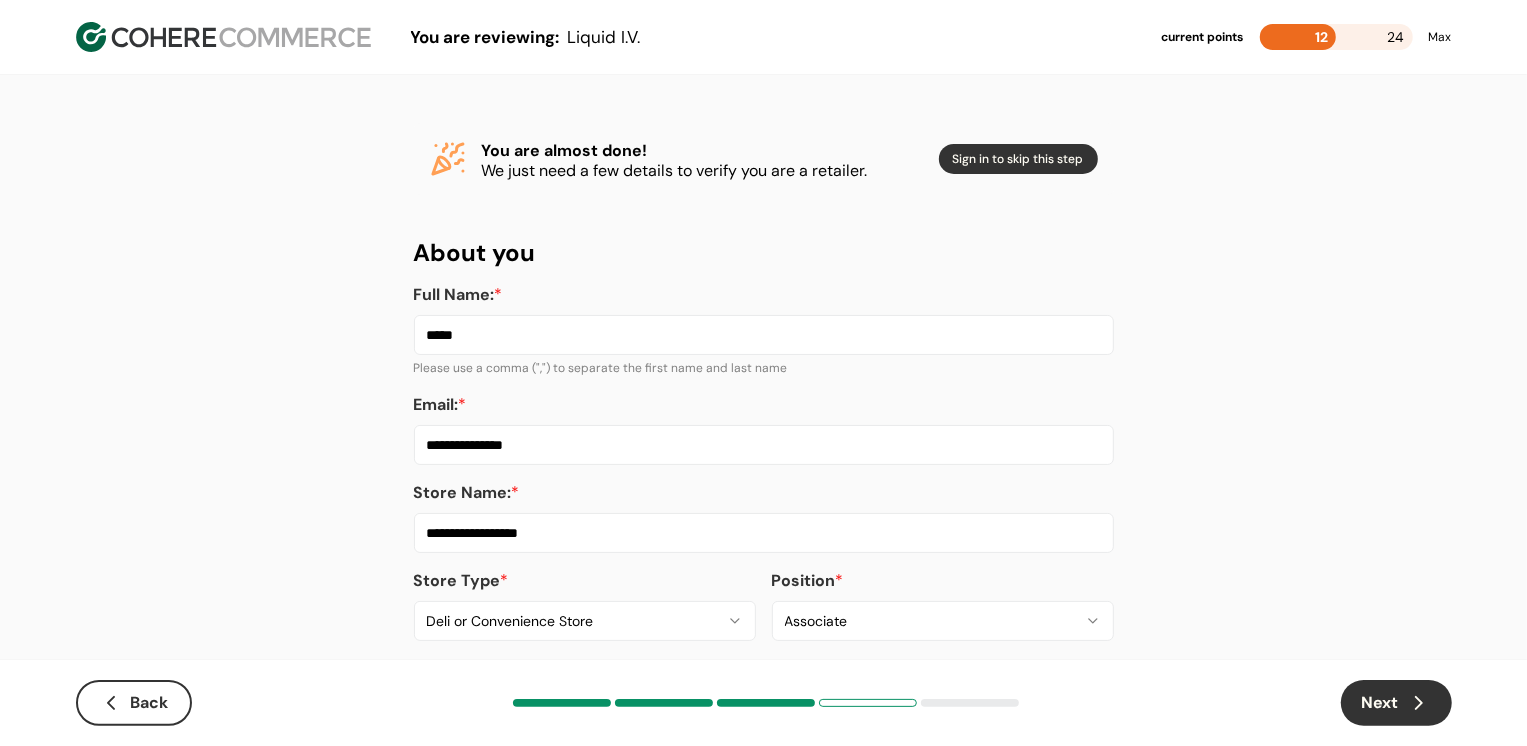 type on "*****" 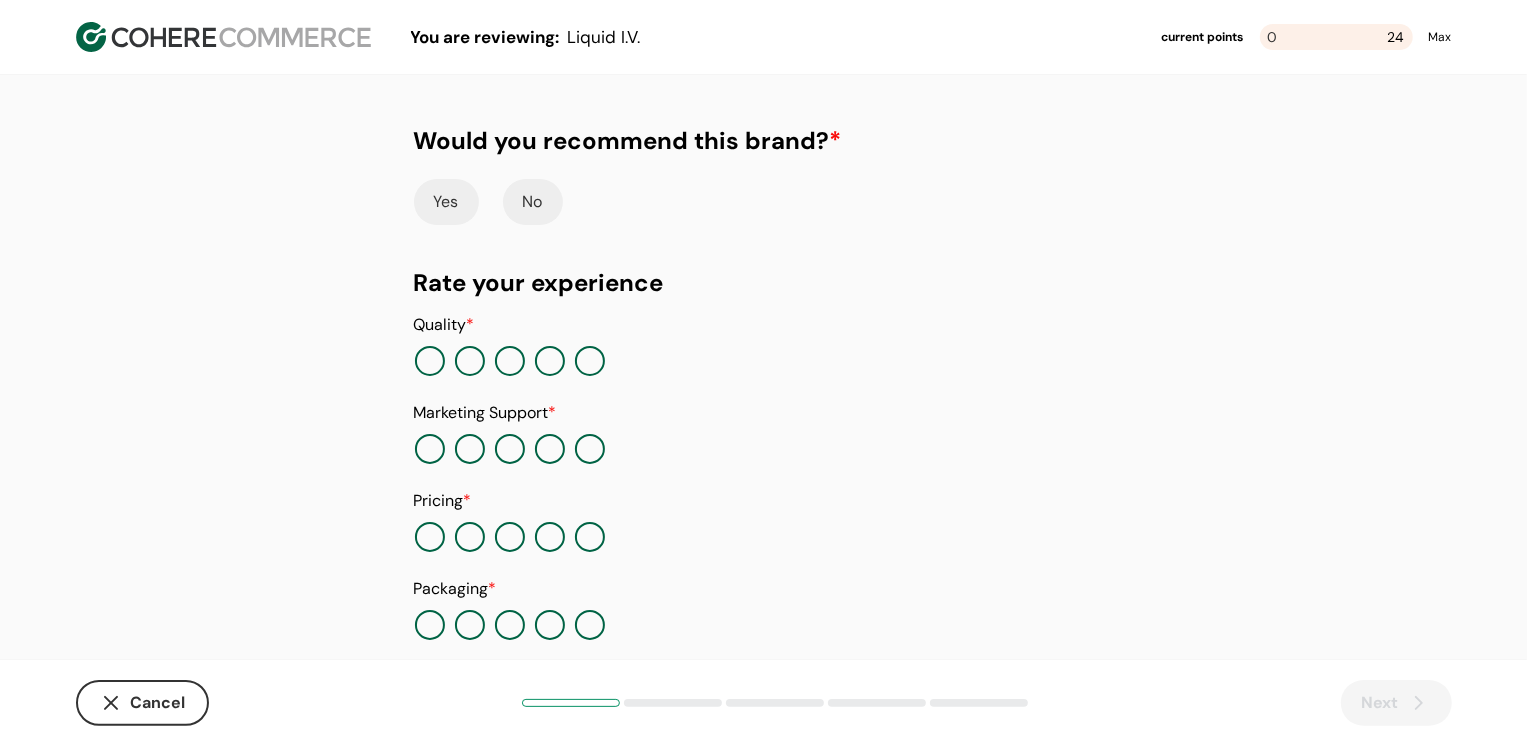 click on "No" at bounding box center (533, 202) 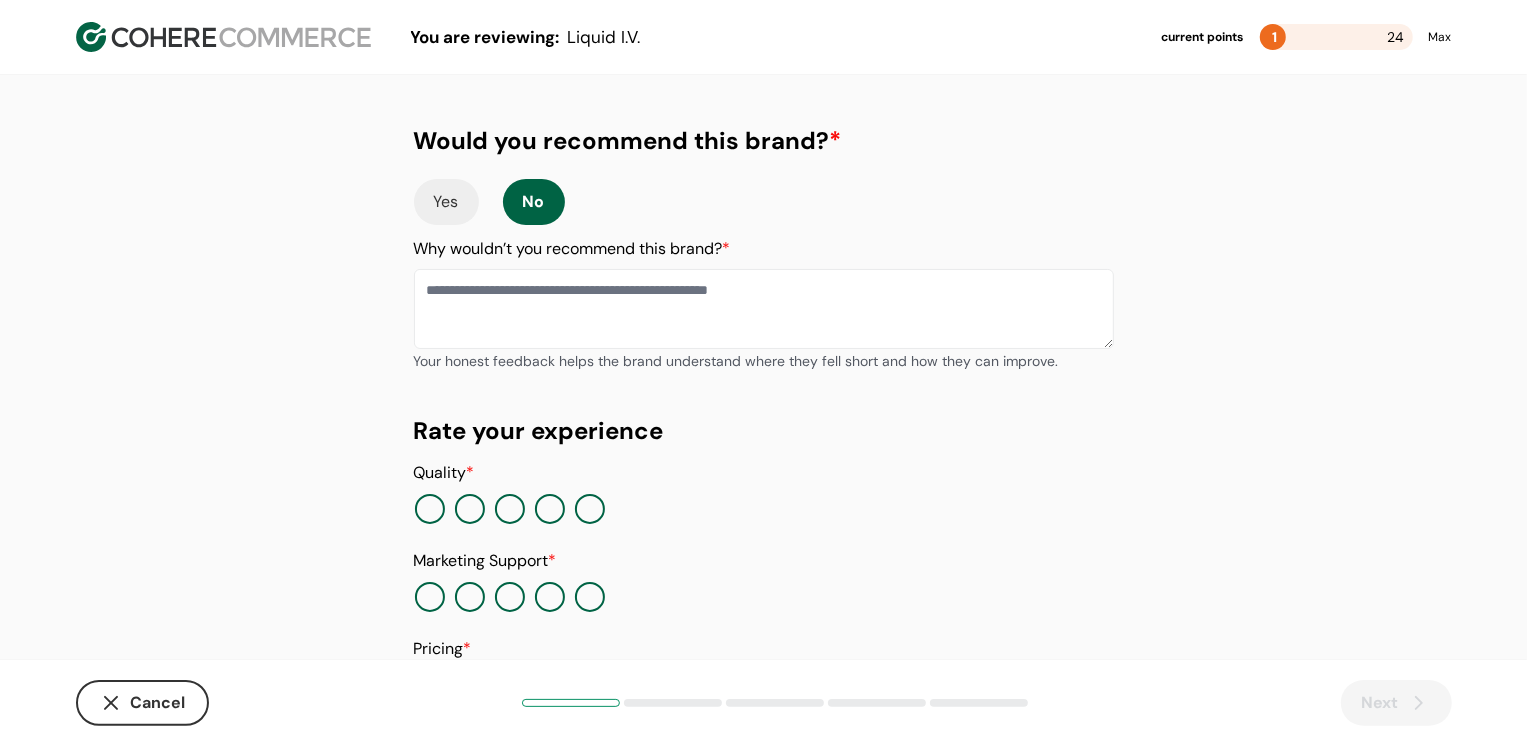 scroll, scrollTop: 353, scrollLeft: 0, axis: vertical 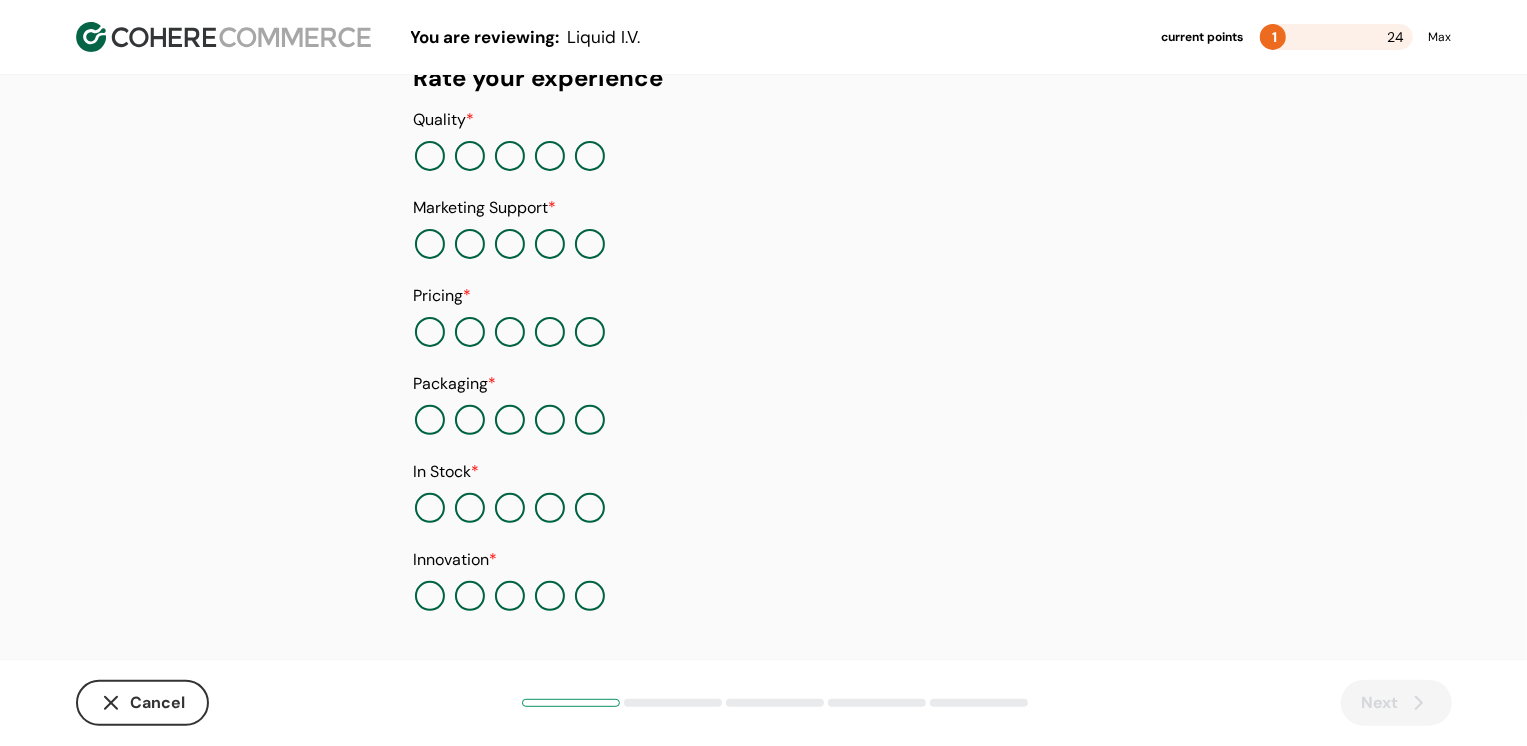 click at bounding box center [430, 156] 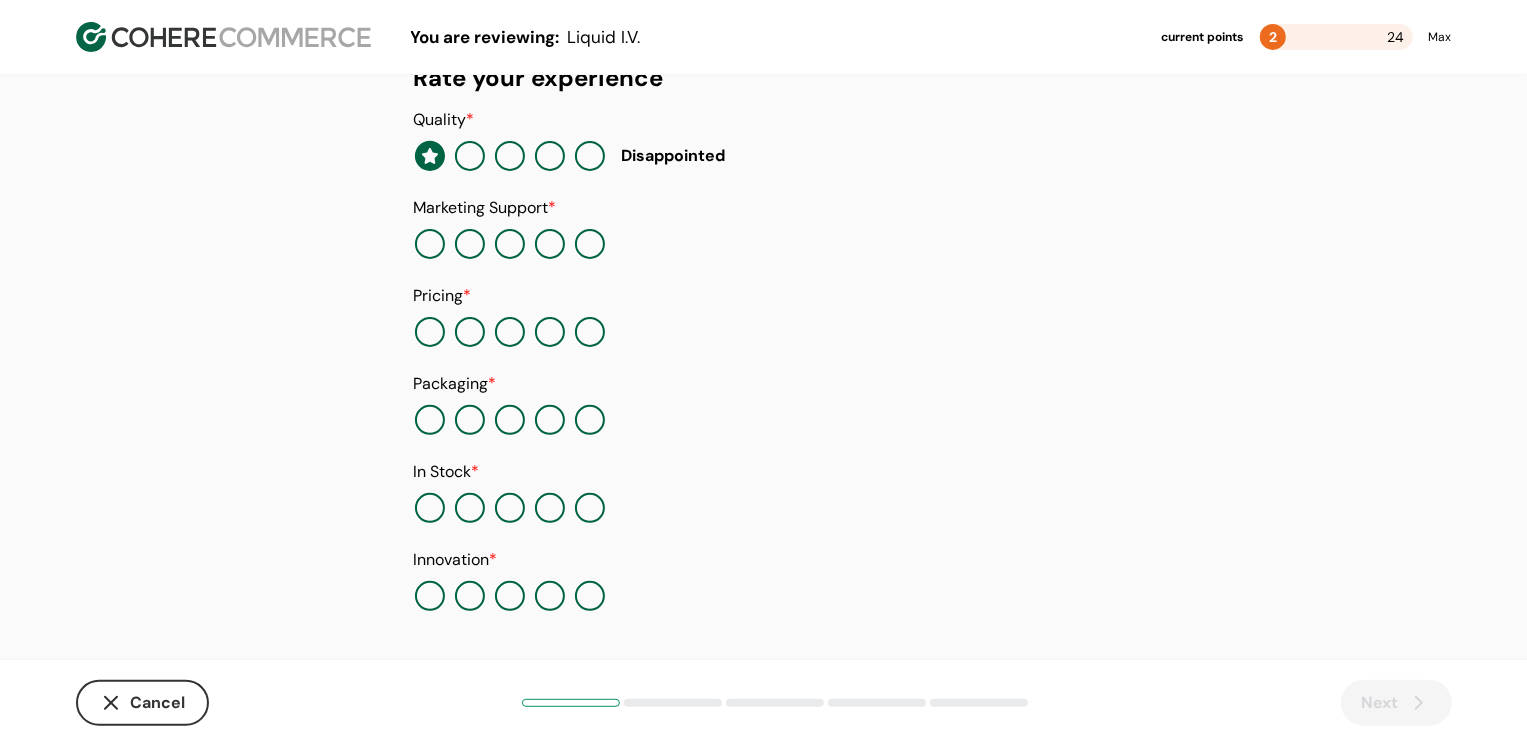 click at bounding box center (430, 244) 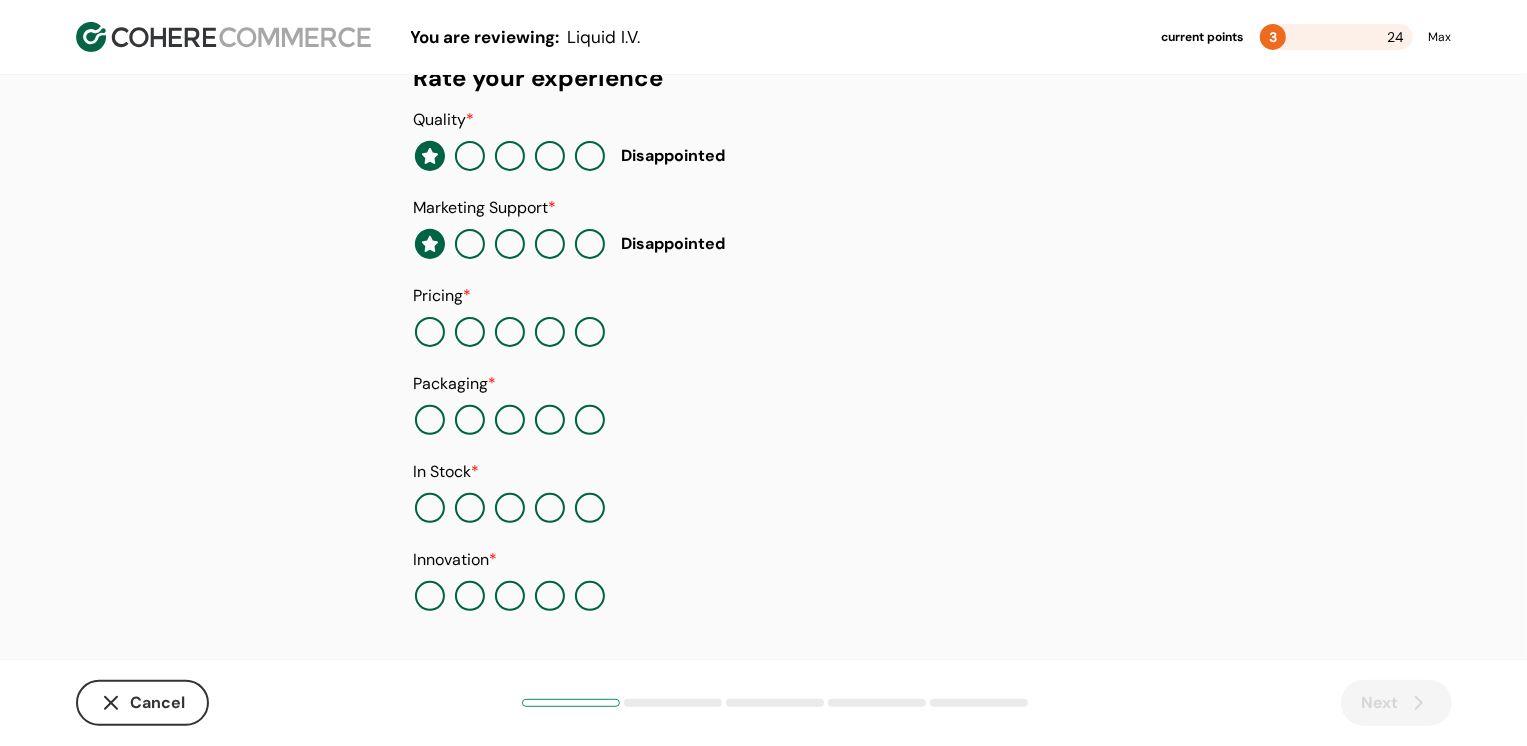 click at bounding box center [430, 332] 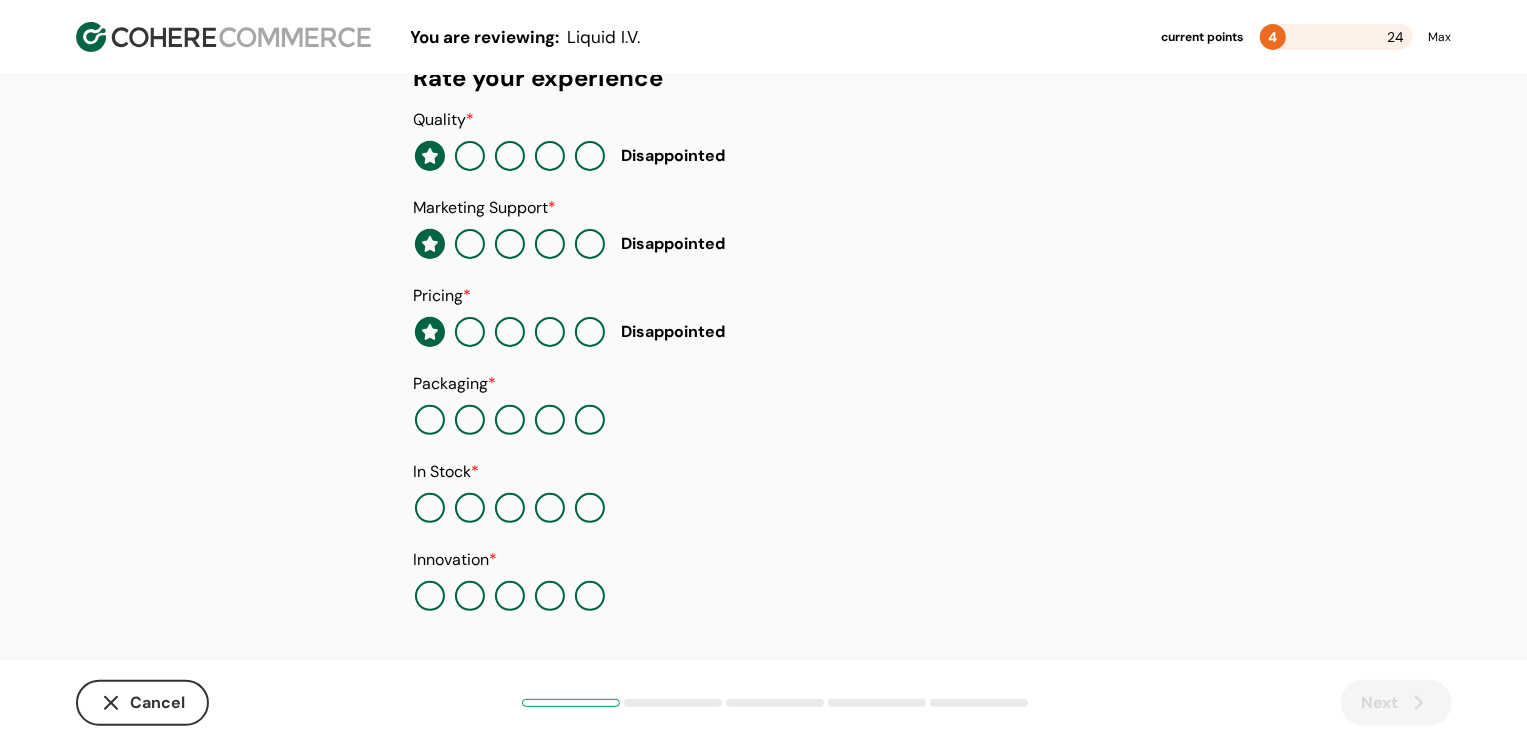 click at bounding box center [470, 420] 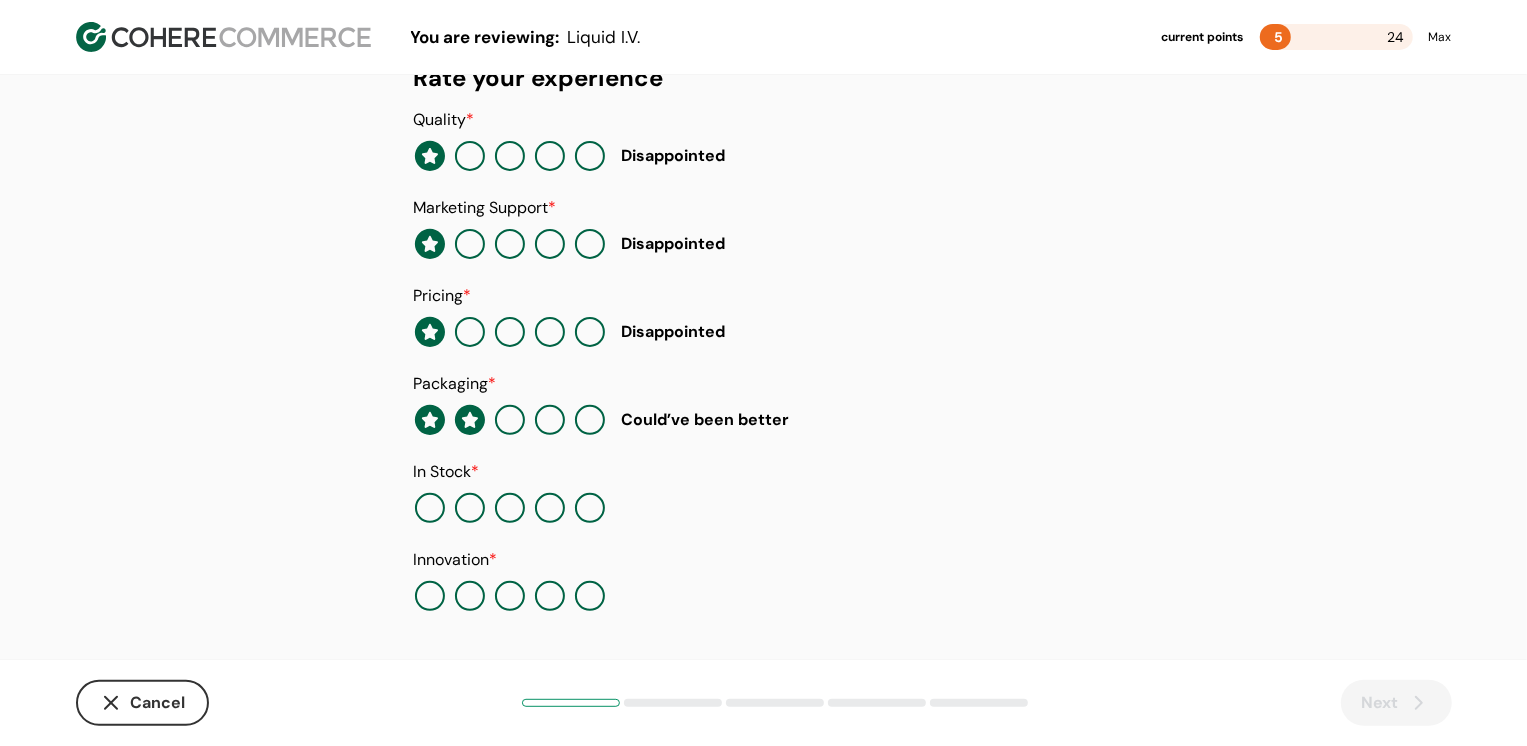 click at bounding box center [430, 508] 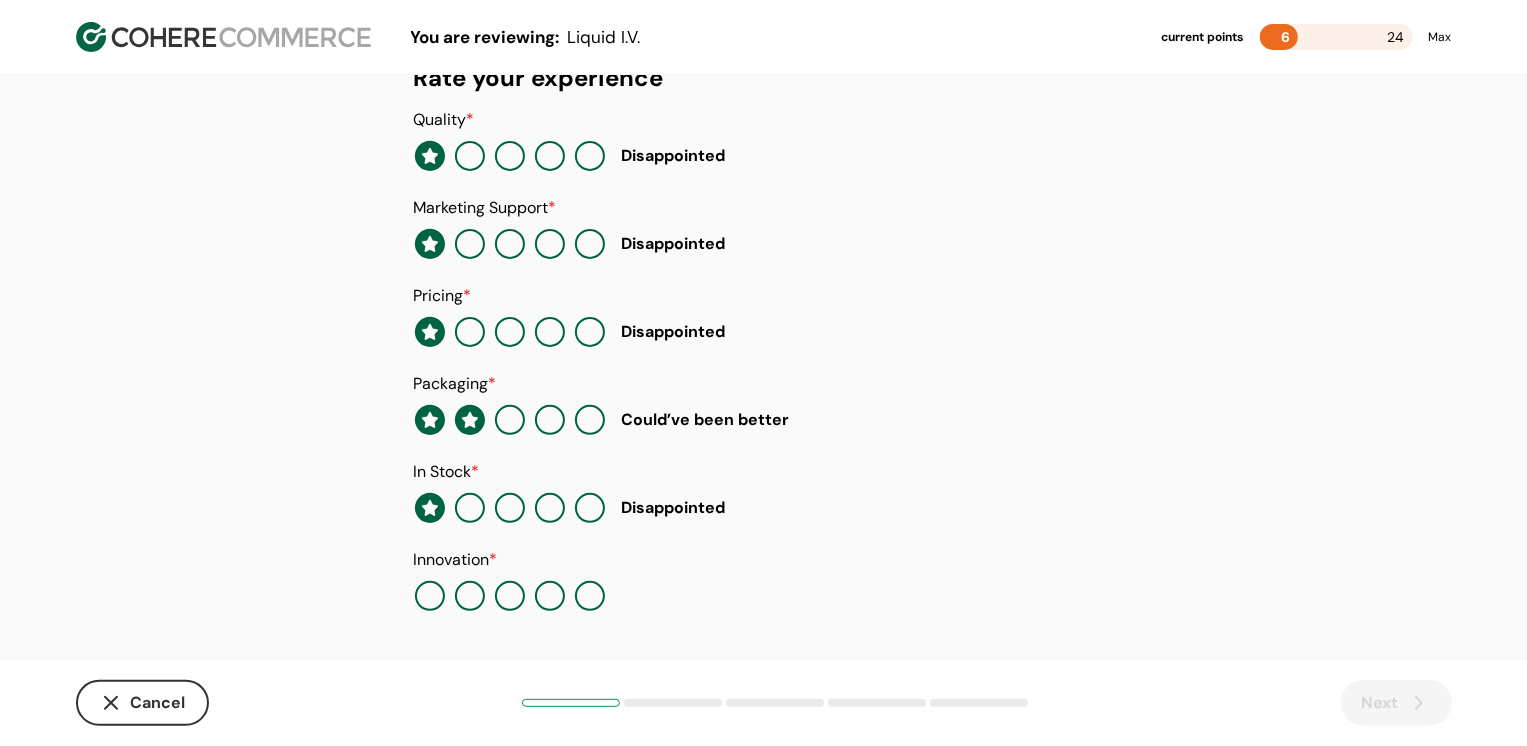 click at bounding box center [430, 596] 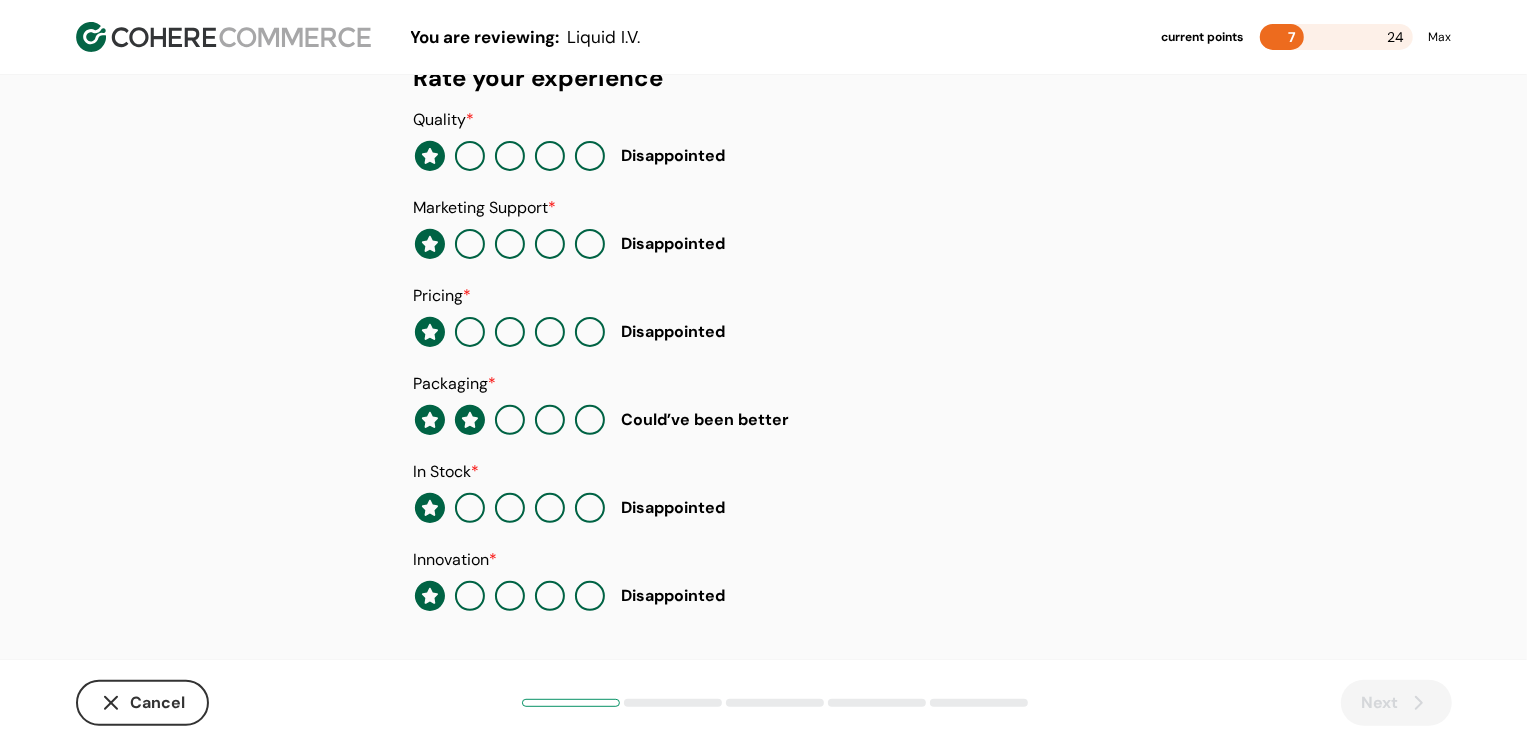 scroll, scrollTop: 0, scrollLeft: 0, axis: both 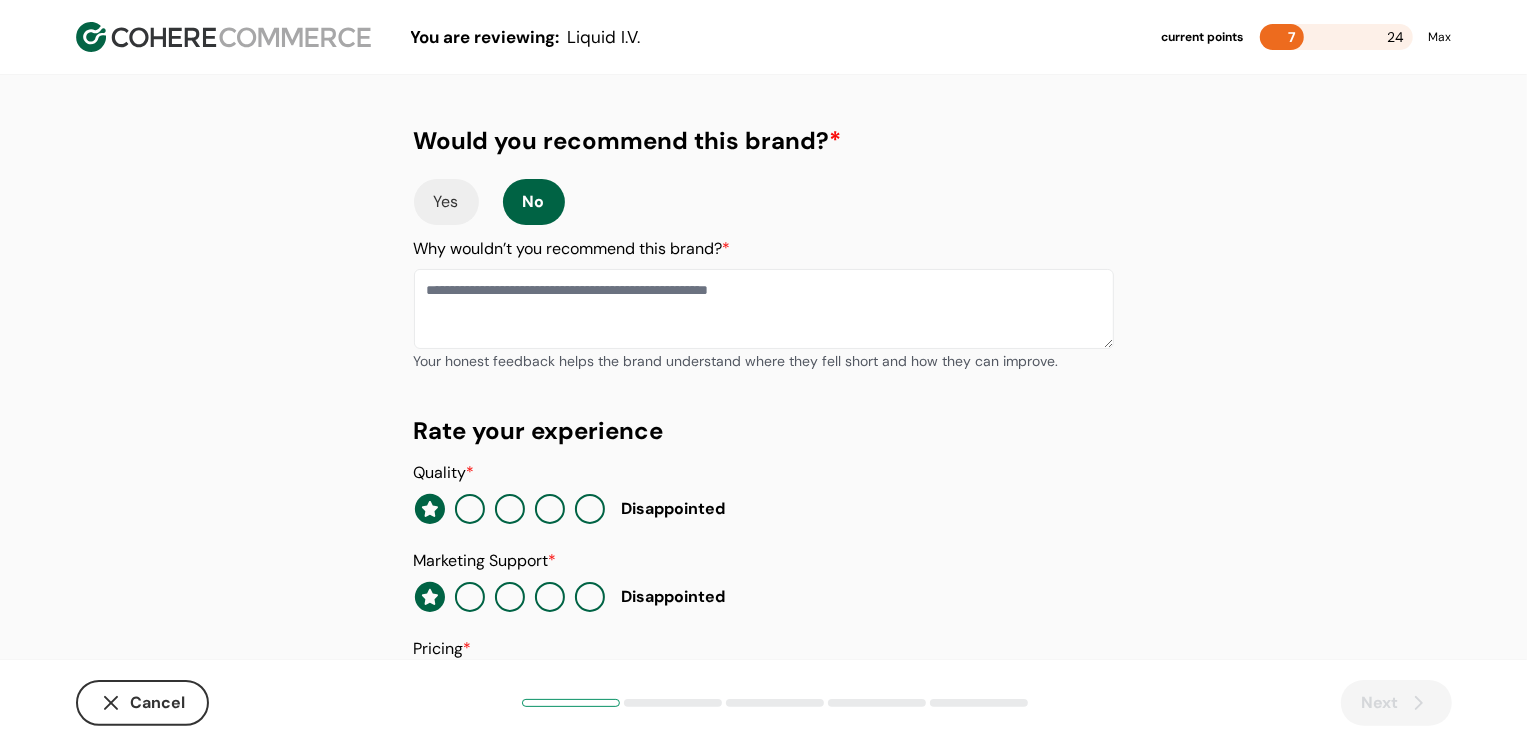 click at bounding box center [764, 309] 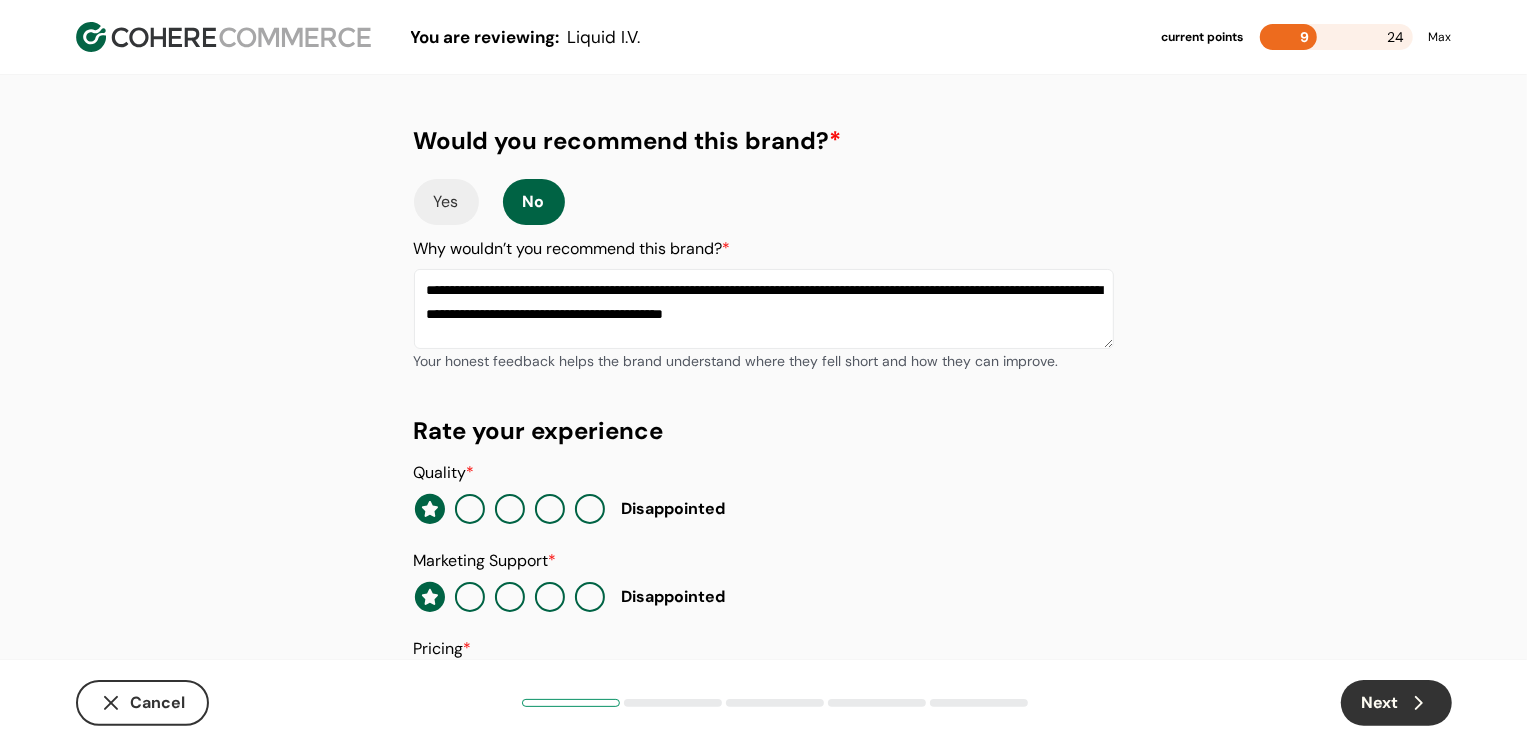 type on "**********" 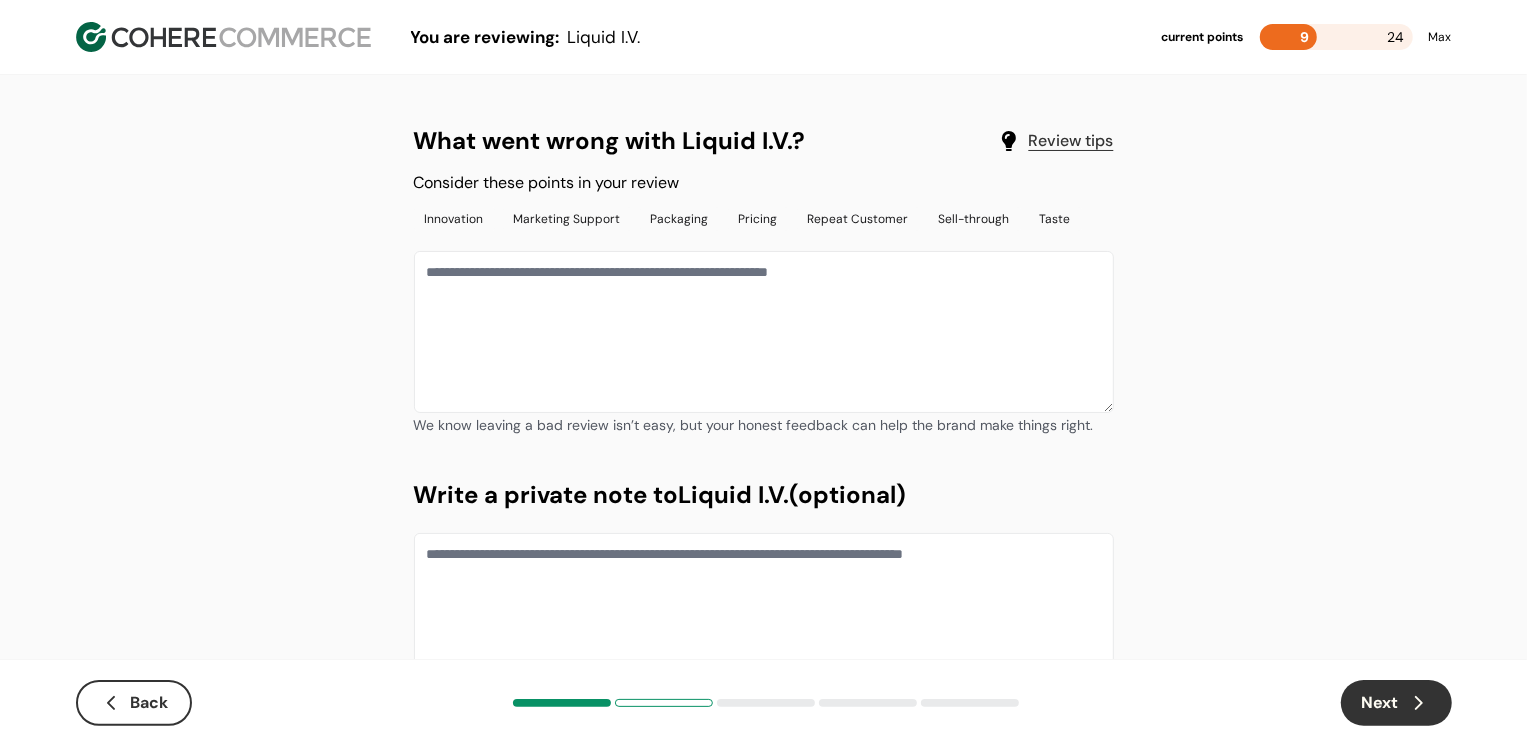 click on "Next" at bounding box center (1396, 703) 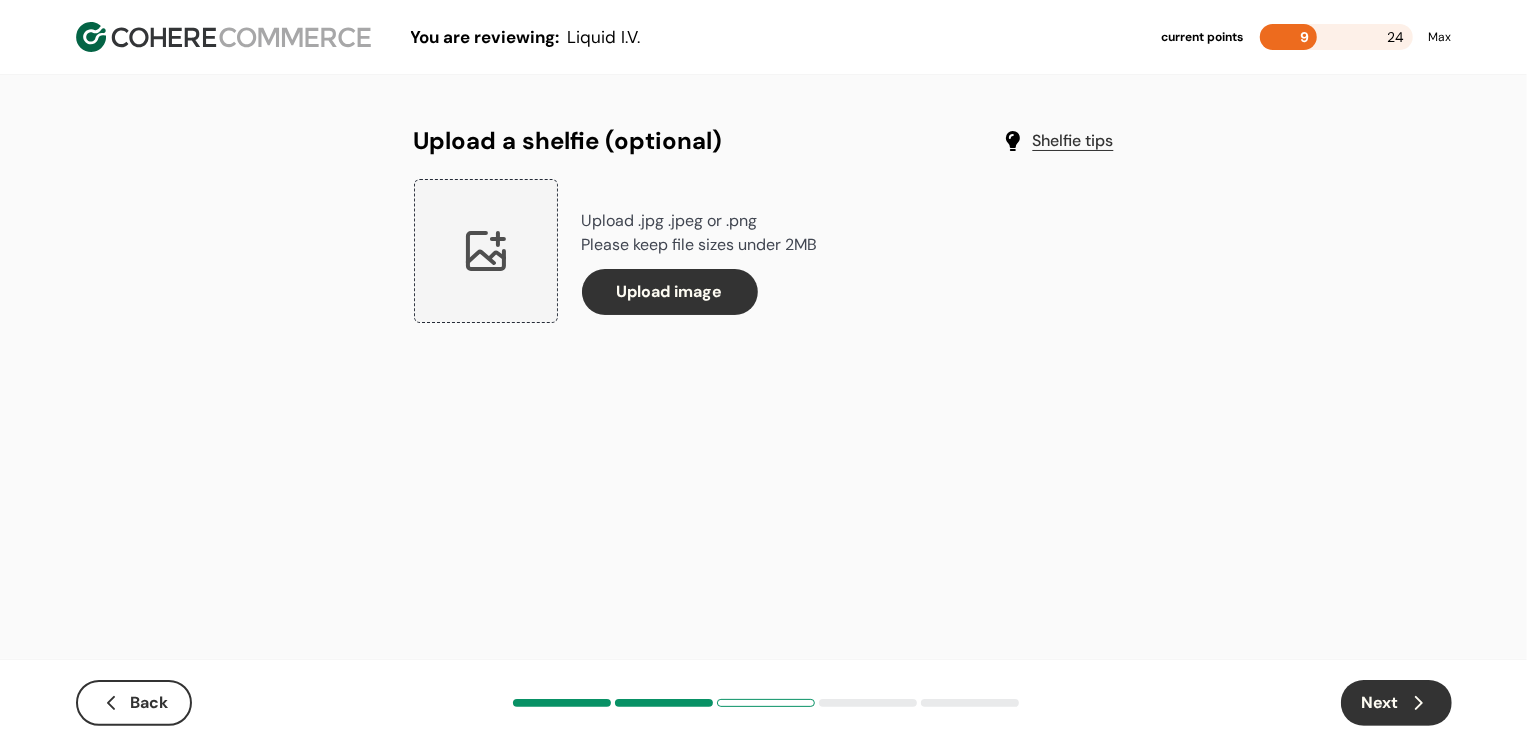 click 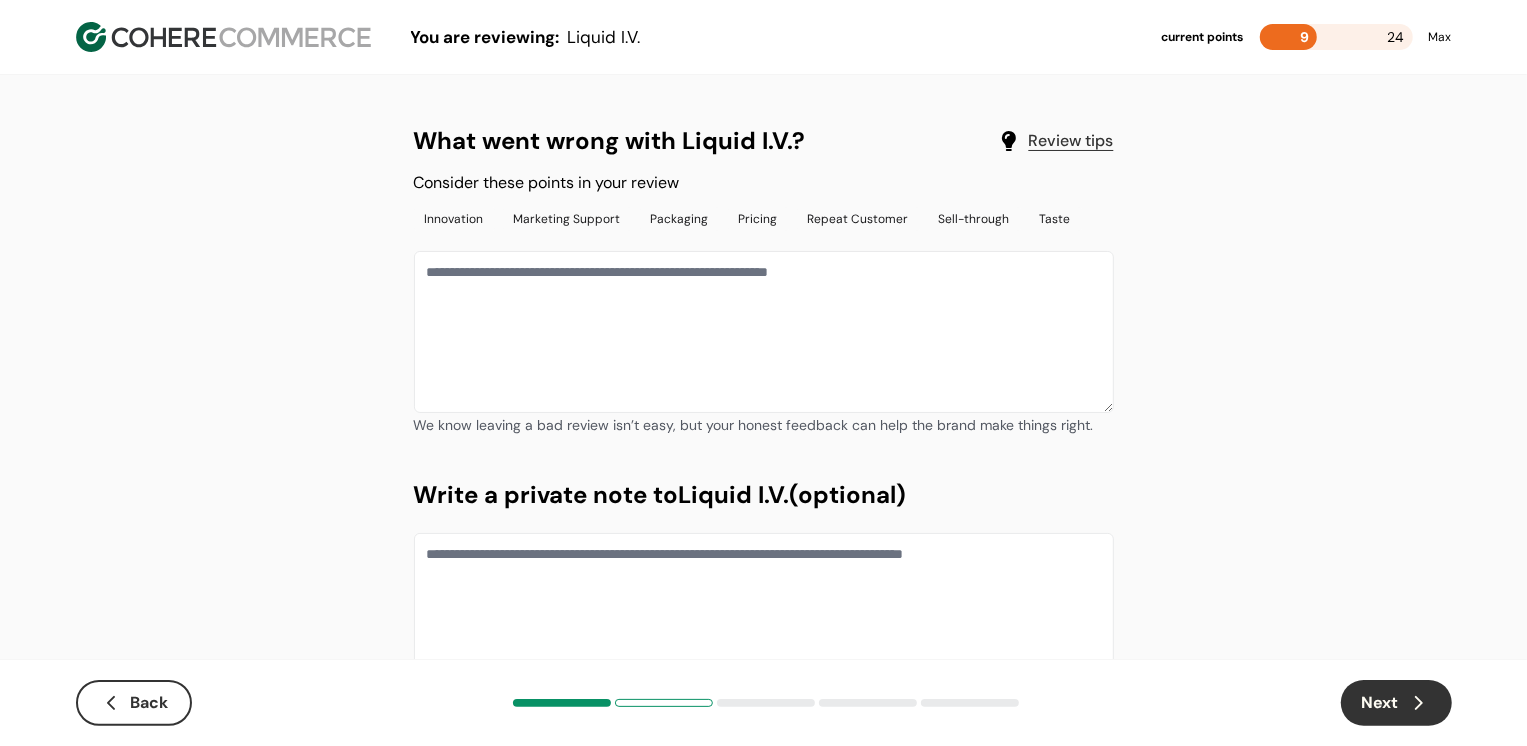 click at bounding box center (764, 332) 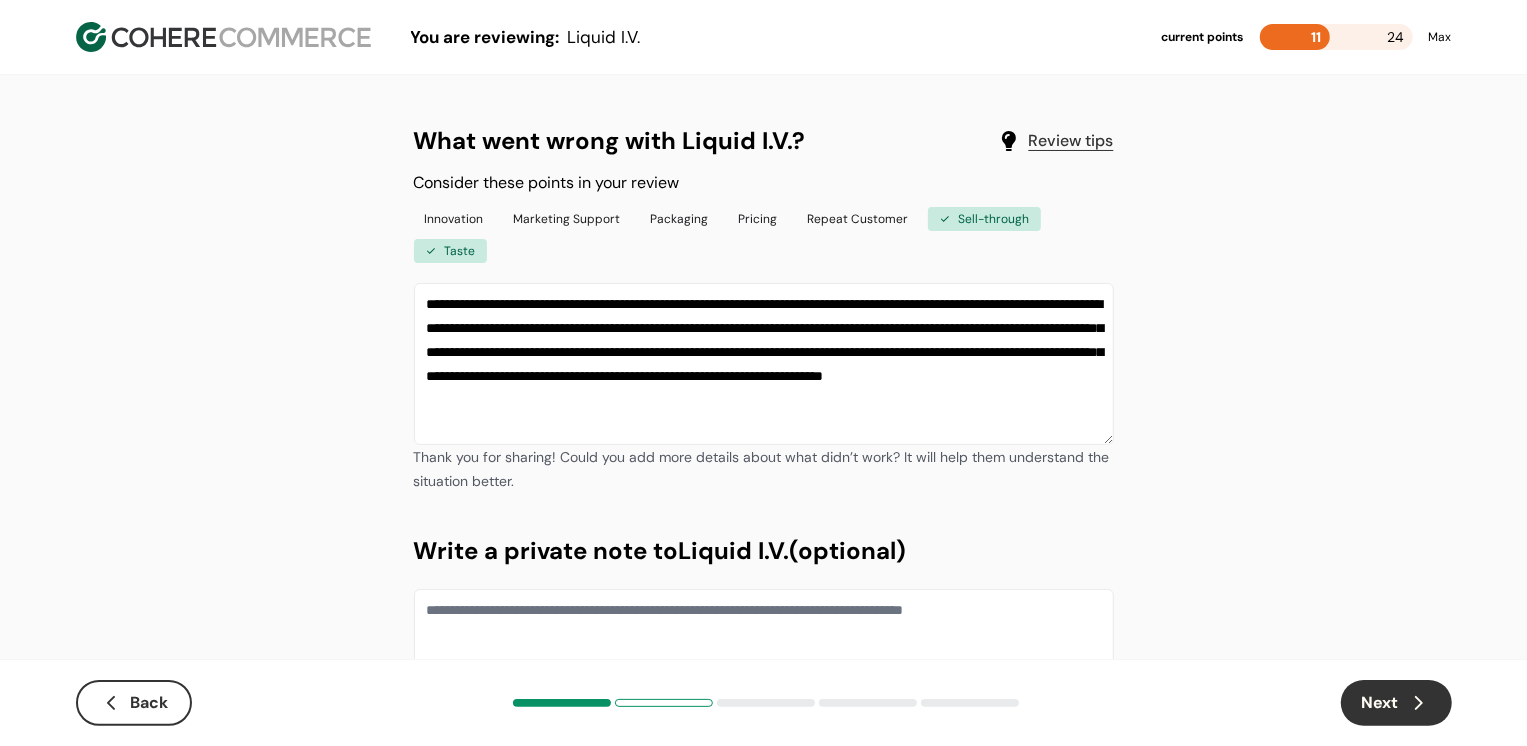 type on "**********" 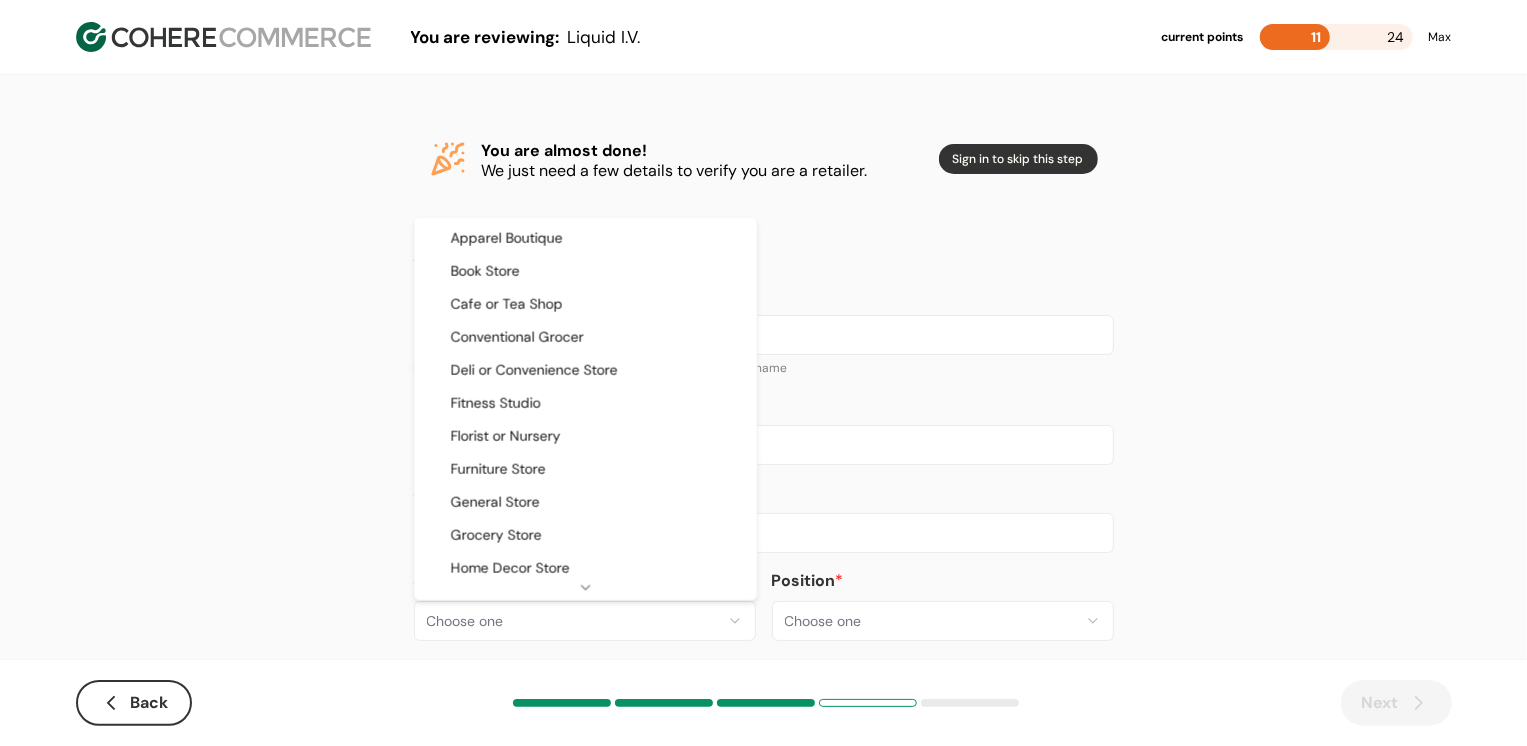 click on "**********" at bounding box center (763, 388) 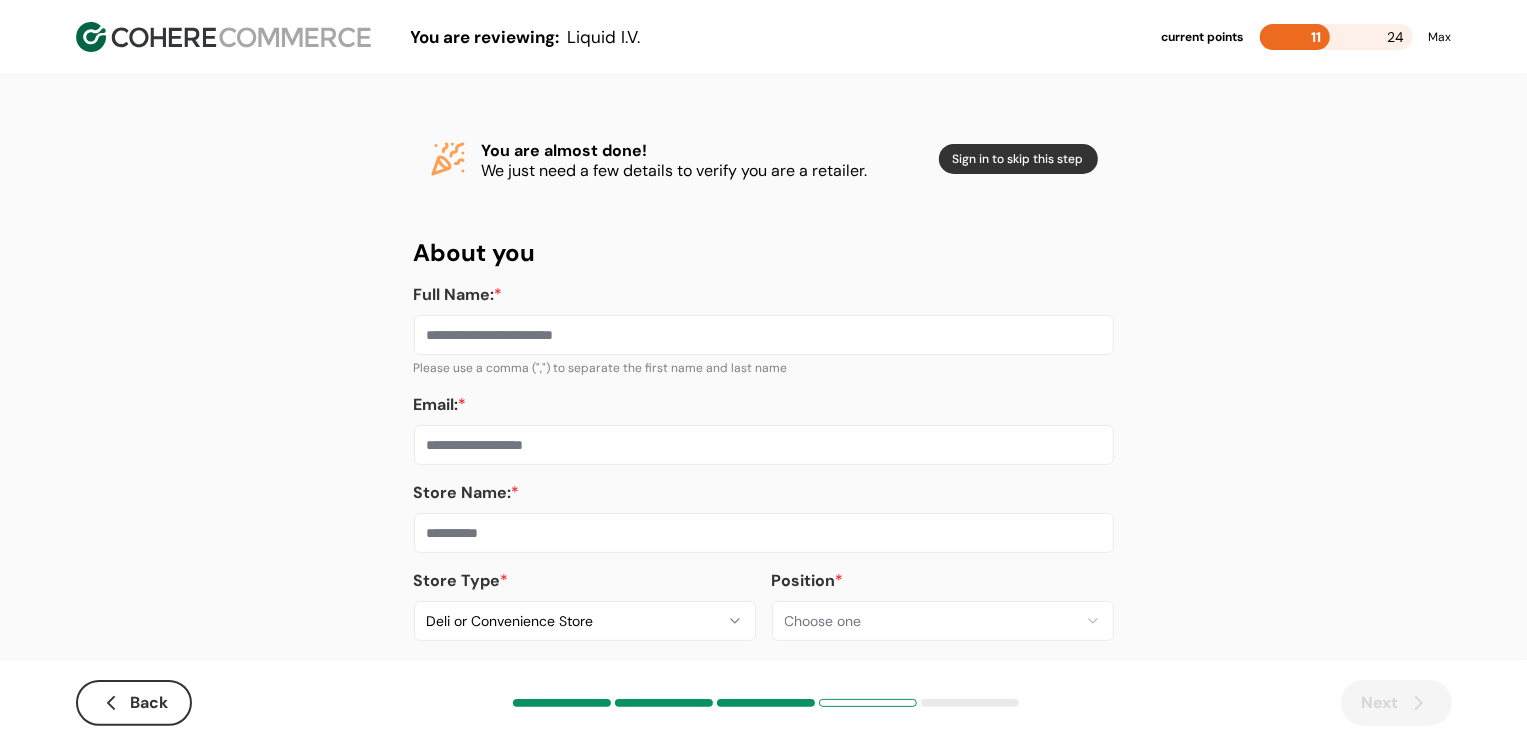 click at bounding box center (764, 533) 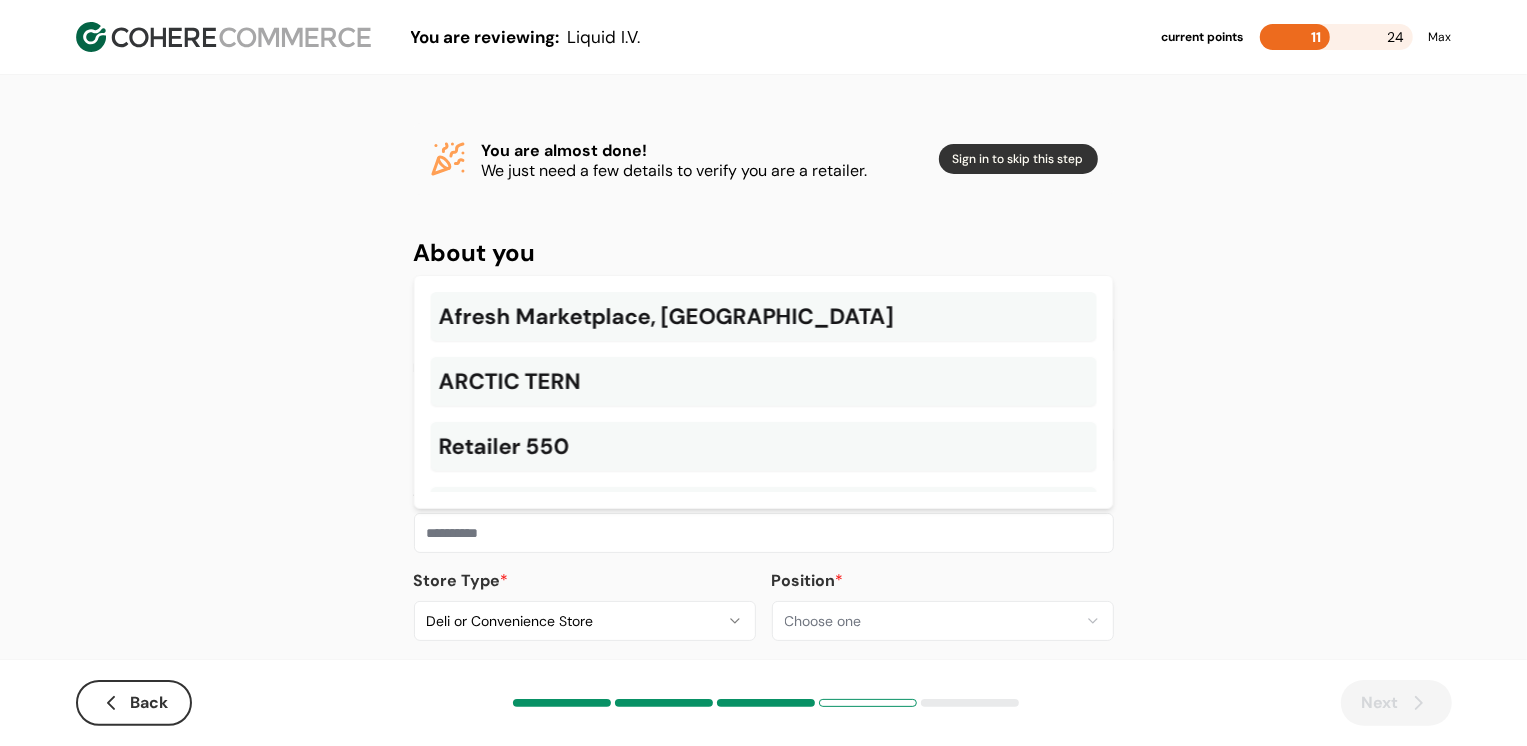paste on "**********" 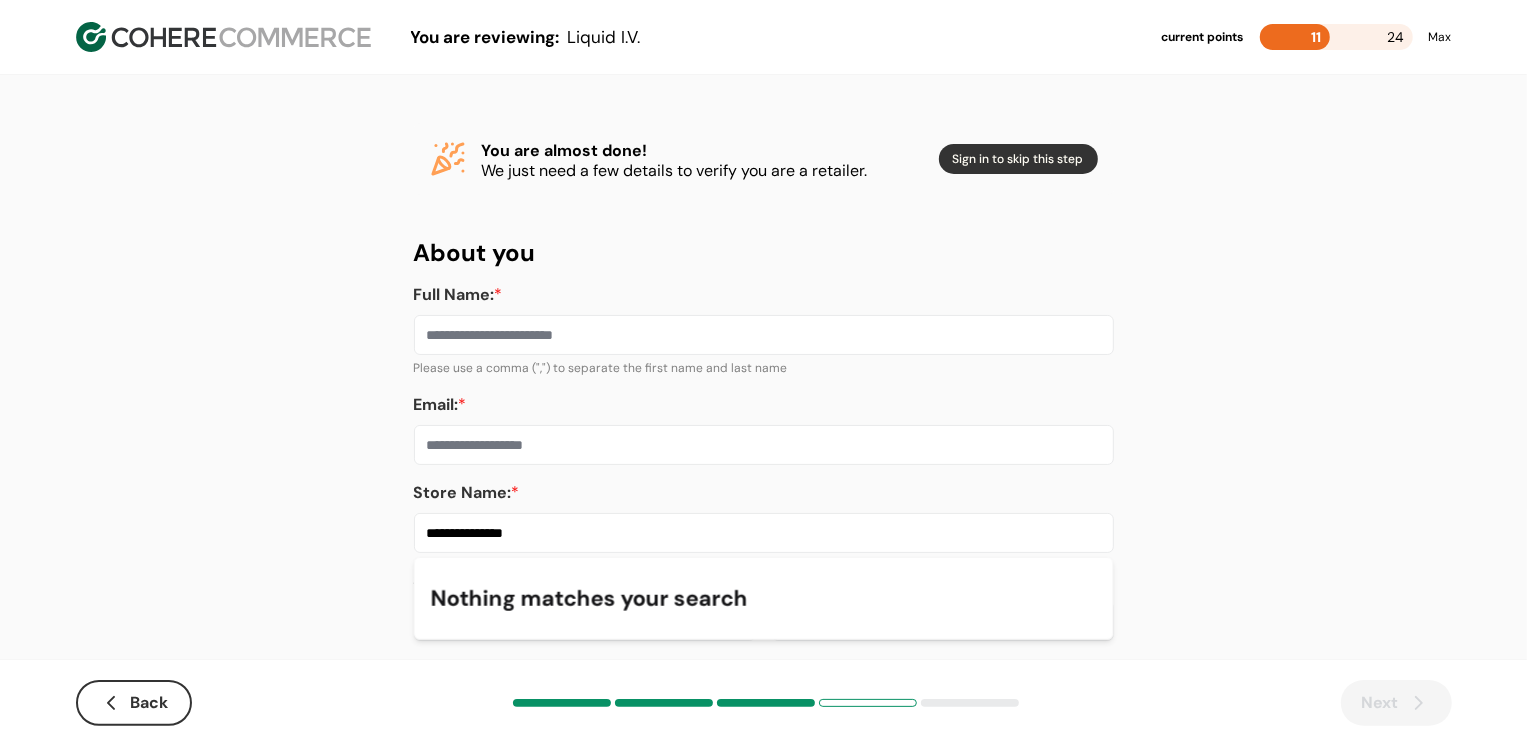 type on "**********" 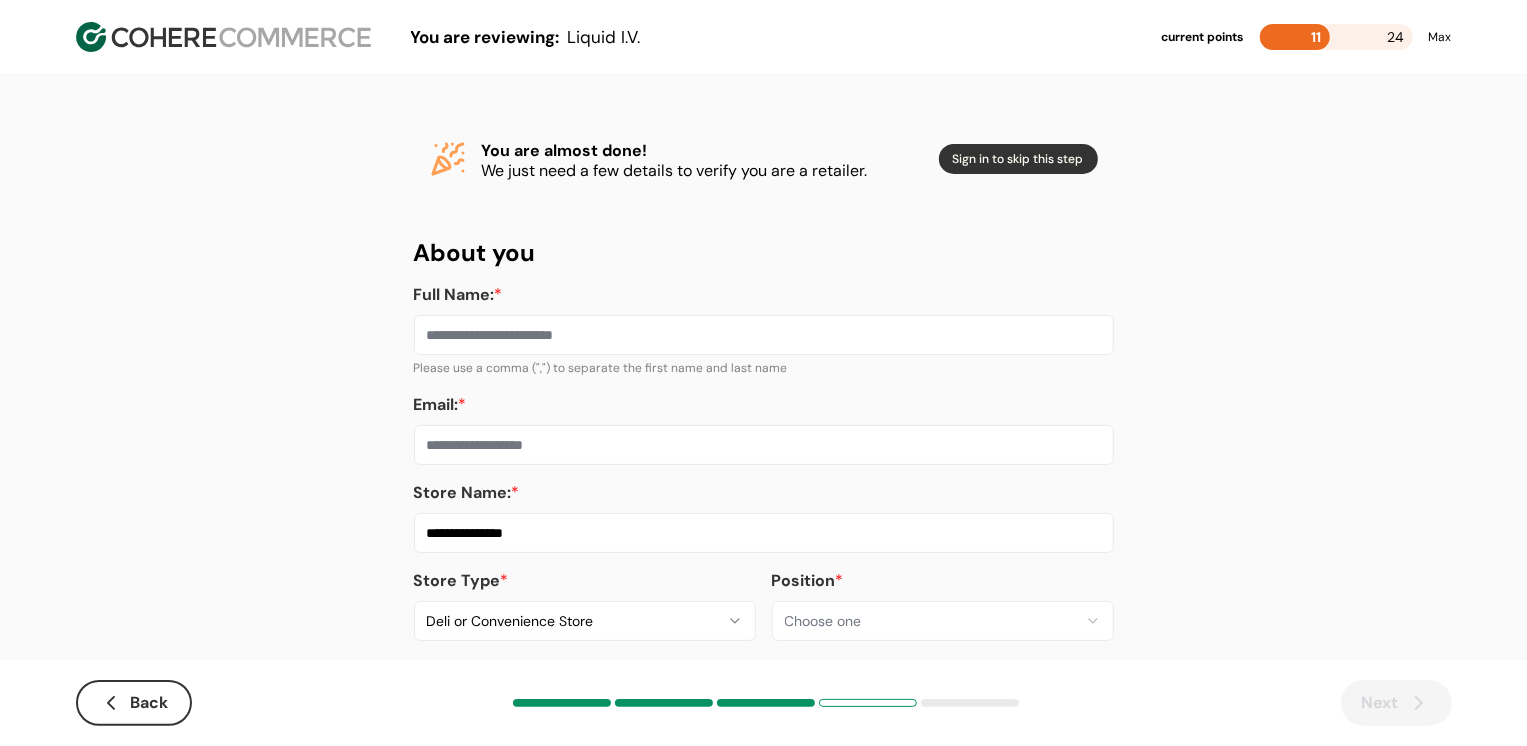 click on "Email:  *" at bounding box center (764, 445) 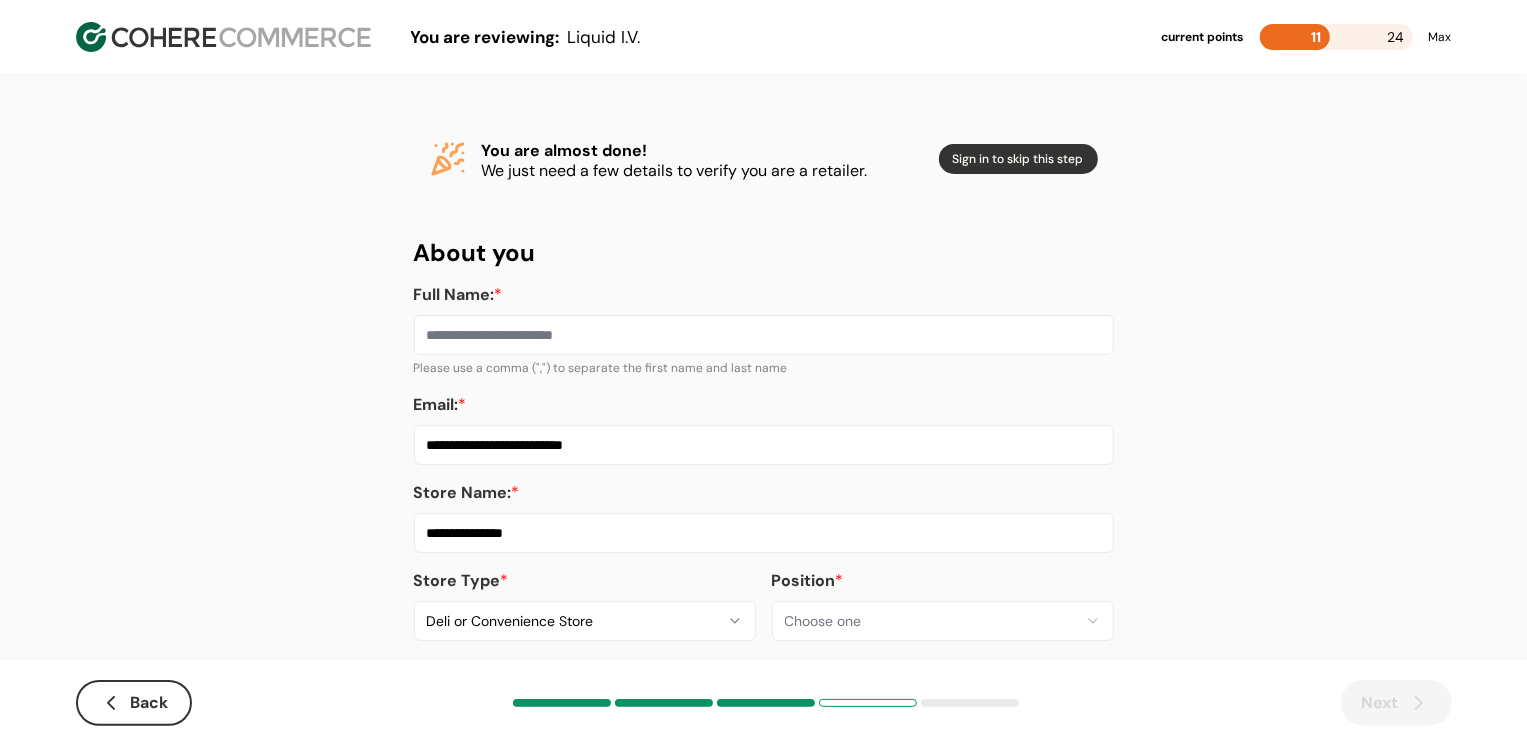 type on "**********" 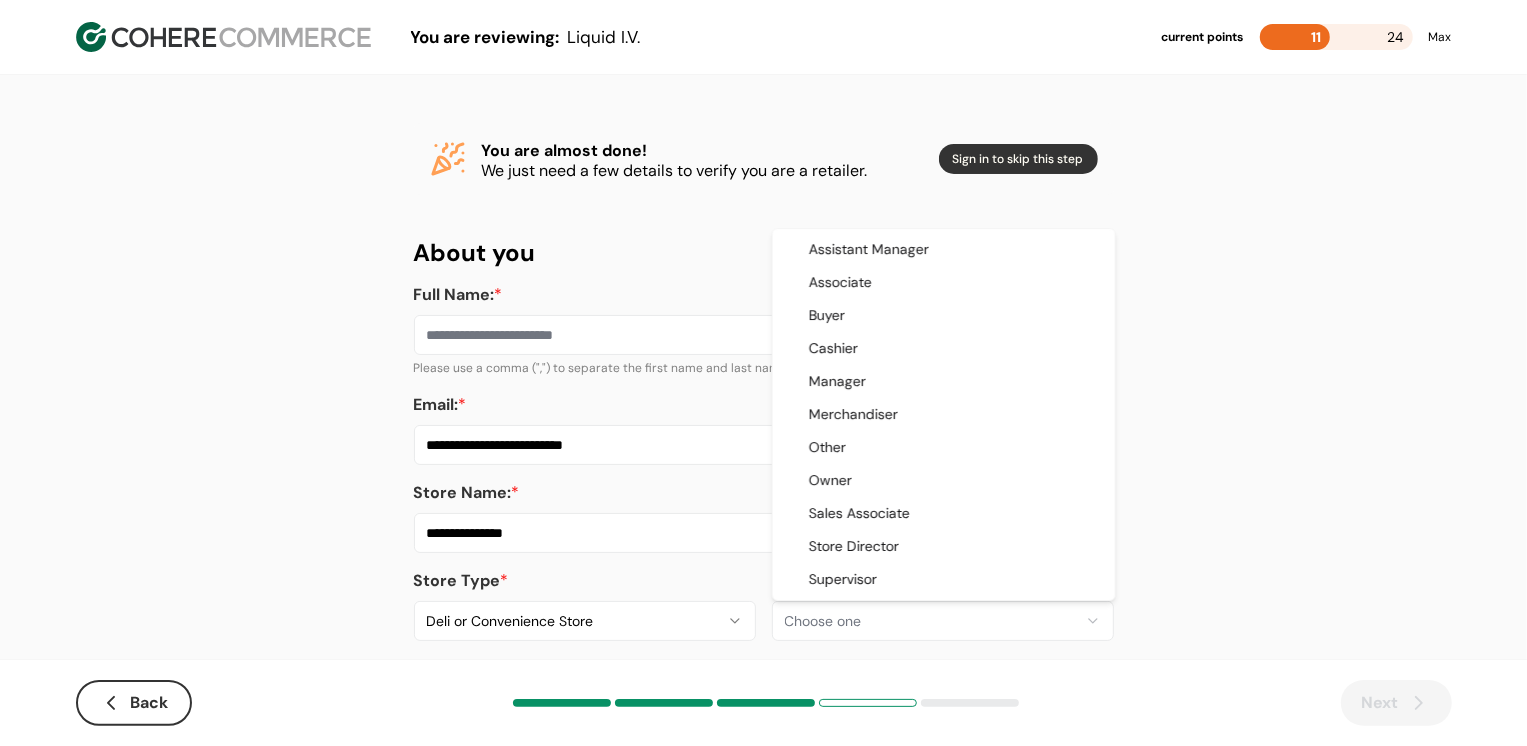 select on "*******" 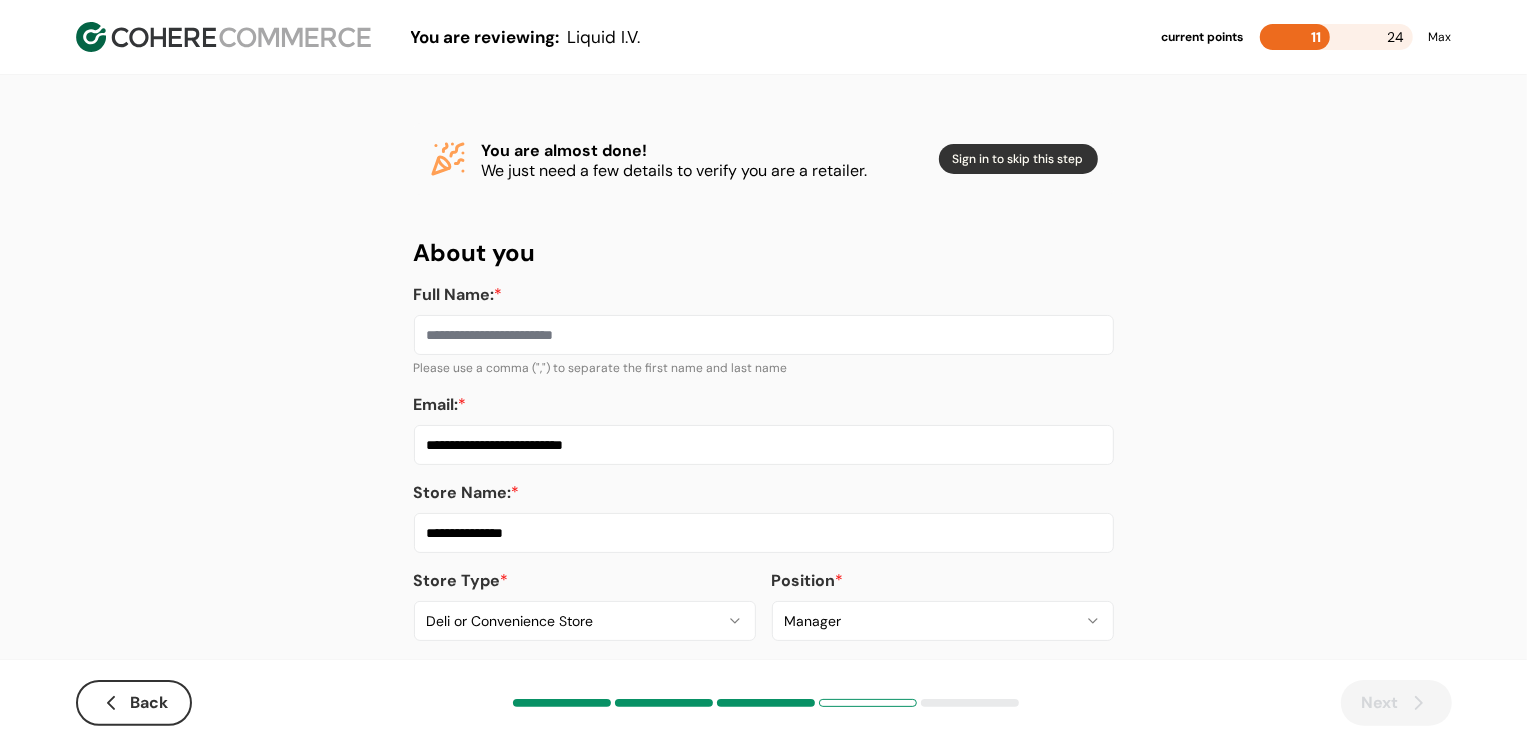 click on "Full Name:  *" at bounding box center [764, 335] 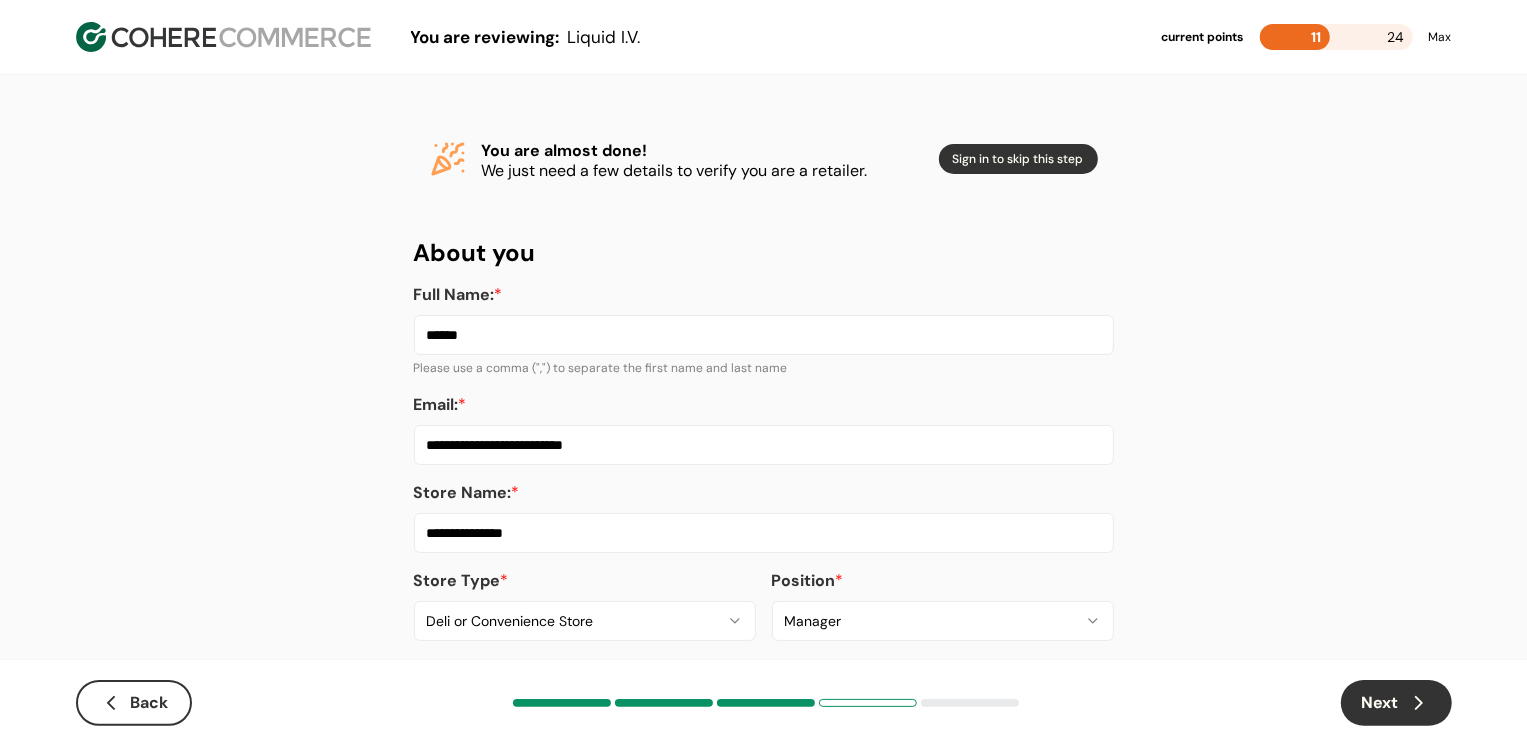 type on "******" 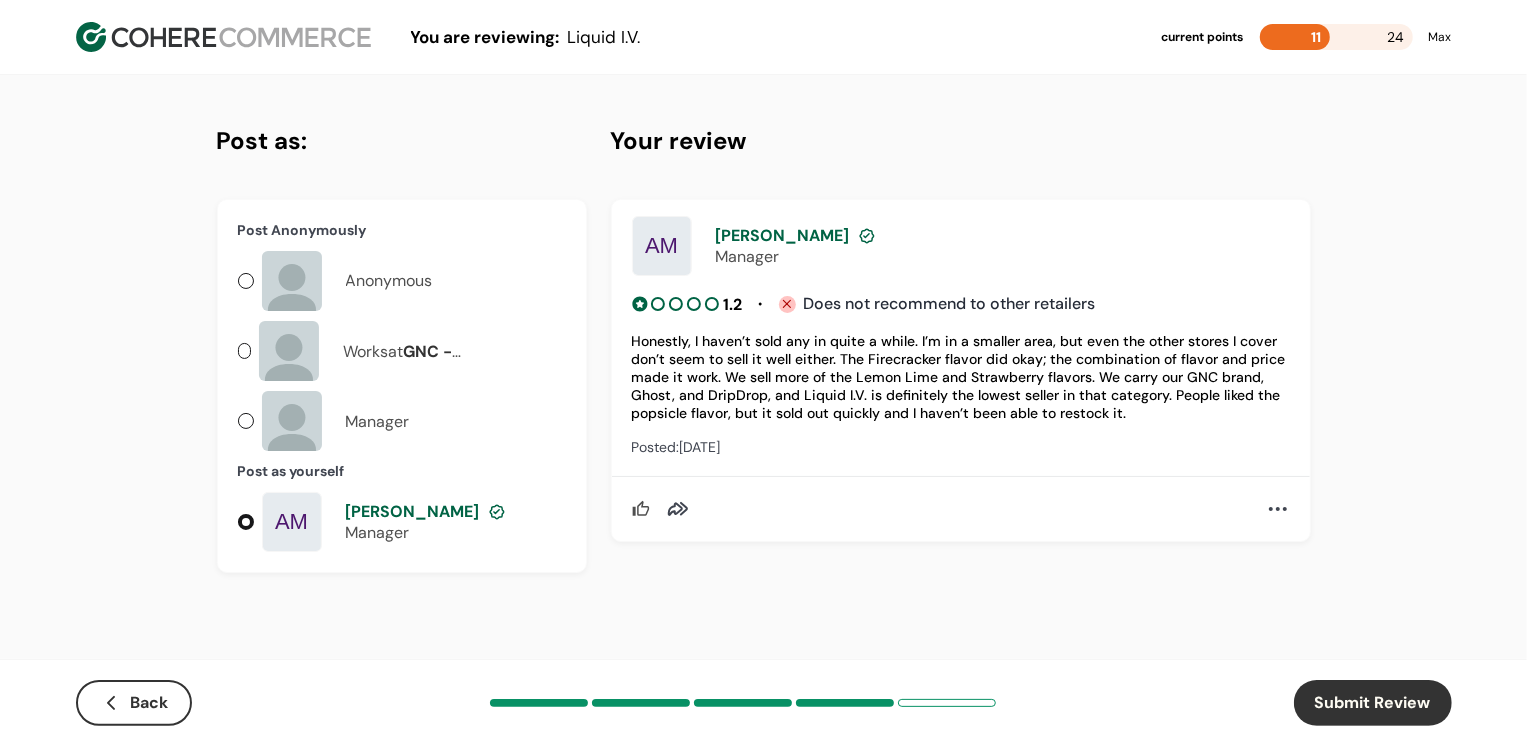 click on "Anonymous" at bounding box center [389, 281] 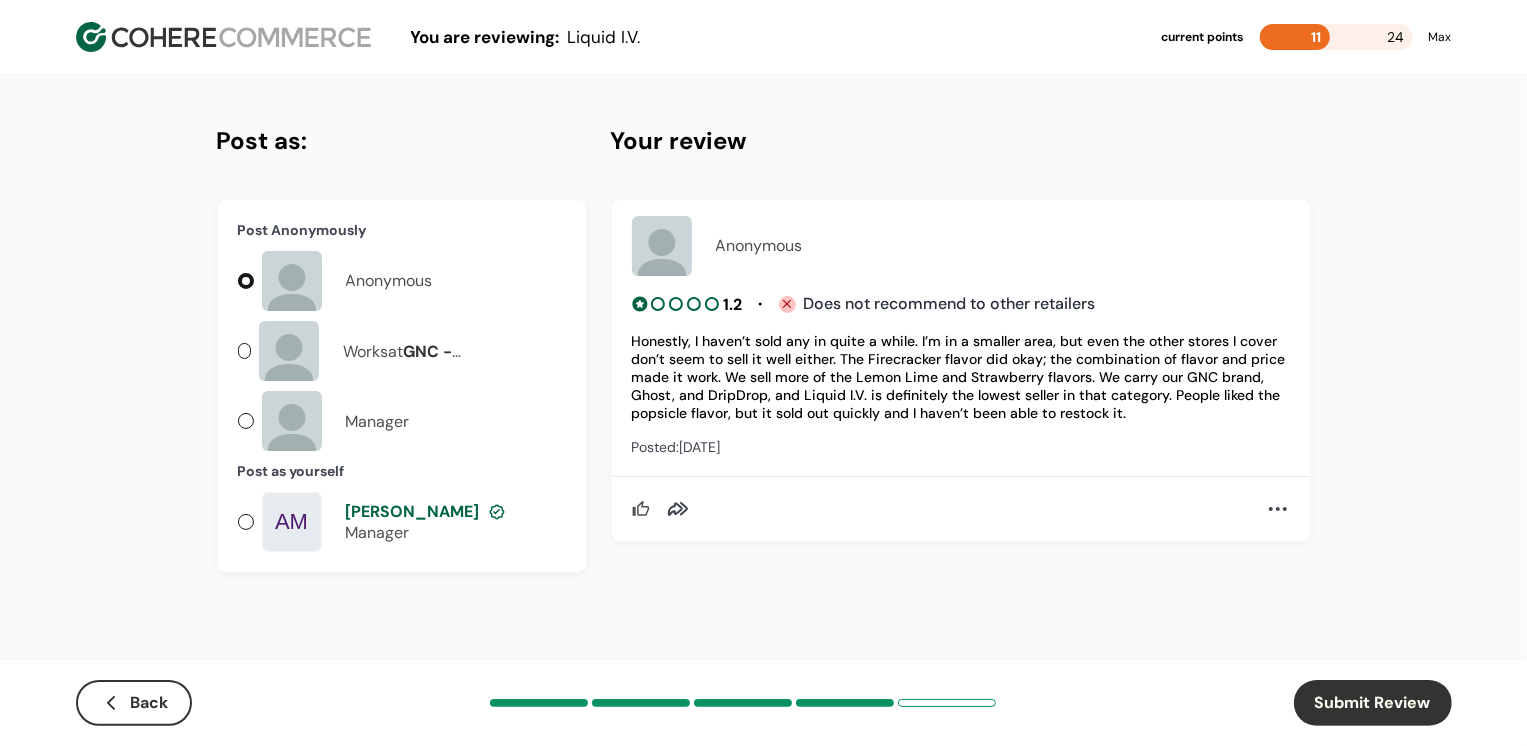 click on "Submit Review" at bounding box center (1373, 703) 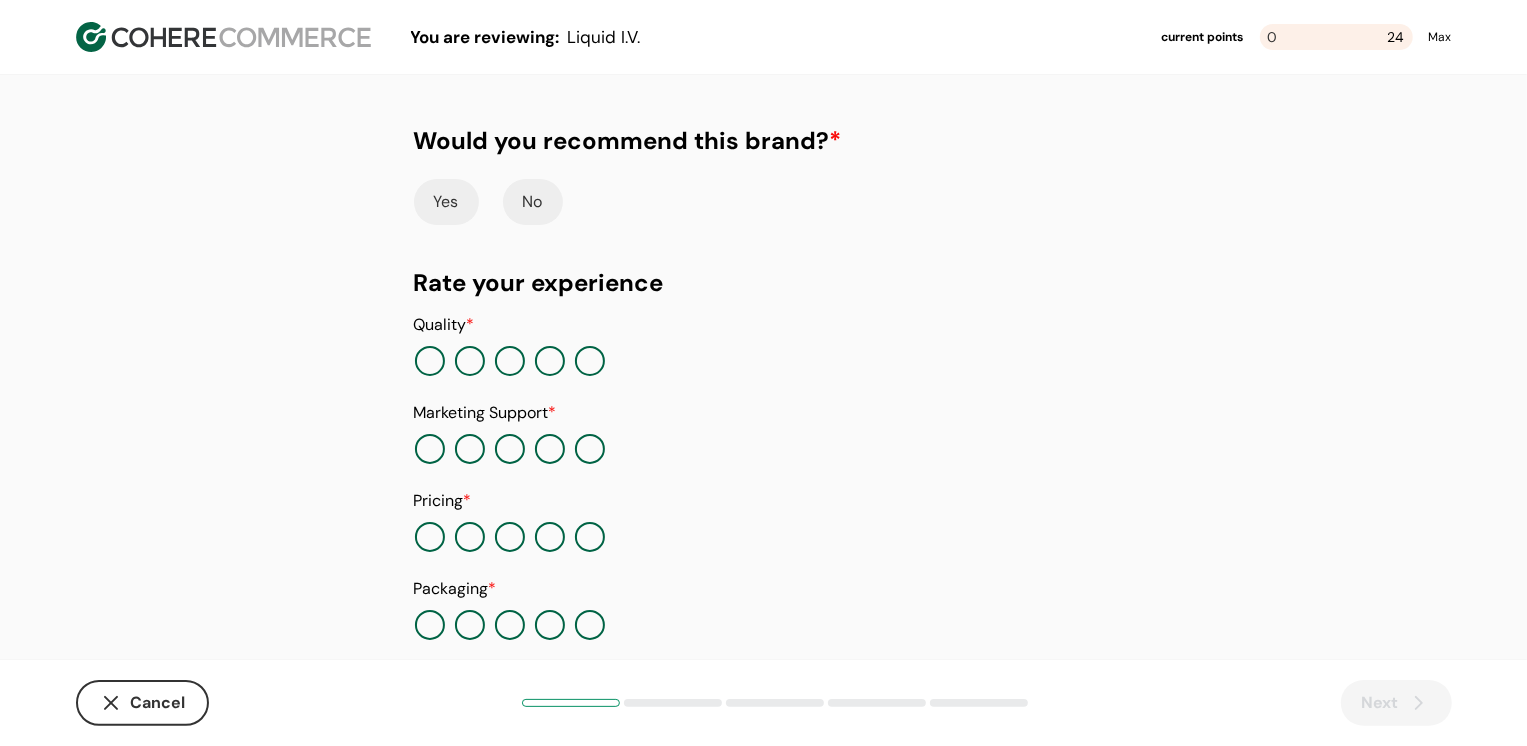 click on "No" at bounding box center [533, 202] 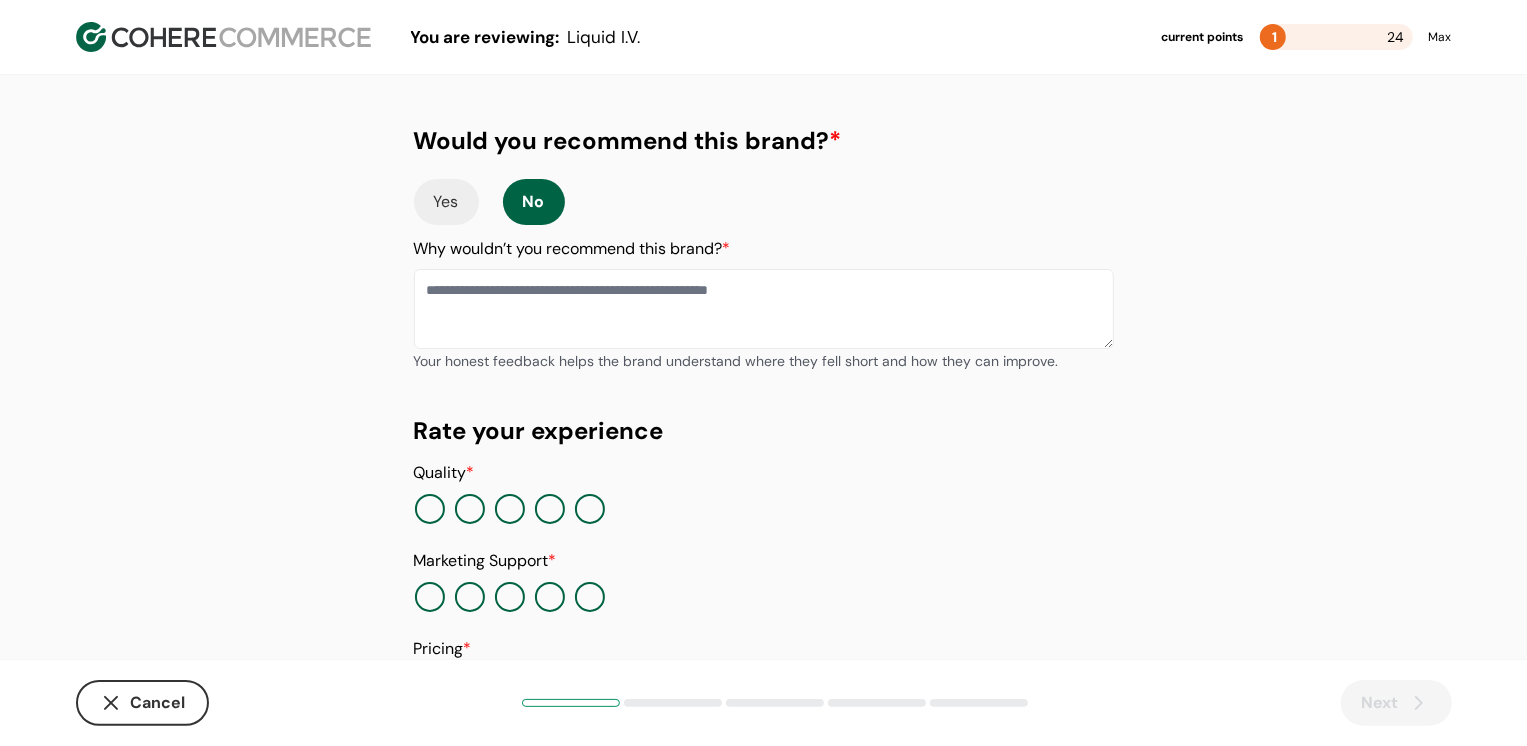 click at bounding box center [764, 309] 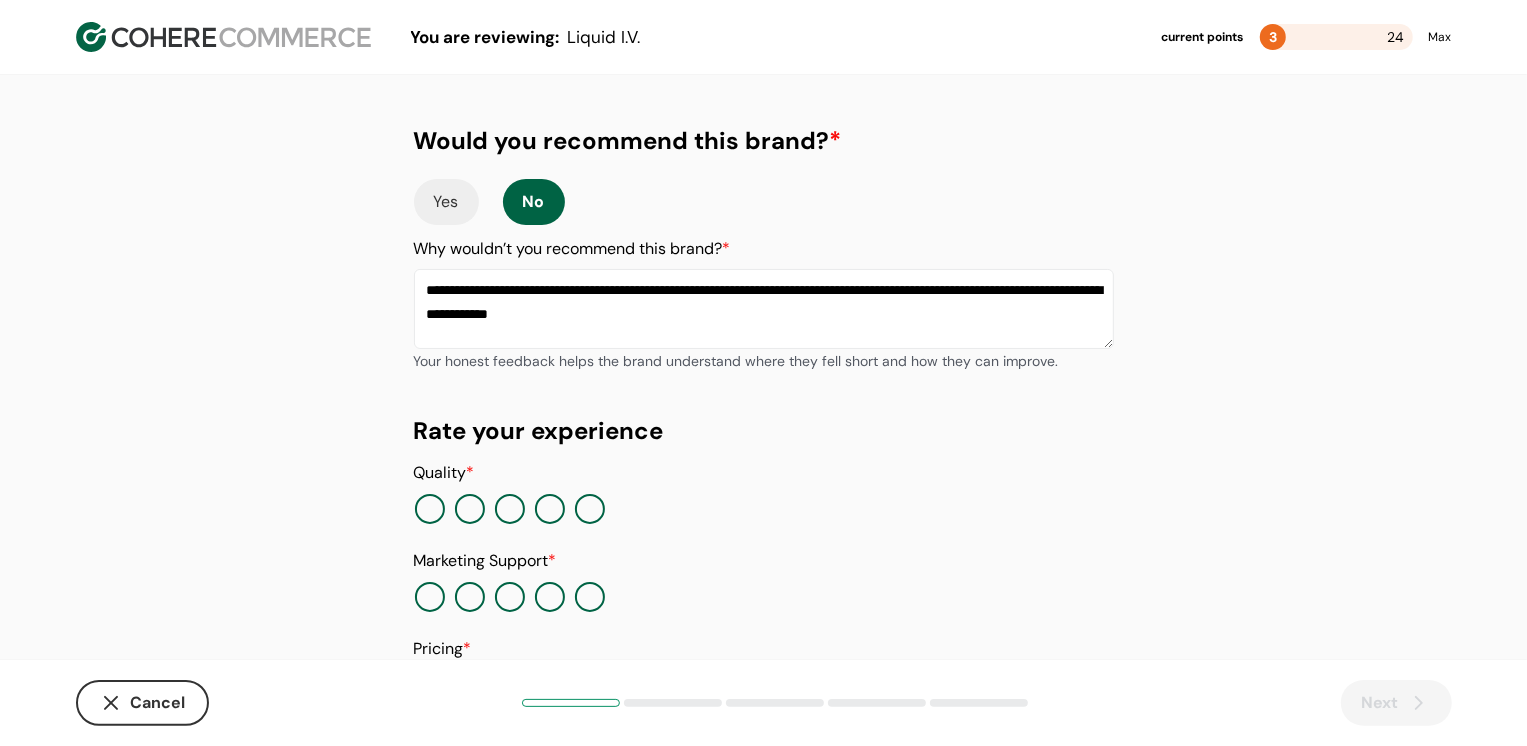 type on "**********" 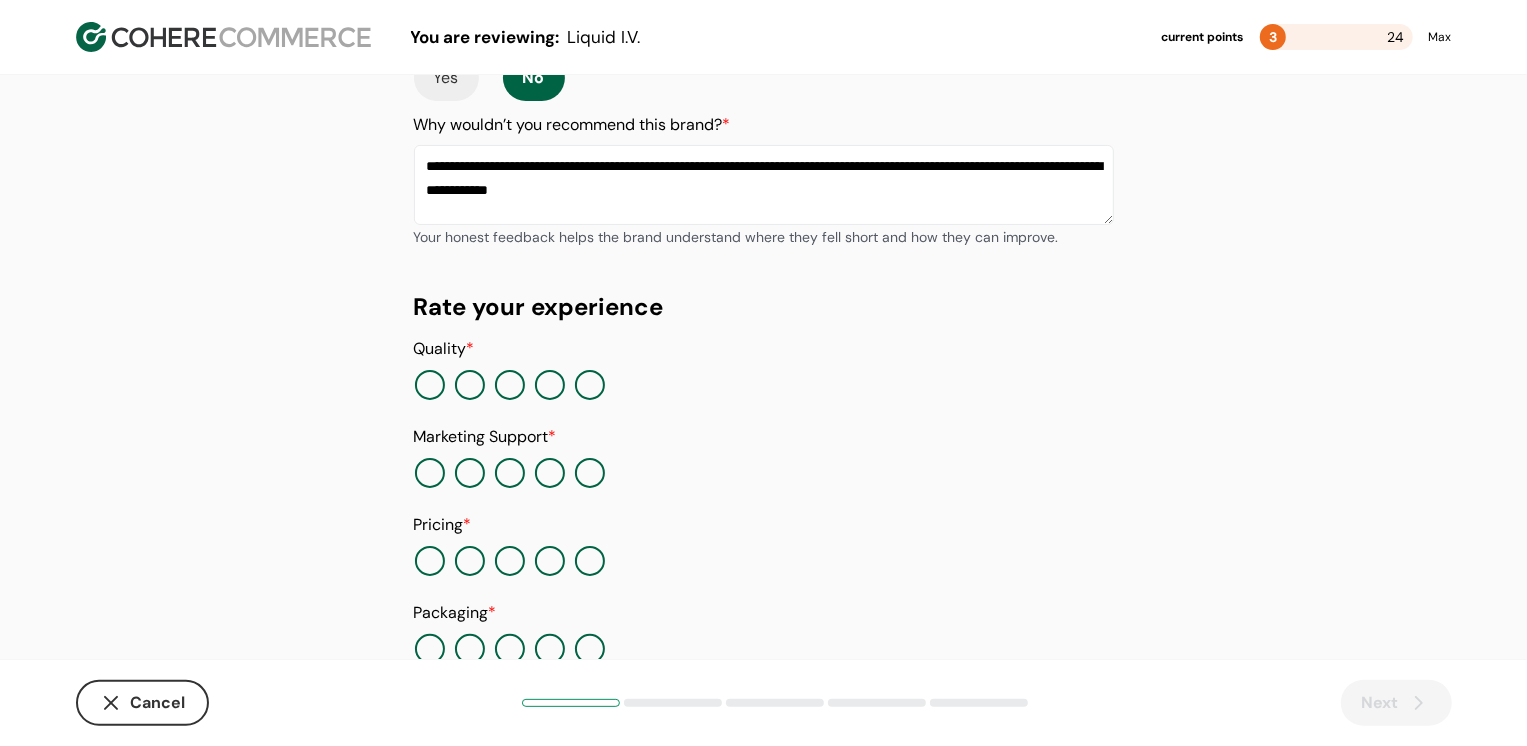 scroll, scrollTop: 353, scrollLeft: 0, axis: vertical 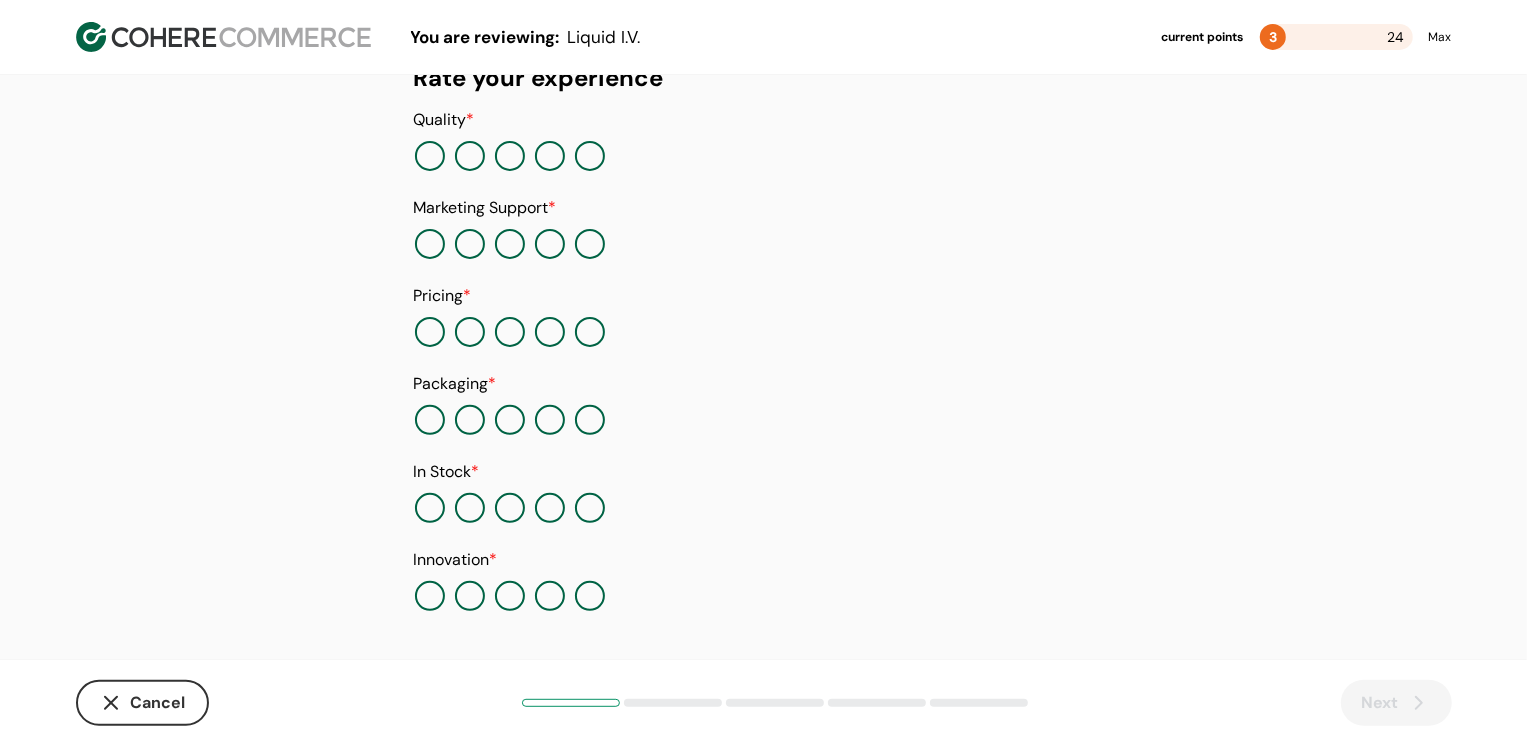 click at bounding box center [430, 156] 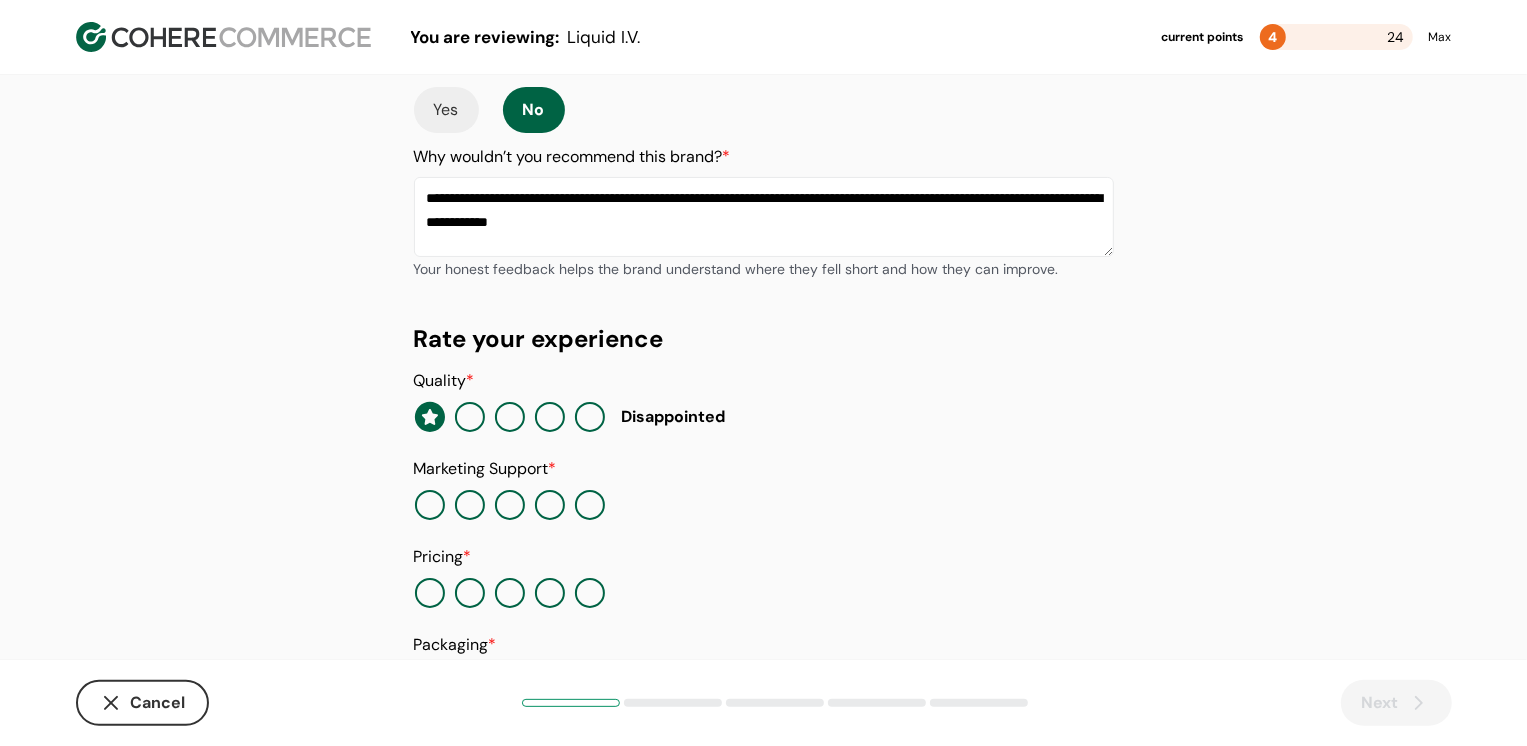scroll, scrollTop: 353, scrollLeft: 0, axis: vertical 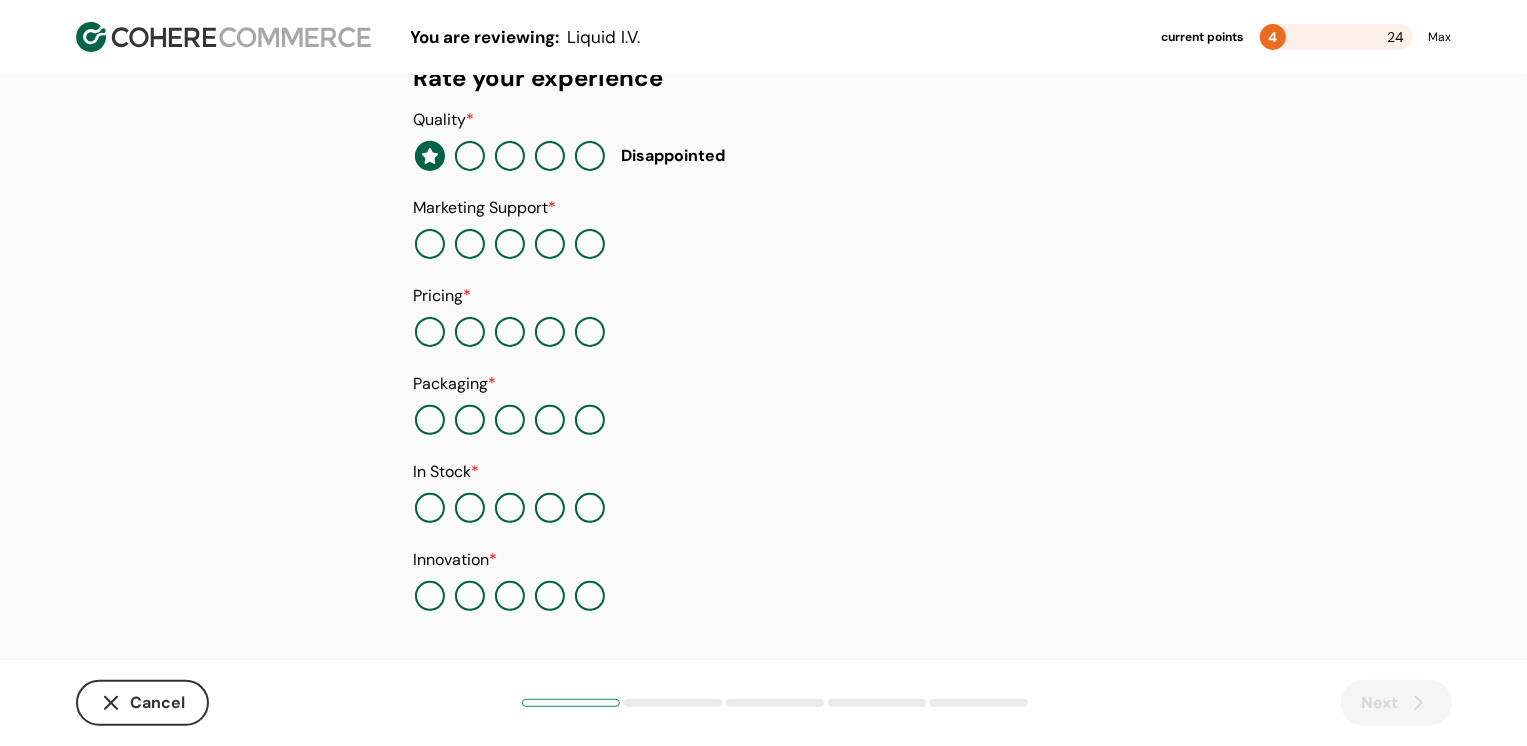 click at bounding box center (510, 244) 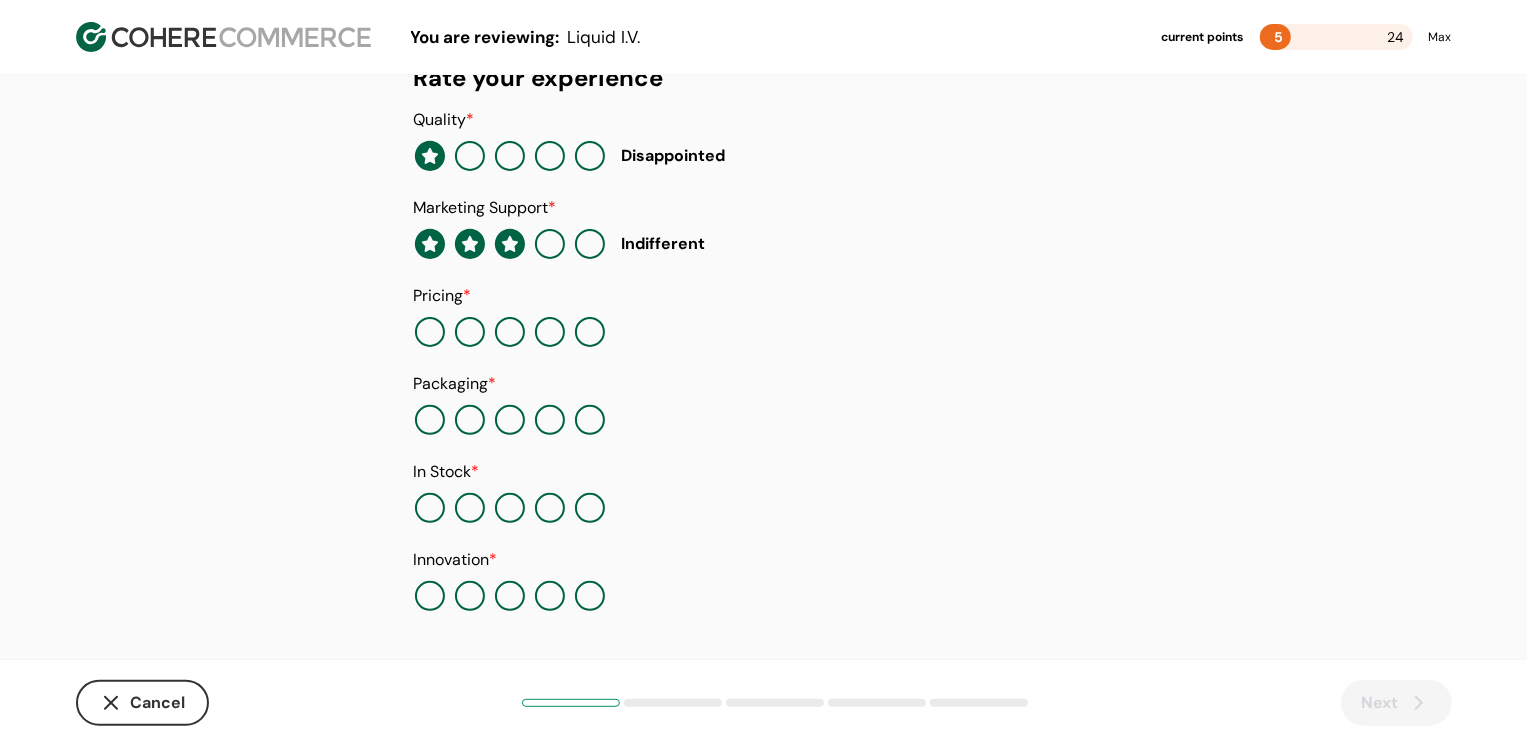 click at bounding box center (510, 332) 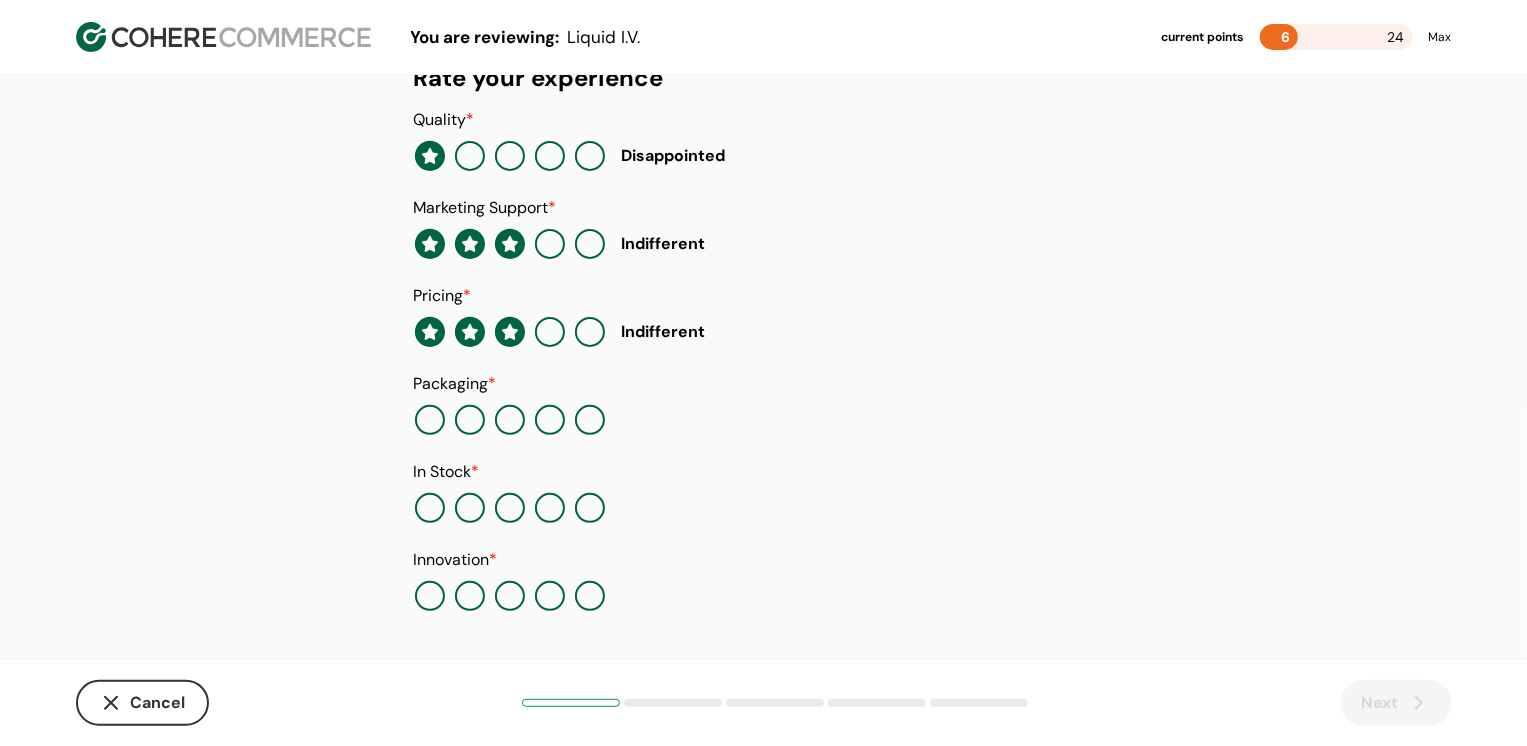 click at bounding box center (510, 420) 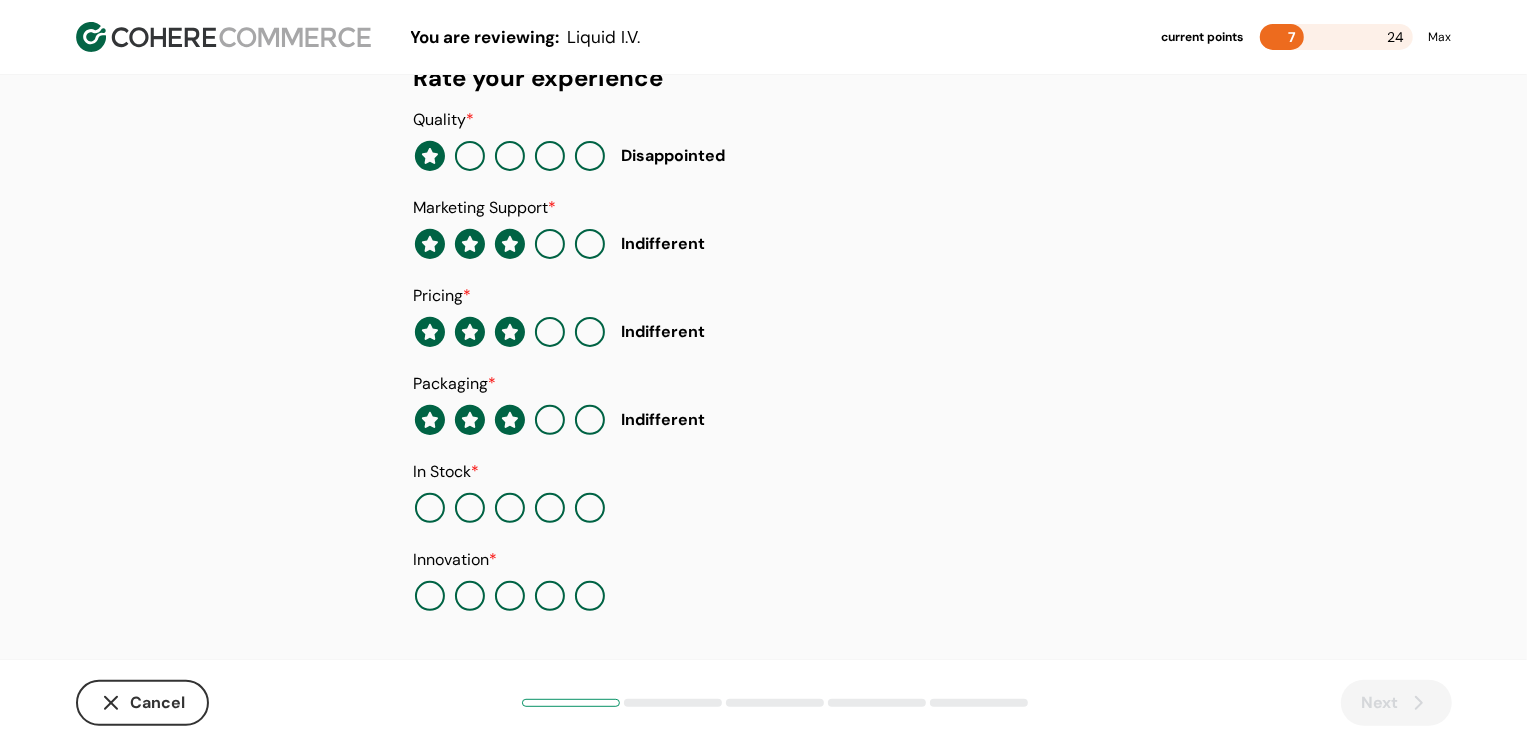 click at bounding box center (590, 508) 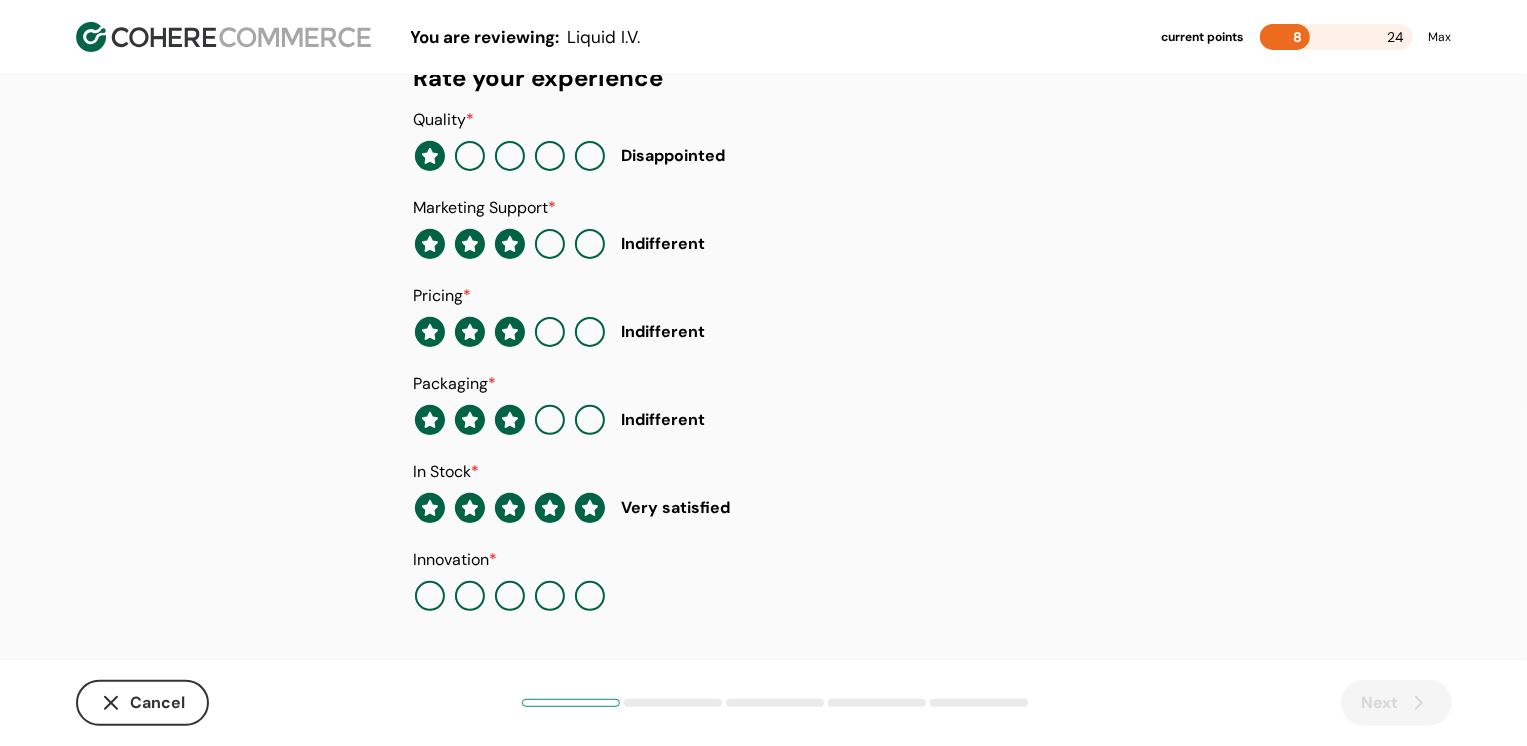 click at bounding box center (510, 596) 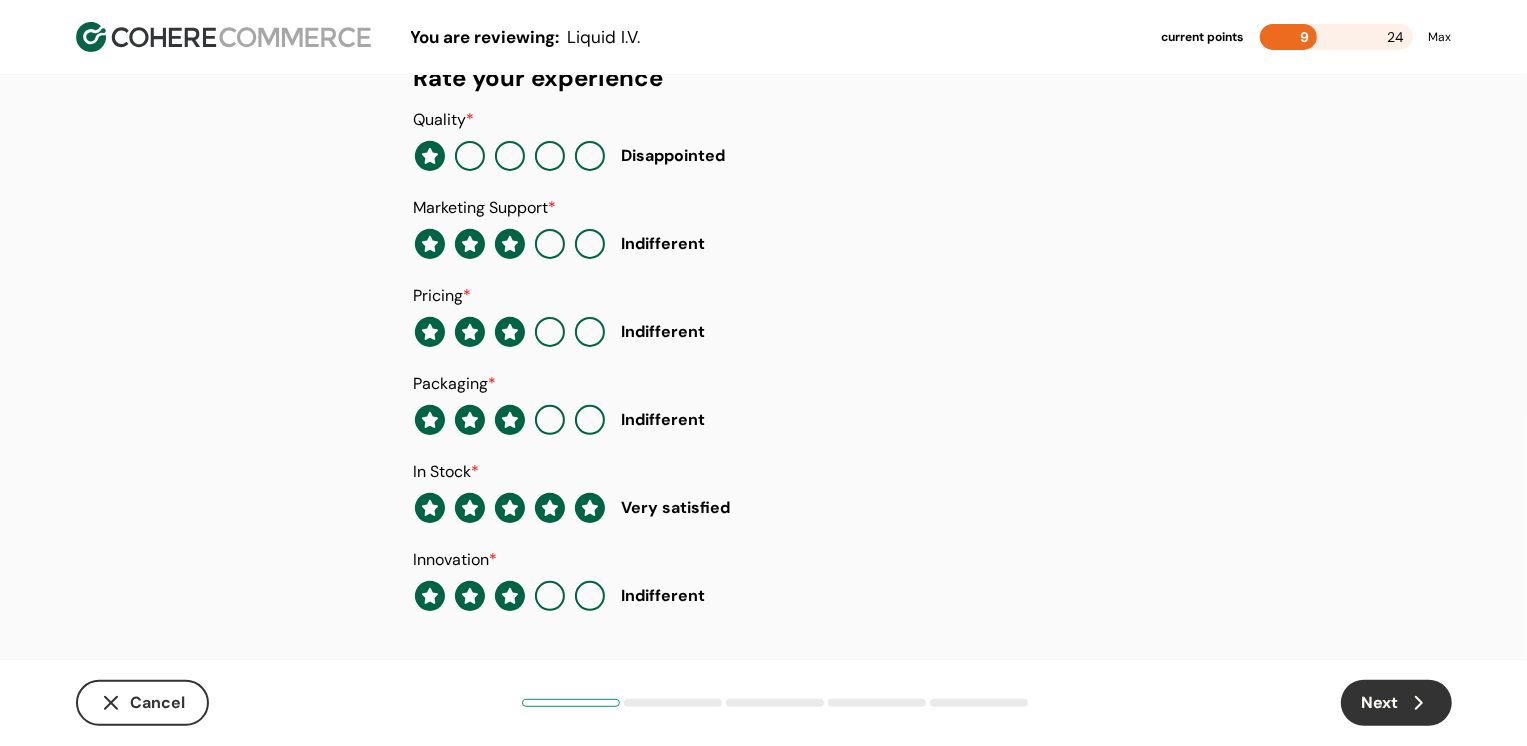 click on "Next" at bounding box center [1396, 703] 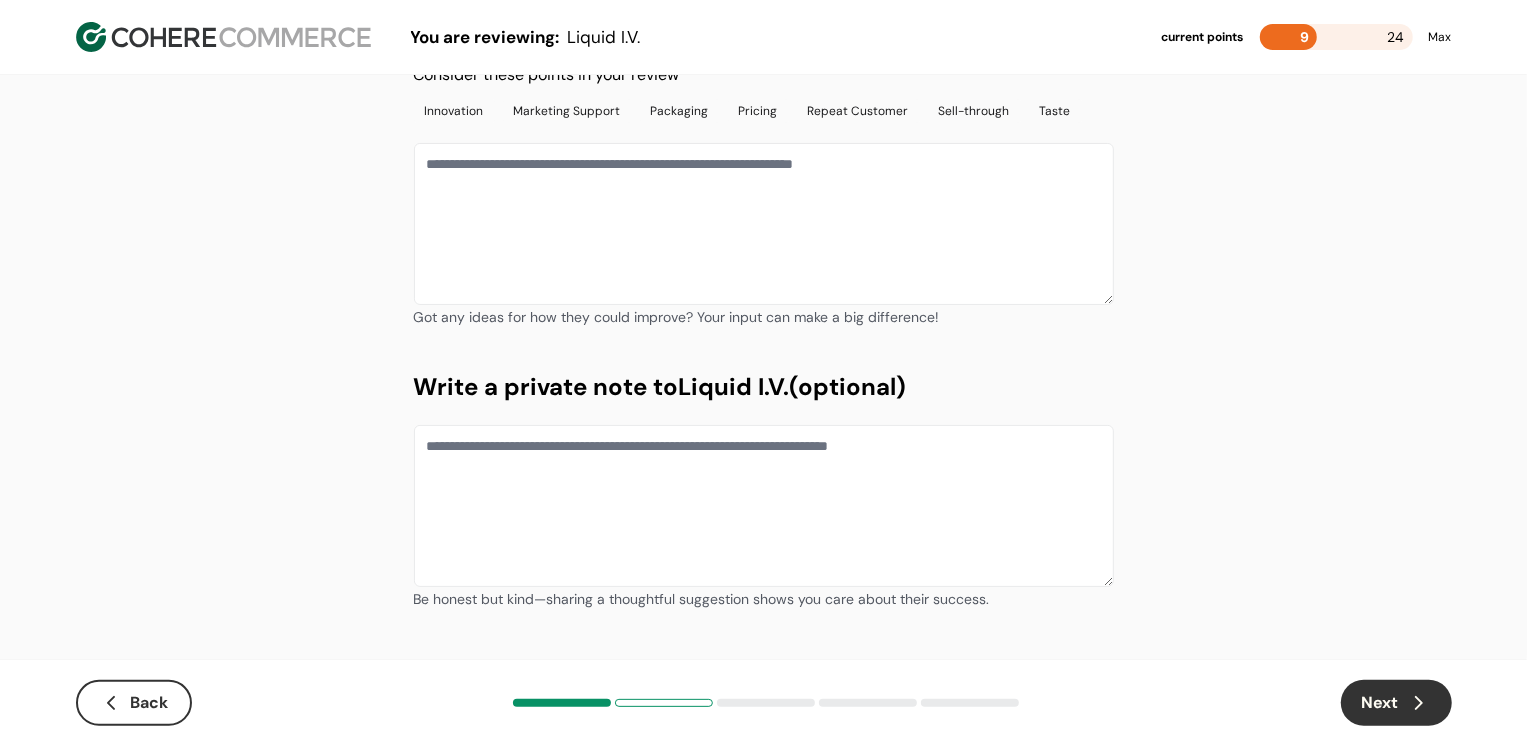 scroll, scrollTop: 0, scrollLeft: 0, axis: both 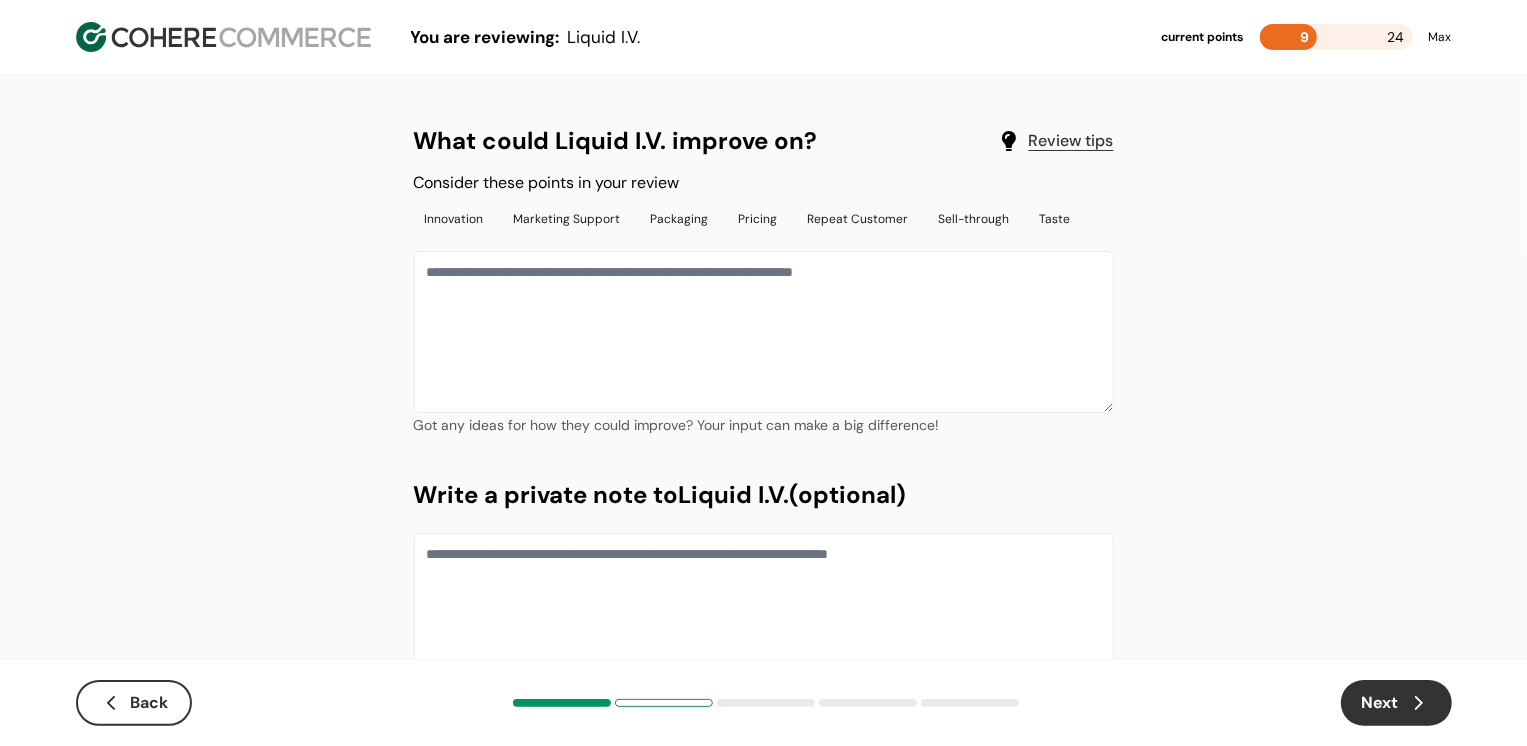 click at bounding box center (764, 332) 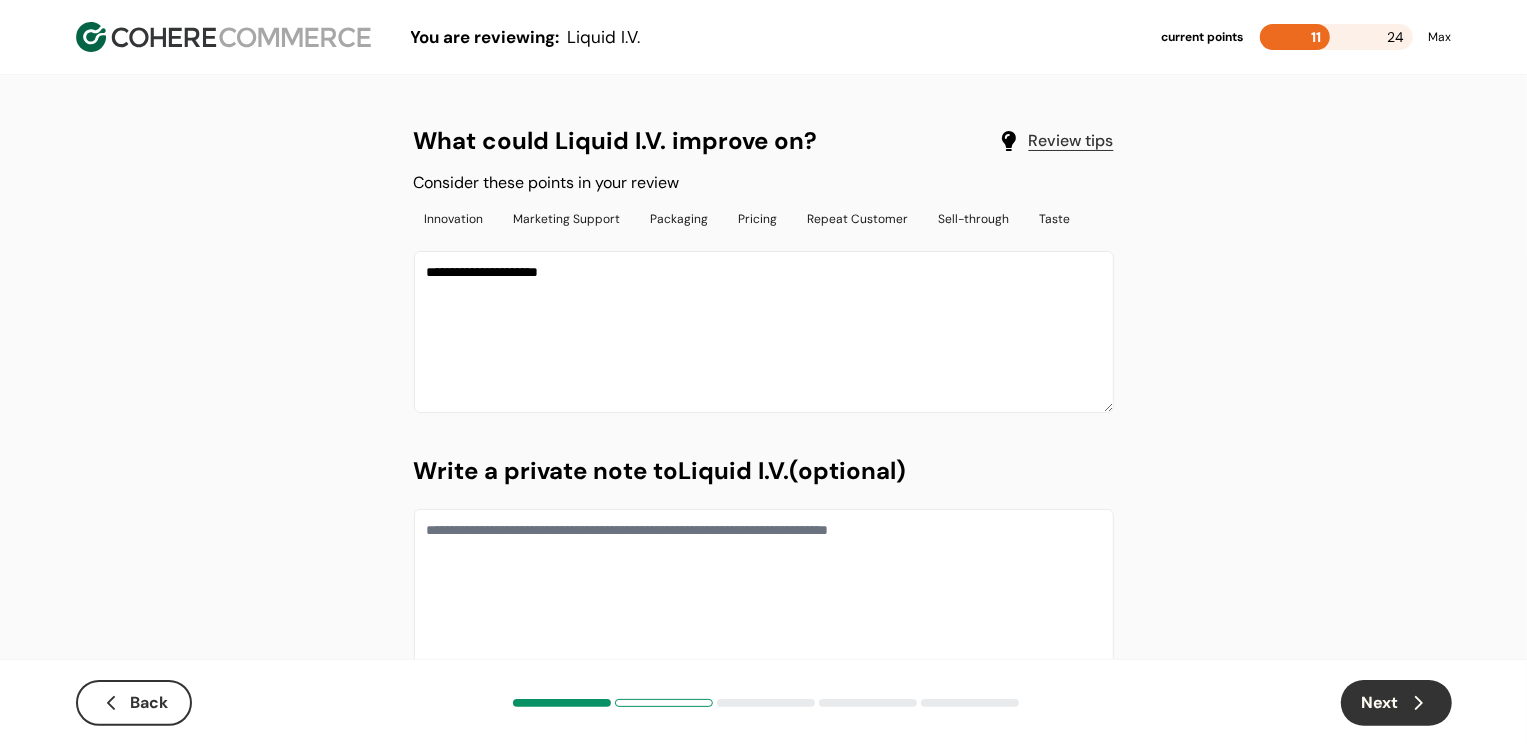 click on "**********" at bounding box center [764, 332] 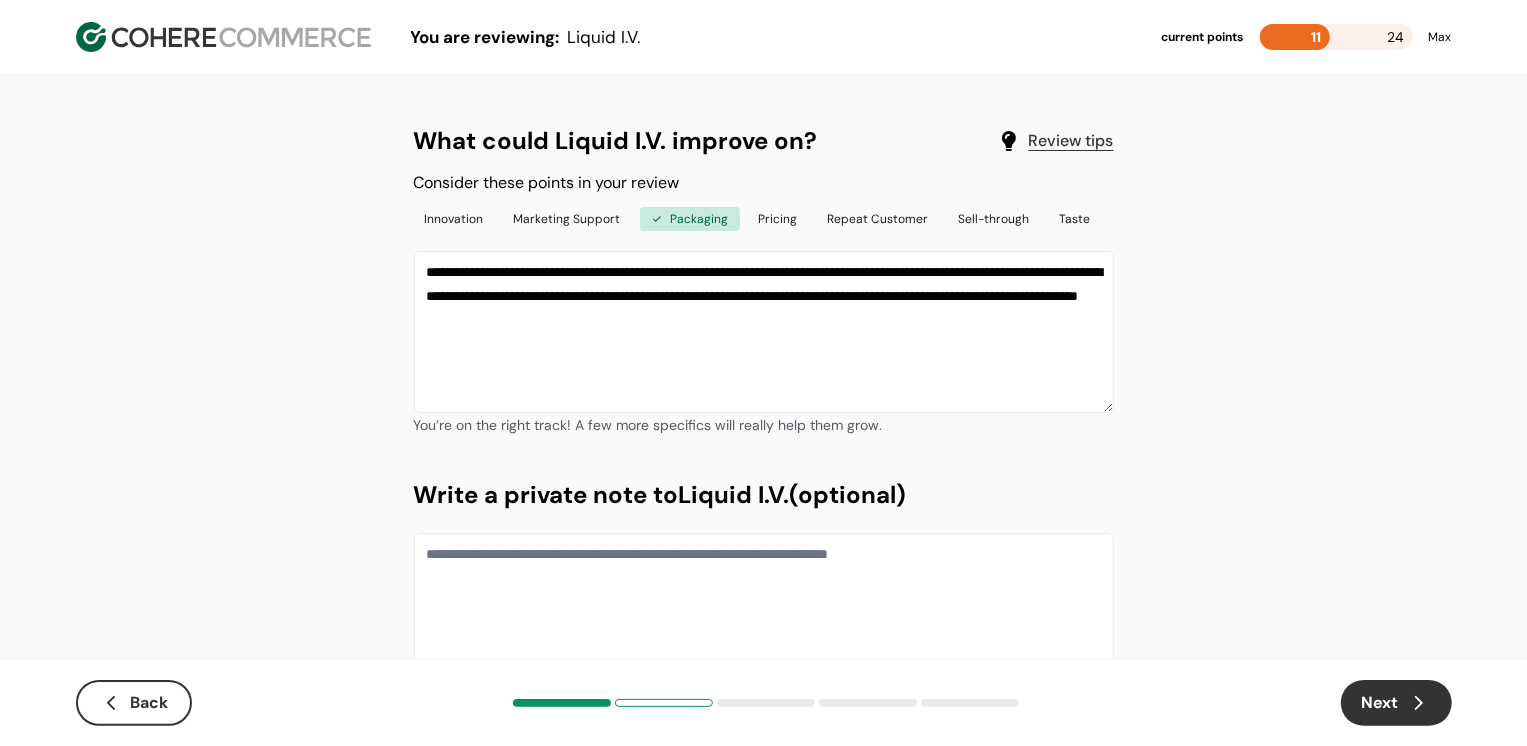 type on "**********" 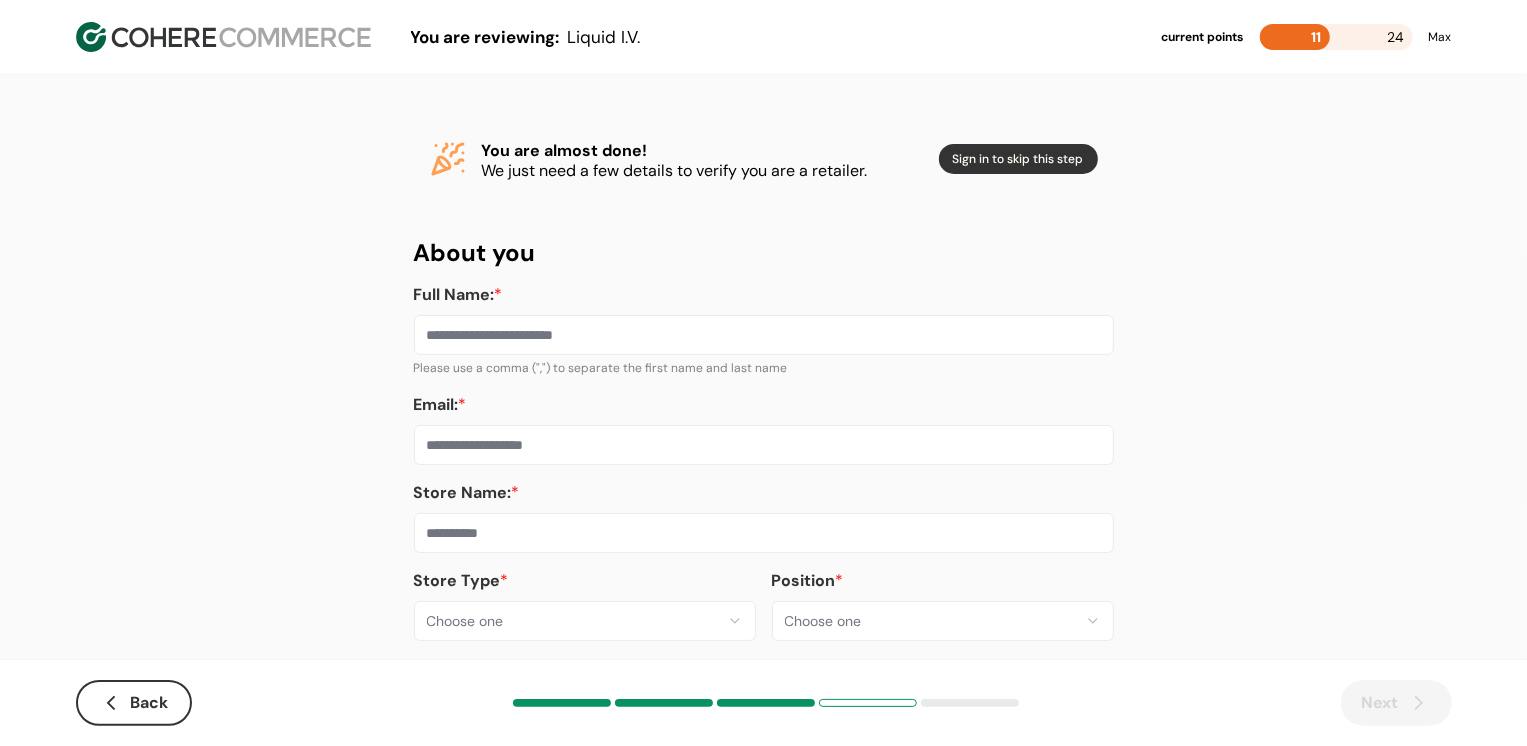 click on "**********" at bounding box center (763, 388) 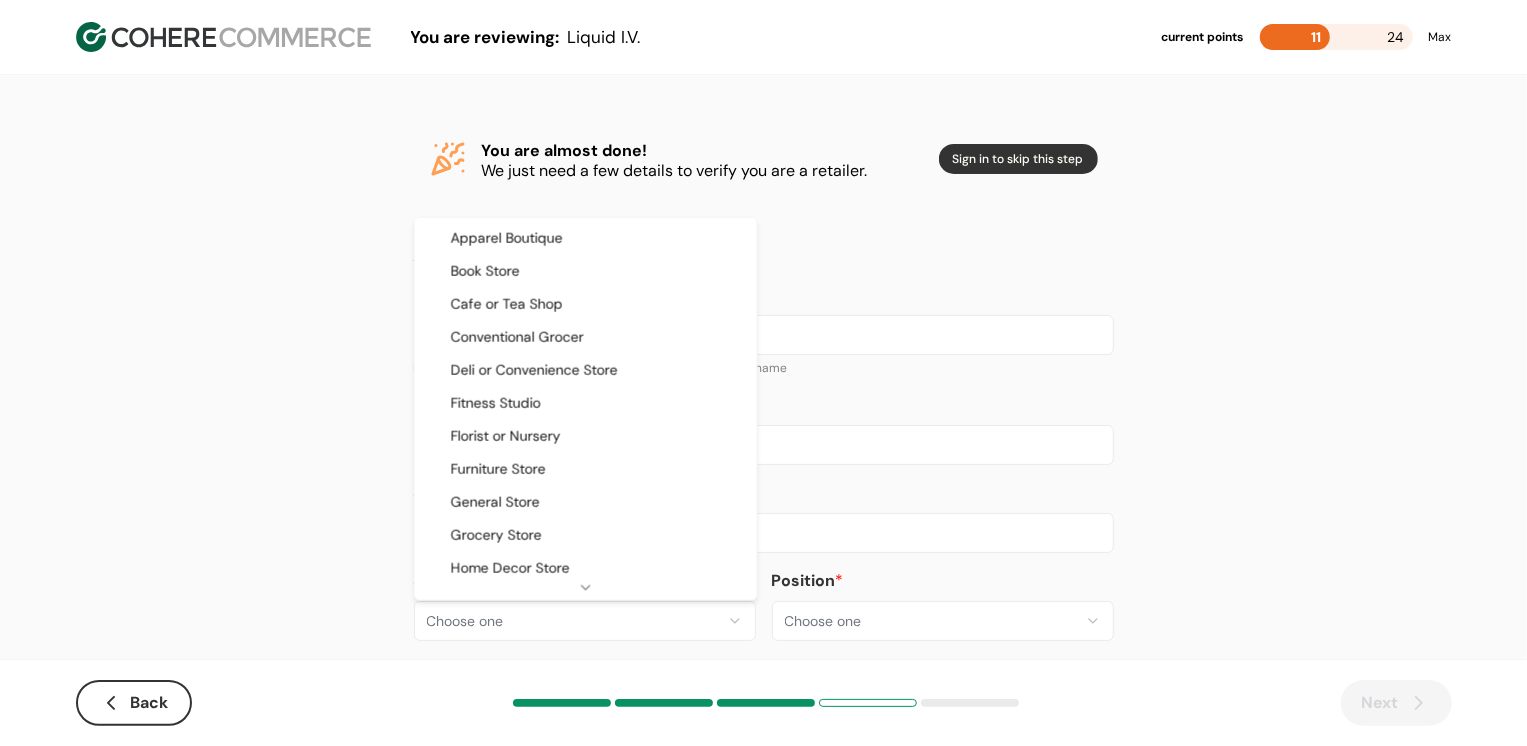 select on "**" 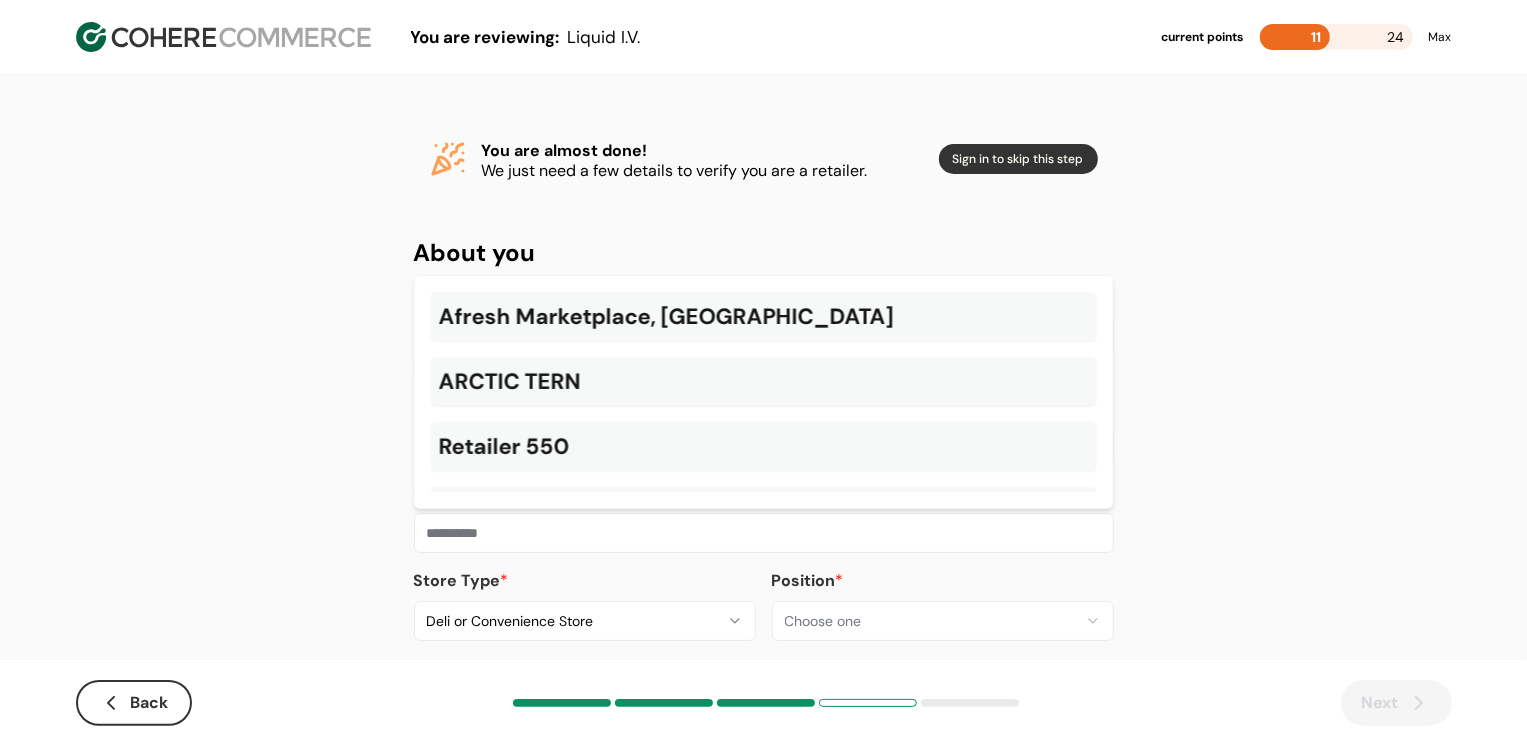 click at bounding box center (764, 533) 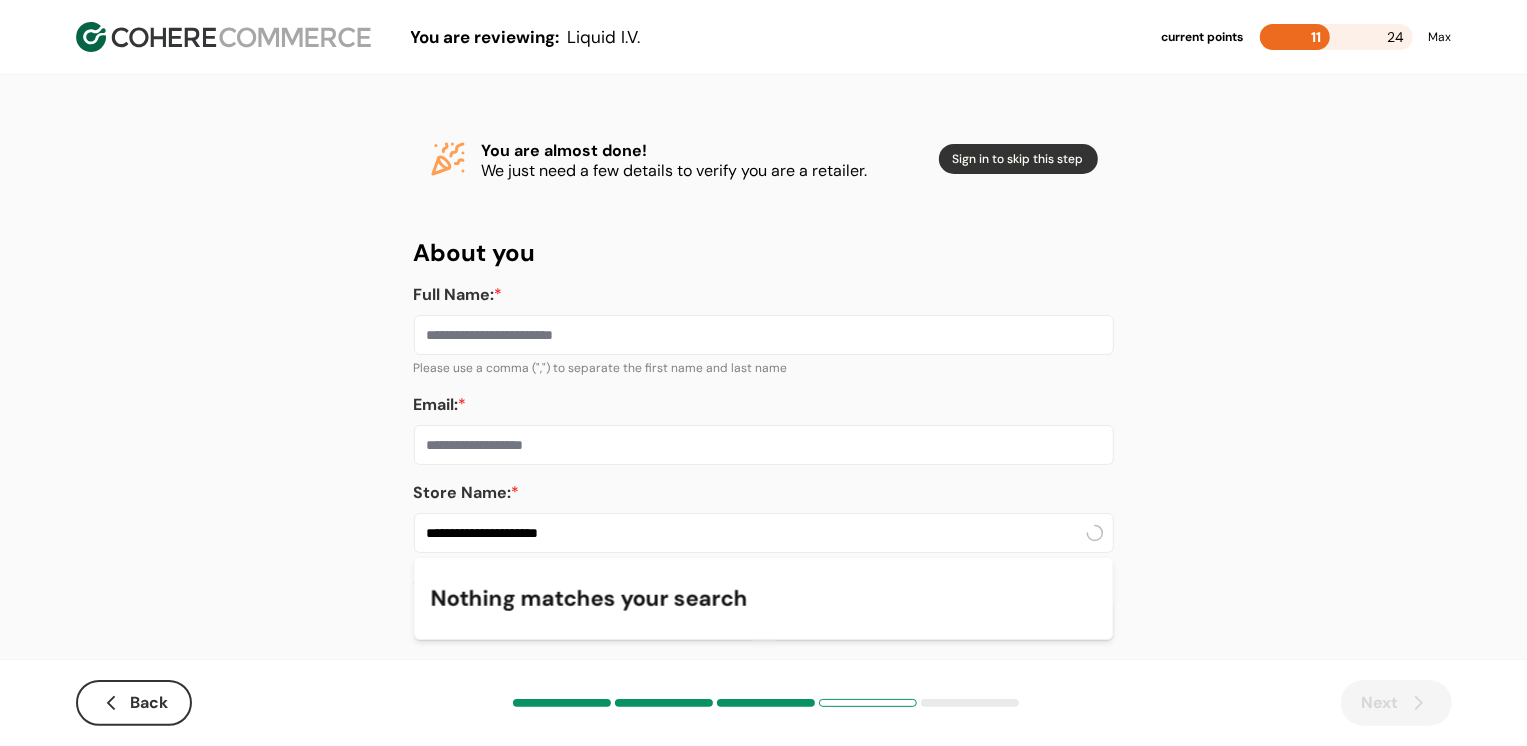 type on "**********" 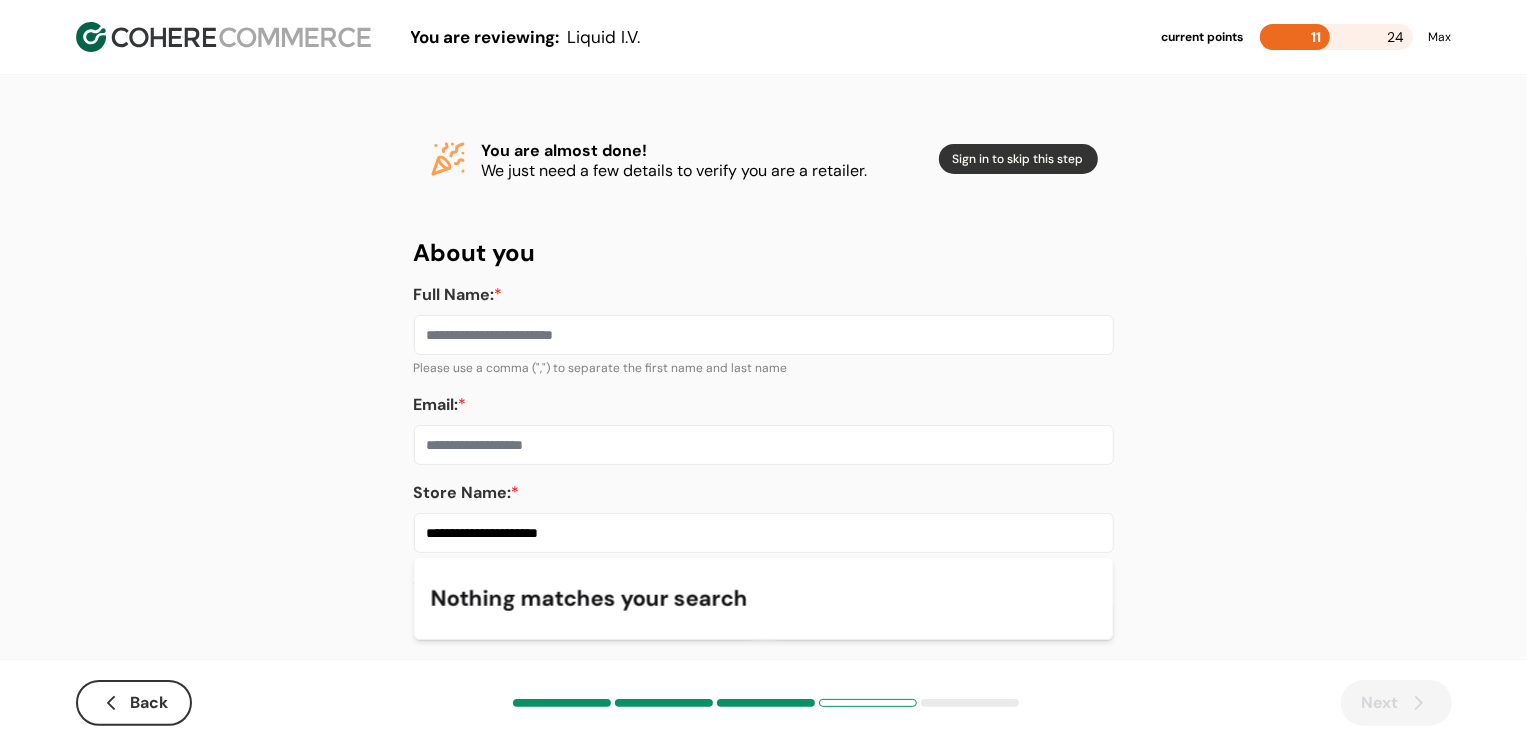 click on "Email:  *" at bounding box center (764, 445) 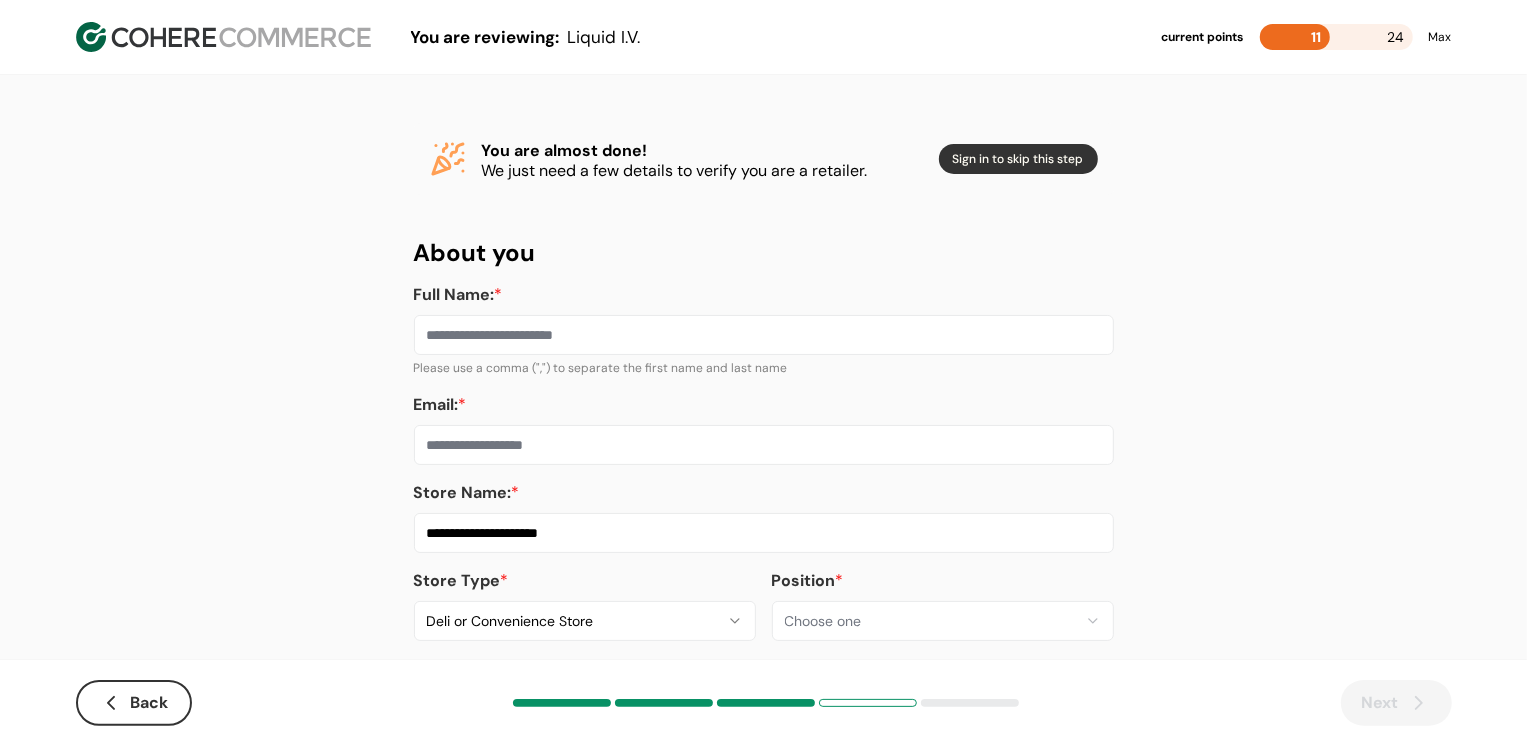 paste on "**********" 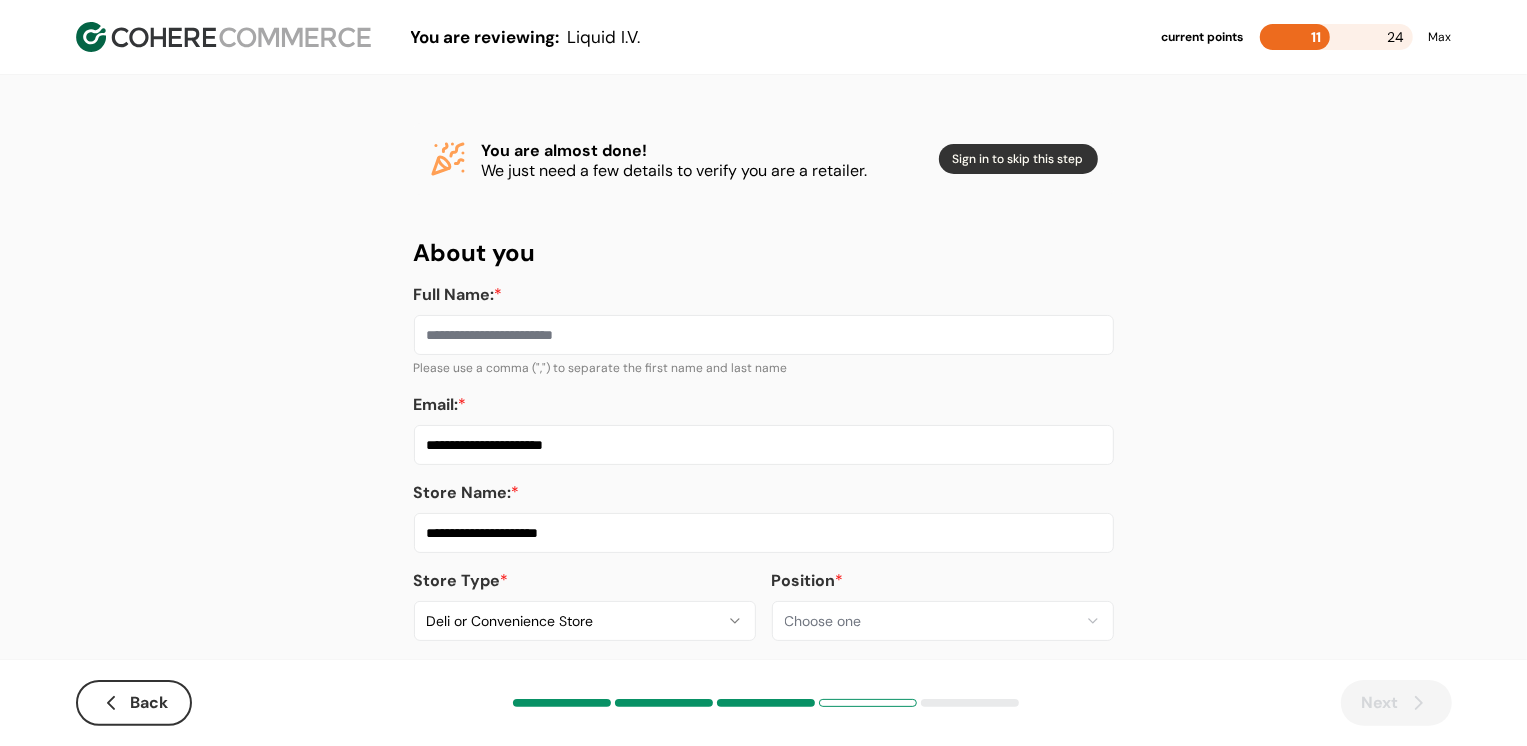 type on "**********" 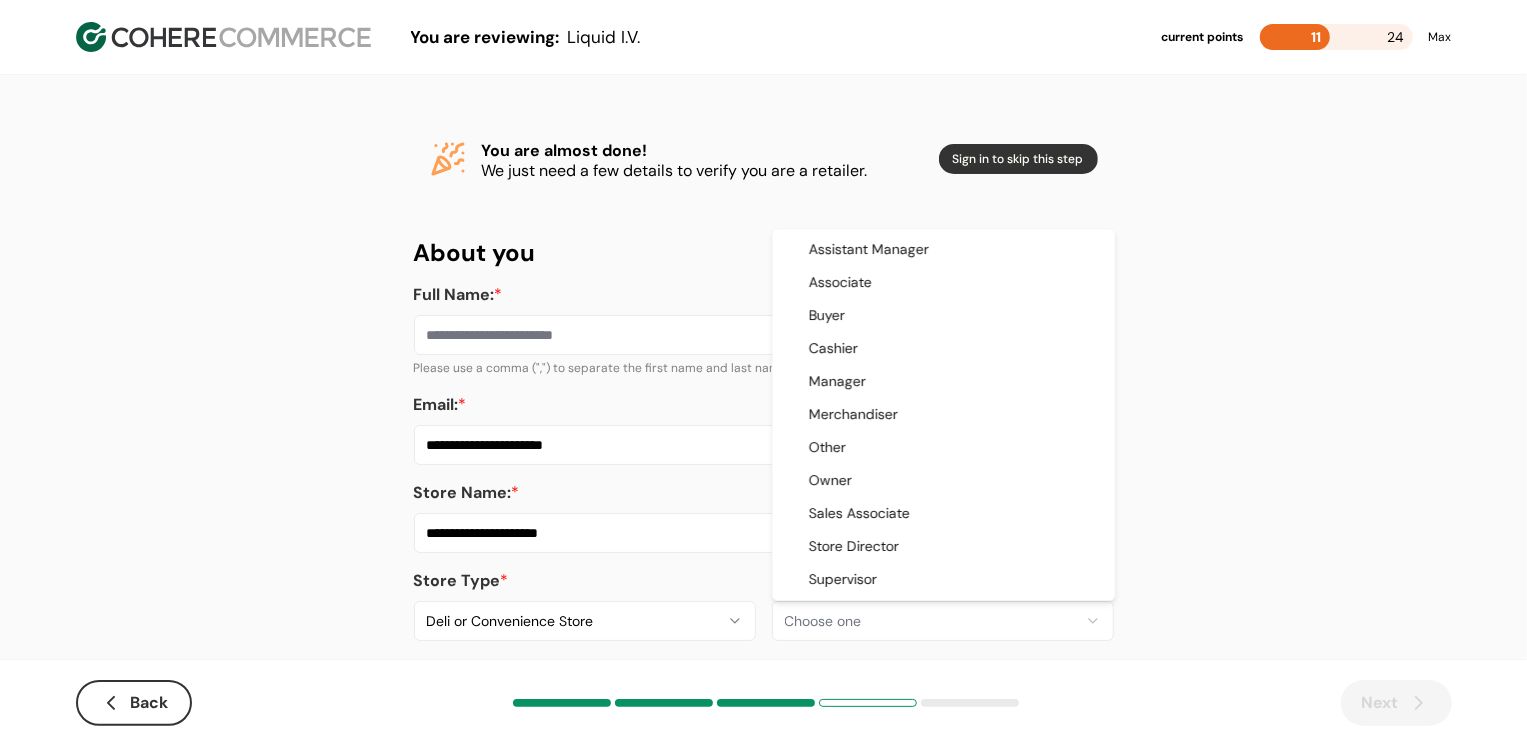 select on "**********" 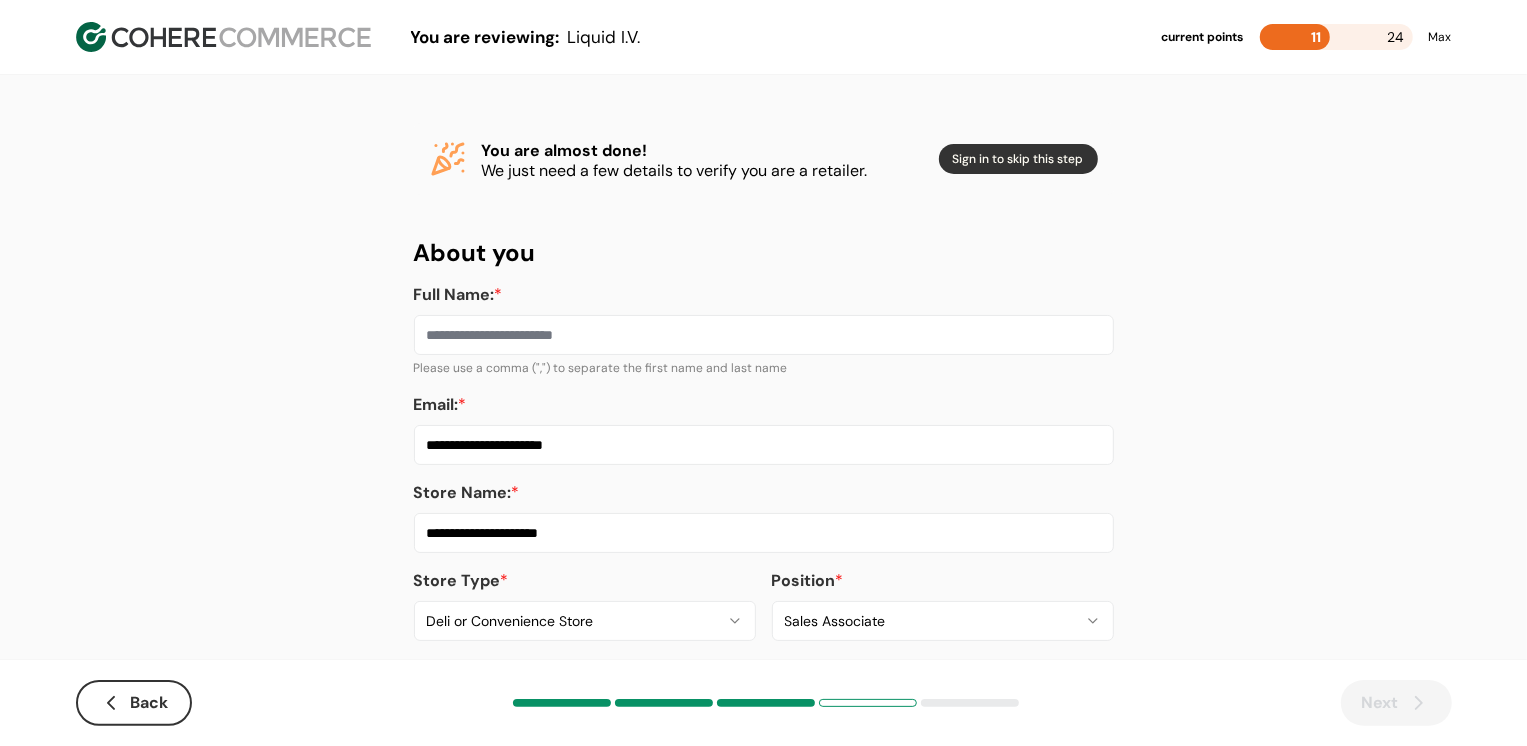 click on "Full Name:  *" at bounding box center [764, 335] 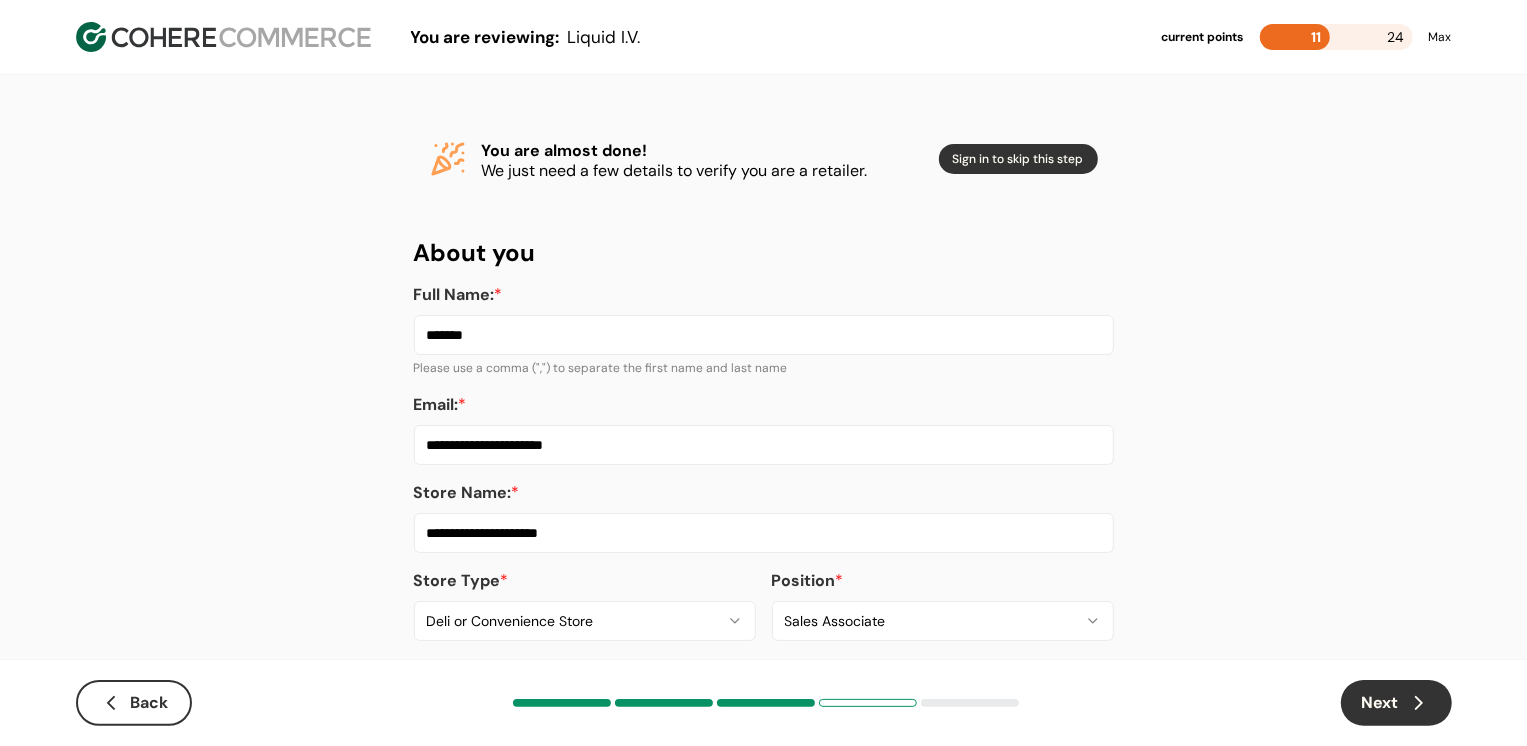 type on "*******" 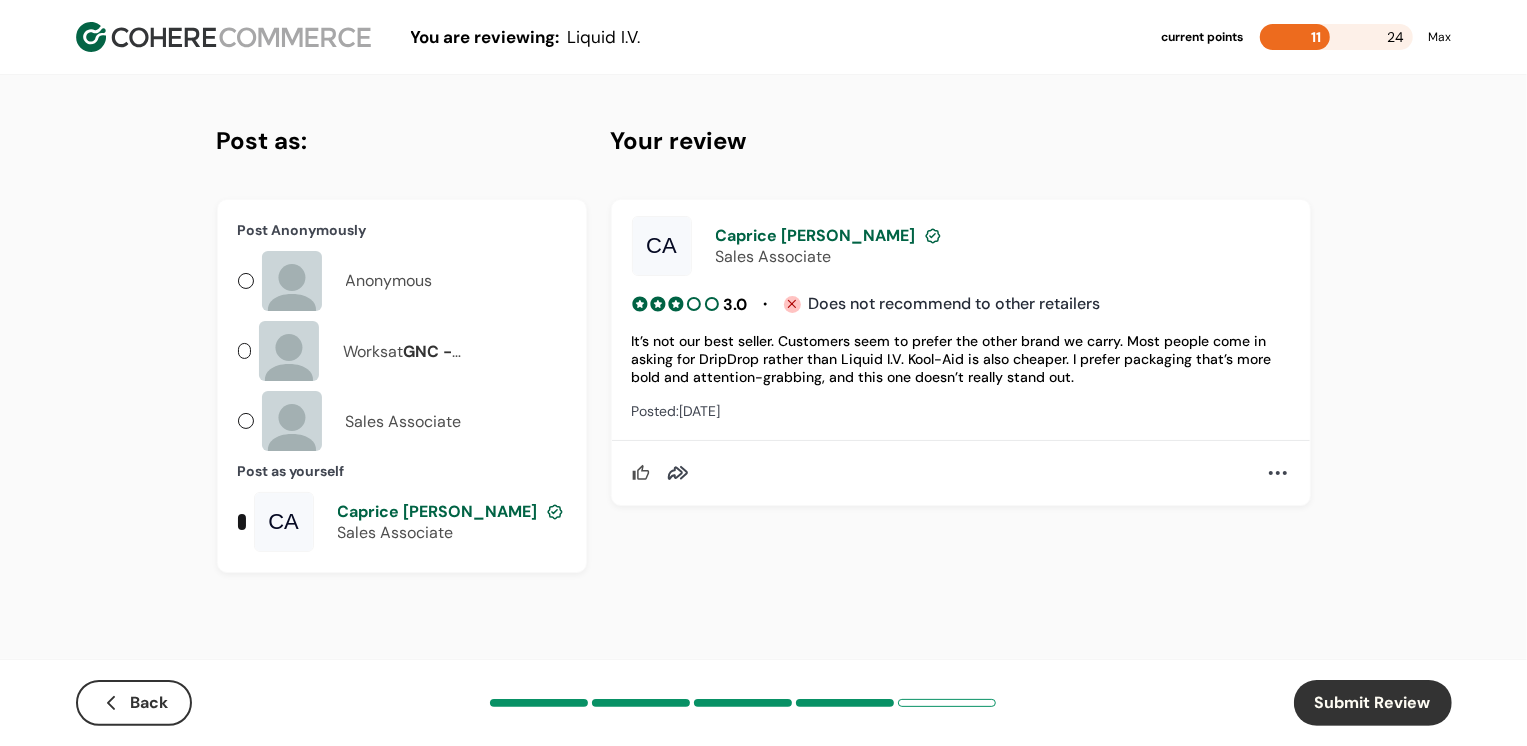 click on "Submit Review" at bounding box center (1373, 703) 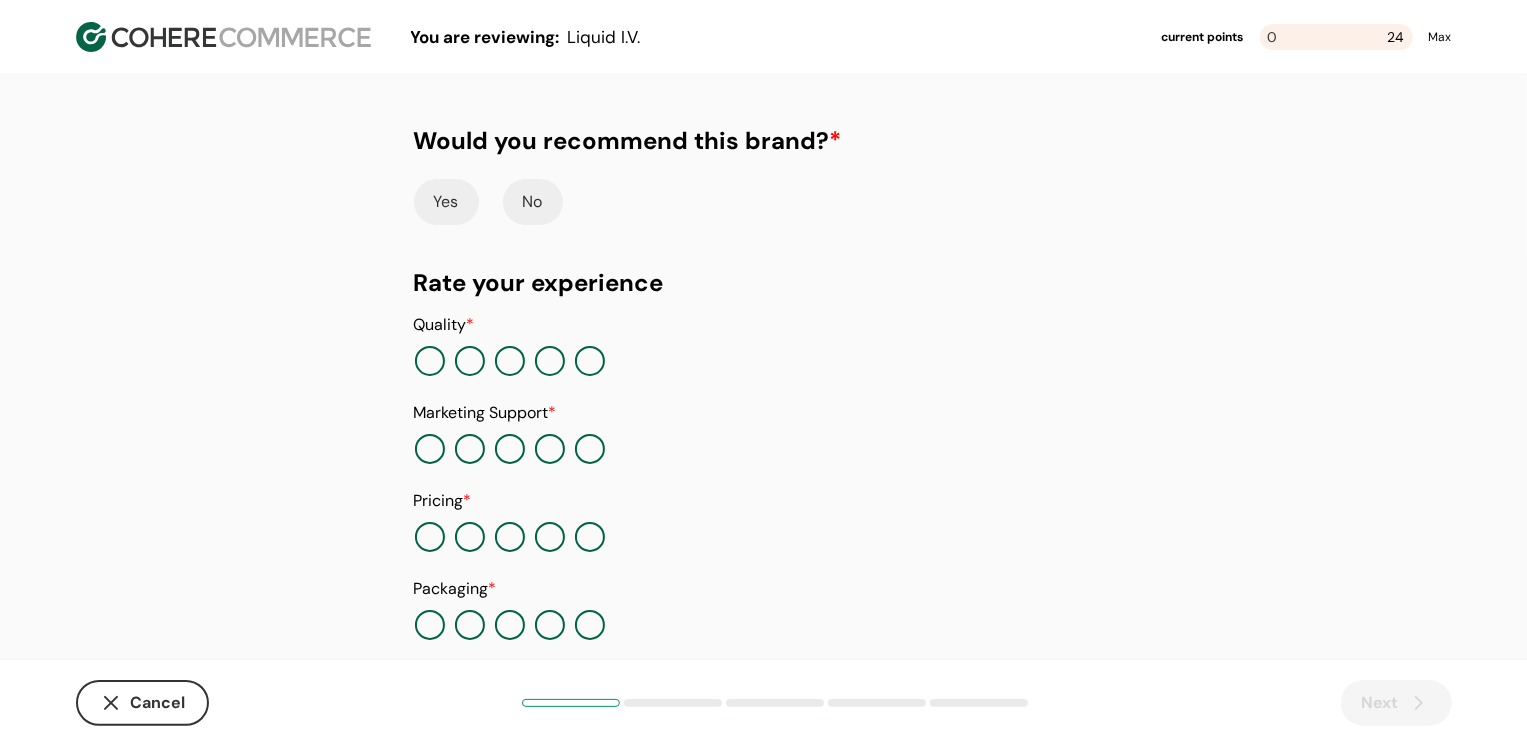 click on "Yes" at bounding box center (446, 202) 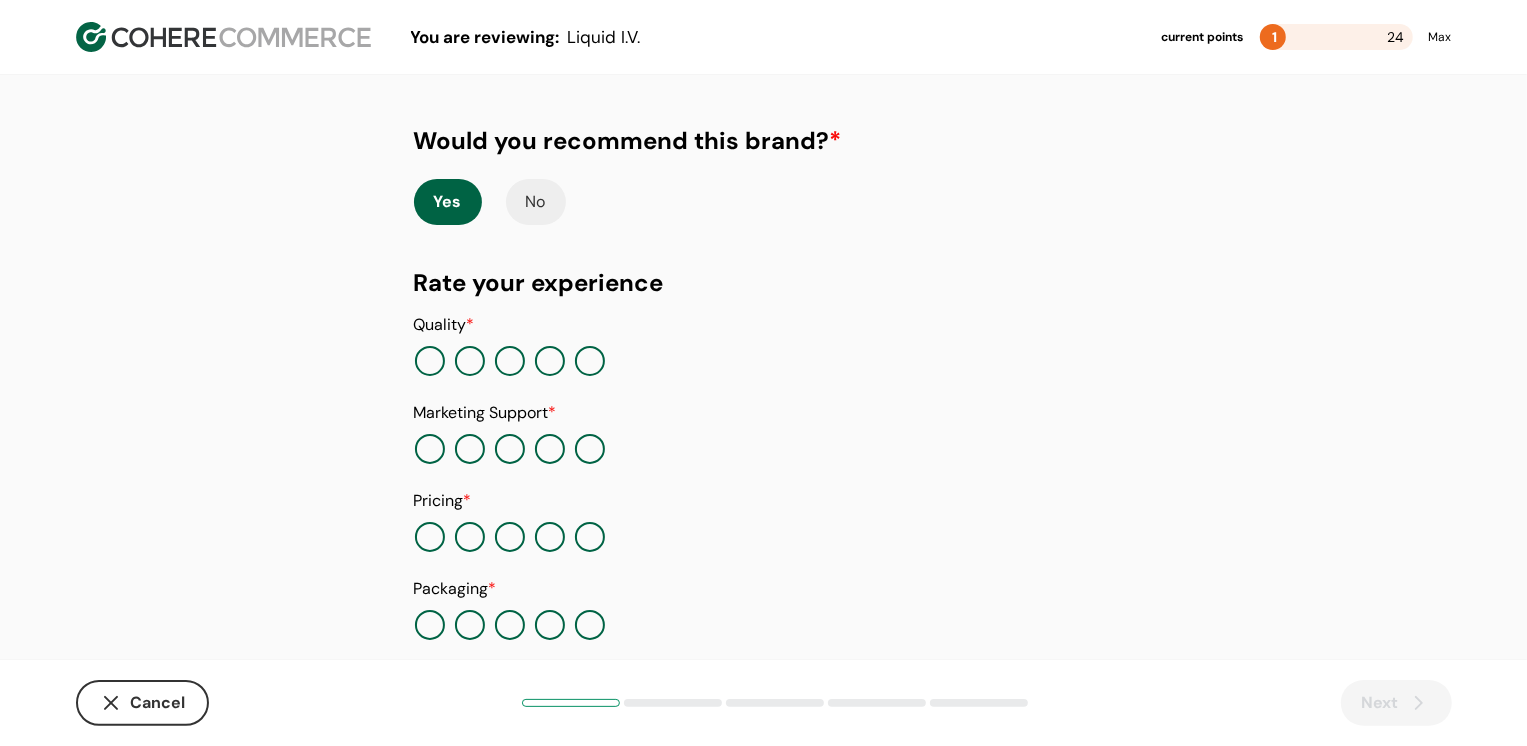 click at bounding box center [550, 361] 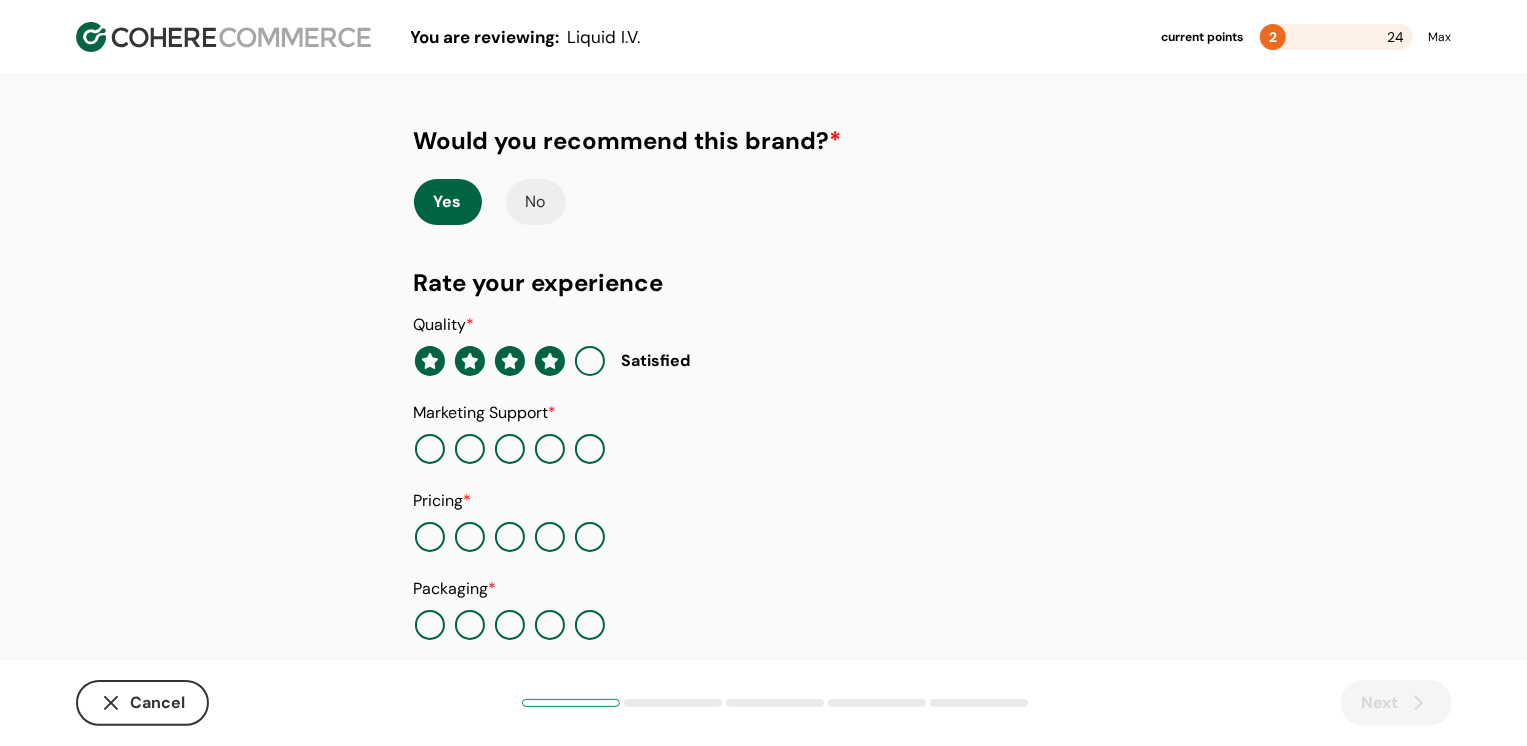 click 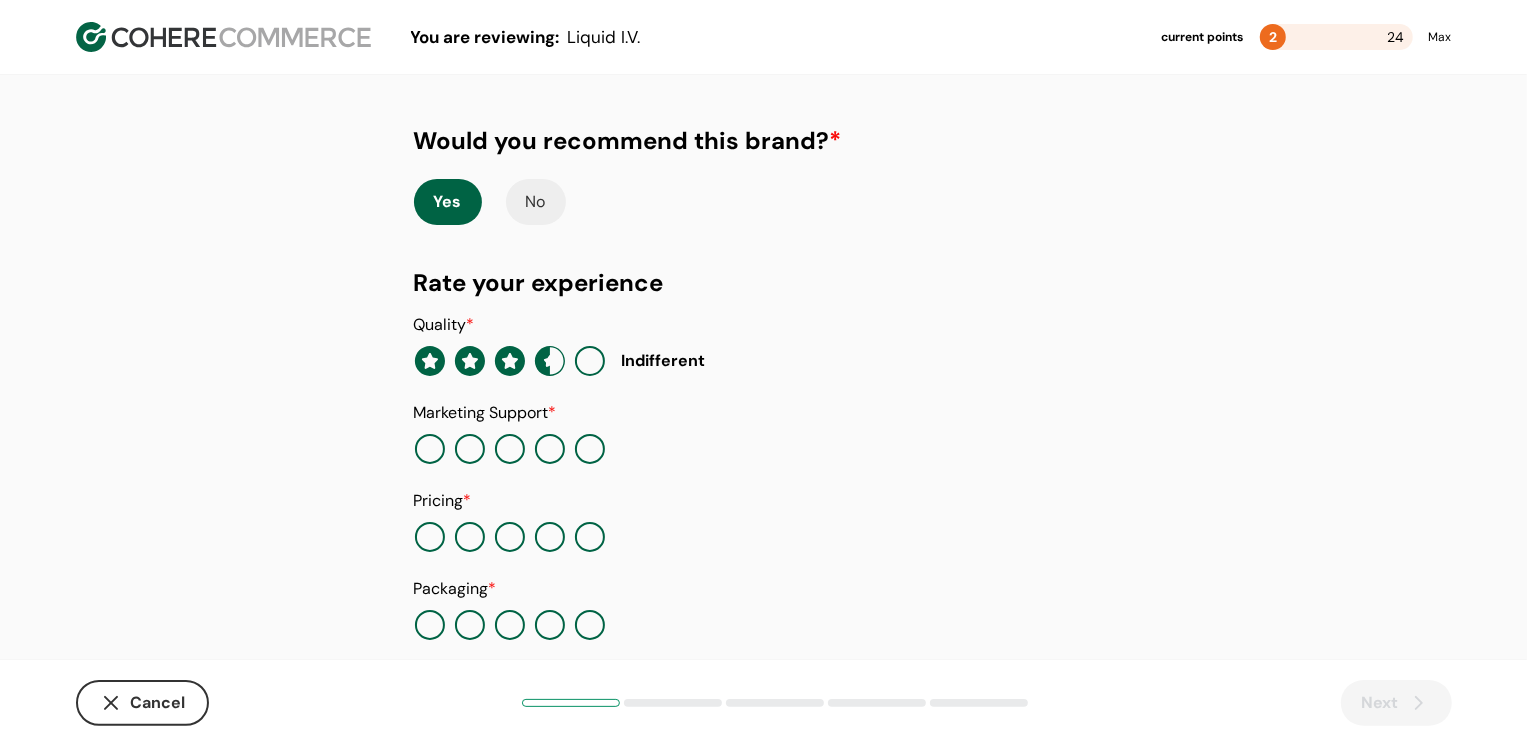 click at bounding box center [590, 449] 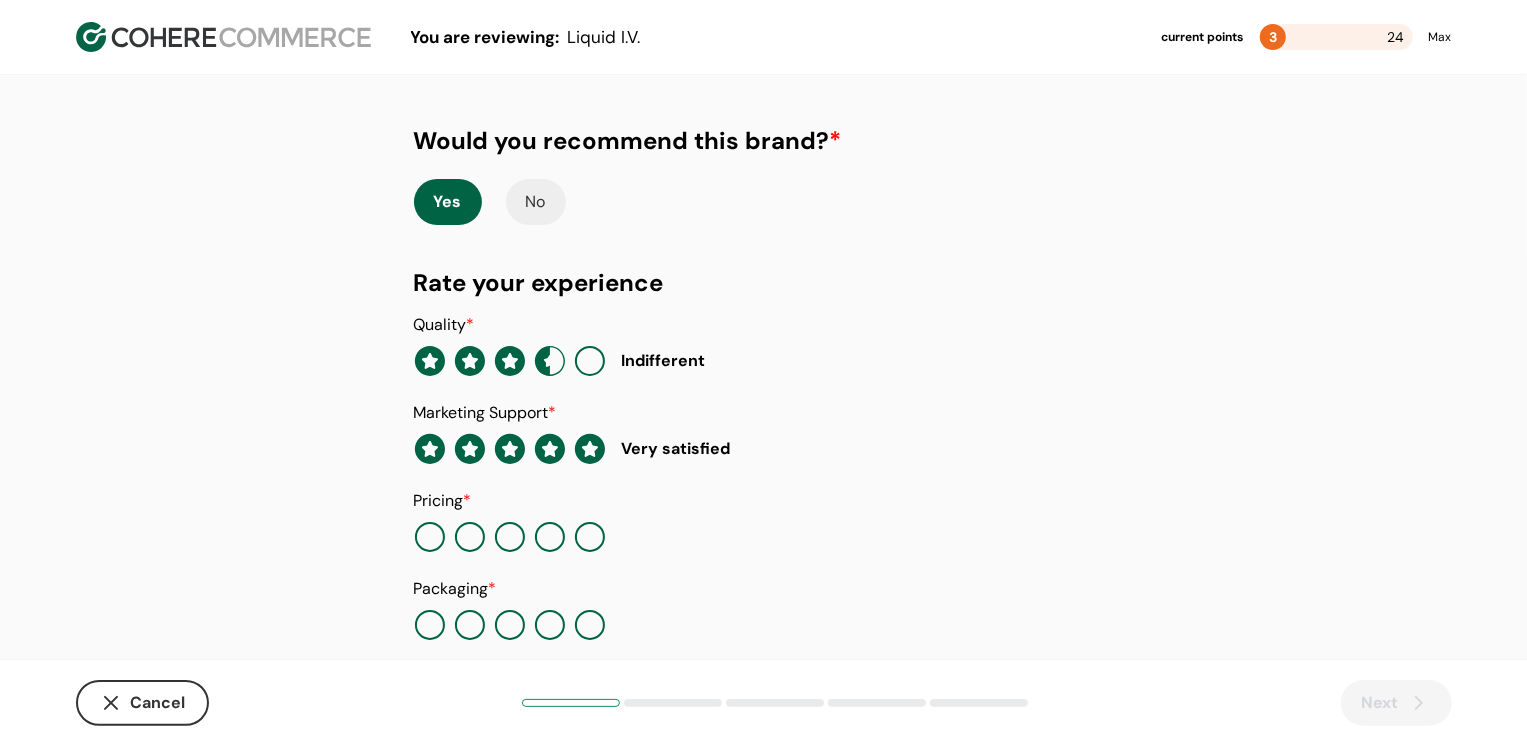 click 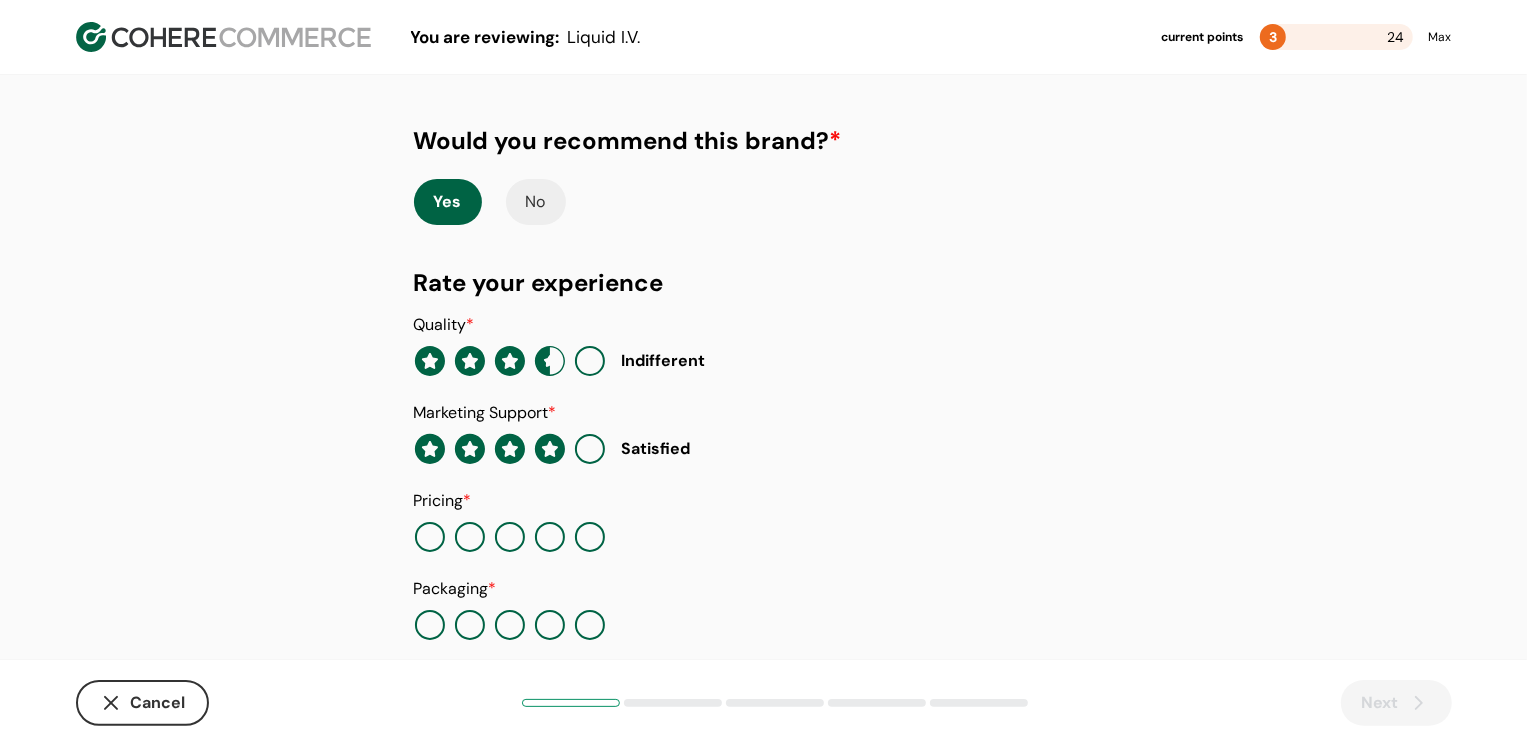 click at bounding box center [590, 449] 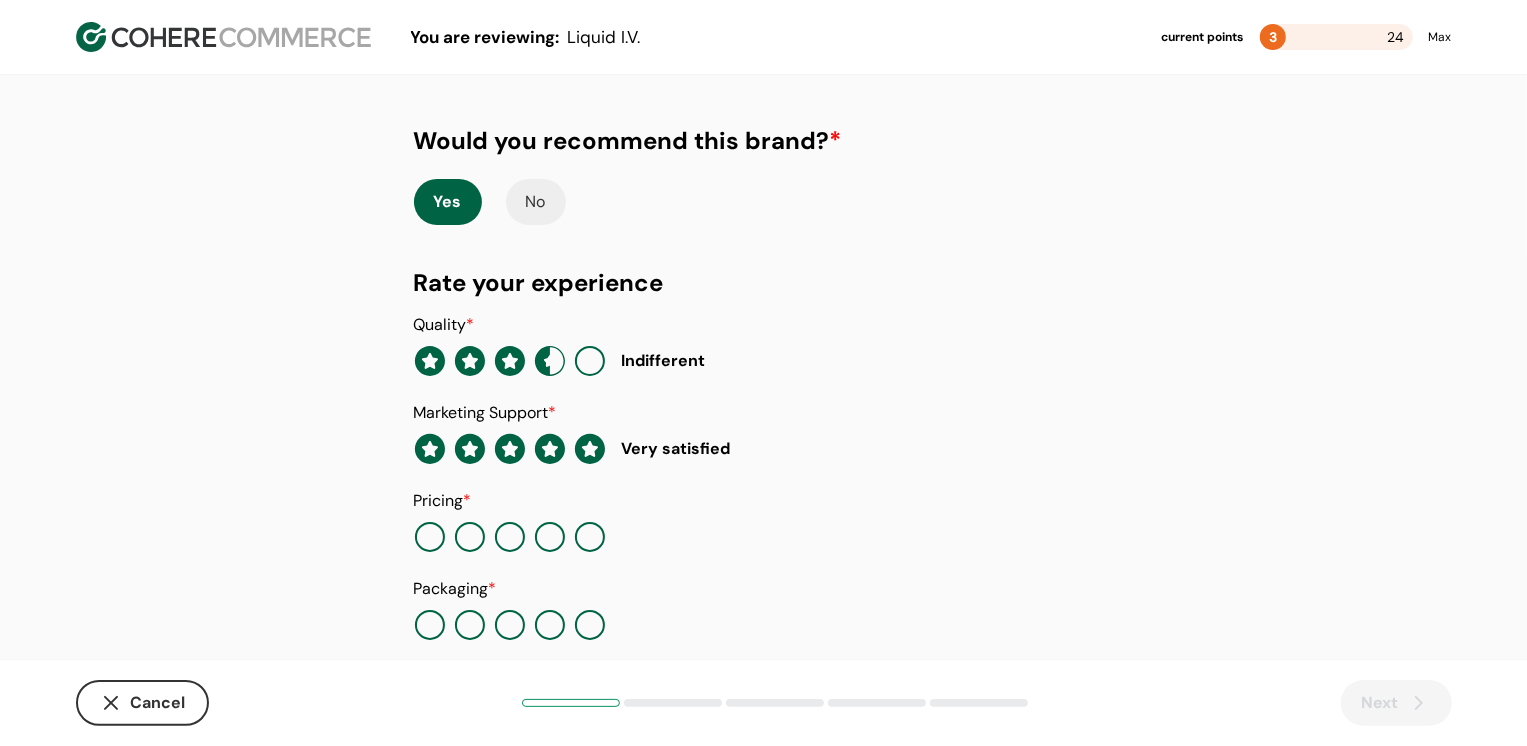 click 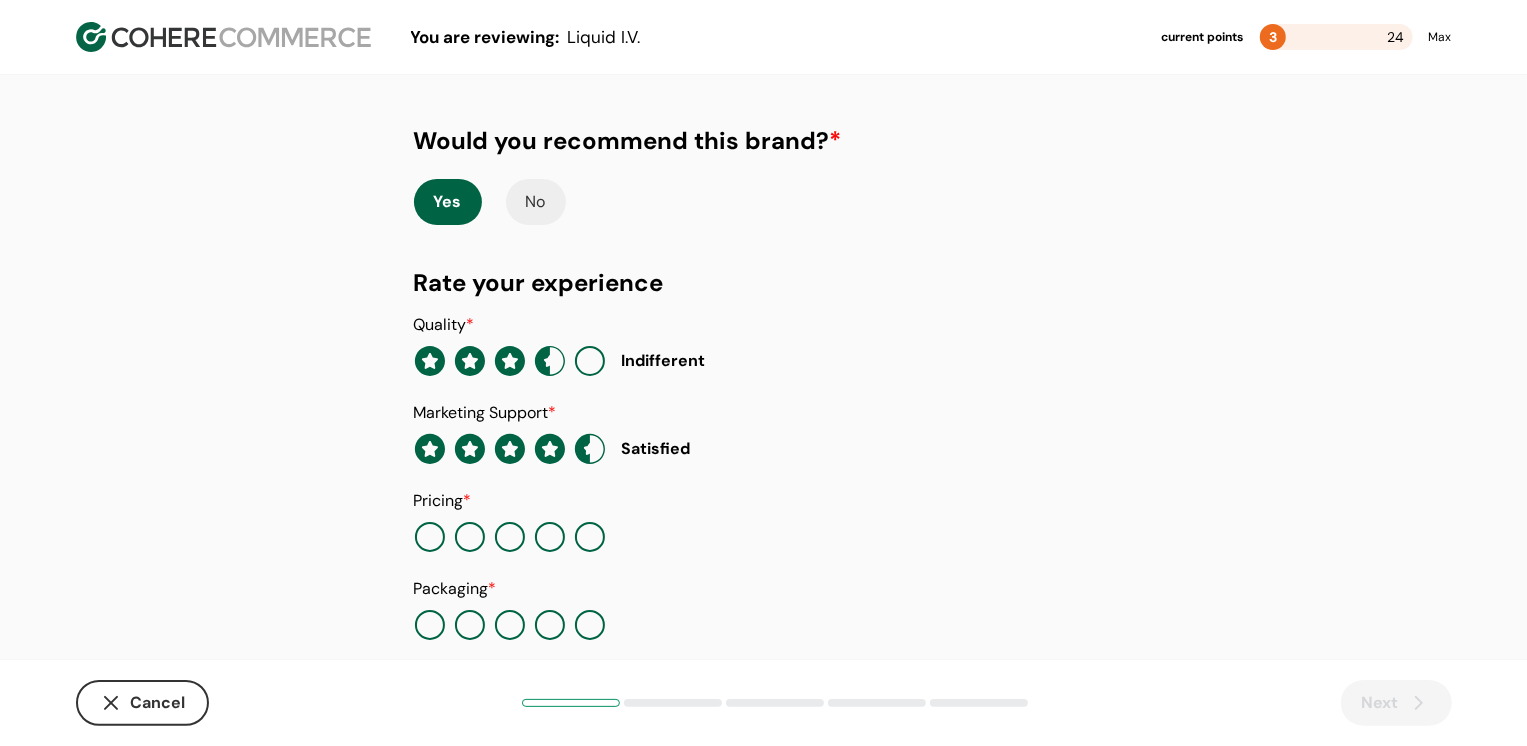 scroll, scrollTop: 205, scrollLeft: 0, axis: vertical 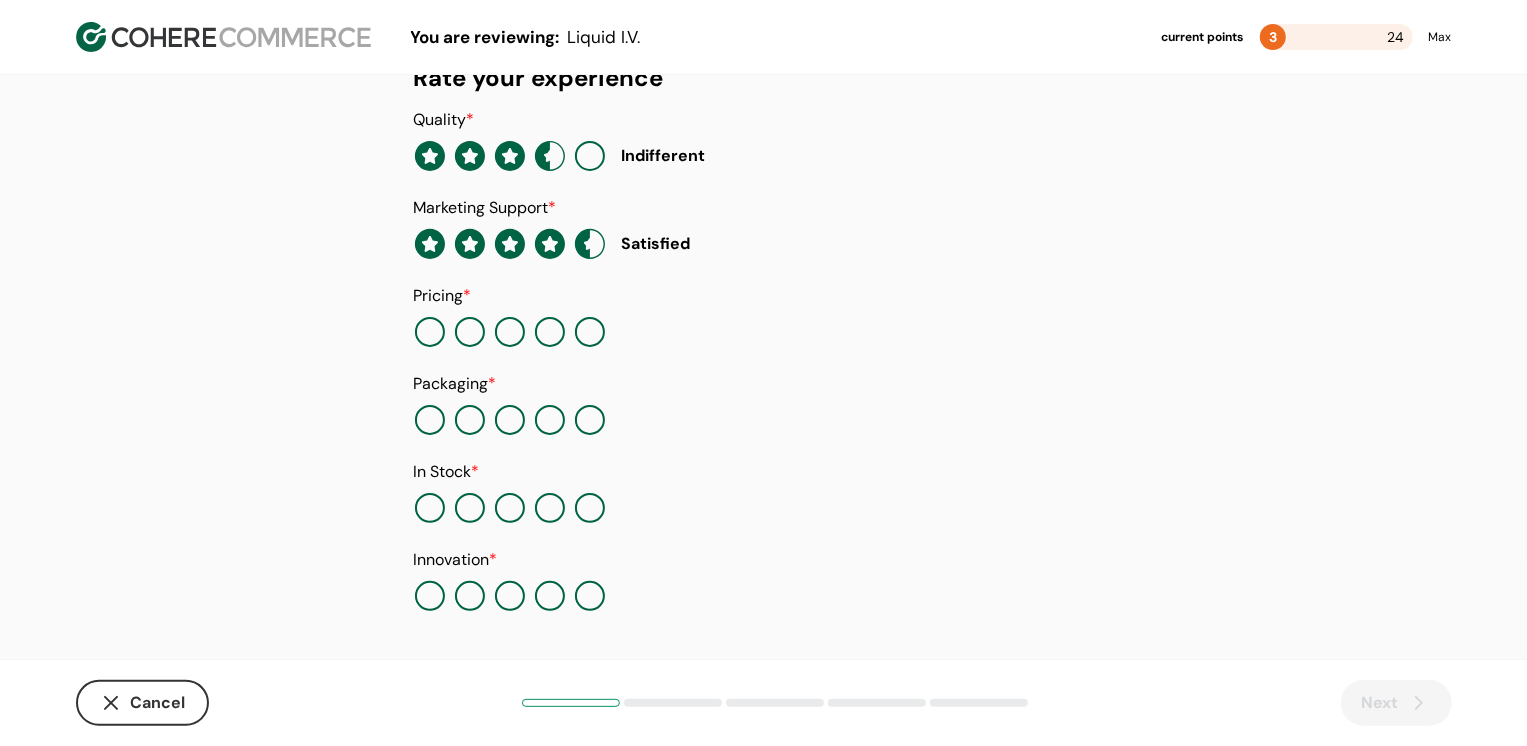click at bounding box center [550, 332] 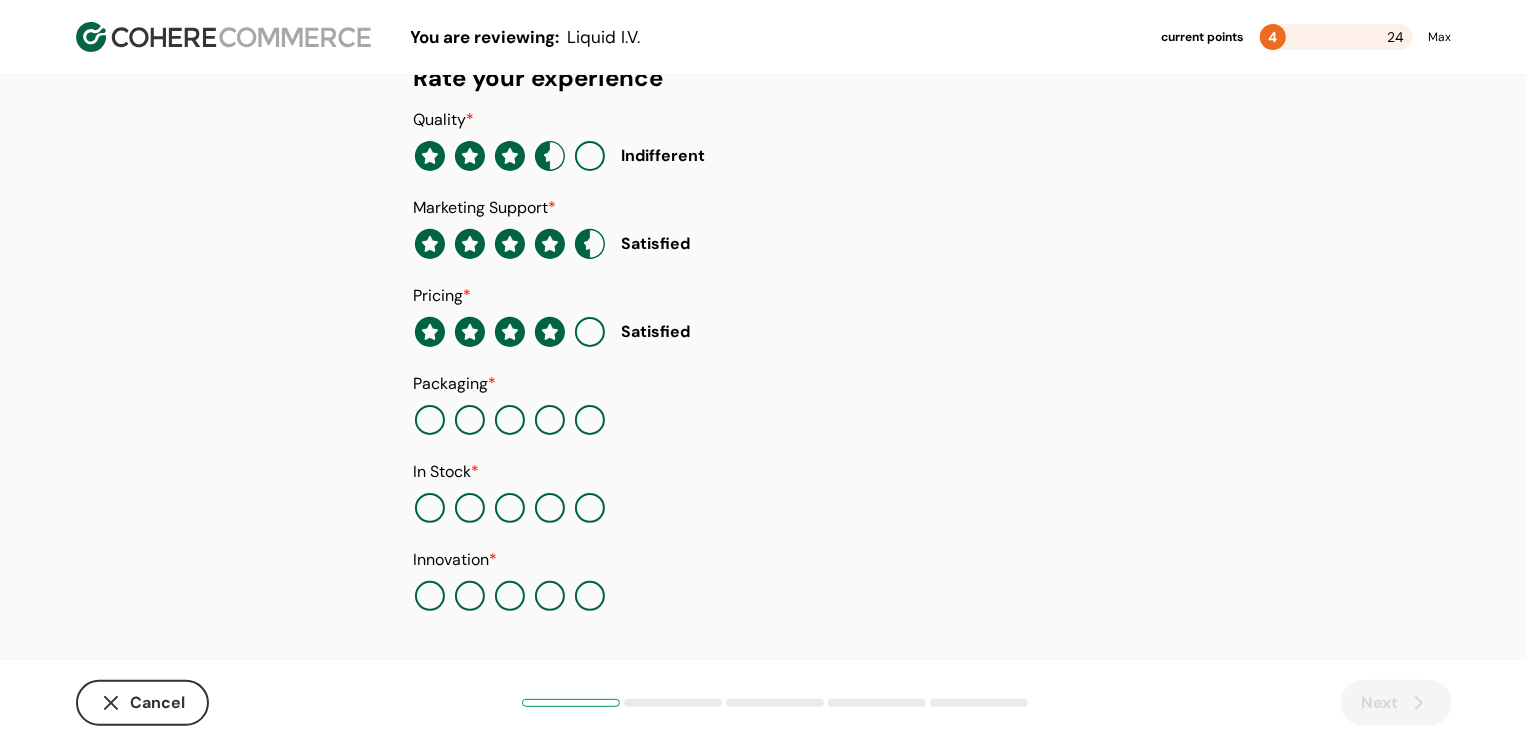 click at bounding box center (550, 420) 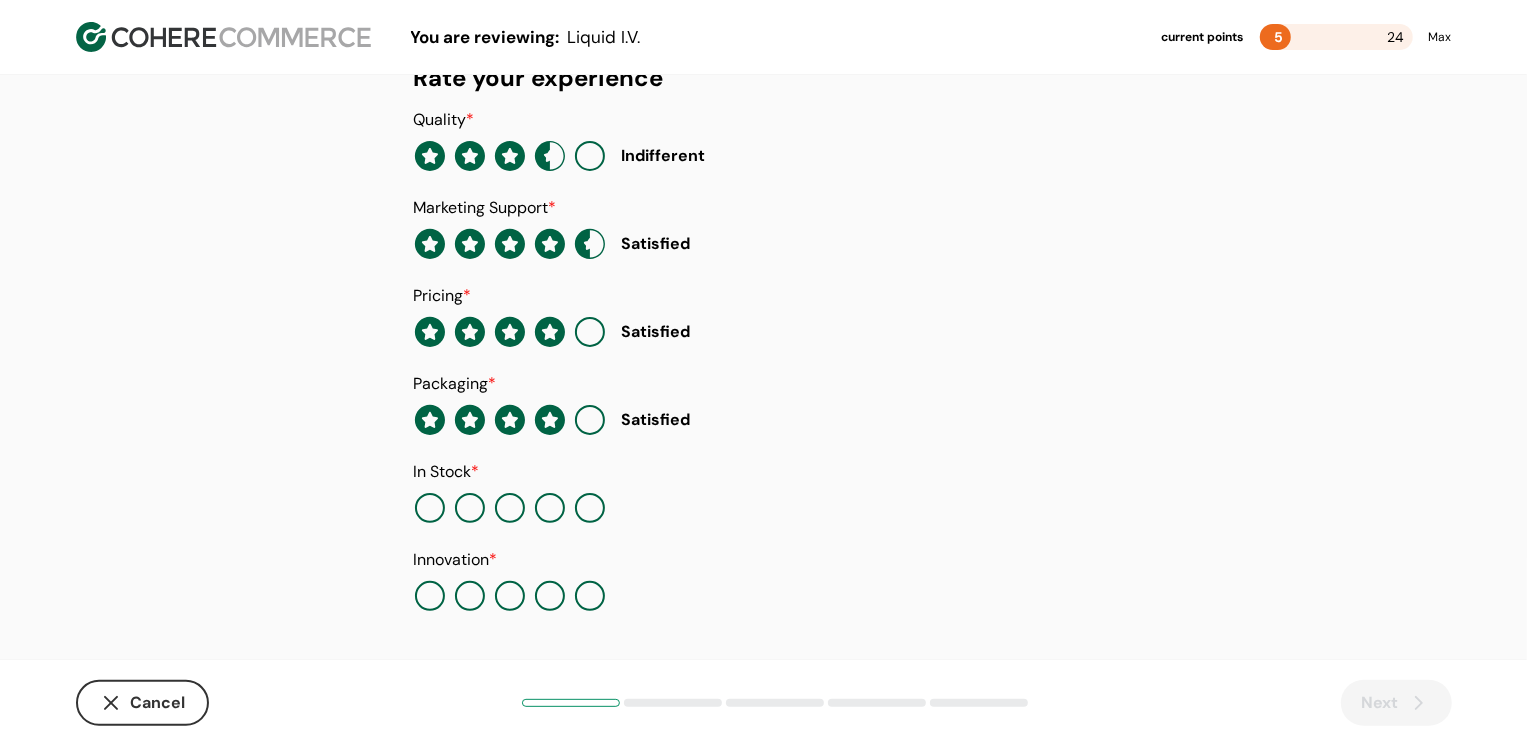 click at bounding box center (510, 508) 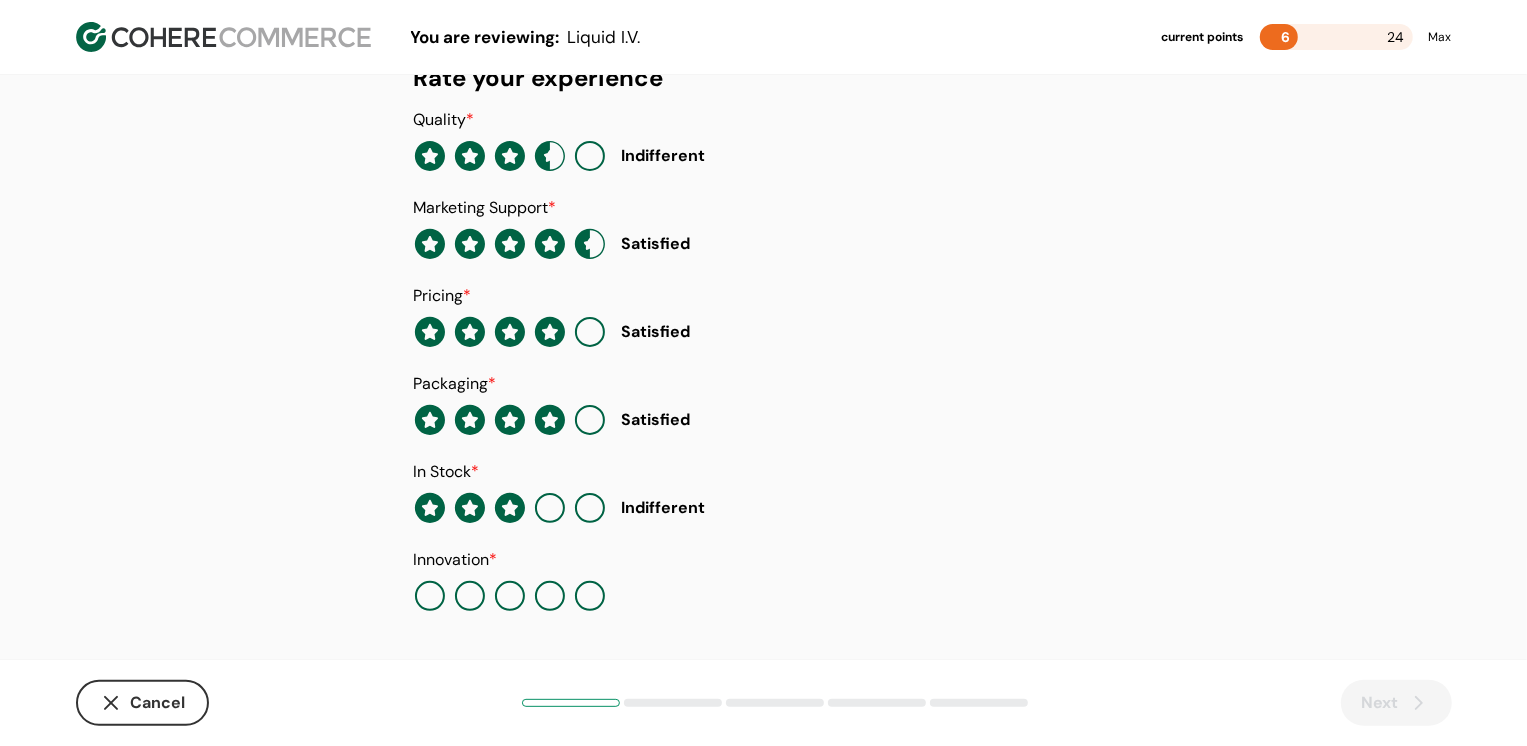 click at bounding box center [510, 596] 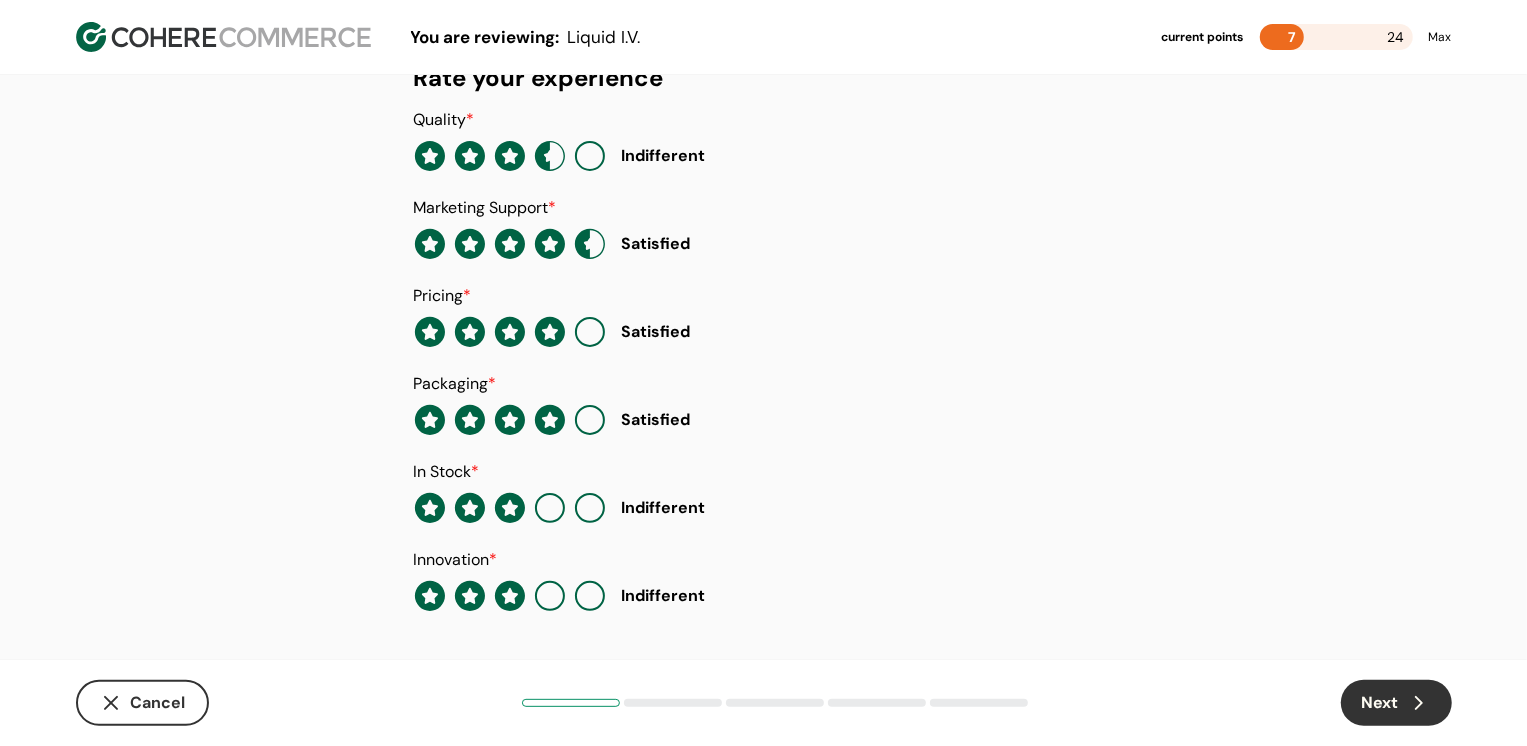 click on "Next" at bounding box center [1396, 703] 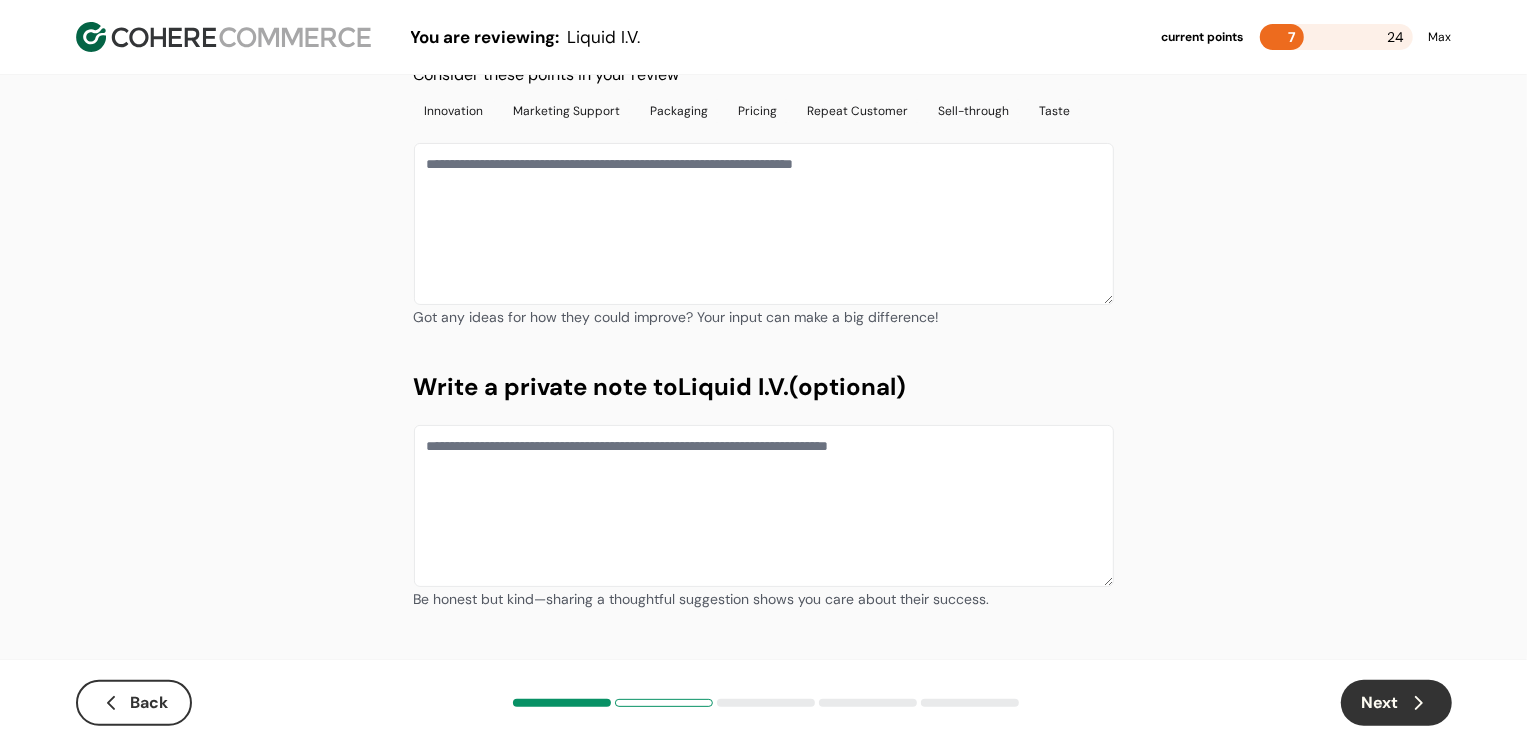 scroll, scrollTop: 0, scrollLeft: 0, axis: both 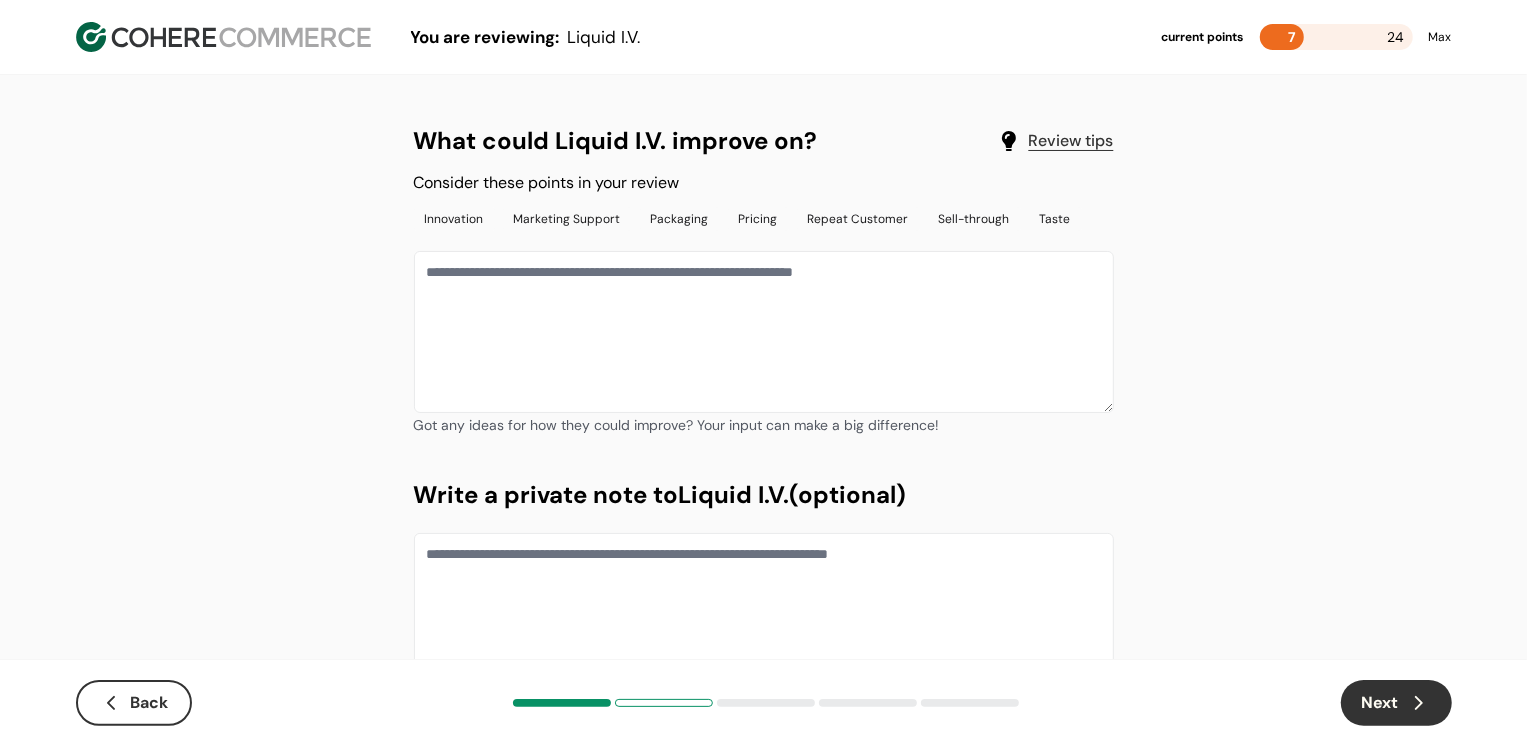 click at bounding box center (764, 332) 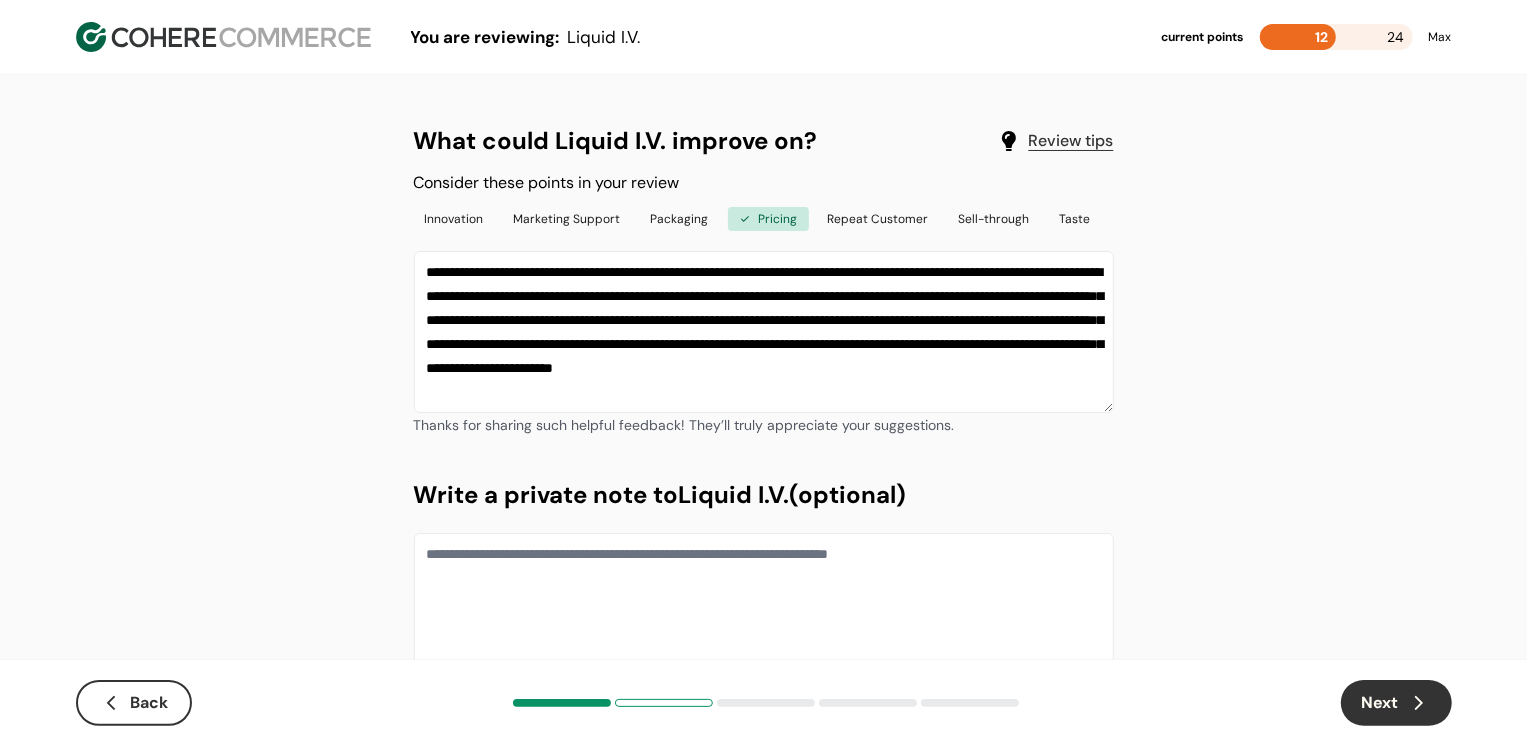 type on "**********" 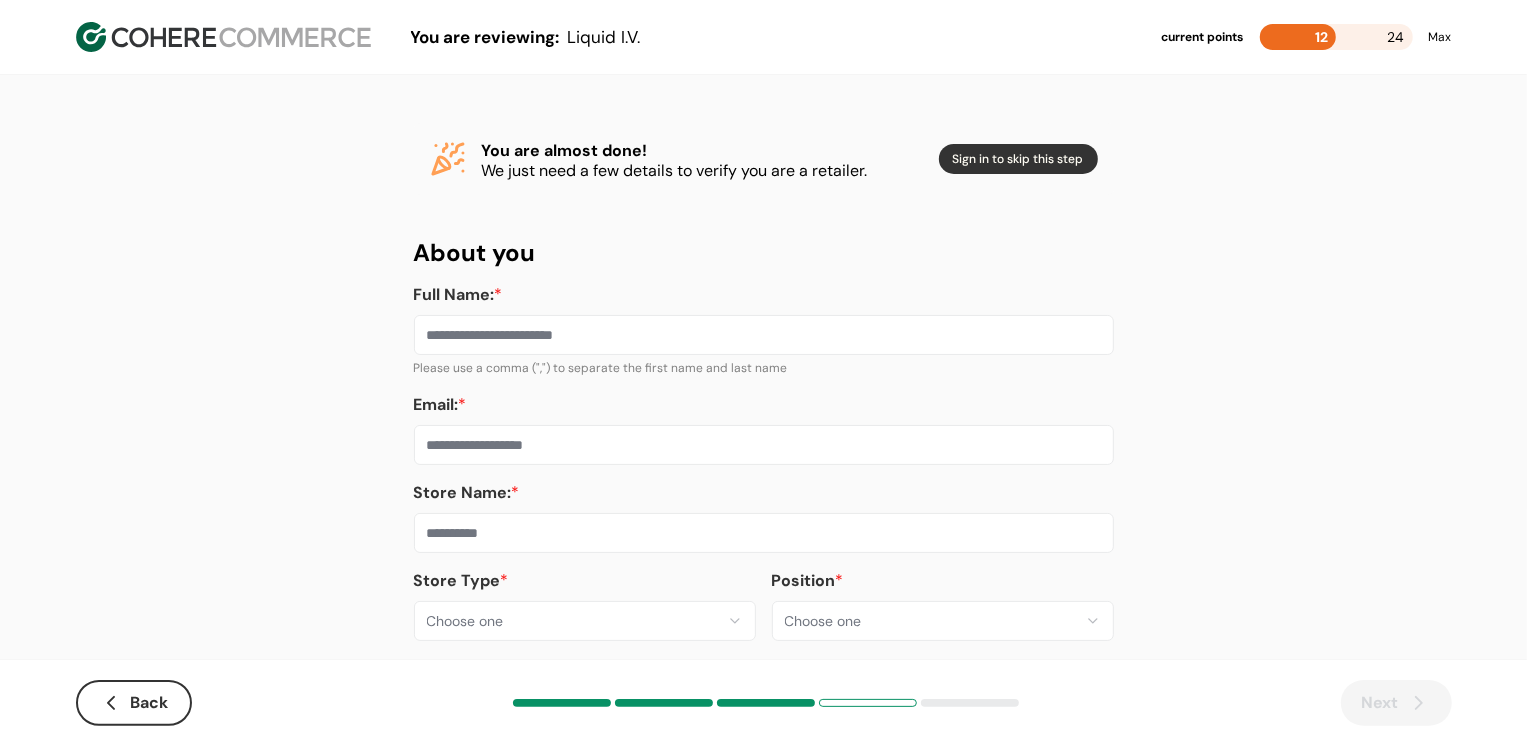 click on "**********" at bounding box center (763, 388) 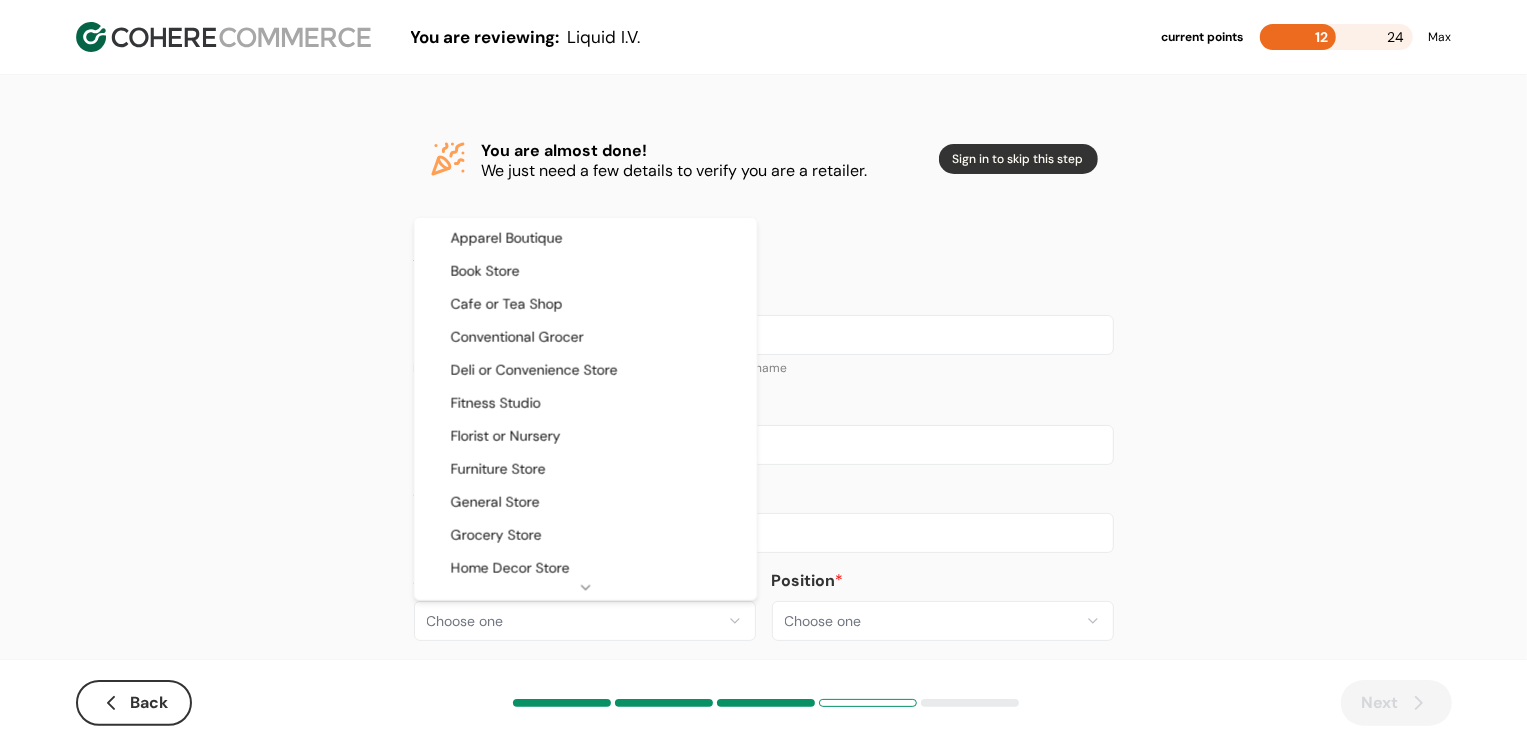 select on "**" 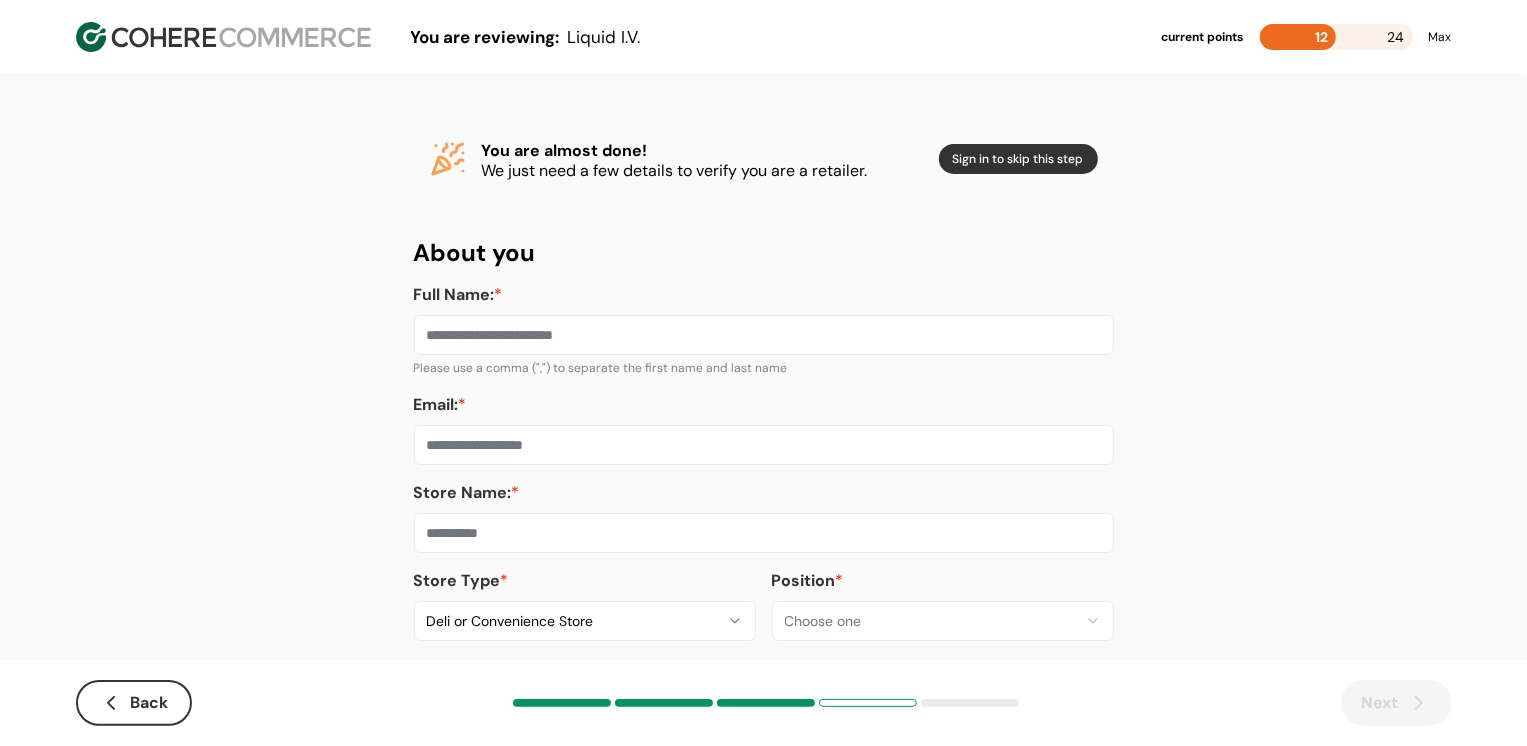 click at bounding box center (764, 533) 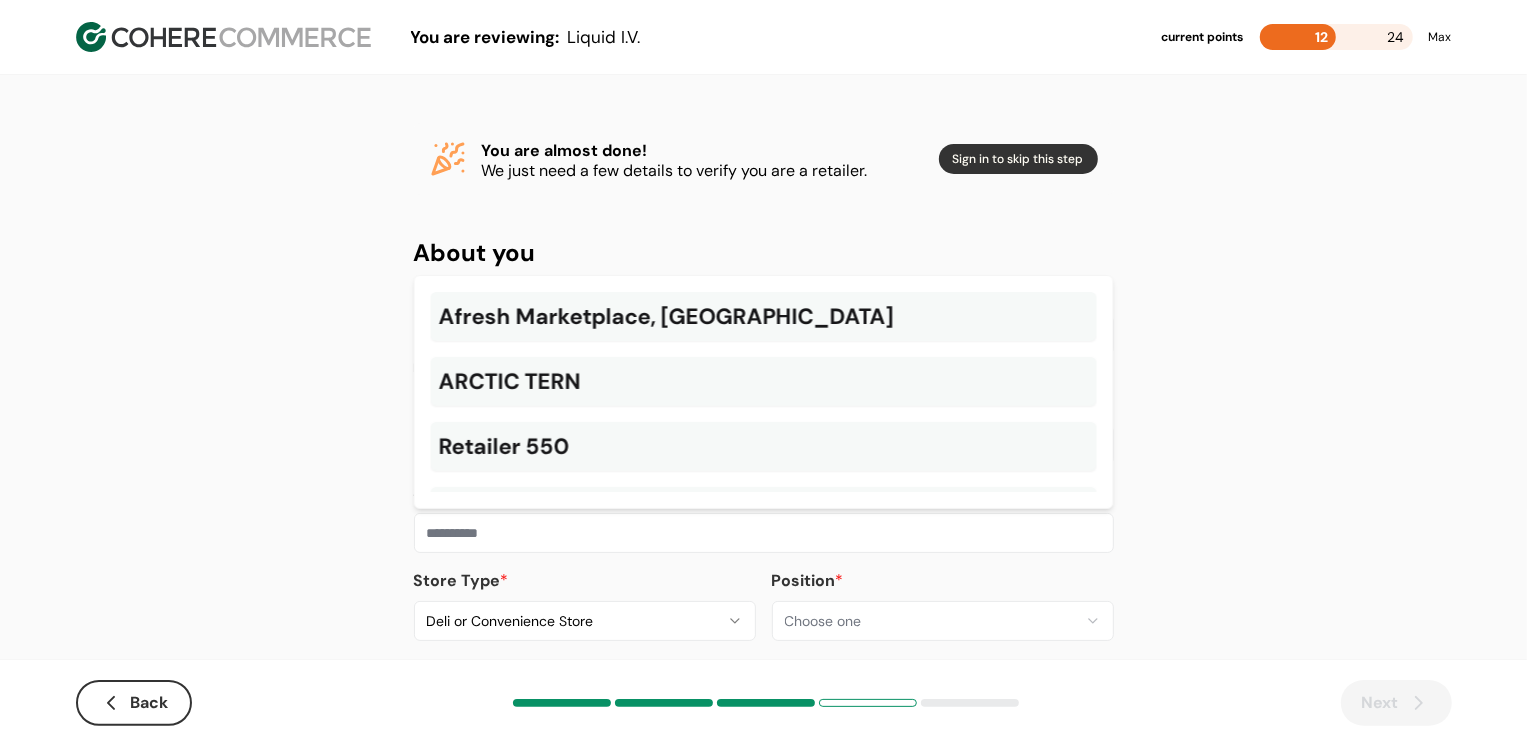 paste on "**********" 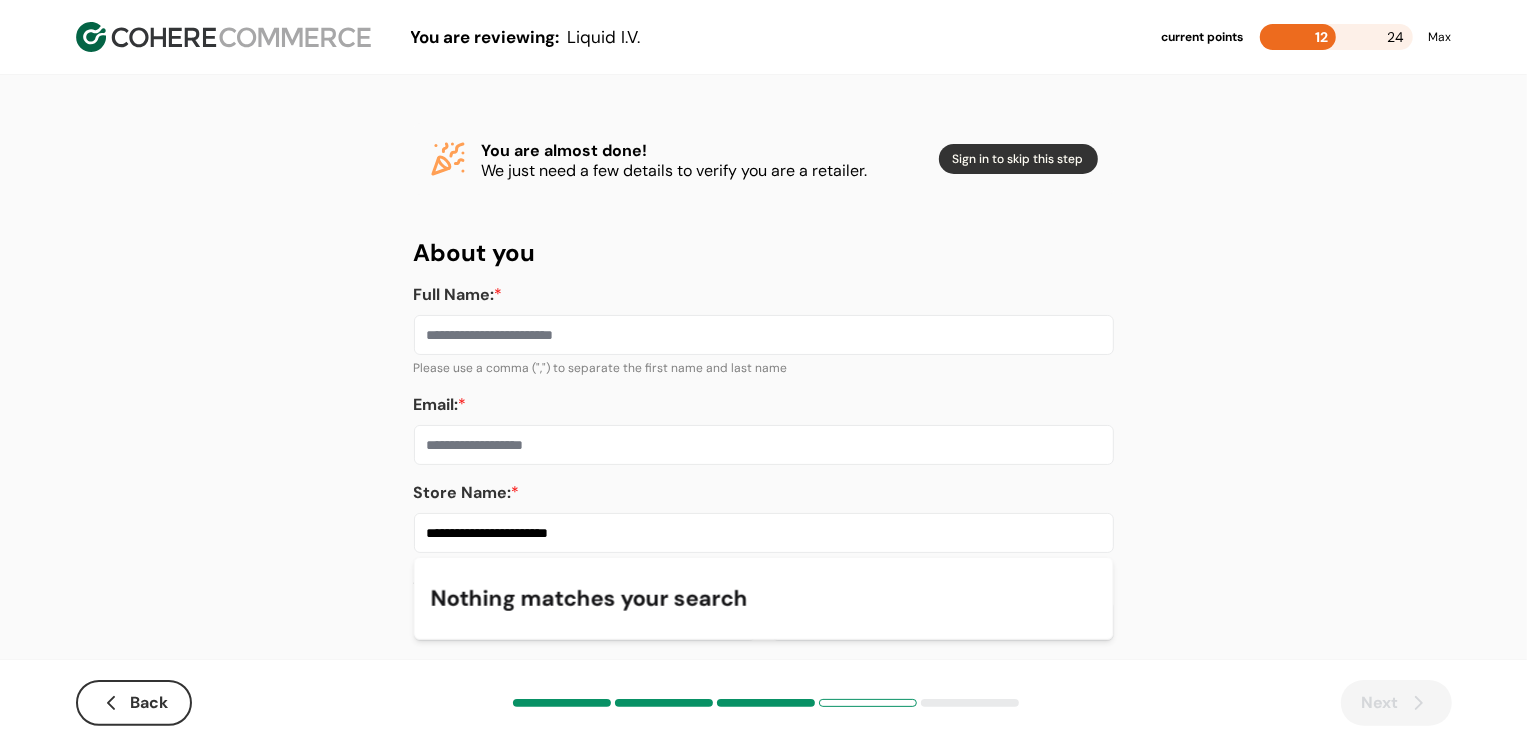 type on "**********" 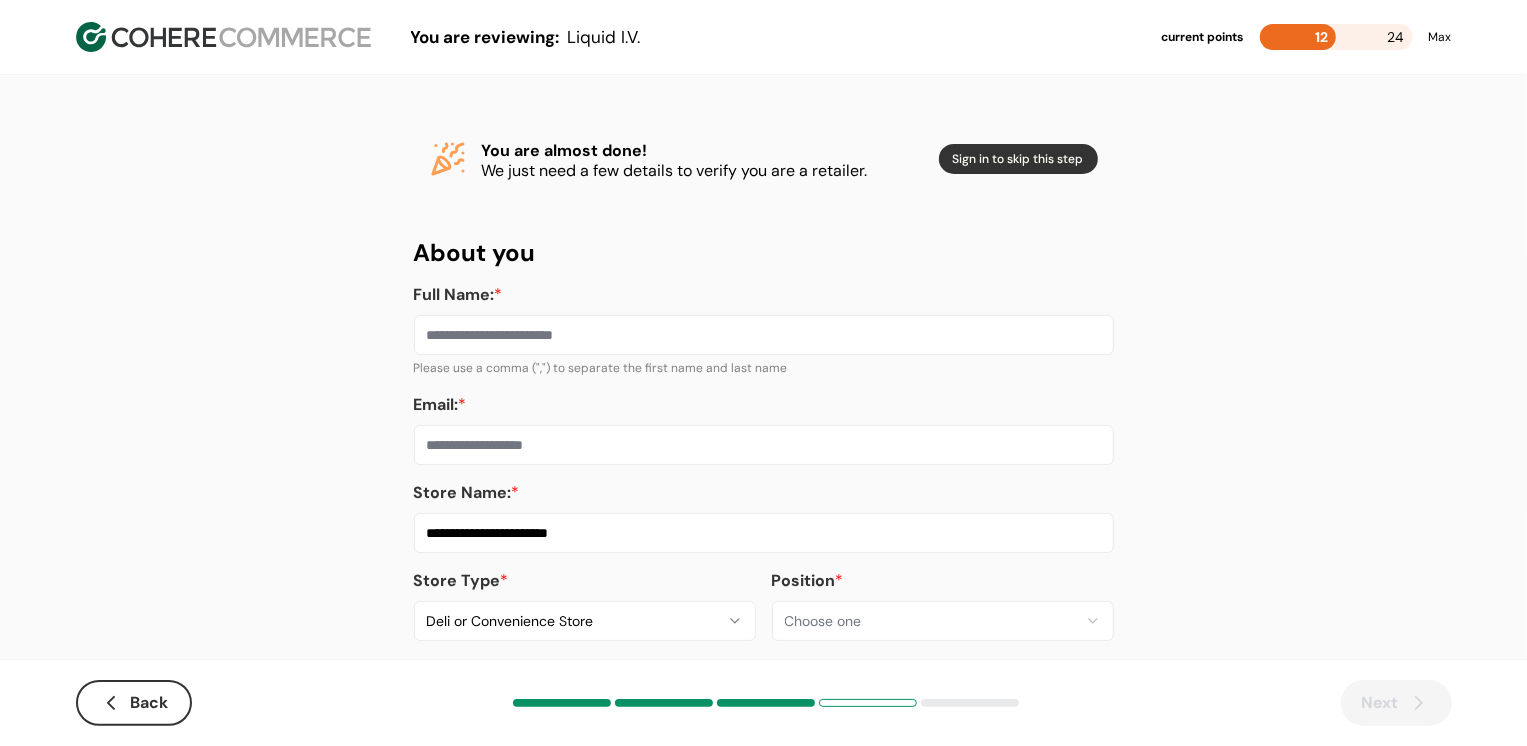 paste on "**********" 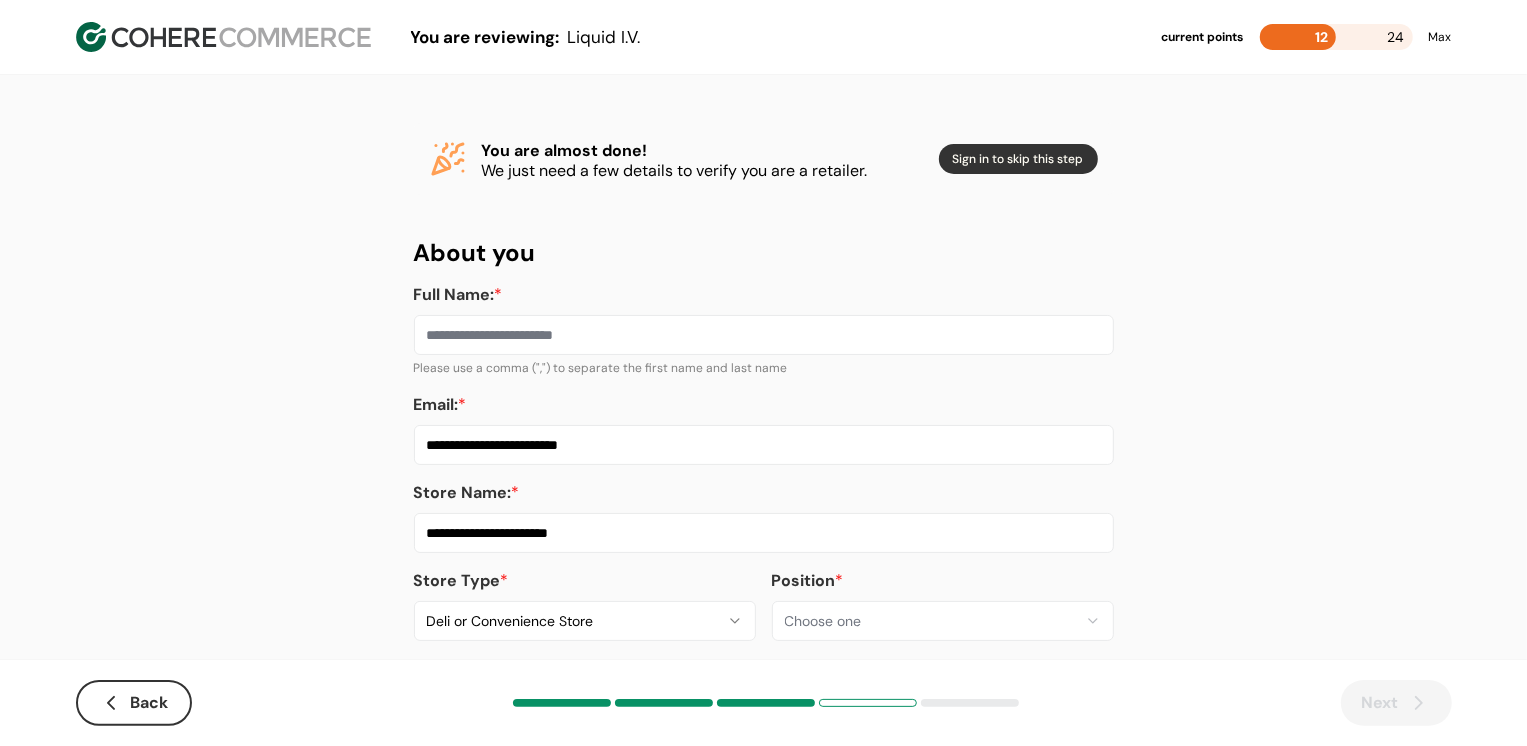type on "**********" 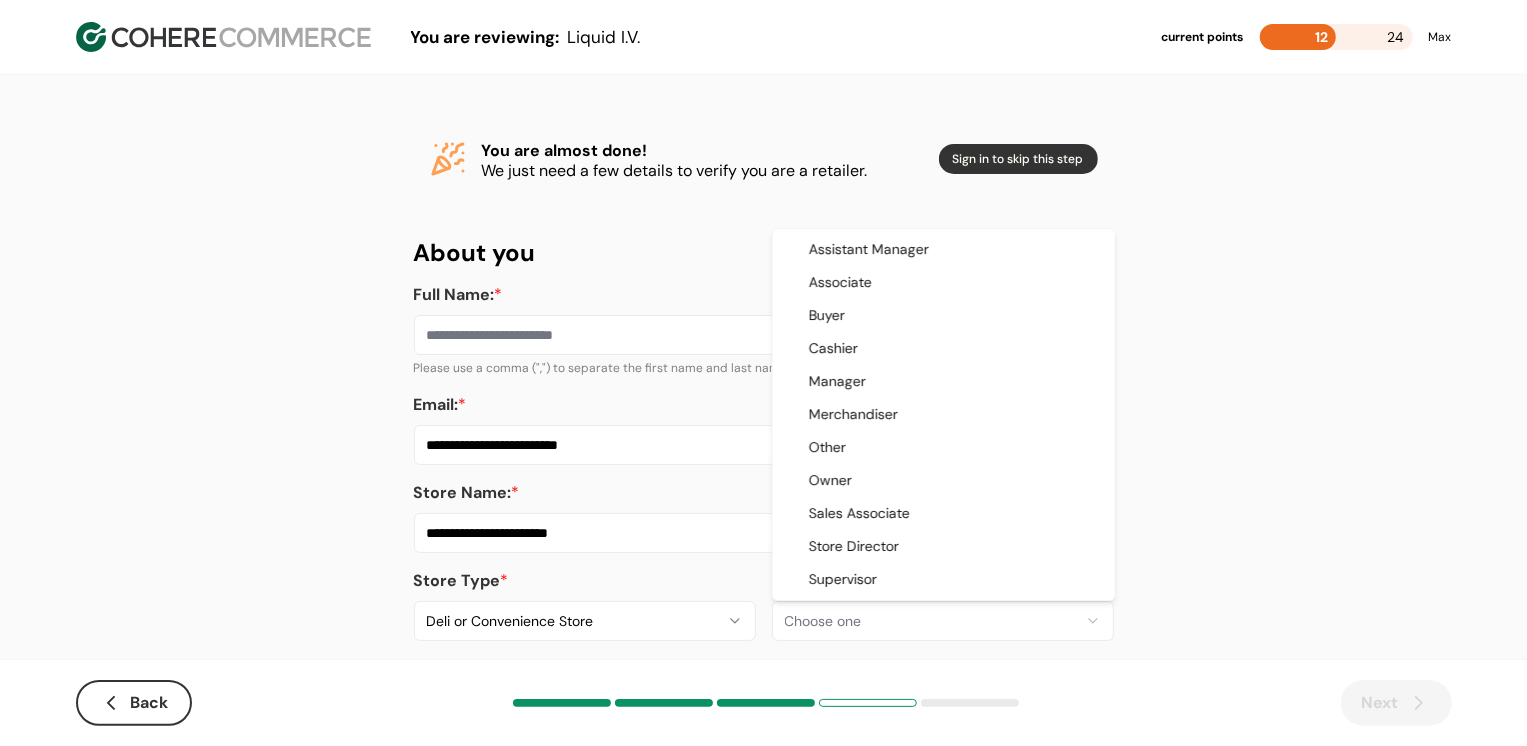 click on "**********" at bounding box center (763, 388) 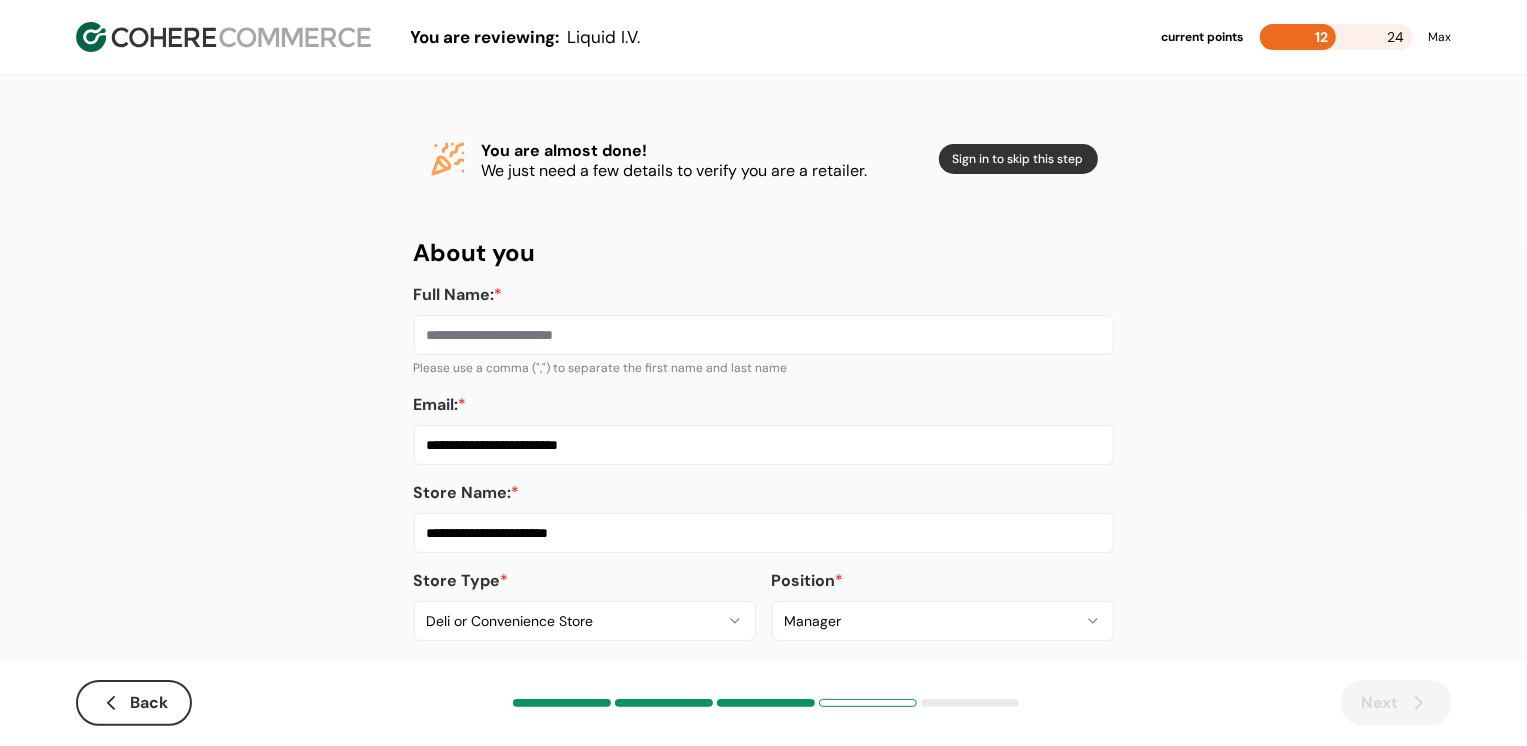 click on "Full Name:  *" at bounding box center [764, 335] 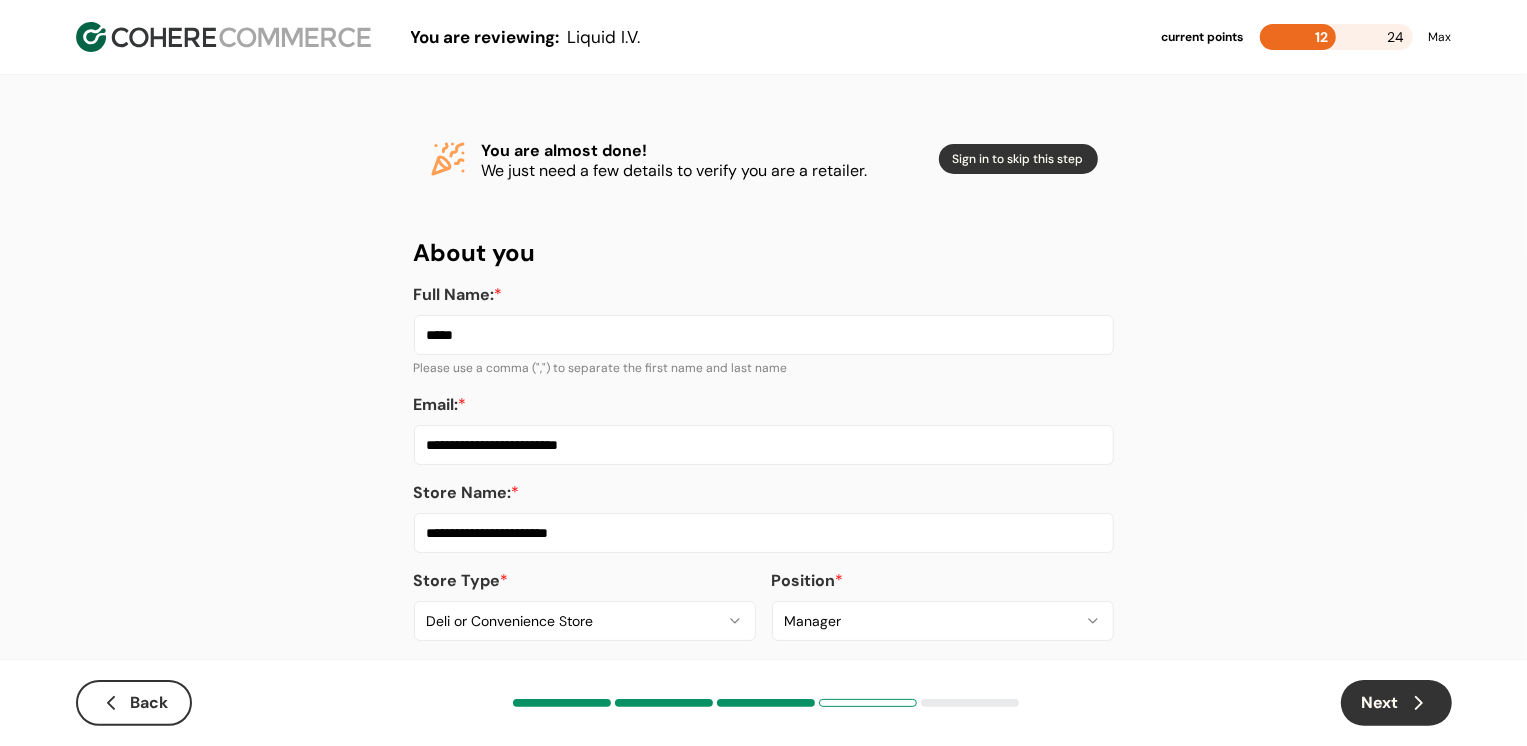 click on "Next" at bounding box center [1396, 703] 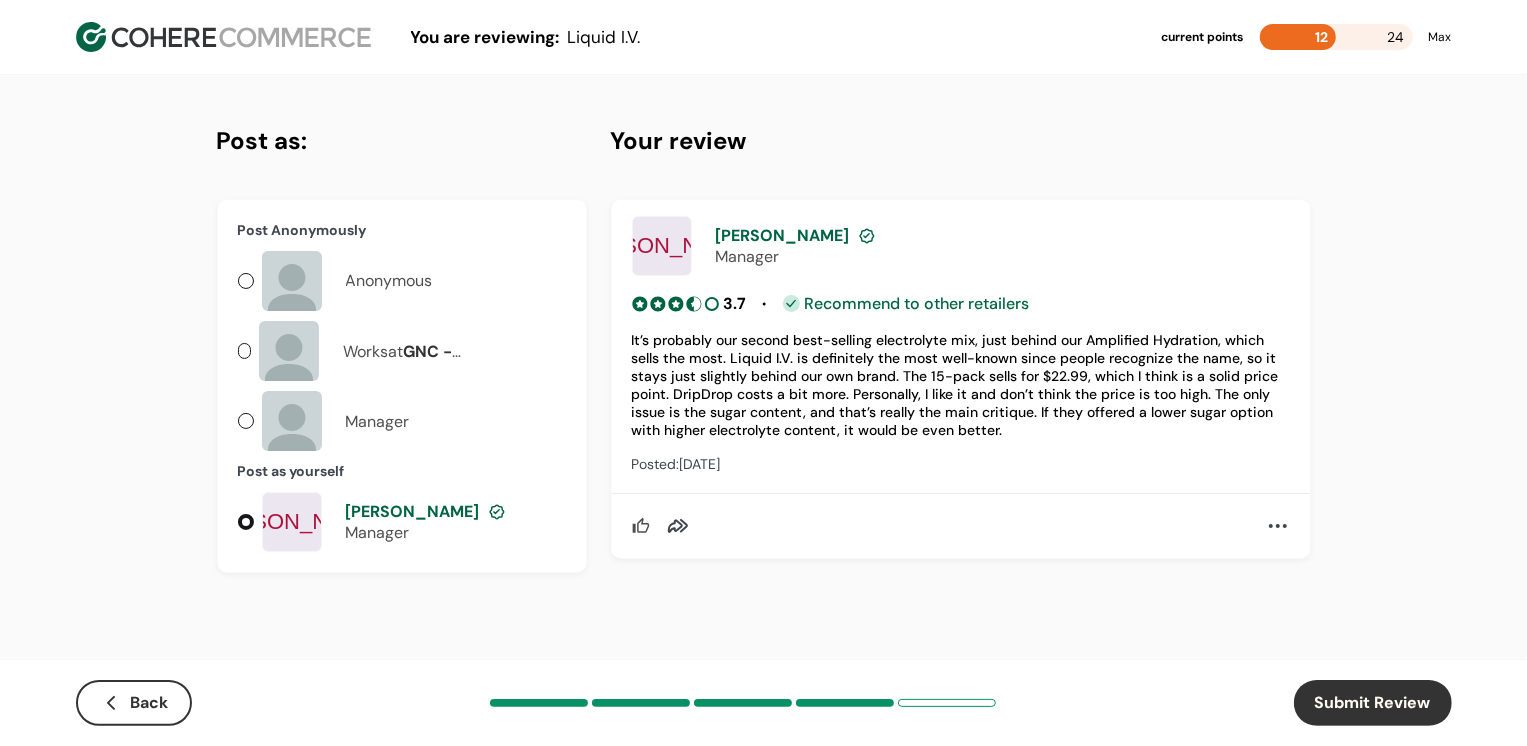 click on "Submit Review" at bounding box center [1373, 703] 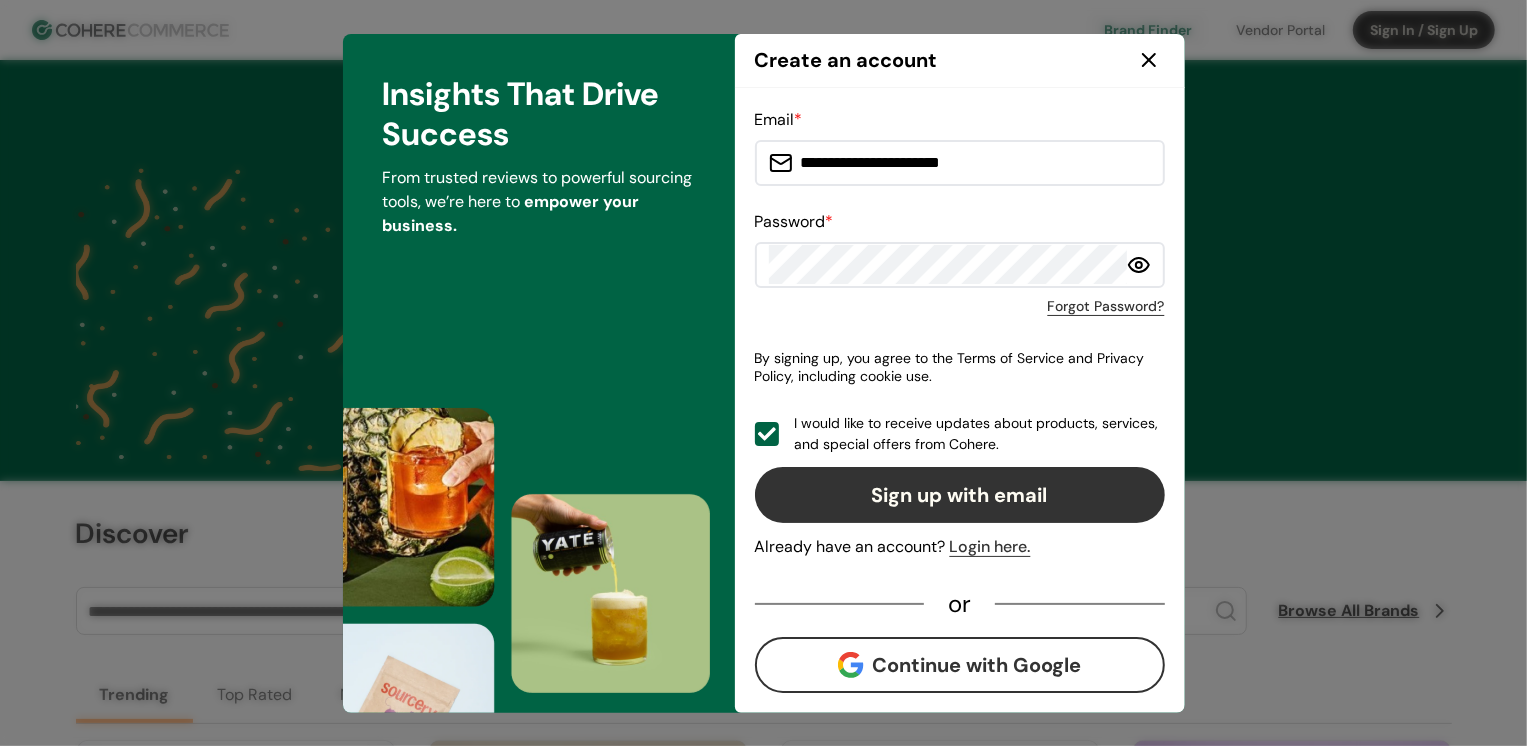 click 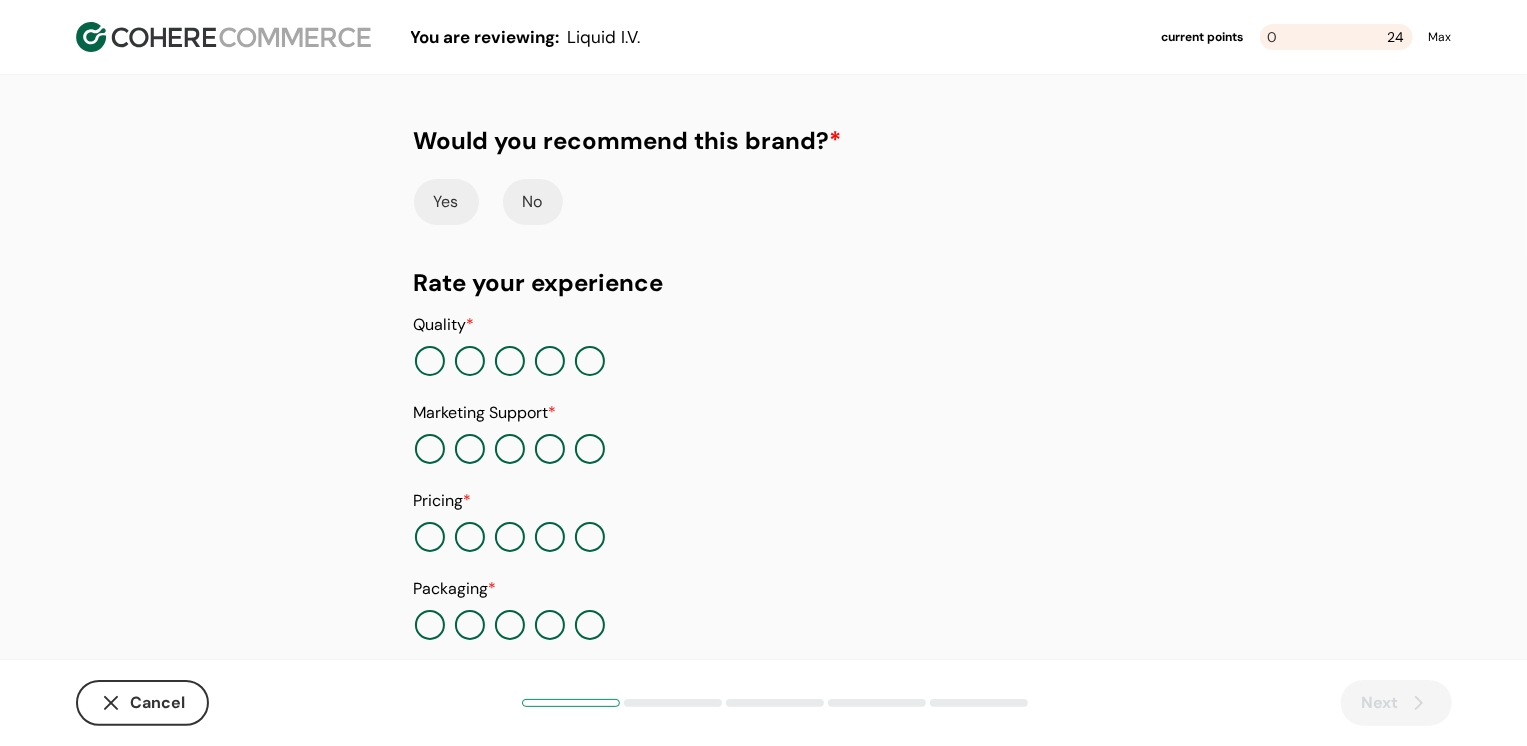 click on "Yes" at bounding box center [446, 202] 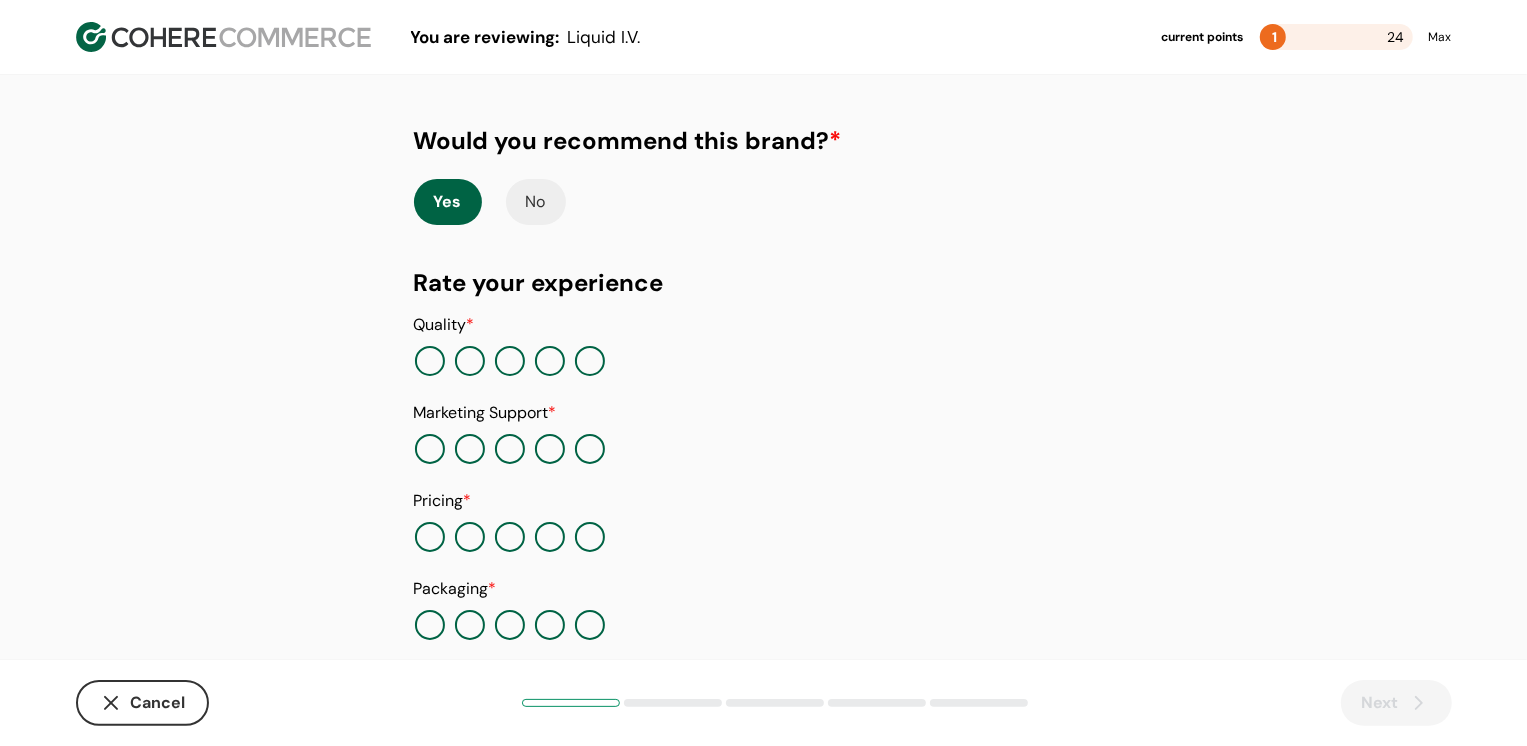 click at bounding box center (590, 361) 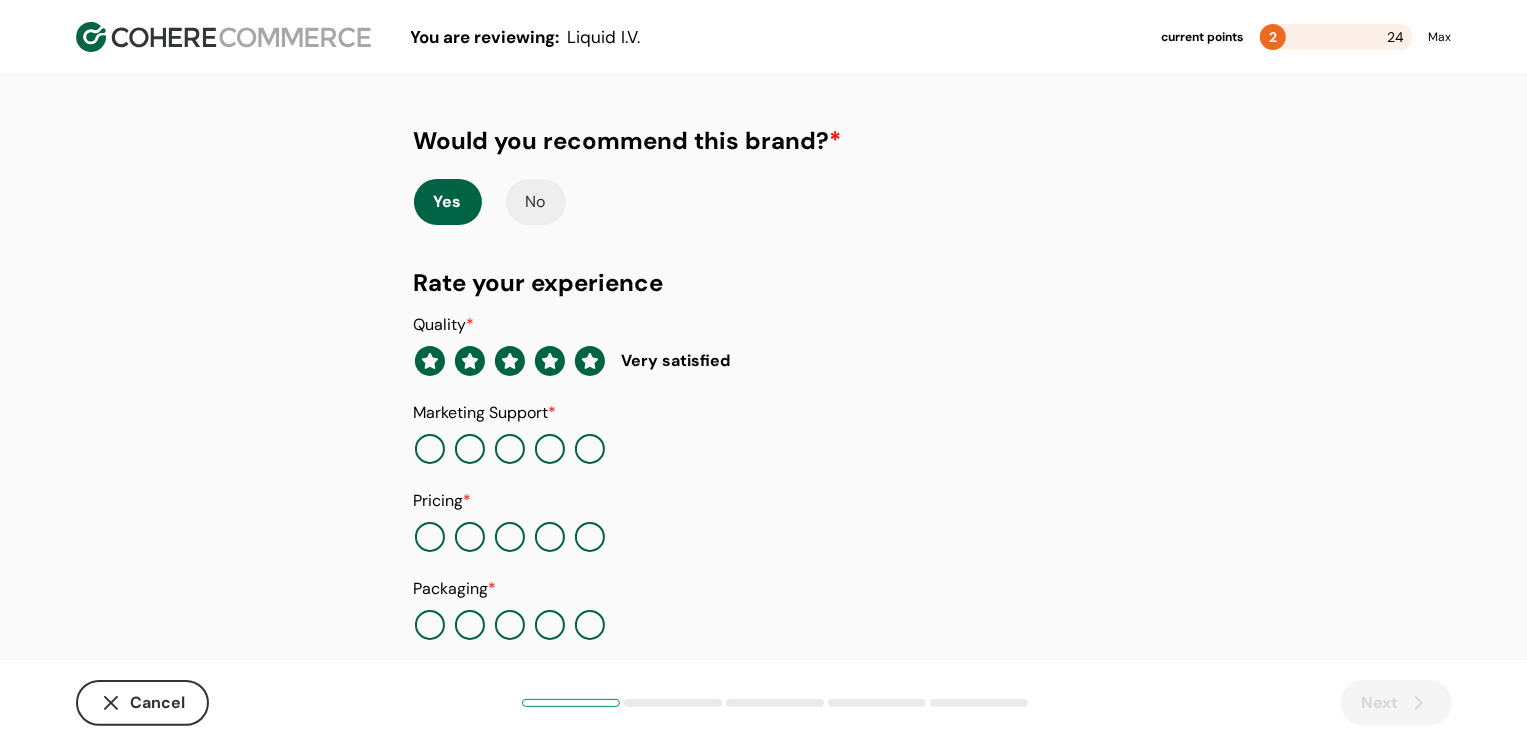 click at bounding box center [550, 449] 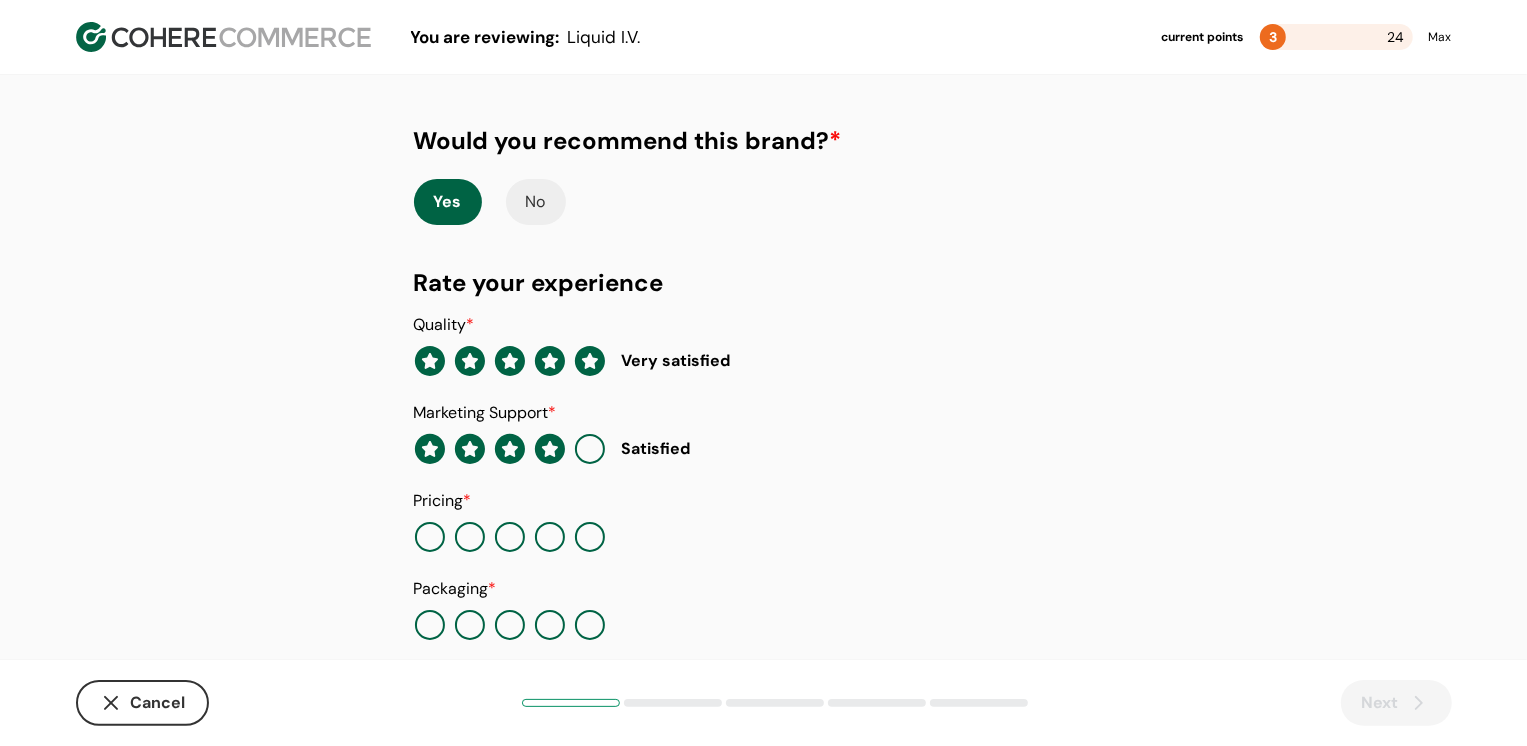 click at bounding box center (590, 537) 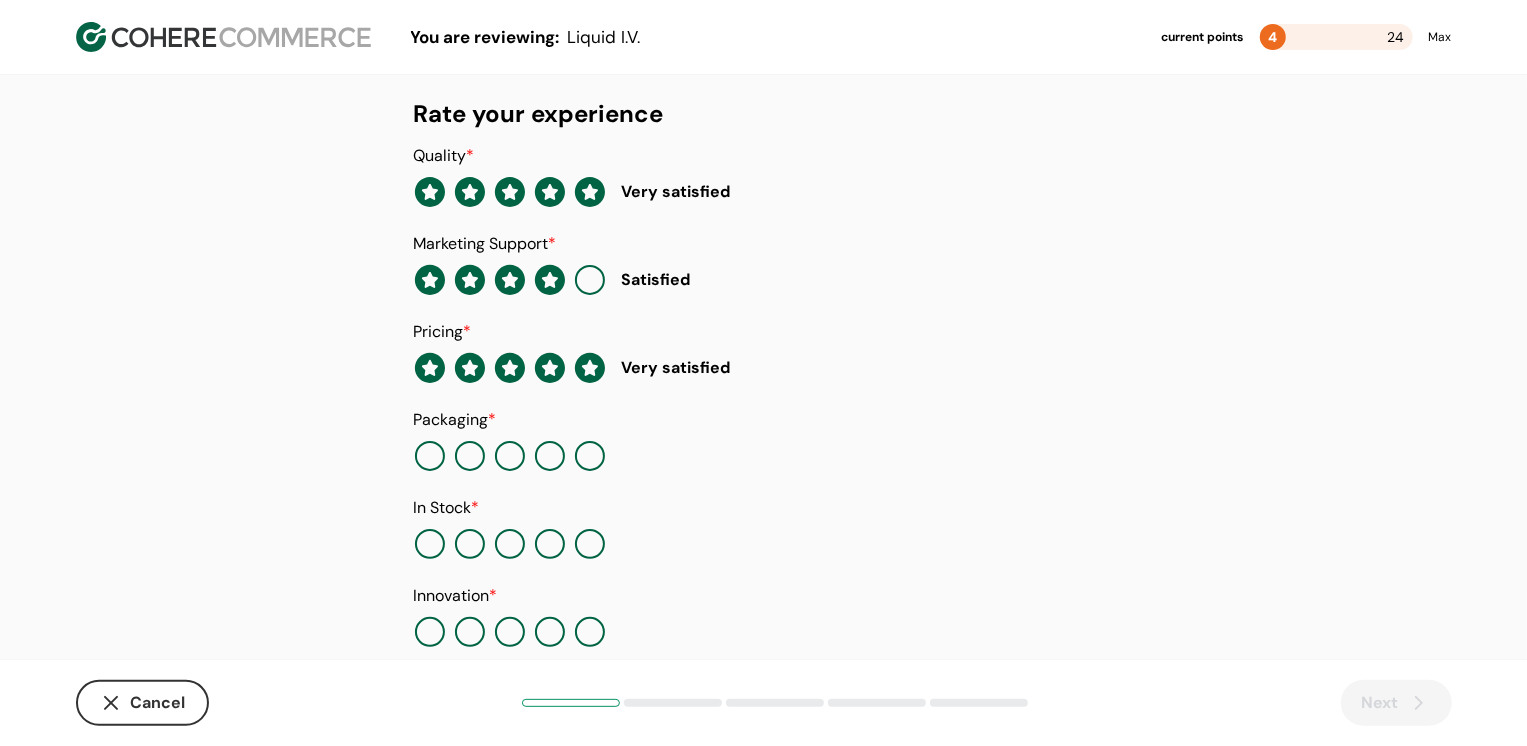 scroll, scrollTop: 205, scrollLeft: 0, axis: vertical 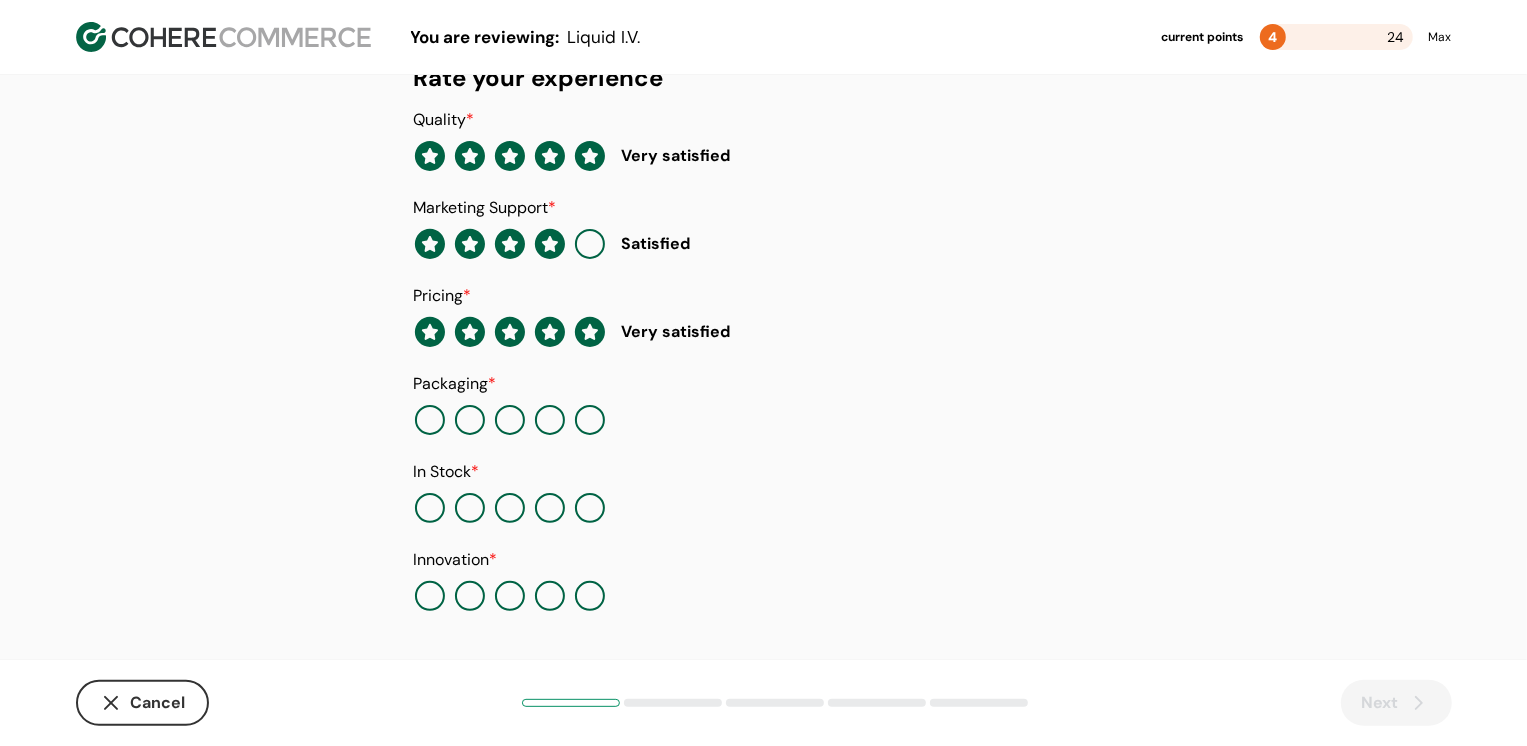 click at bounding box center [590, 420] 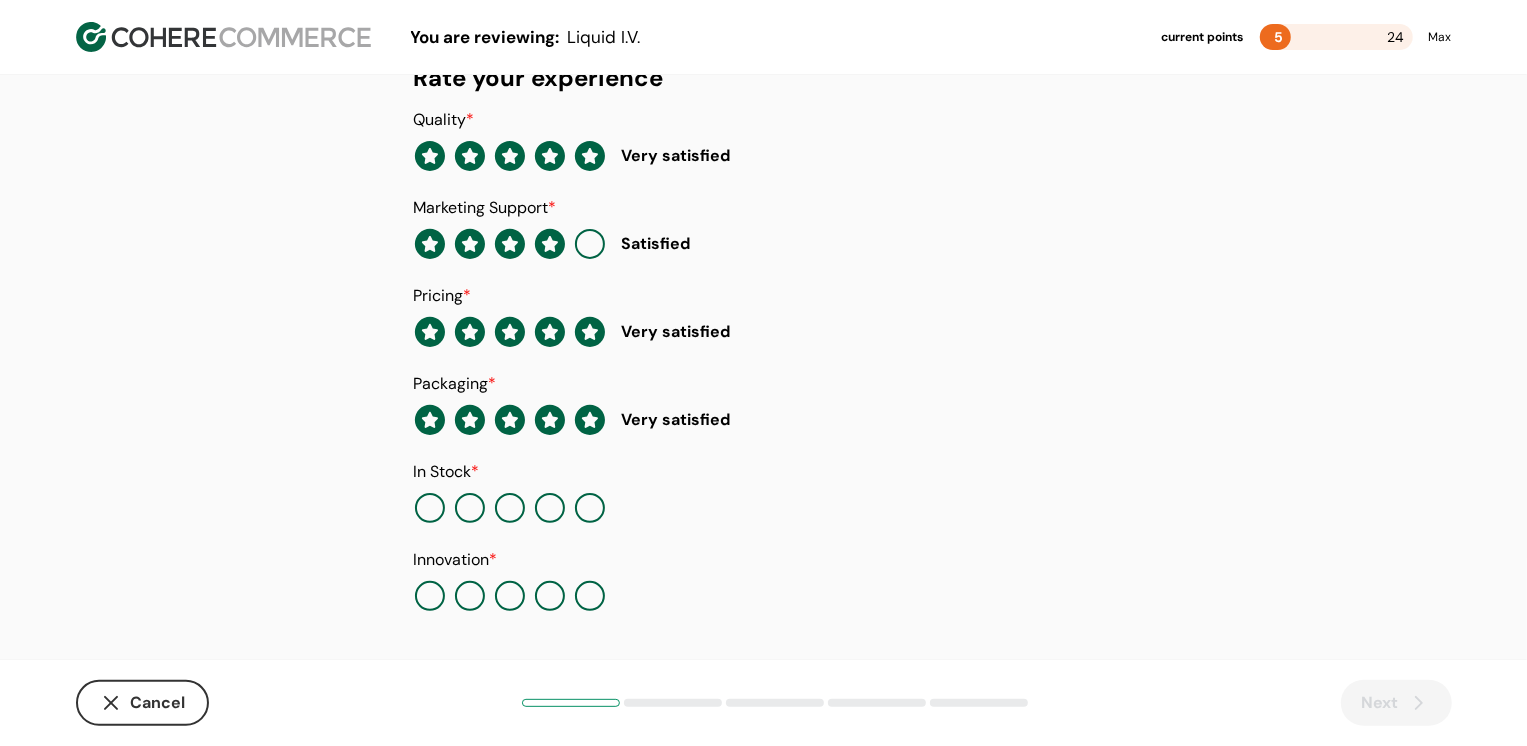 click at bounding box center (550, 508) 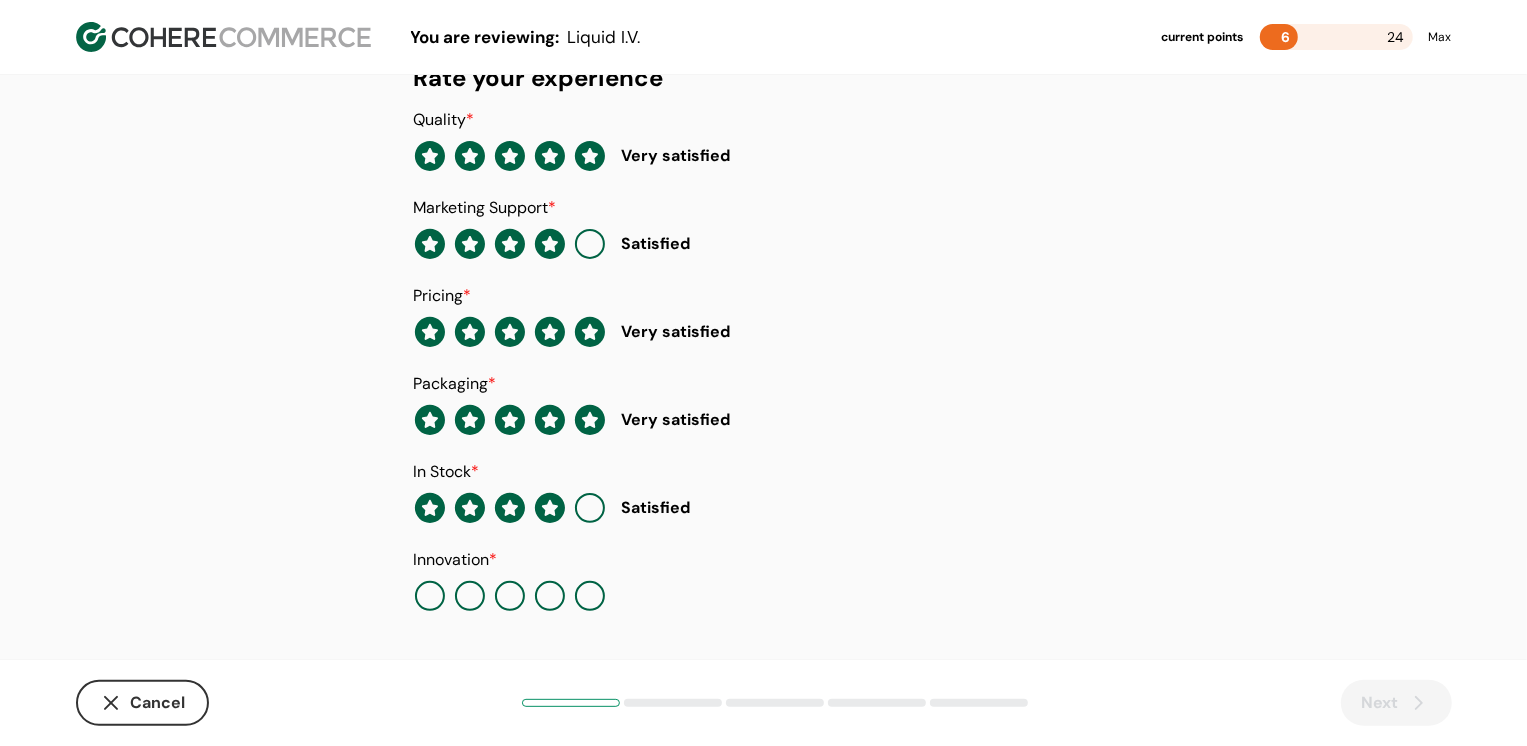 click at bounding box center [550, 596] 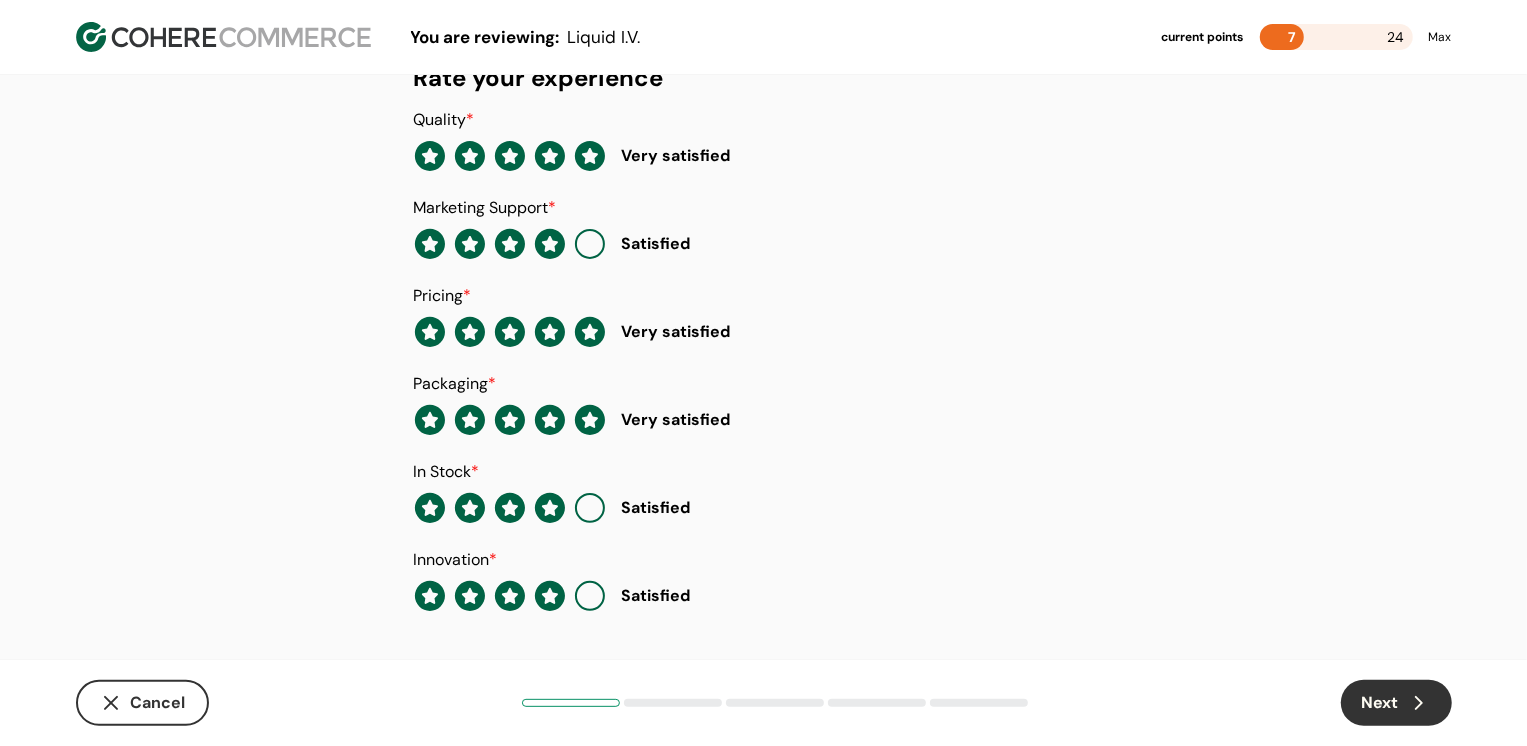 click on "Next" at bounding box center [1396, 703] 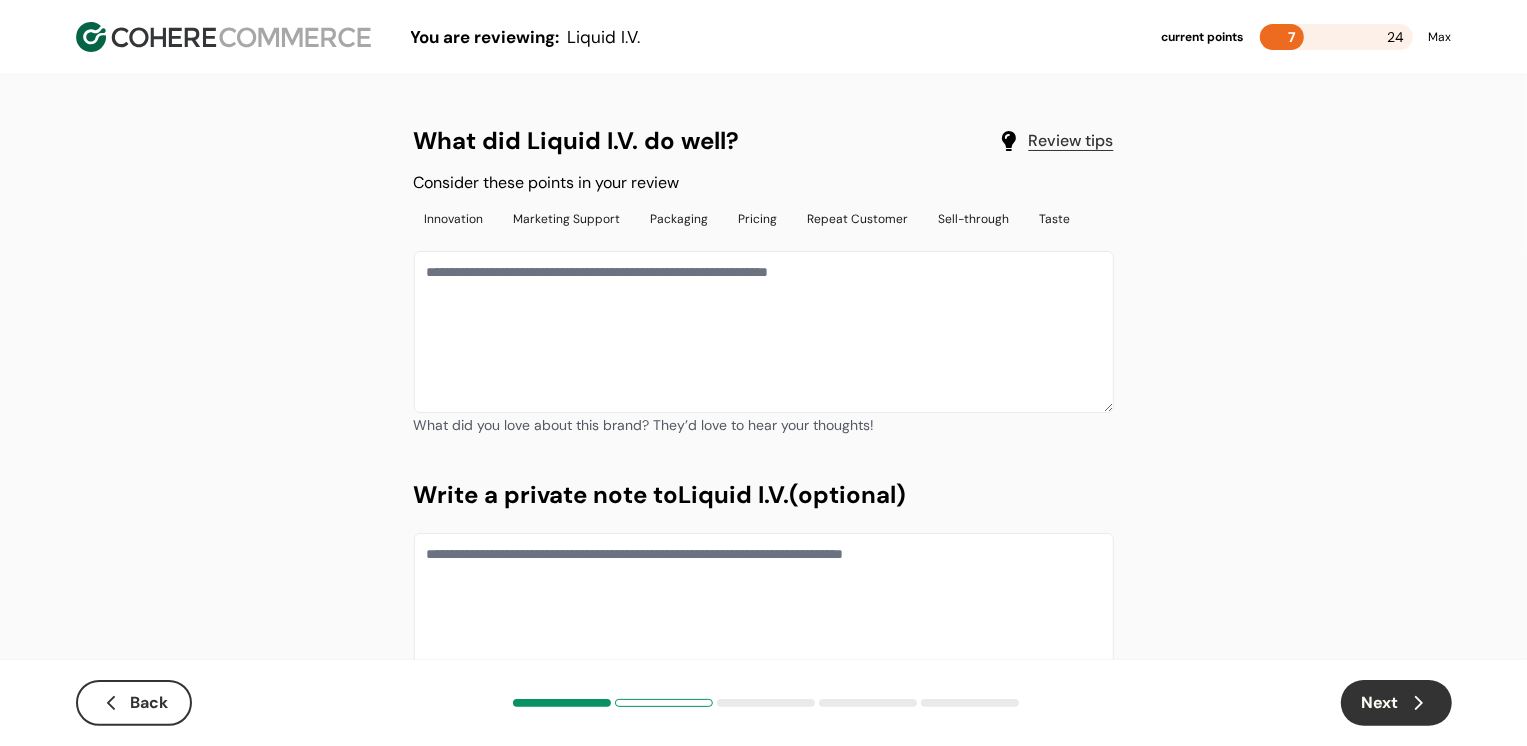 click at bounding box center (764, 332) 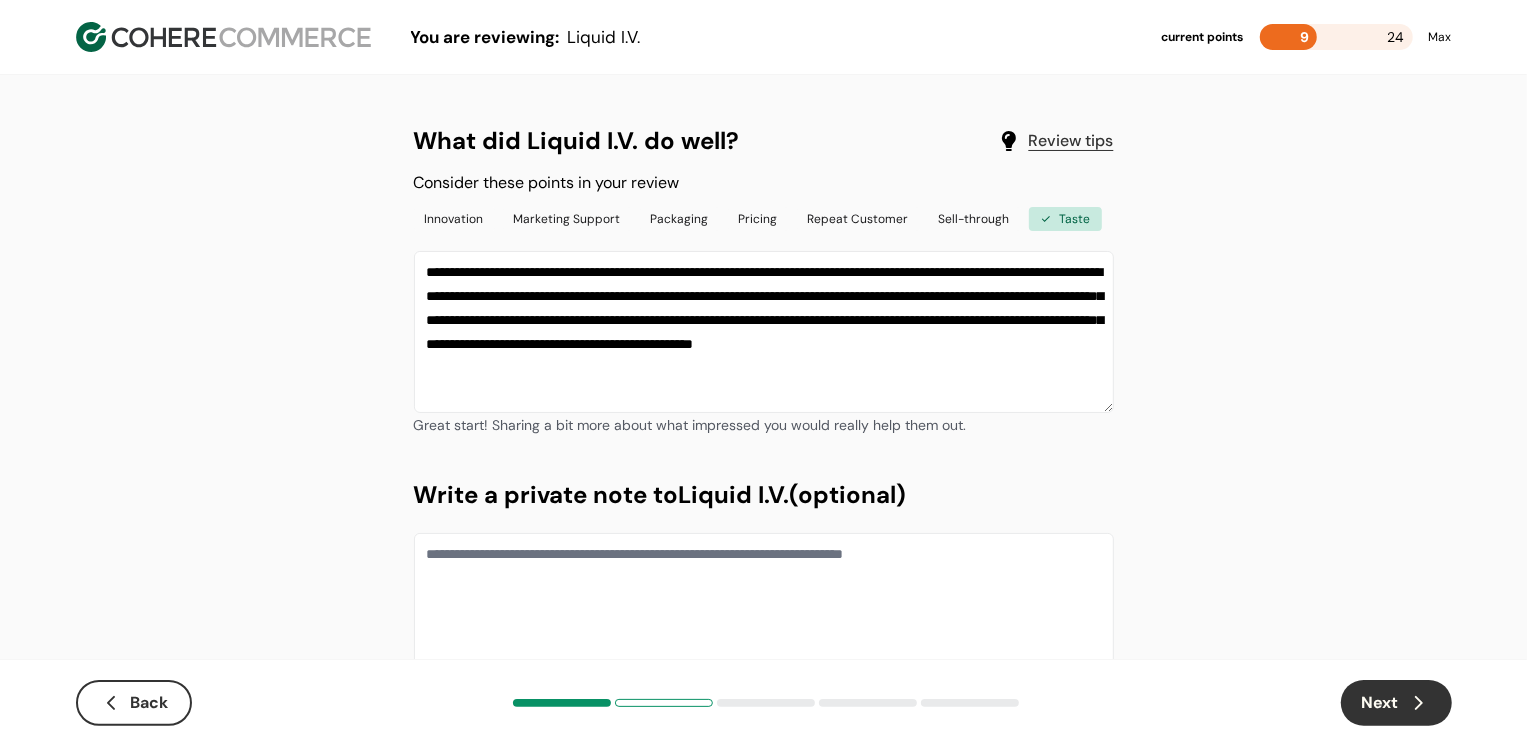 type on "**********" 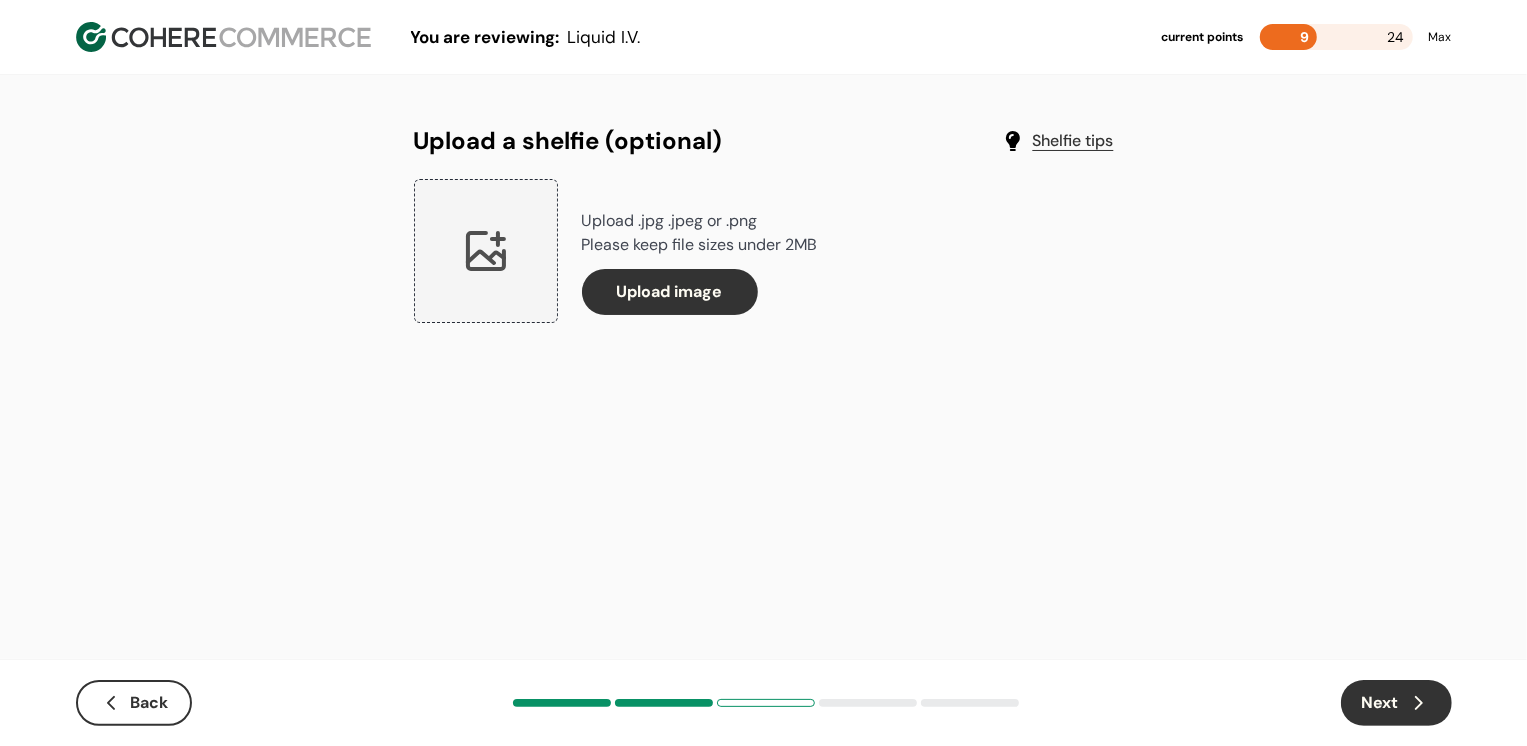 click on "Next" at bounding box center (1396, 703) 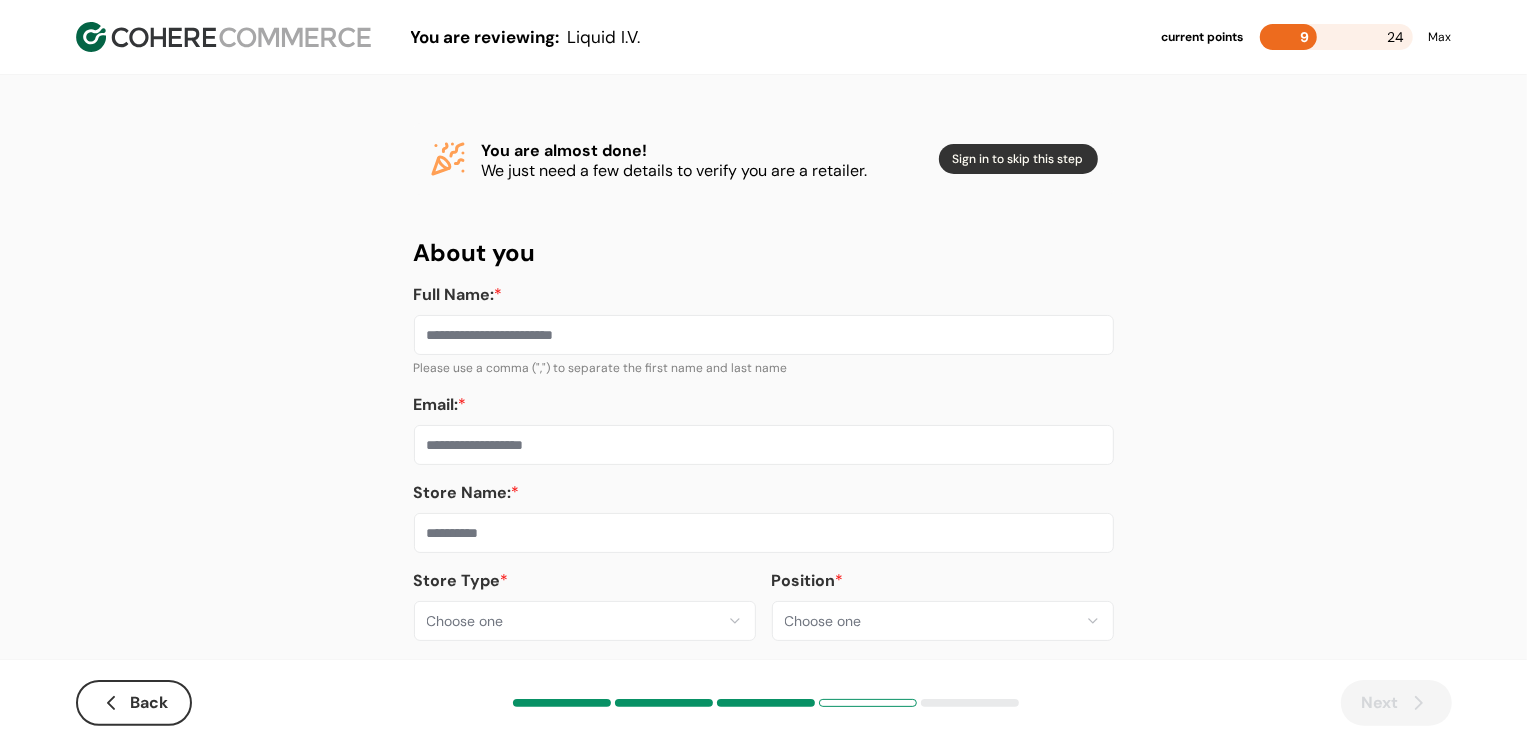 click on "**********" at bounding box center [763, 388] 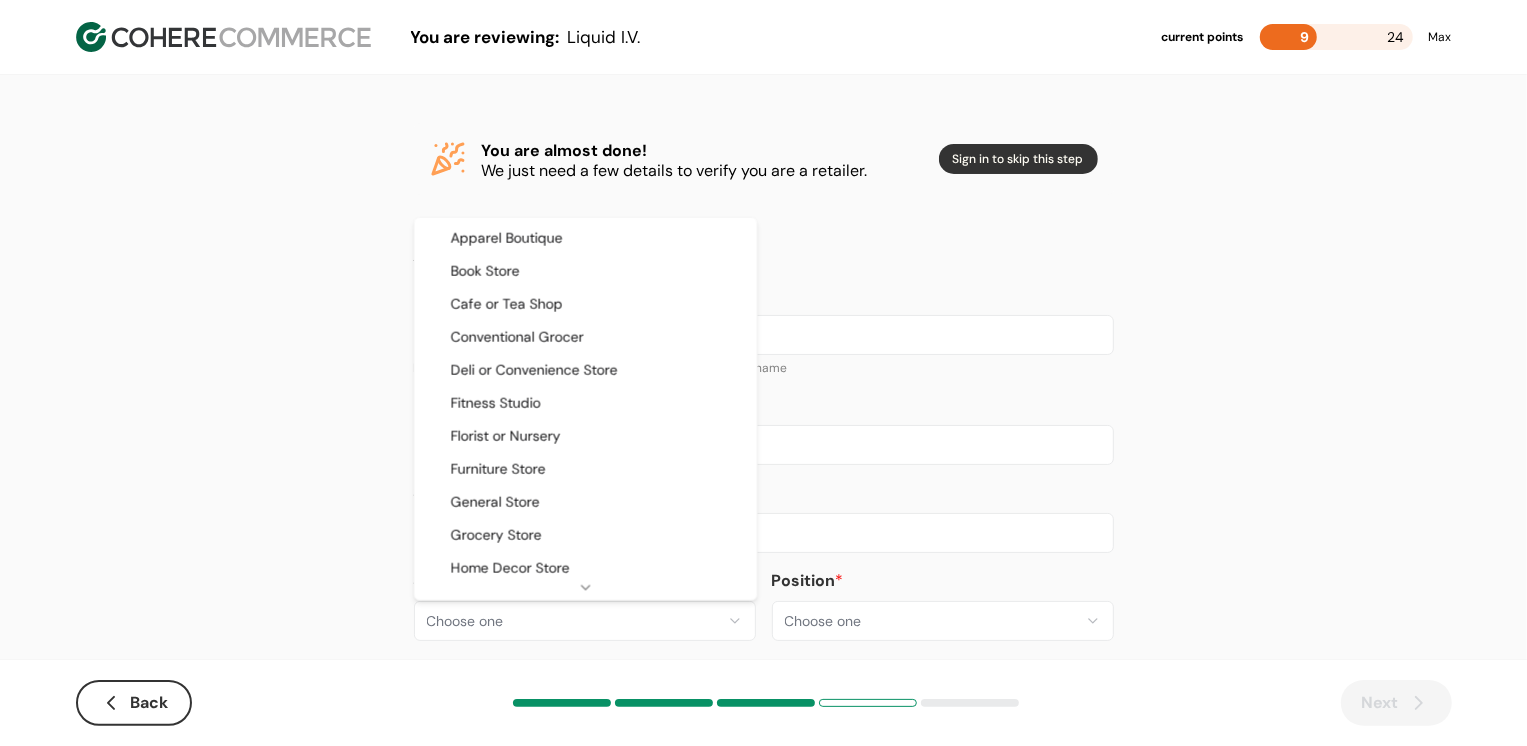select on "**" 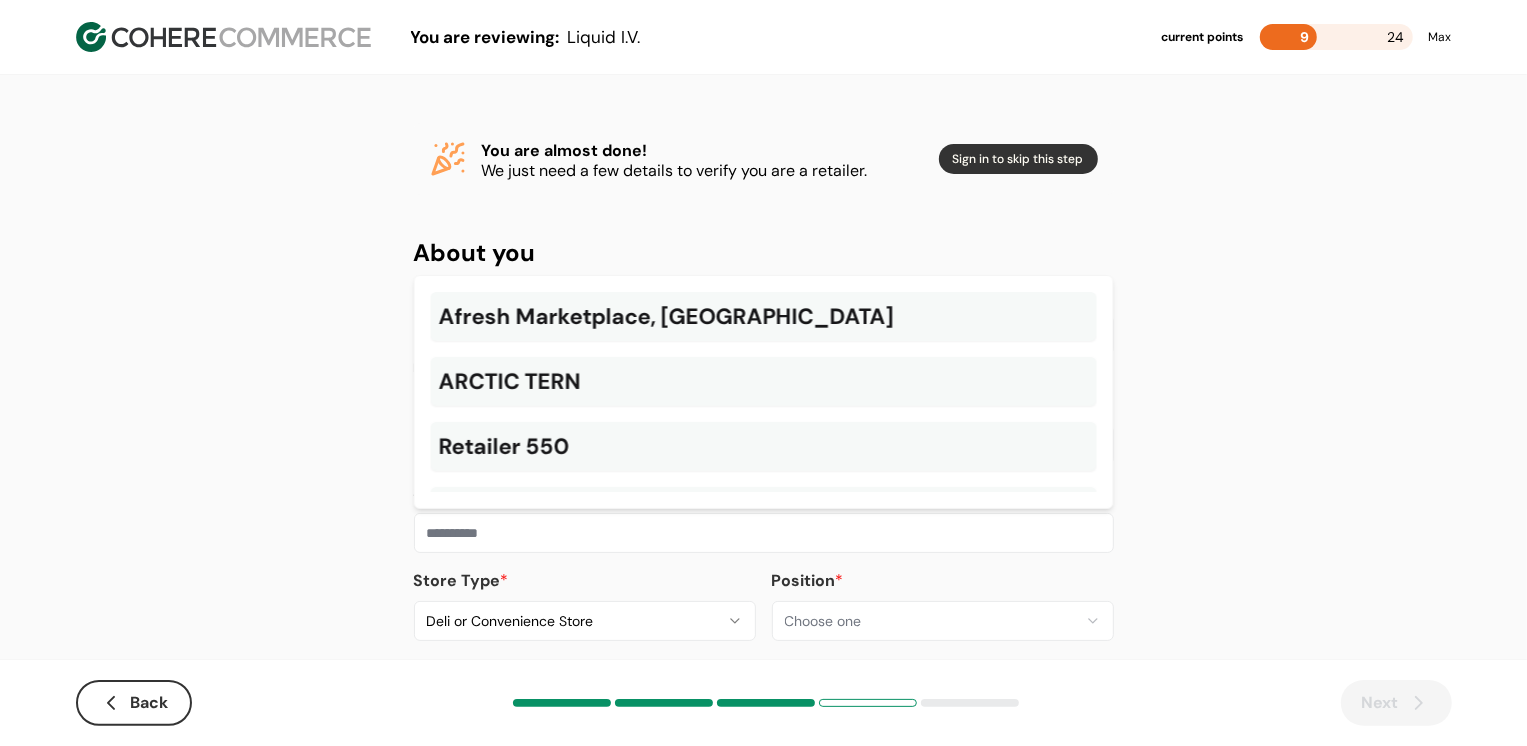 click at bounding box center (764, 533) 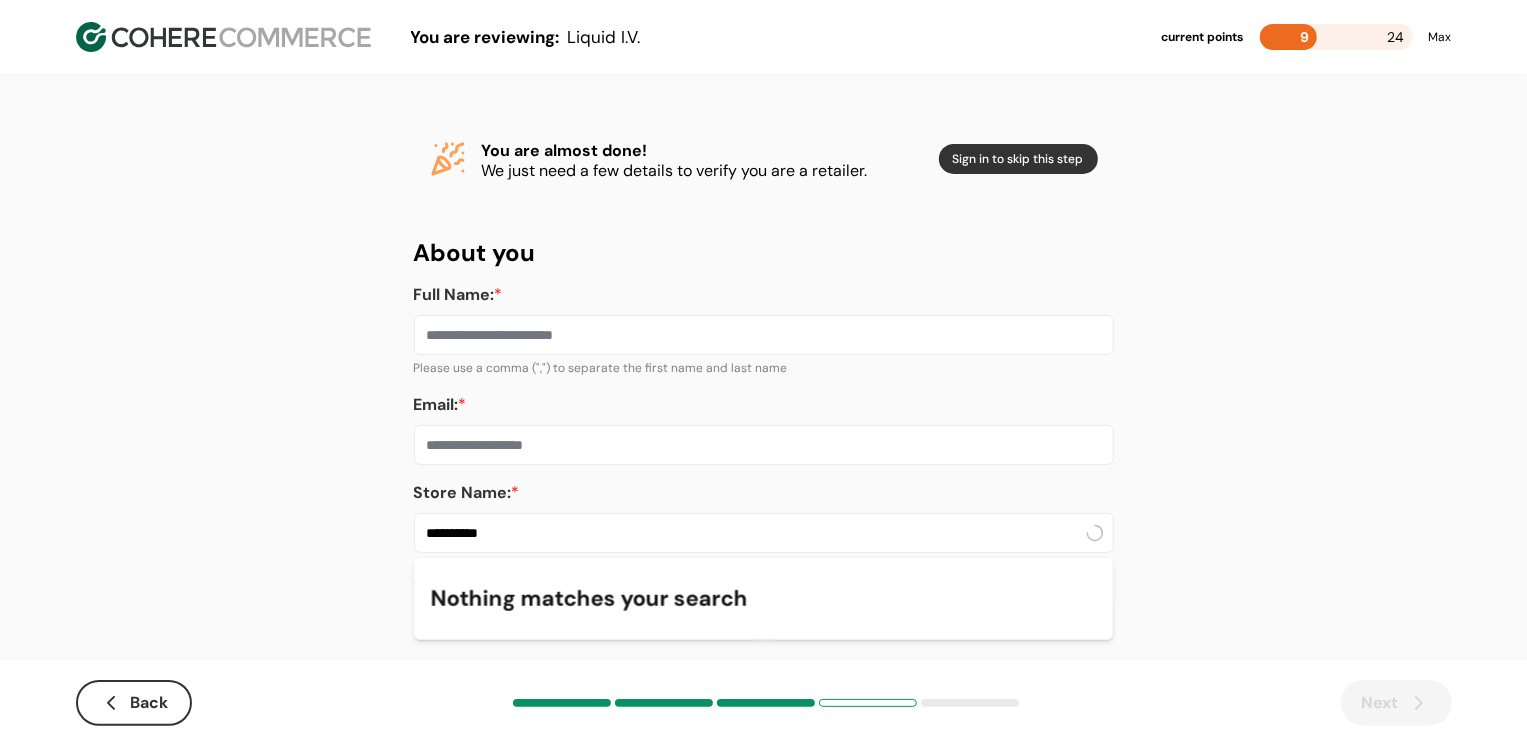 type on "**********" 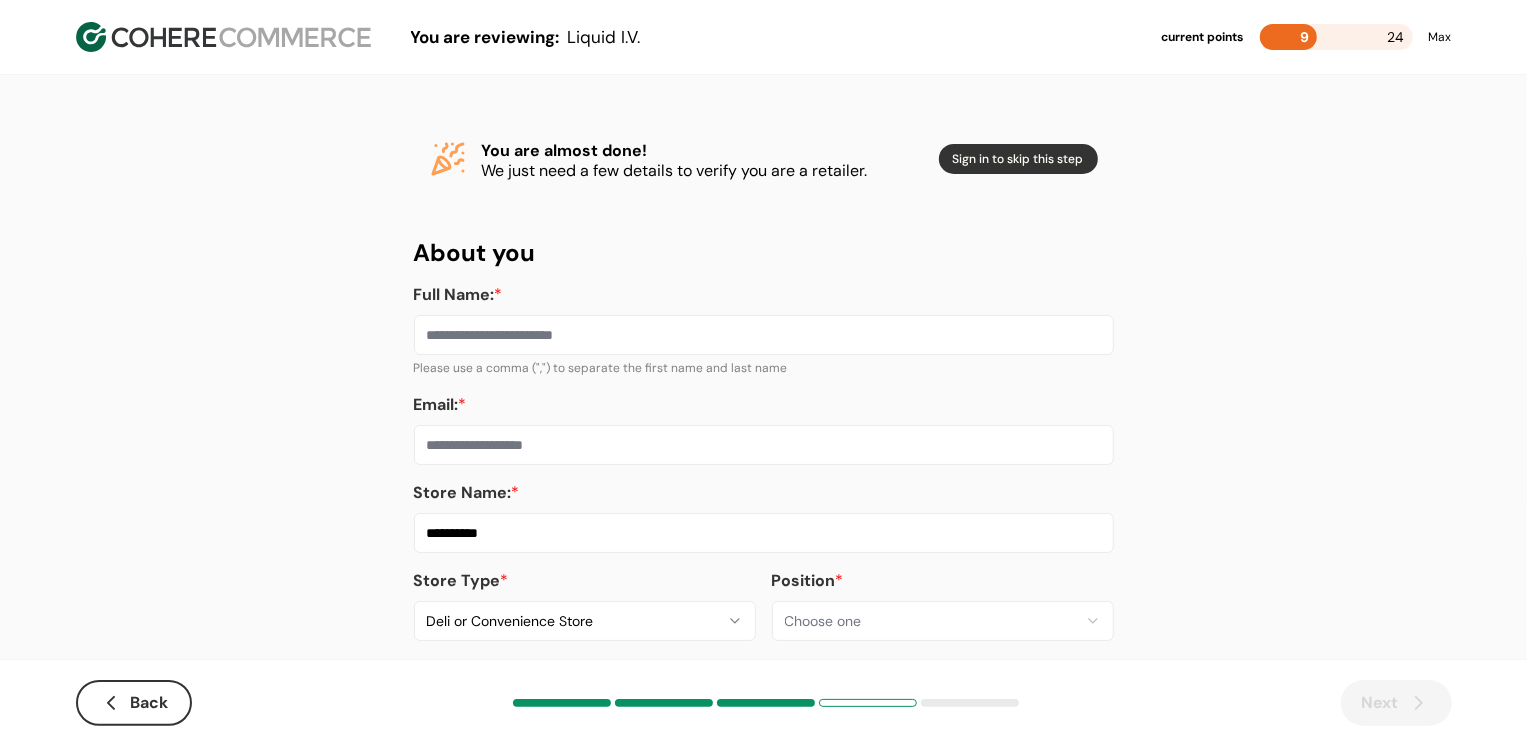 click on "Email:  *" at bounding box center [764, 445] 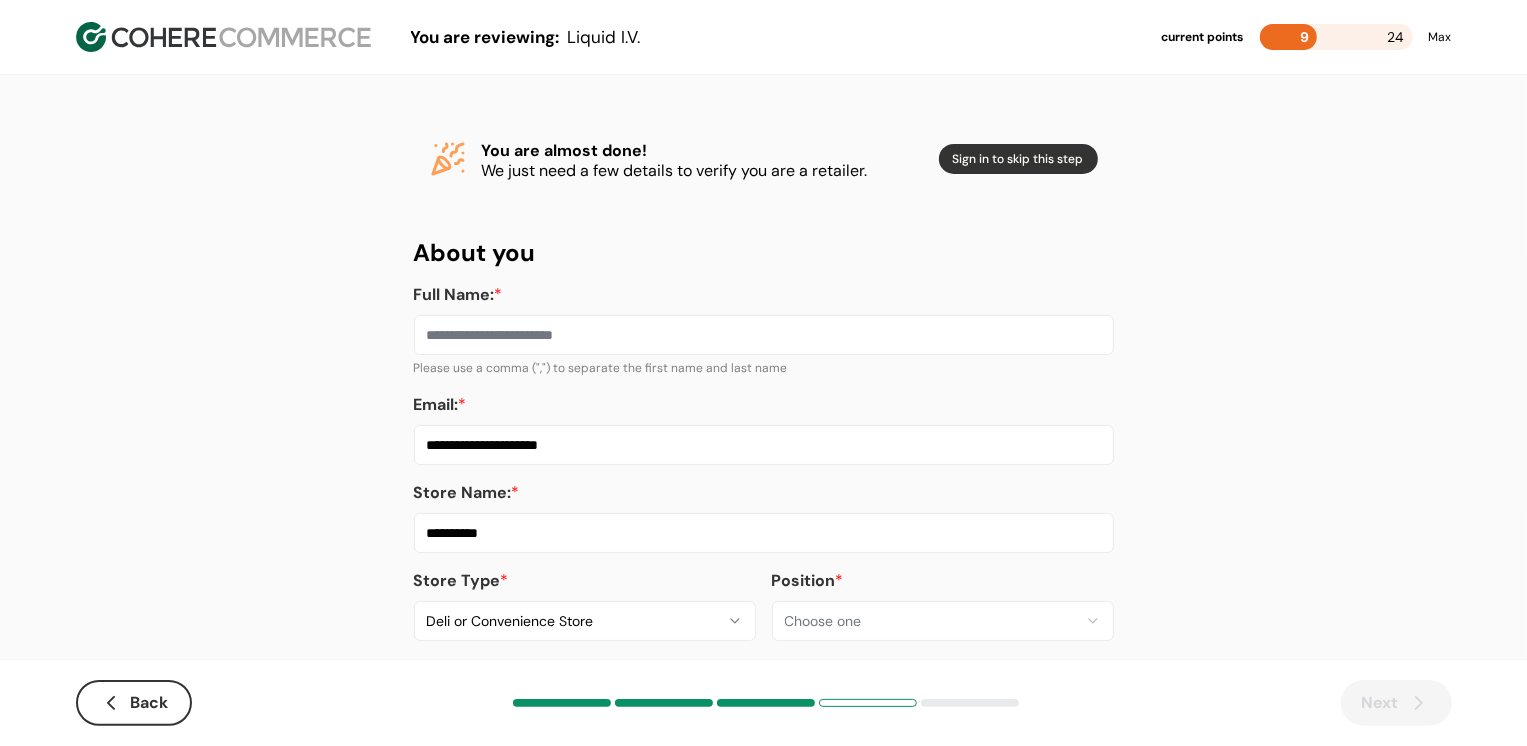 type on "**********" 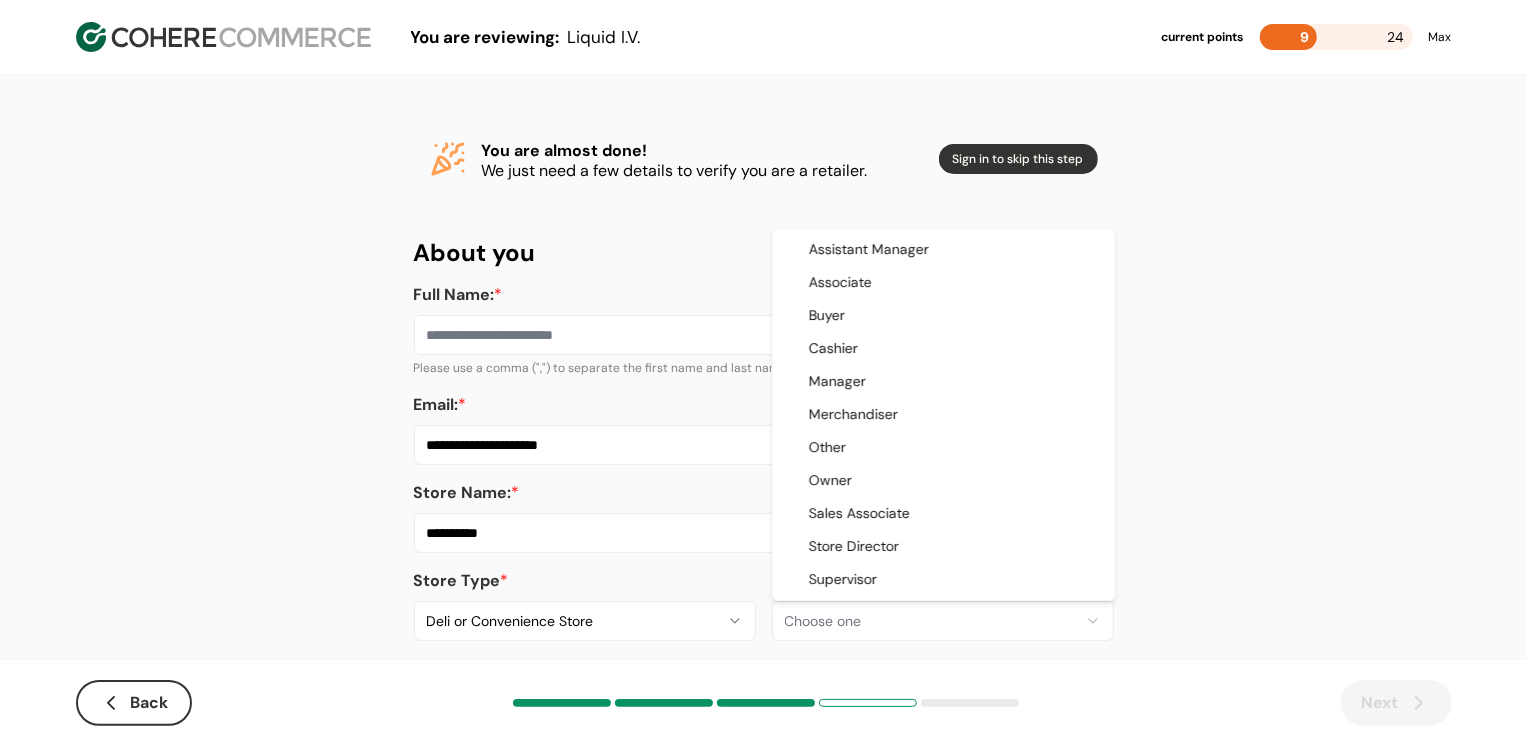 click on "**********" at bounding box center (763, 388) 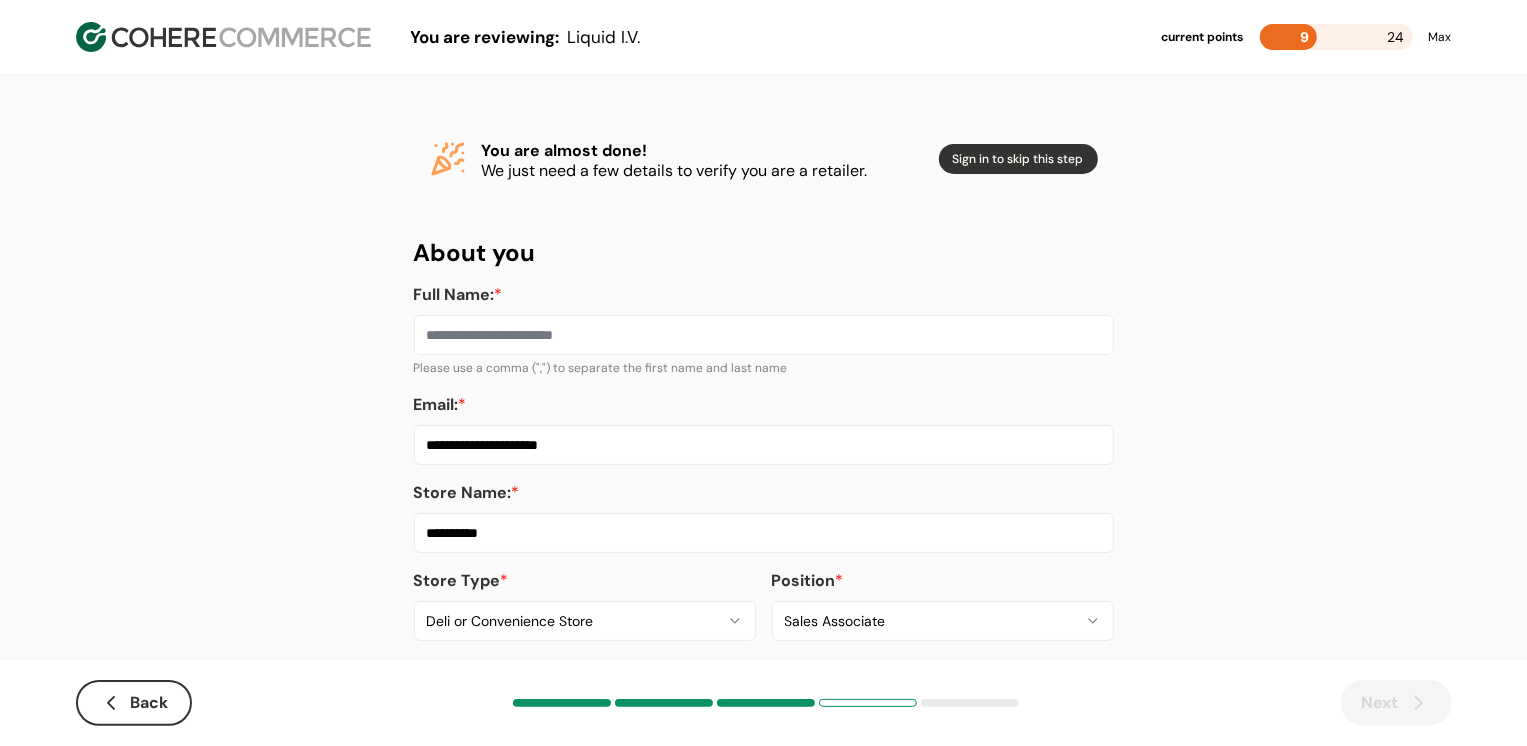 click on "Full Name:  *" at bounding box center (764, 335) 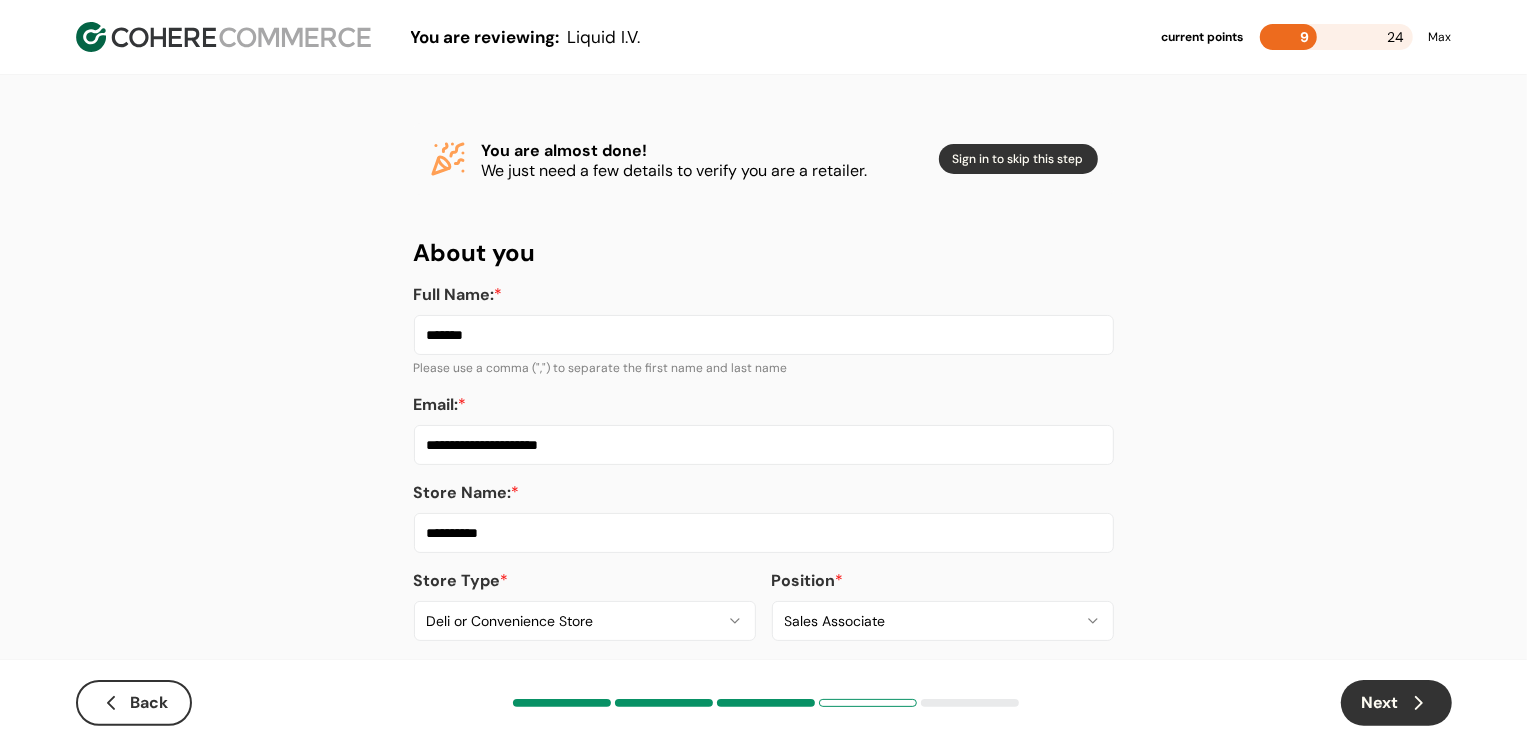 click on "Next" at bounding box center [1396, 703] 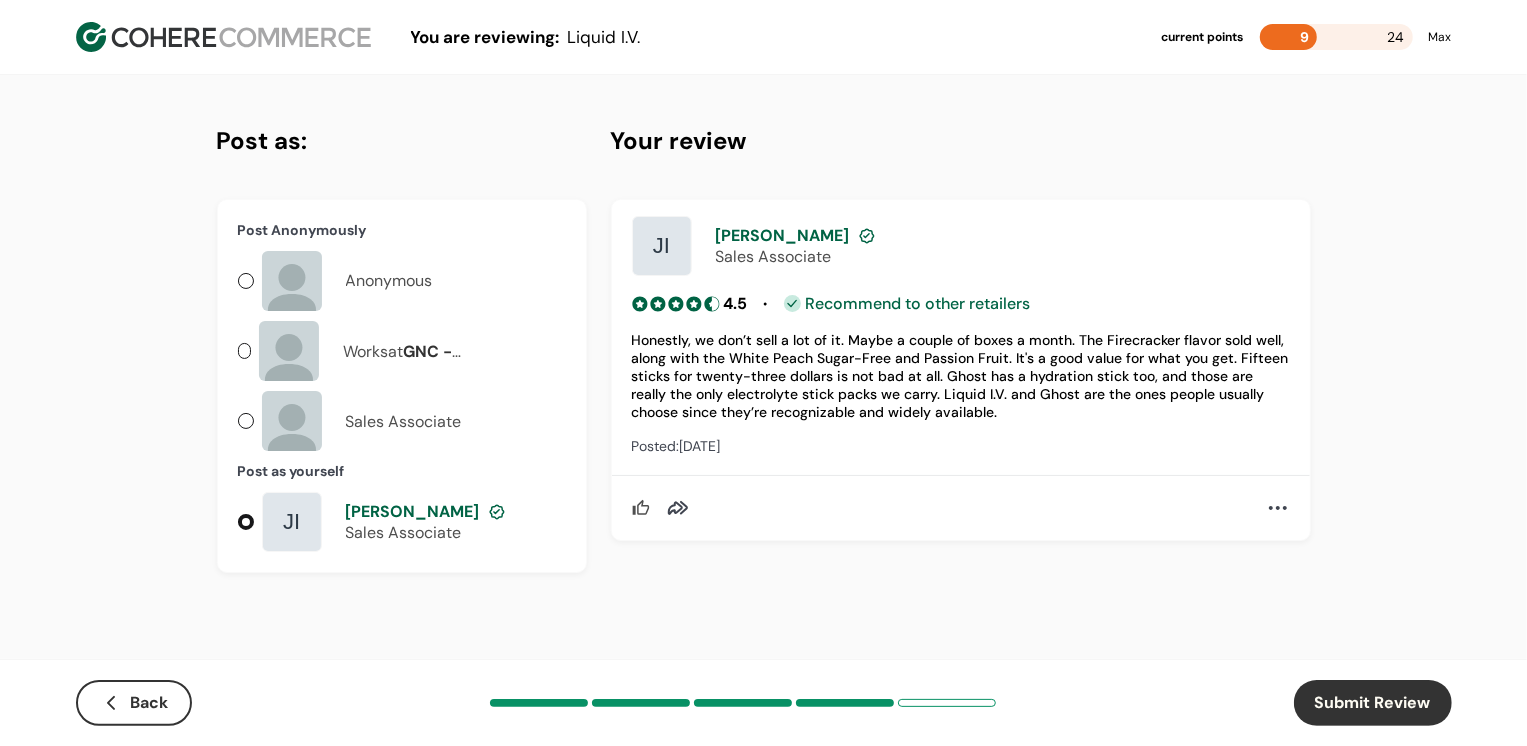 click on "Submit Review" at bounding box center [1373, 703] 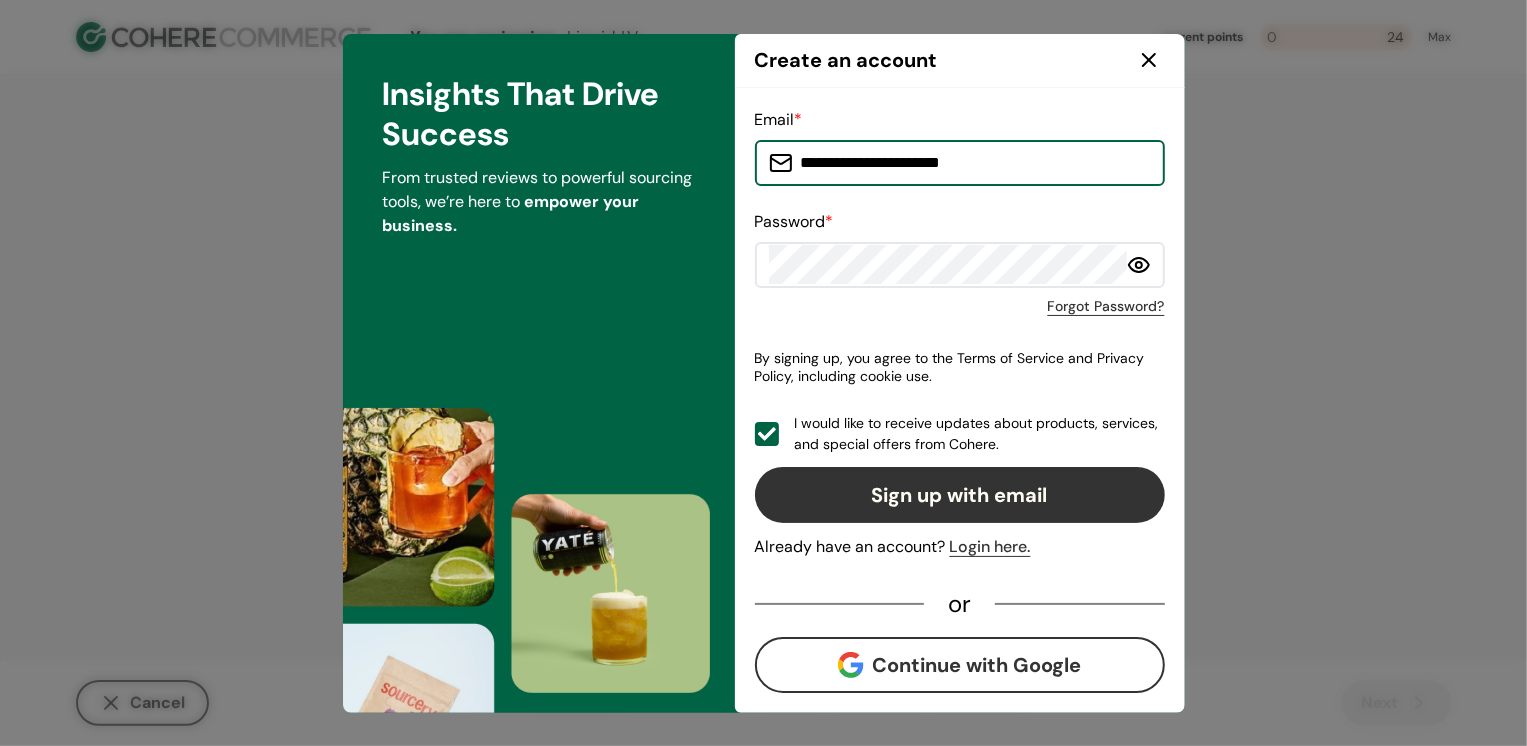 click 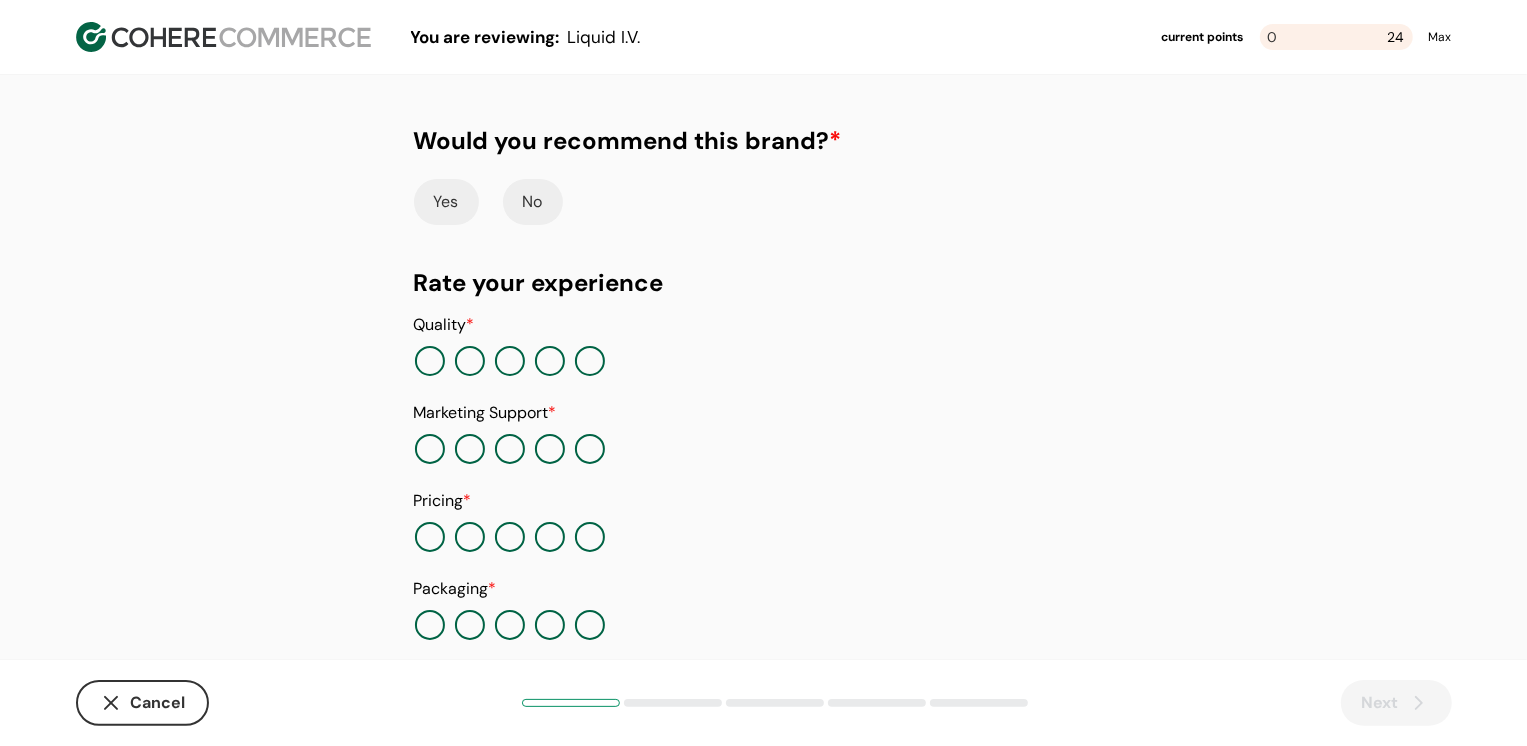 click on "Yes" at bounding box center [446, 202] 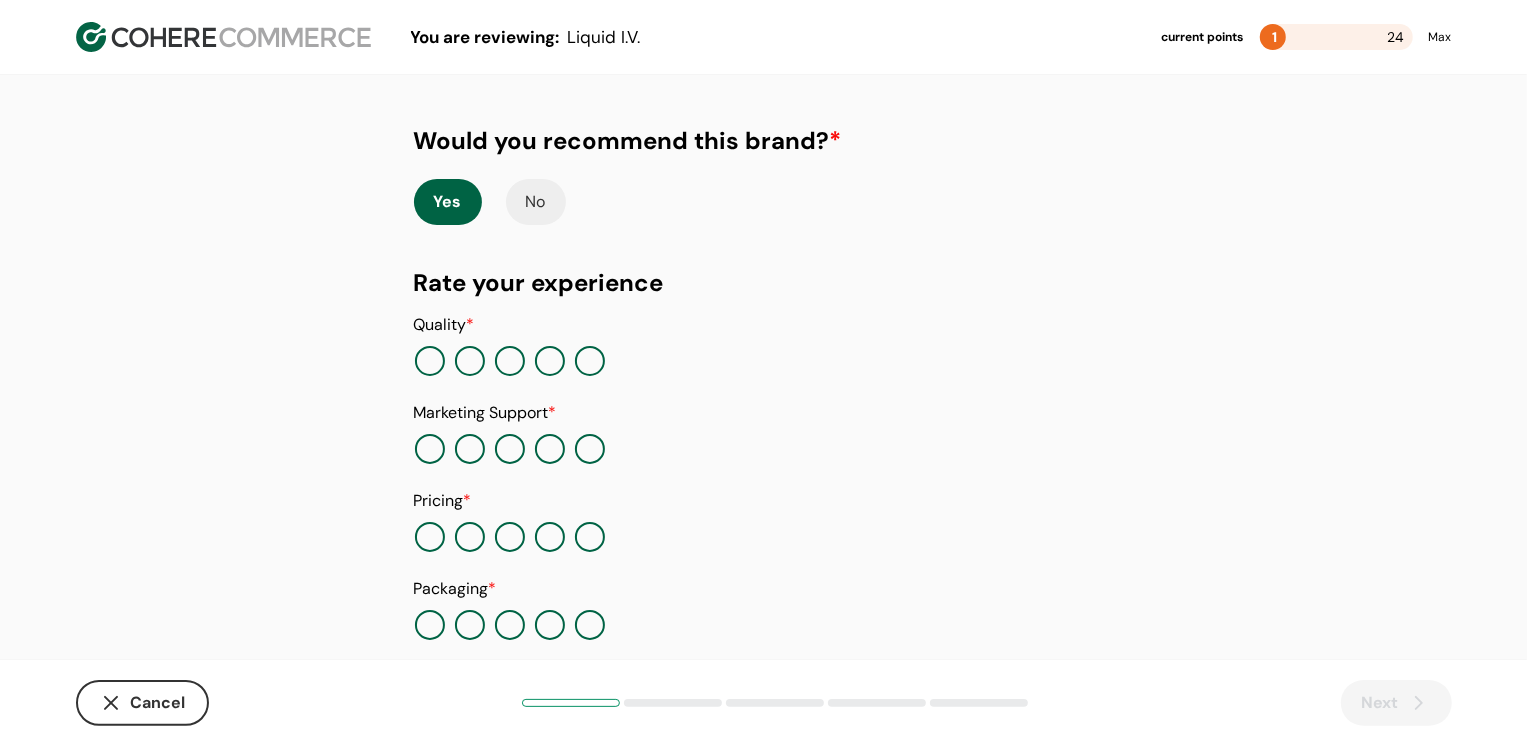 click at bounding box center (590, 361) 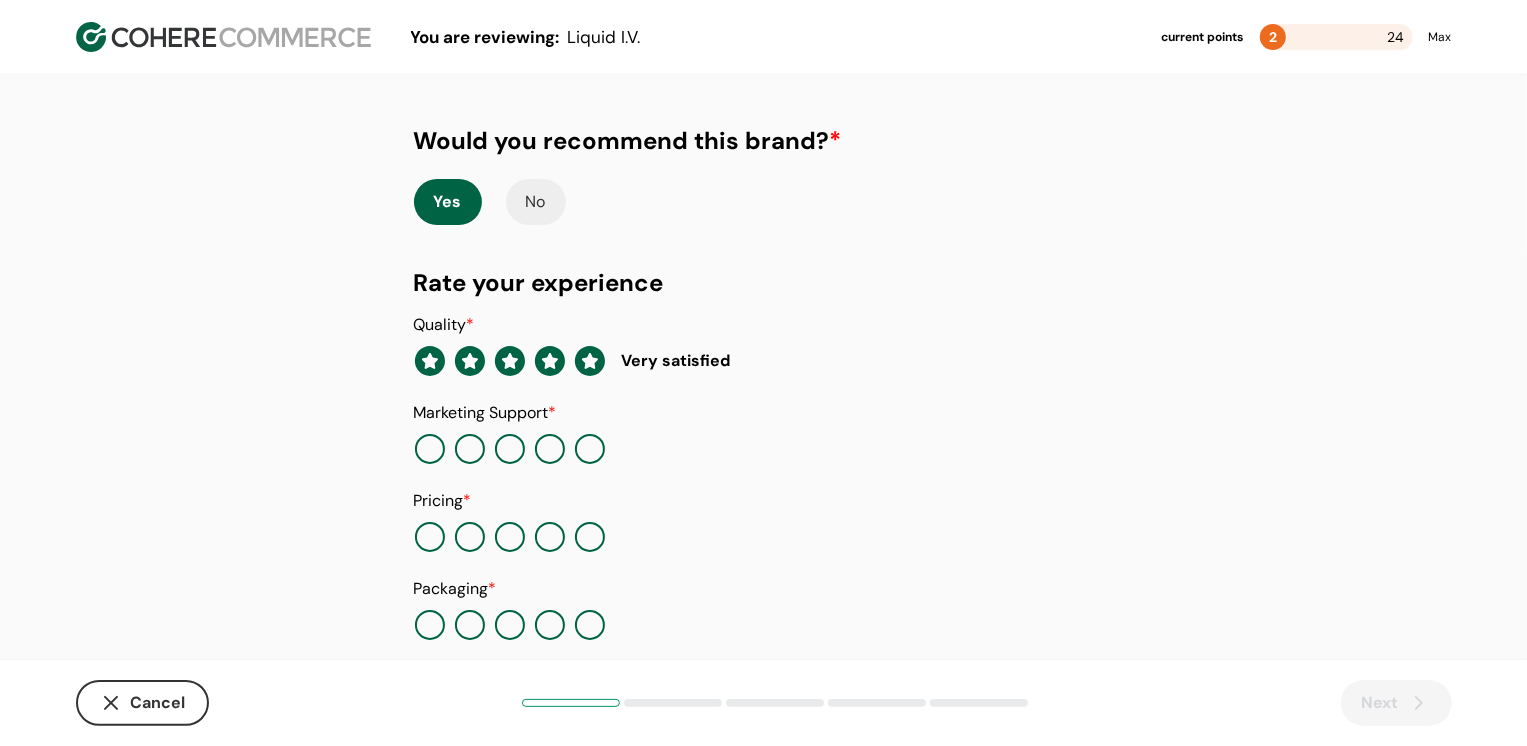 click at bounding box center (550, 449) 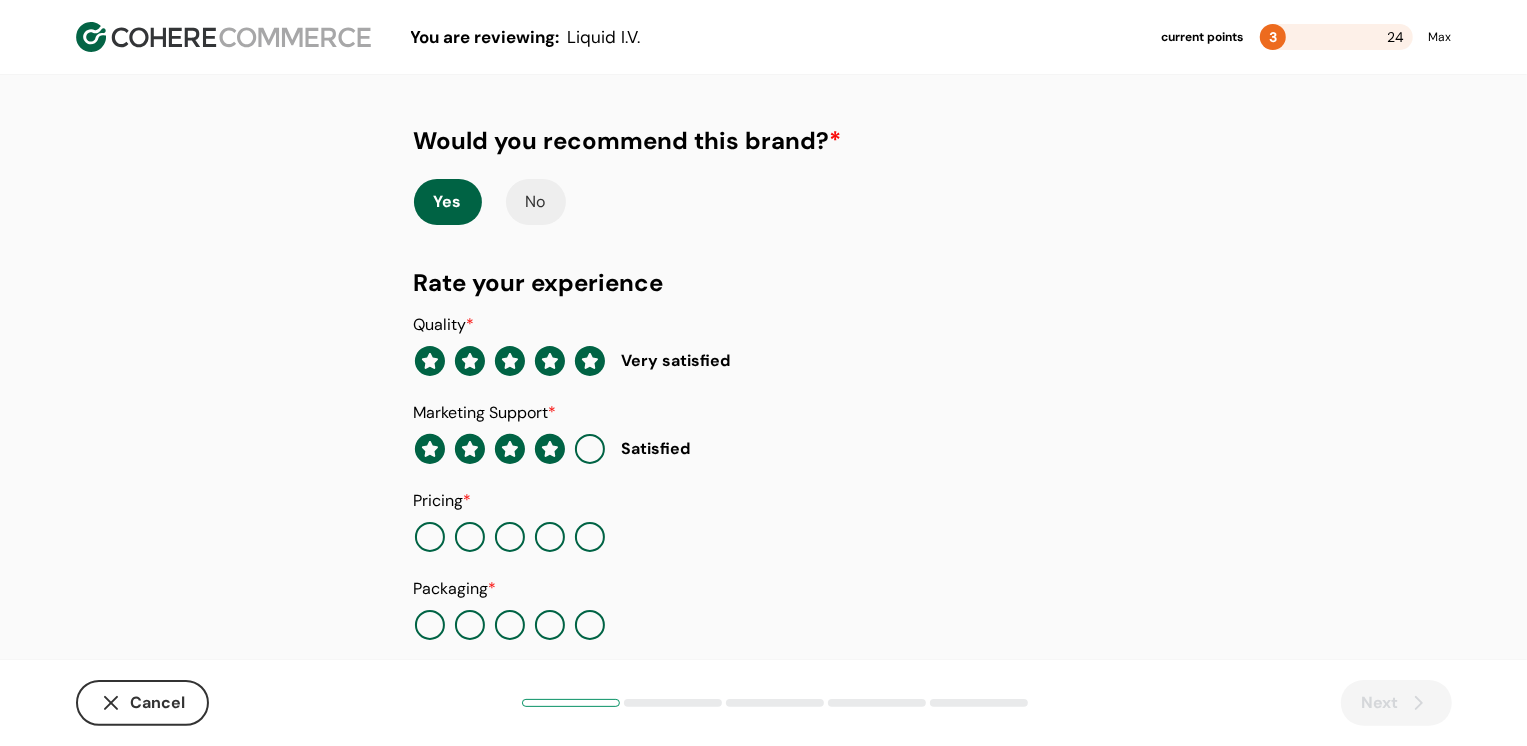 click on "Quality  * Very satisfied Marketing Support  * Satisfied Pricing  * Packaging  * In Stock  * Innovation  *" at bounding box center [764, 565] 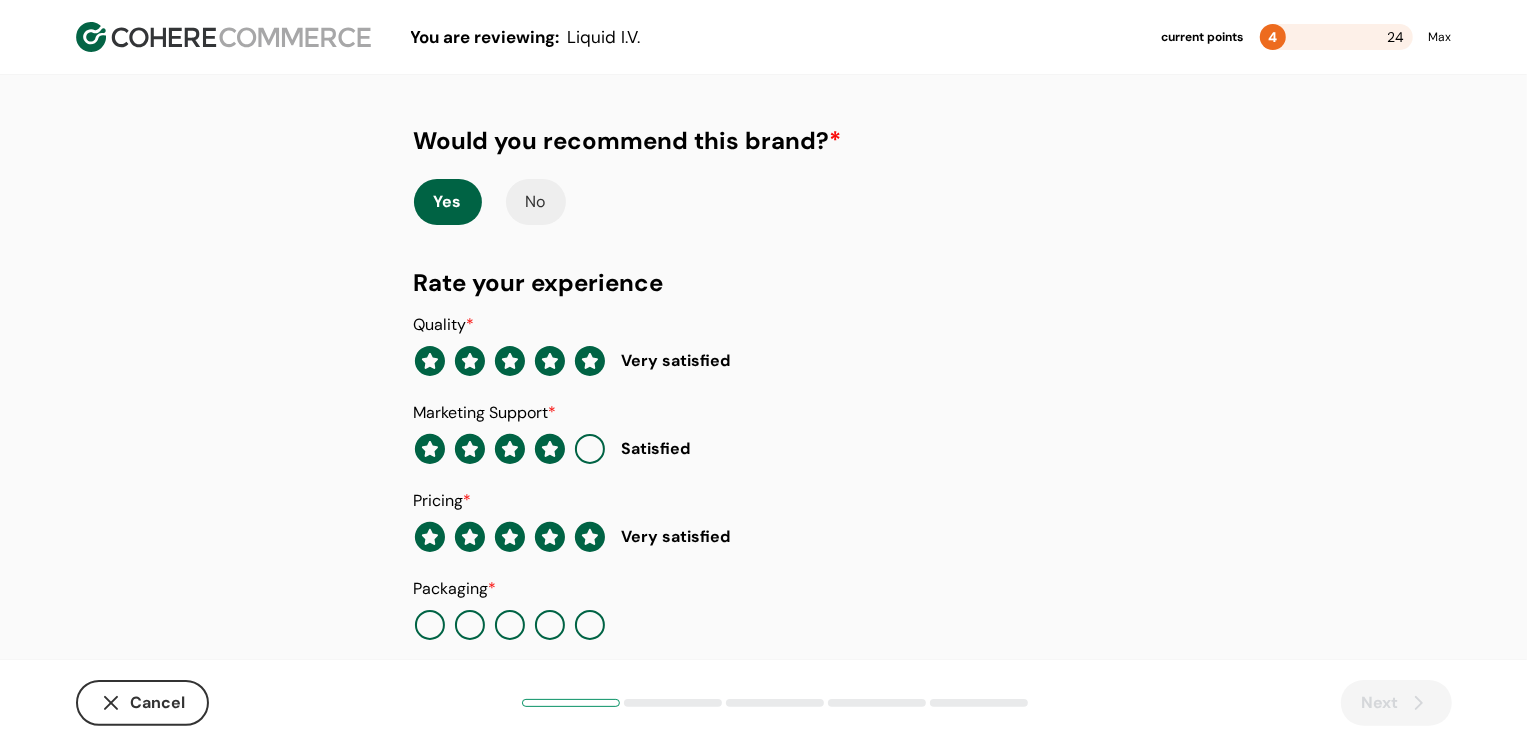 scroll, scrollTop: 205, scrollLeft: 0, axis: vertical 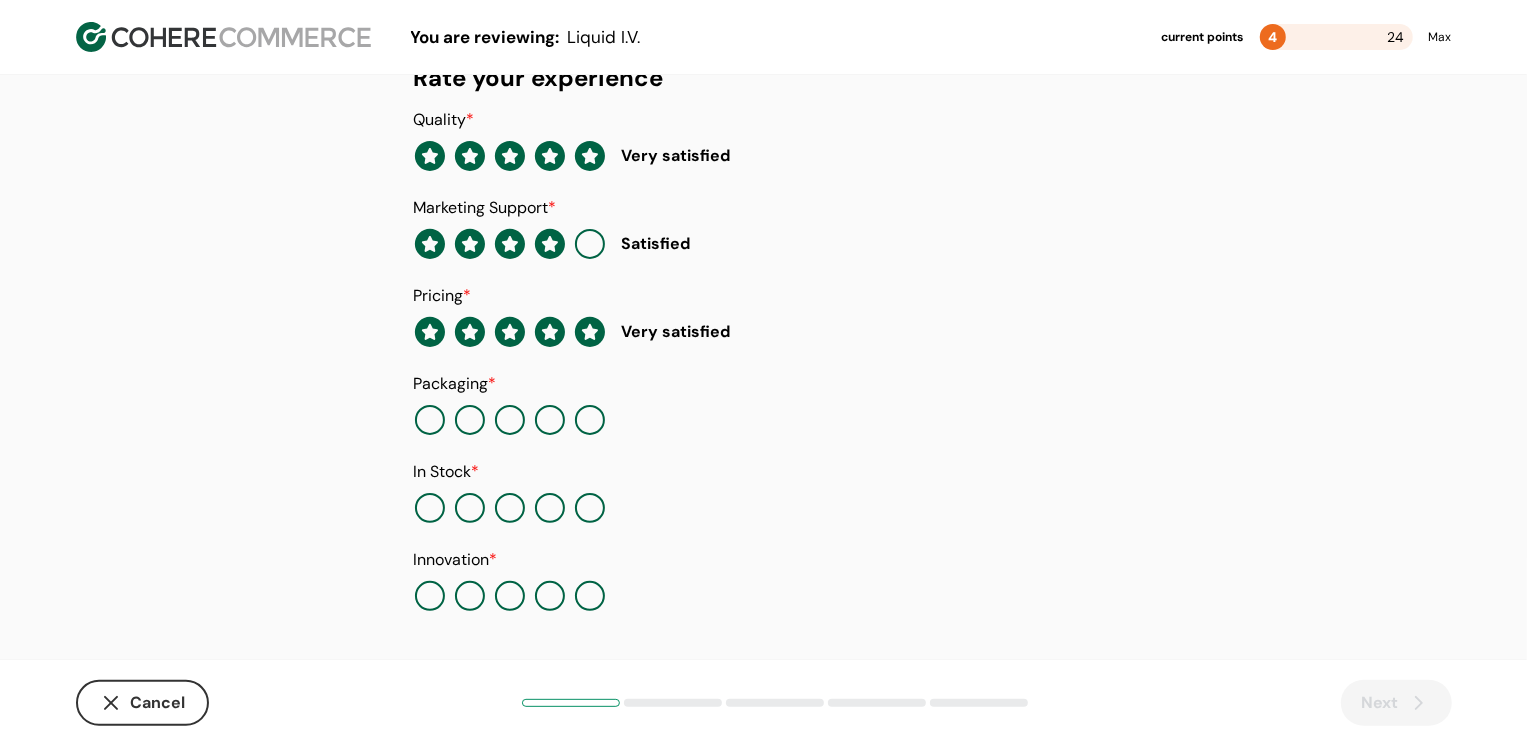 click at bounding box center [510, 420] 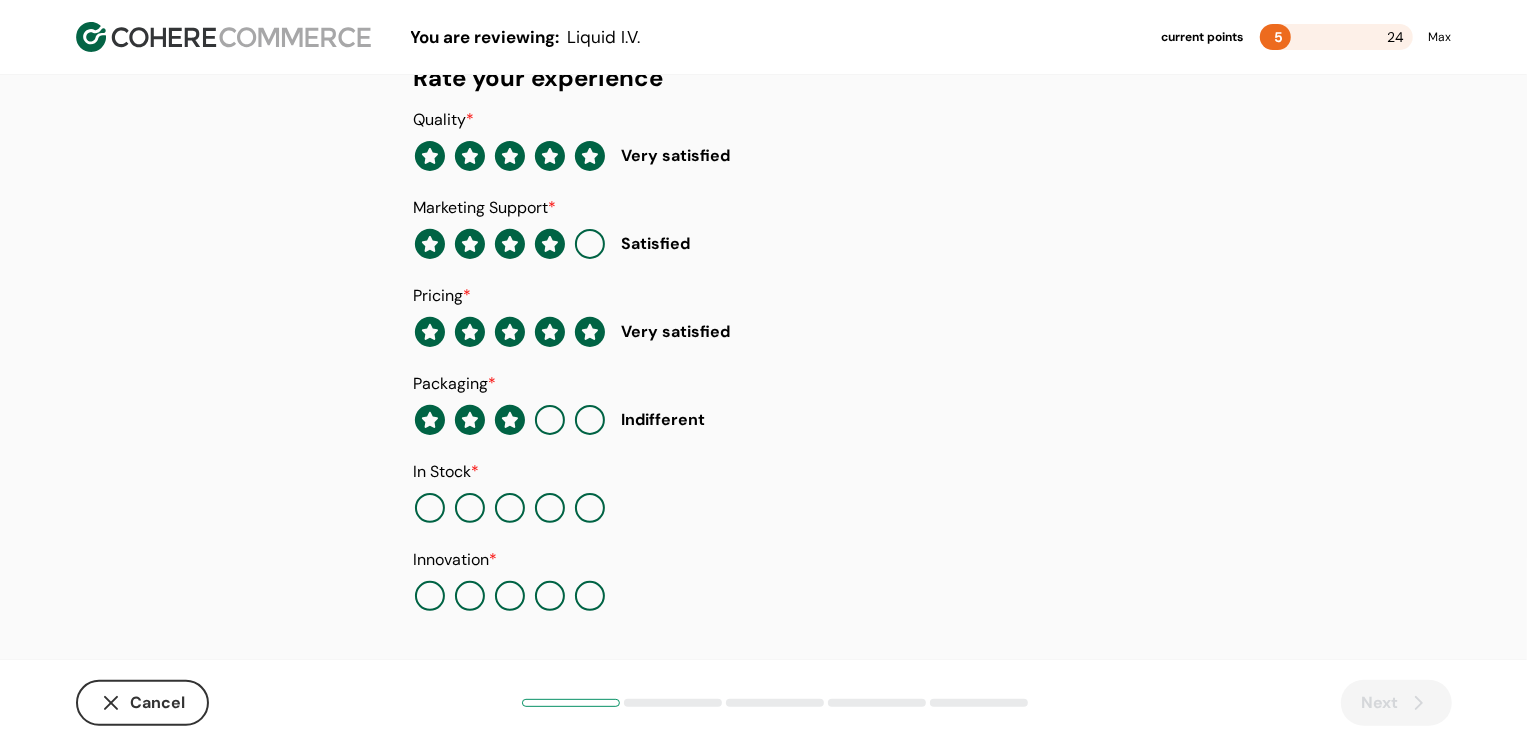 click at bounding box center (590, 508) 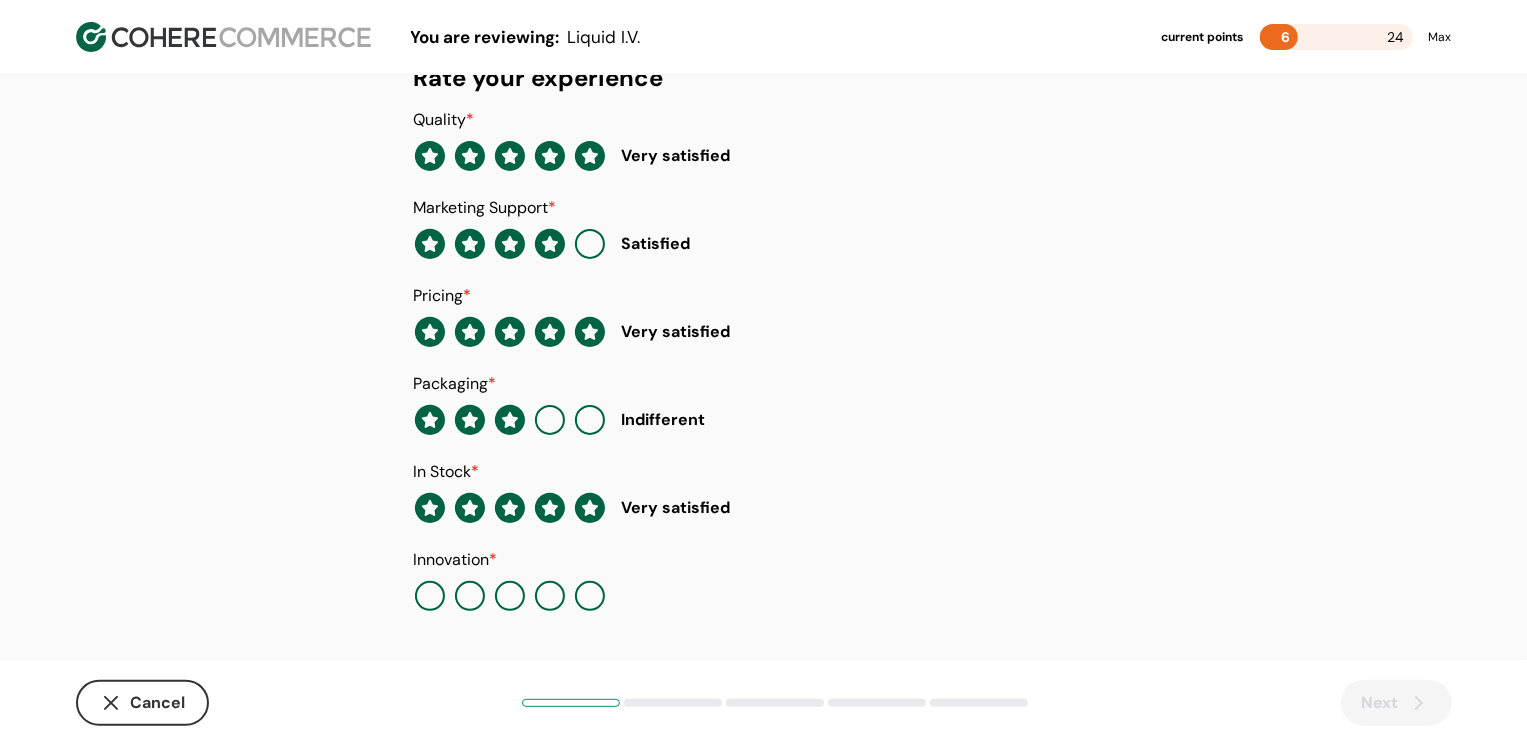 click at bounding box center [590, 596] 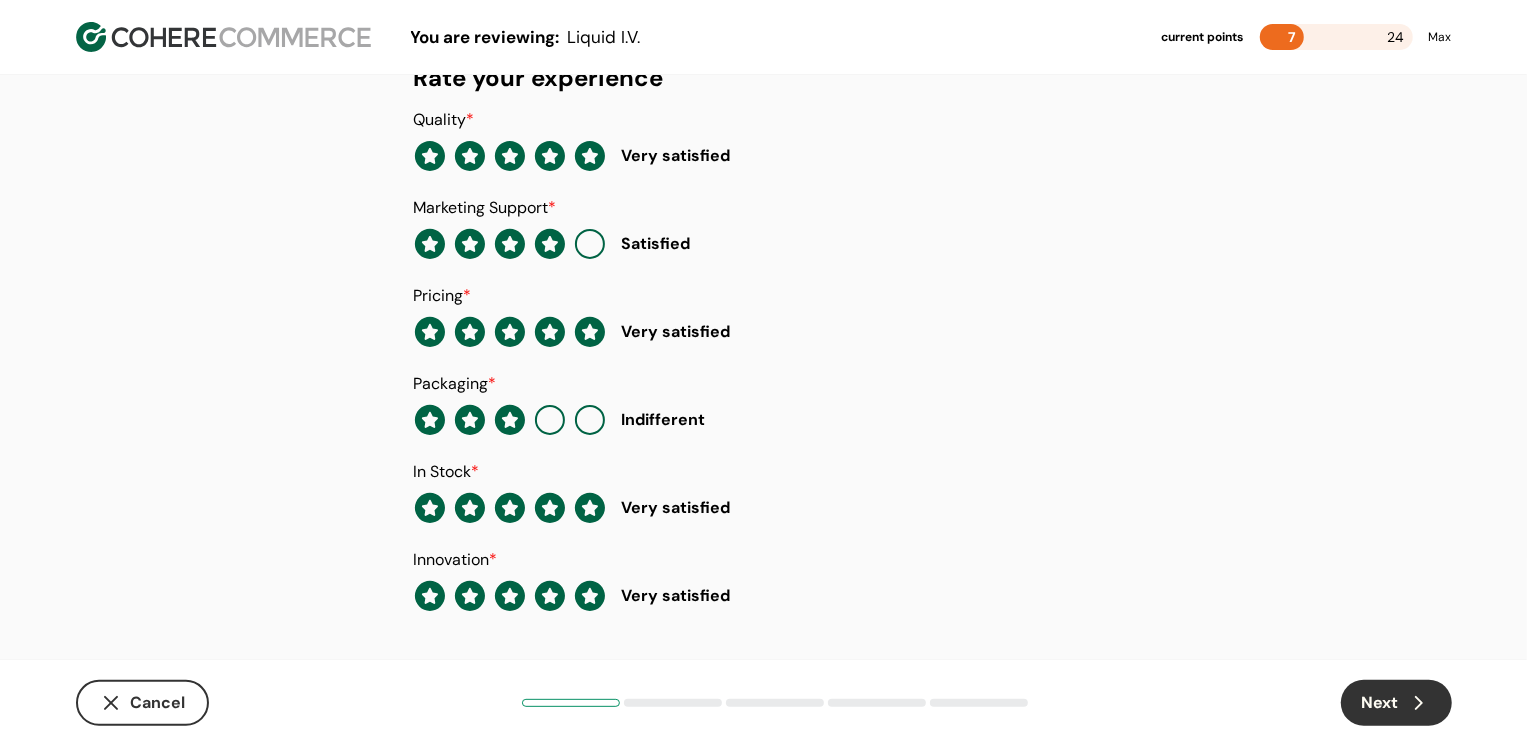 click on "Next" at bounding box center (1396, 703) 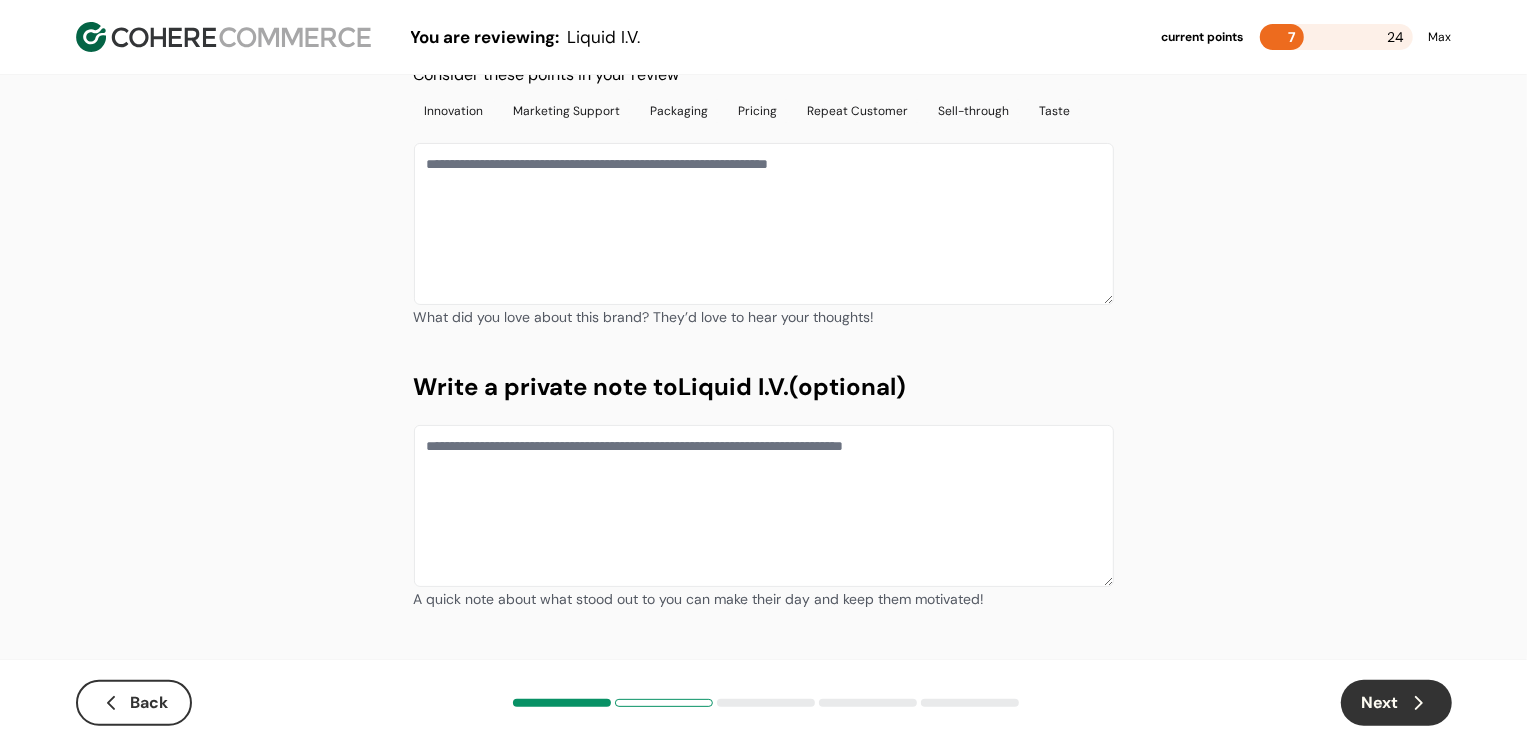 scroll, scrollTop: 0, scrollLeft: 0, axis: both 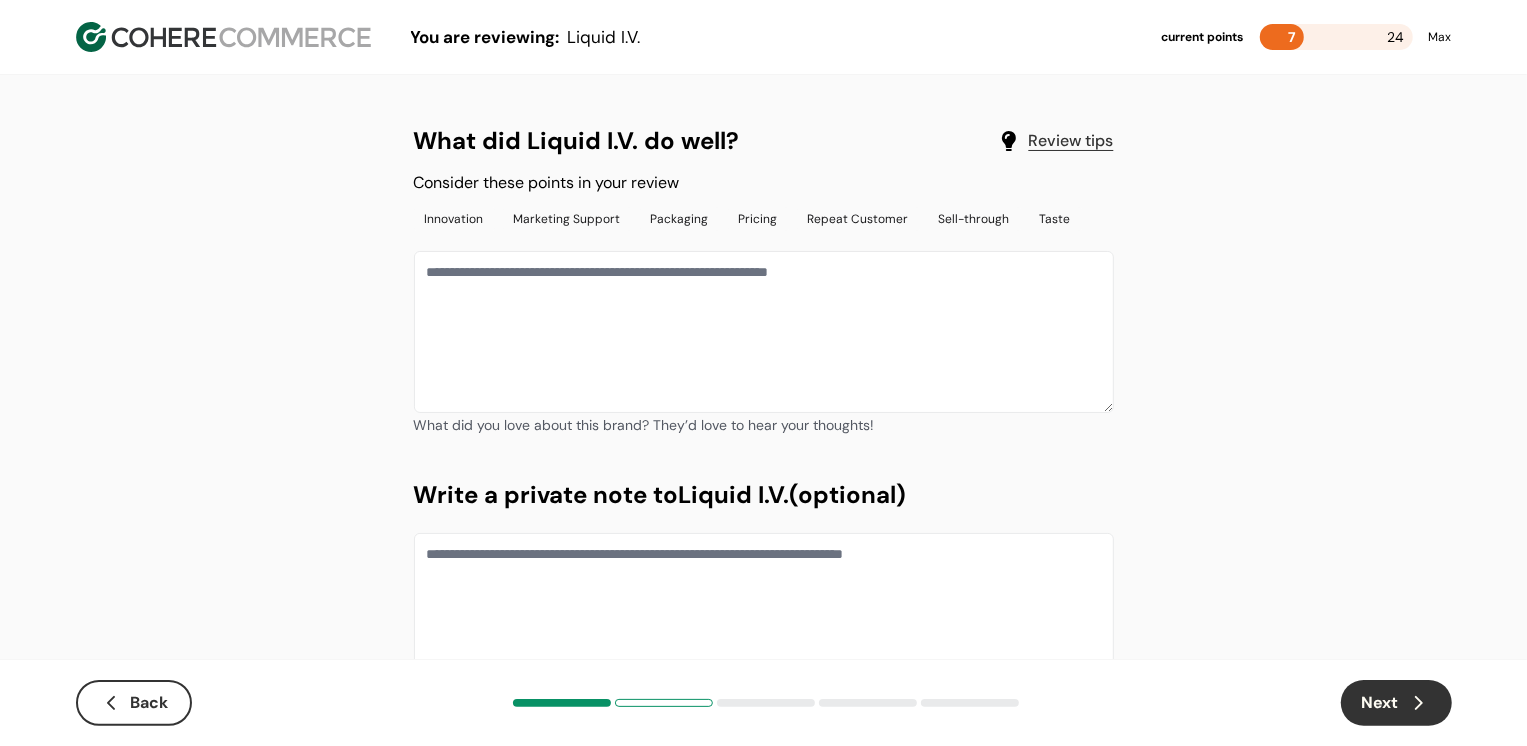 click at bounding box center (764, 332) 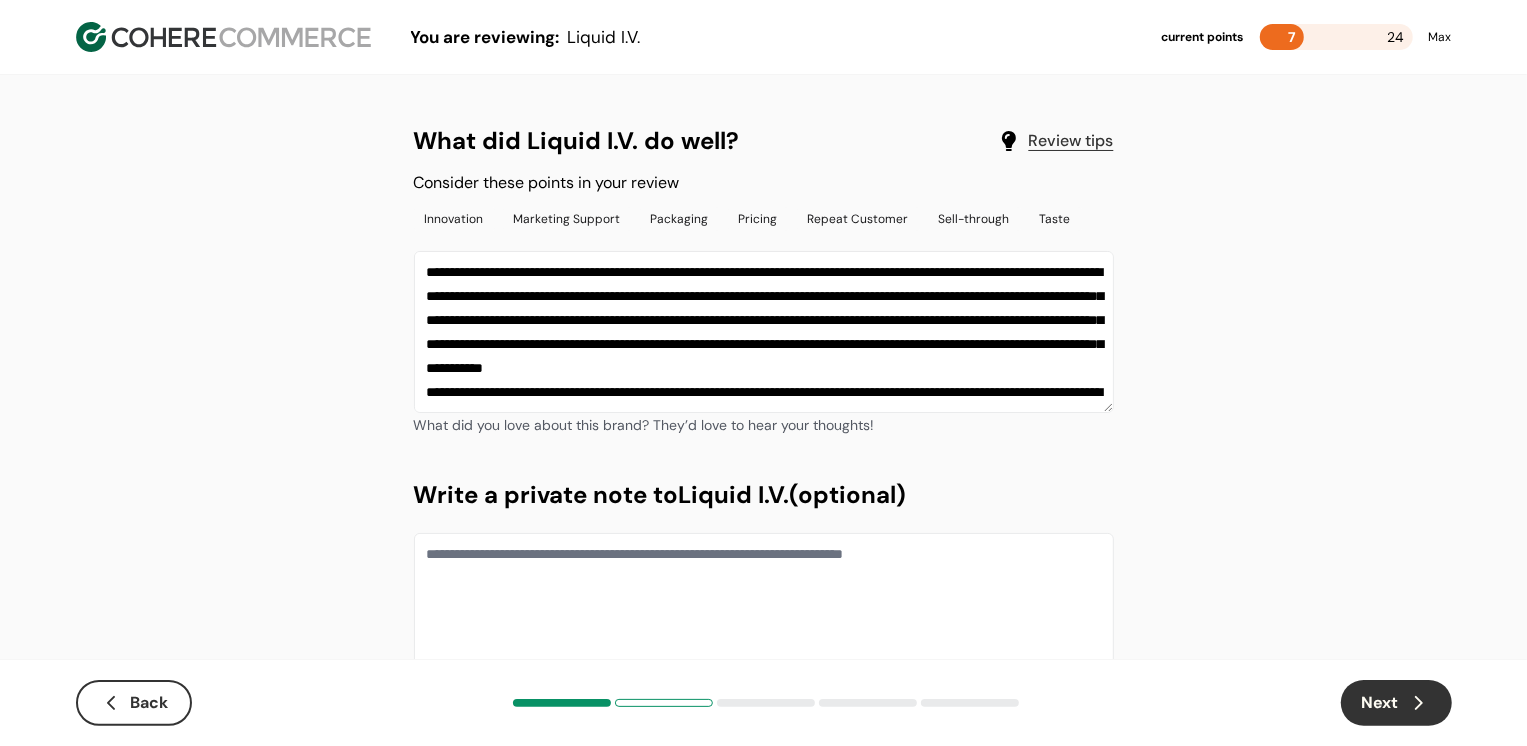 scroll, scrollTop: 109, scrollLeft: 0, axis: vertical 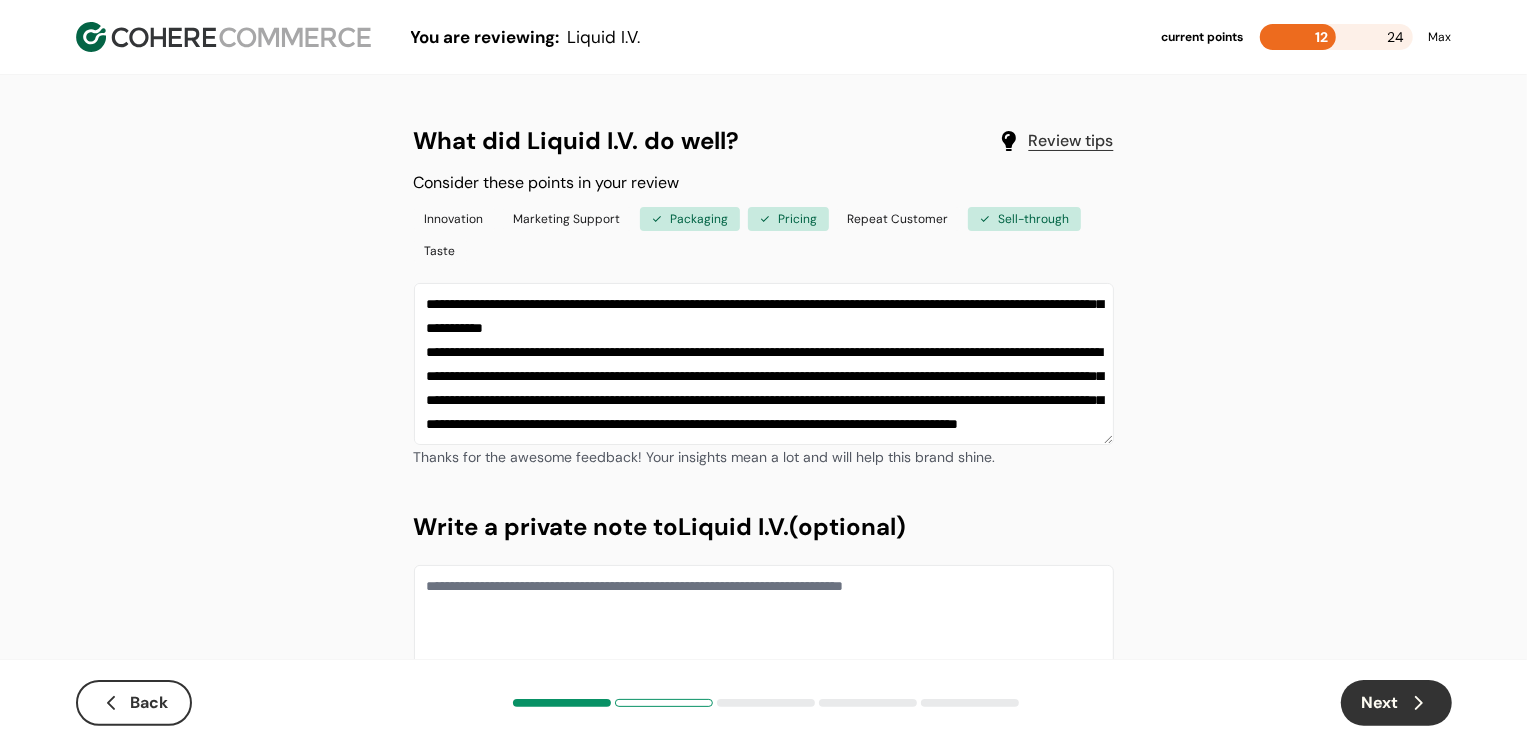 type on "**********" 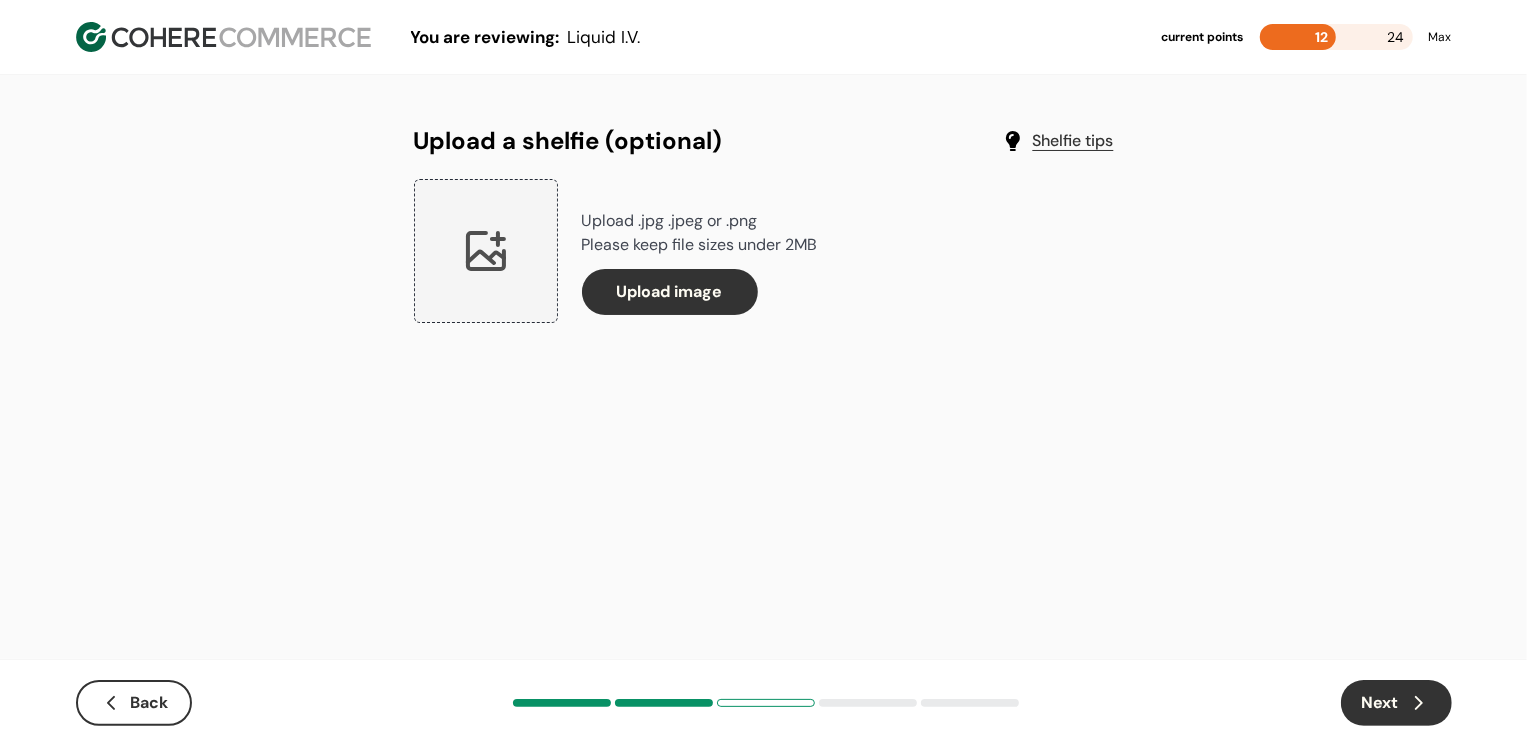 click on "Next" at bounding box center [1396, 703] 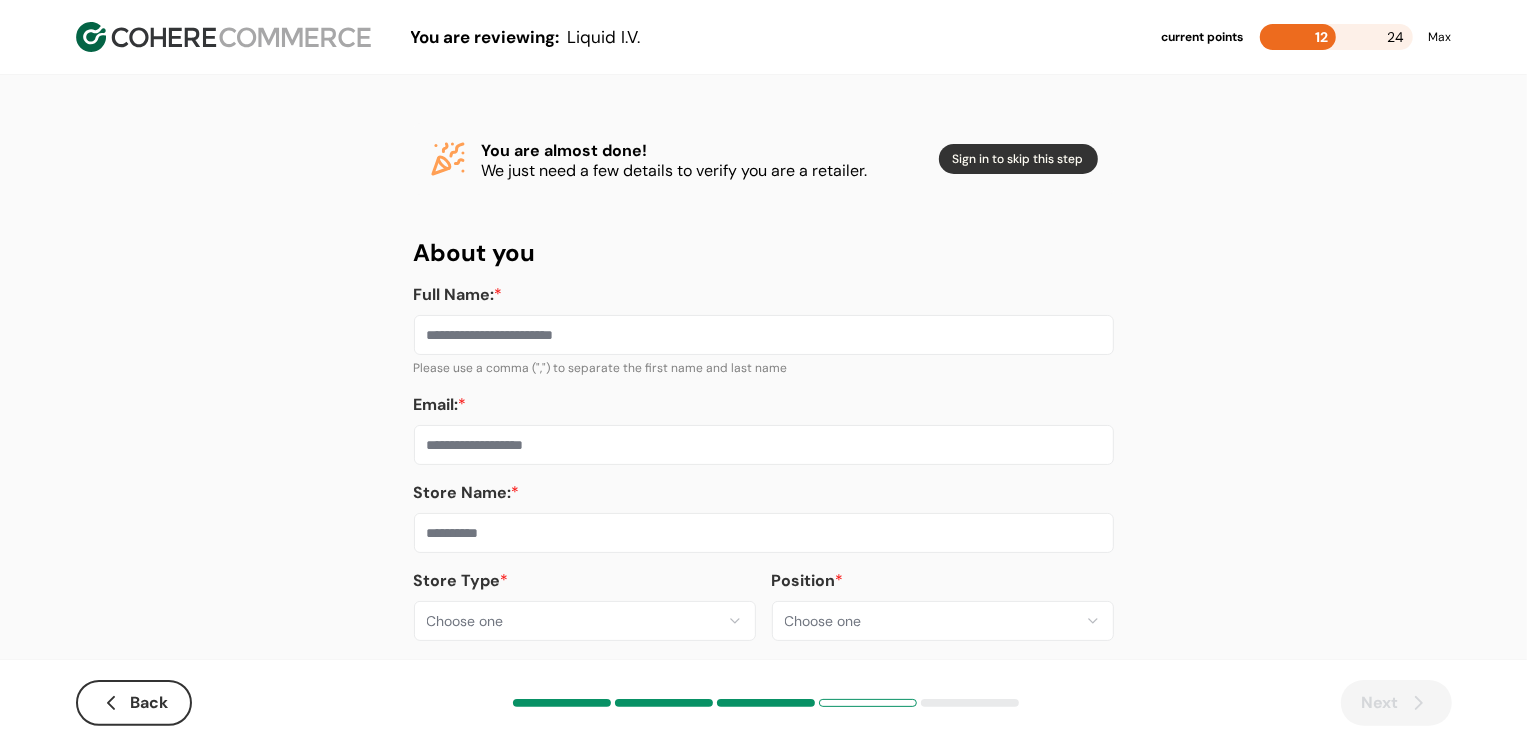 click on "**********" at bounding box center [763, 388] 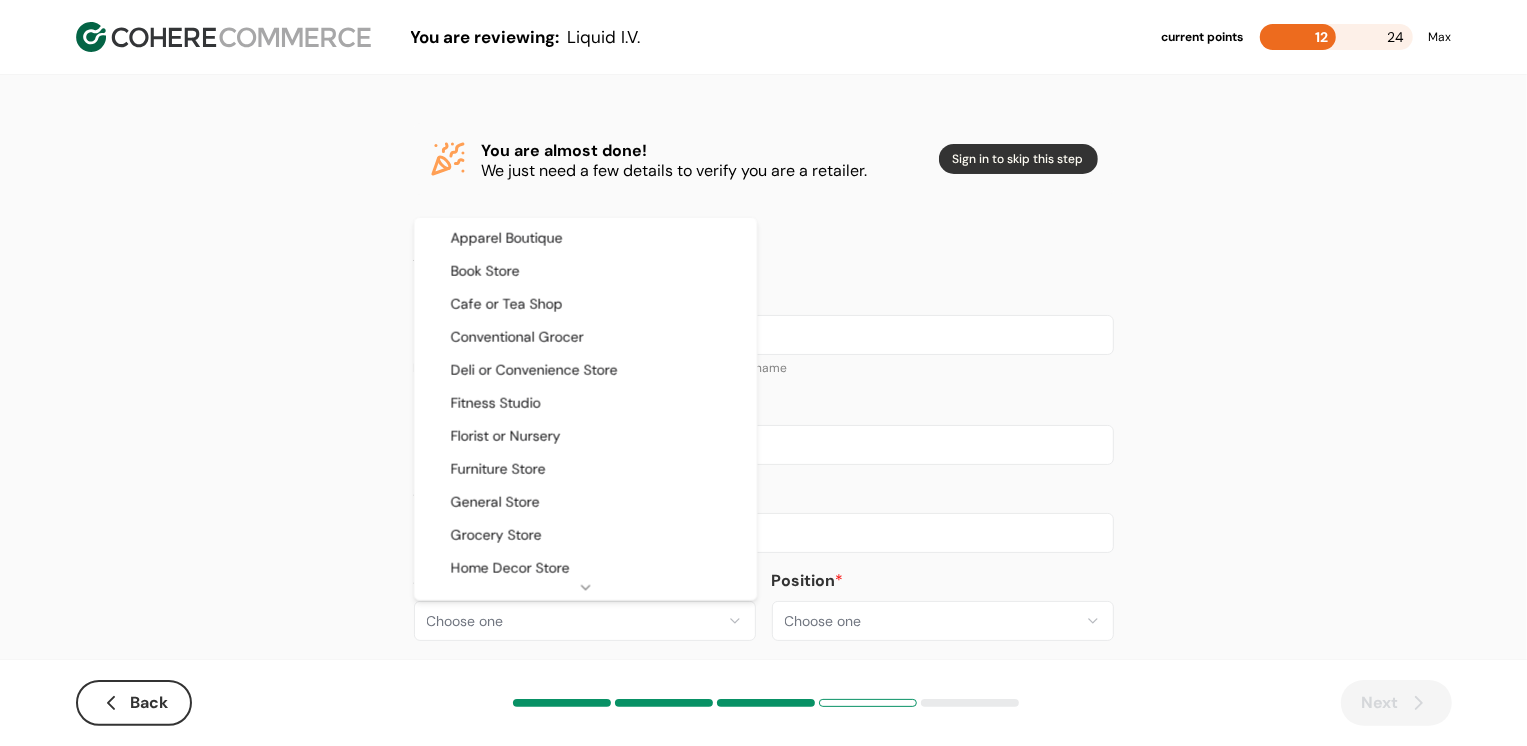 select on "**" 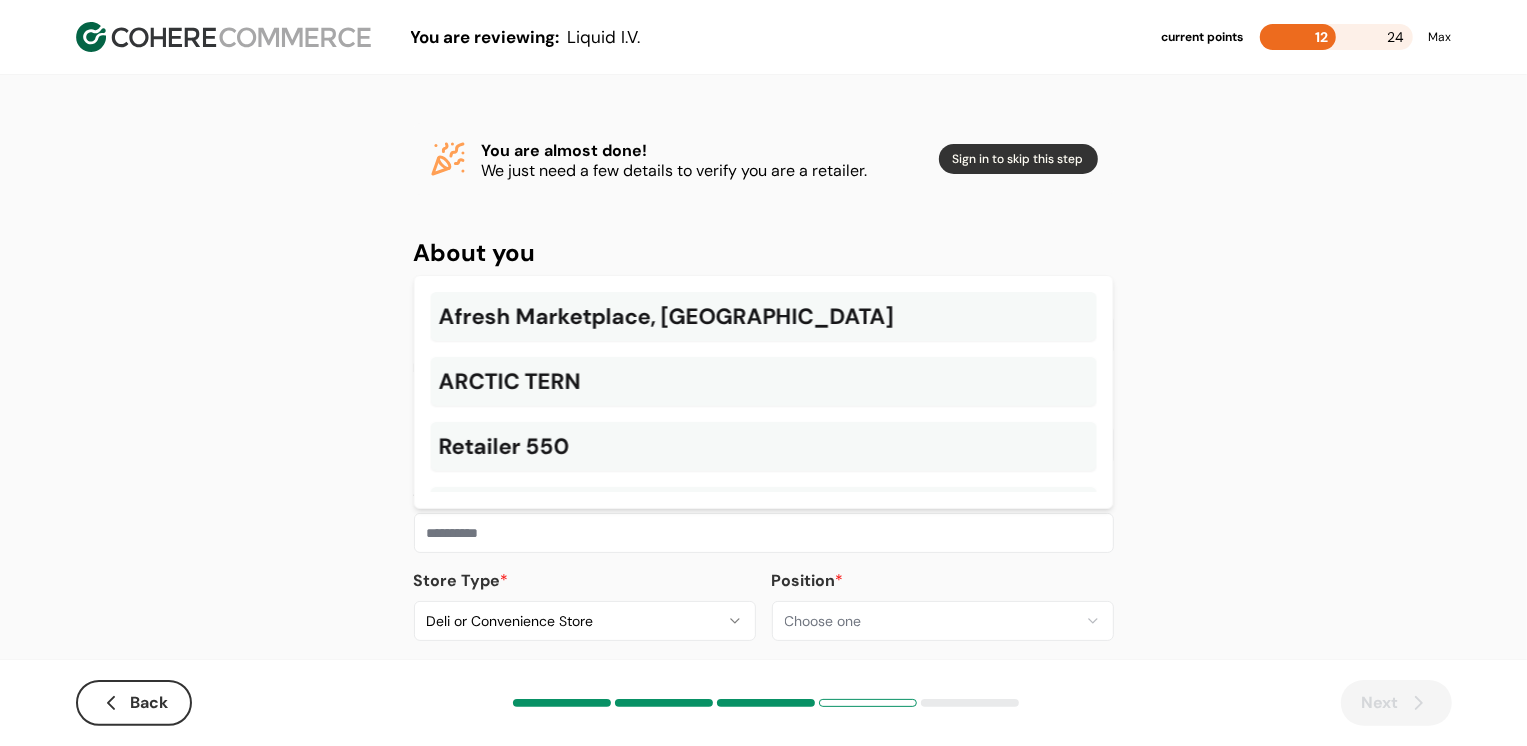 click at bounding box center (764, 533) 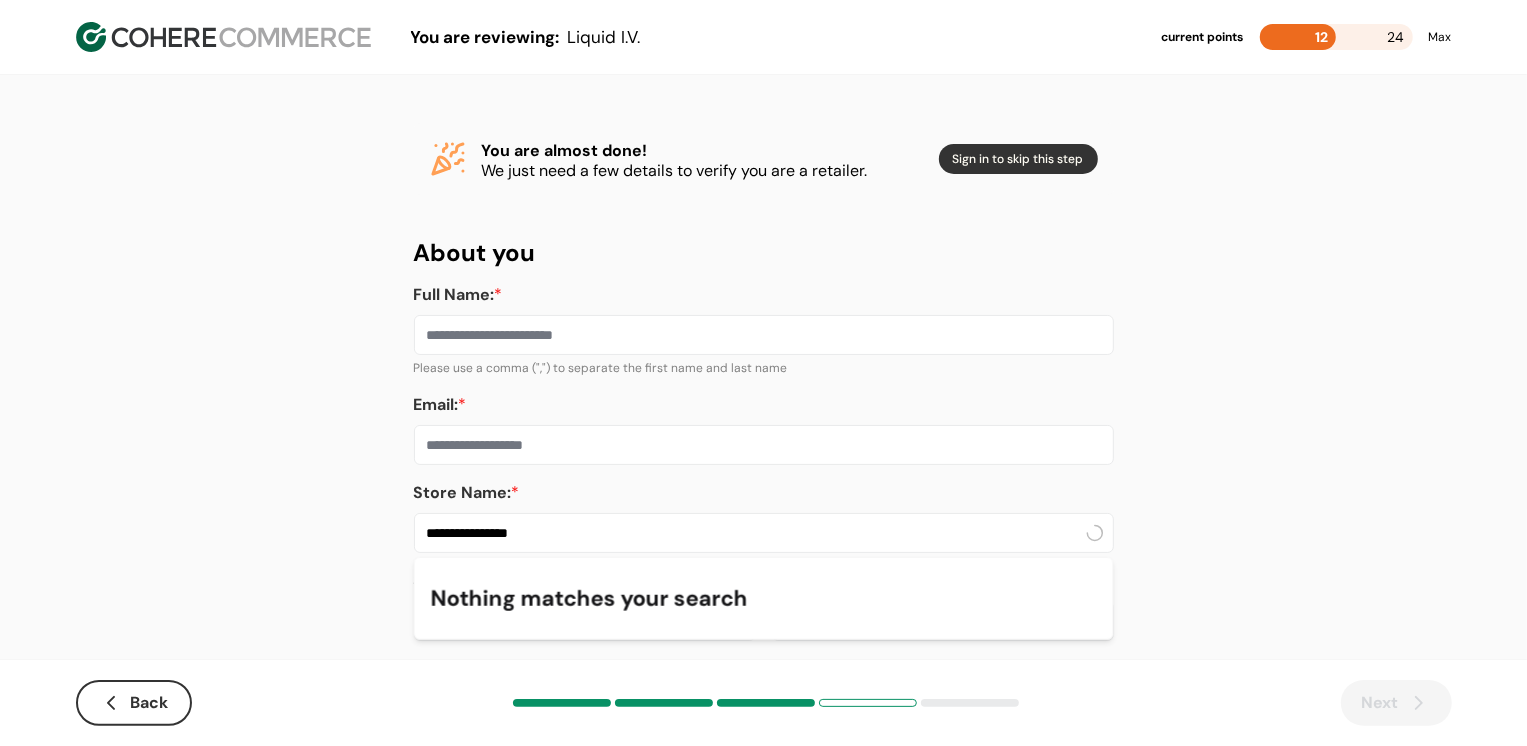 type on "**********" 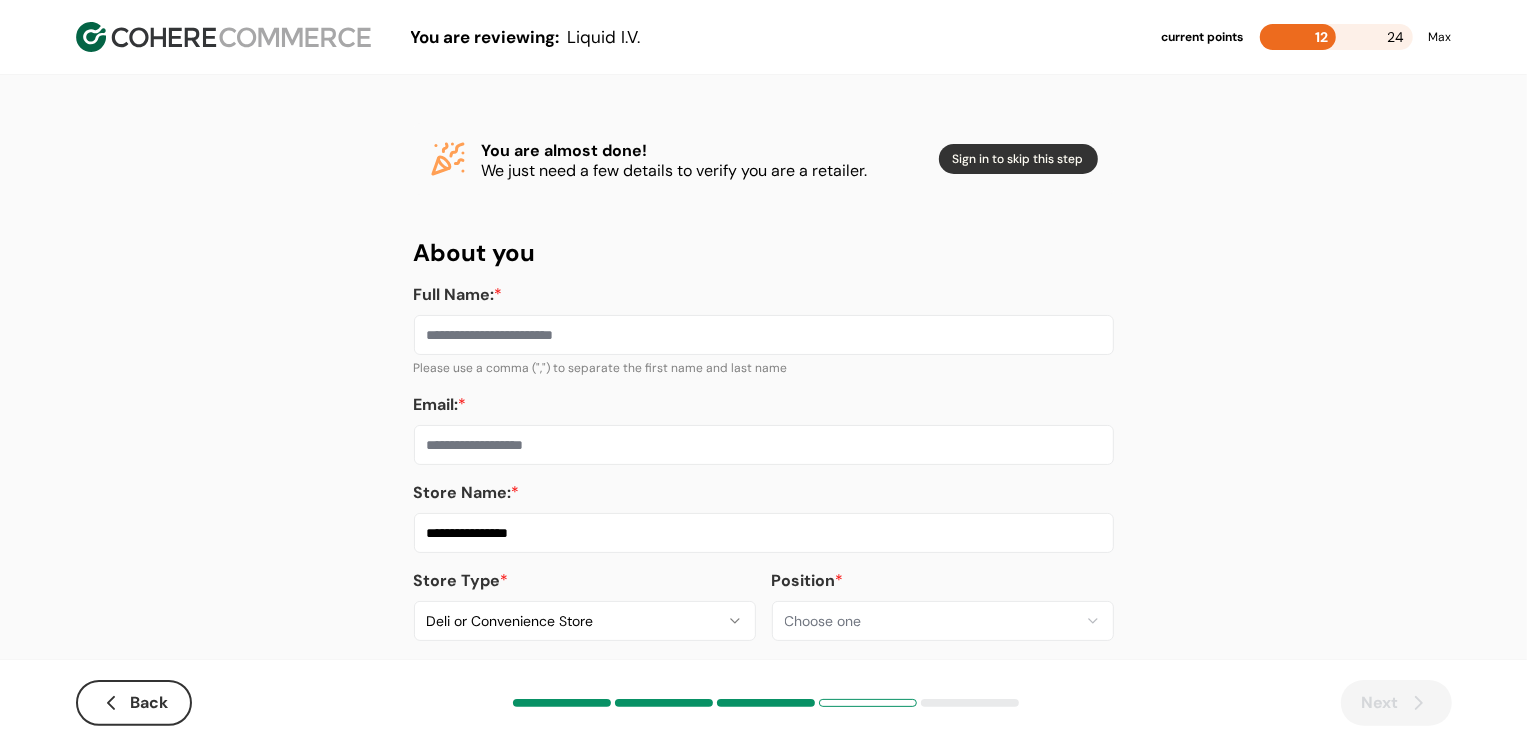 click on "Email:  *" at bounding box center [764, 445] 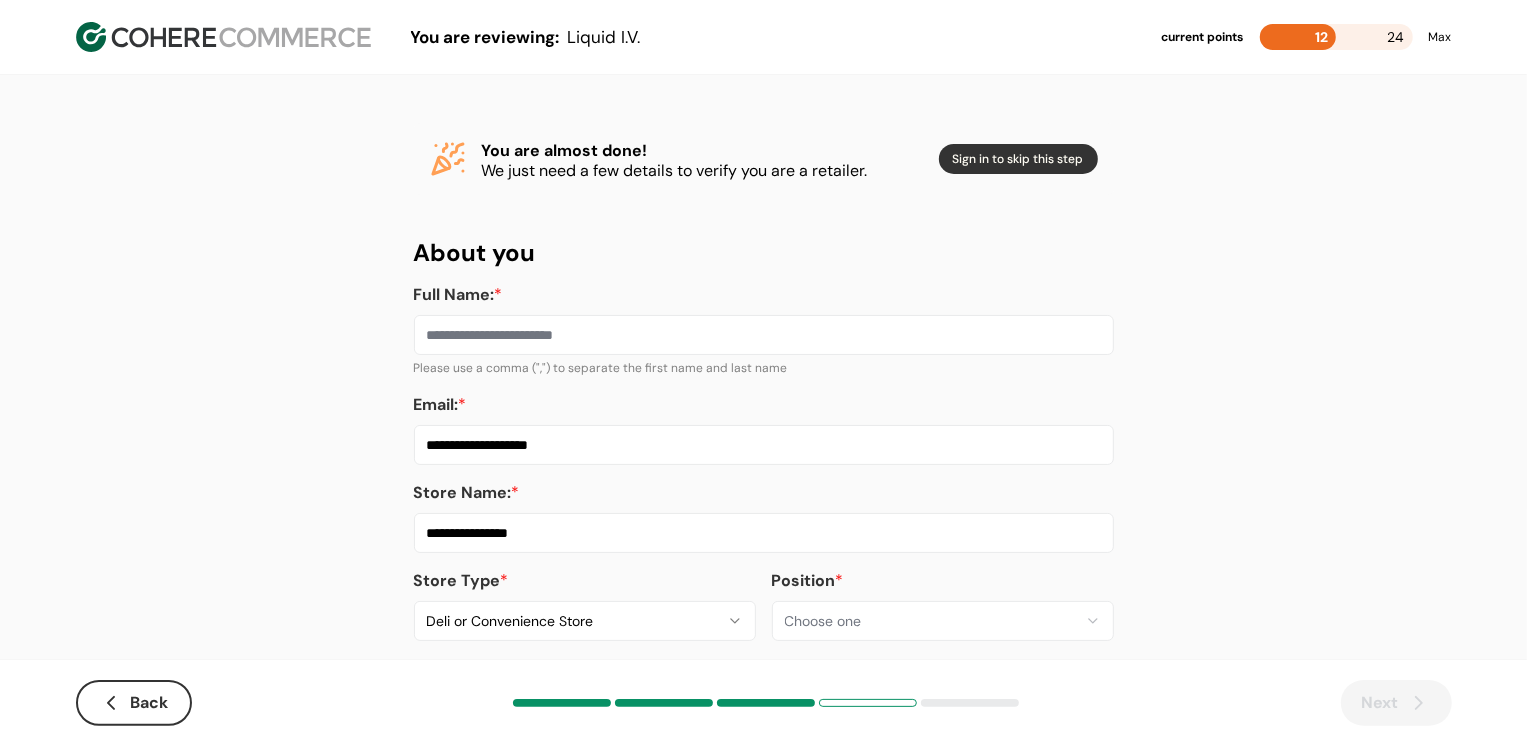 type on "**********" 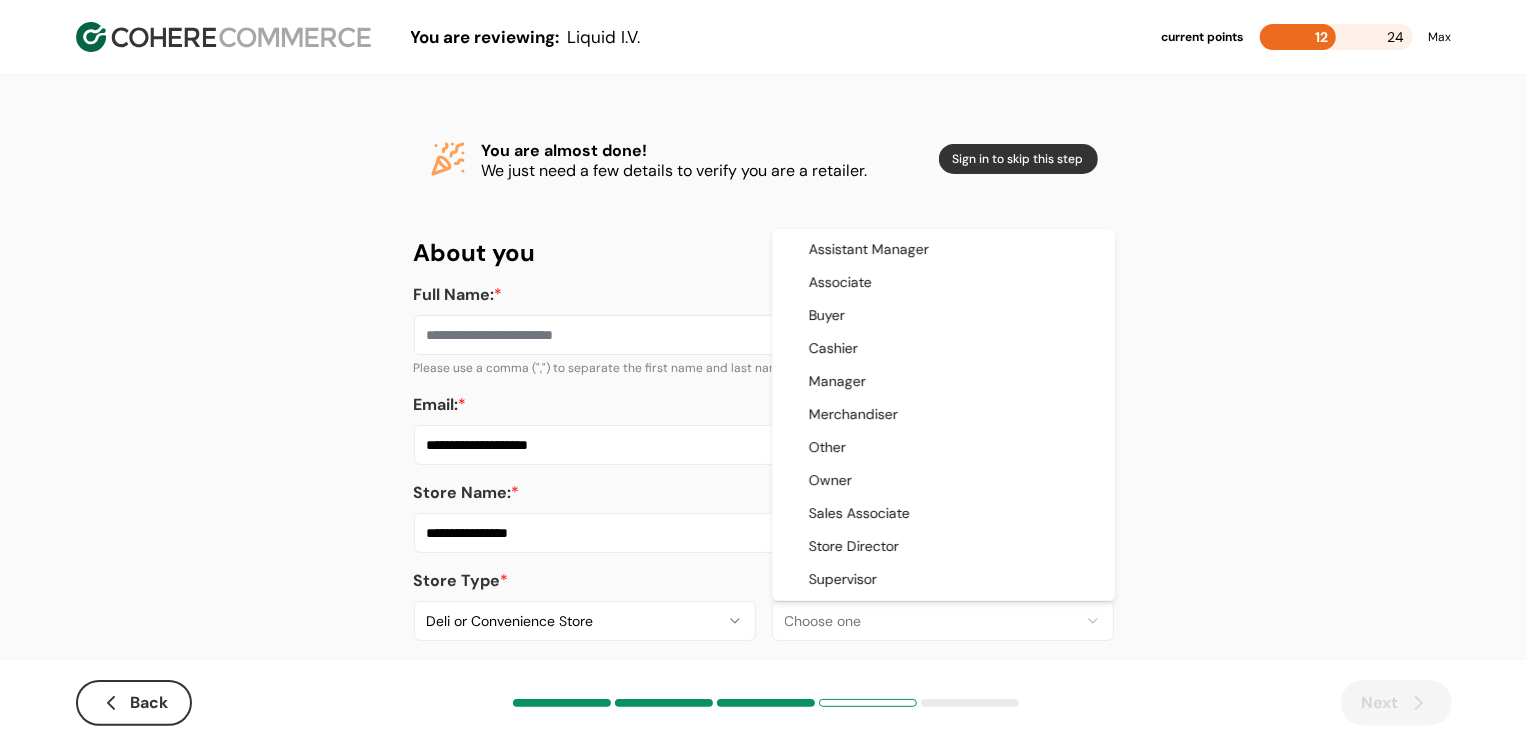 click on "**********" at bounding box center (763, 388) 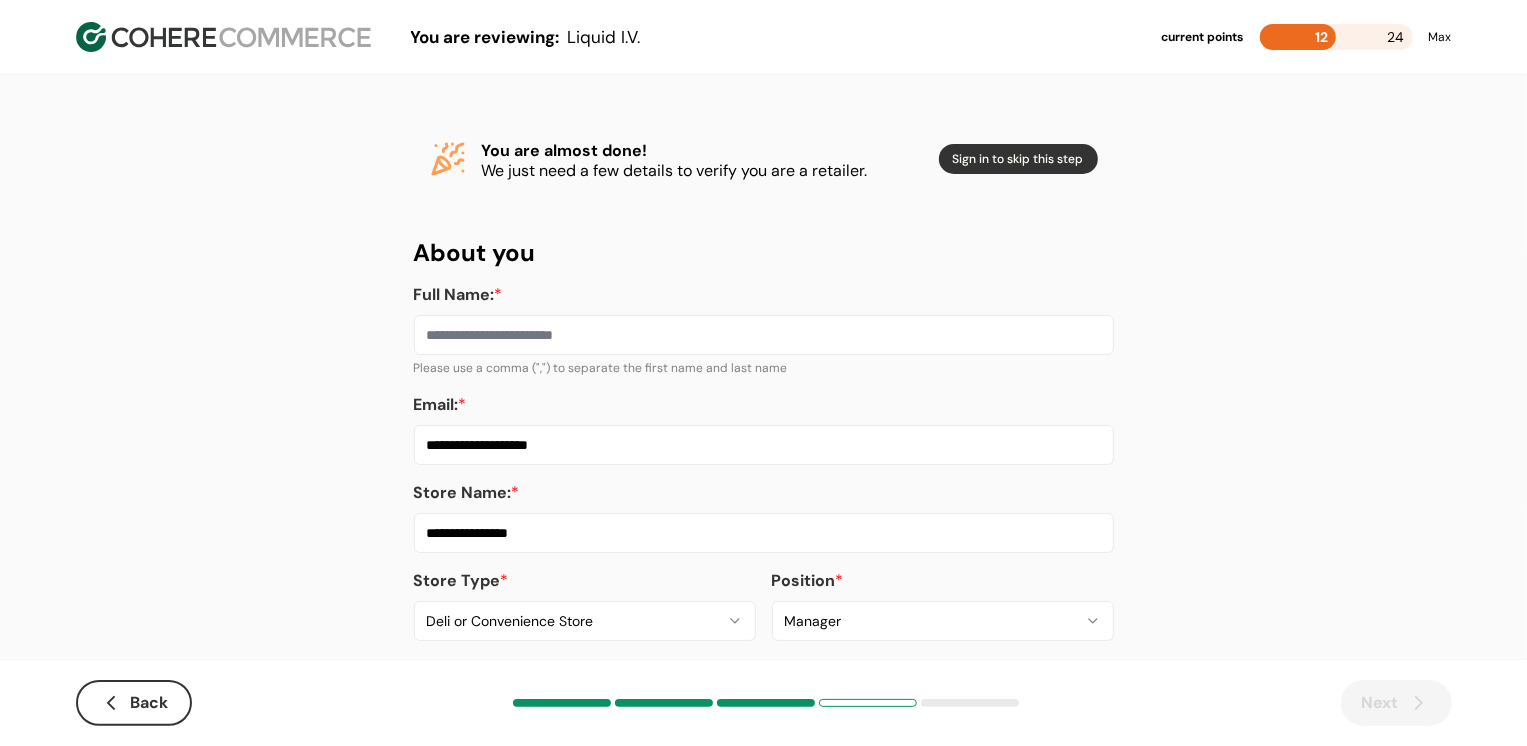 click on "Full Name:  *" at bounding box center (764, 335) 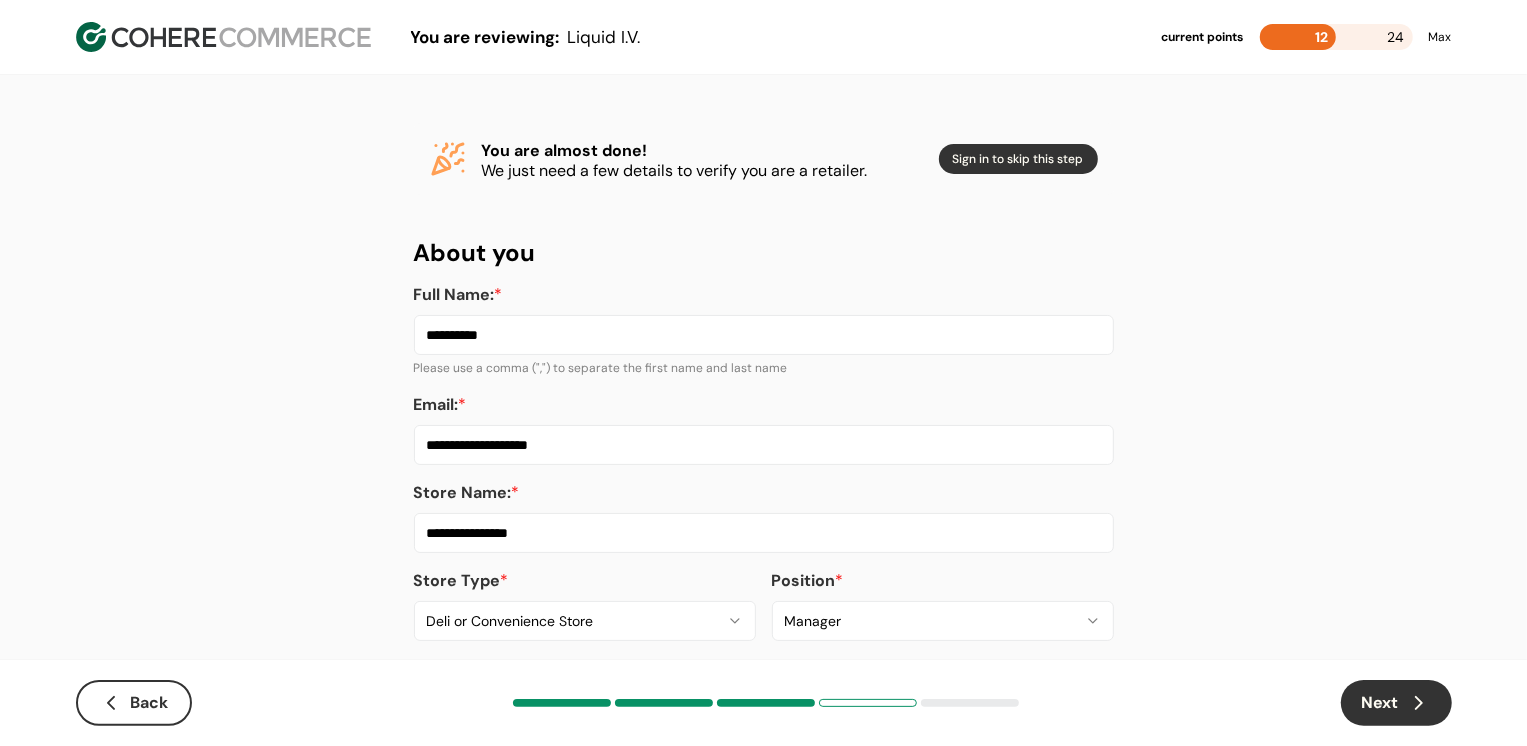 type on "**********" 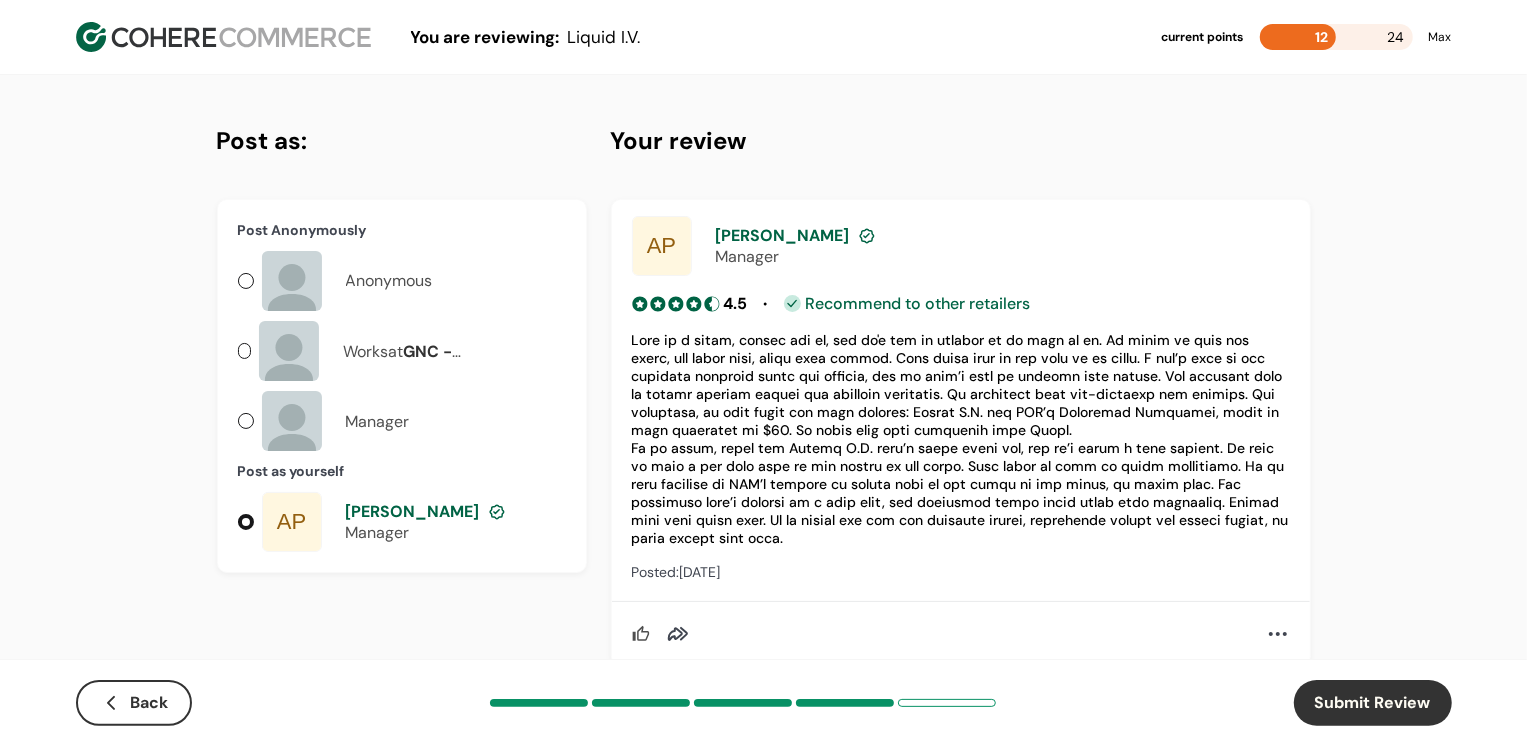 click on "Submit Review" at bounding box center (1373, 703) 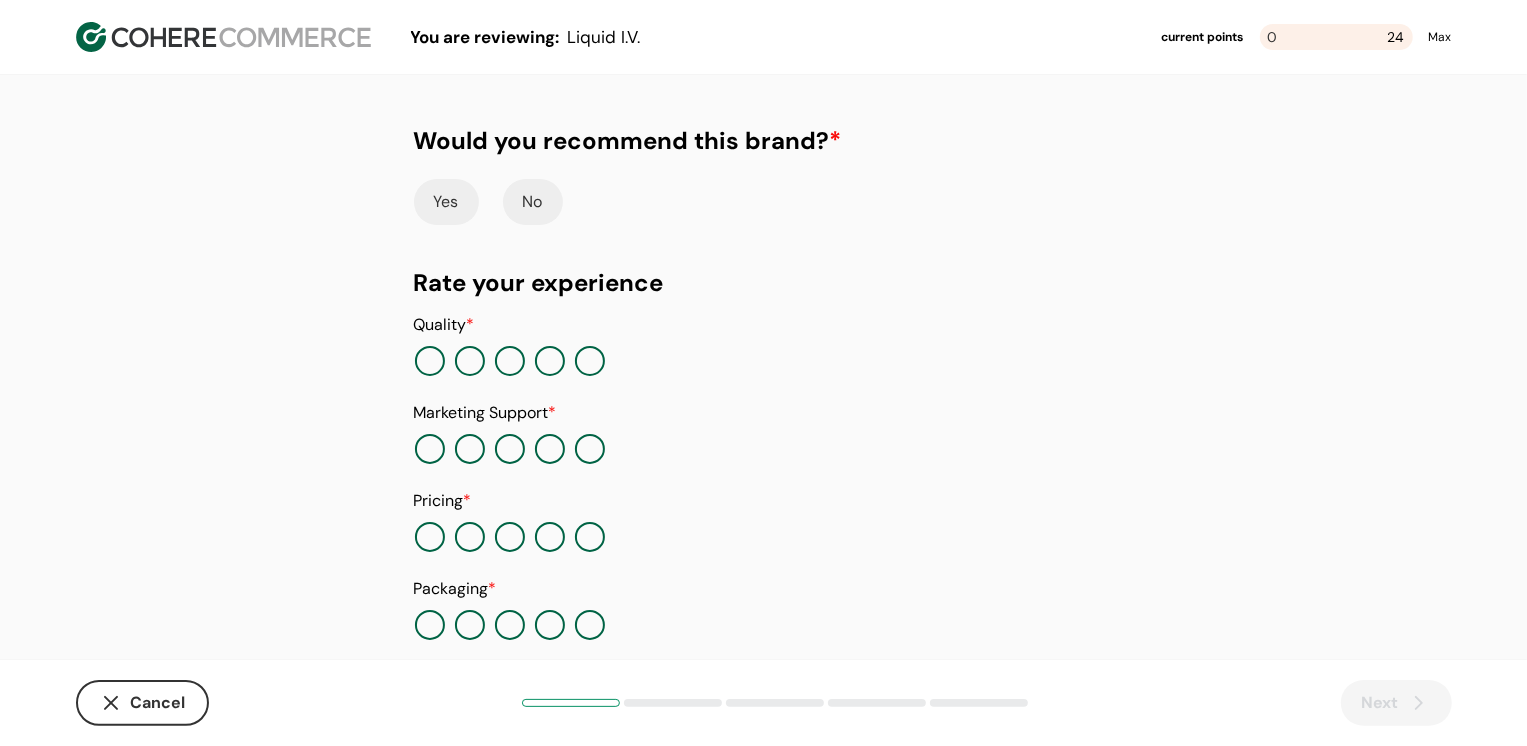 click on "Yes" at bounding box center (446, 202) 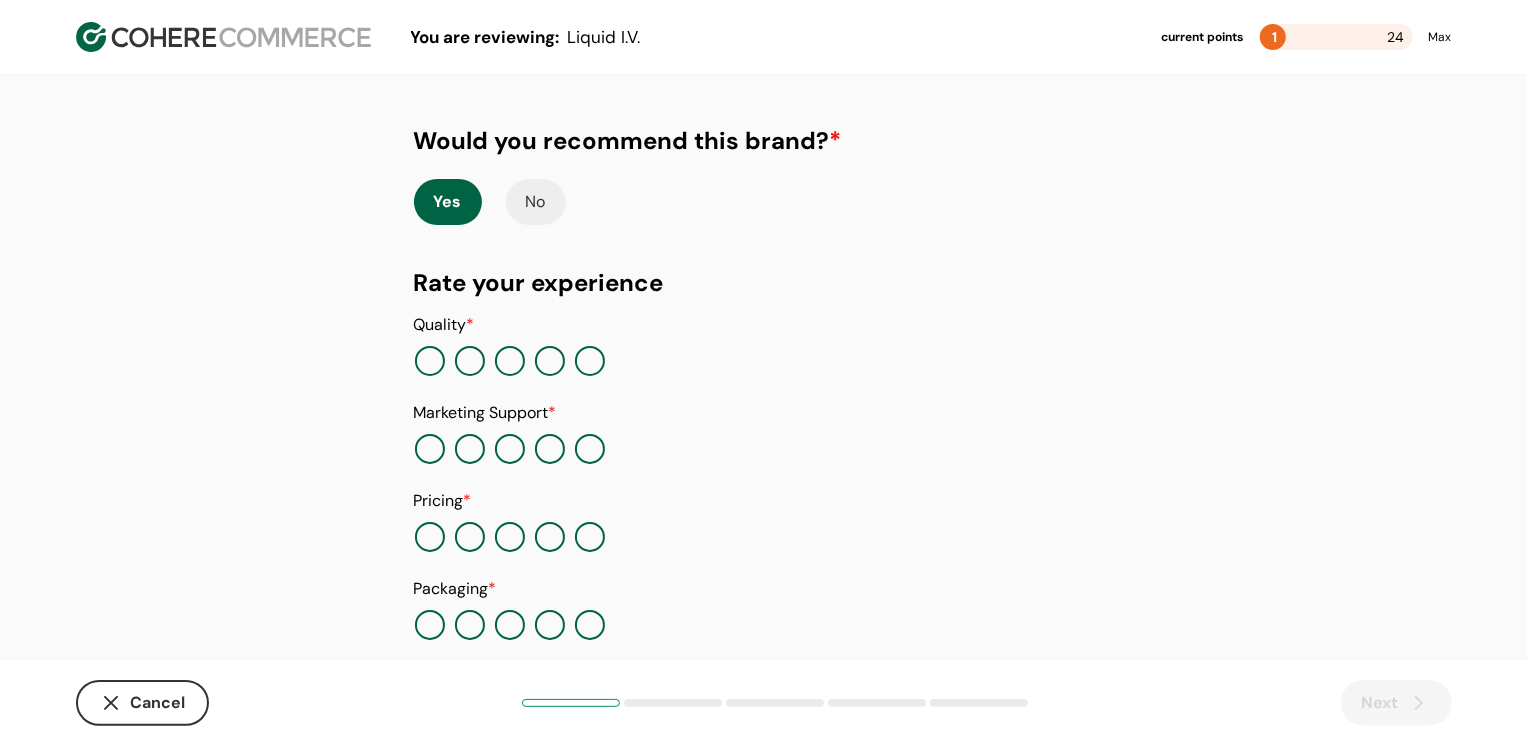 click at bounding box center (590, 361) 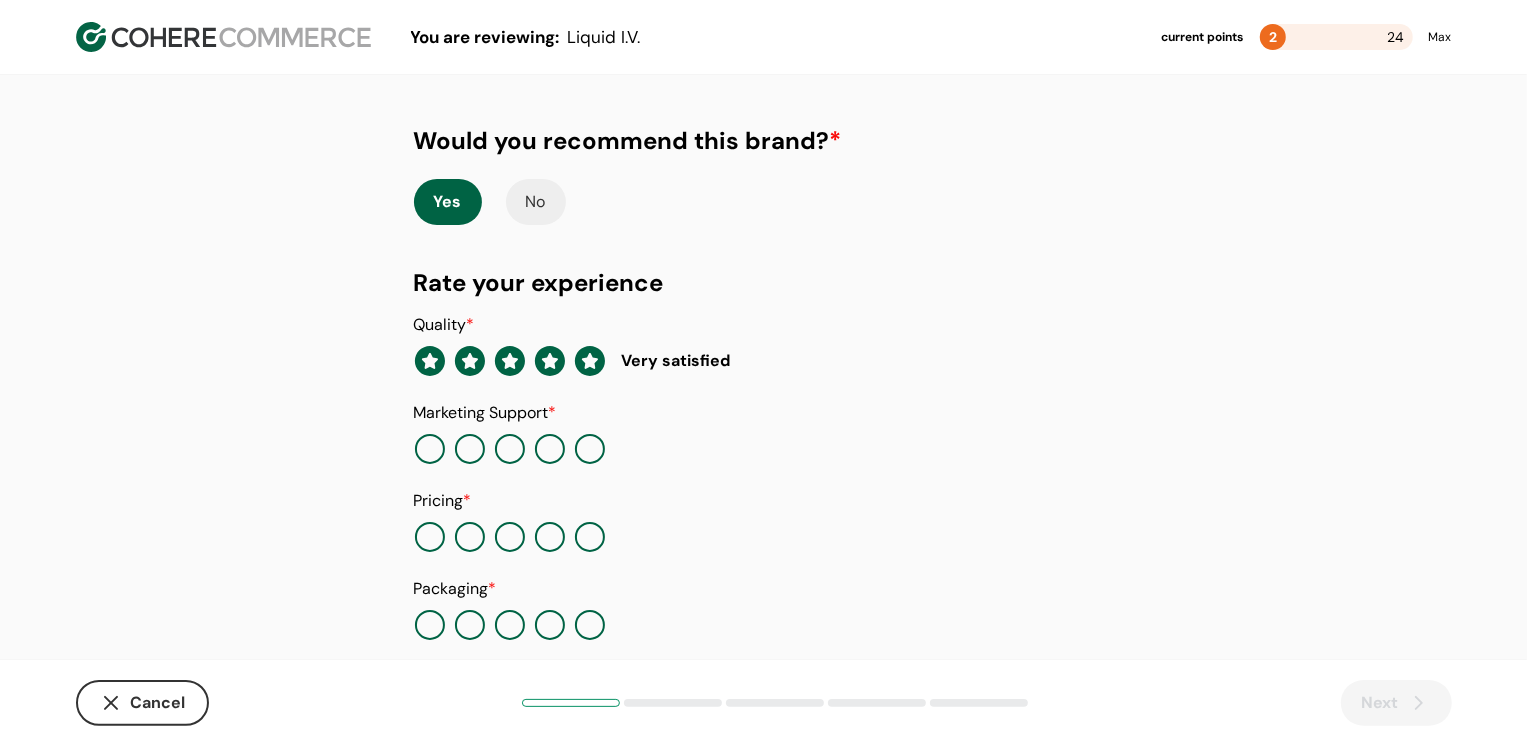 click at bounding box center (590, 449) 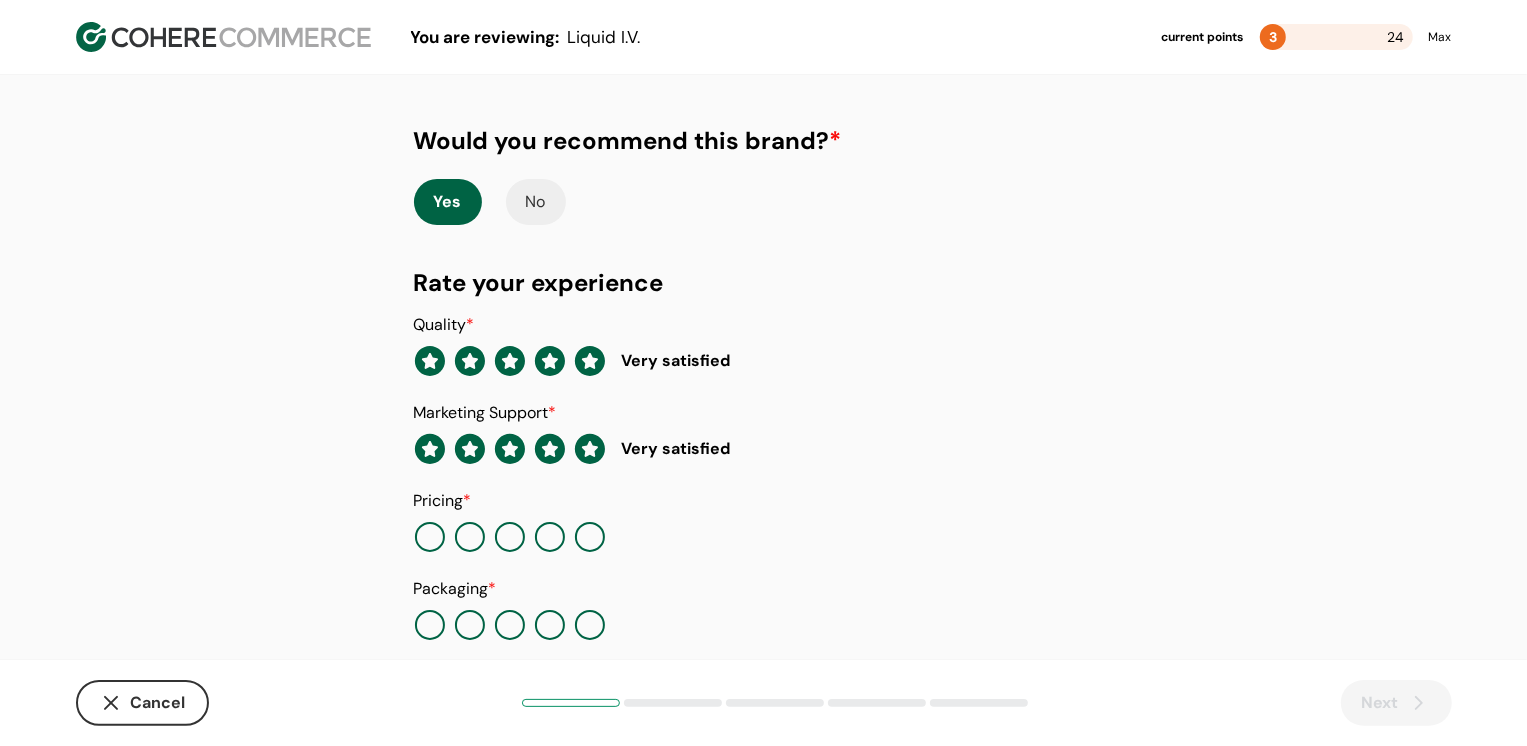 click at bounding box center (590, 537) 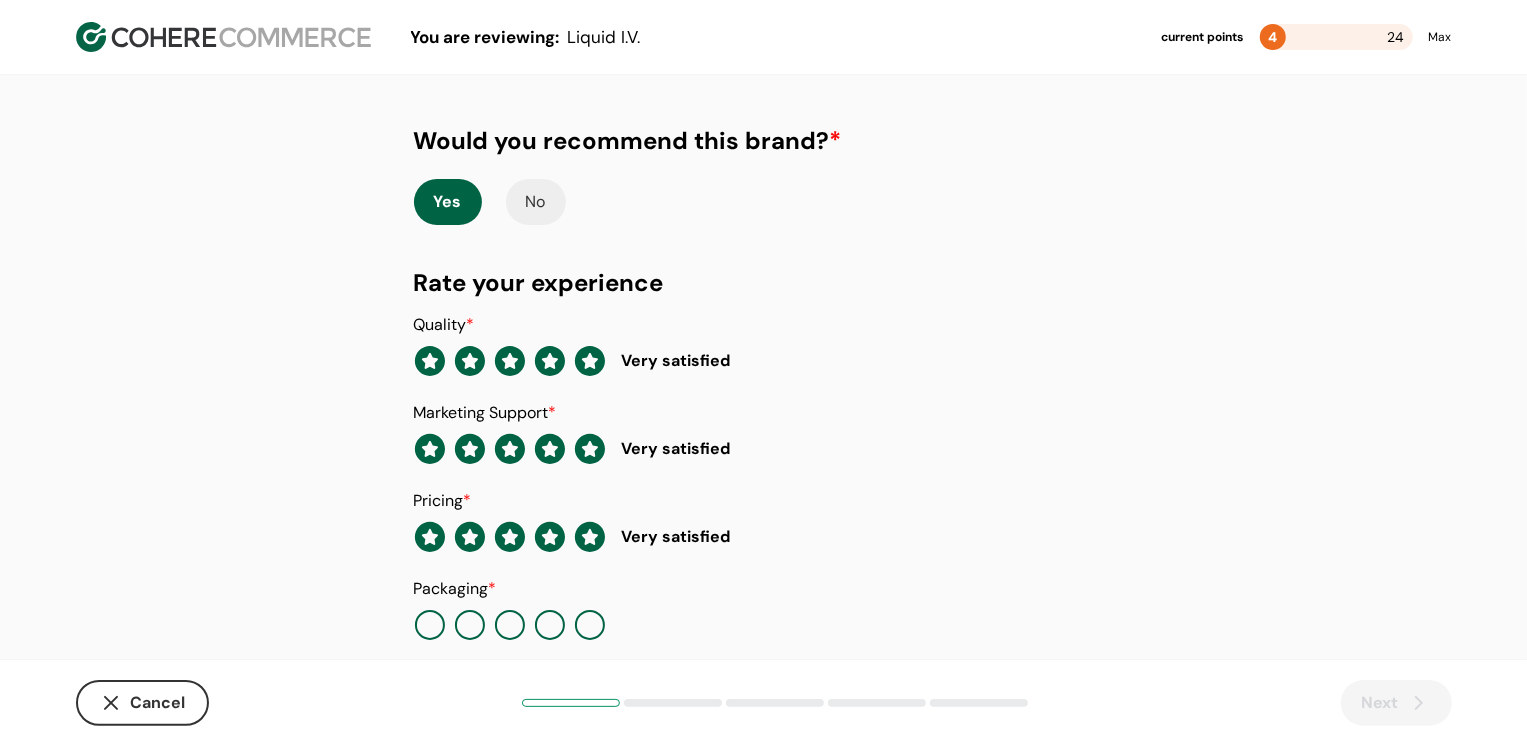 click 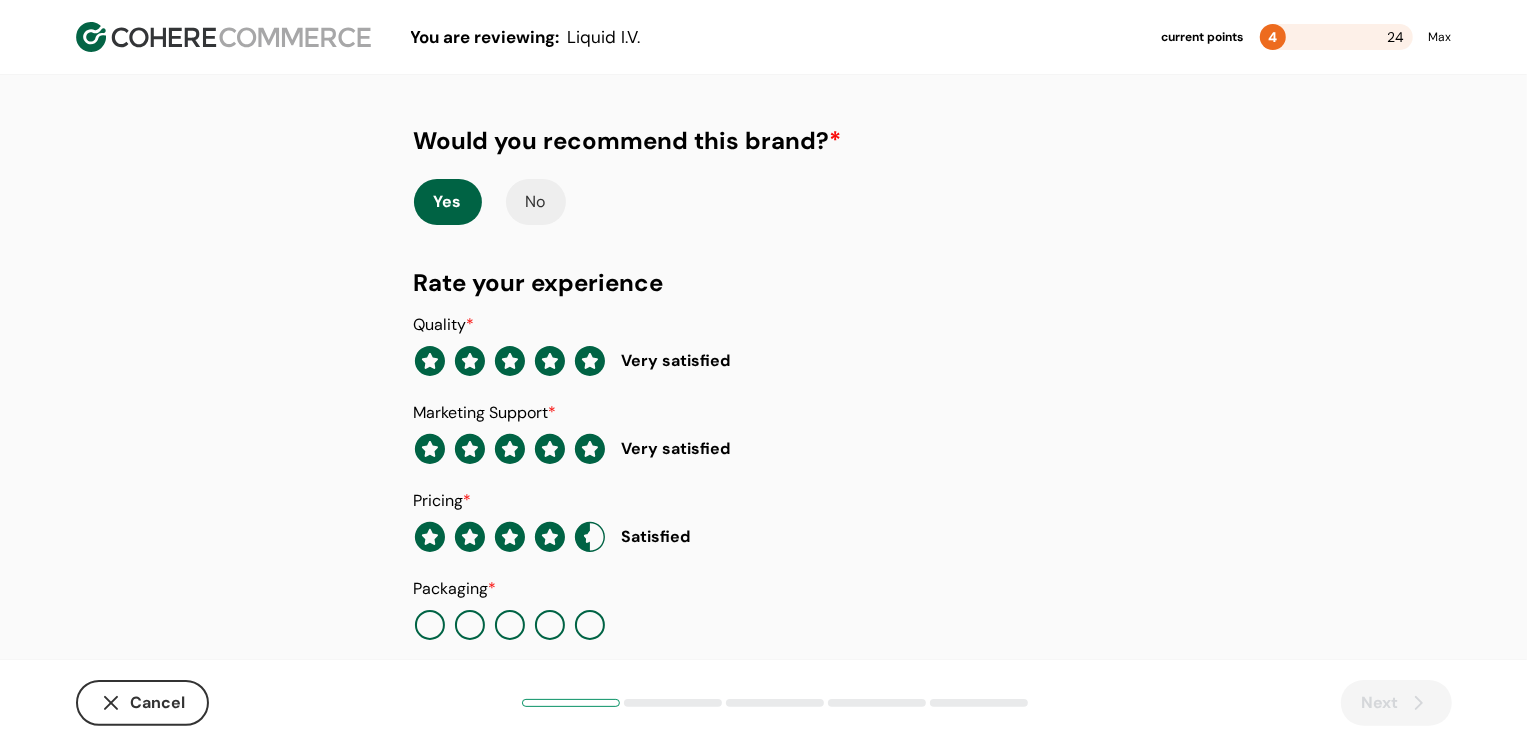 click 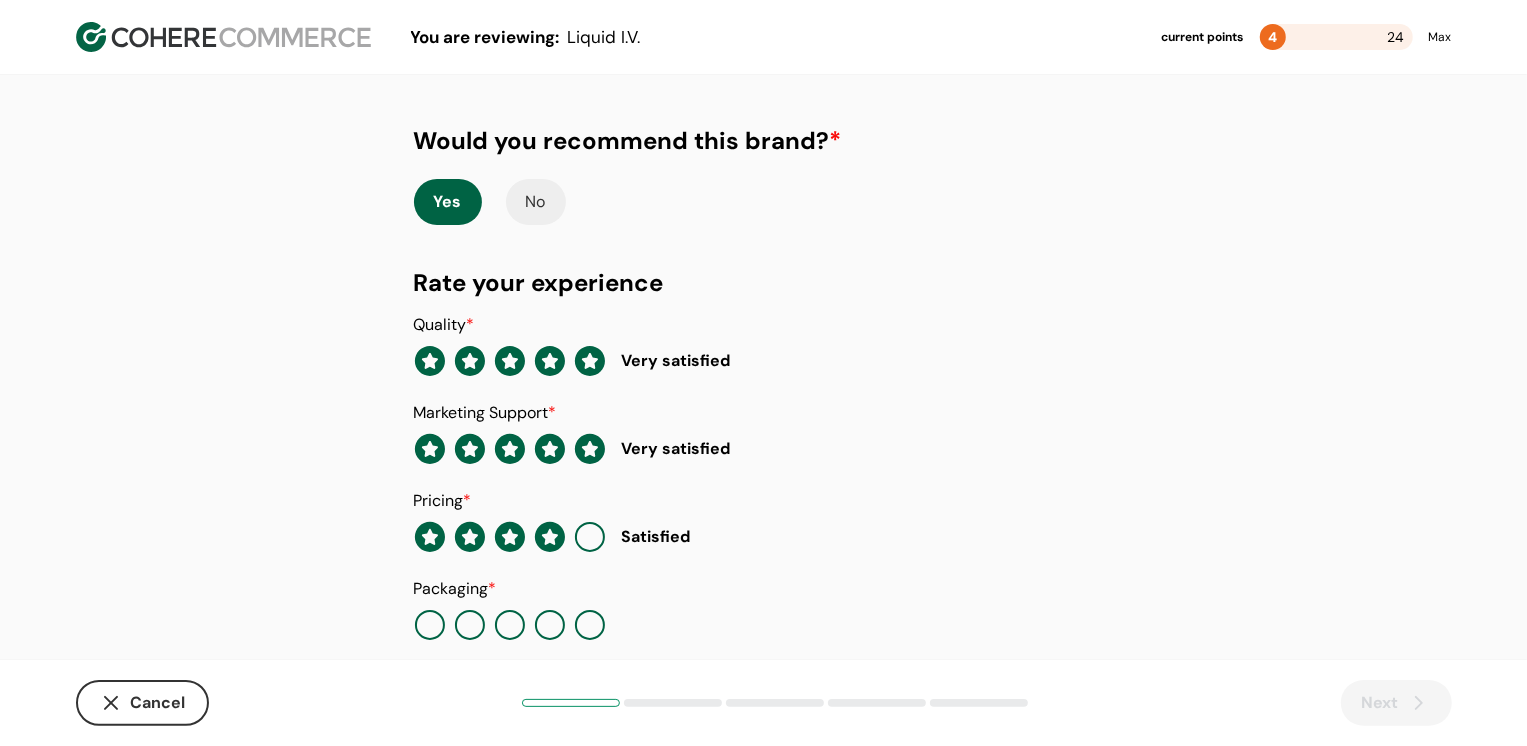 click at bounding box center [590, 537] 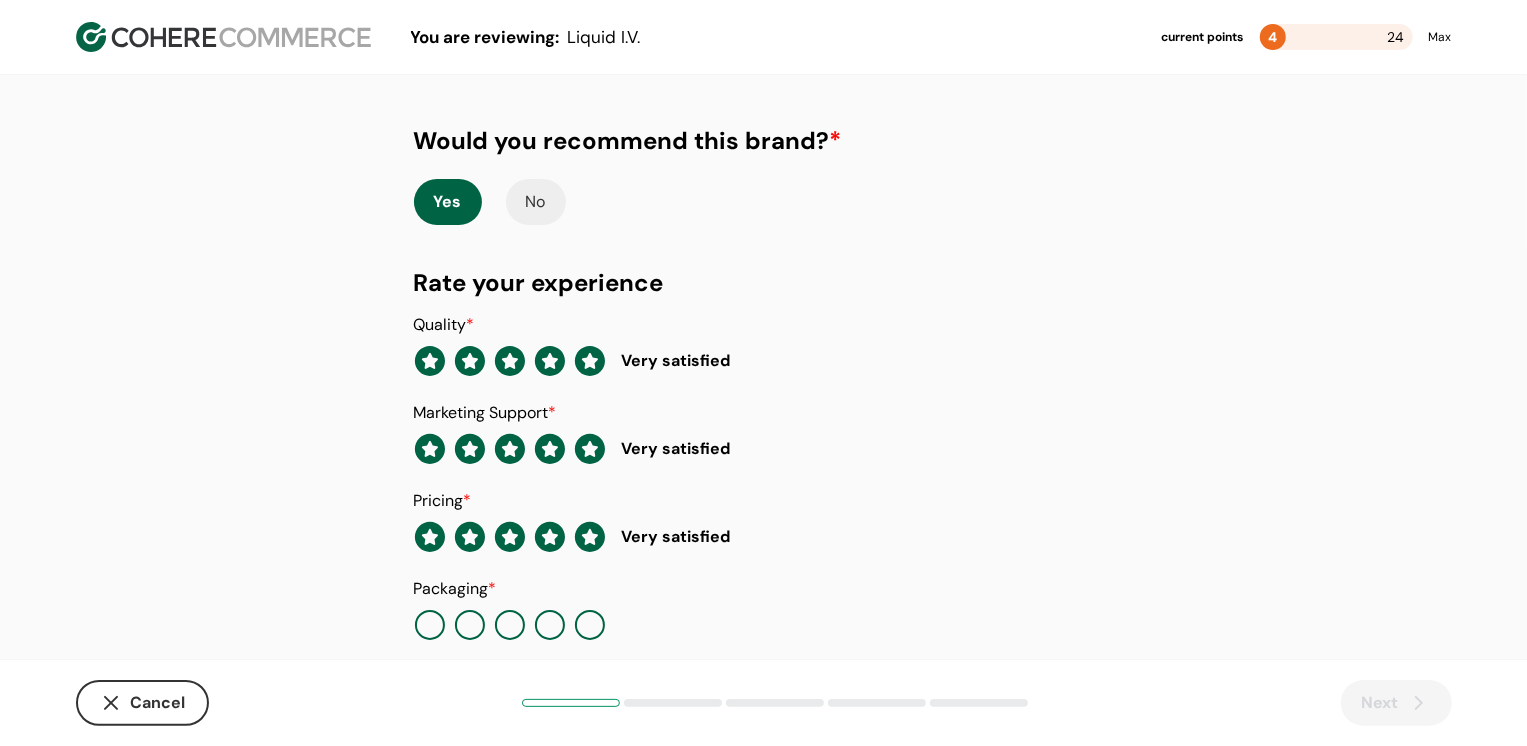 scroll, scrollTop: 205, scrollLeft: 0, axis: vertical 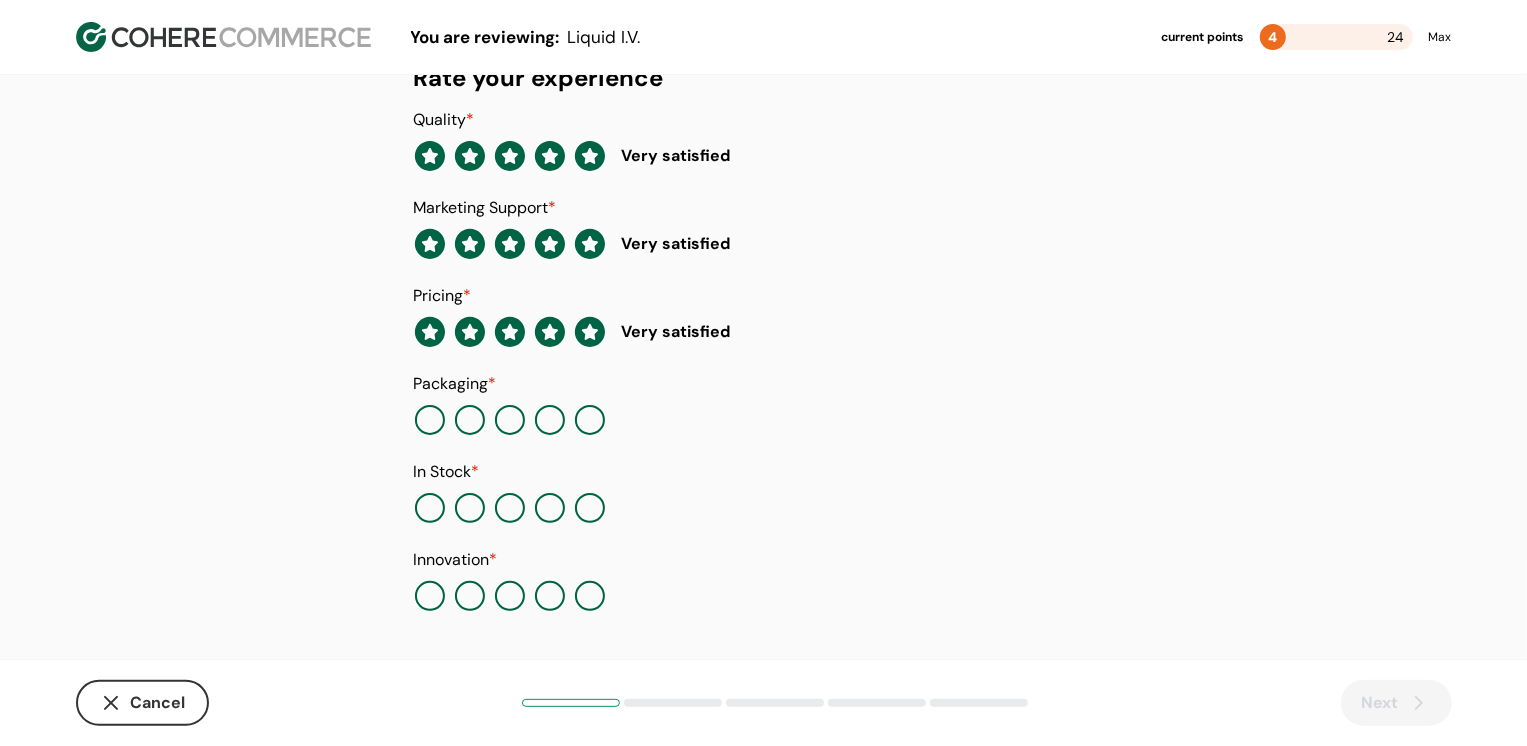 click at bounding box center (590, 420) 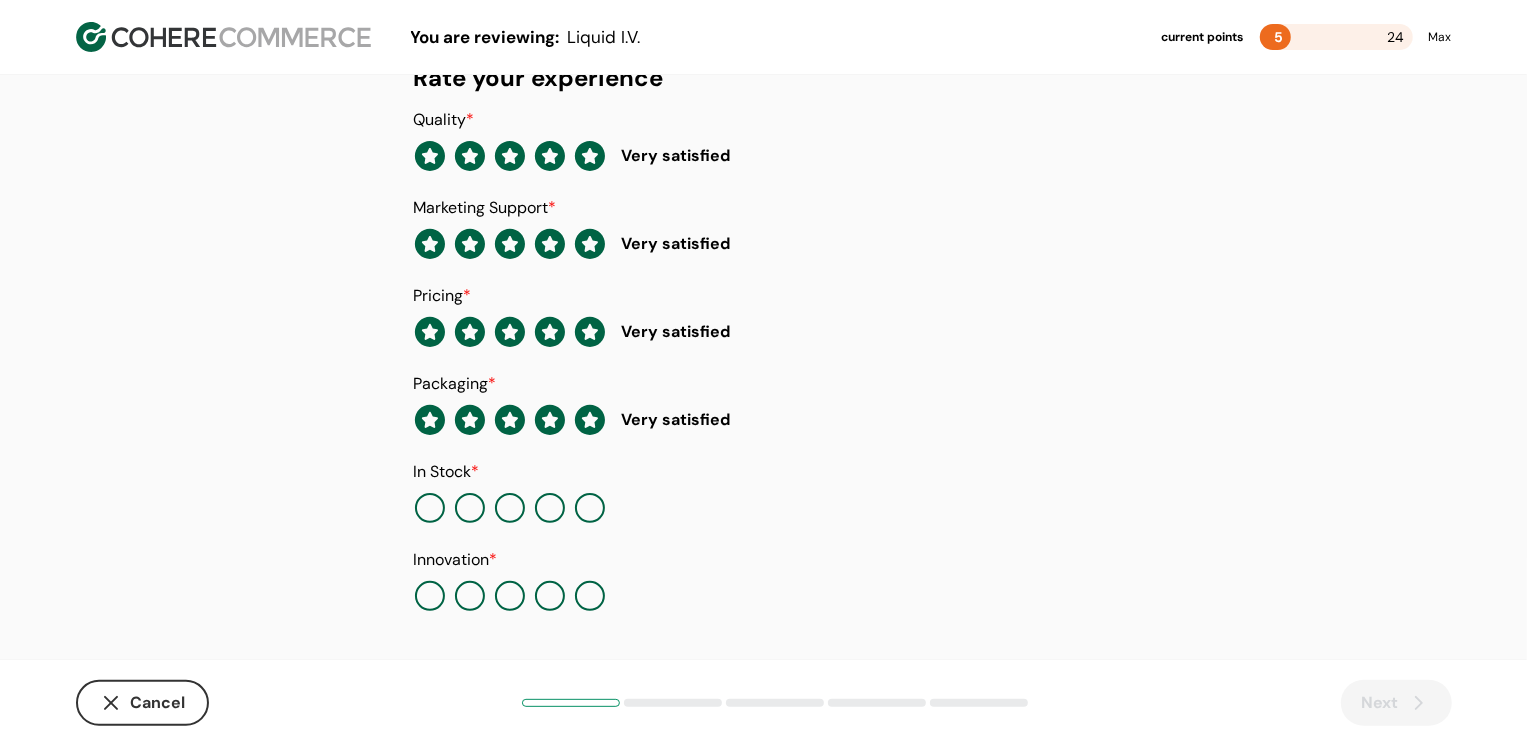 click on "Quality  * Very satisfied Marketing Support  * Very satisfied Pricing  * Very satisfied Packaging  * Very satisfied In Stock  * Innovation  *" at bounding box center [764, 360] 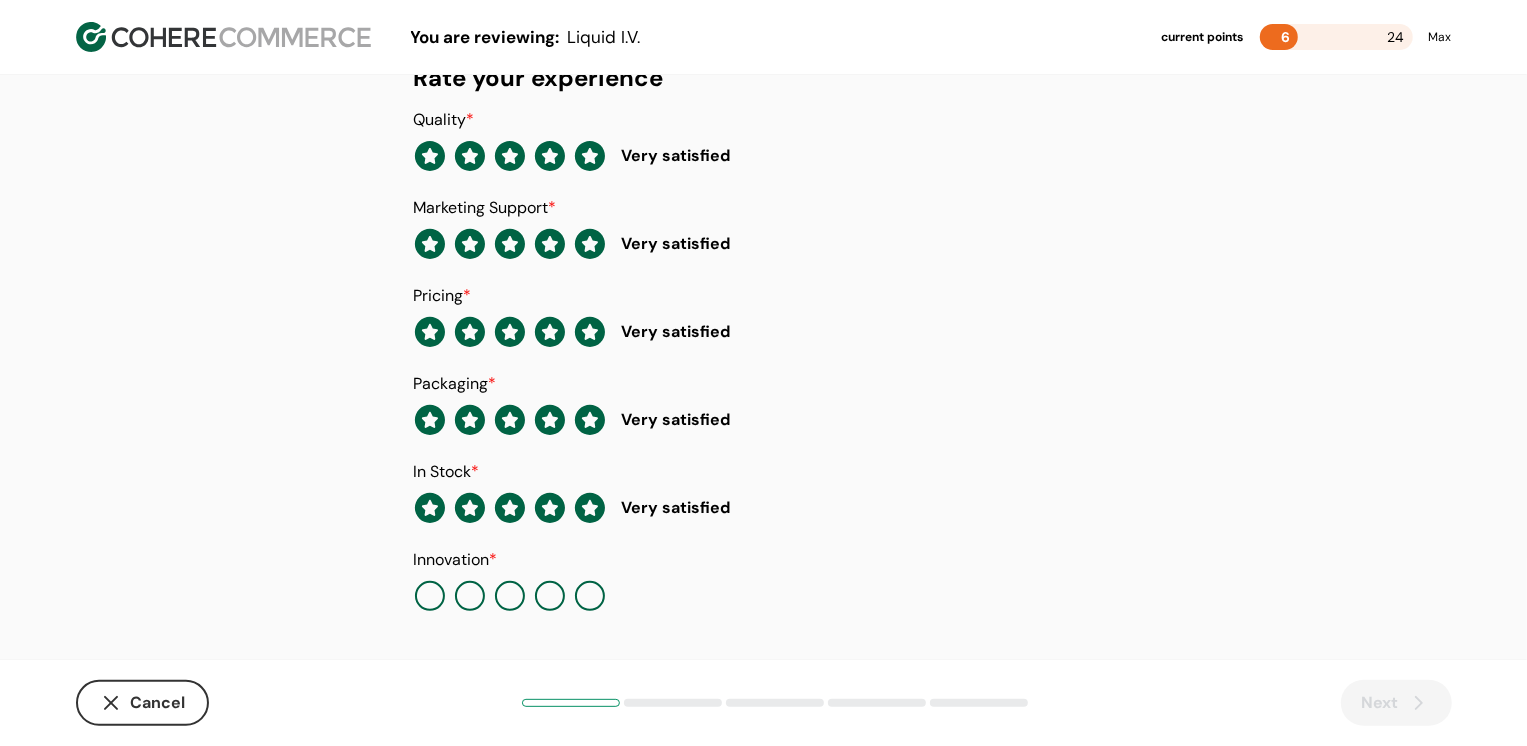 click at bounding box center (590, 596) 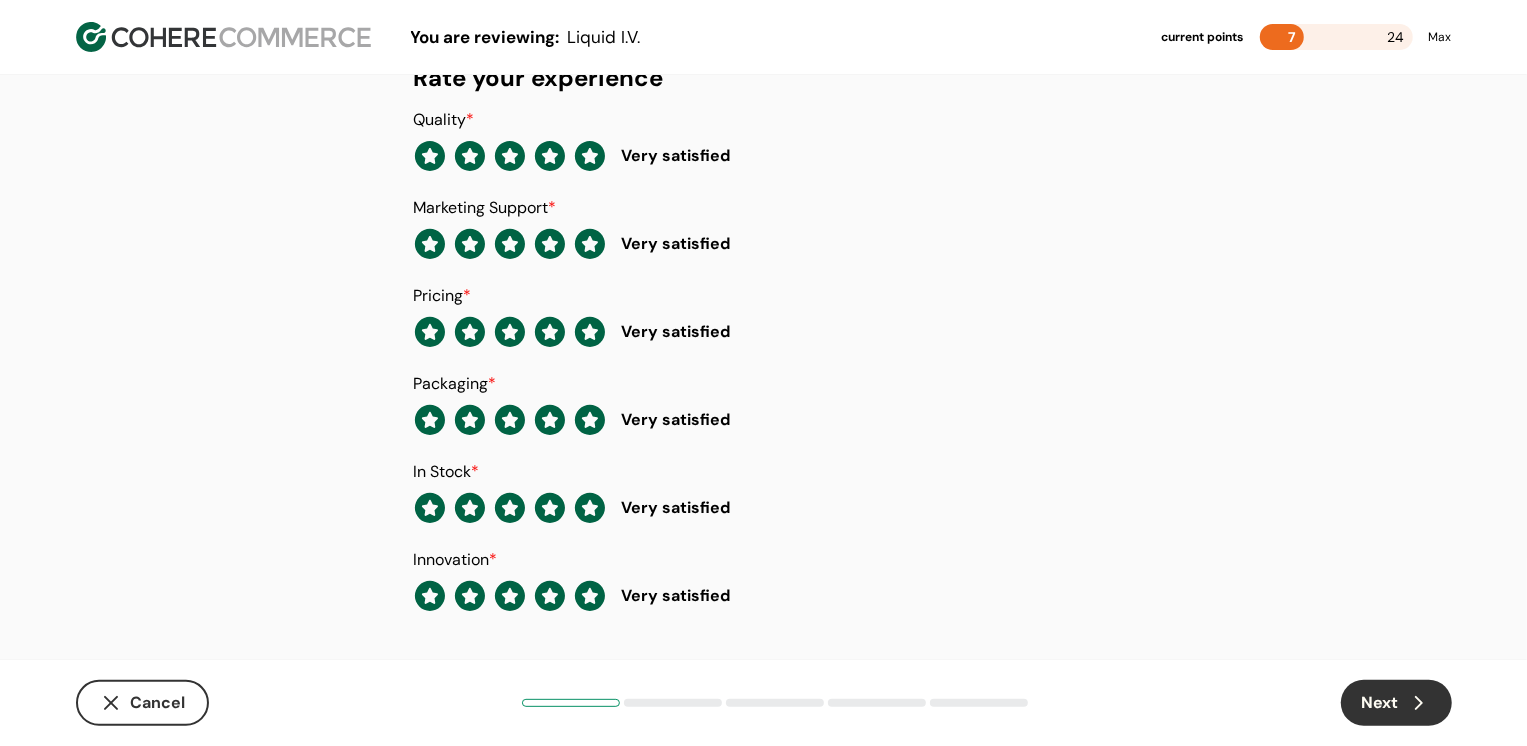 click on "Next" at bounding box center (1396, 703) 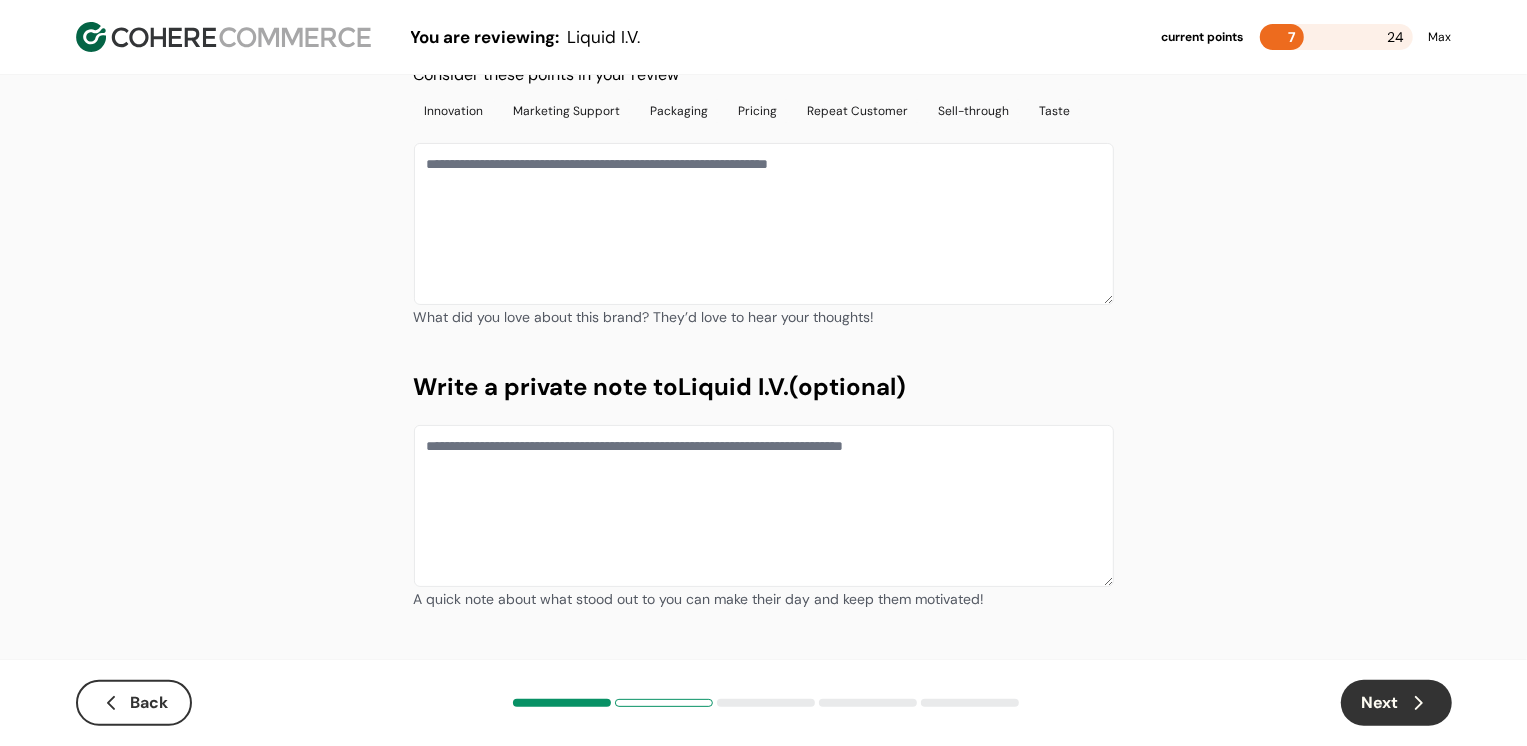 scroll, scrollTop: 0, scrollLeft: 0, axis: both 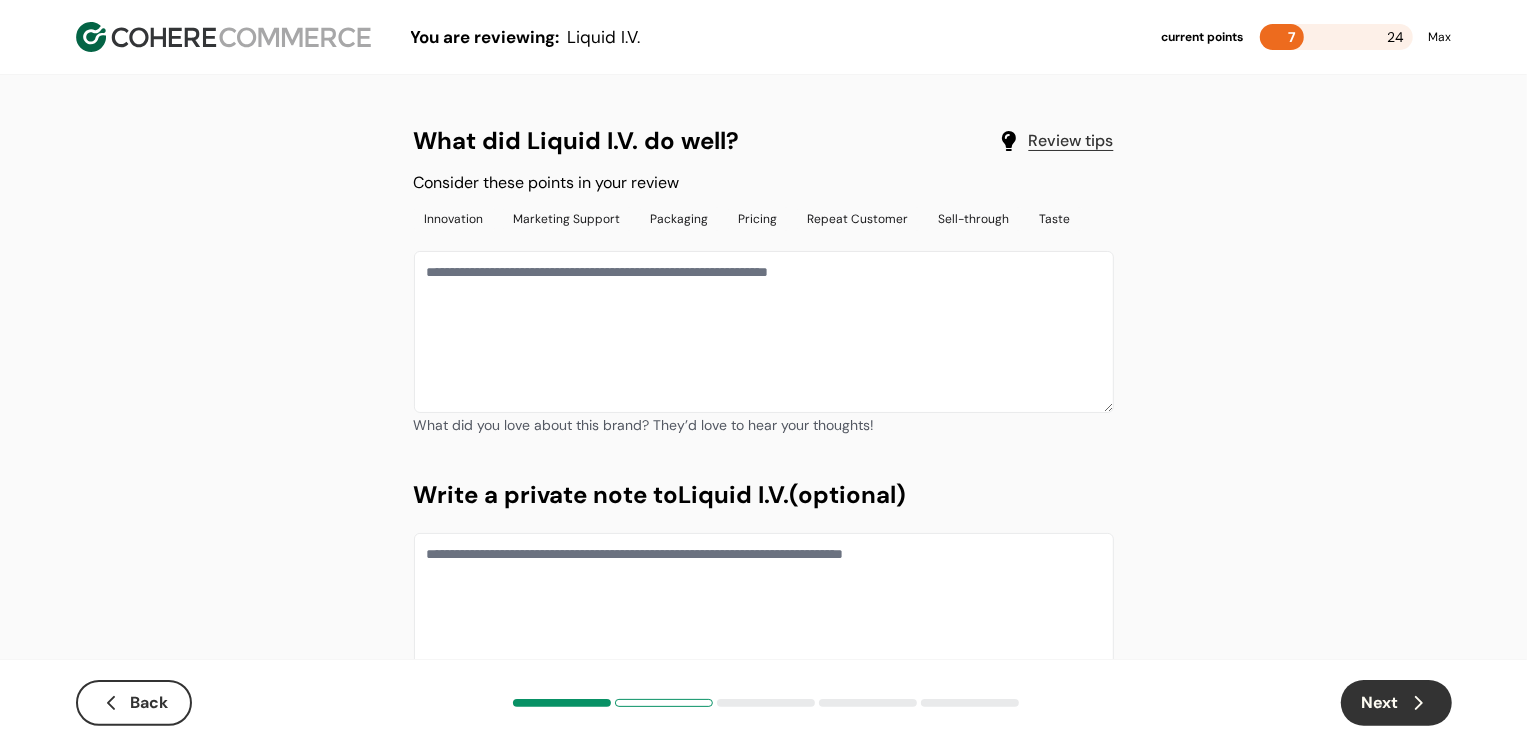 click at bounding box center [764, 332] 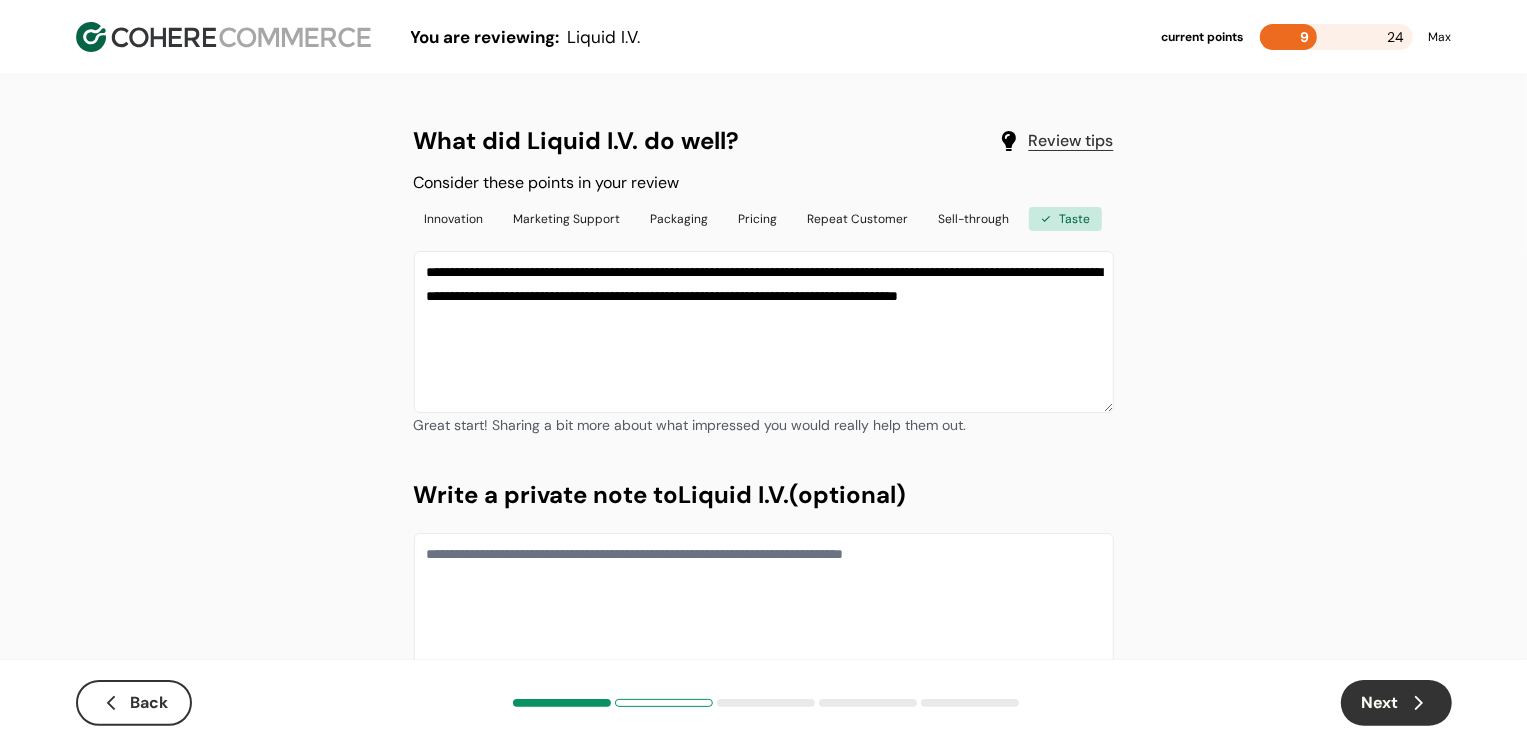 click 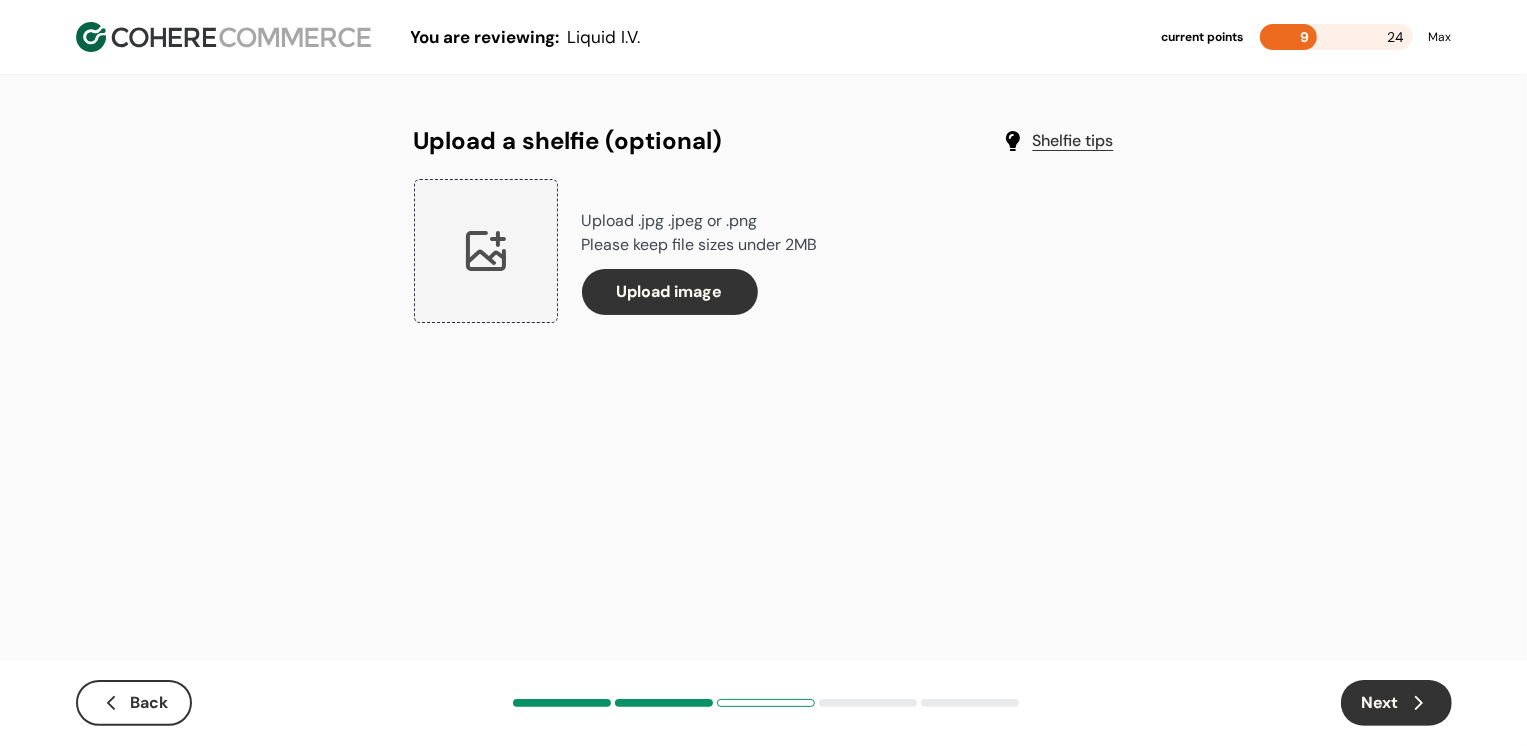 click 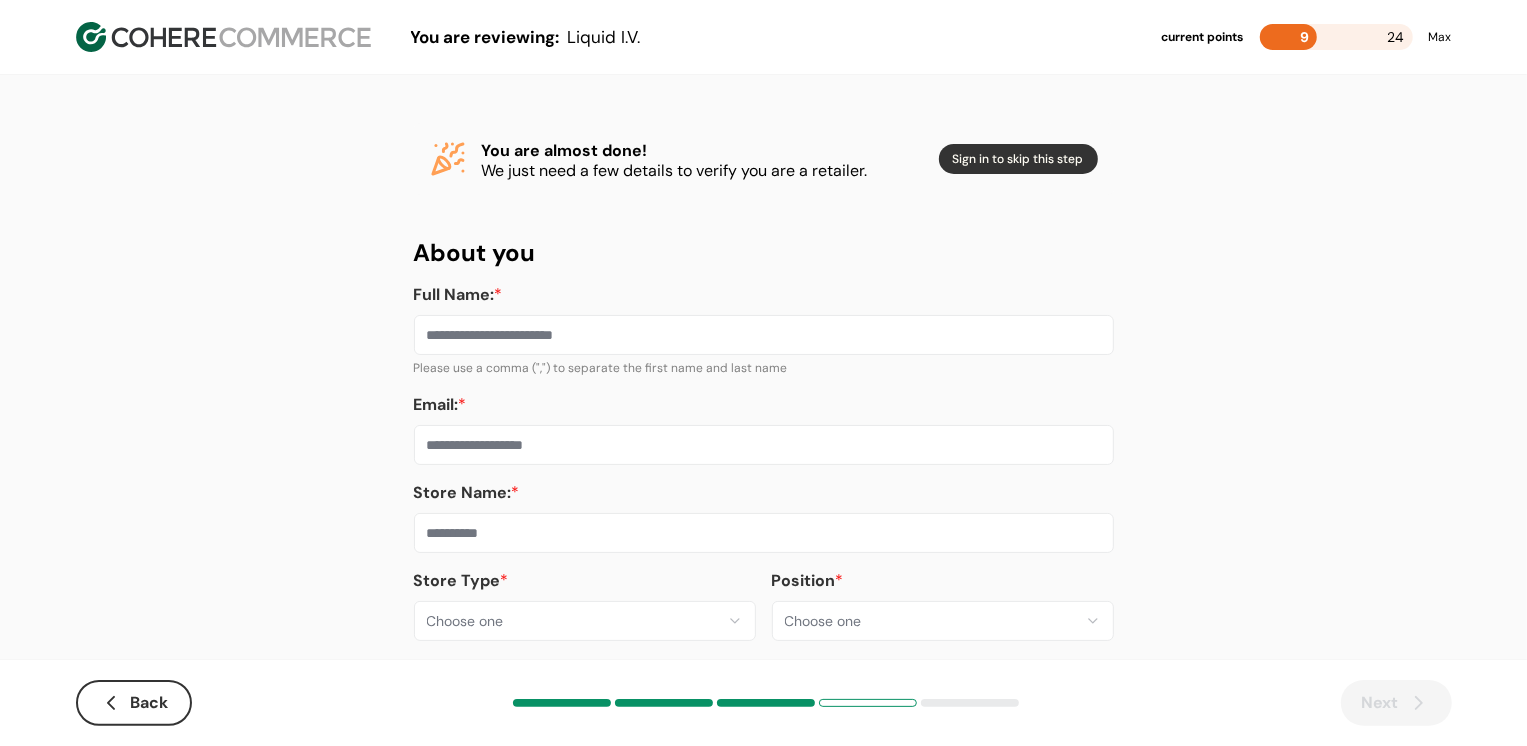 click on "**********" at bounding box center (763, 388) 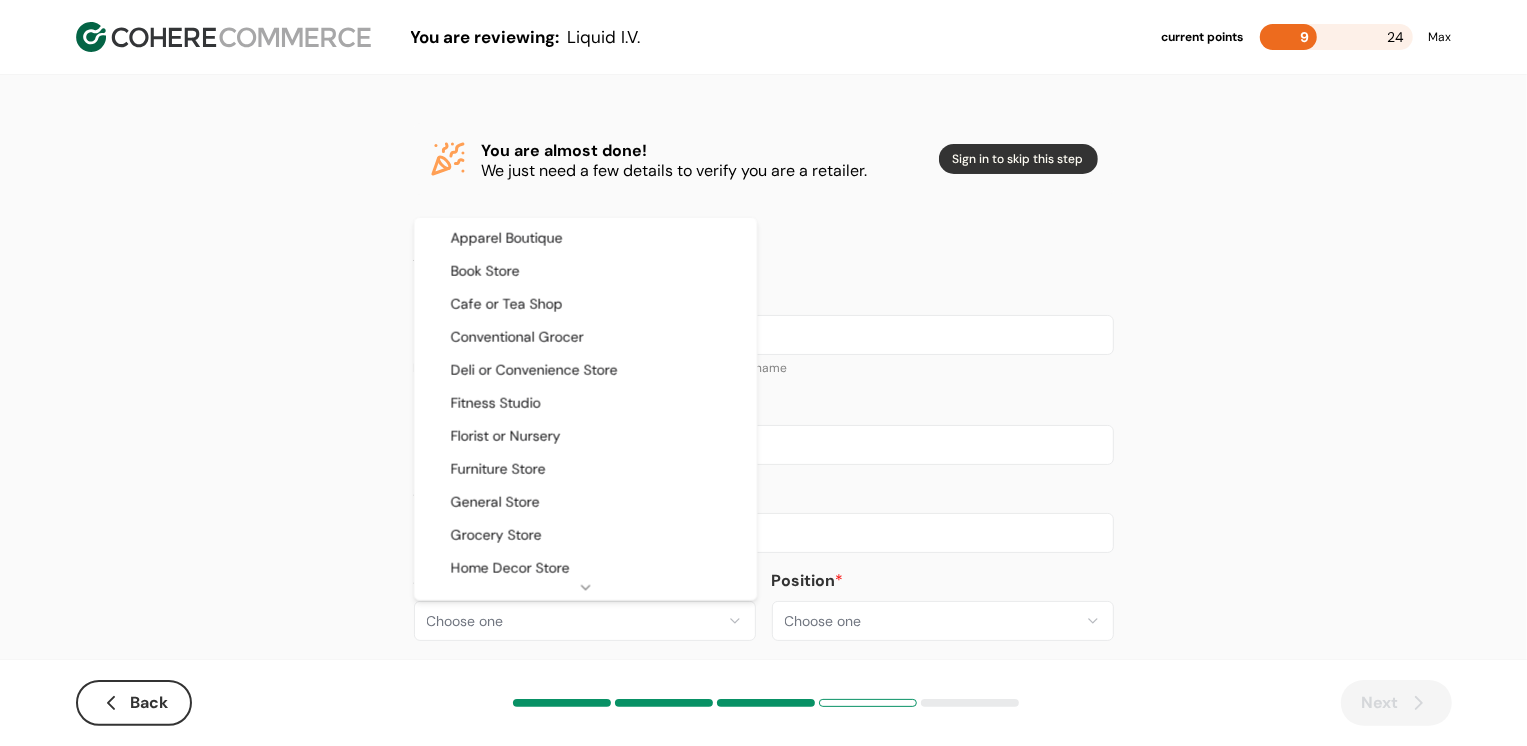 select on "**" 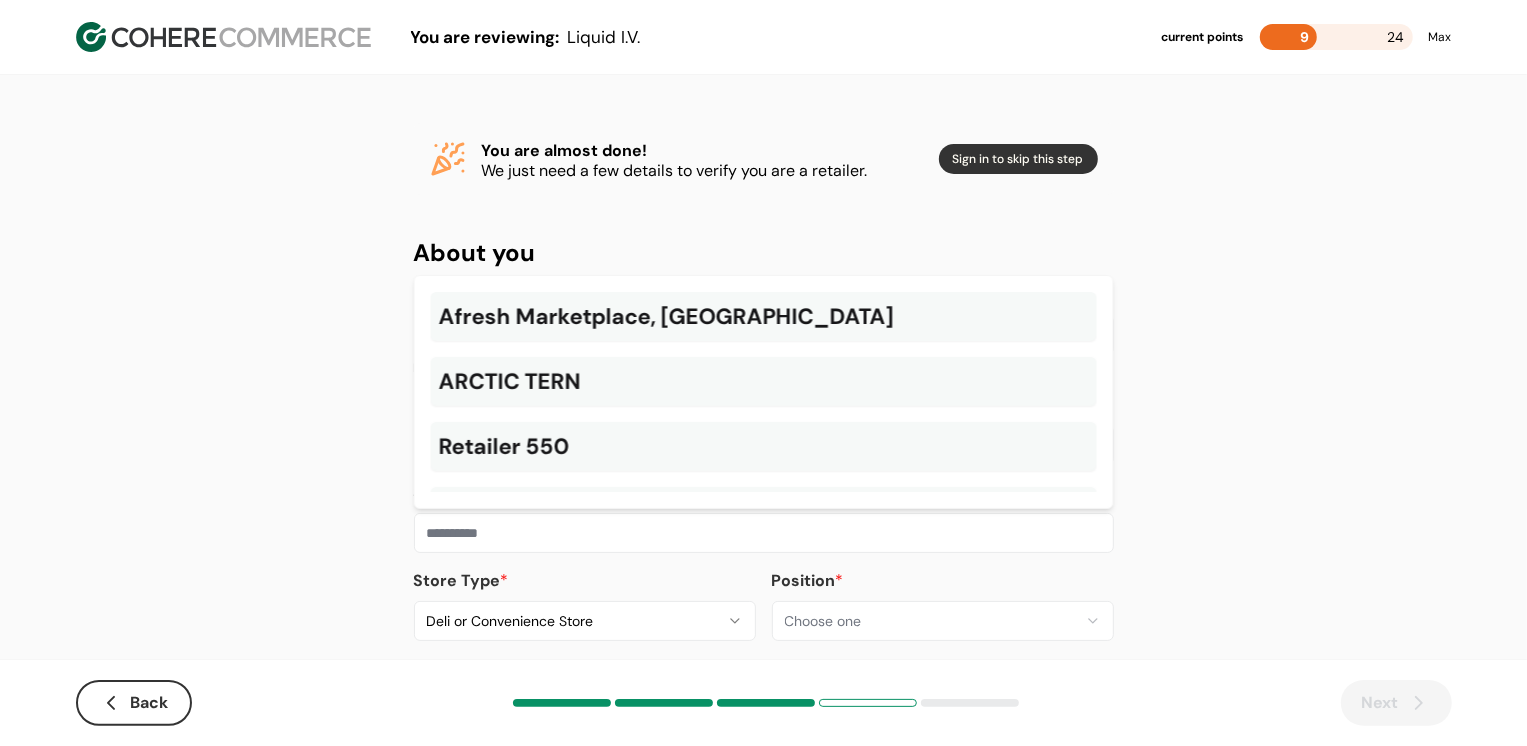 click at bounding box center (764, 533) 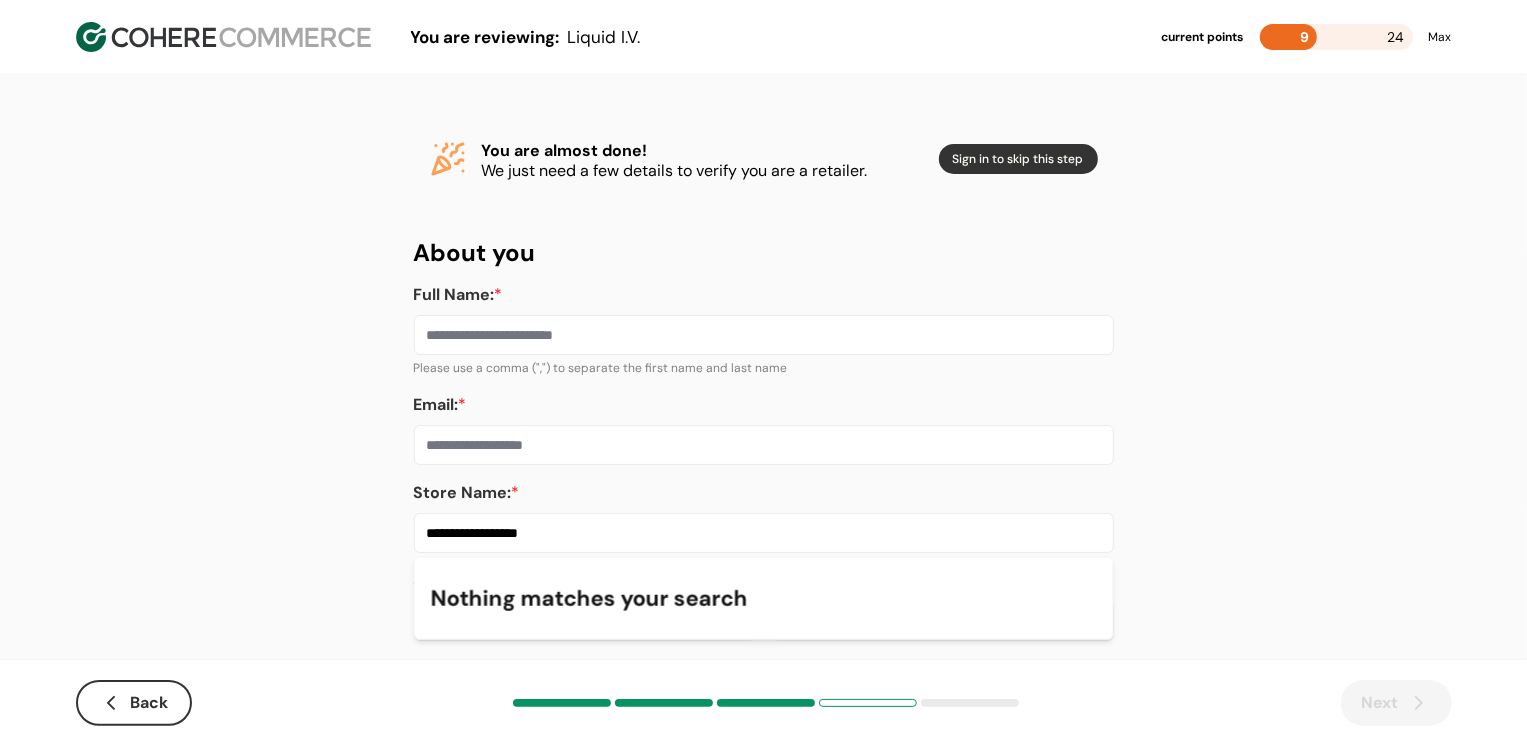 type on "**********" 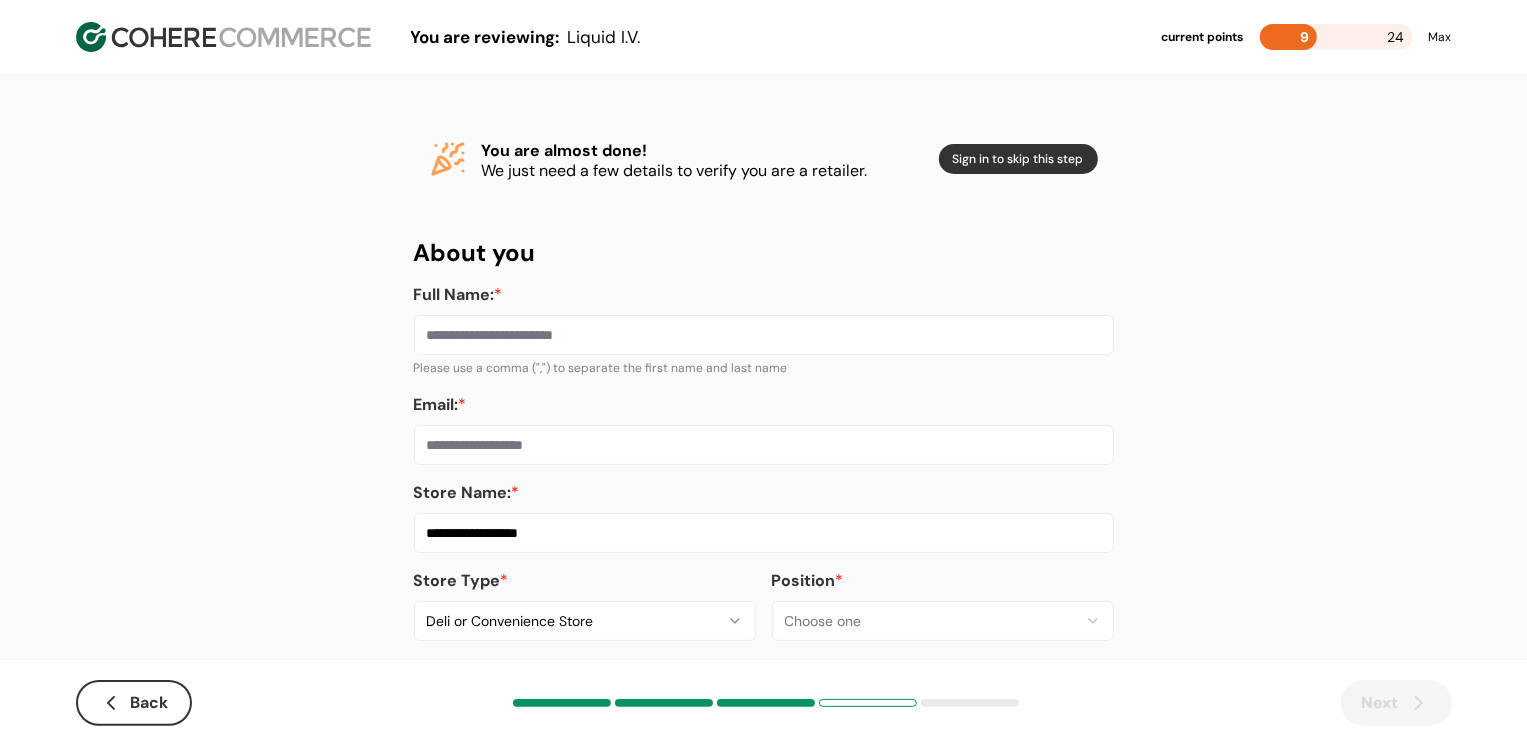 click on "Email:  *" at bounding box center (764, 445) 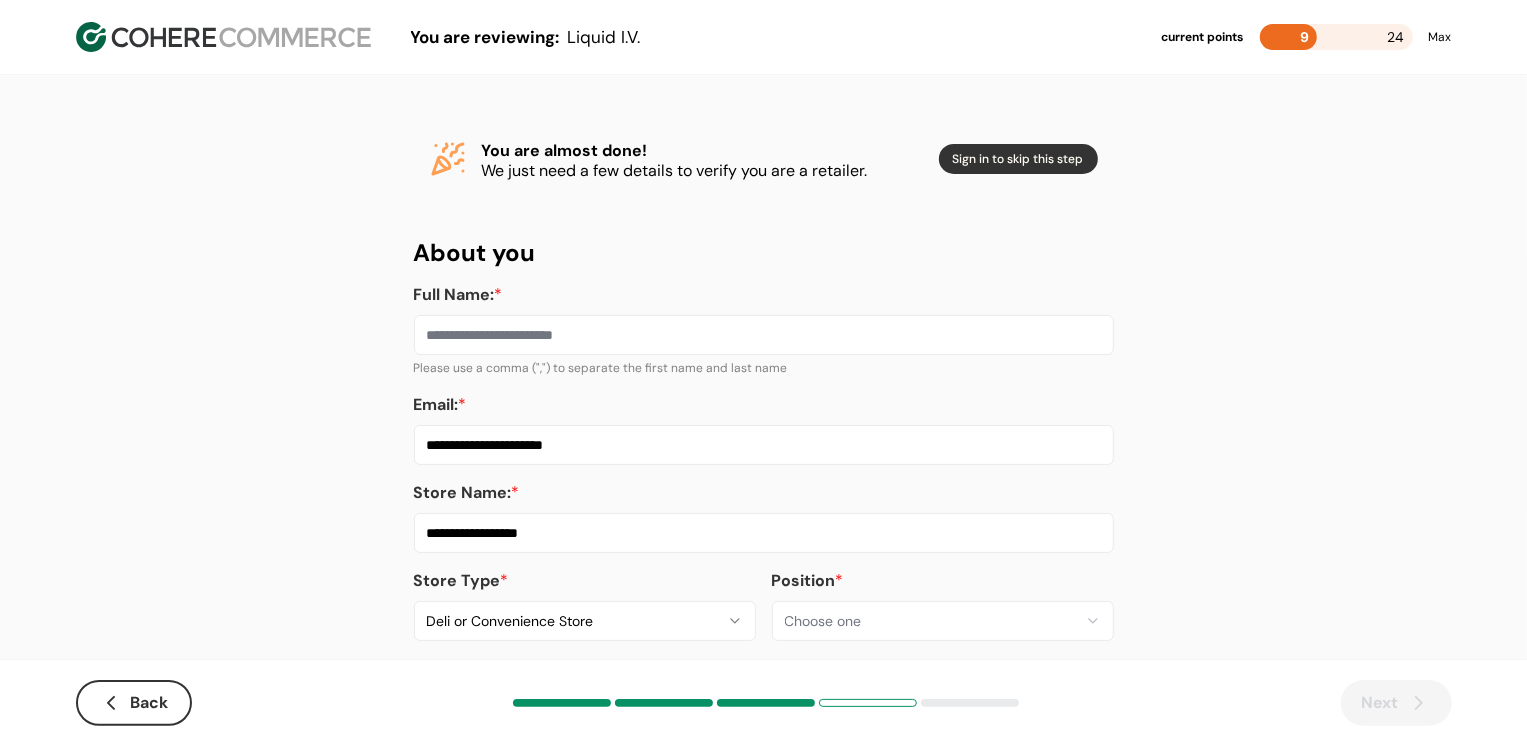 type on "**********" 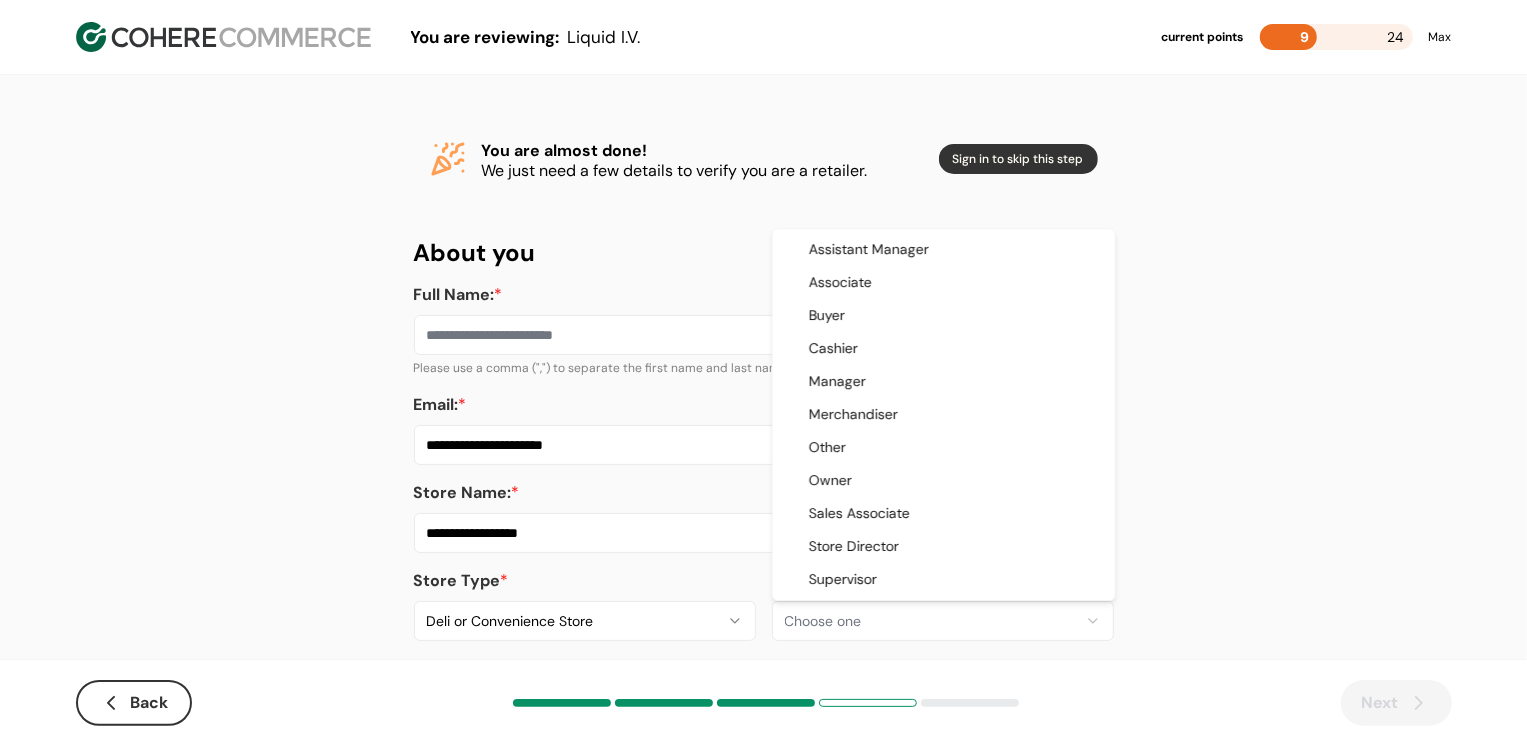 select on "*******" 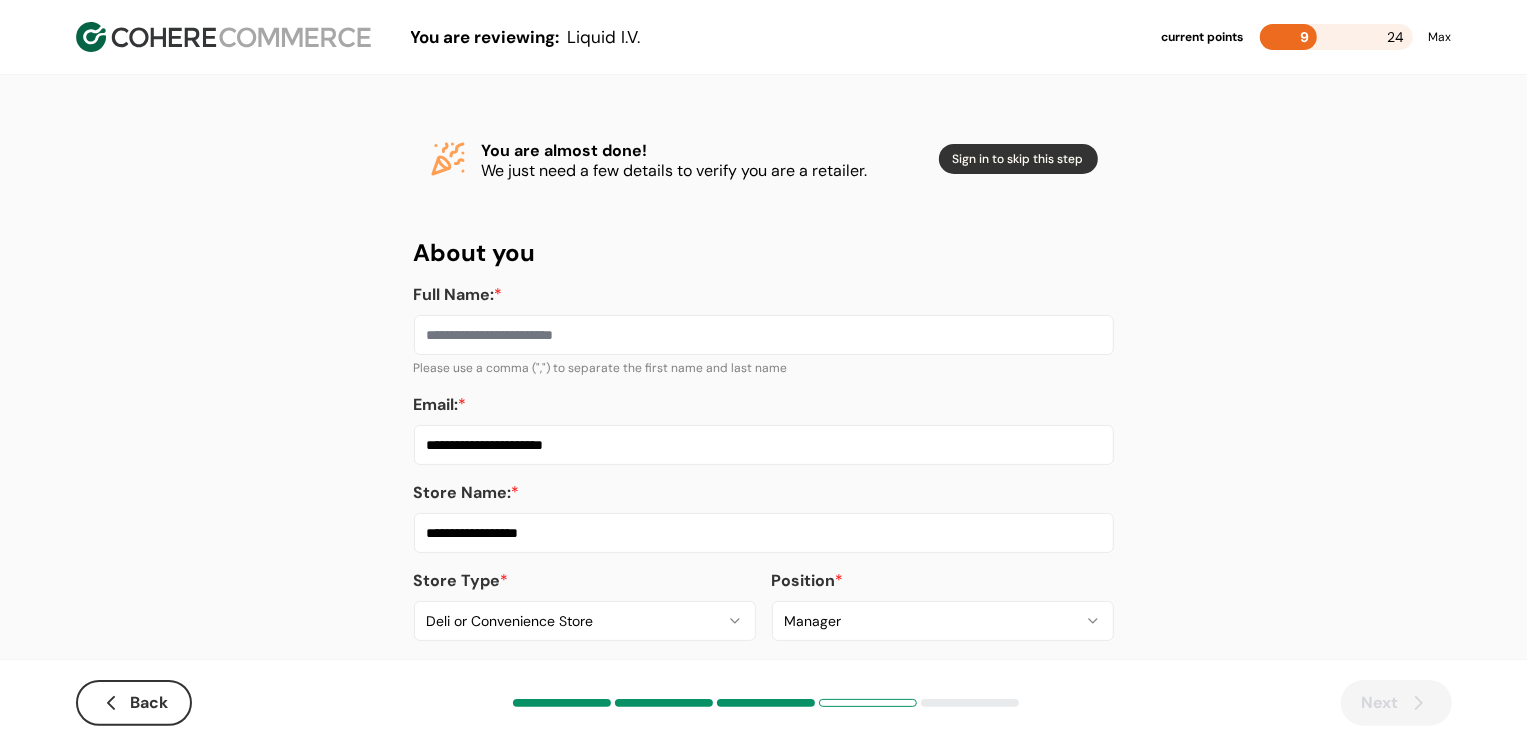 click on "Full Name:  *" at bounding box center [764, 335] 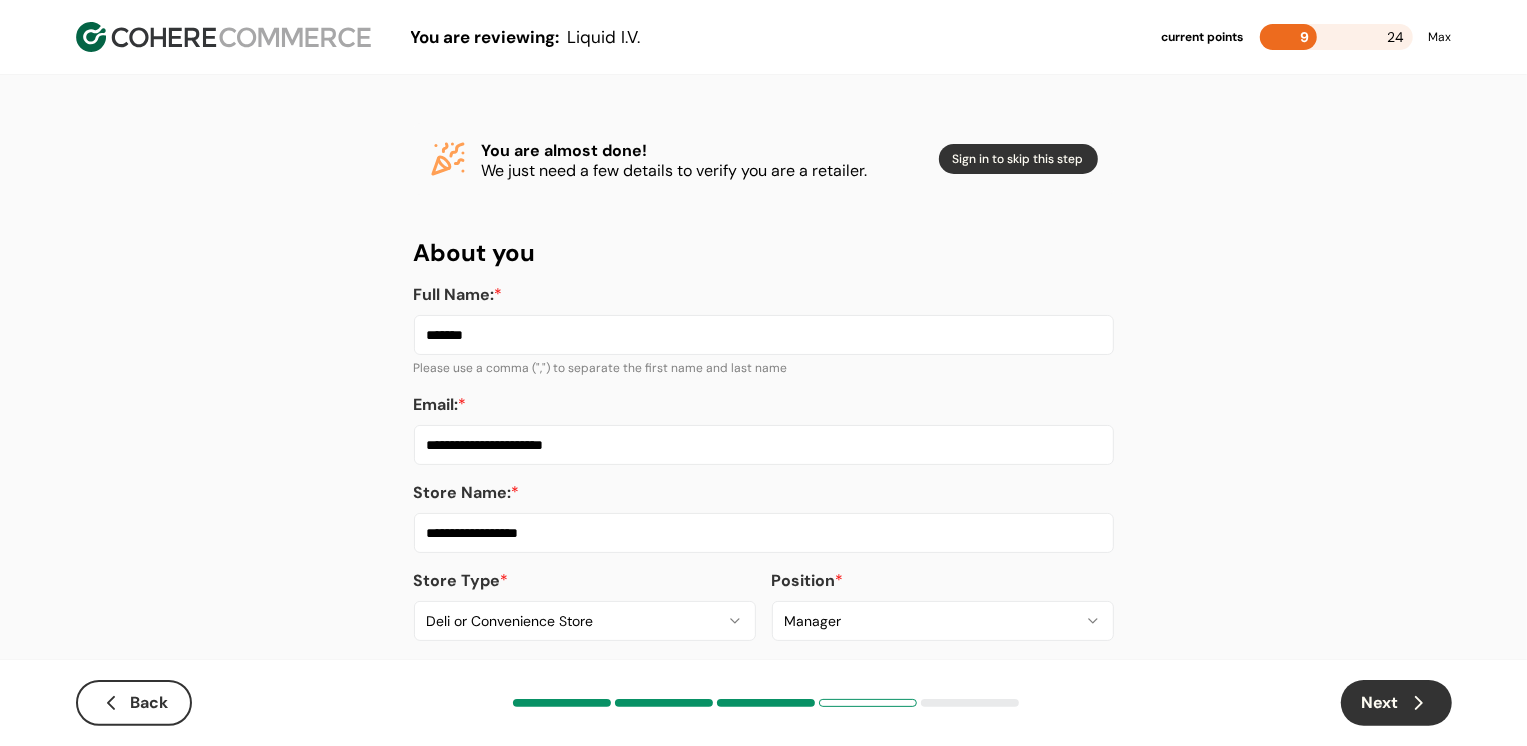 type on "*******" 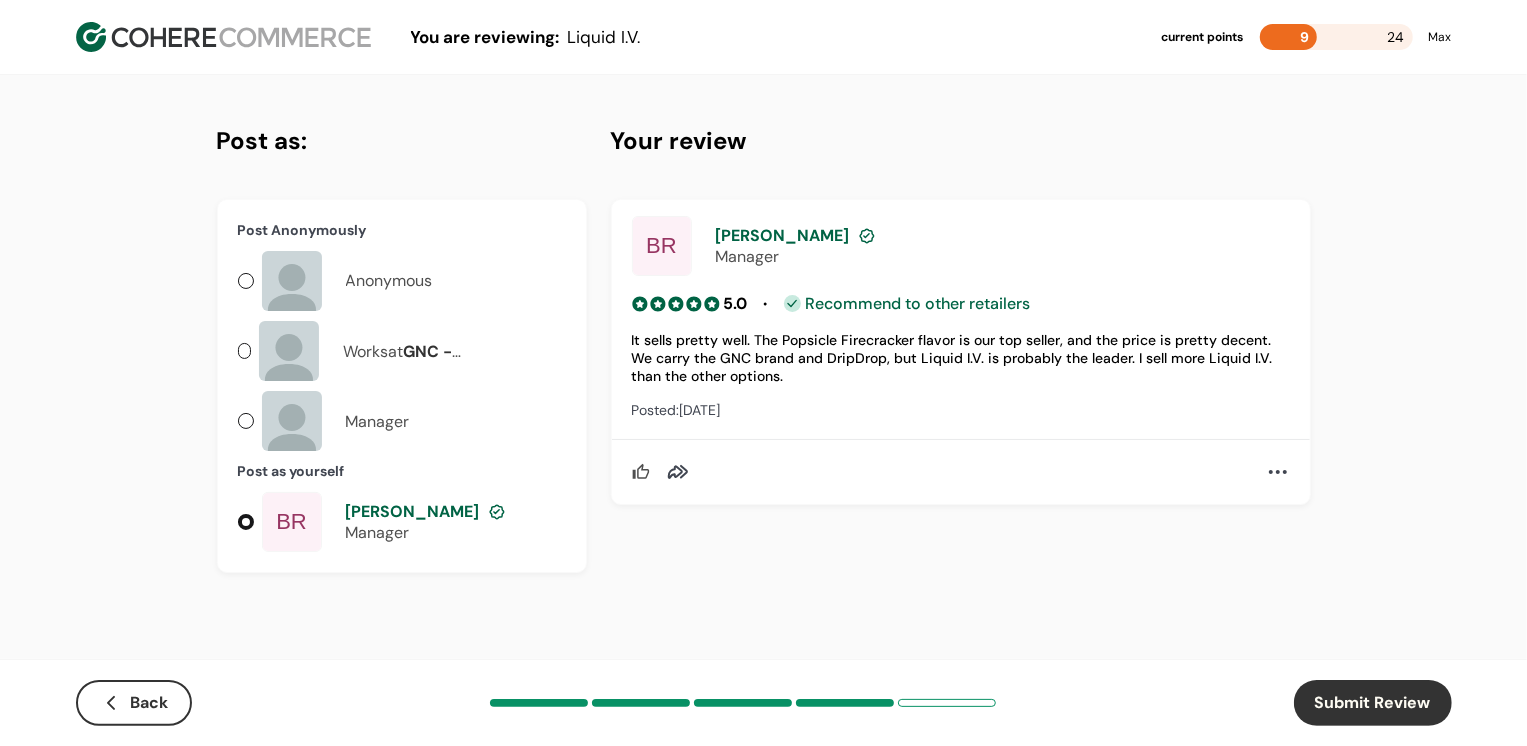click on "Submit Review" at bounding box center (1373, 703) 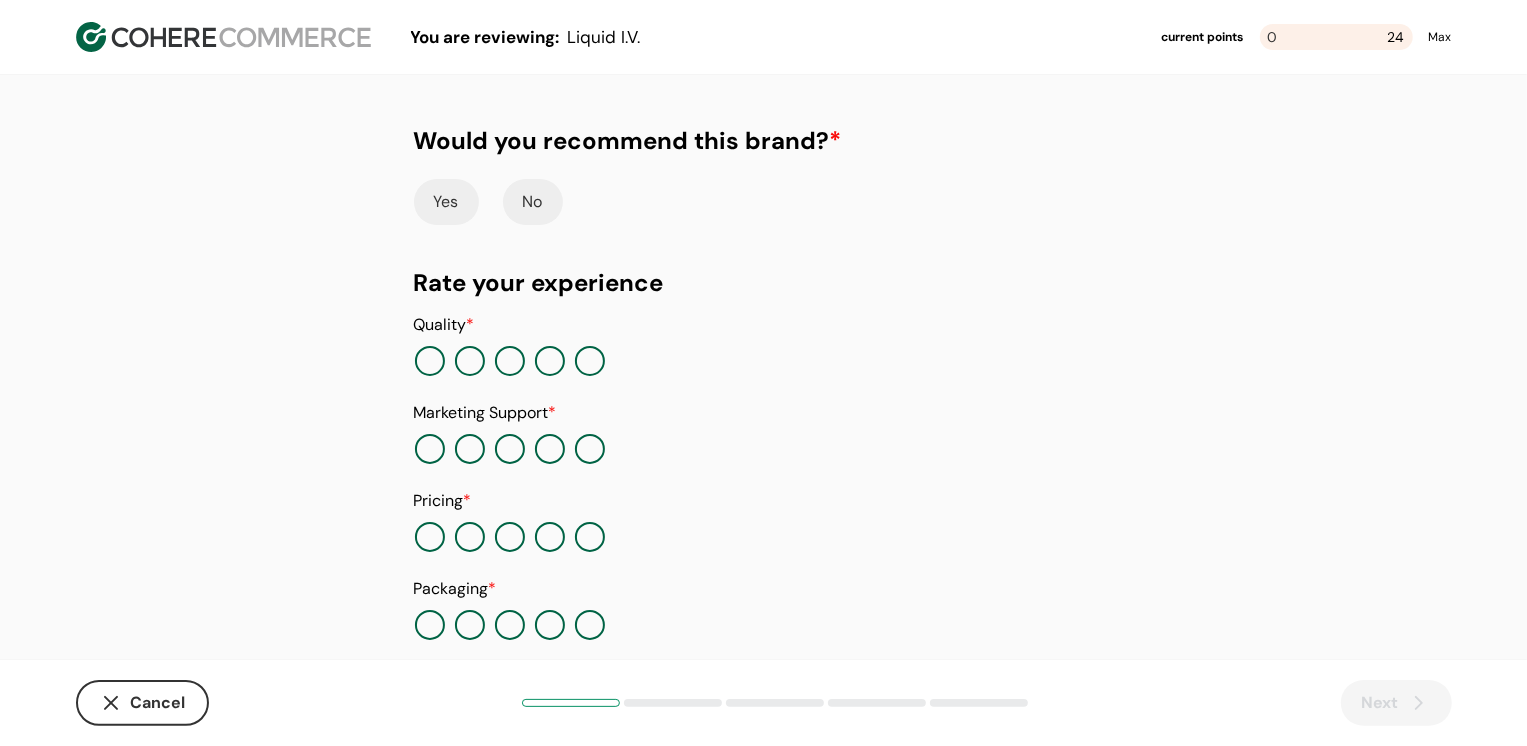 click on "Yes" at bounding box center [446, 202] 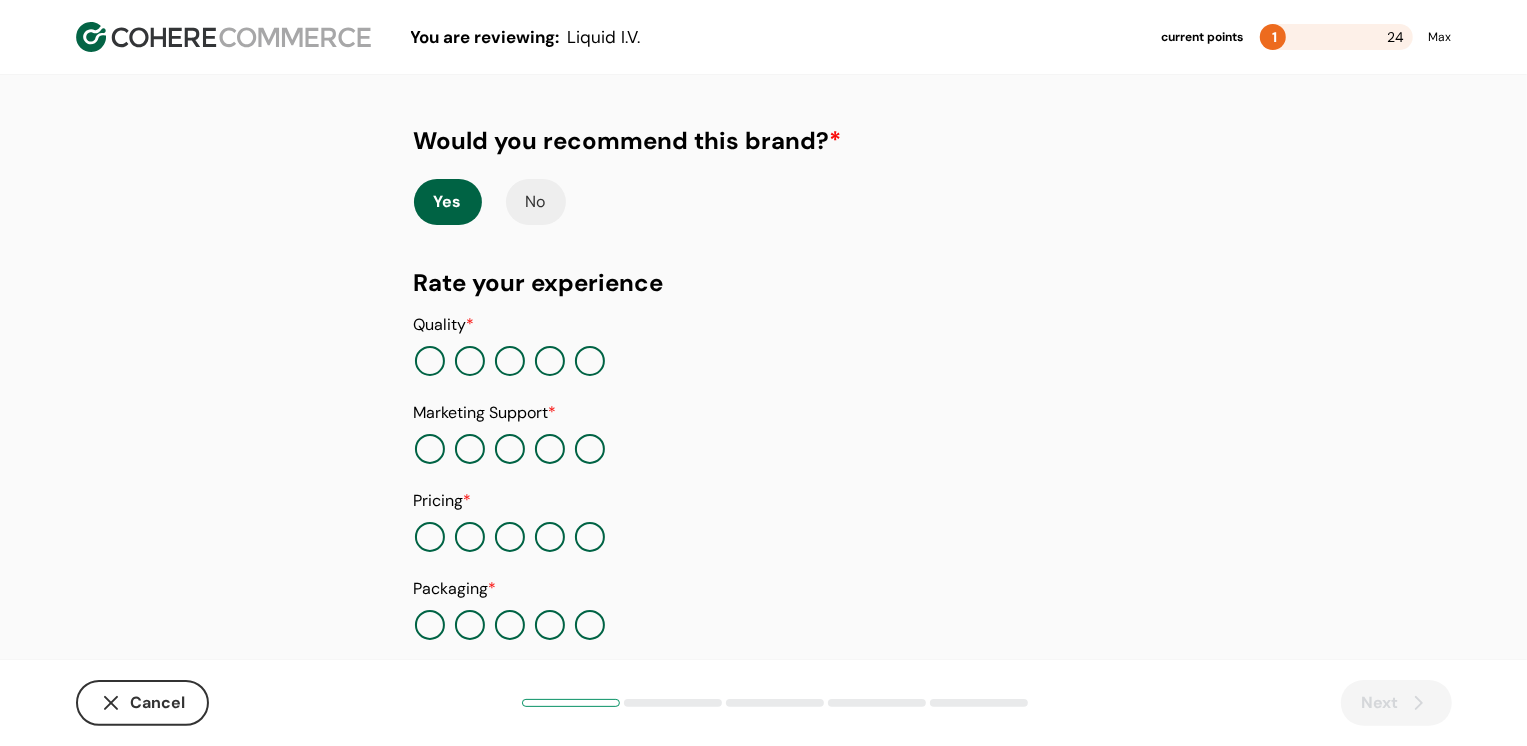 click at bounding box center (590, 361) 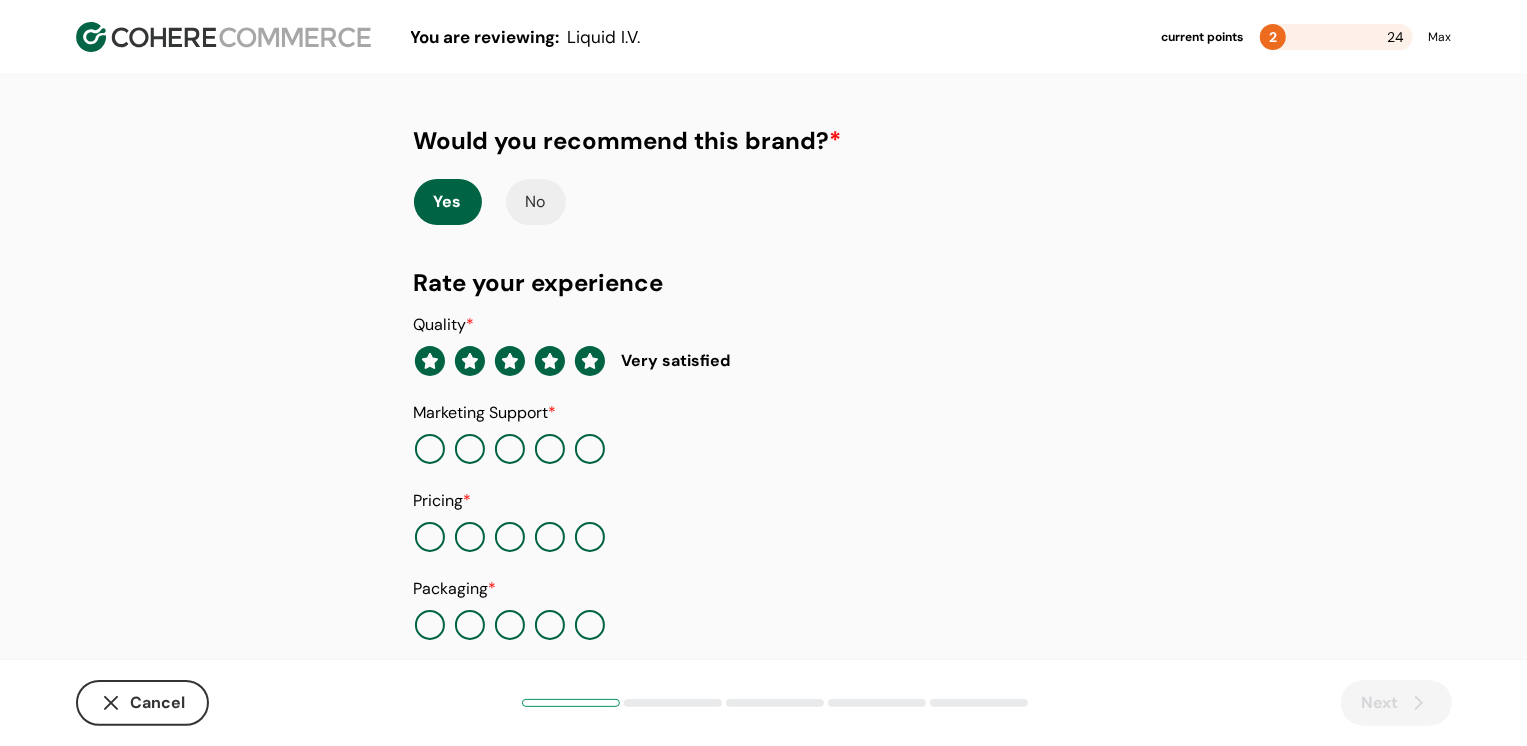 click at bounding box center [510, 449] 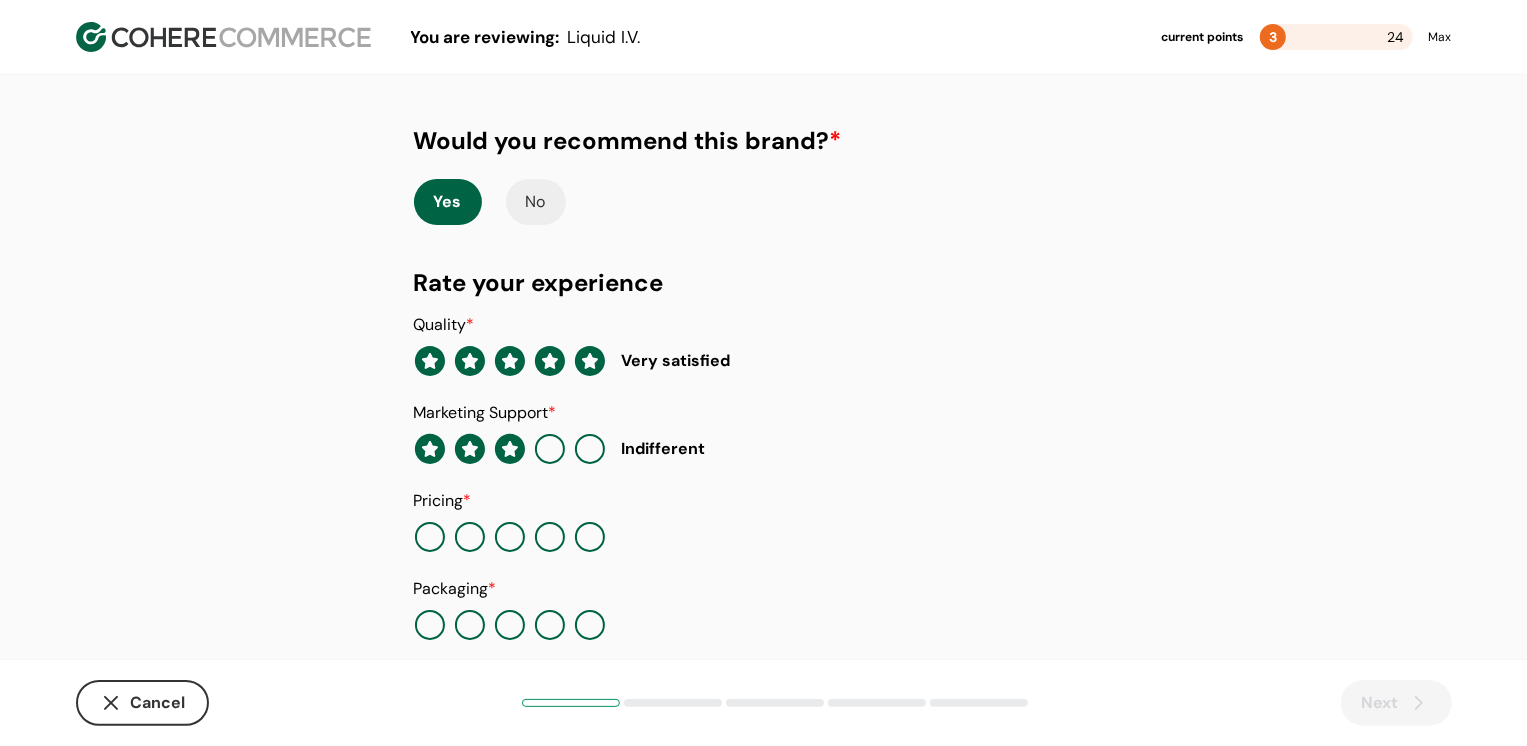 click at bounding box center (590, 537) 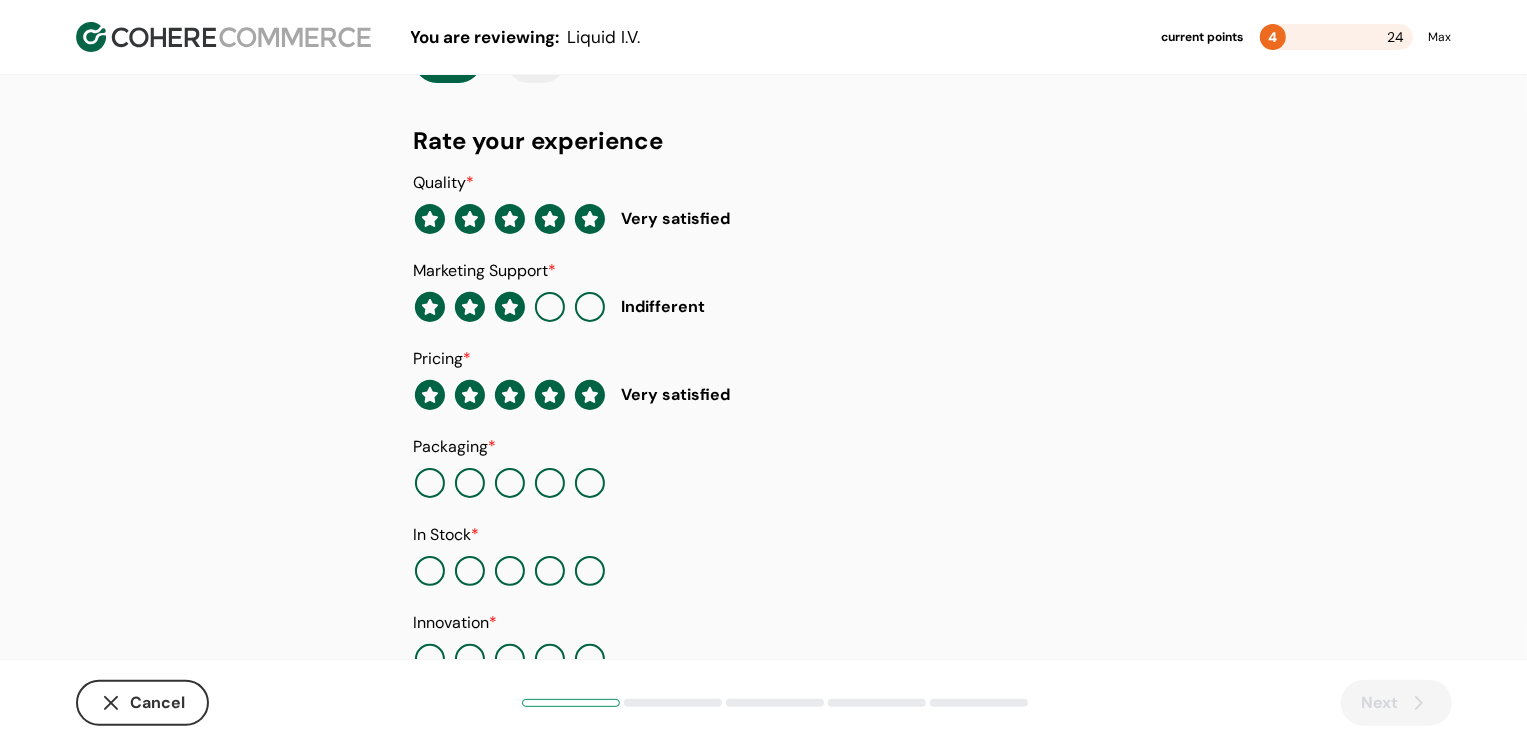 scroll, scrollTop: 205, scrollLeft: 0, axis: vertical 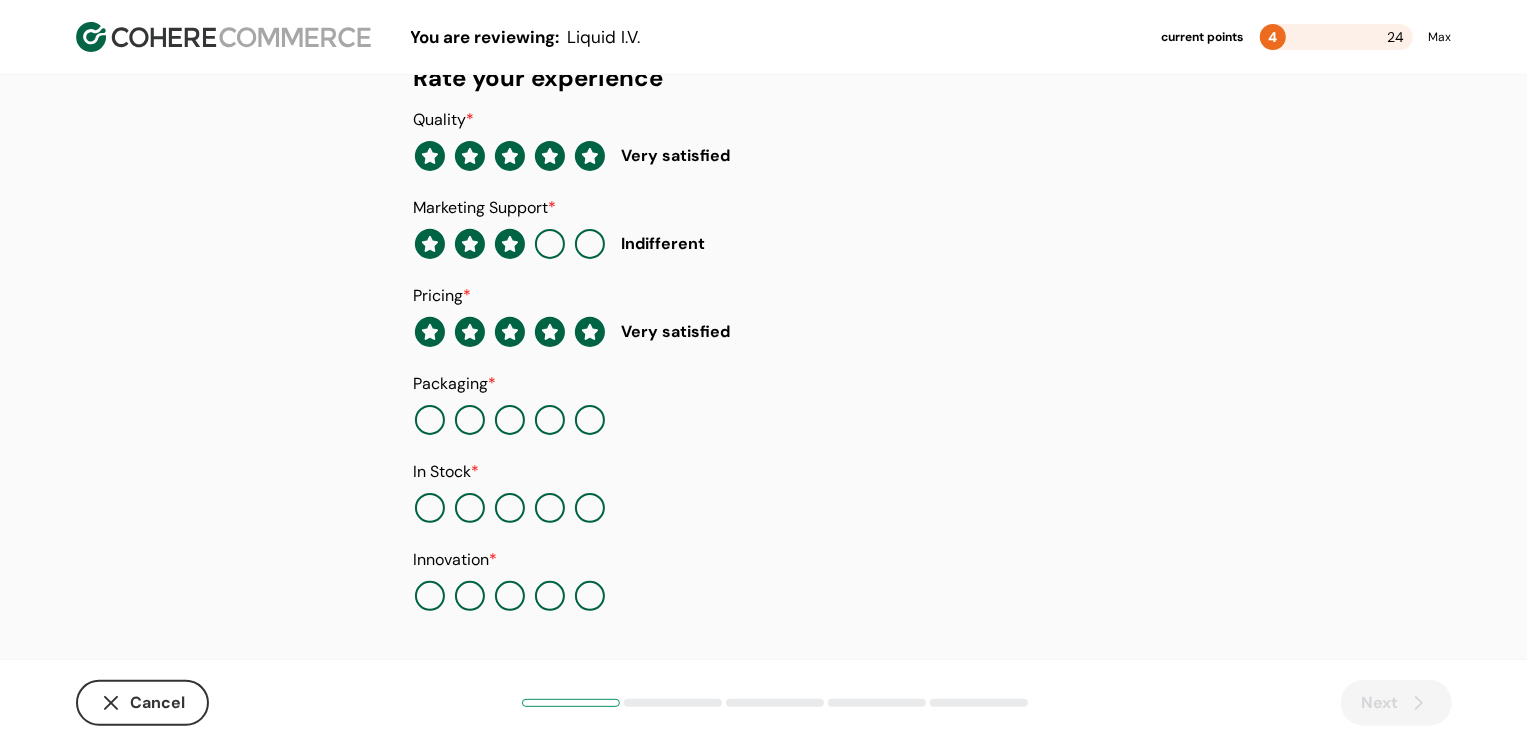 click at bounding box center [590, 420] 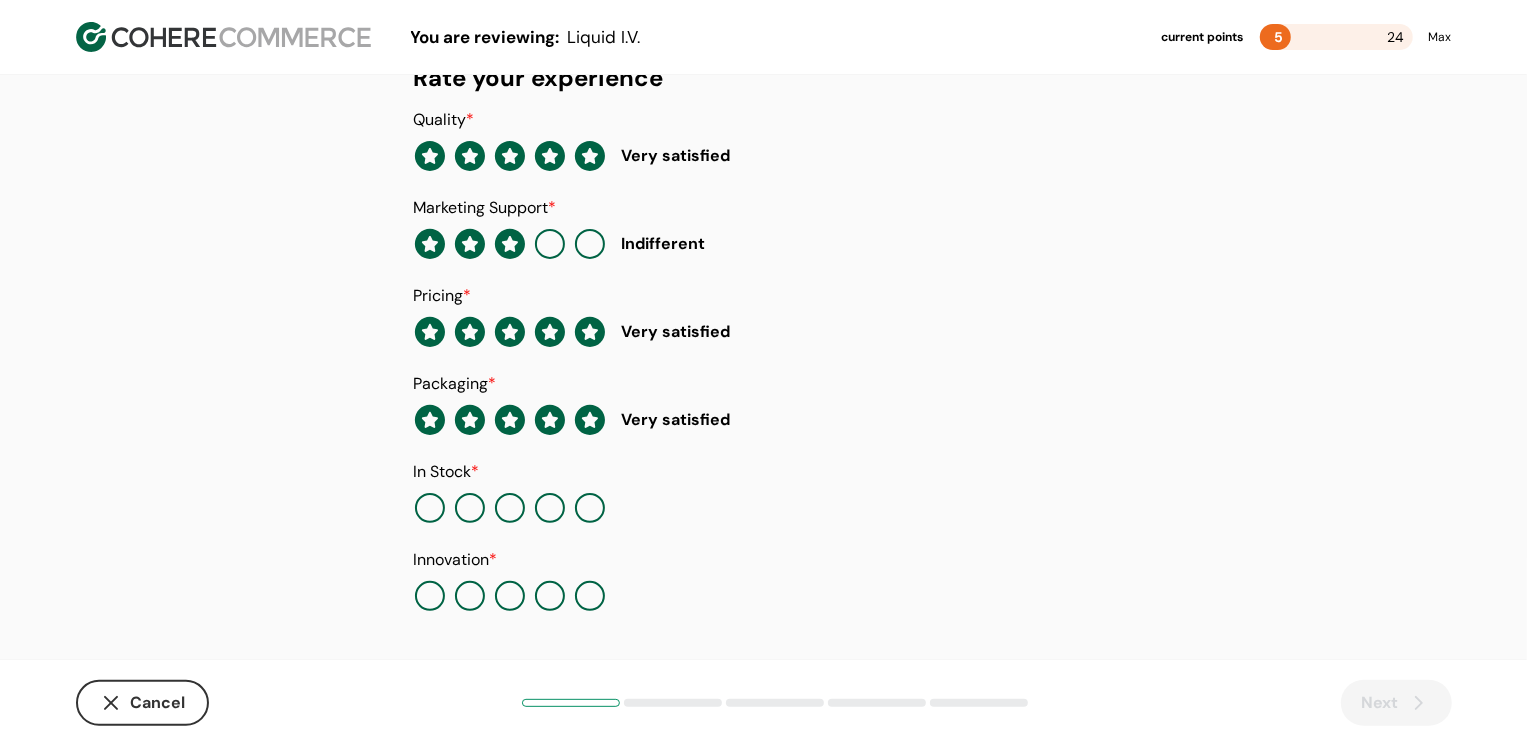 click at bounding box center (590, 508) 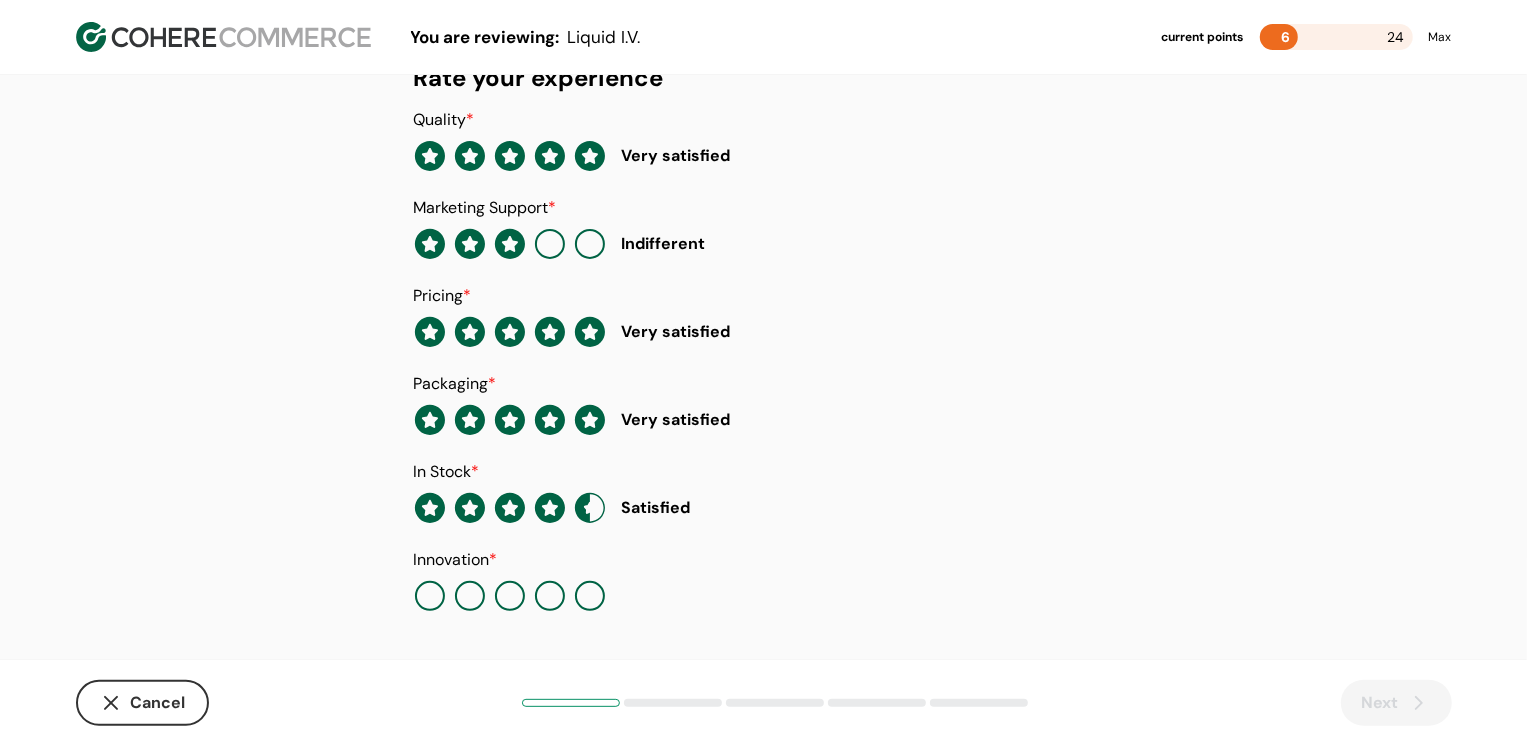 click at bounding box center (590, 596) 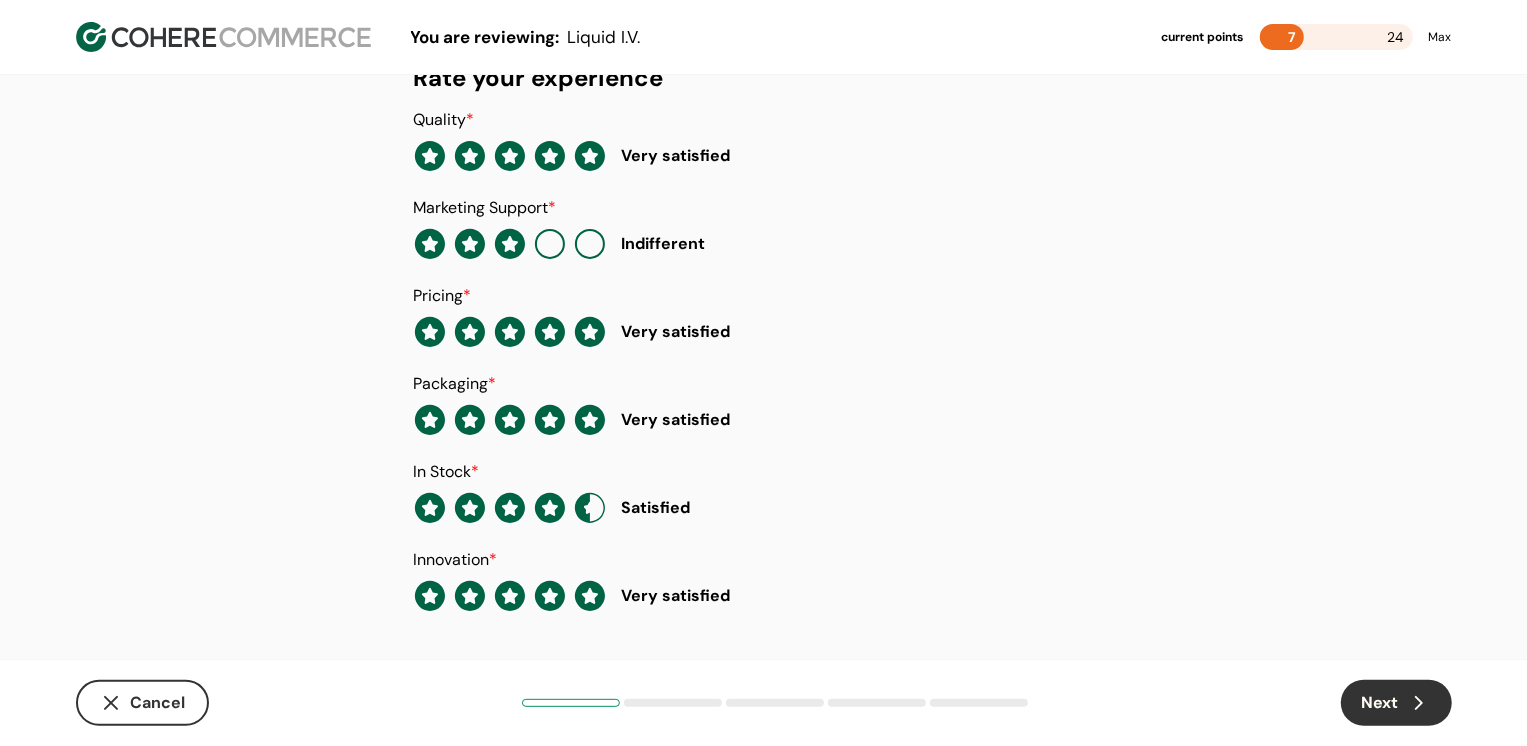 click 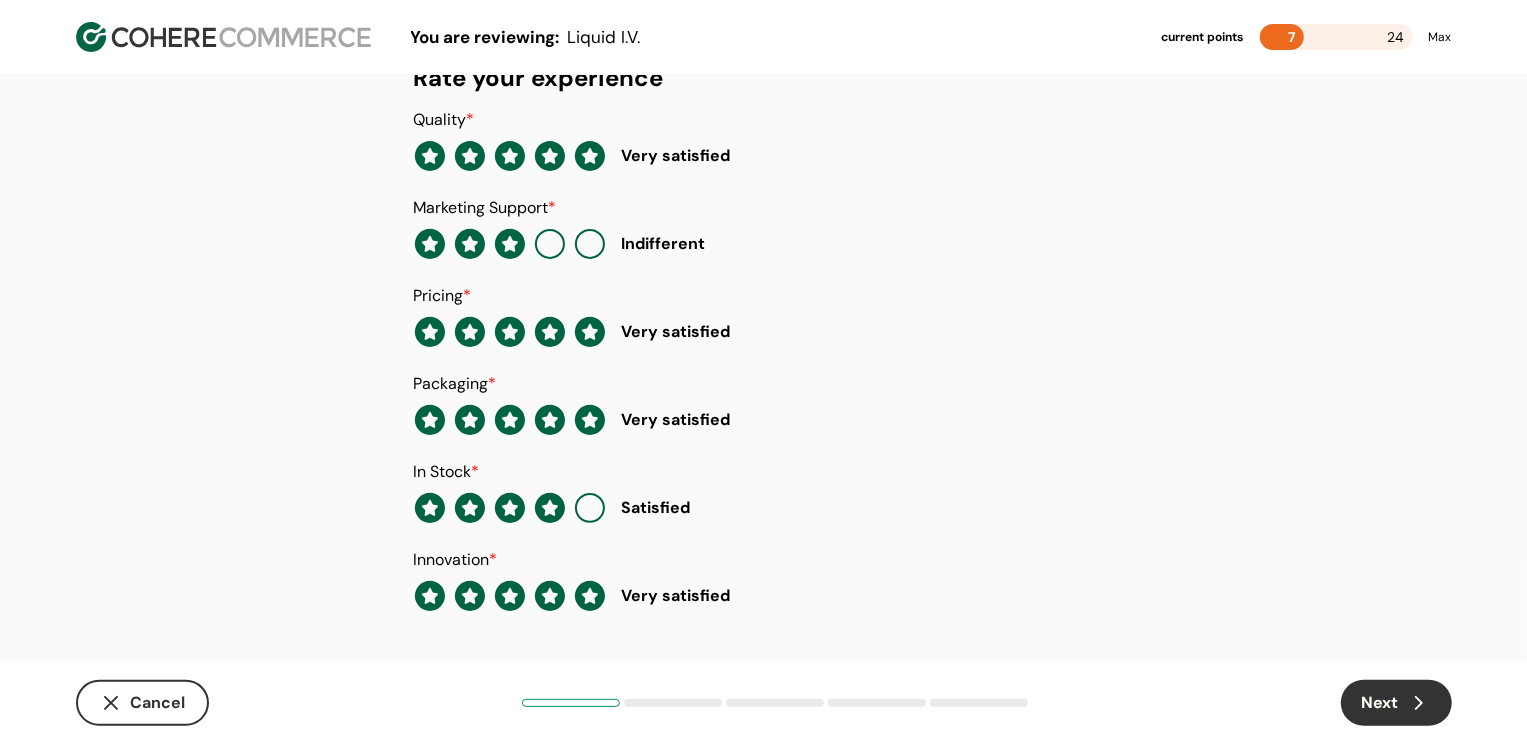 click at bounding box center (590, 508) 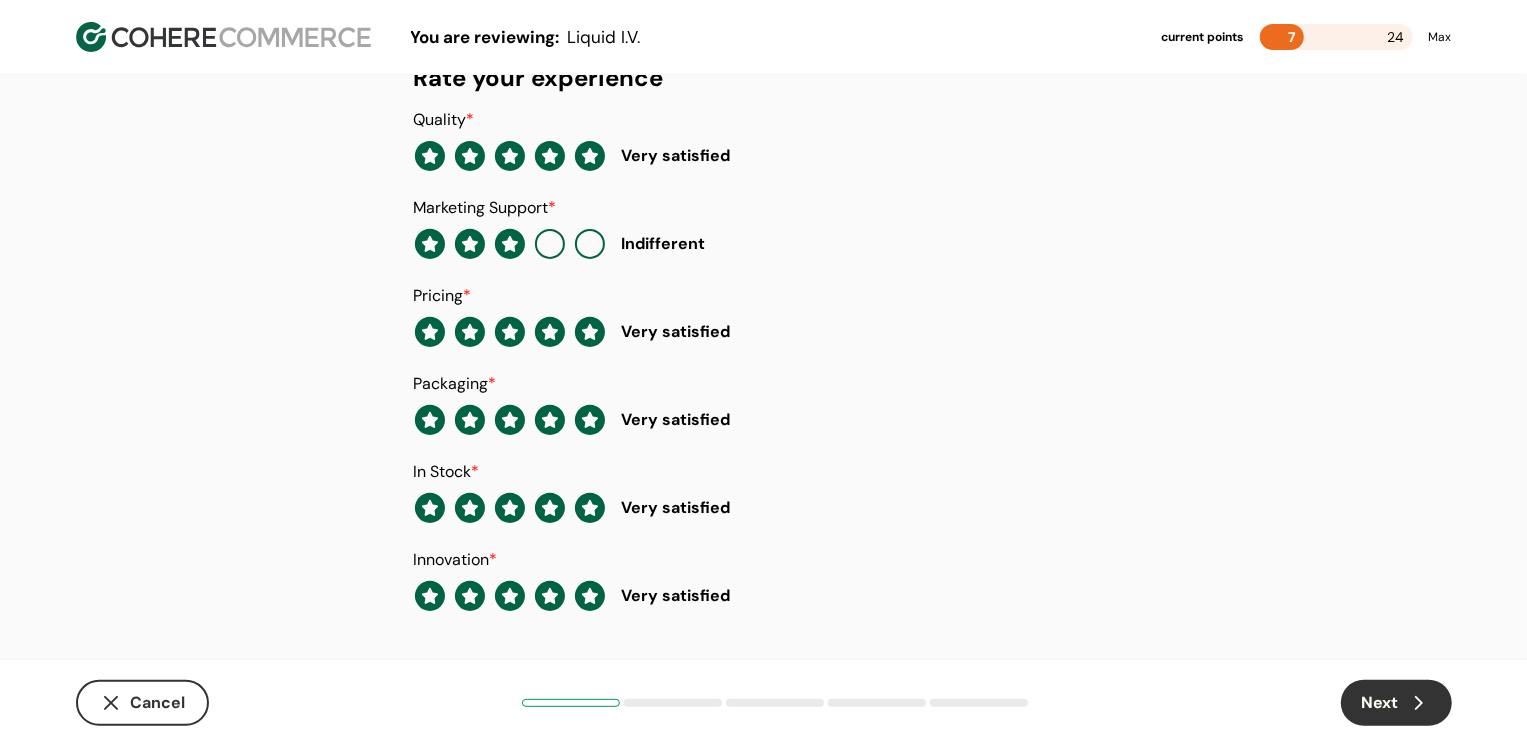 click on "Next" at bounding box center [1396, 703] 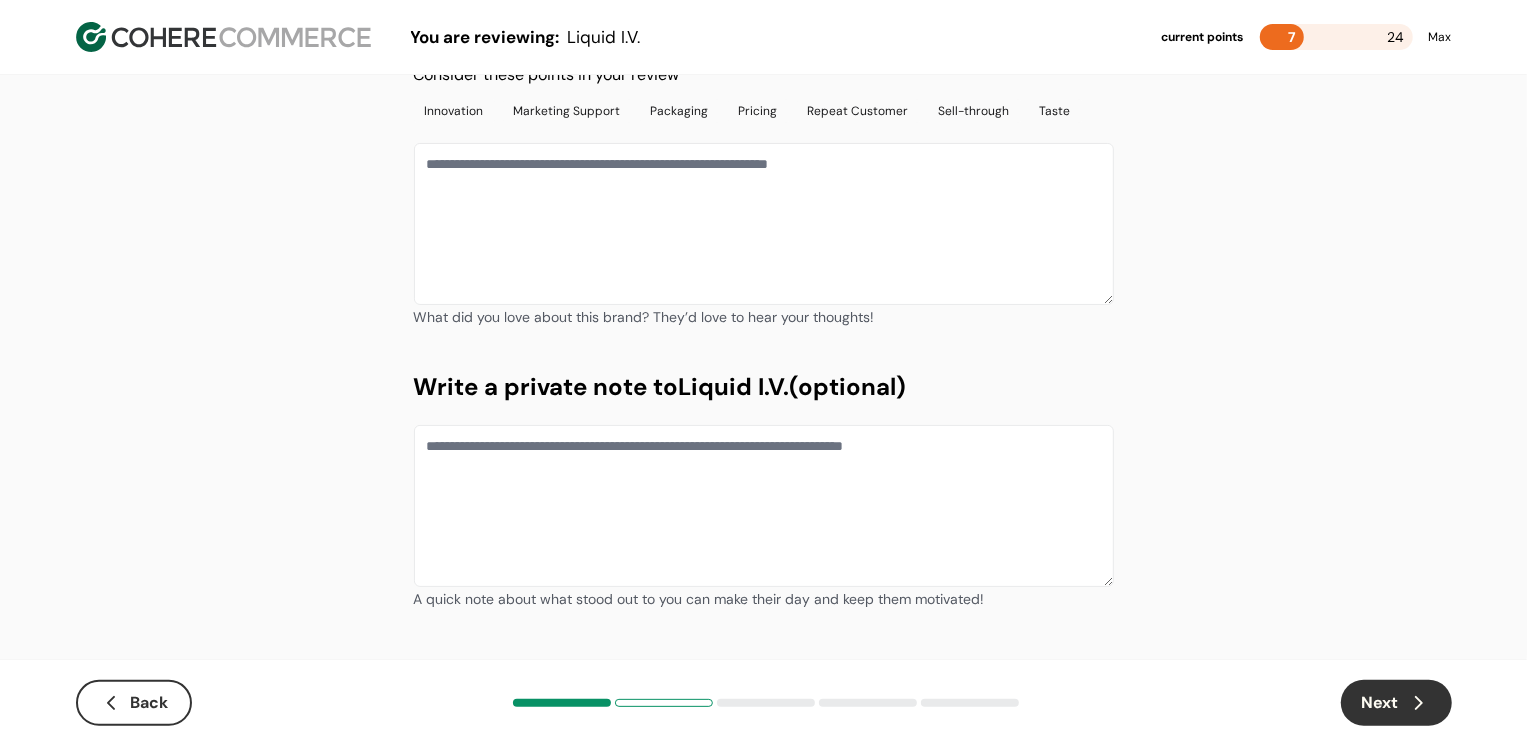 scroll, scrollTop: 0, scrollLeft: 0, axis: both 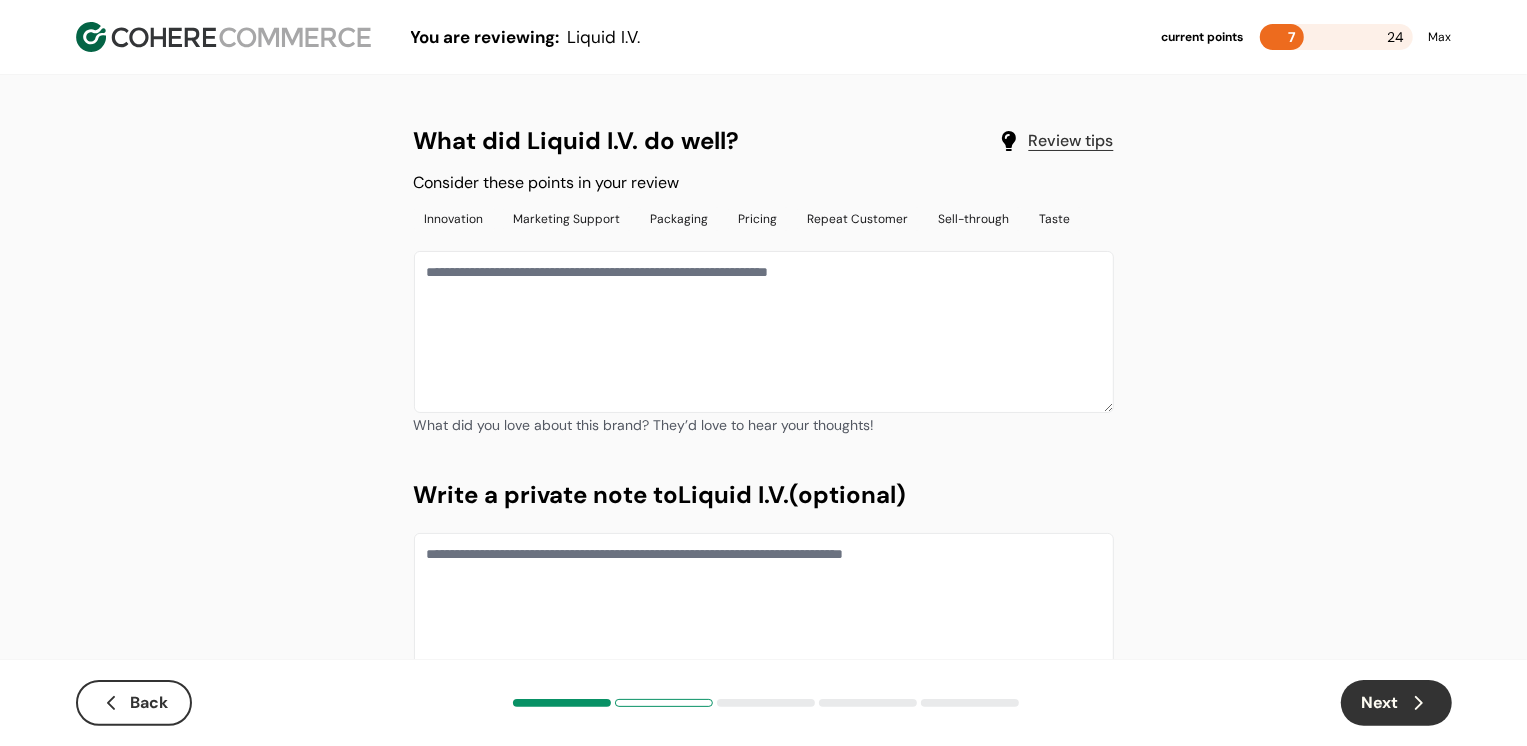 click on "Back" at bounding box center [134, 703] 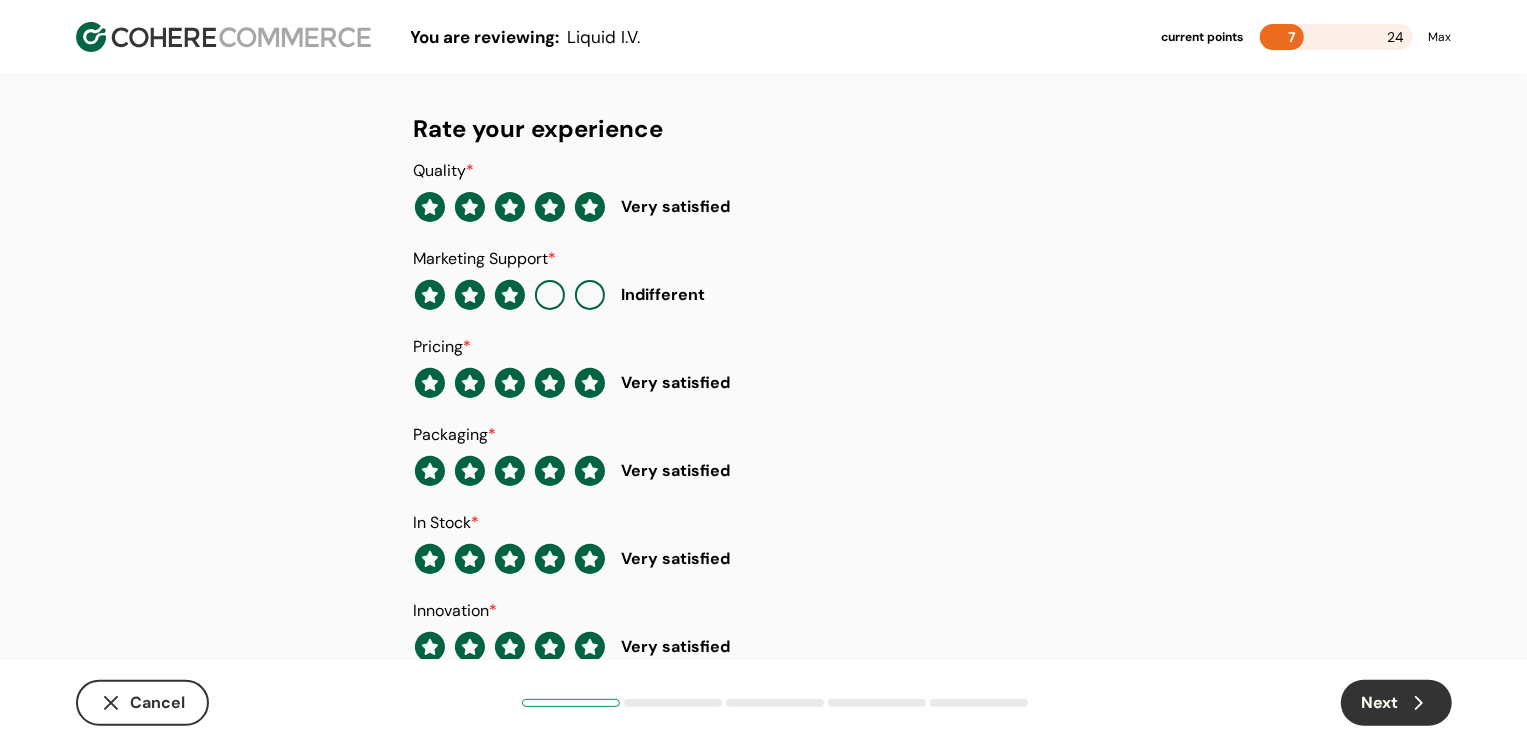 scroll, scrollTop: 205, scrollLeft: 0, axis: vertical 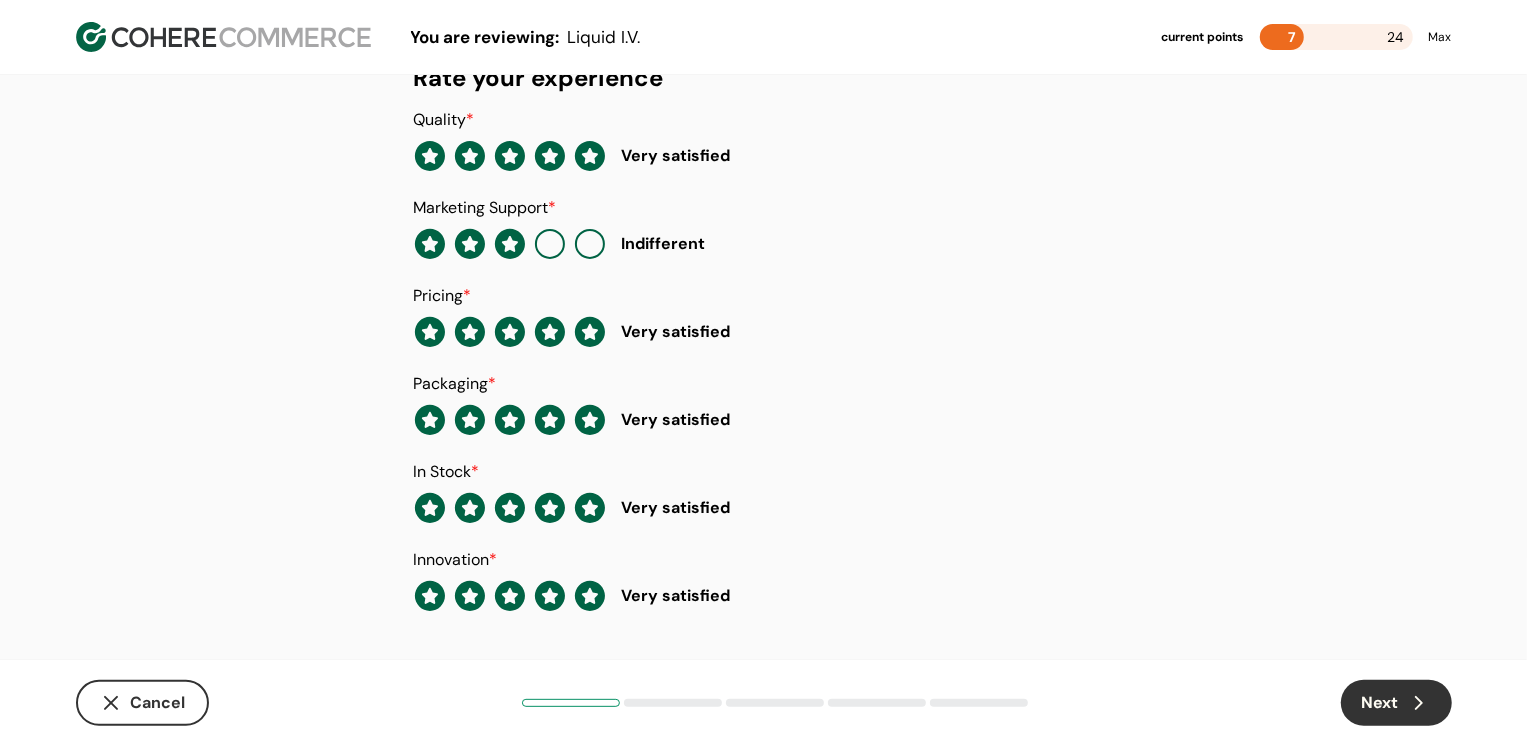 click on "Cancel Next" at bounding box center (764, 703) 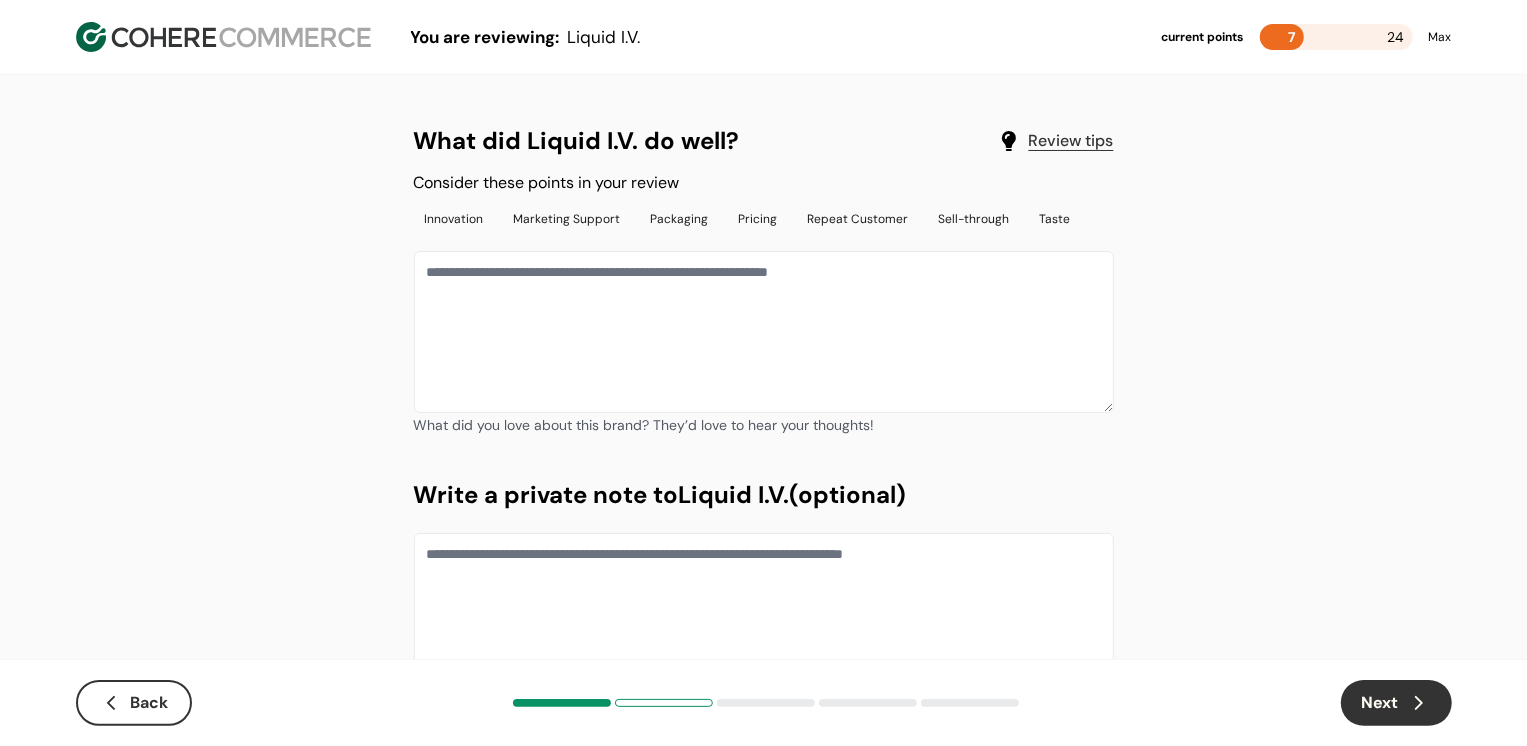 click at bounding box center [764, 332] 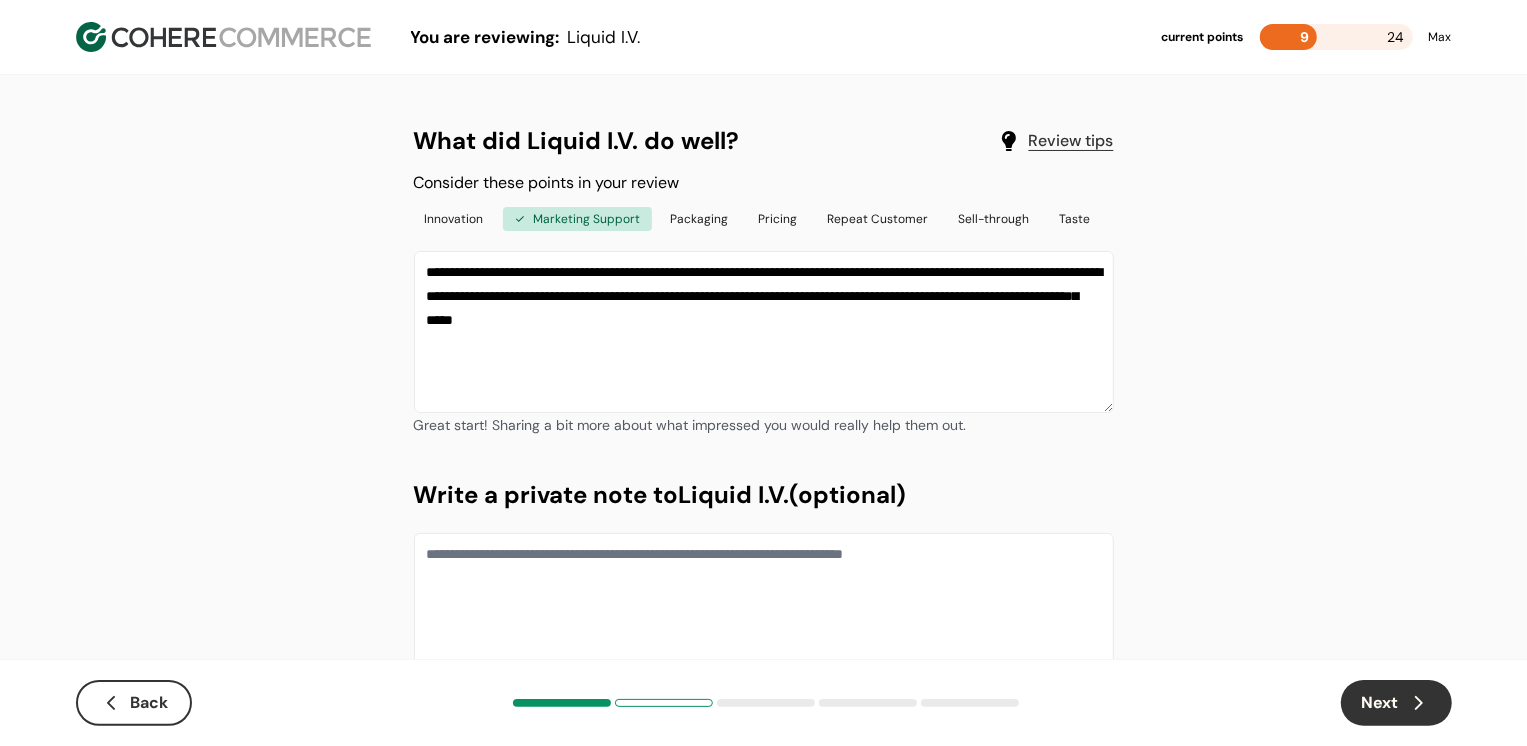type on "**********" 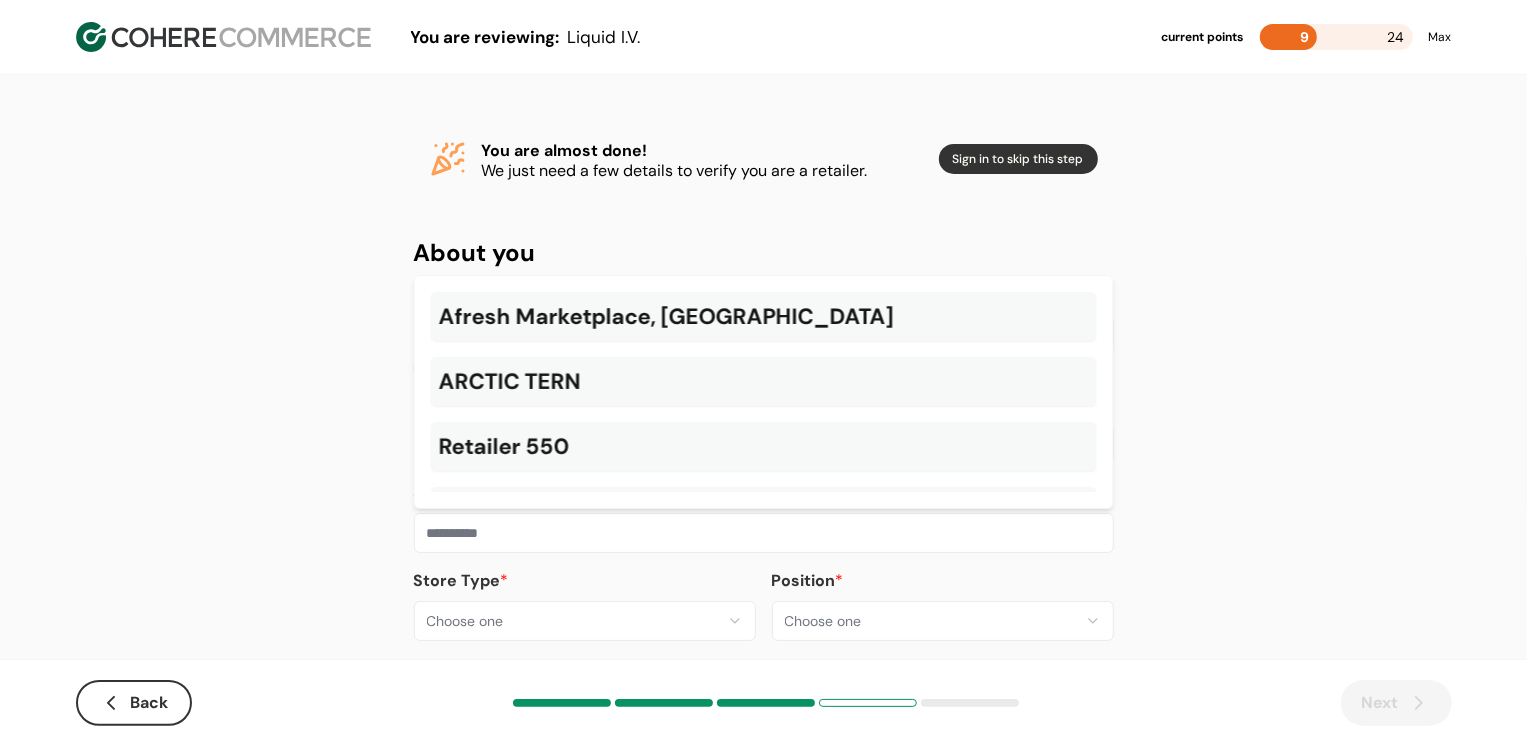 click at bounding box center [764, 533] 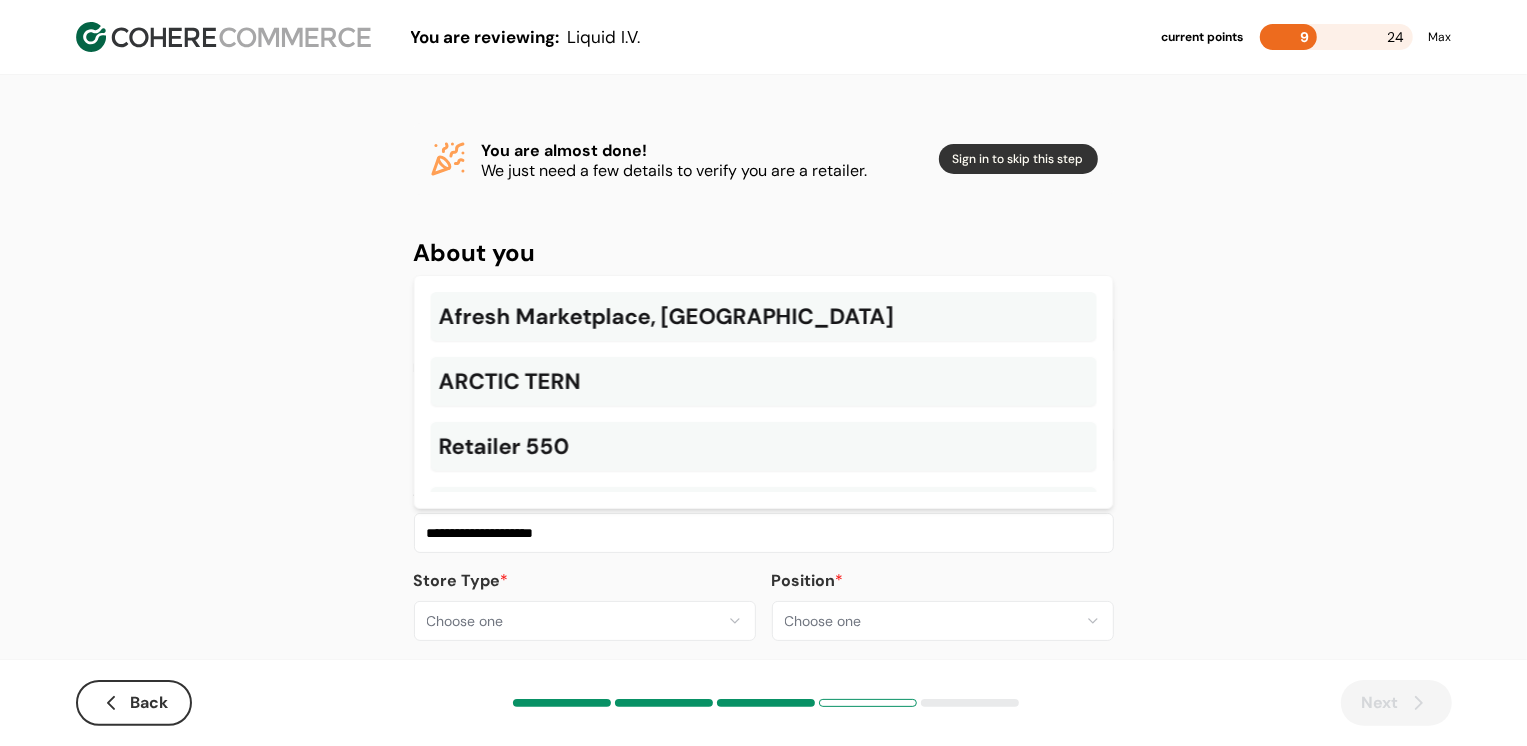 type on "**********" 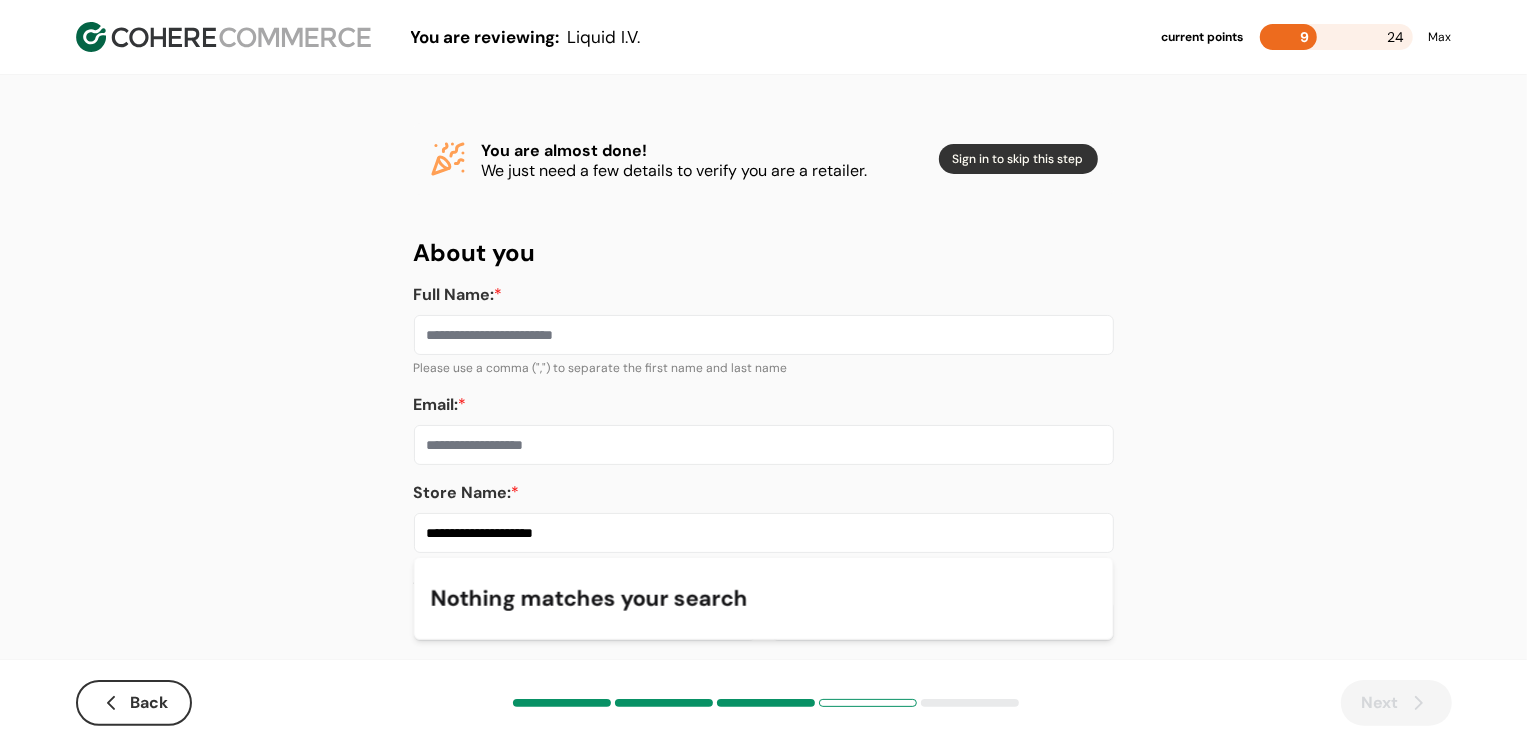 click on "**********" at bounding box center (763, 382) 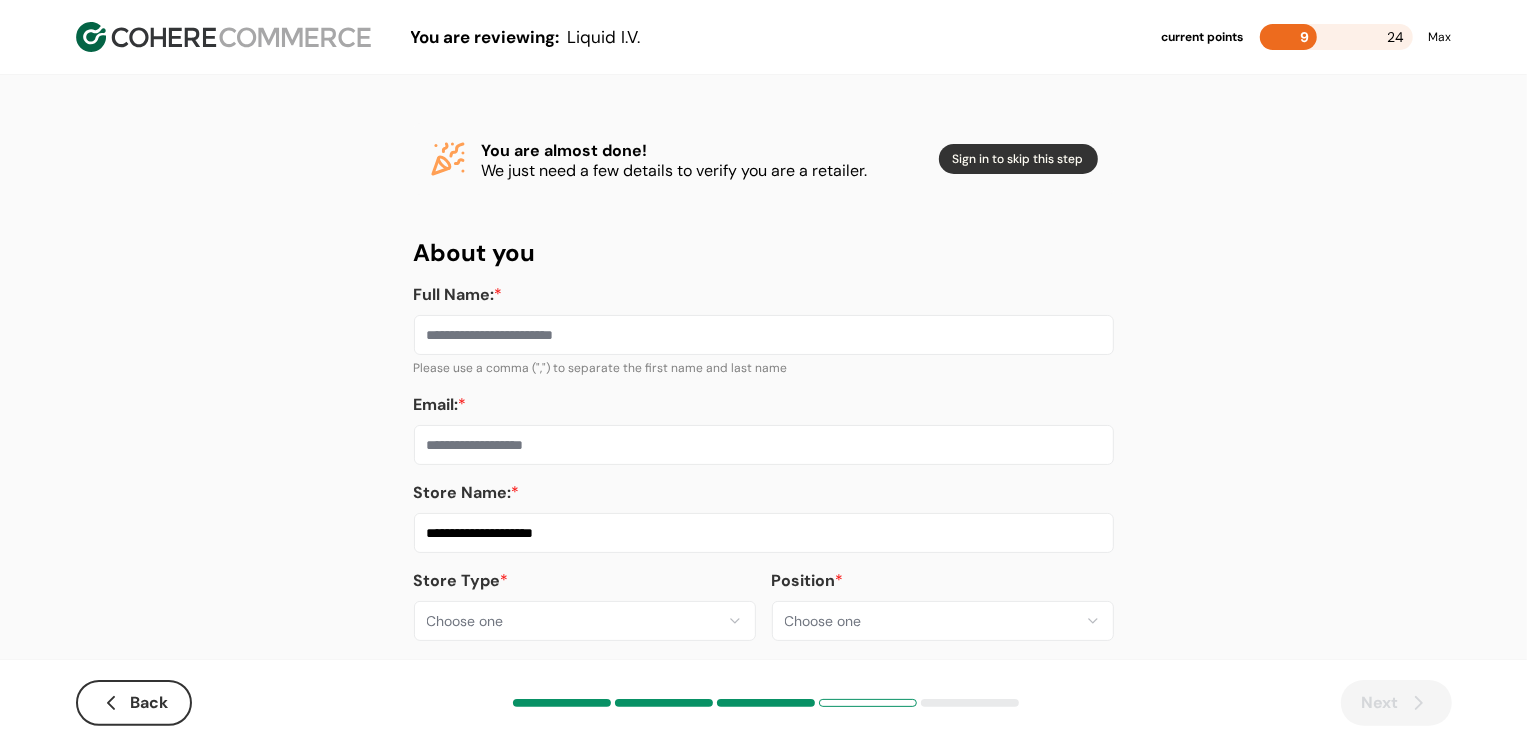 click on "**********" at bounding box center (763, 388) 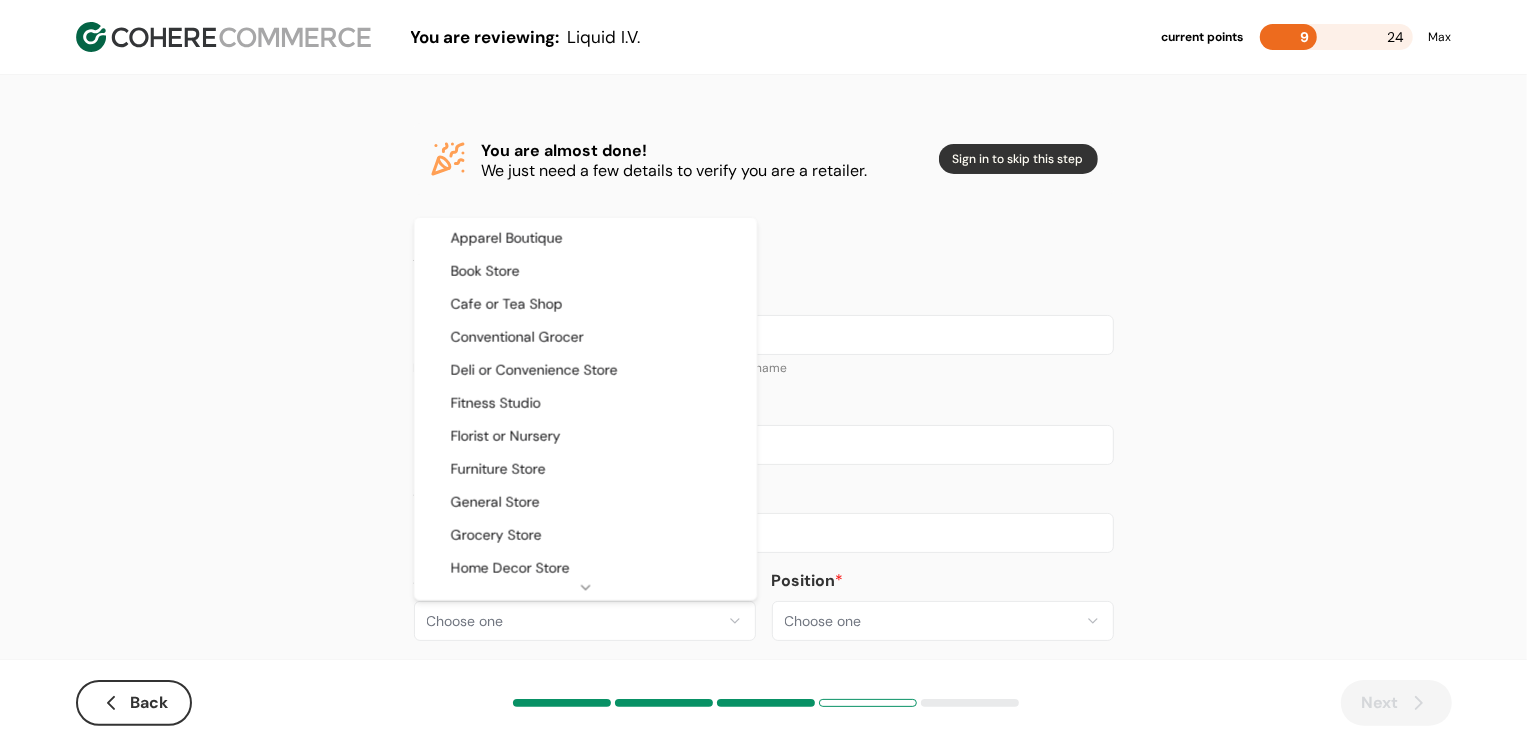 select on "**" 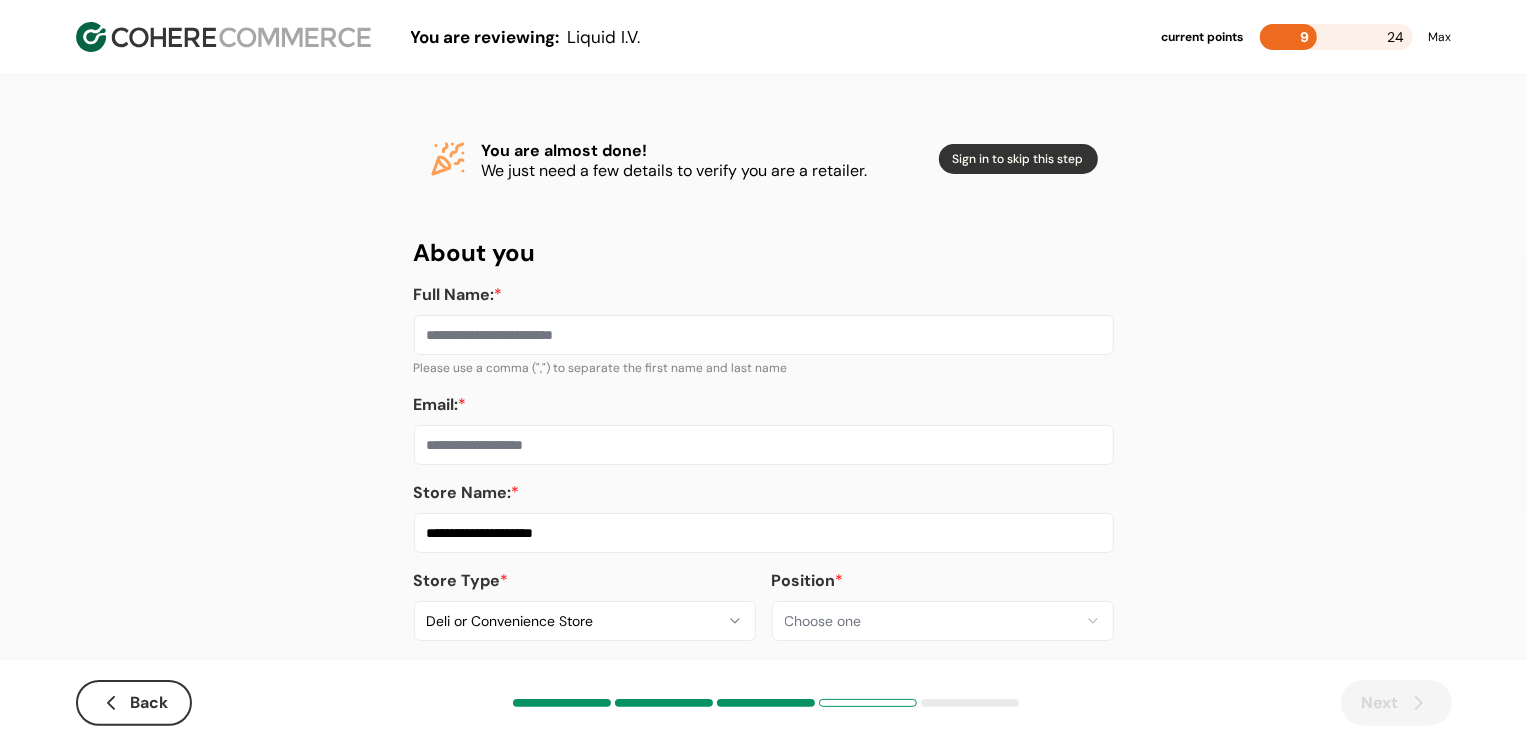 click on "Email:  *" at bounding box center (764, 445) 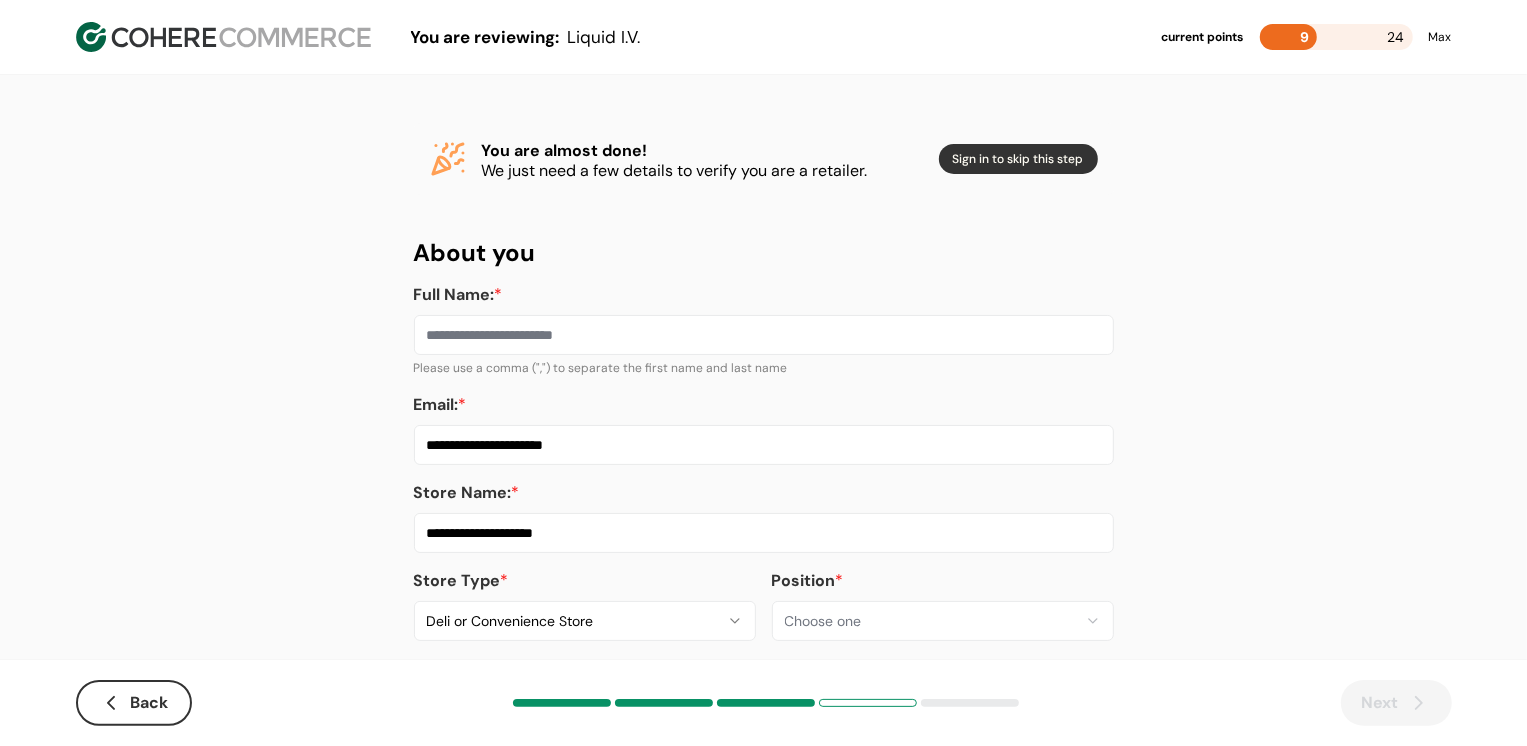 type on "**********" 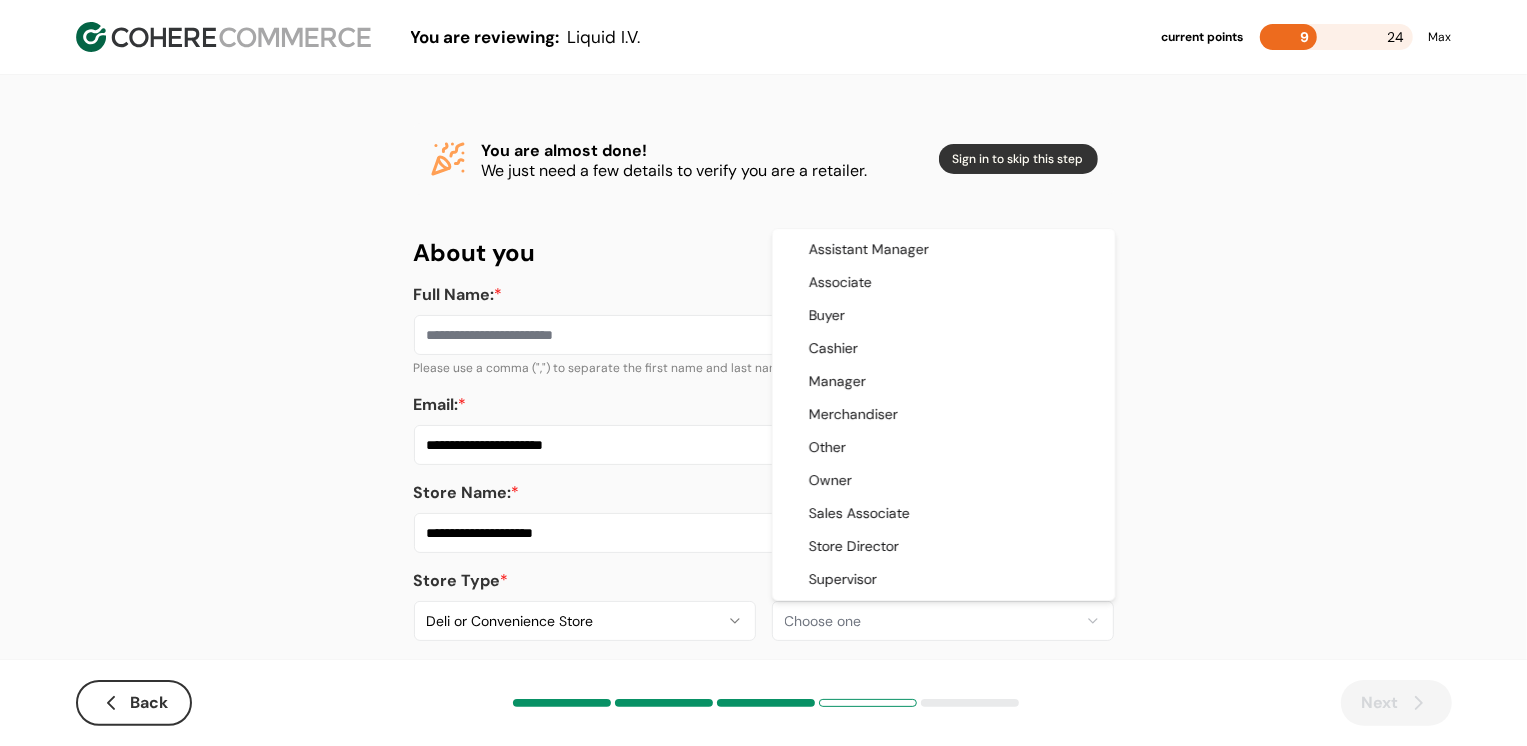 select on "*******" 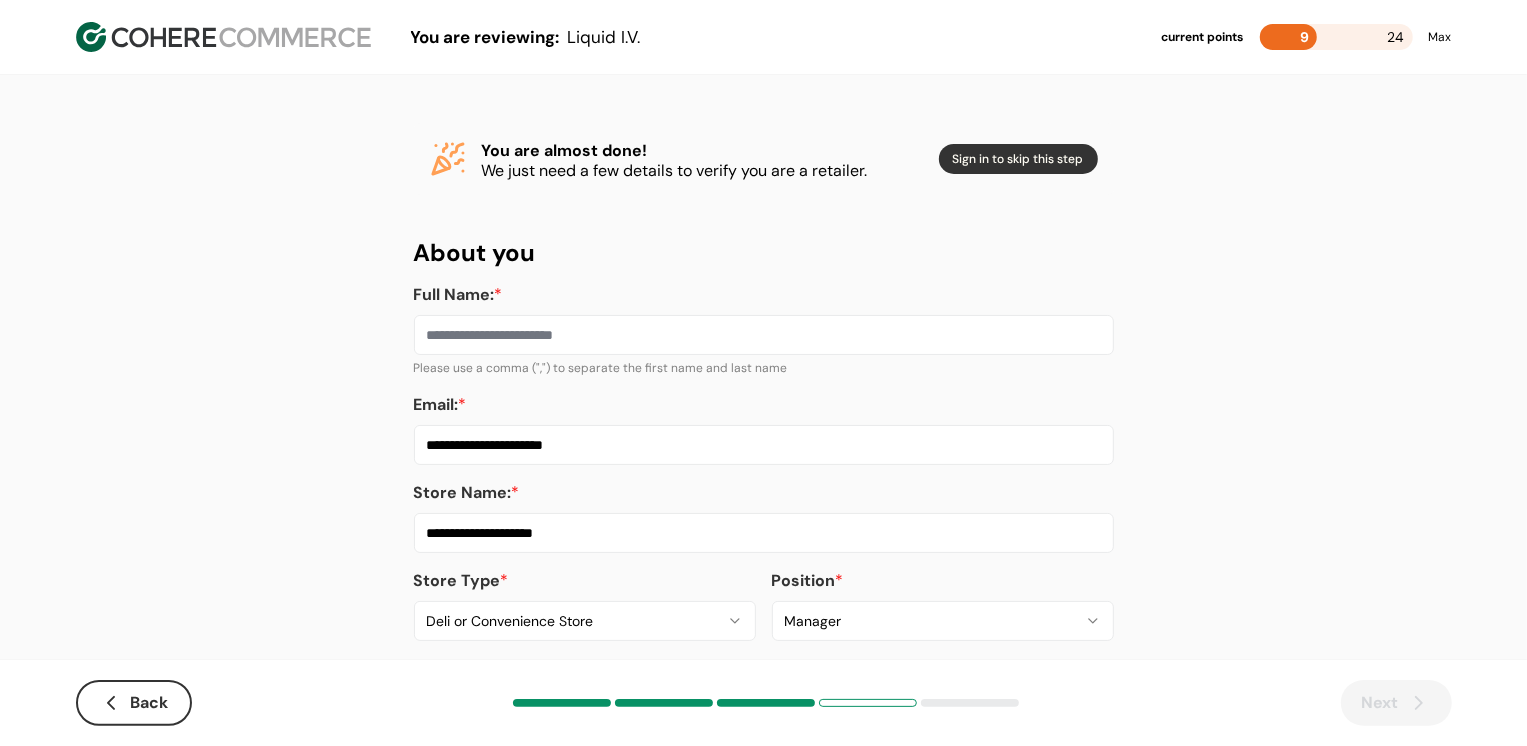 click on "Full Name:  *" at bounding box center (764, 335) 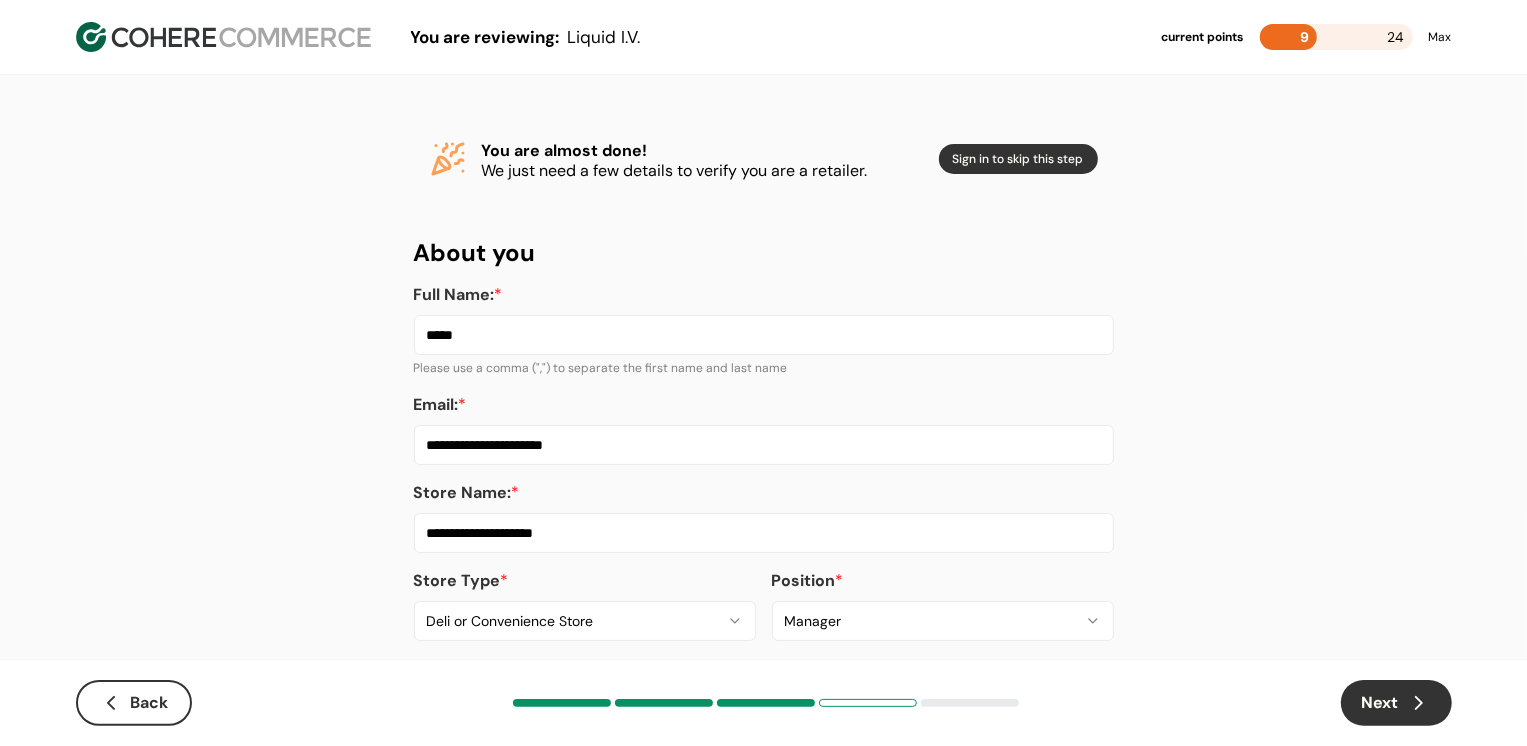 scroll, scrollTop: 29, scrollLeft: 0, axis: vertical 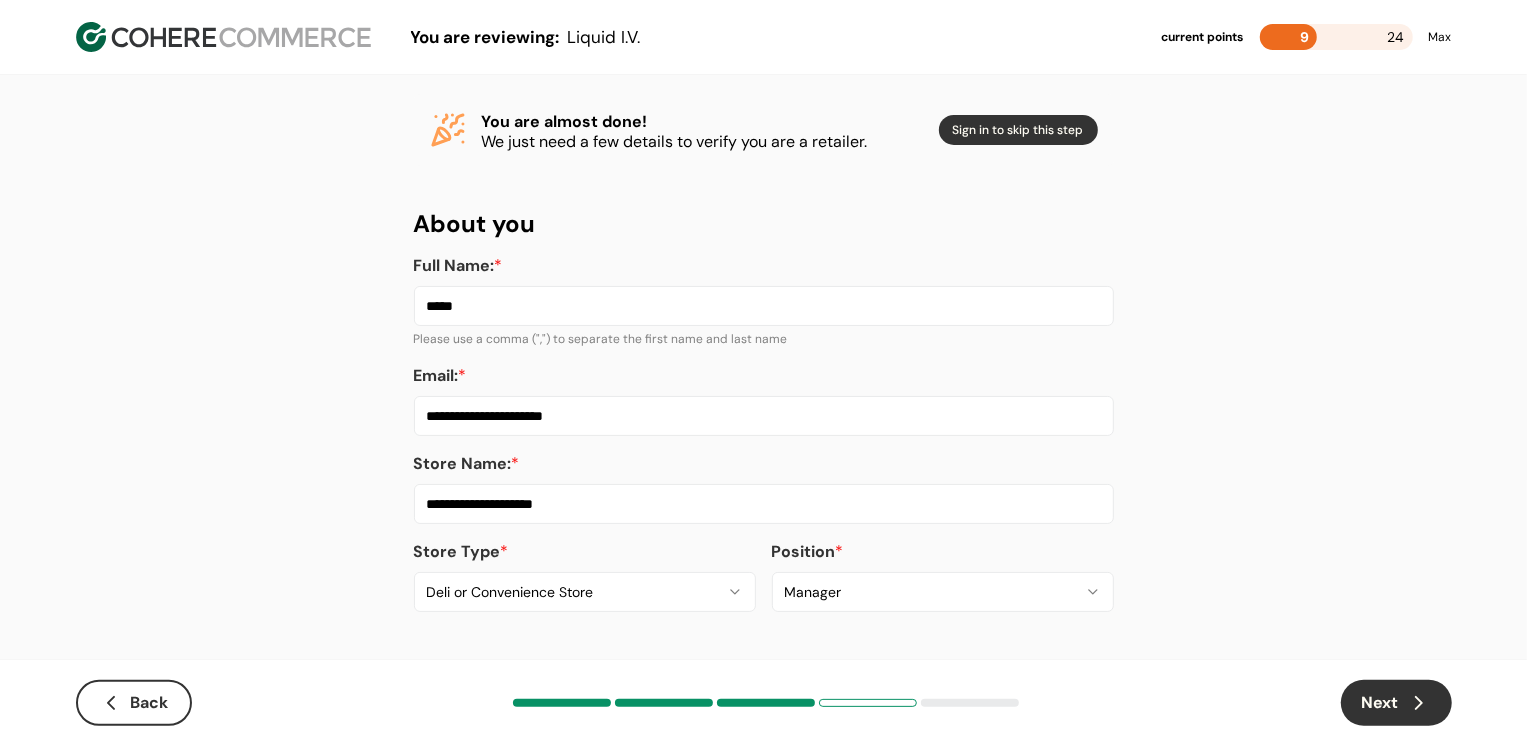 type on "*****" 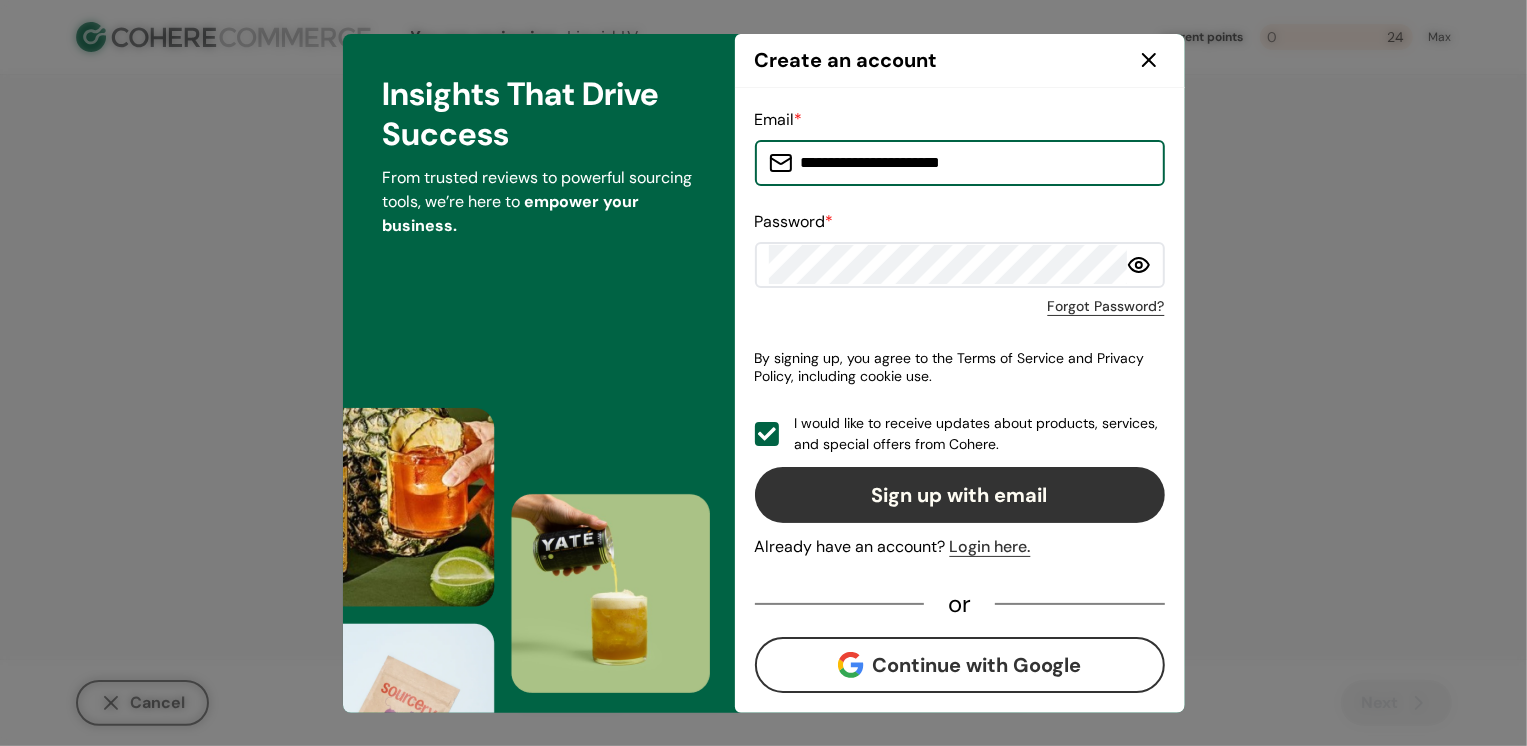 click 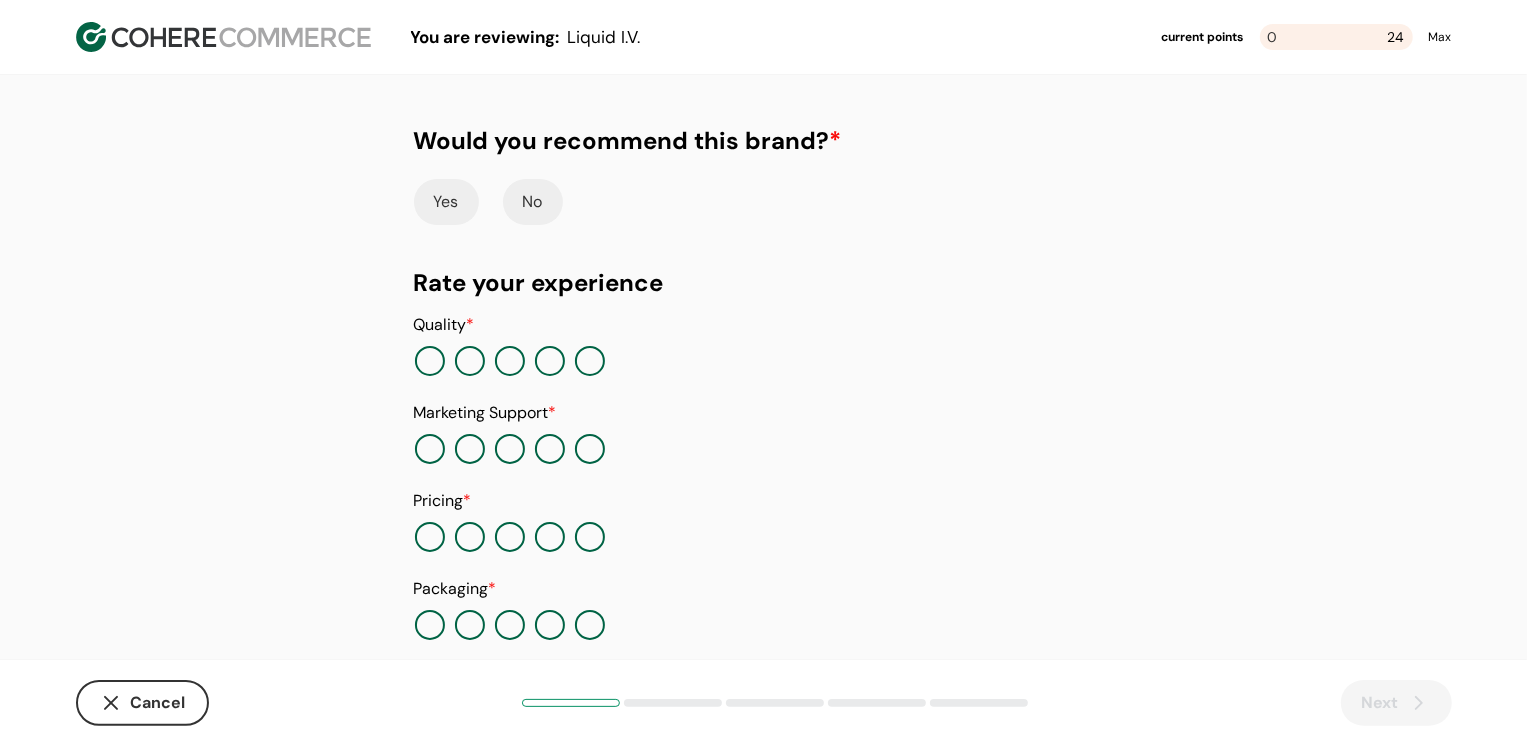 click on "Yes" at bounding box center [446, 202] 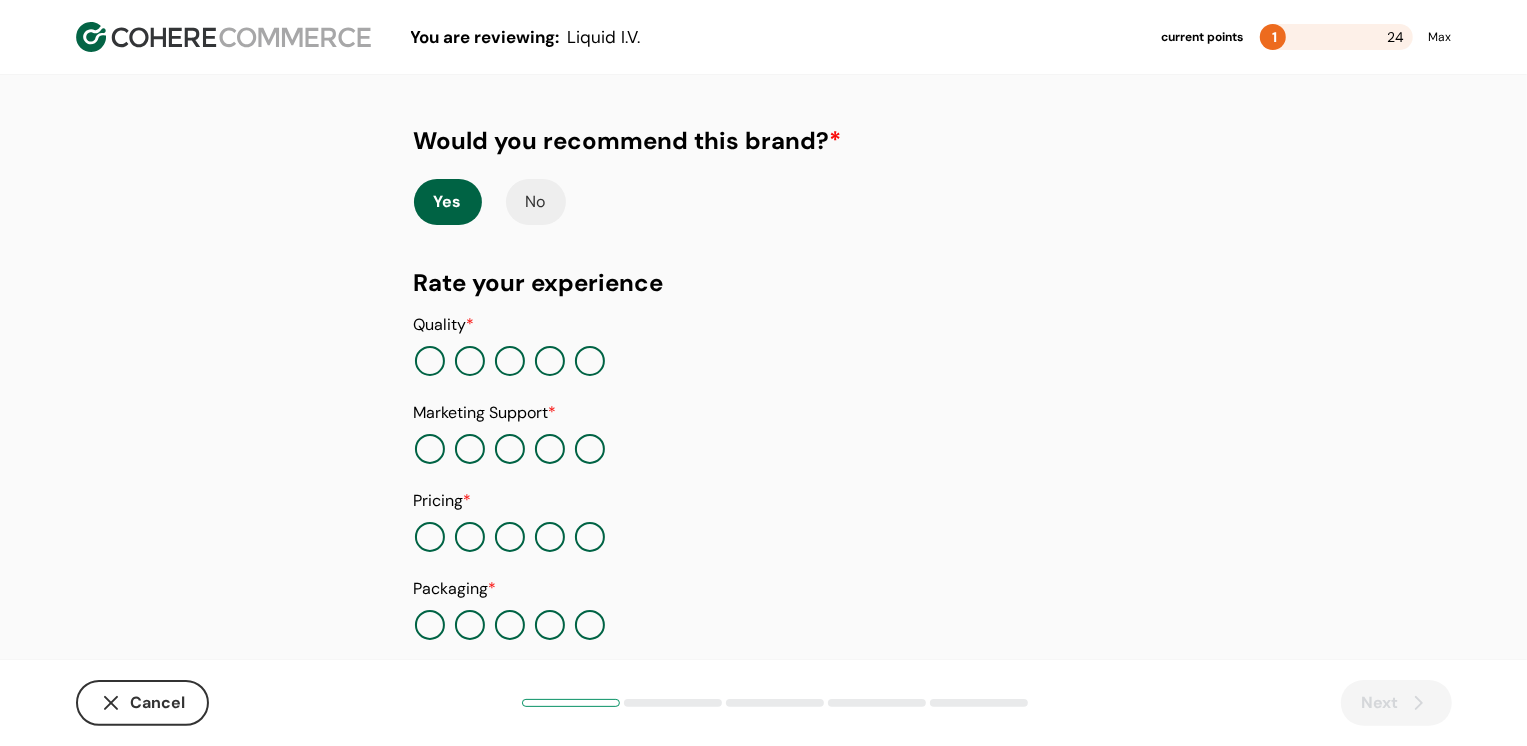 click at bounding box center [590, 361] 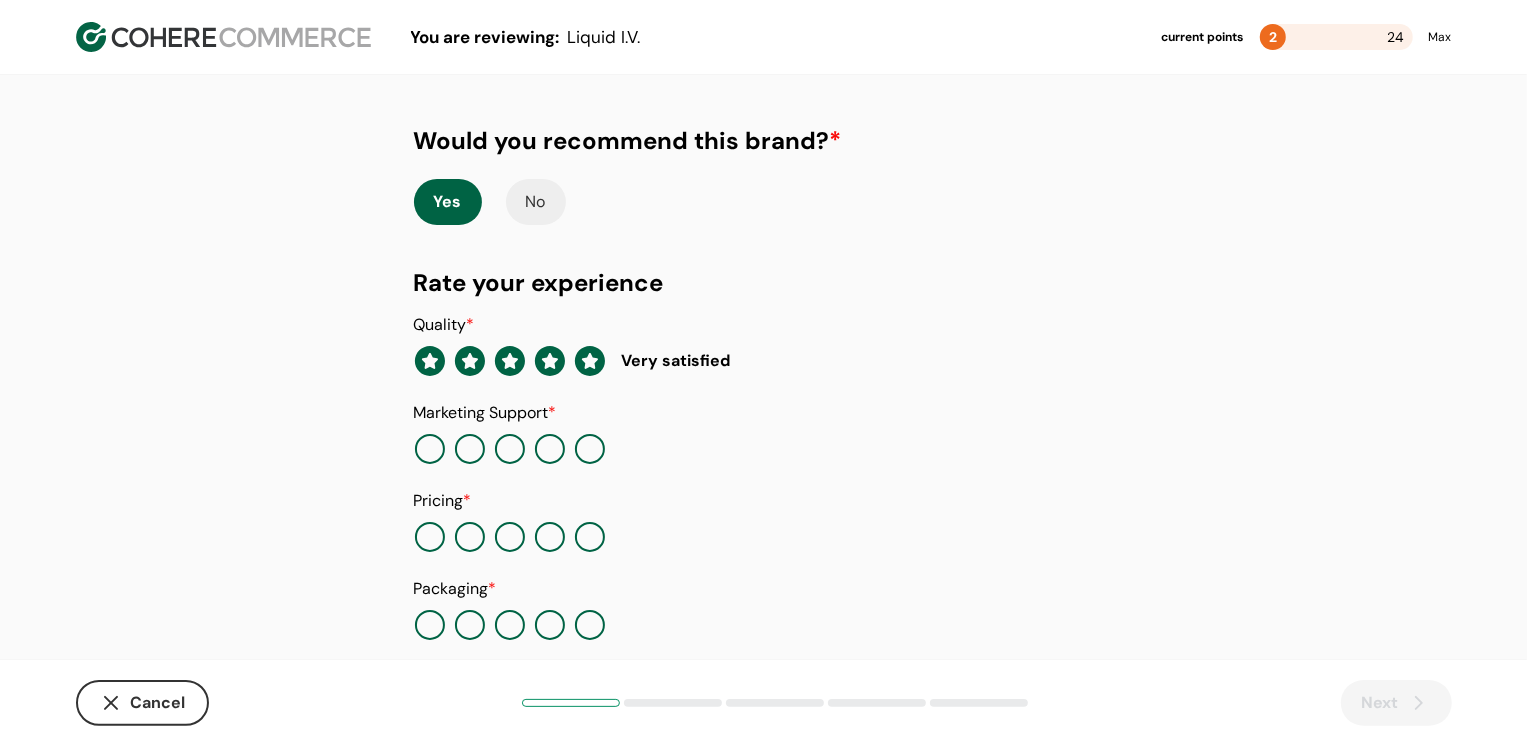 click at bounding box center (510, 449) 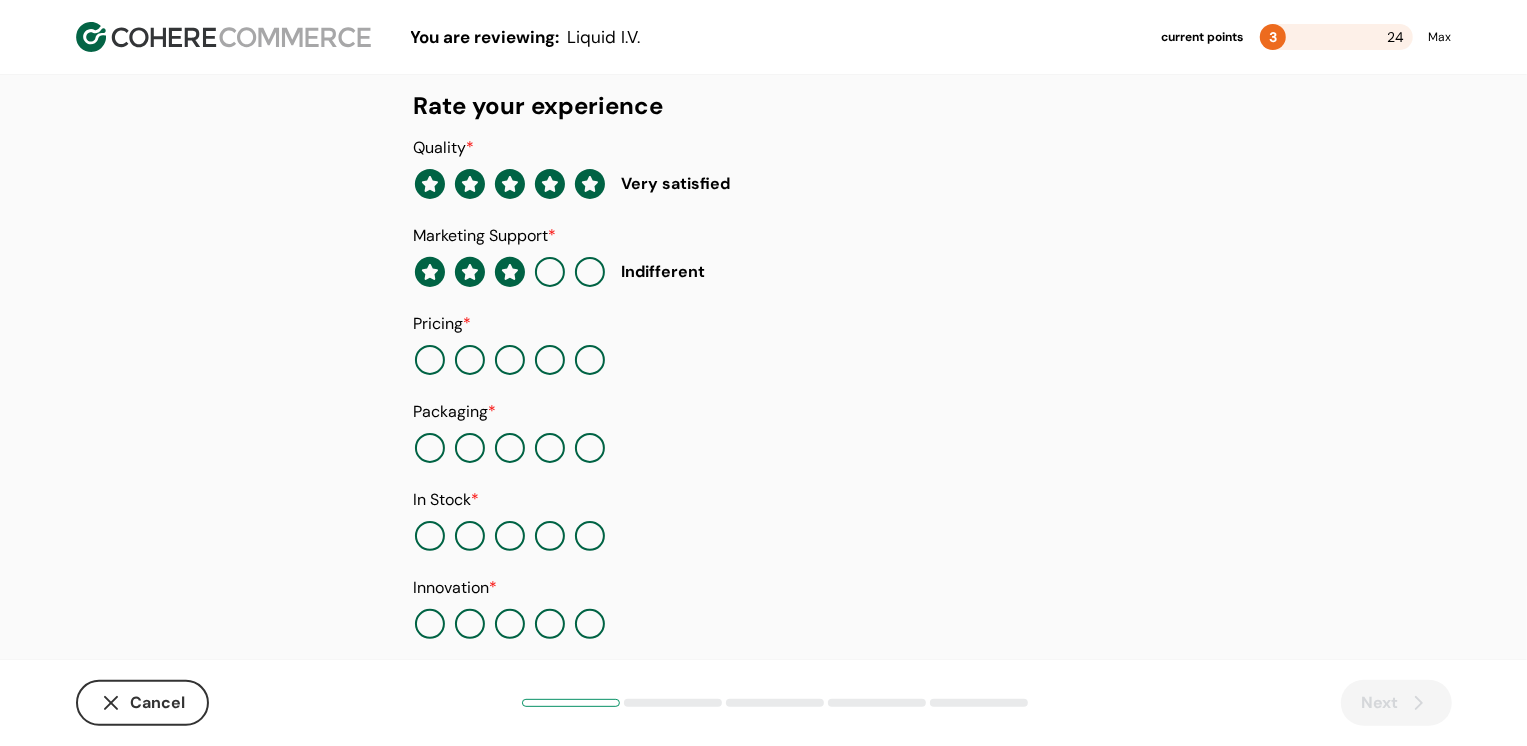 scroll, scrollTop: 205, scrollLeft: 0, axis: vertical 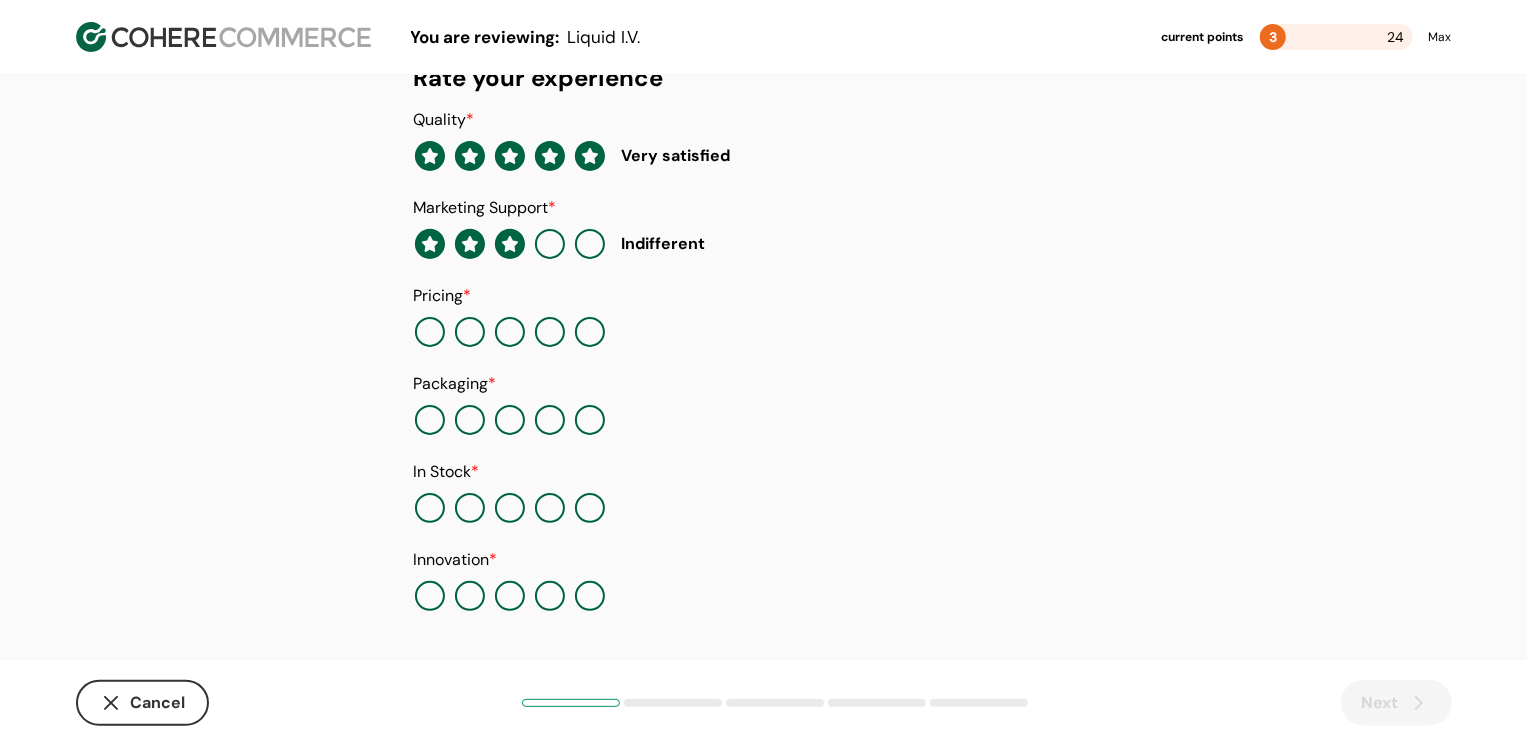 click at bounding box center [590, 332] 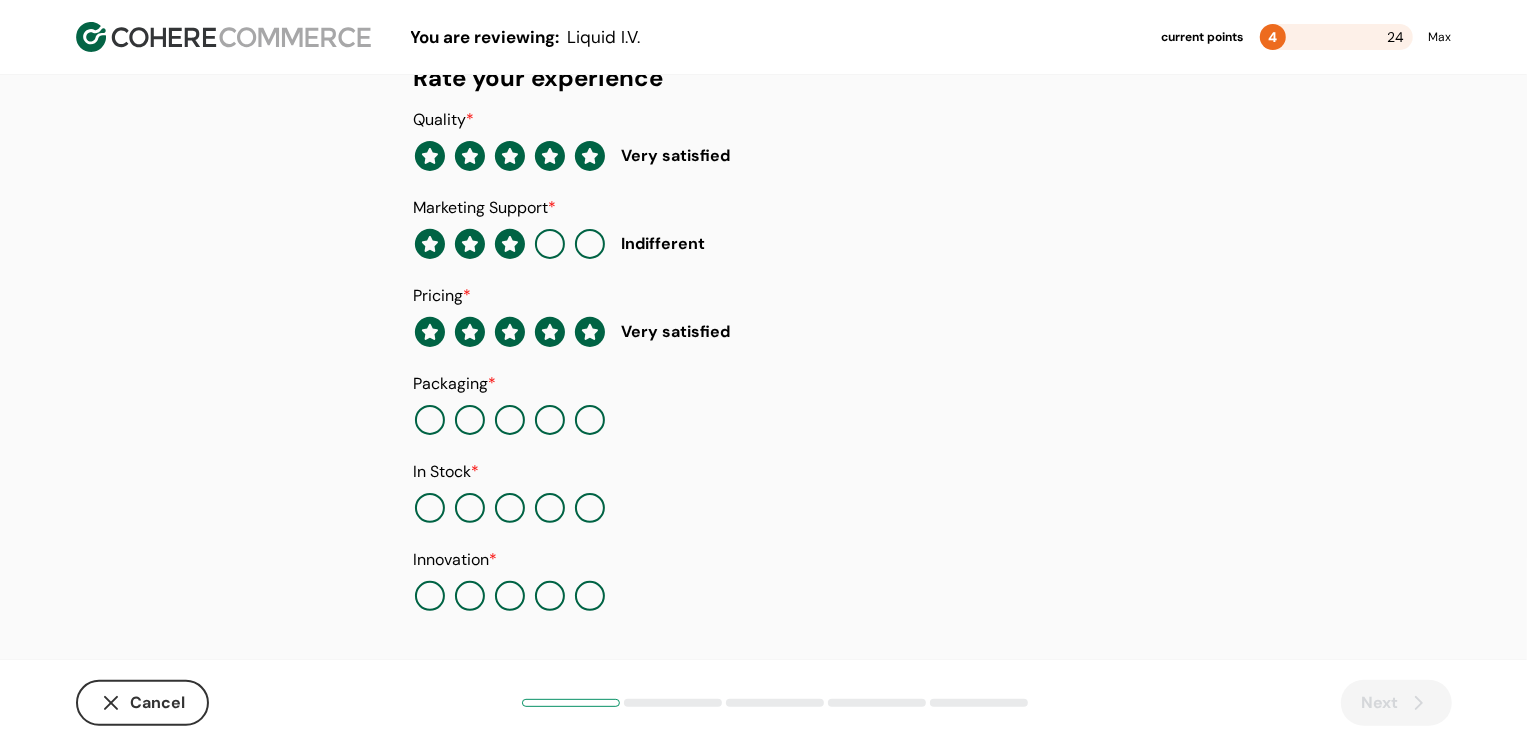 click at bounding box center (590, 420) 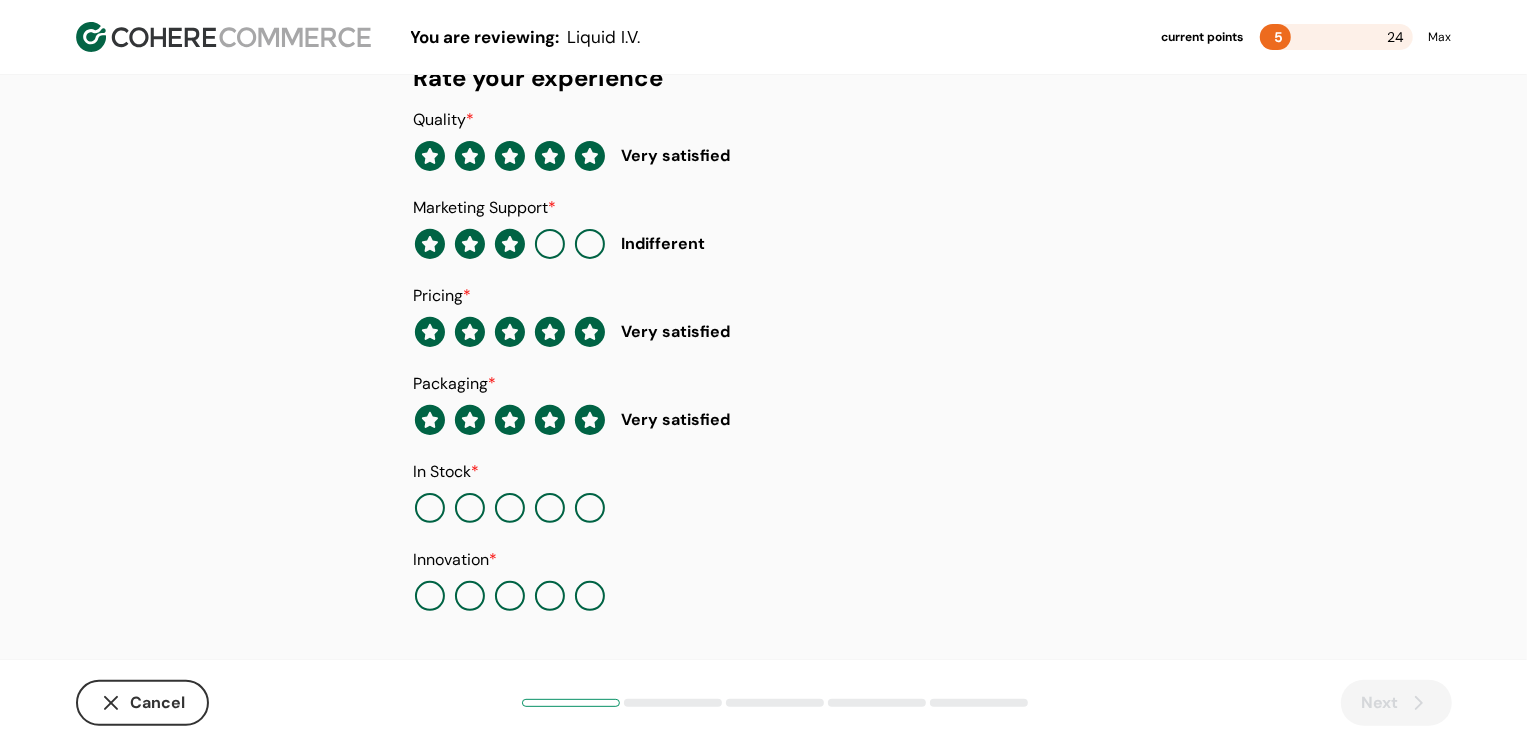 click at bounding box center (550, 508) 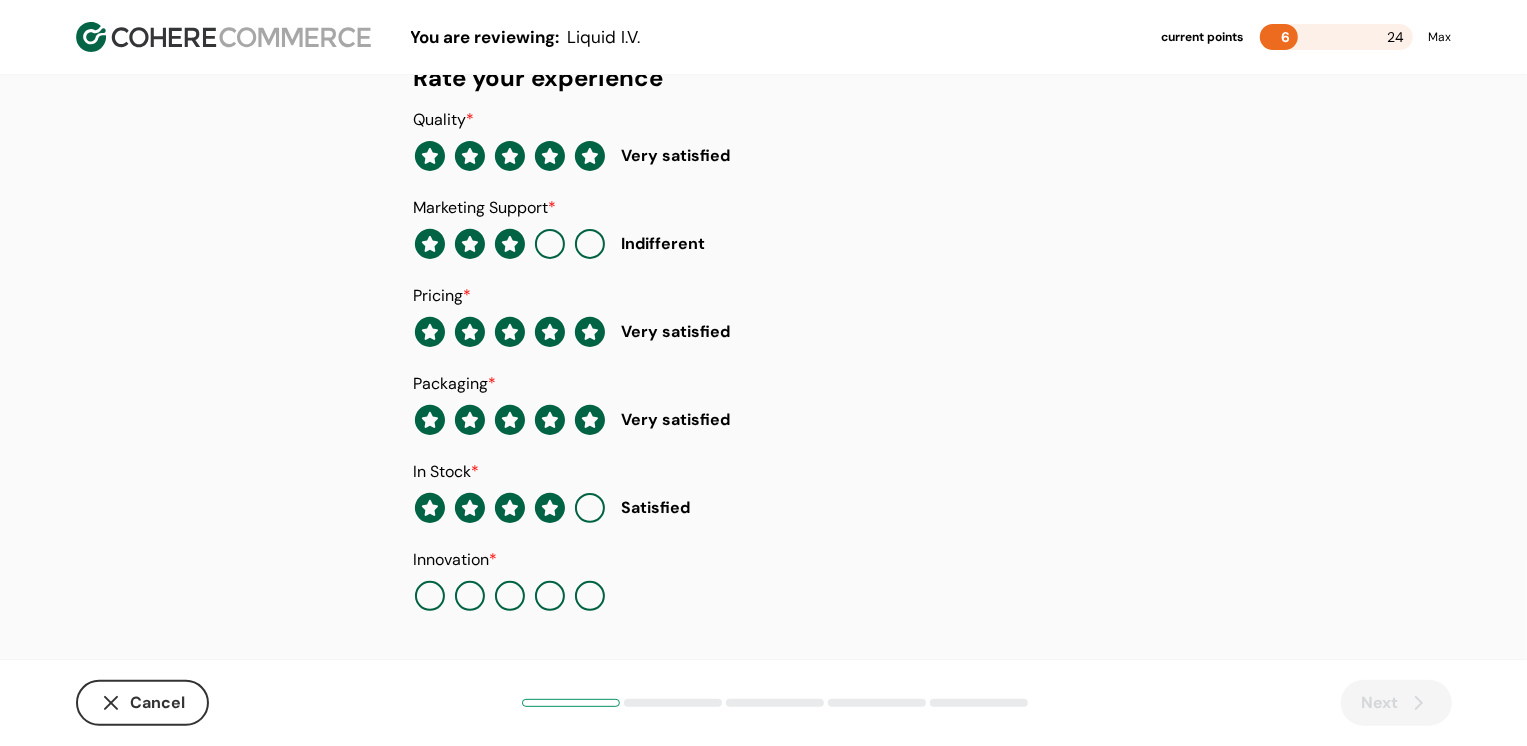 click at bounding box center [590, 596] 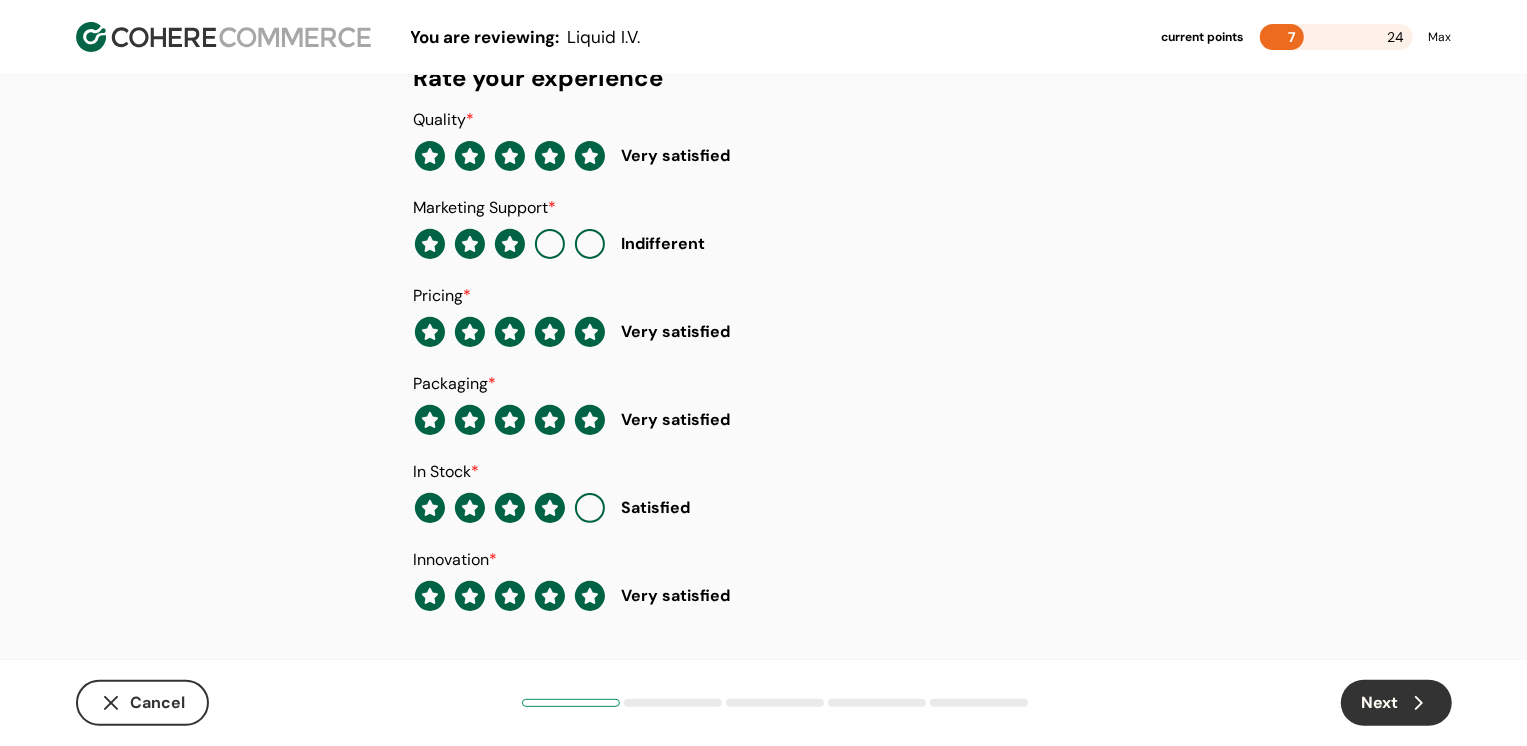 click on "Next" at bounding box center [1396, 703] 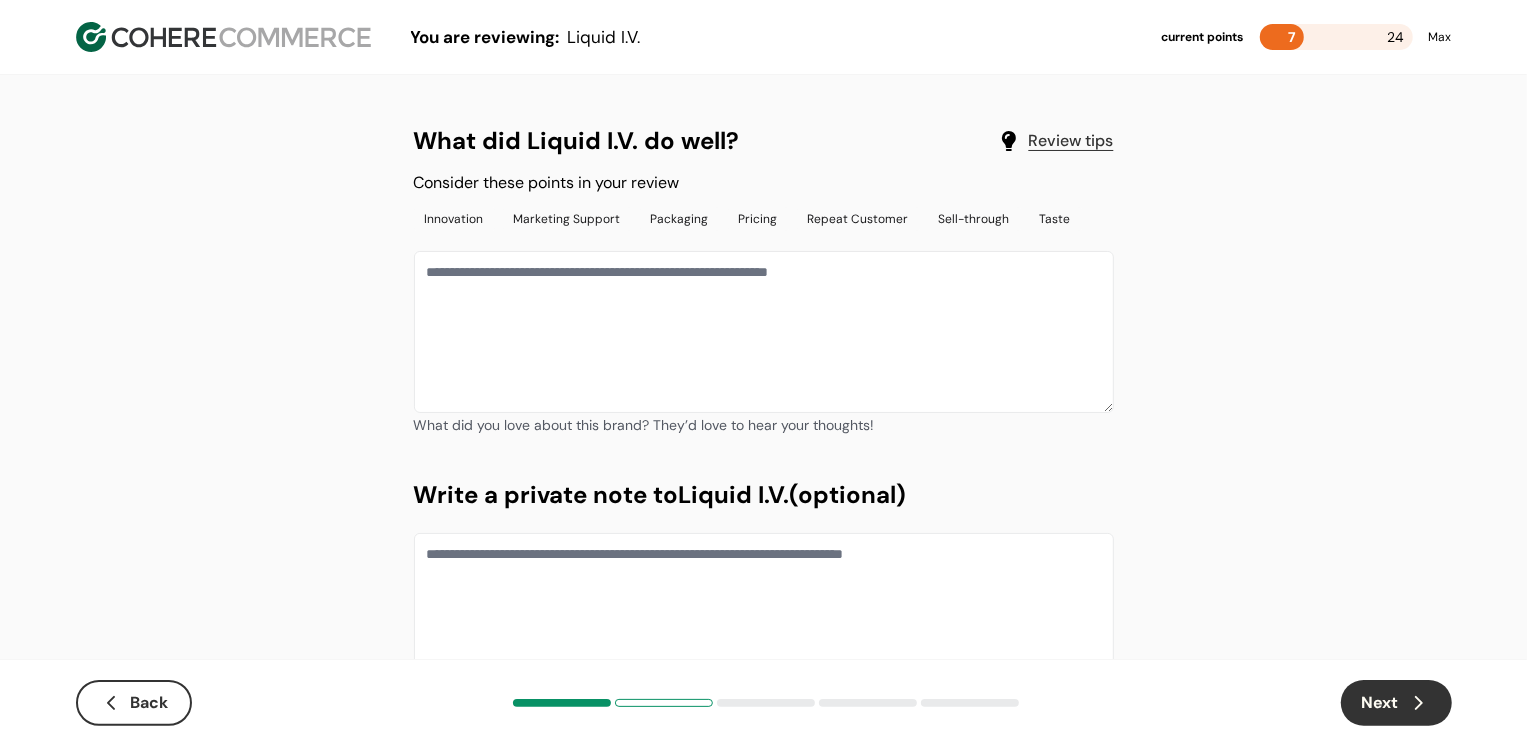 click at bounding box center (764, 332) 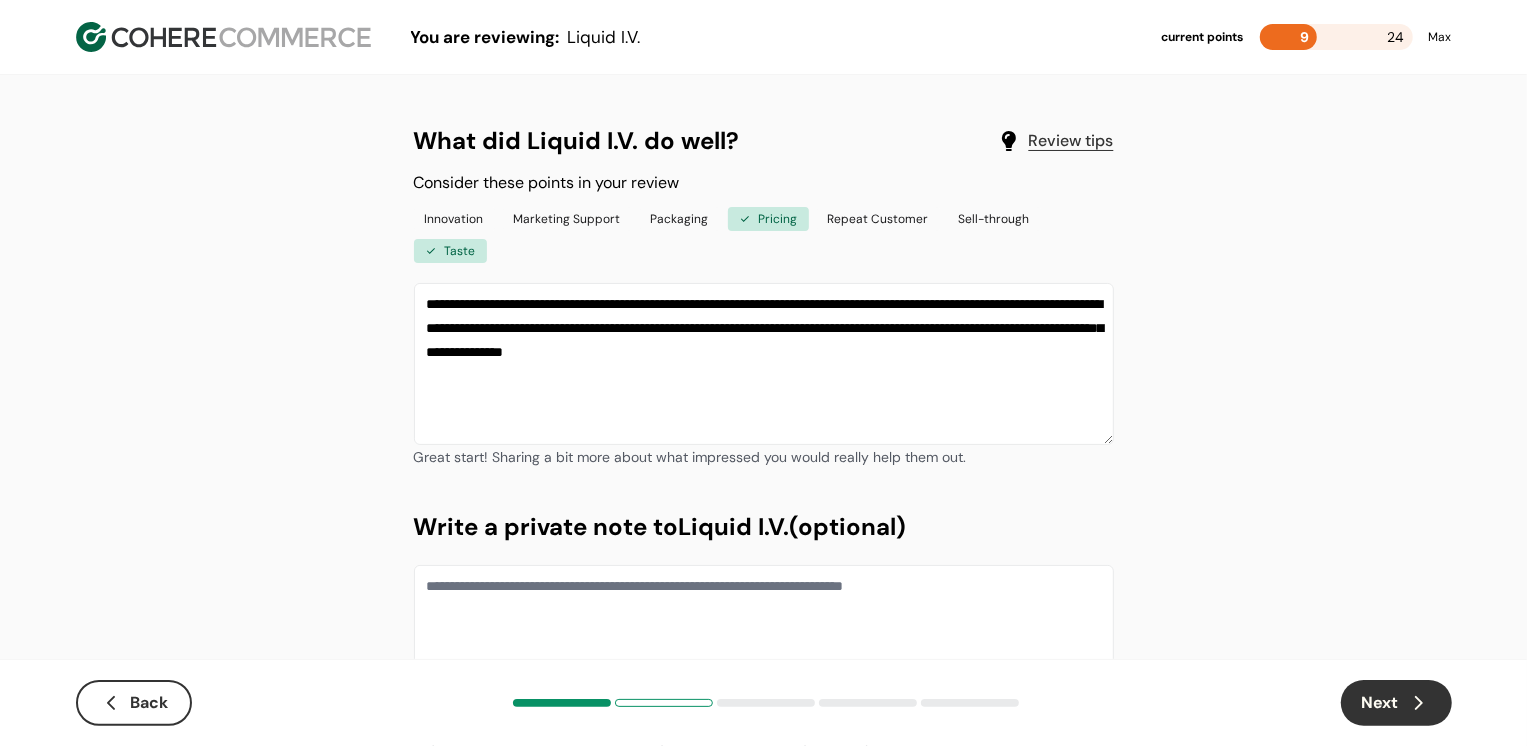 click on "Next" at bounding box center [1396, 703] 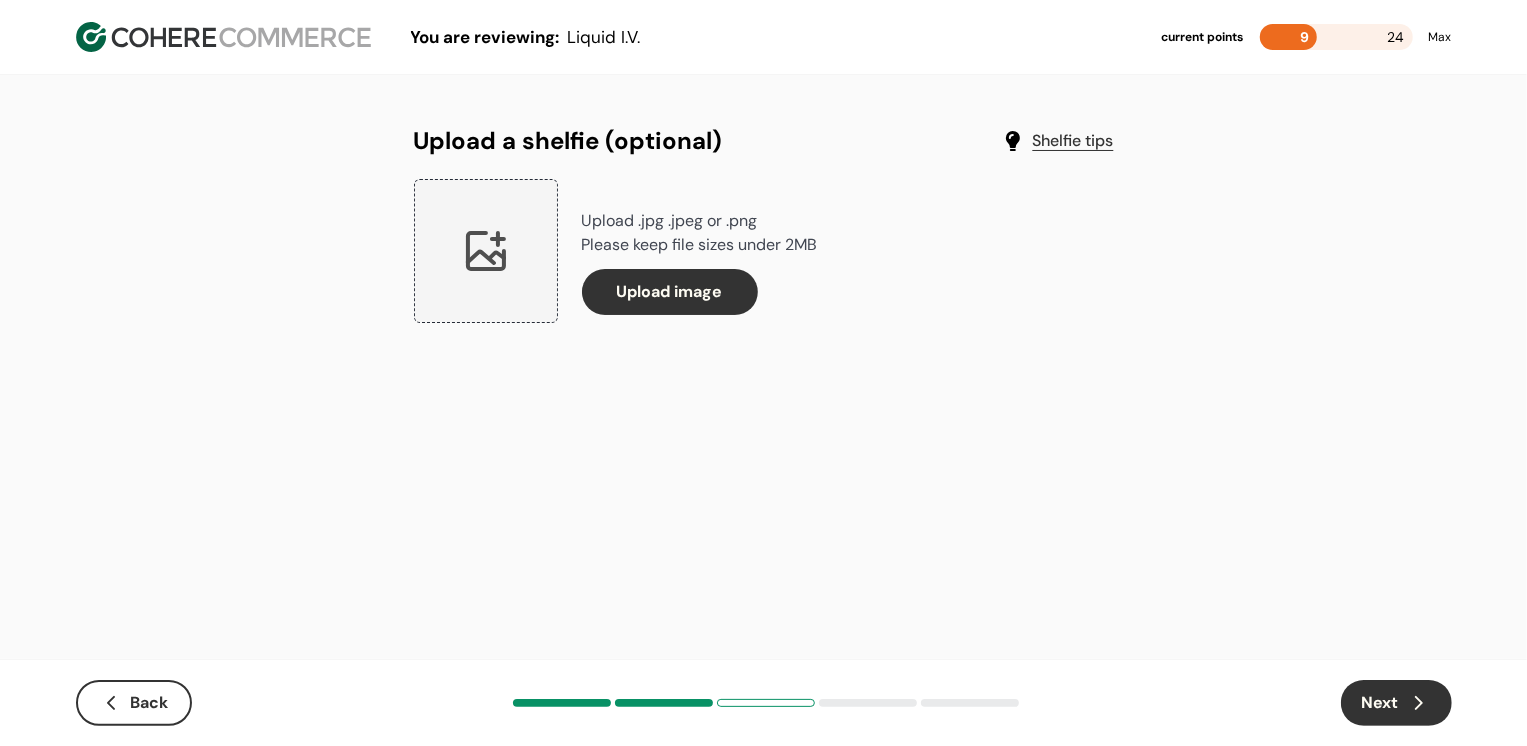 click on "Next" at bounding box center [1396, 703] 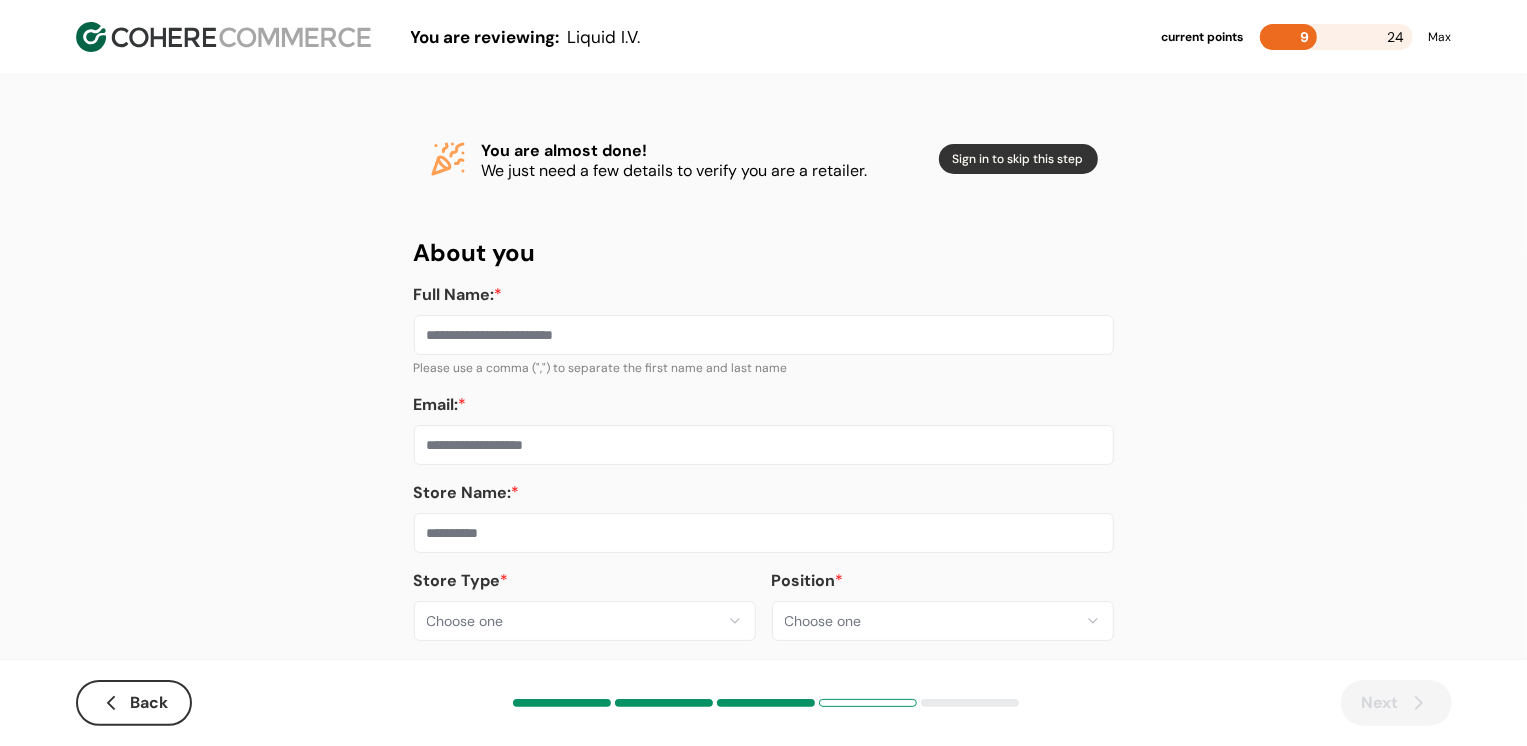 click on "**********" at bounding box center (763, 388) 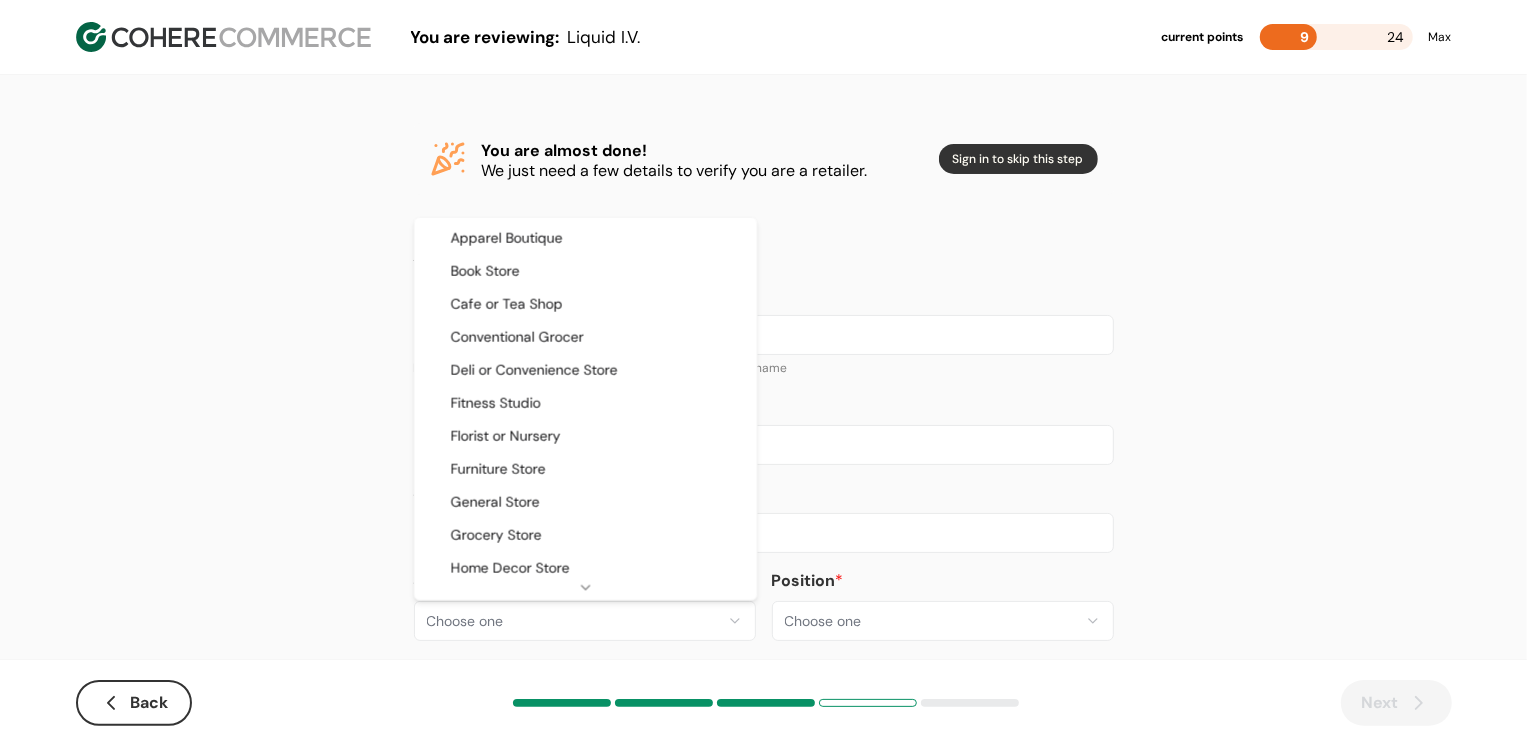 select on "**" 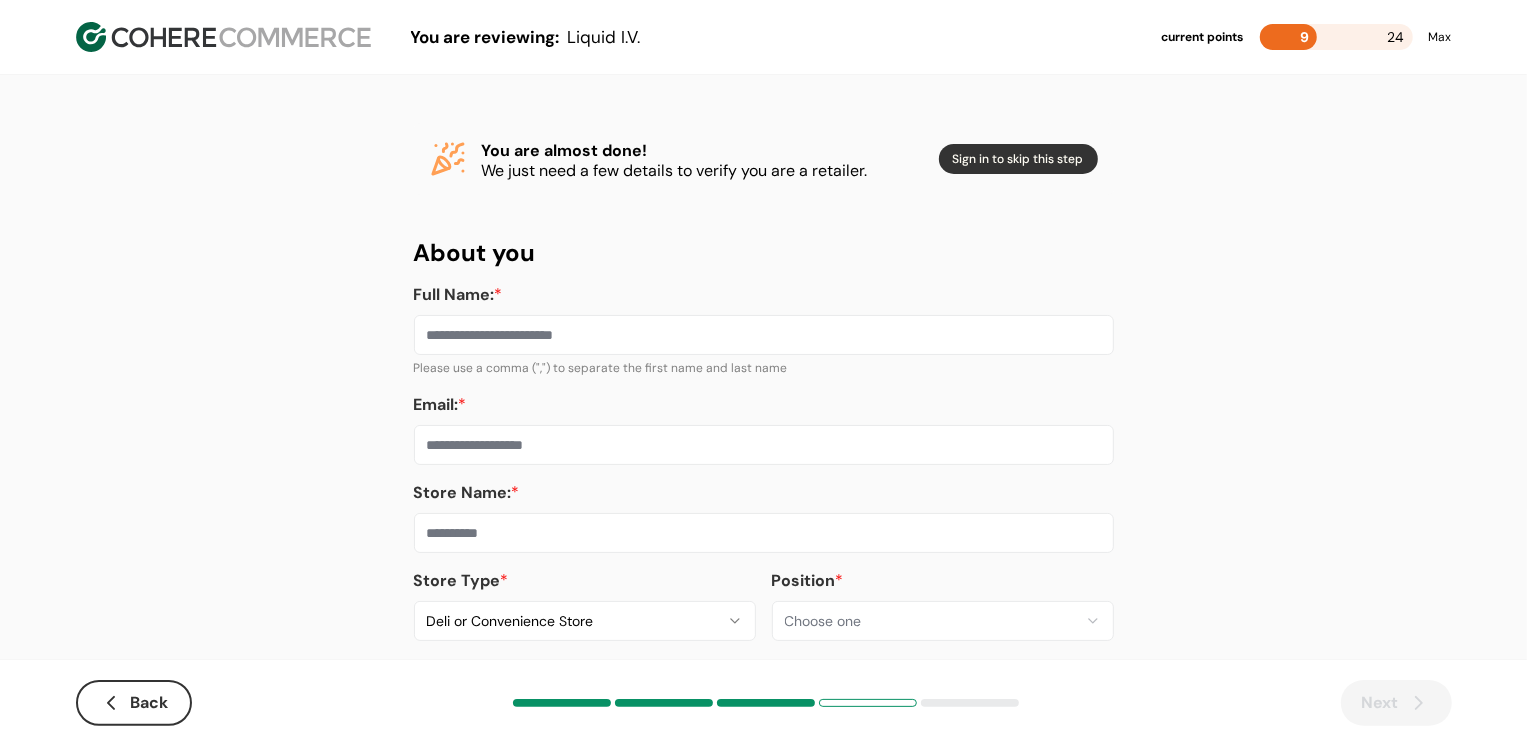 click at bounding box center [764, 533] 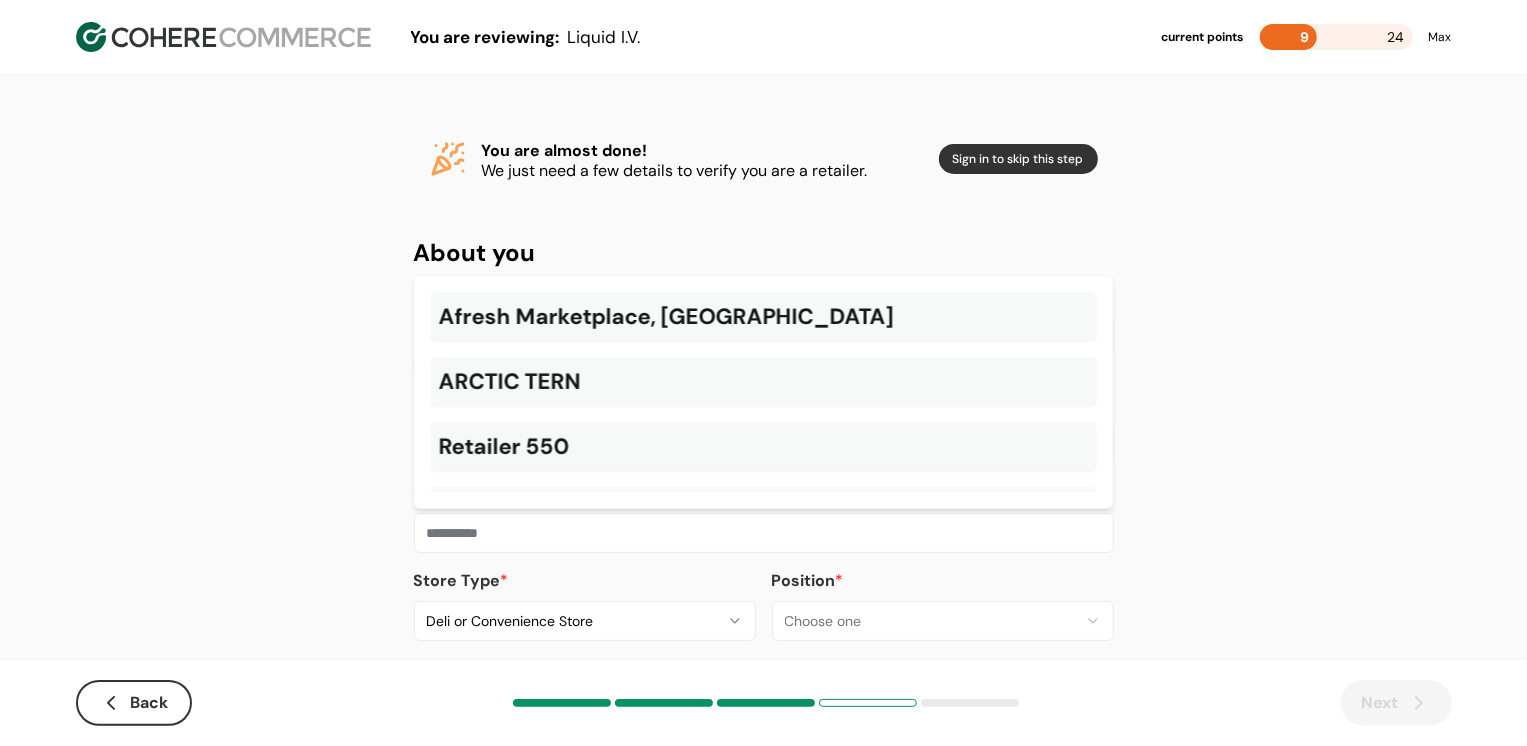 paste on "**********" 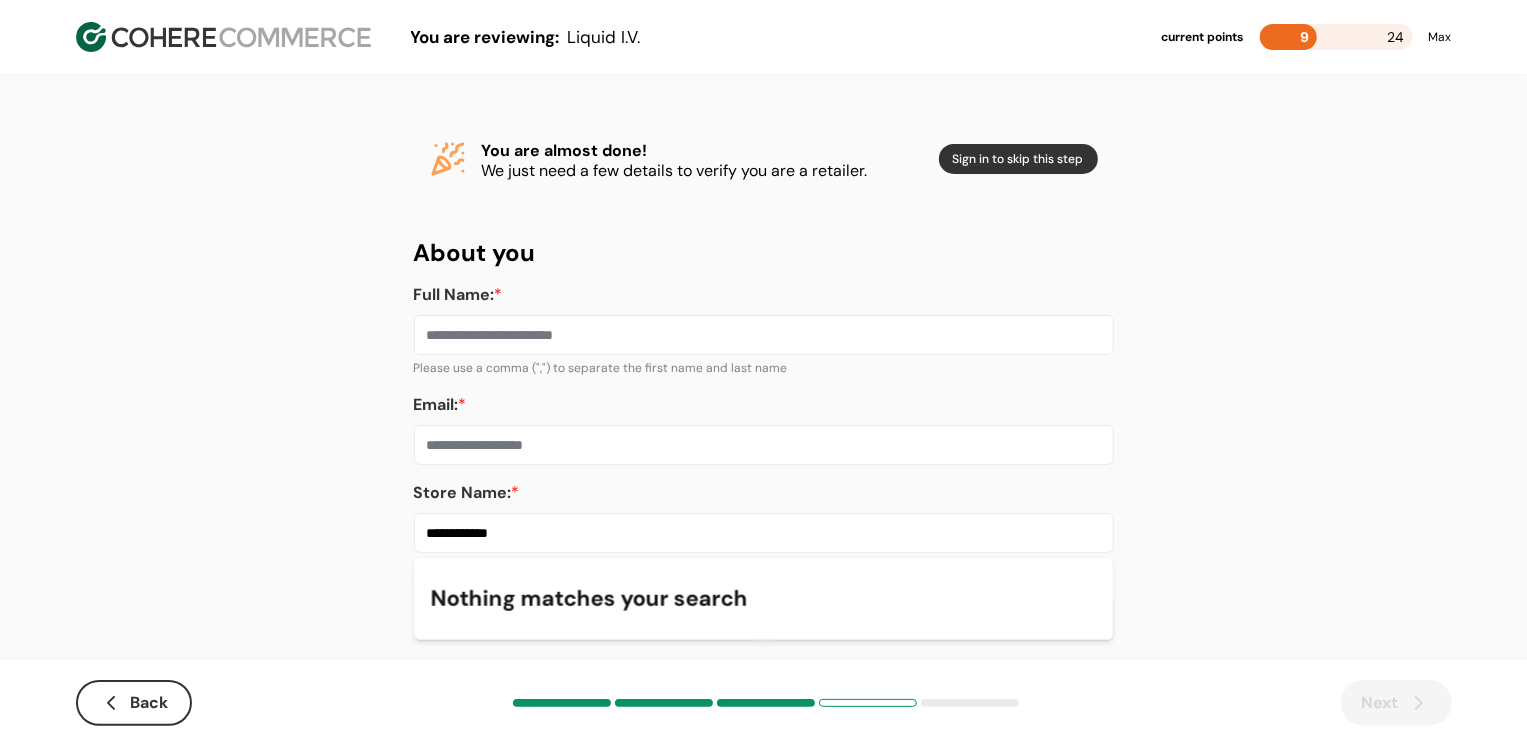 type on "**********" 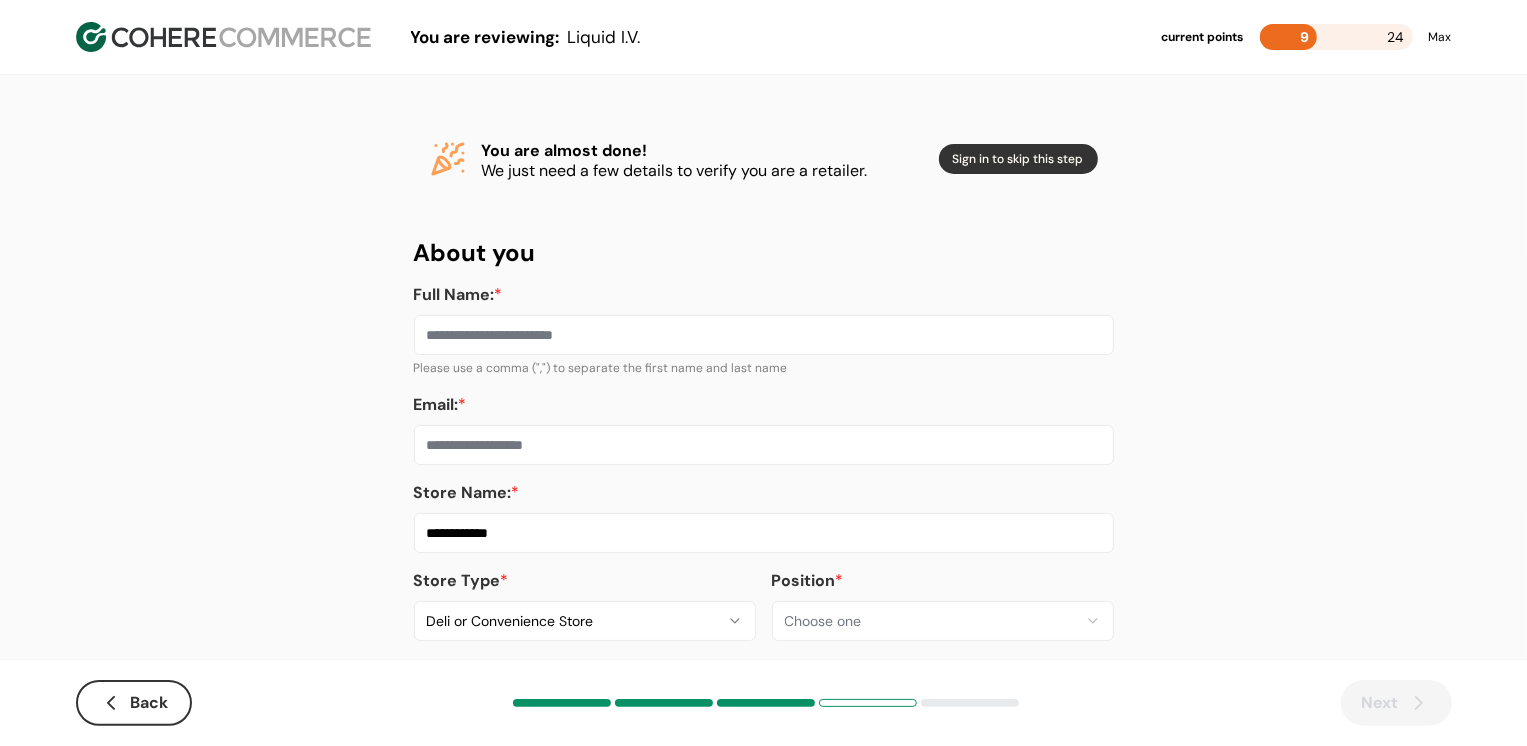 click on "Email:  *" at bounding box center (764, 445) 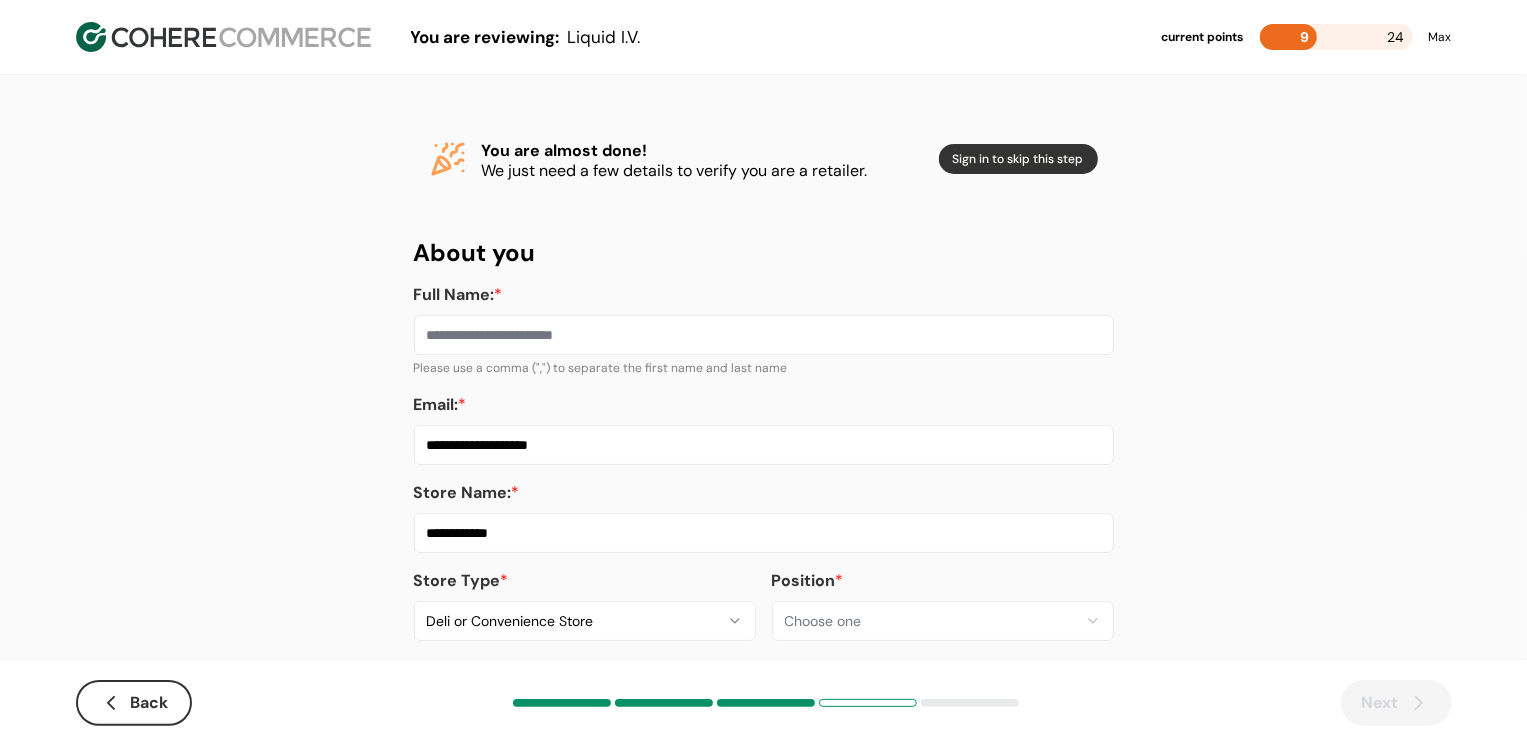 type on "**********" 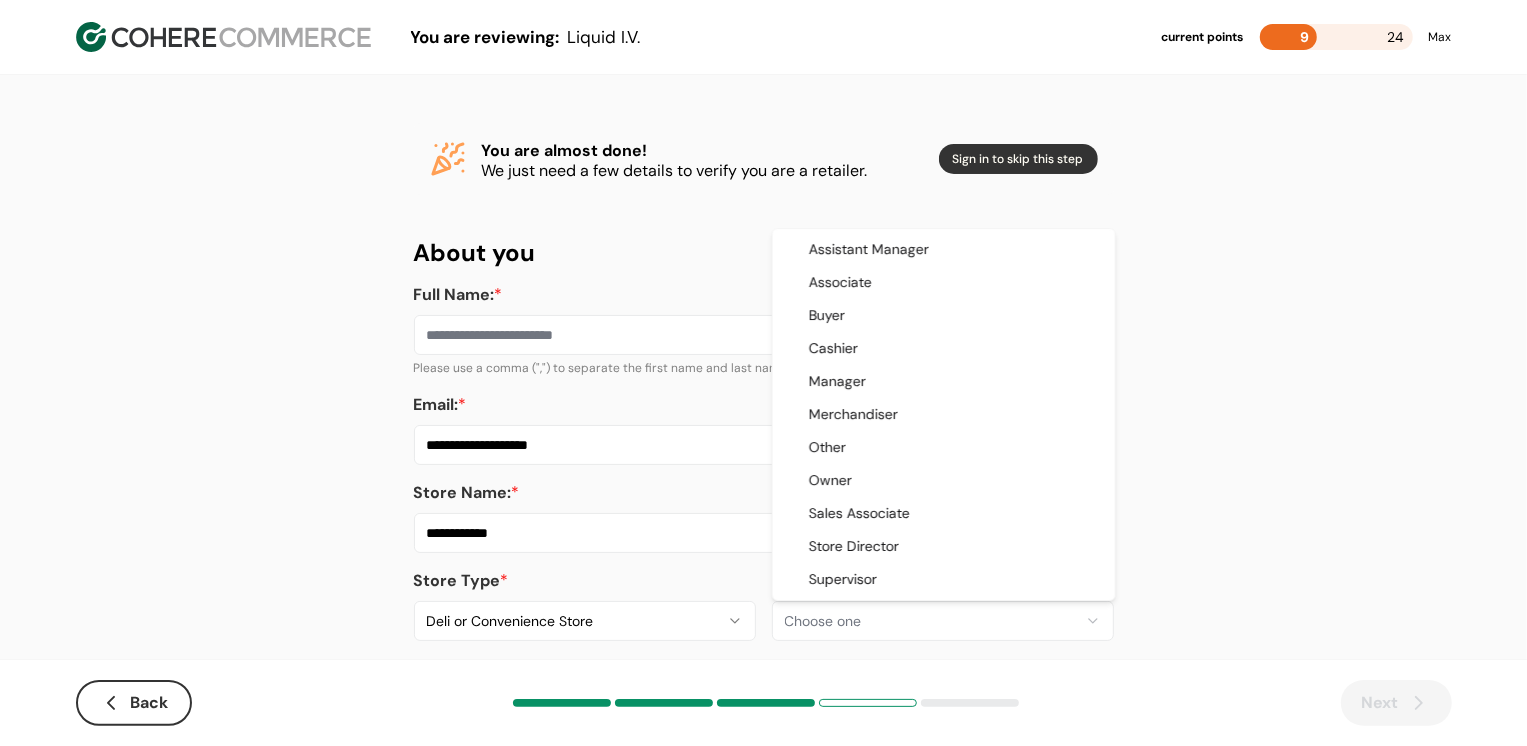 select on "*******" 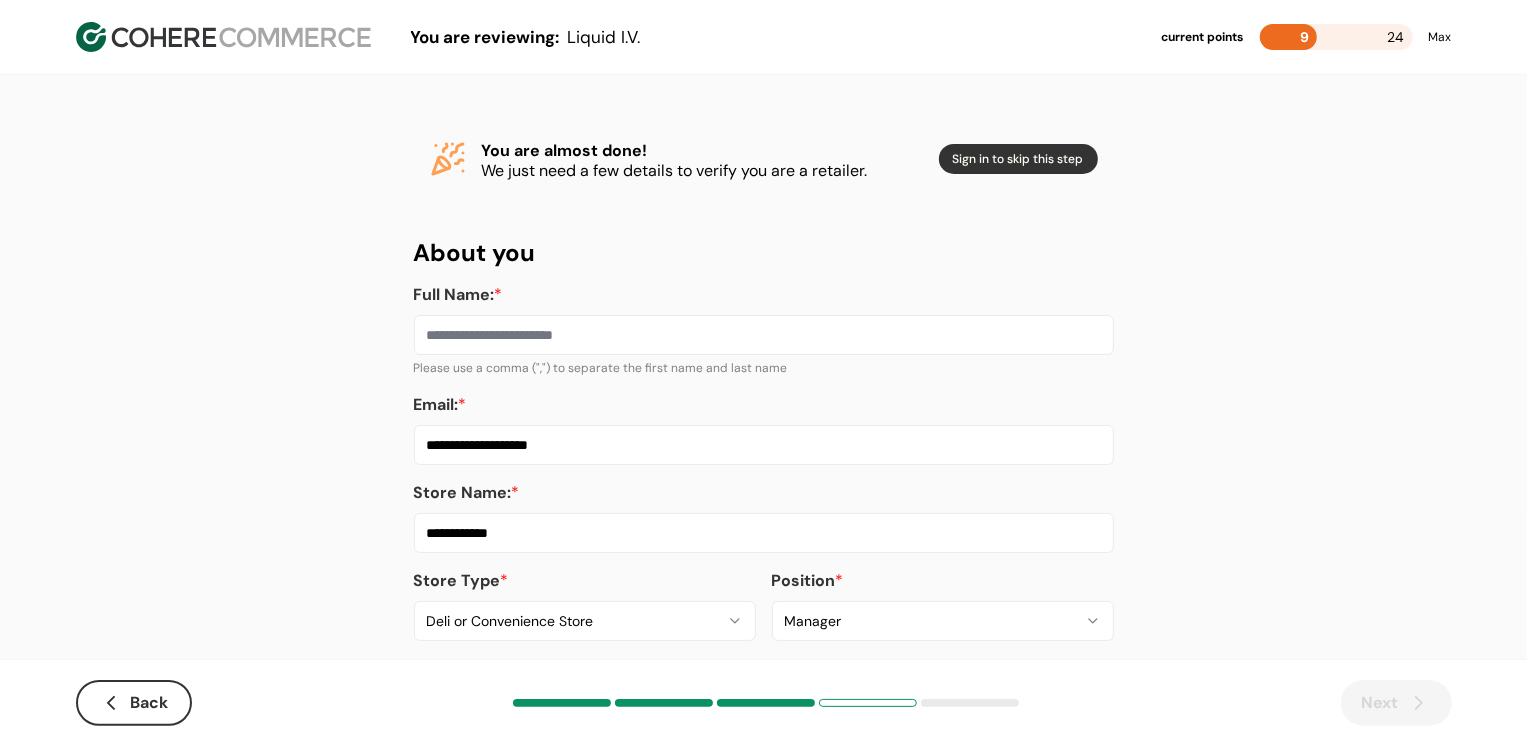 click on "Full Name:  *" at bounding box center [764, 335] 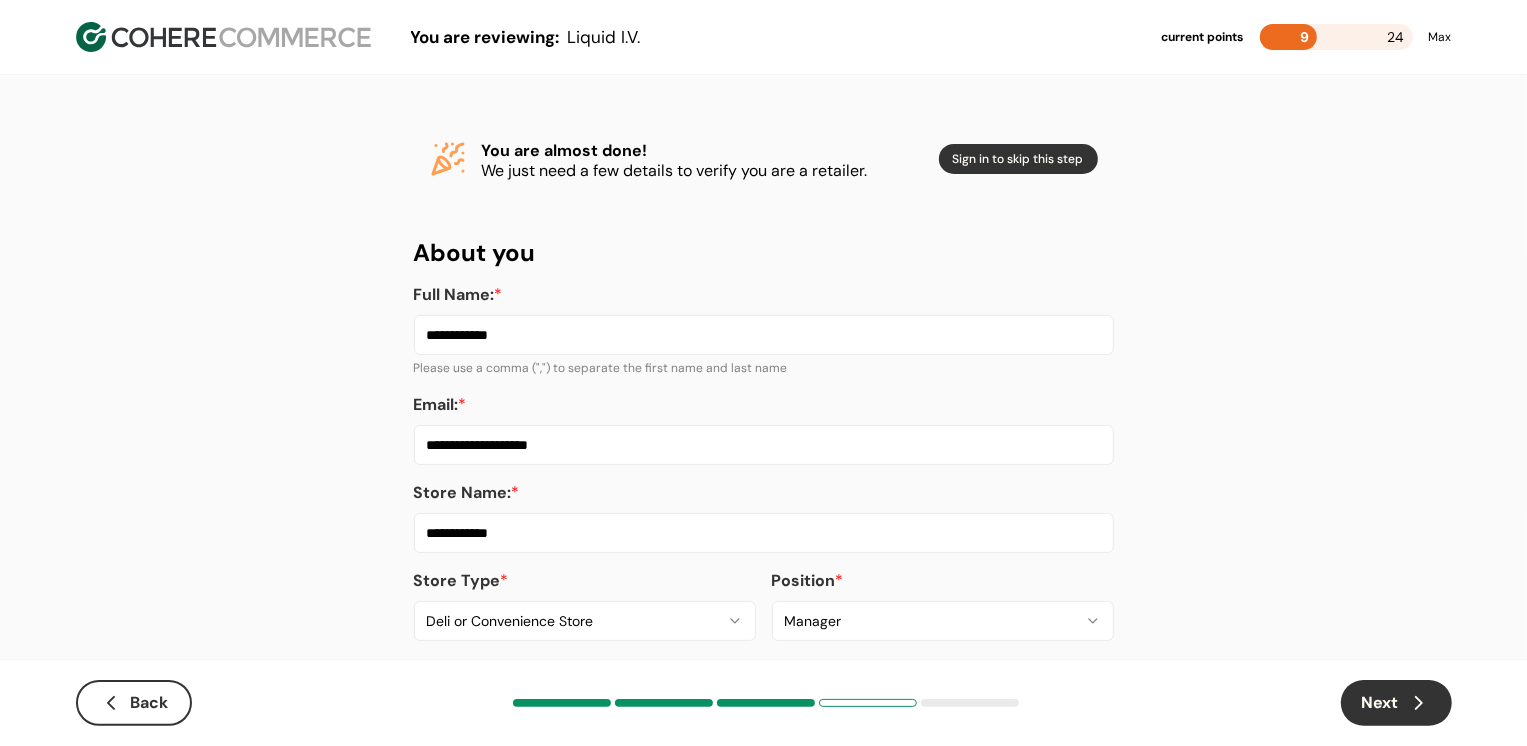 type on "**********" 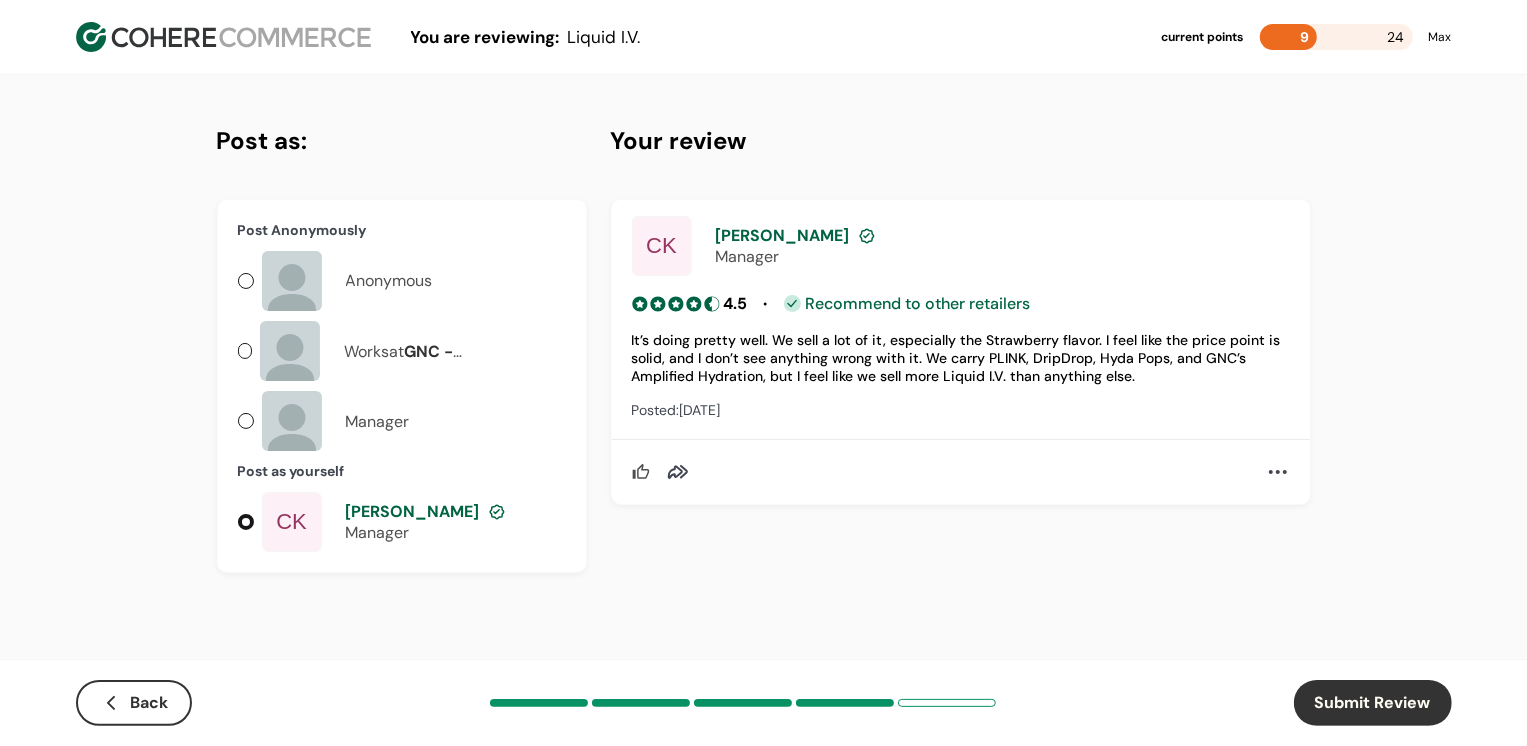 click on "Submit Review" at bounding box center (1373, 703) 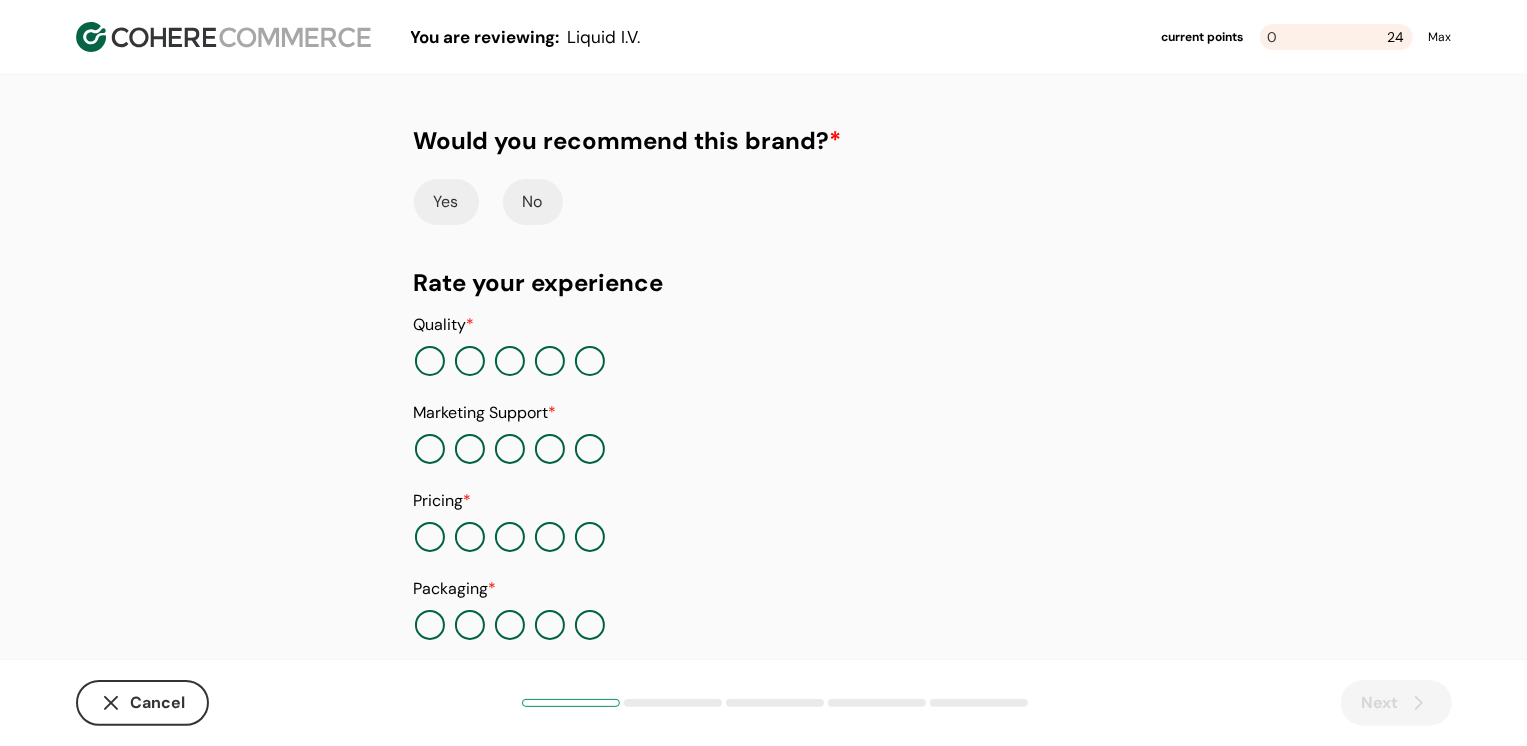 click on "Yes" at bounding box center [446, 202] 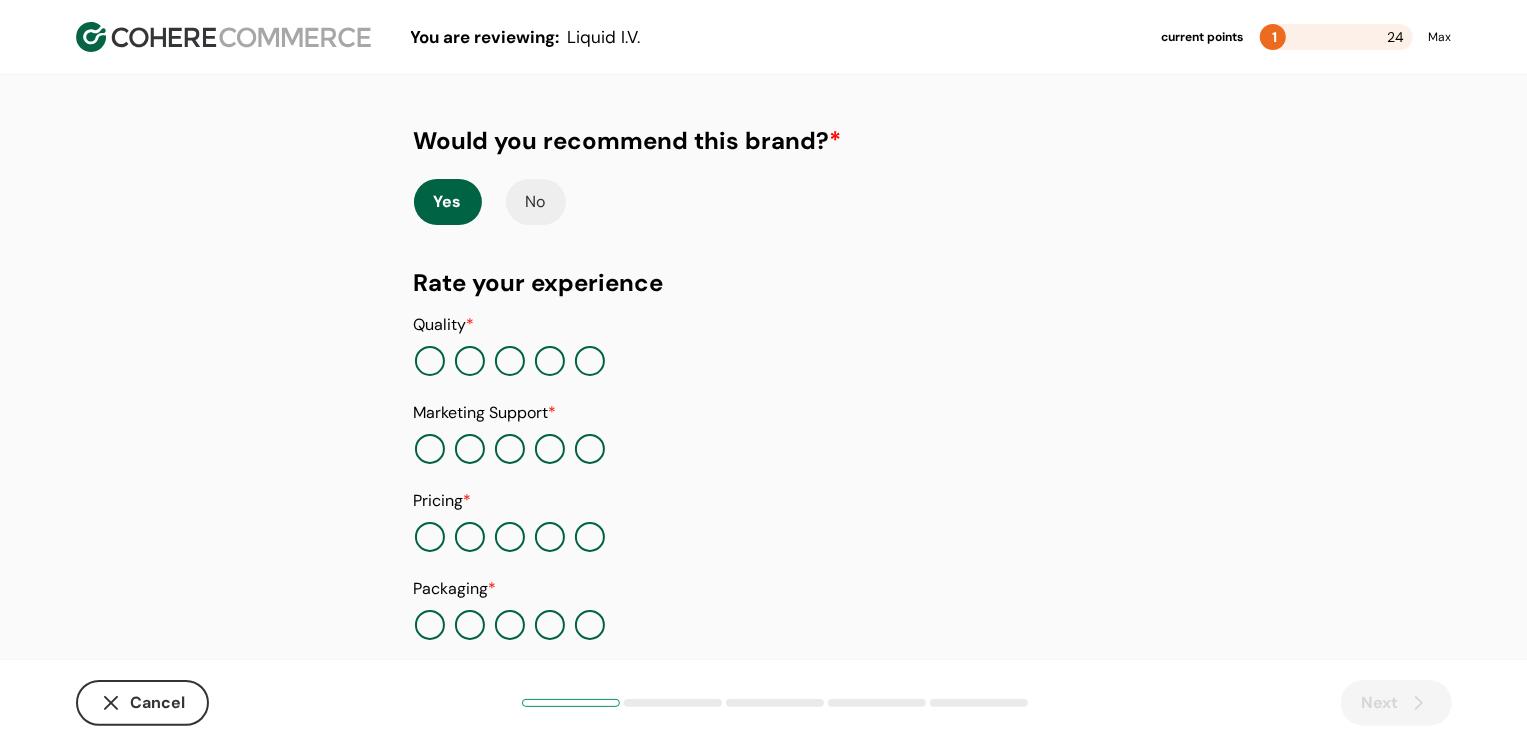 click on "No" at bounding box center [536, 202] 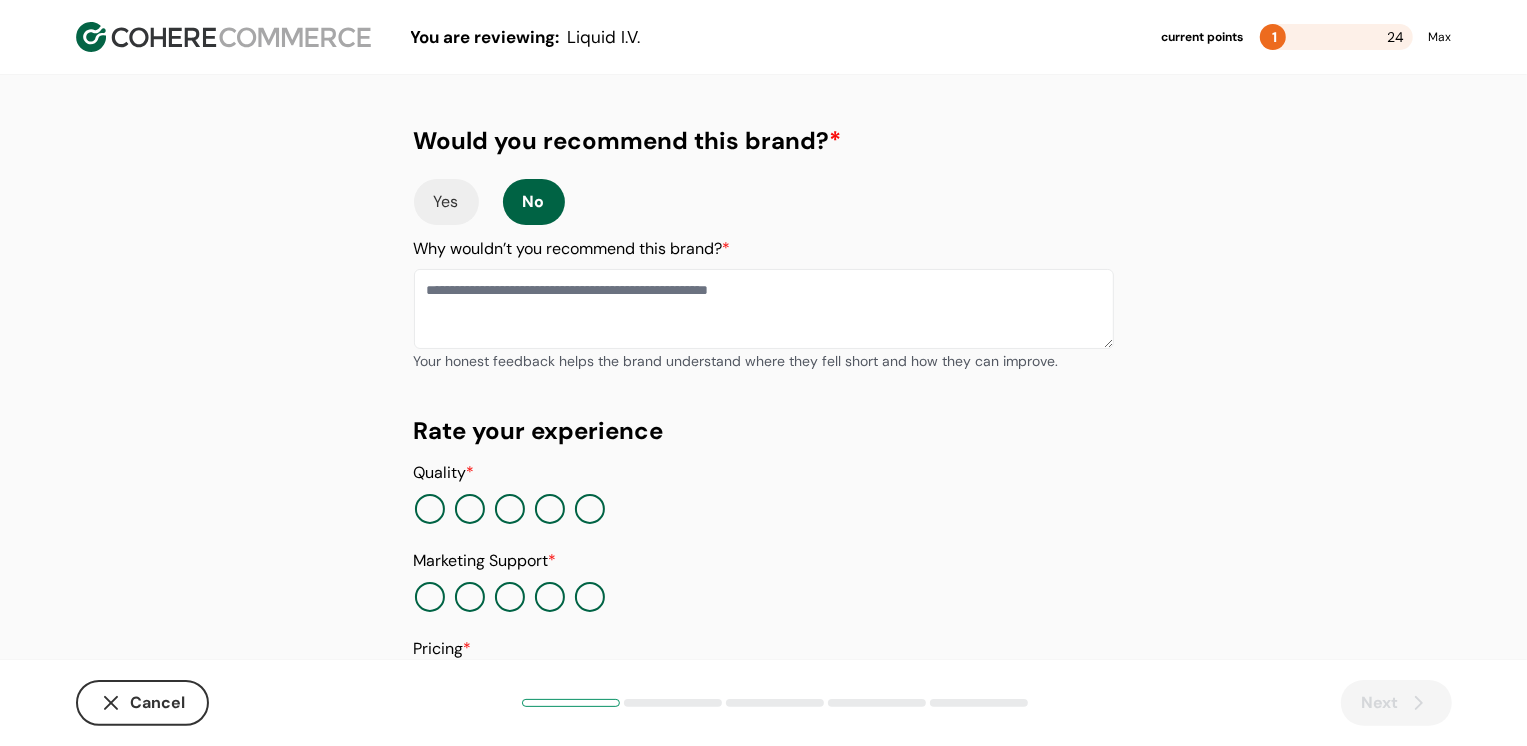 click at bounding box center [470, 509] 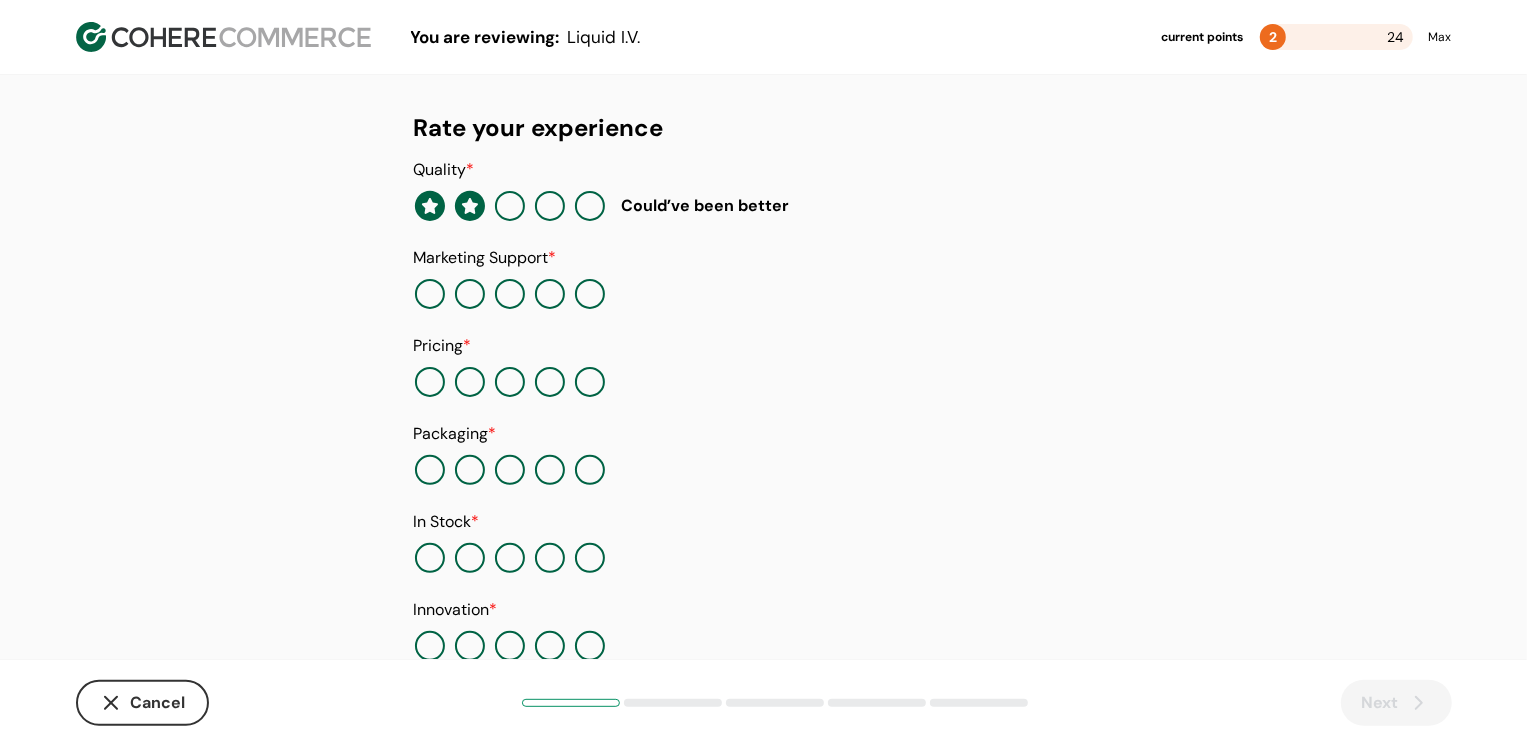 scroll, scrollTop: 353, scrollLeft: 0, axis: vertical 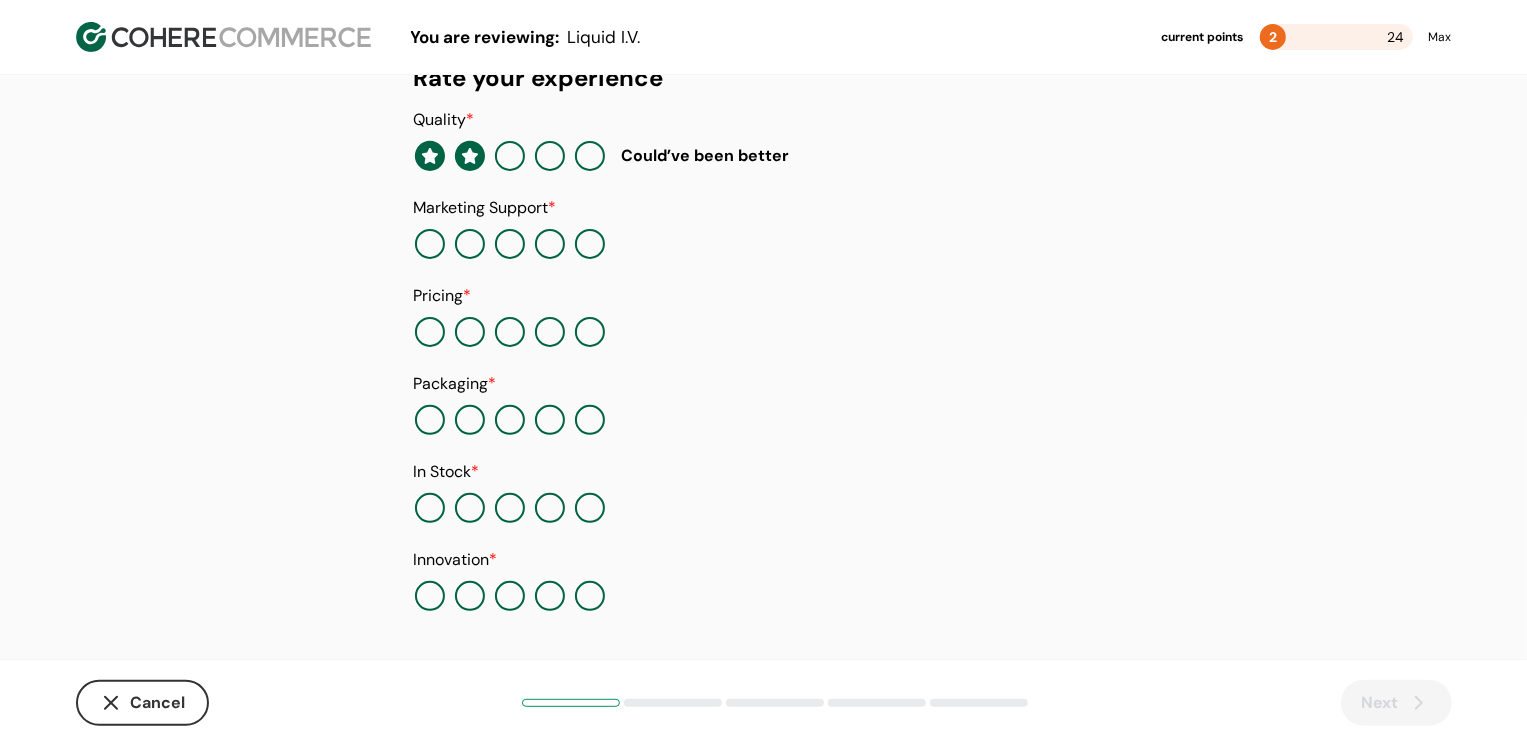 click at bounding box center (430, 244) 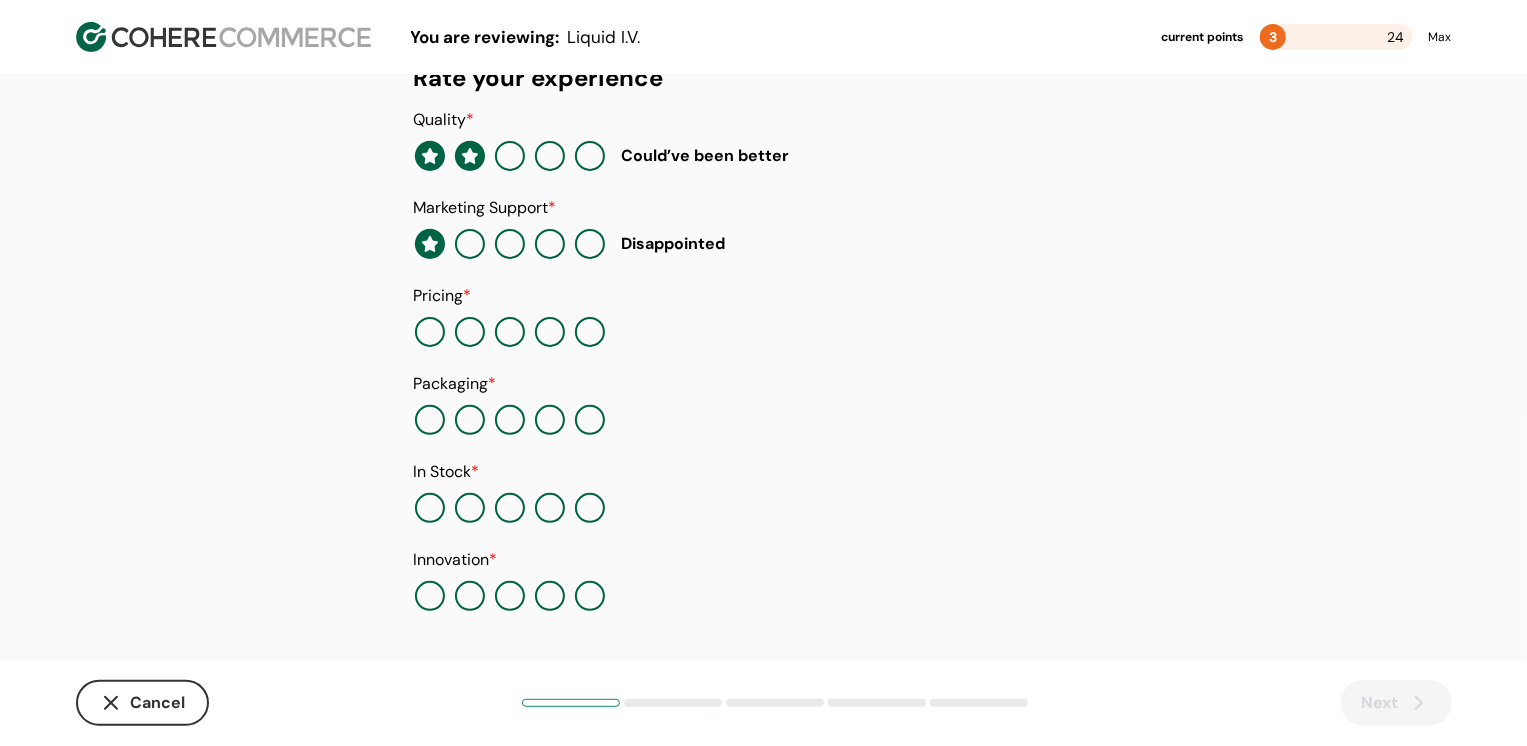 click at bounding box center [510, 332] 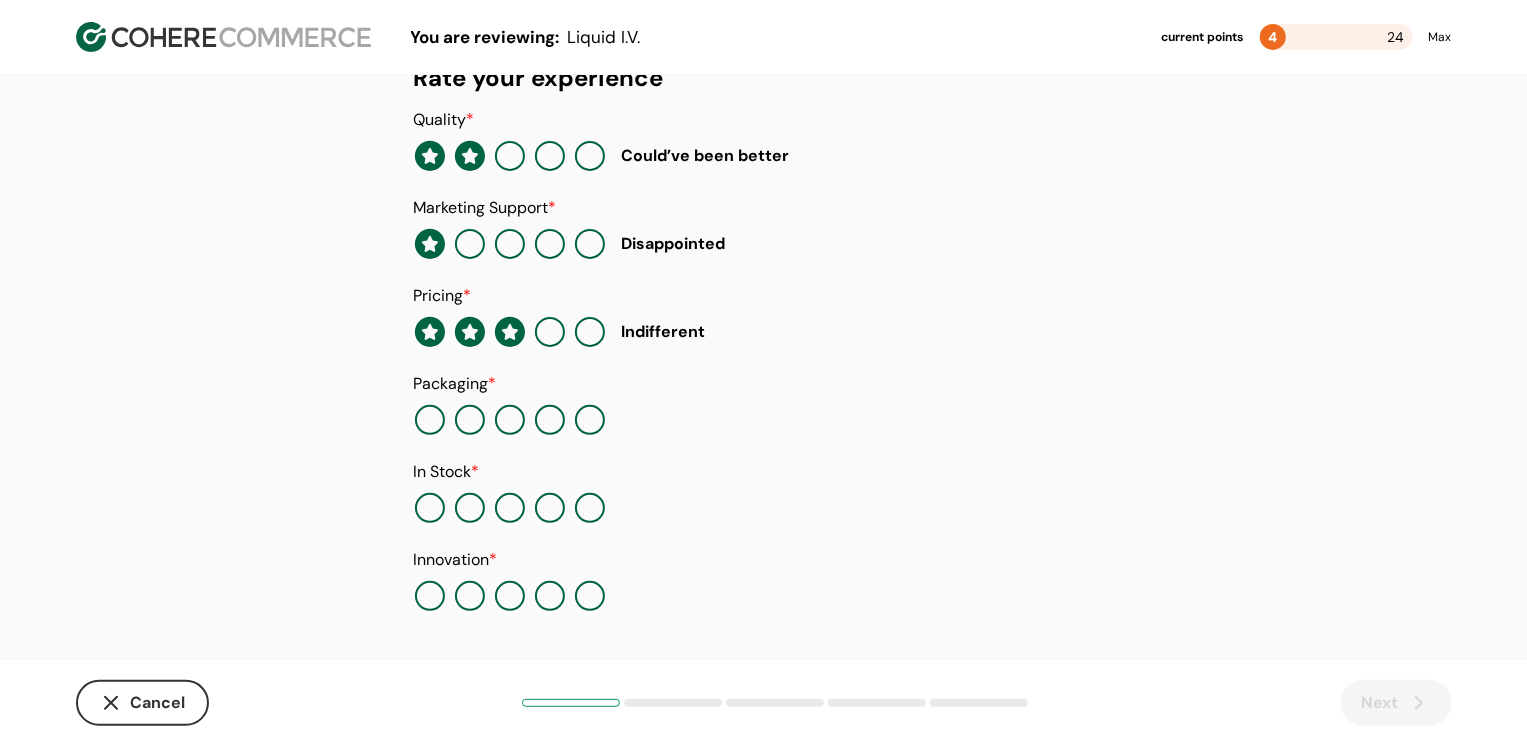 click at bounding box center [590, 420] 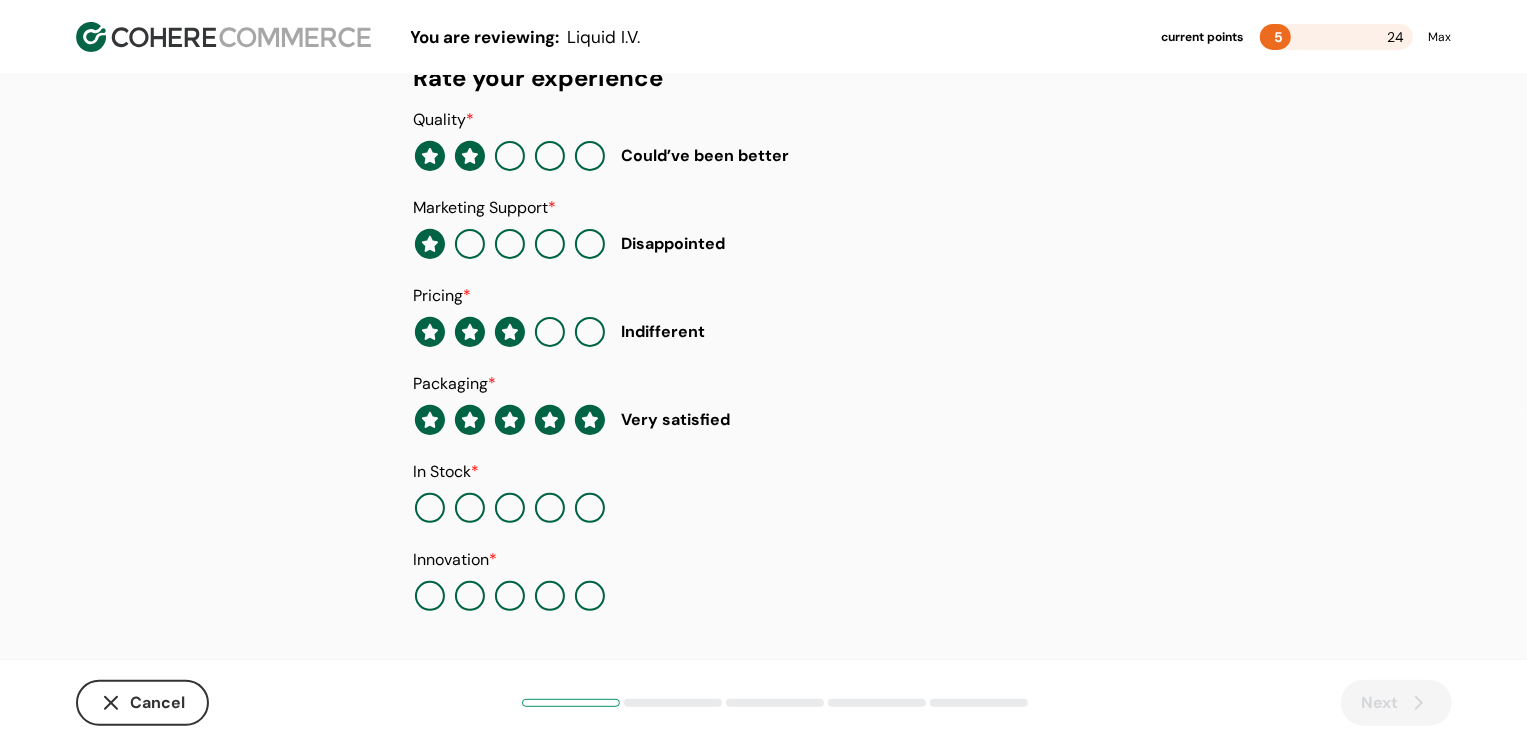 click at bounding box center [590, 508] 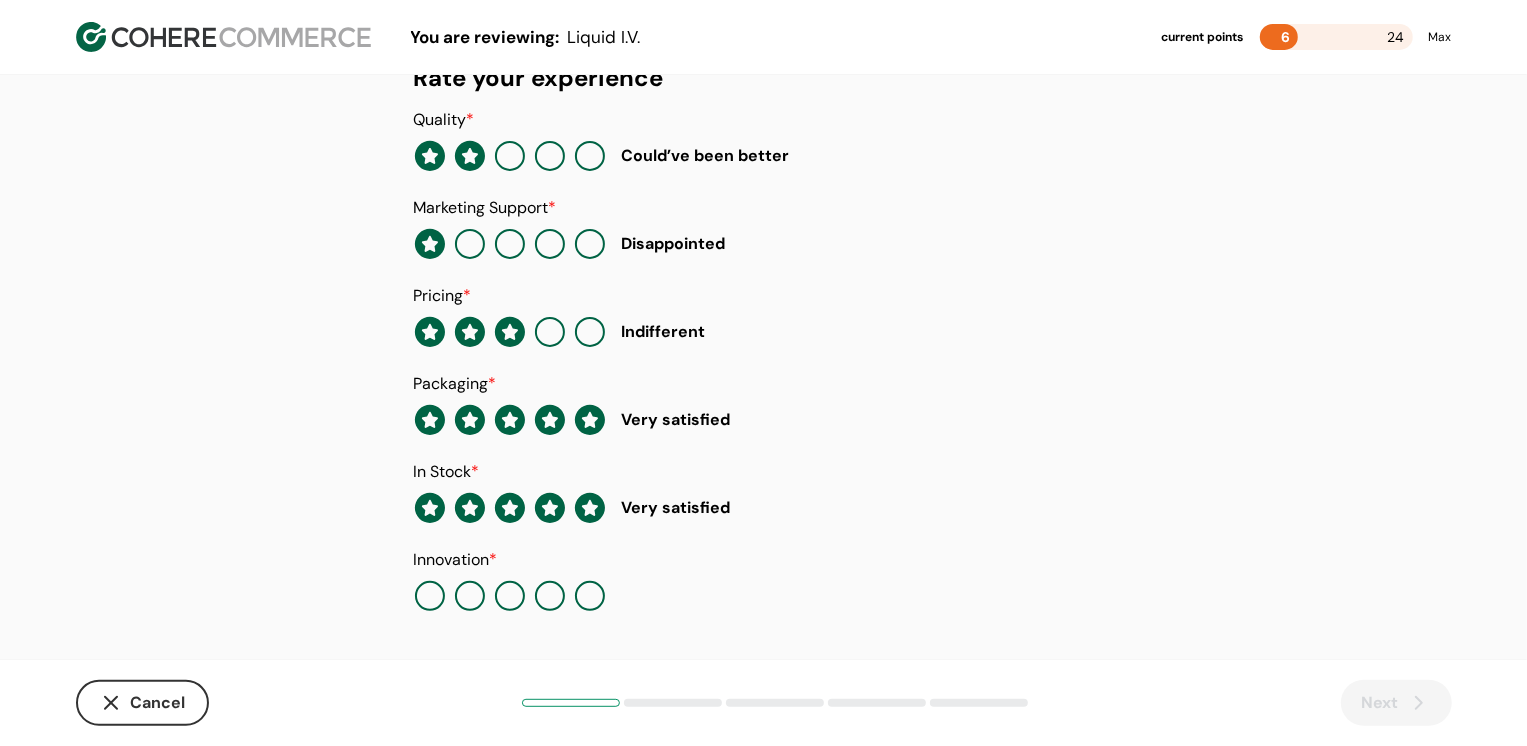 click at bounding box center (510, 596) 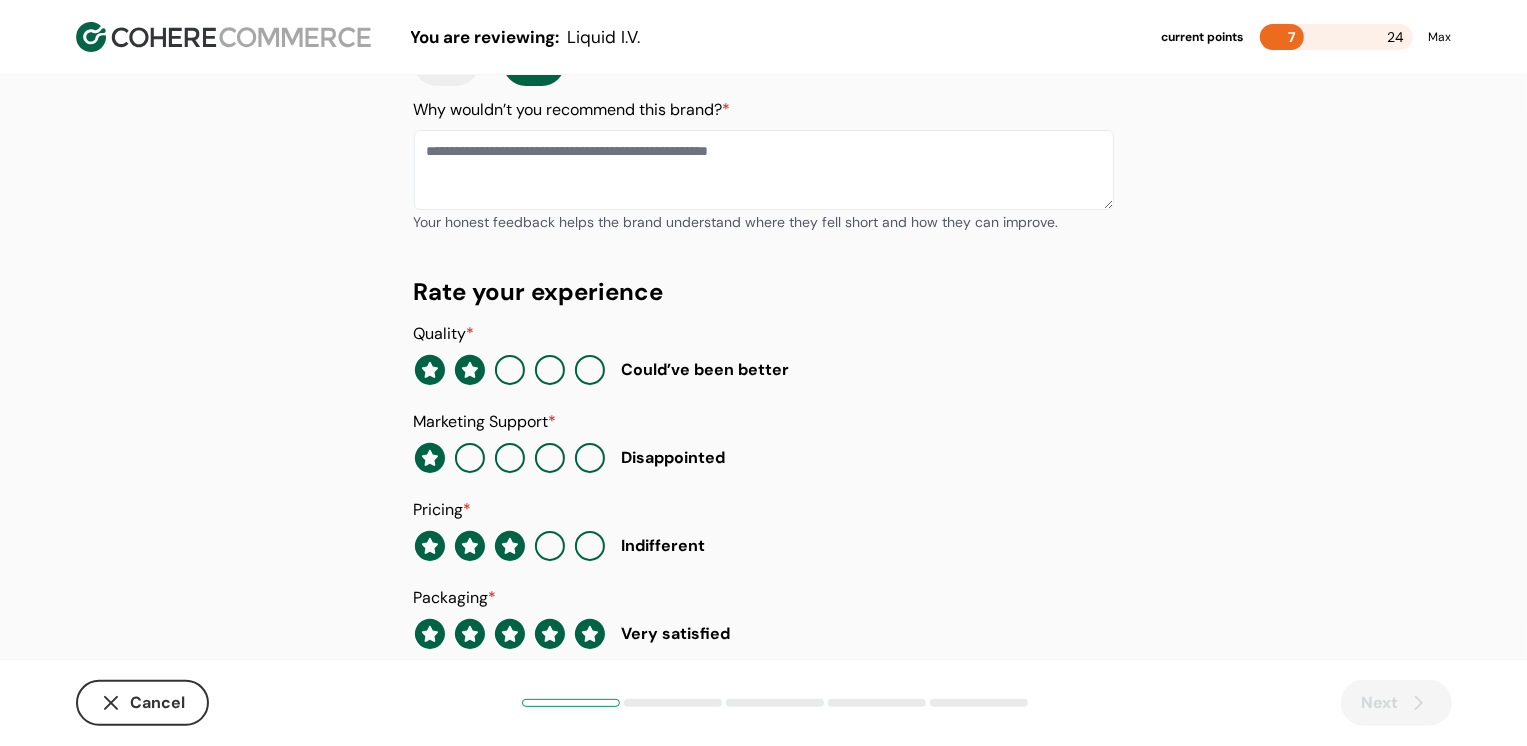 scroll, scrollTop: 124, scrollLeft: 0, axis: vertical 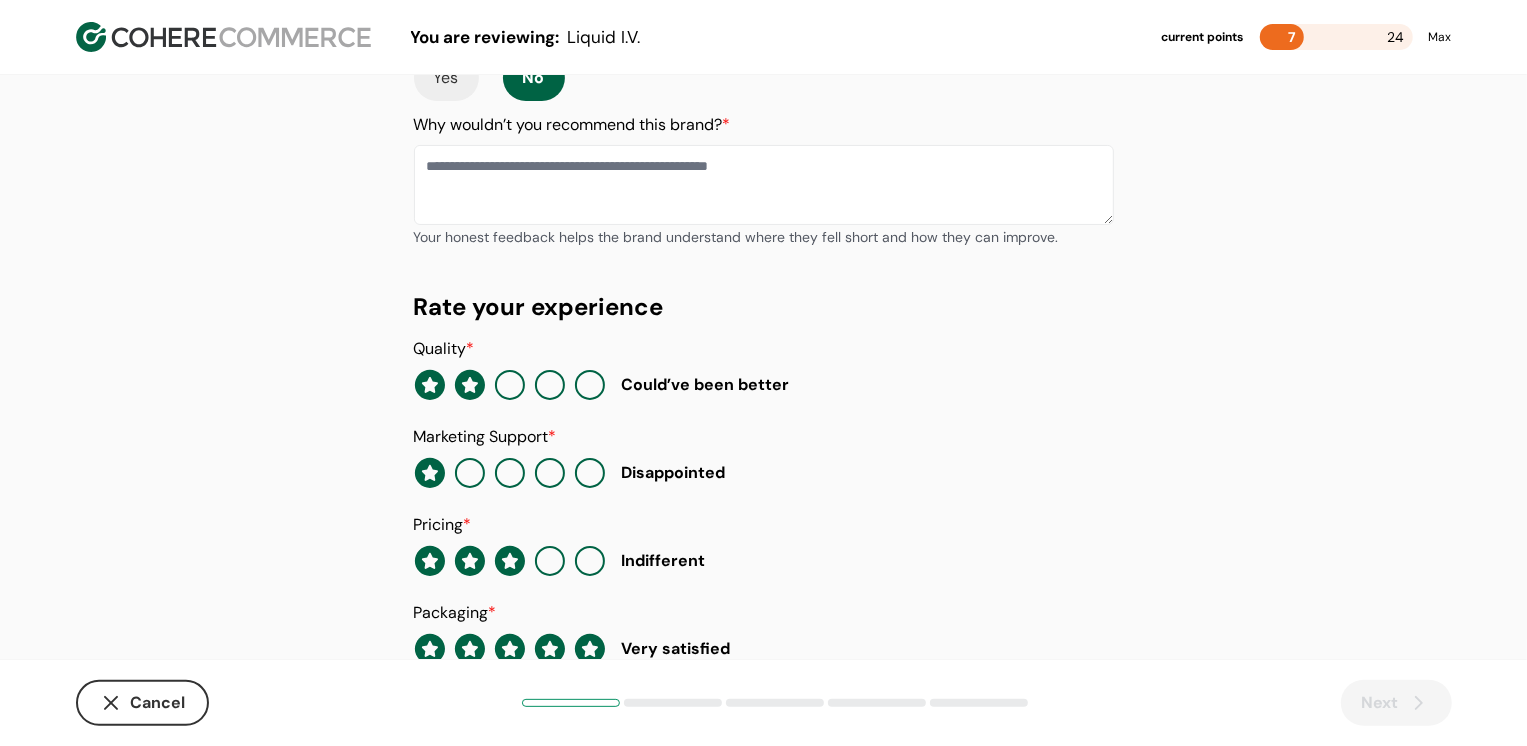 click at bounding box center [764, 185] 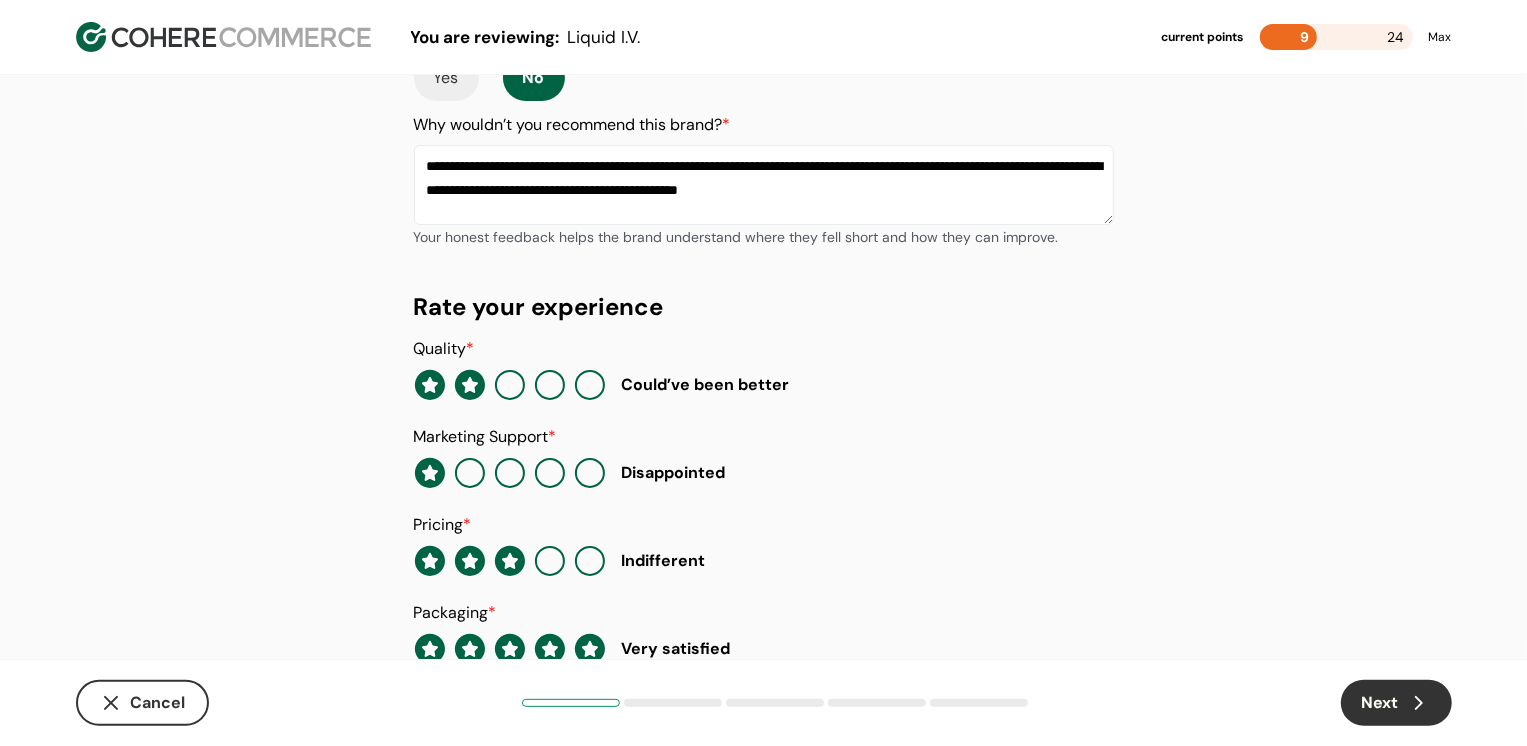 type on "**********" 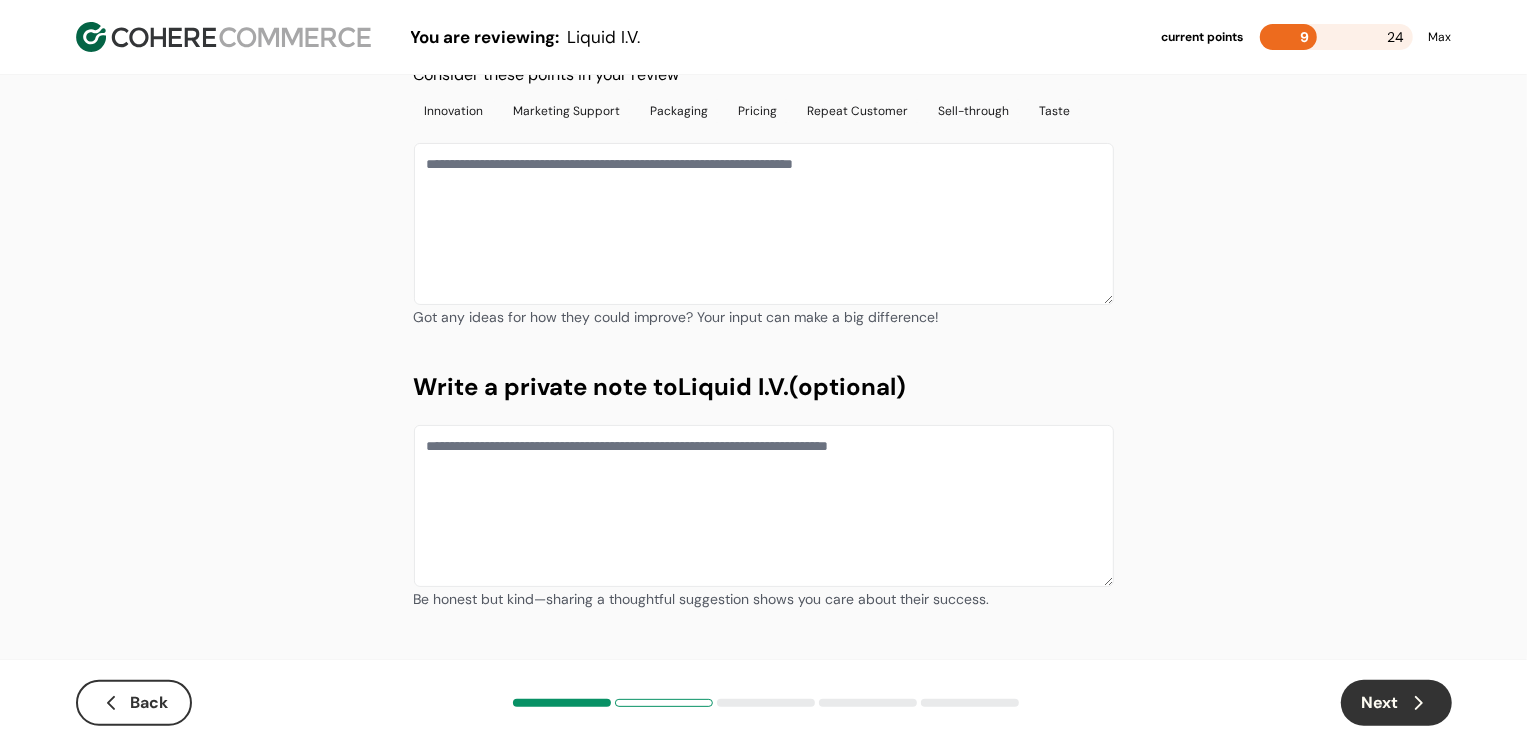 scroll, scrollTop: 0, scrollLeft: 0, axis: both 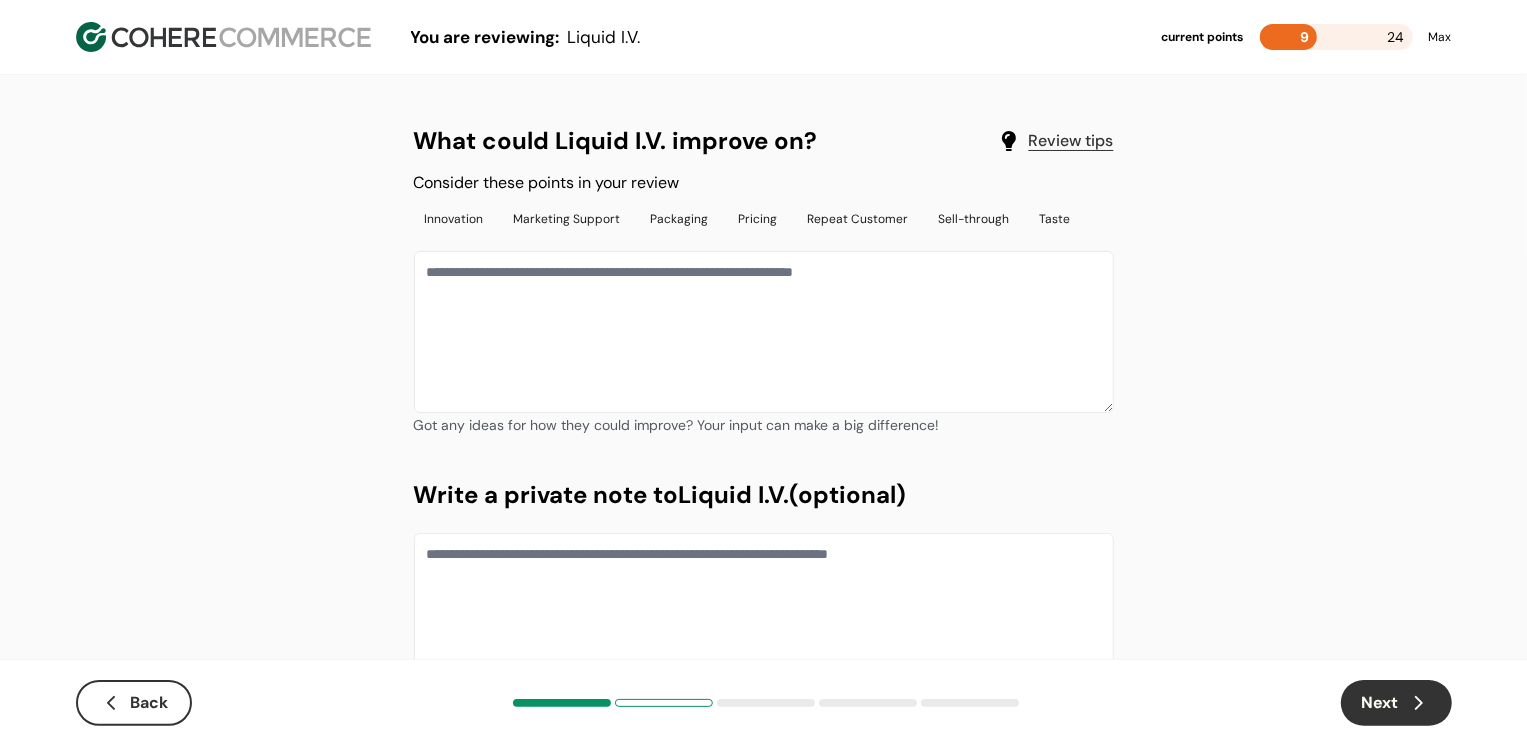 click 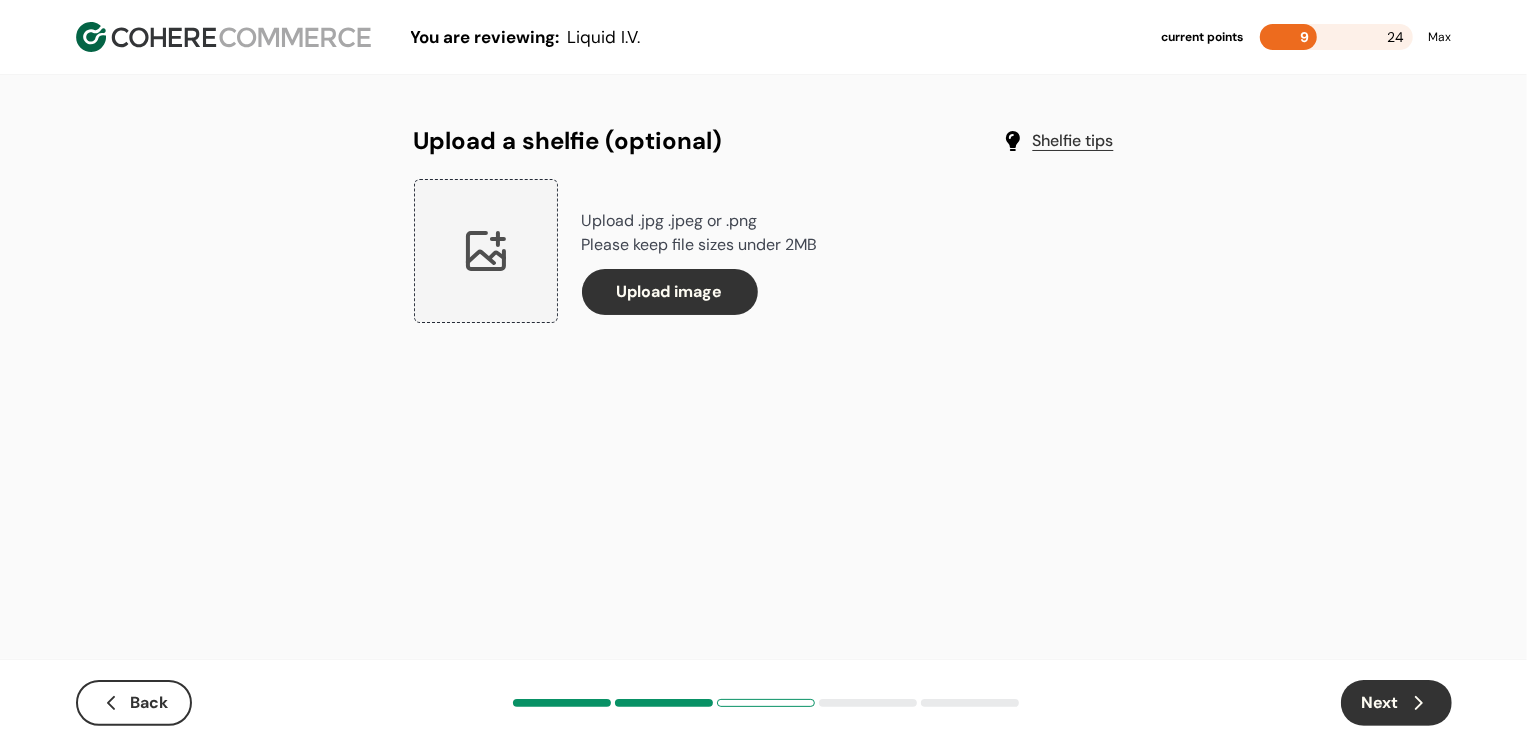click on "Back" at bounding box center [134, 703] 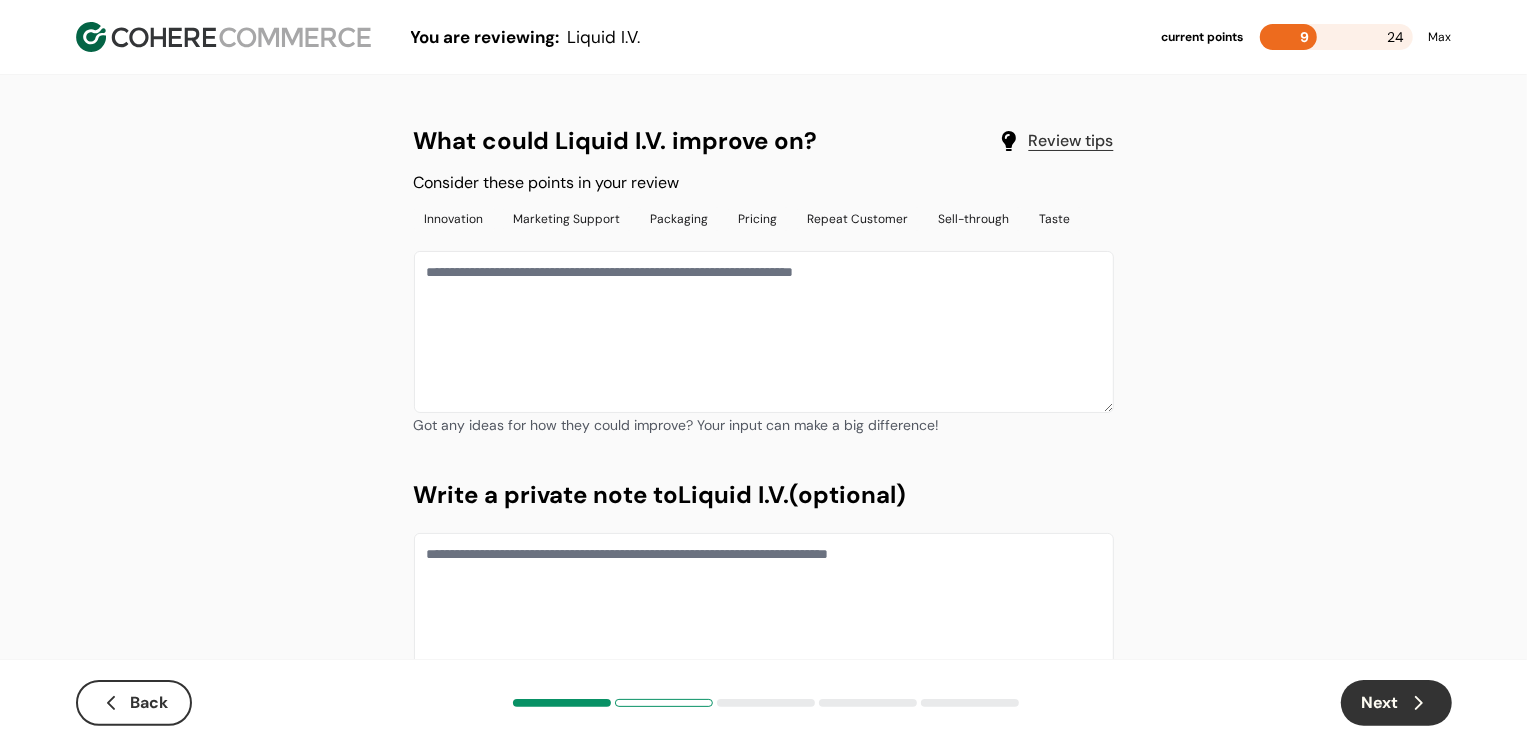click at bounding box center [764, 332] 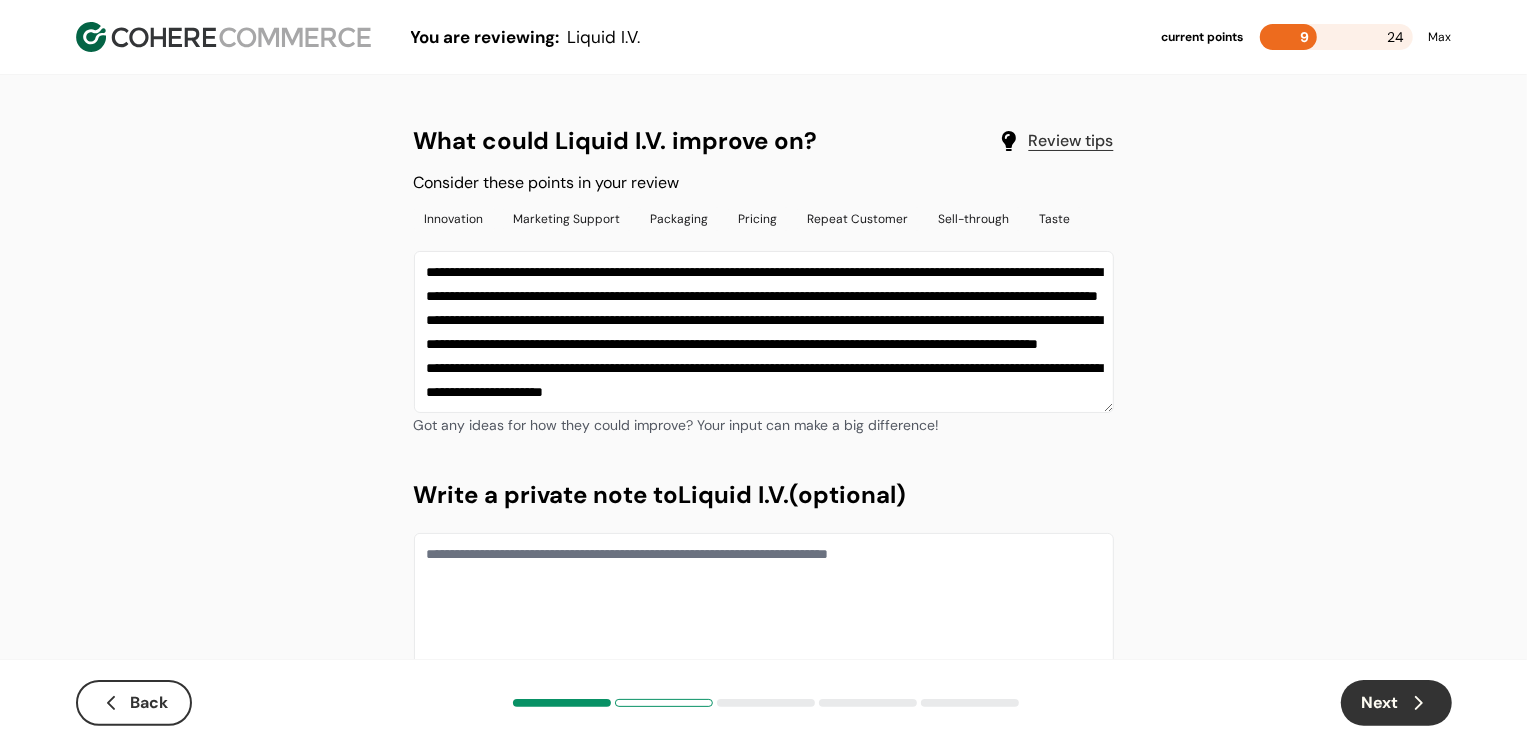 scroll, scrollTop: 37, scrollLeft: 0, axis: vertical 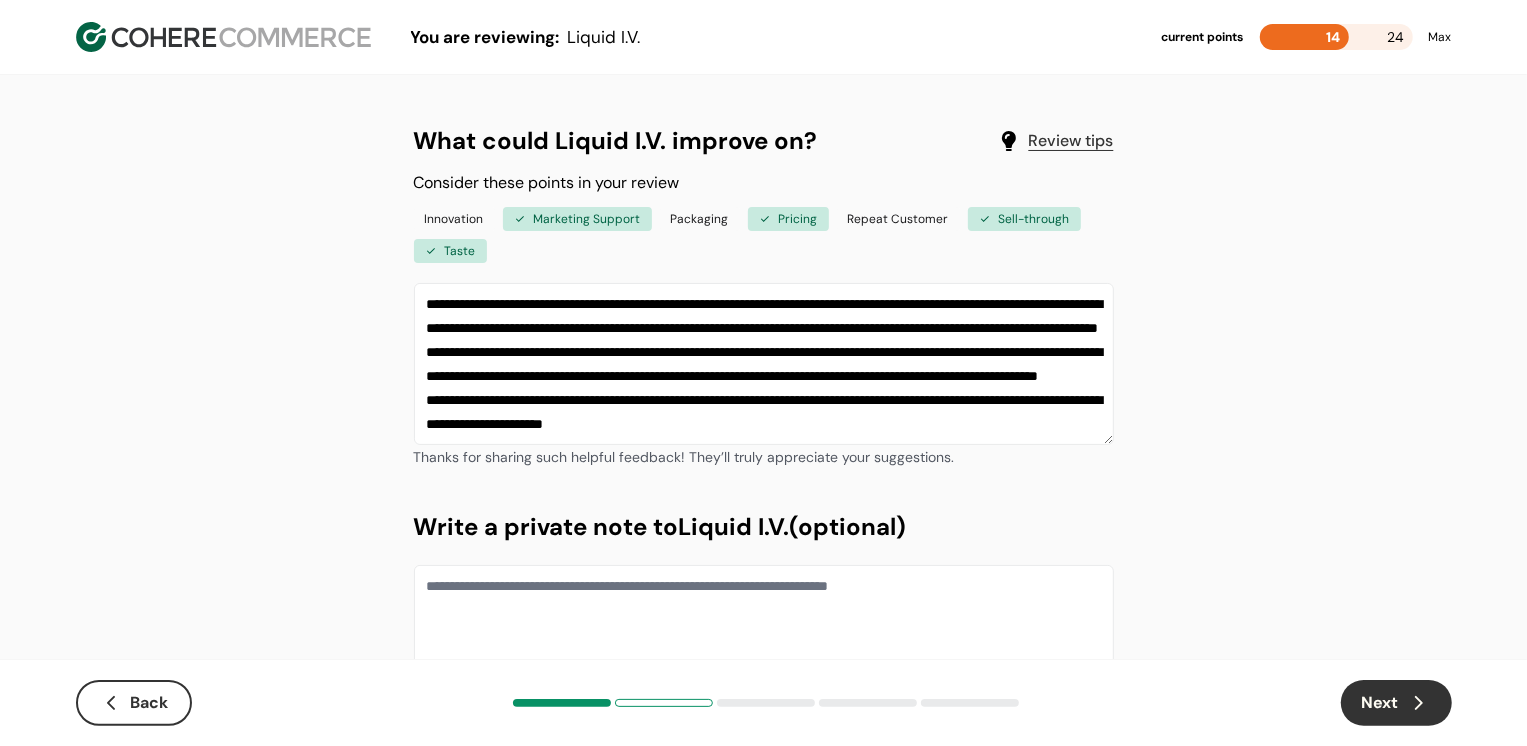 type on "**********" 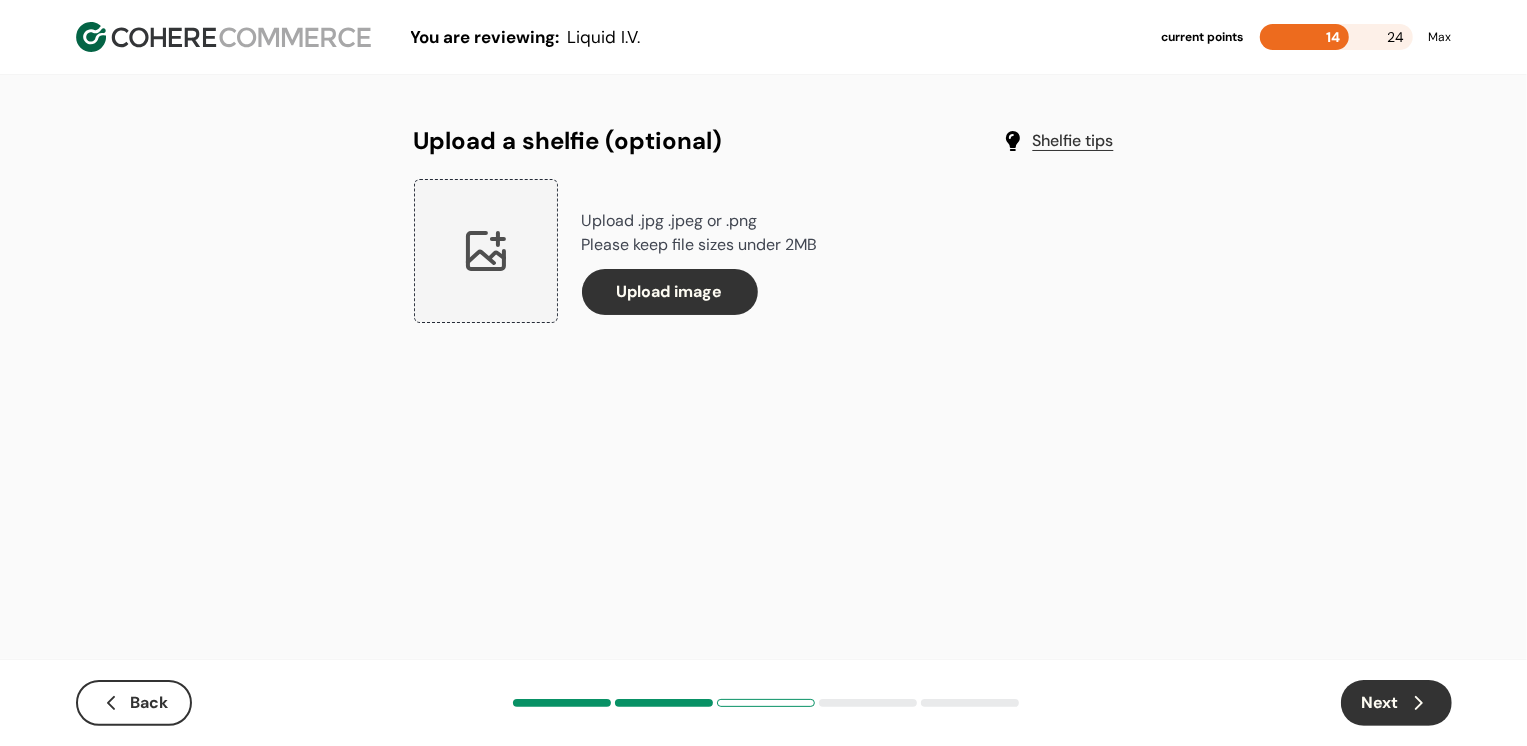 click on "Next" at bounding box center (1396, 703) 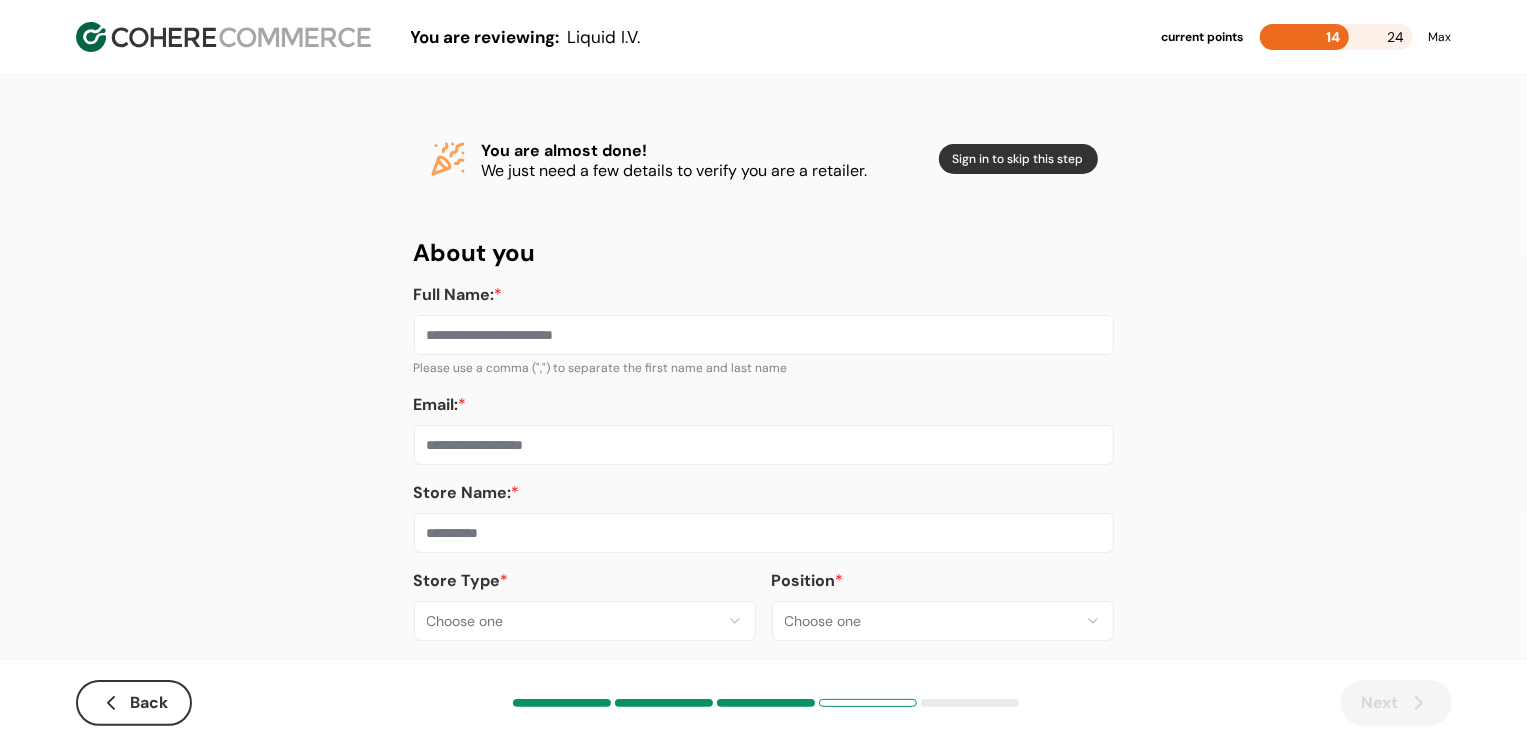 click on "**********" at bounding box center [763, 388] 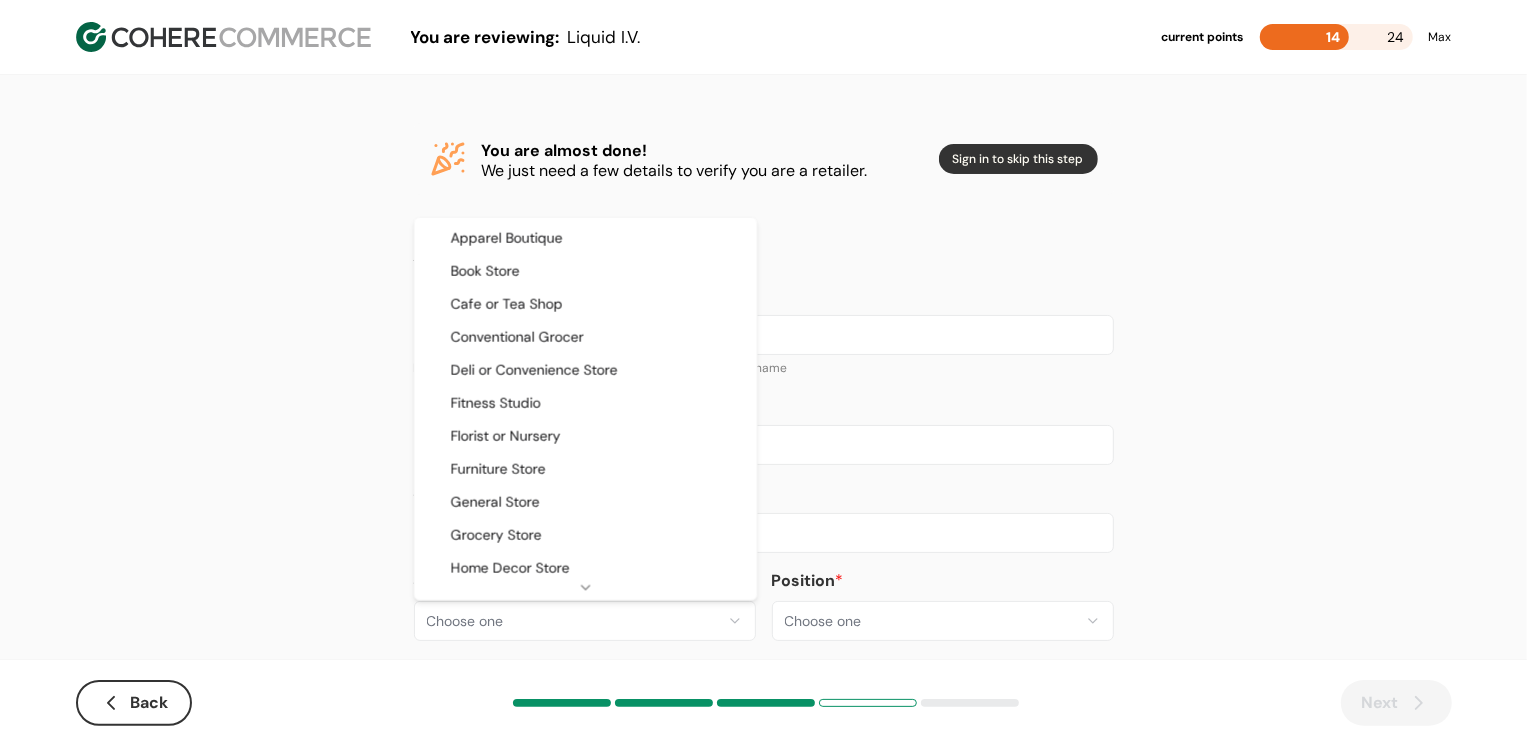 select on "**" 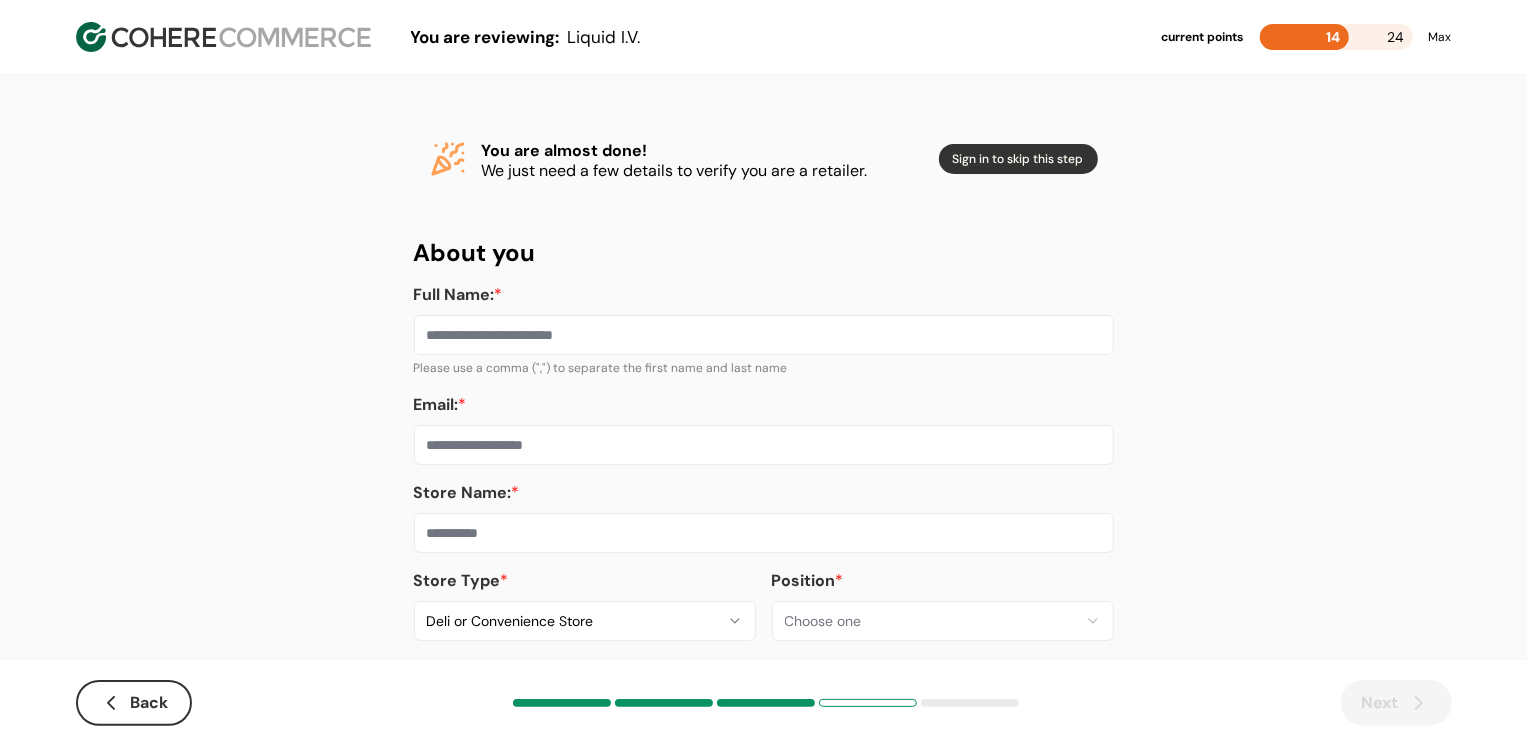 drag, startPoint x: 634, startPoint y: 584, endPoint x: 625, endPoint y: 551, distance: 34.20526 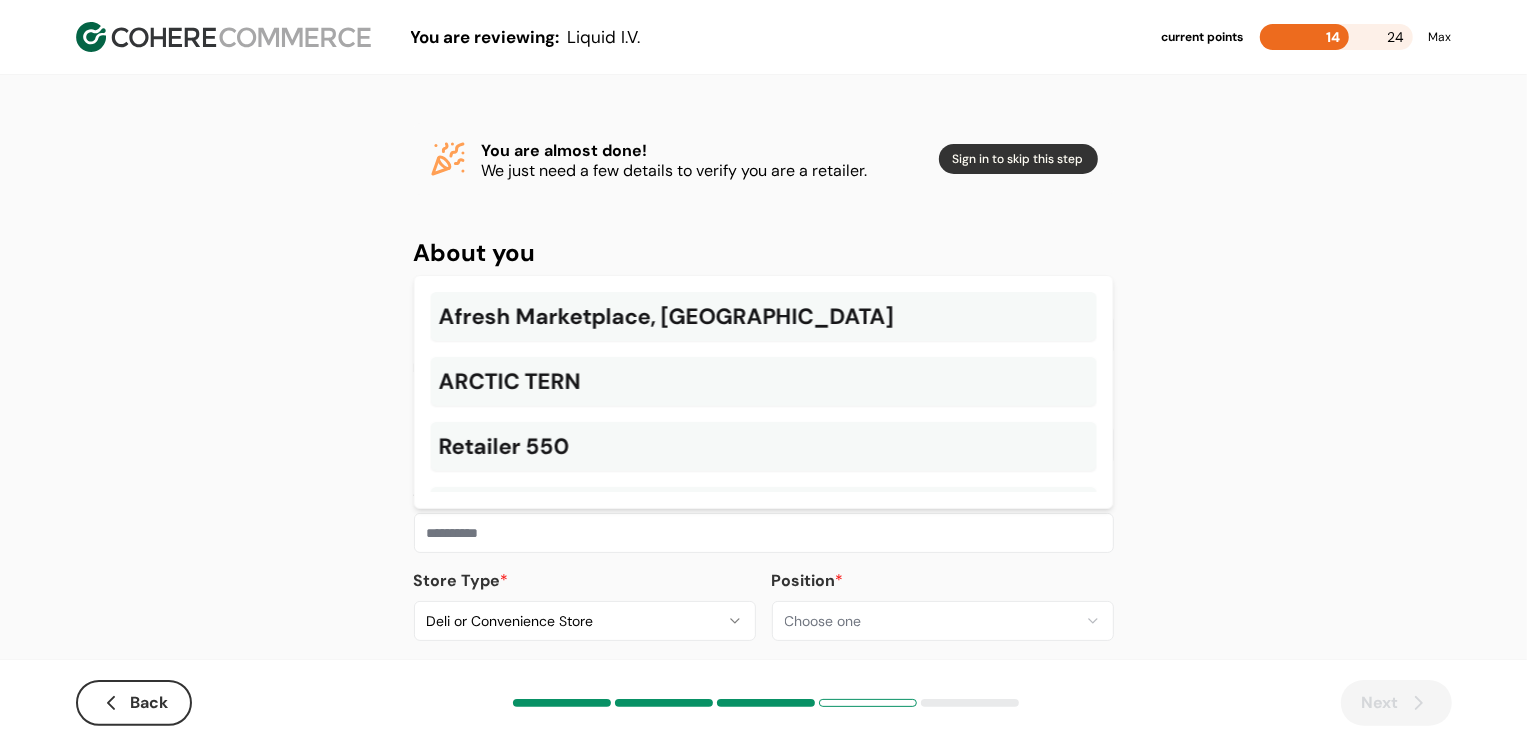 paste on "**********" 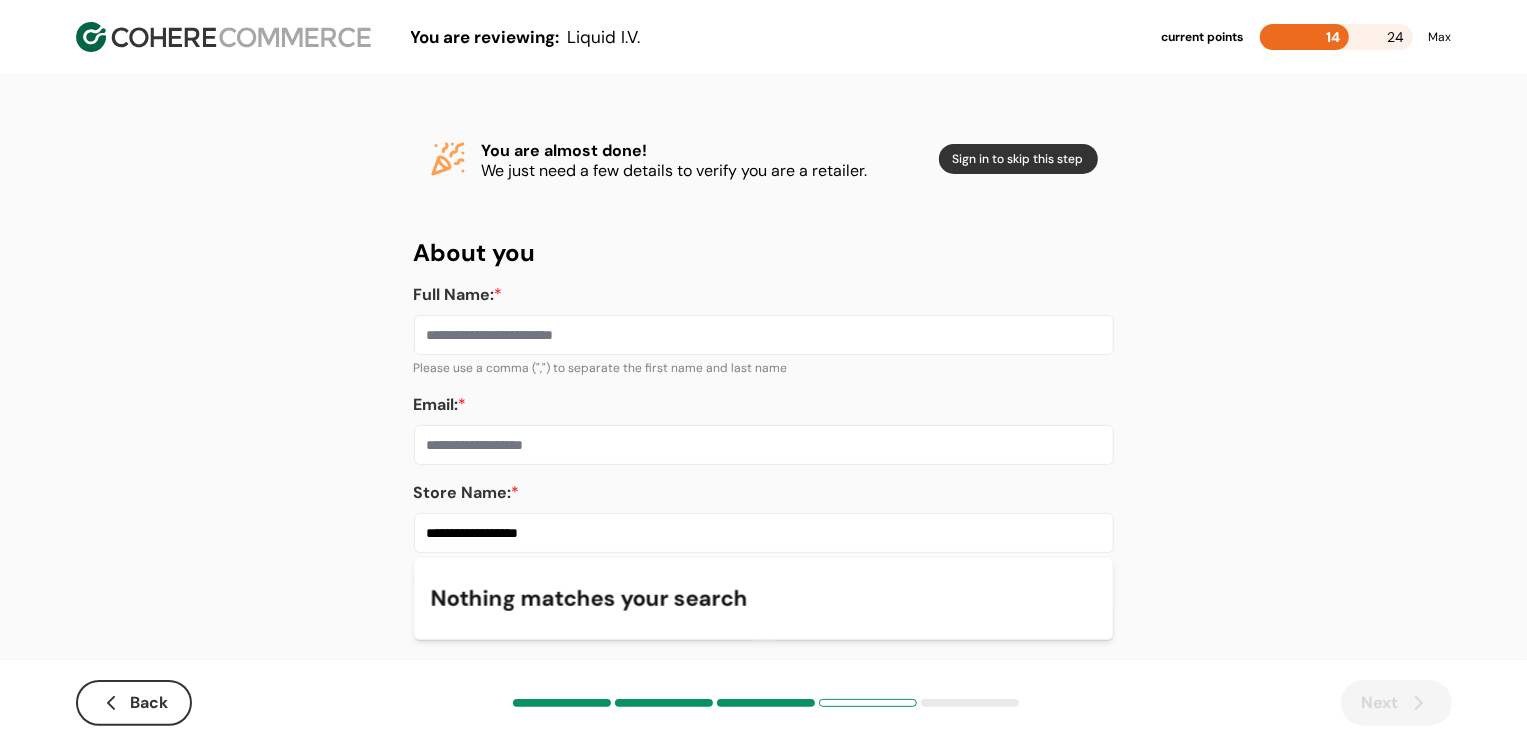 type on "**********" 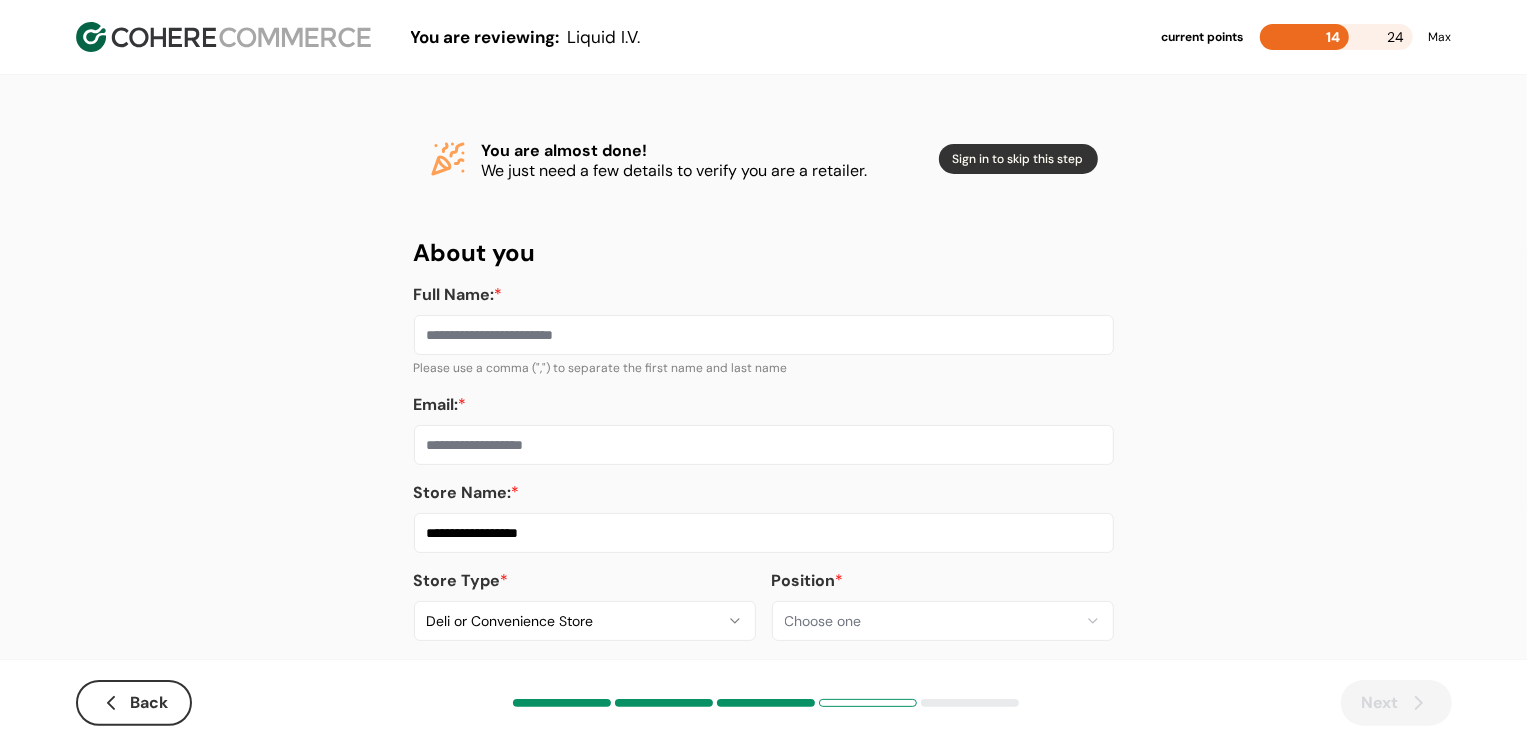 click on "Email:  *" at bounding box center (764, 445) 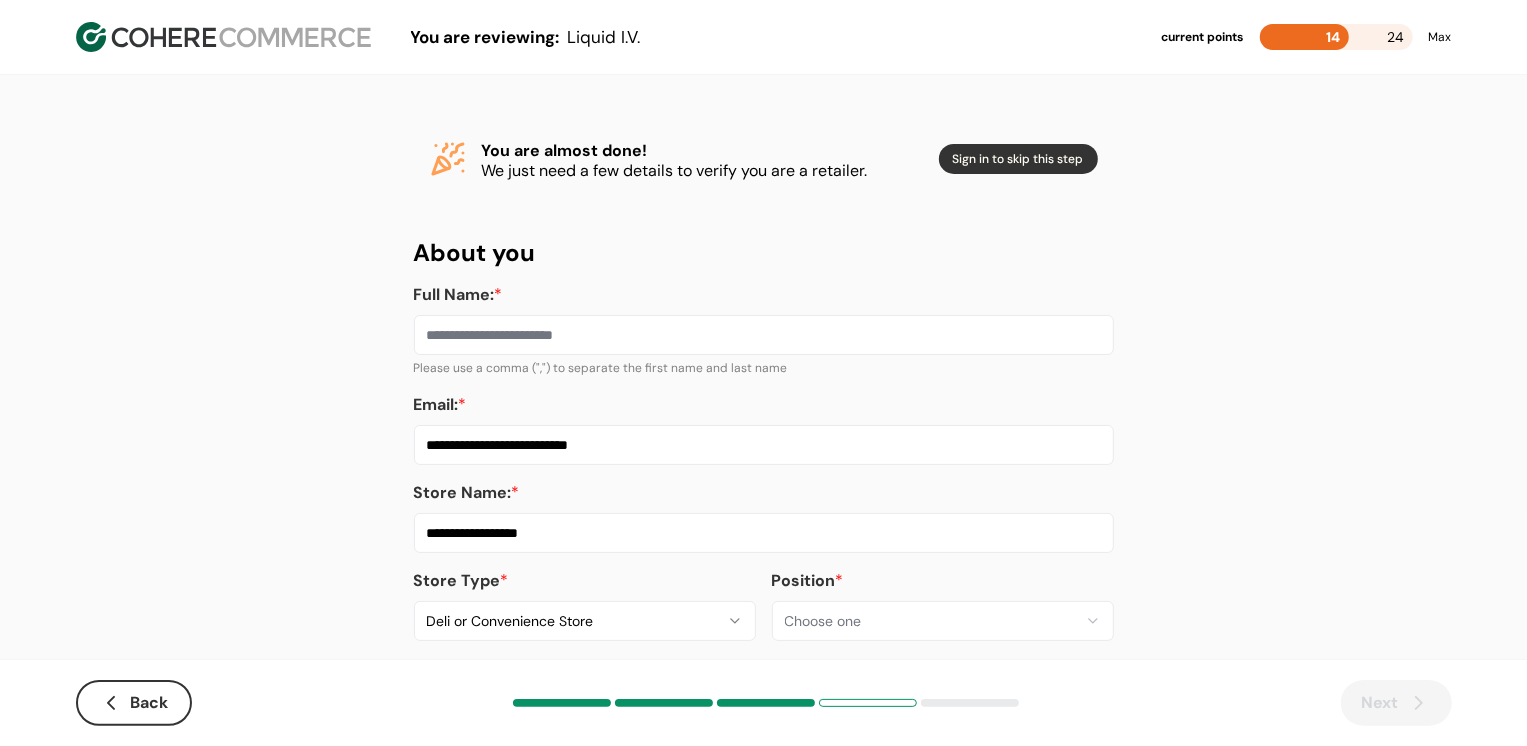 type on "**********" 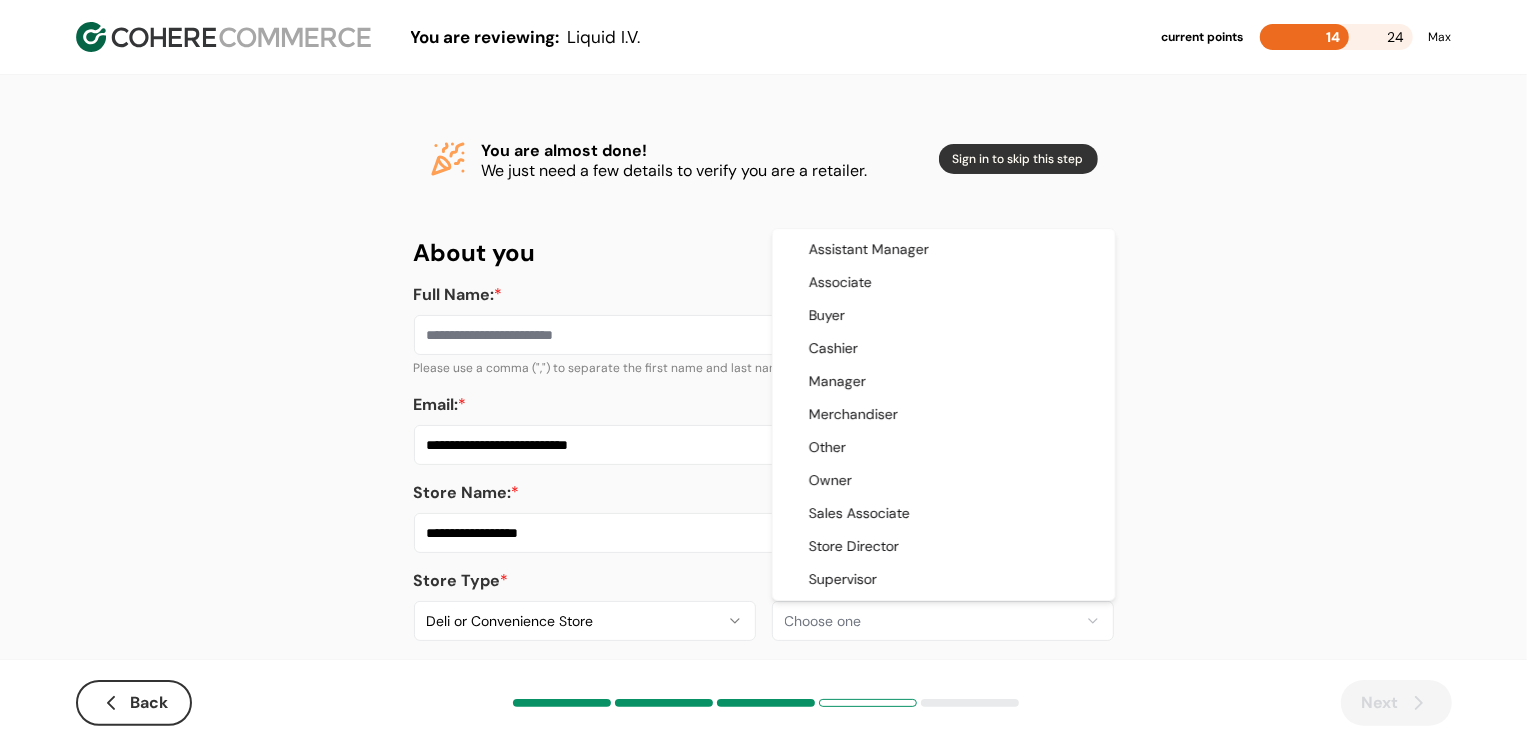 select on "**********" 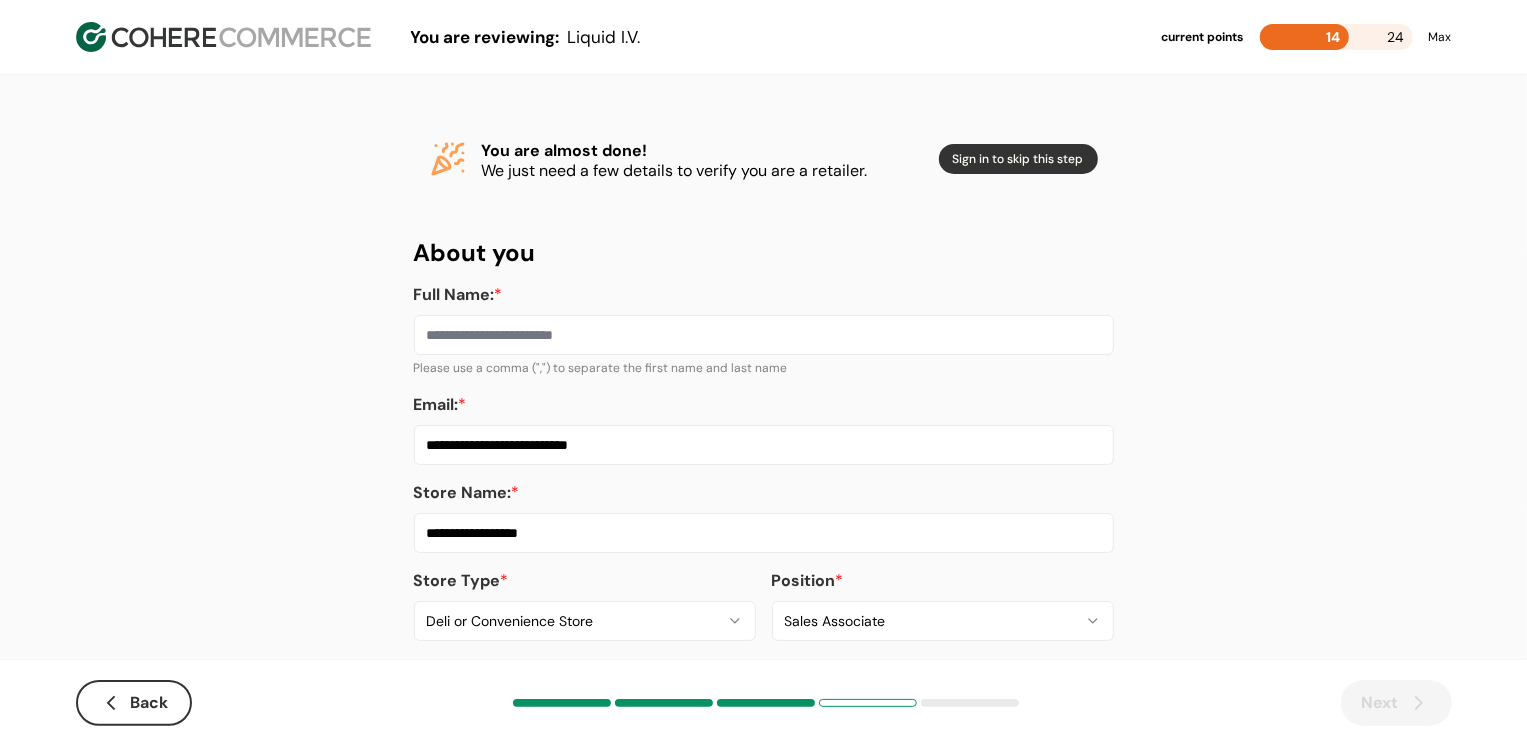 click on "Full Name:  *" at bounding box center (764, 335) 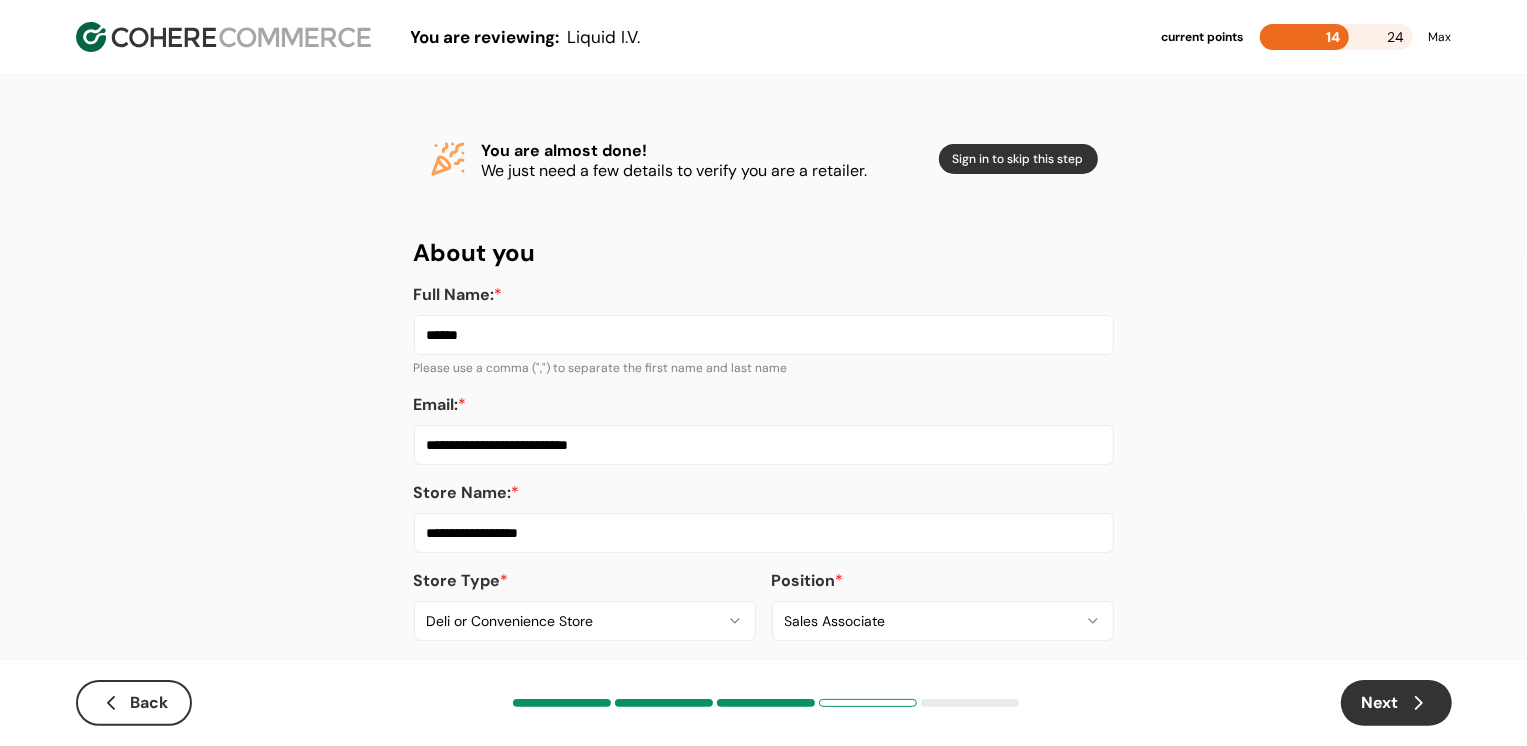 type on "******" 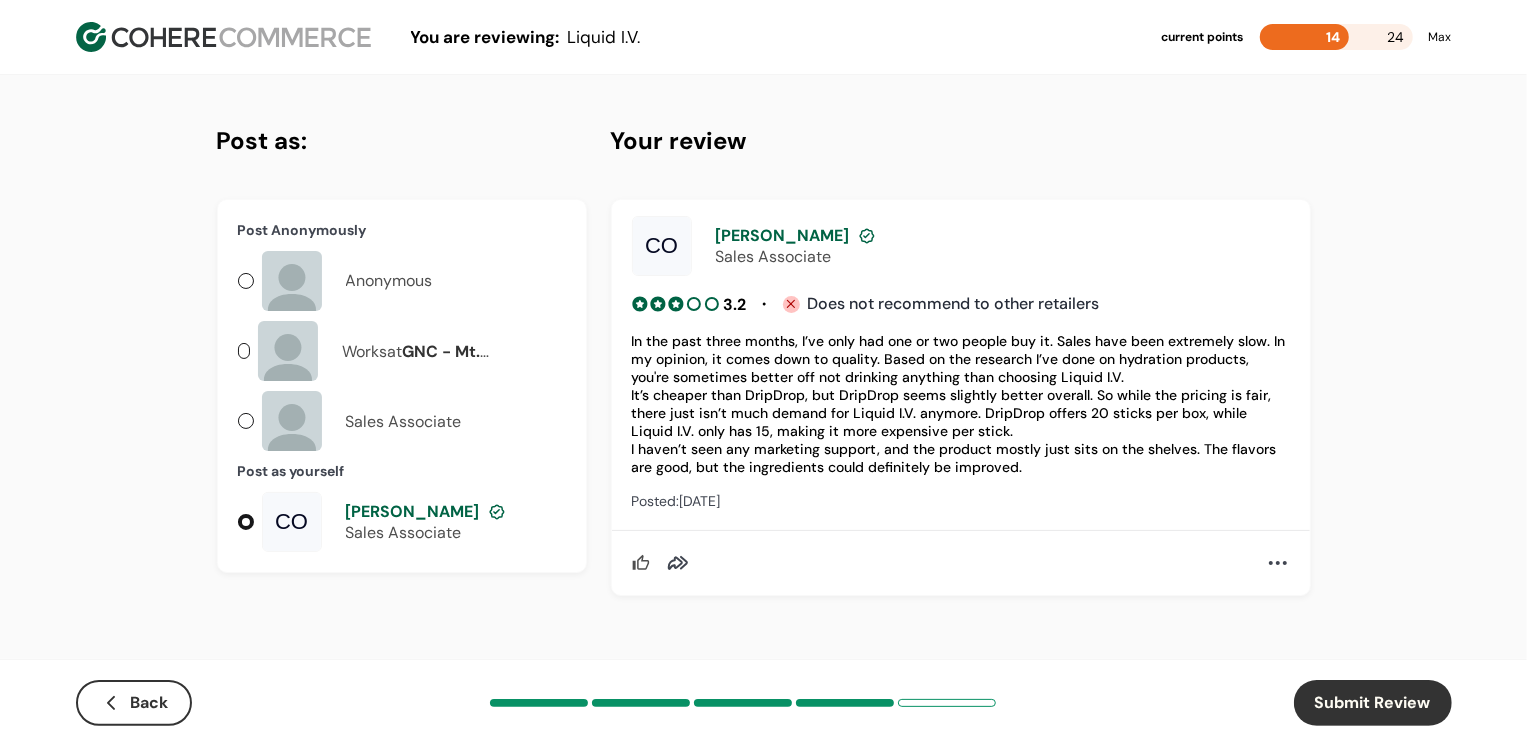 click on "Submit Review" at bounding box center (1373, 703) 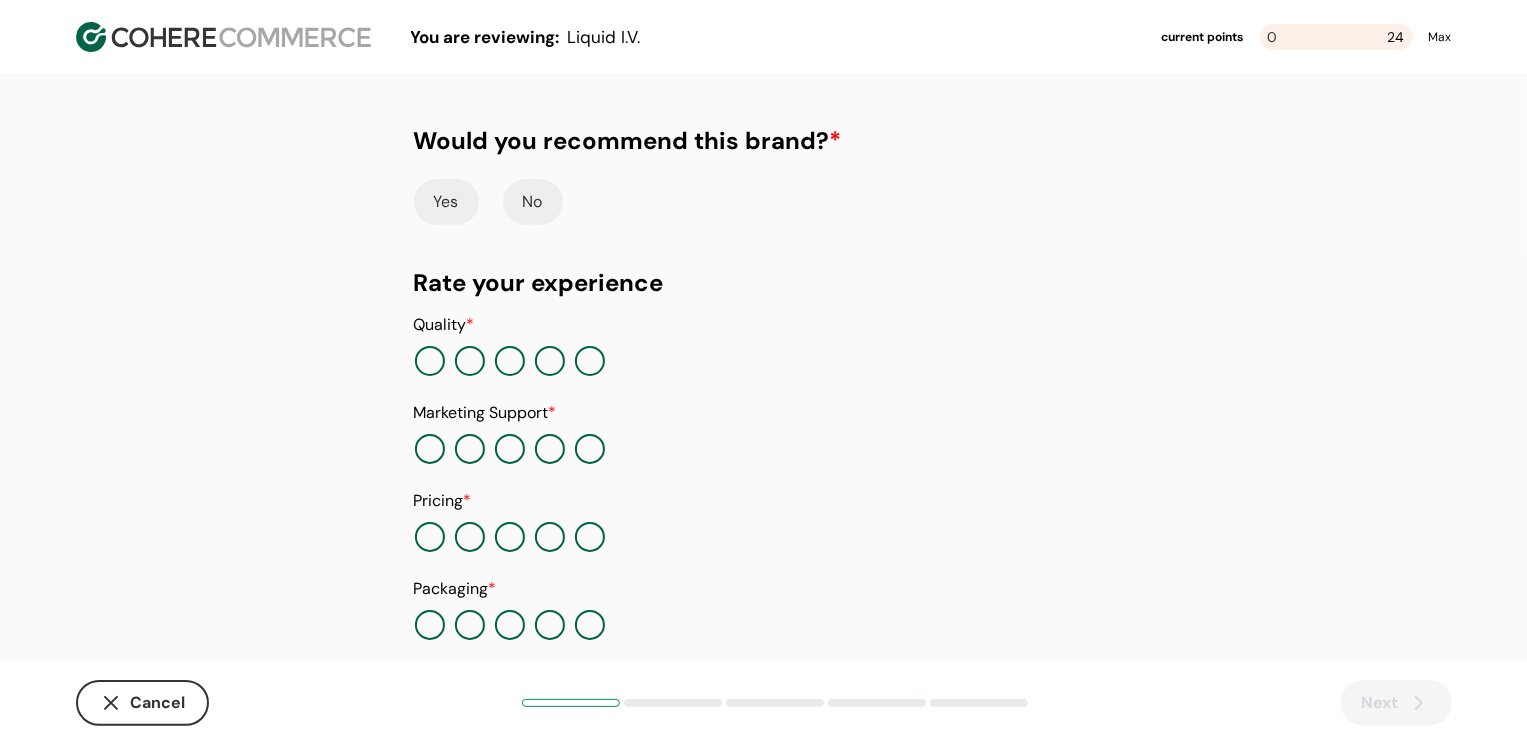 click on "Yes" at bounding box center (446, 202) 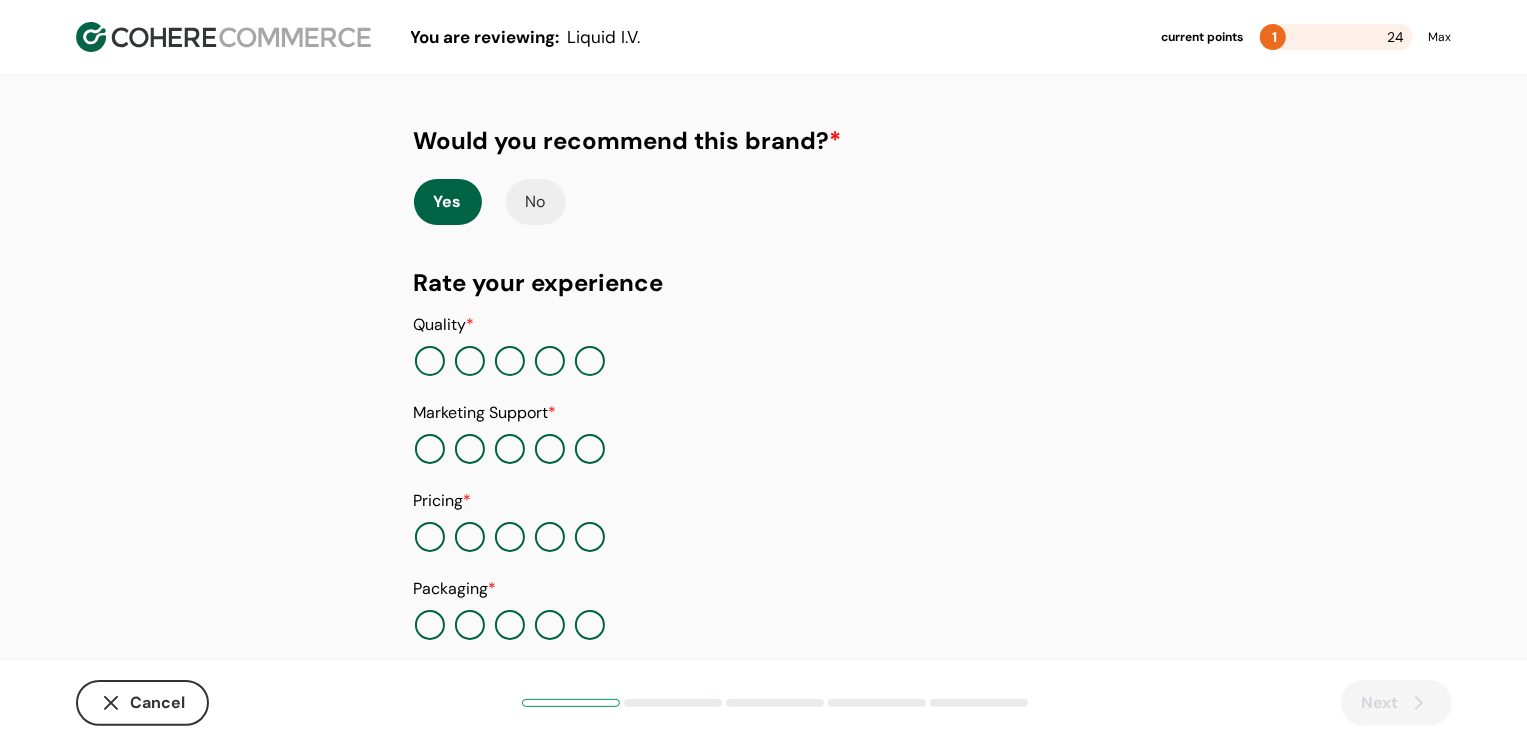 click at bounding box center [764, 361] 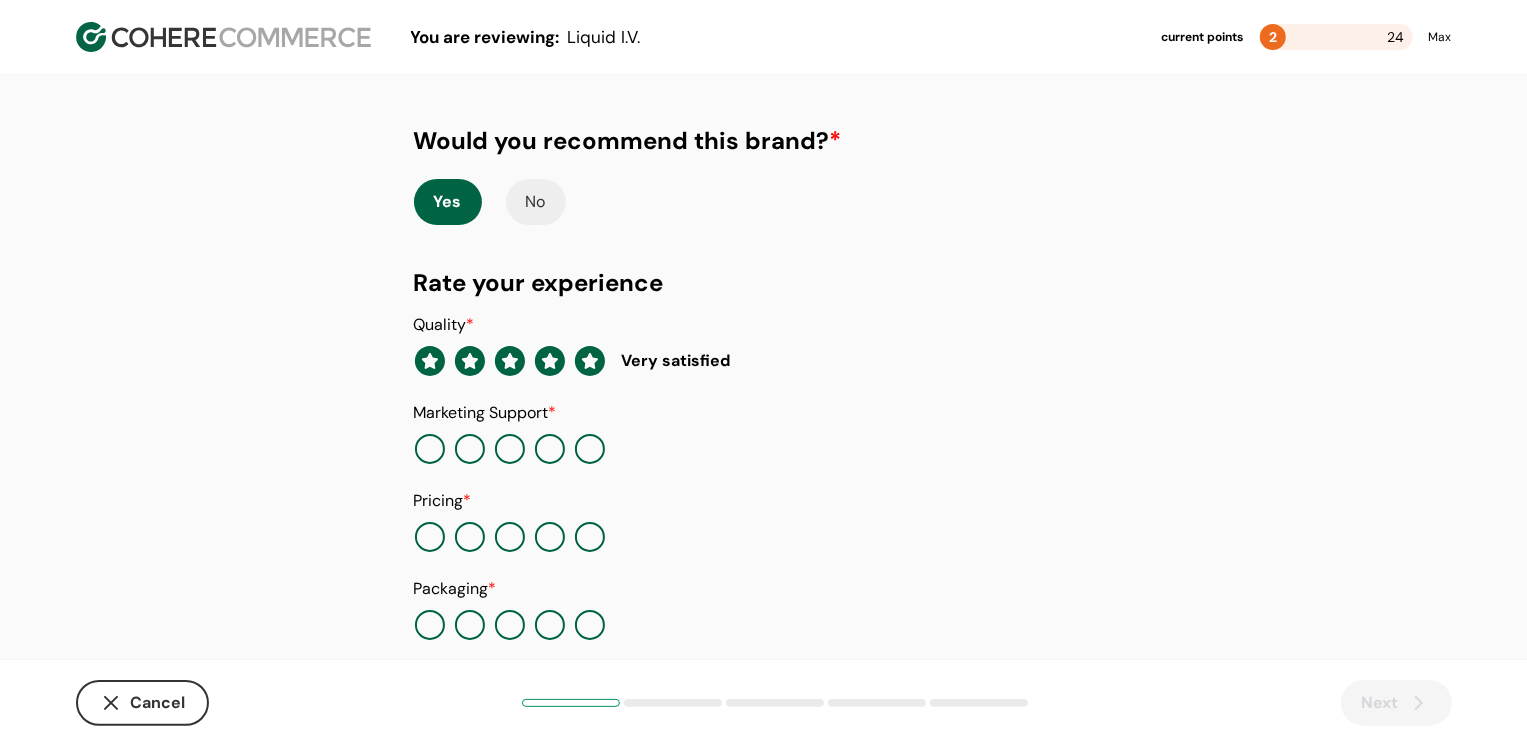click at bounding box center [590, 449] 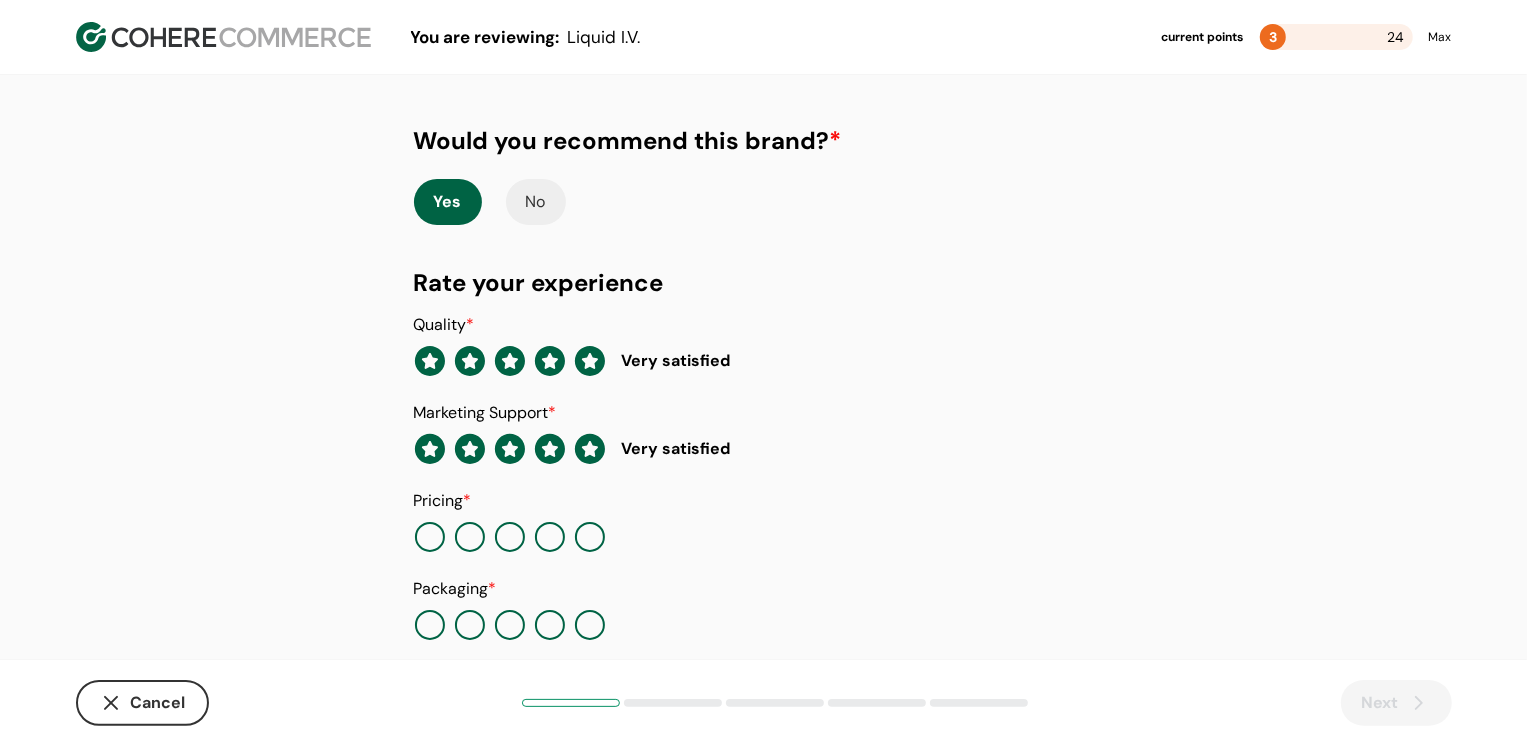 click at bounding box center [550, 537] 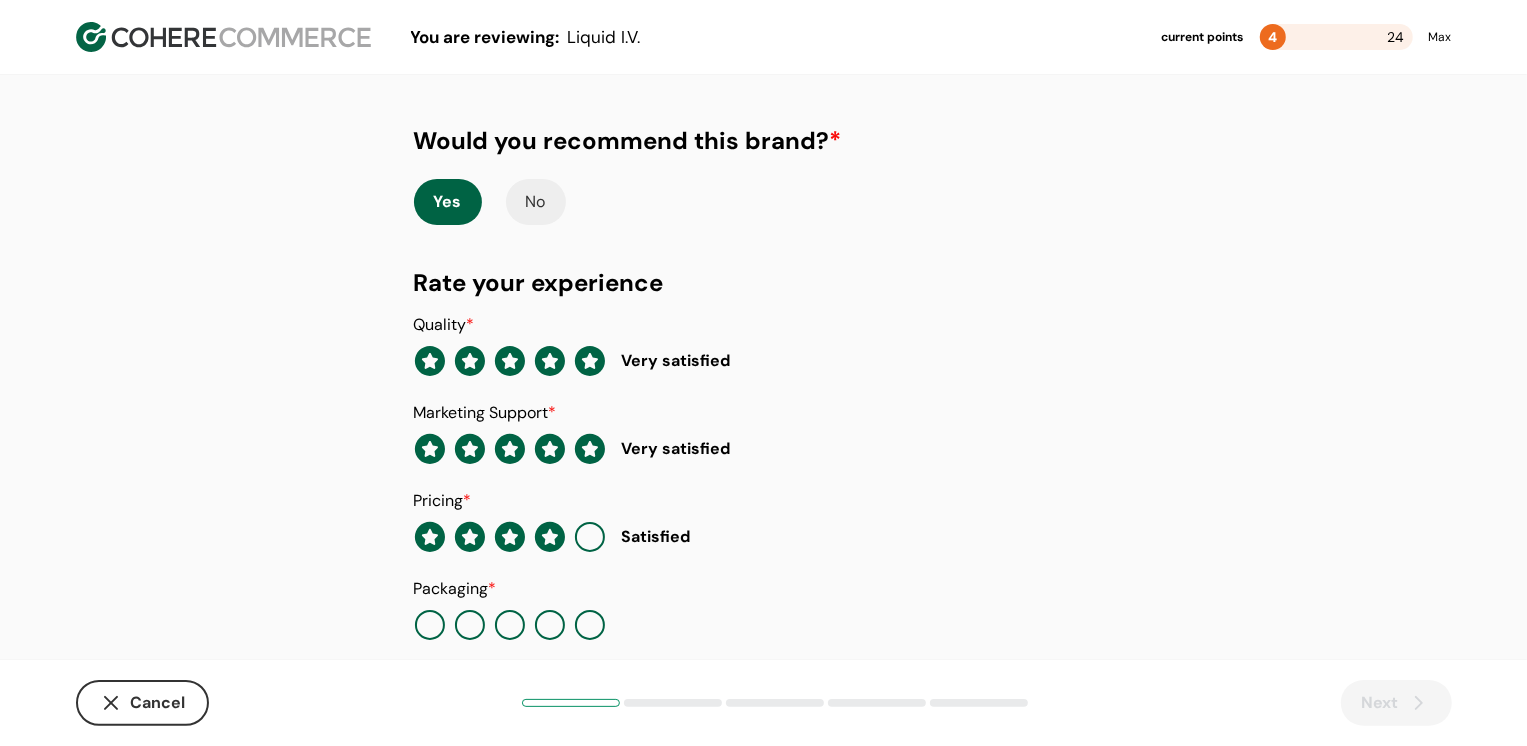 scroll, scrollTop: 205, scrollLeft: 0, axis: vertical 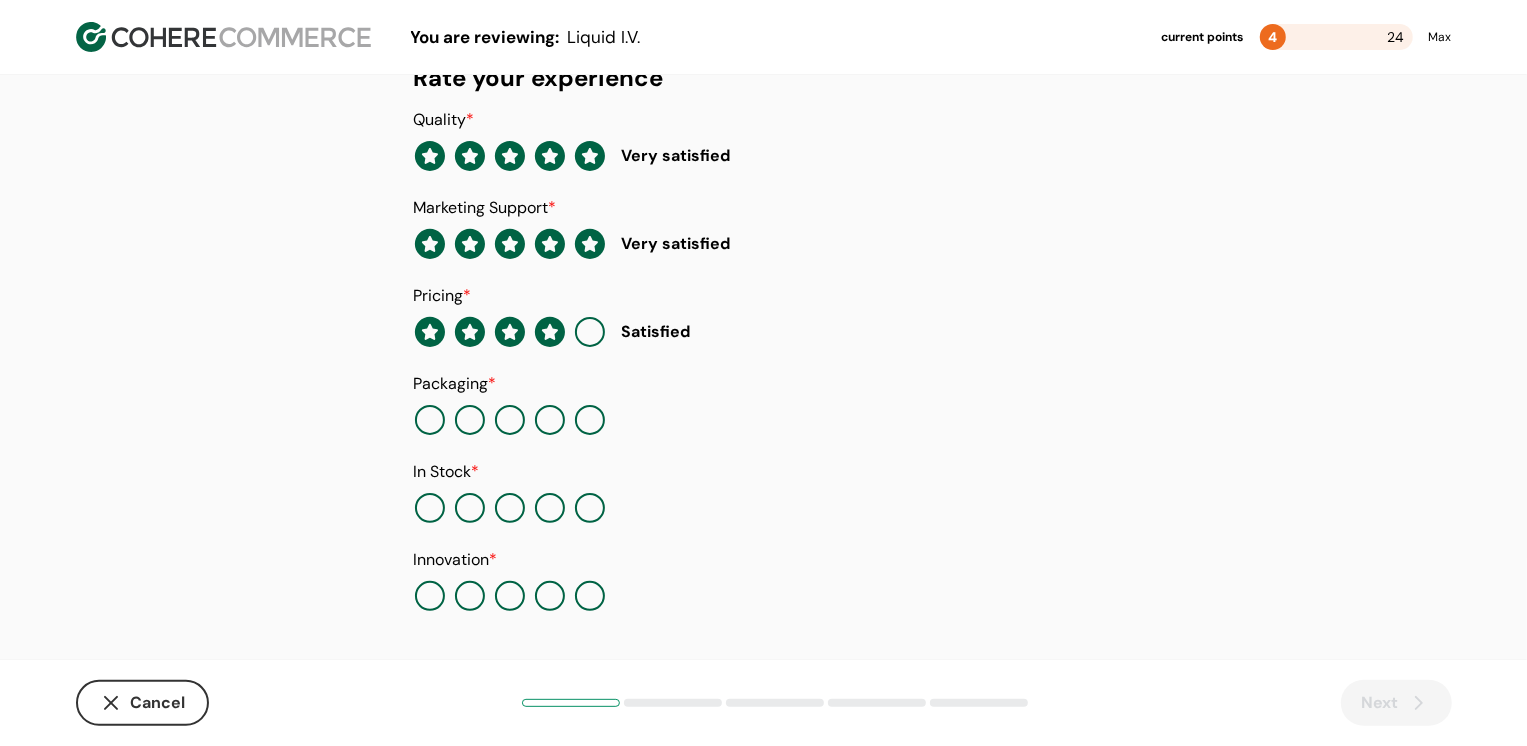 click at bounding box center [590, 420] 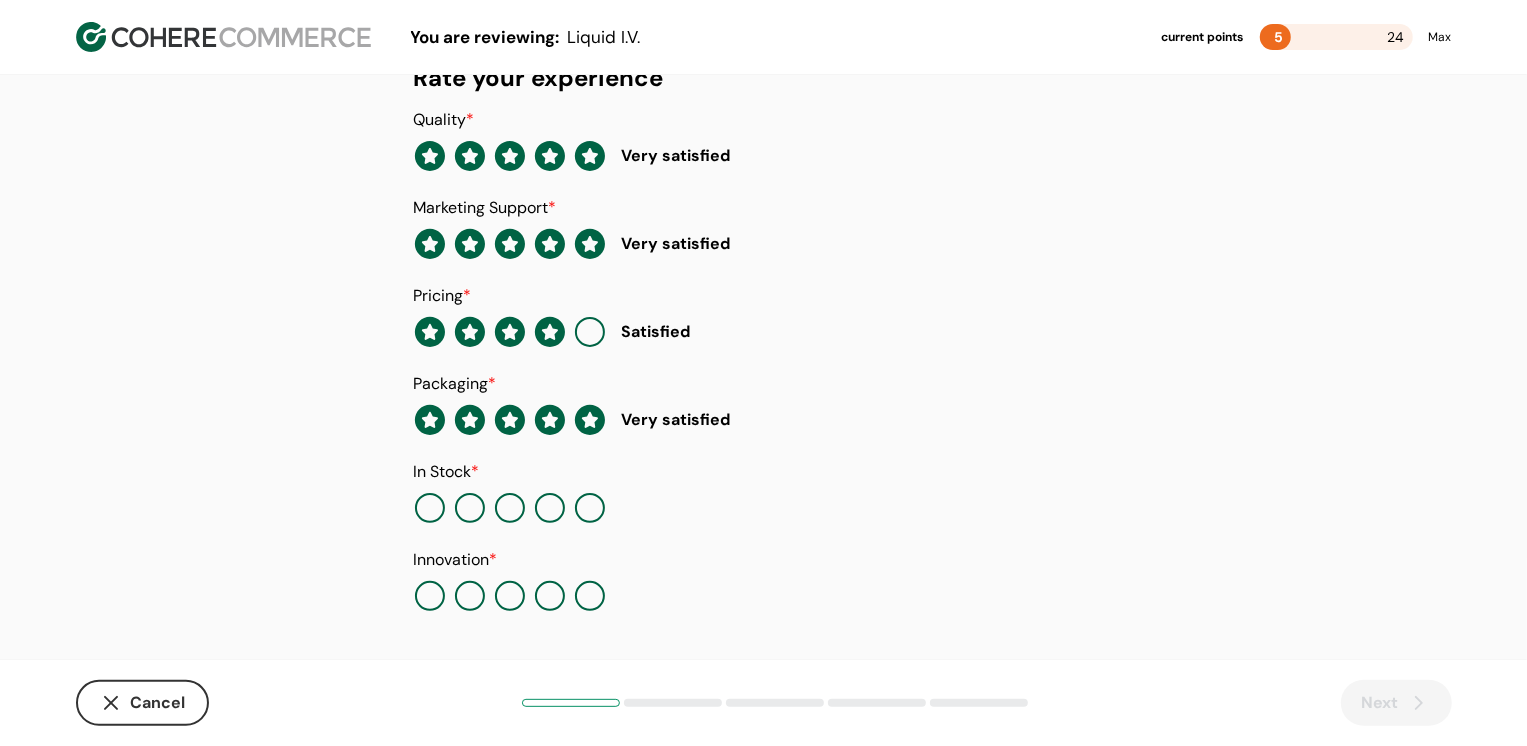 click at bounding box center (510, 508) 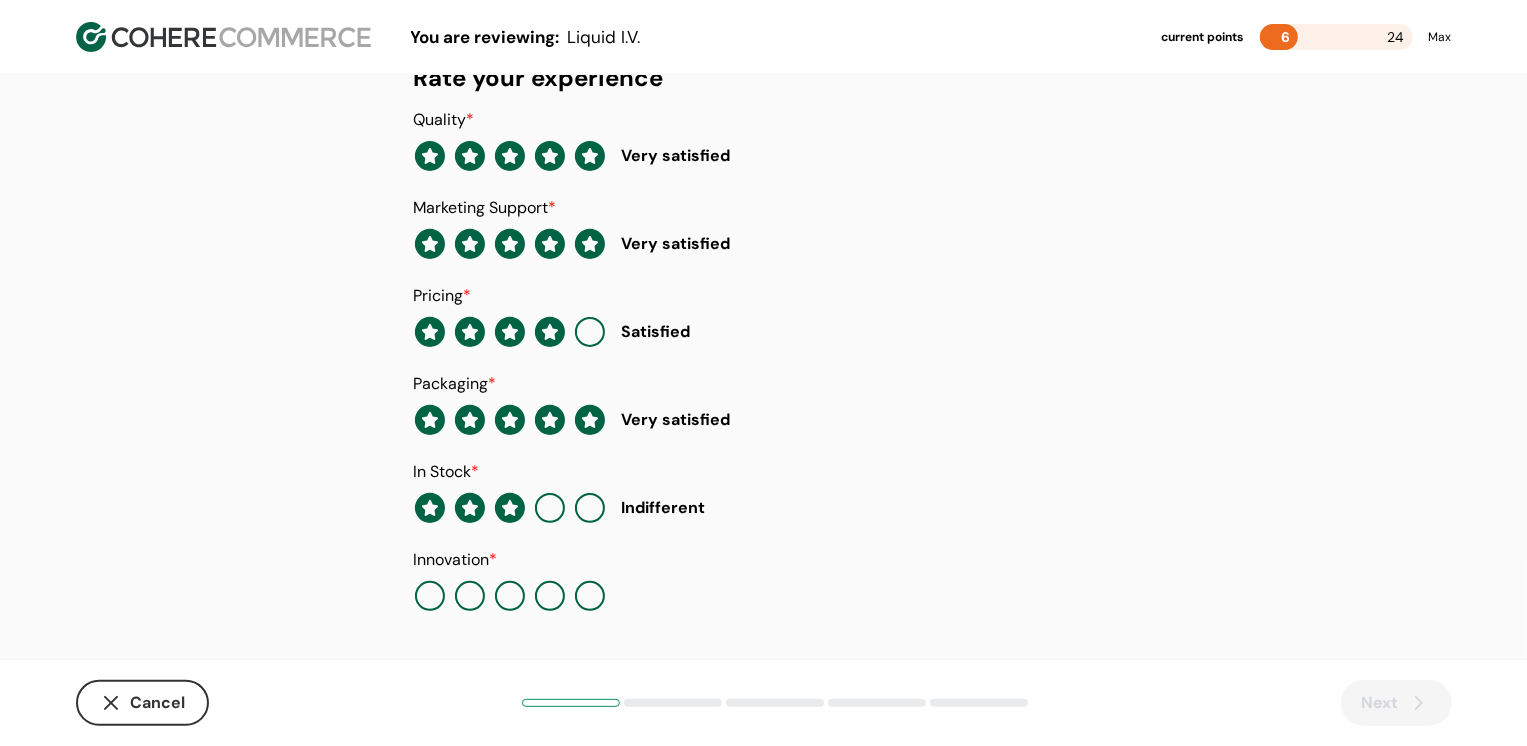 click at bounding box center (550, 596) 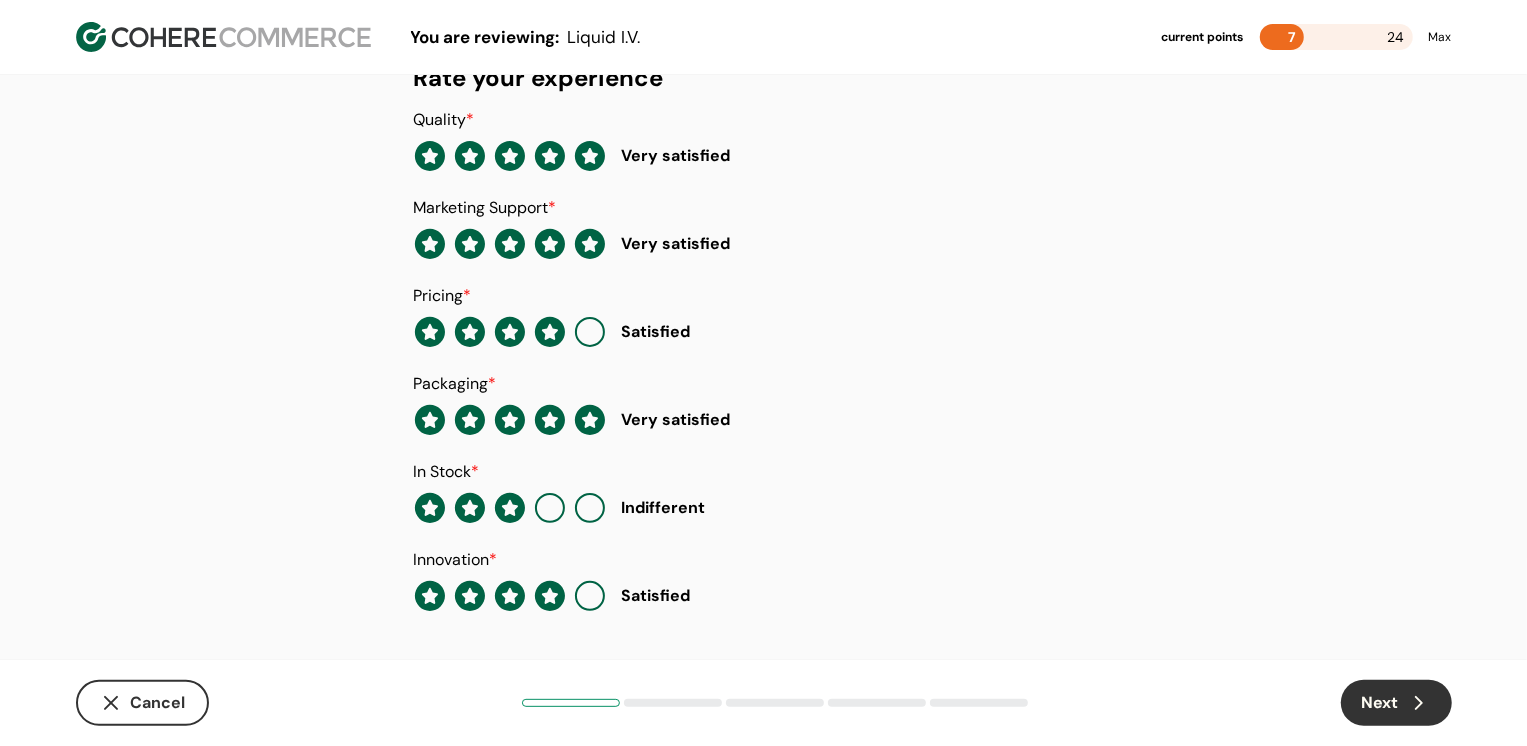 click 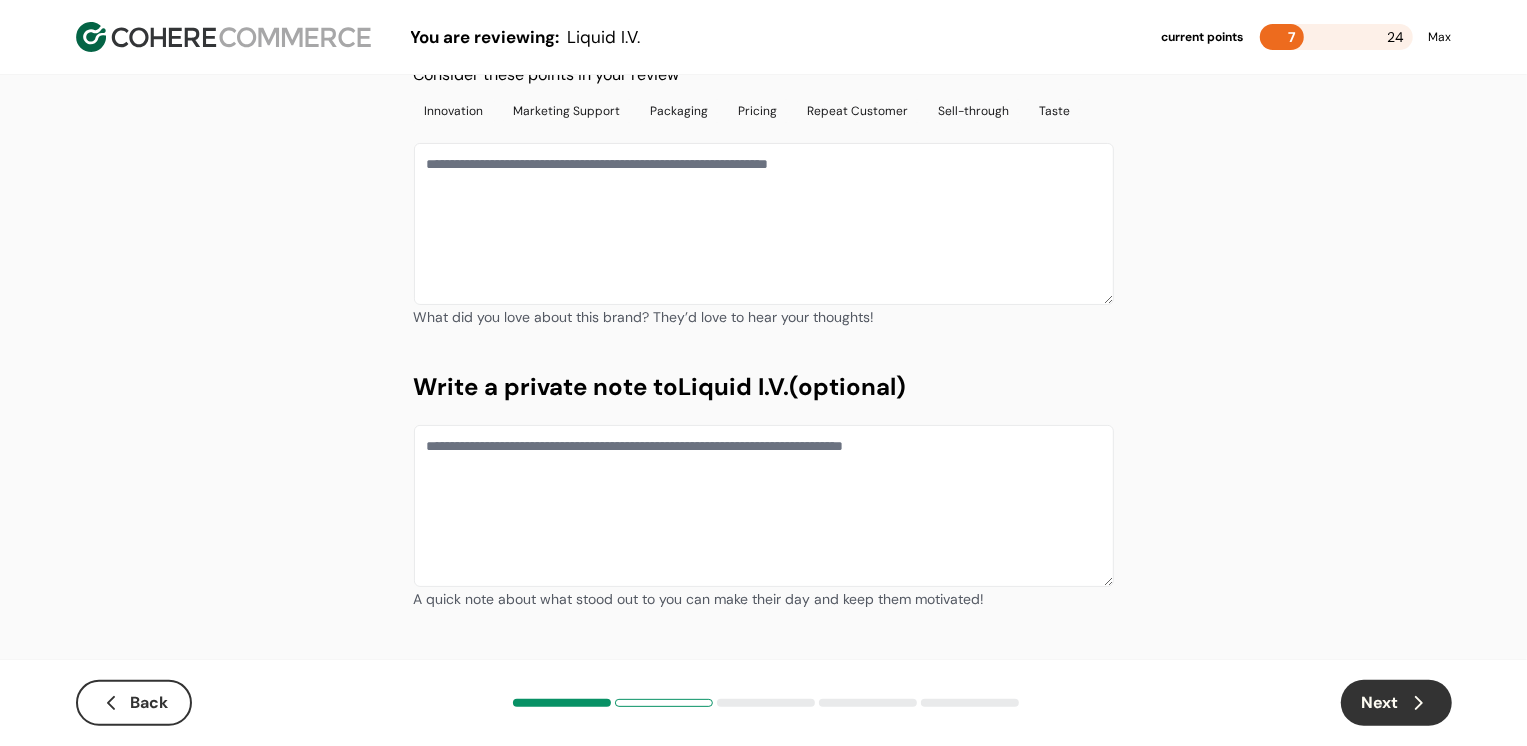 scroll, scrollTop: 0, scrollLeft: 0, axis: both 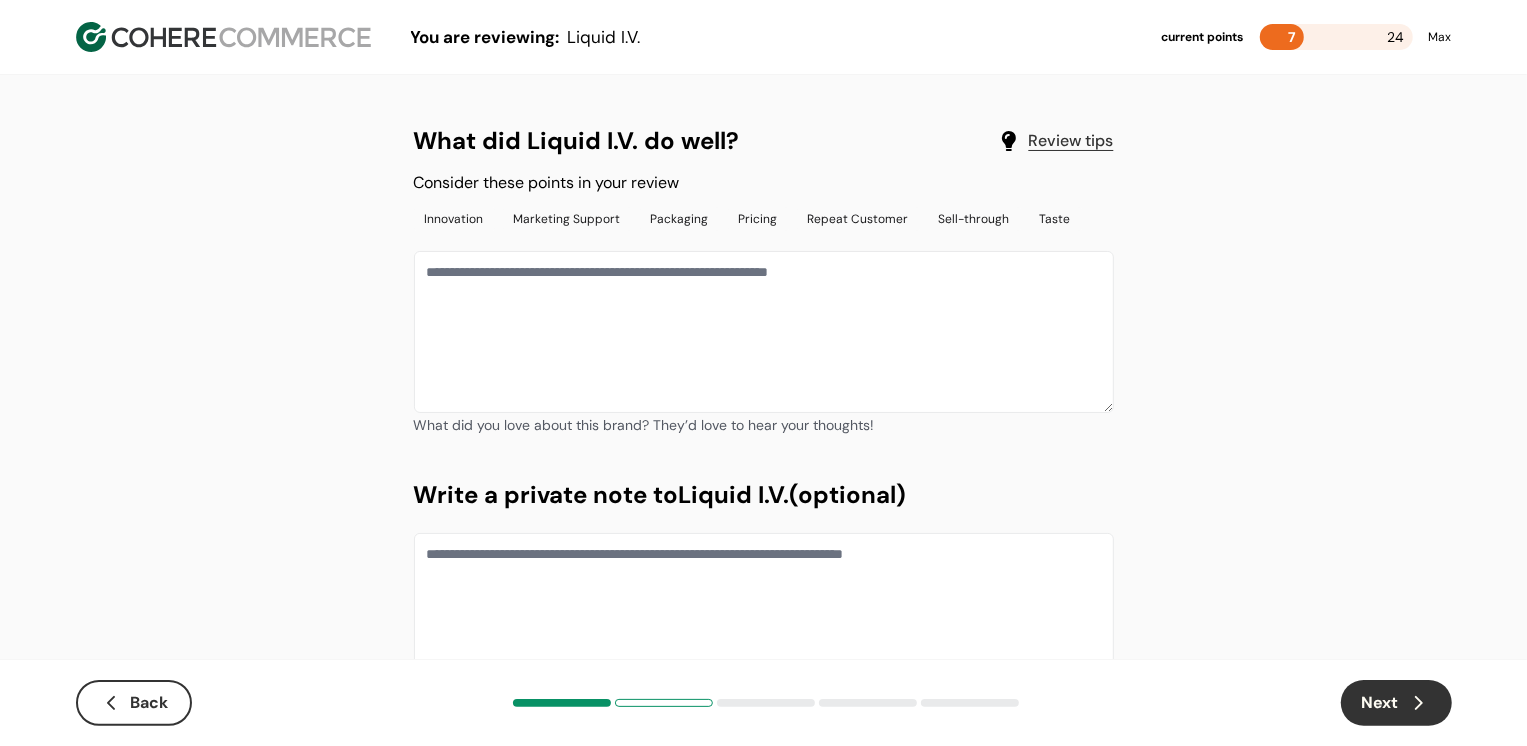 click at bounding box center (764, 332) 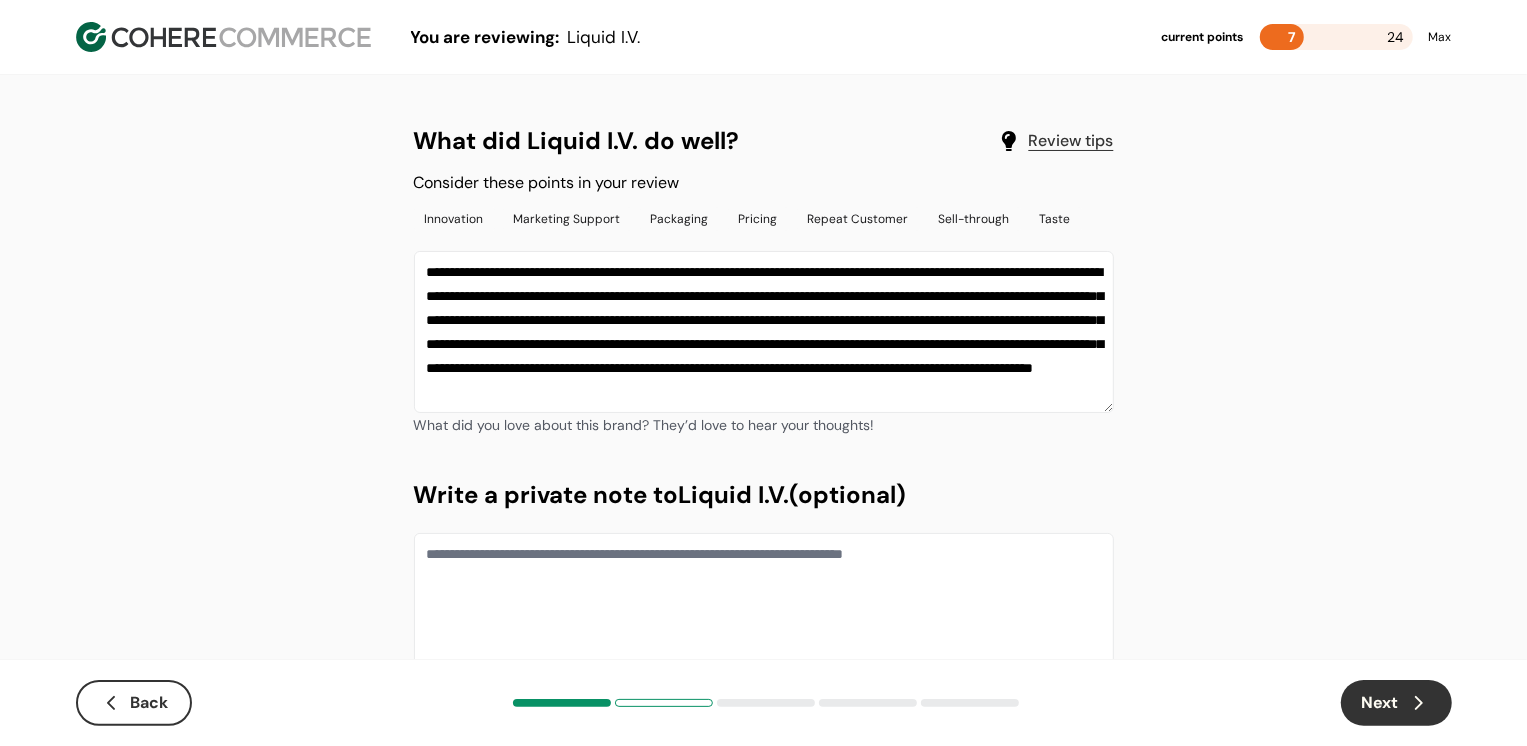 scroll, scrollTop: 13, scrollLeft: 0, axis: vertical 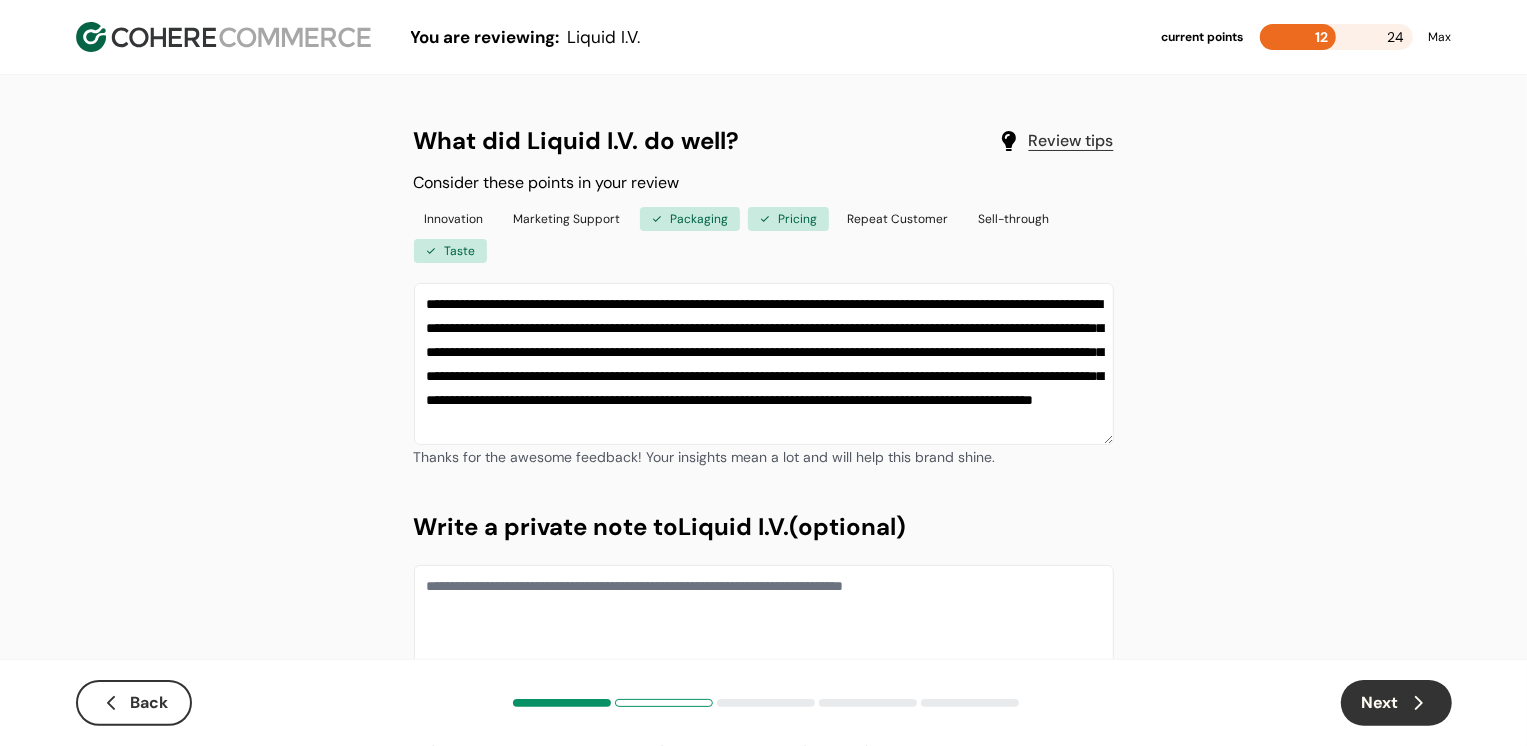 type on "**********" 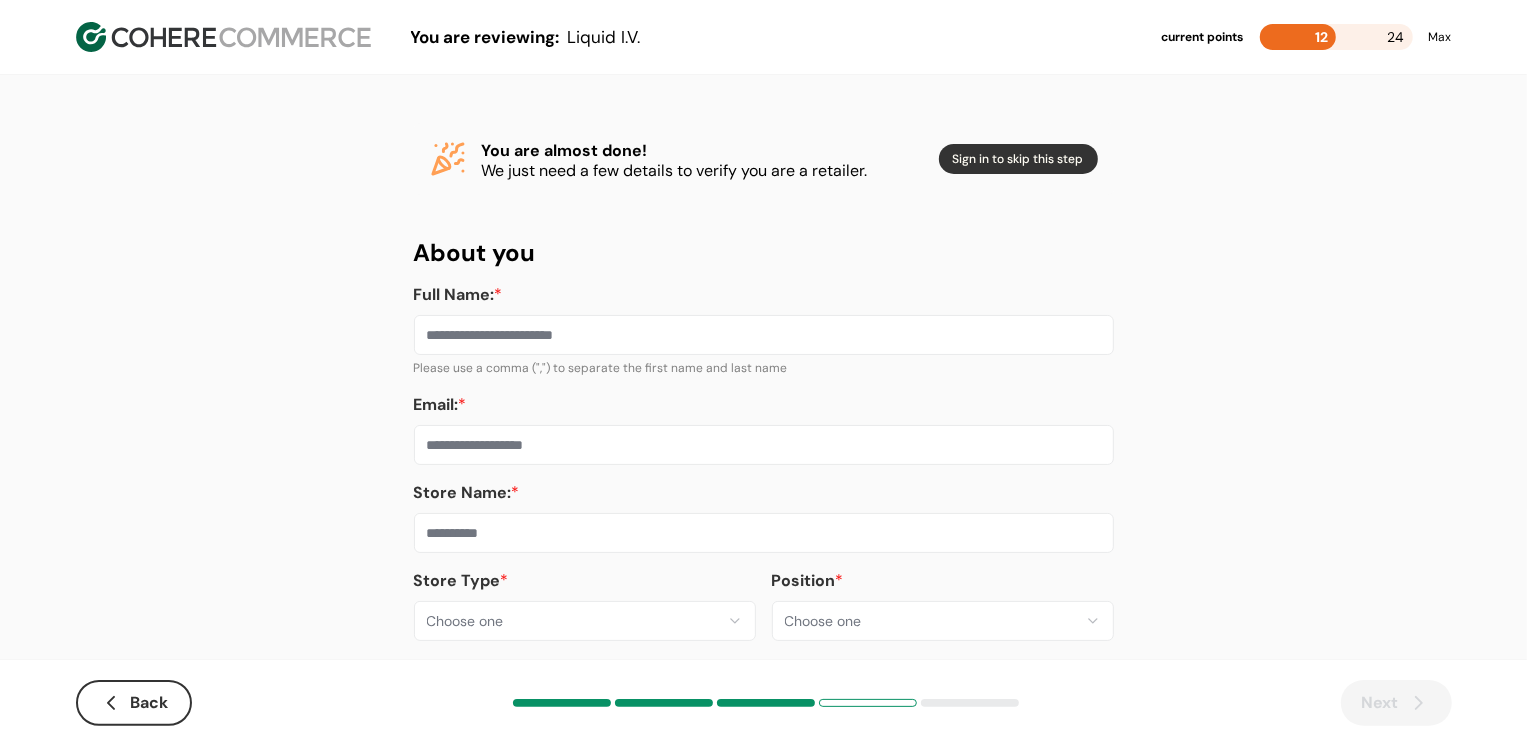 click on "**********" at bounding box center (763, 388) 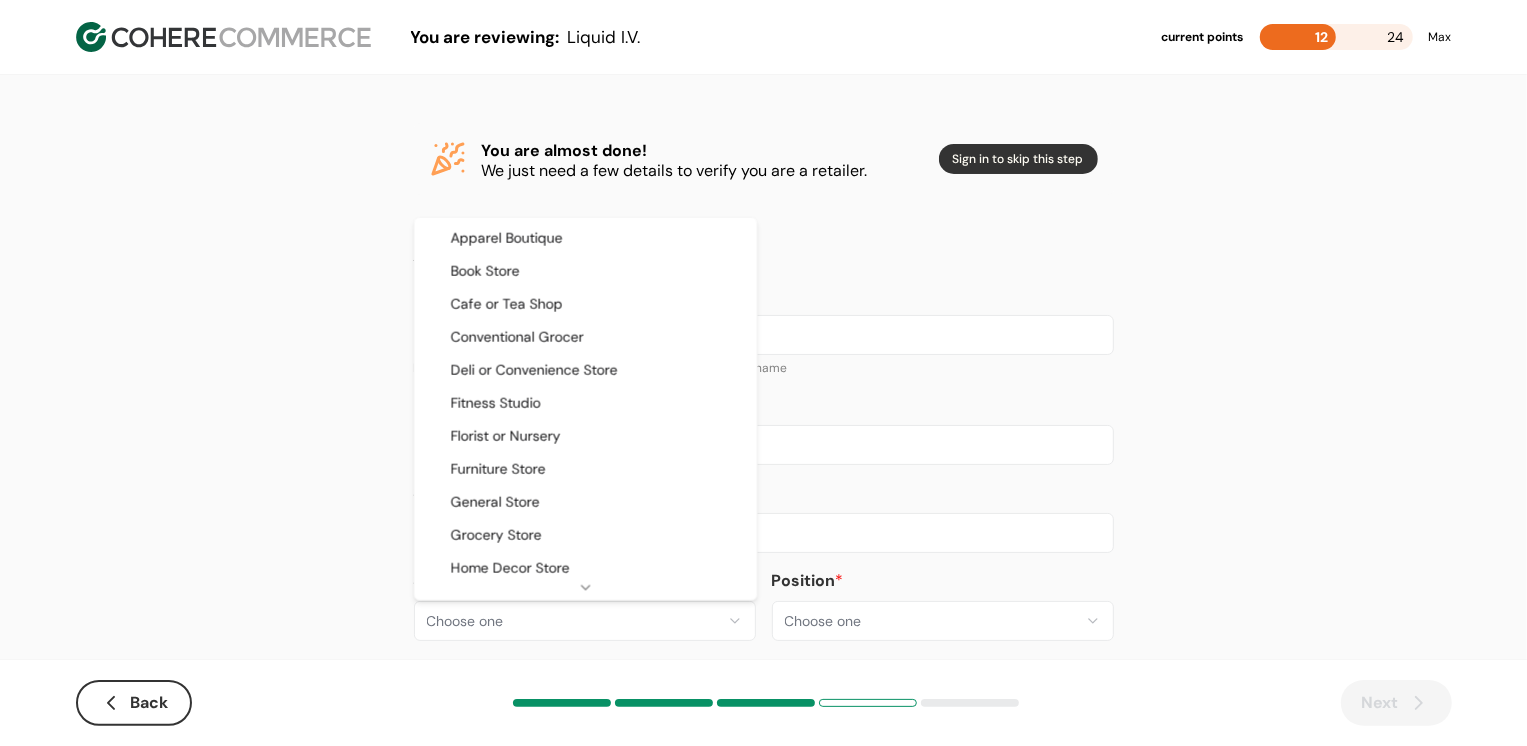 select on "**" 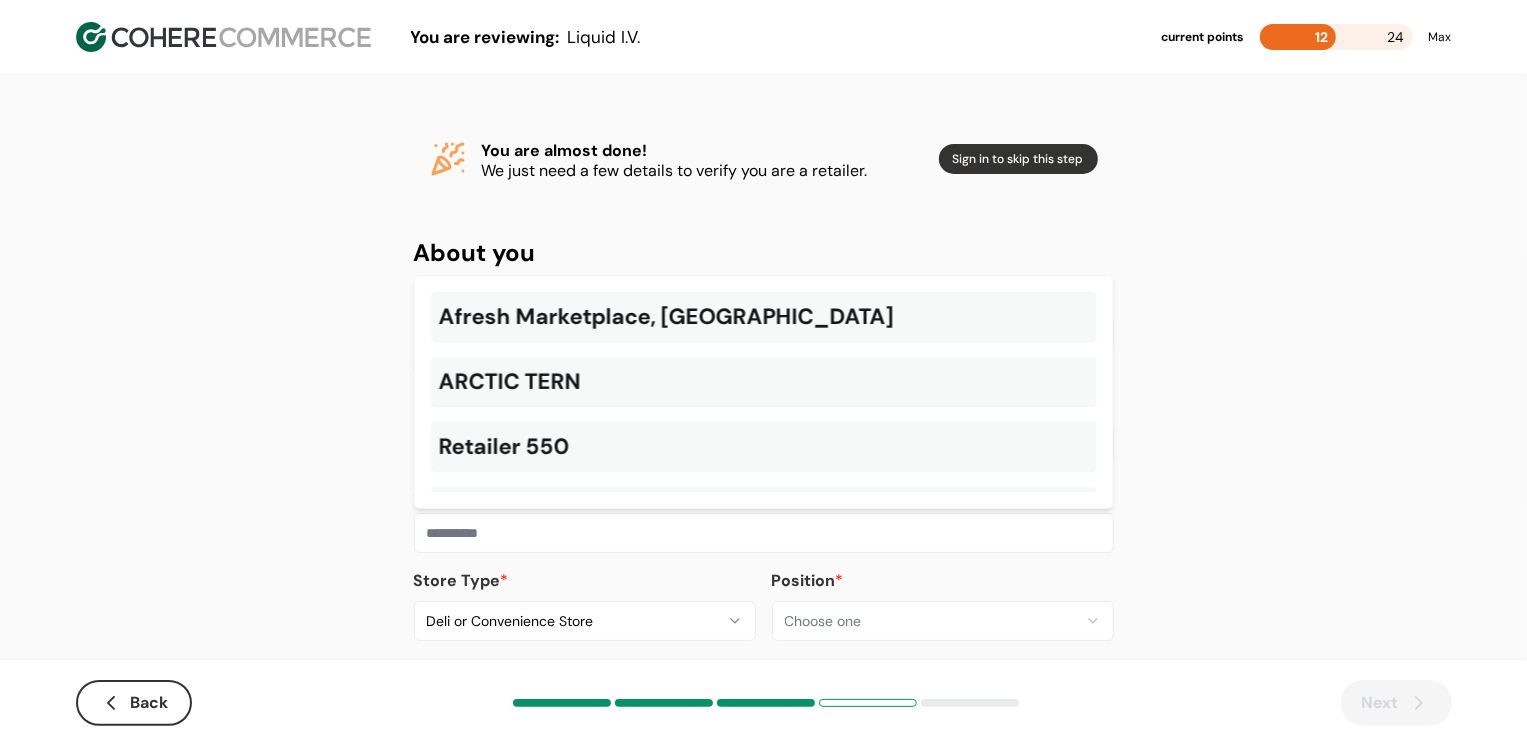 click at bounding box center [764, 533] 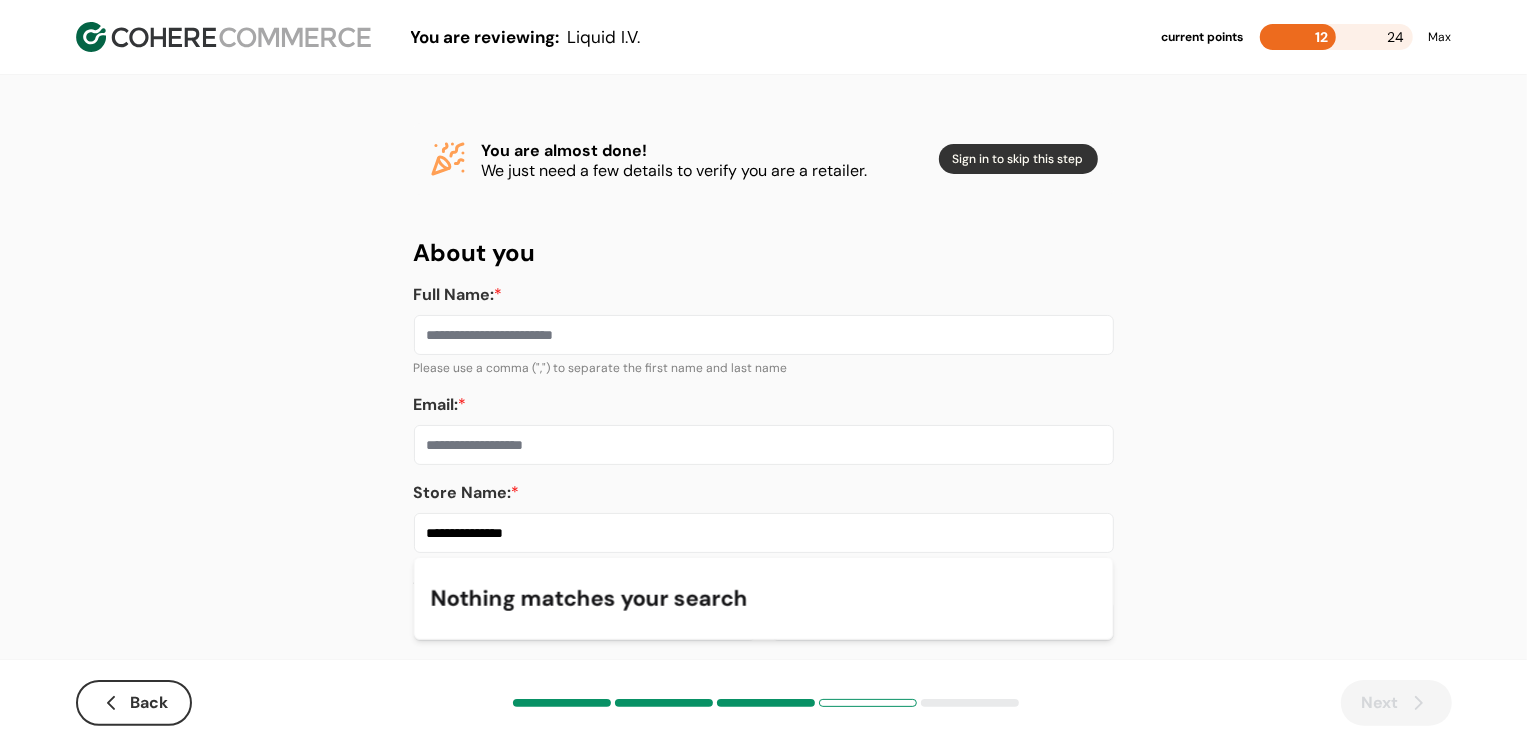 type on "**********" 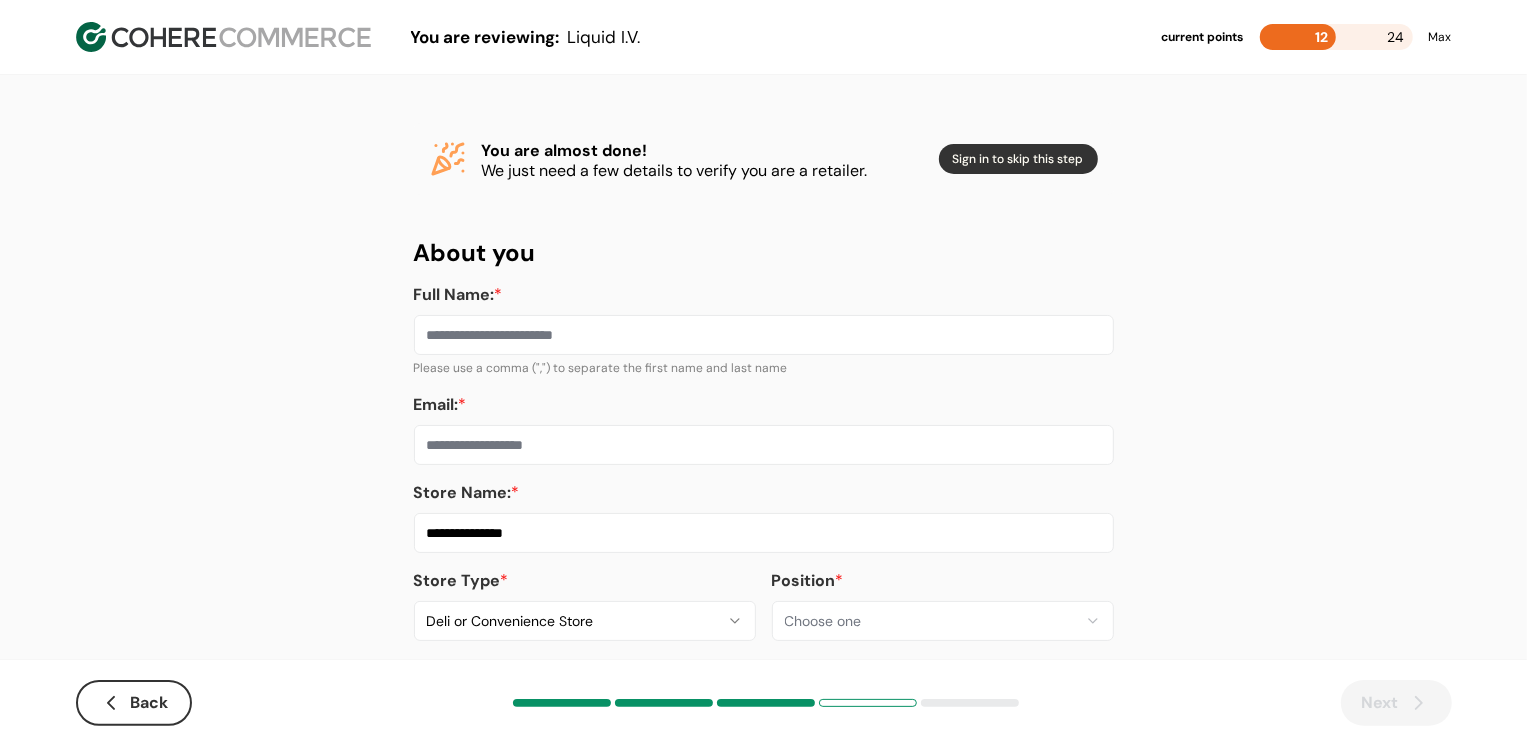 click on "Email:  *" at bounding box center (764, 445) 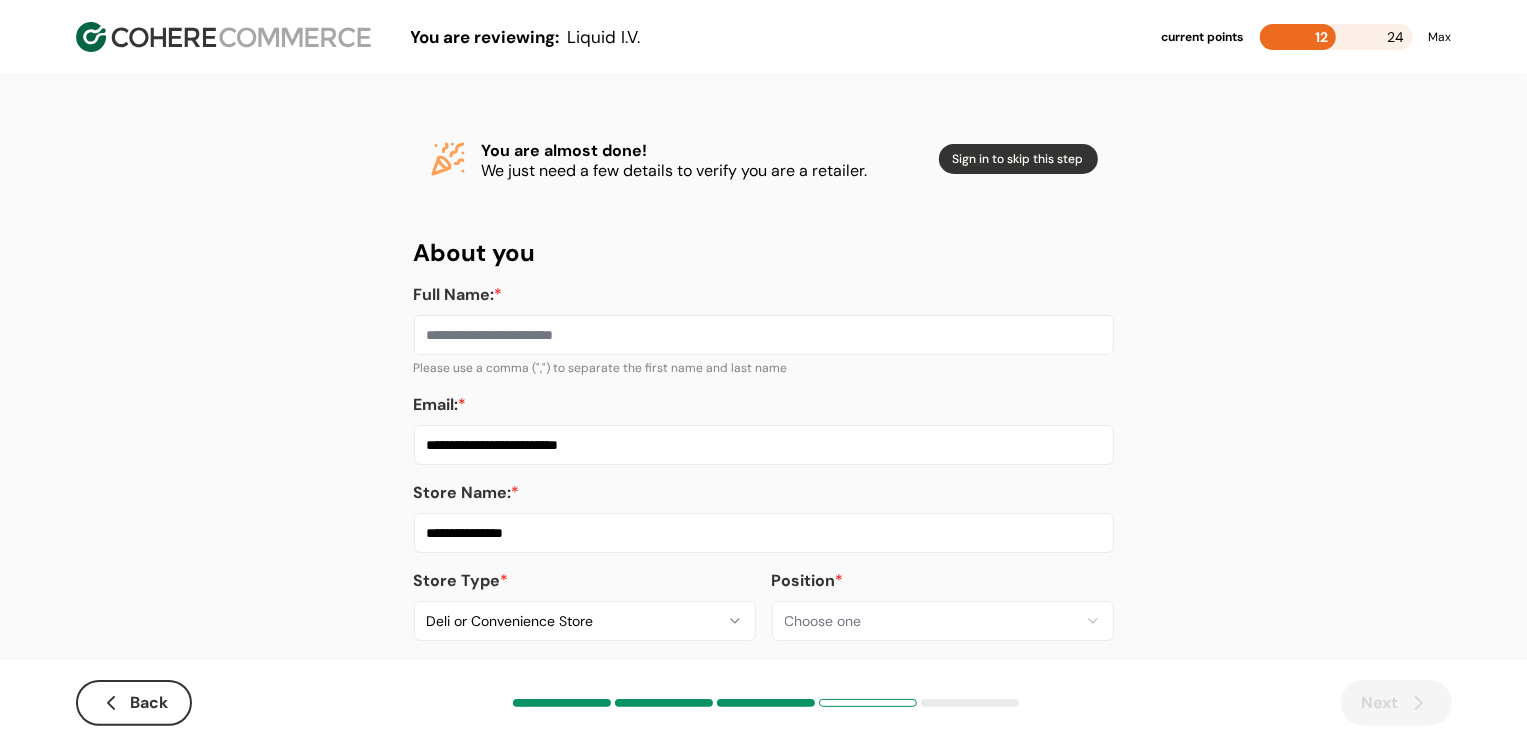 type on "**********" 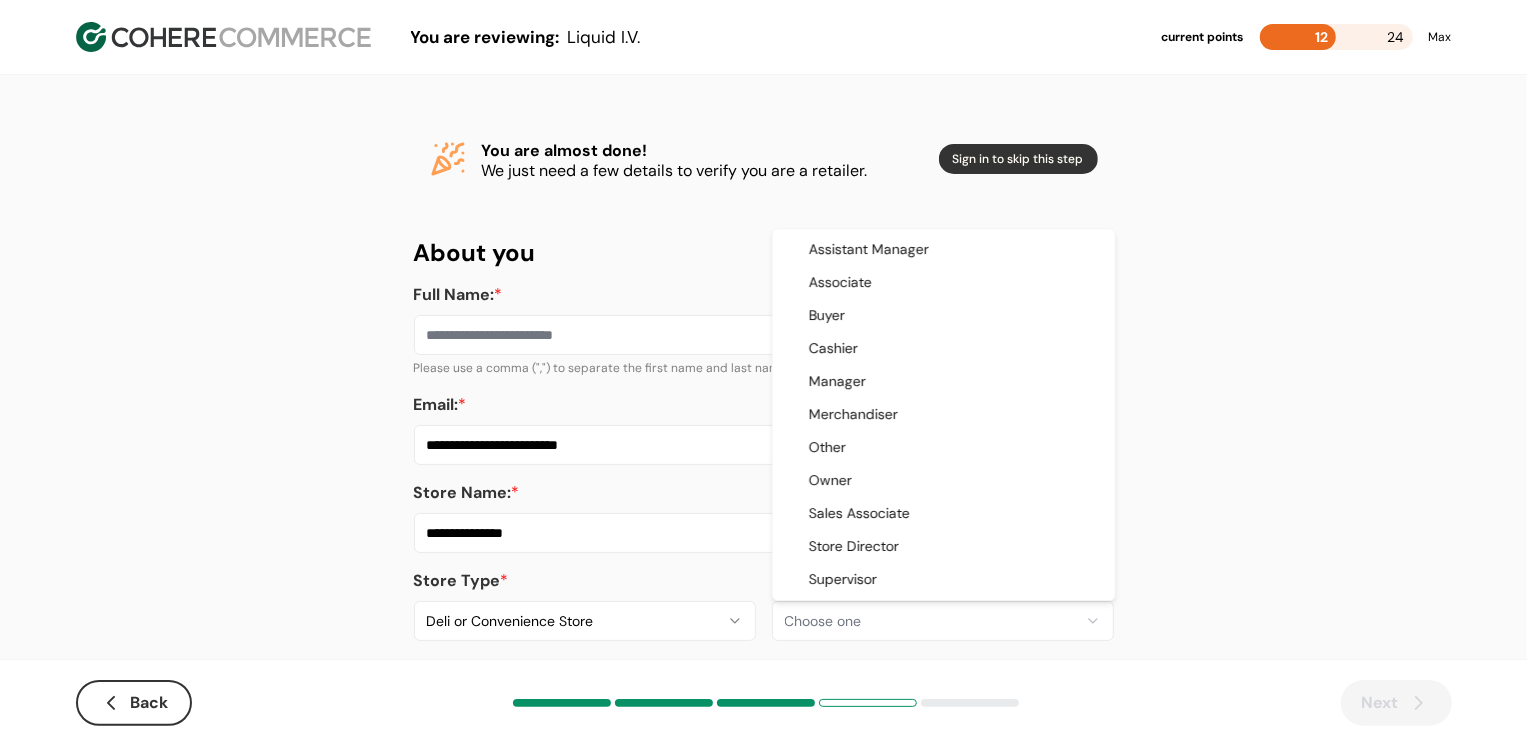 select on "**********" 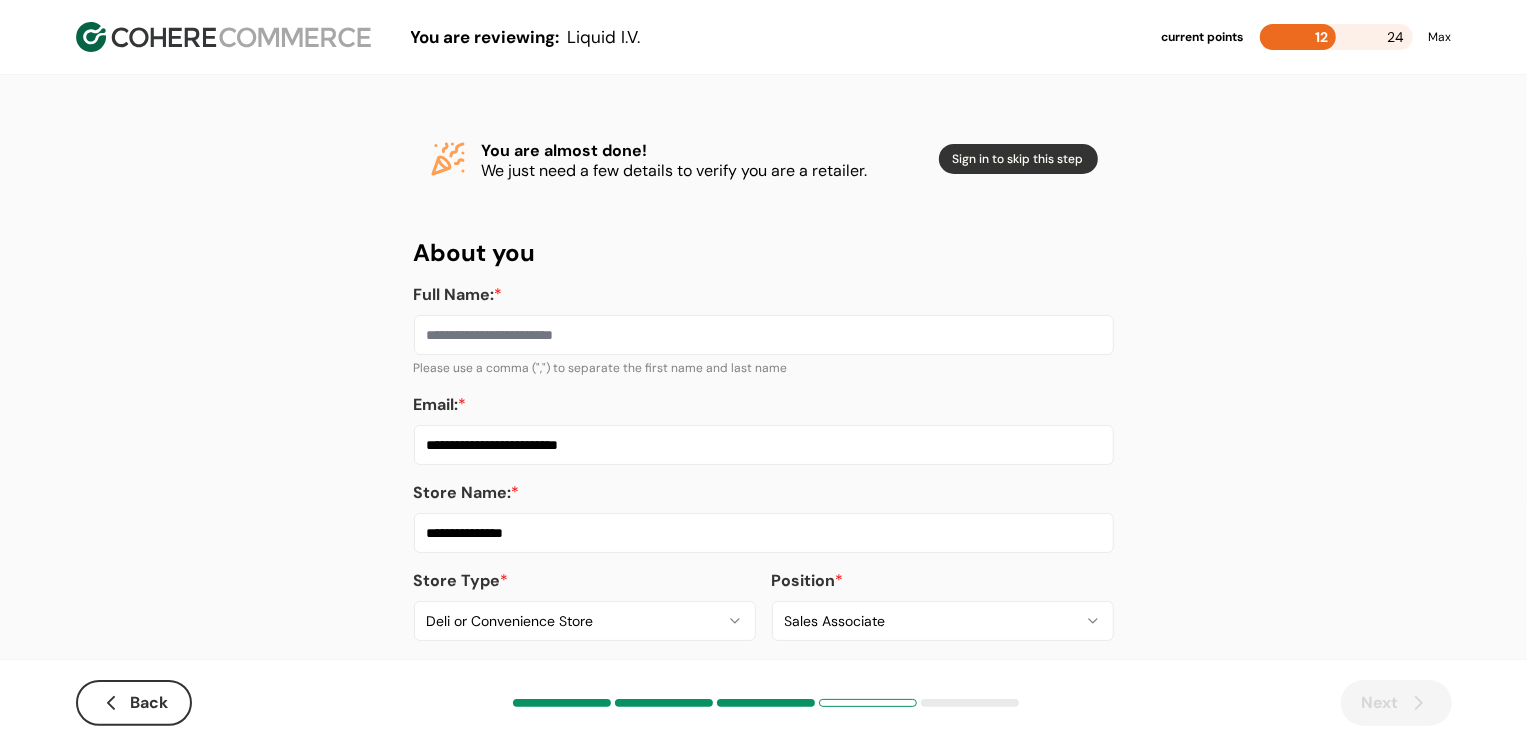 click on "Full Name:  *" at bounding box center [764, 335] 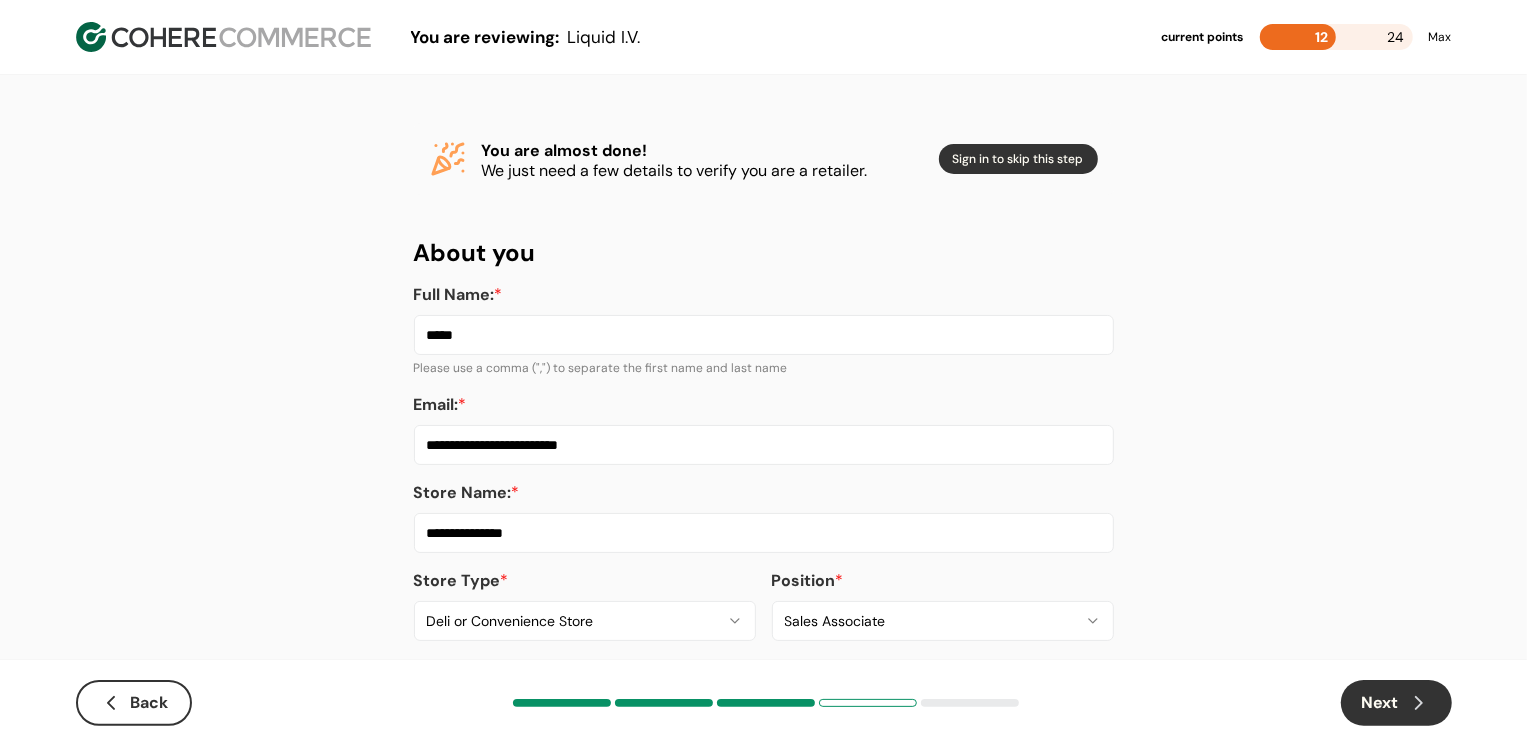 type on "*****" 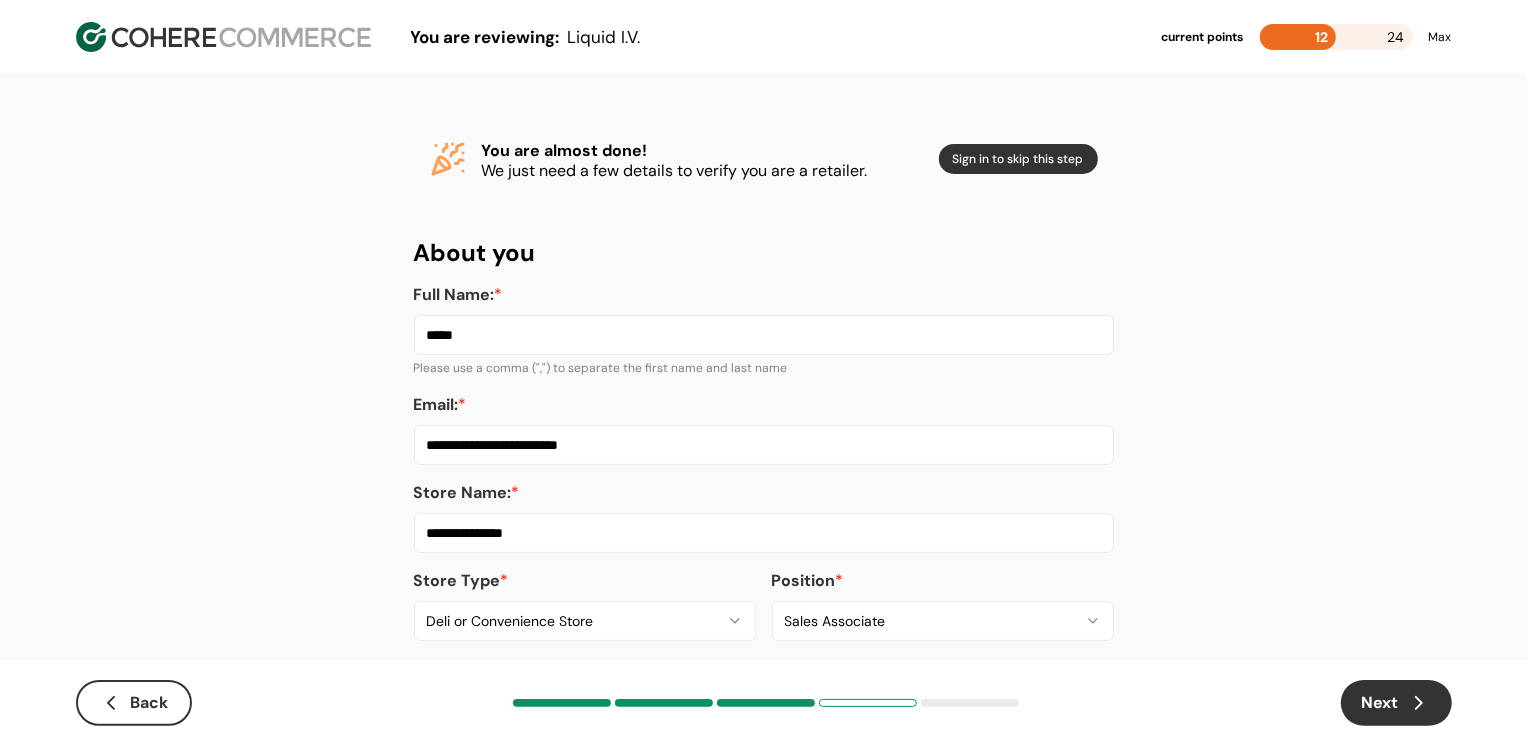 click on "Next" at bounding box center [1396, 703] 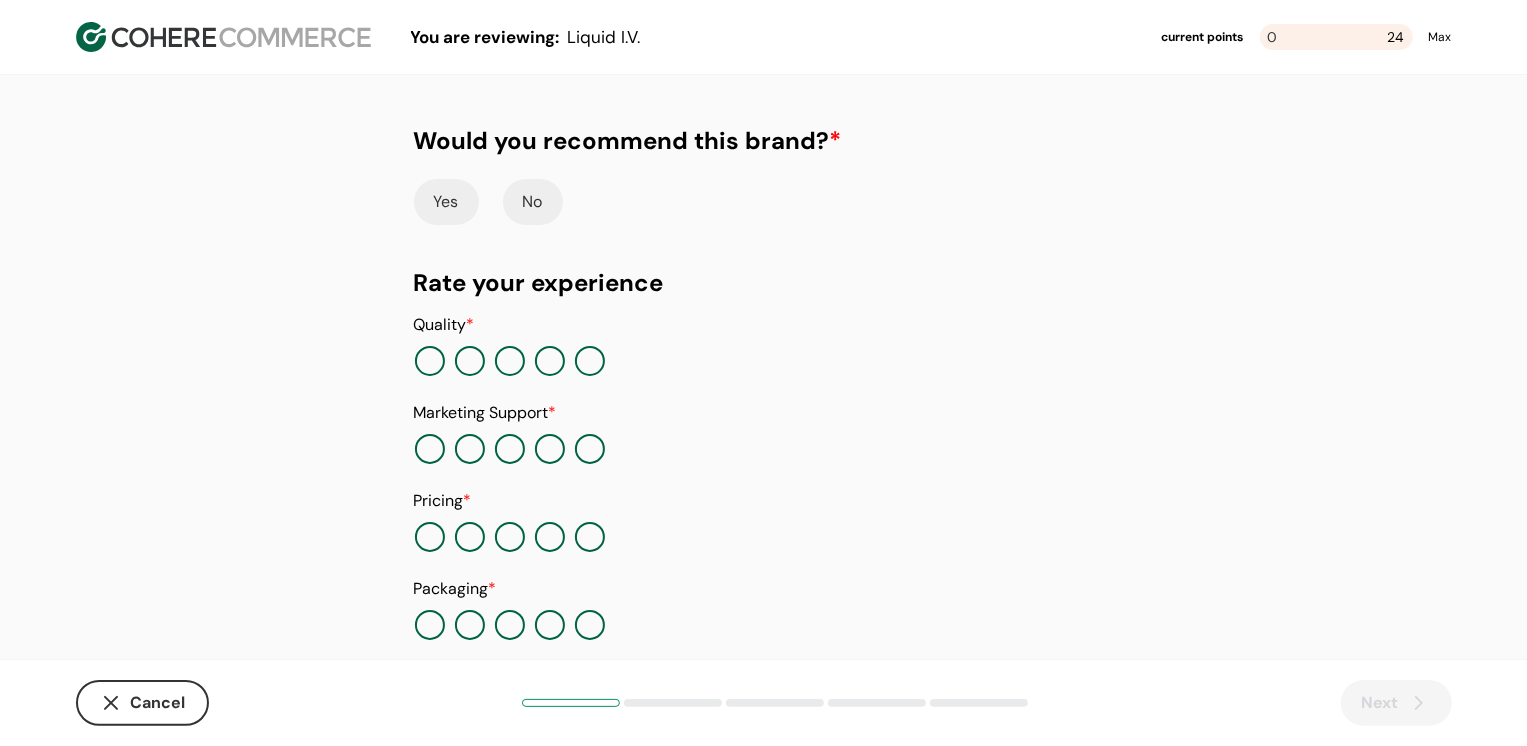 click on "Yes" at bounding box center (446, 202) 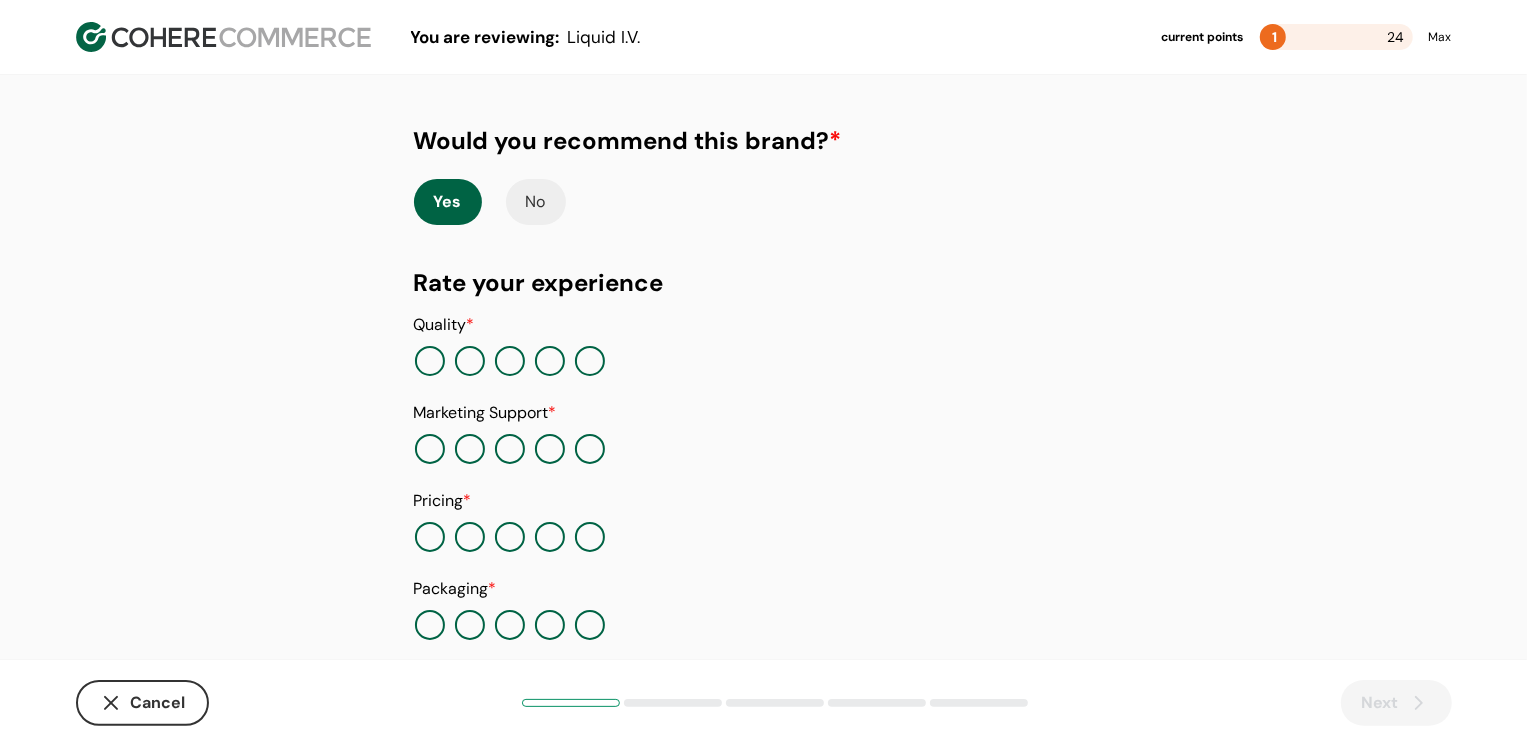 click at bounding box center (590, 361) 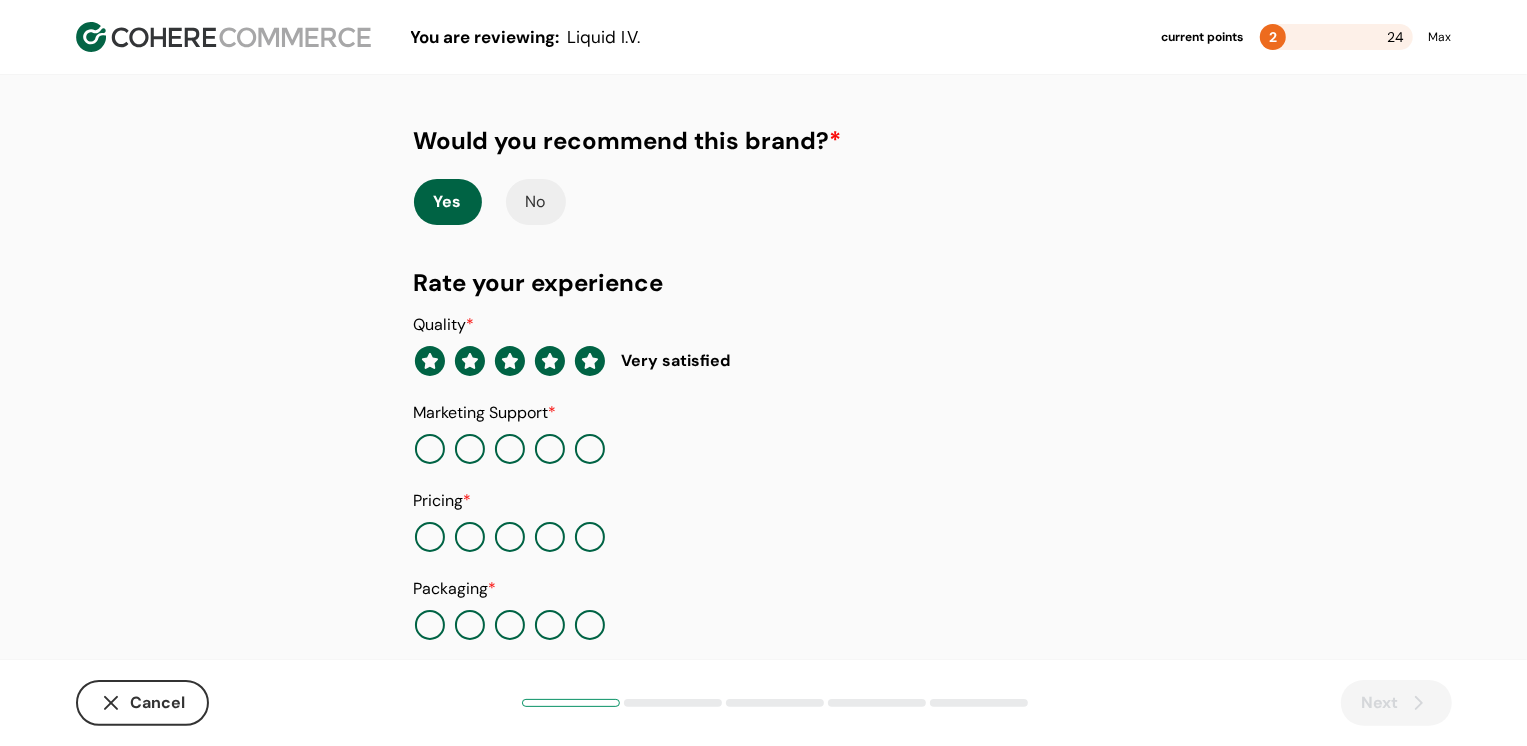 click at bounding box center (430, 449) 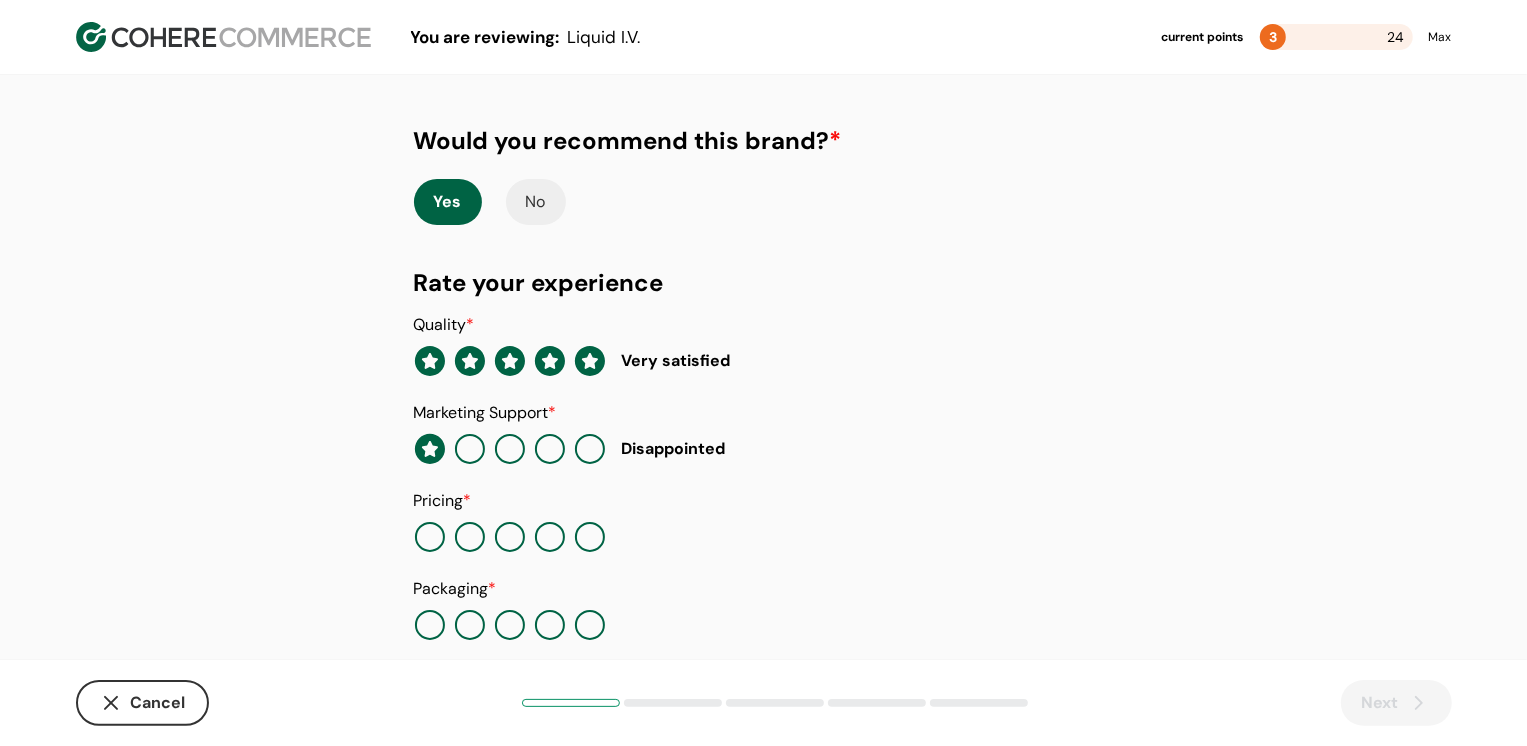 click at bounding box center (550, 537) 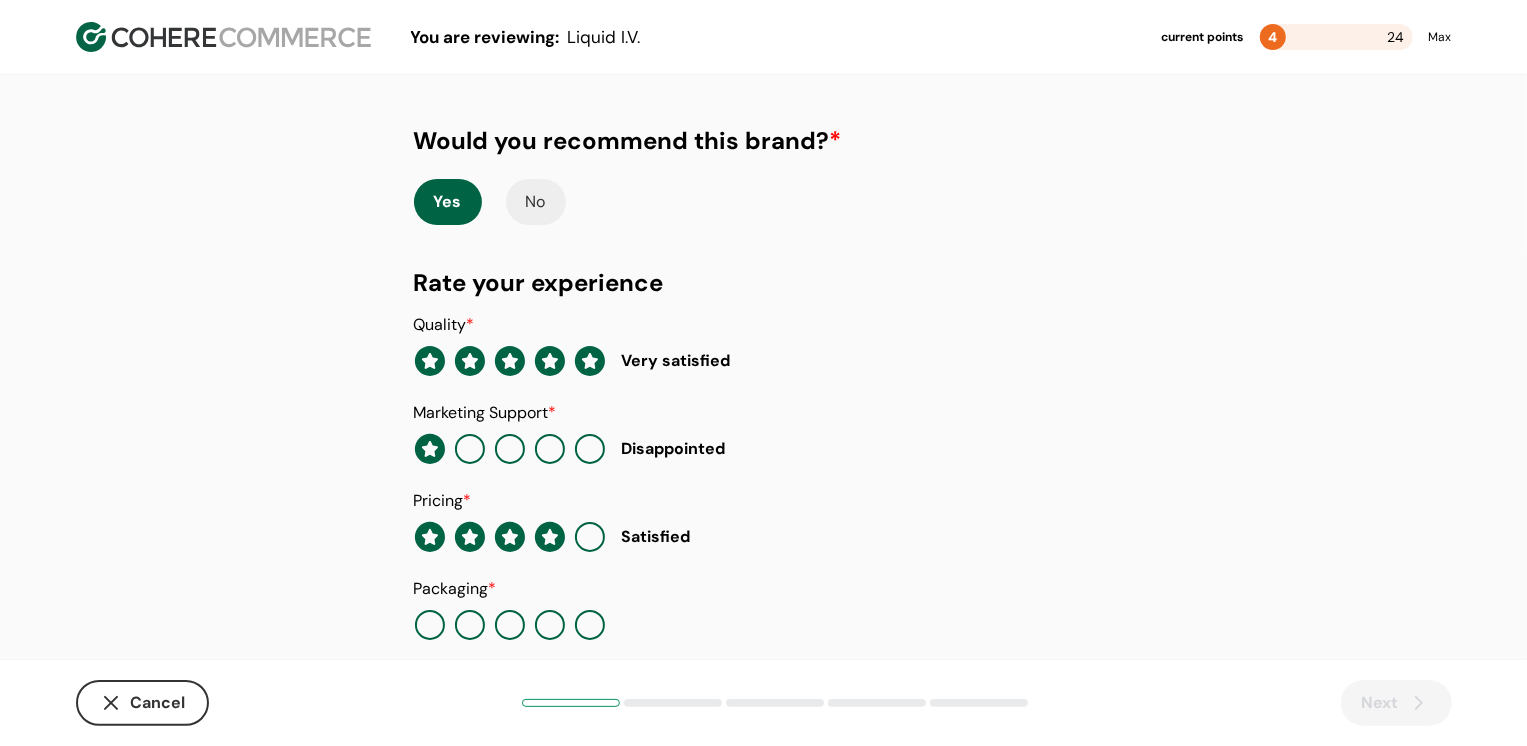 scroll, scrollTop: 205, scrollLeft: 0, axis: vertical 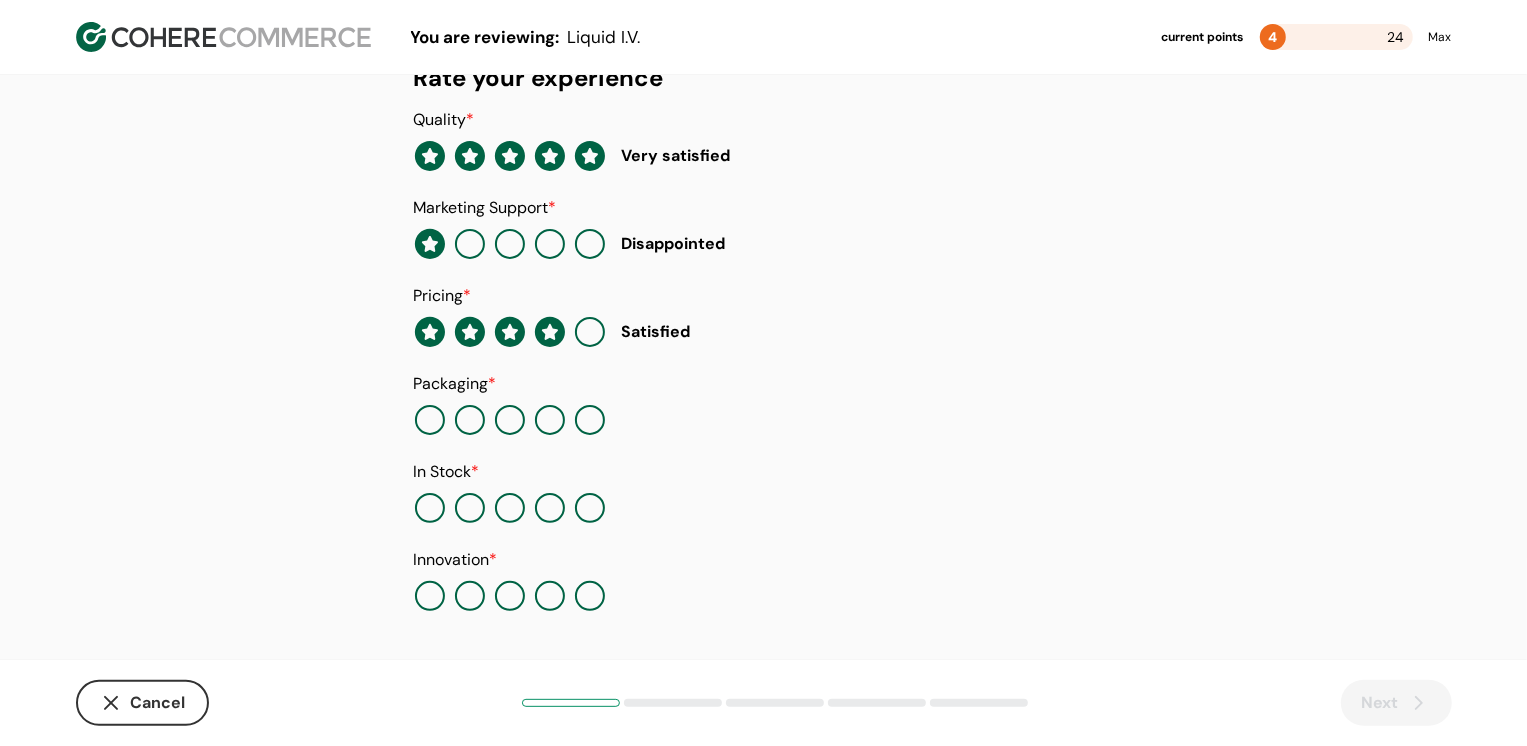 click at bounding box center (550, 420) 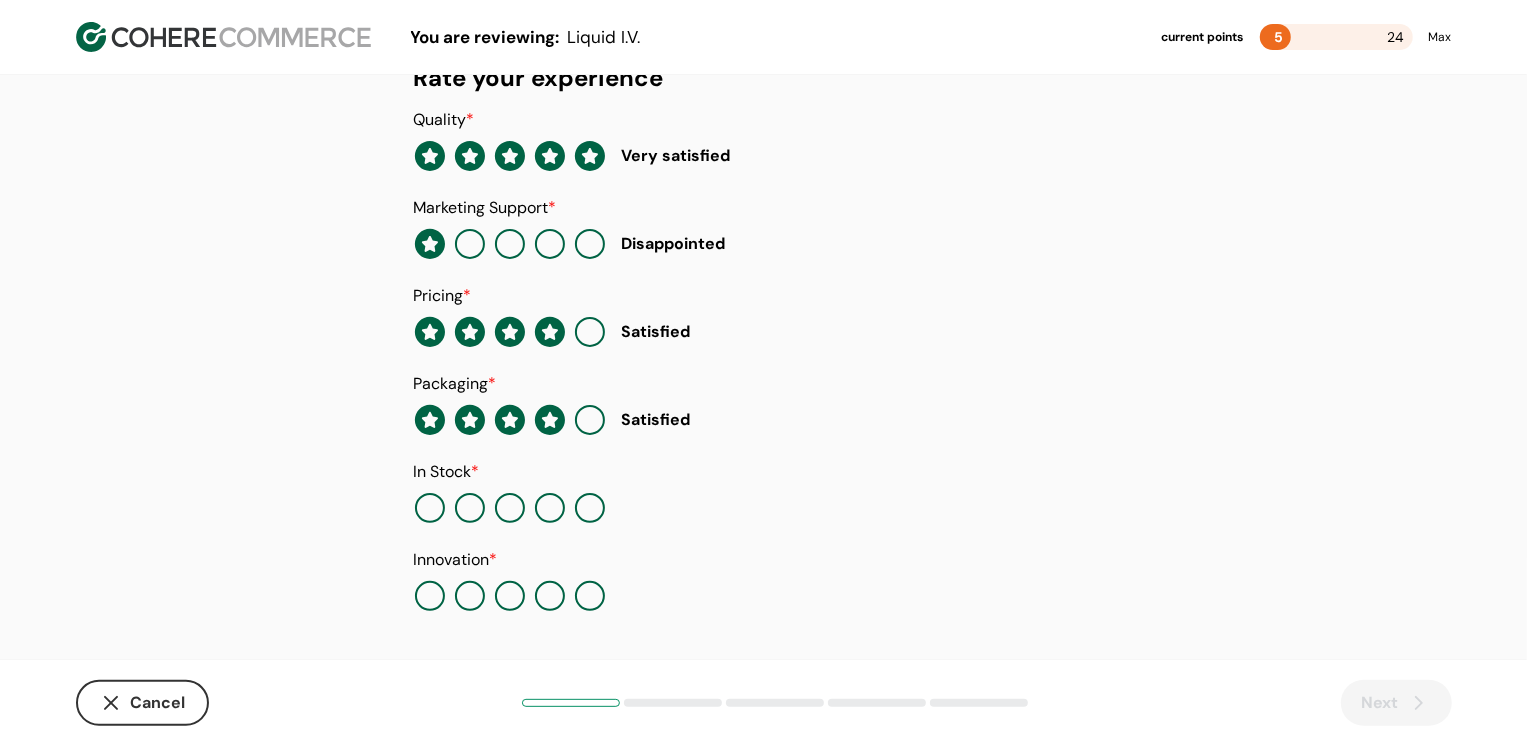 click at bounding box center [590, 508] 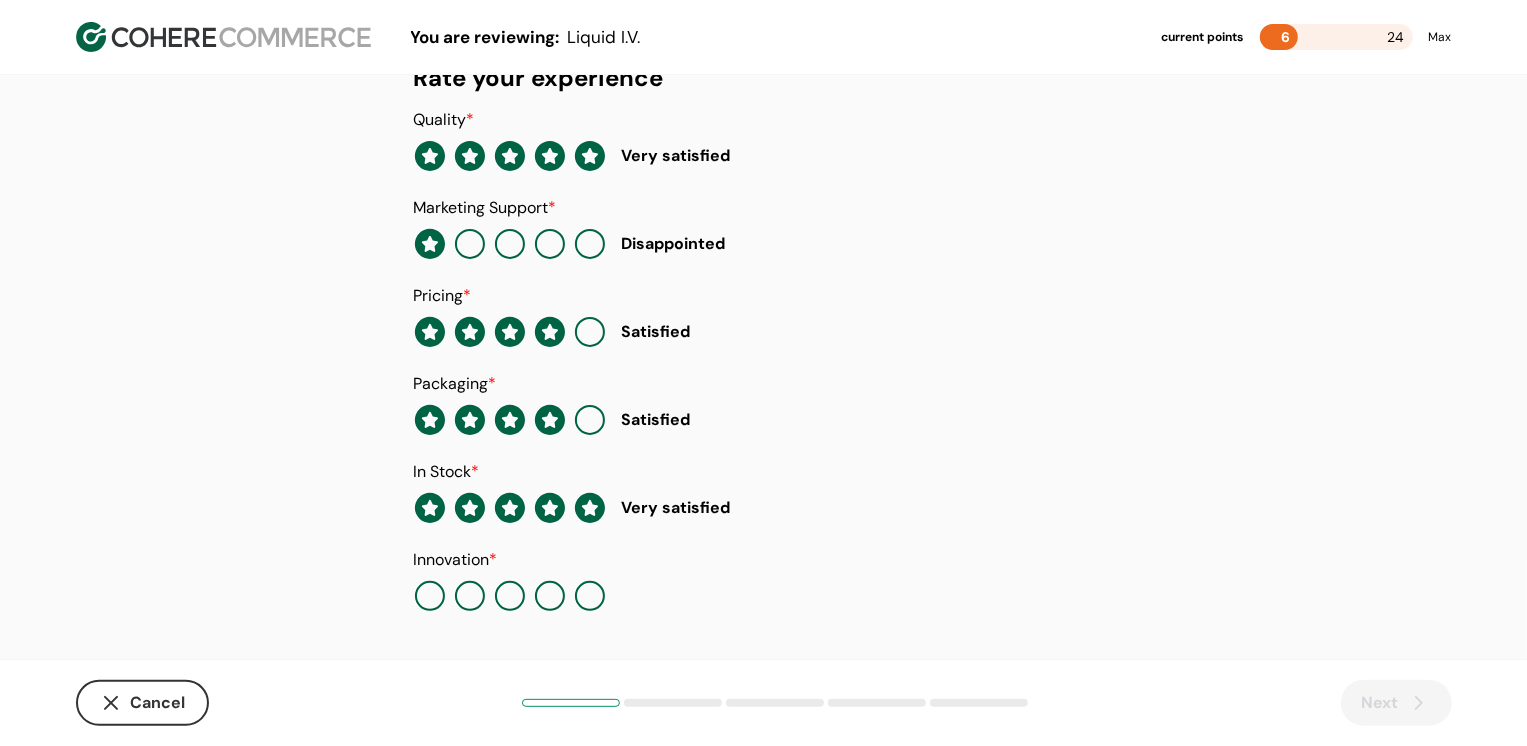 click at bounding box center (550, 596) 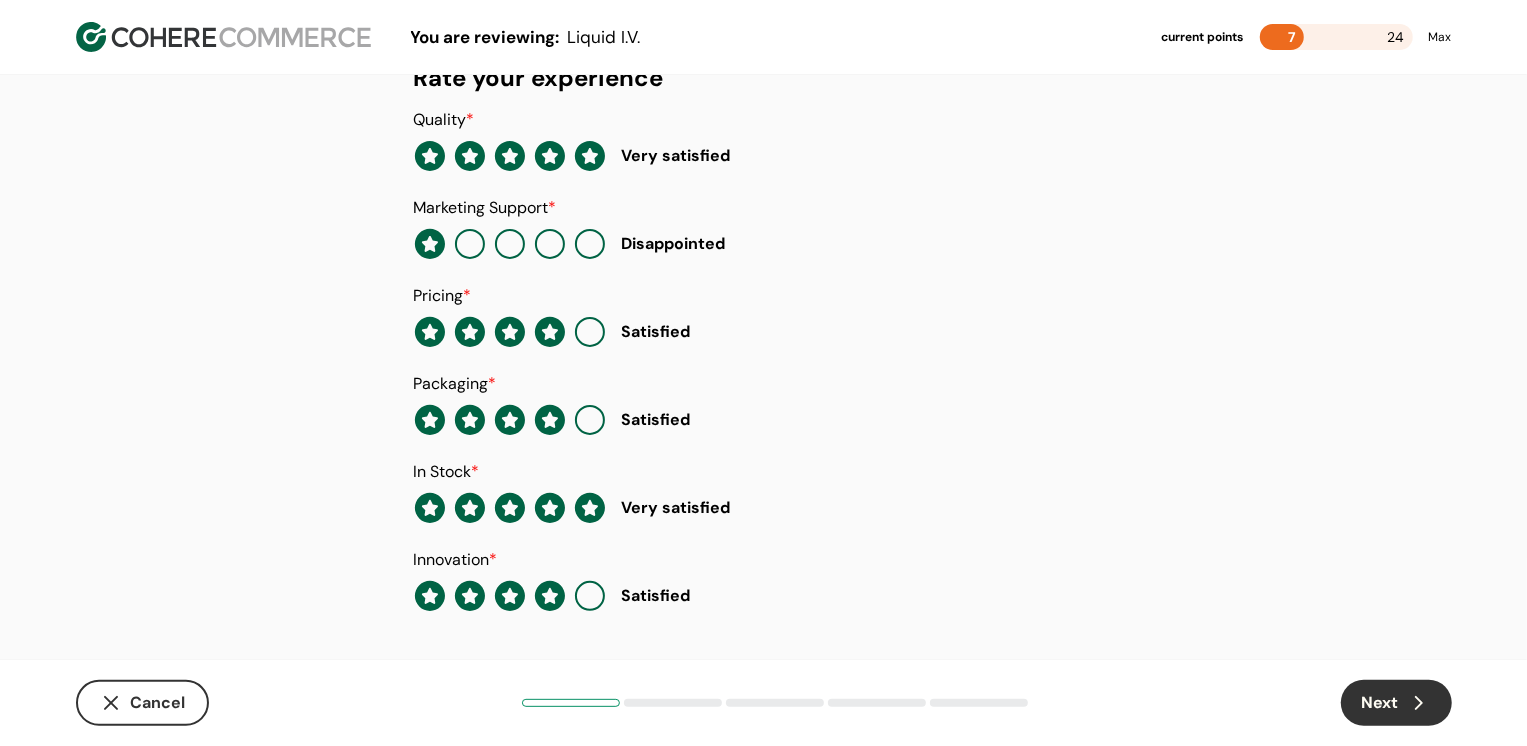 click on "Next" at bounding box center (1396, 703) 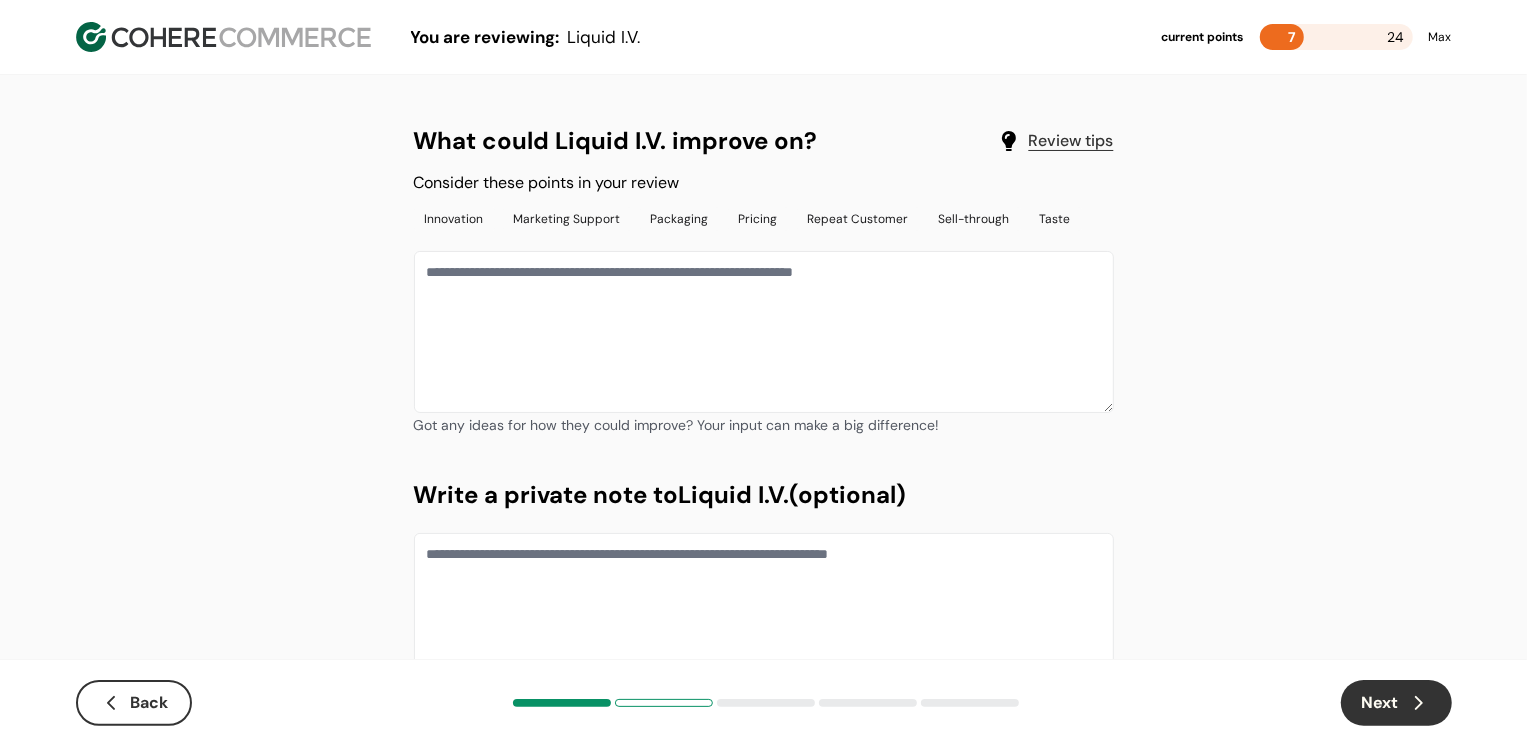 click at bounding box center (764, 332) 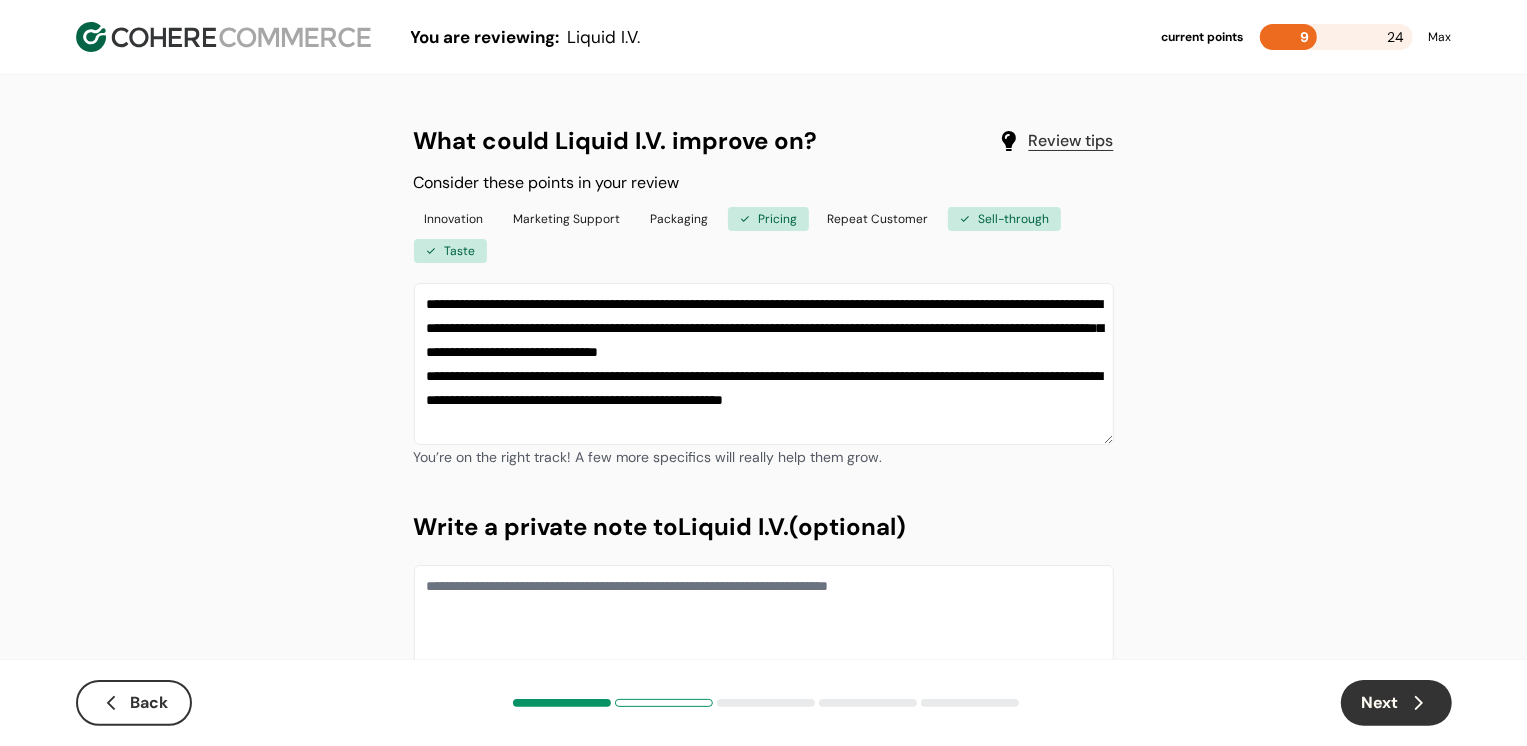 type on "**********" 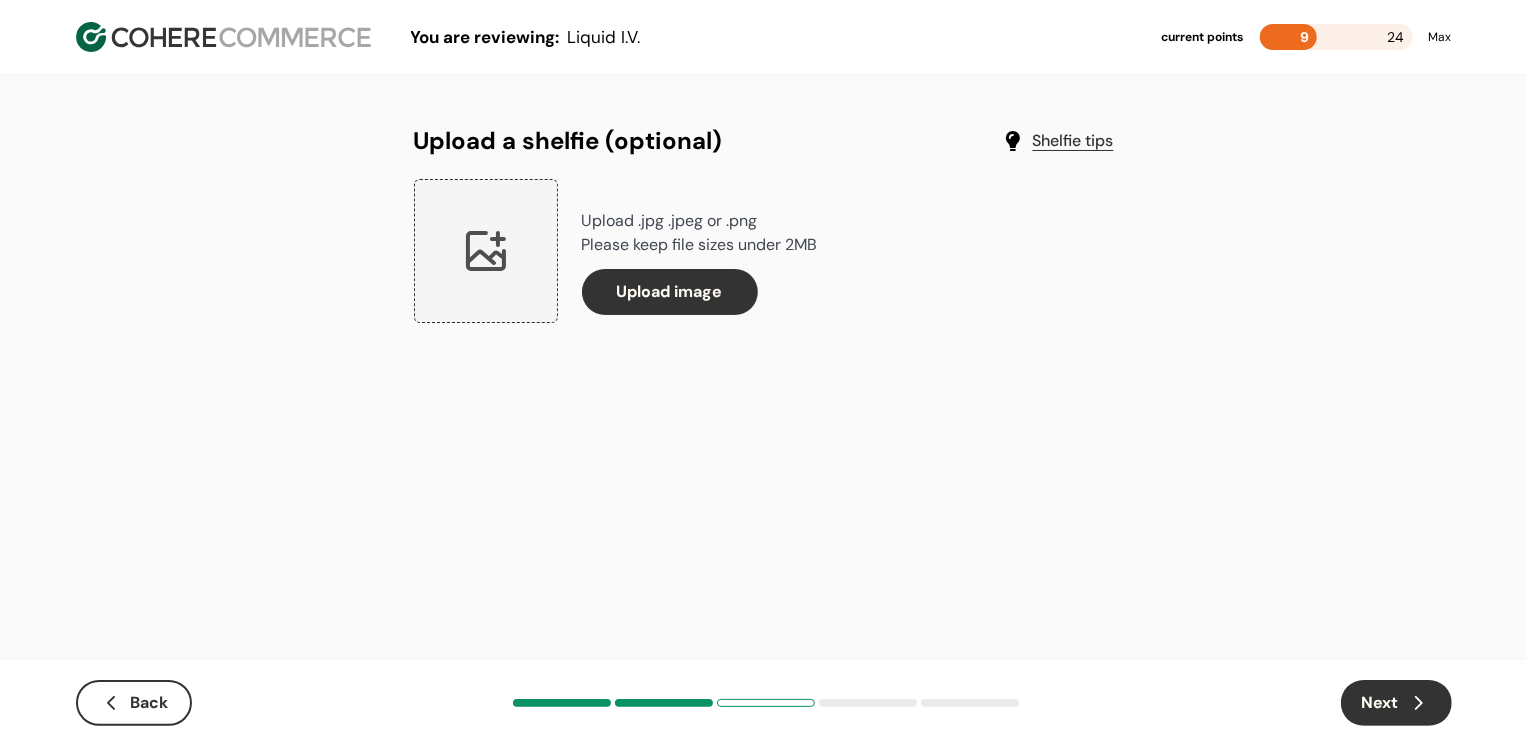 click 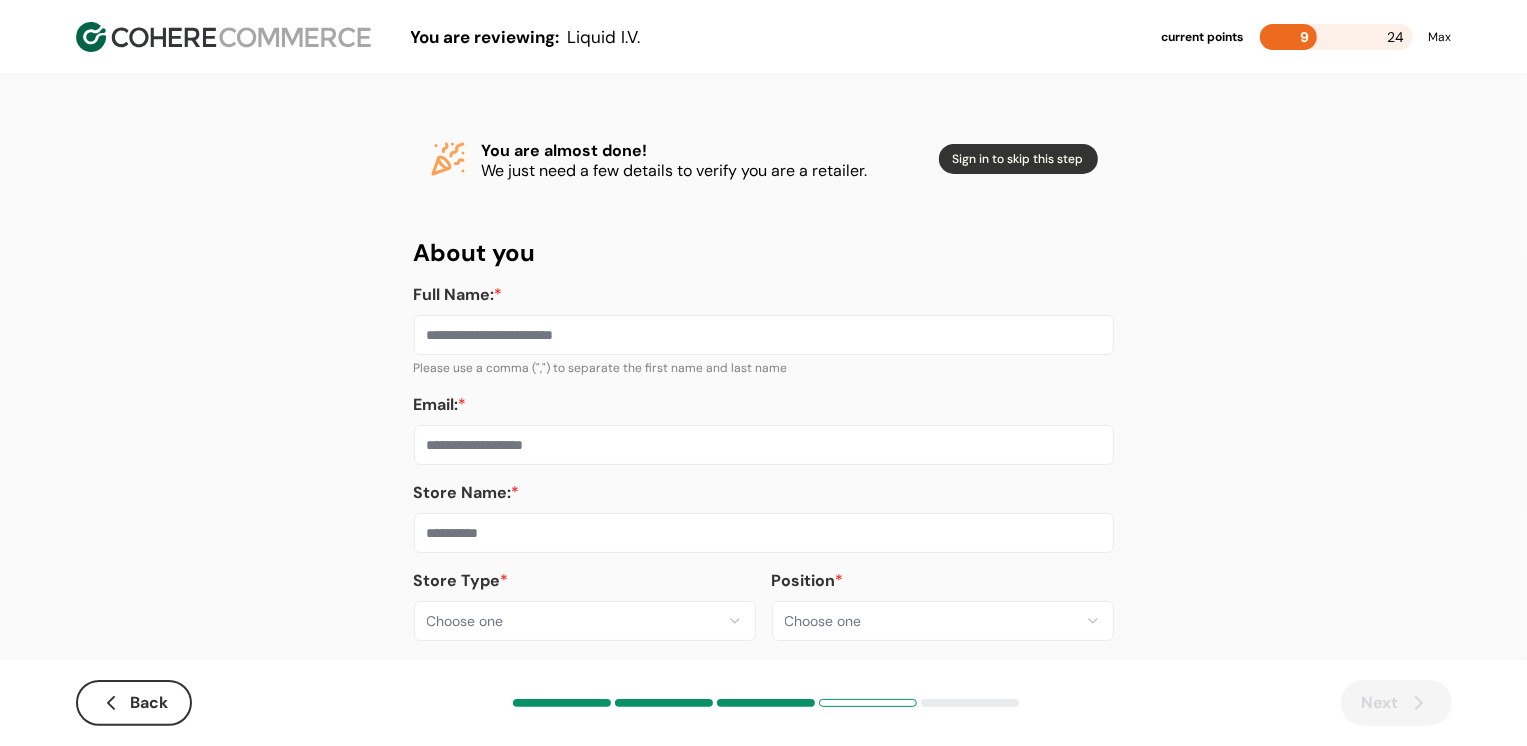 click at bounding box center (764, 533) 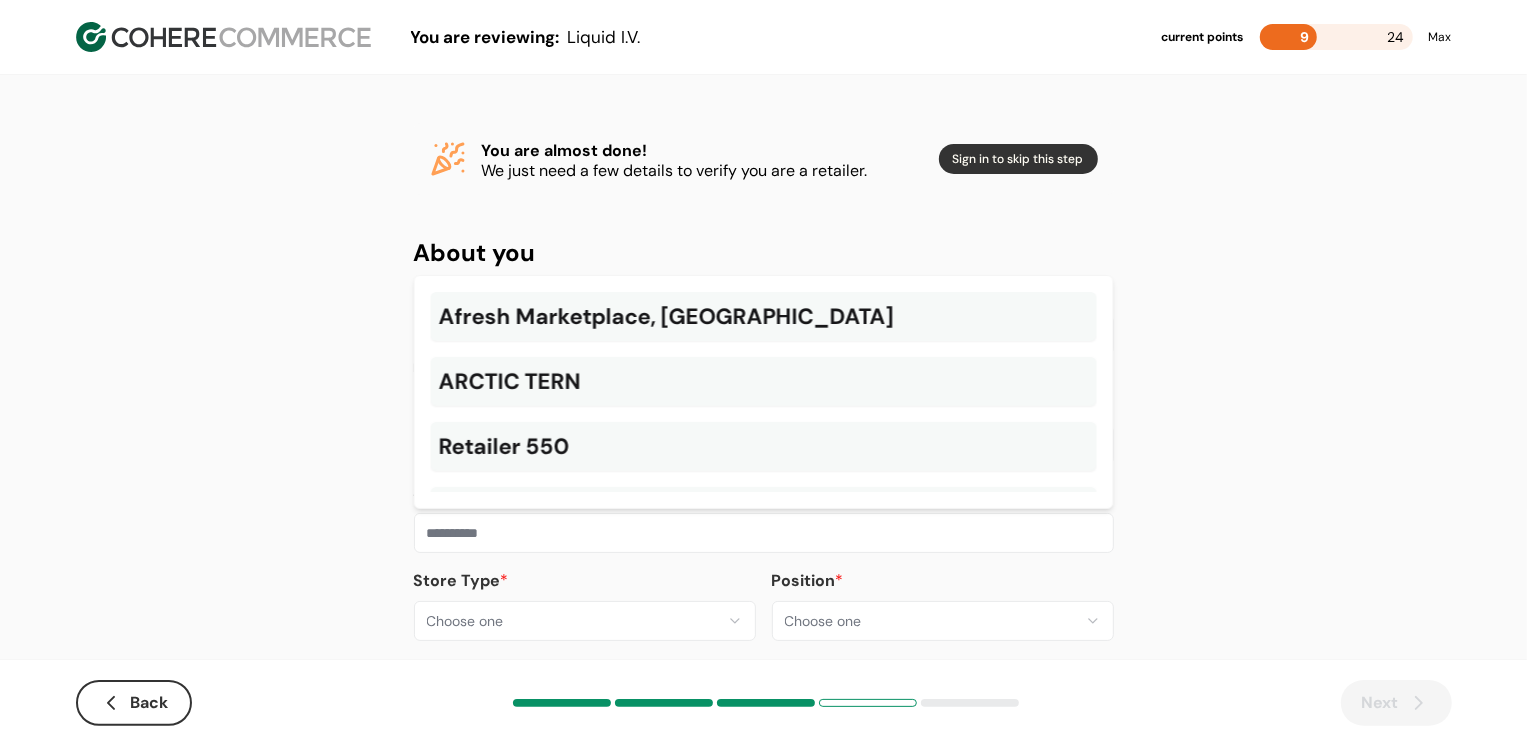 paste on "**********" 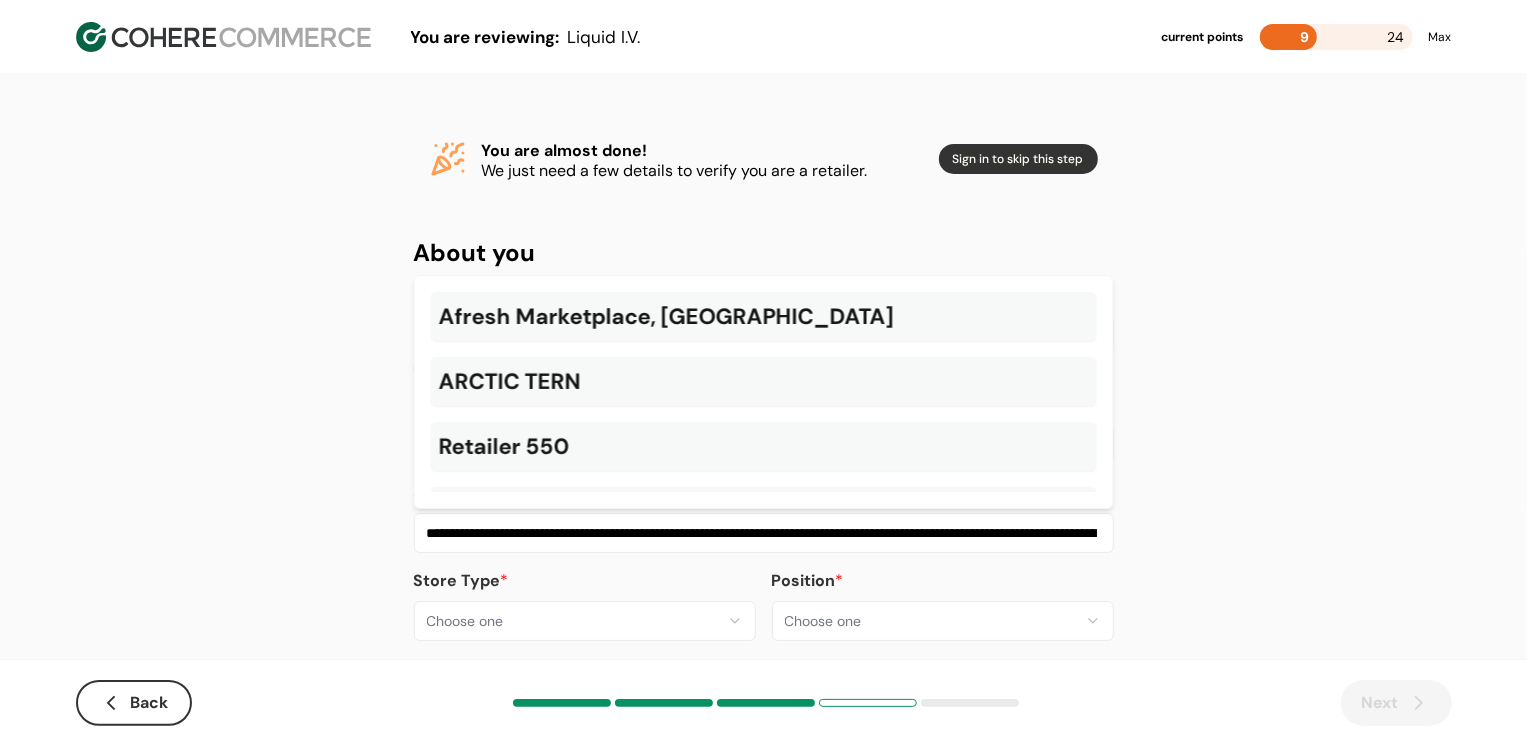 scroll, scrollTop: 0, scrollLeft: 2498, axis: horizontal 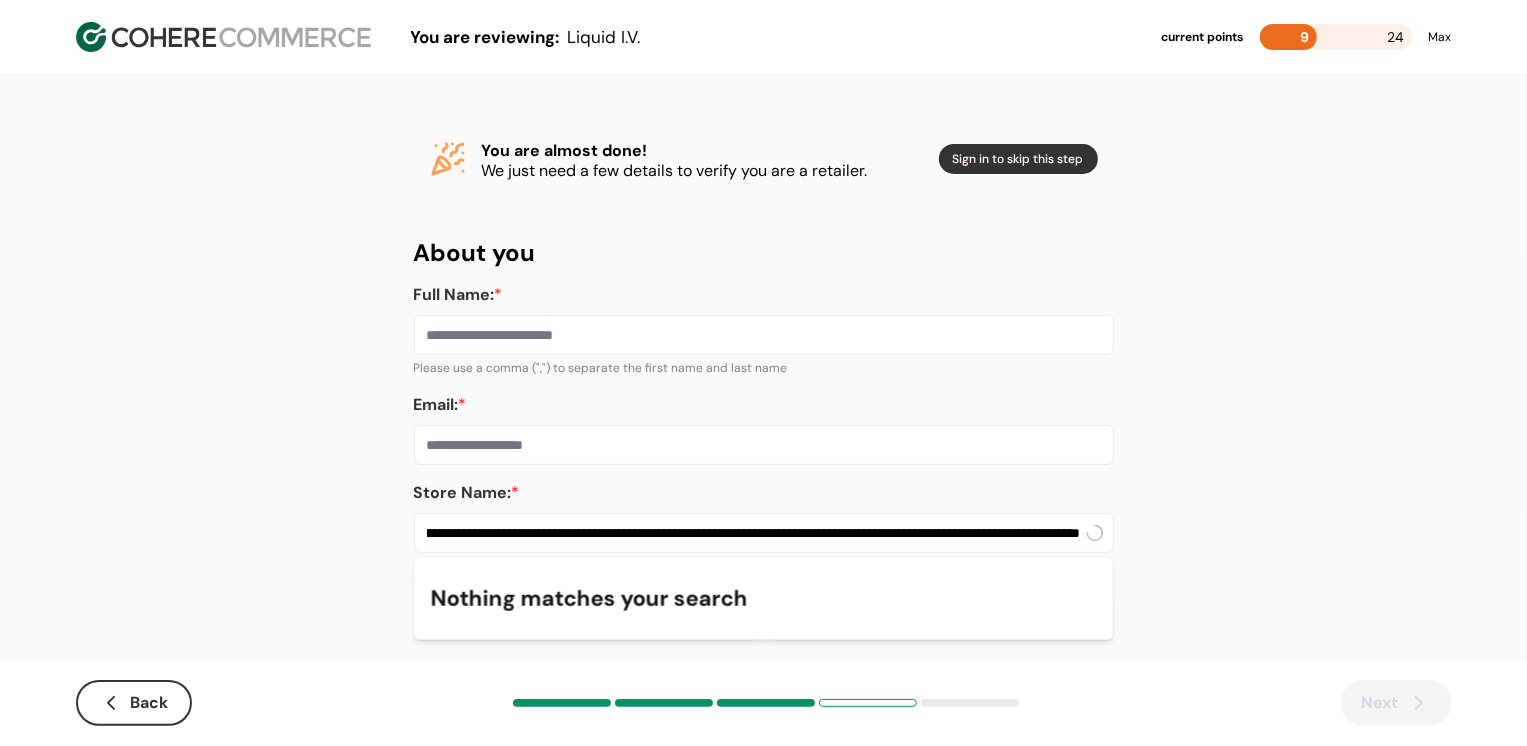 click on "**********" at bounding box center [764, 533] 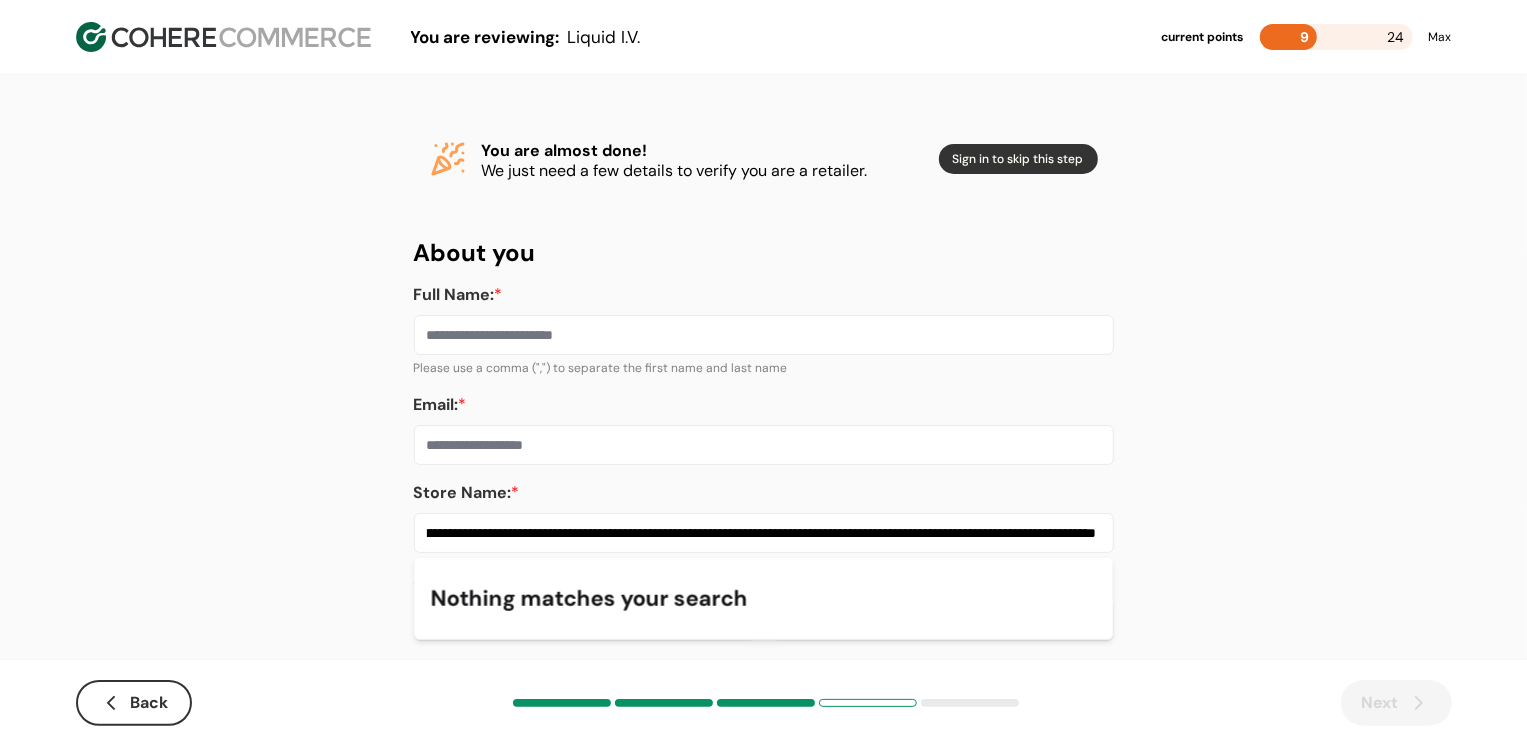 type 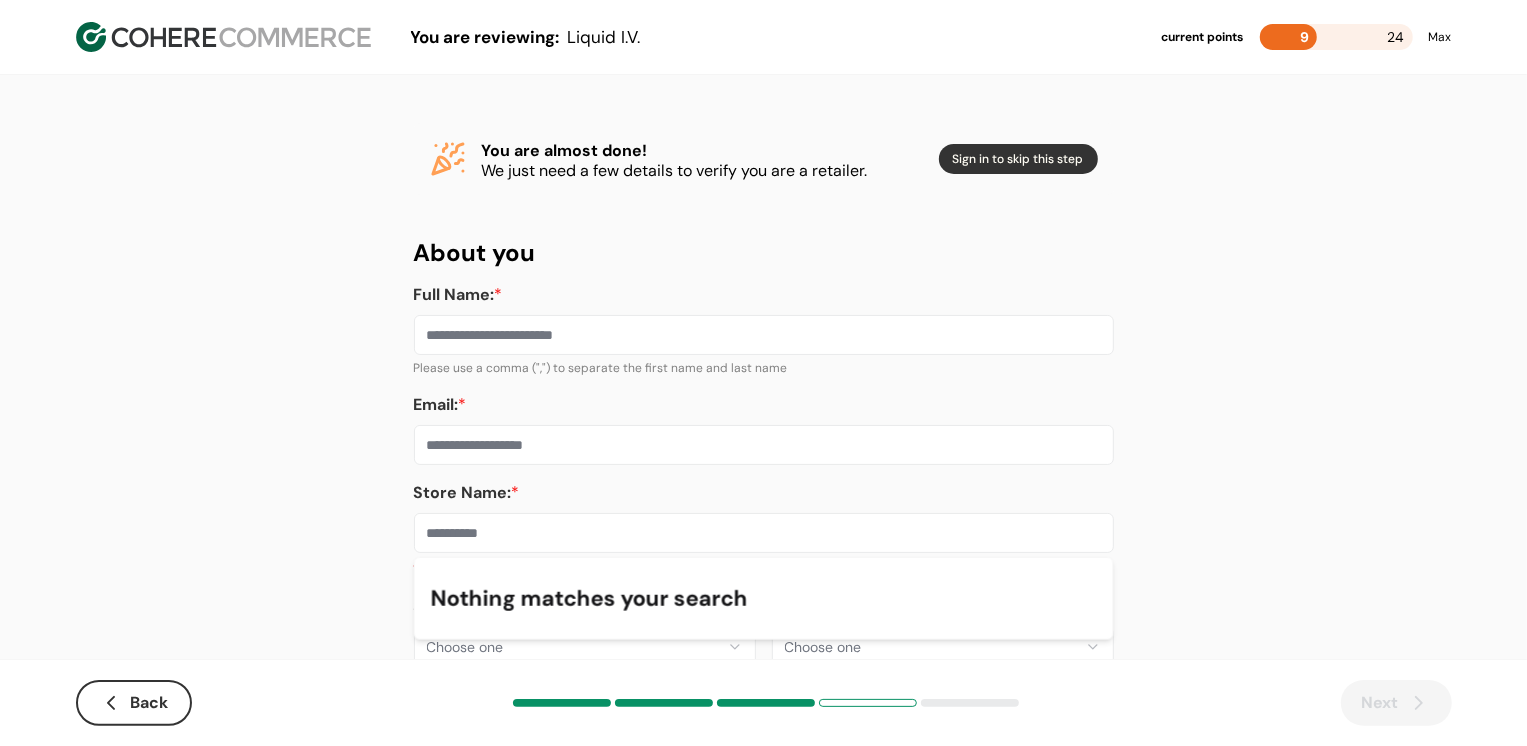 scroll, scrollTop: 0, scrollLeft: 0, axis: both 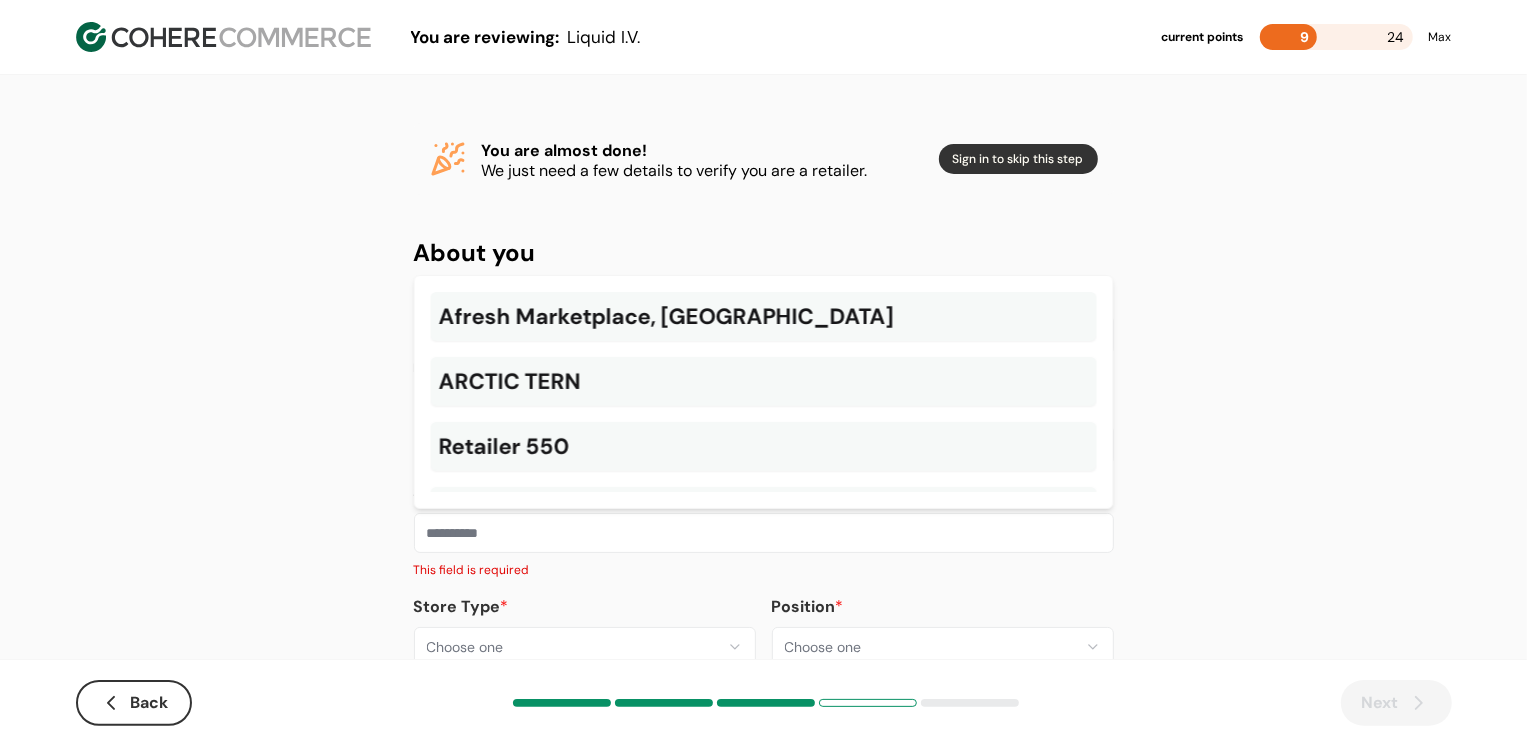 click on "Back Next" at bounding box center (764, 703) 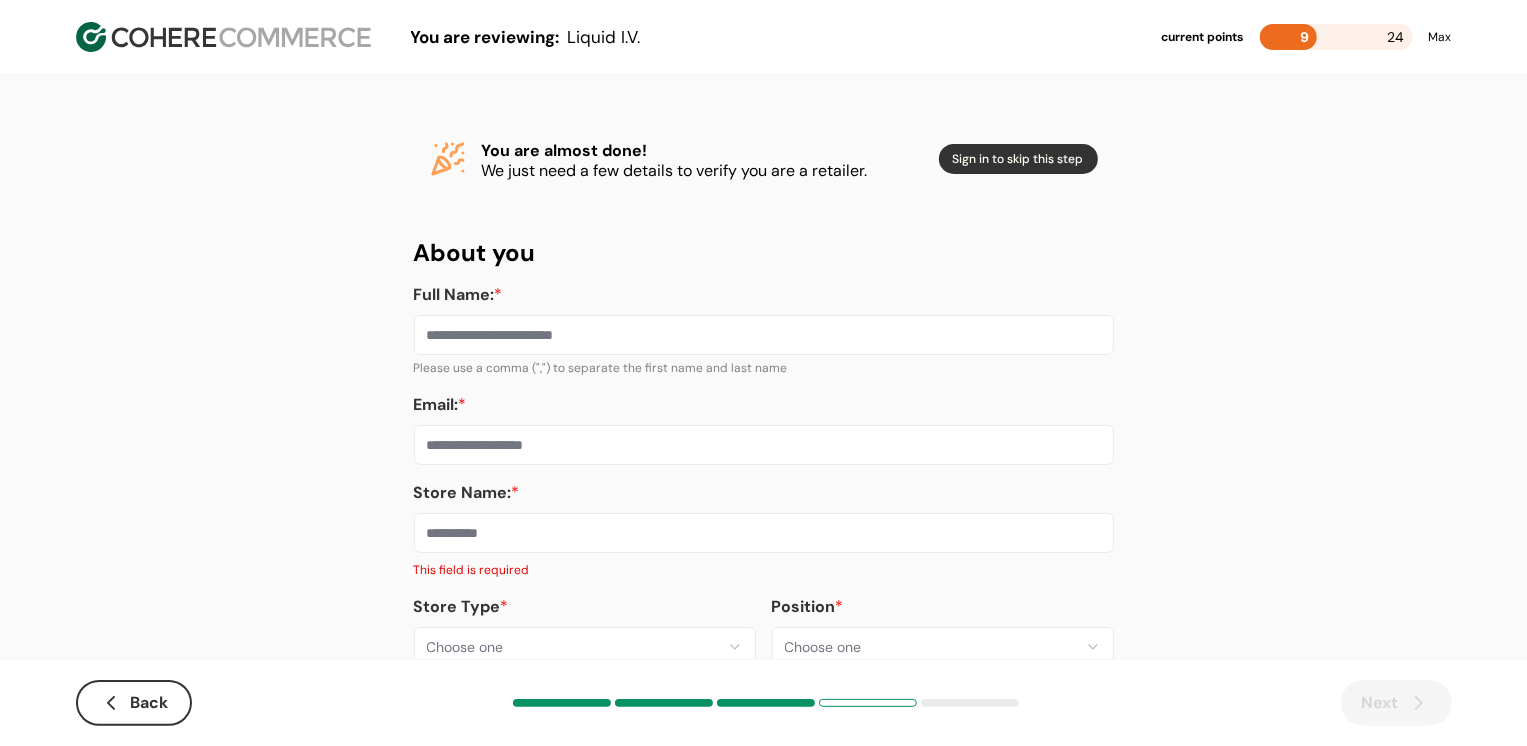 click on "Back" at bounding box center [134, 703] 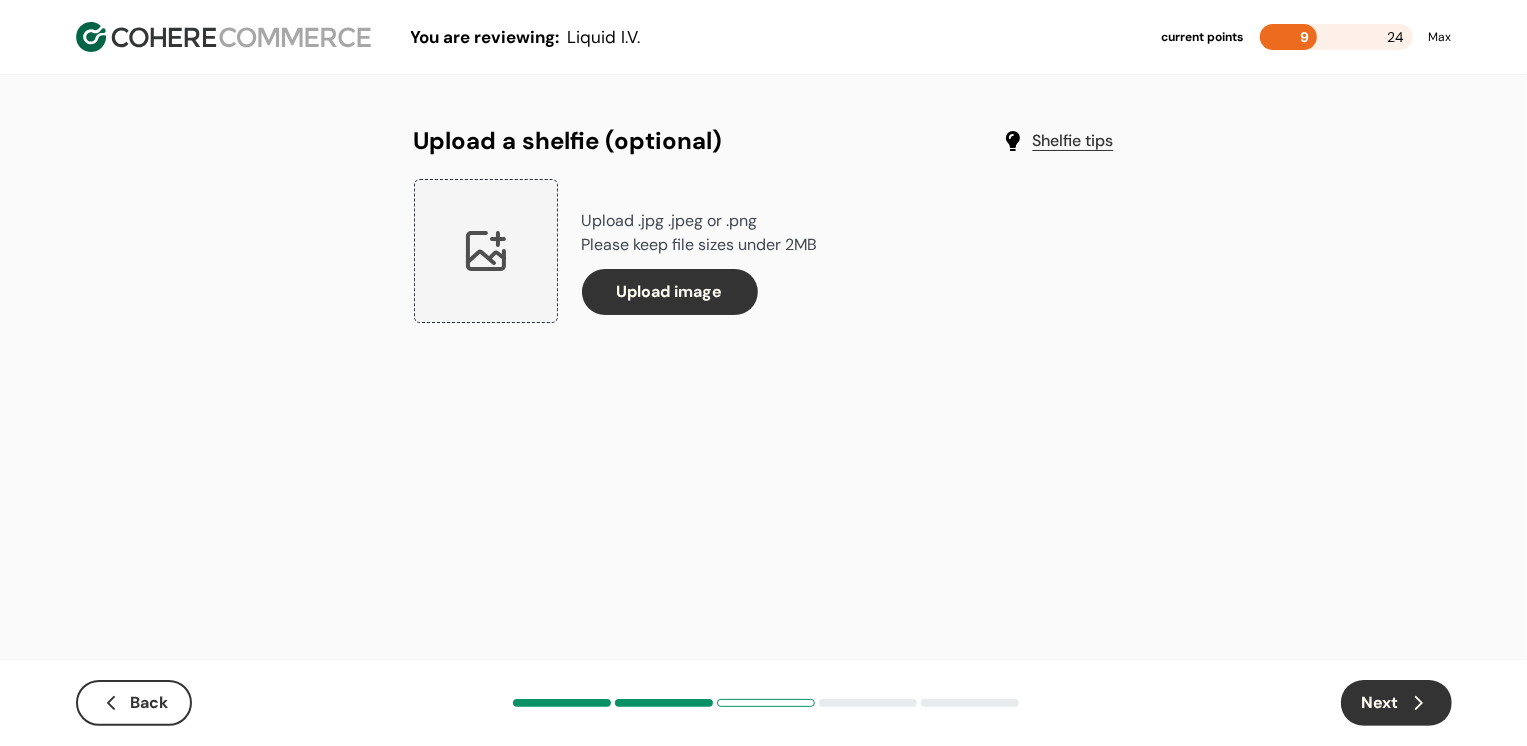 click on "Back" at bounding box center (134, 703) 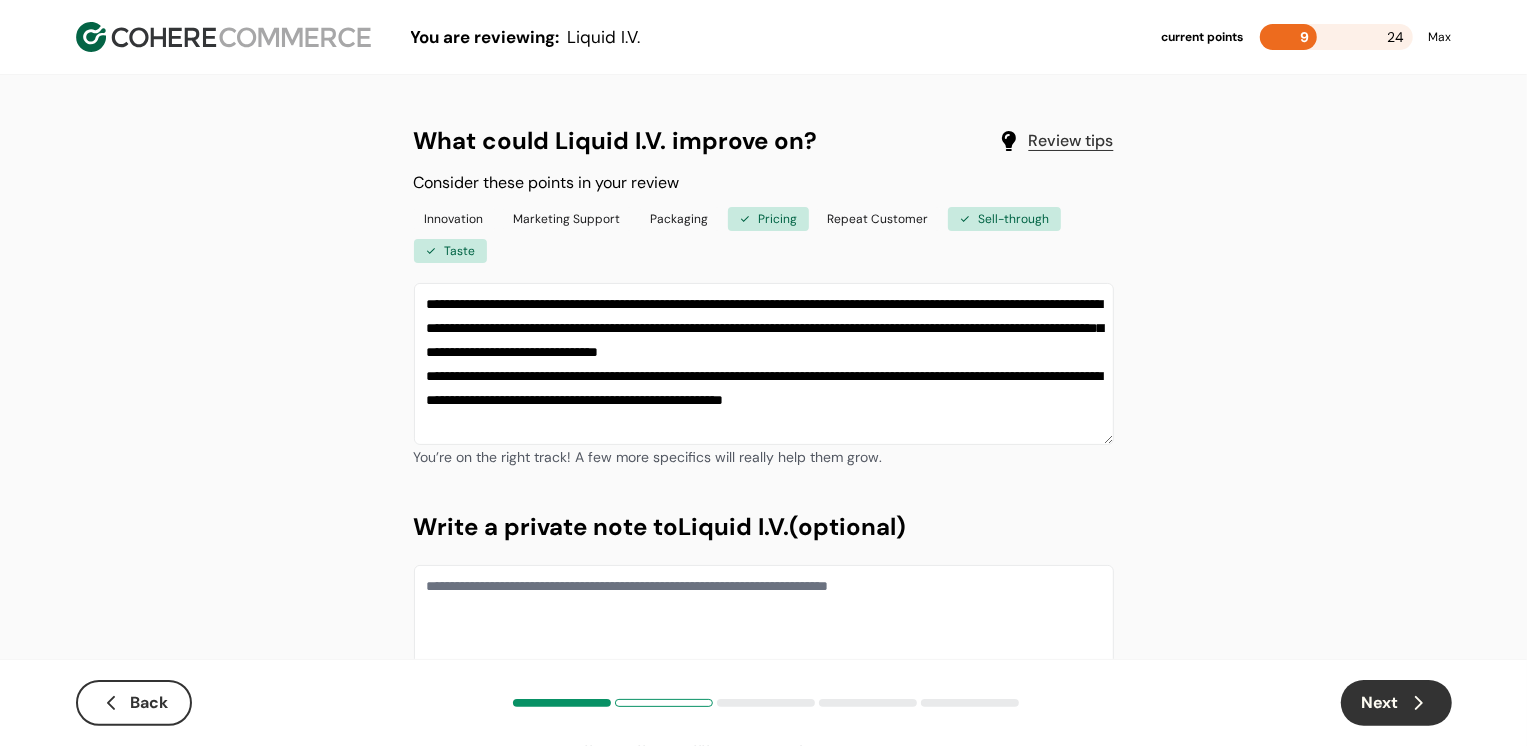 click 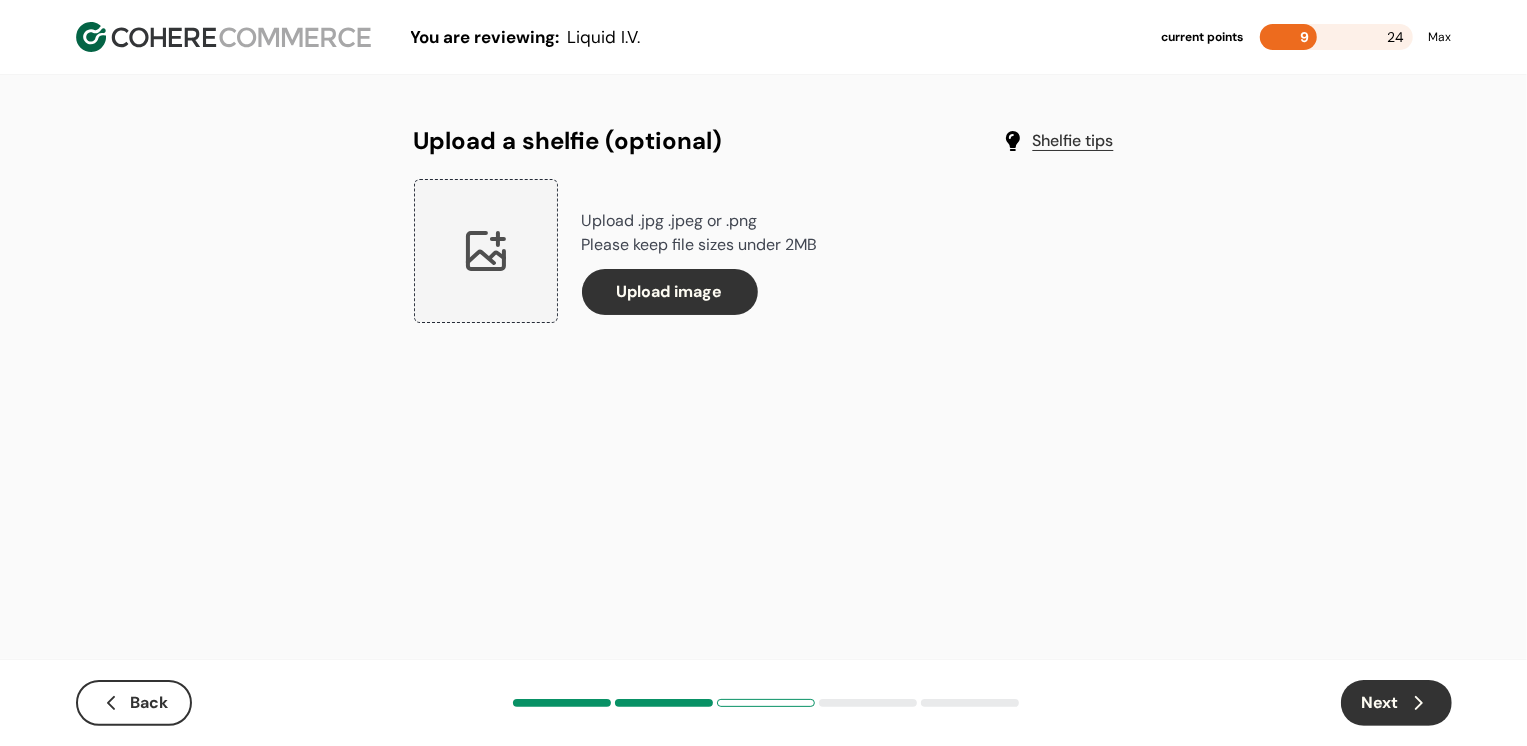 click 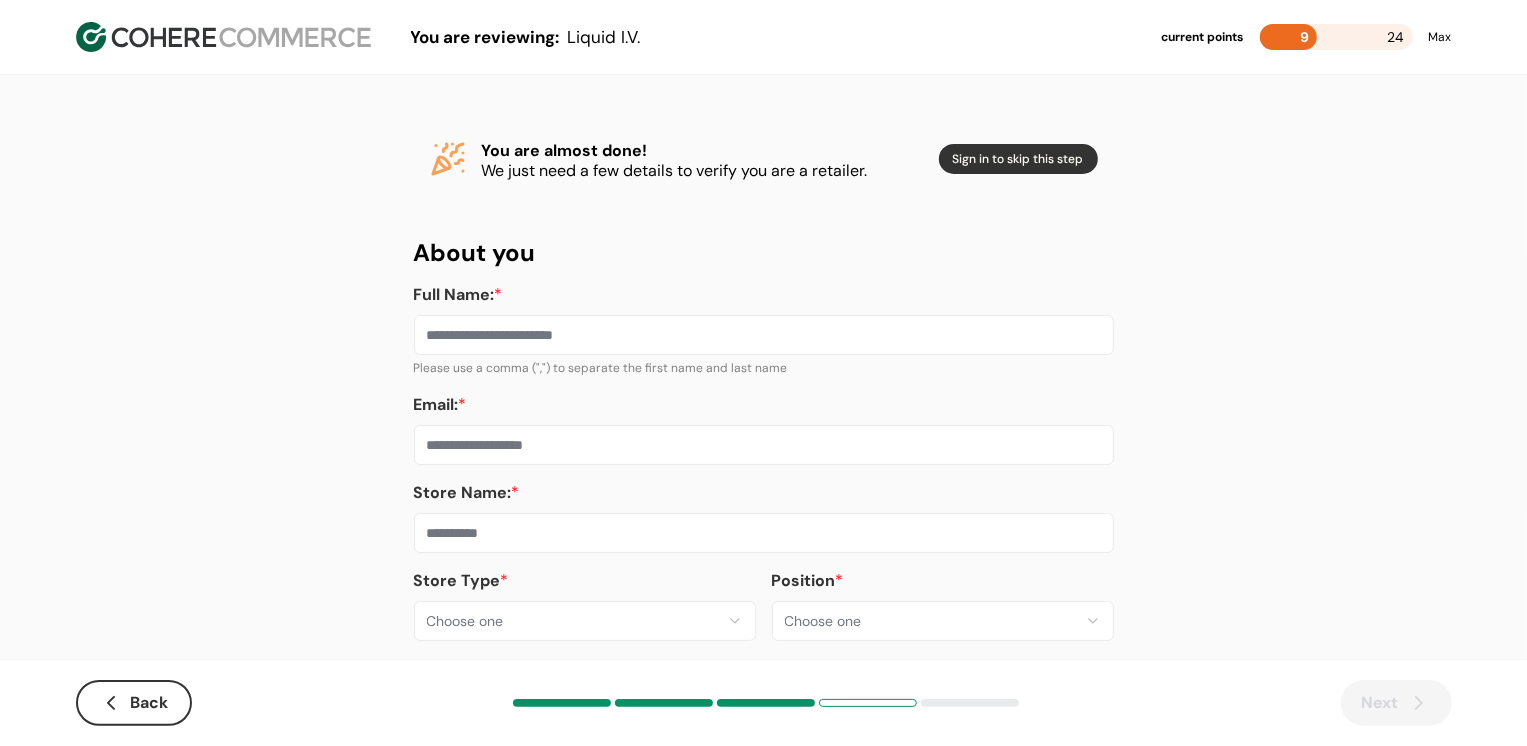 click at bounding box center [764, 533] 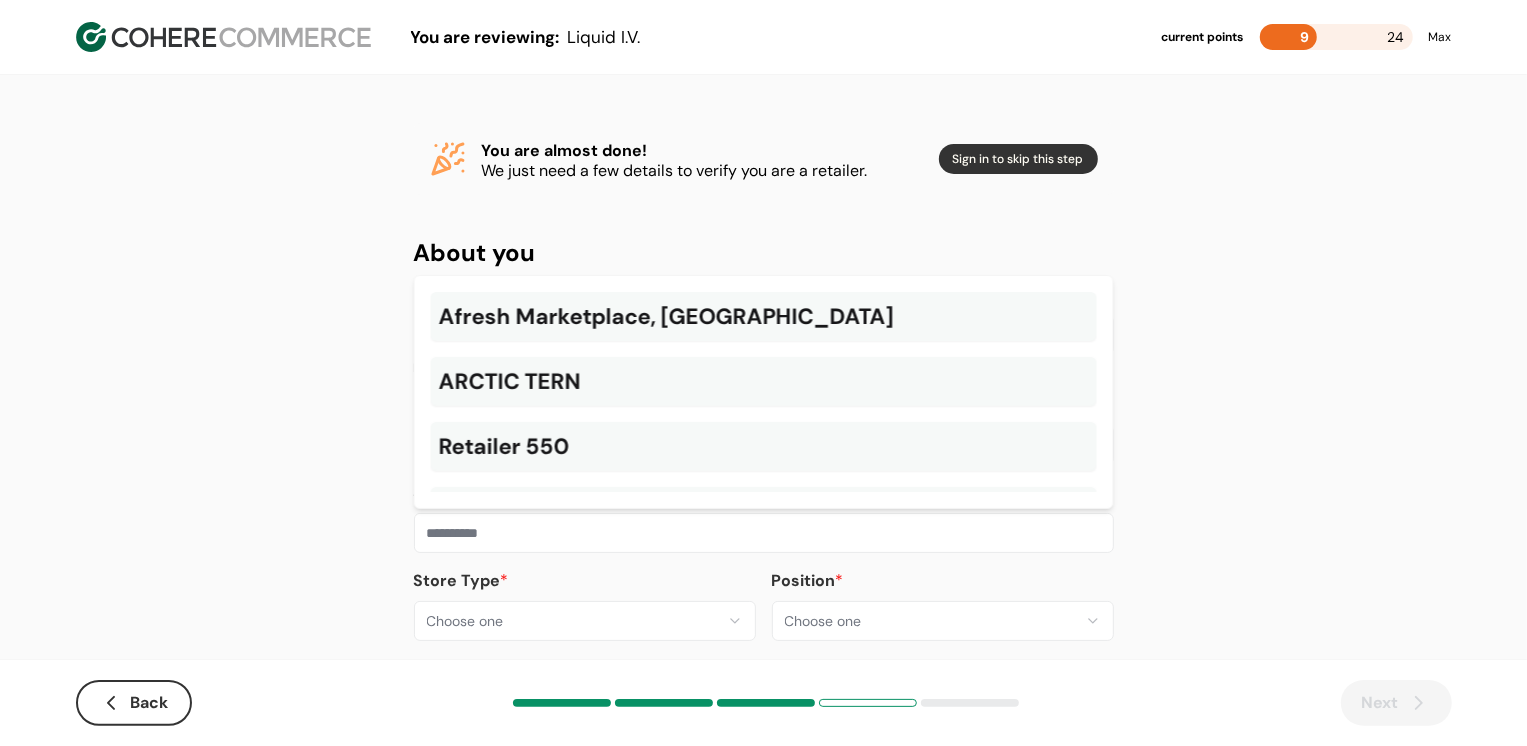 paste on "**********" 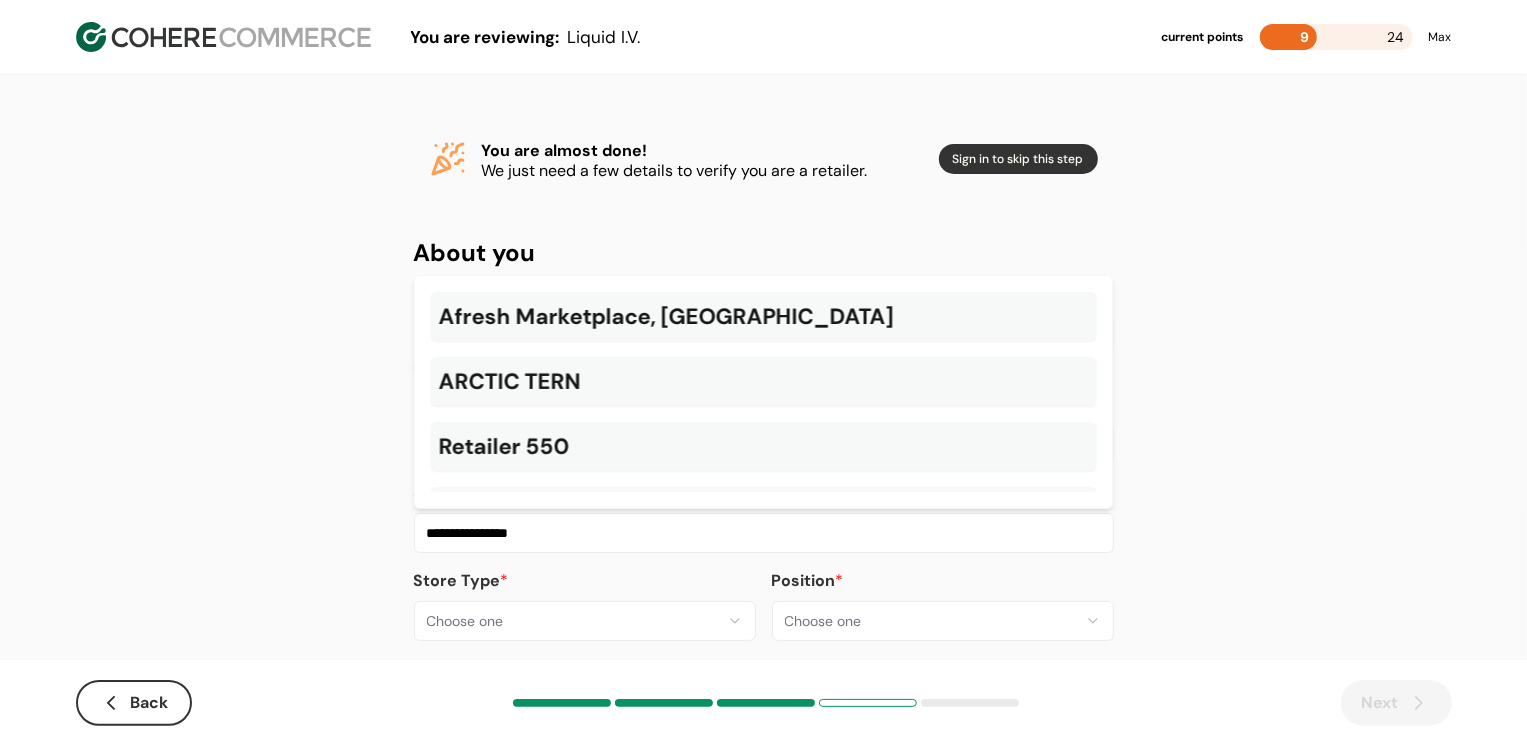 type on "**********" 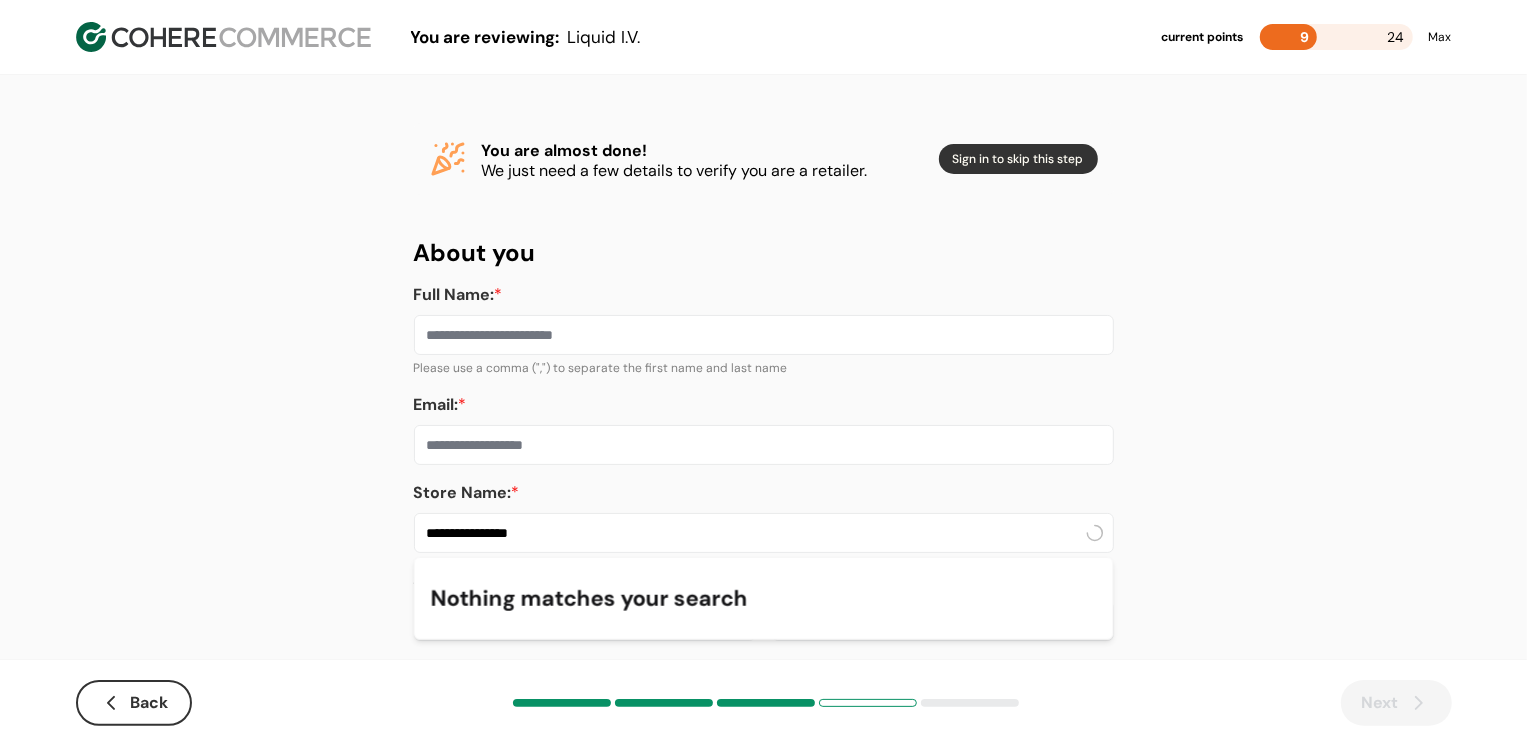 click on "Nothing matches your search" at bounding box center [764, 598] 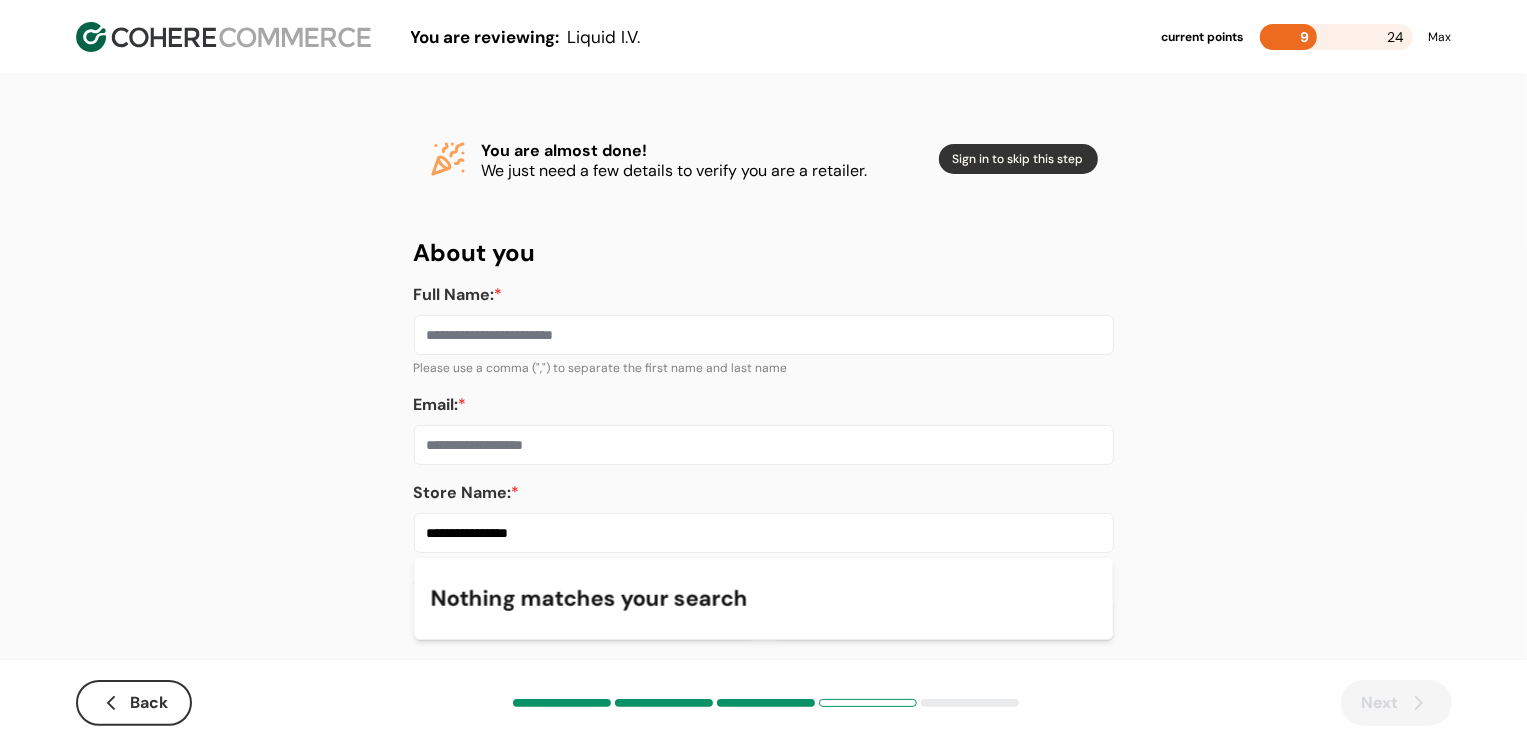 click on "**********" at bounding box center [763, 382] 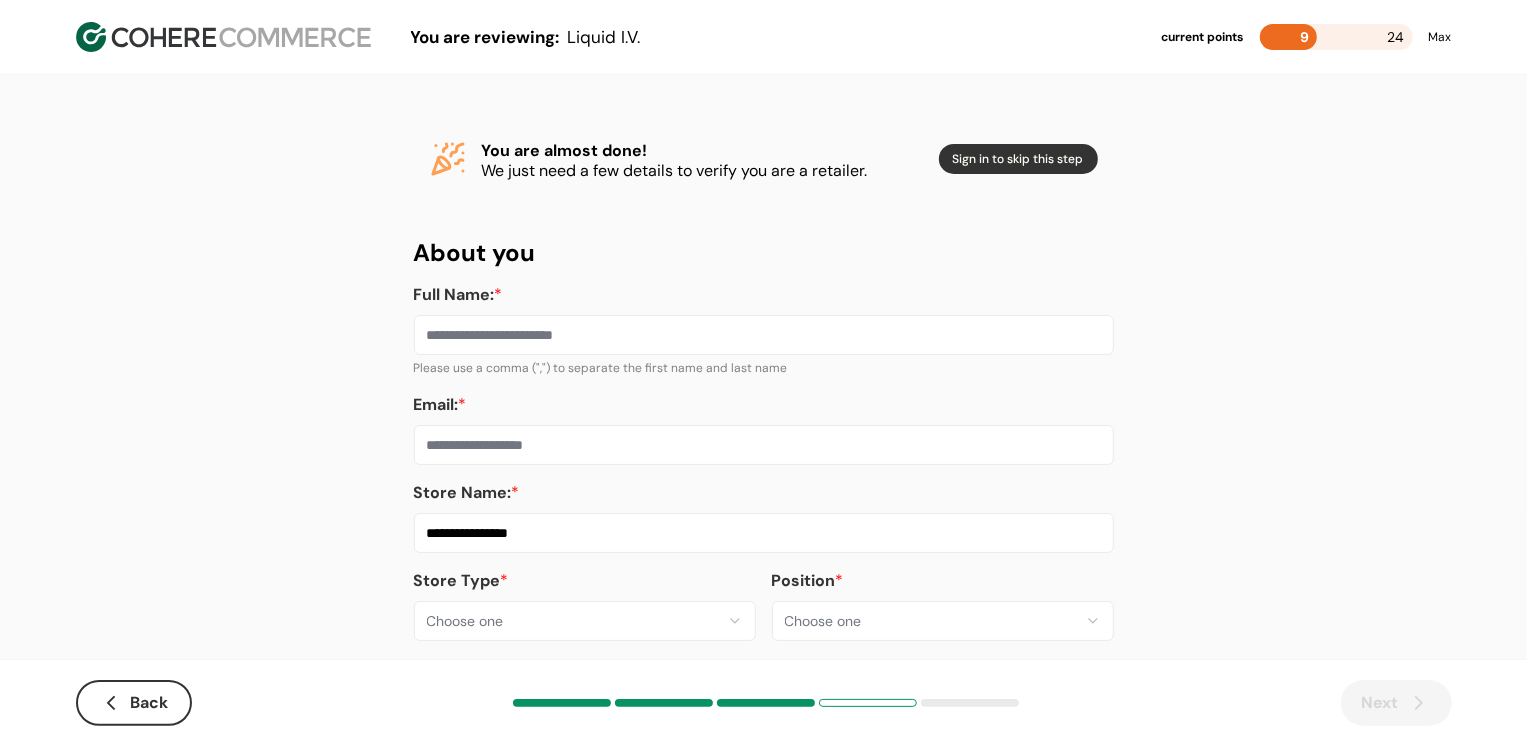 click on "**********" at bounding box center (763, 388) 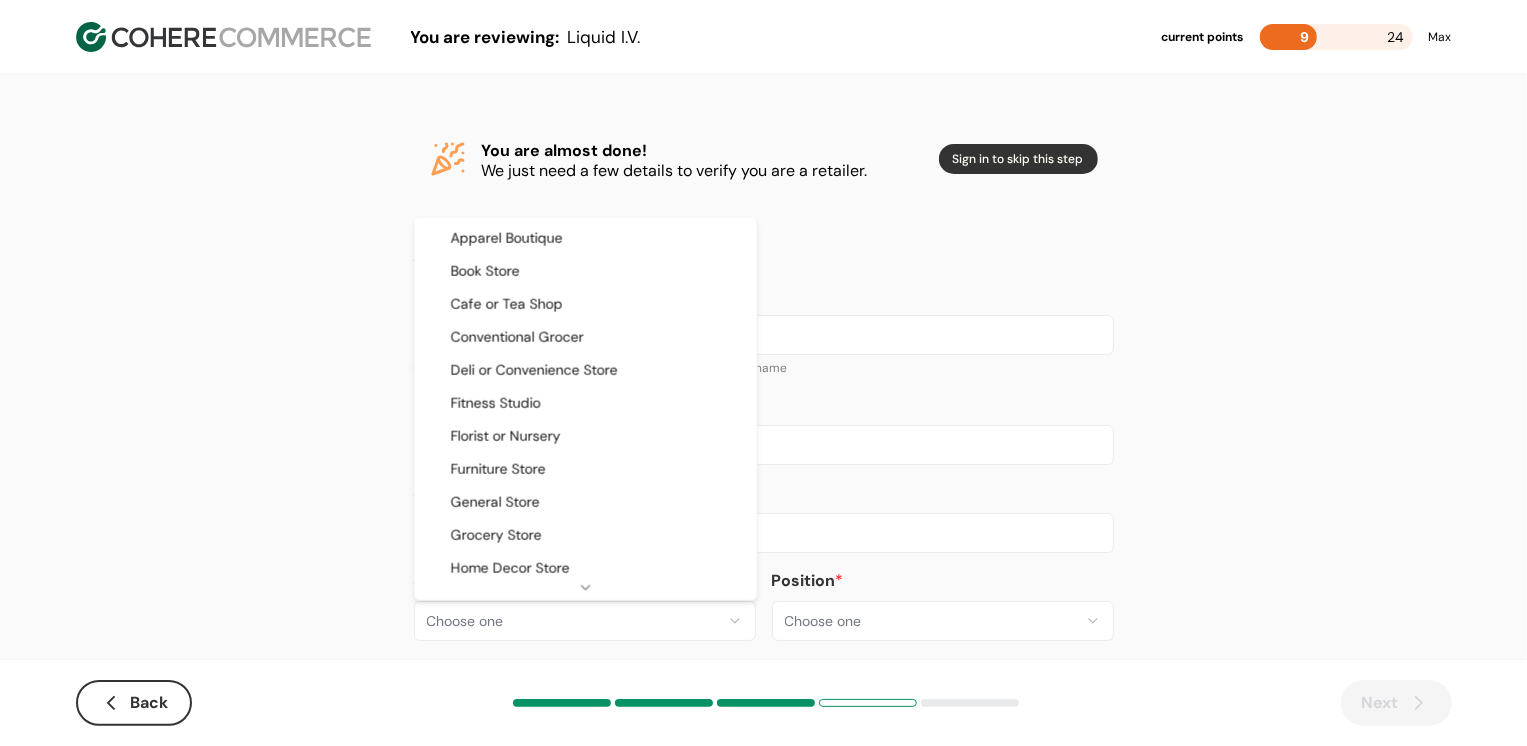 select on "**" 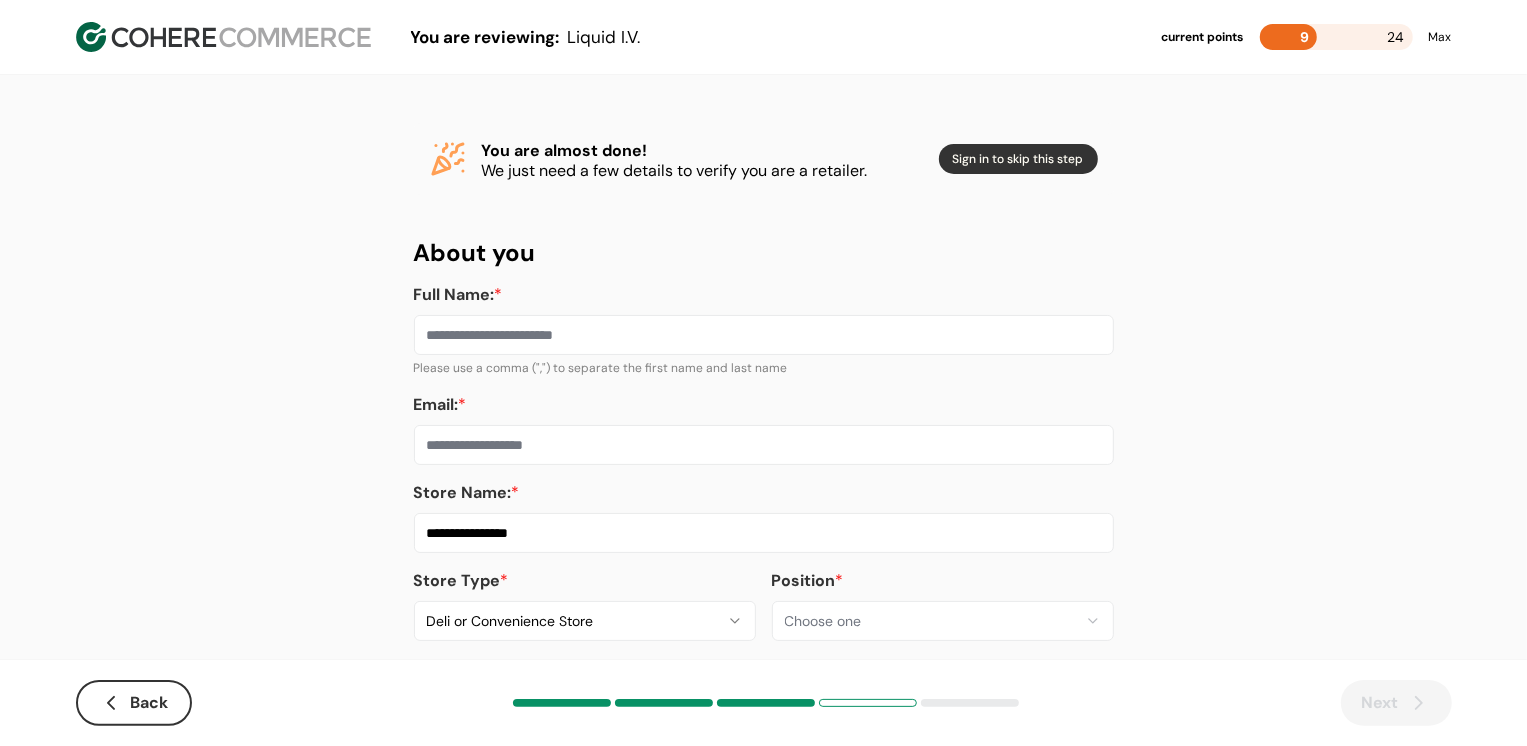 click on "Email:  *" at bounding box center (764, 445) 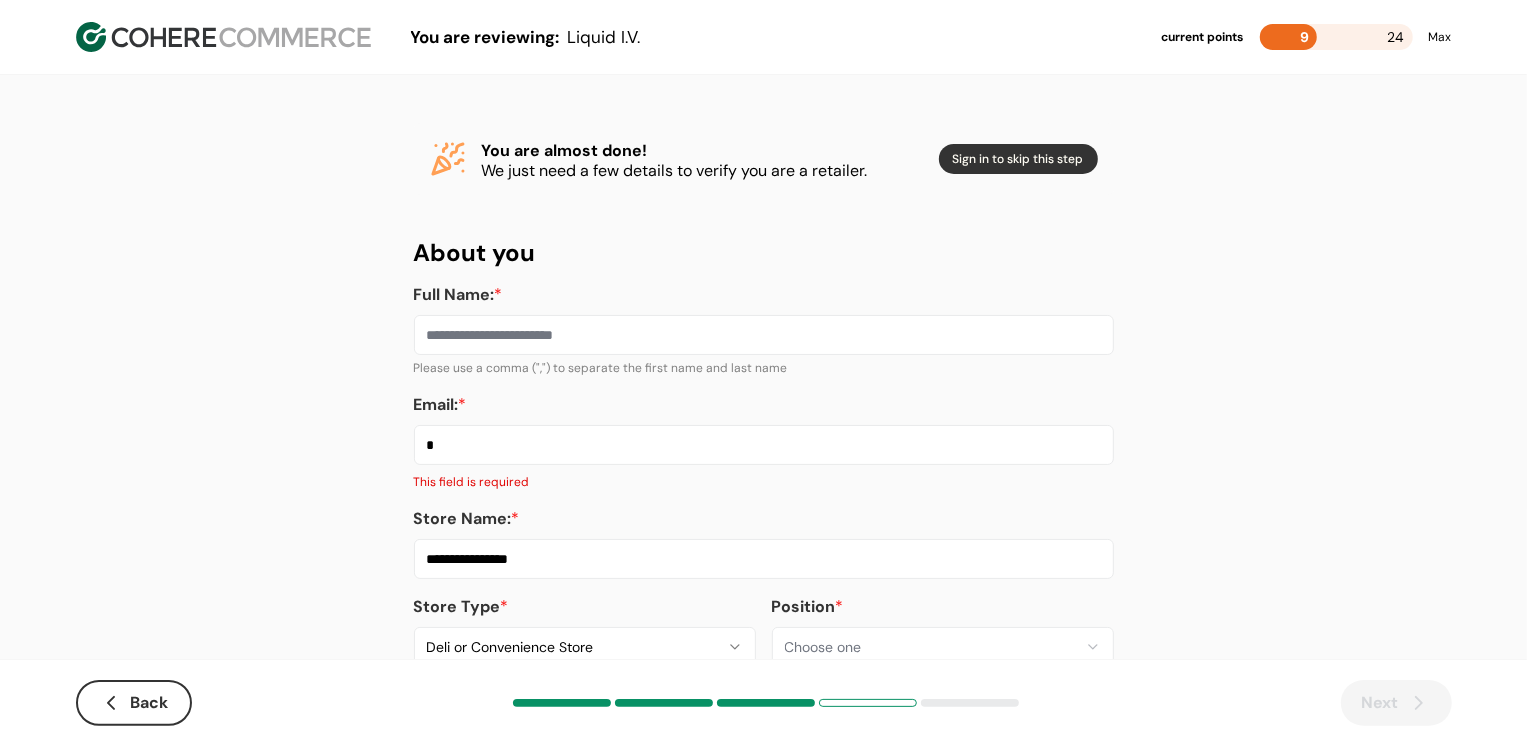 type on "*" 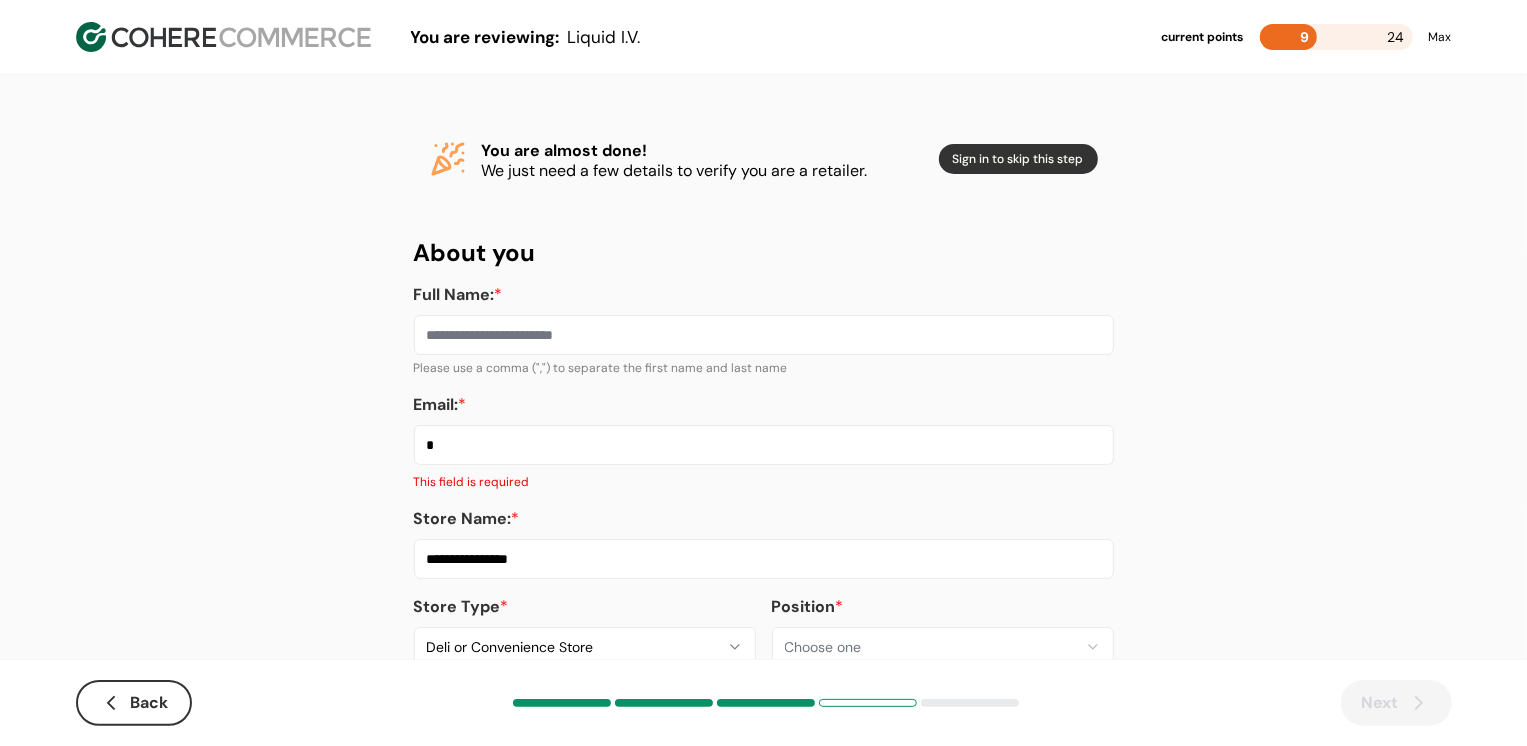 paste on "**********" 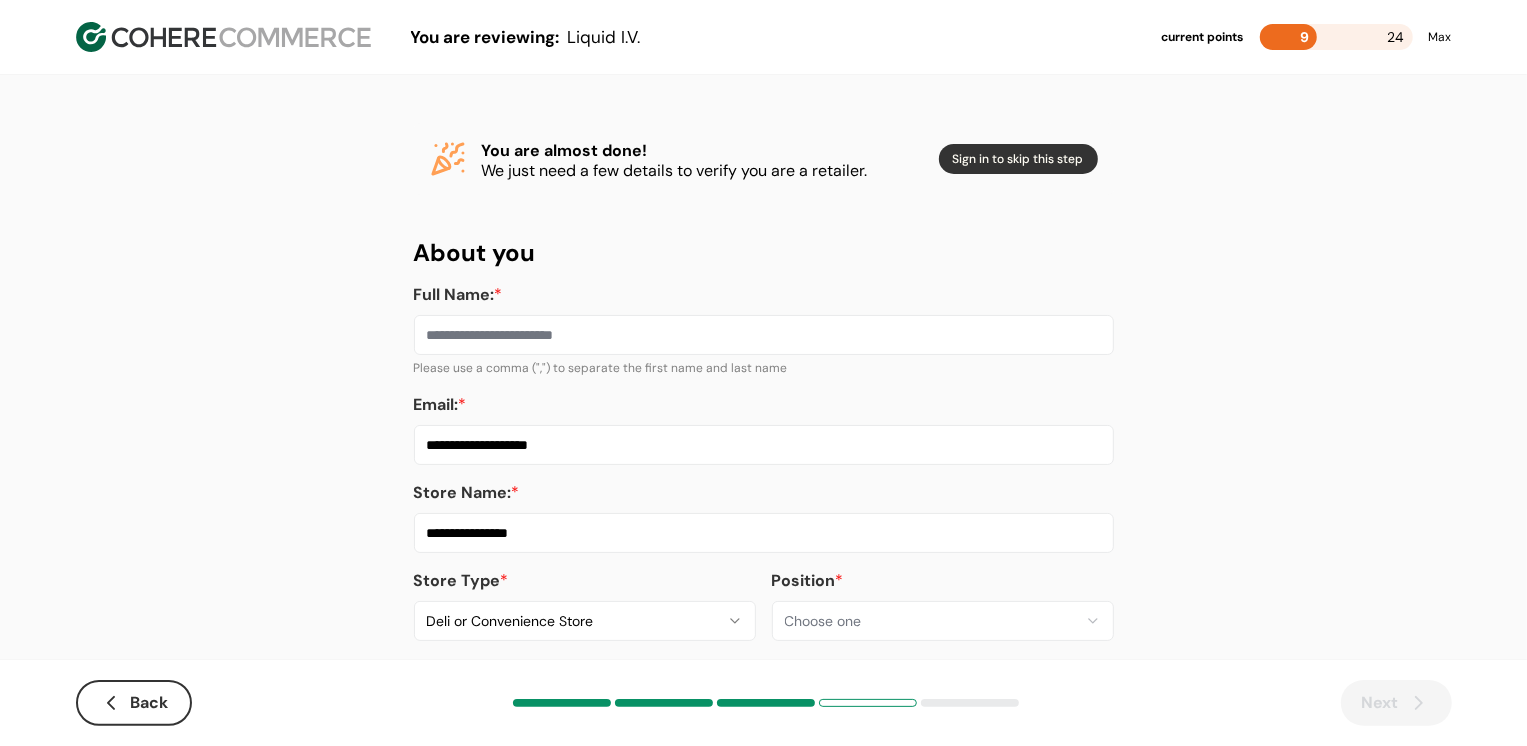 type on "**********" 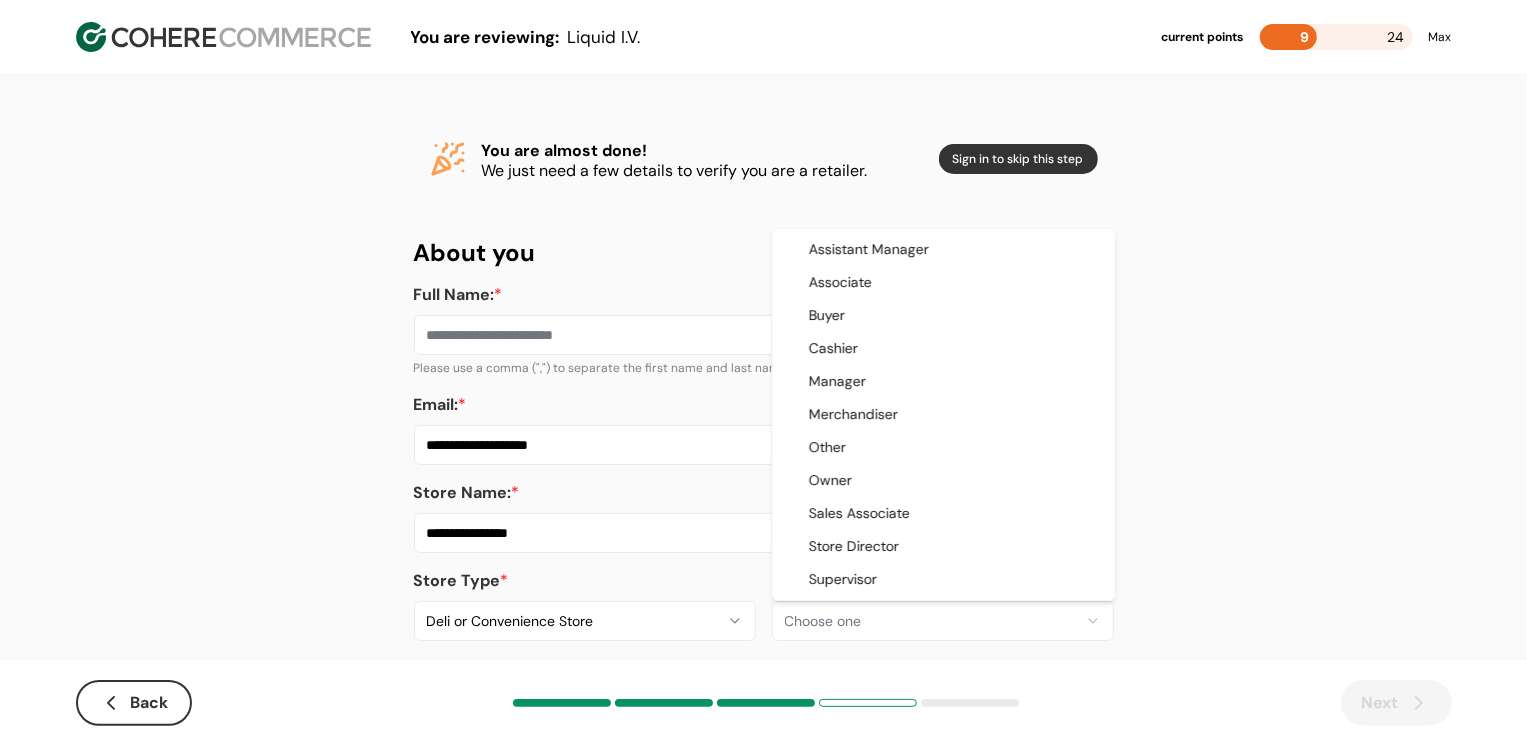 select on "*******" 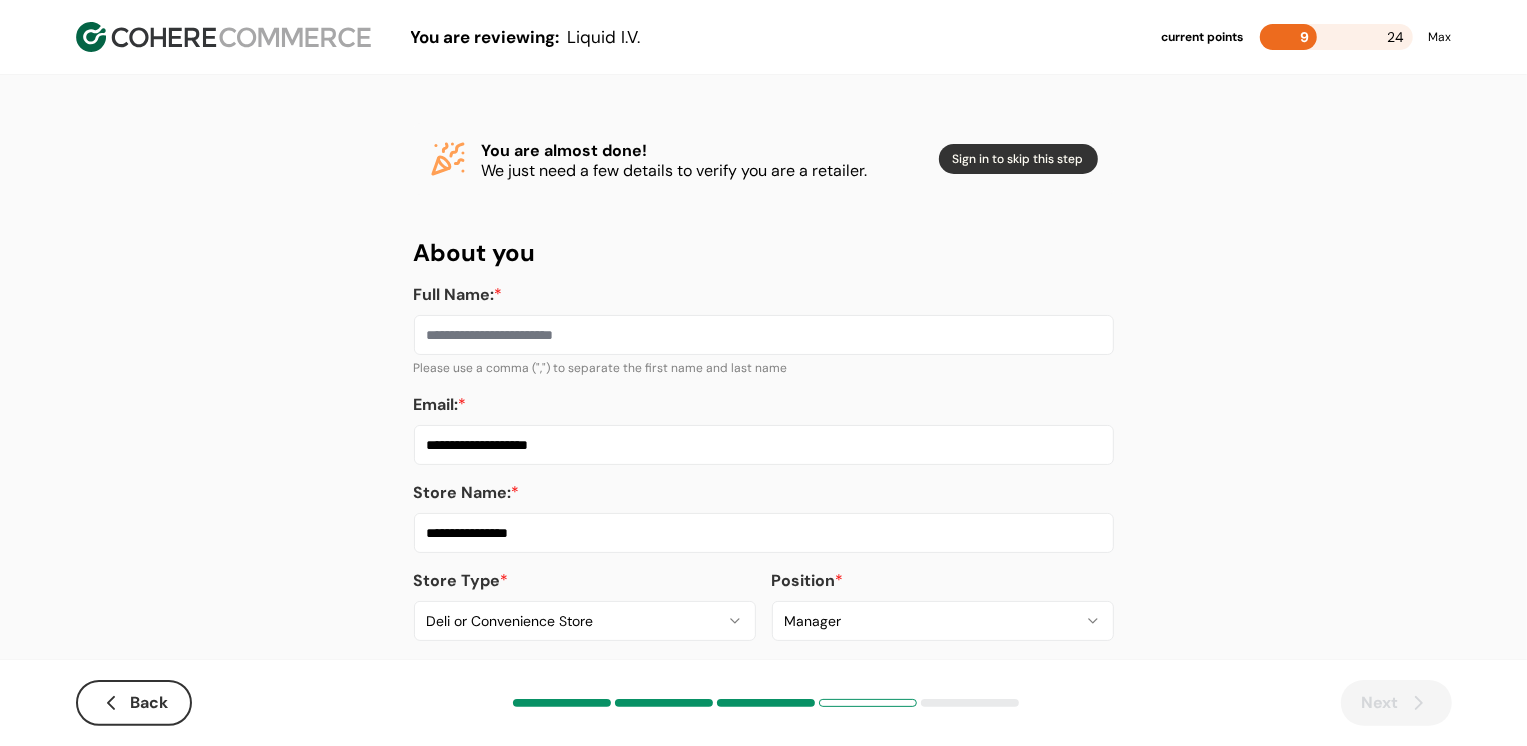click on "Full Name:  *" at bounding box center [764, 335] 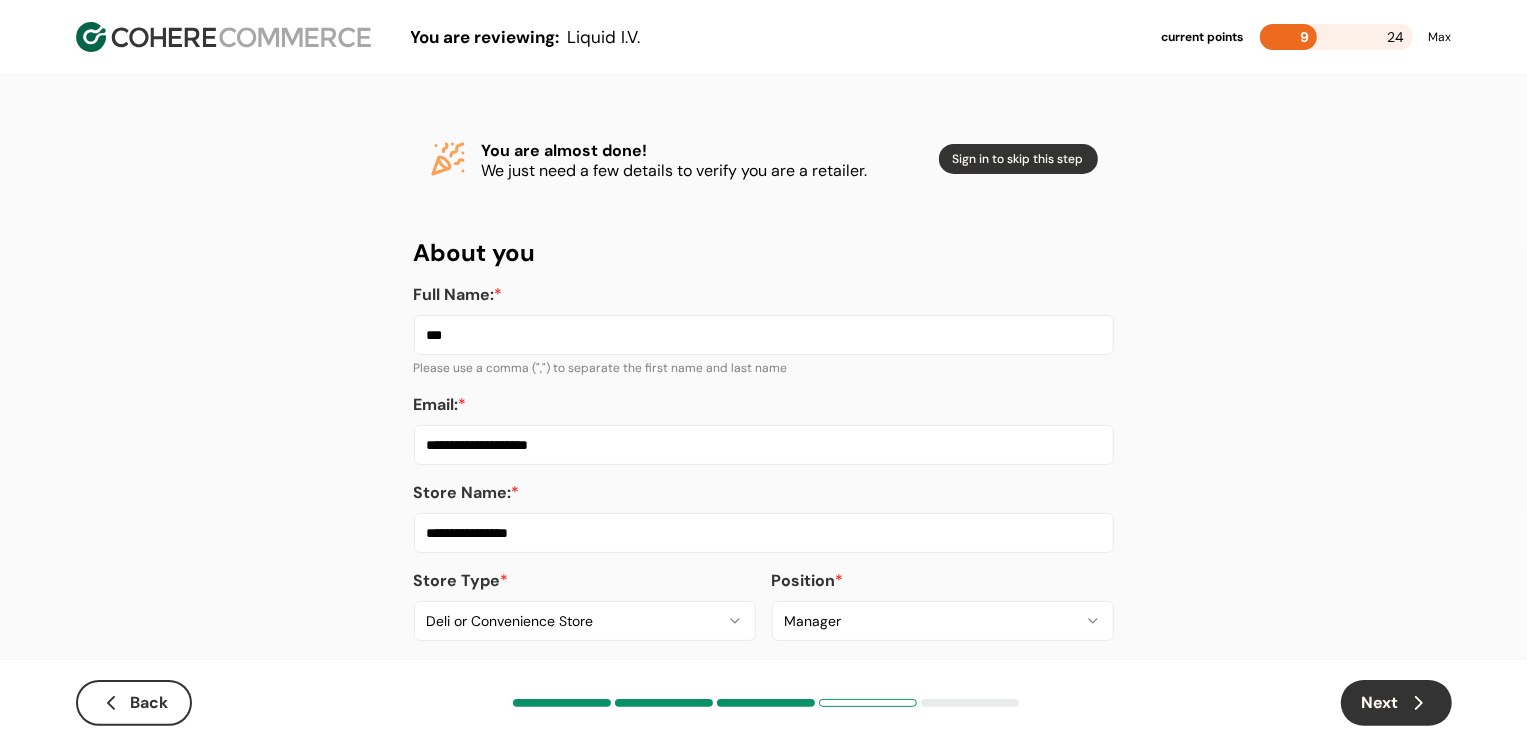 click on "Next" at bounding box center (1396, 703) 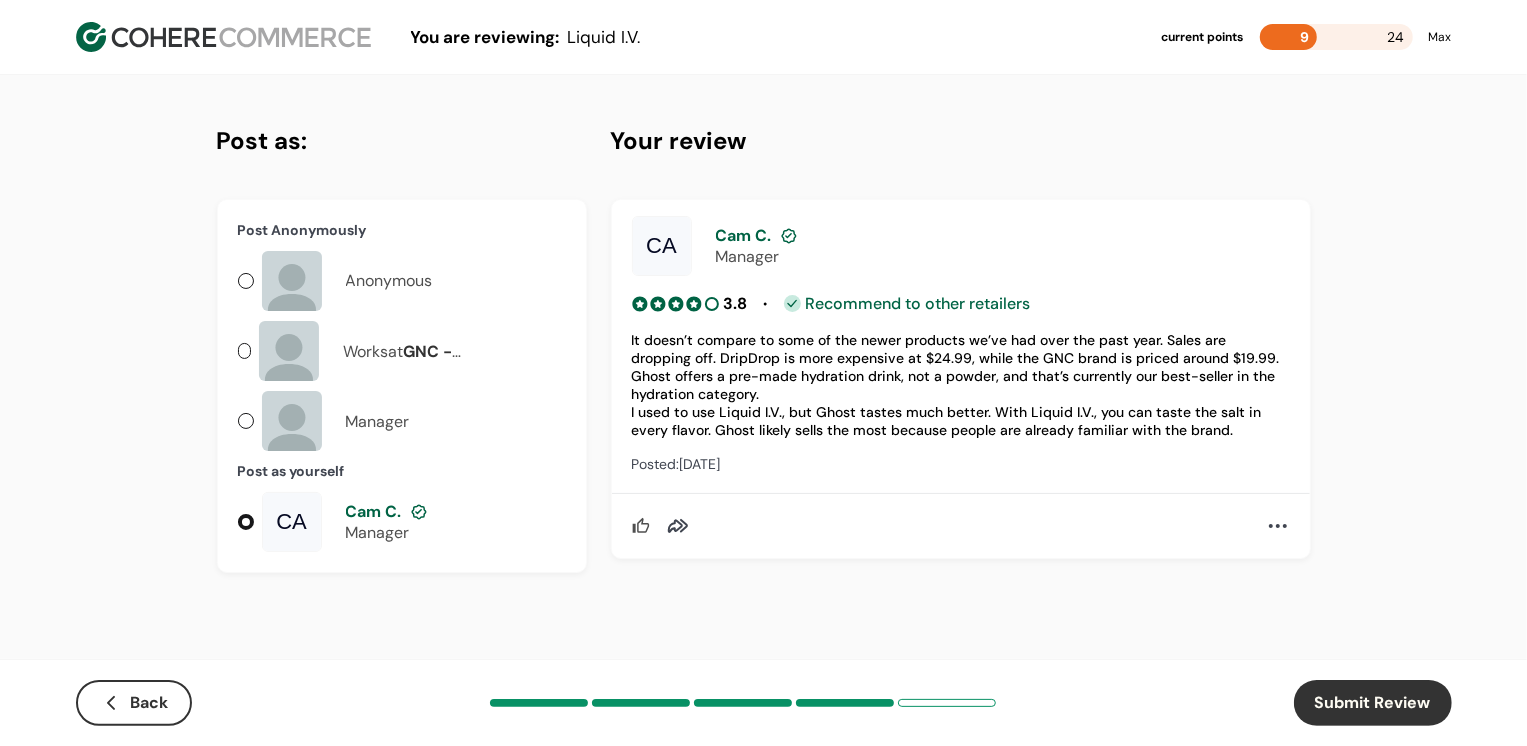 click on "Submit Review" at bounding box center (1373, 703) 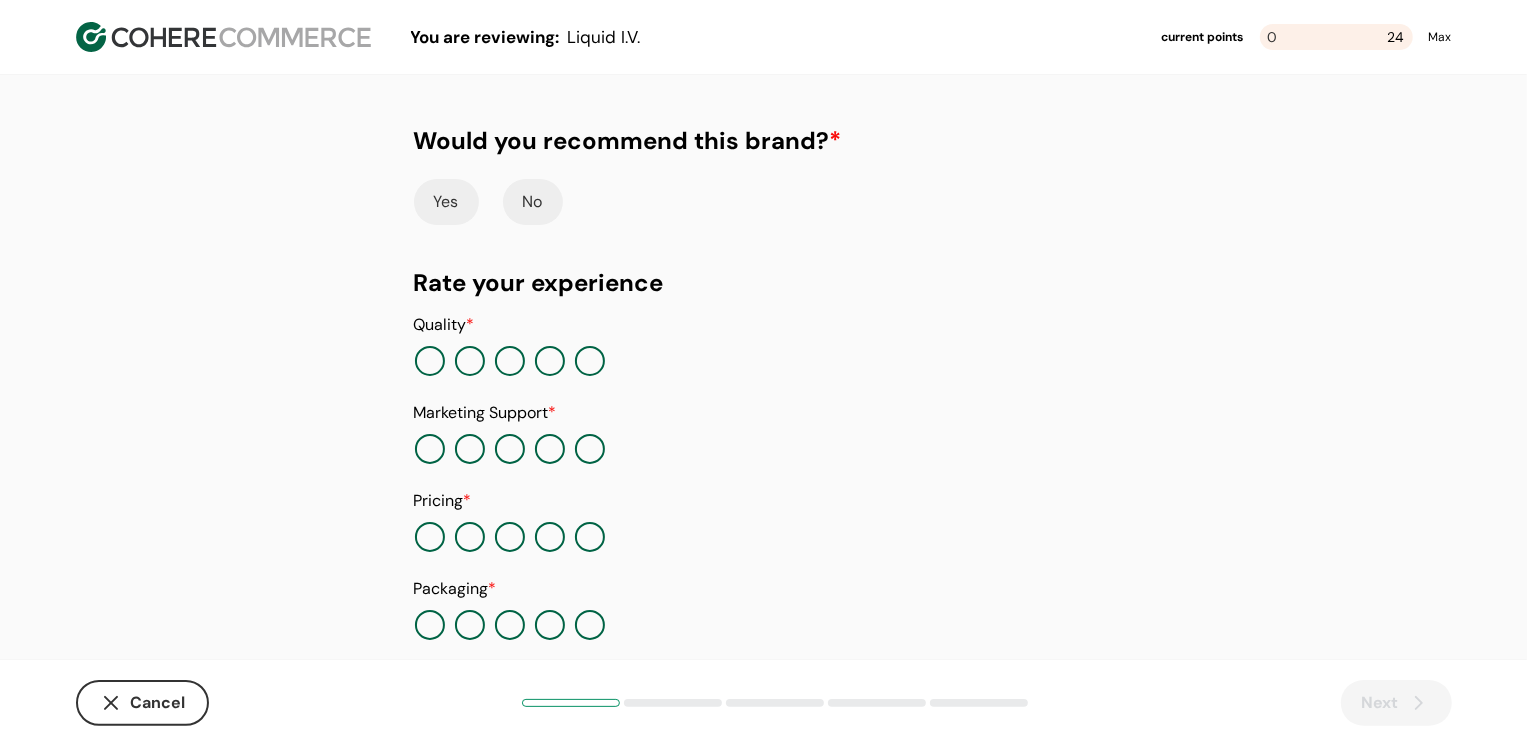 click on "Yes" at bounding box center [446, 202] 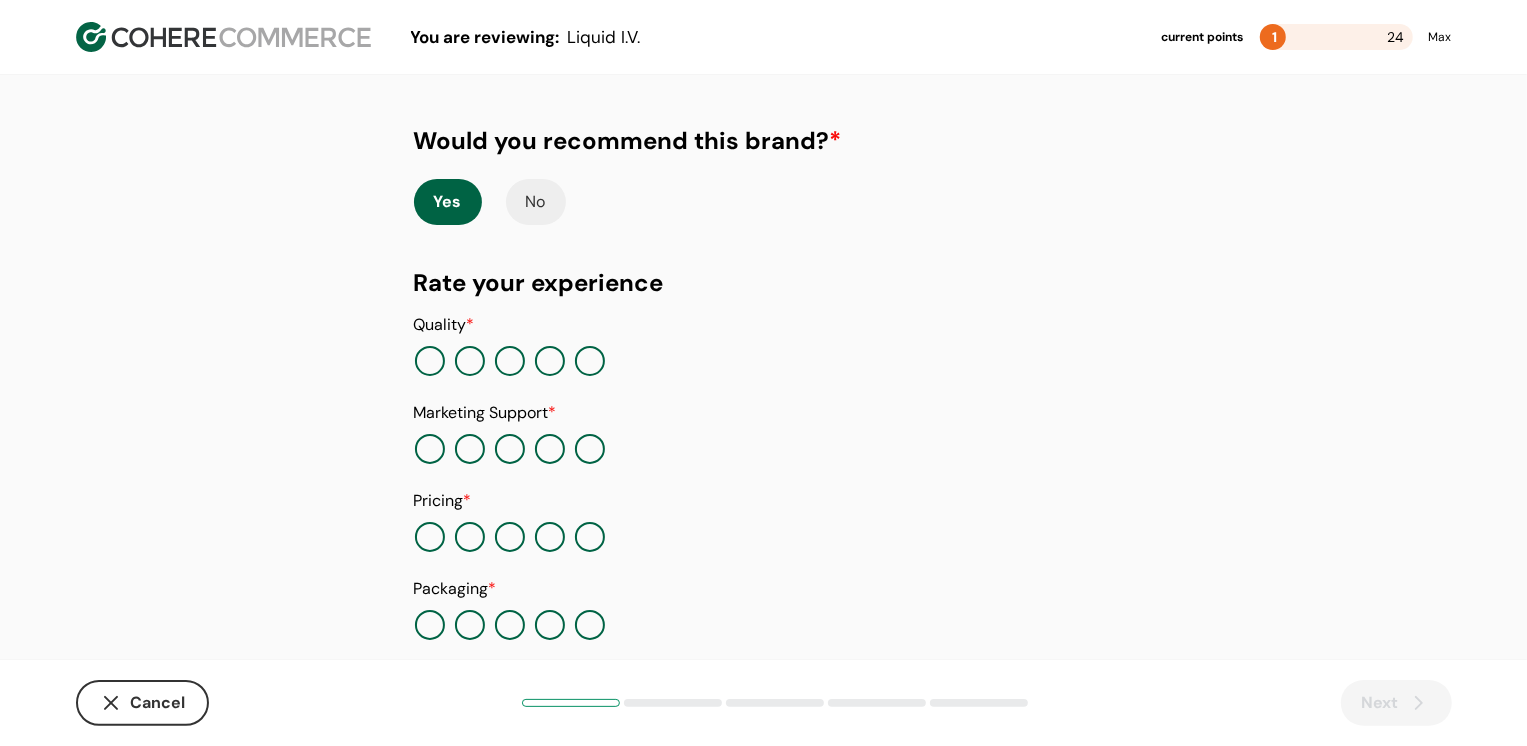 click at bounding box center [590, 361] 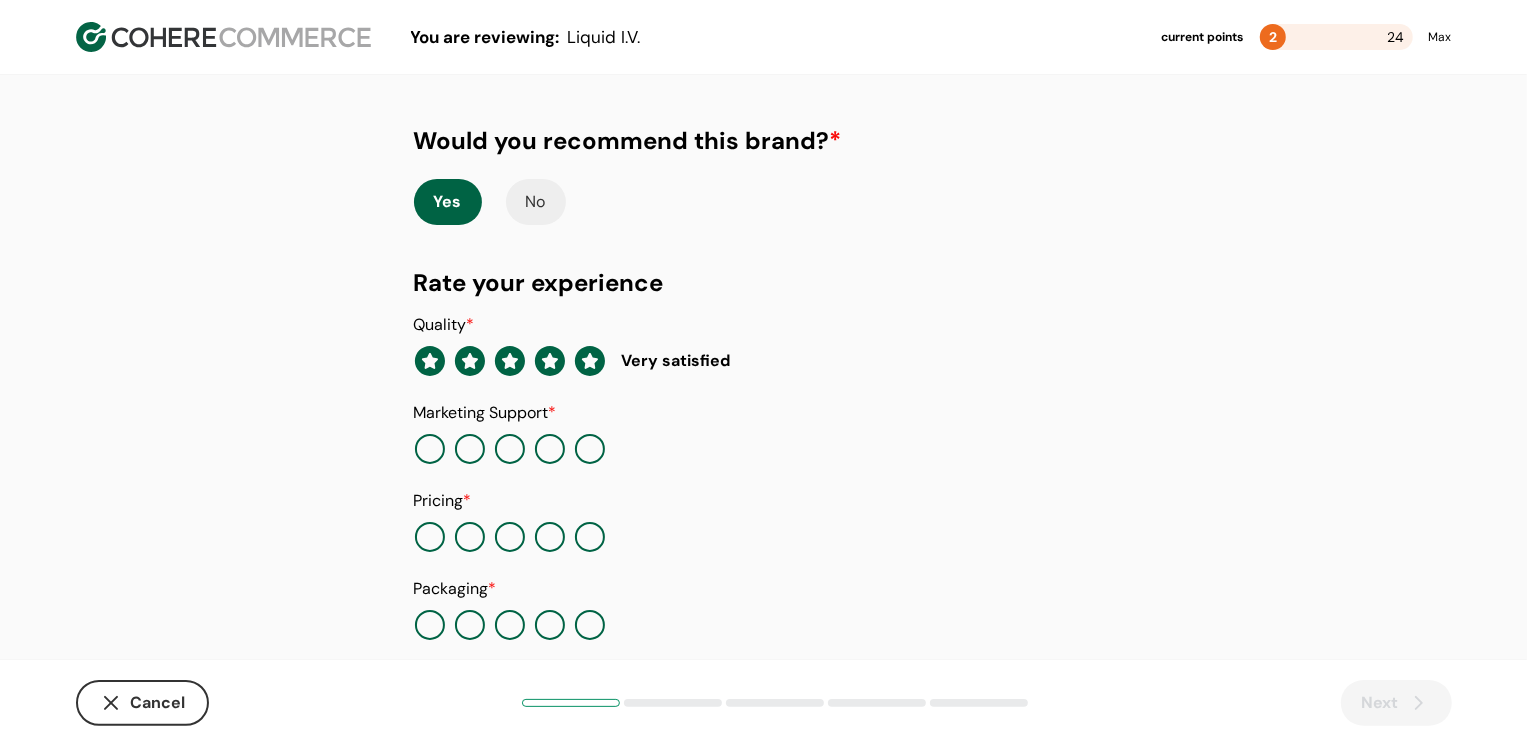 click on "Very satisfied" at bounding box center (676, 361) 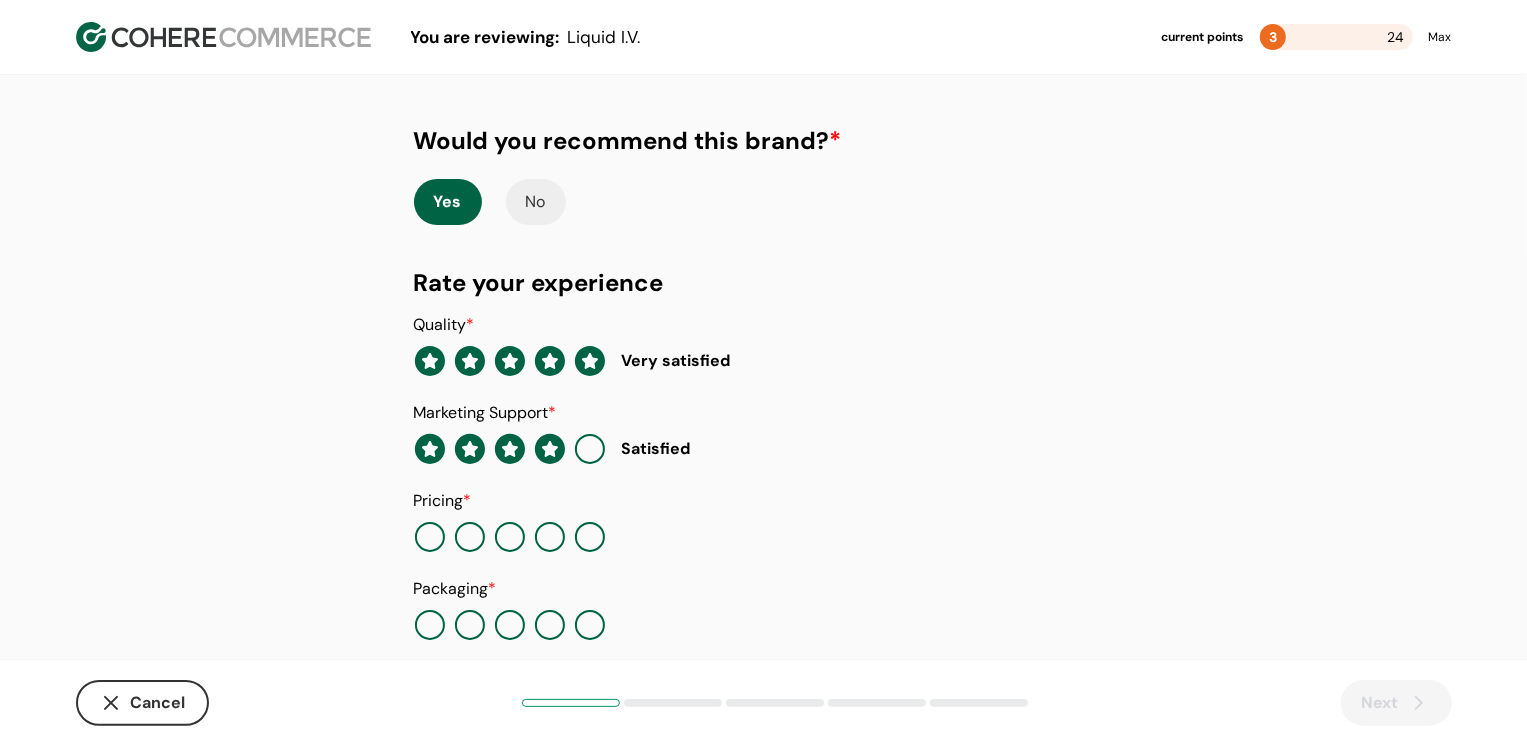 click at bounding box center [590, 537] 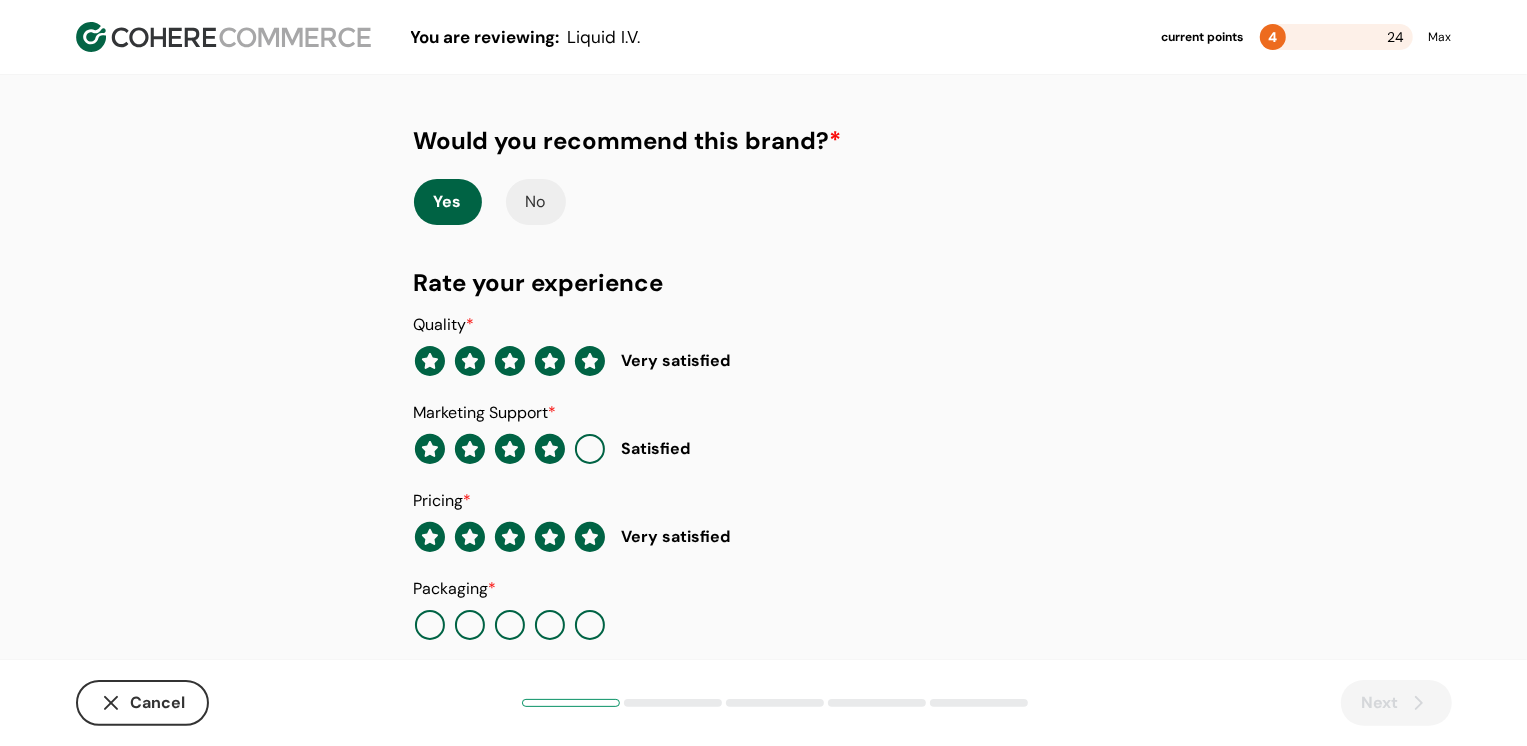 scroll, scrollTop: 205, scrollLeft: 0, axis: vertical 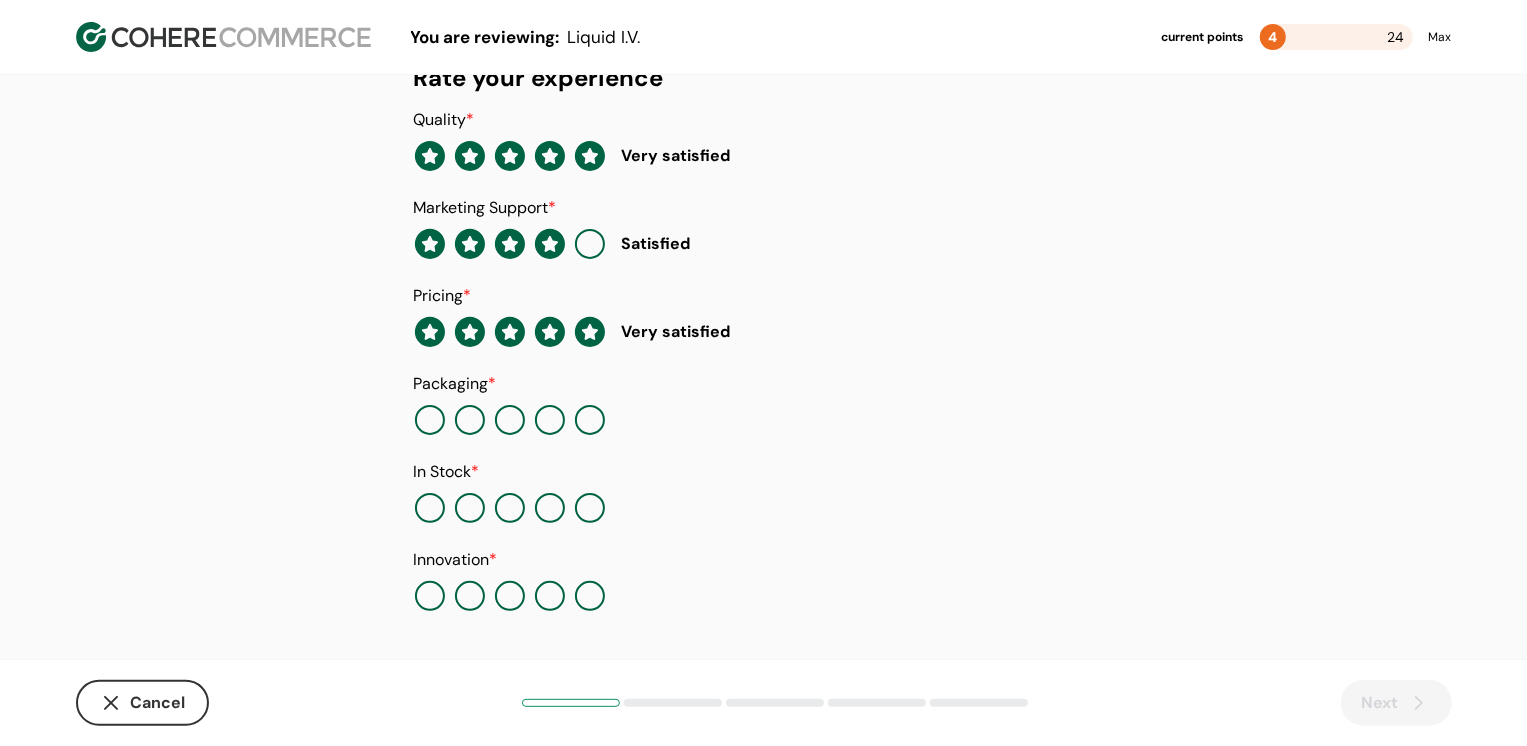 click at bounding box center [590, 420] 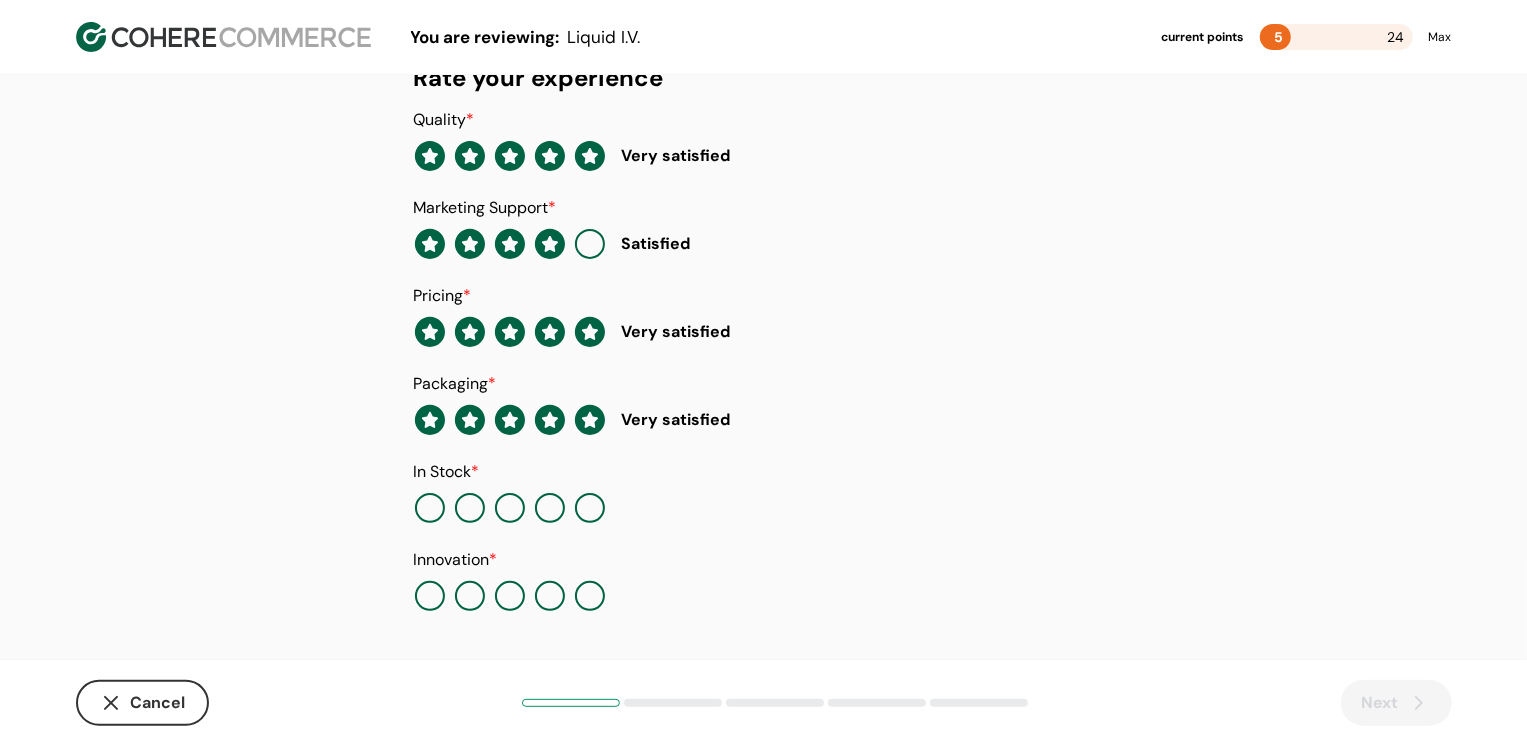 click at bounding box center (590, 508) 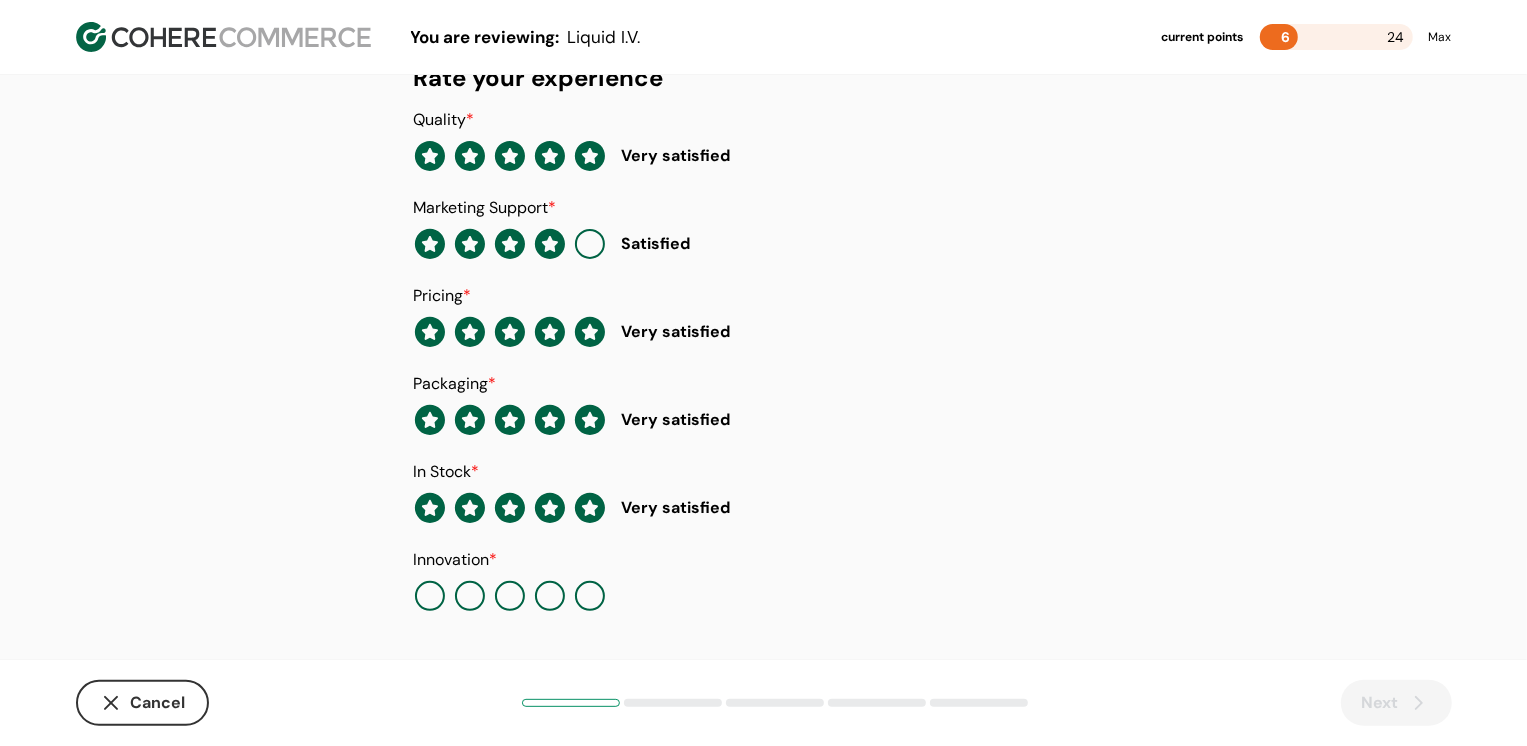 click at bounding box center (590, 596) 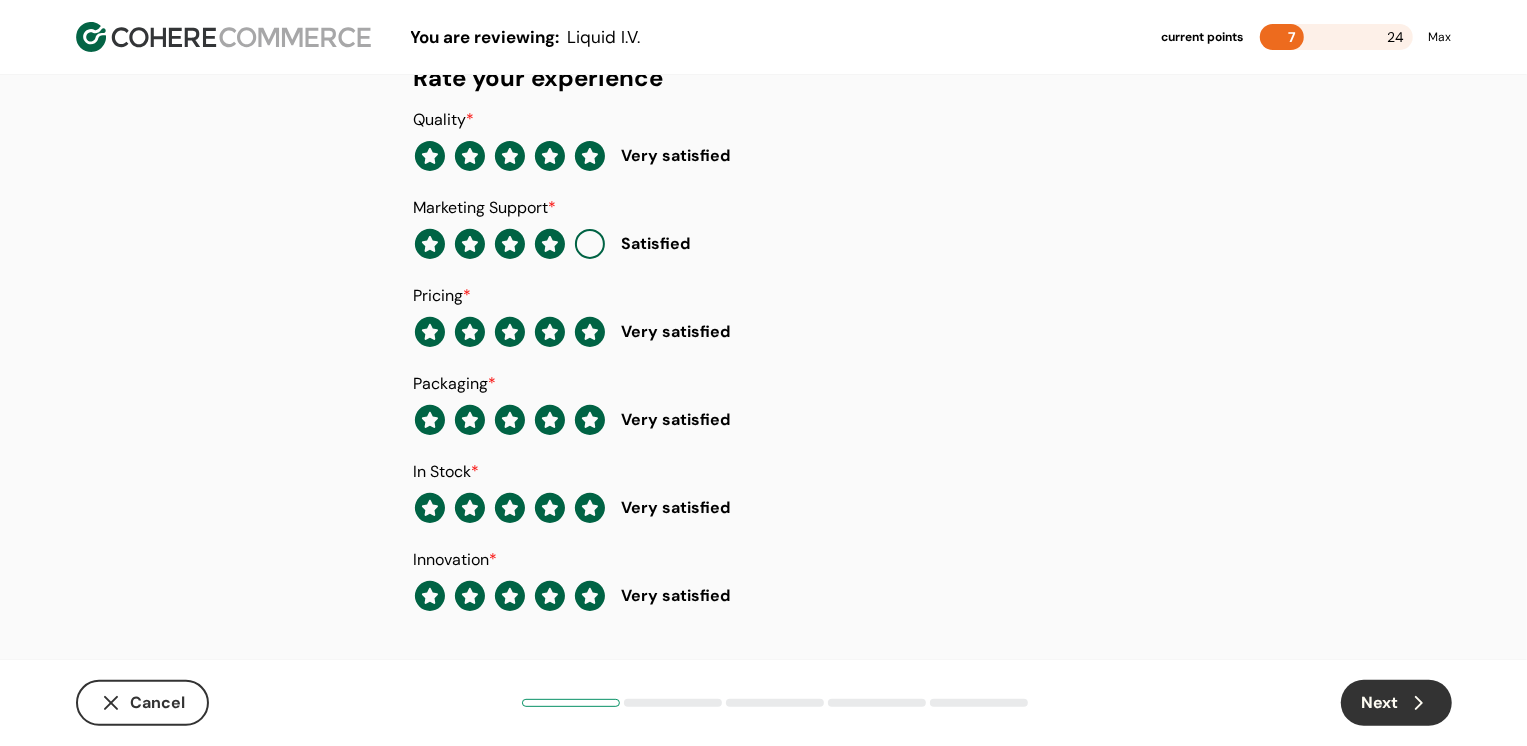 click on "Next" at bounding box center [1396, 703] 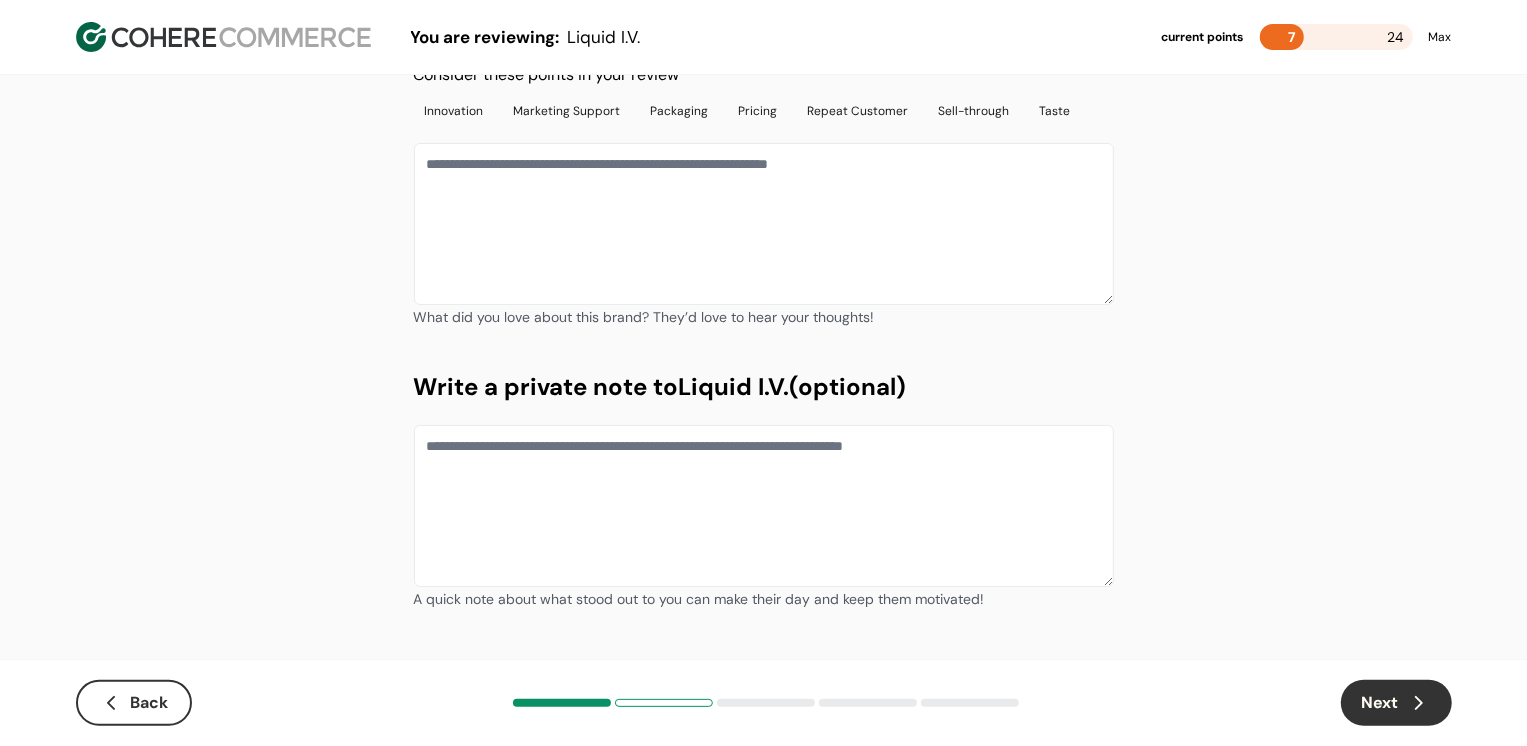 scroll, scrollTop: 0, scrollLeft: 0, axis: both 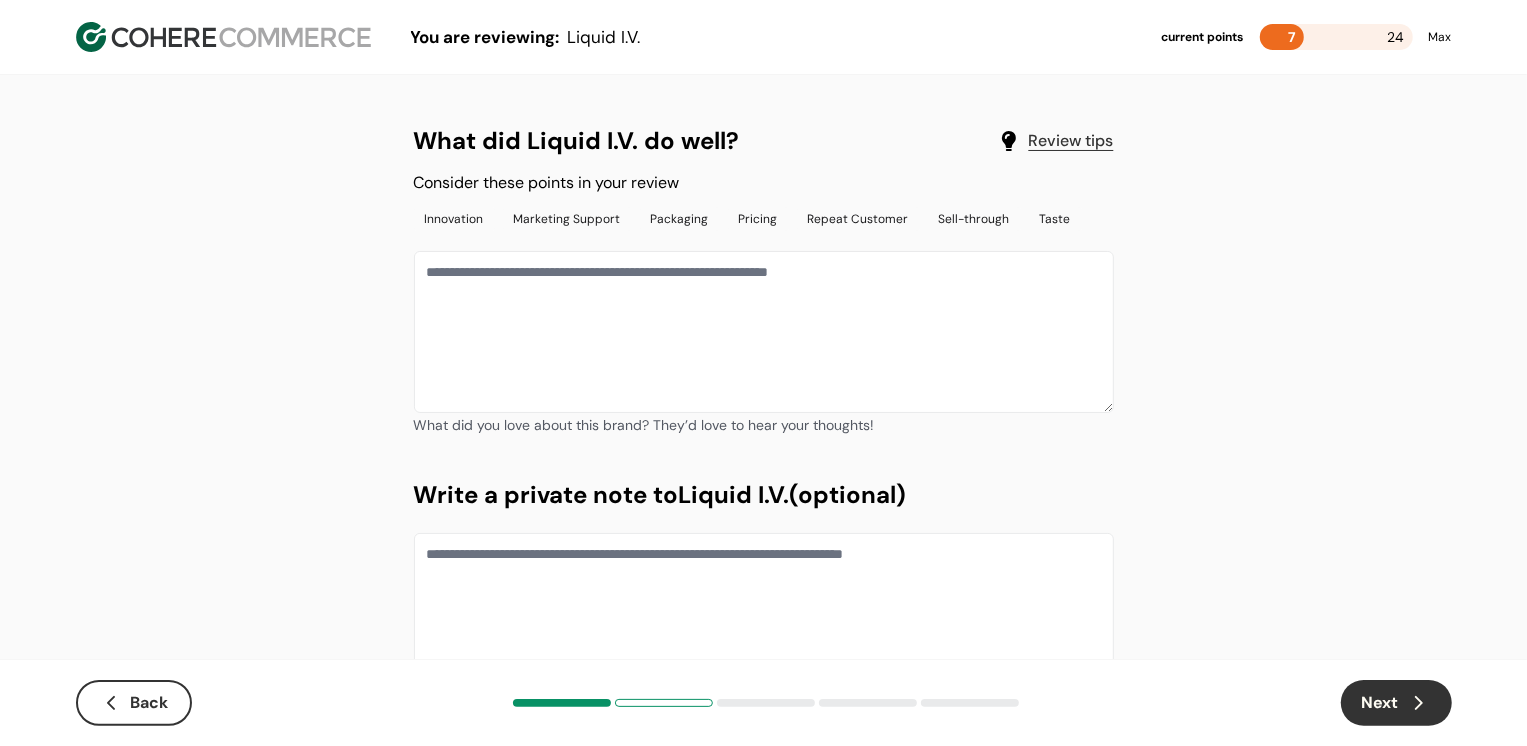 click at bounding box center [764, 332] 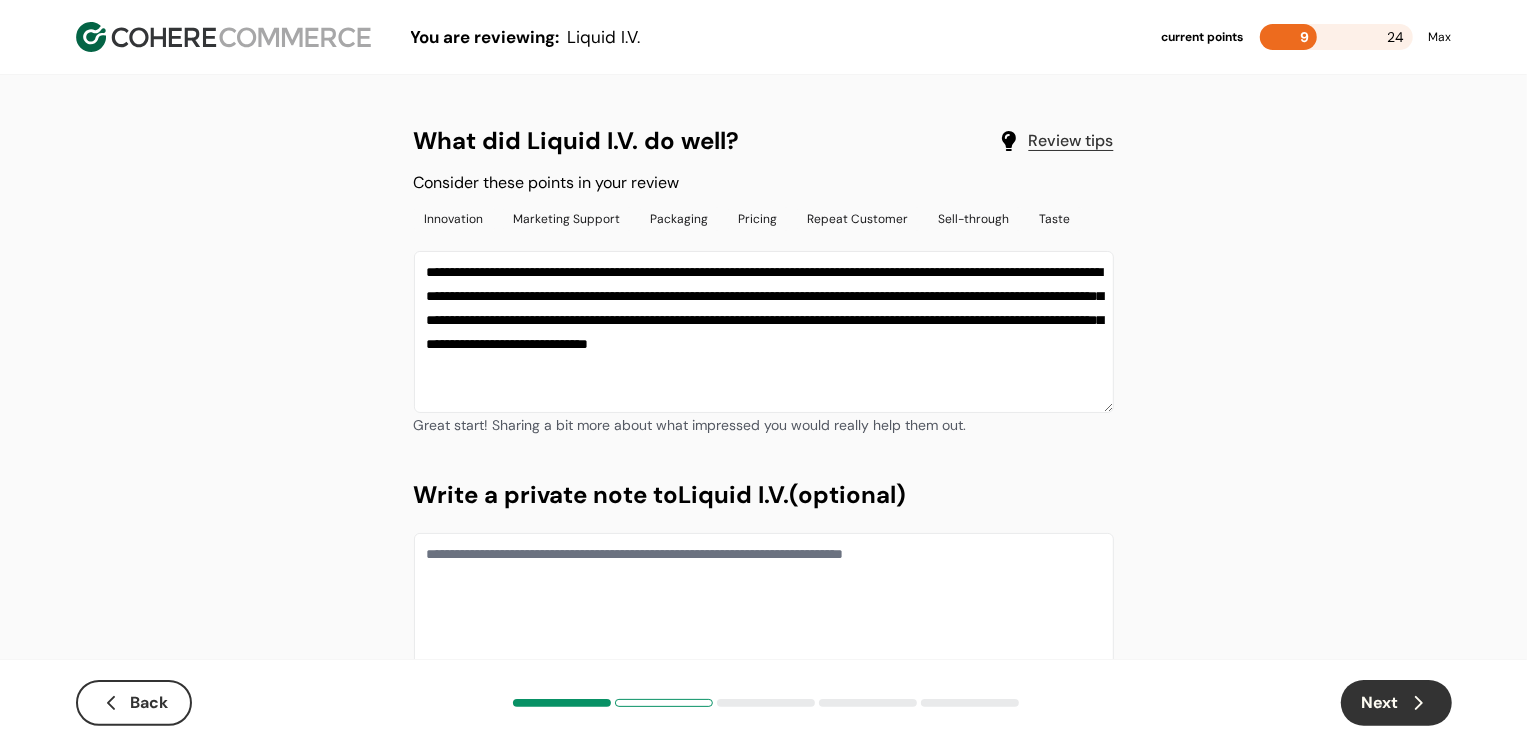 type on "**********" 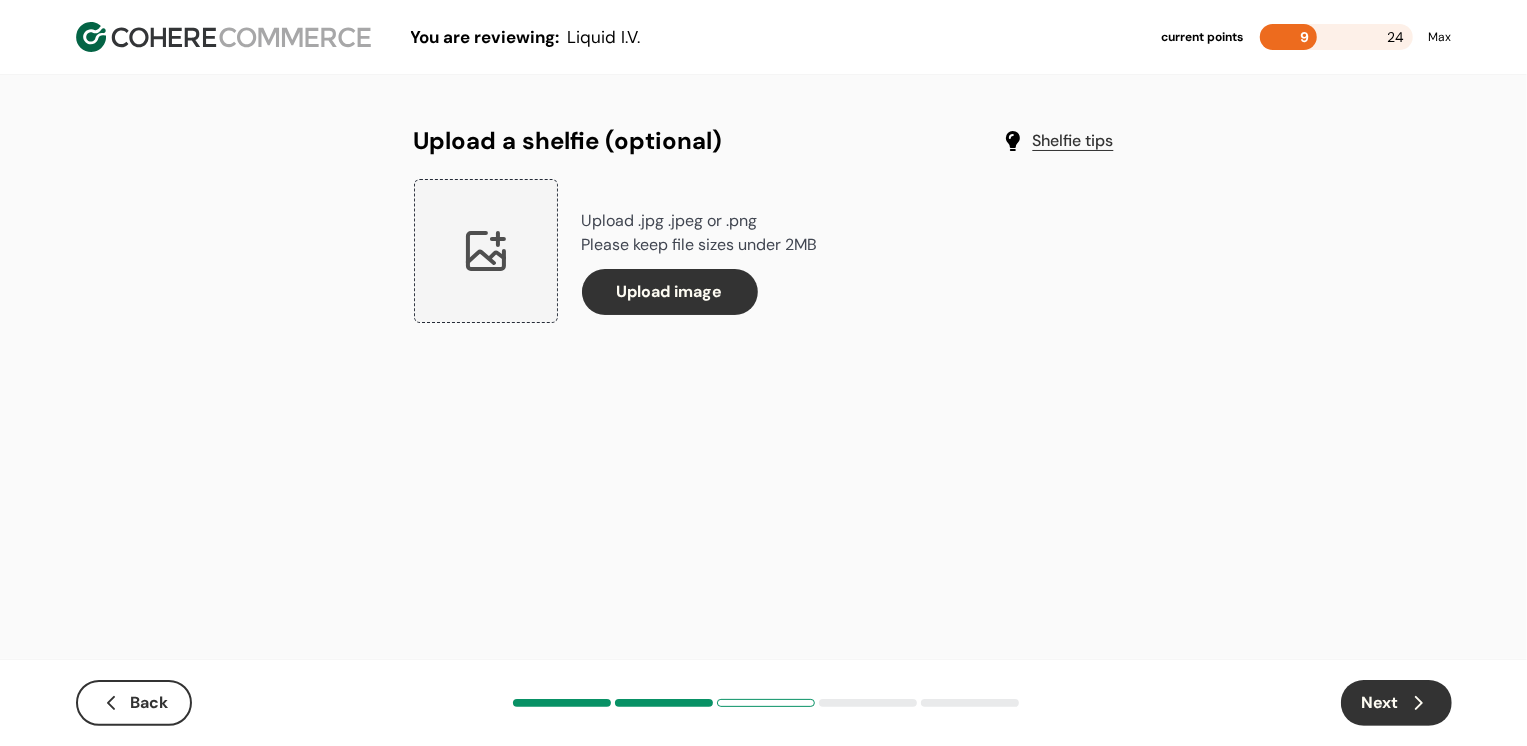 click 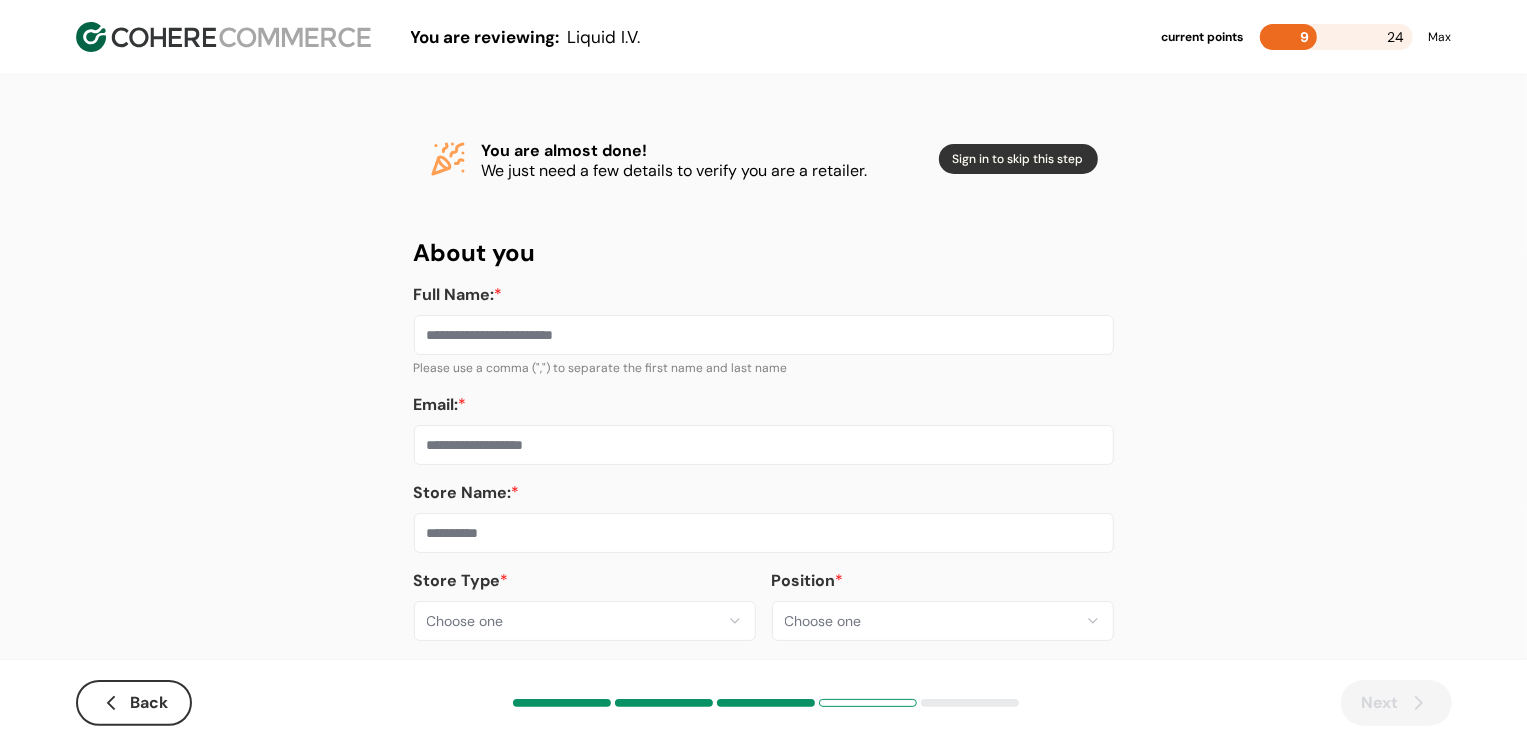 click on "**********" at bounding box center (764, 382) 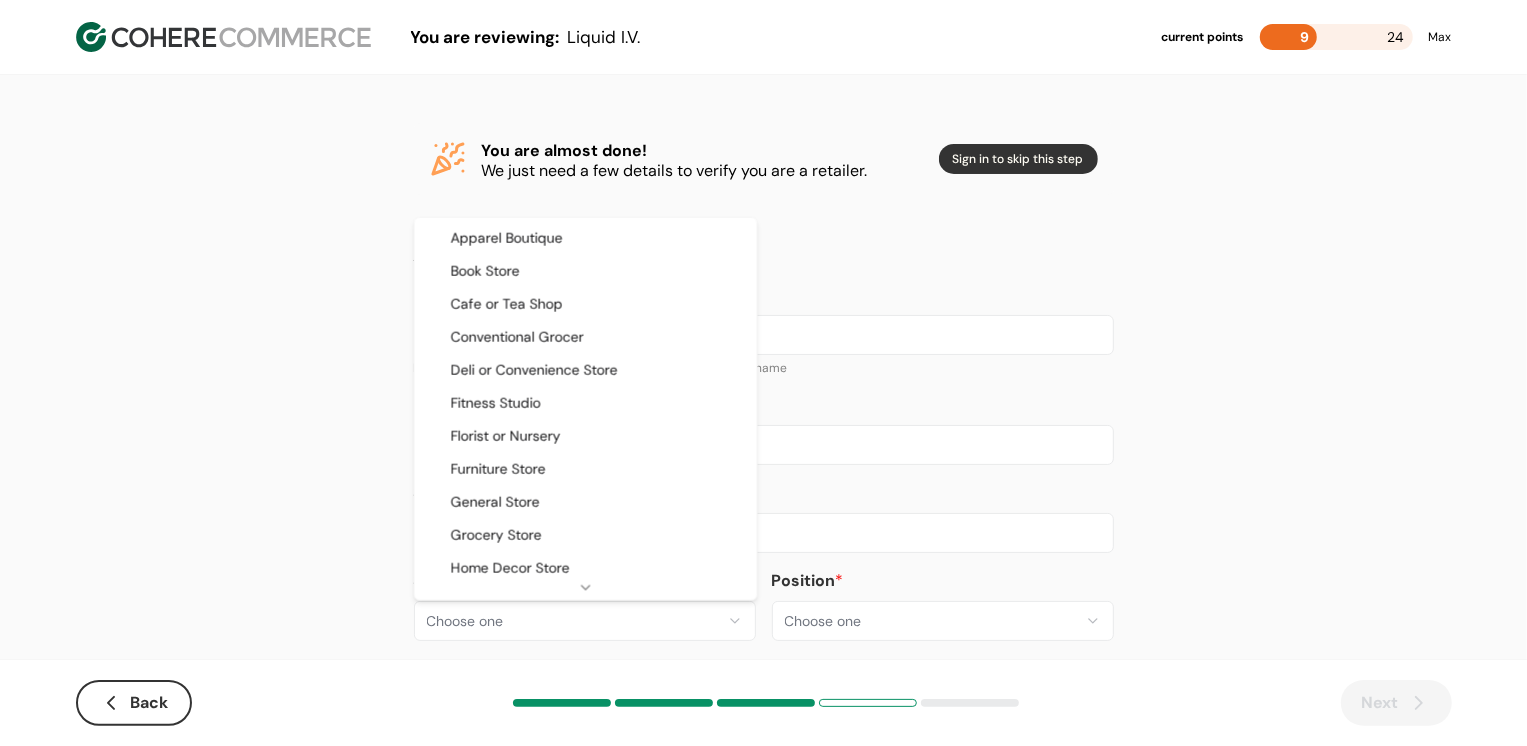 click on "**********" at bounding box center [763, 388] 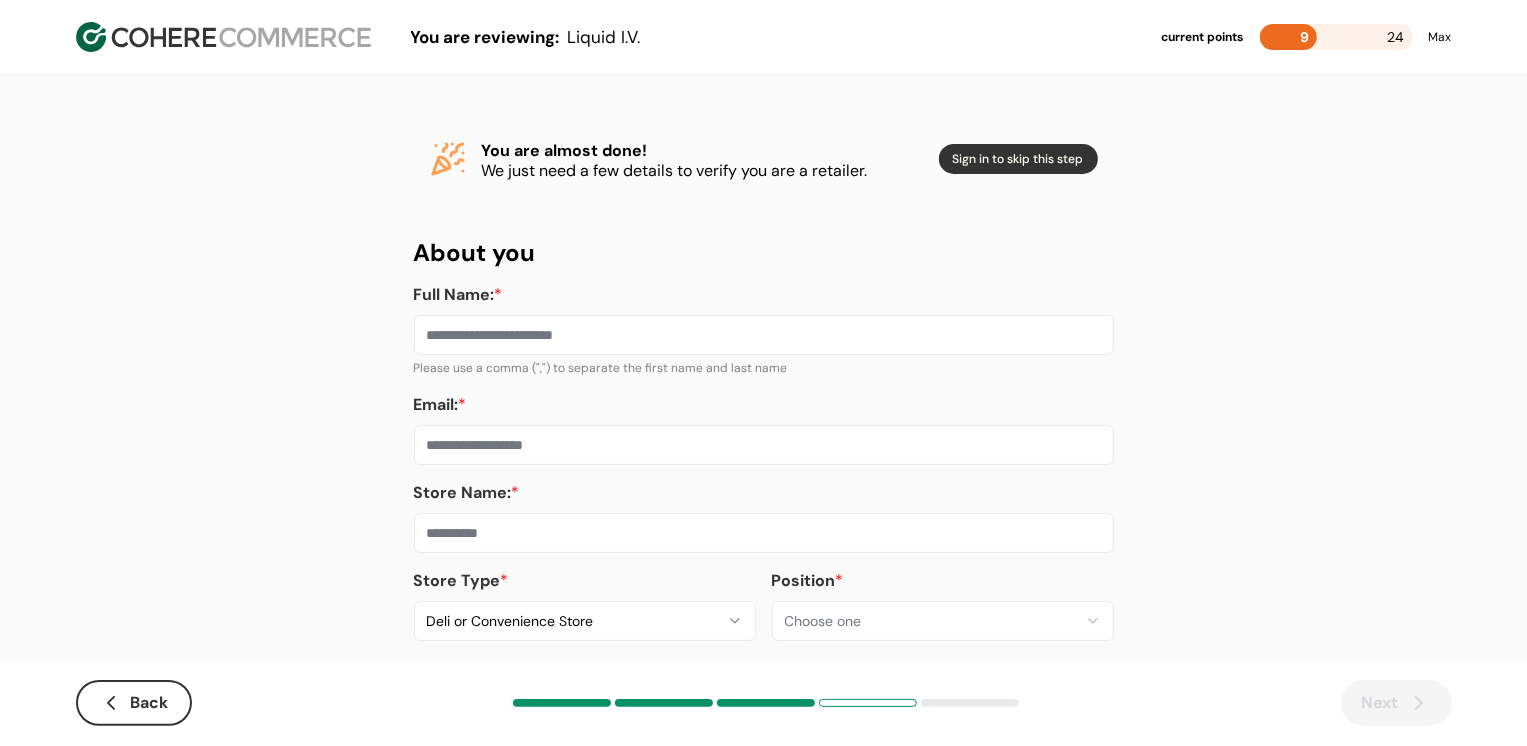 click at bounding box center [764, 533] 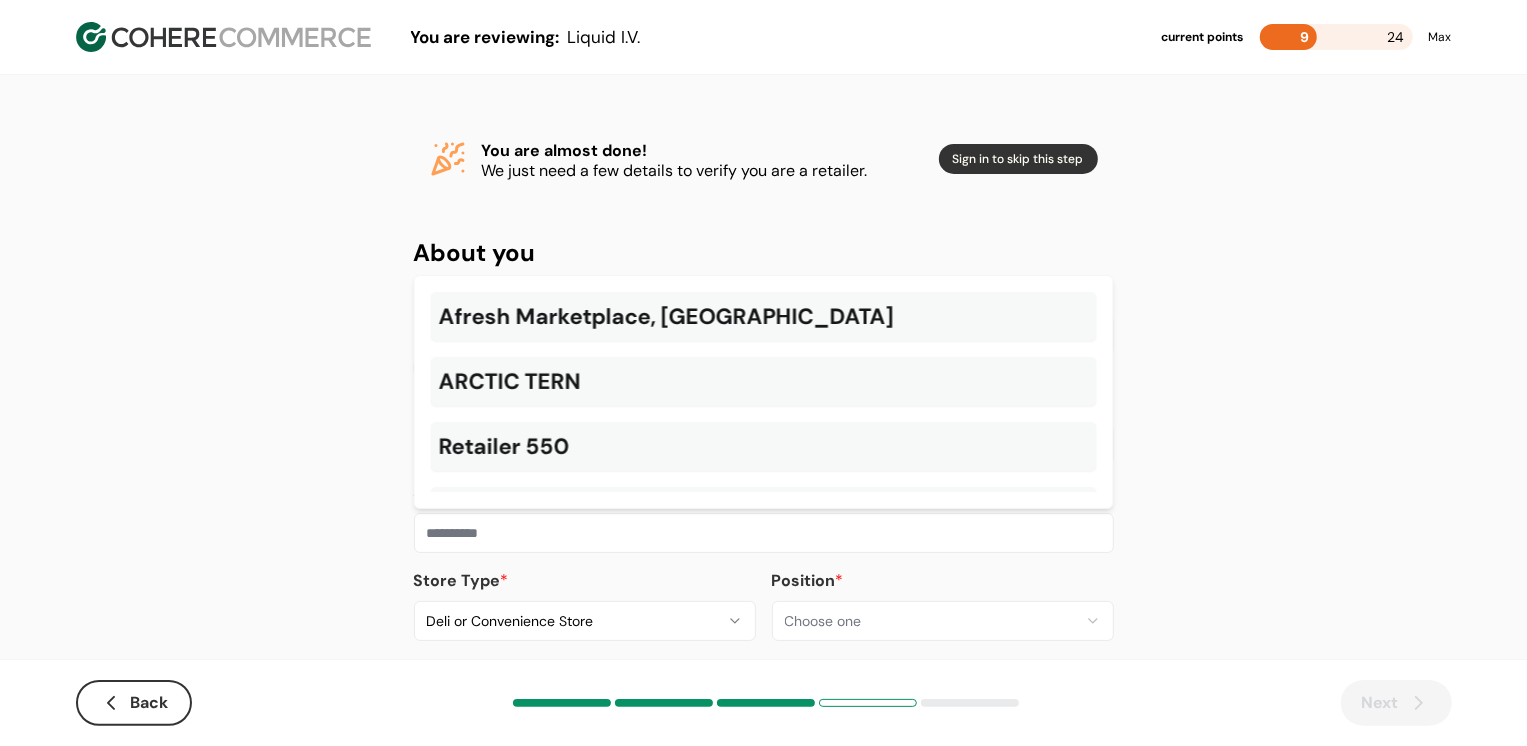 paste on "**********" 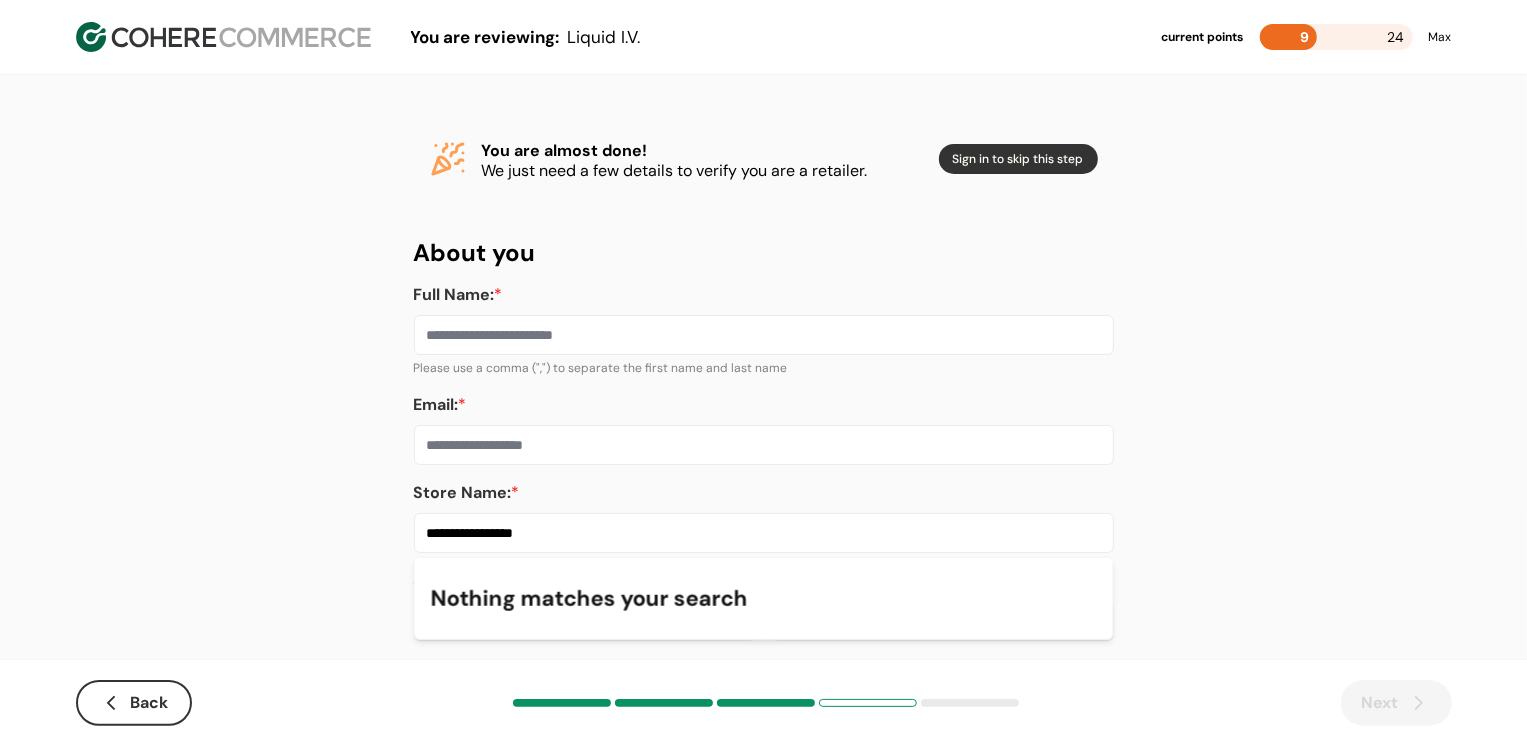 type on "**********" 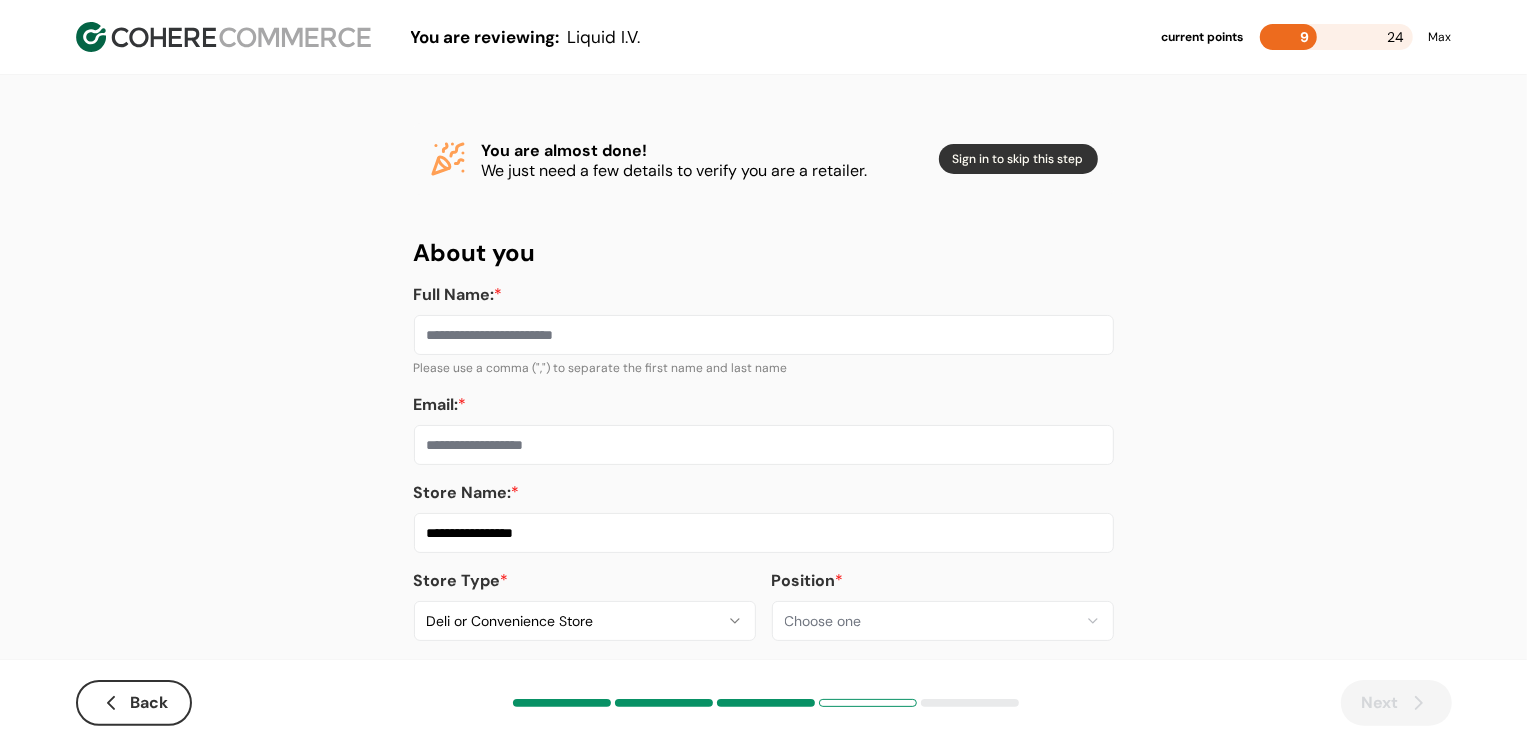 click on "Email:  *" at bounding box center (764, 445) 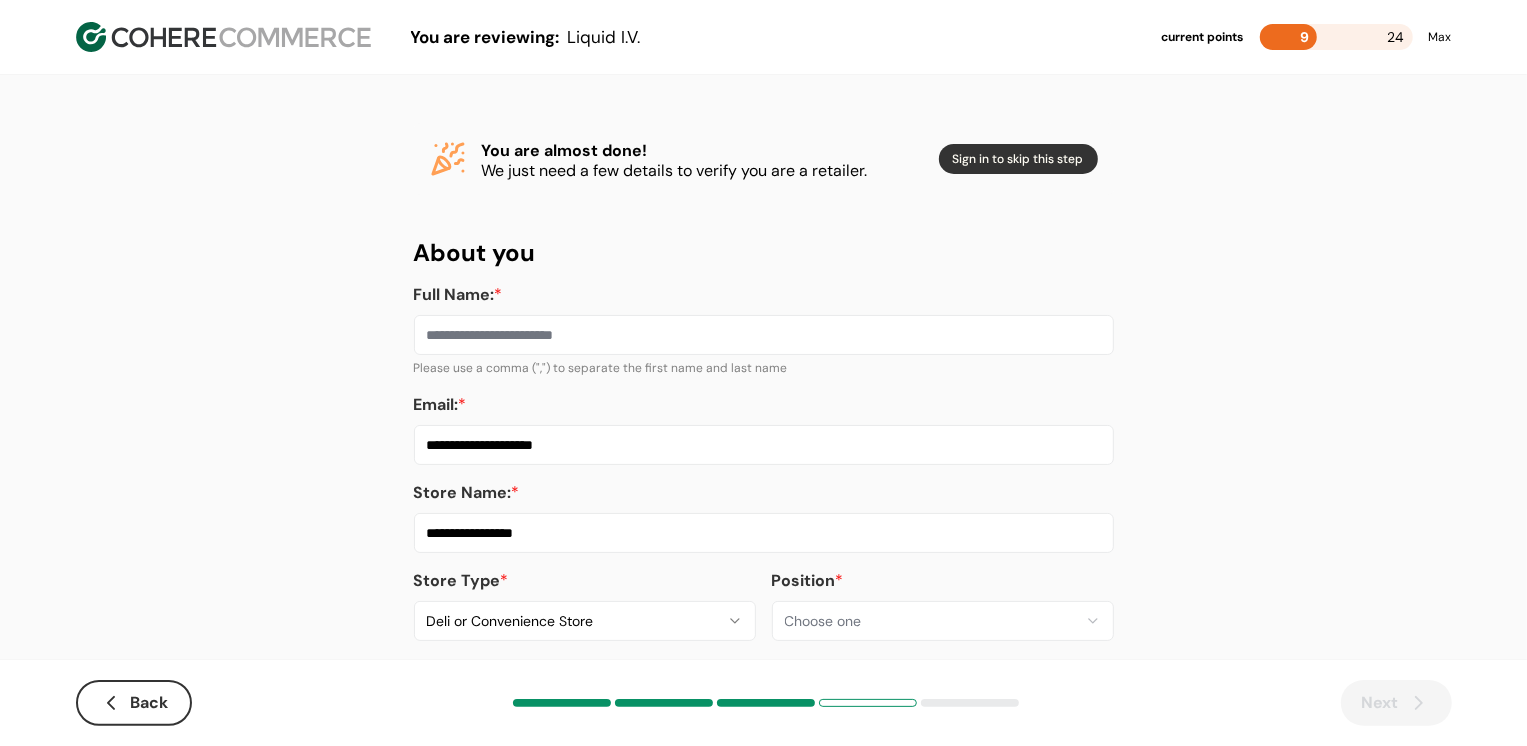 type on "**********" 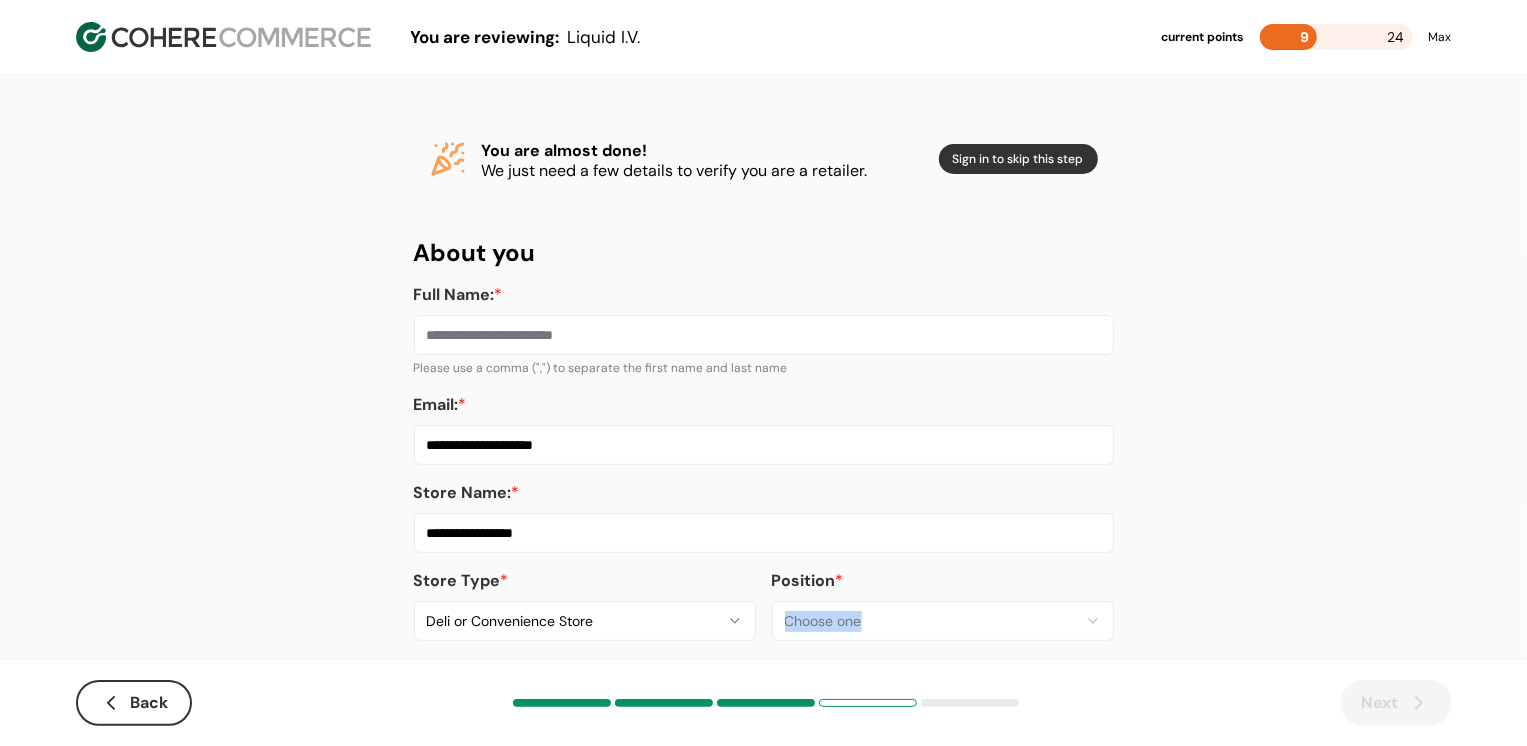 click on "**********" at bounding box center (763, 388) 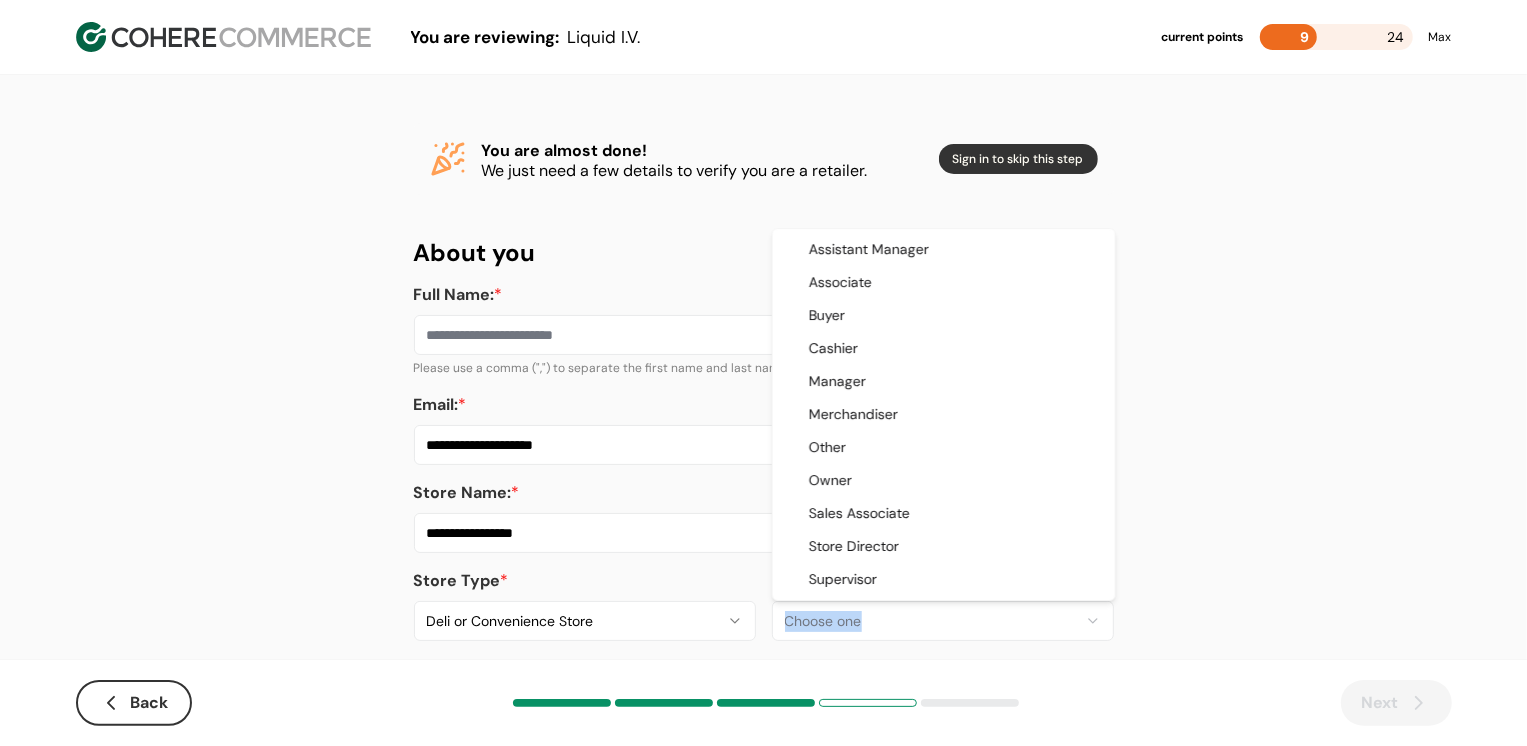 select on "*******" 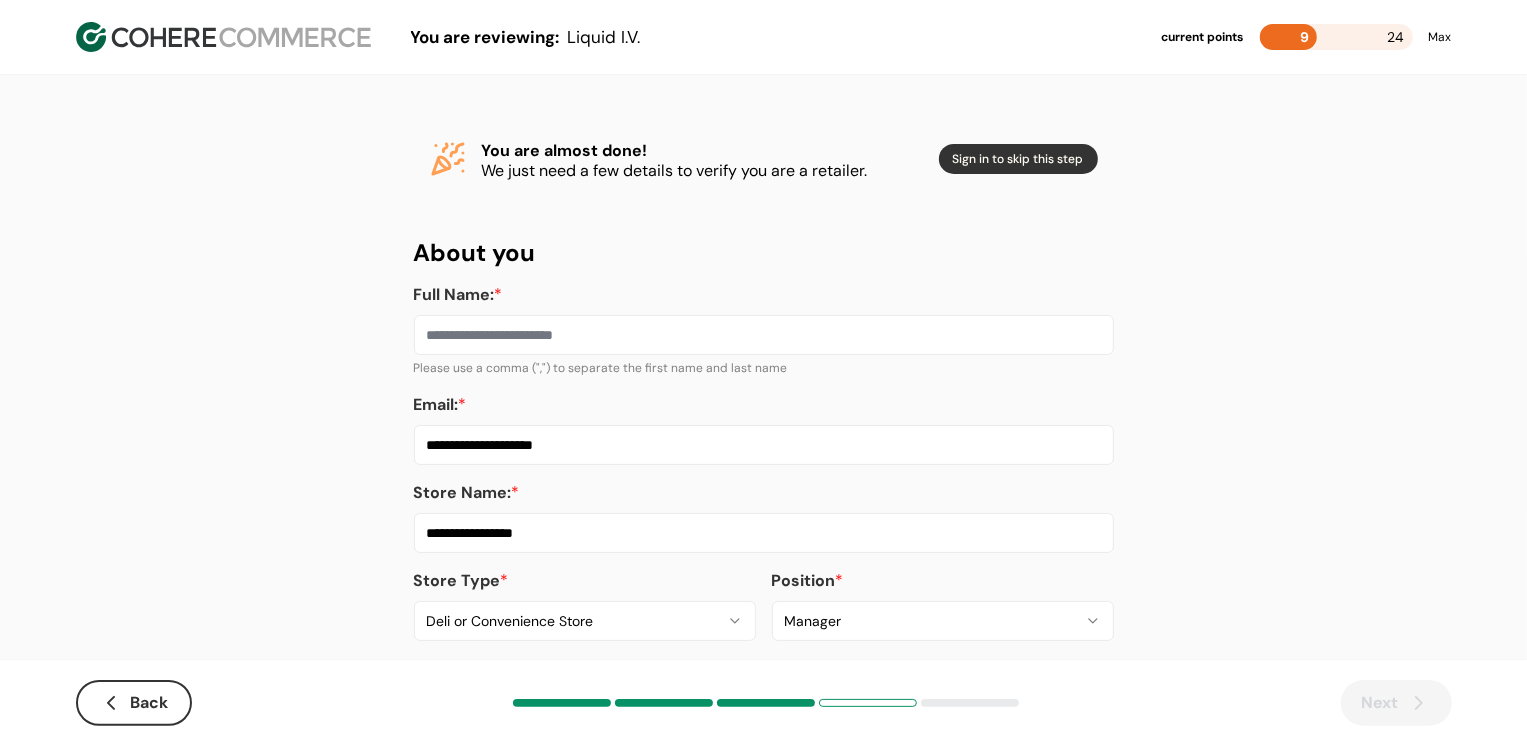 click on "Full Name:  *" at bounding box center (764, 319) 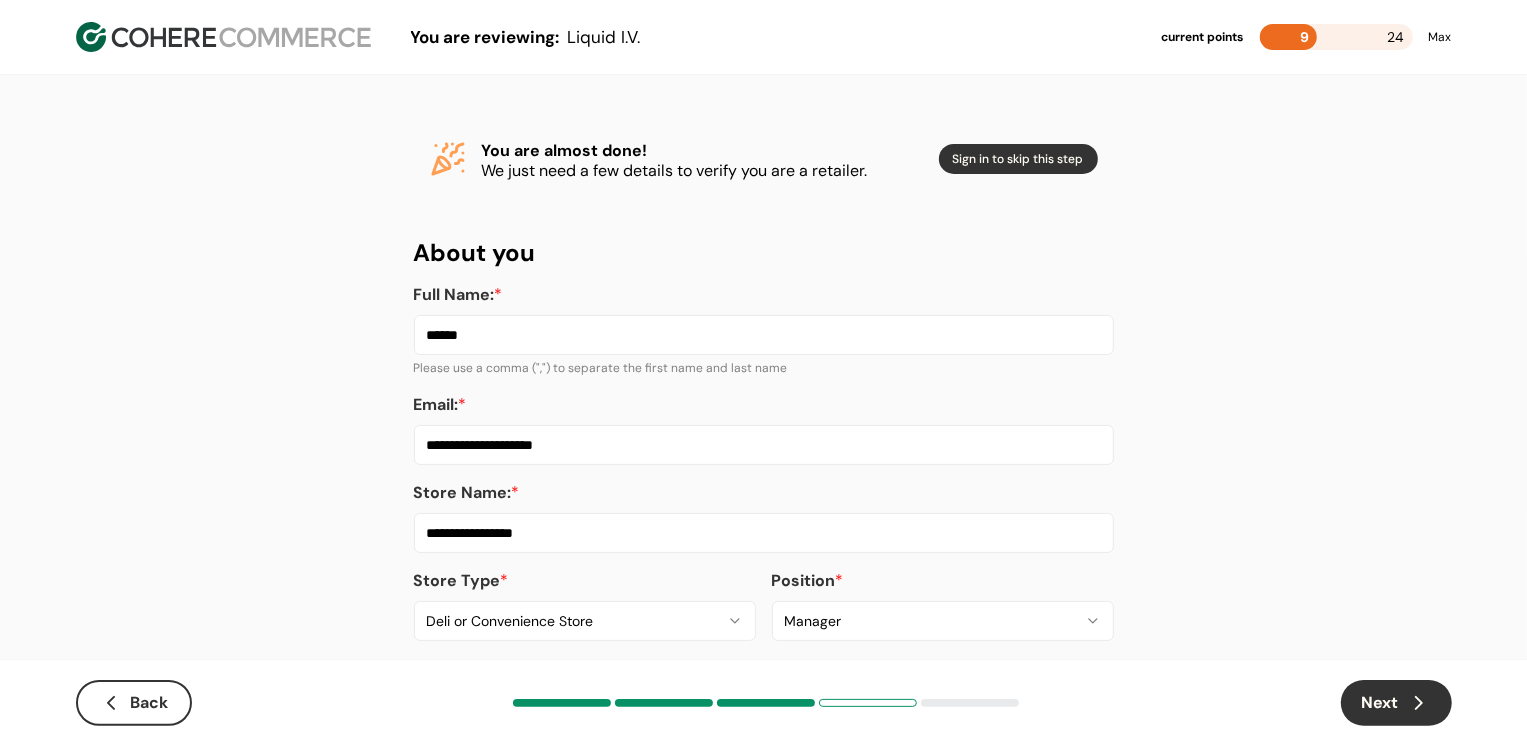 type on "******" 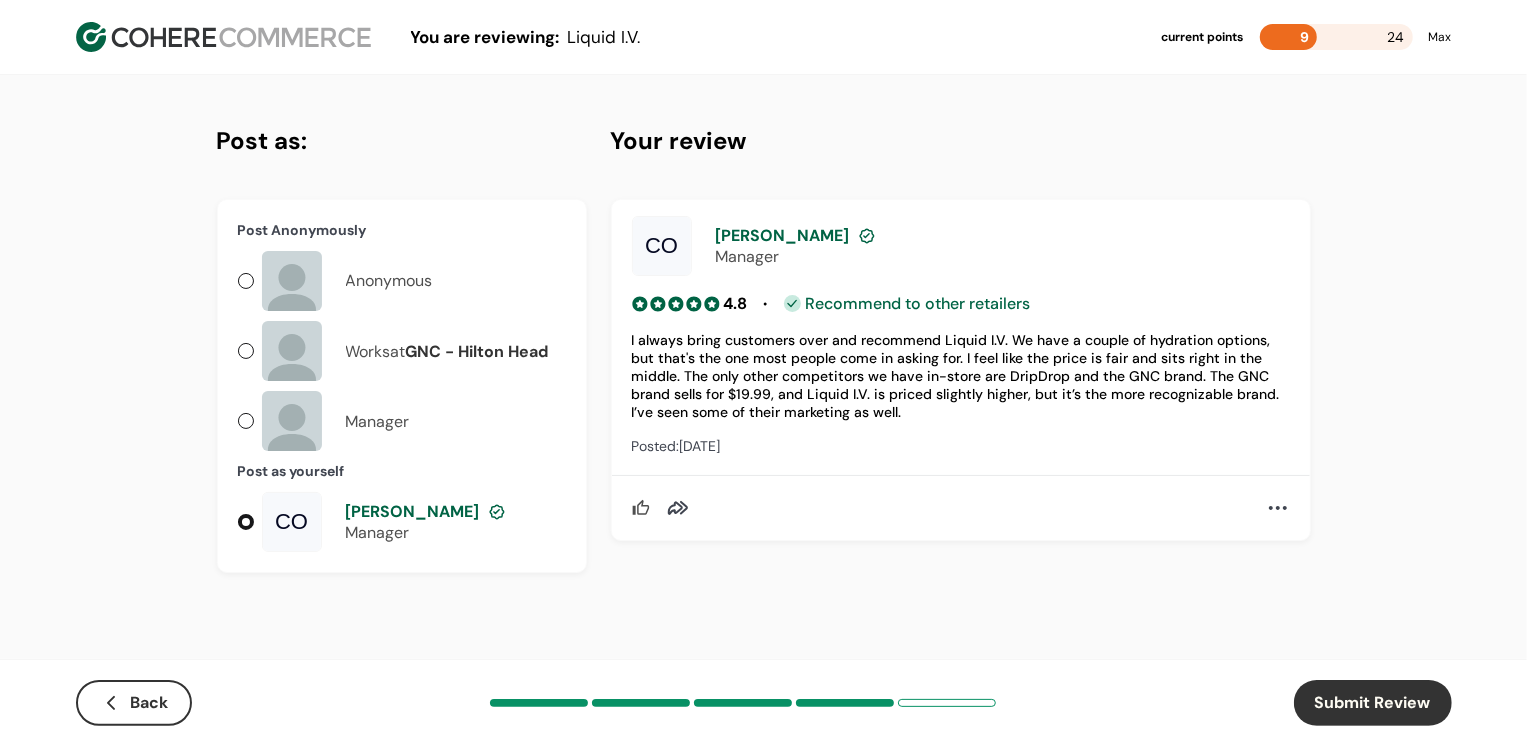 click on "Submit Review" at bounding box center [1373, 703] 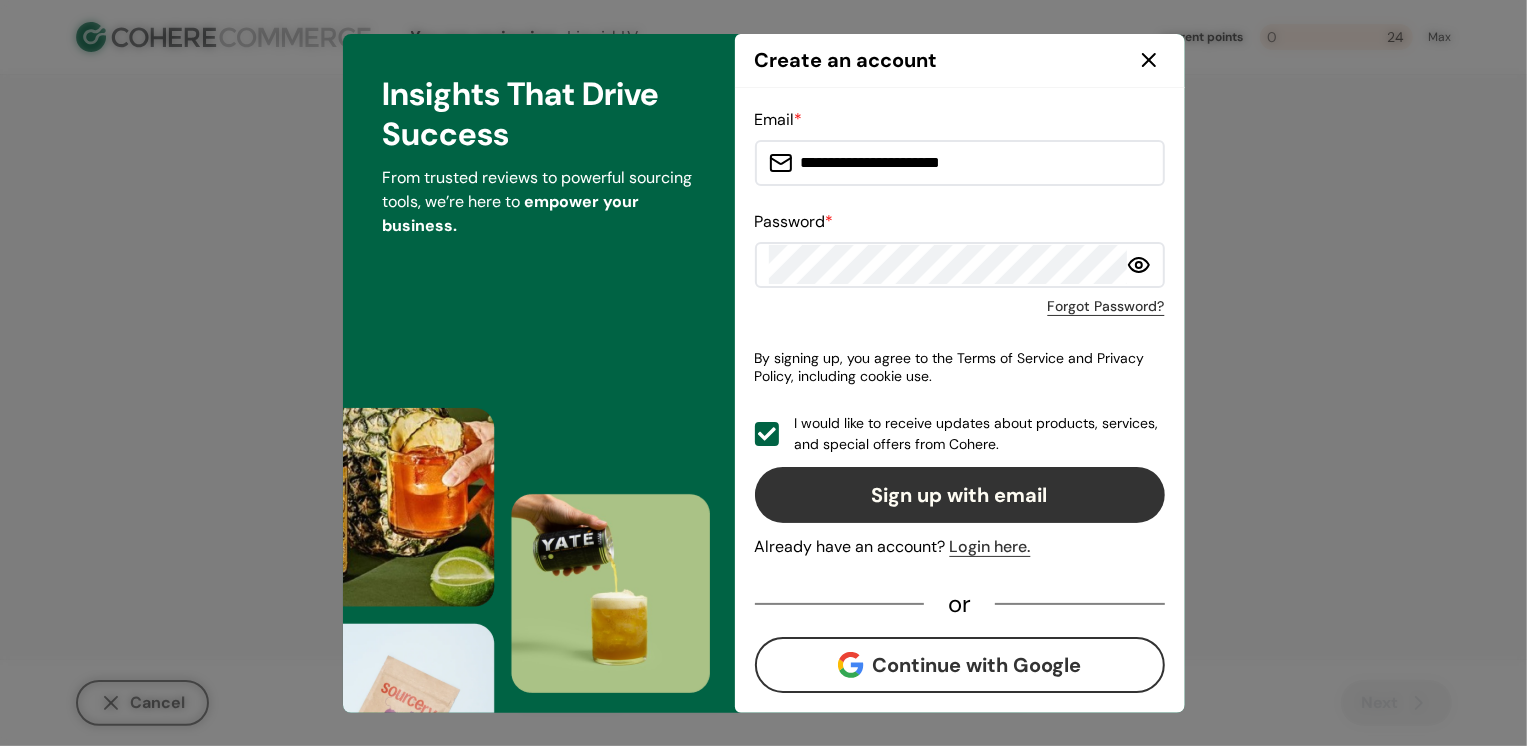 click at bounding box center [1149, 60] 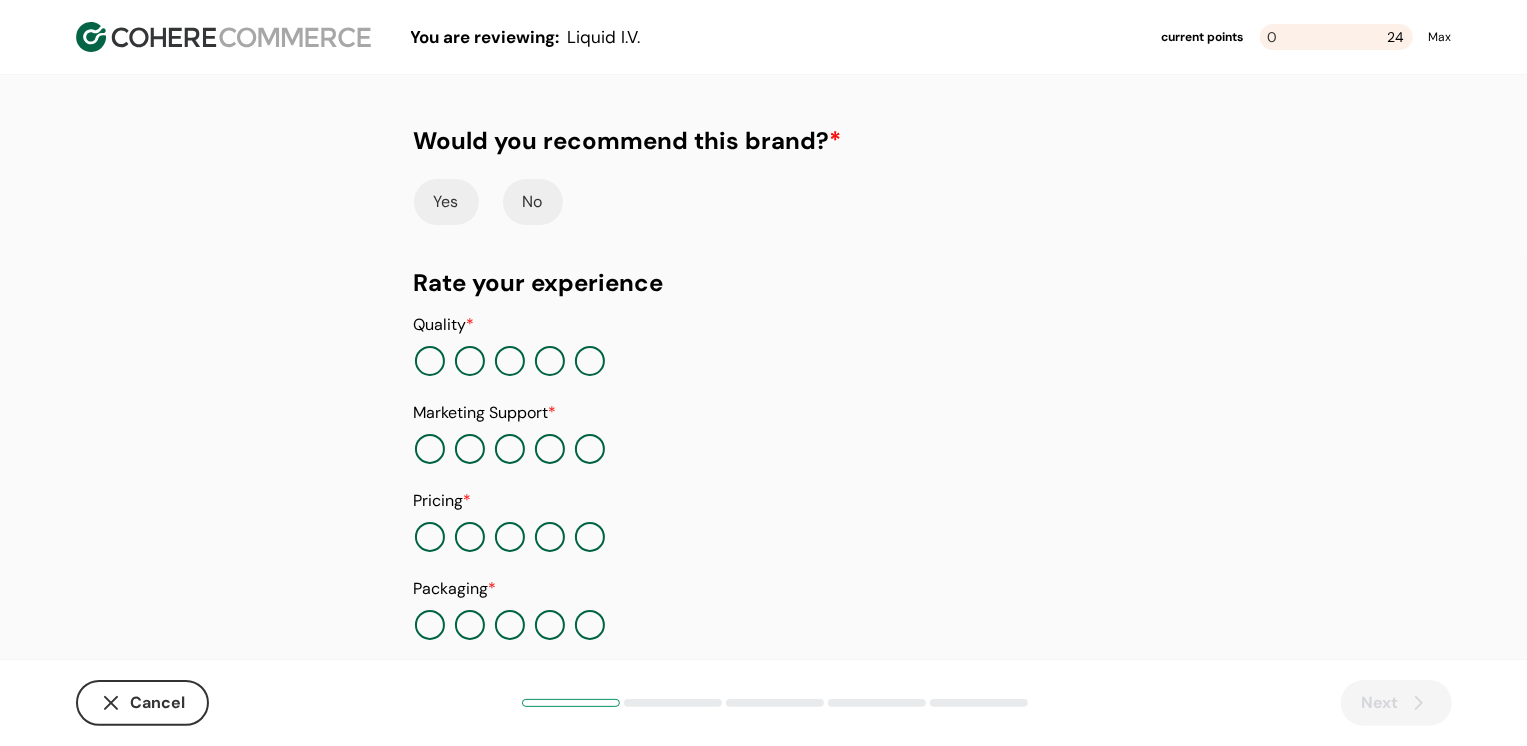 click on "Yes" at bounding box center (446, 202) 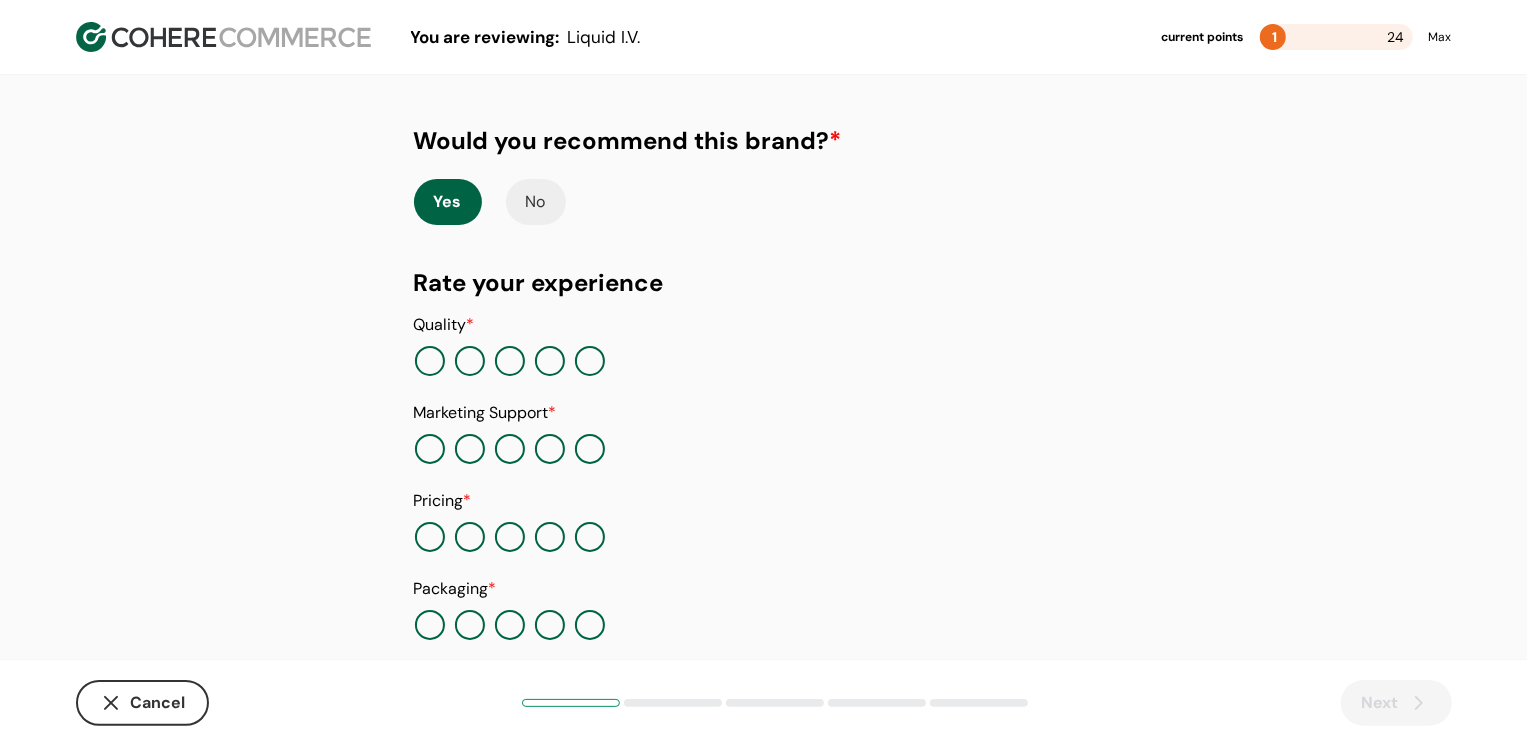 click at bounding box center (550, 361) 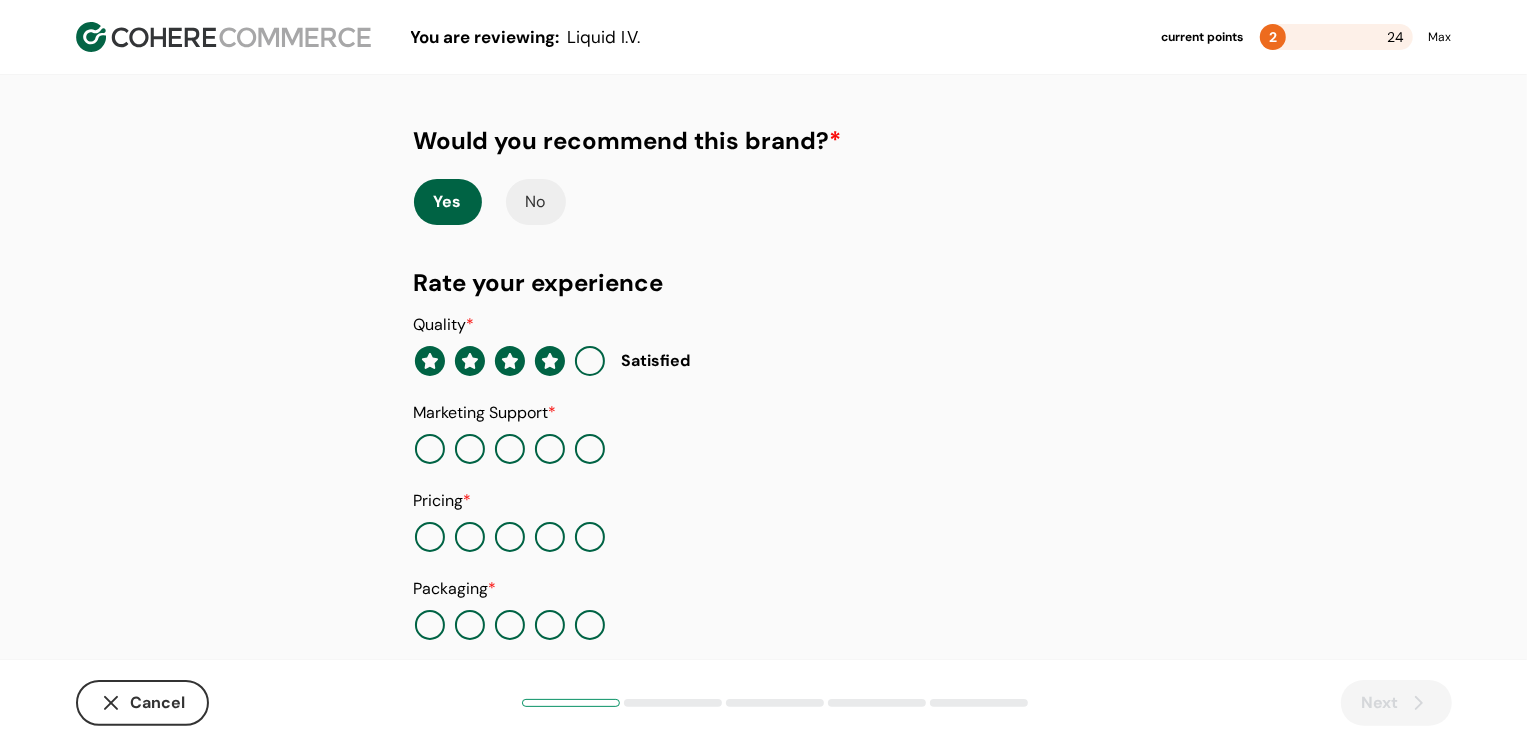 click at bounding box center [550, 449] 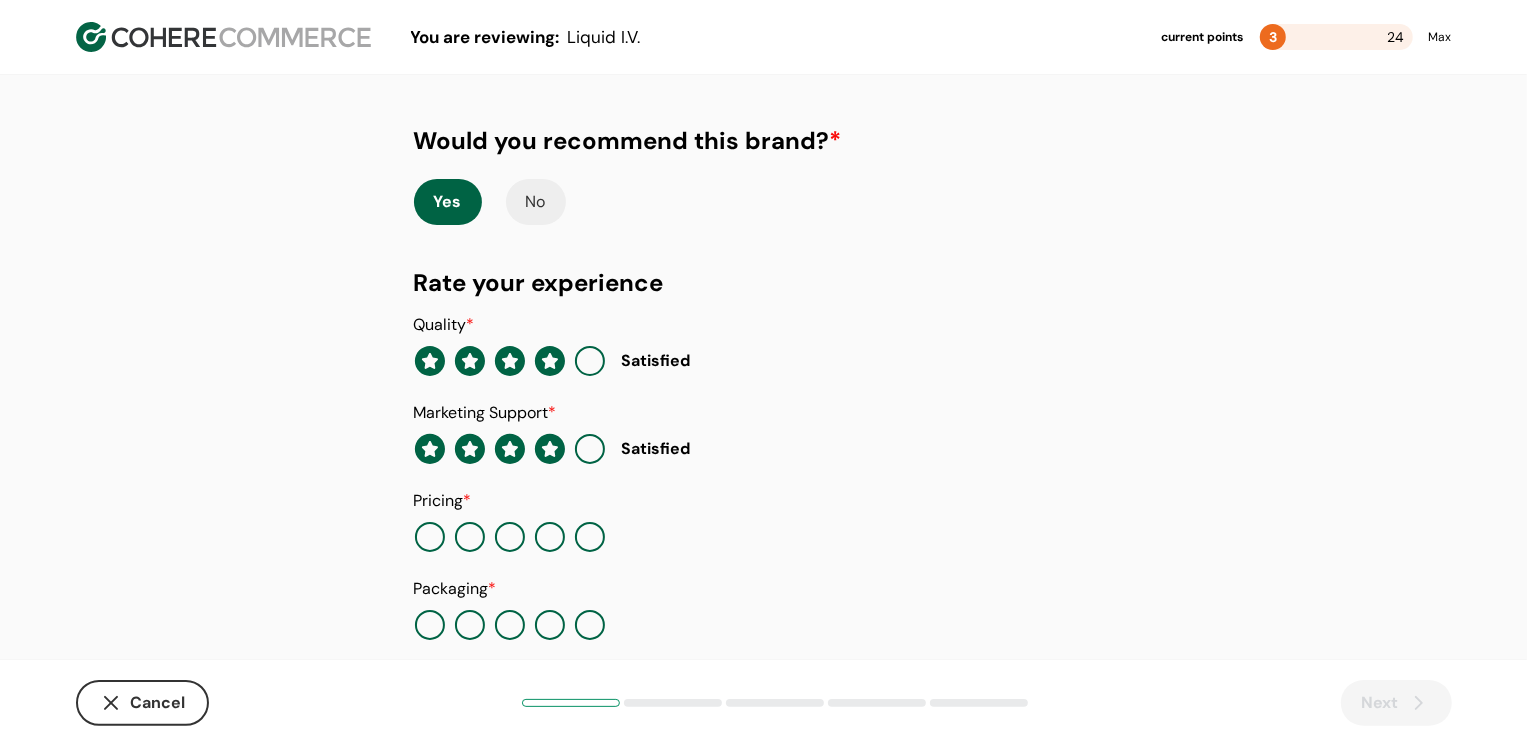 click at bounding box center [470, 537] 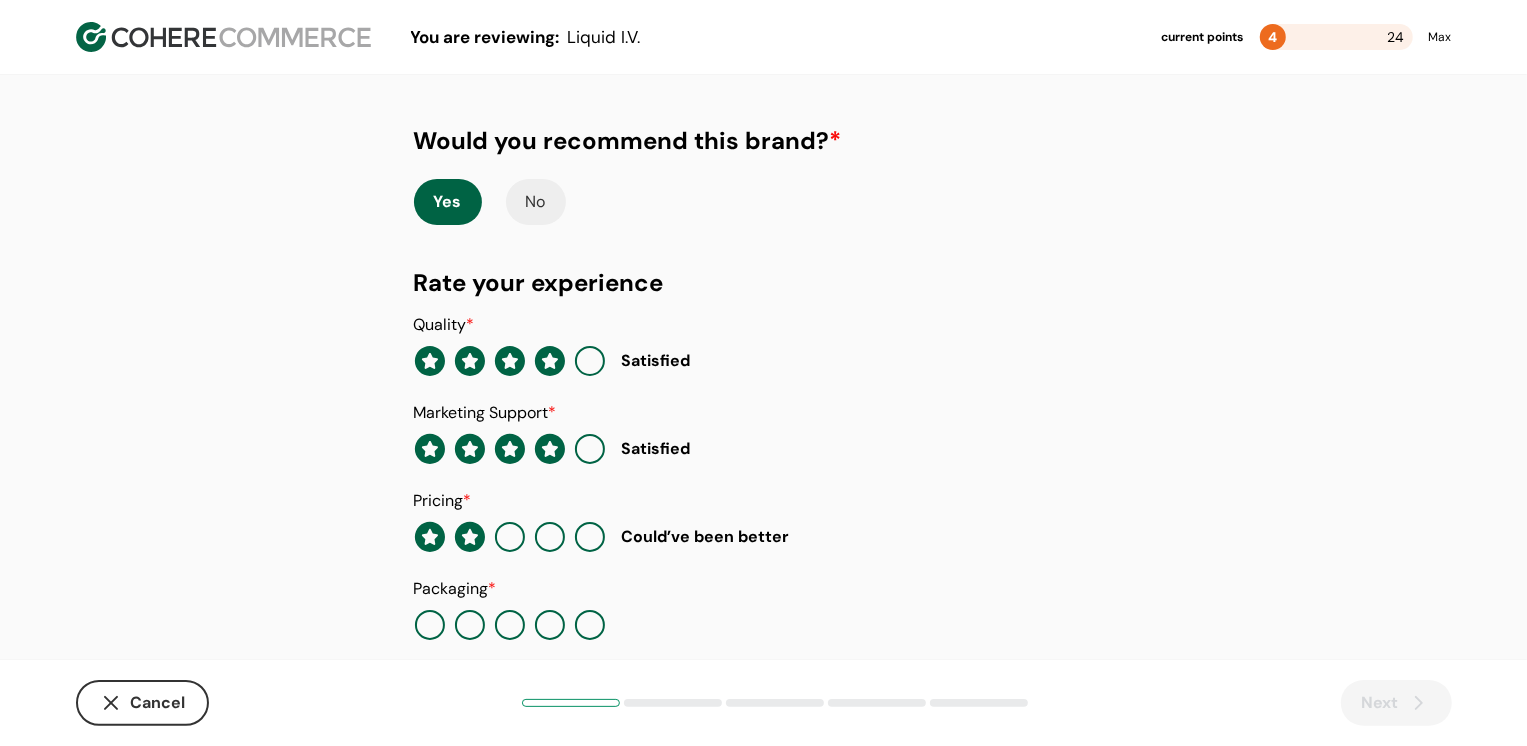 scroll, scrollTop: 205, scrollLeft: 0, axis: vertical 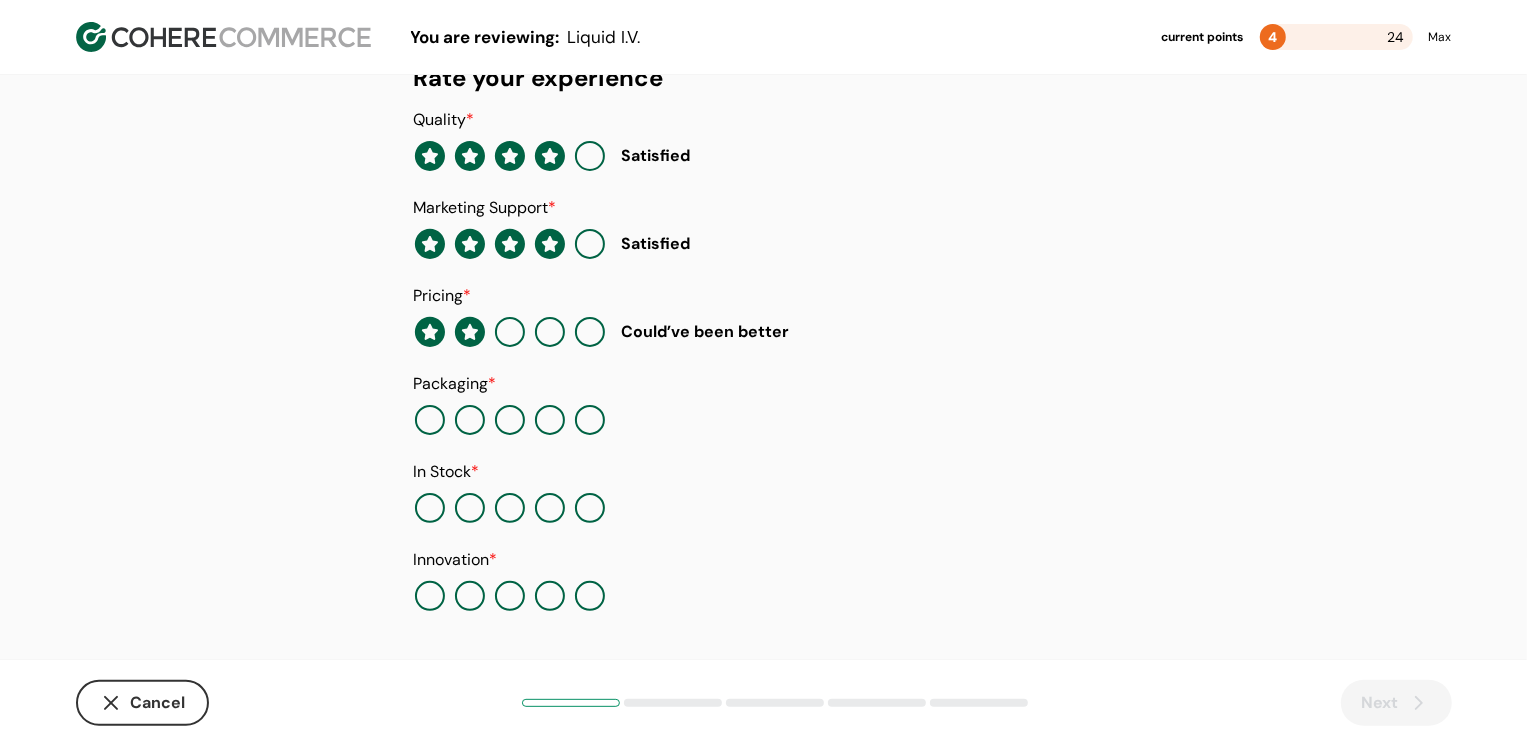 click at bounding box center (590, 420) 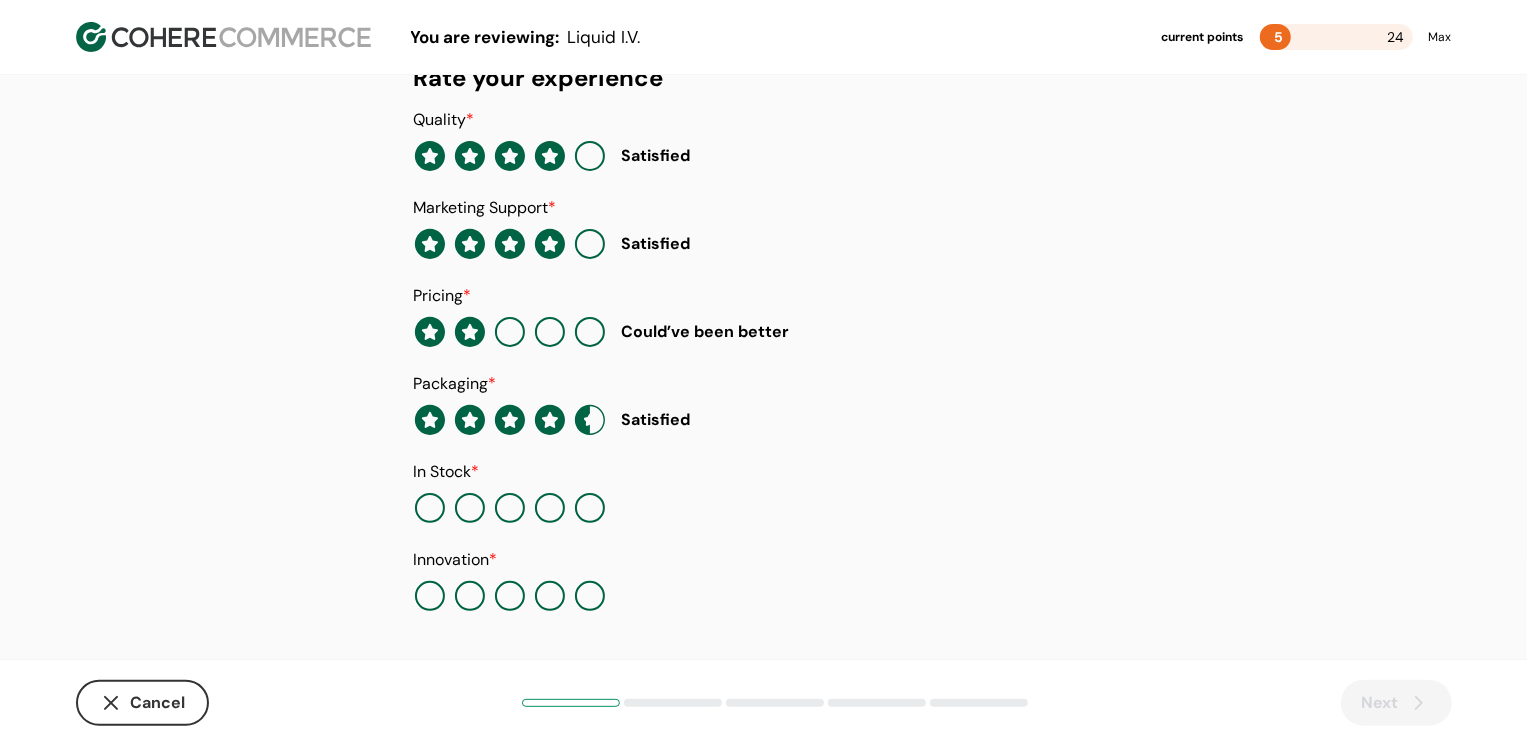 click at bounding box center [590, 508] 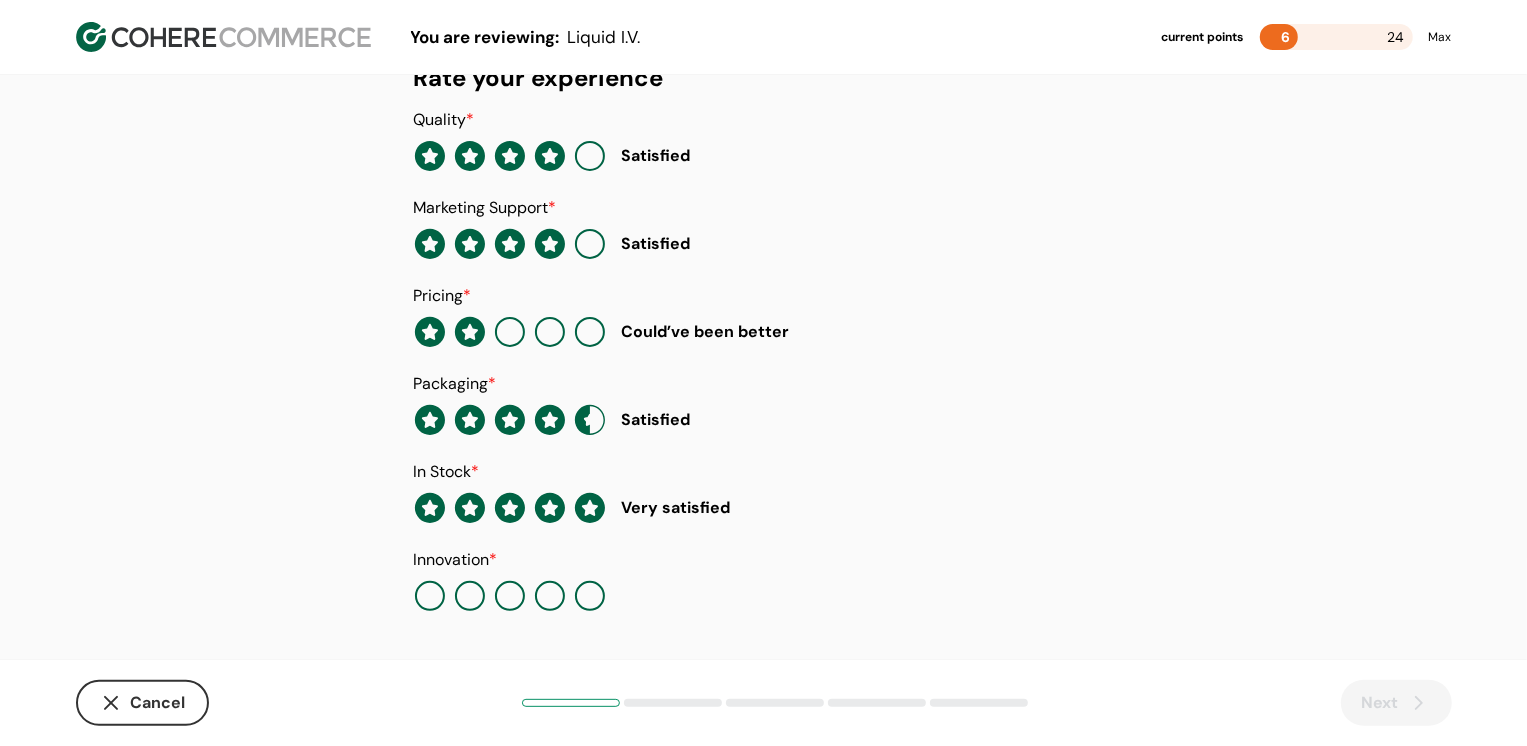 click at bounding box center [590, 596] 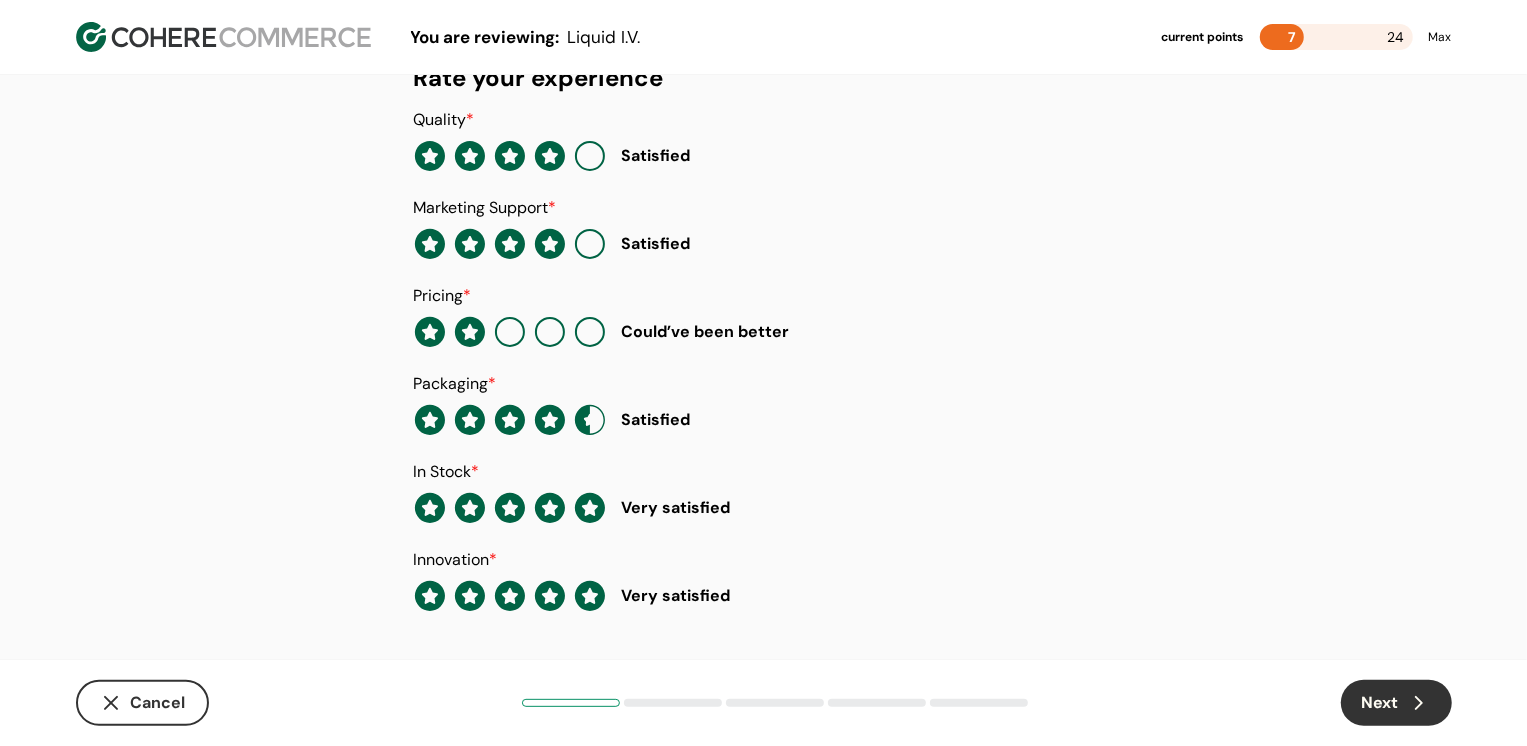 click on "Next" at bounding box center [1396, 703] 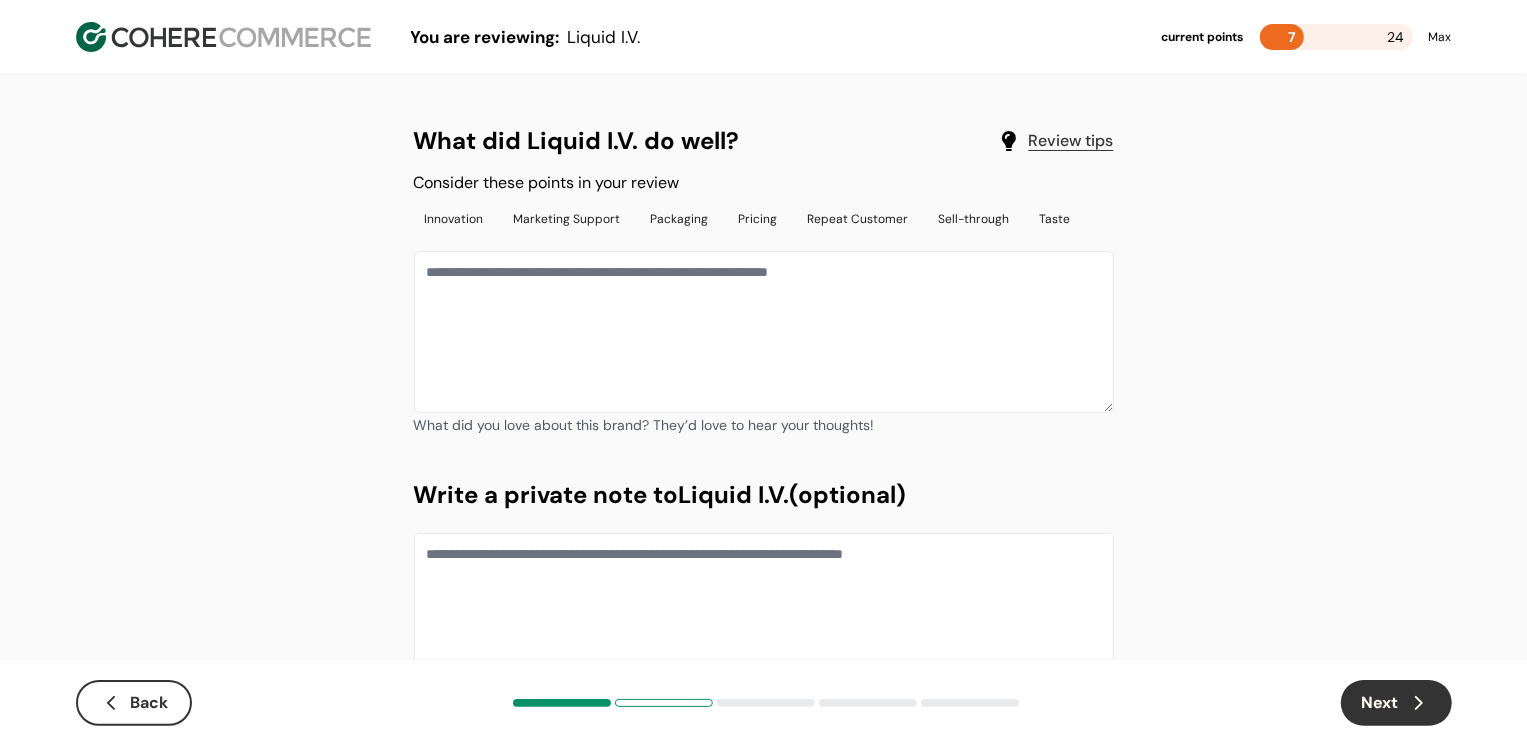 click at bounding box center [764, 332] 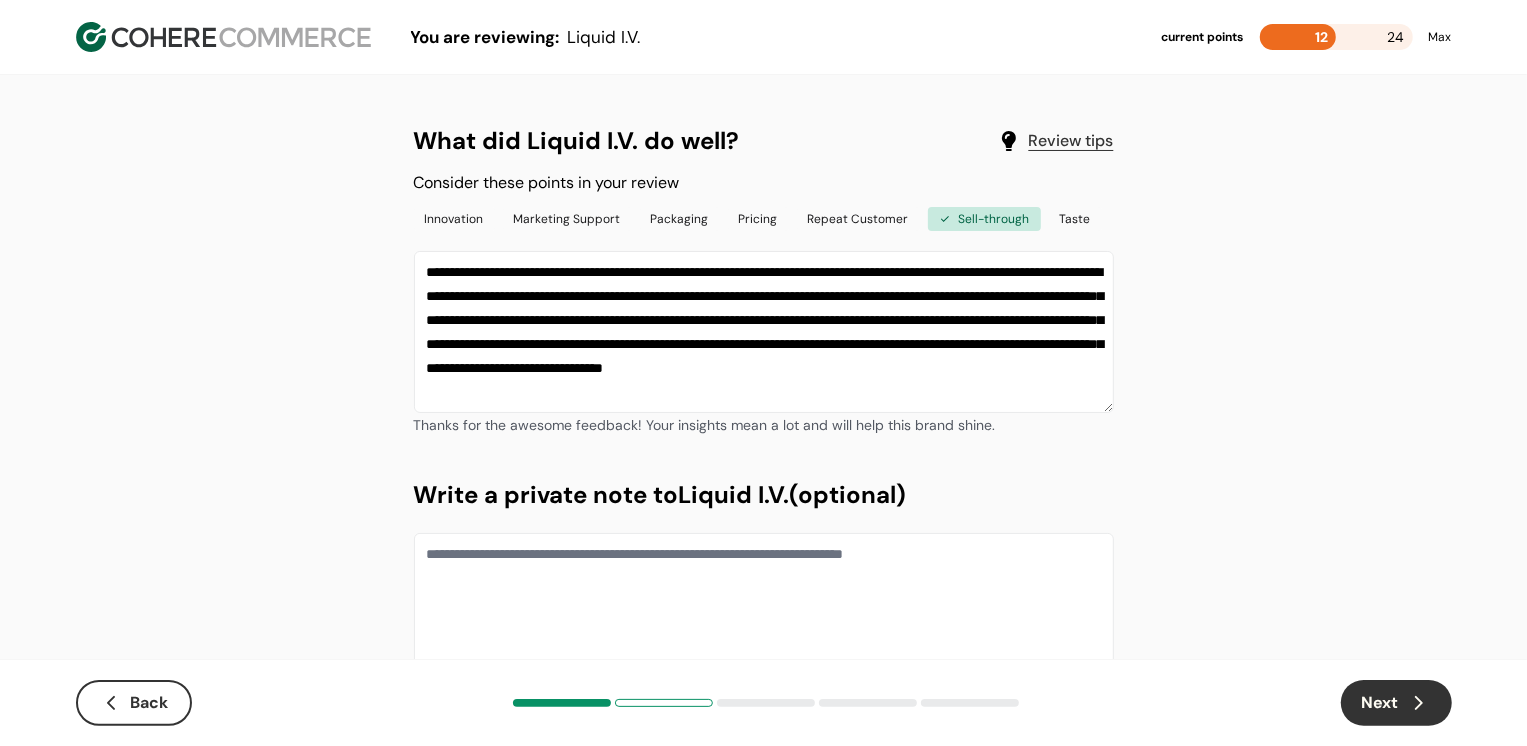 type on "**********" 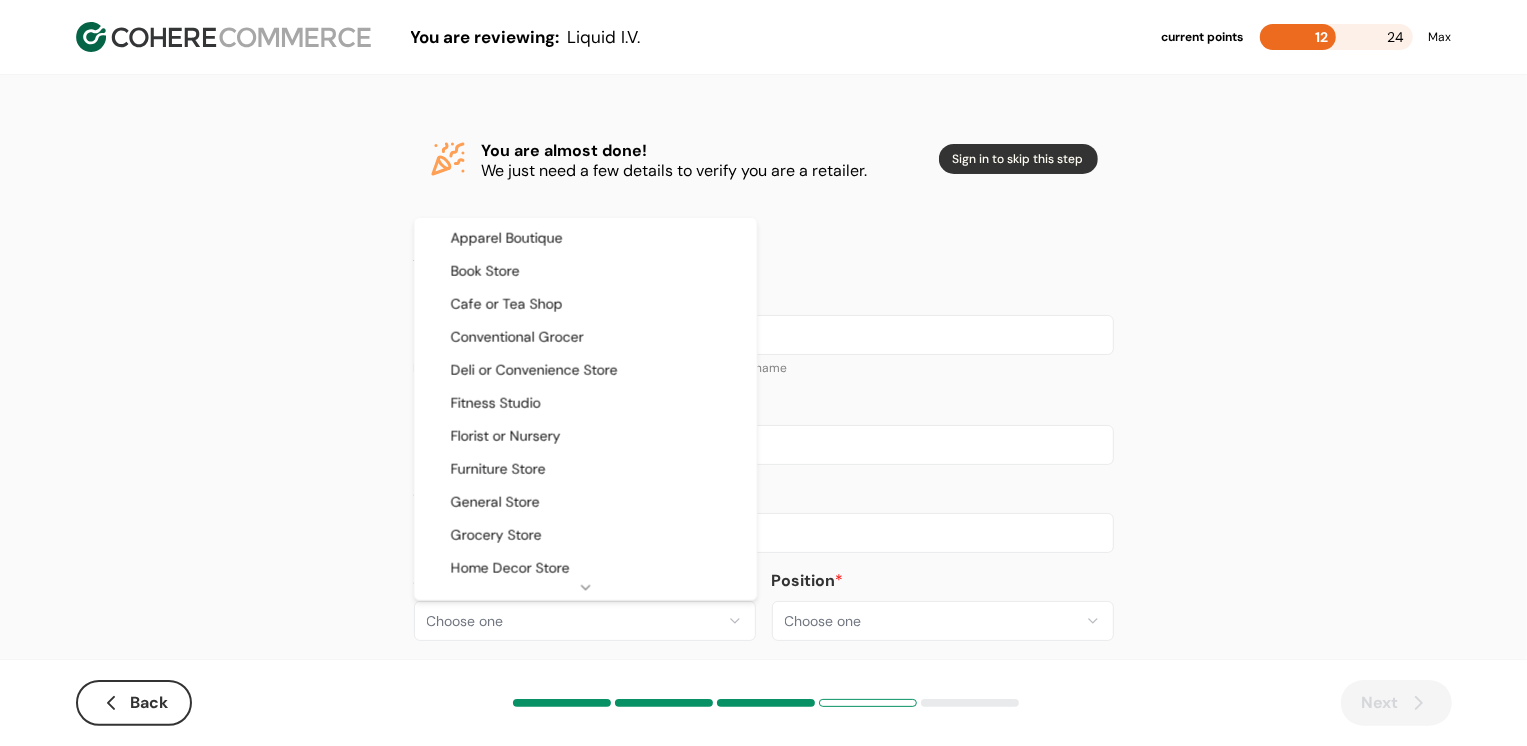 click on "**********" at bounding box center (763, 388) 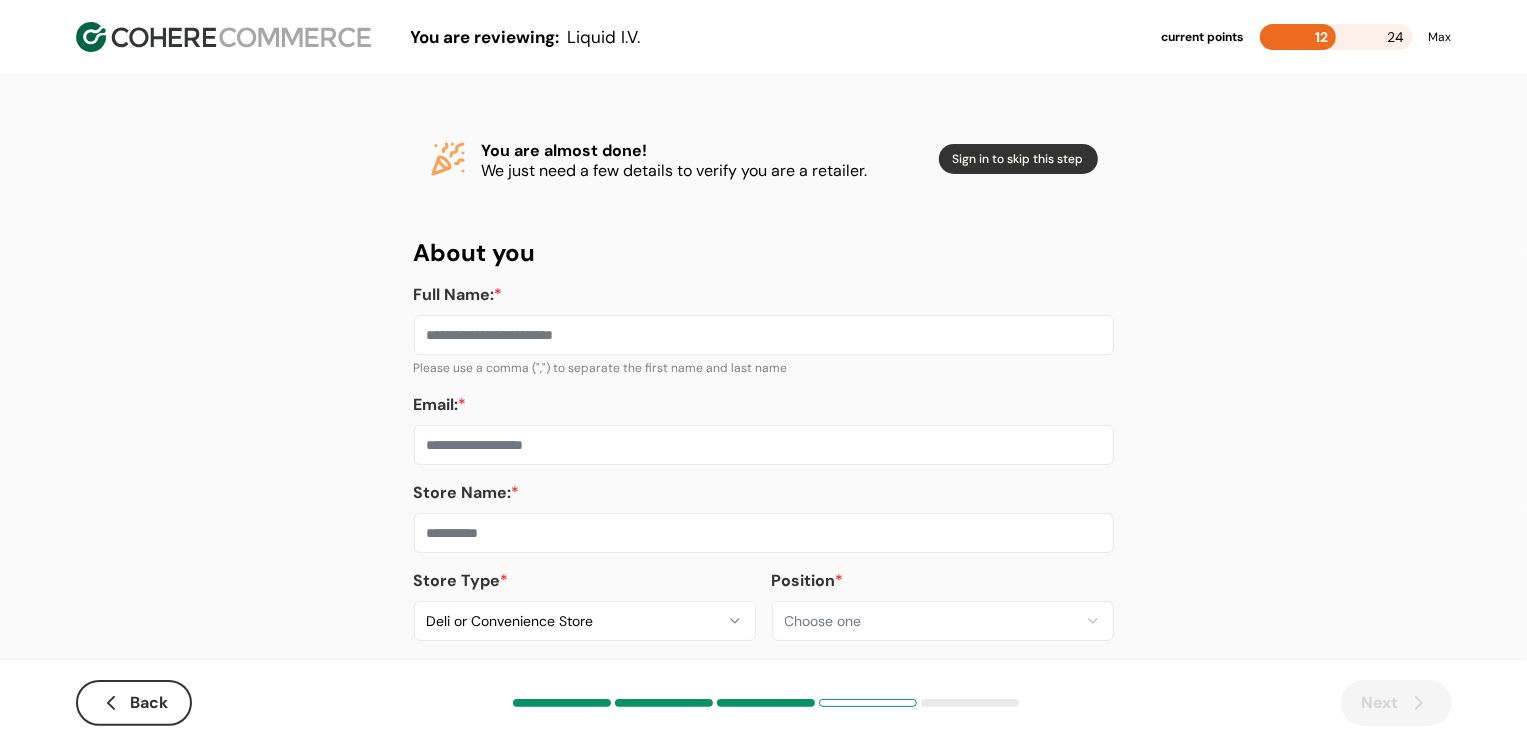 click at bounding box center [764, 533] 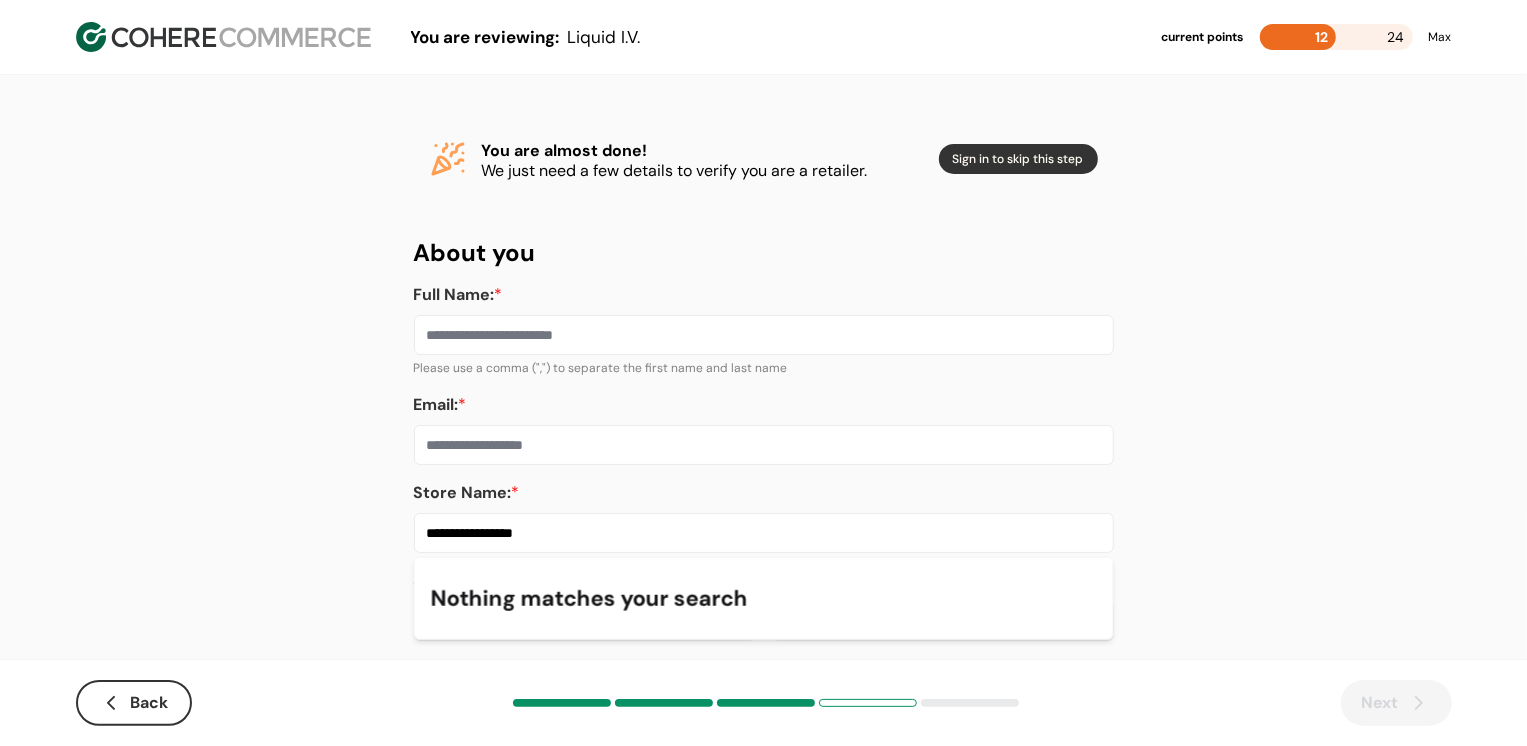type on "**********" 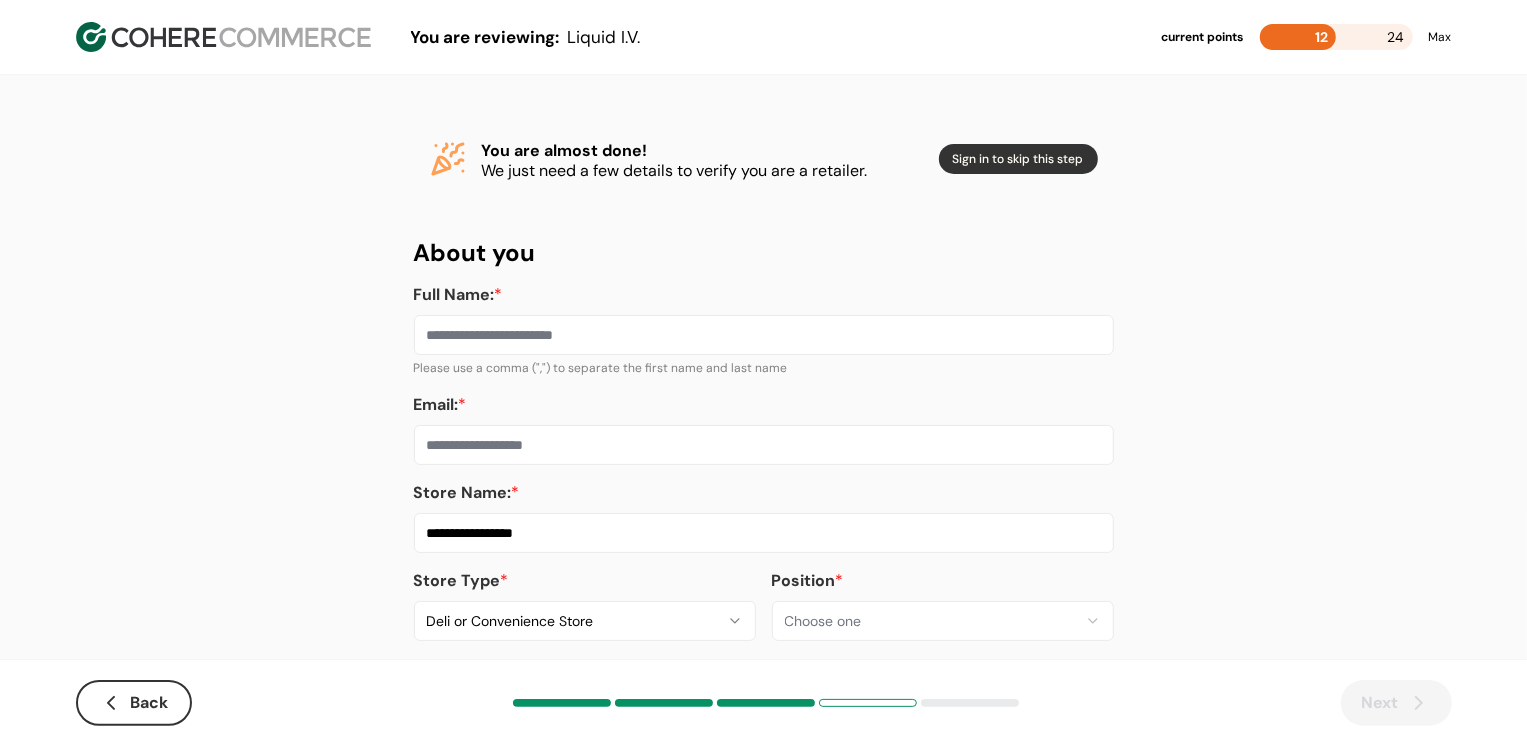 click on "Email:  *" at bounding box center [764, 445] 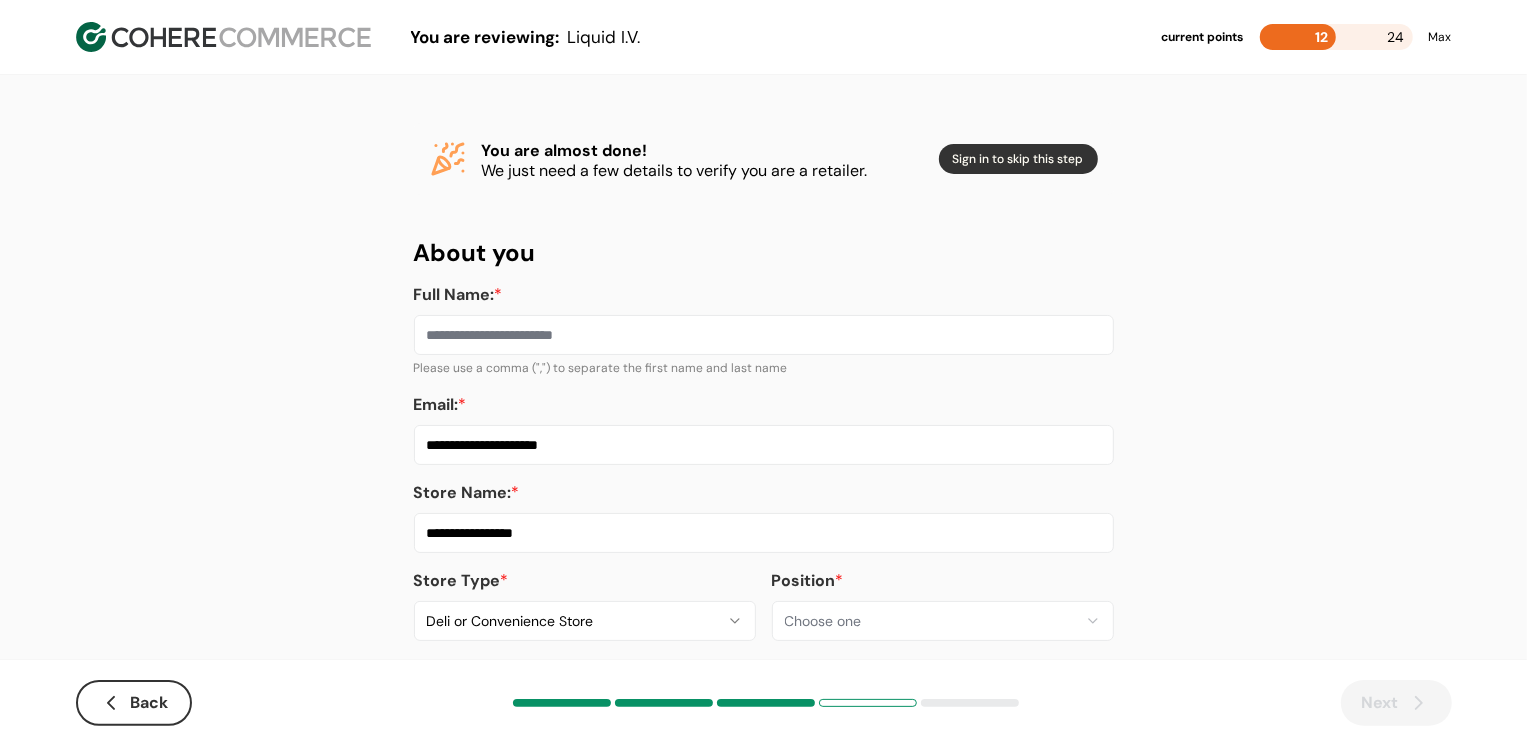 type on "**********" 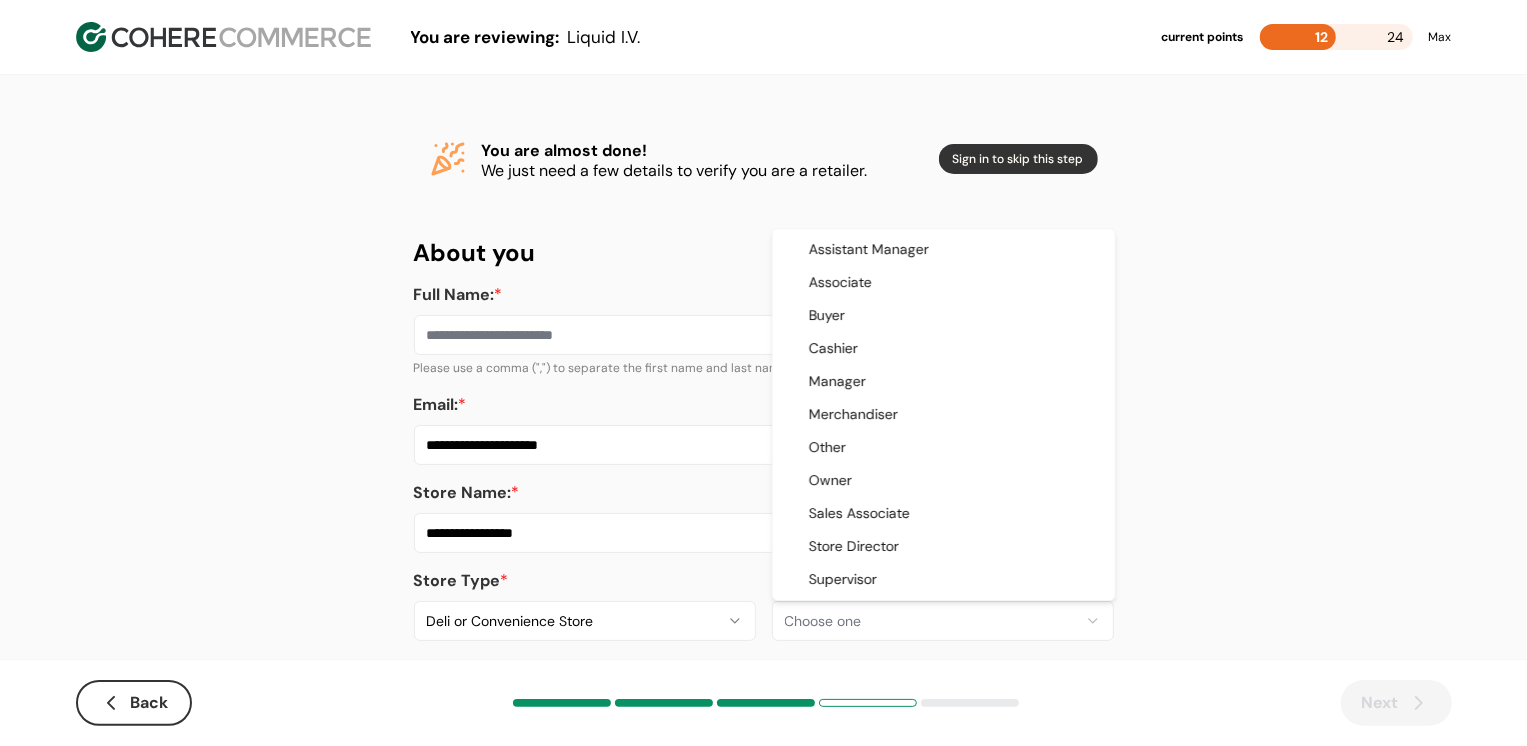 select on "*********" 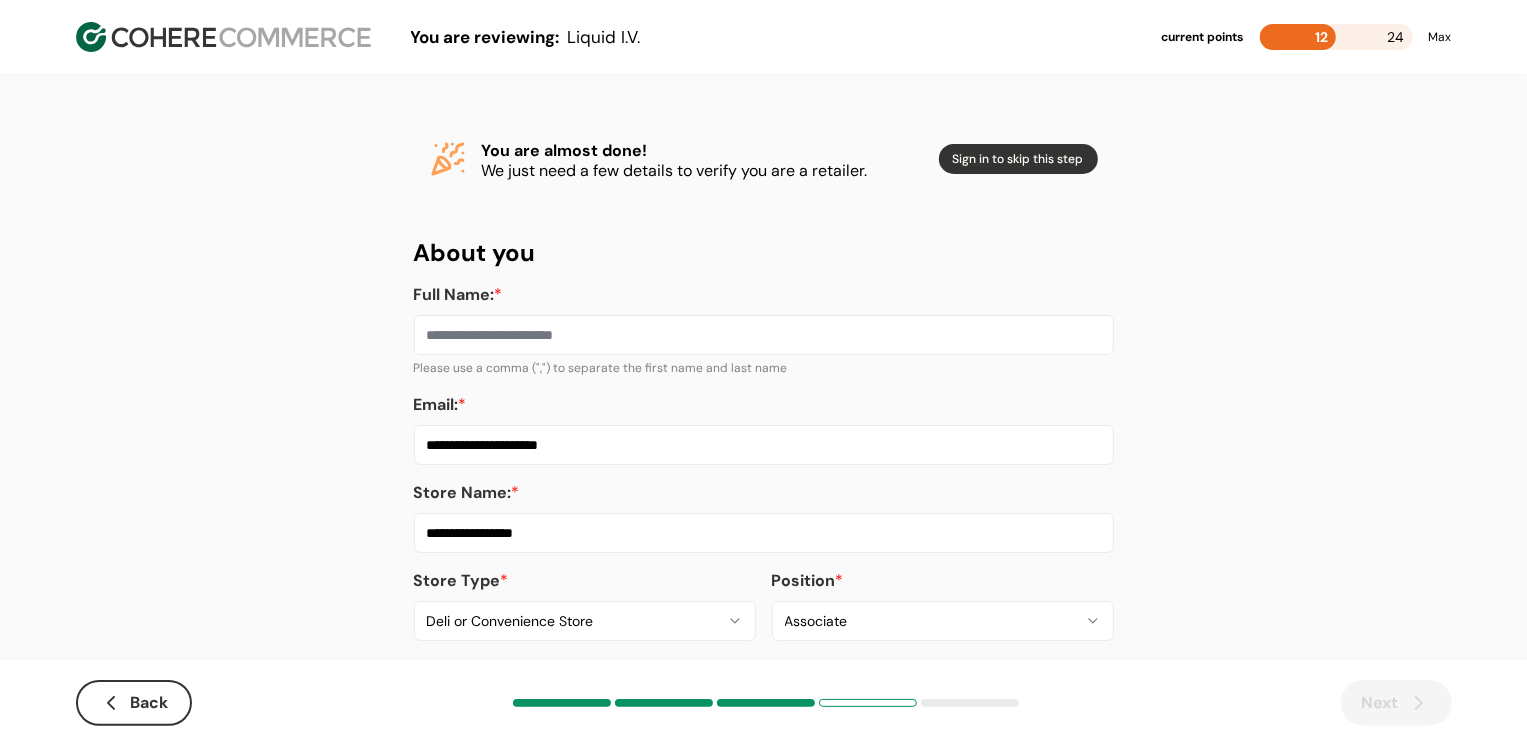 click on "Full Name:  *" at bounding box center [764, 335] 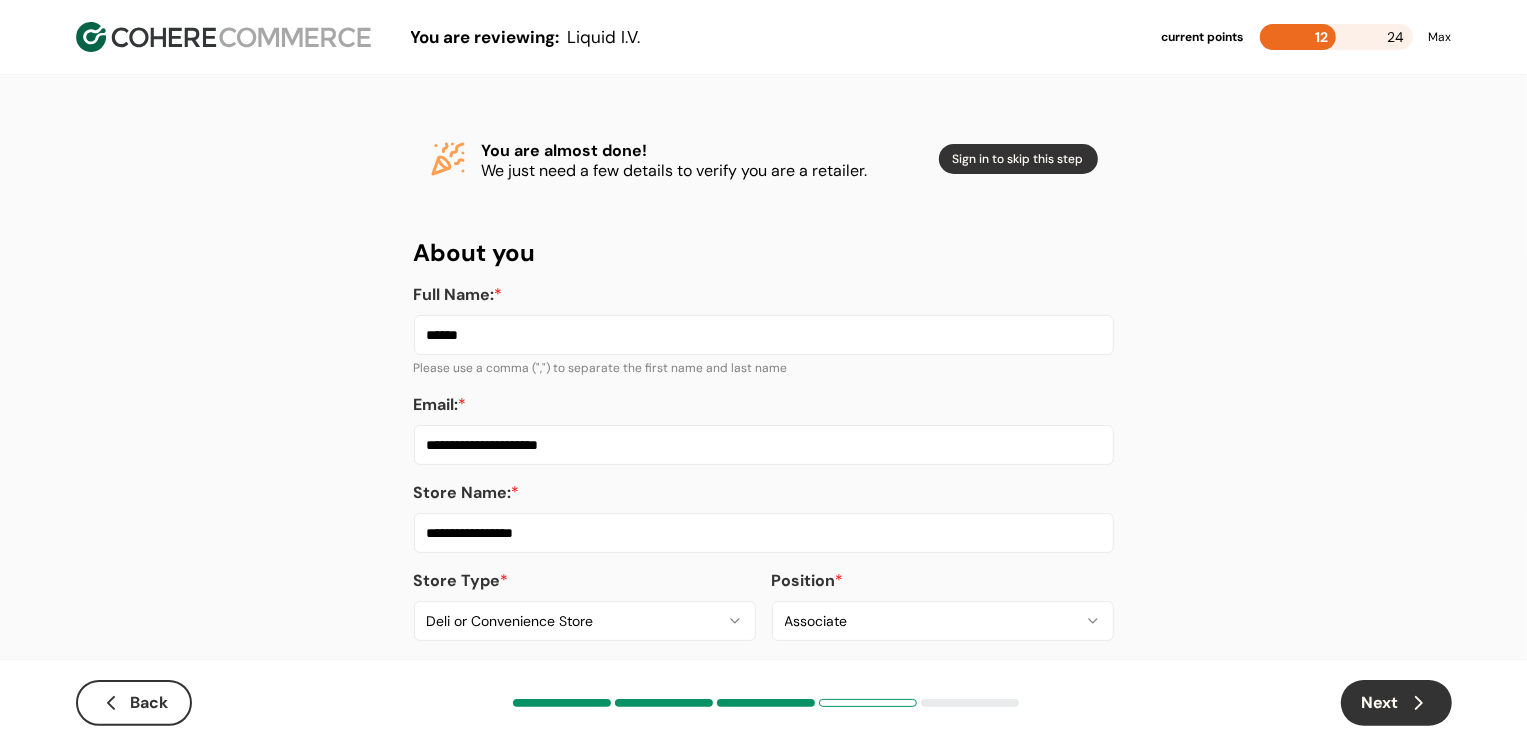 type on "******" 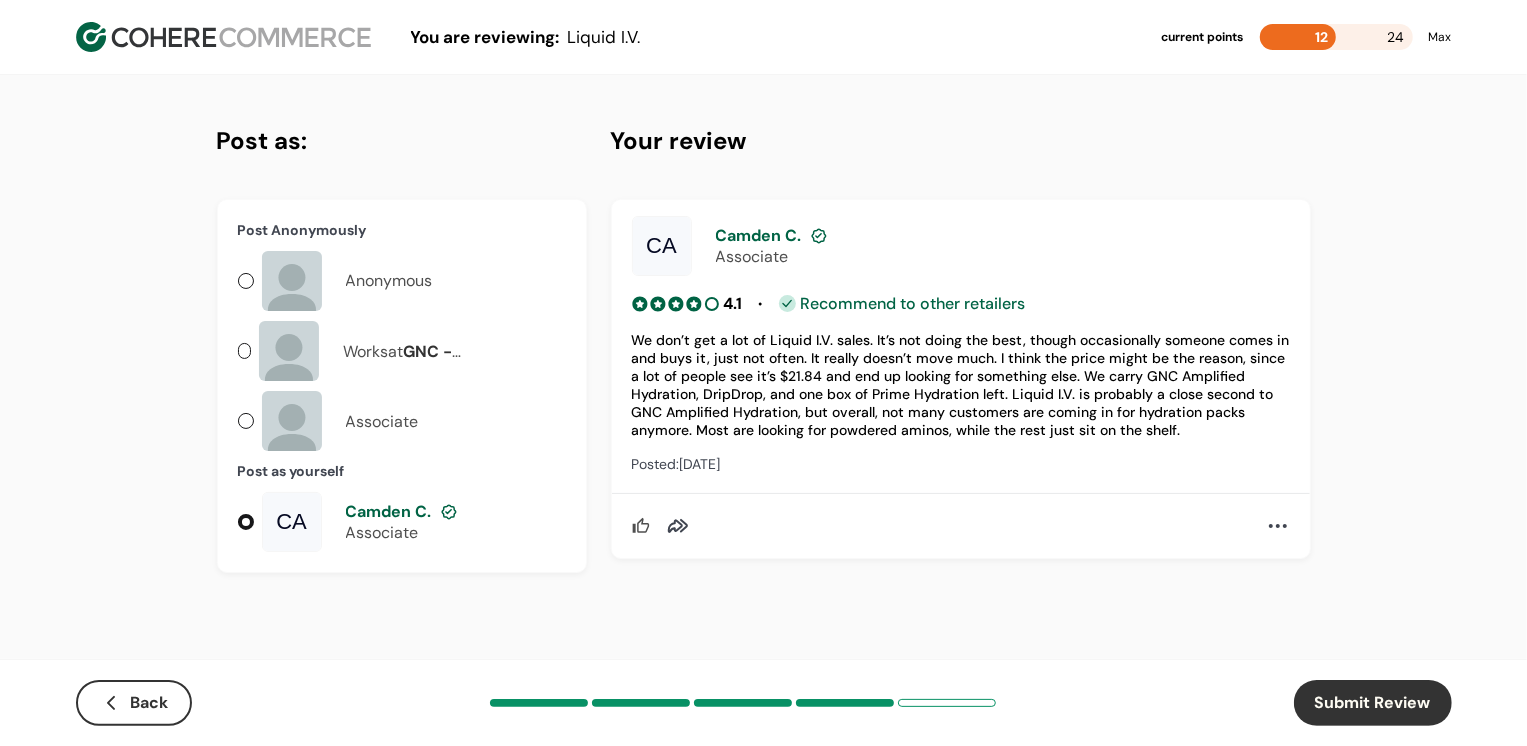 click on "Submit Review" at bounding box center (1373, 703) 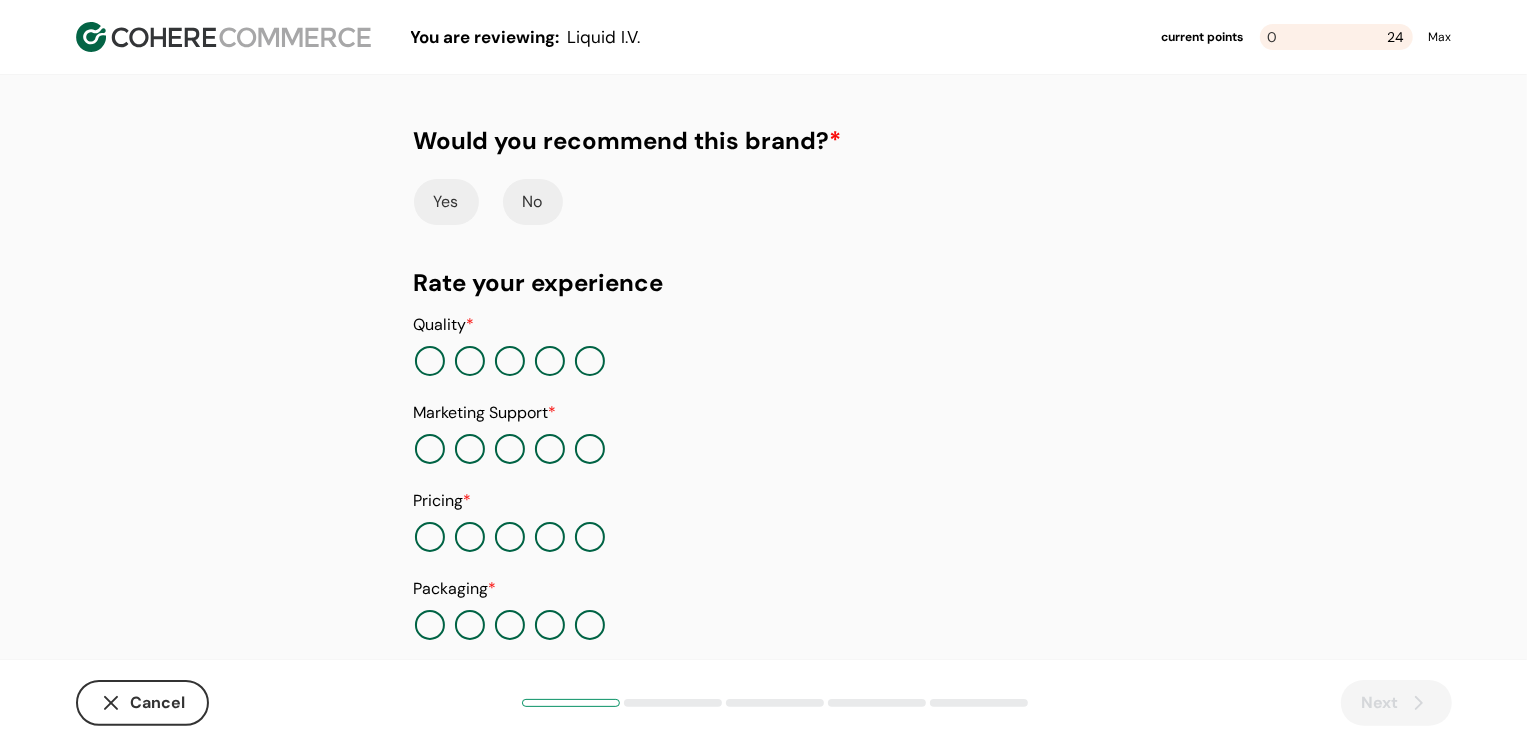 click on "Yes" at bounding box center [446, 202] 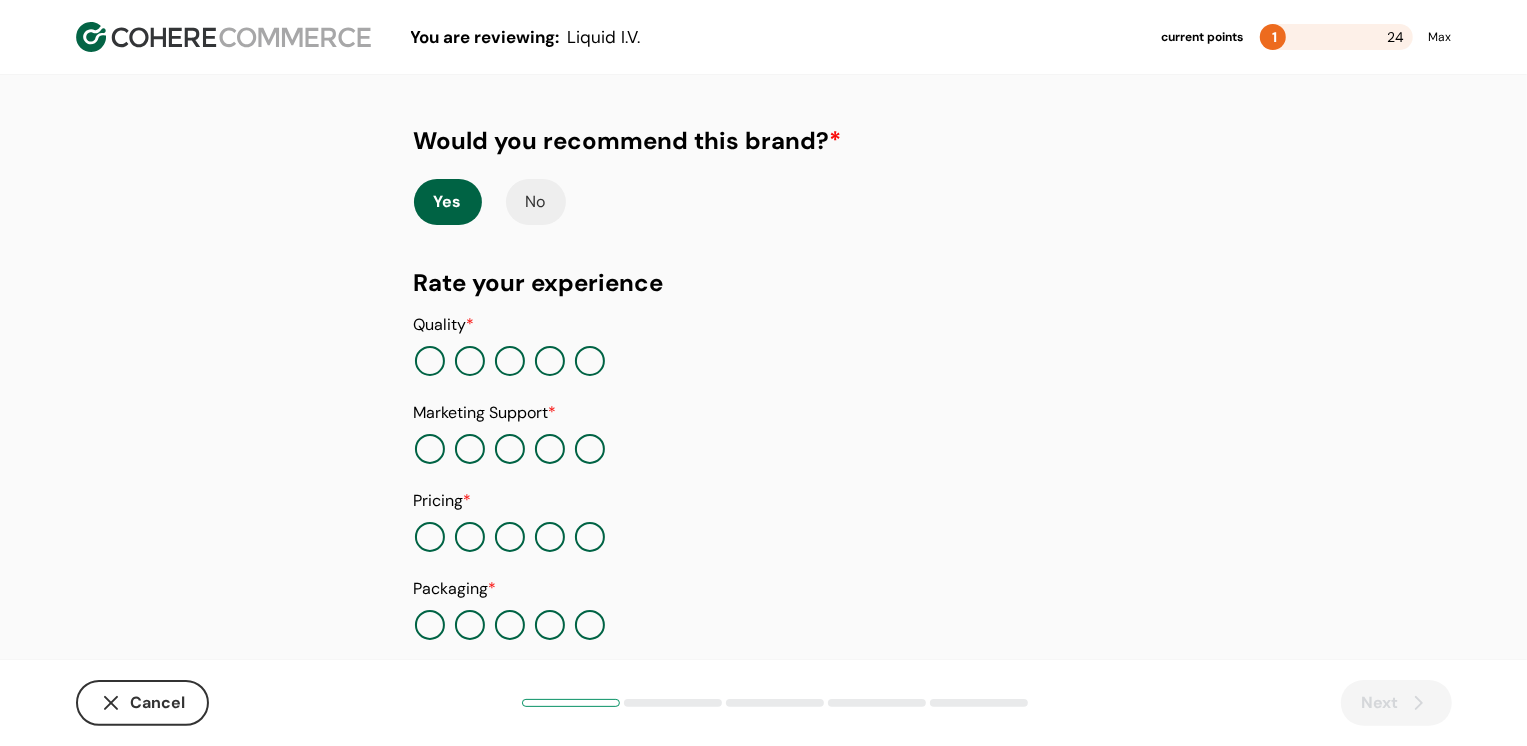 click at bounding box center [550, 361] 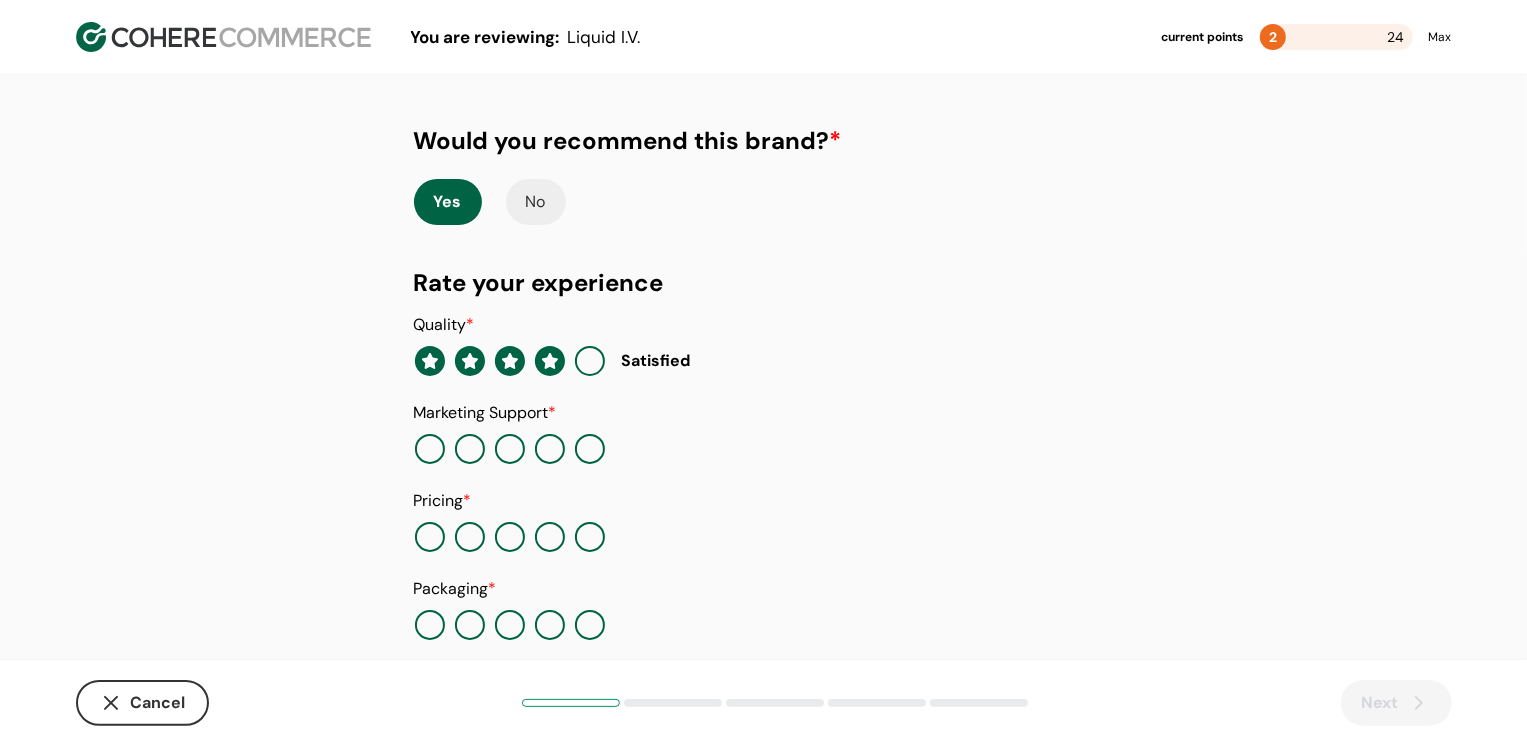 click at bounding box center [550, 449] 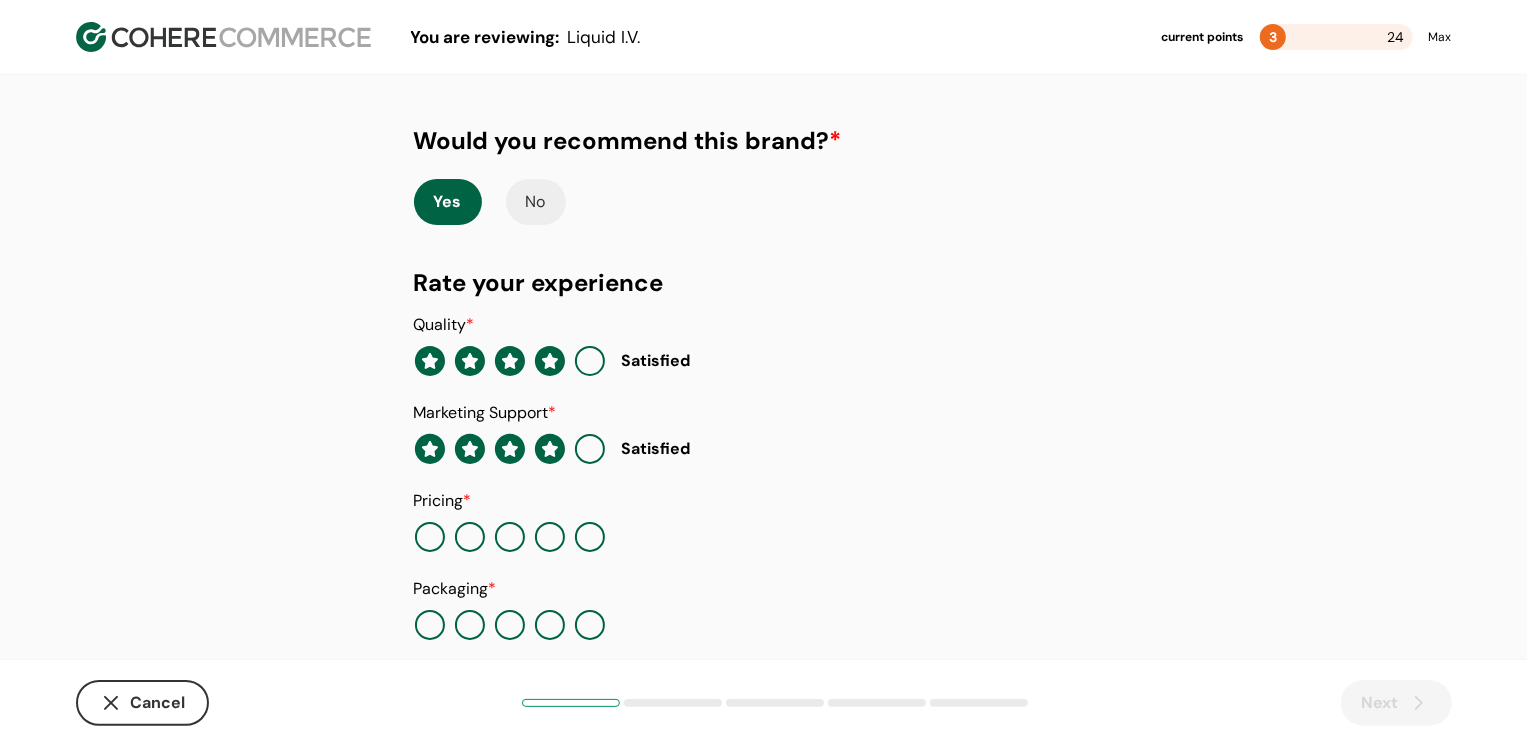 click at bounding box center [590, 537] 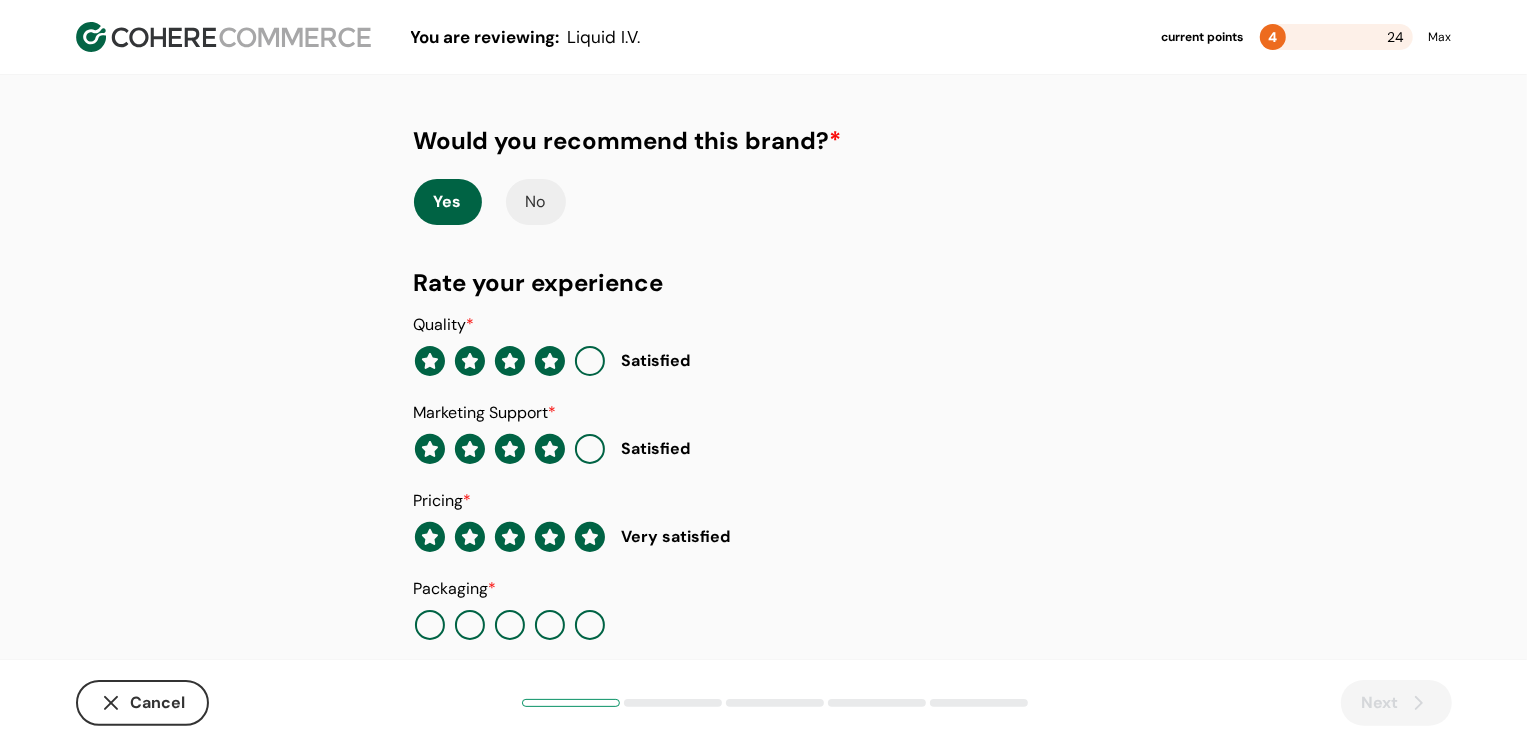 scroll, scrollTop: 205, scrollLeft: 0, axis: vertical 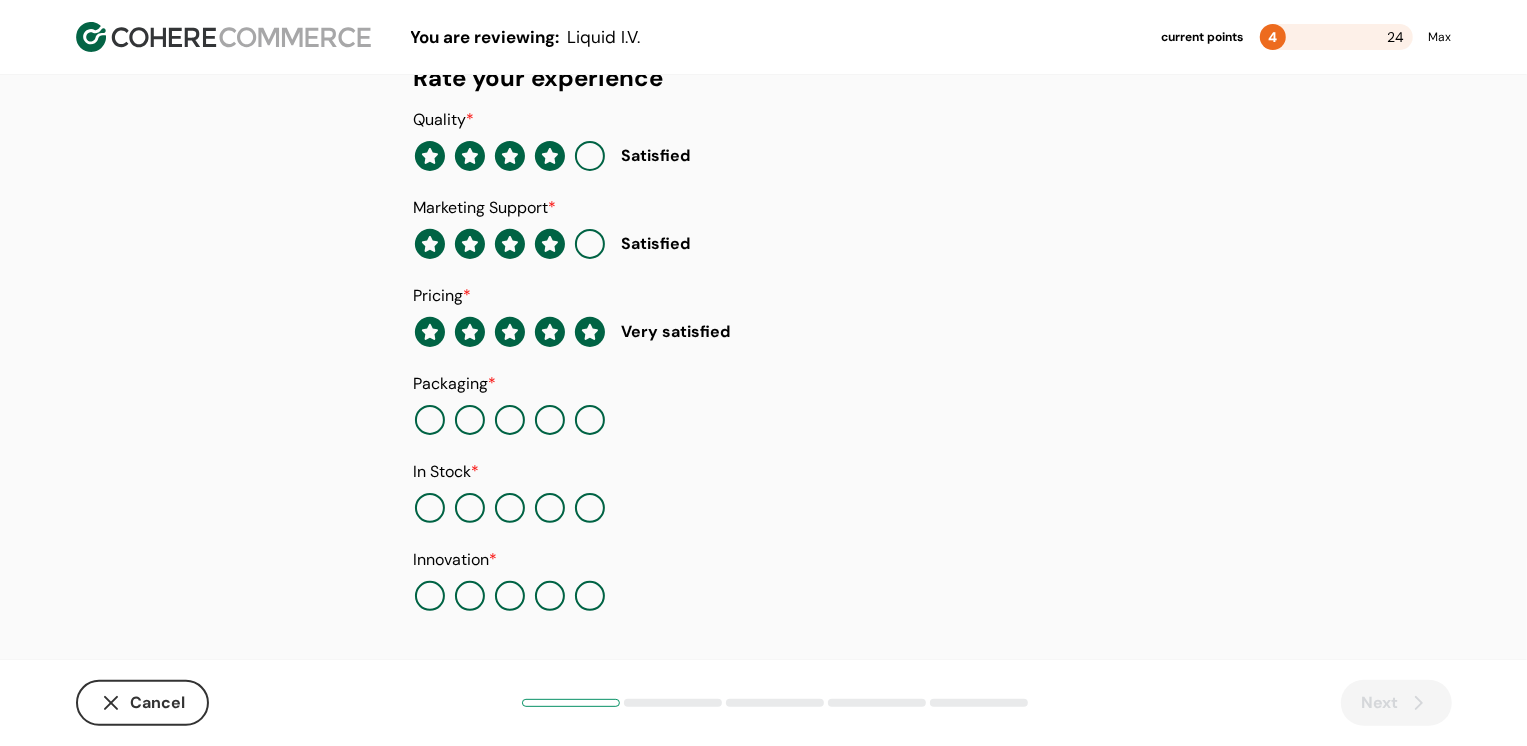 click at bounding box center [590, 420] 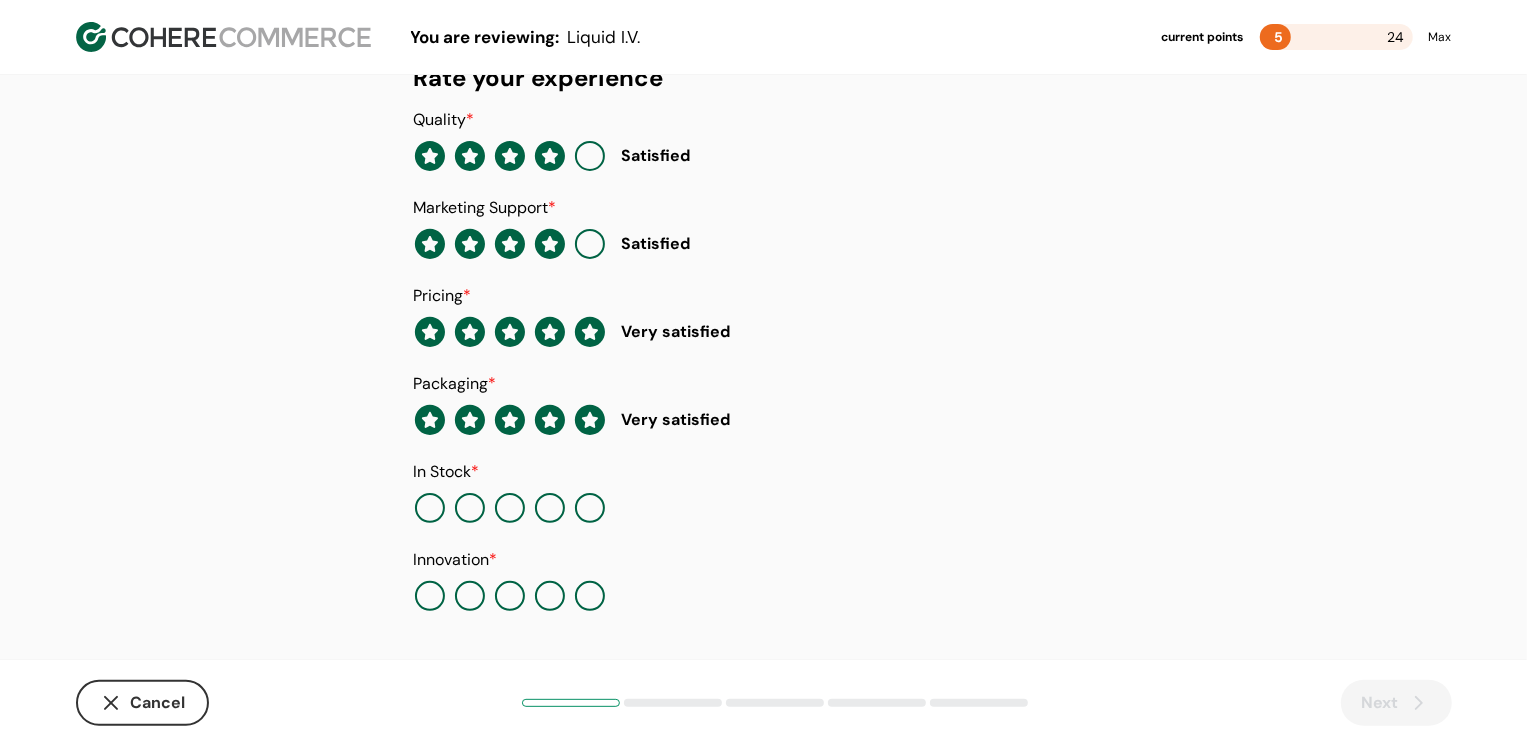 click on "Quality  * Satisfied Marketing Support  * Satisfied Pricing  * Very satisfied Packaging  * Very satisfied In Stock  * Innovation  *" at bounding box center [764, 360] 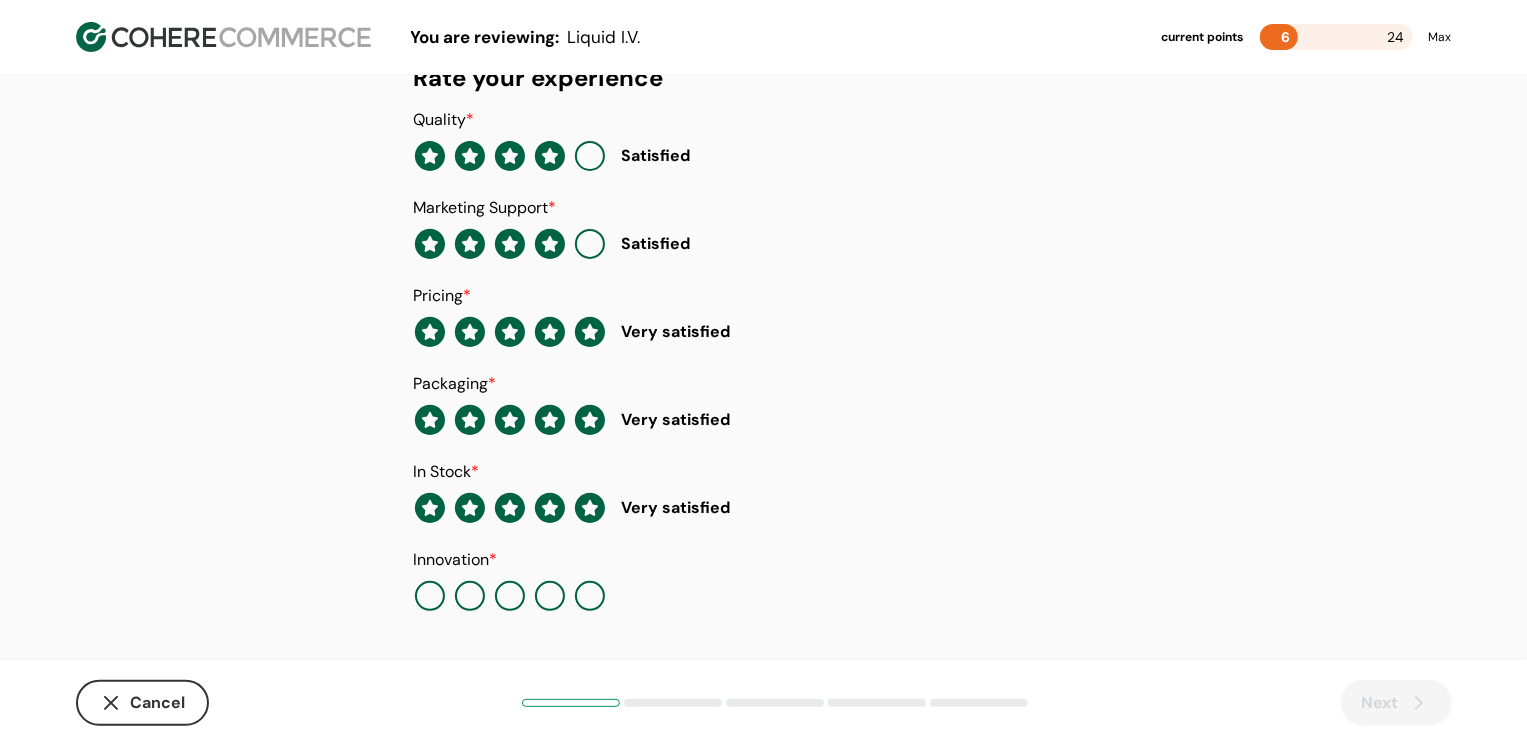 click at bounding box center [590, 596] 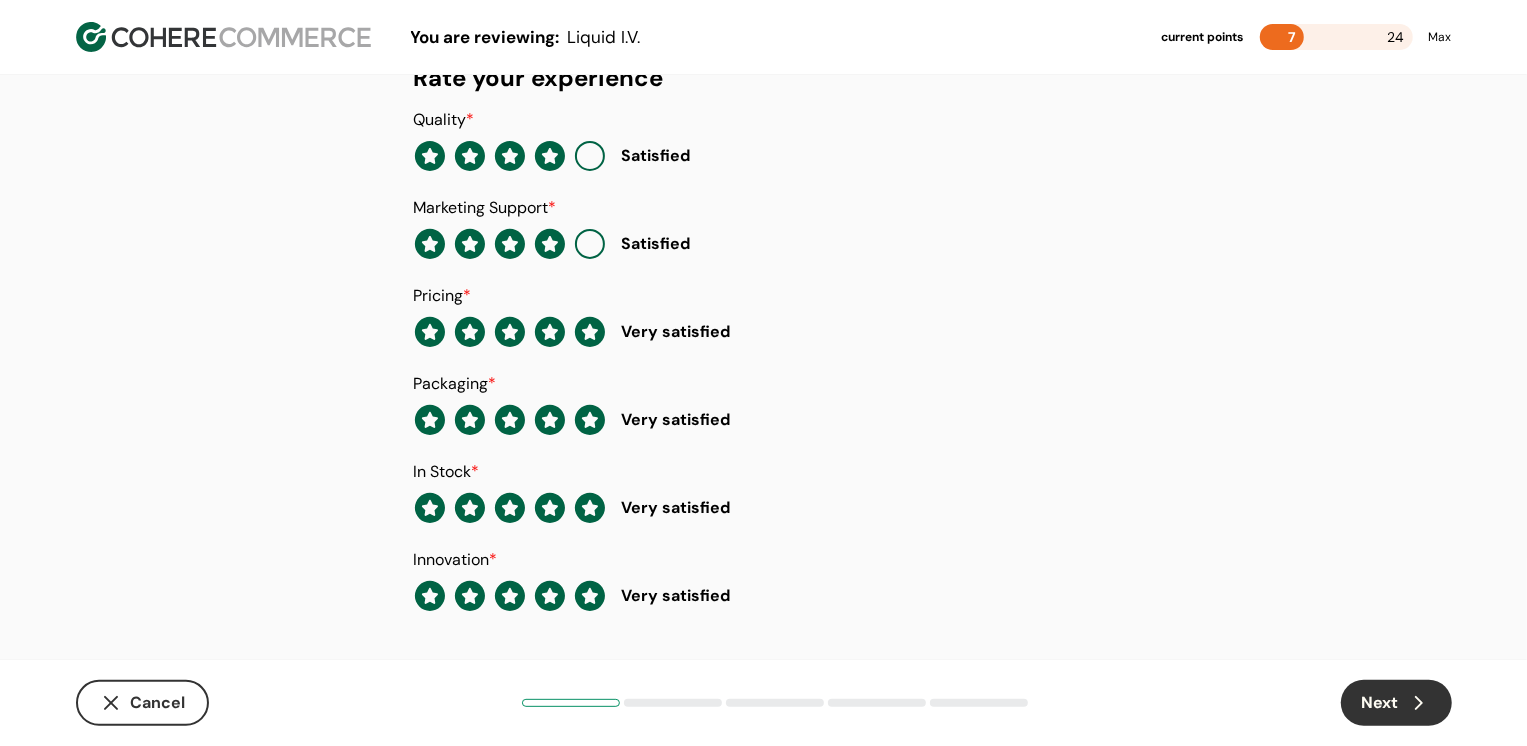 click on "Next" at bounding box center (1396, 703) 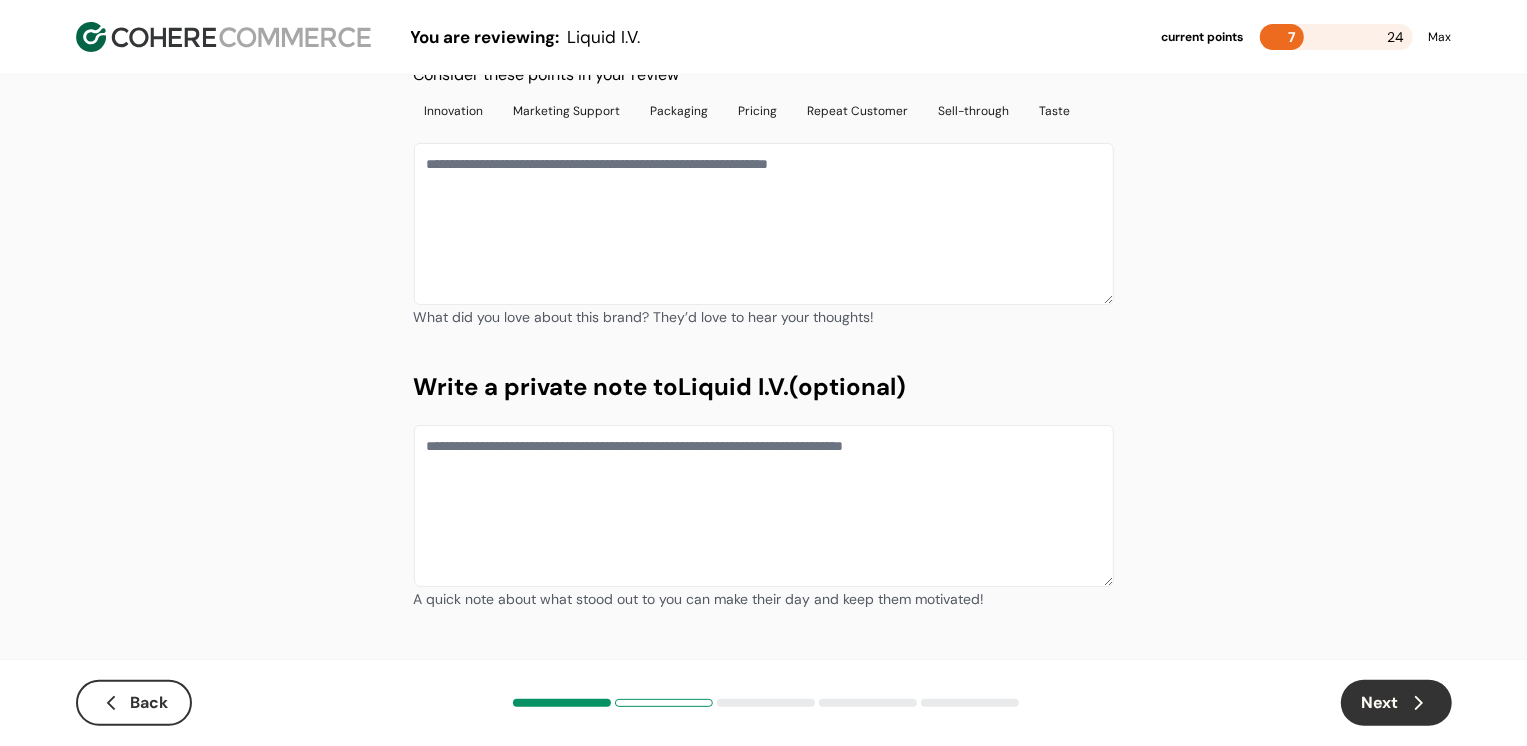 scroll, scrollTop: 0, scrollLeft: 0, axis: both 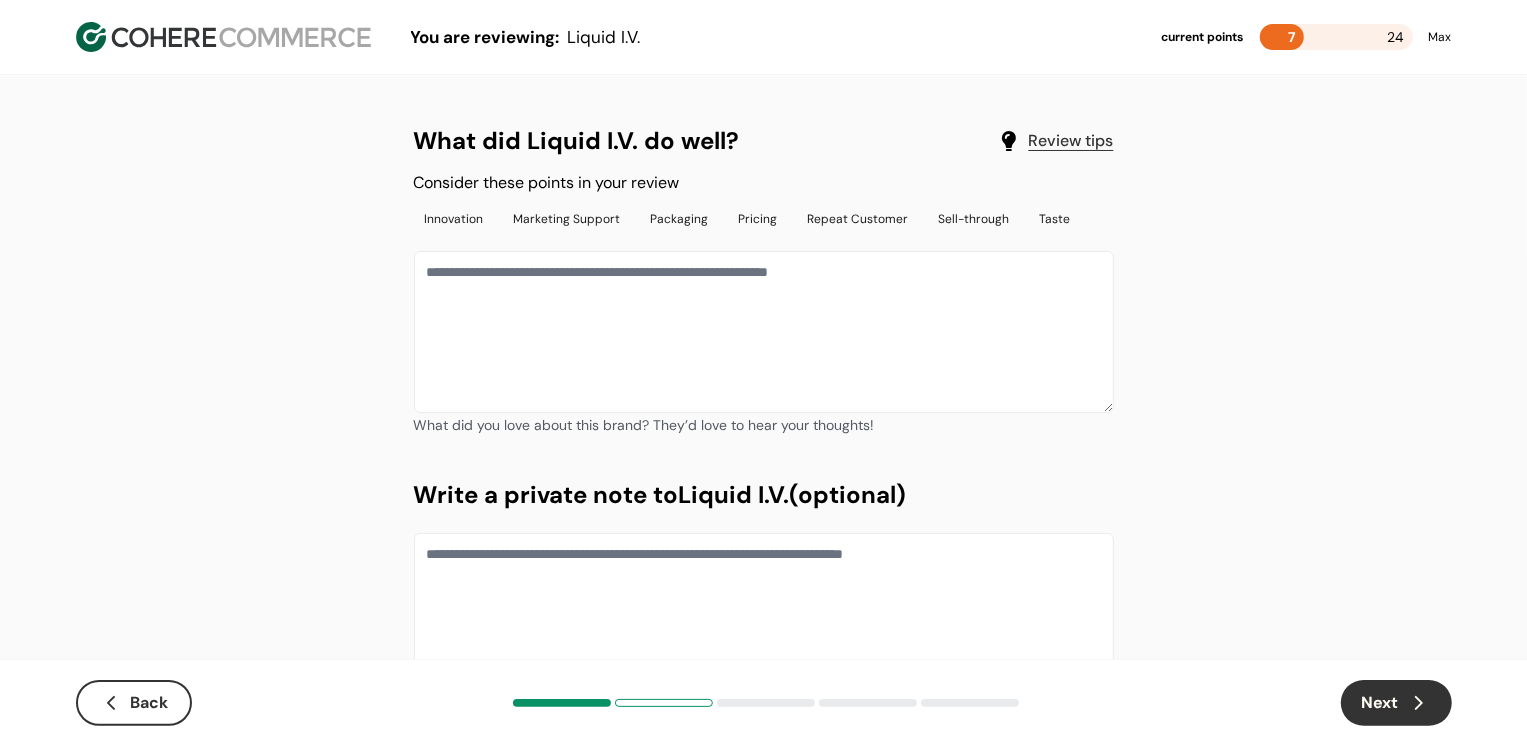 click at bounding box center (764, 332) 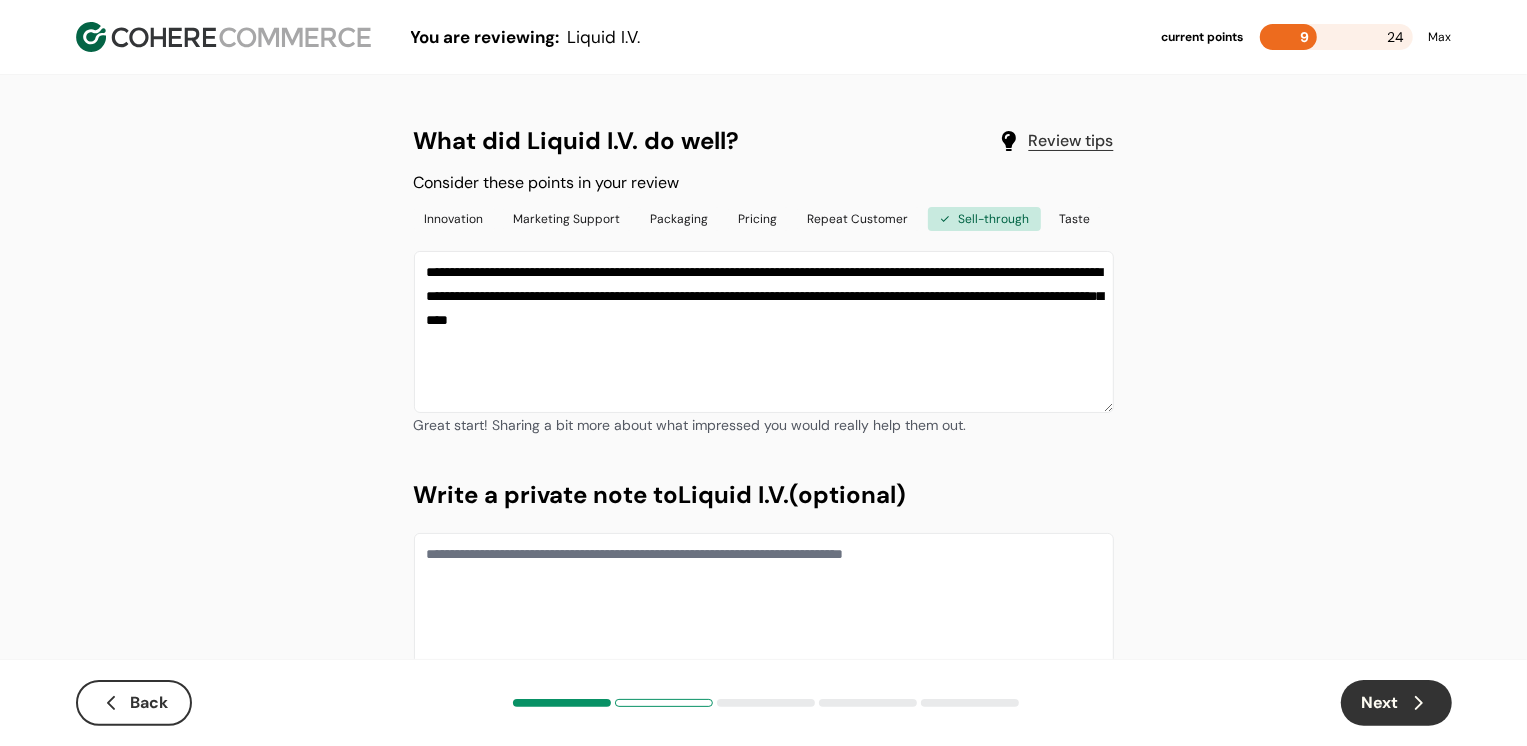 type on "**********" 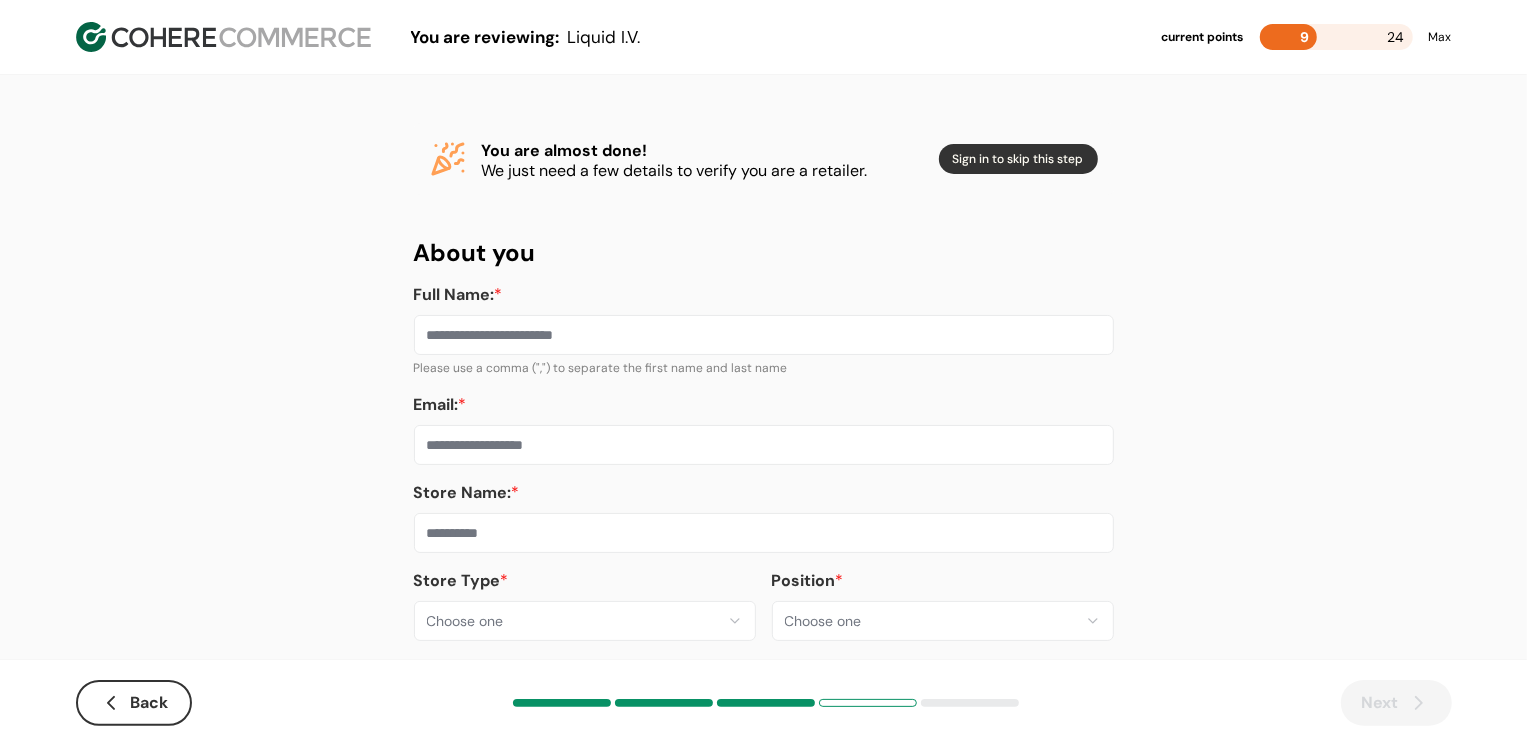 click on "**********" at bounding box center [763, 388] 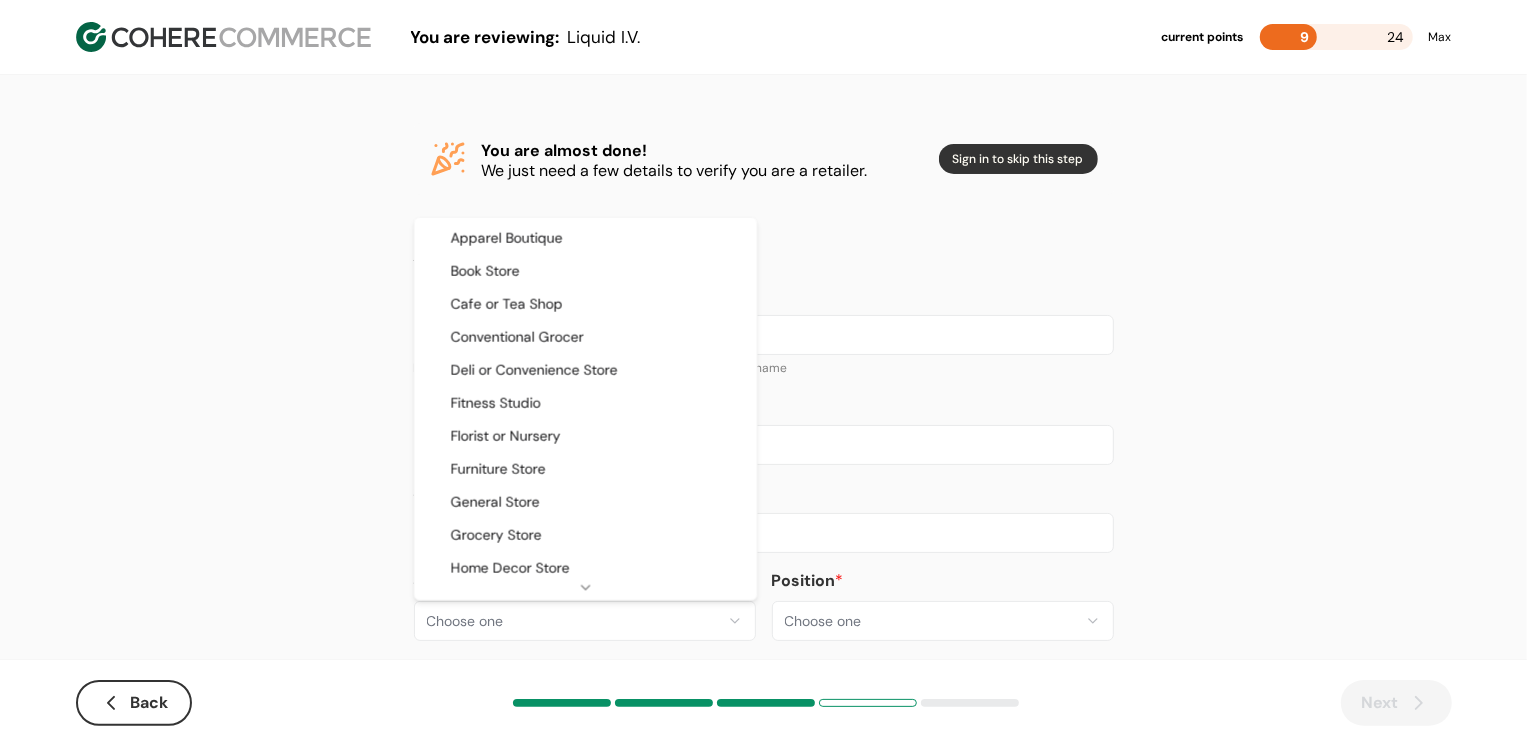 select on "**" 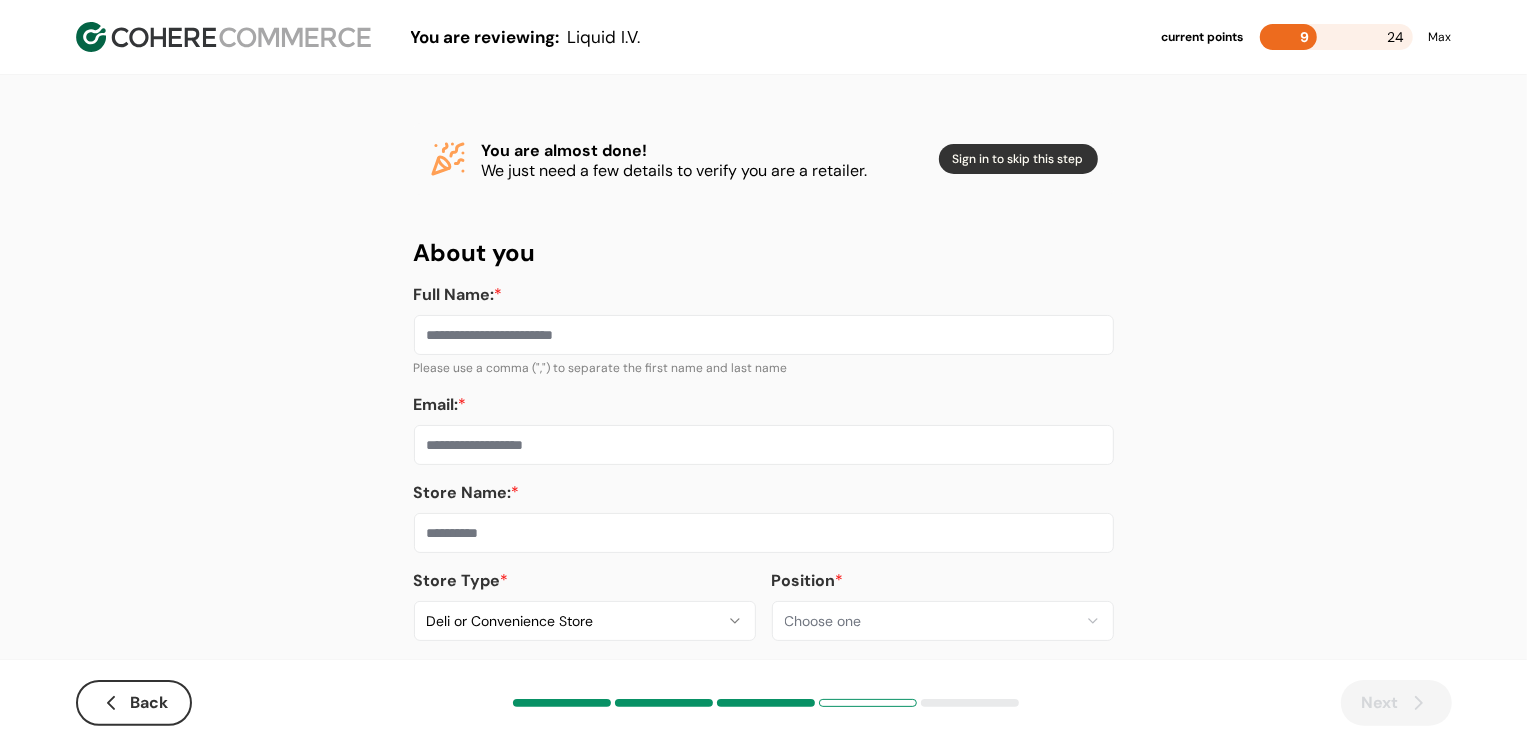 click at bounding box center (764, 533) 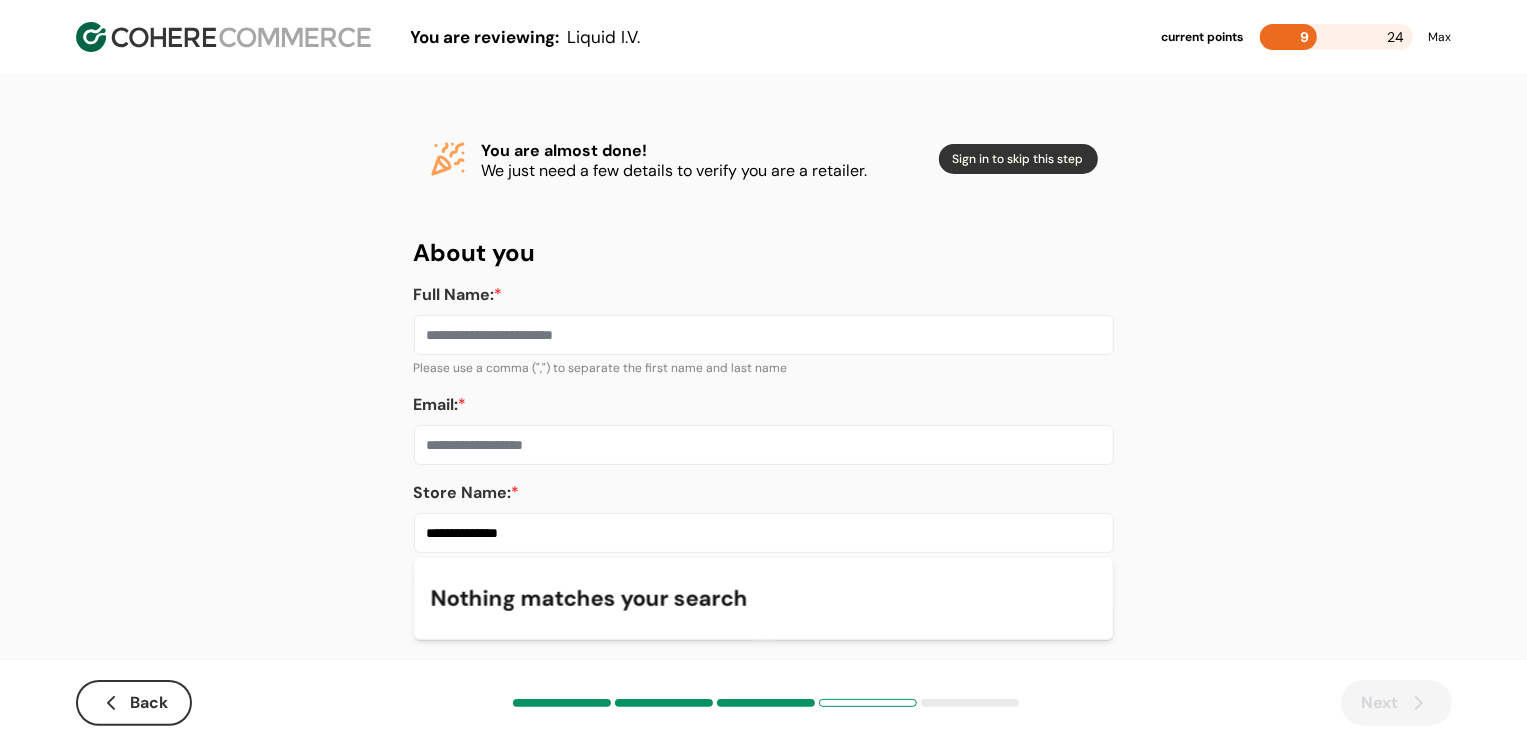 type on "**********" 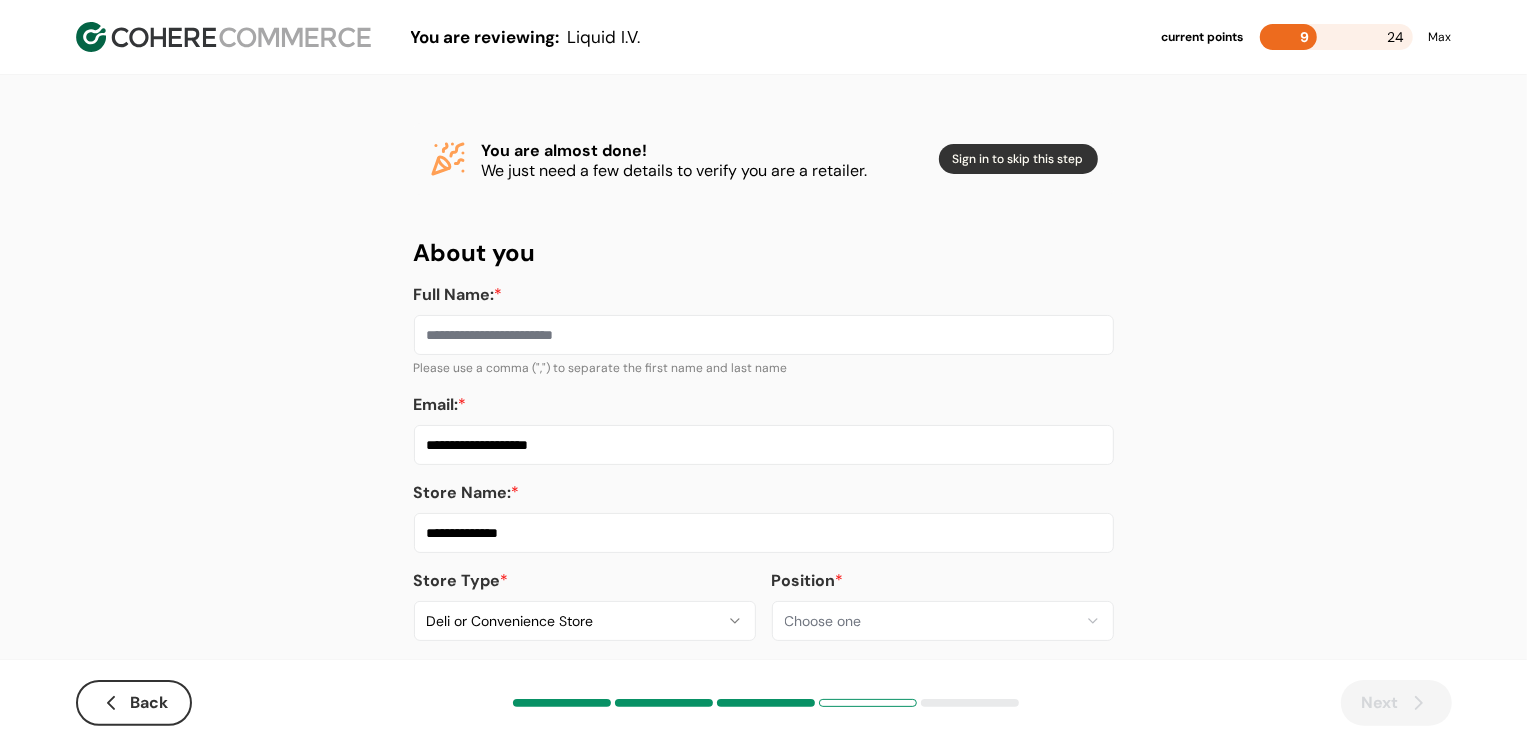 type on "**********" 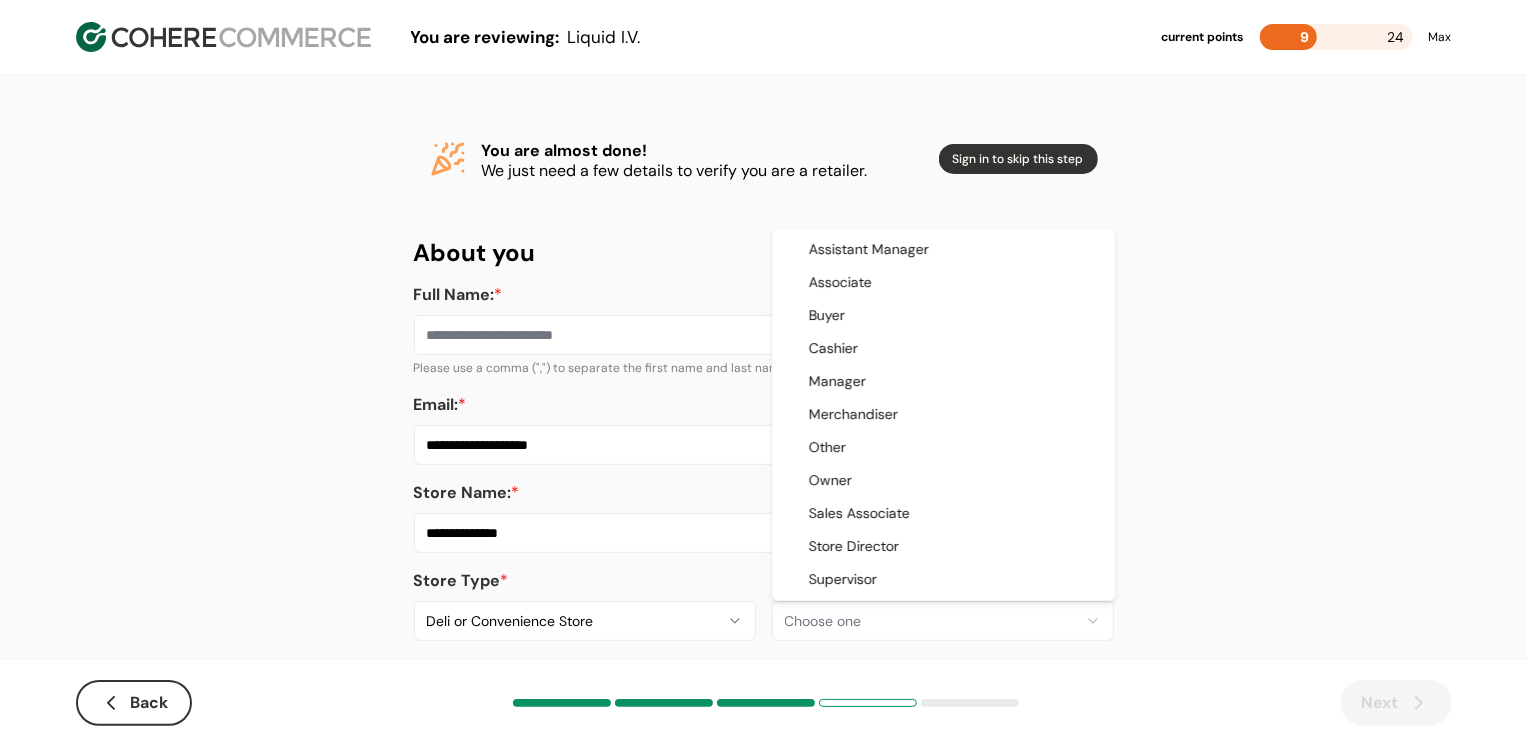 click on "**********" at bounding box center [763, 388] 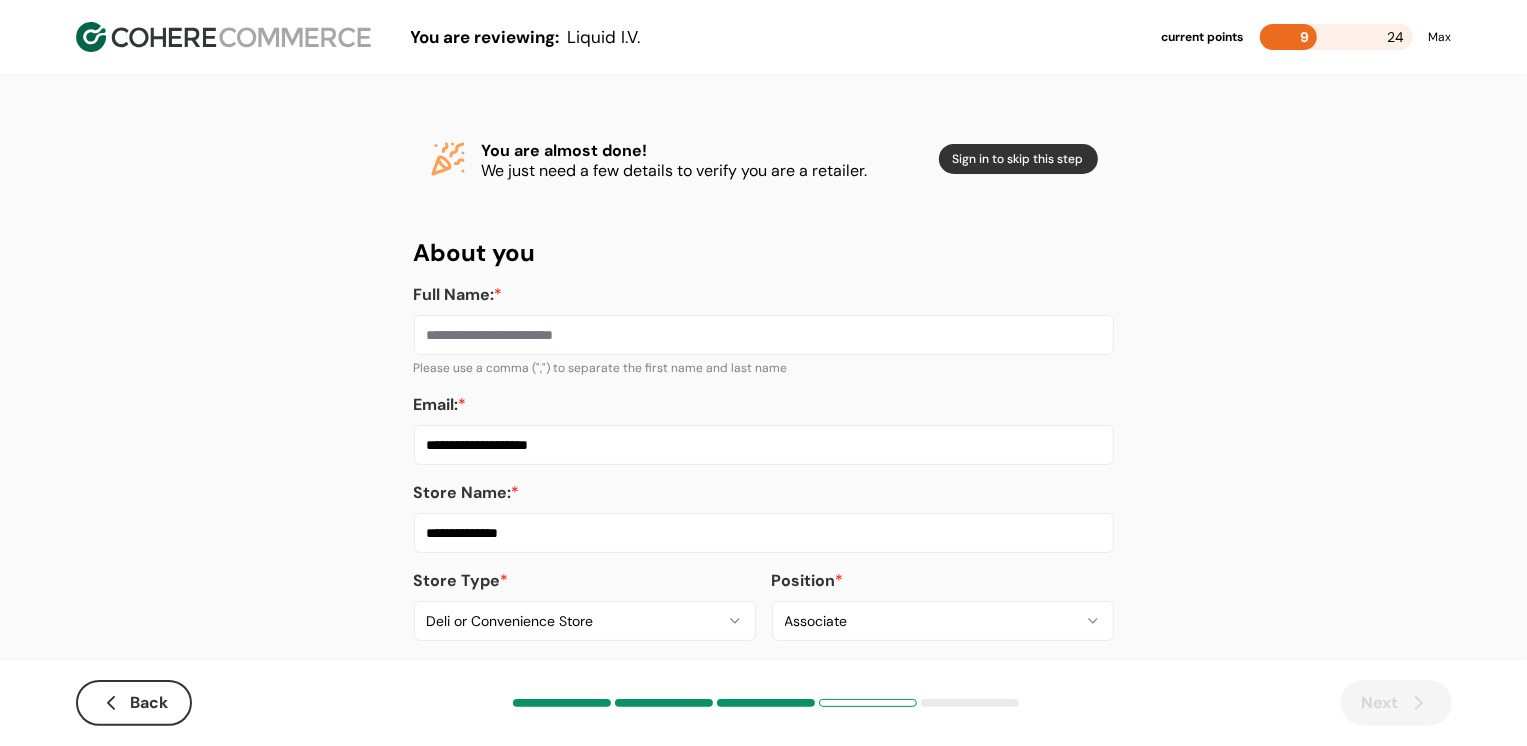 click on "Please use a comma (",") to separate the first name and last name" at bounding box center (764, 368) 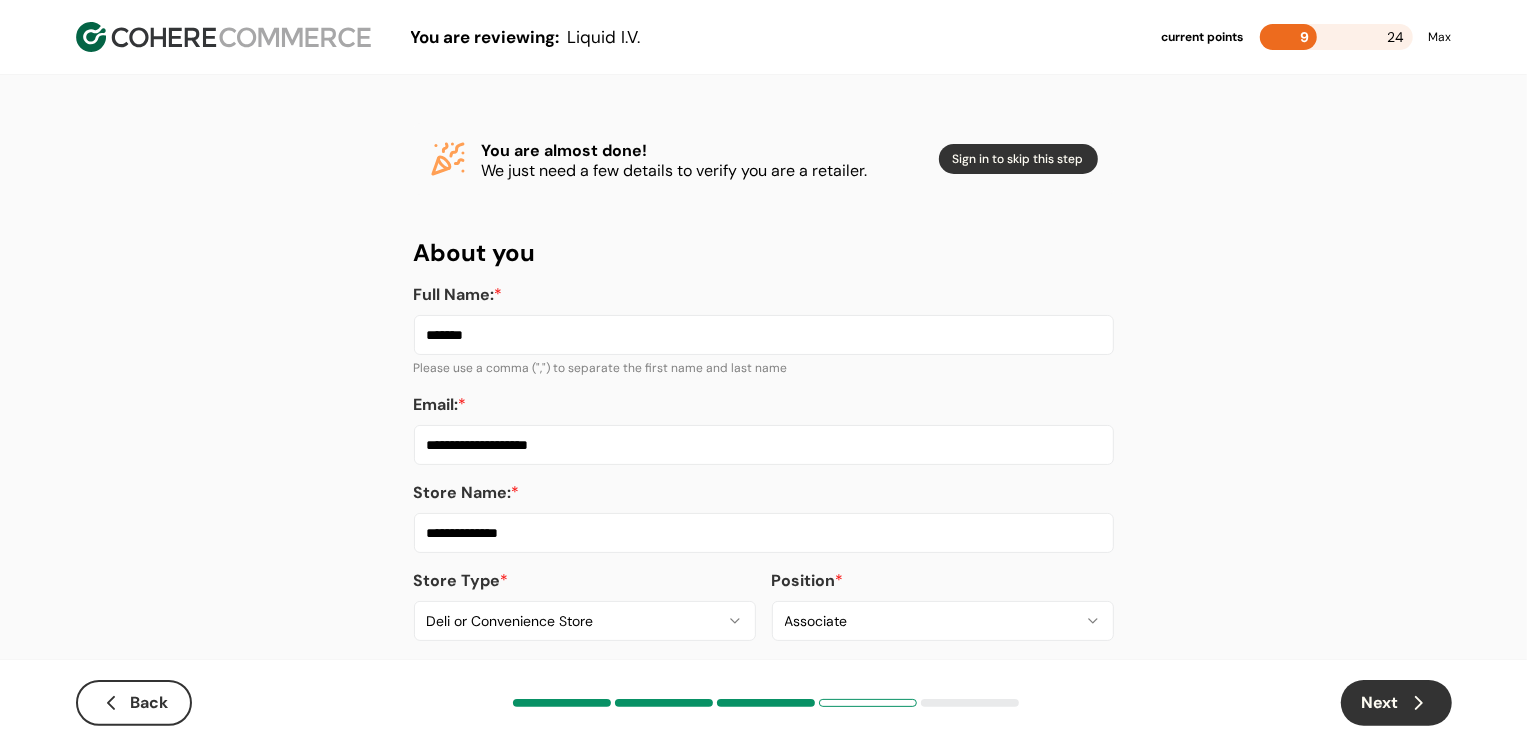 type on "*******" 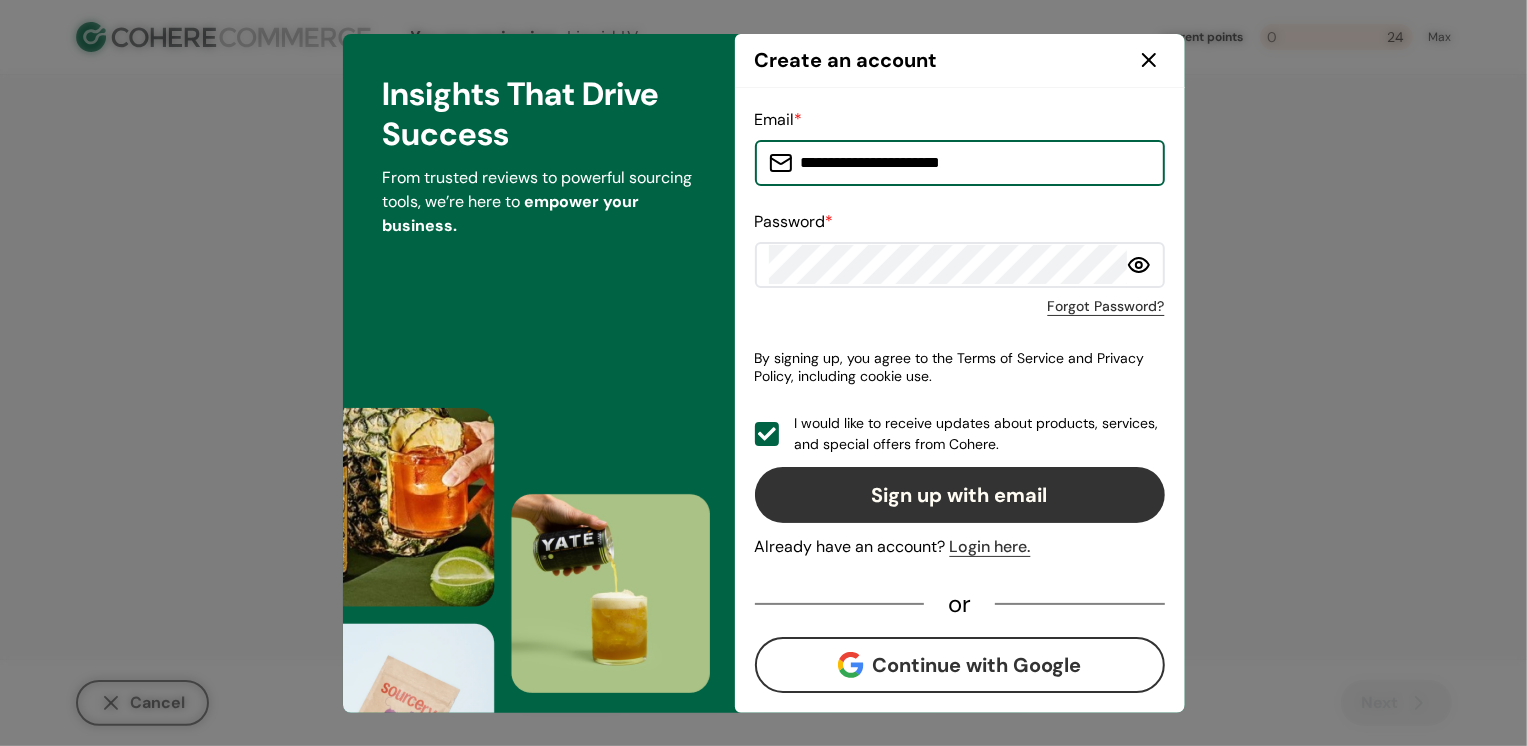click 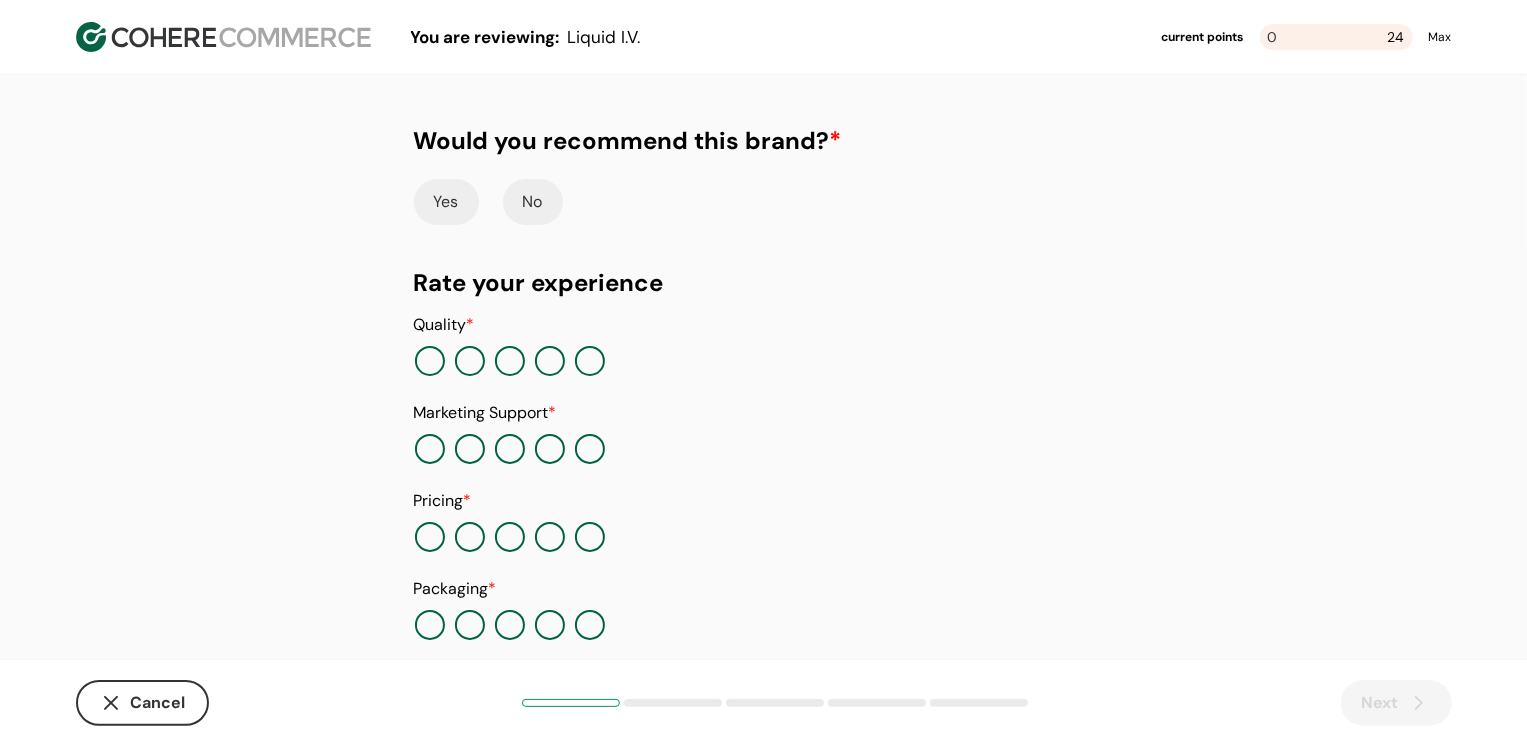 click on "Yes" at bounding box center [446, 202] 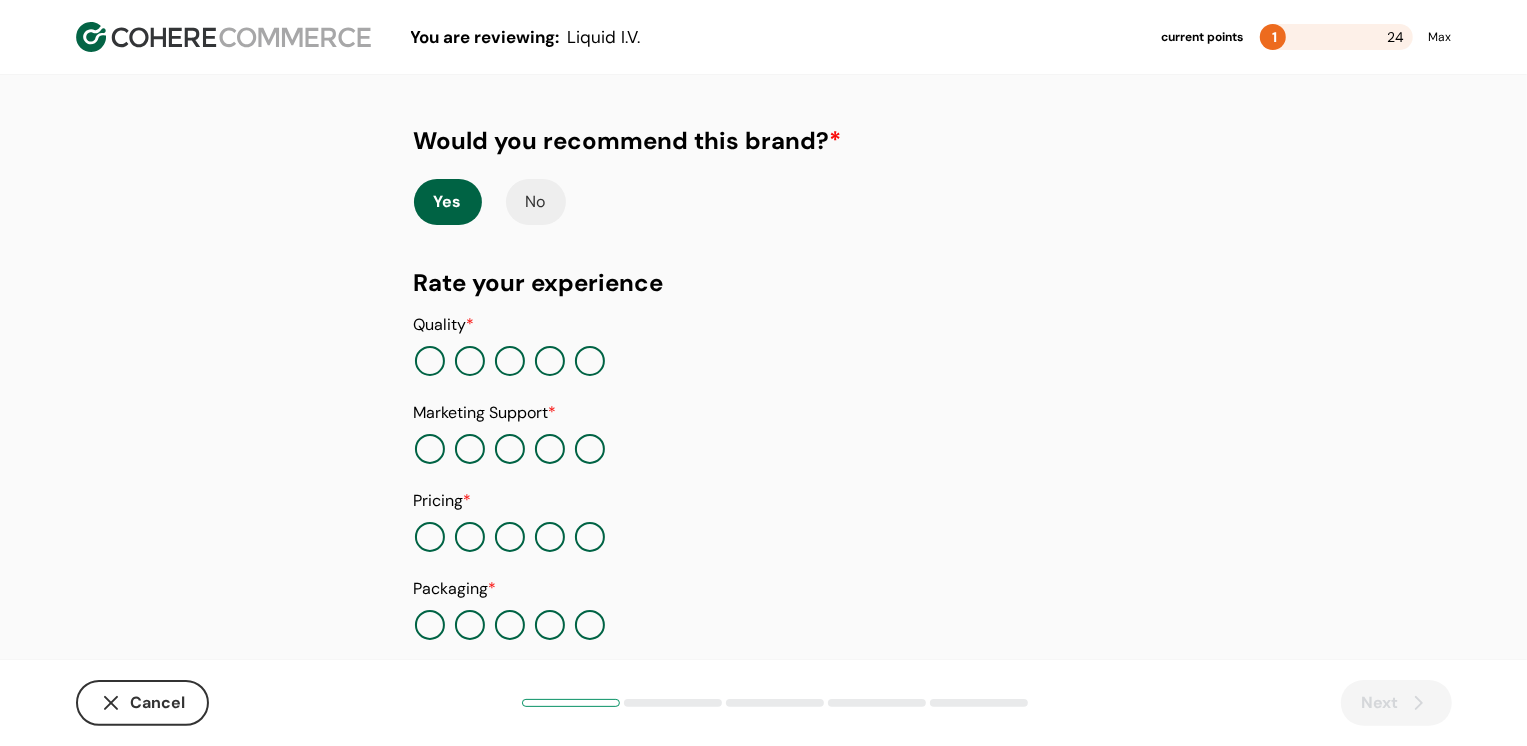 click at bounding box center [550, 361] 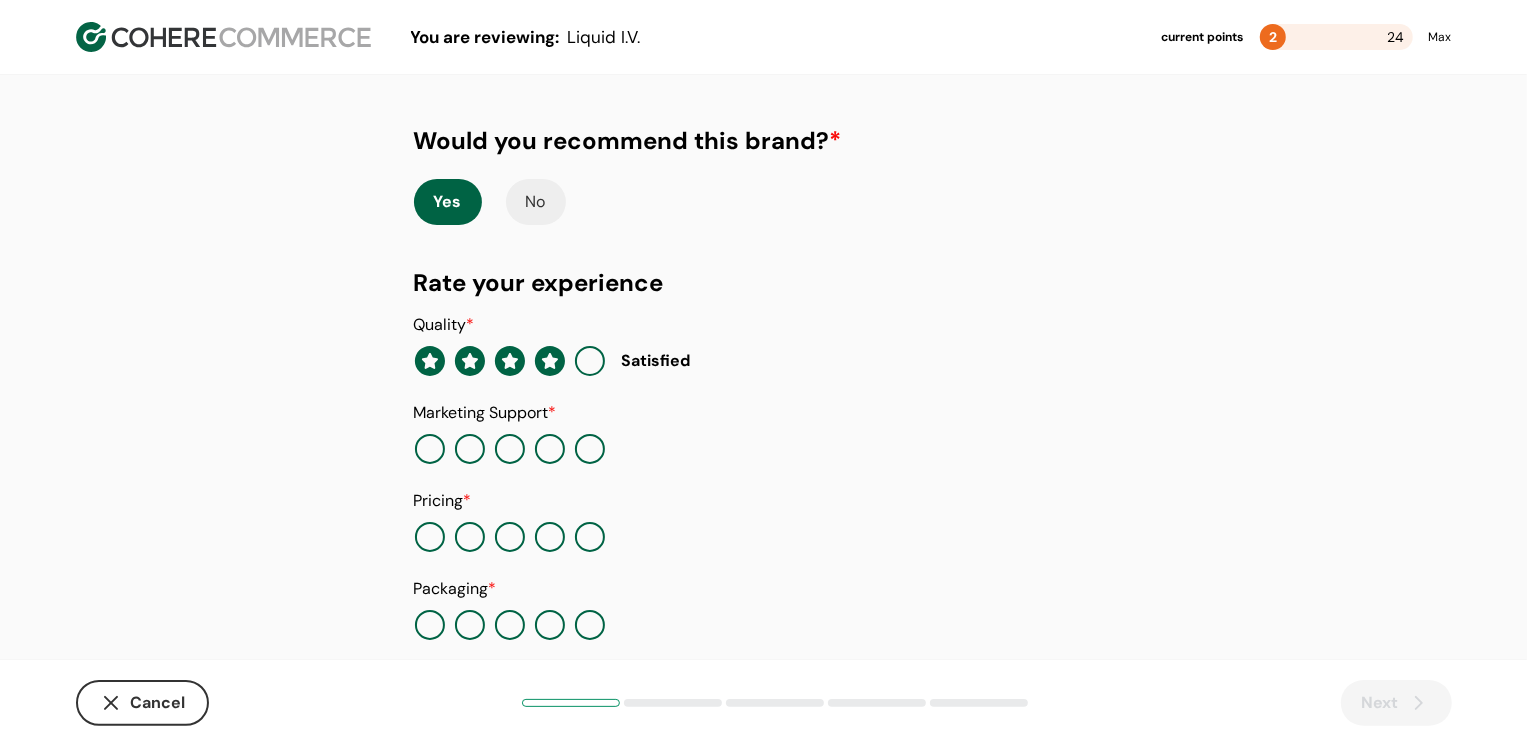 click at bounding box center [510, 449] 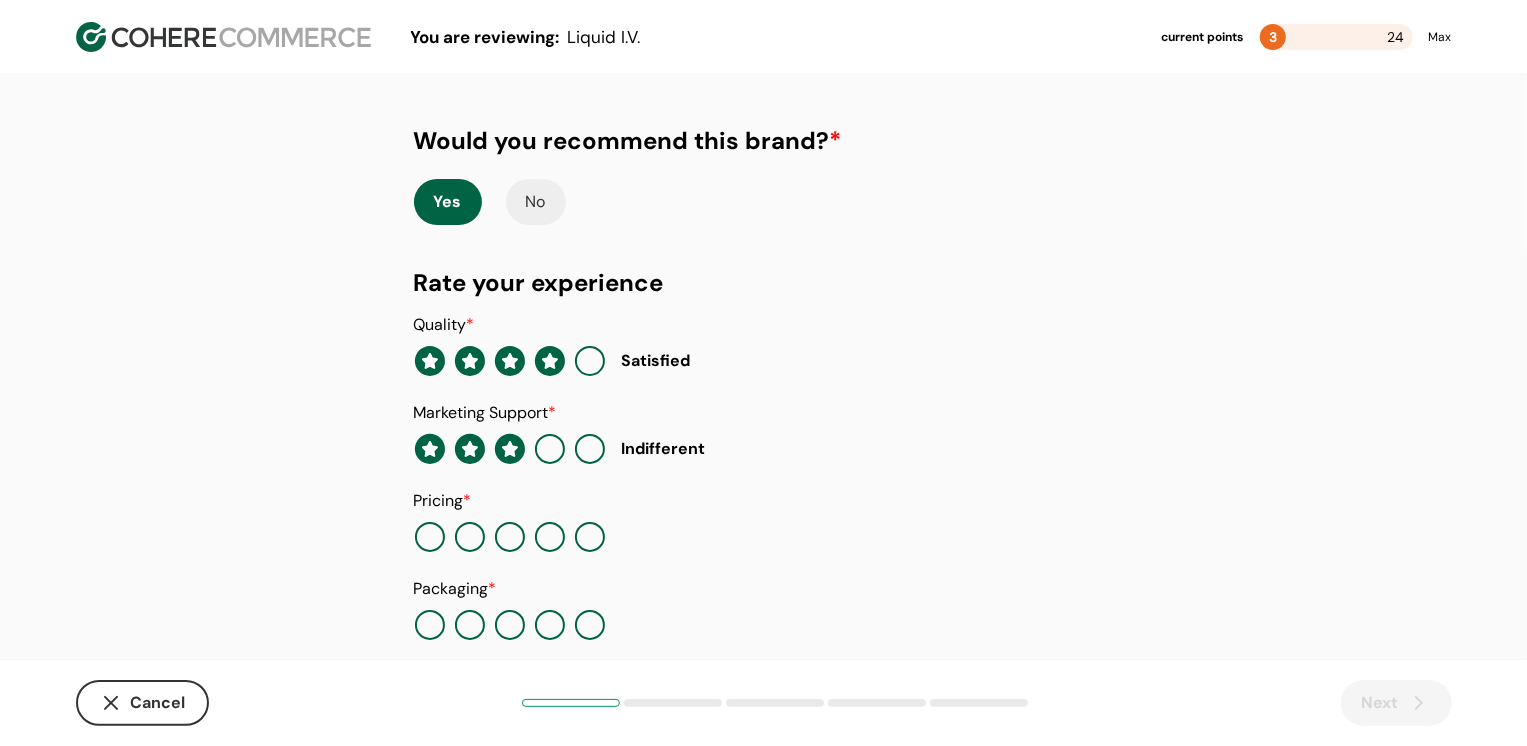 click at bounding box center (550, 537) 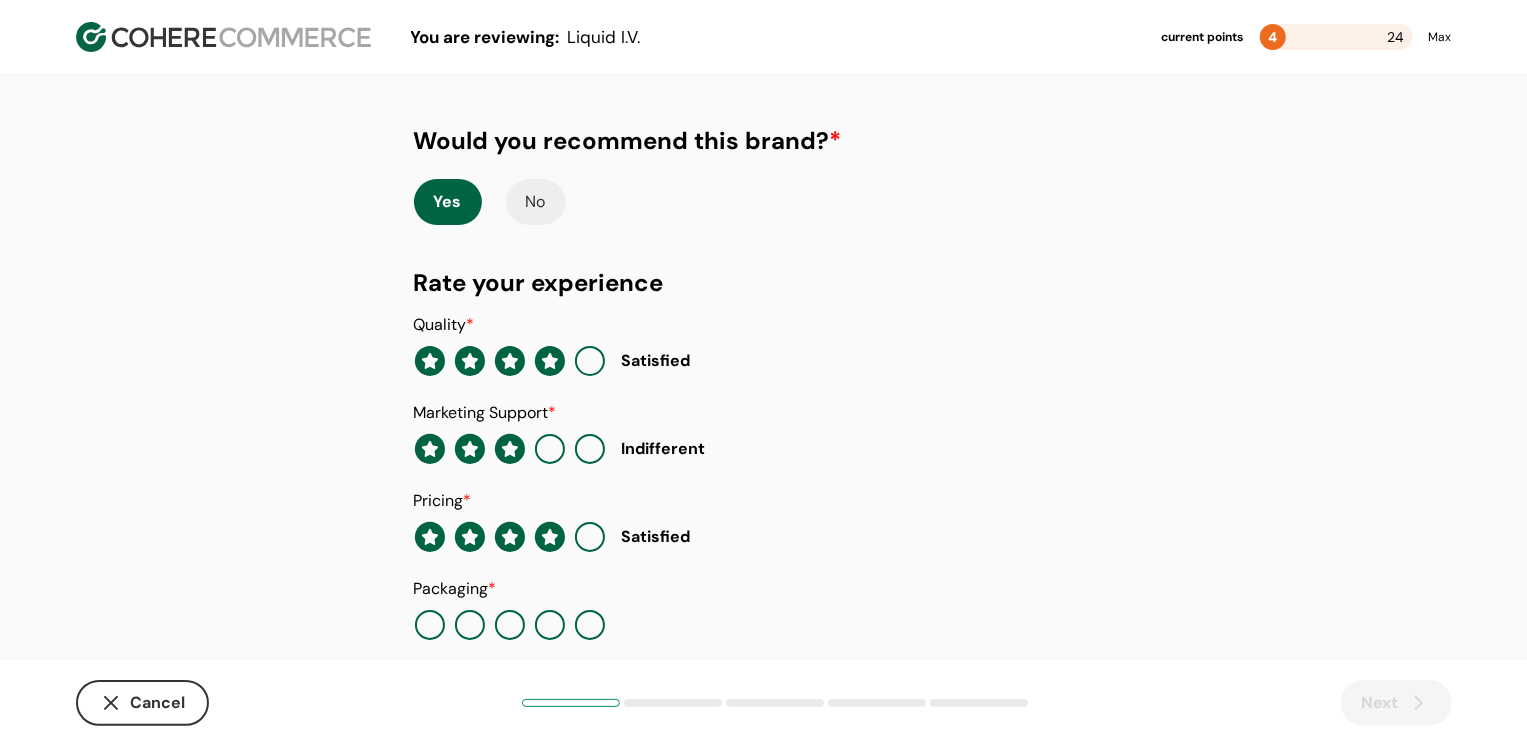 scroll, scrollTop: 205, scrollLeft: 0, axis: vertical 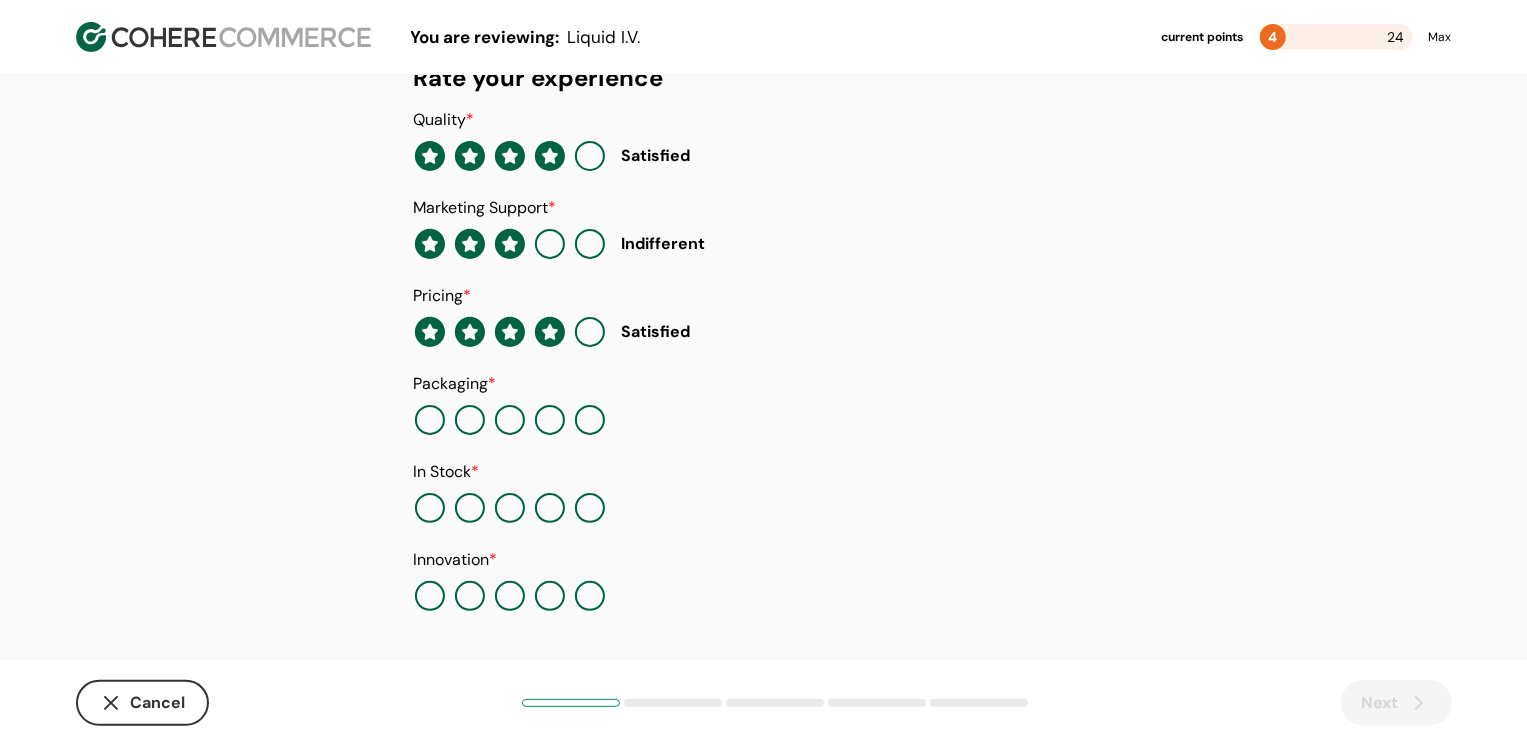 click at bounding box center (550, 420) 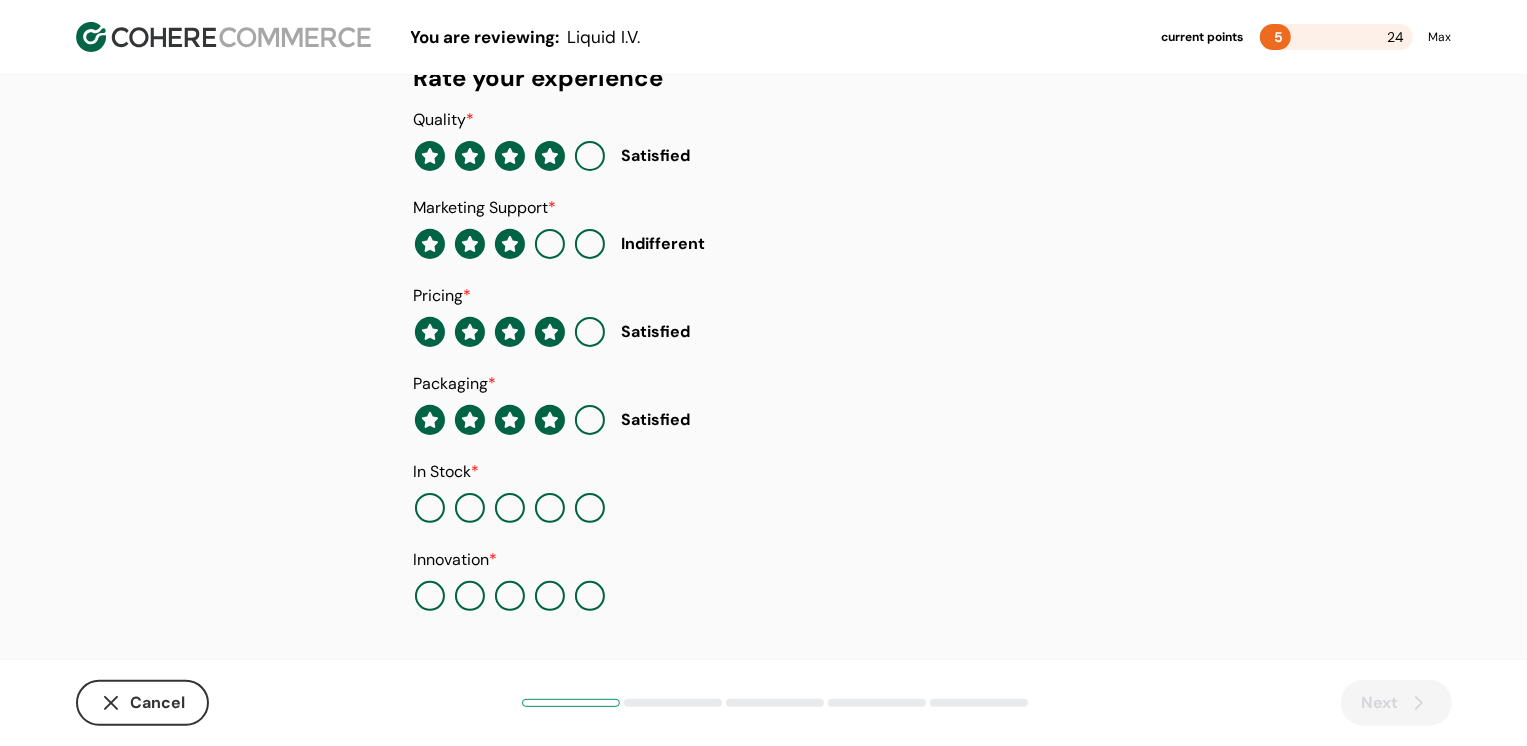 click at bounding box center (510, 508) 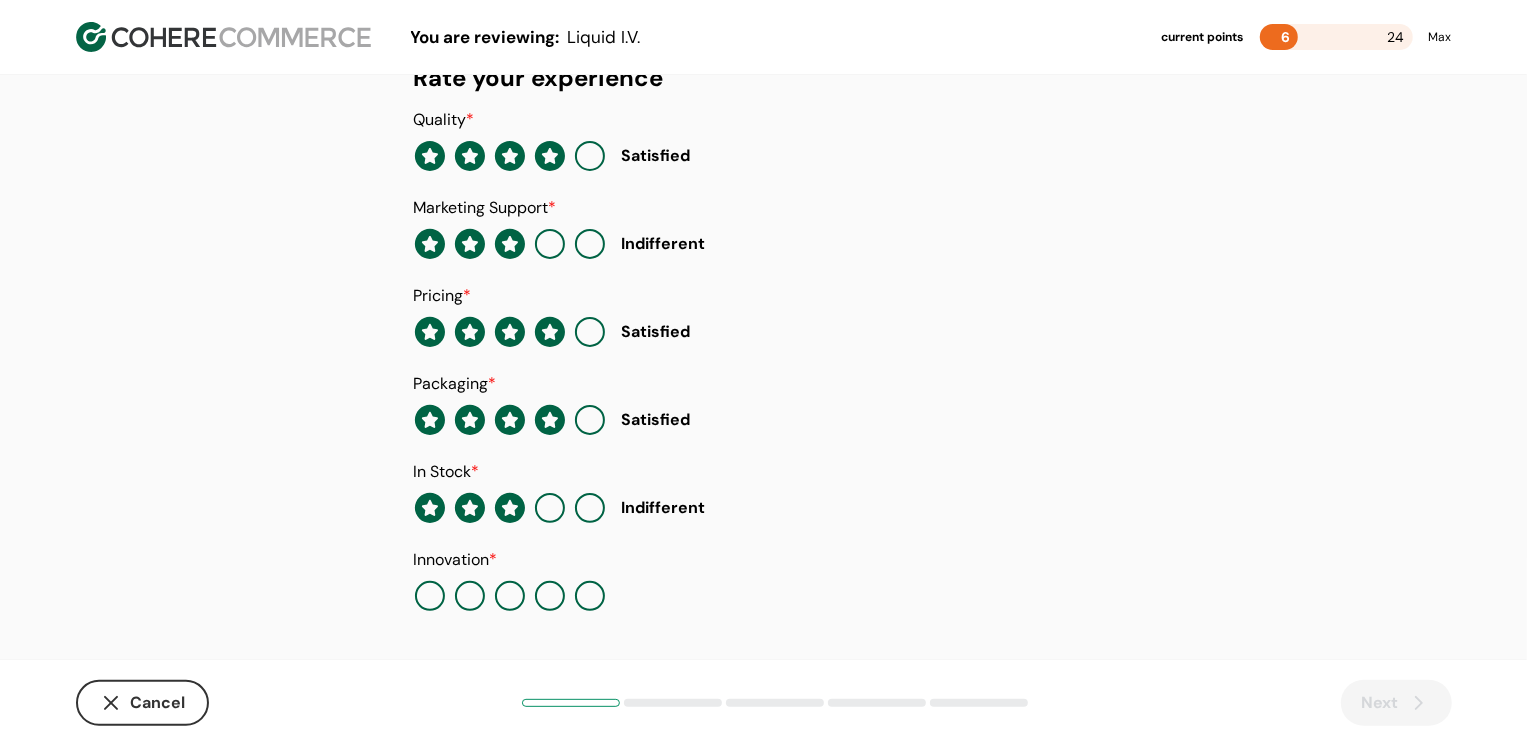 click at bounding box center (510, 596) 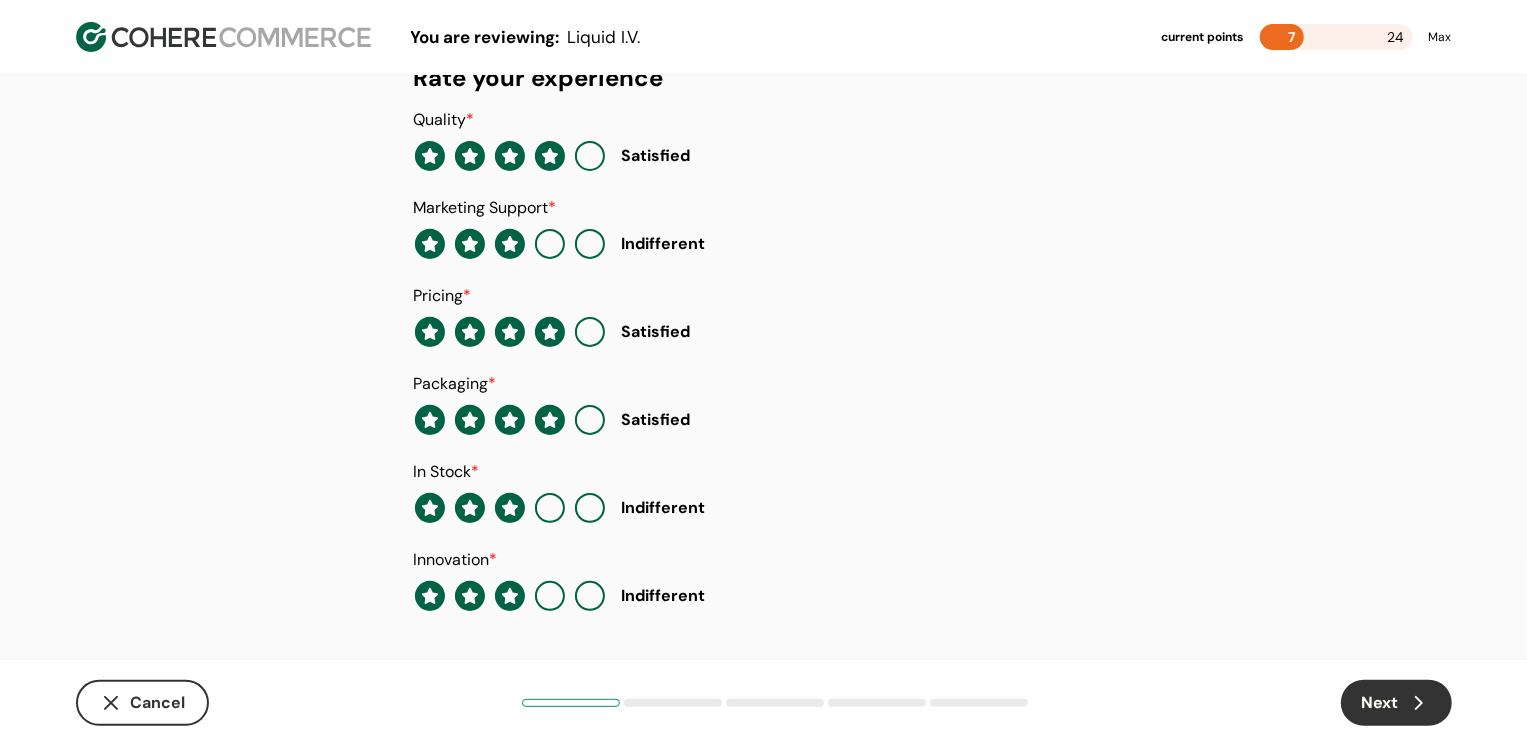 click on "Cancel Next" at bounding box center [764, 703] 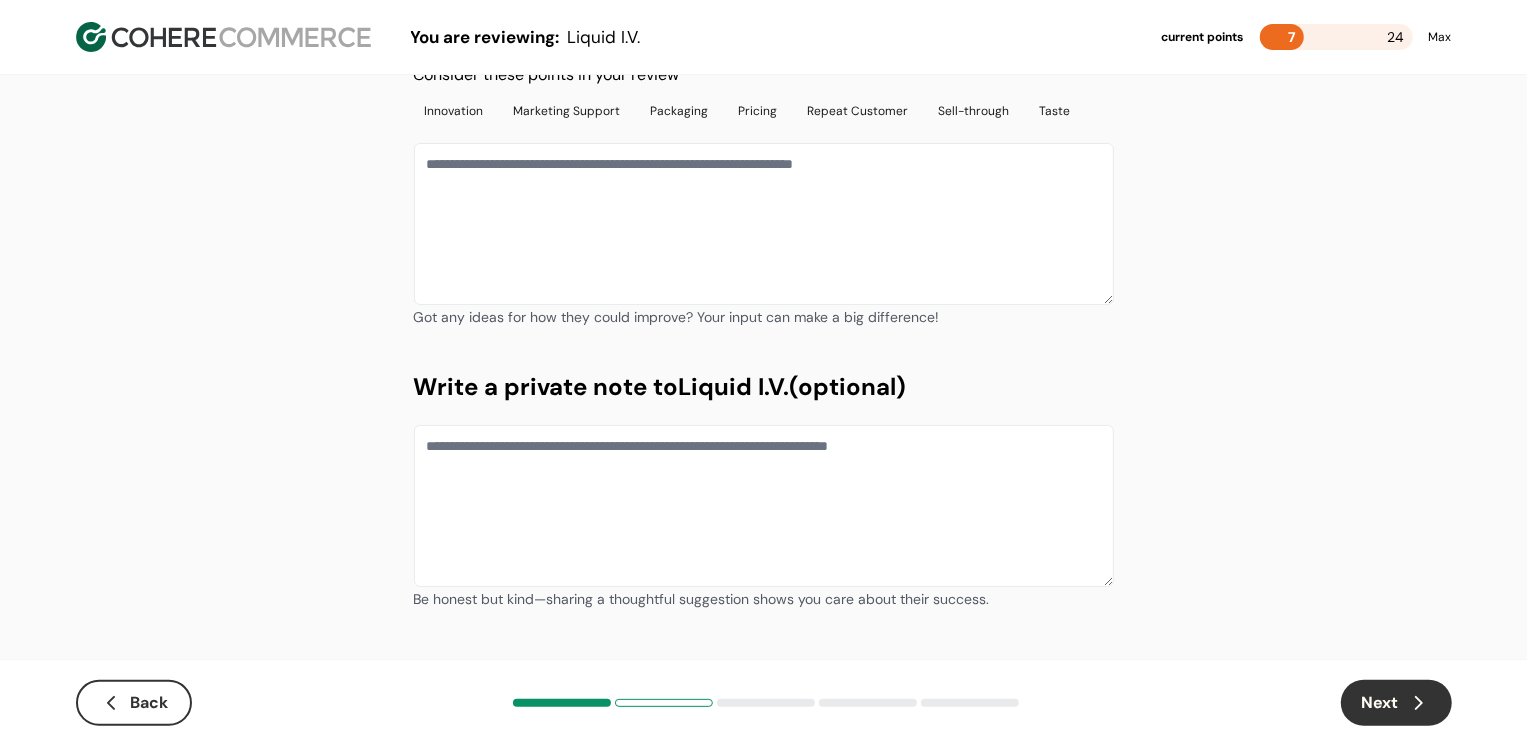 scroll, scrollTop: 0, scrollLeft: 0, axis: both 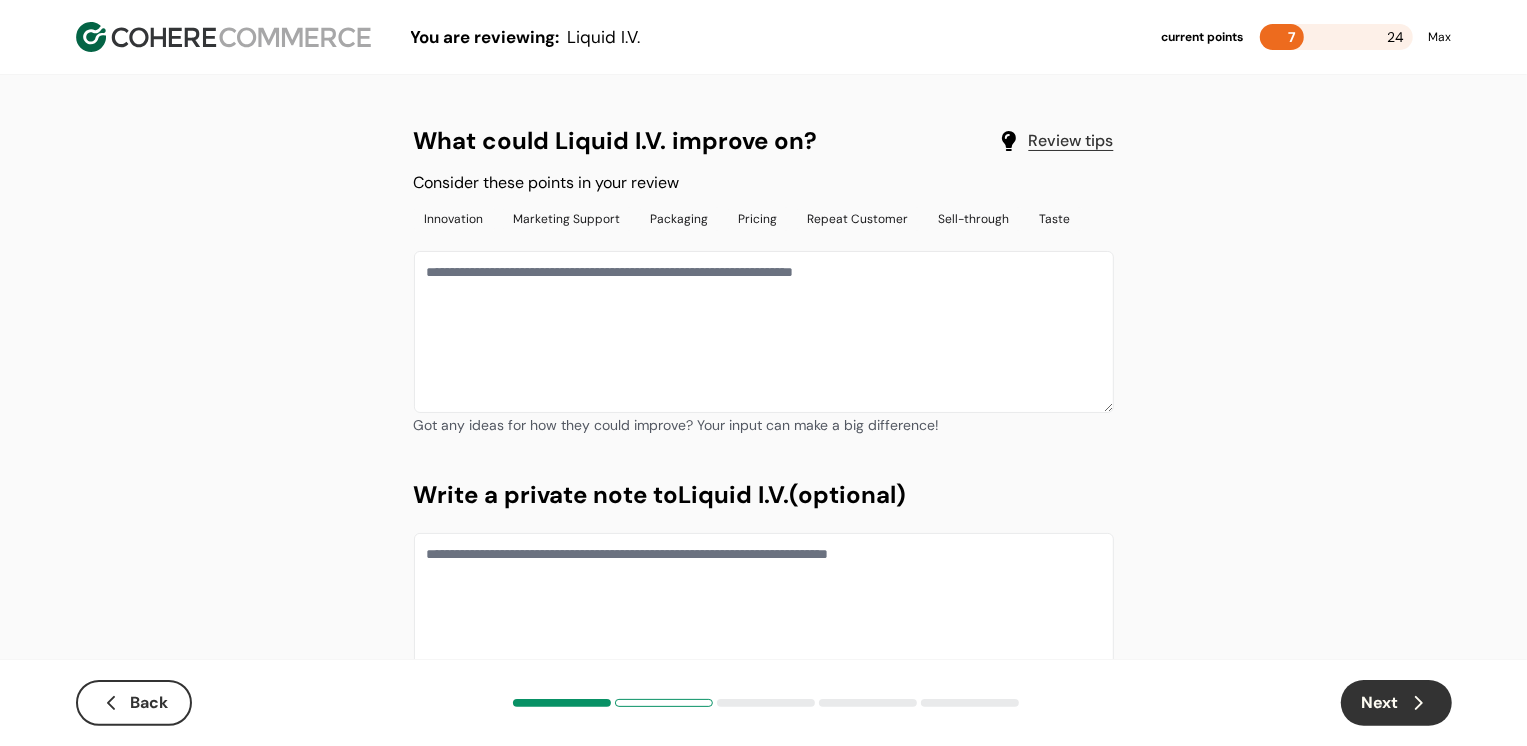 click at bounding box center (764, 332) 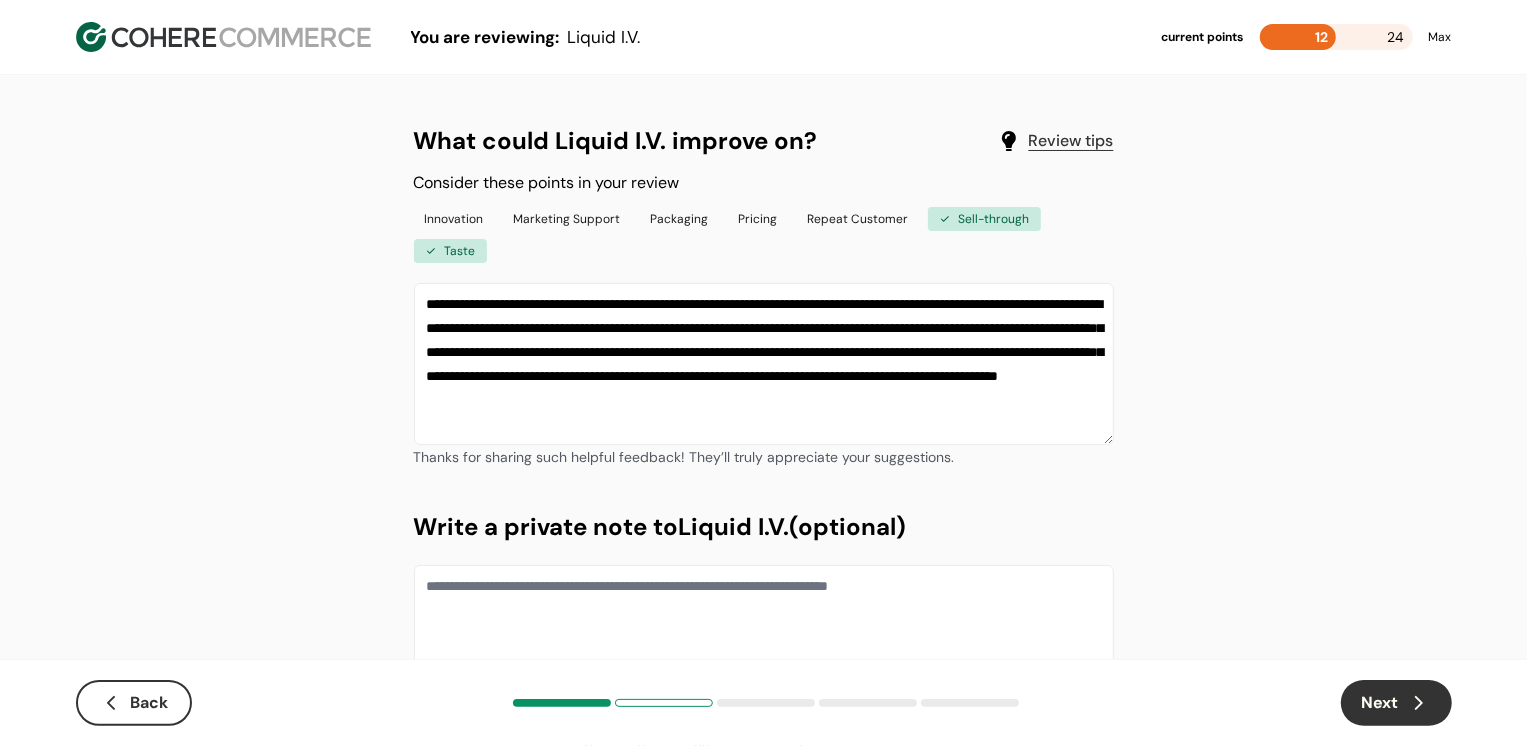 click on "Next" at bounding box center (1396, 703) 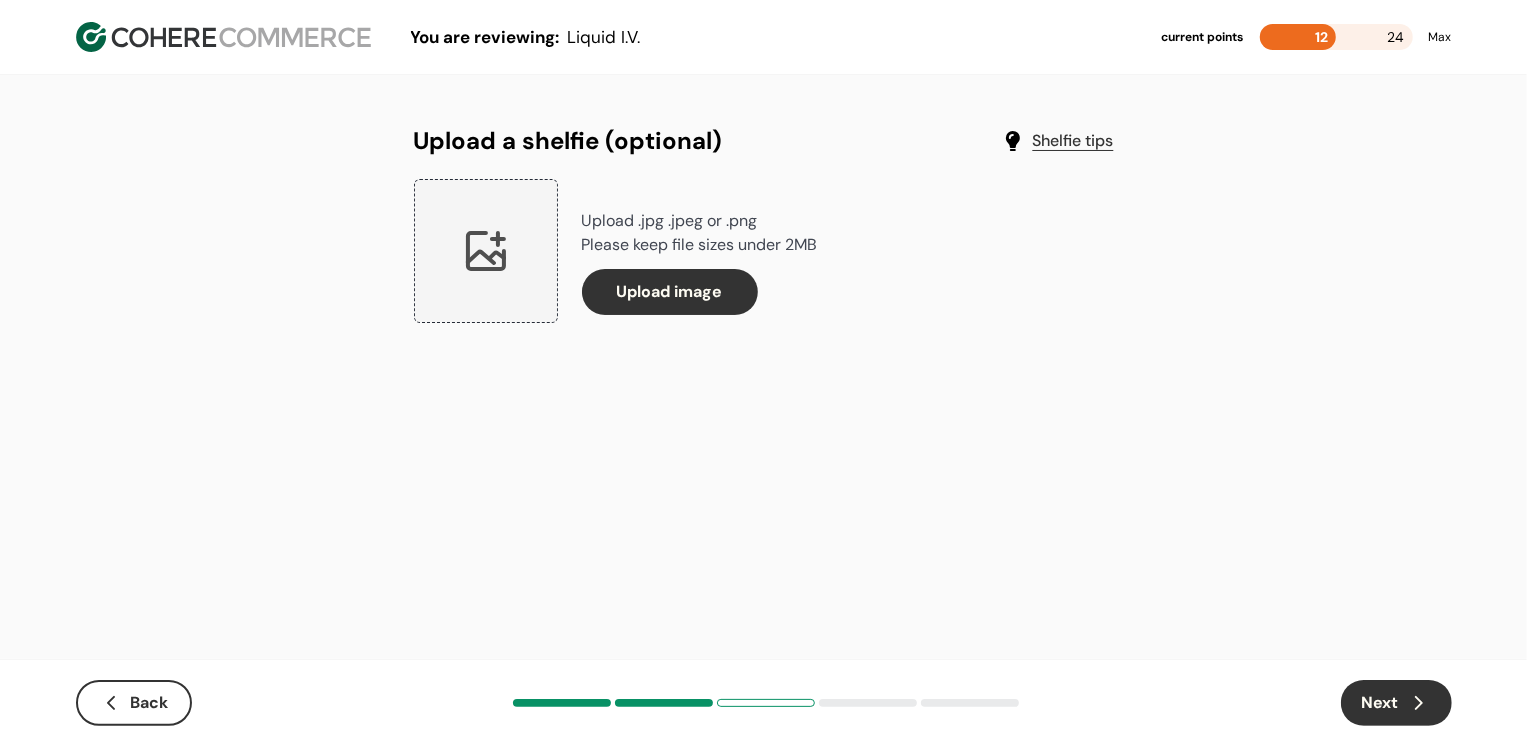 click on "Next" at bounding box center (1396, 703) 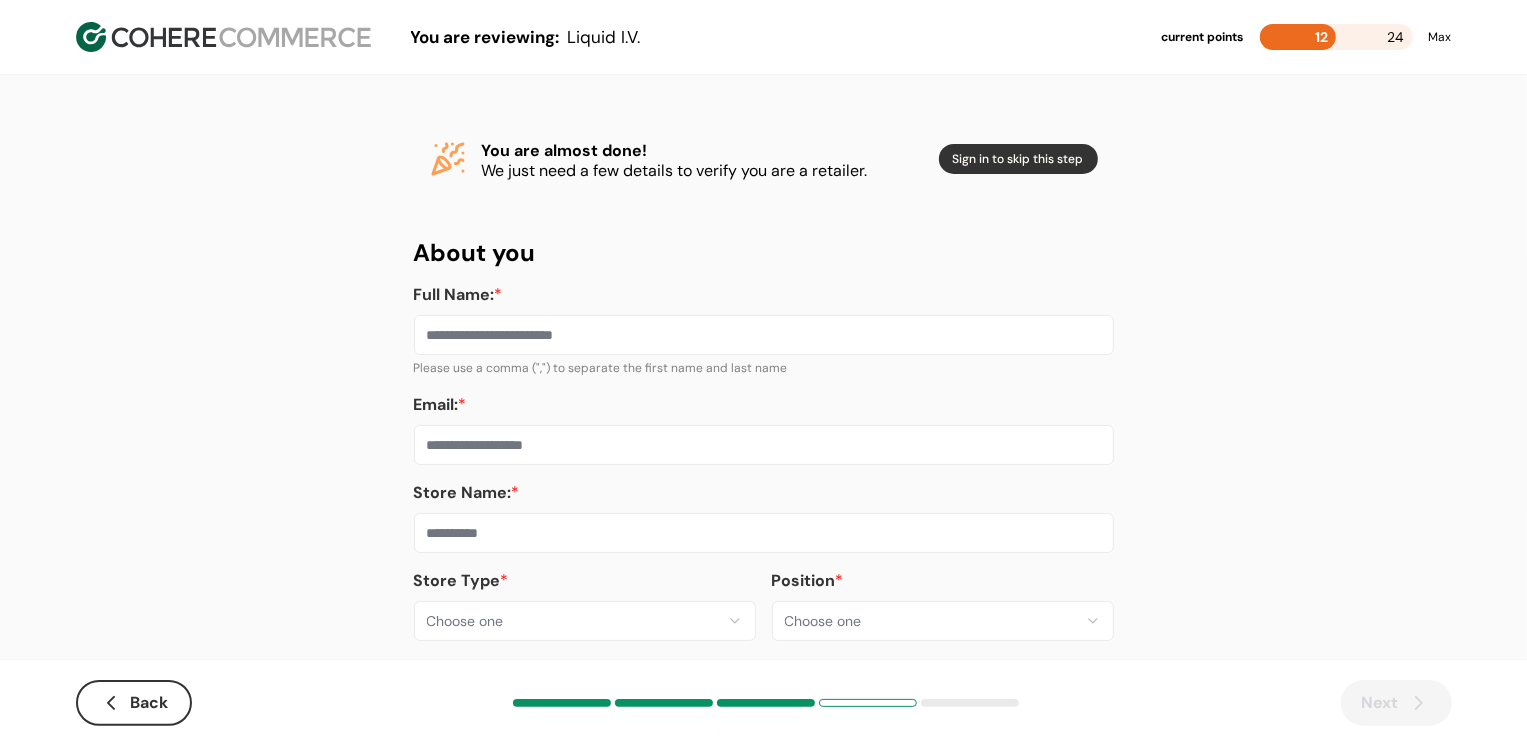 click on "**********" at bounding box center [763, 388] 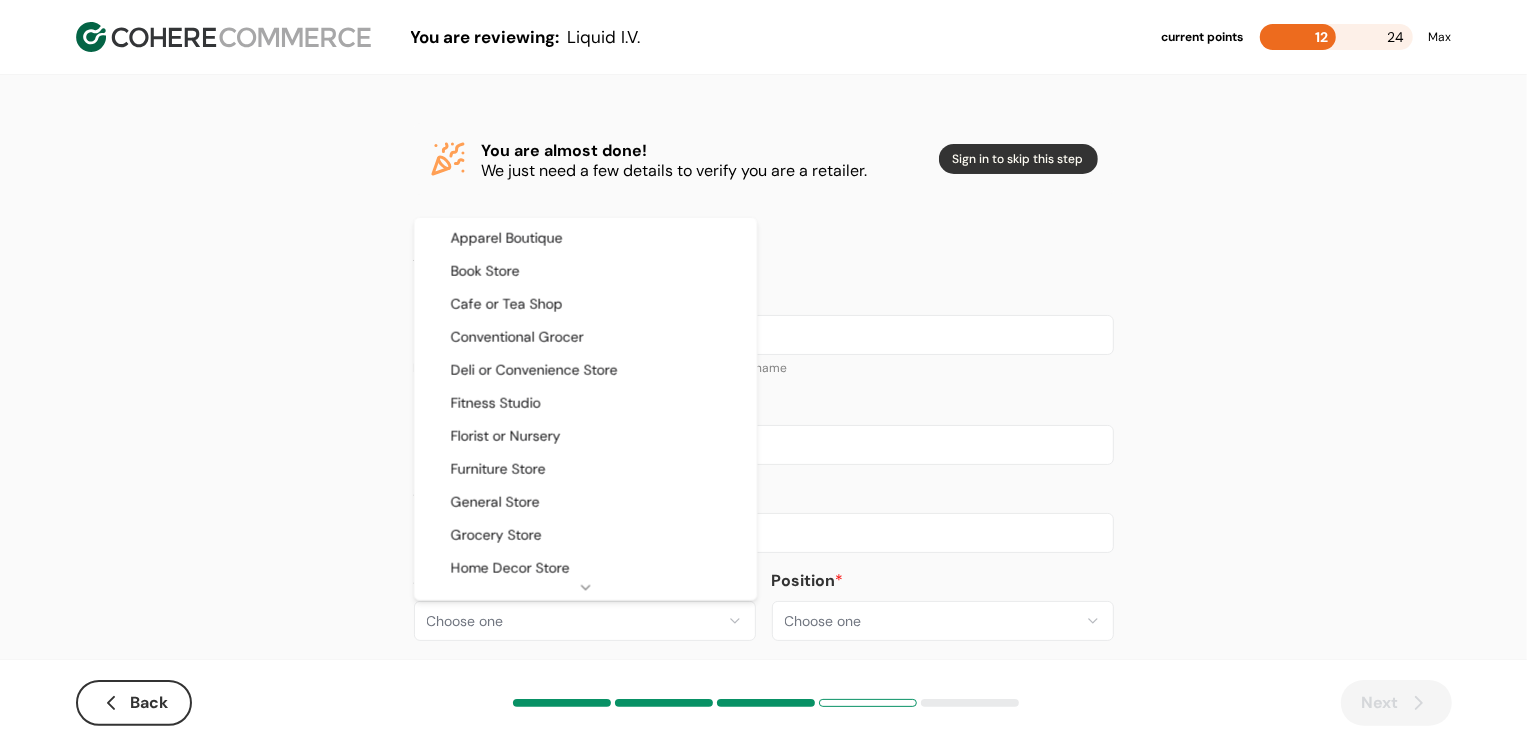 select on "**" 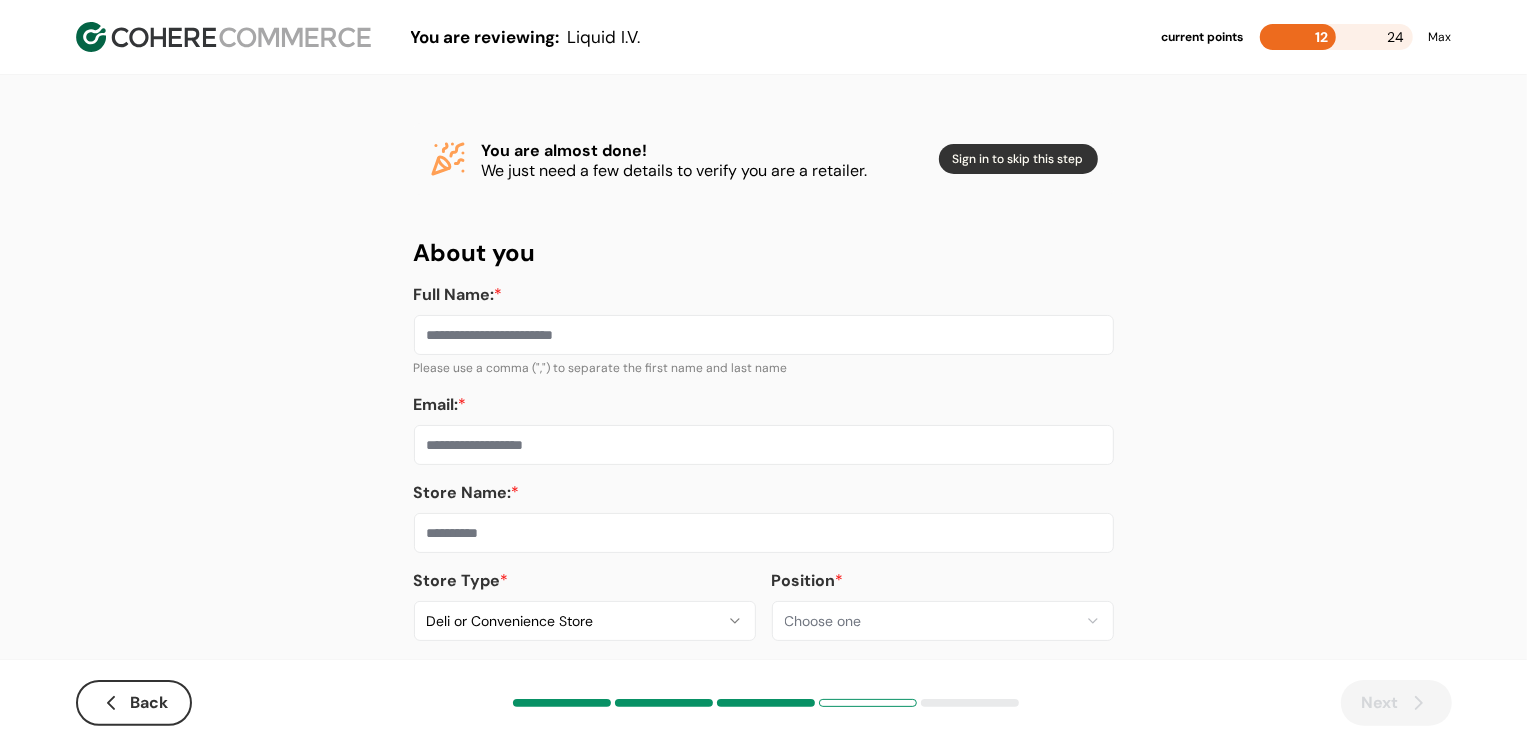 click at bounding box center [764, 533] 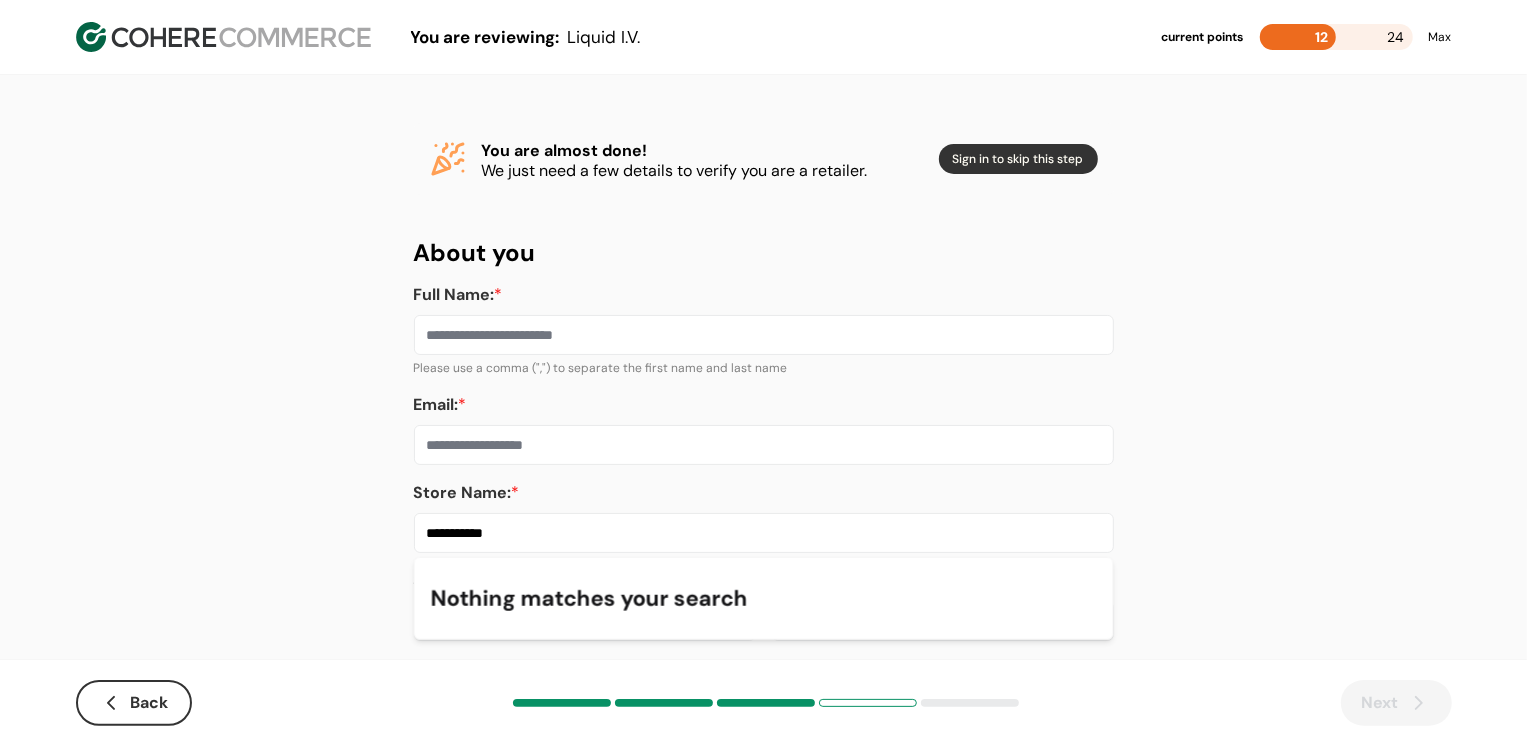 type on "**********" 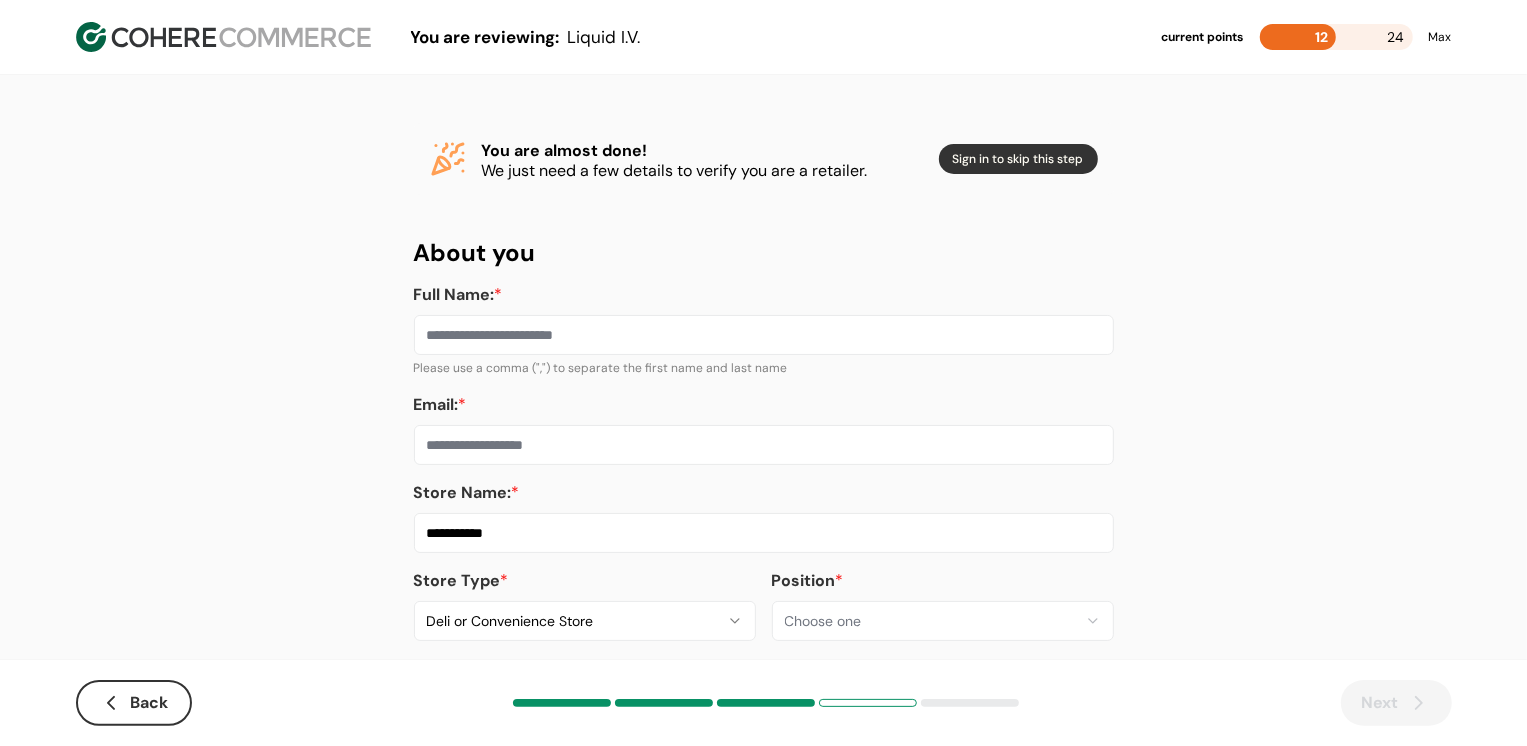 click on "Email:  *" at bounding box center [764, 445] 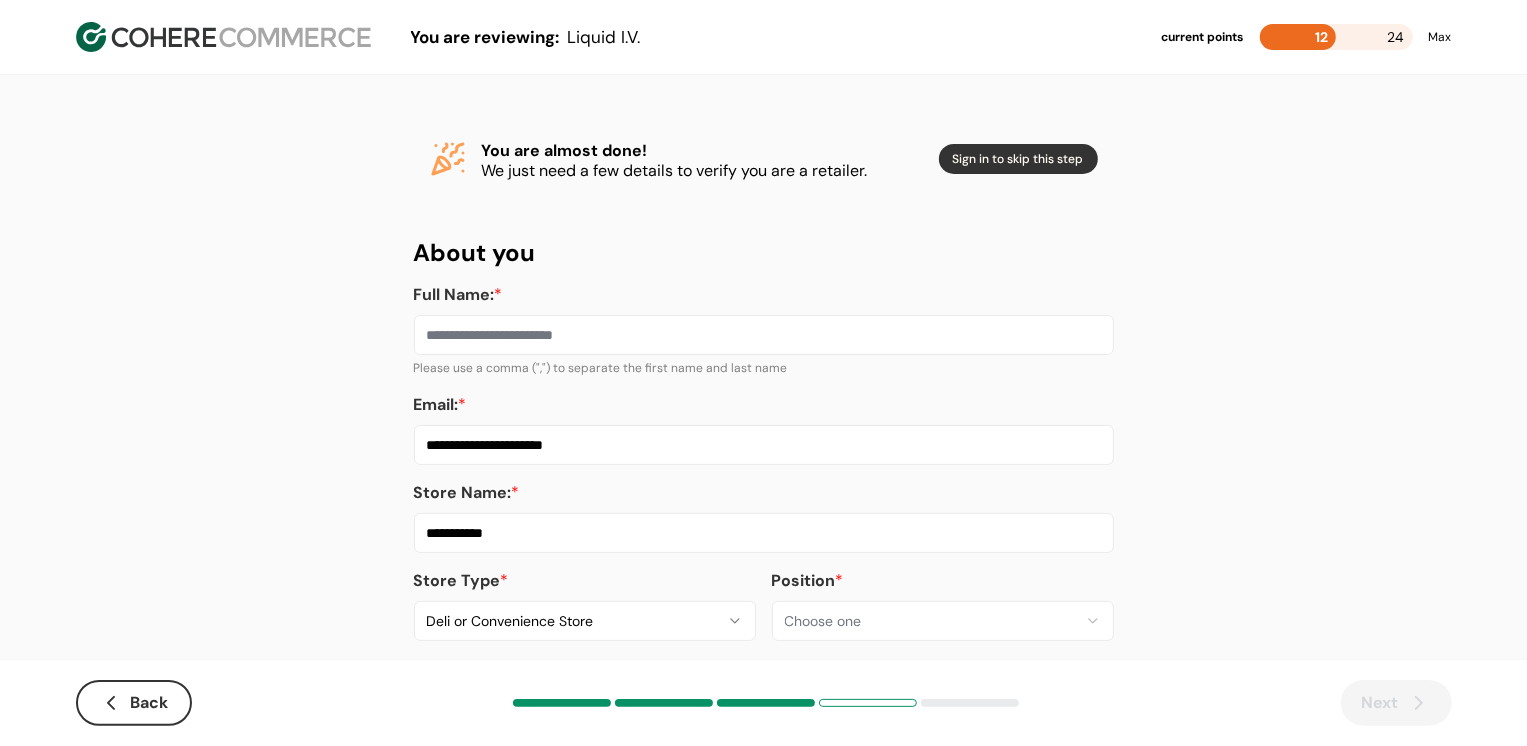 type on "**********" 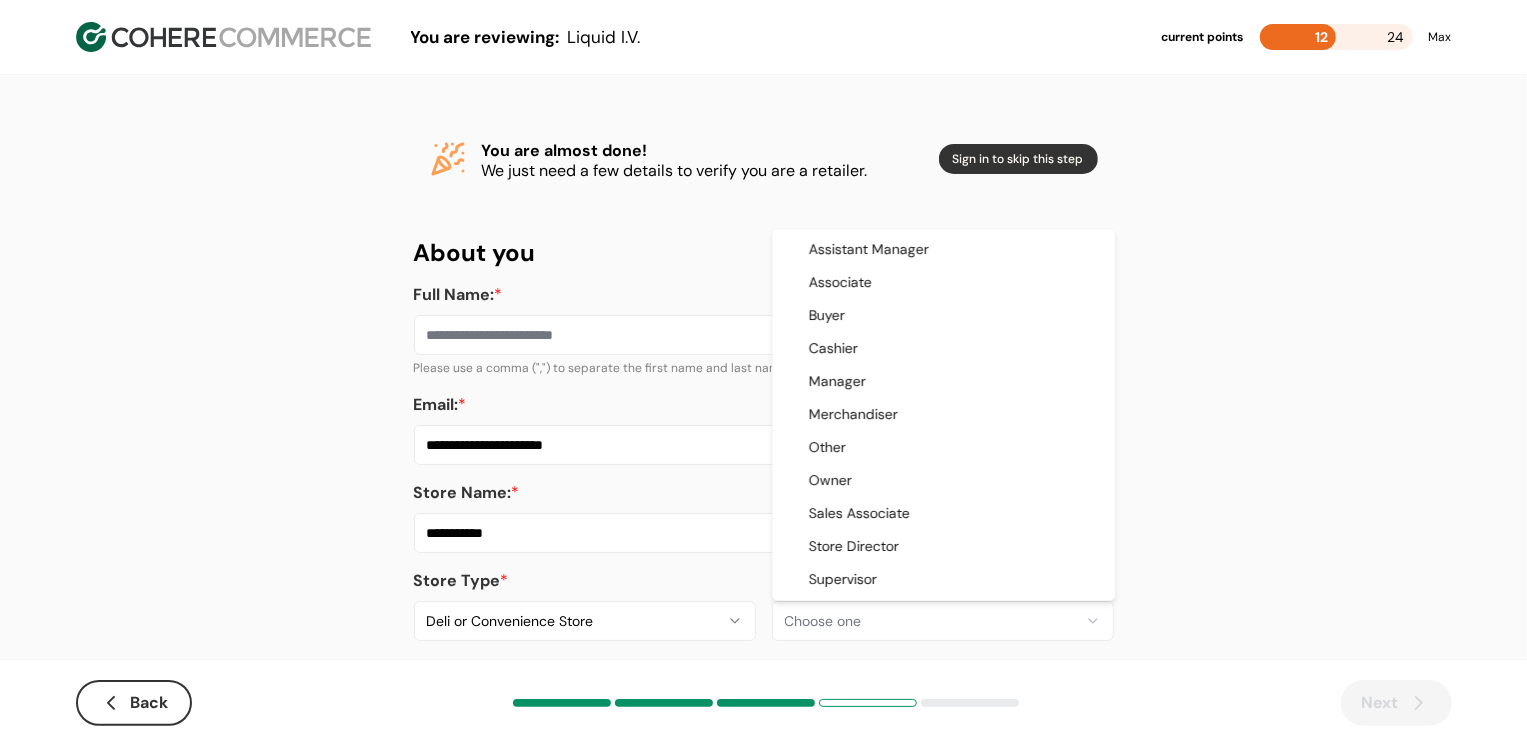 click on "**********" at bounding box center [763, 388] 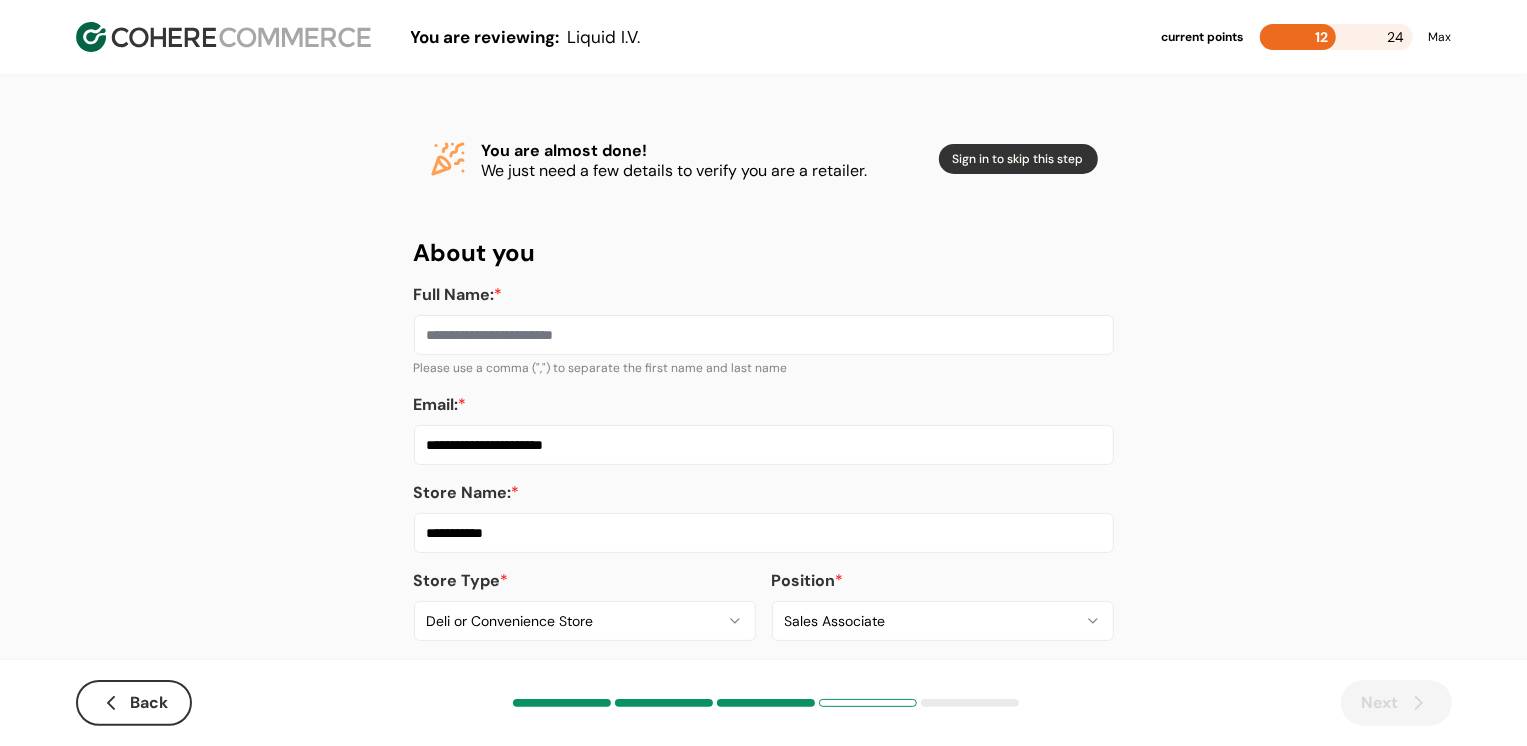 click on "Full Name:  *" at bounding box center [764, 335] 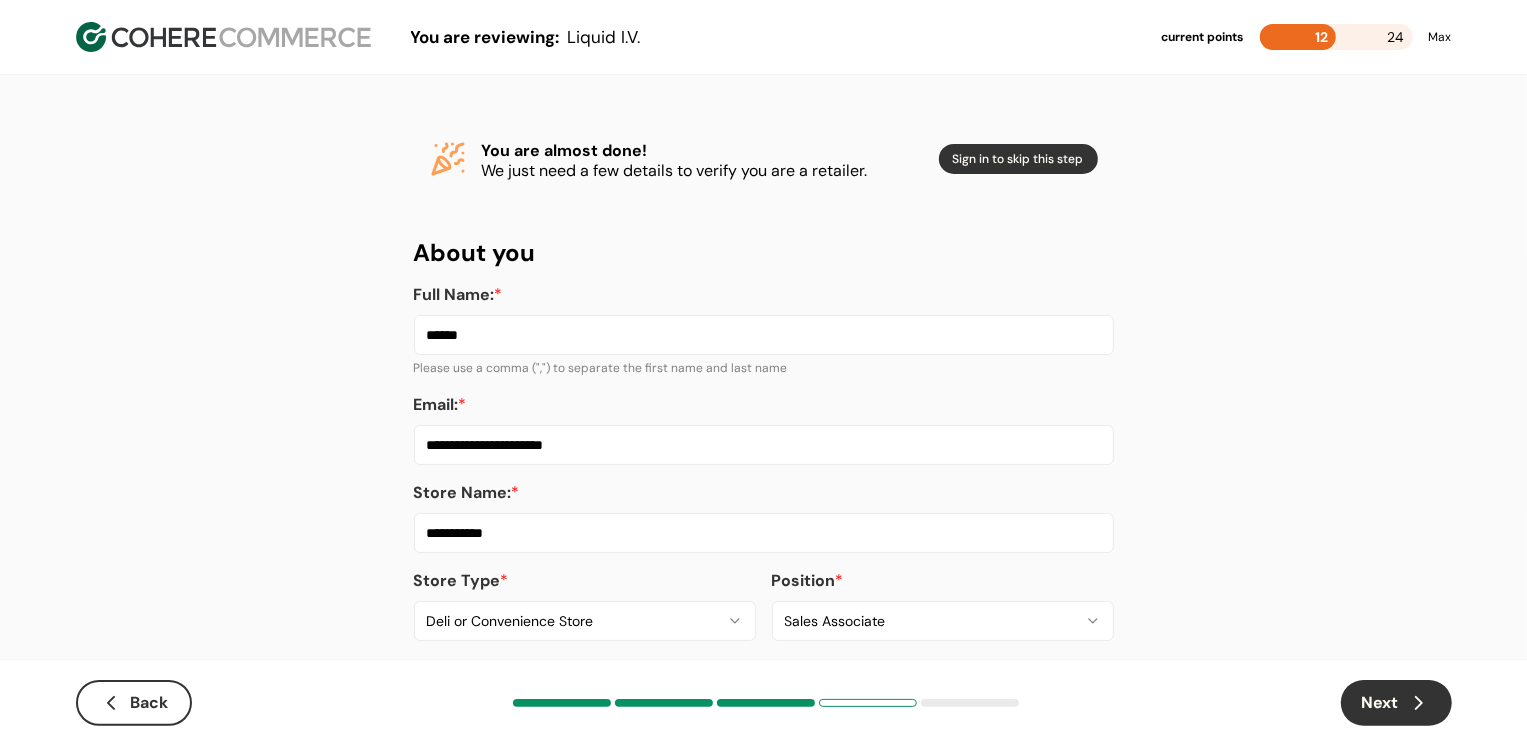 type on "******" 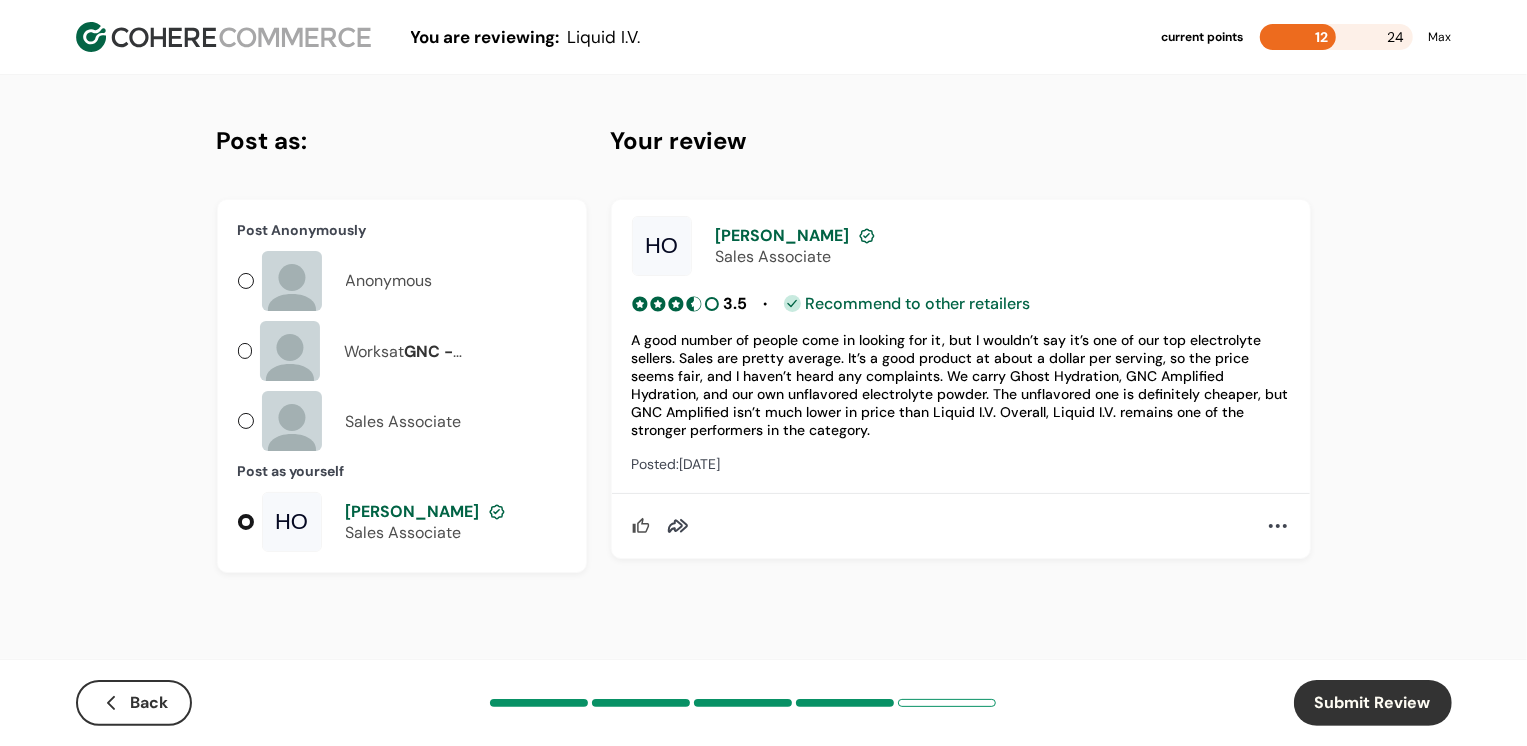 click on "Anonymous" at bounding box center (389, 281) 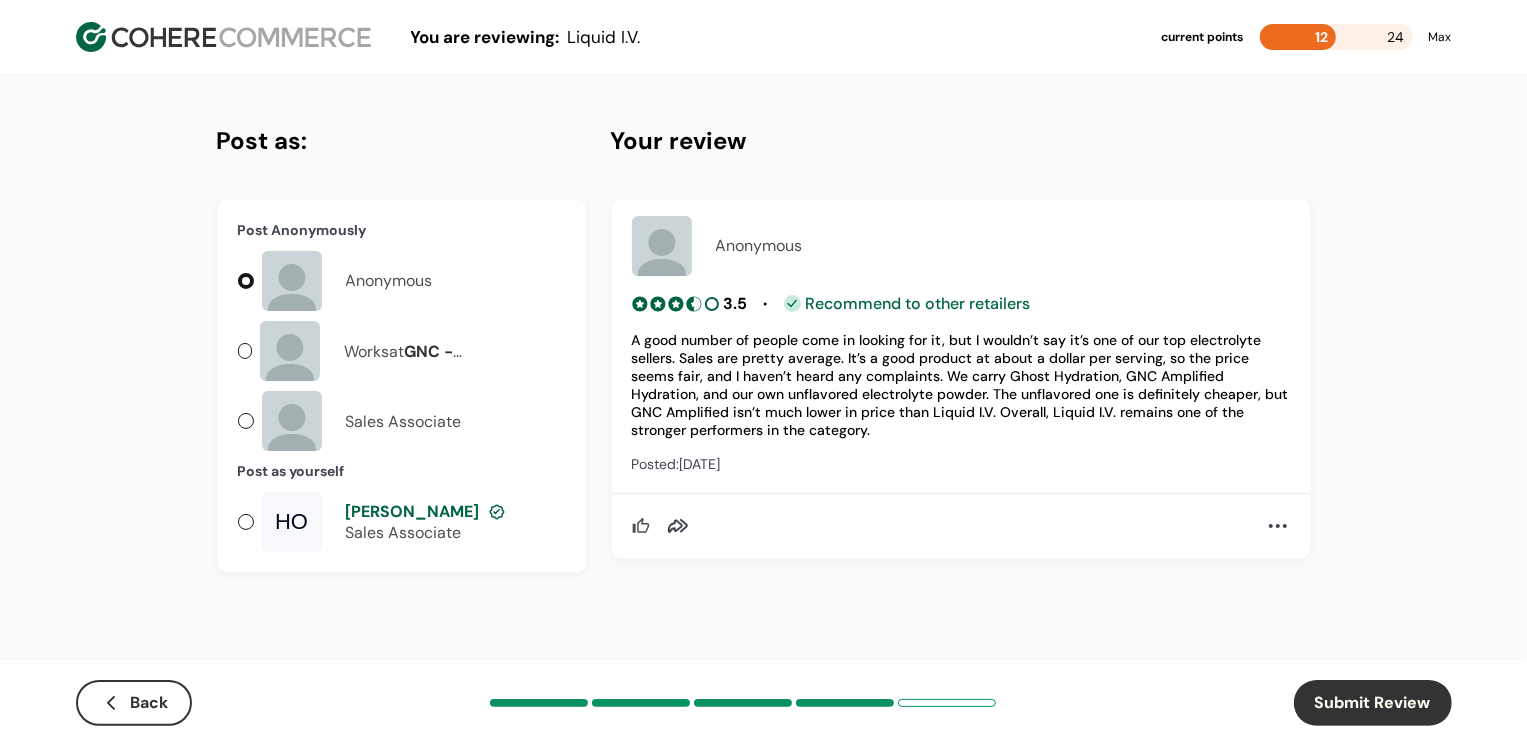 click on "Submit Review" at bounding box center (1373, 703) 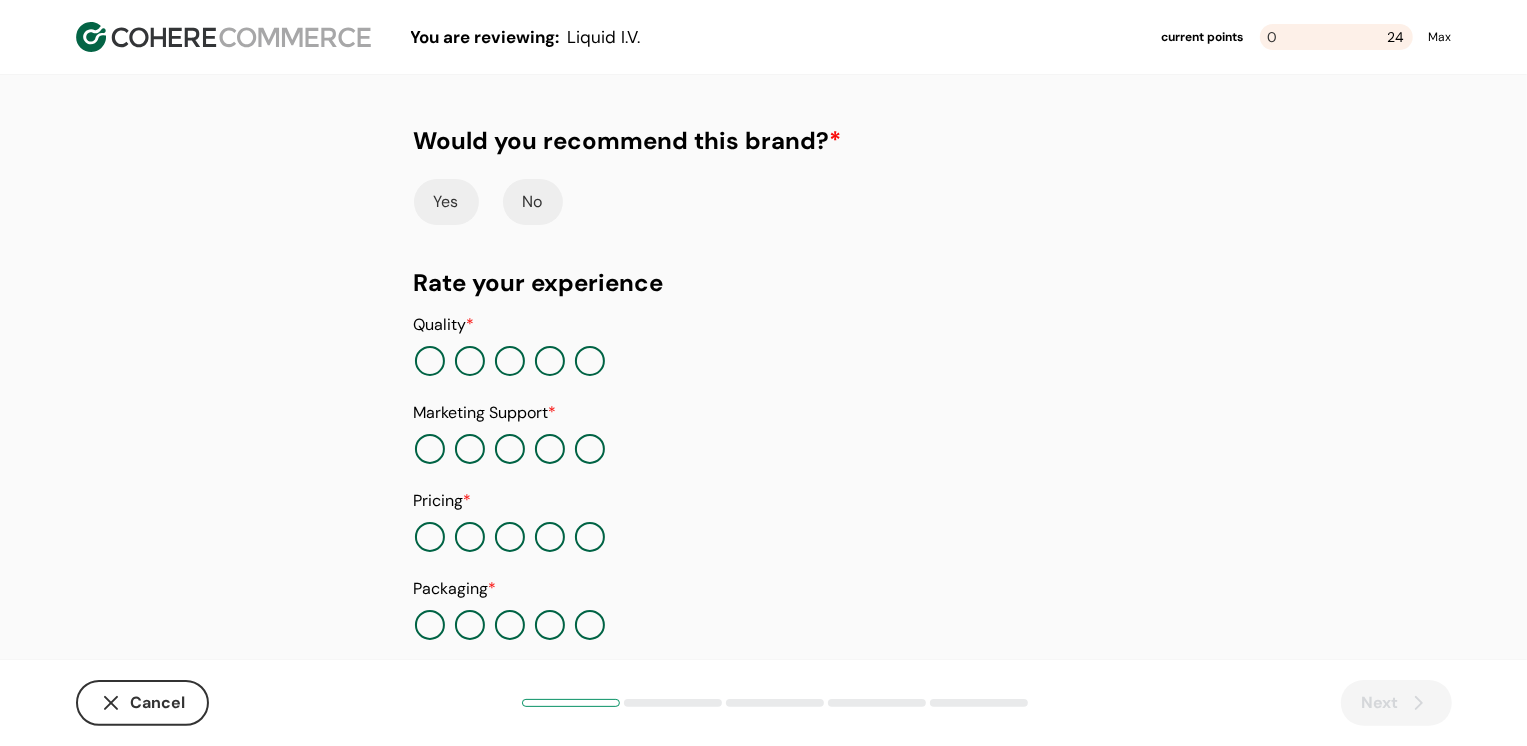 click on "Yes" at bounding box center (446, 202) 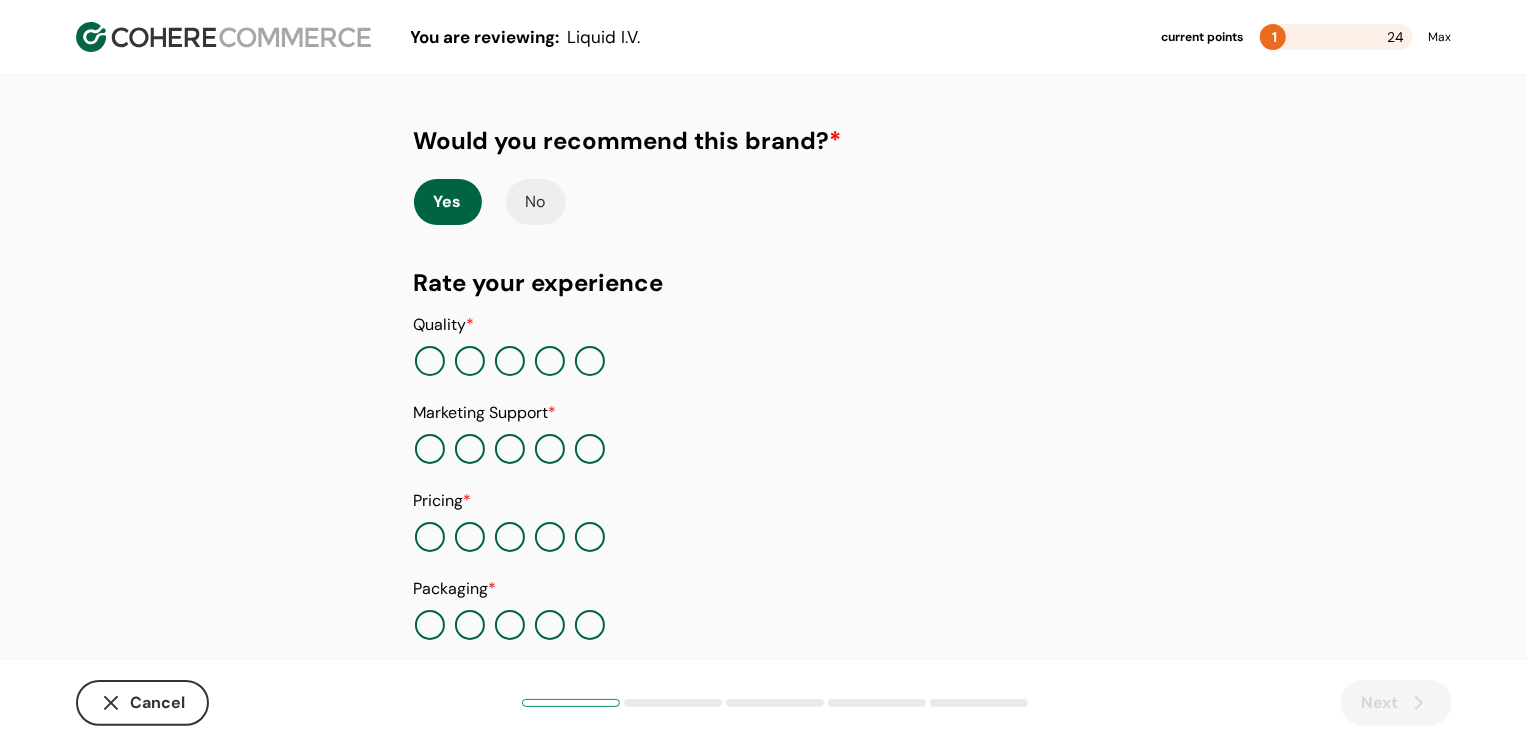click at bounding box center [590, 361] 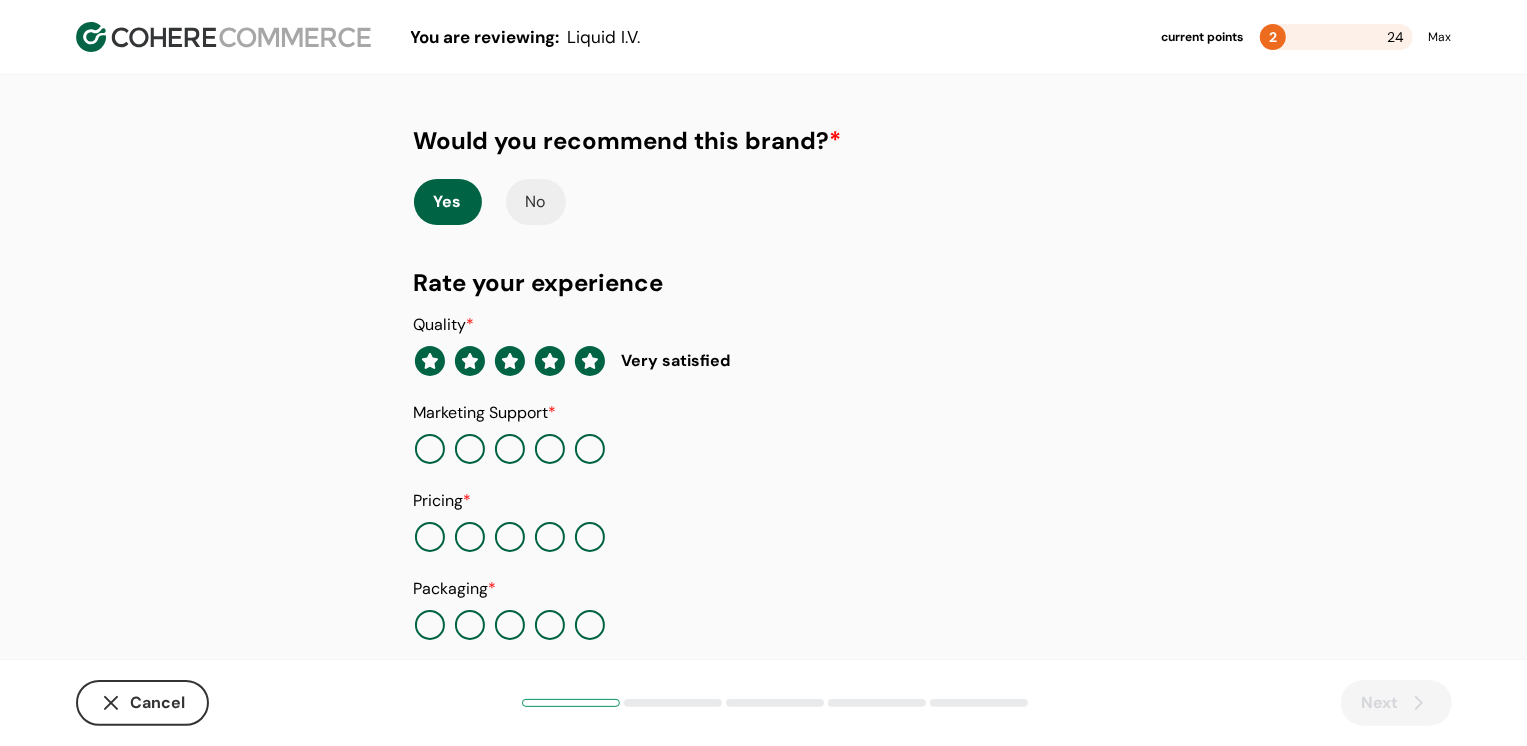 click at bounding box center (510, 449) 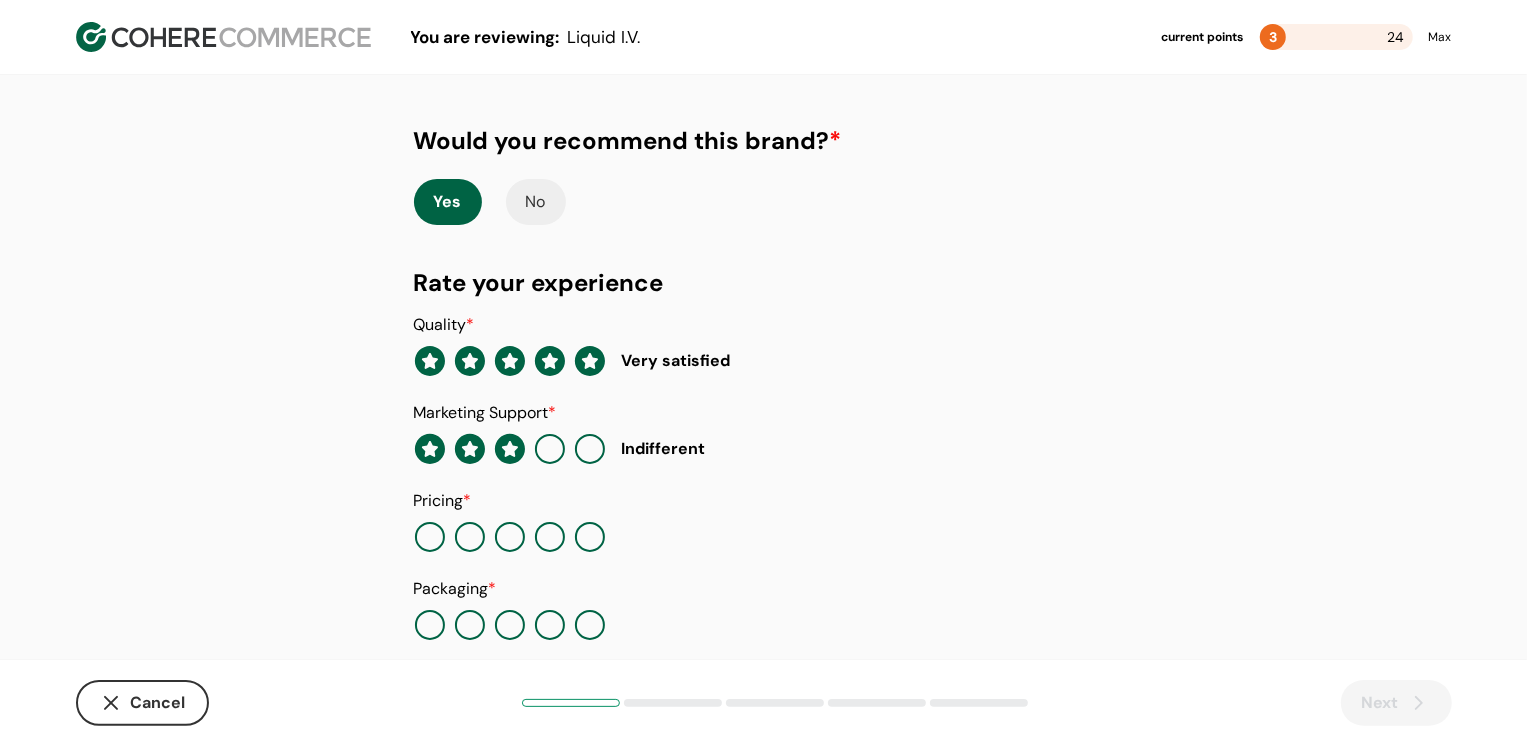 click at bounding box center (590, 537) 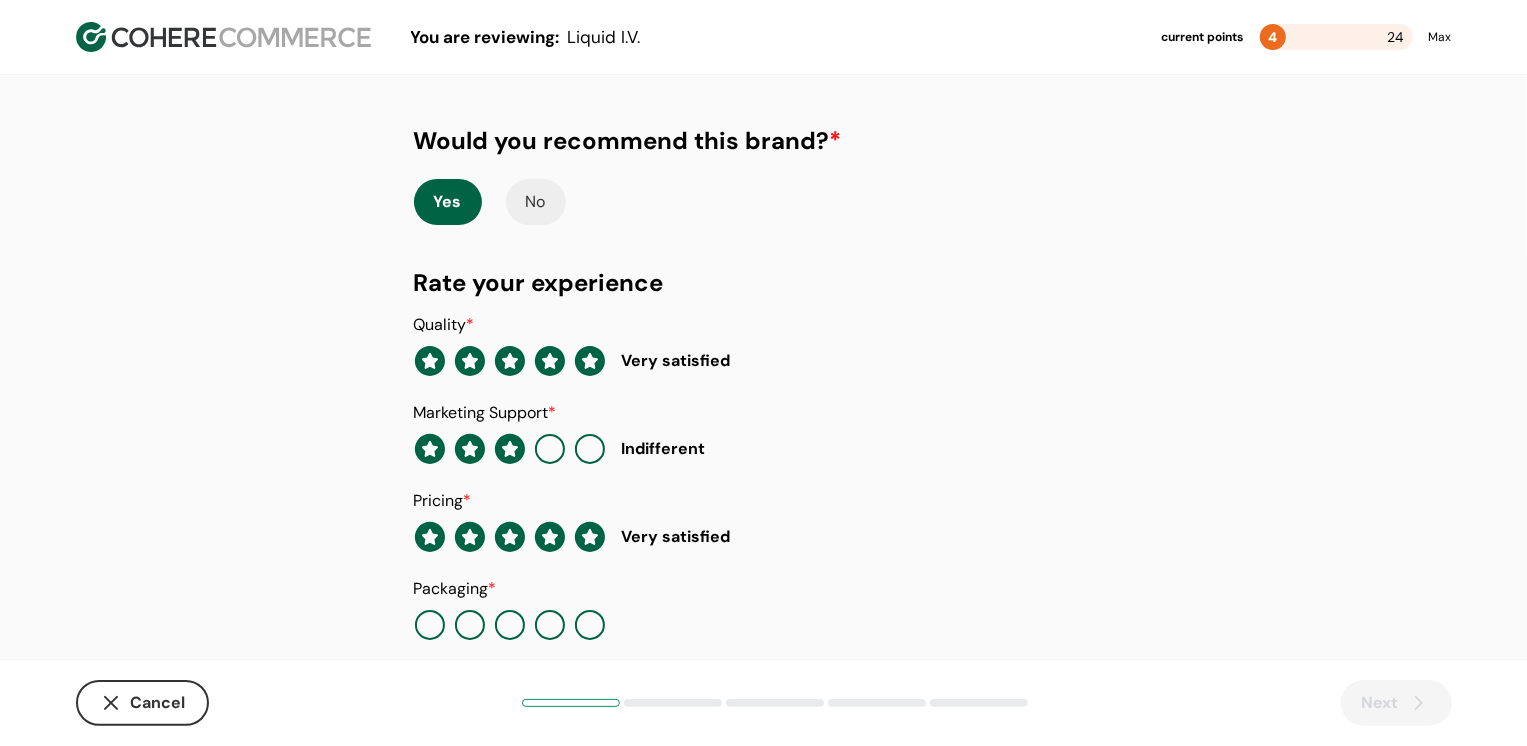 scroll, scrollTop: 205, scrollLeft: 0, axis: vertical 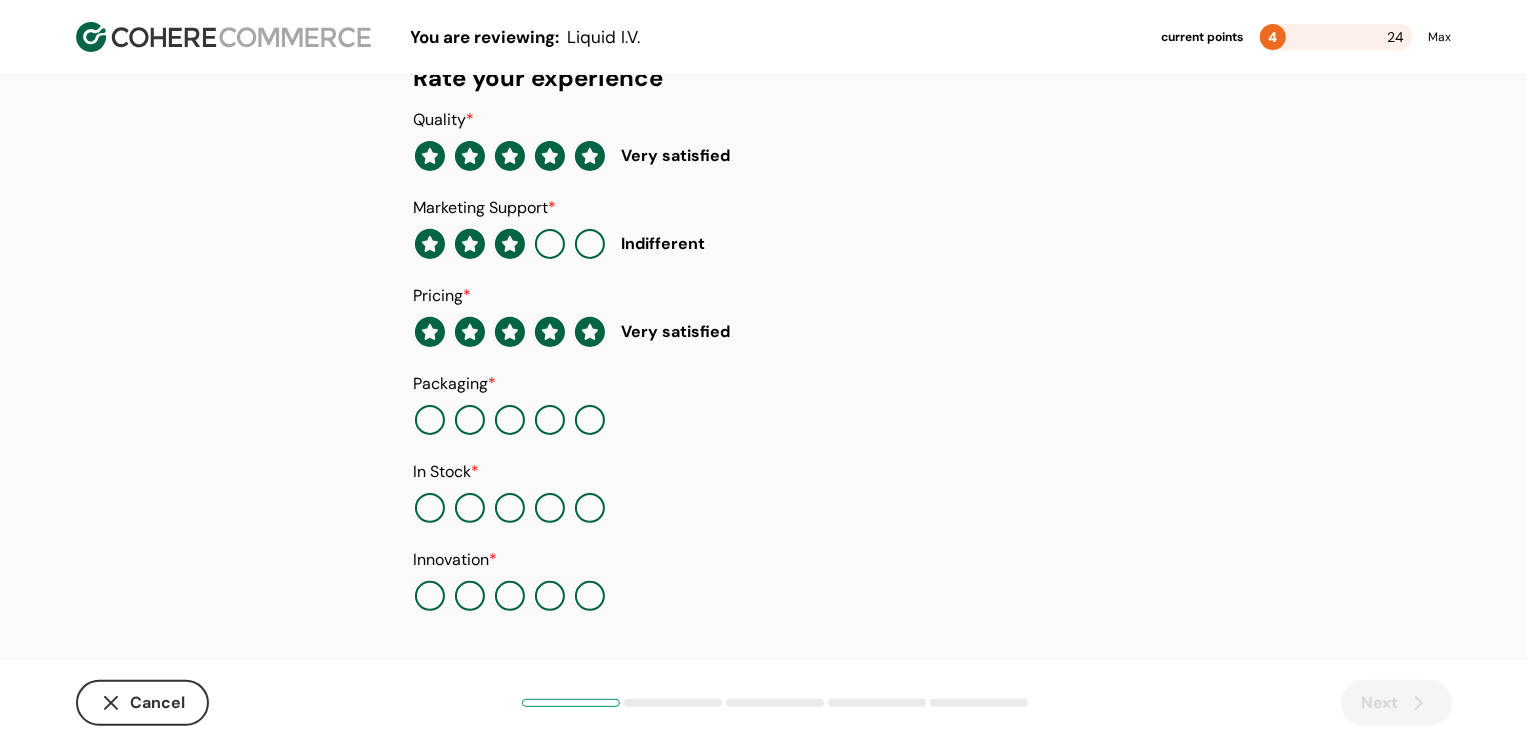 click at bounding box center (550, 420) 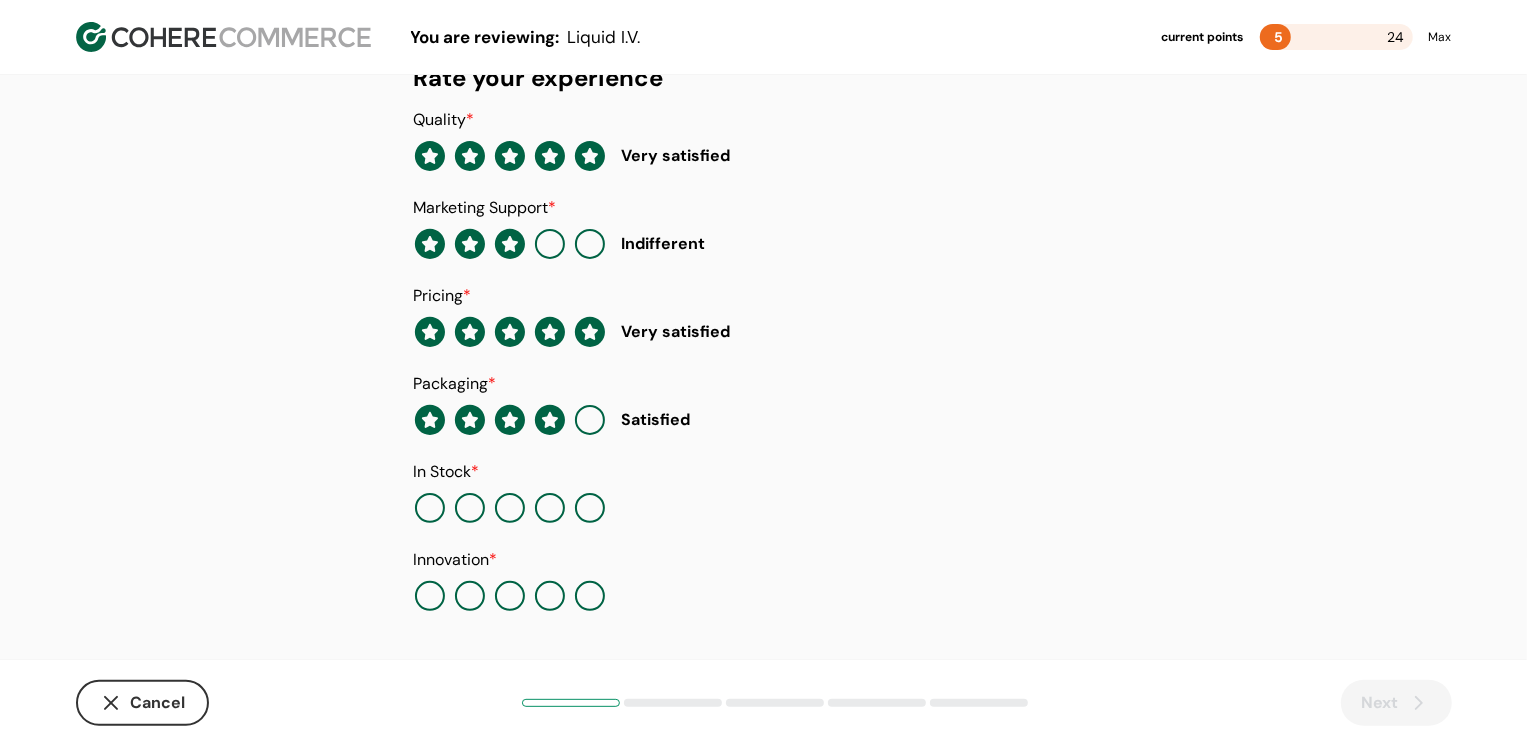 click at bounding box center (510, 508) 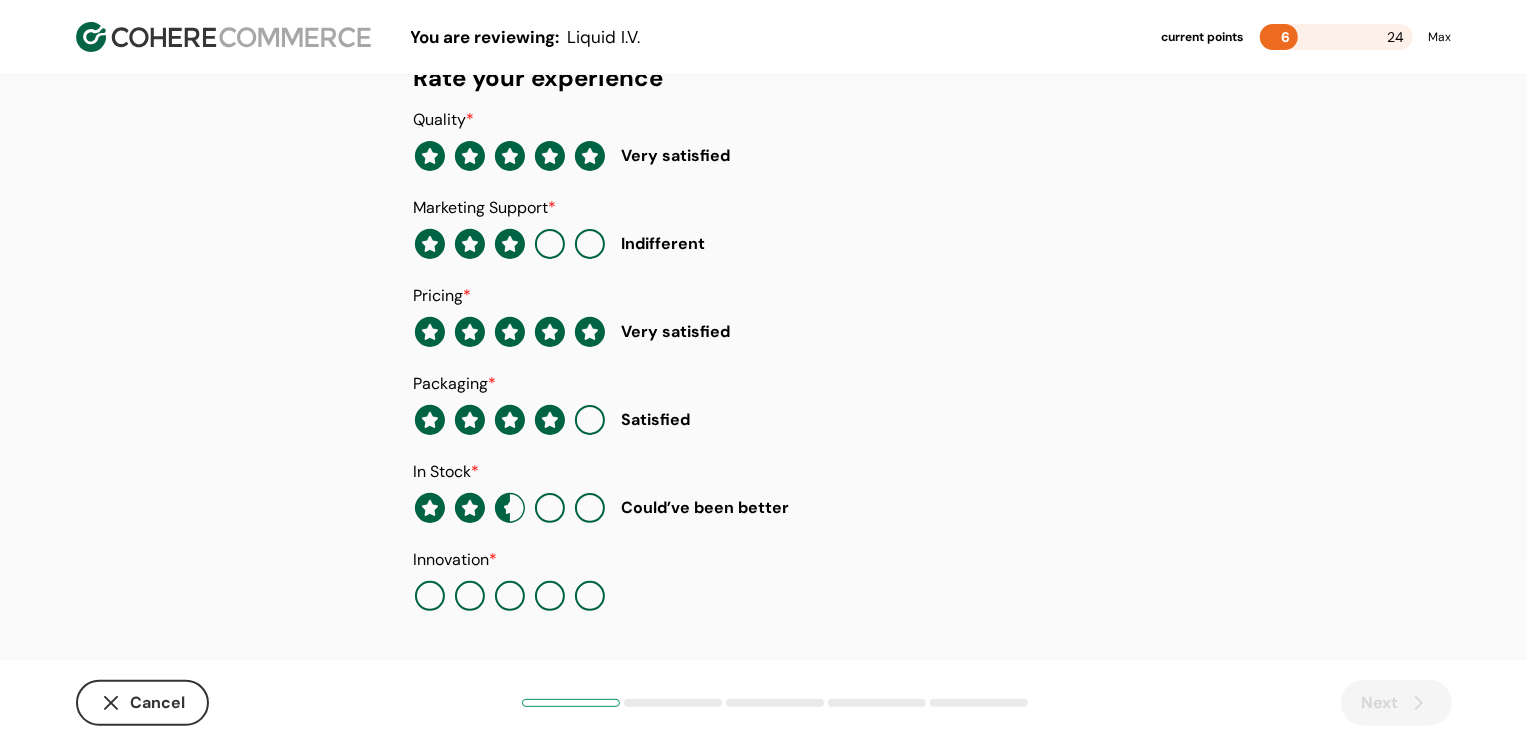 click at bounding box center (590, 596) 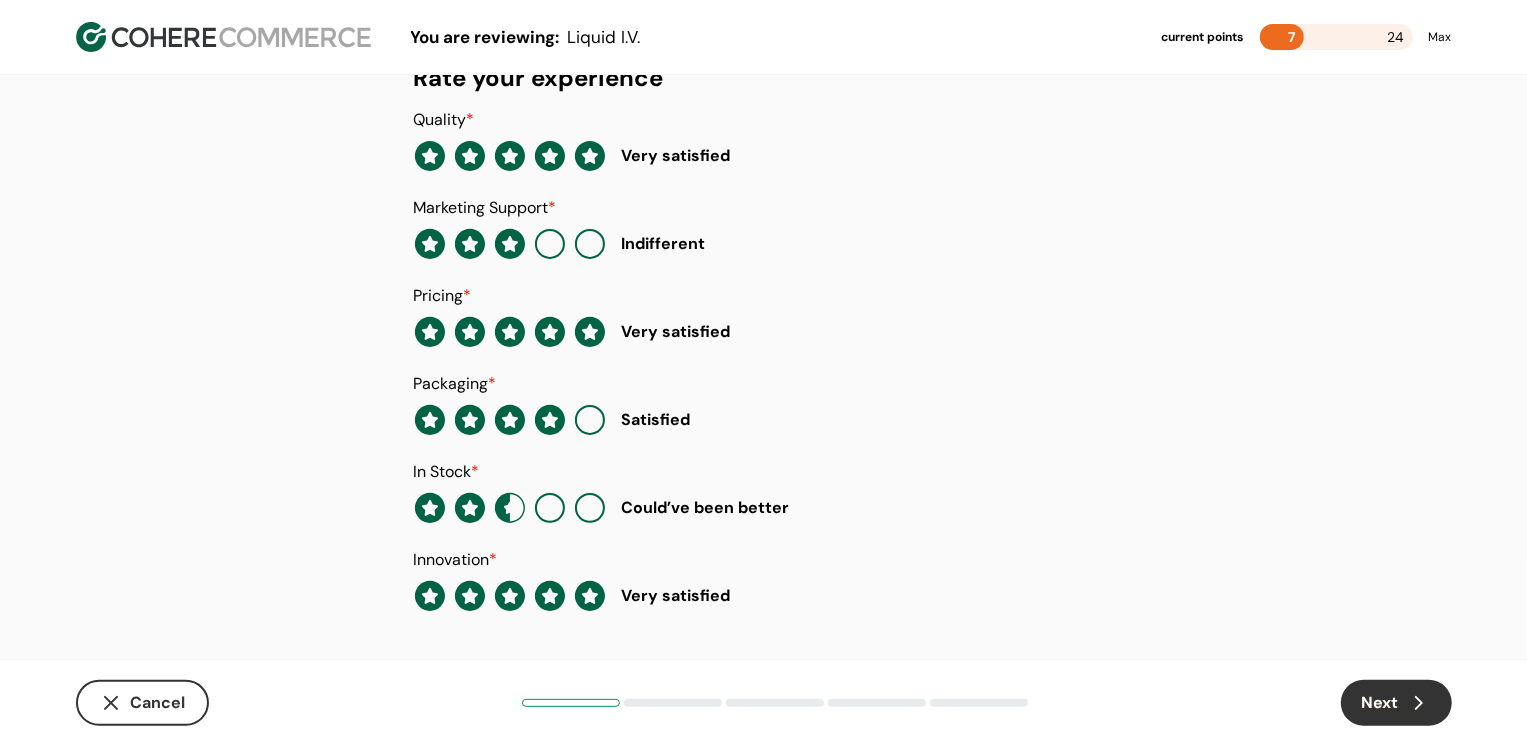 click on "Next" at bounding box center (1396, 703) 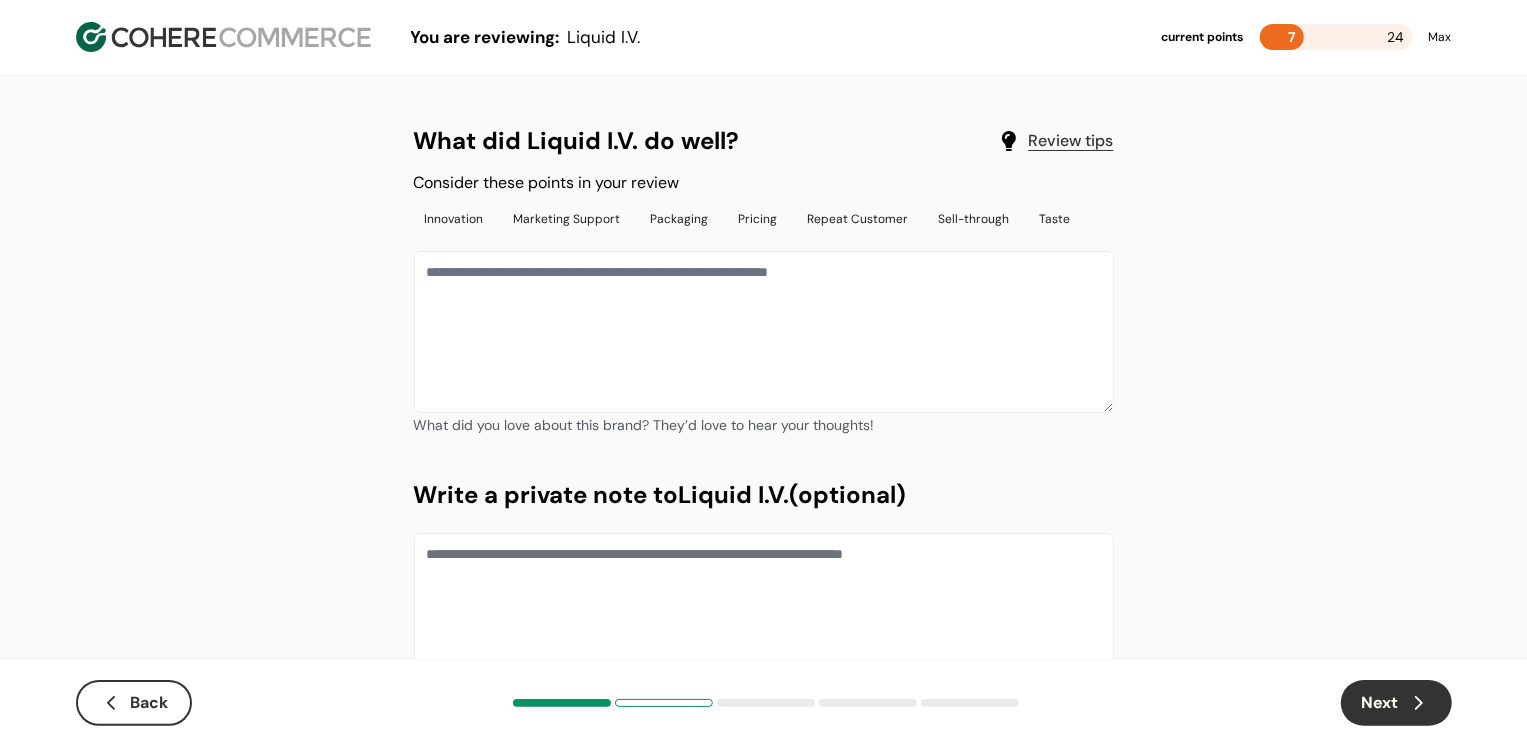 click at bounding box center [764, 332] 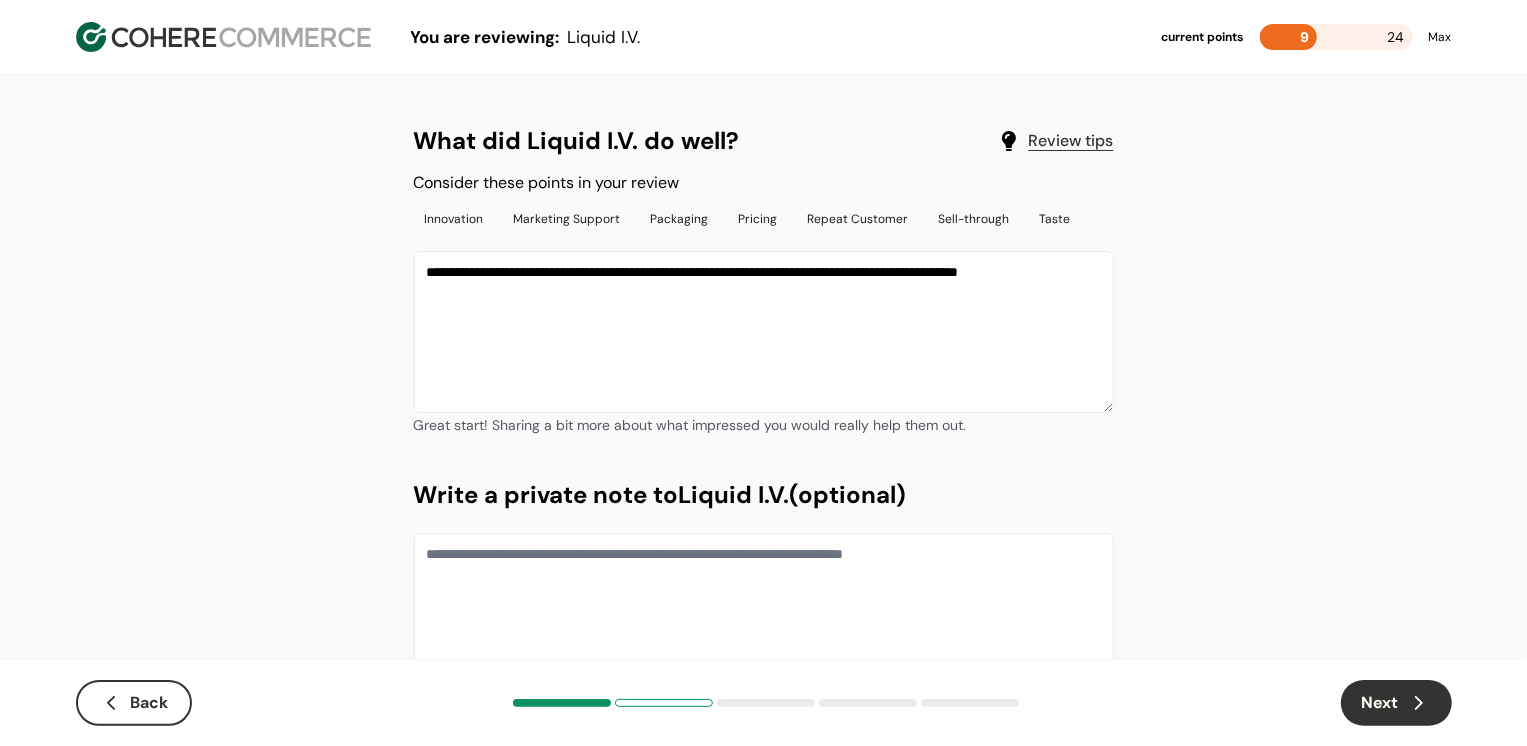 click on "**********" at bounding box center (764, 332) 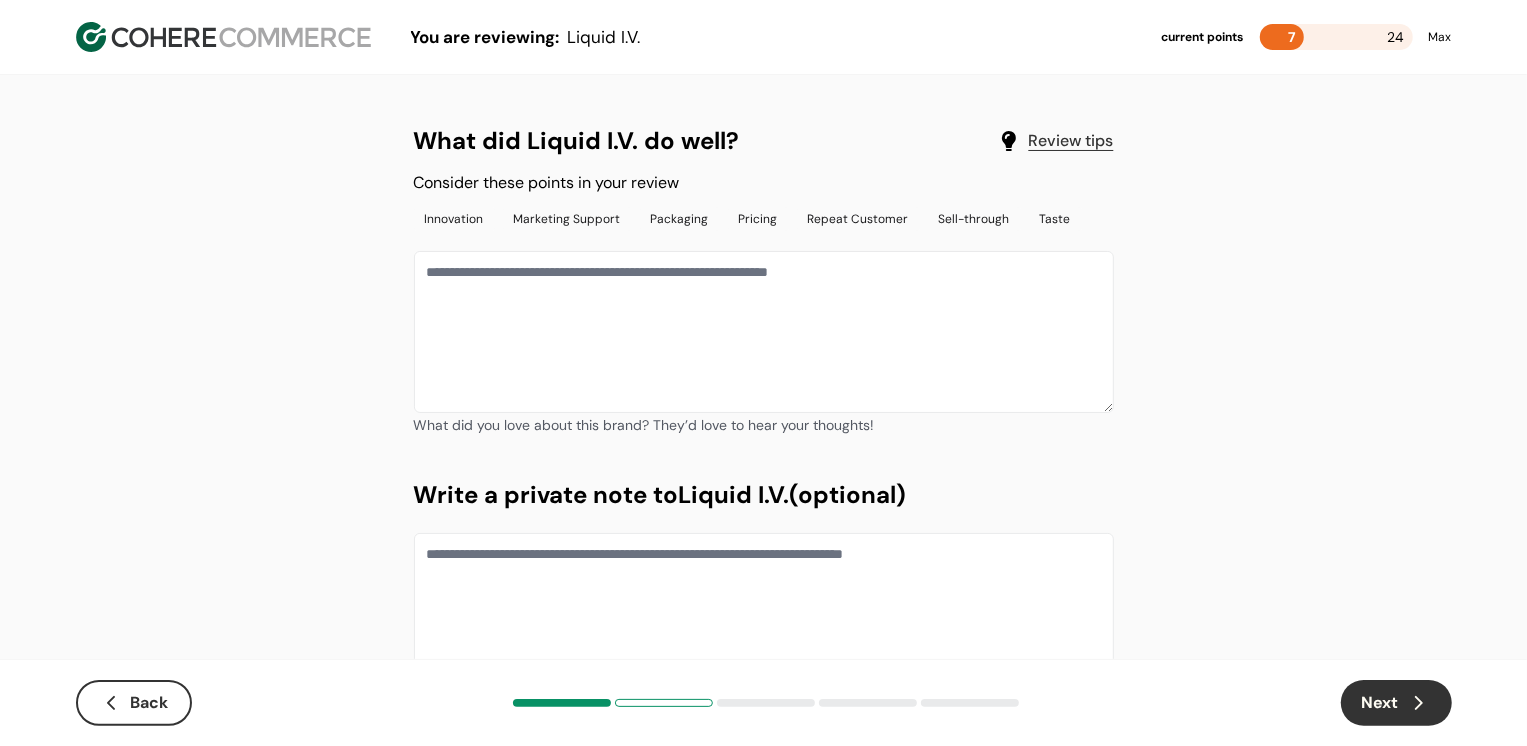 click at bounding box center (764, 332) 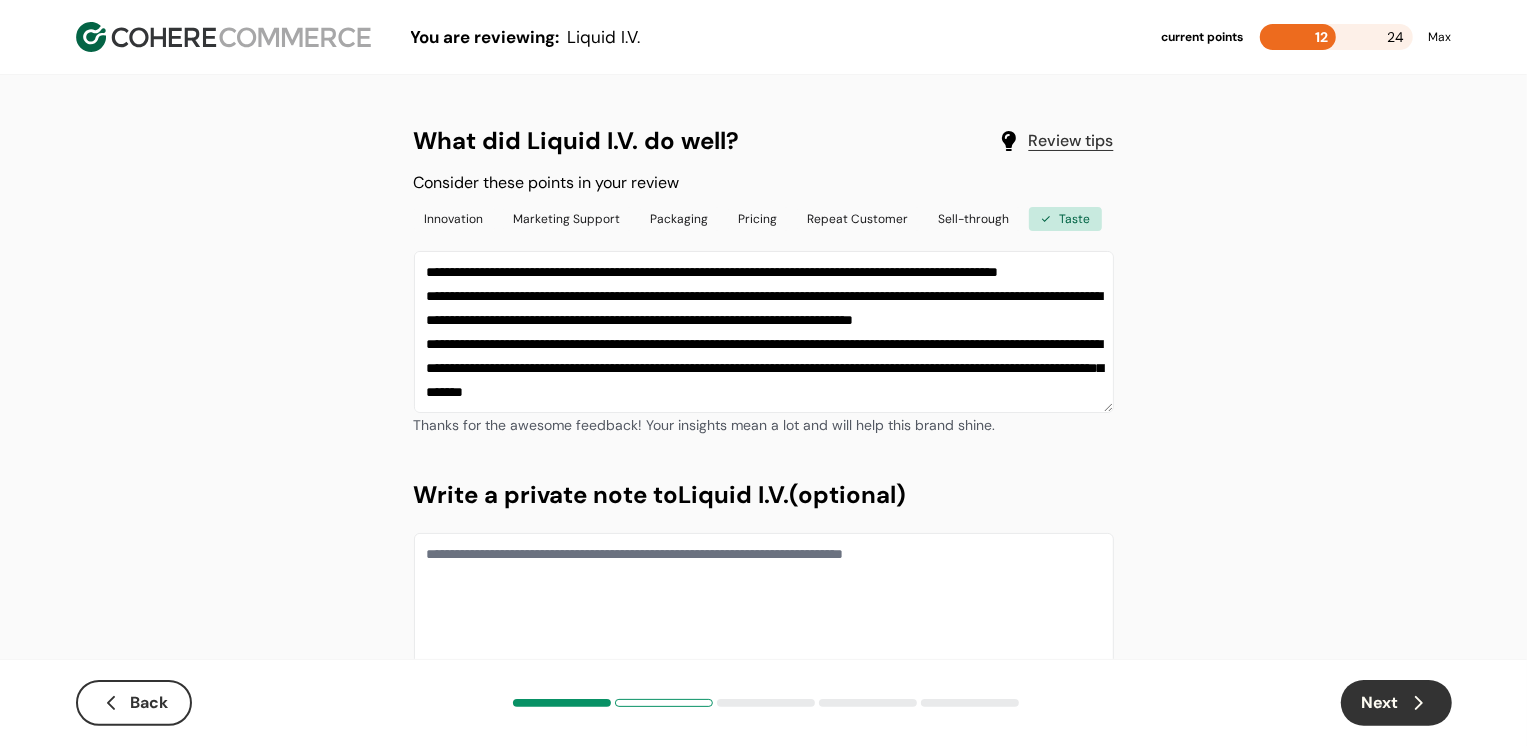 scroll, scrollTop: 0, scrollLeft: 0, axis: both 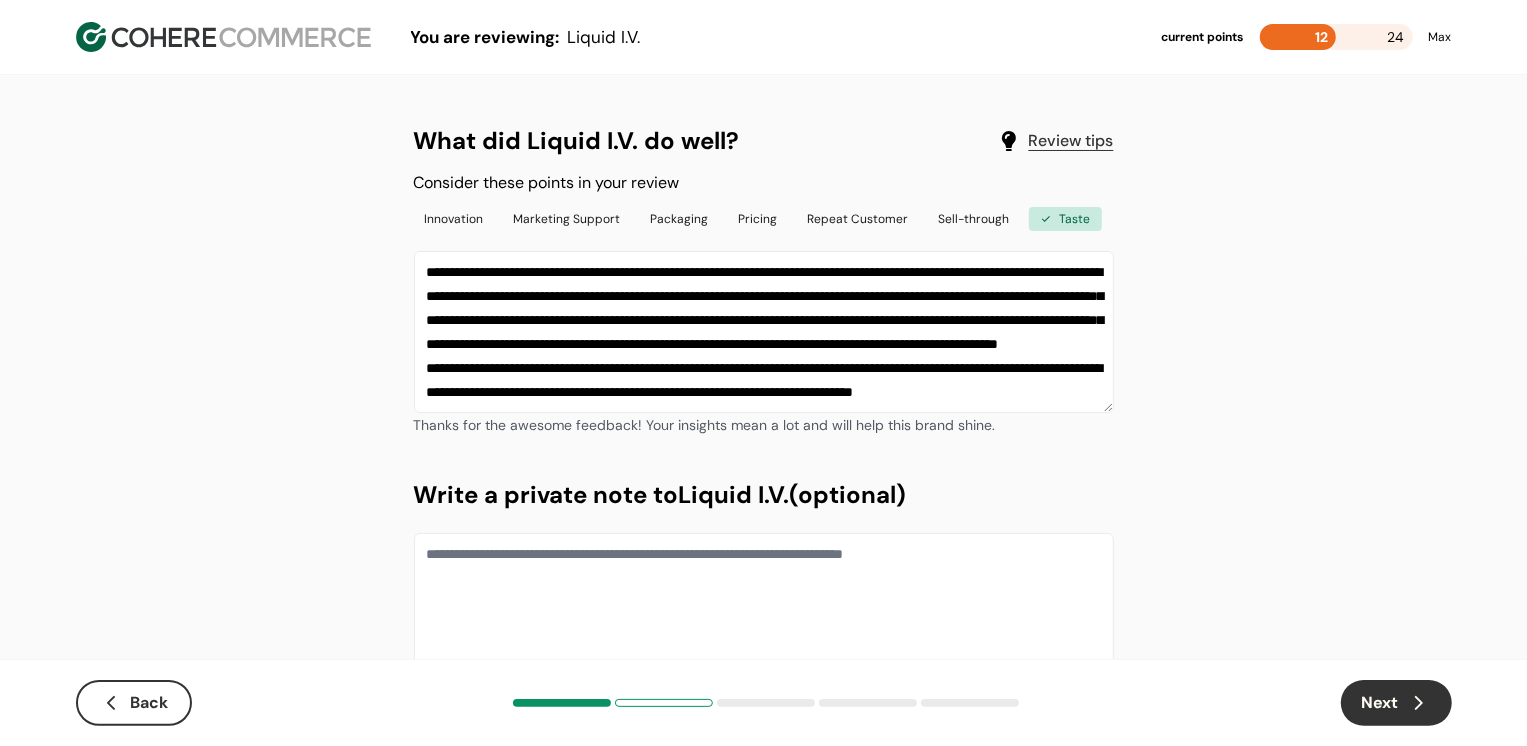 type on "**********" 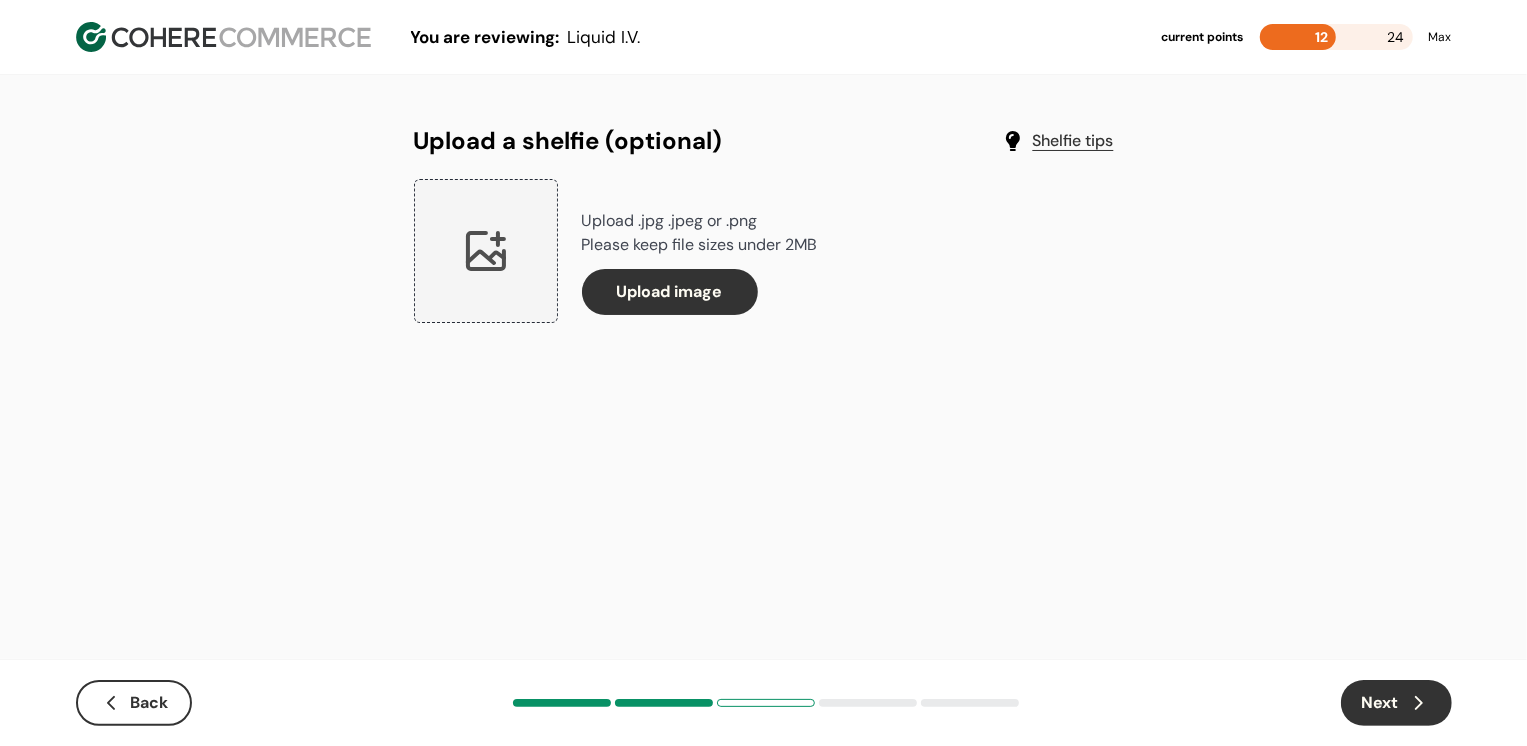 click on "Next" at bounding box center [1396, 703] 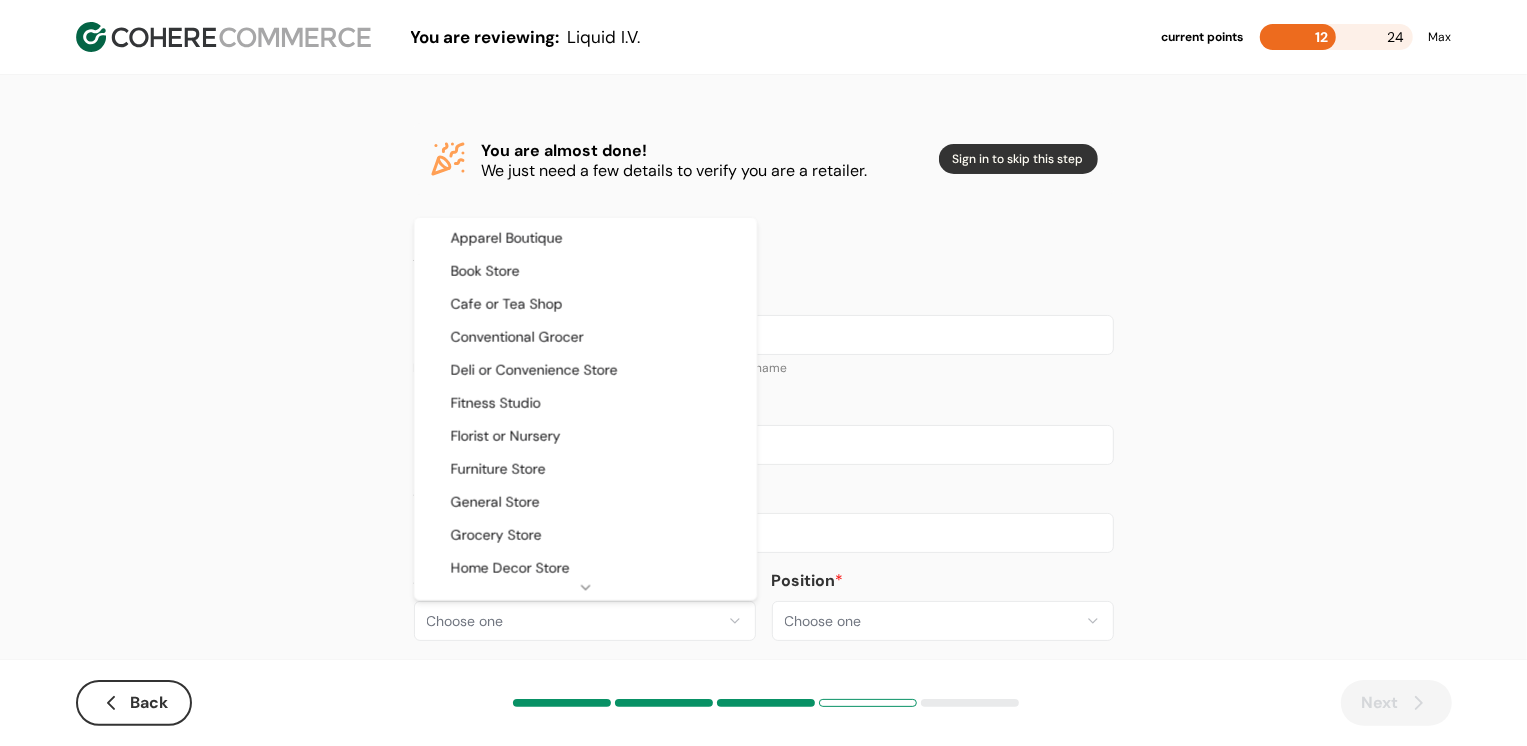click on "**********" at bounding box center (763, 388) 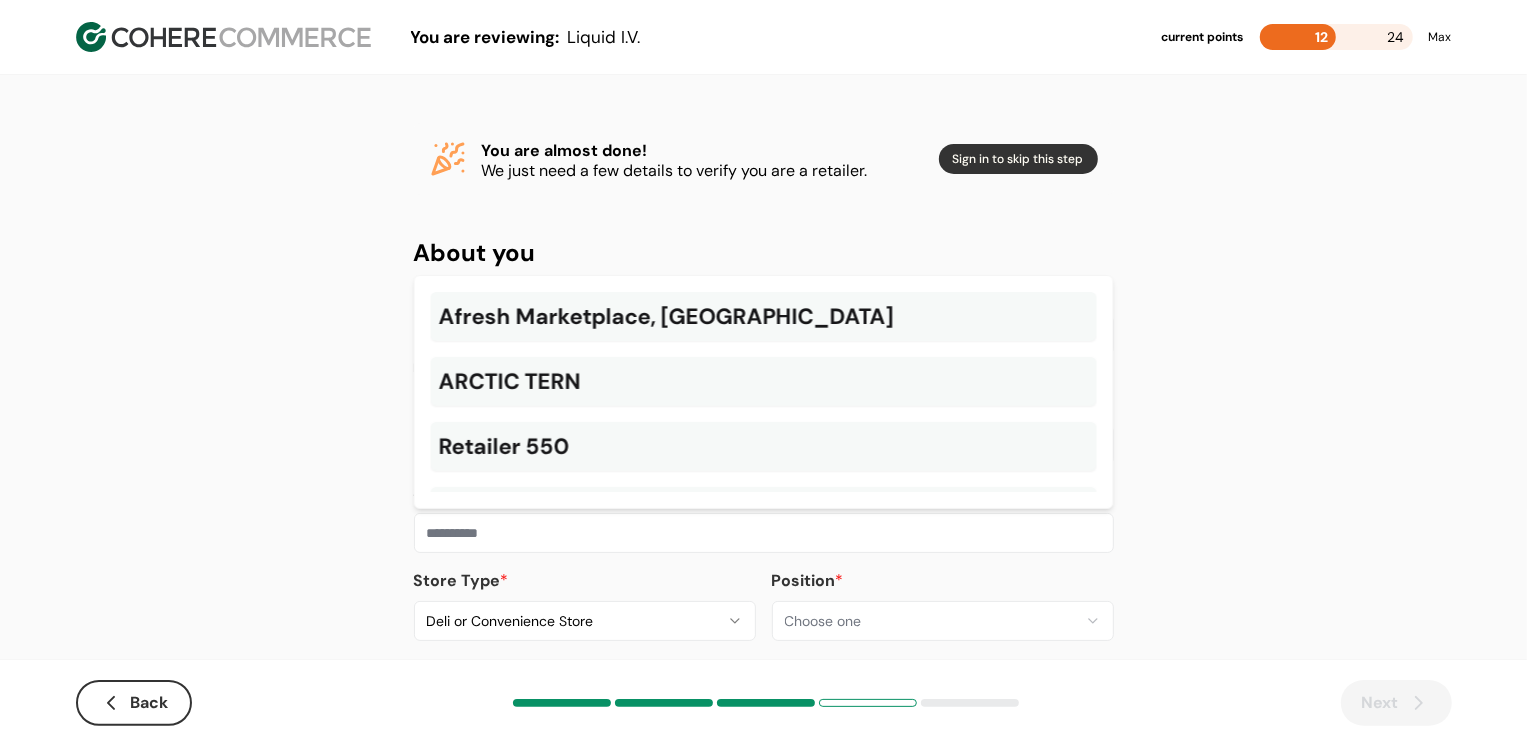 click at bounding box center [764, 533] 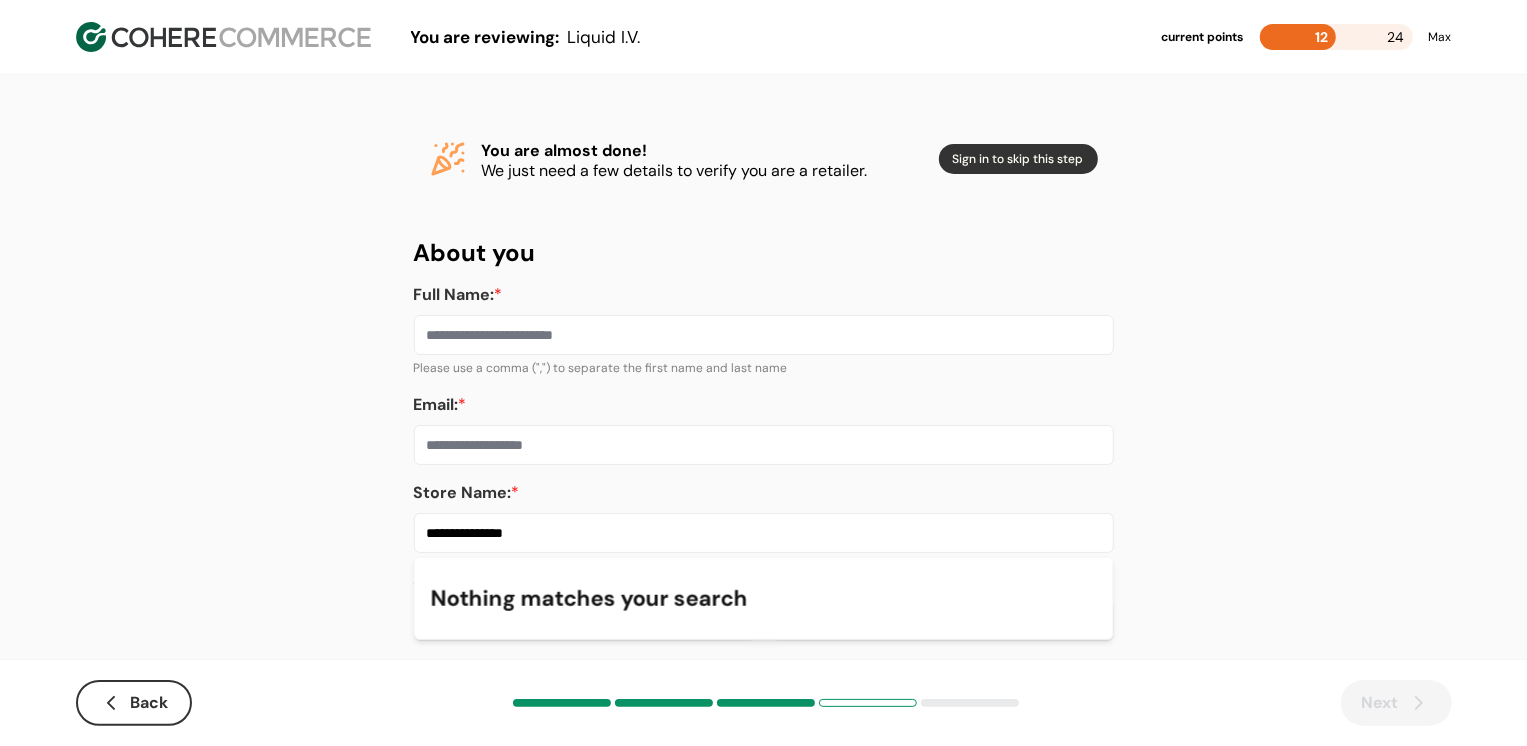 type on "**********" 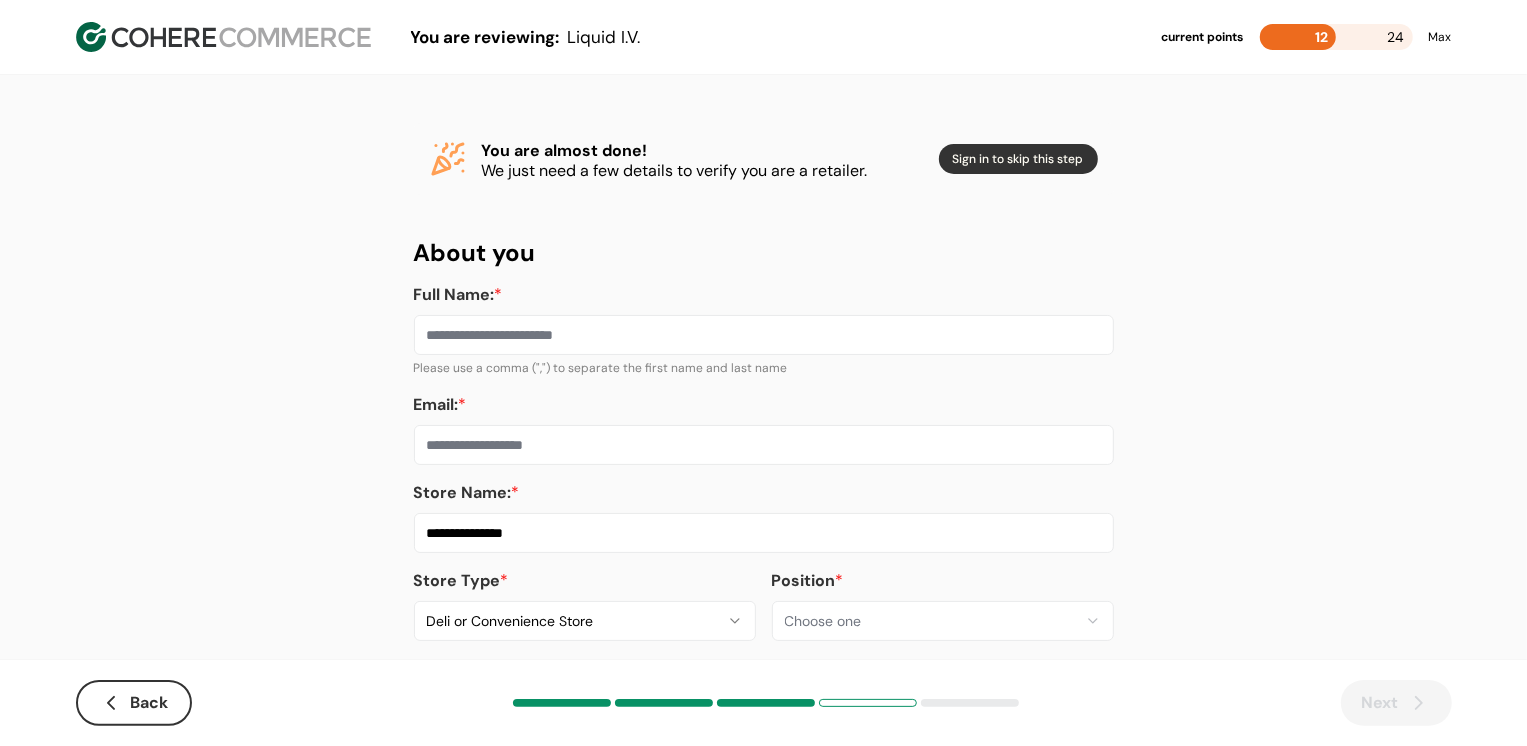 click on "Email:  *" at bounding box center [764, 445] 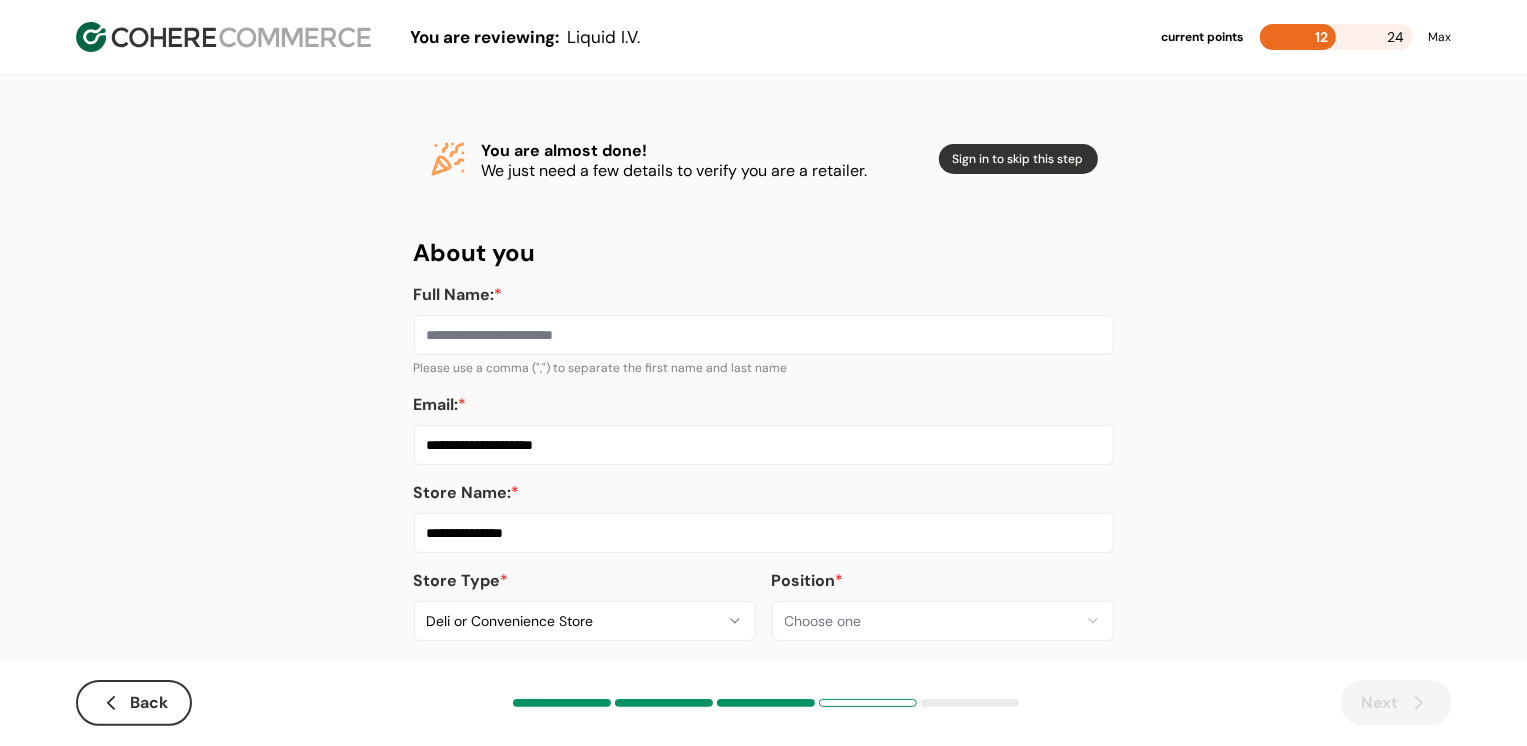 type on "**********" 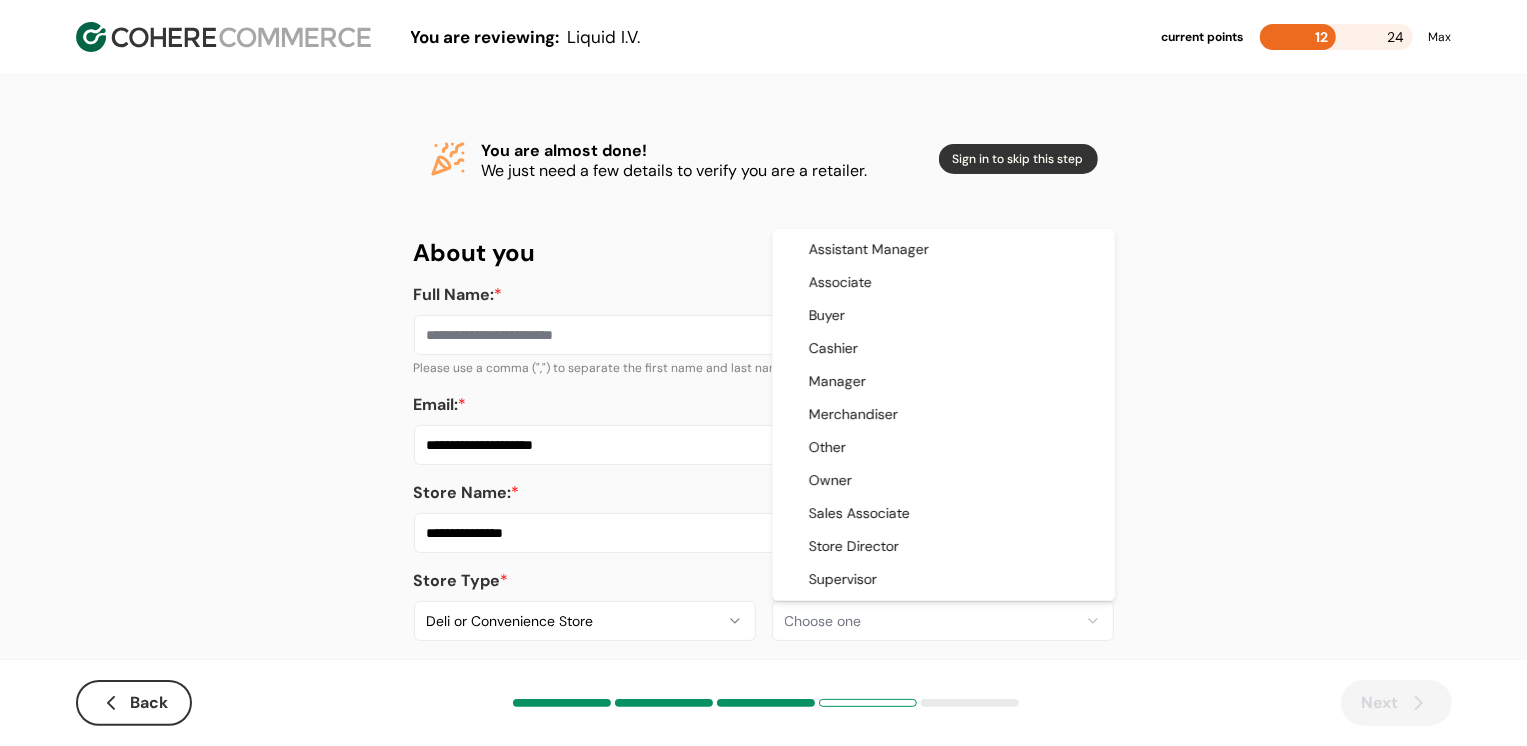 select on "*****" 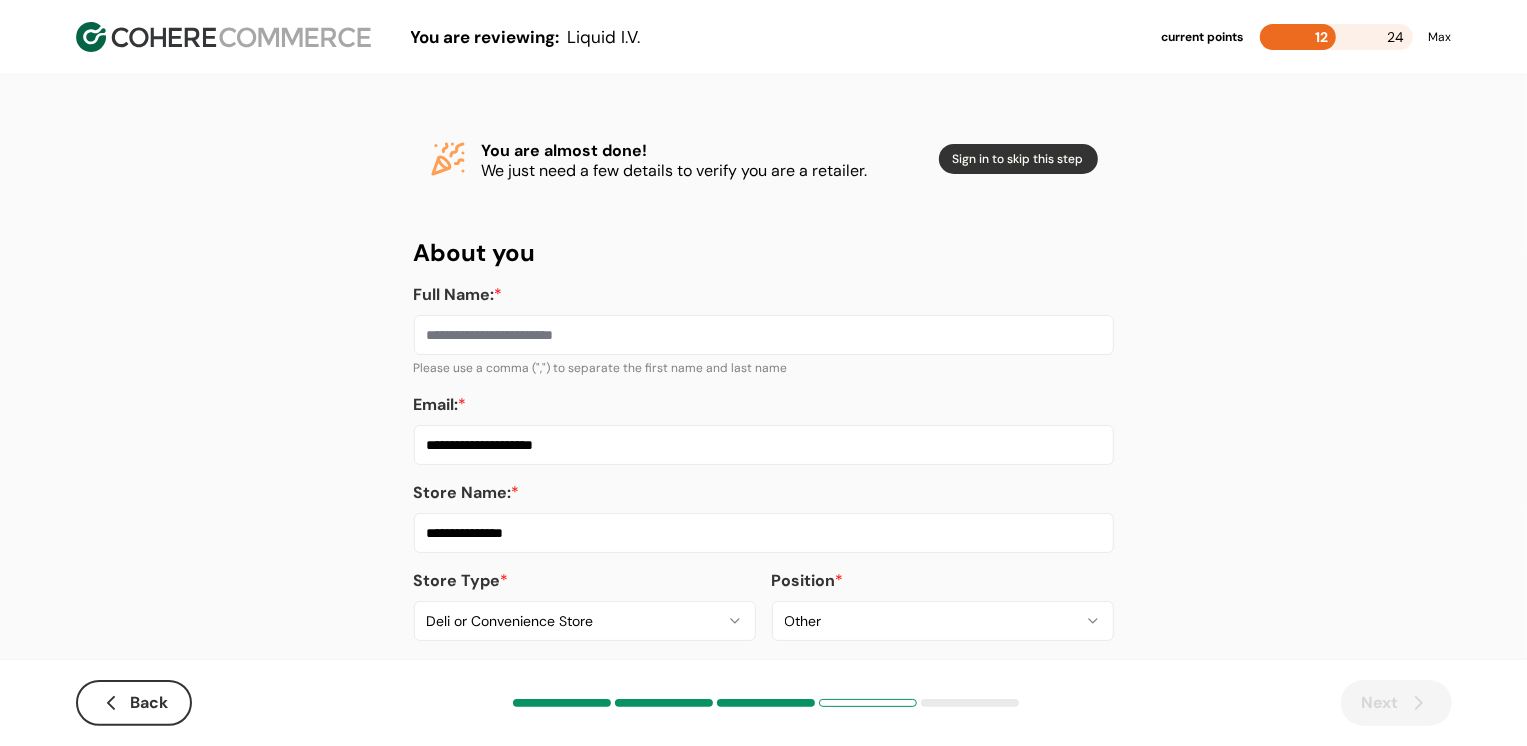 click on "Full Name:  *" at bounding box center [764, 335] 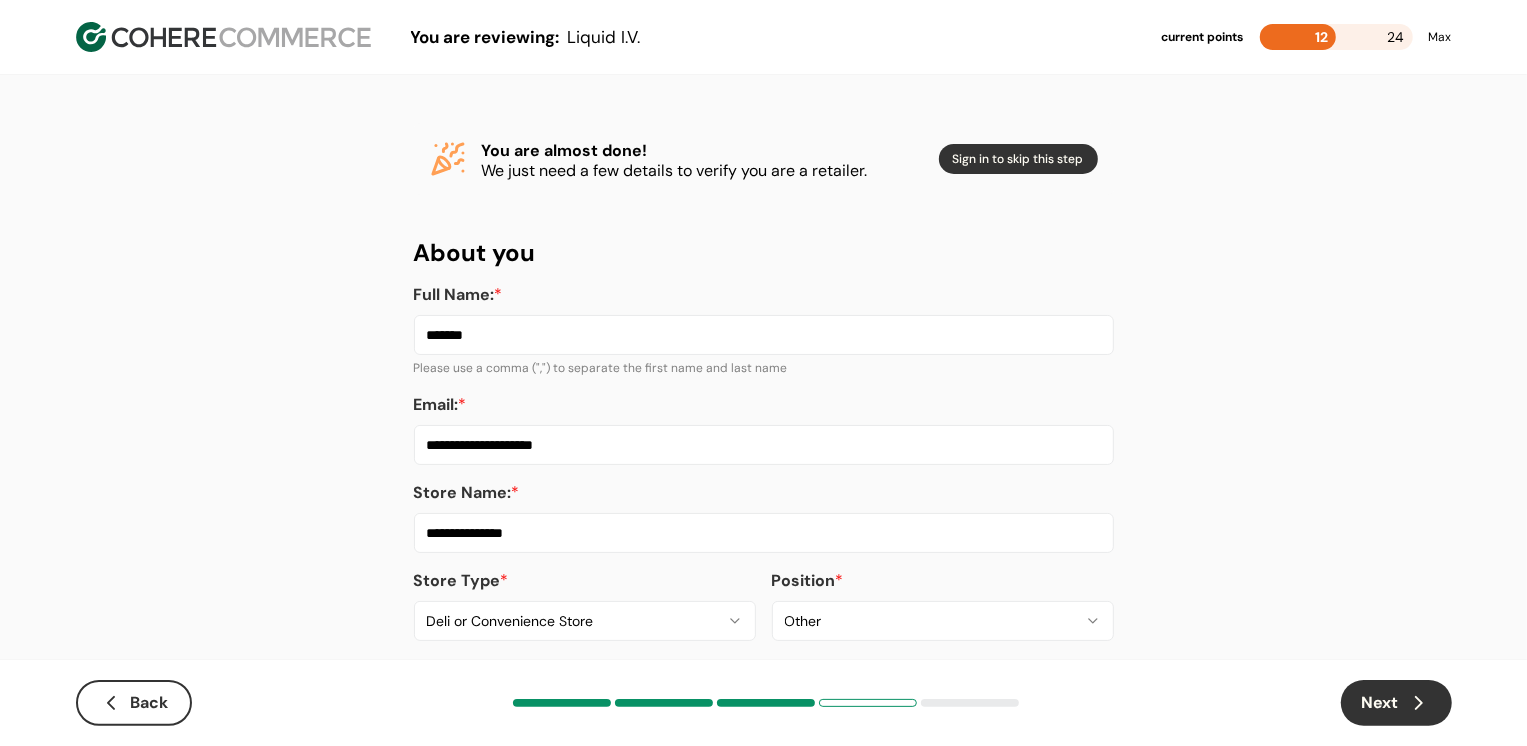 type on "*******" 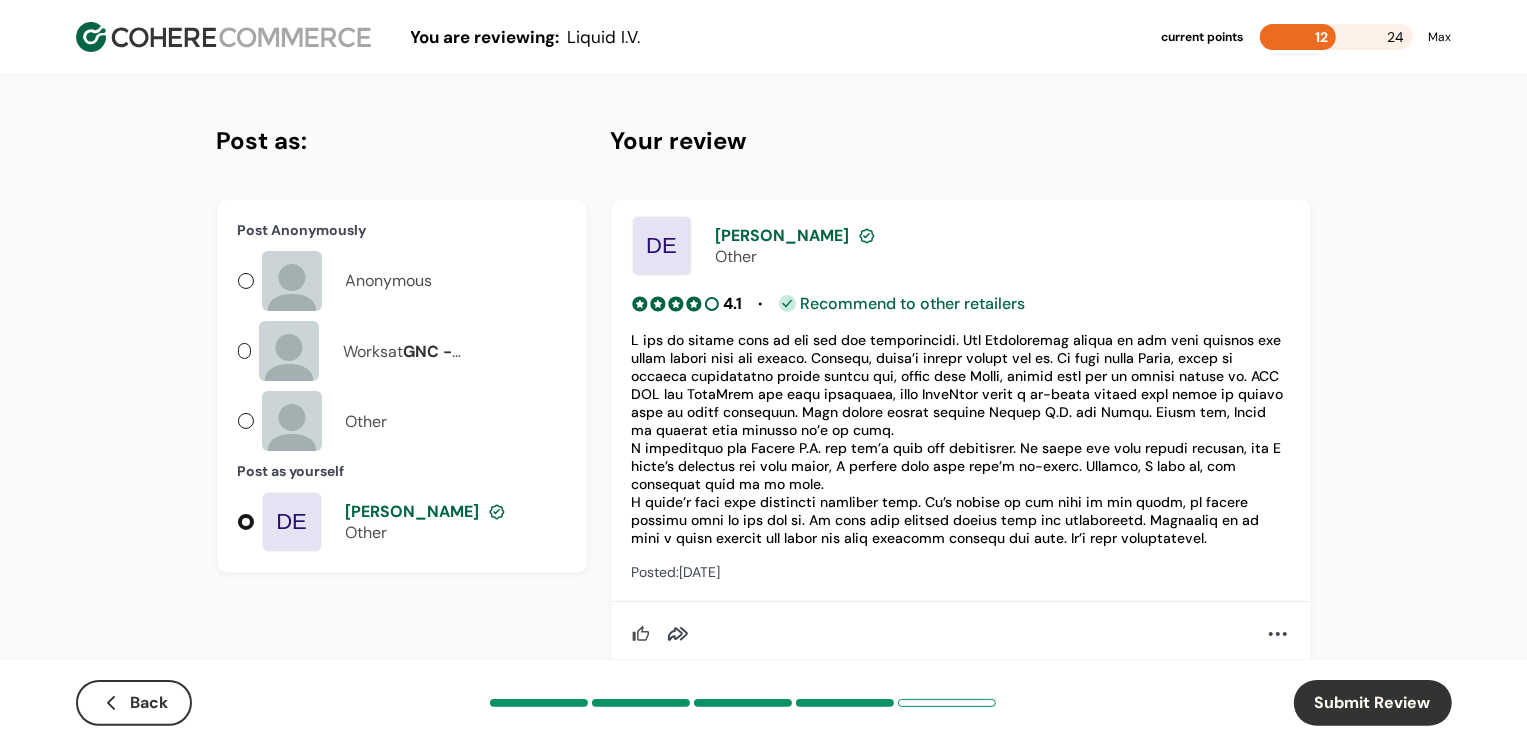 click on "GNC - [GEOGRAPHIC_DATA]" at bounding box center (427, 362) 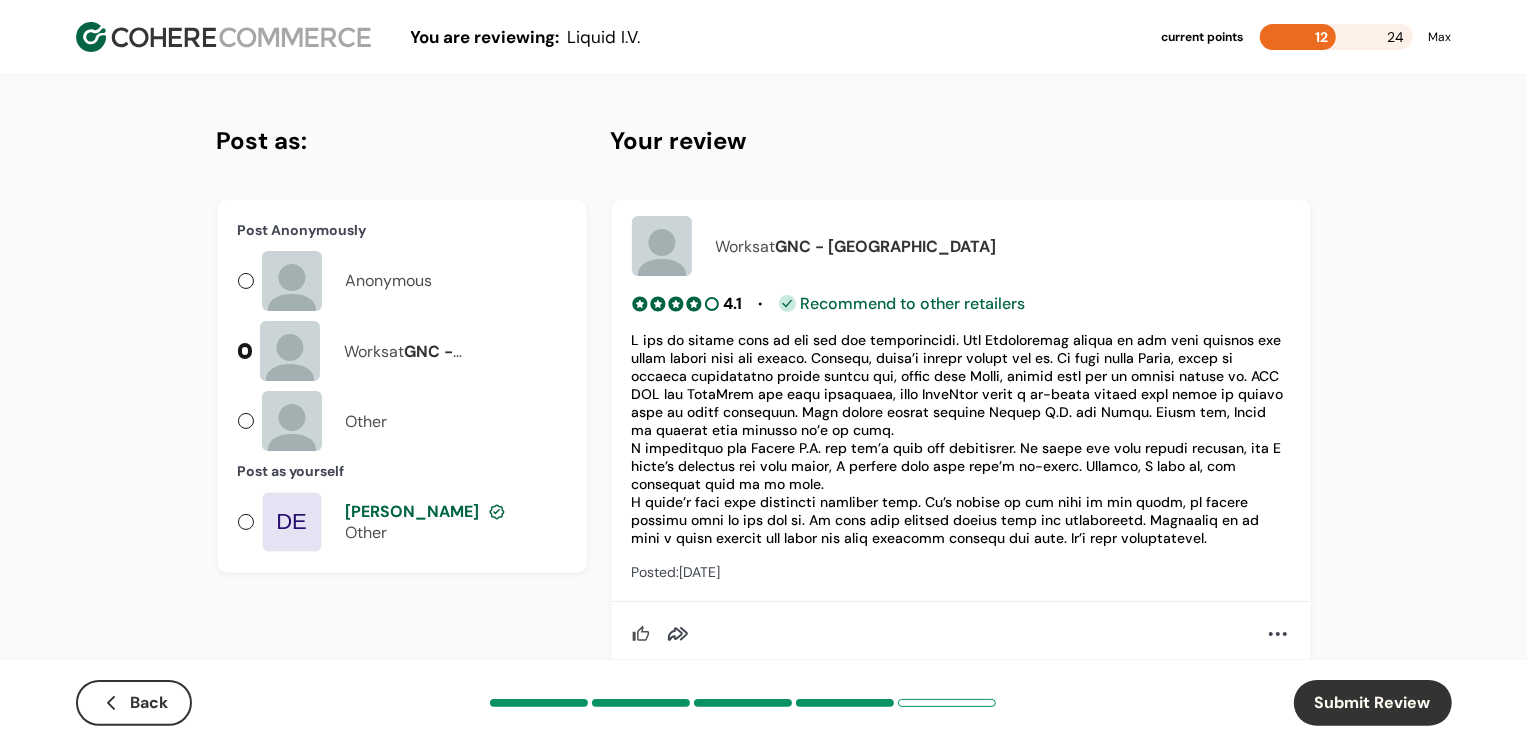 click on "Submit Review" at bounding box center (1373, 703) 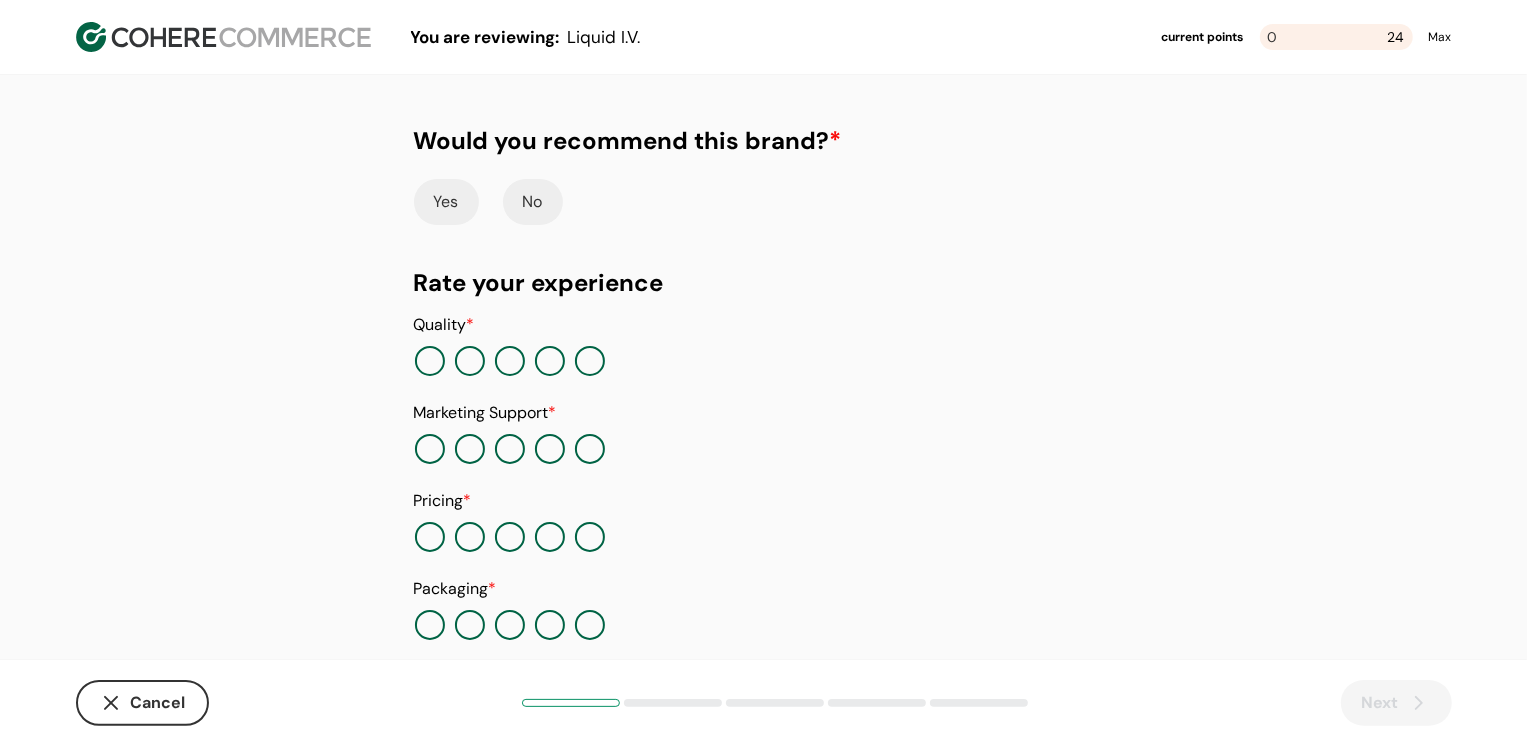 click on "Yes No" at bounding box center (764, 202) 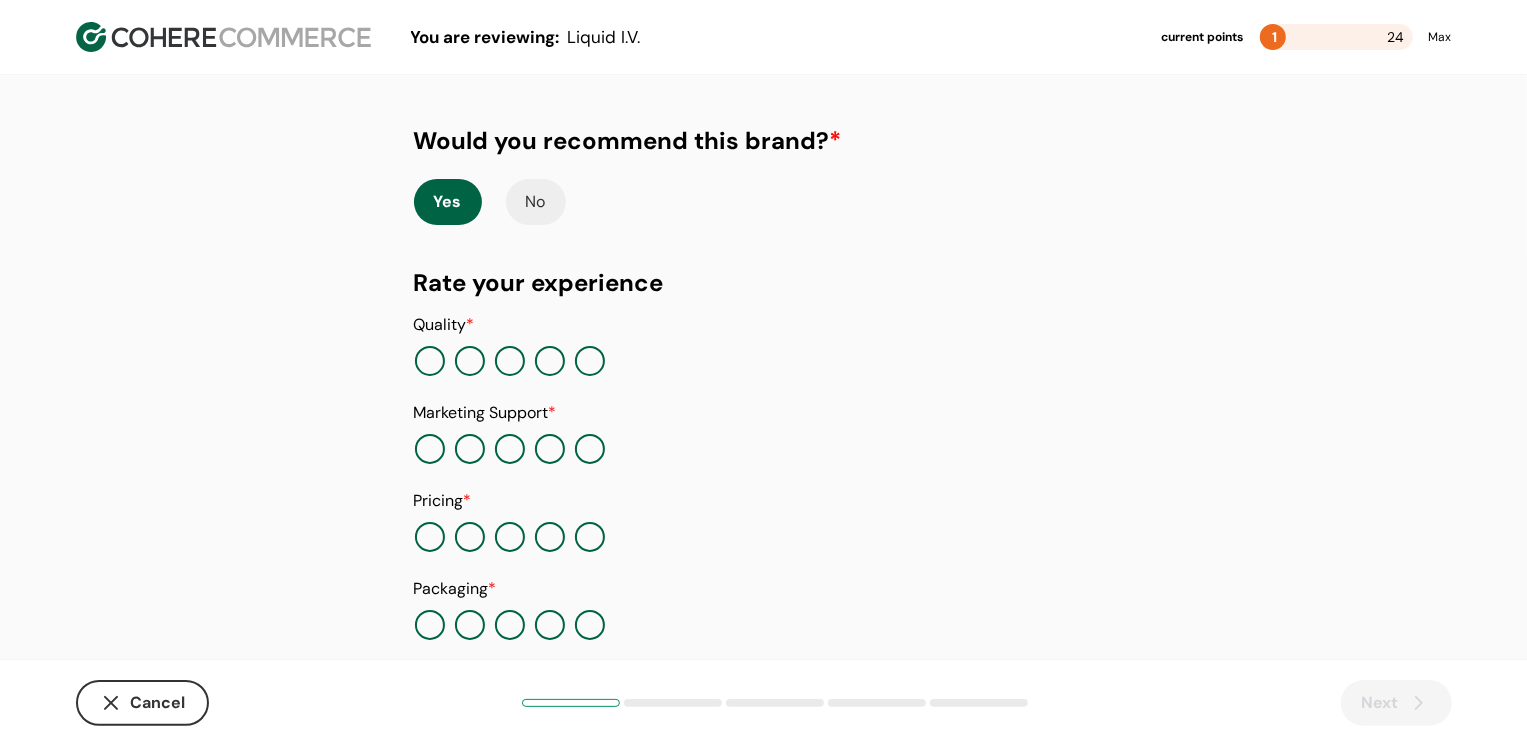 click at bounding box center (590, 361) 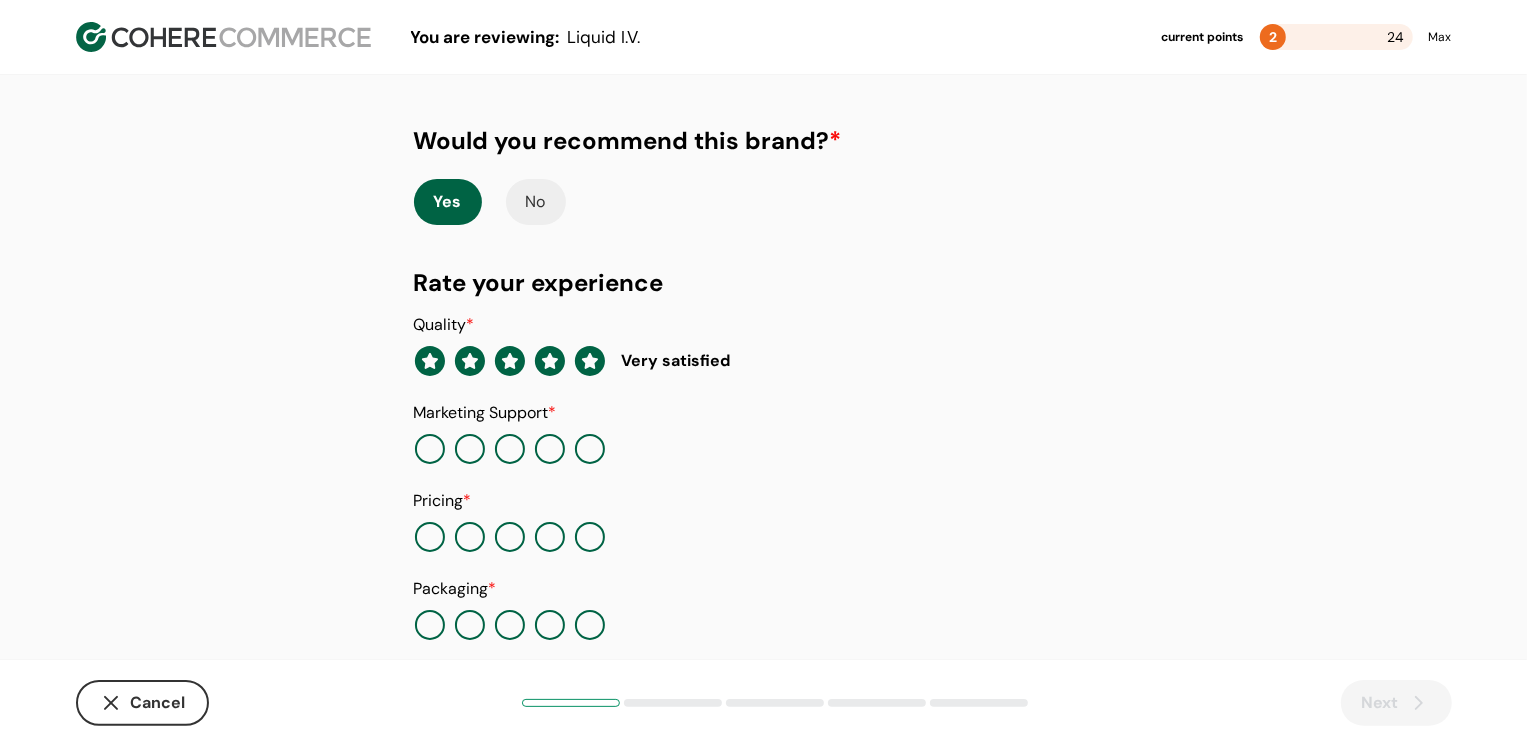 click at bounding box center [590, 449] 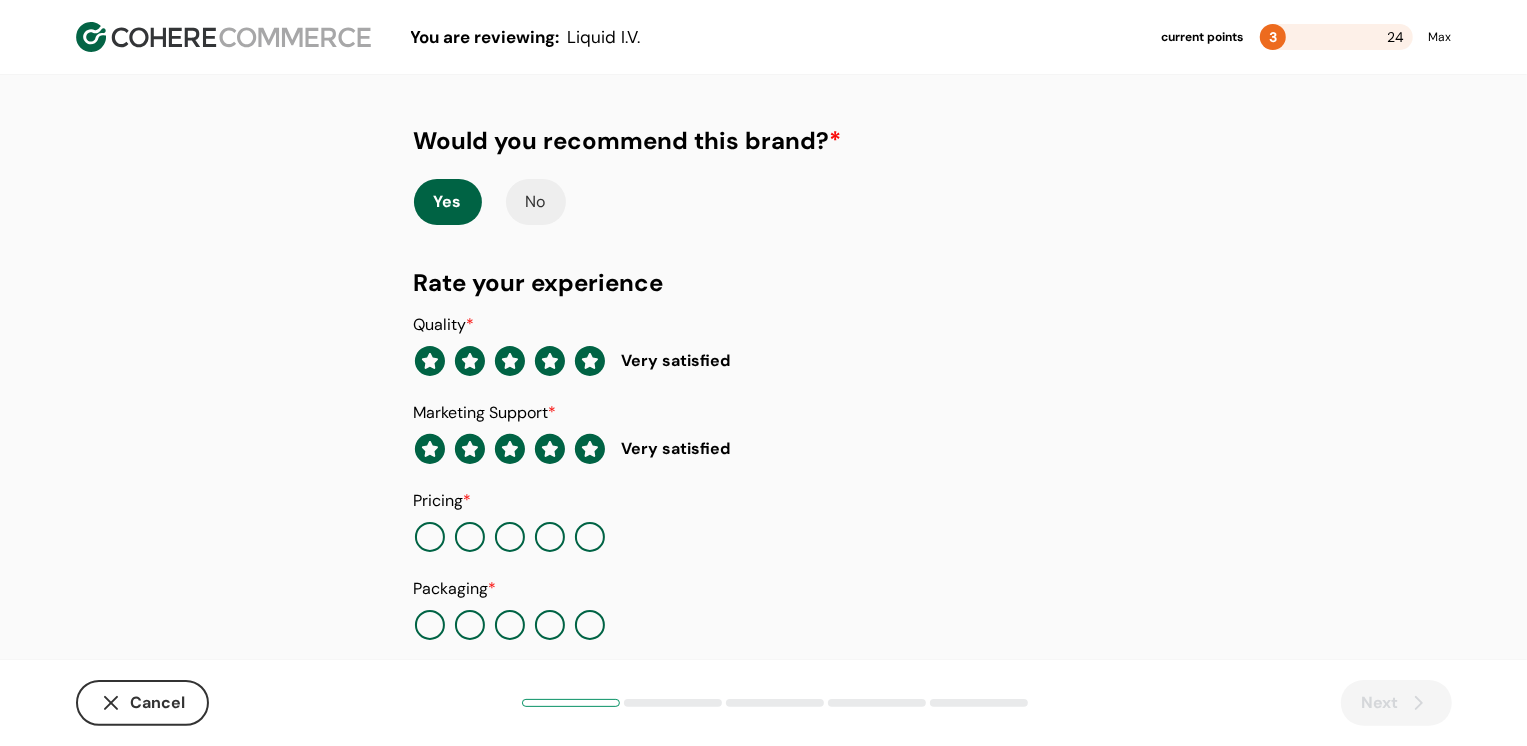 scroll, scrollTop: 205, scrollLeft: 0, axis: vertical 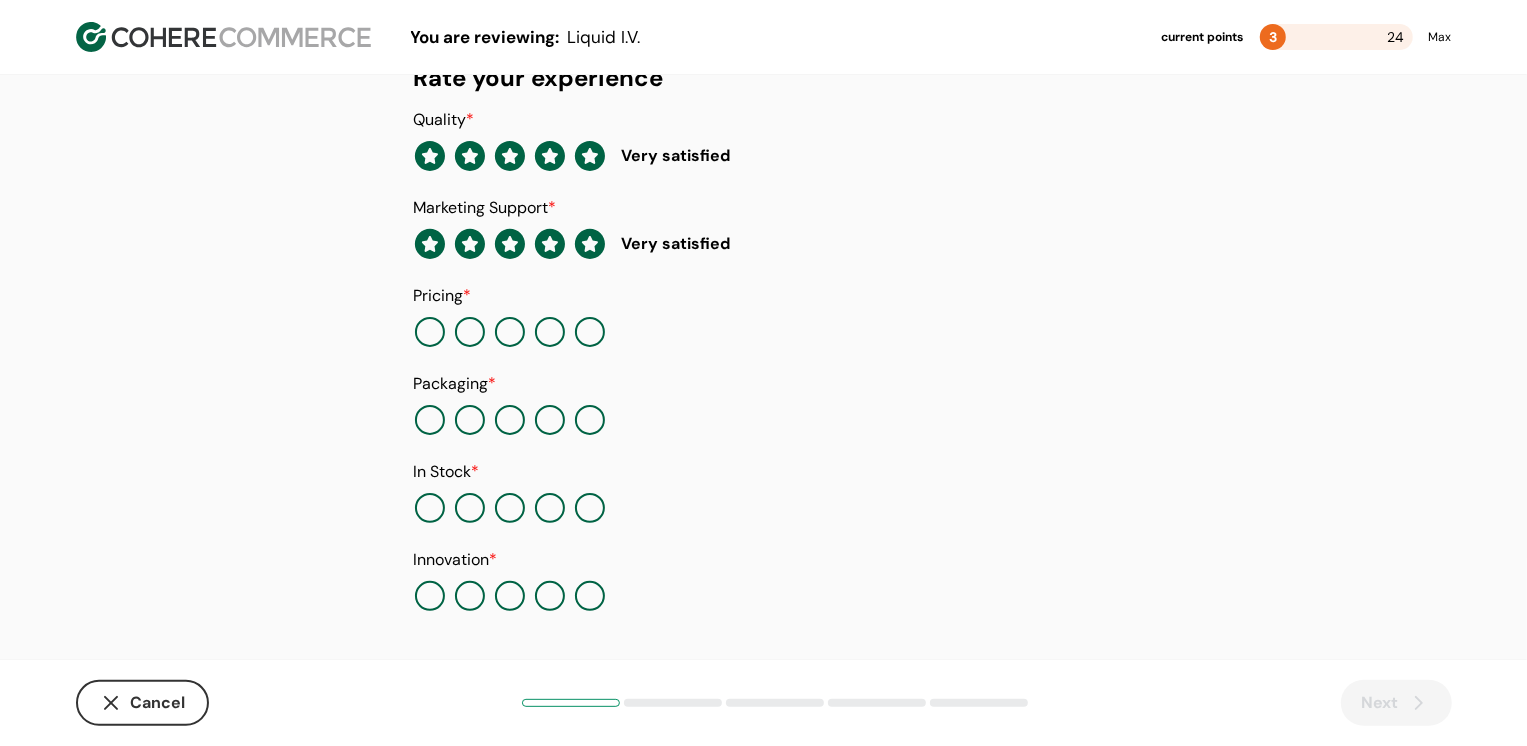 click at bounding box center (590, 332) 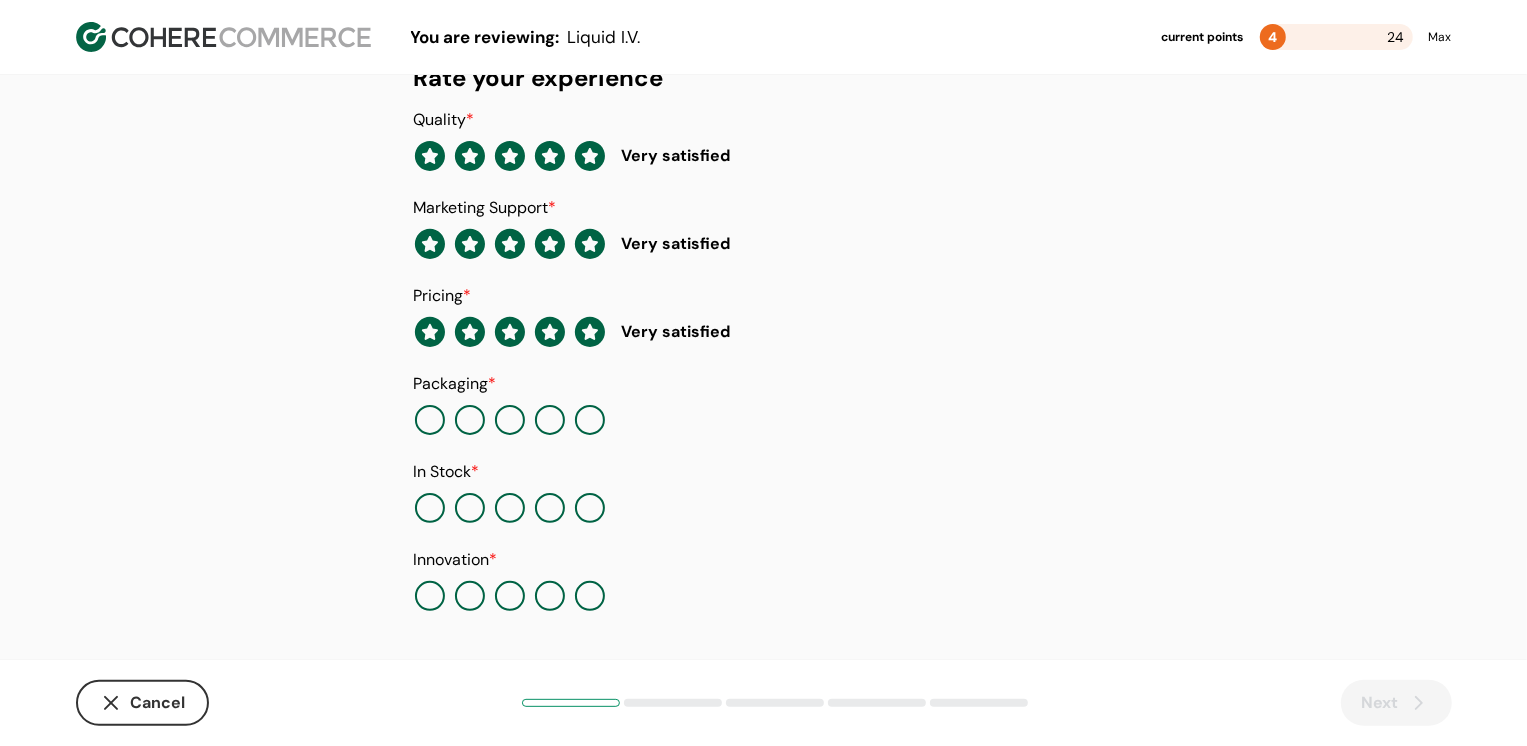 click at bounding box center (590, 420) 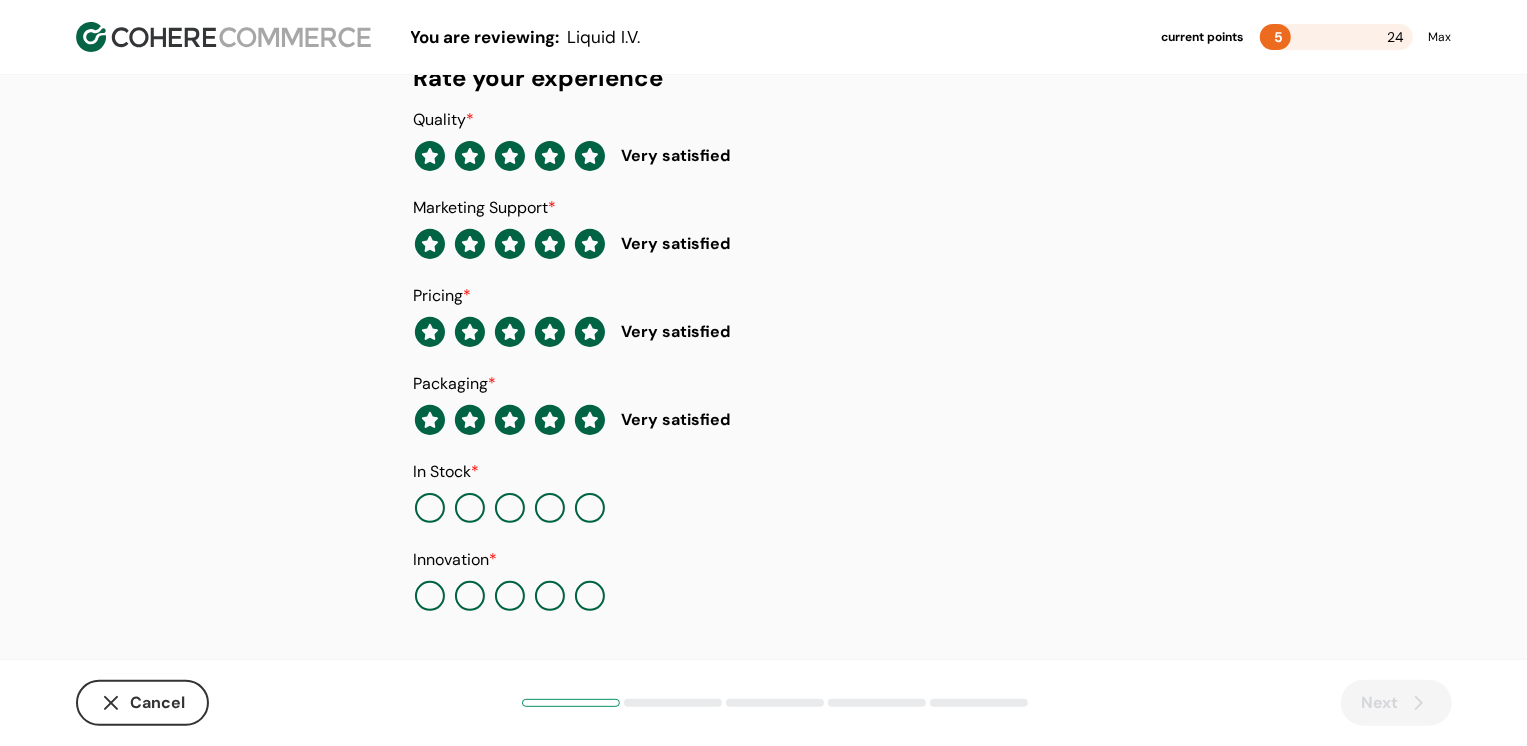 click at bounding box center (590, 508) 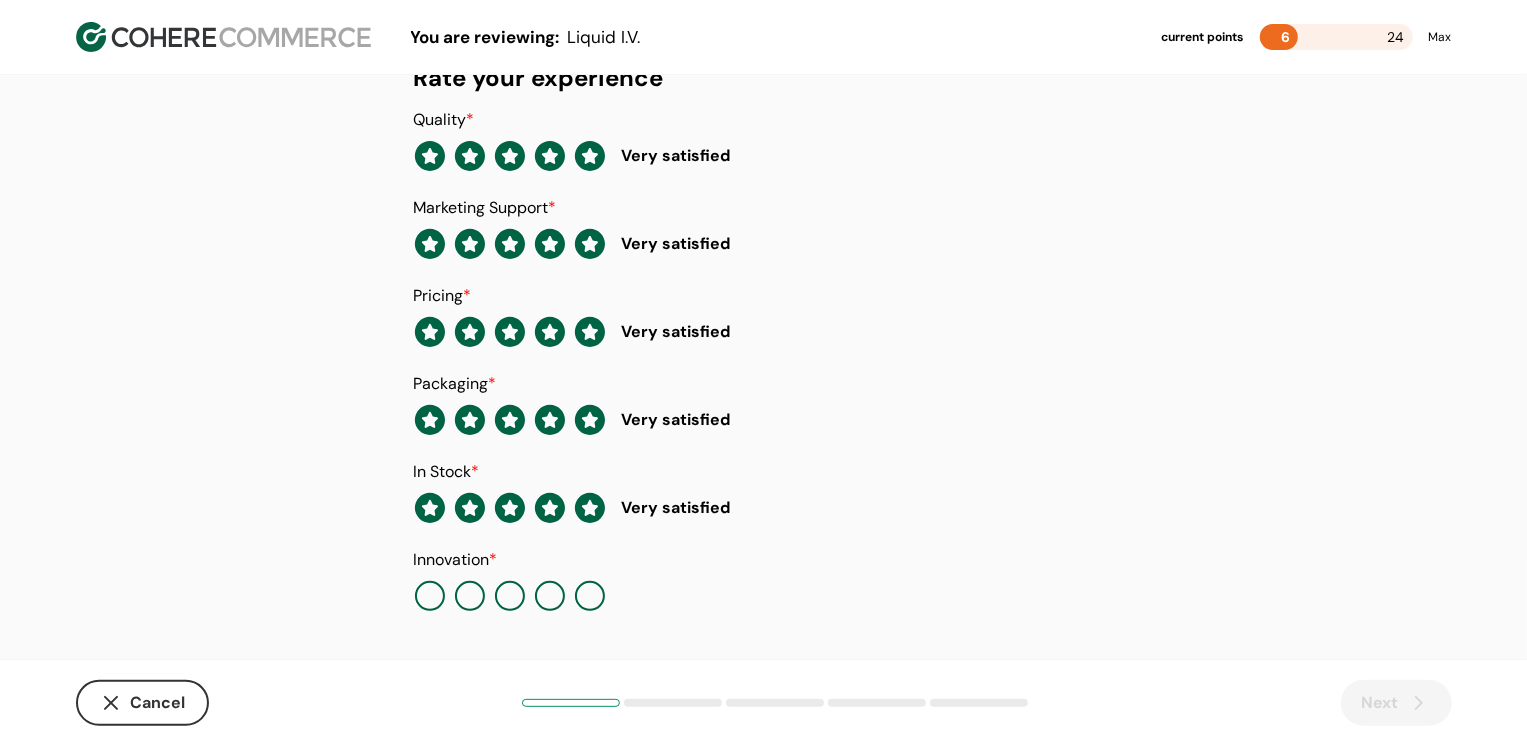 click at bounding box center (590, 596) 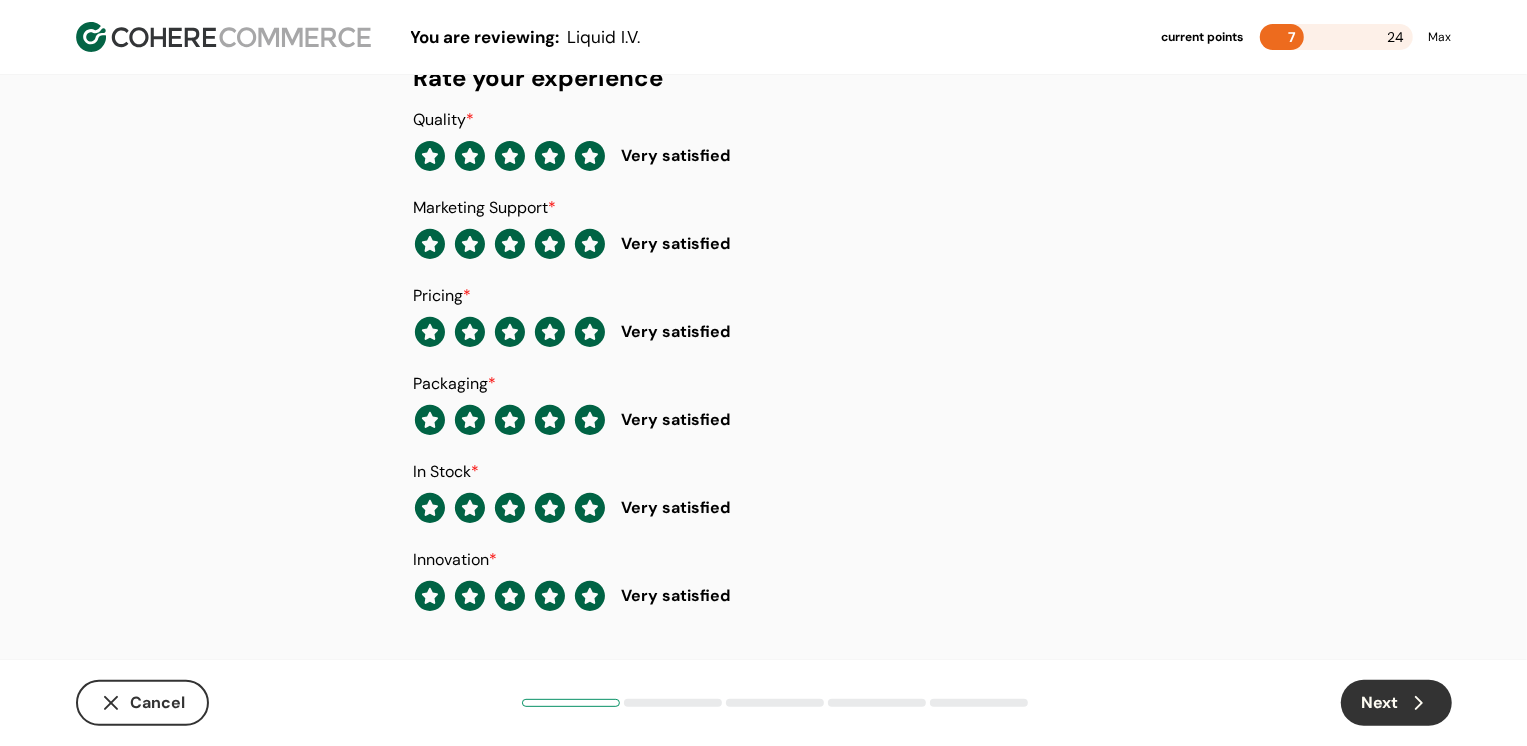 click on "Cancel Next" at bounding box center (764, 703) 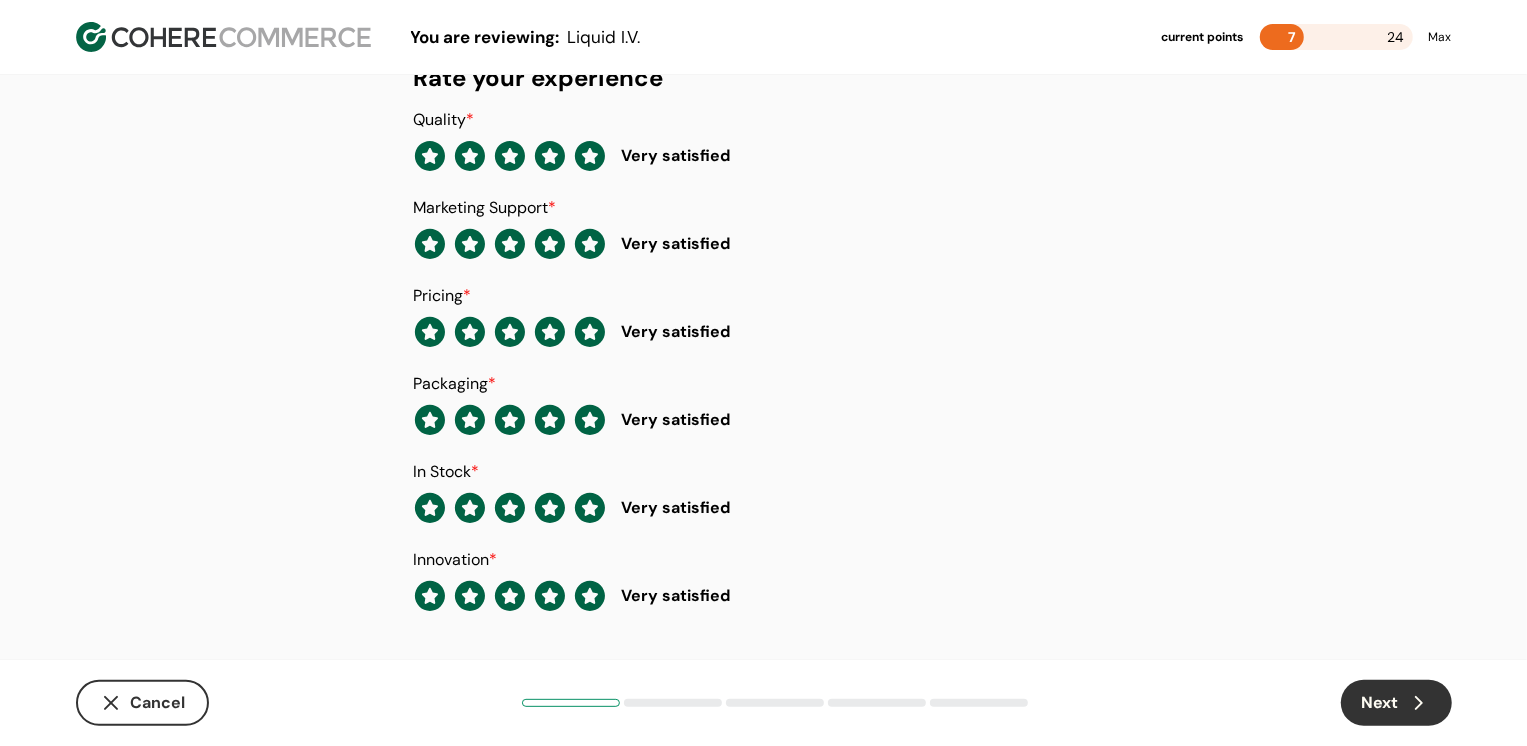 click on "Next" at bounding box center [1396, 703] 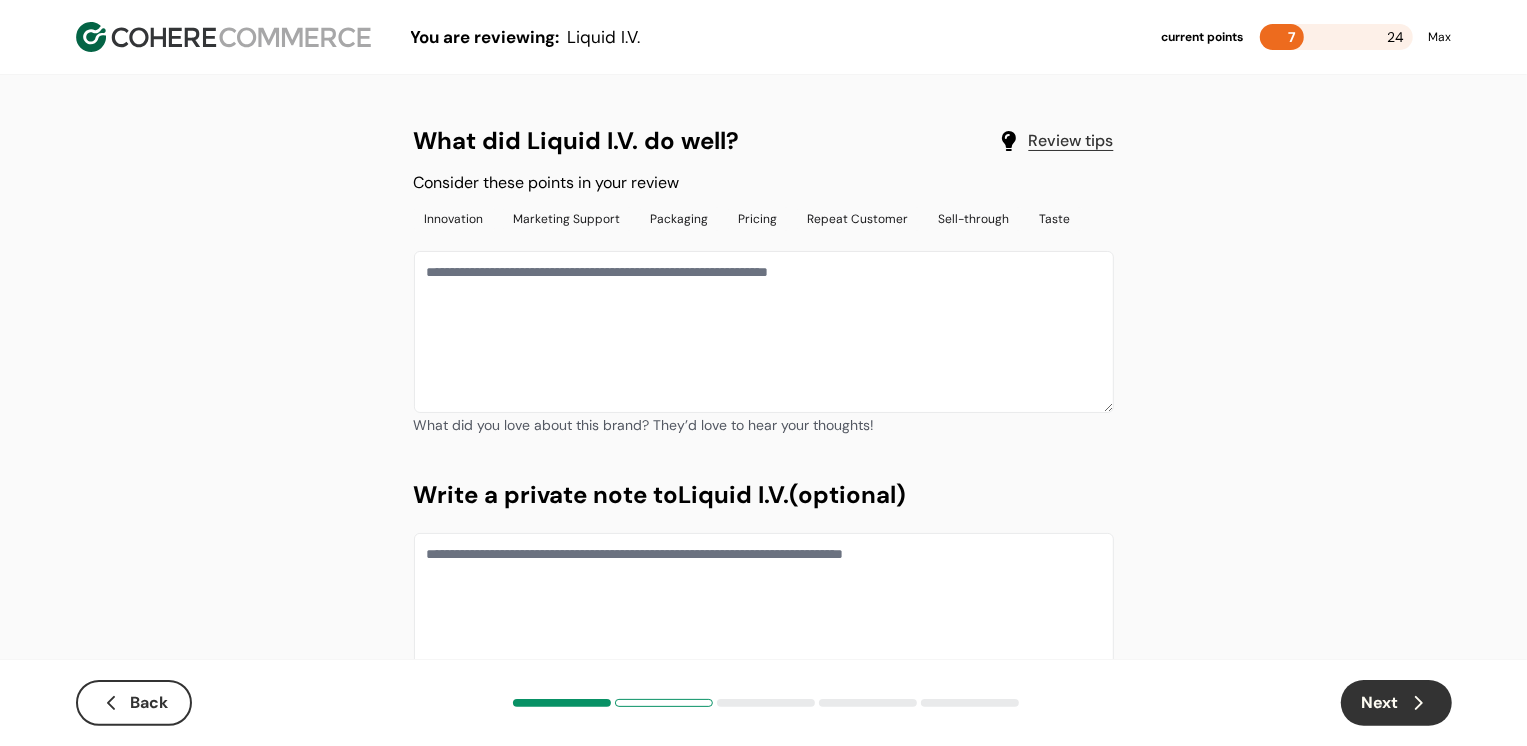 click at bounding box center (764, 332) 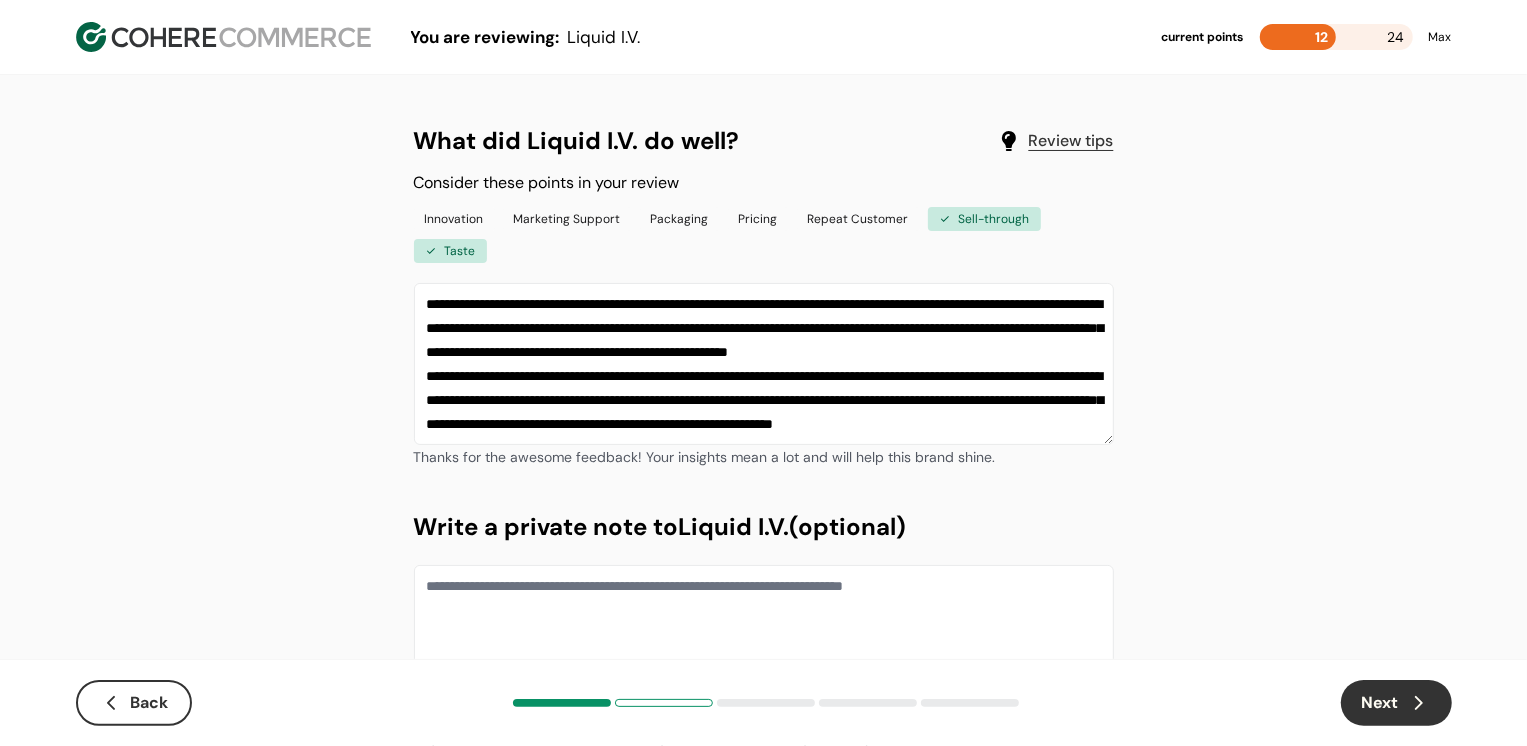 scroll, scrollTop: 0, scrollLeft: 0, axis: both 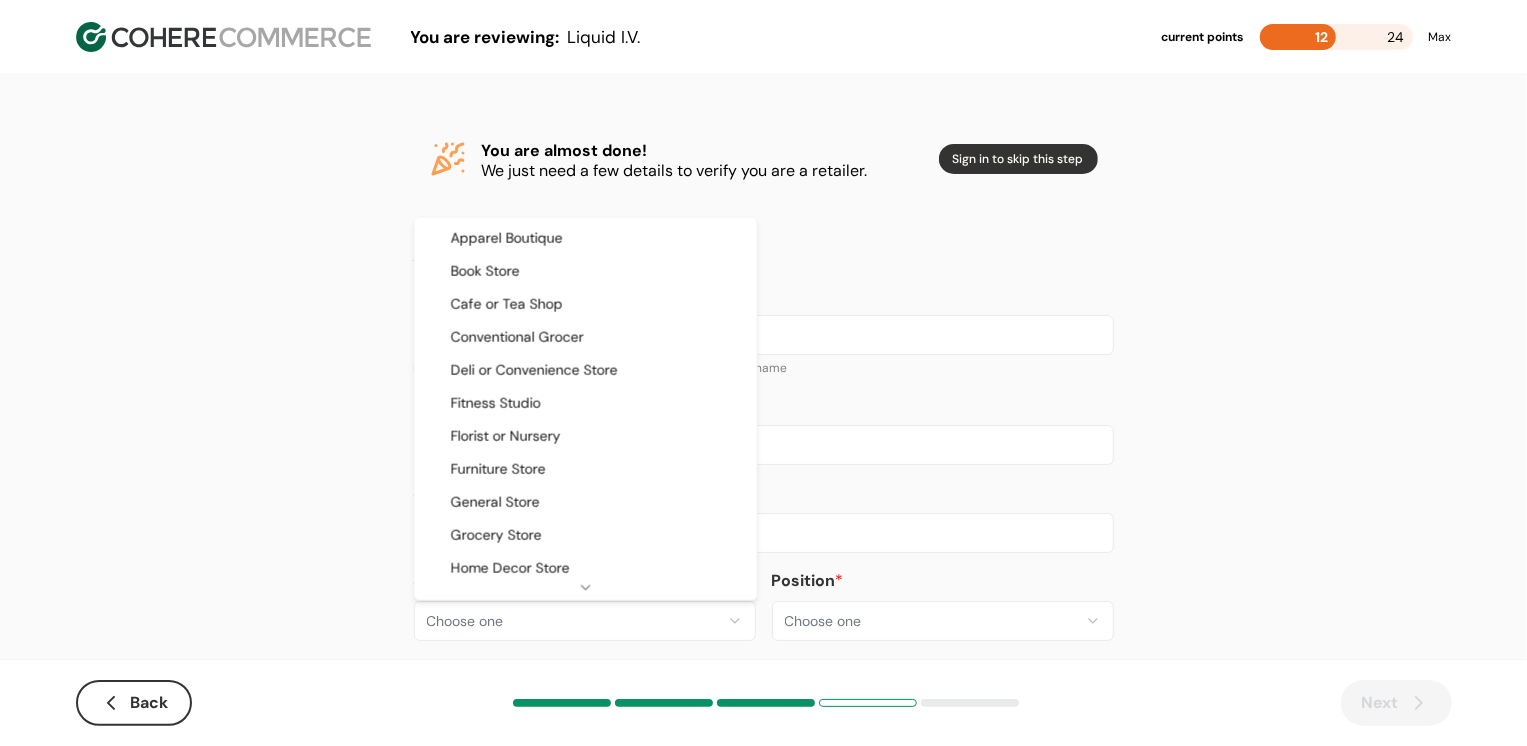 click on "**********" at bounding box center [763, 388] 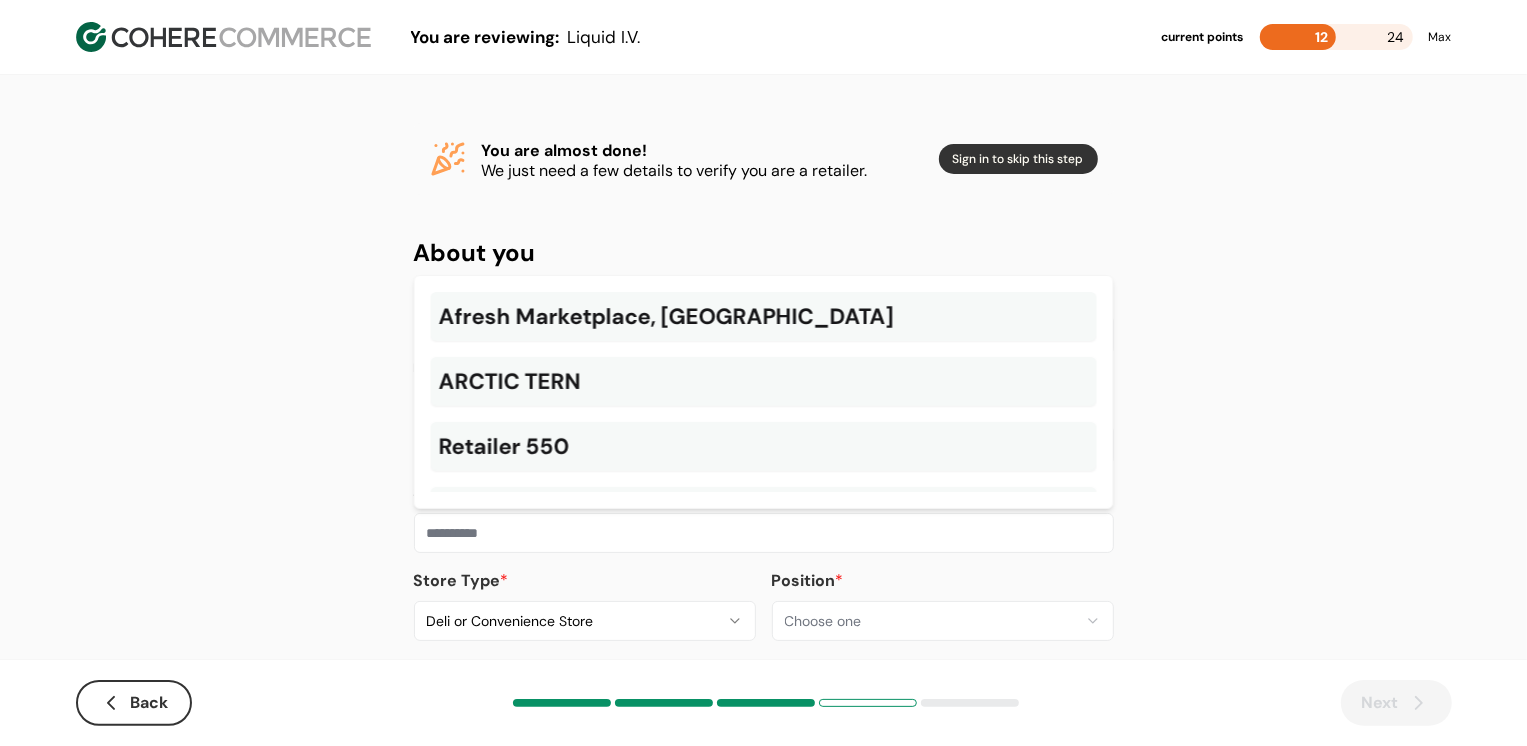 click at bounding box center [764, 533] 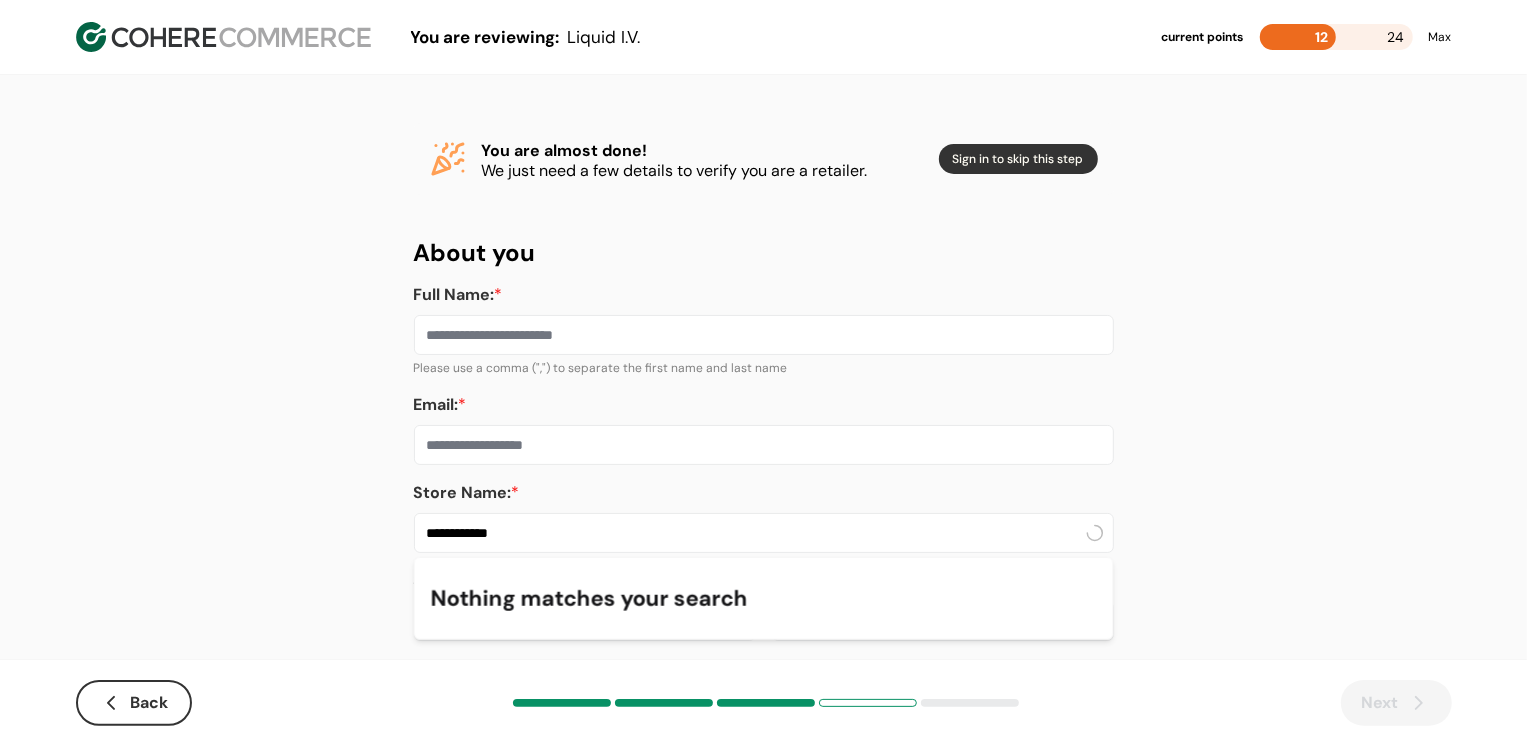 type on "**********" 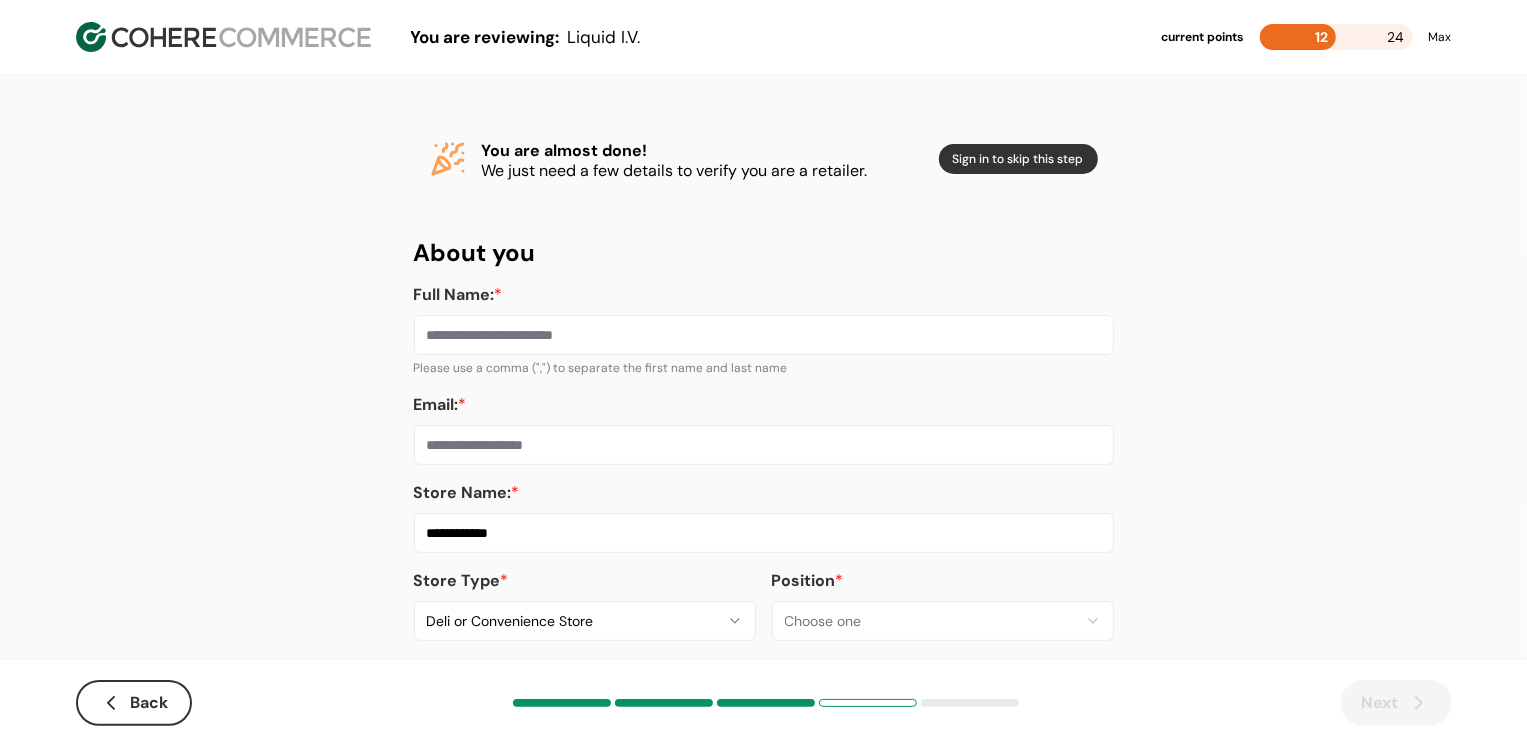 click on "Email:  *" at bounding box center (764, 429) 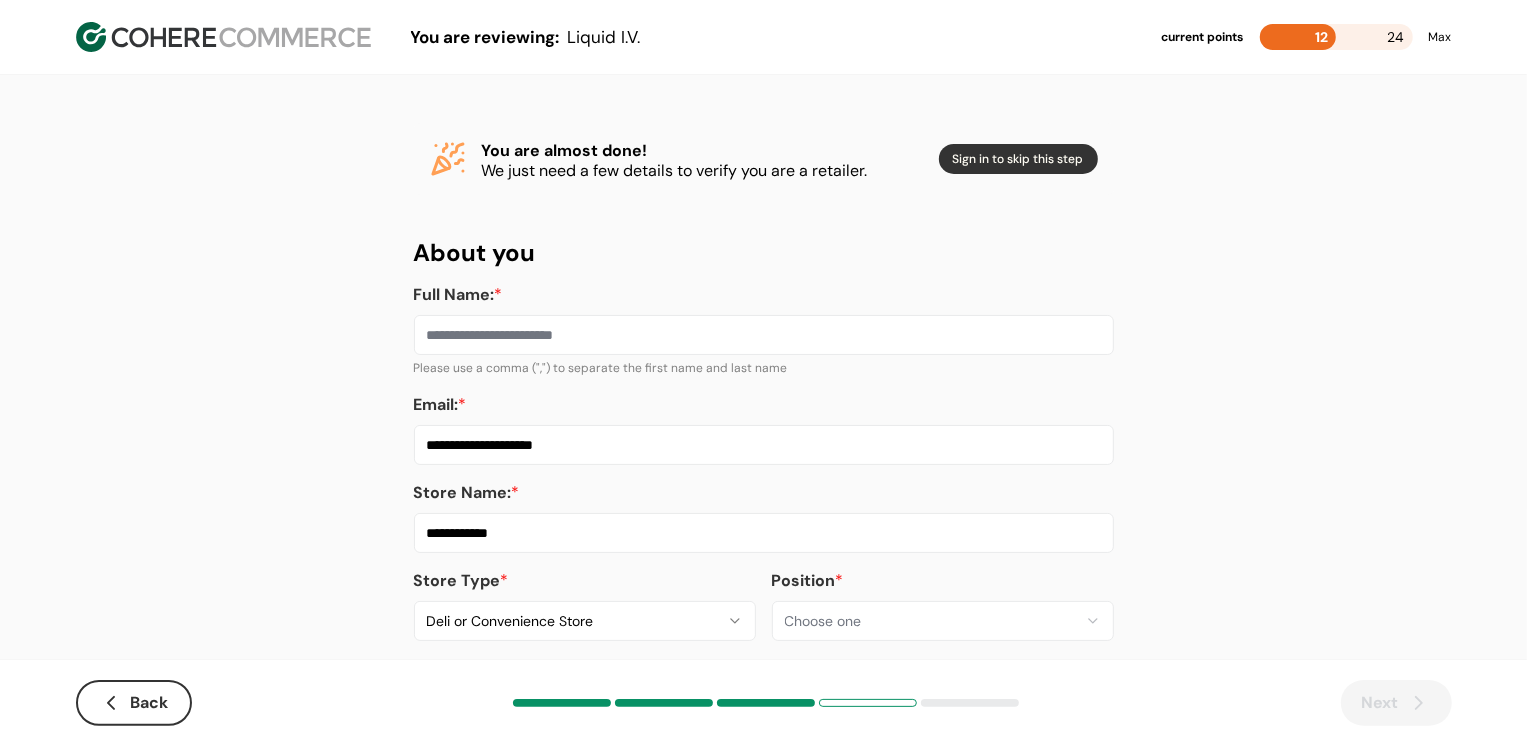 type on "**********" 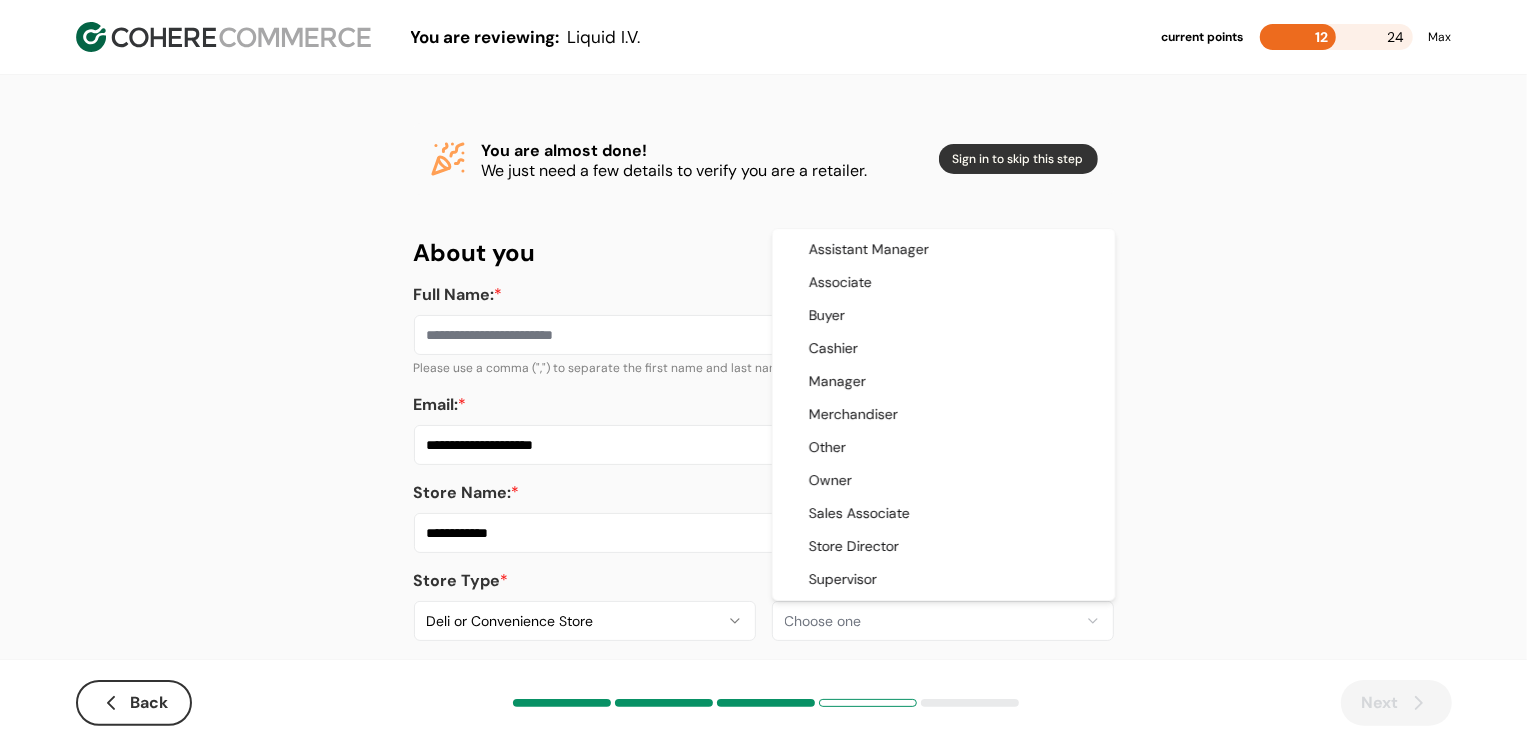 select on "**********" 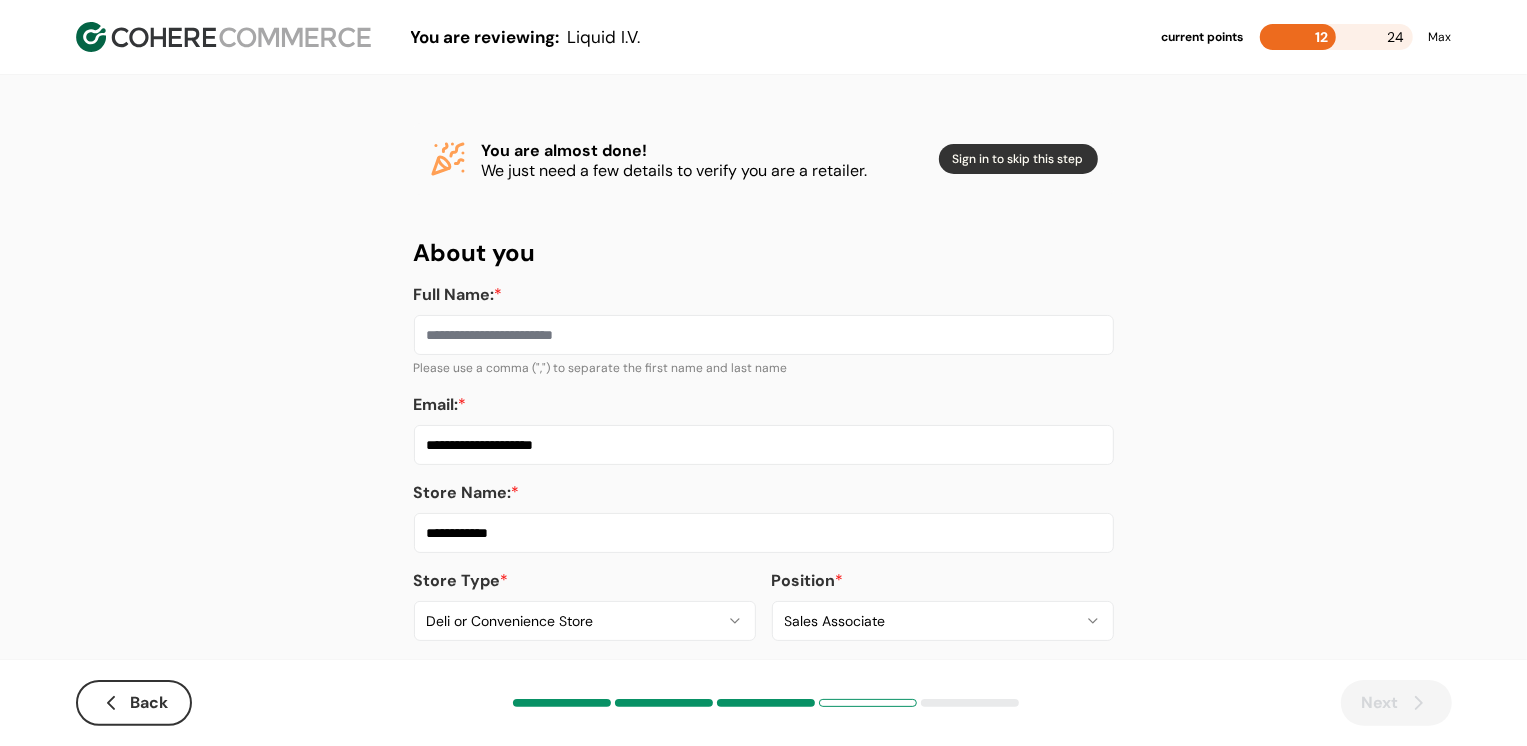 click on "Full Name:  *" at bounding box center [764, 335] 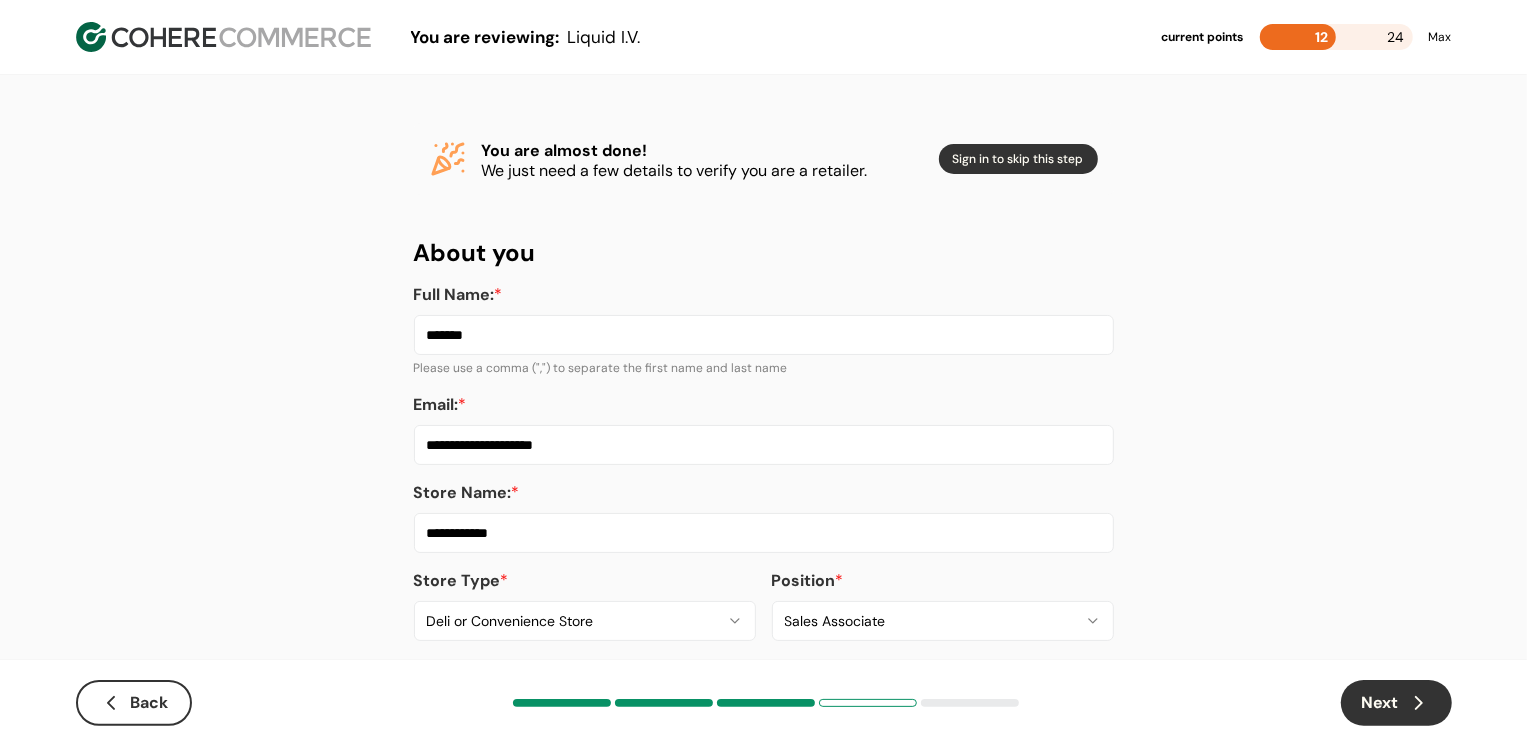 type on "*******" 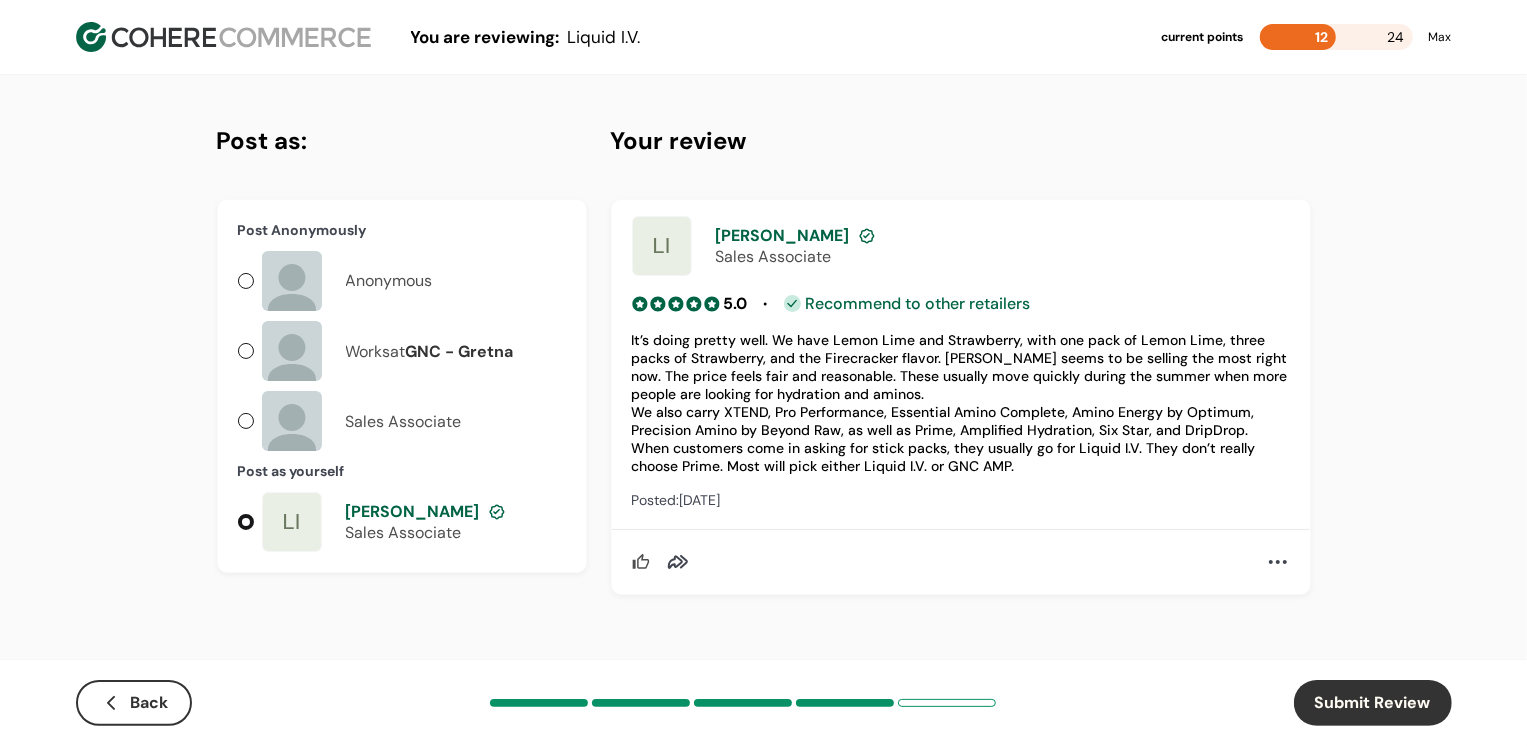 click on "Submit Review" at bounding box center (1373, 703) 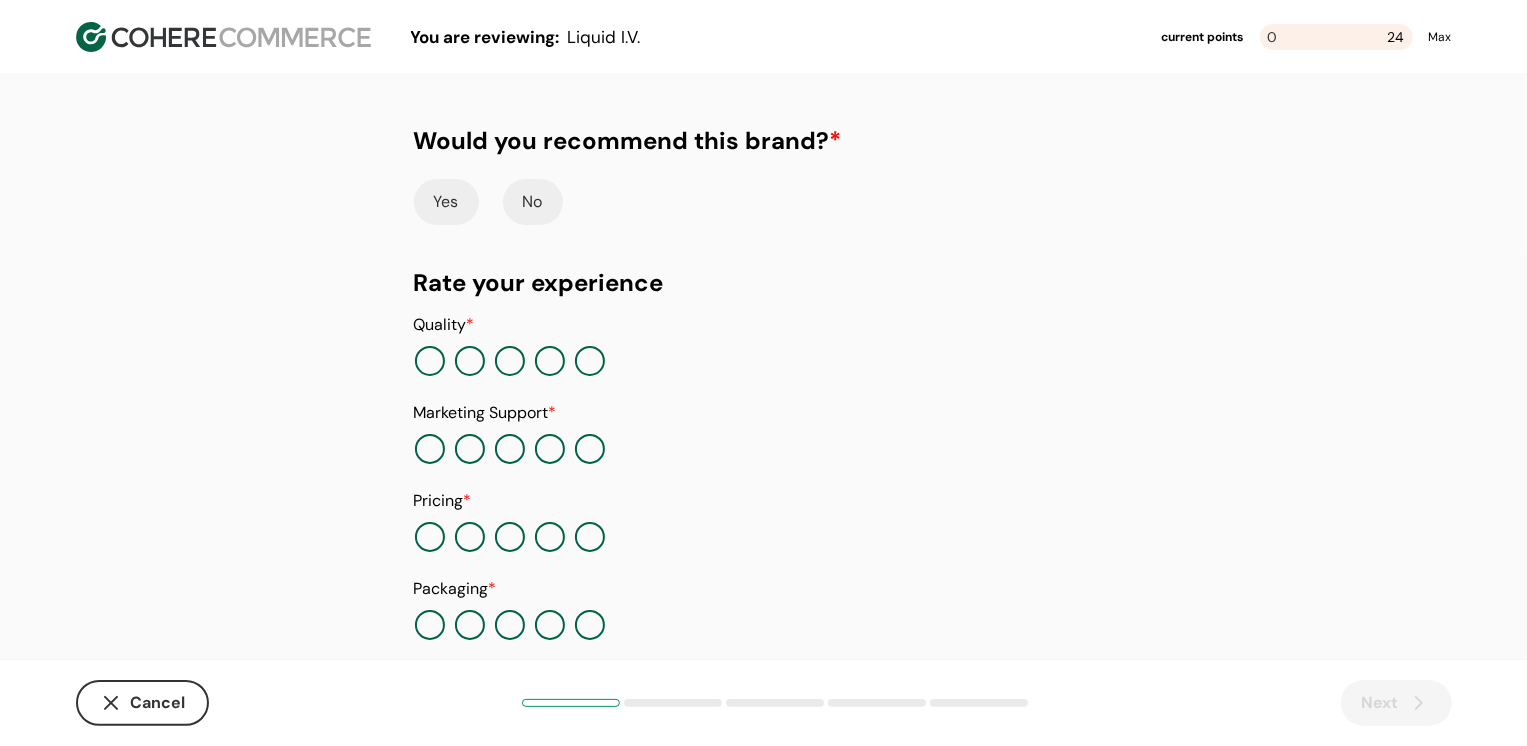 click on "Yes" at bounding box center (446, 202) 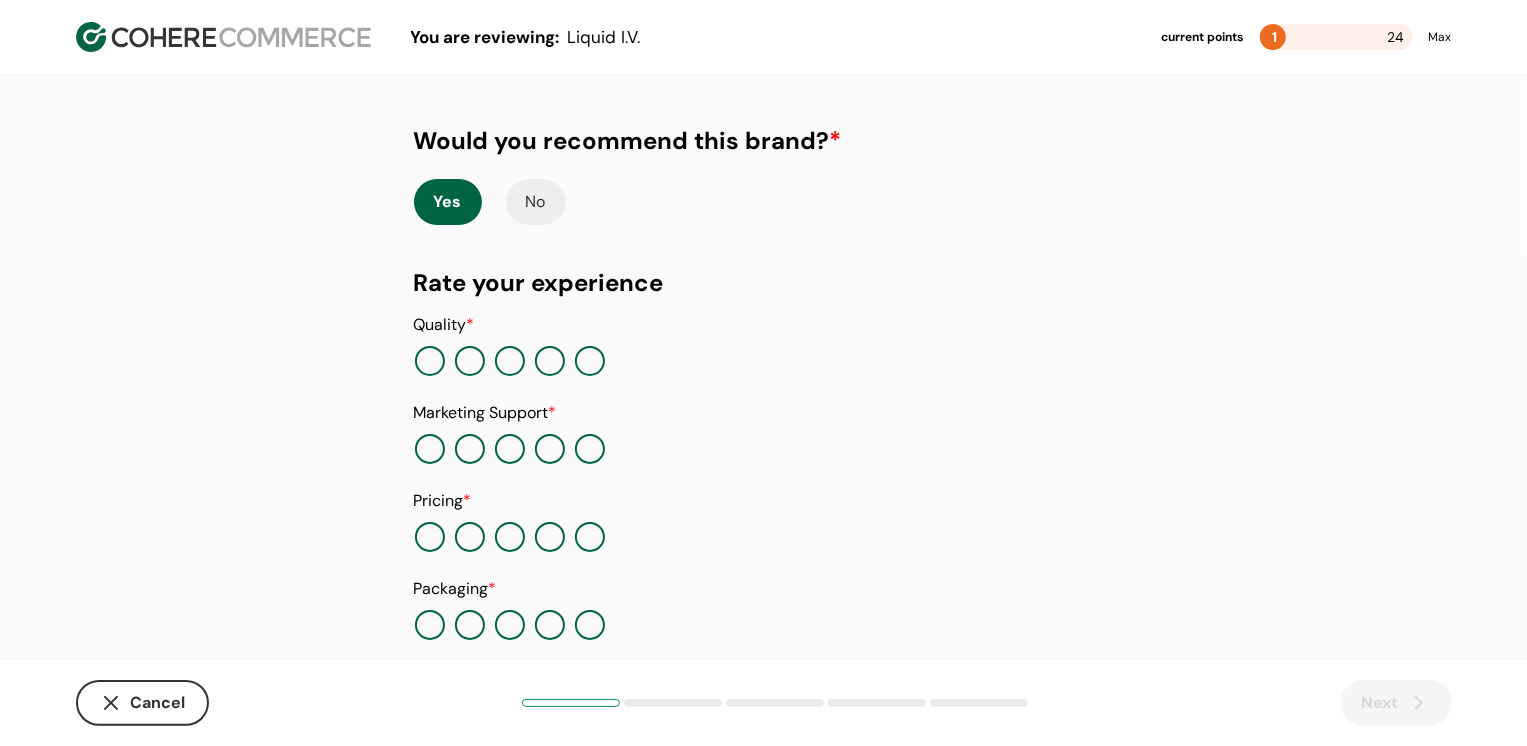 click at bounding box center (590, 361) 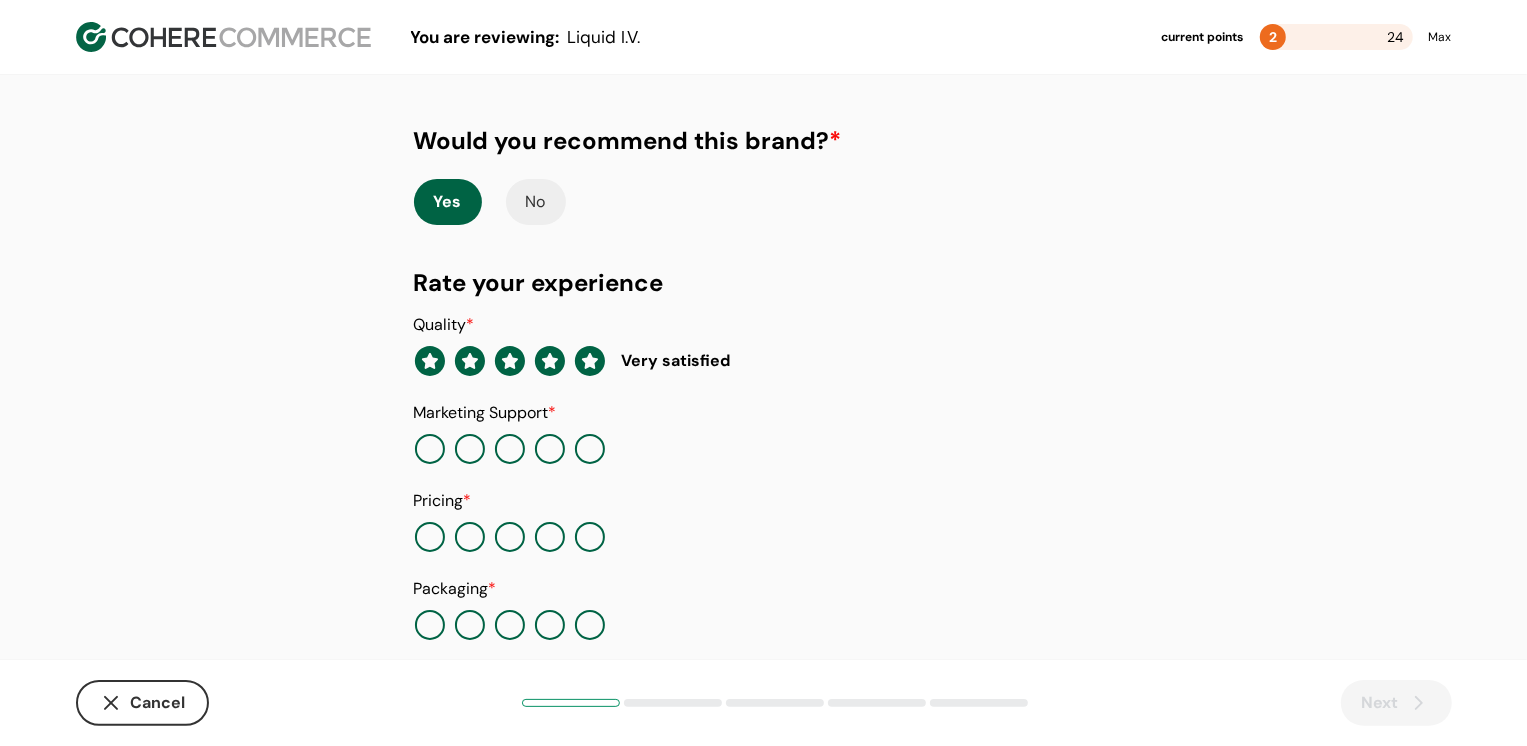 click at bounding box center (590, 449) 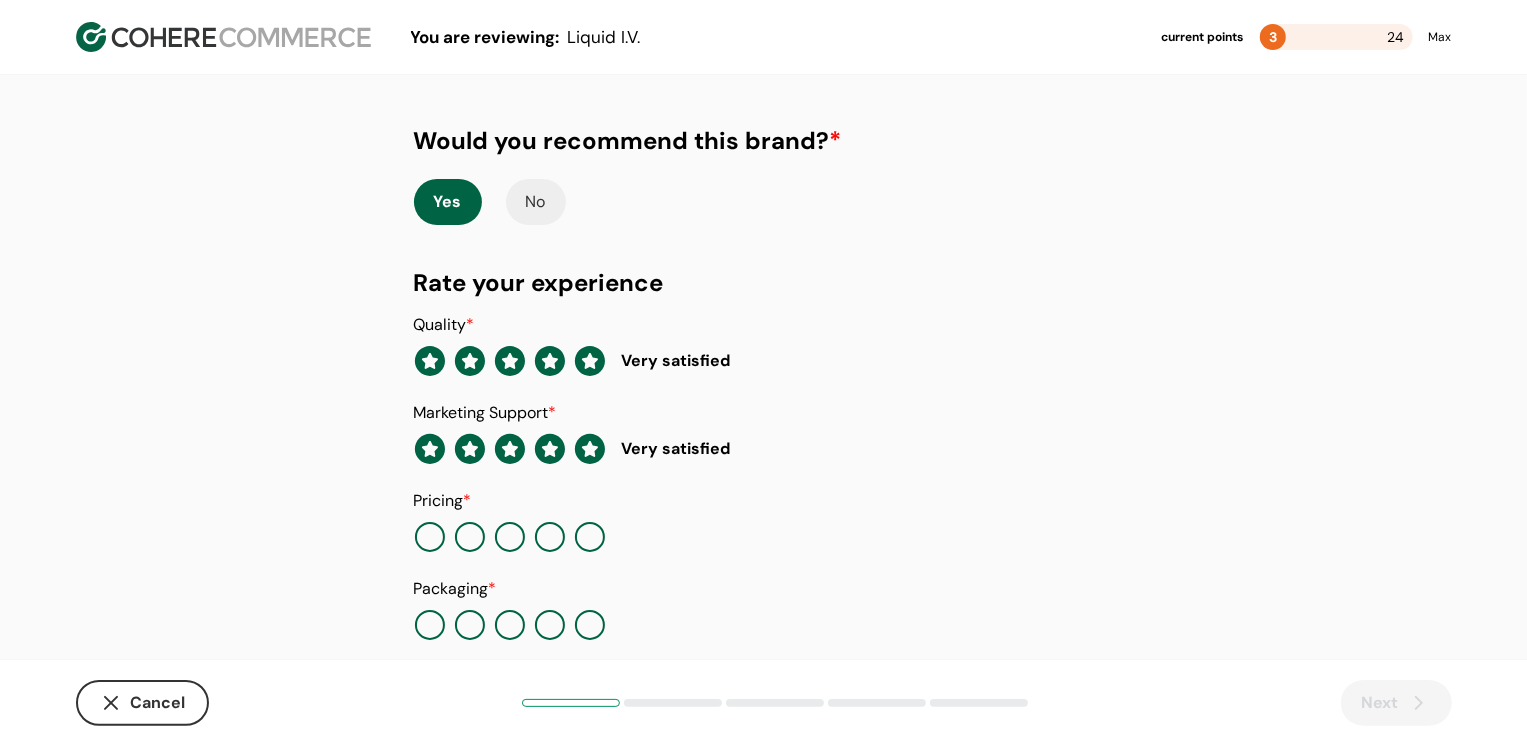 click at bounding box center (590, 537) 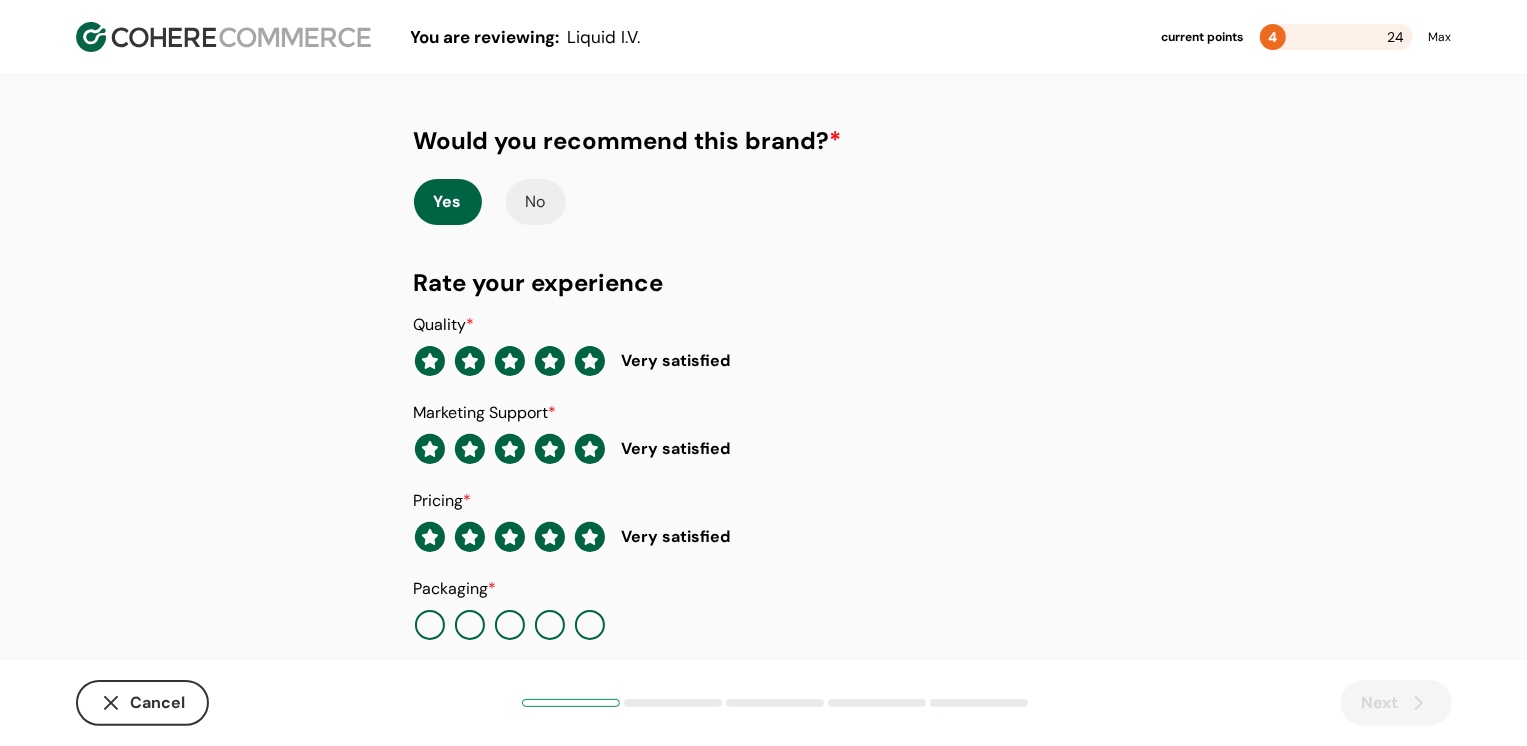 scroll, scrollTop: 205, scrollLeft: 0, axis: vertical 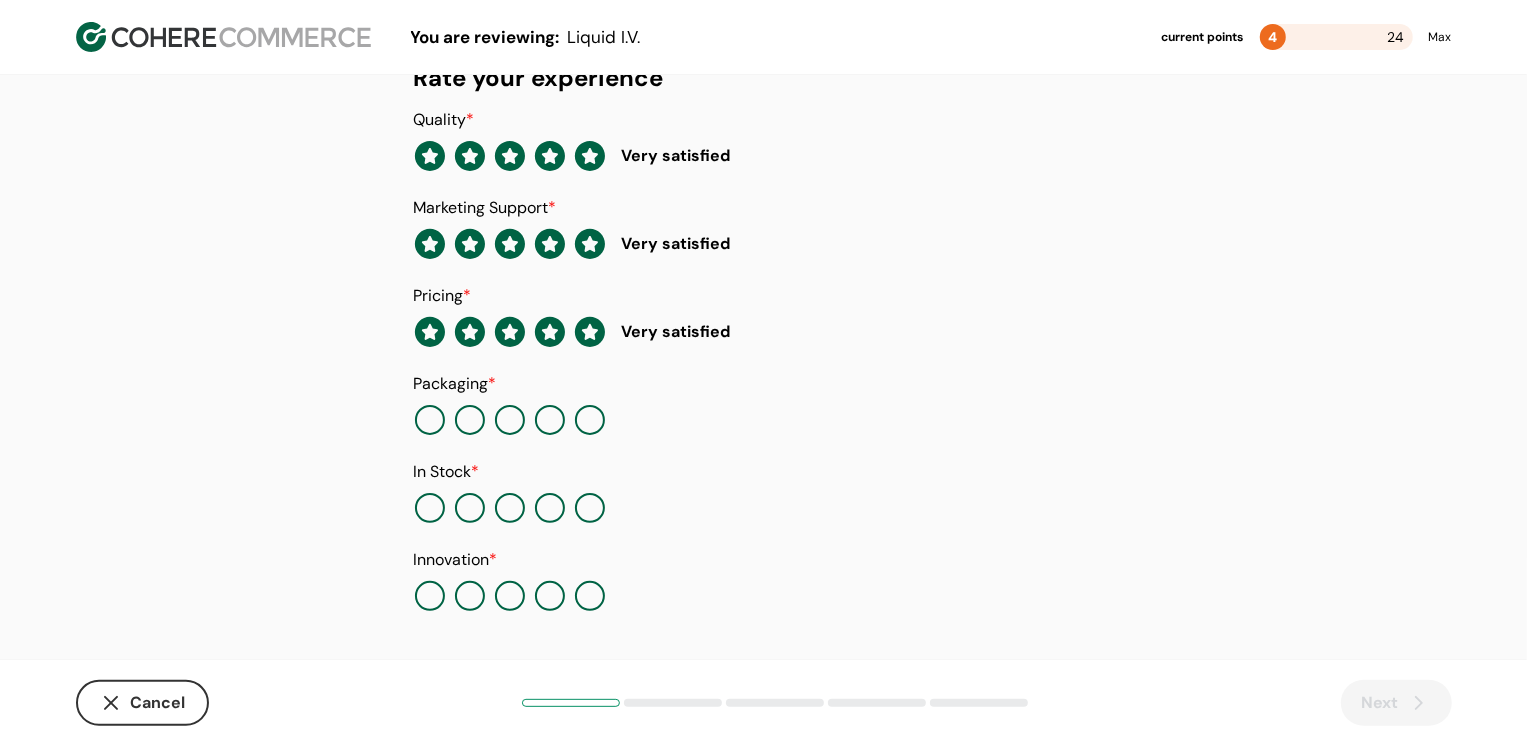 click at bounding box center (590, 420) 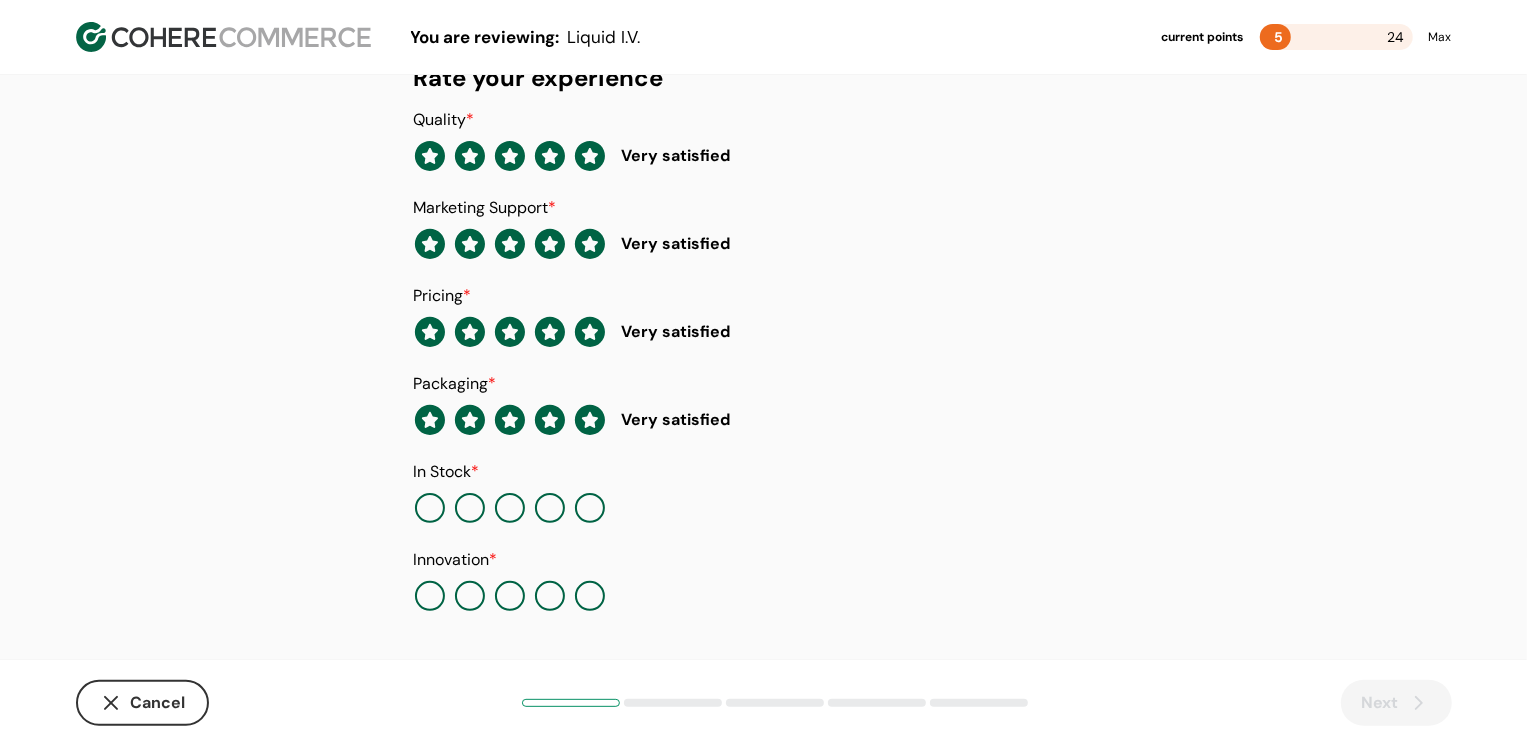 click at bounding box center (590, 508) 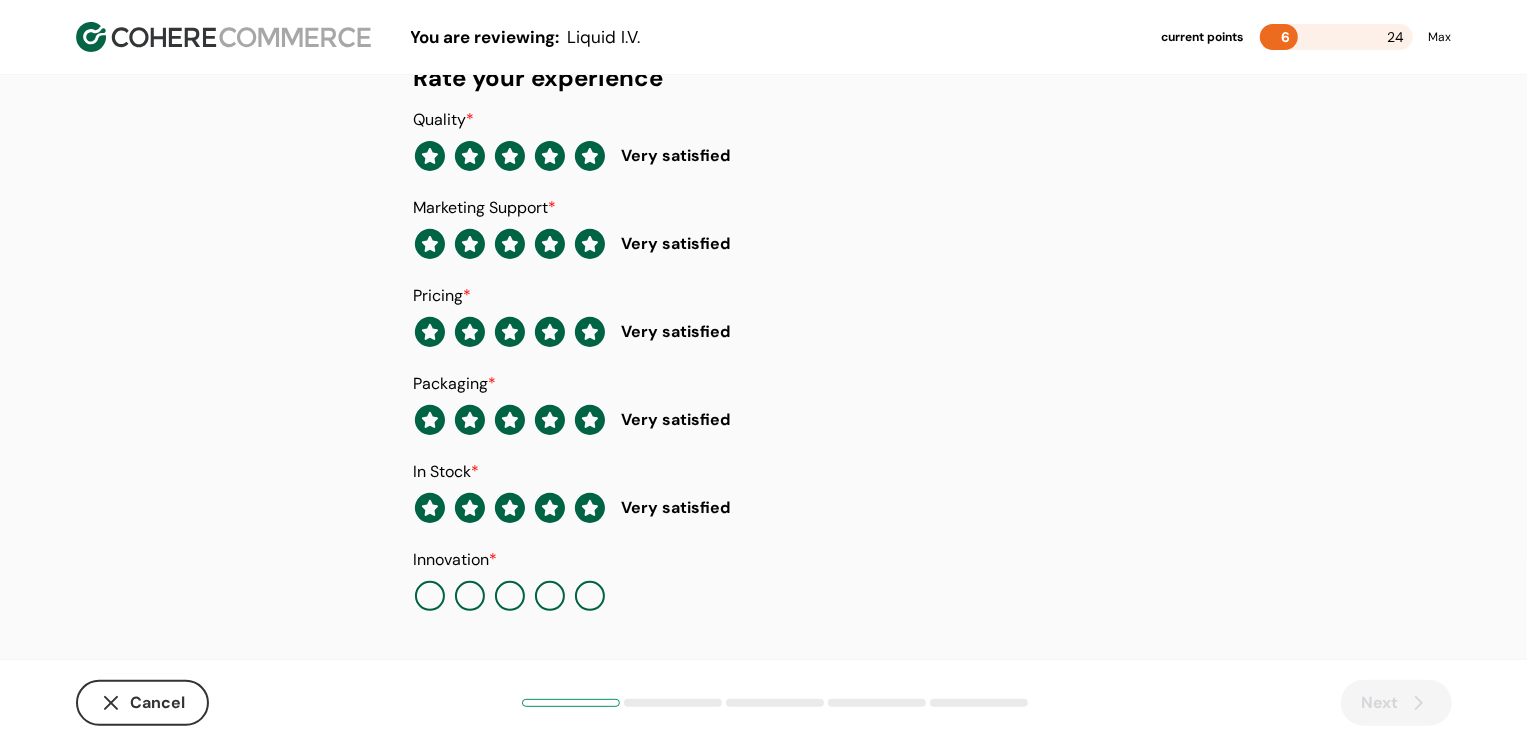 click at bounding box center [590, 596] 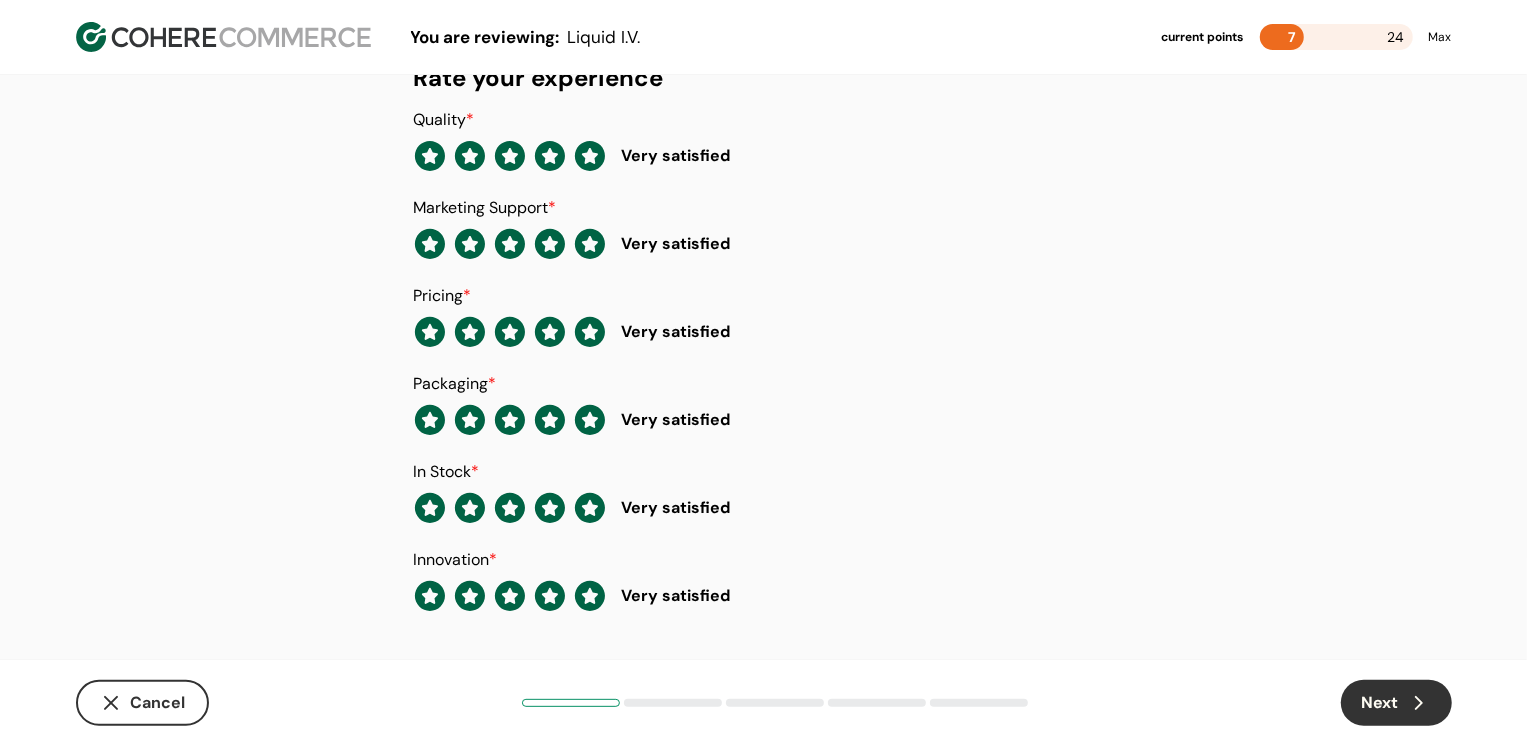 click on "Next" at bounding box center [1396, 703] 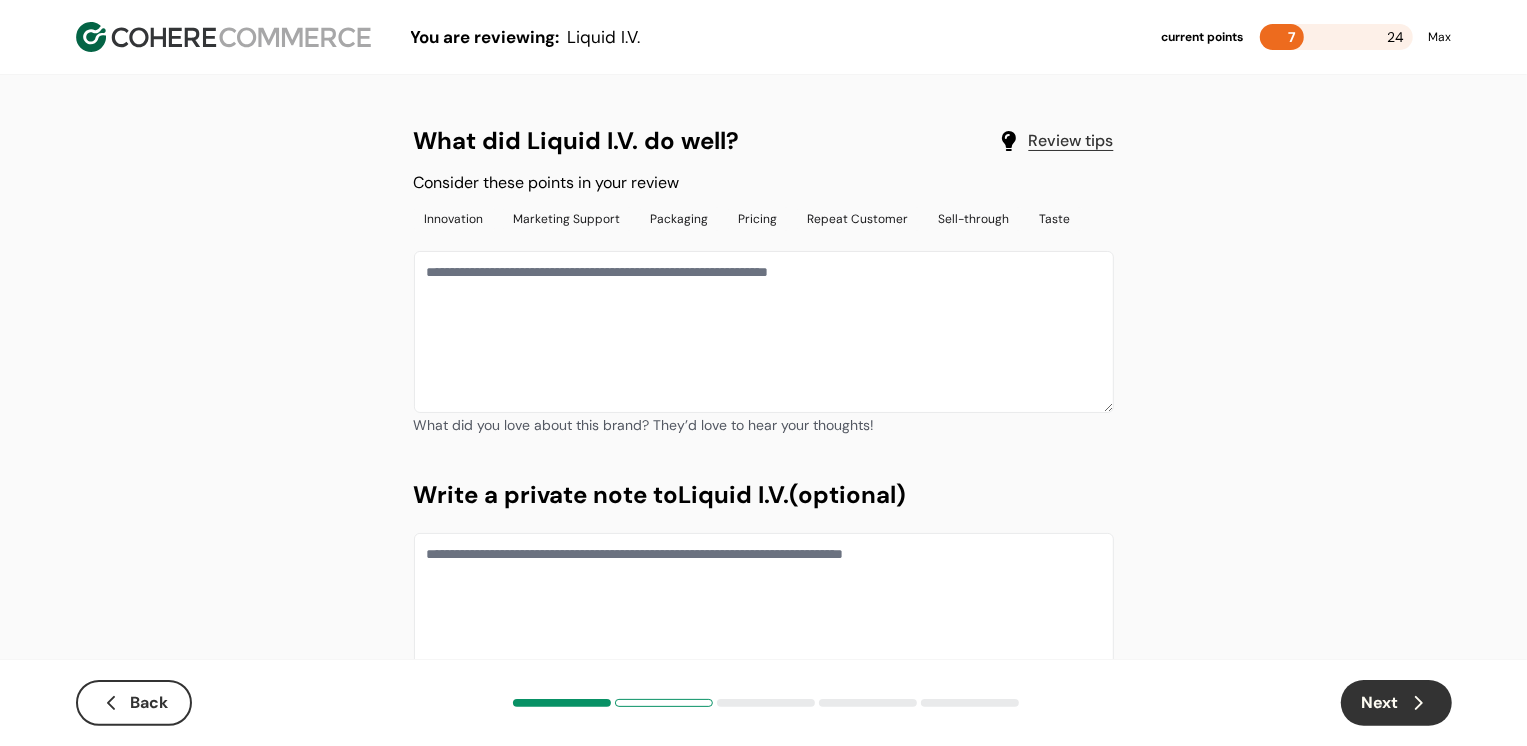 click at bounding box center [764, 332] 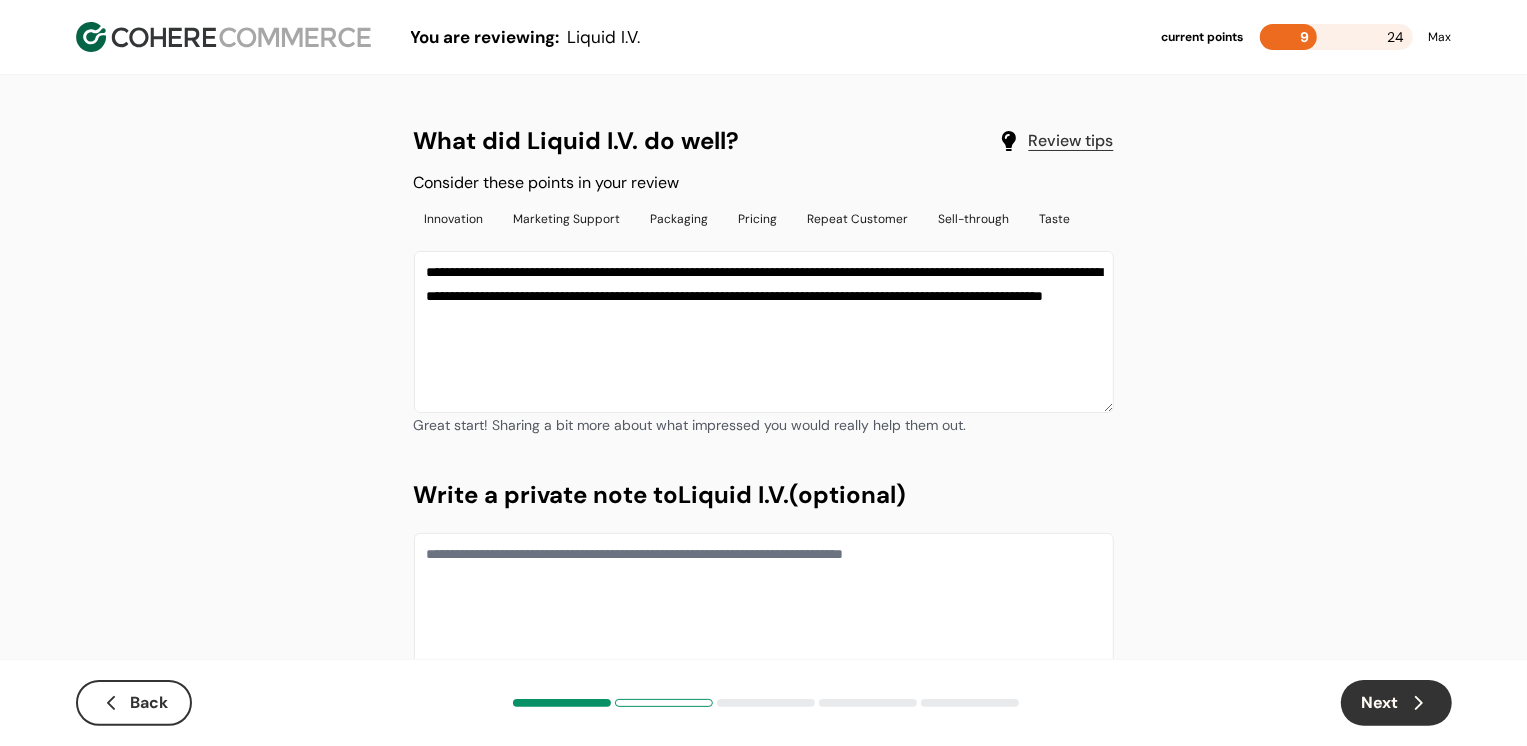 type on "**********" 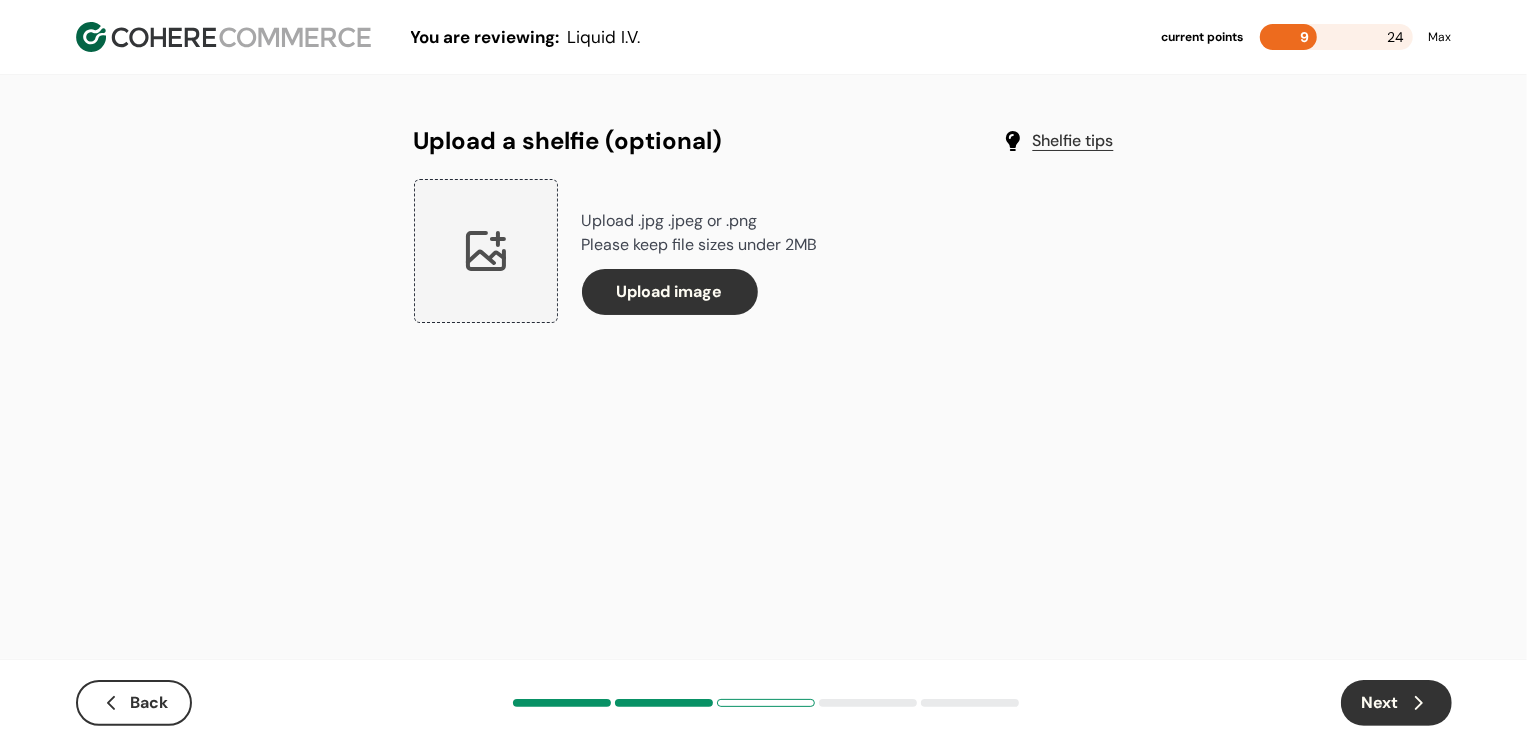 click 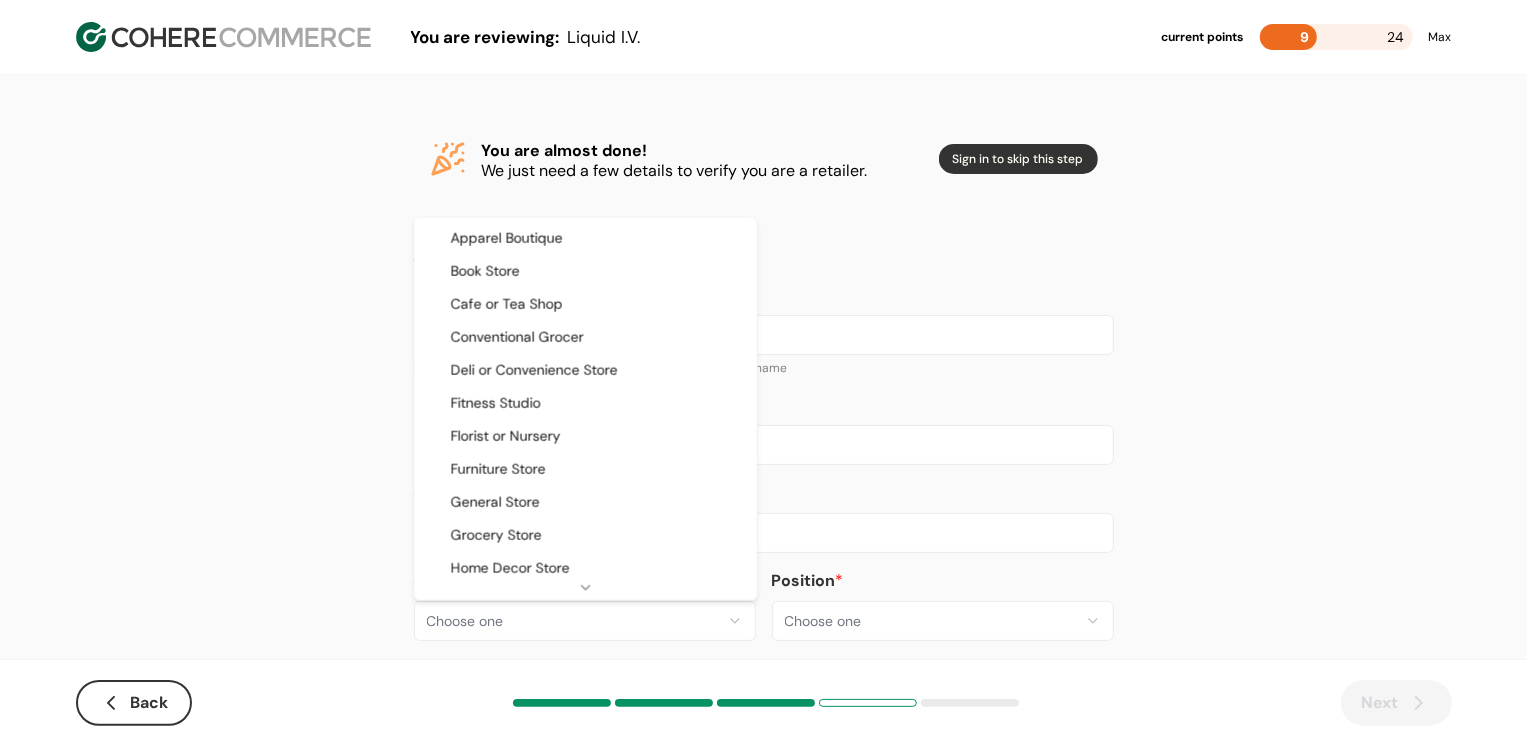 click on "**********" at bounding box center (763, 388) 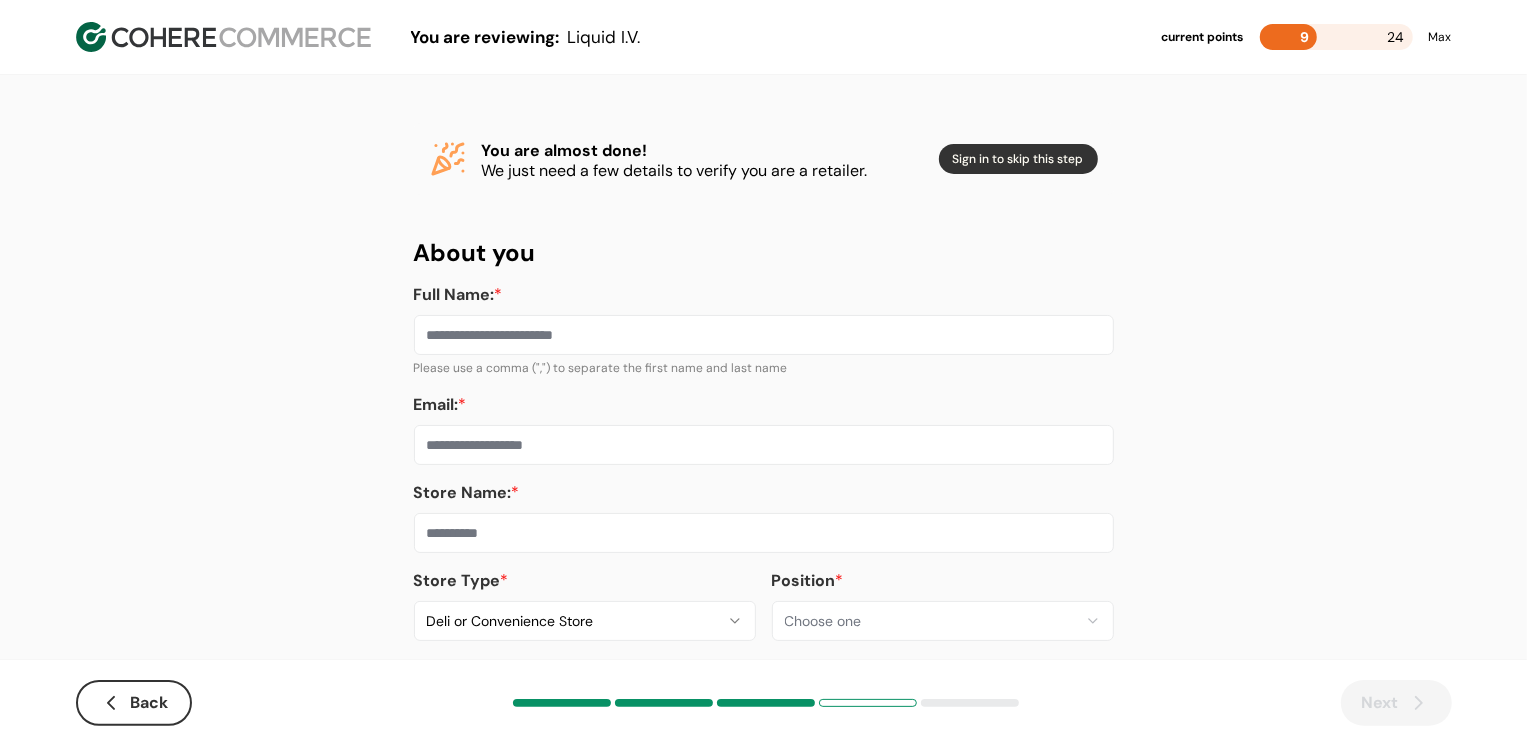 drag, startPoint x: 623, startPoint y: 558, endPoint x: 621, endPoint y: 536, distance: 22.090721 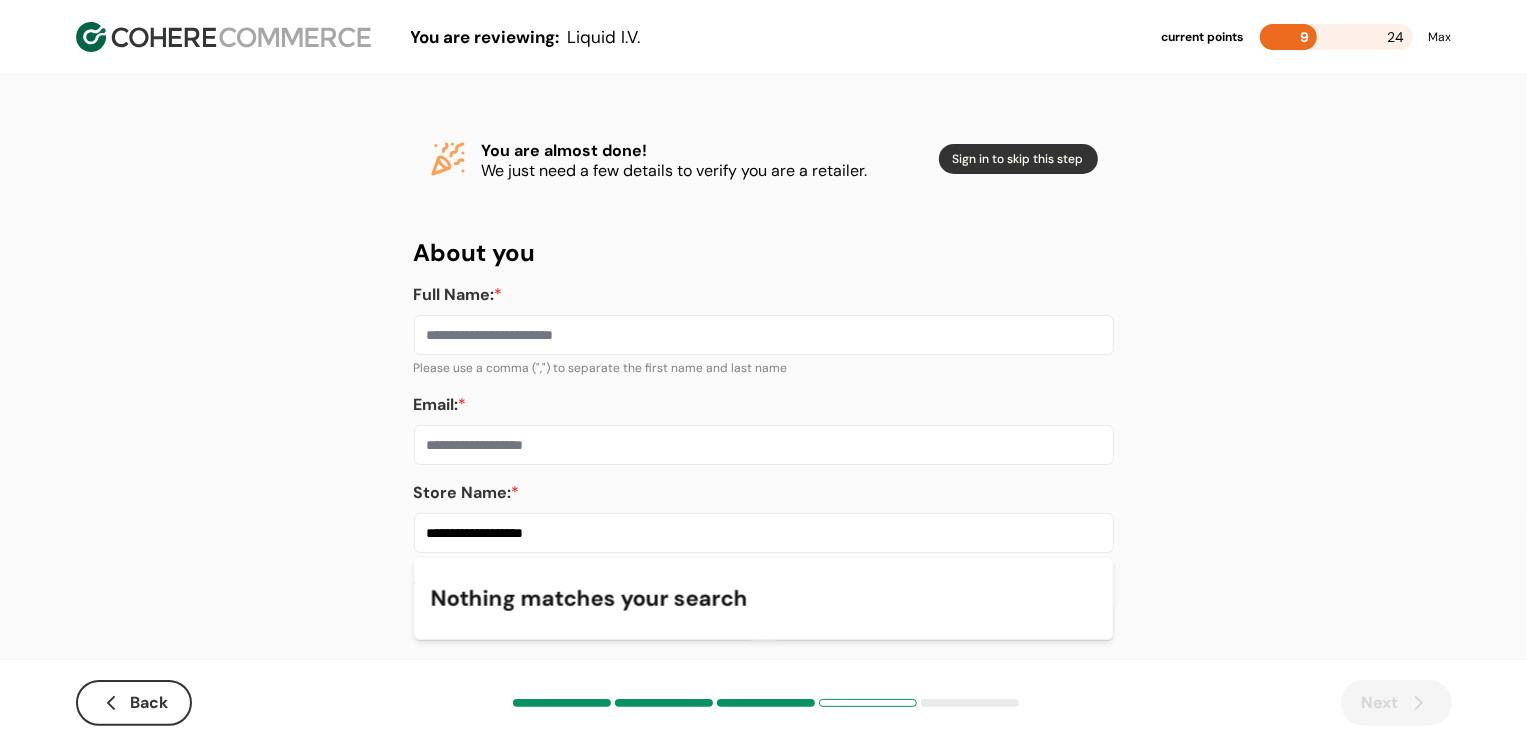 type on "**********" 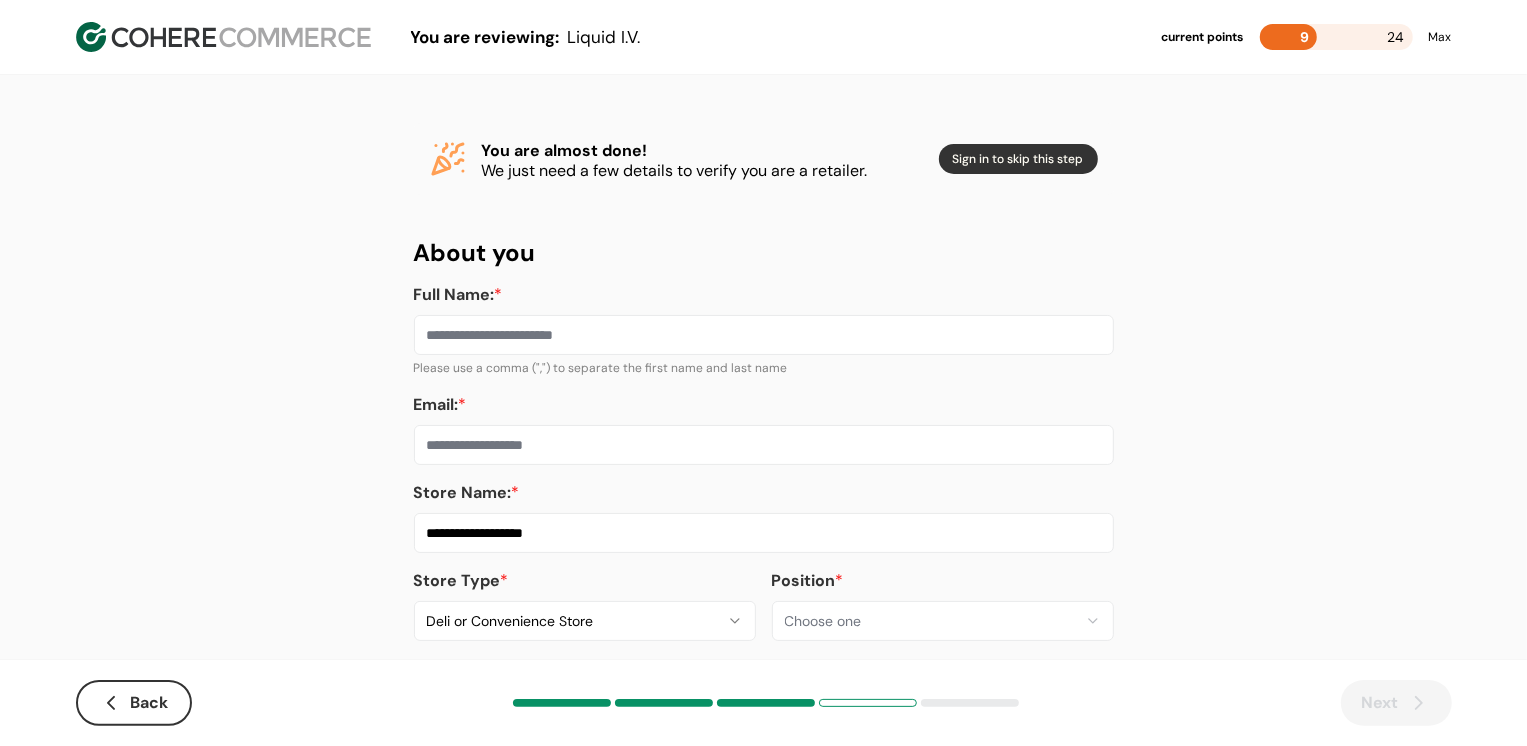 click on "Email:  *" at bounding box center [764, 429] 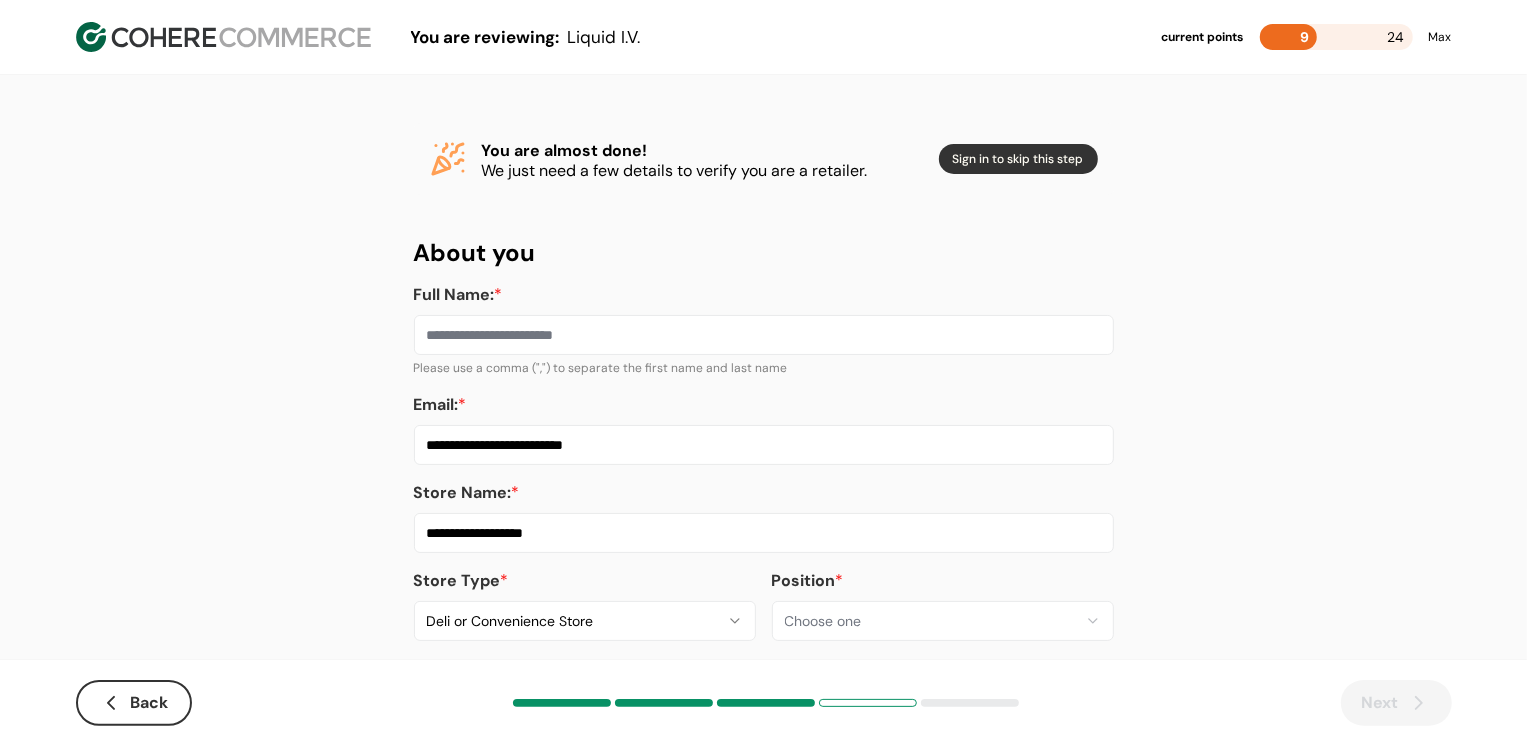 type on "**********" 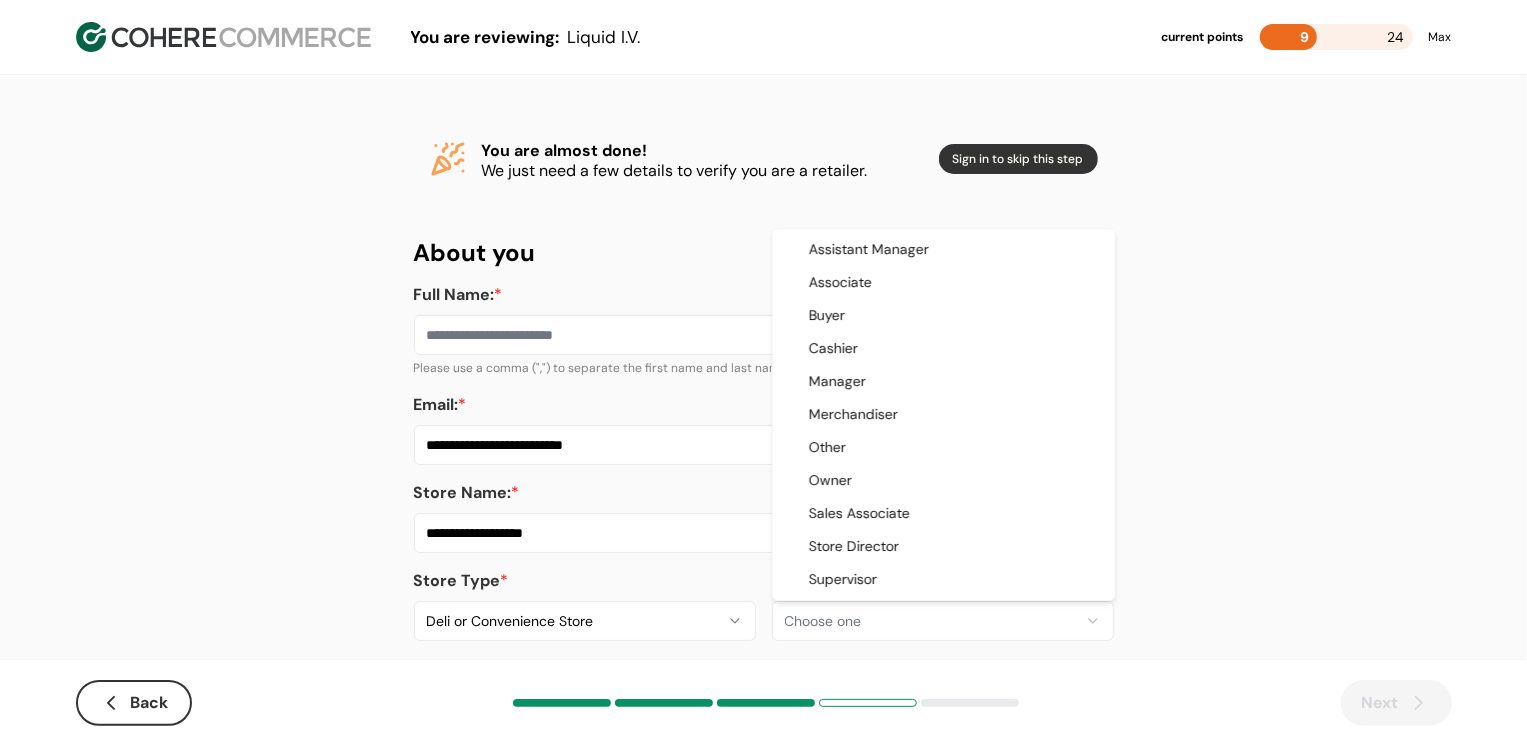 click on "**********" at bounding box center (763, 388) 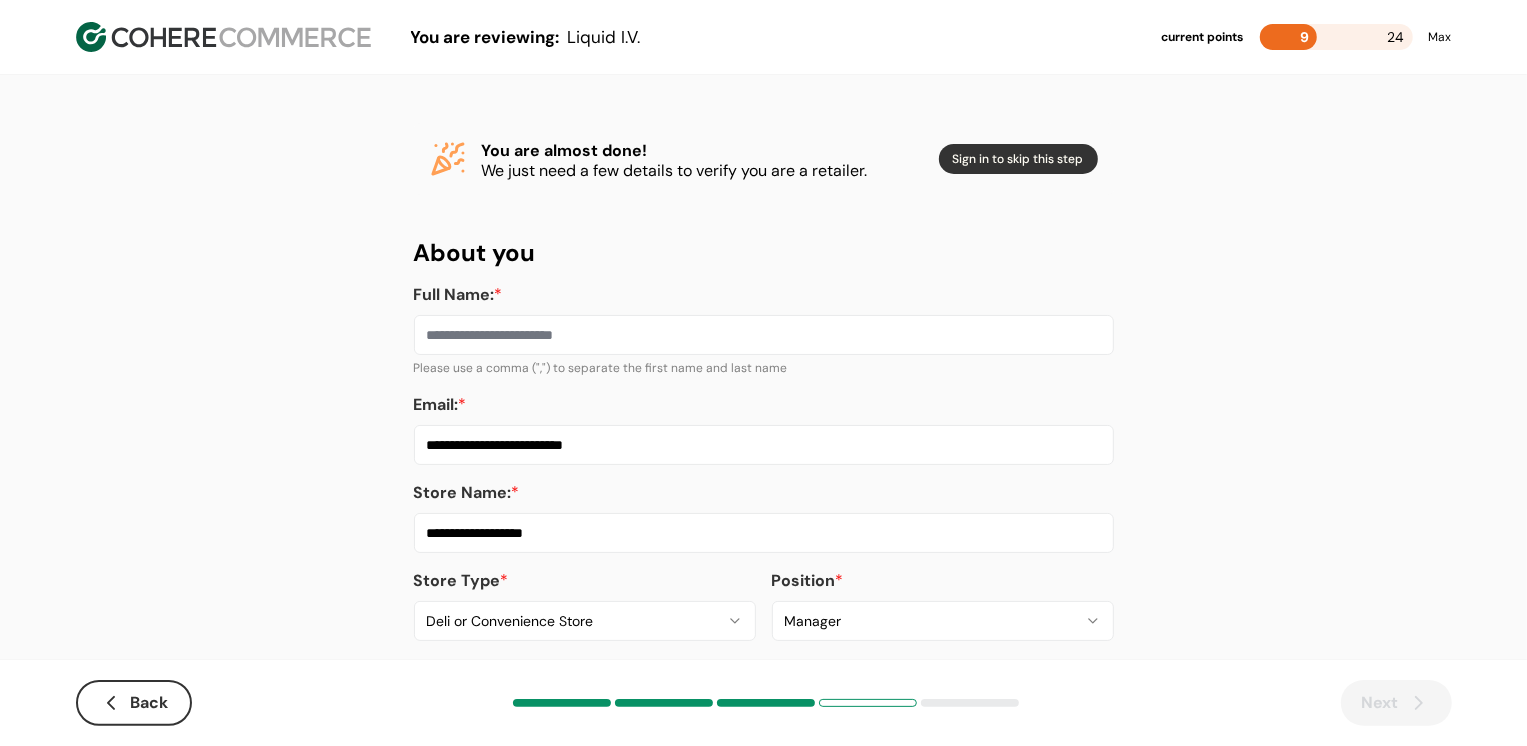 click on "Full Name:  *" at bounding box center [764, 335] 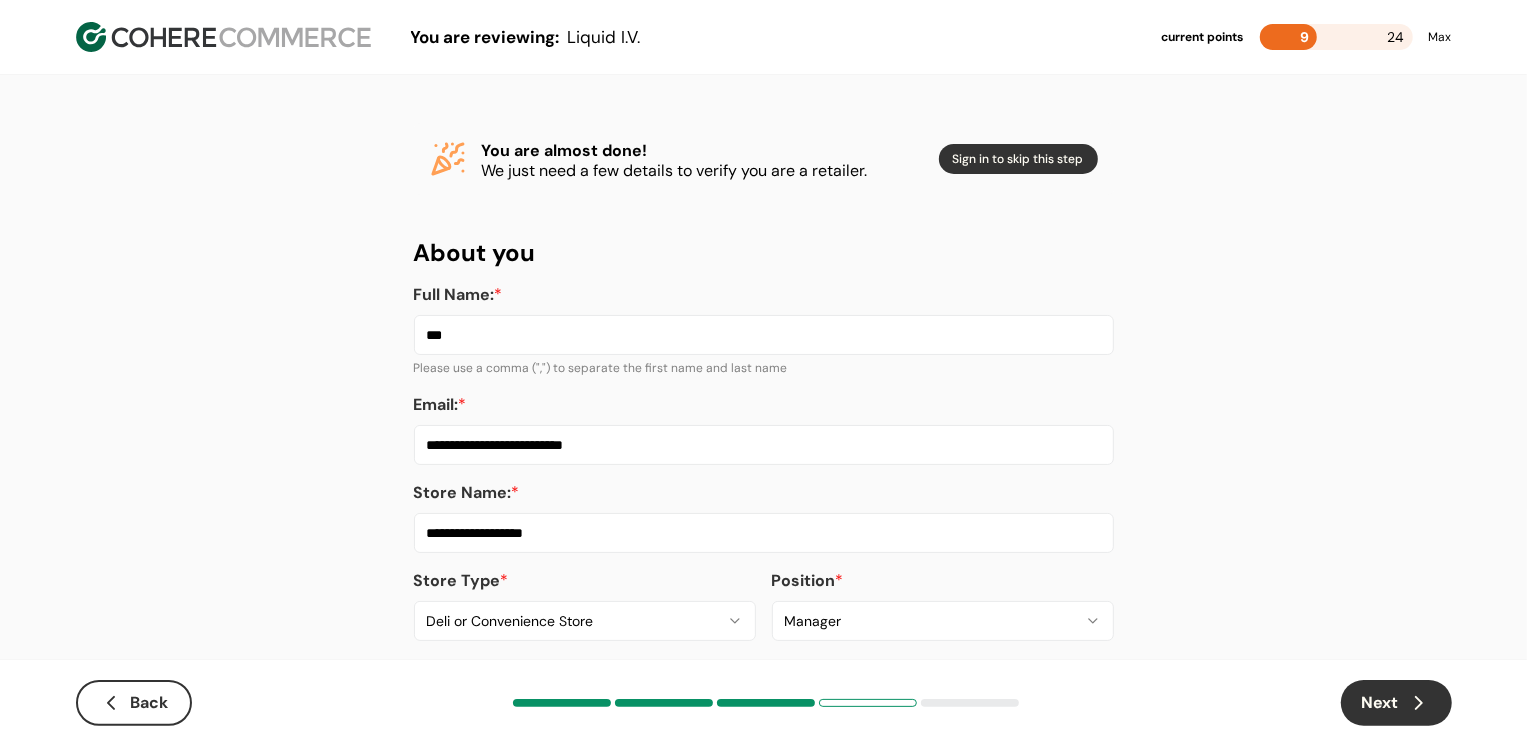 type on "***" 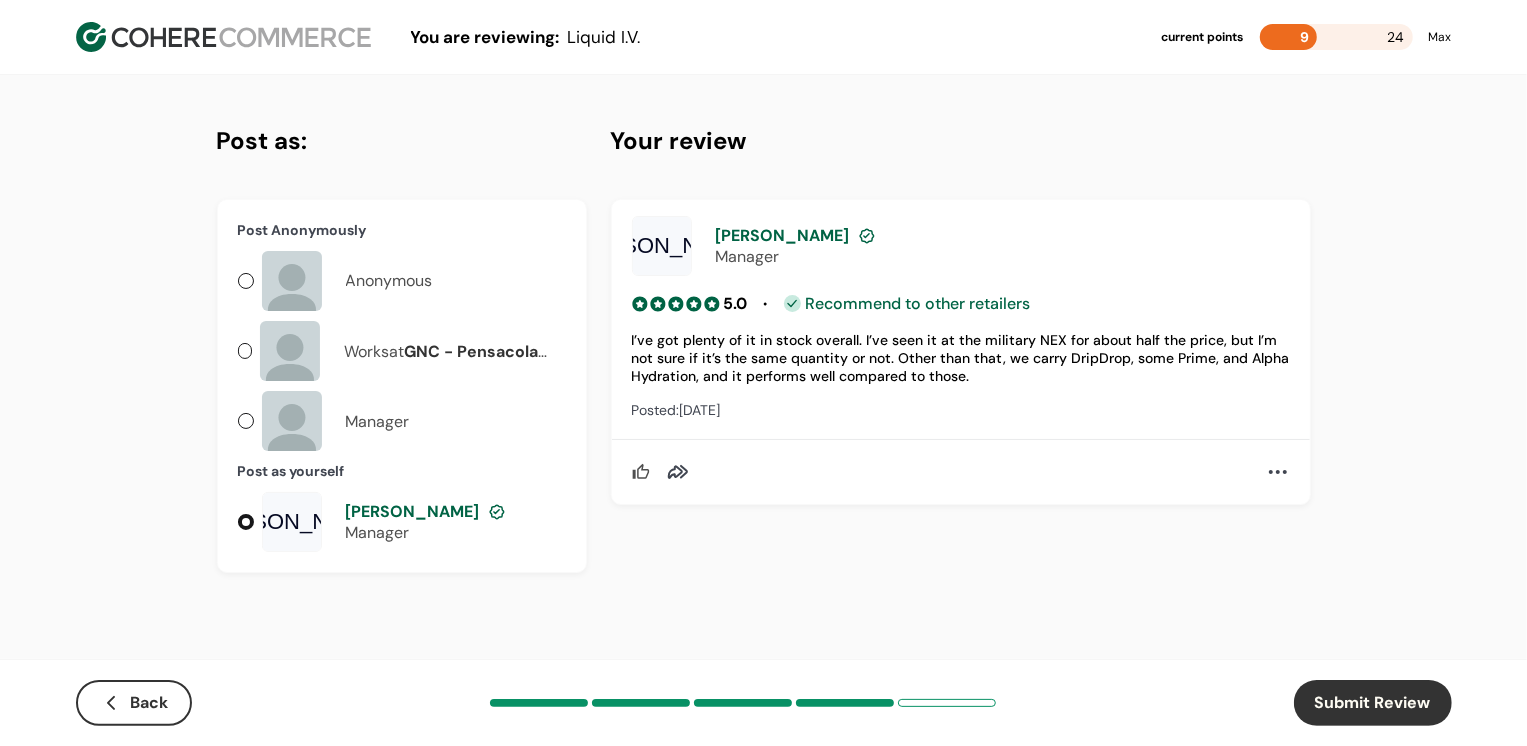 click on "Submit Review" at bounding box center (1373, 703) 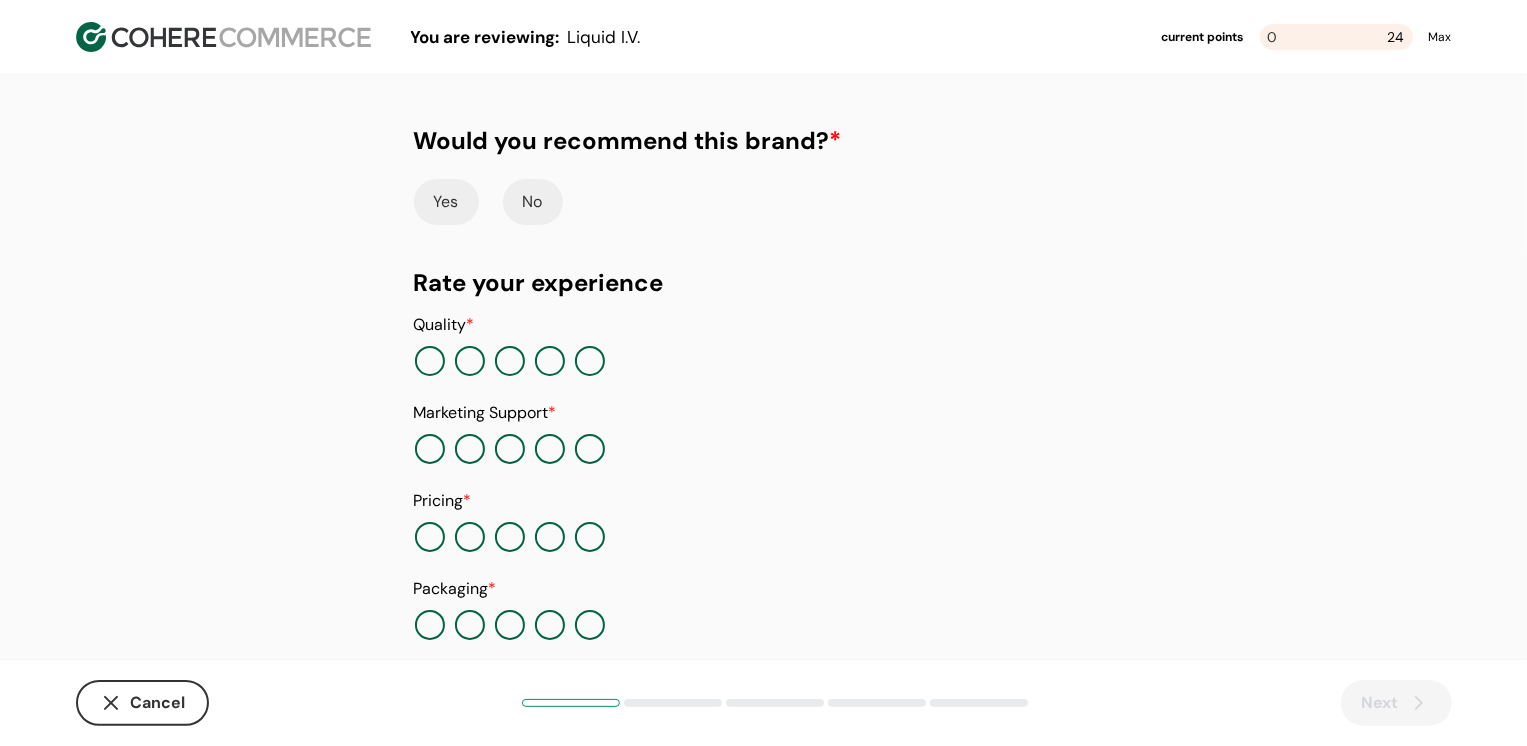 click on "Yes" at bounding box center [446, 202] 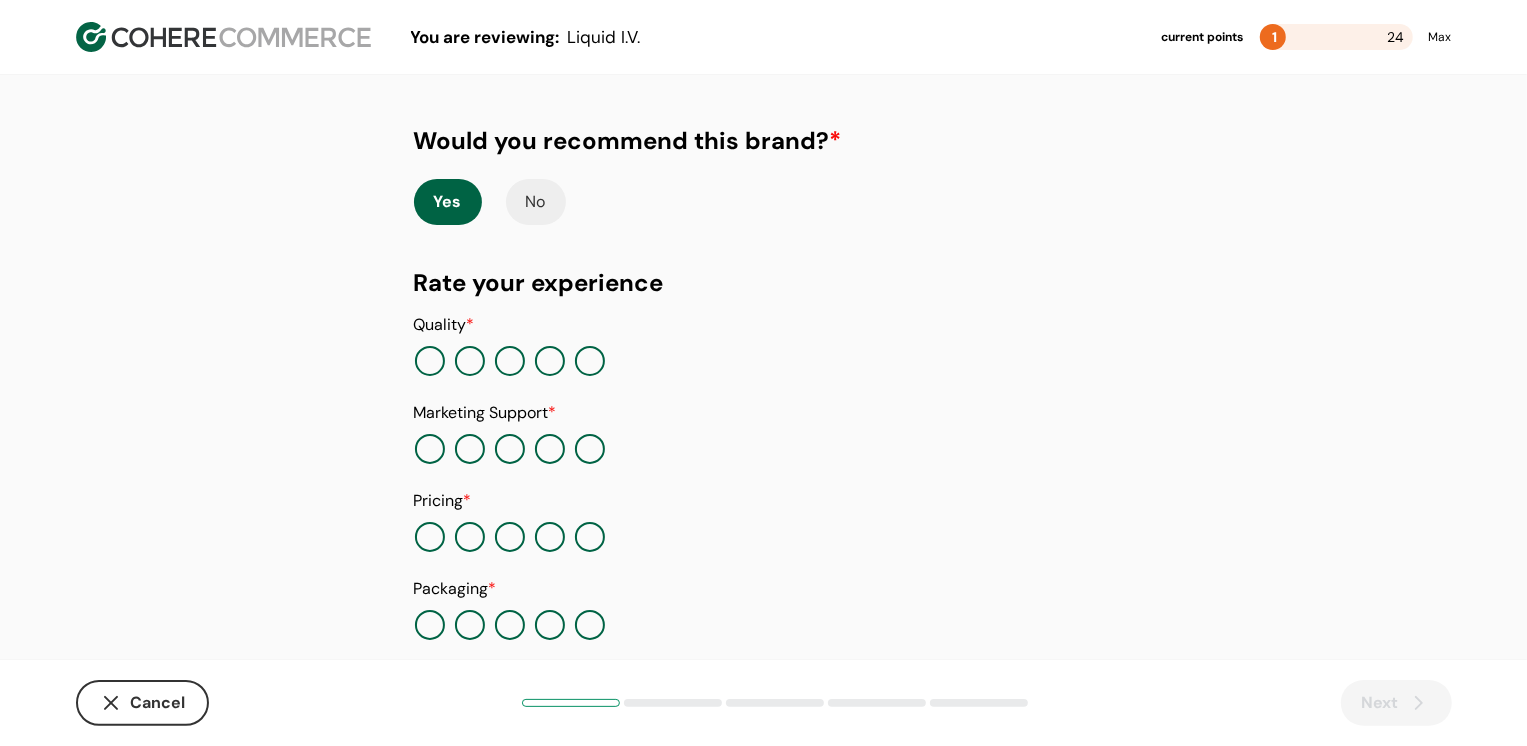 click at bounding box center (550, 361) 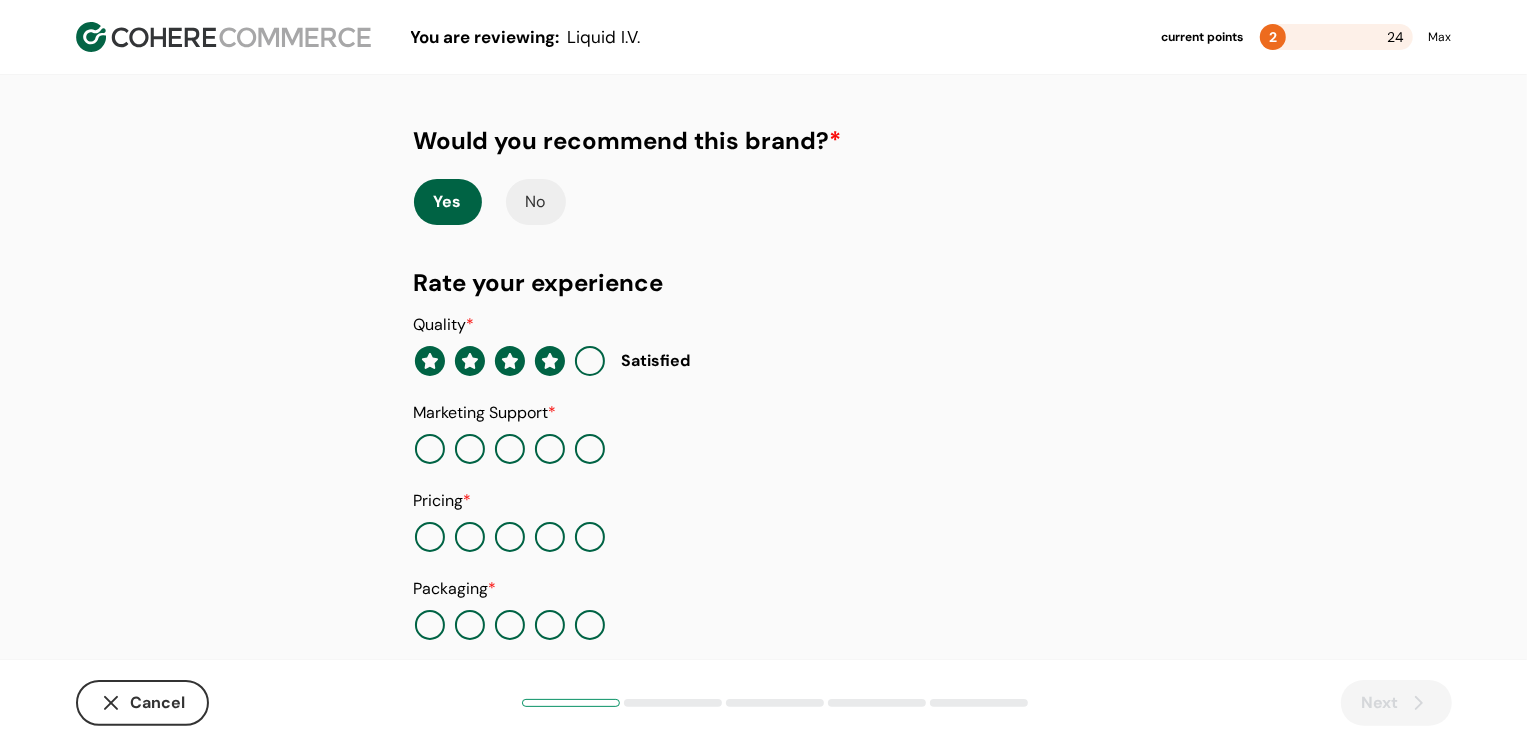 click at bounding box center (430, 449) 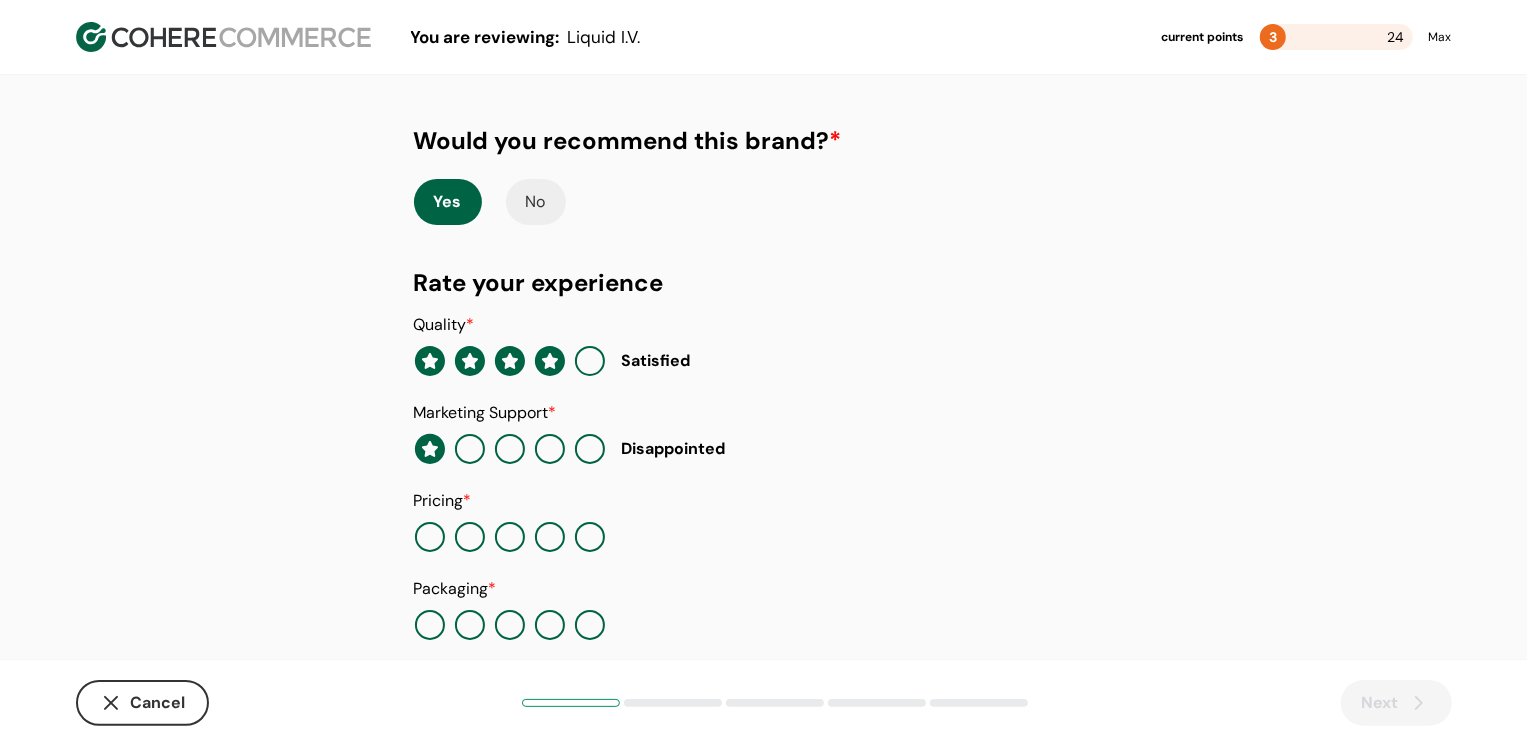 click at bounding box center (470, 537) 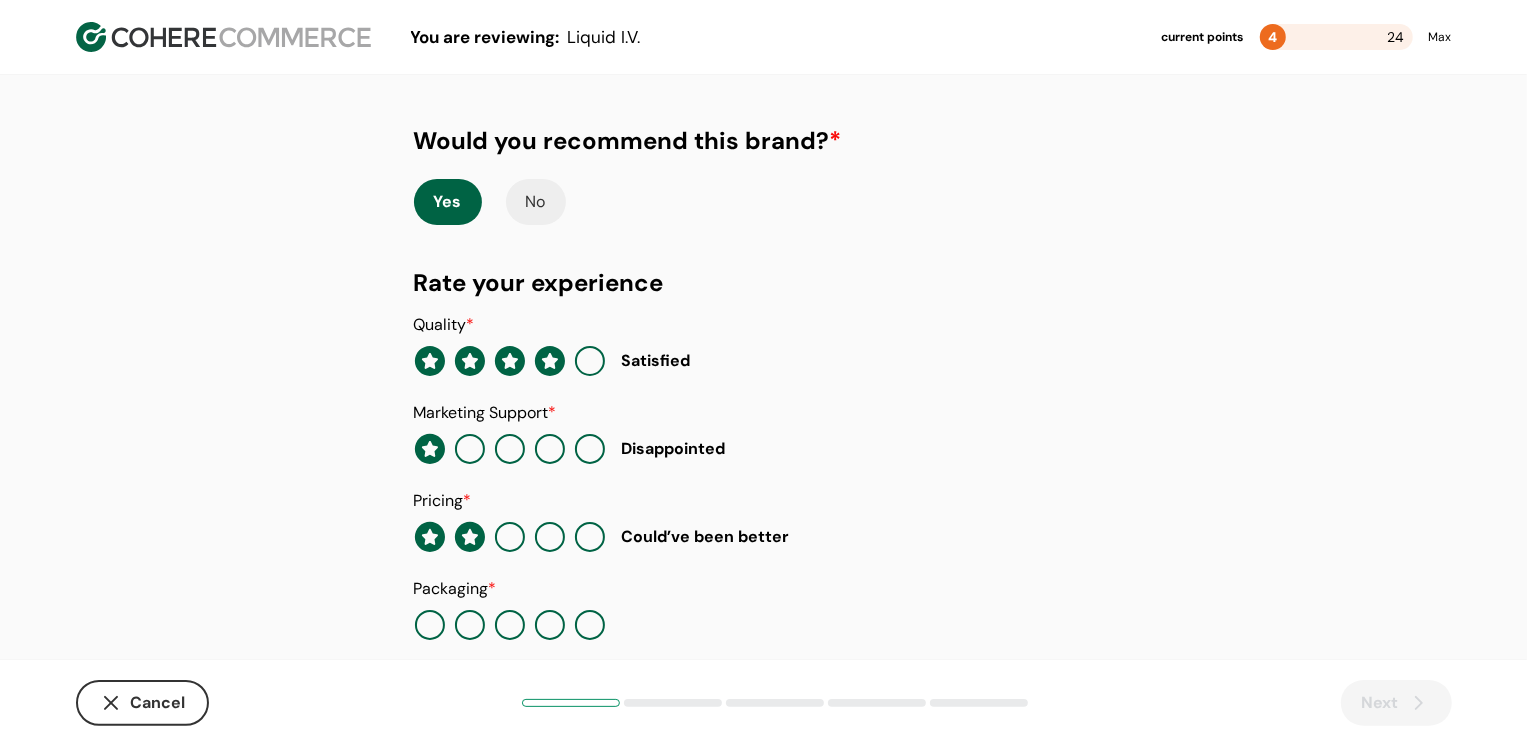 scroll, scrollTop: 205, scrollLeft: 0, axis: vertical 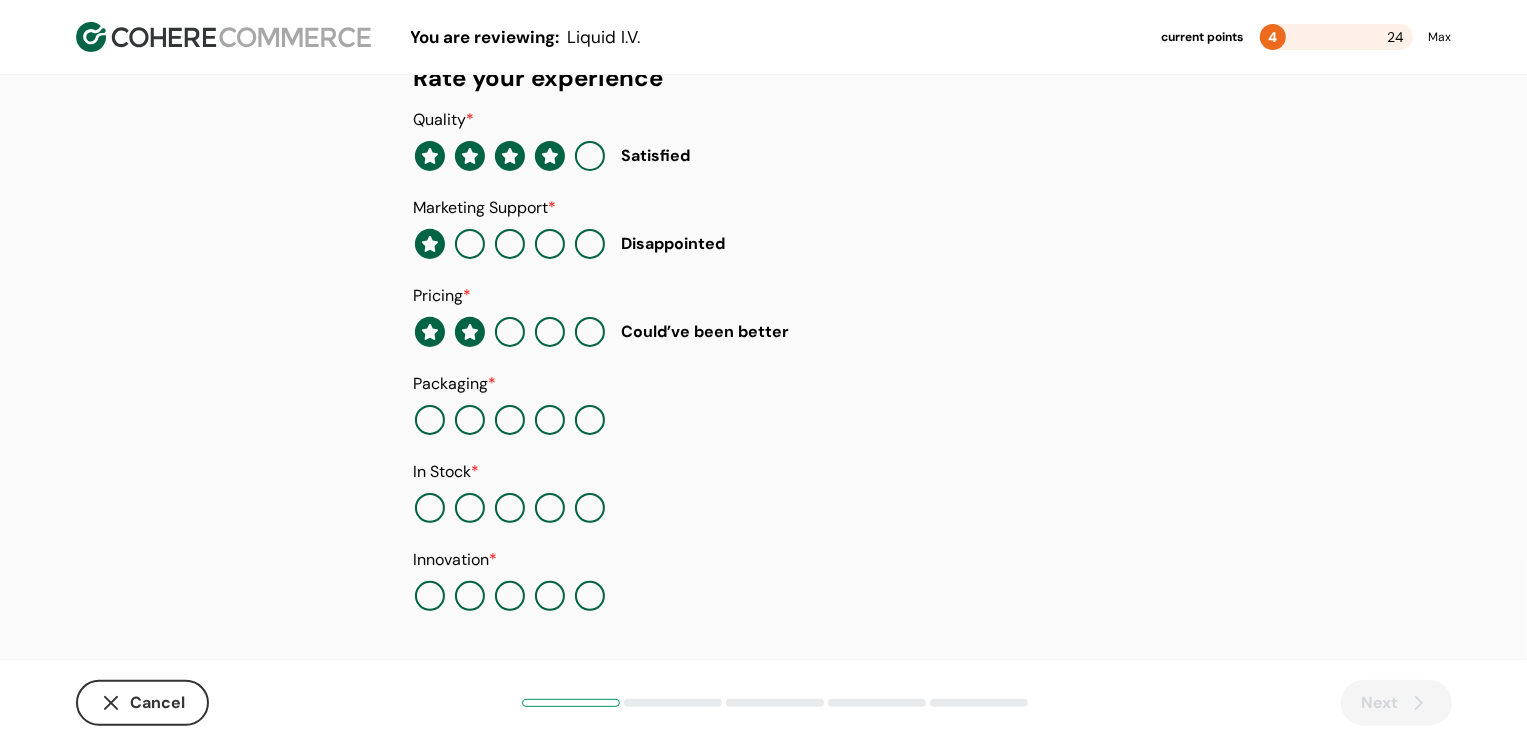 click at bounding box center (550, 420) 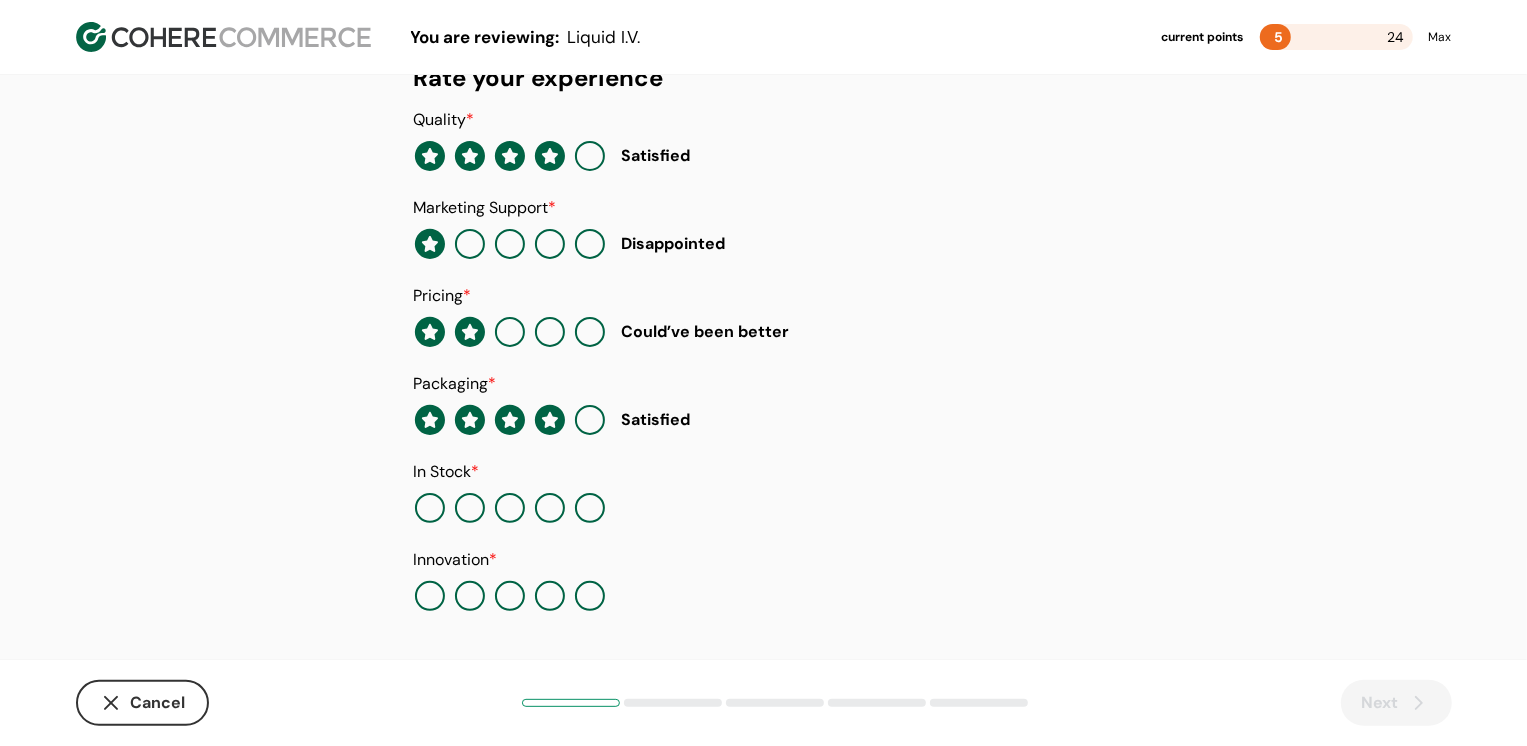 click at bounding box center (550, 508) 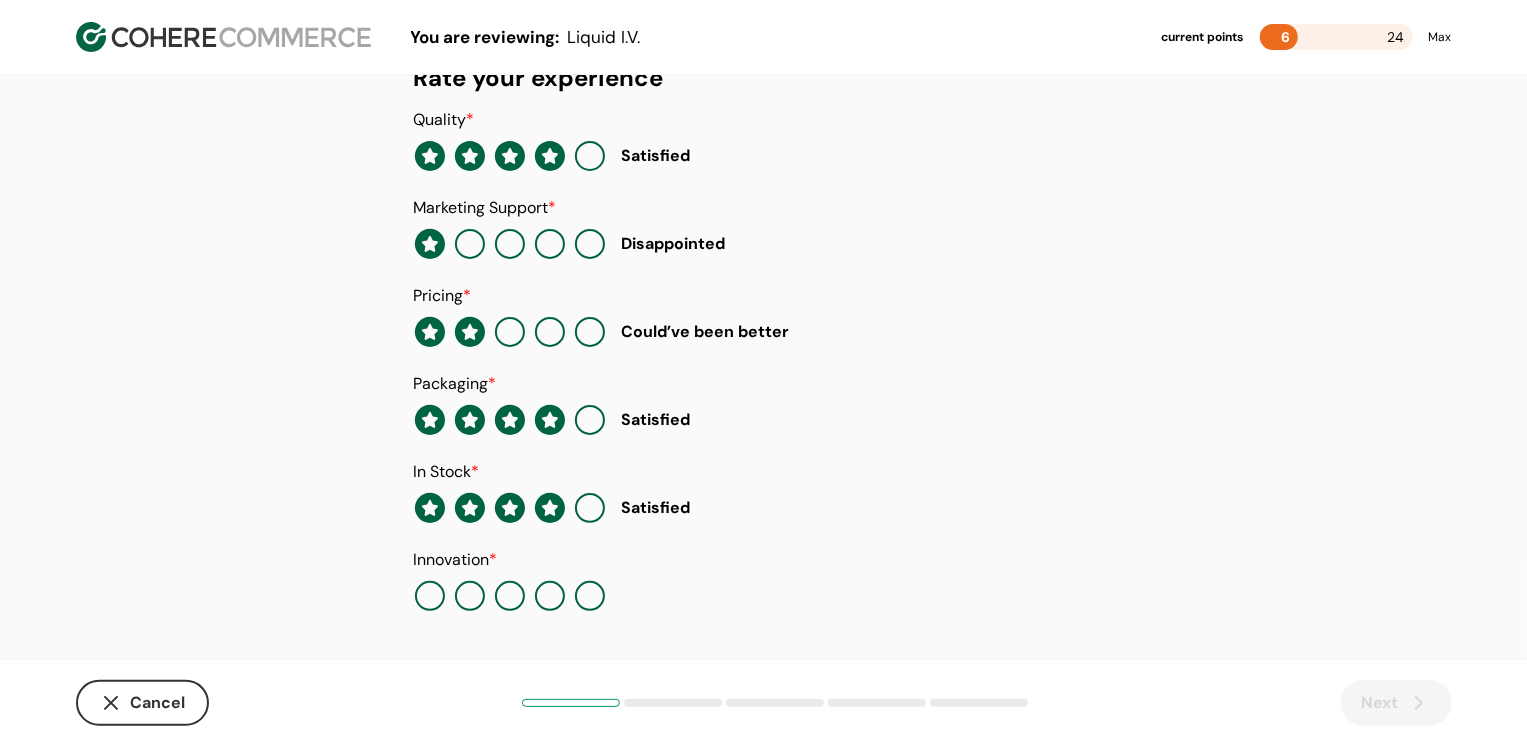 click at bounding box center [510, 596] 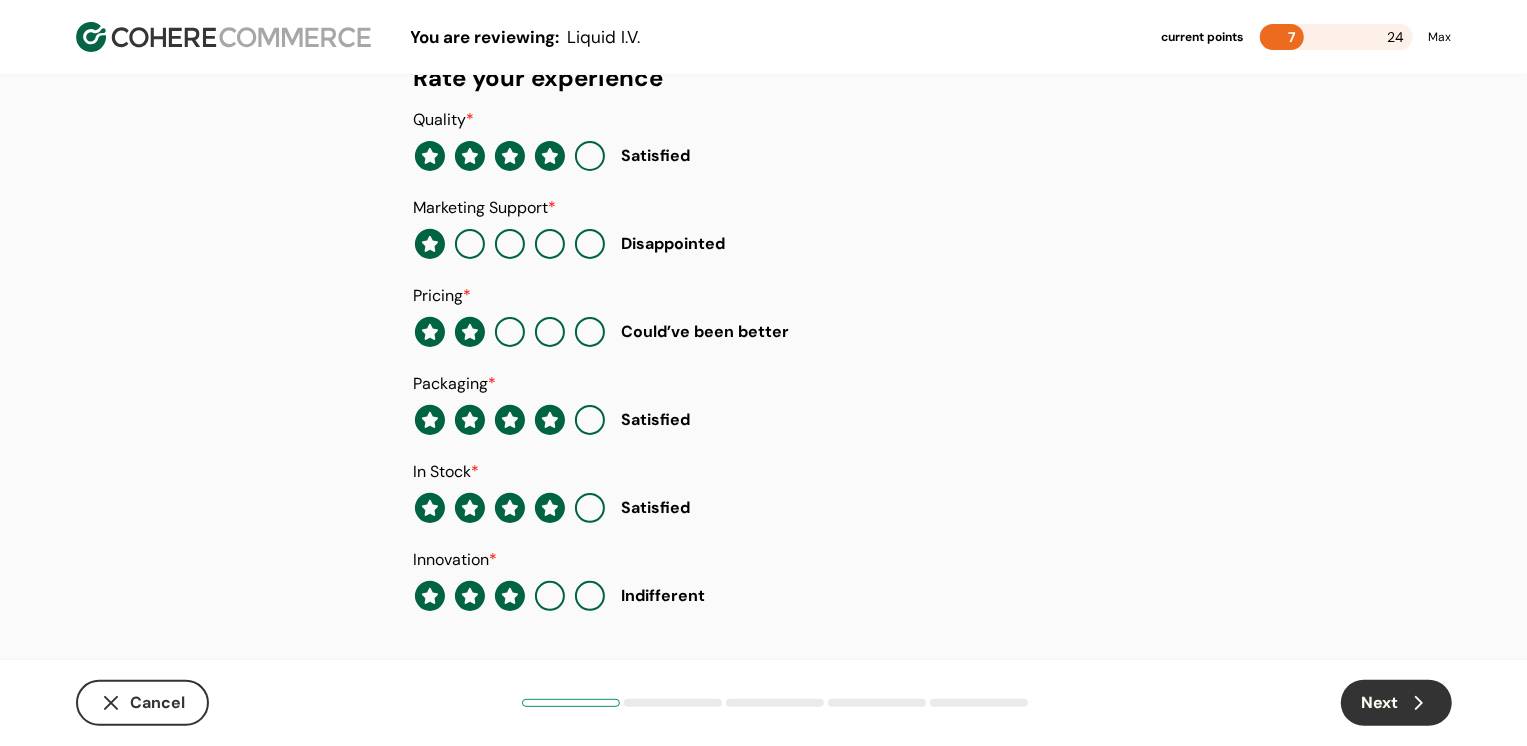 click 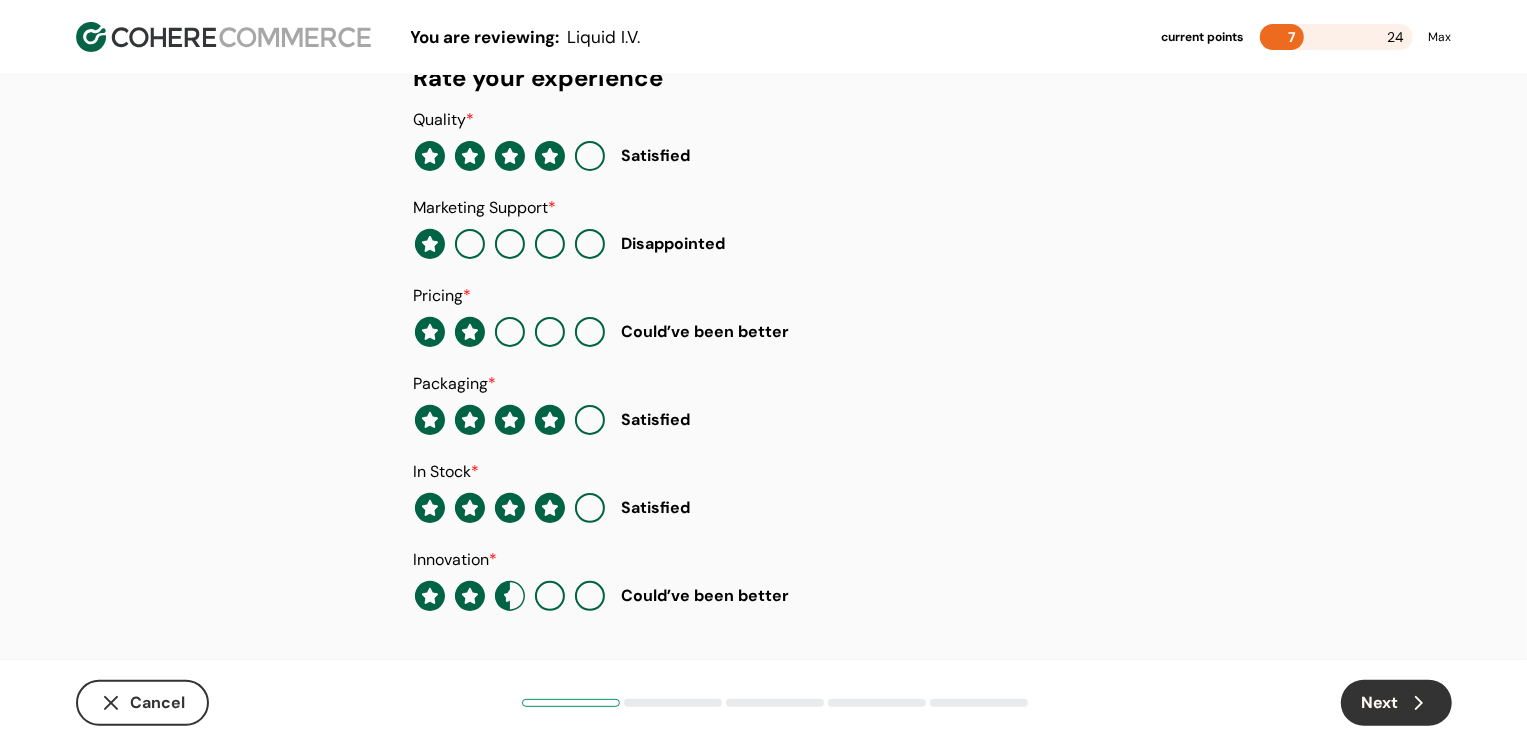 click 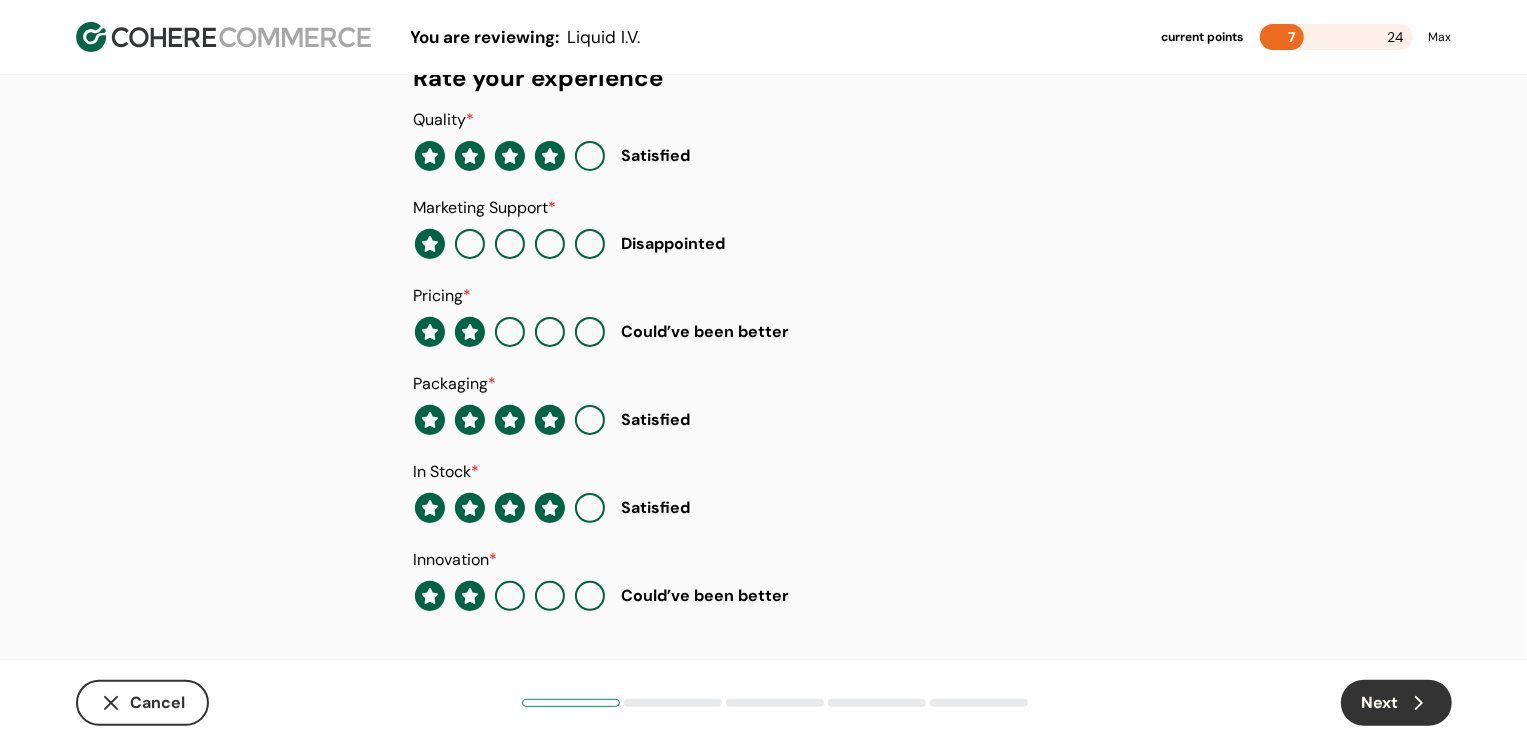 click at bounding box center [510, 596] 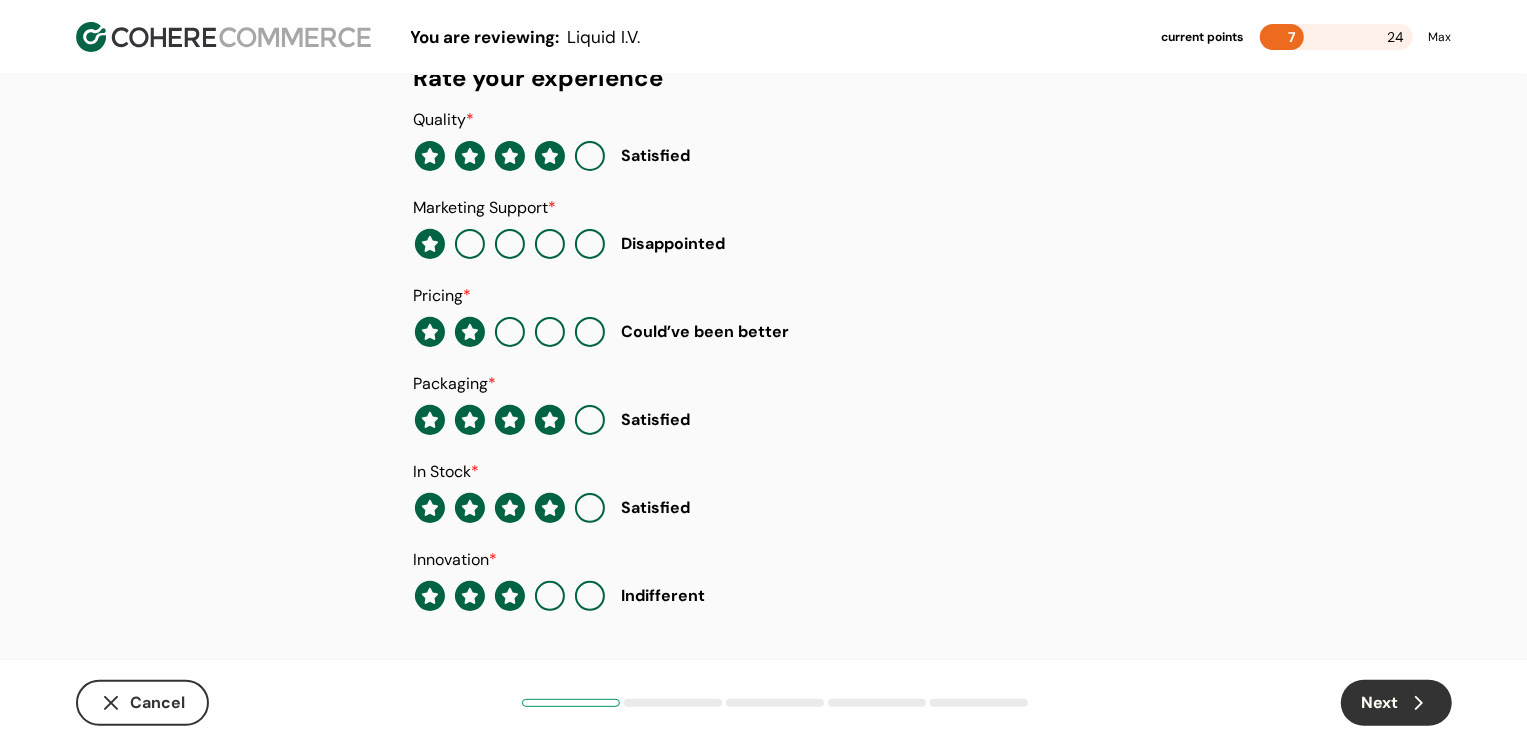 click on "Next" at bounding box center (1396, 703) 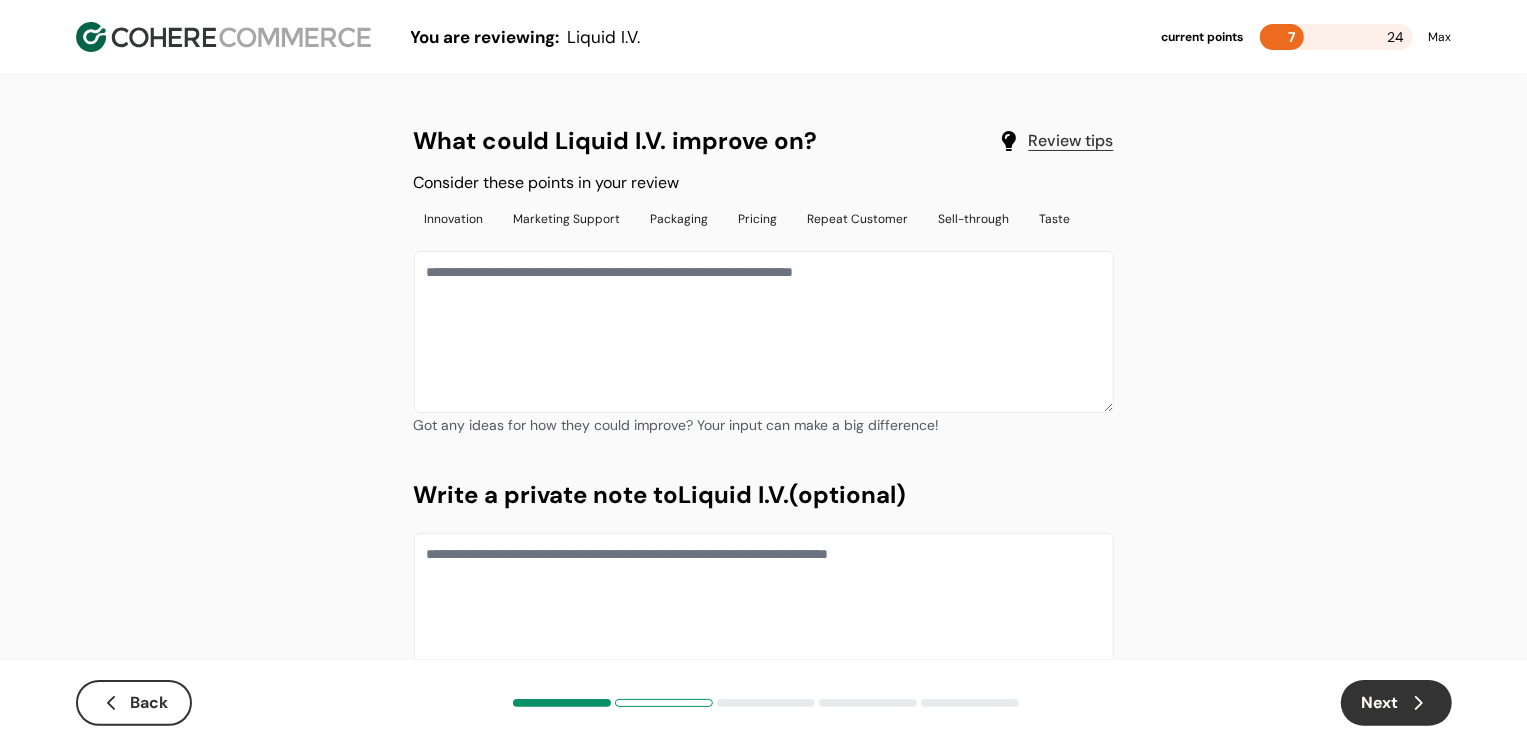 click at bounding box center (764, 332) 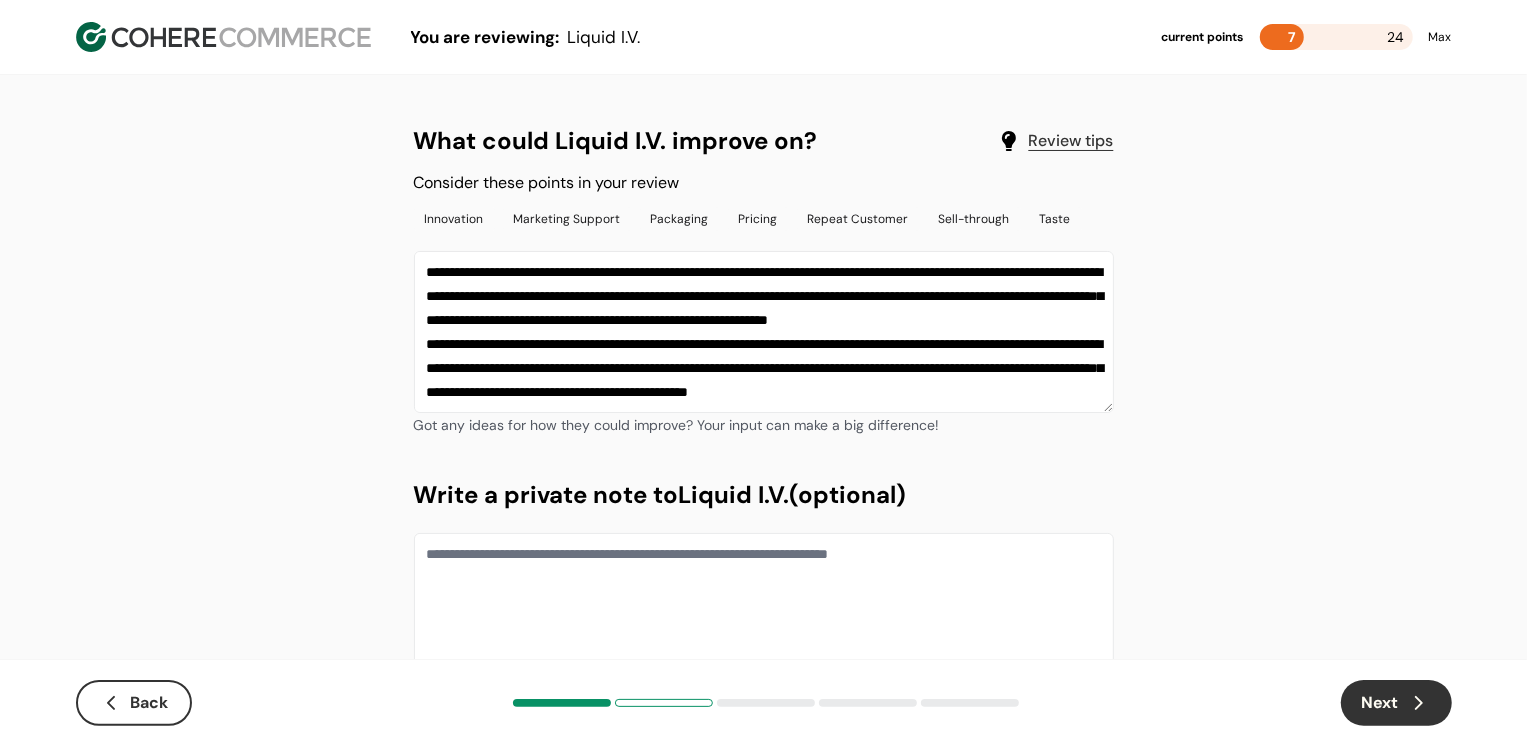 scroll, scrollTop: 109, scrollLeft: 0, axis: vertical 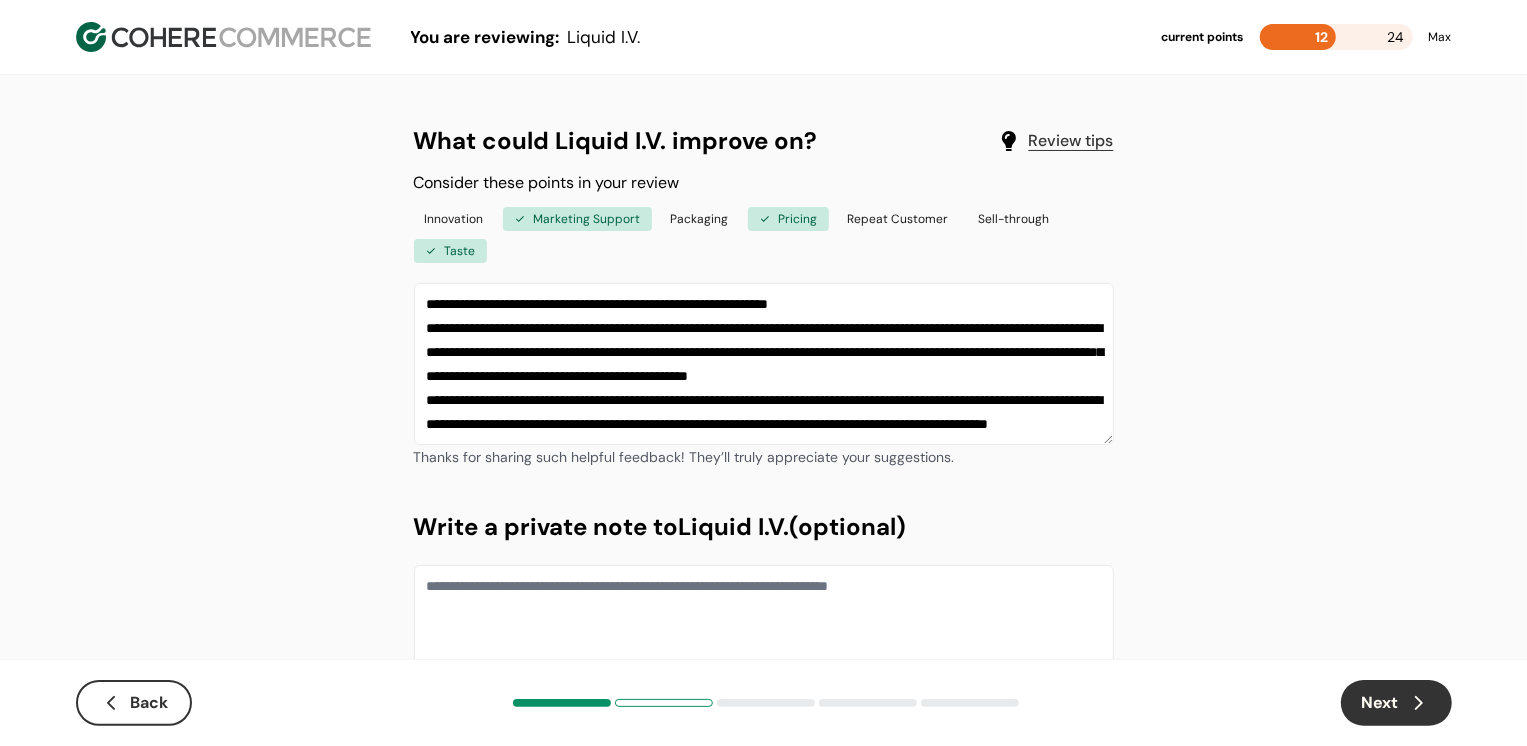 click on "Next" at bounding box center [1396, 703] 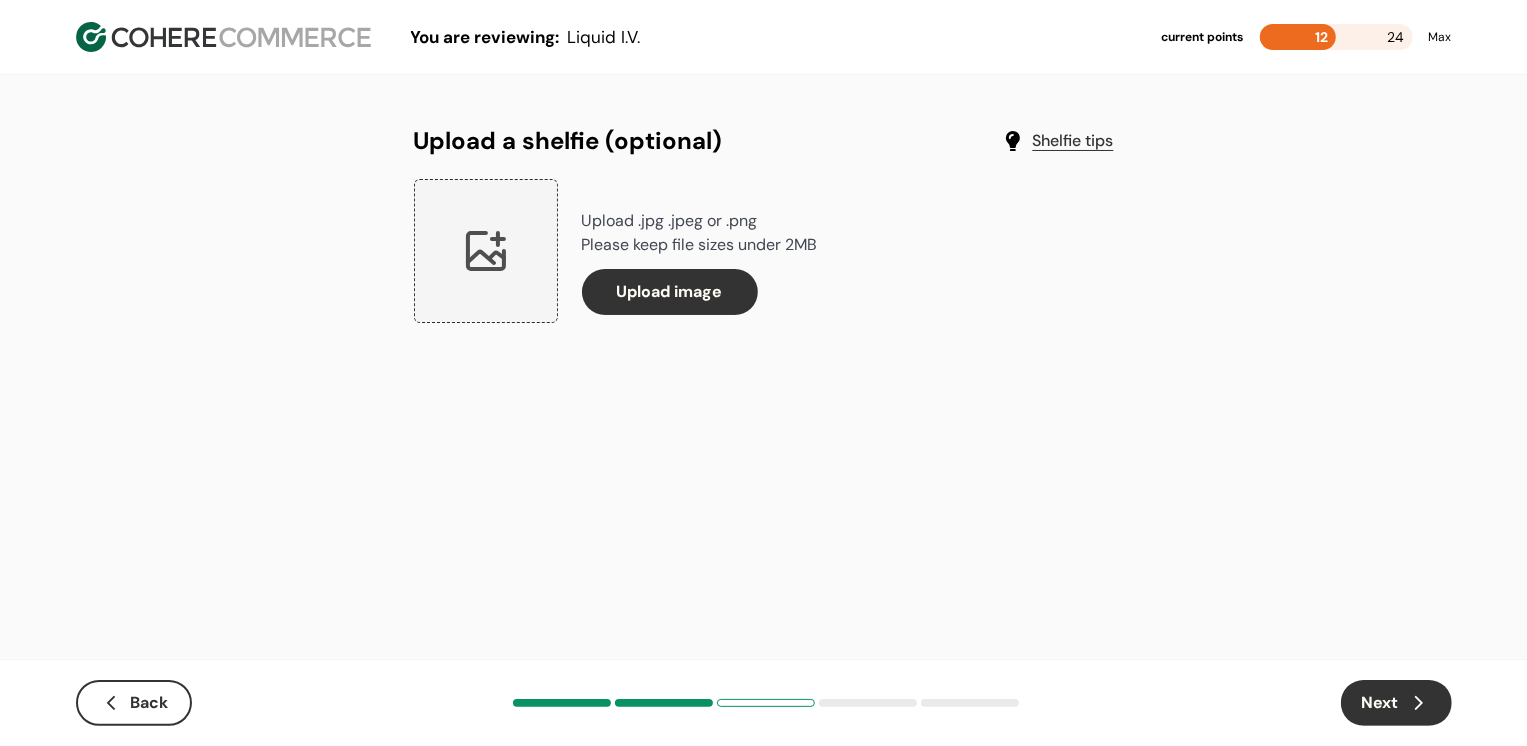 click on "Next" at bounding box center (1396, 703) 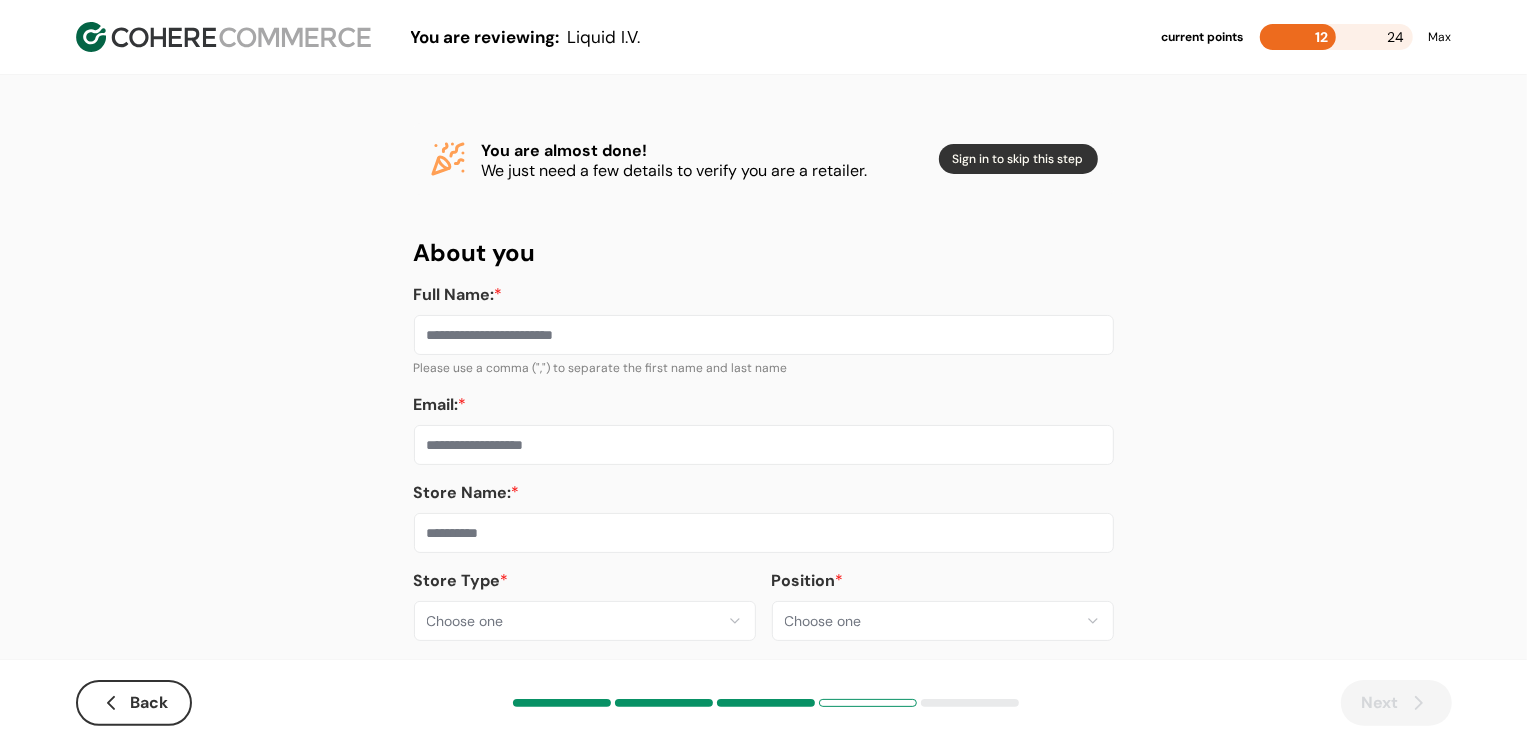 click on "**********" at bounding box center (763, 388) 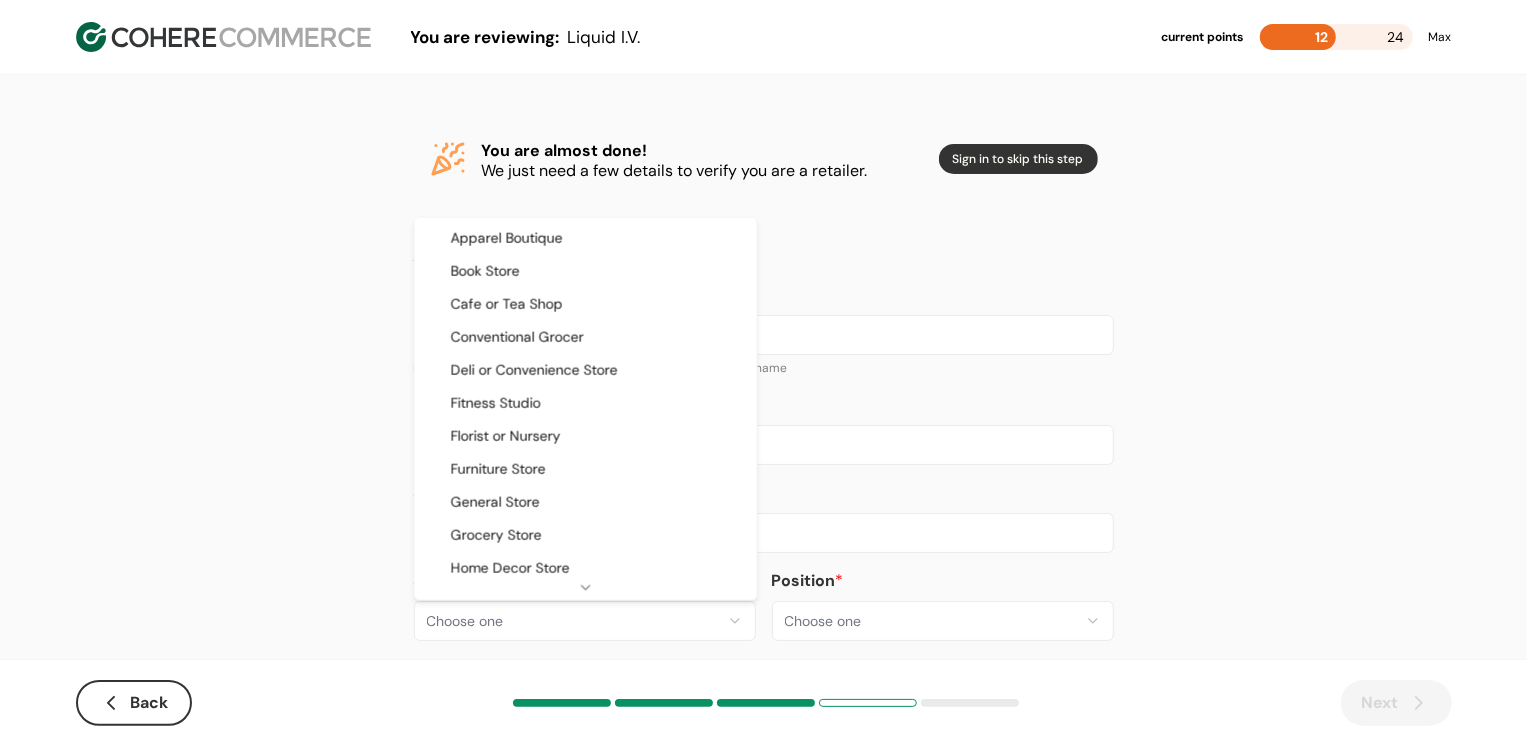 select on "**" 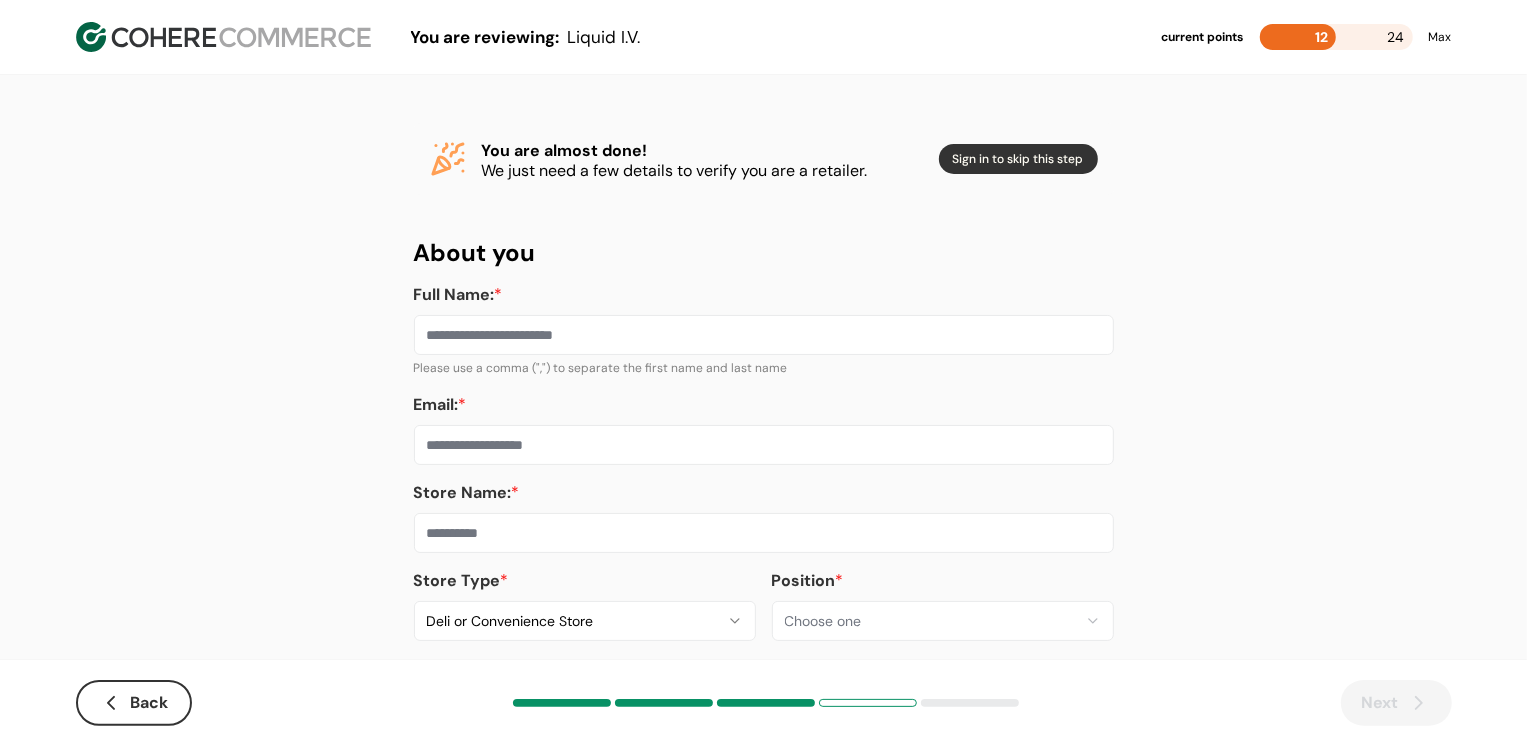 click at bounding box center [764, 533] 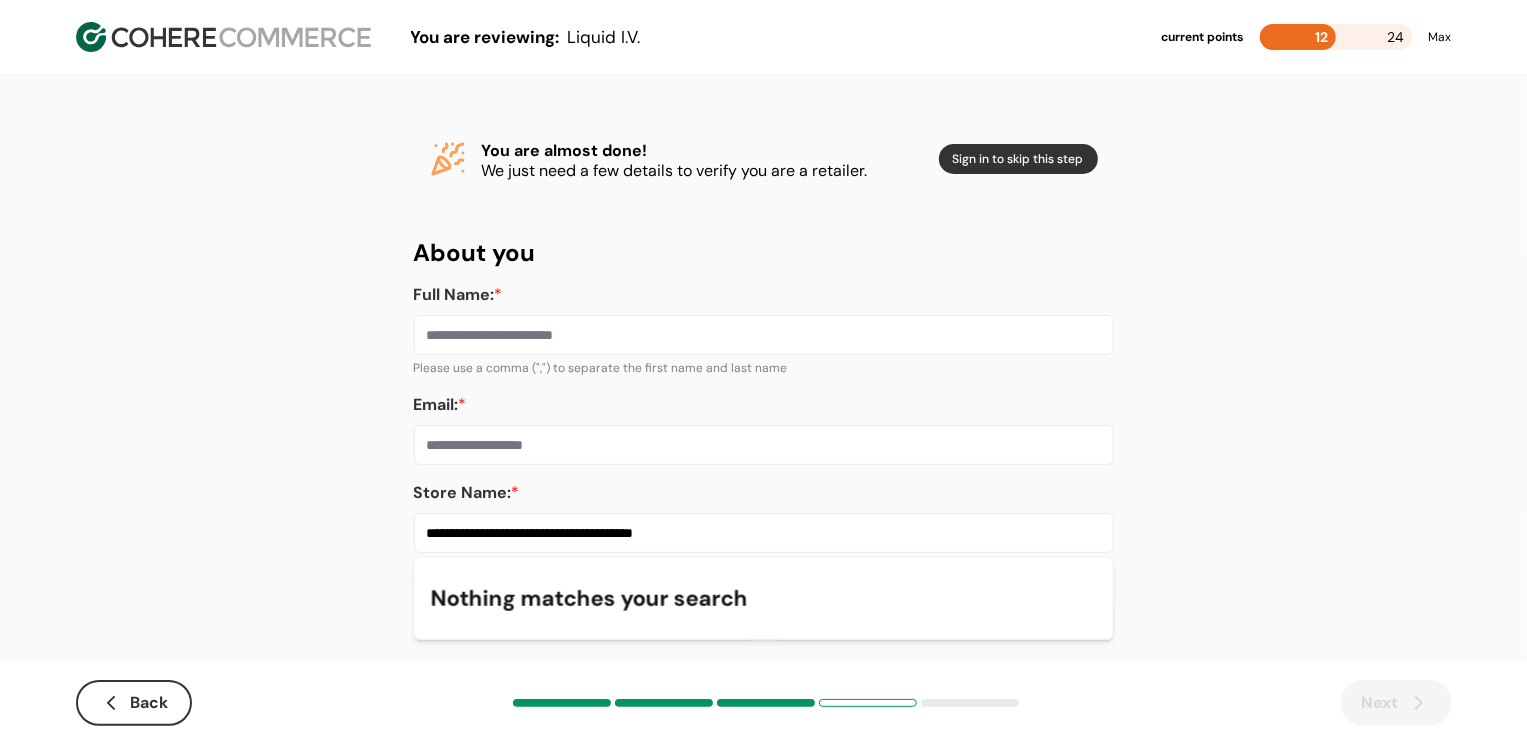 type on "**********" 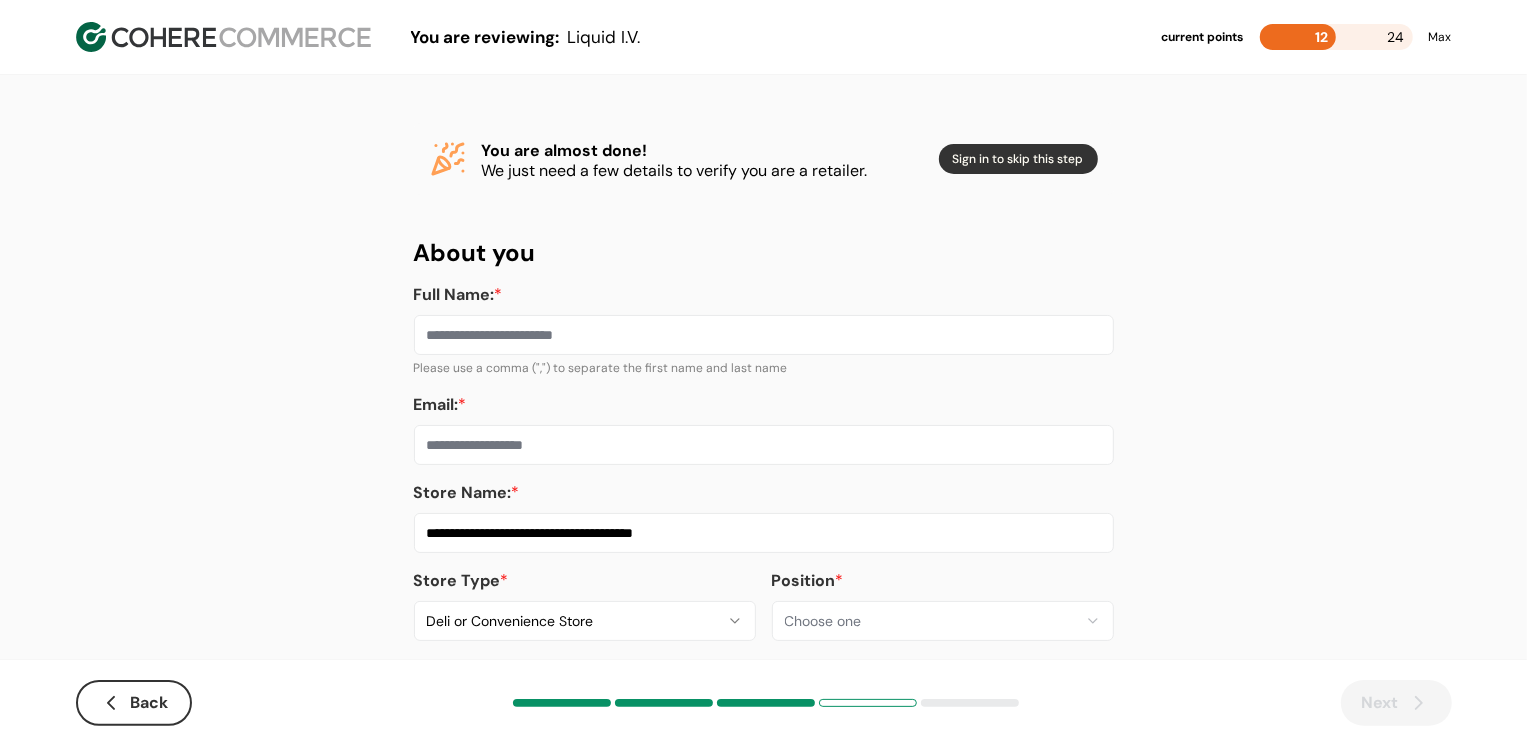 click on "Email:  *" at bounding box center (764, 445) 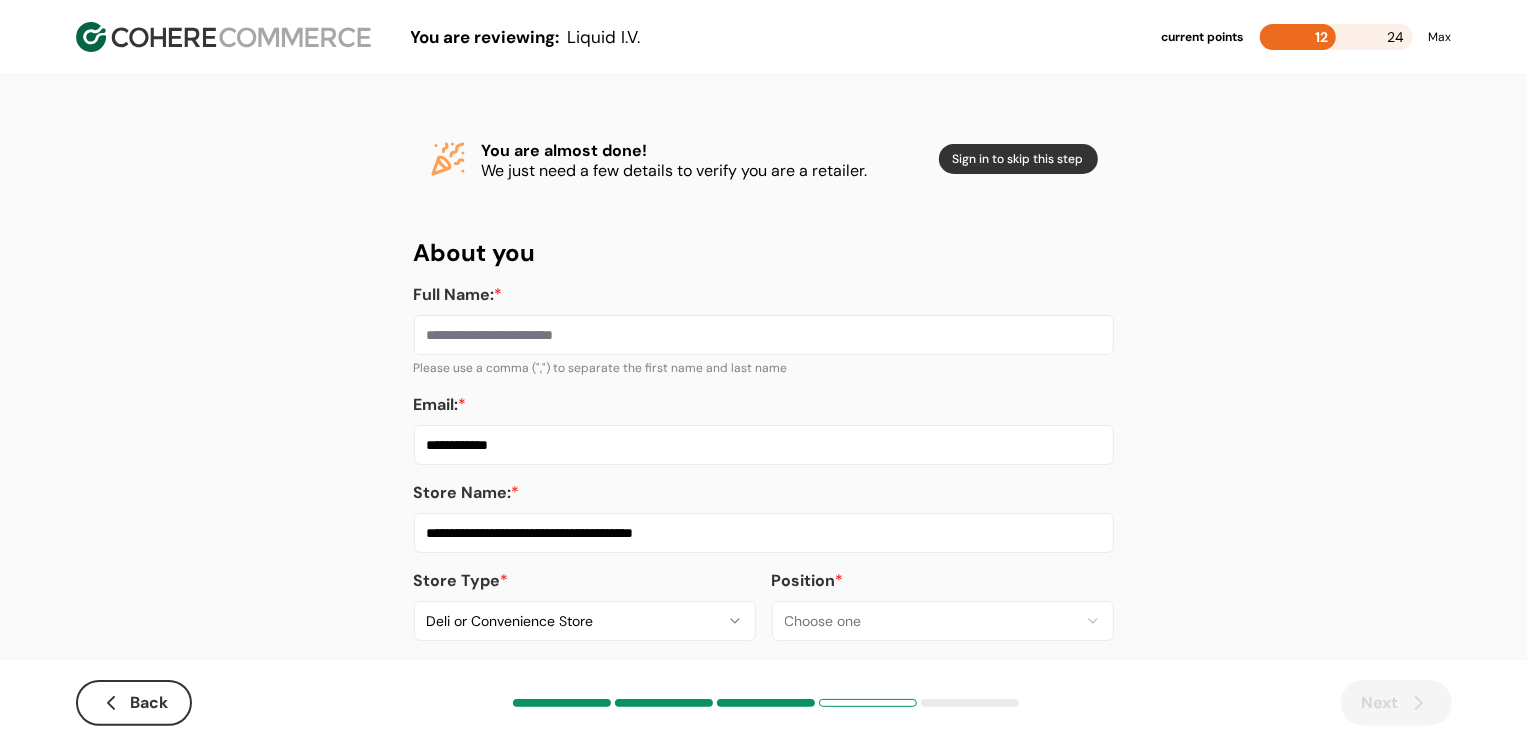 type on "**********" 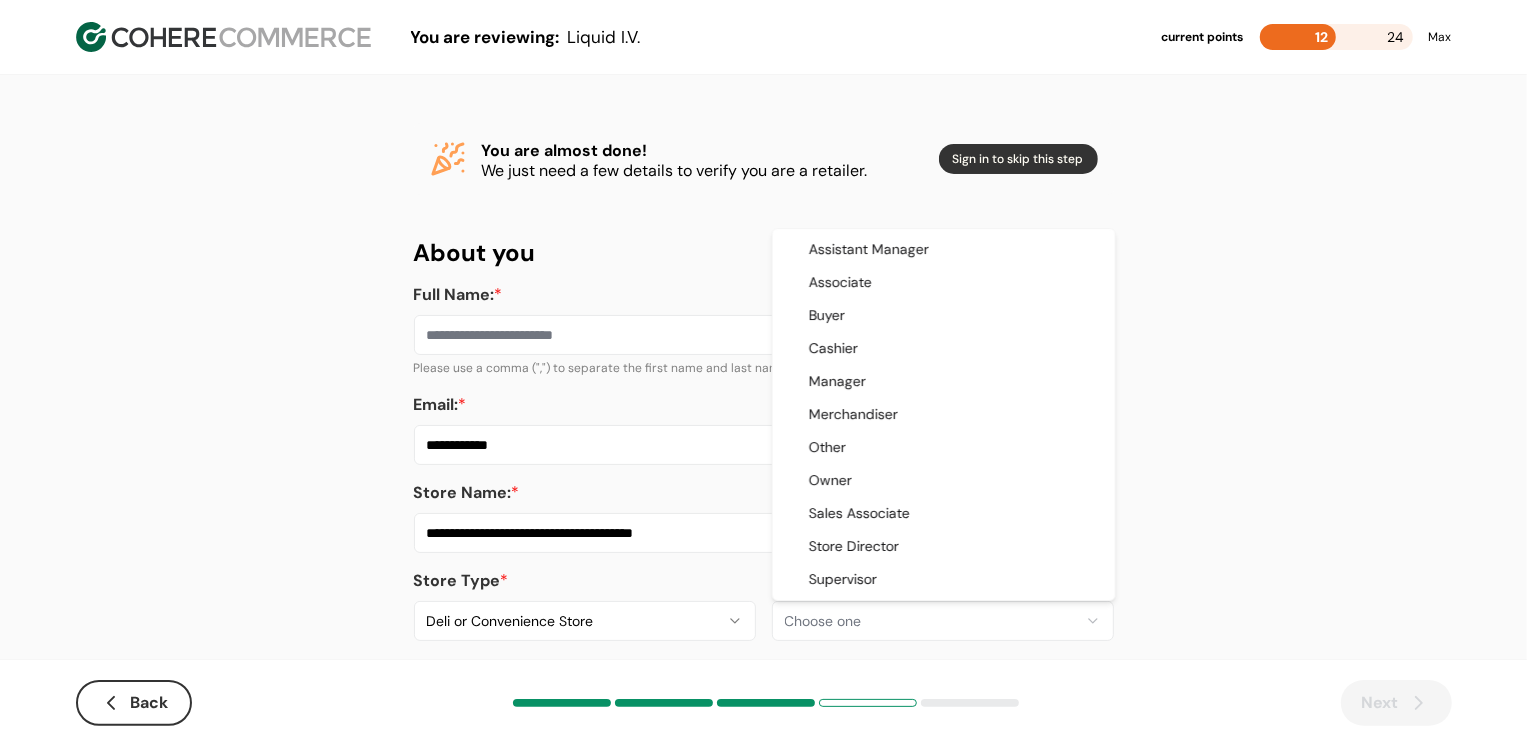 click on "**********" at bounding box center [763, 388] 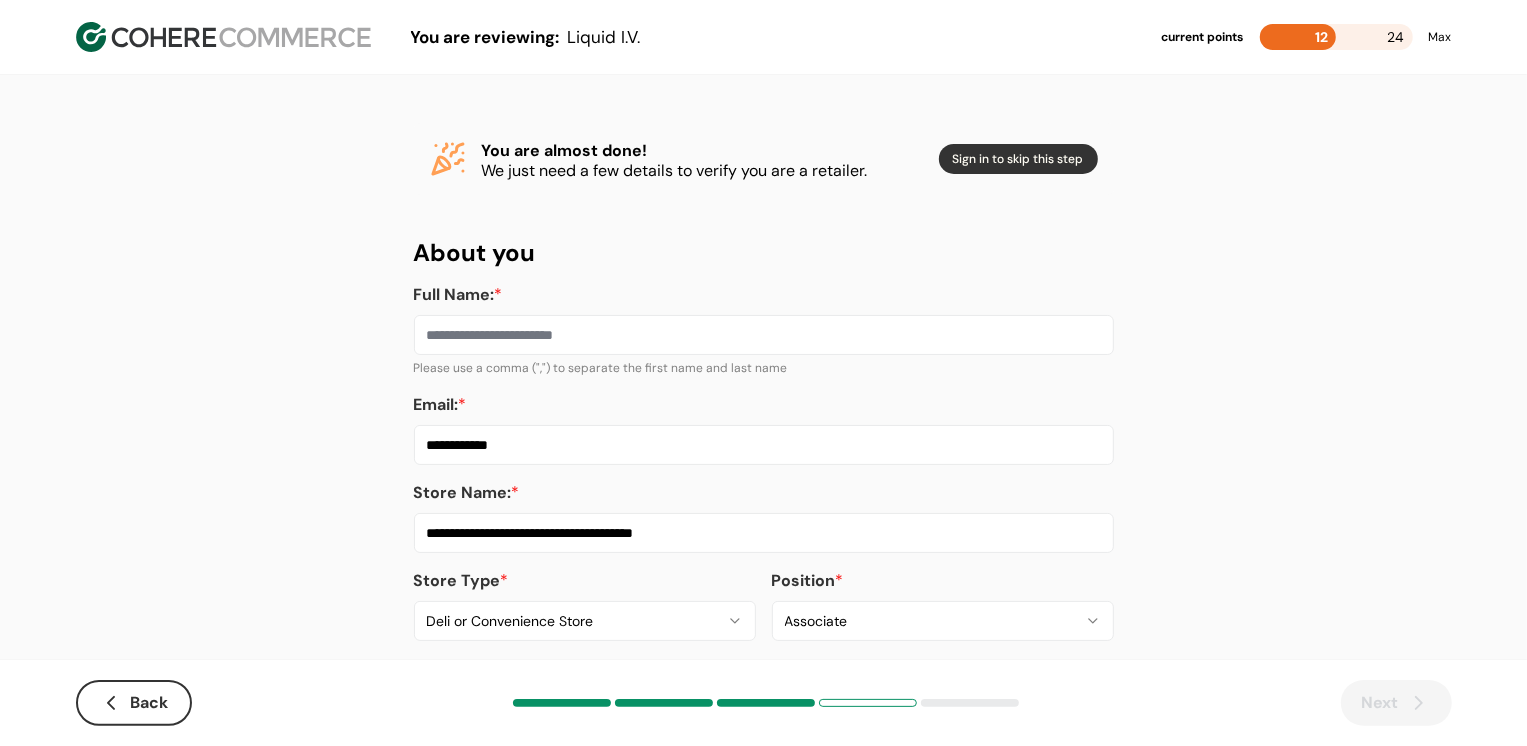 click on "Full Name:  *" at bounding box center [764, 335] 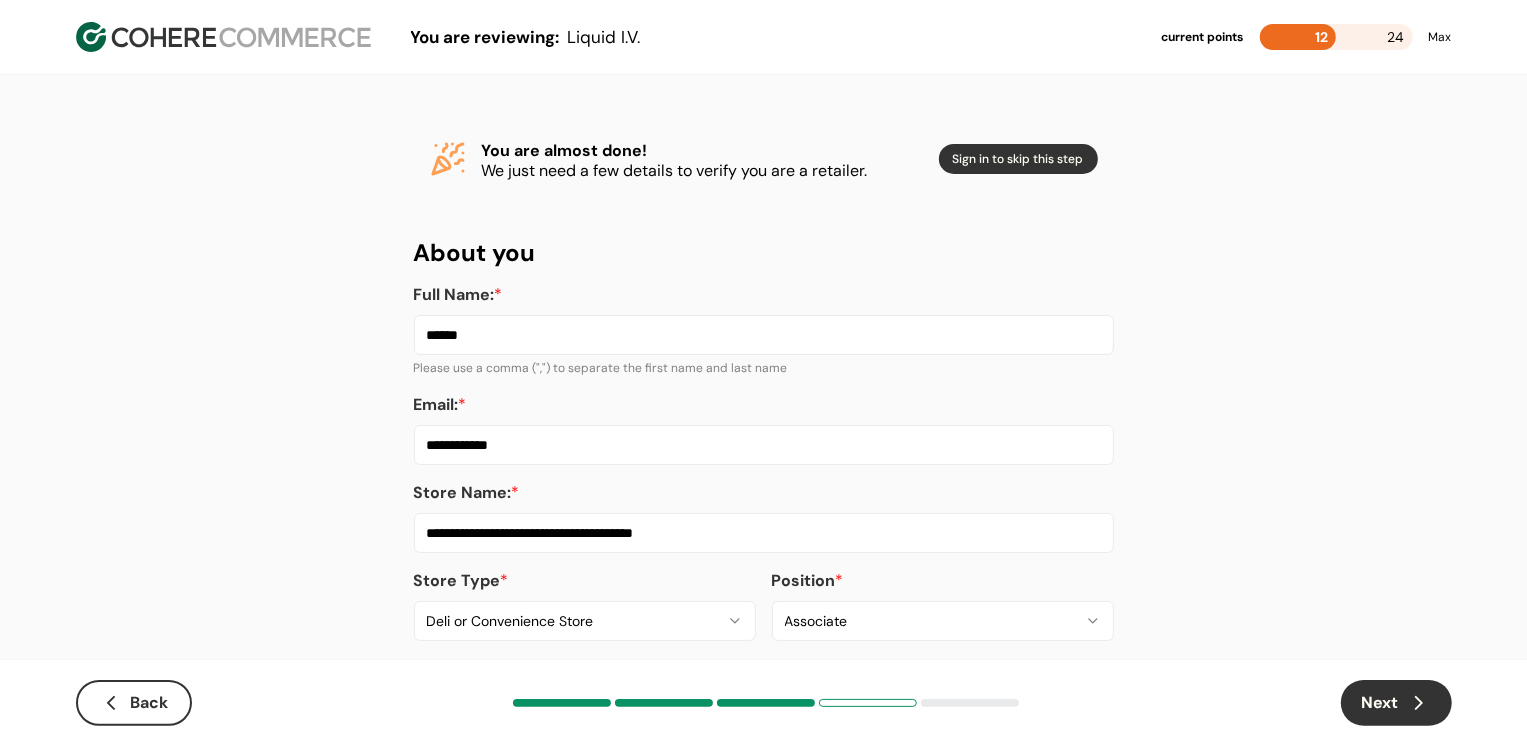 type on "******" 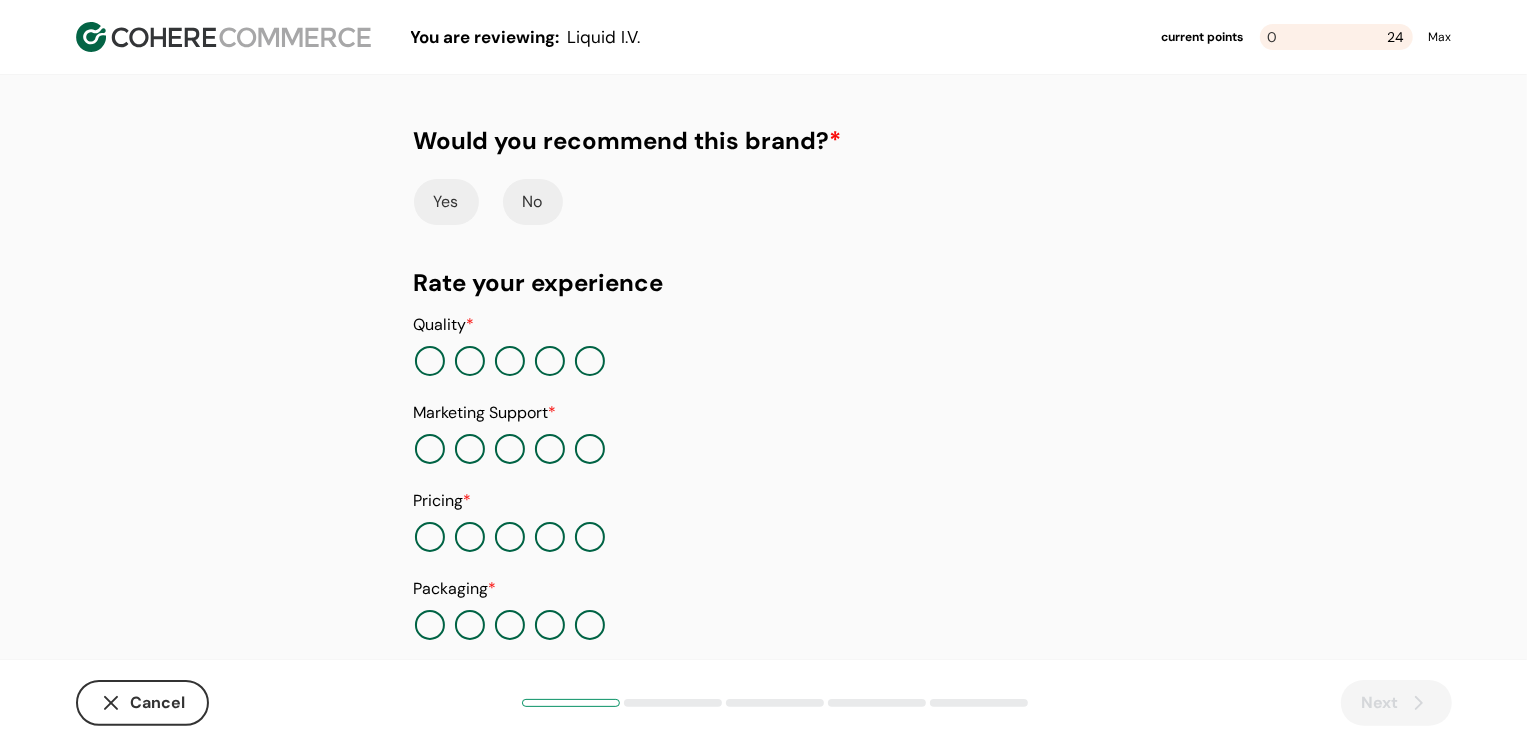 click on "Yes No" at bounding box center (764, 202) 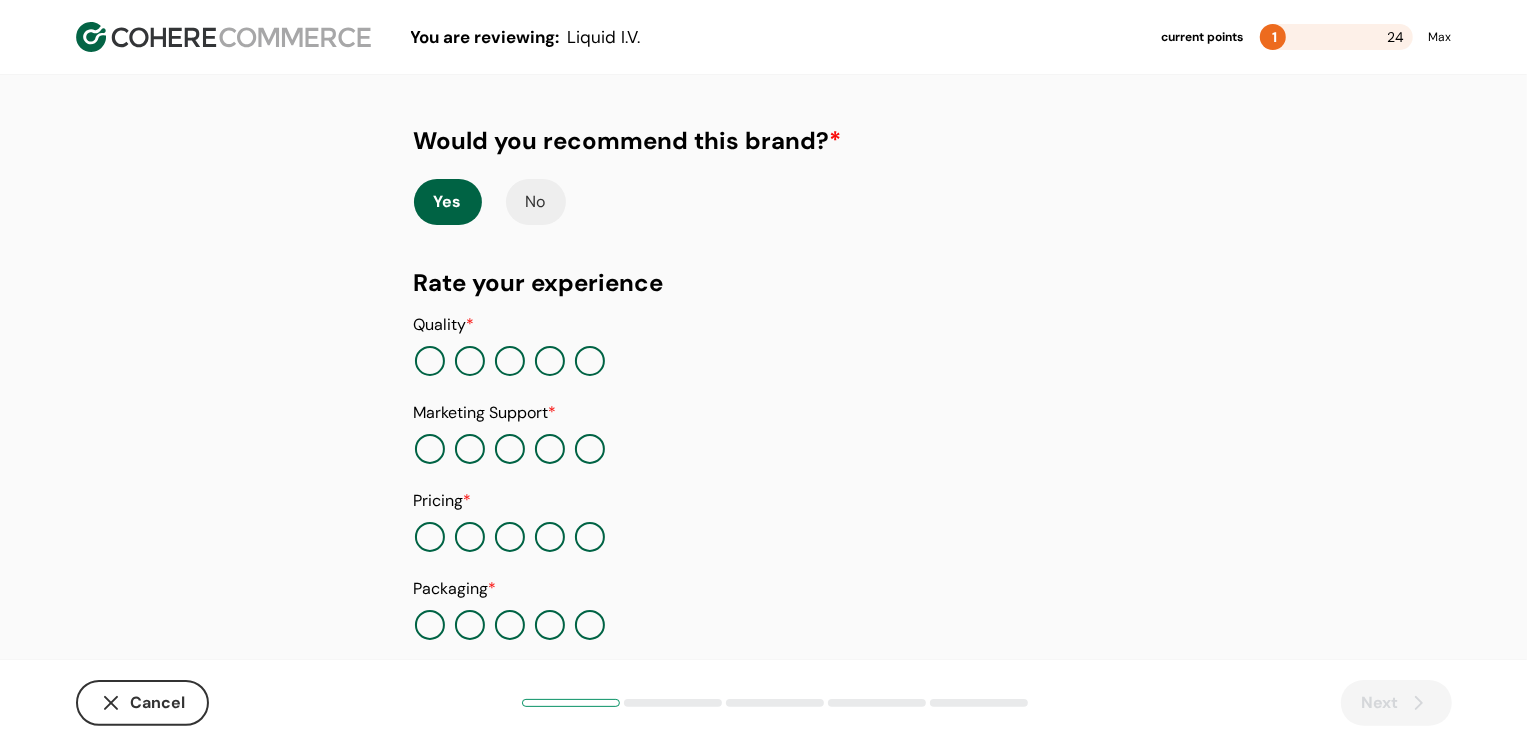 click at bounding box center (550, 361) 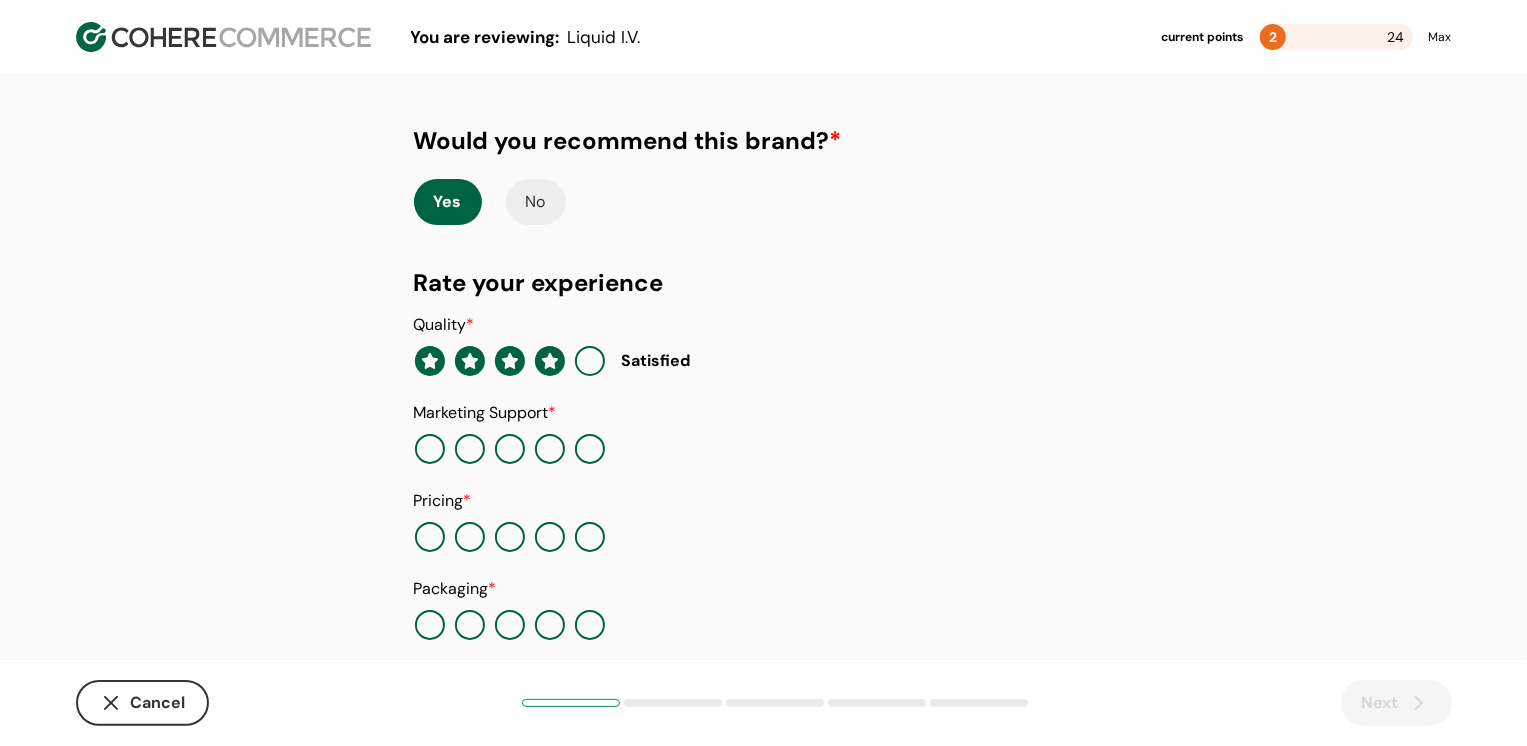 click at bounding box center [510, 449] 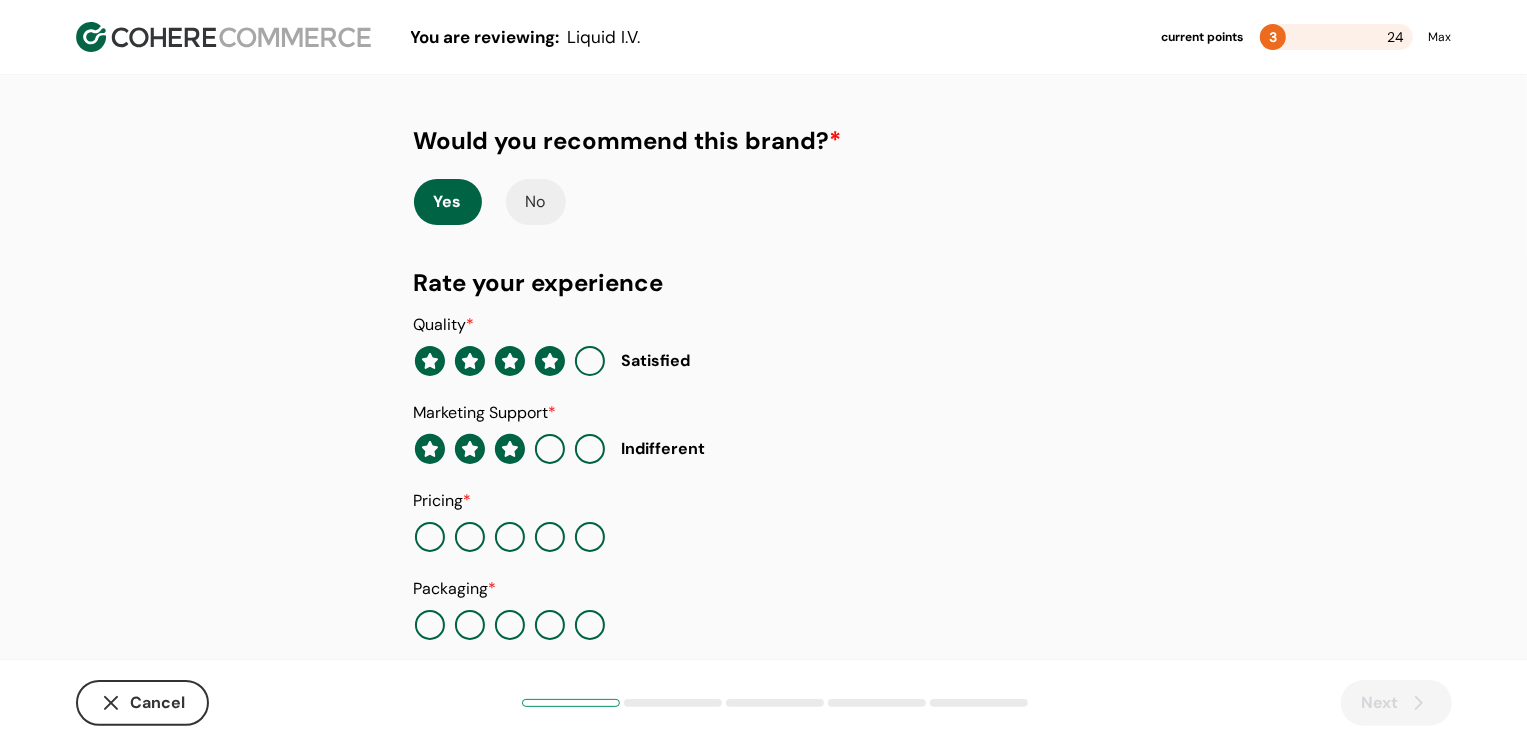 click 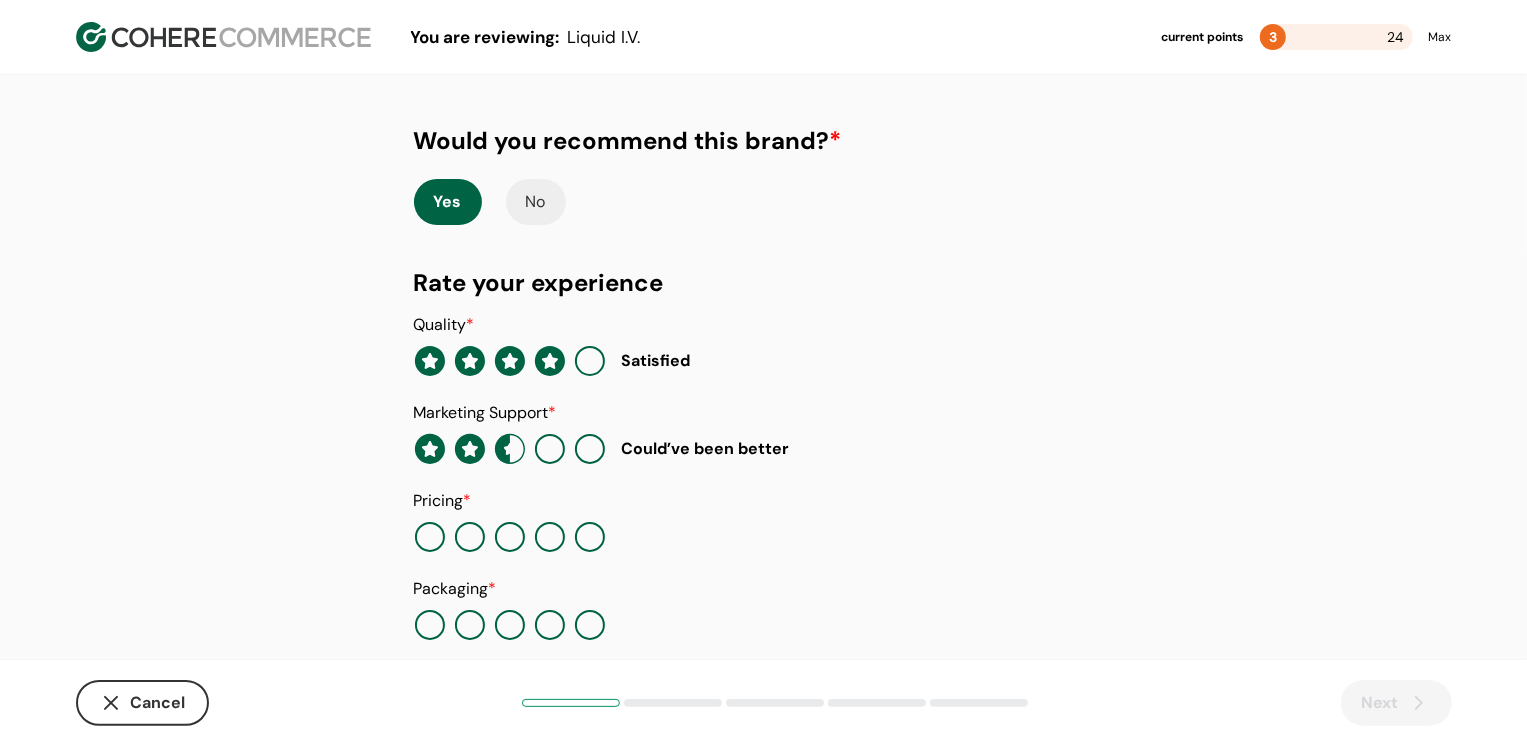 click at bounding box center (510, 537) 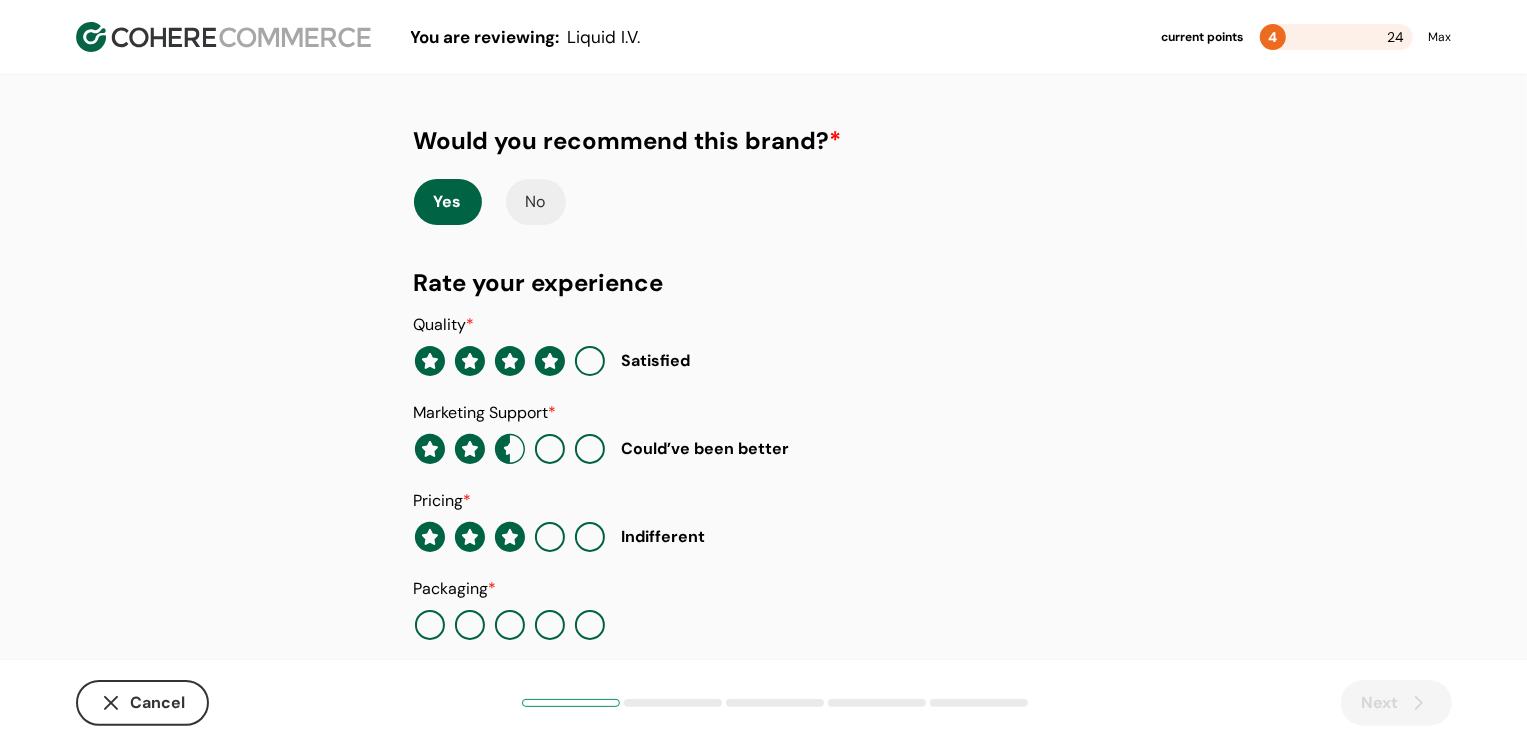 scroll, scrollTop: 205, scrollLeft: 0, axis: vertical 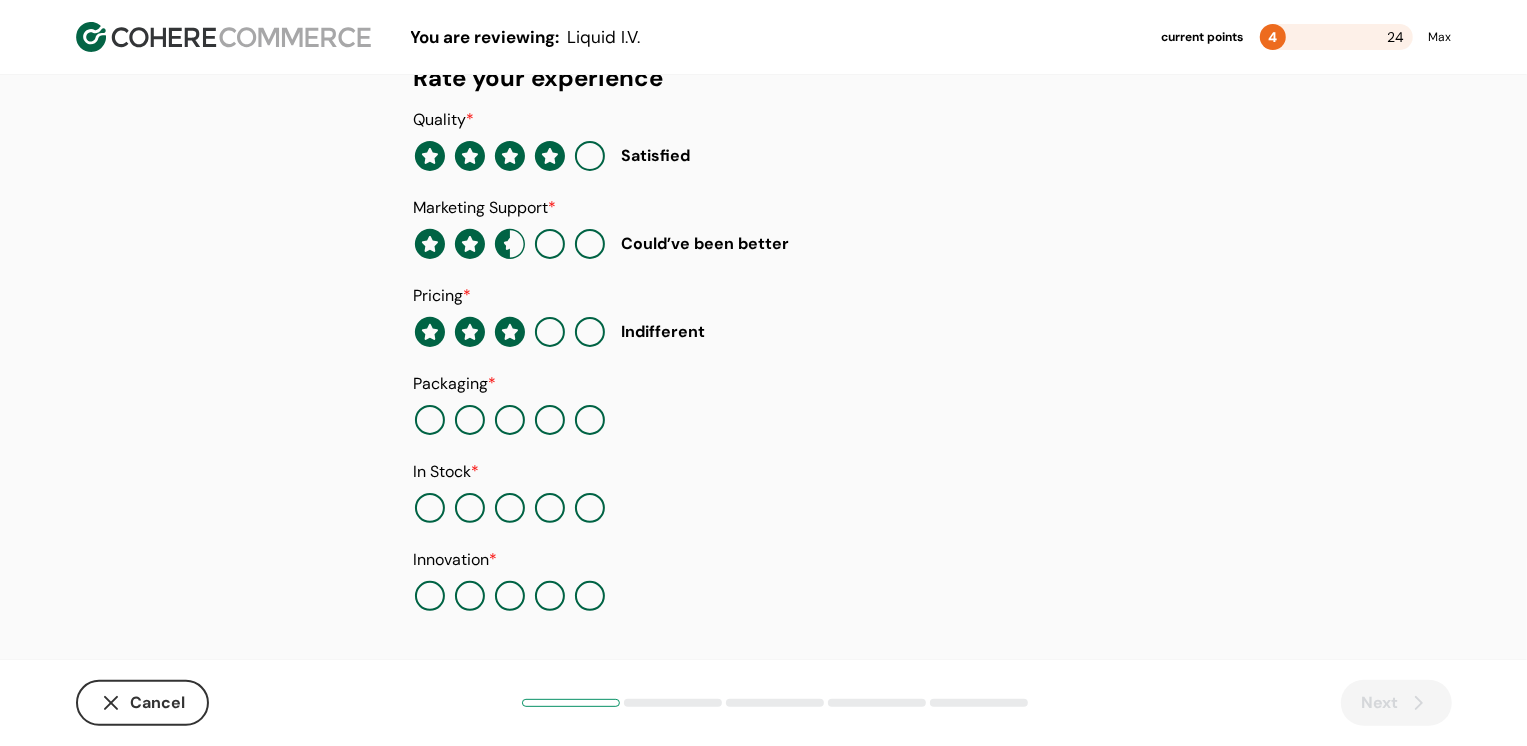 click at bounding box center (550, 420) 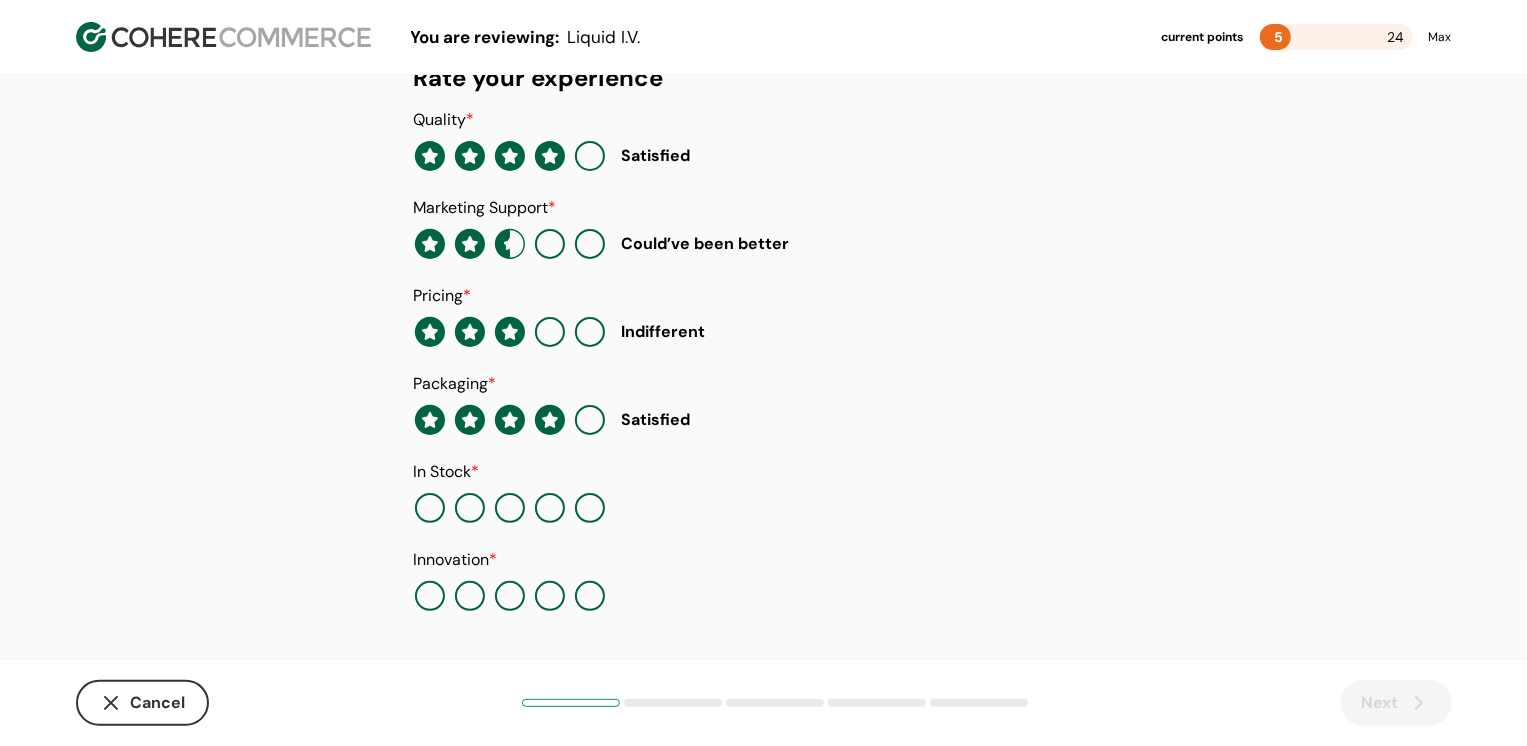 click at bounding box center [590, 508] 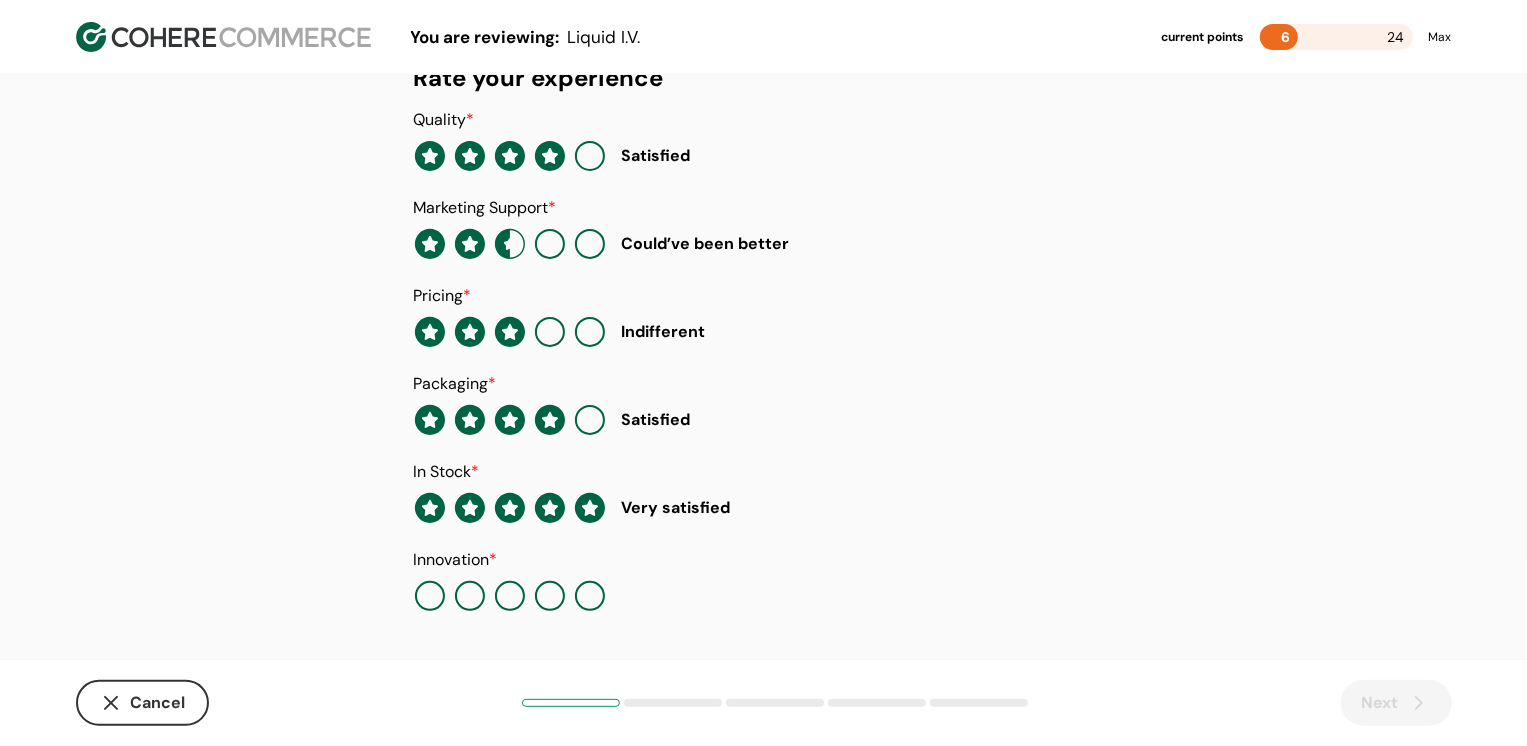 click at bounding box center (510, 596) 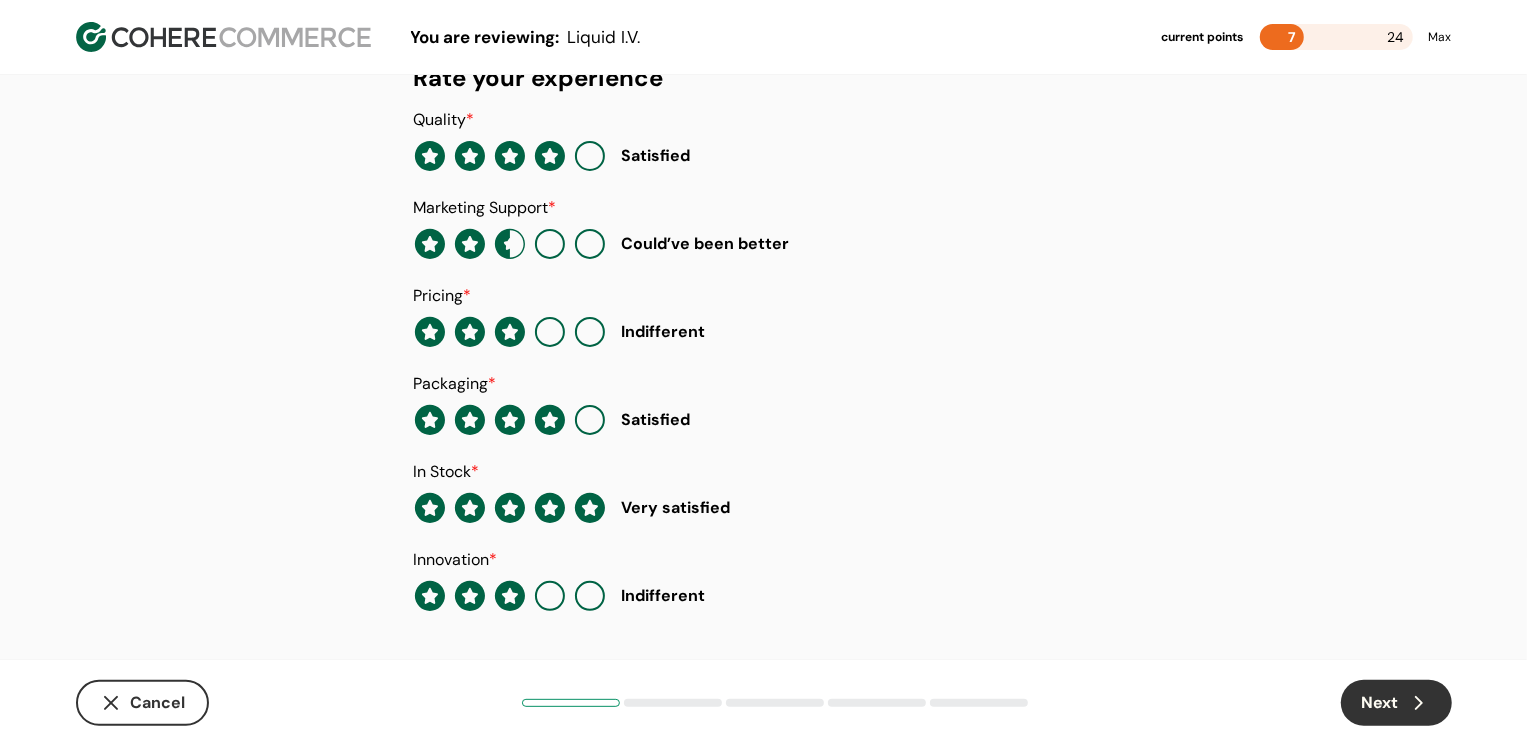 click on "Next" at bounding box center [1396, 703] 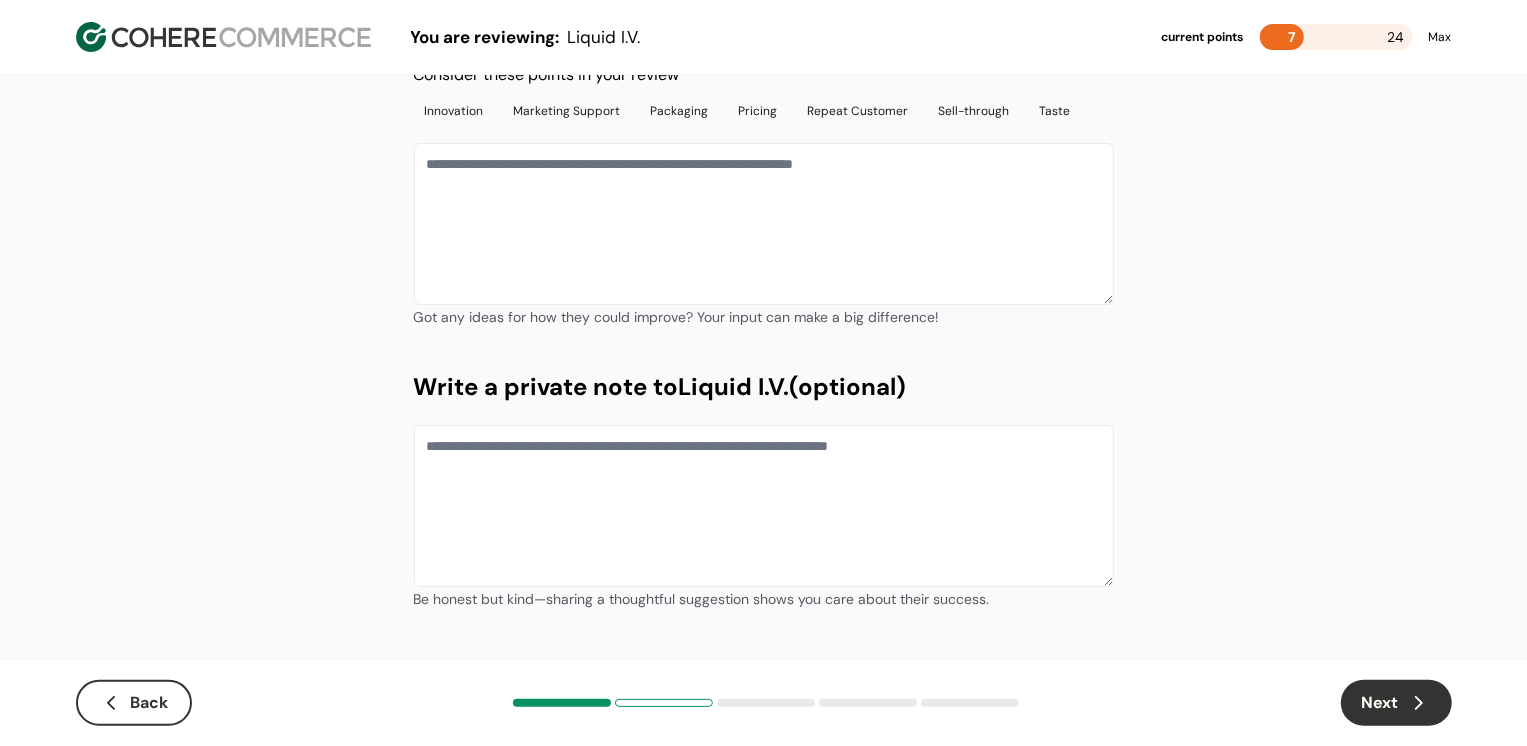 scroll, scrollTop: 0, scrollLeft: 0, axis: both 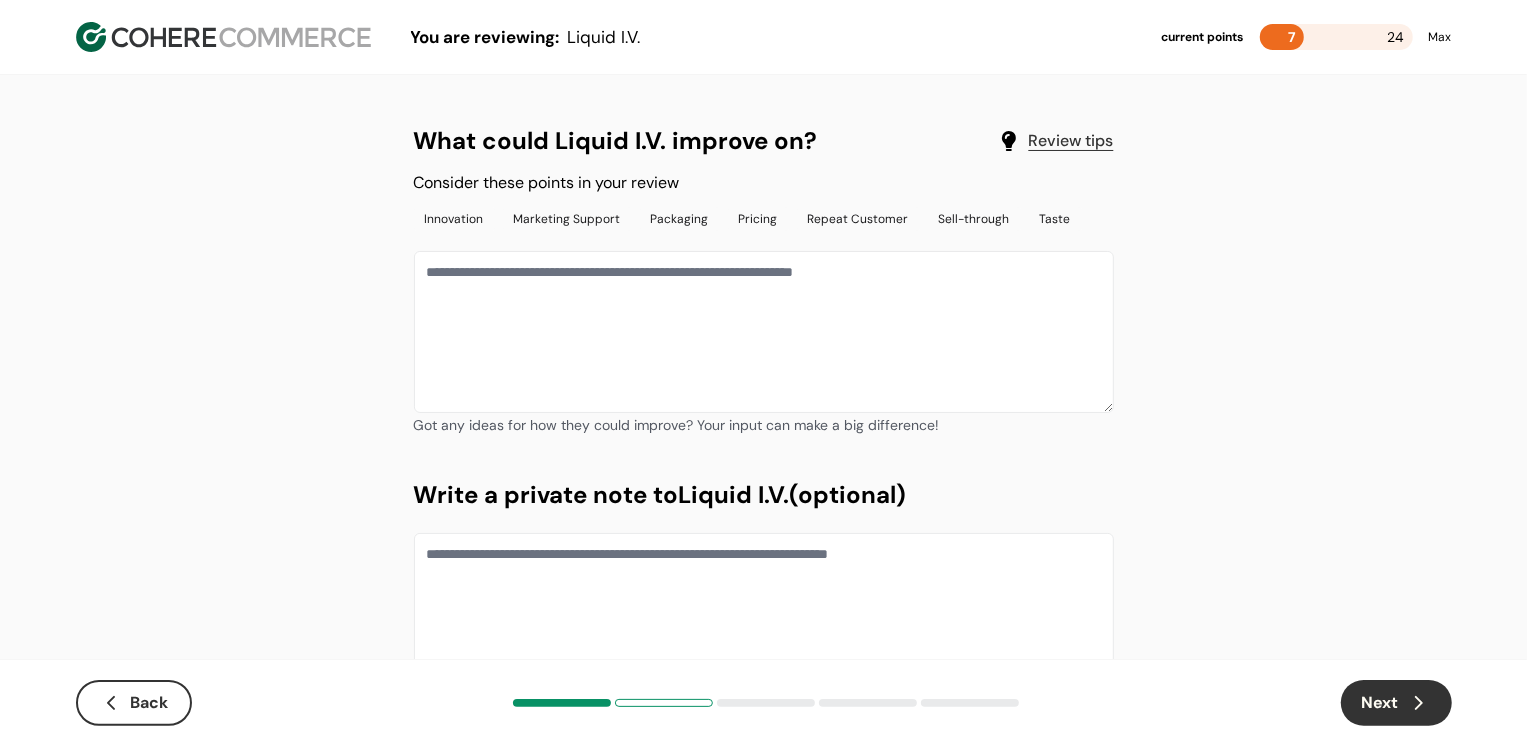 click at bounding box center (764, 332) 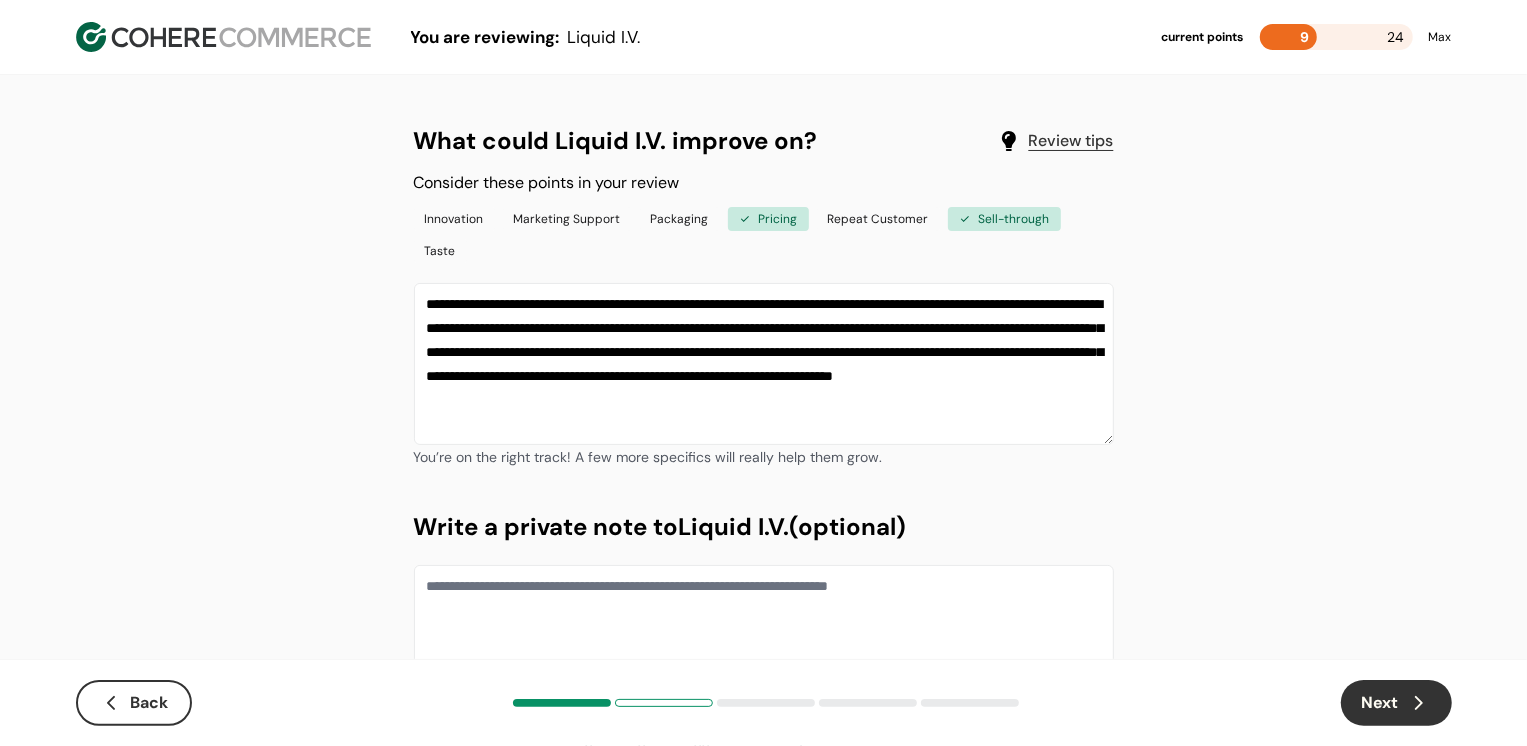 type on "**********" 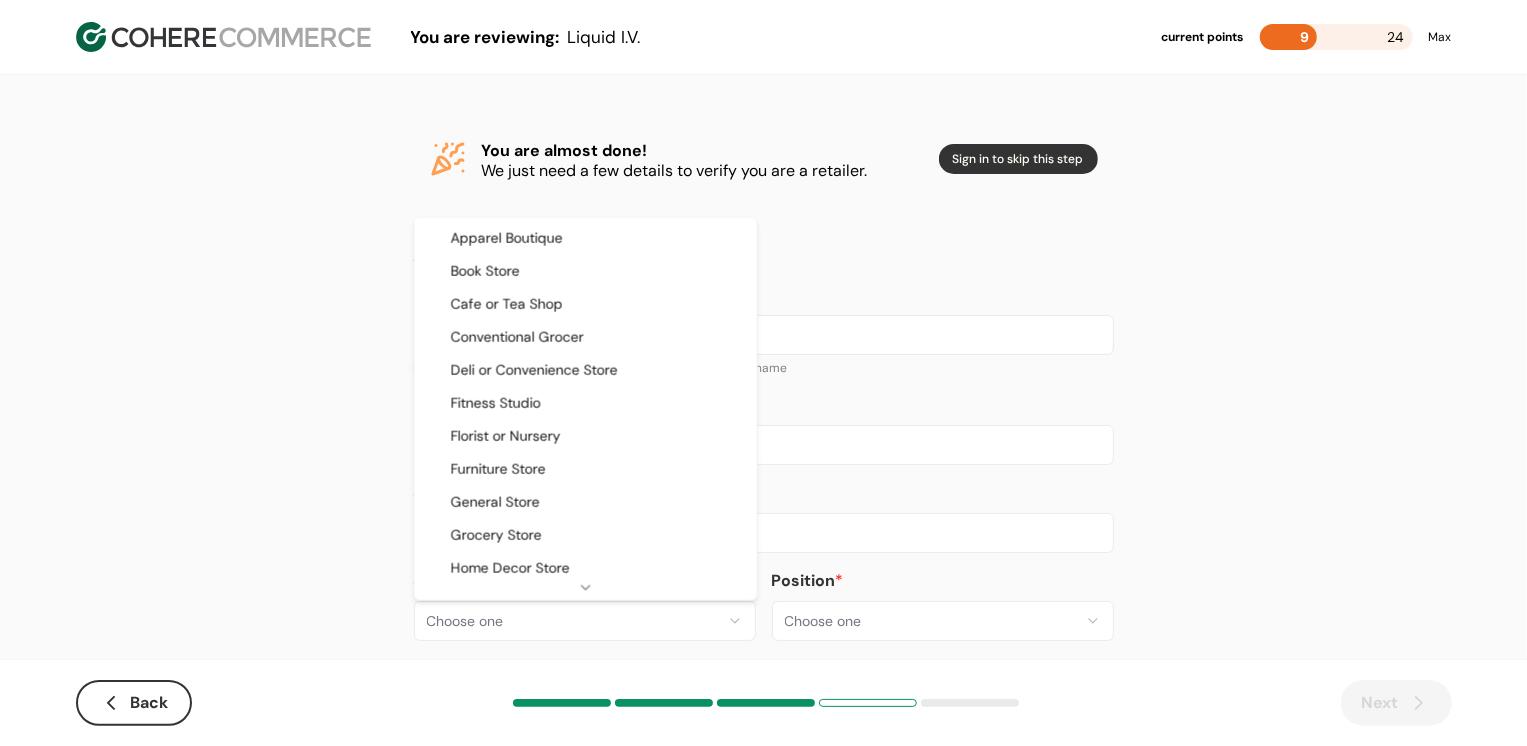 click on "**********" at bounding box center (763, 388) 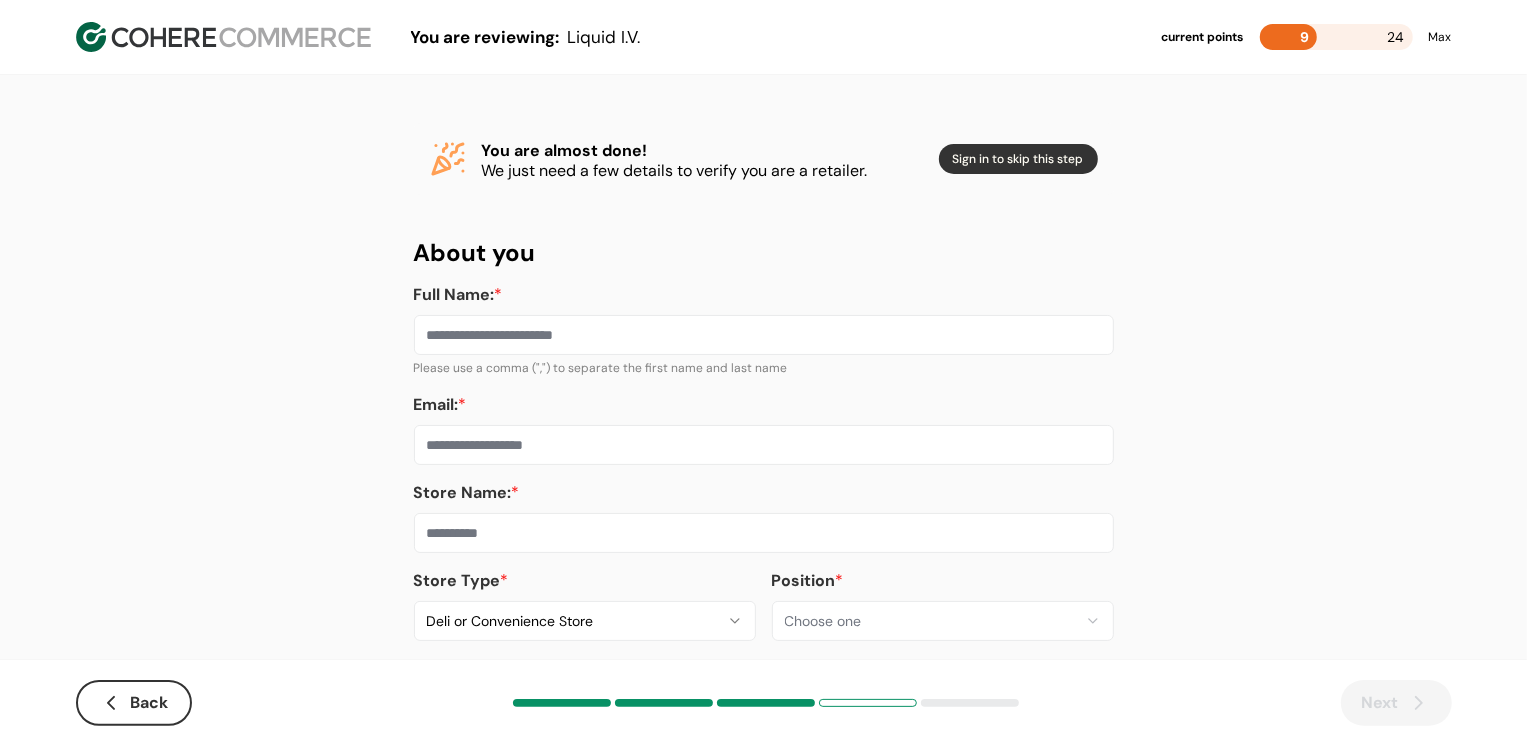 click at bounding box center (764, 533) 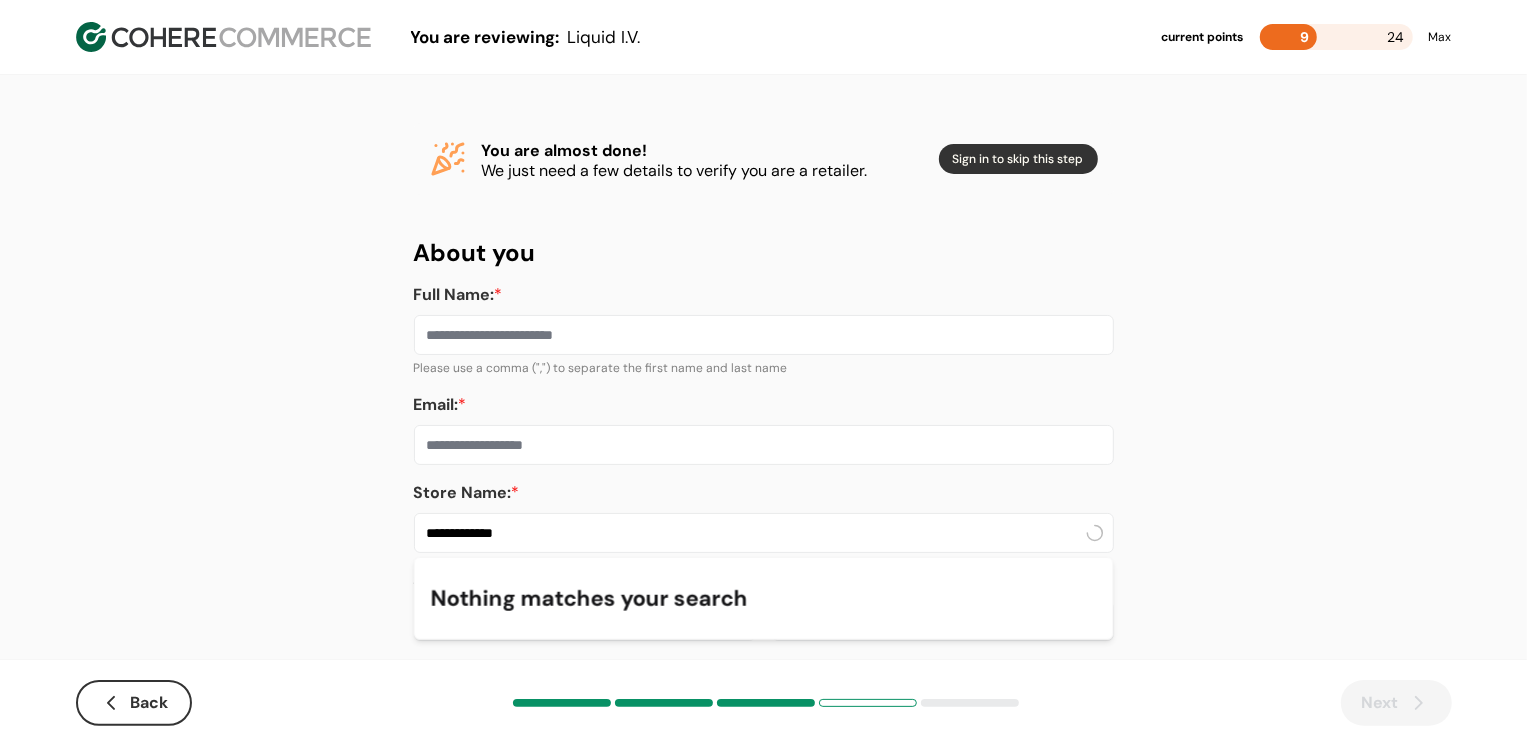 type on "**********" 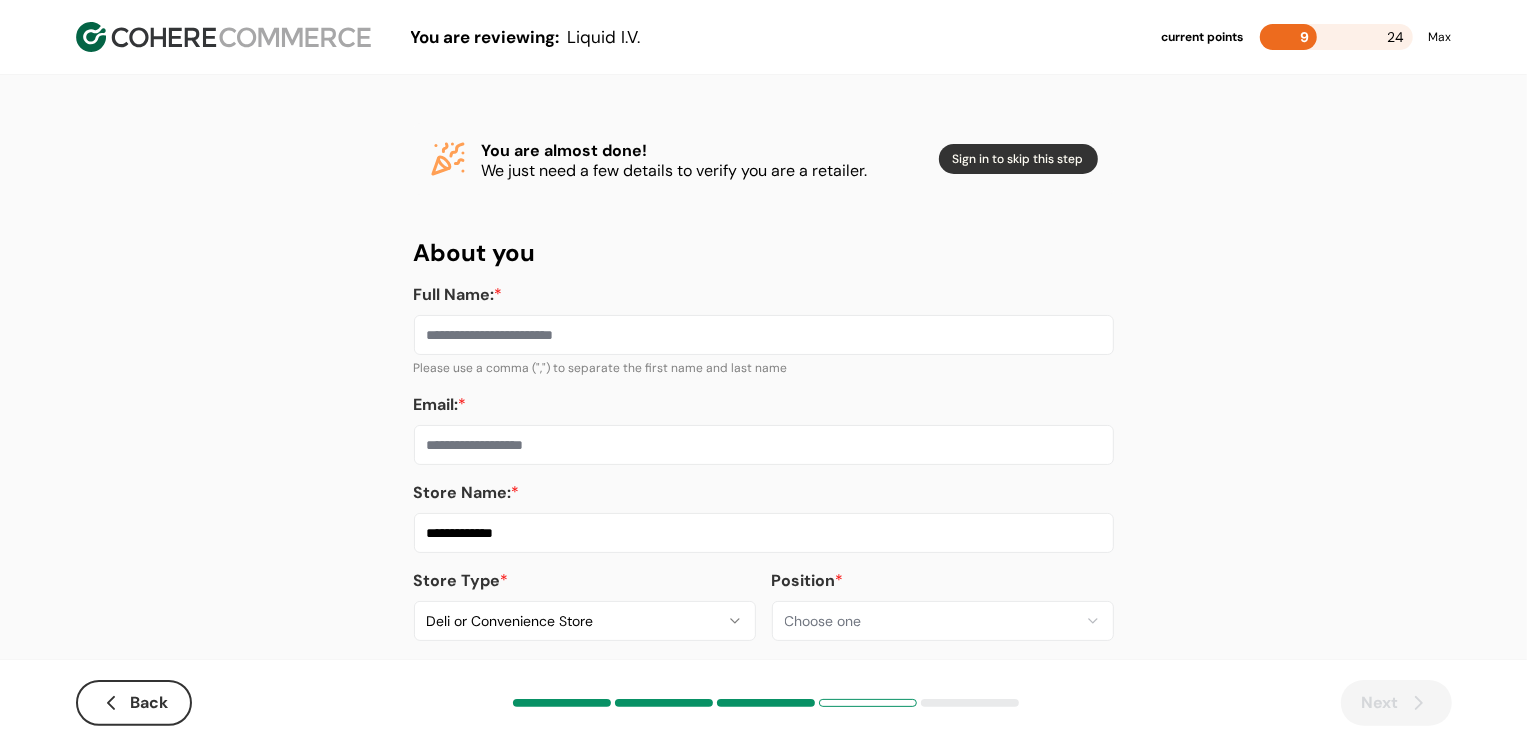 click on "Email:  *" at bounding box center (764, 445) 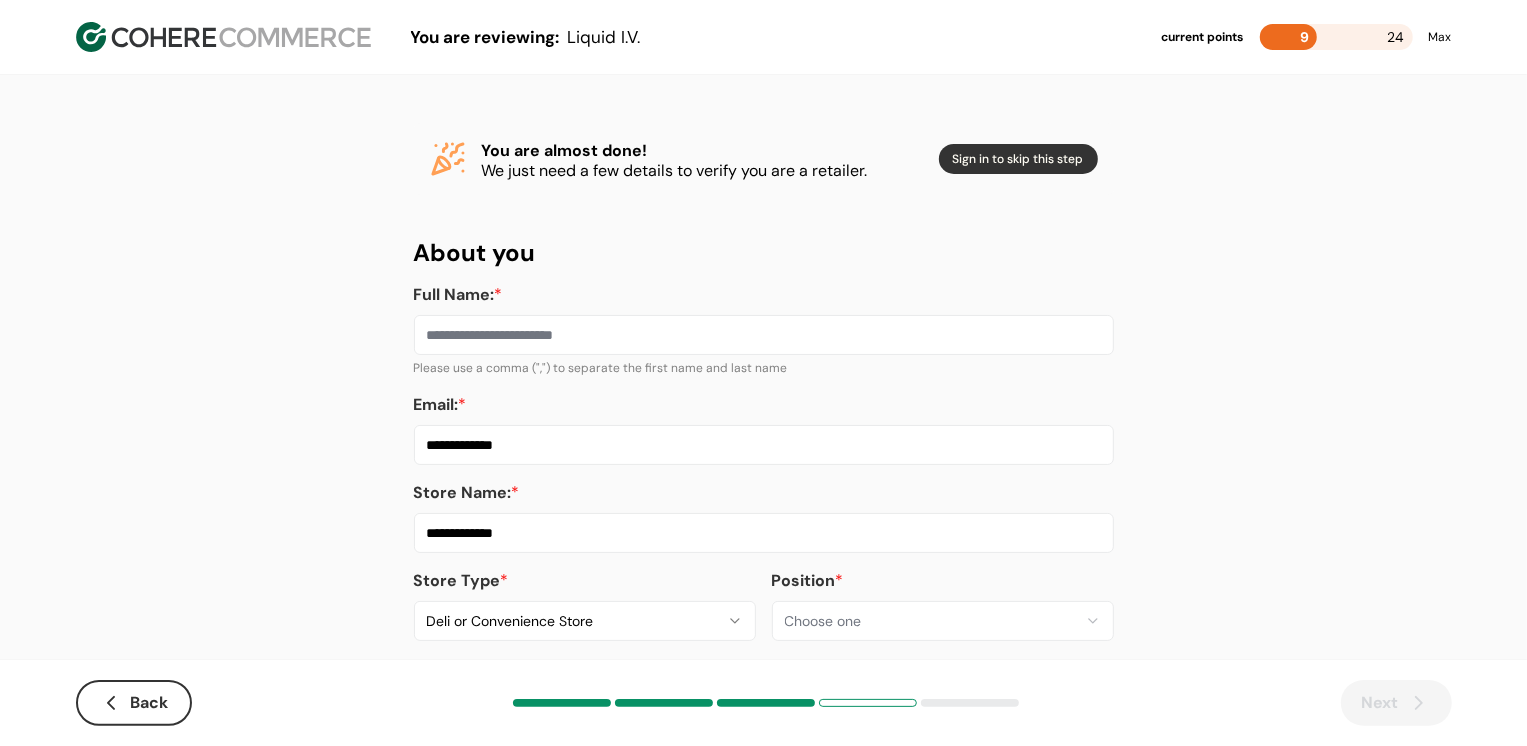 type on "**********" 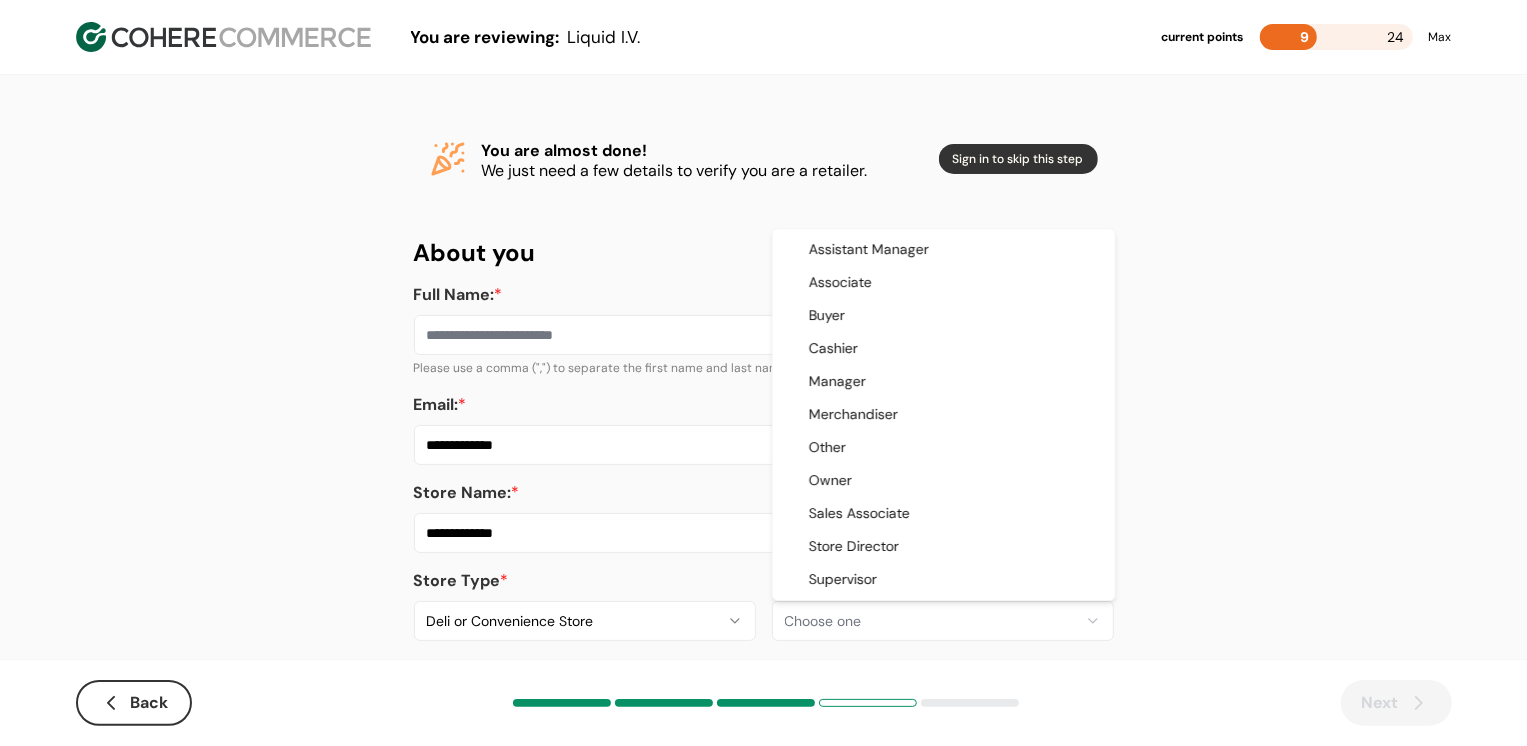 select on "**********" 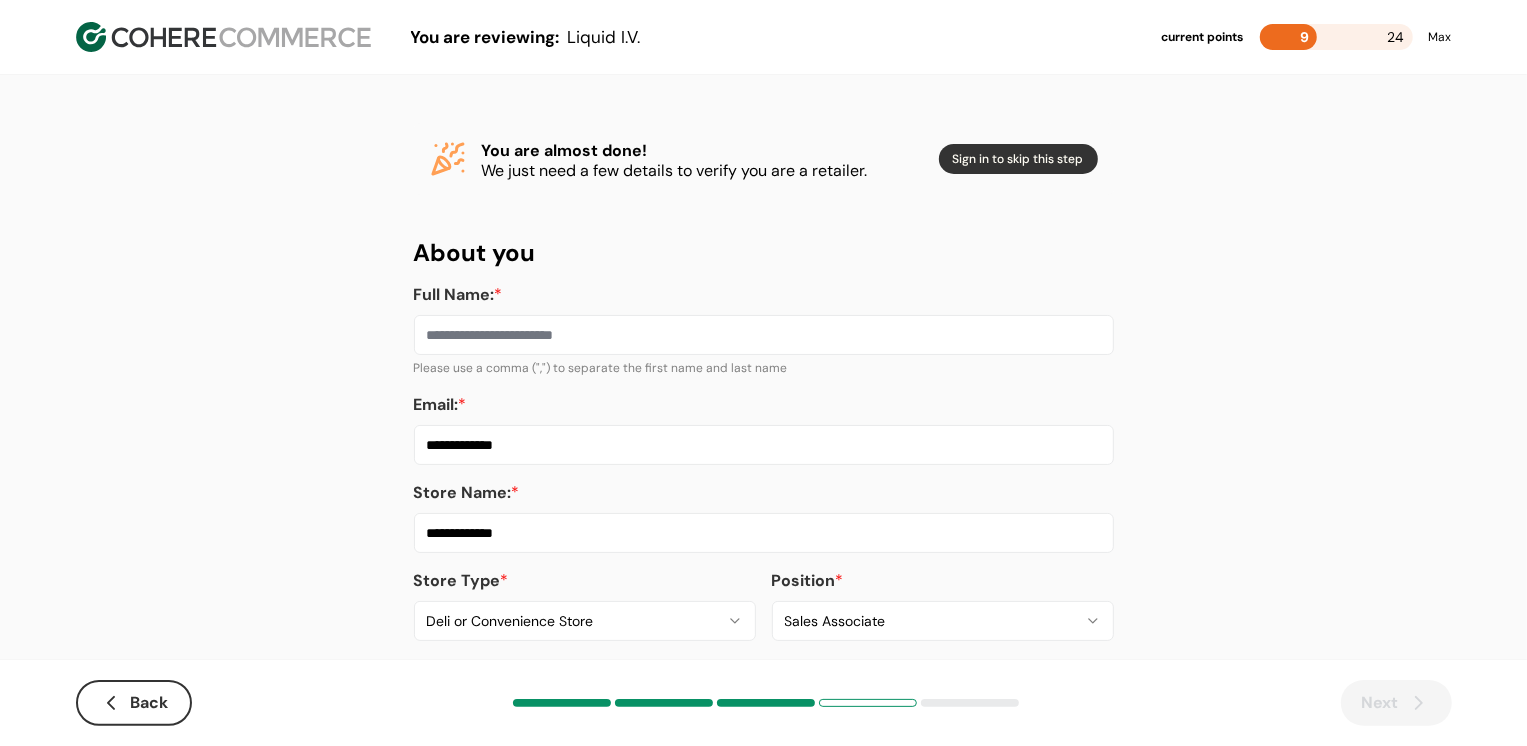 click on "Full Name:  *" at bounding box center [764, 335] 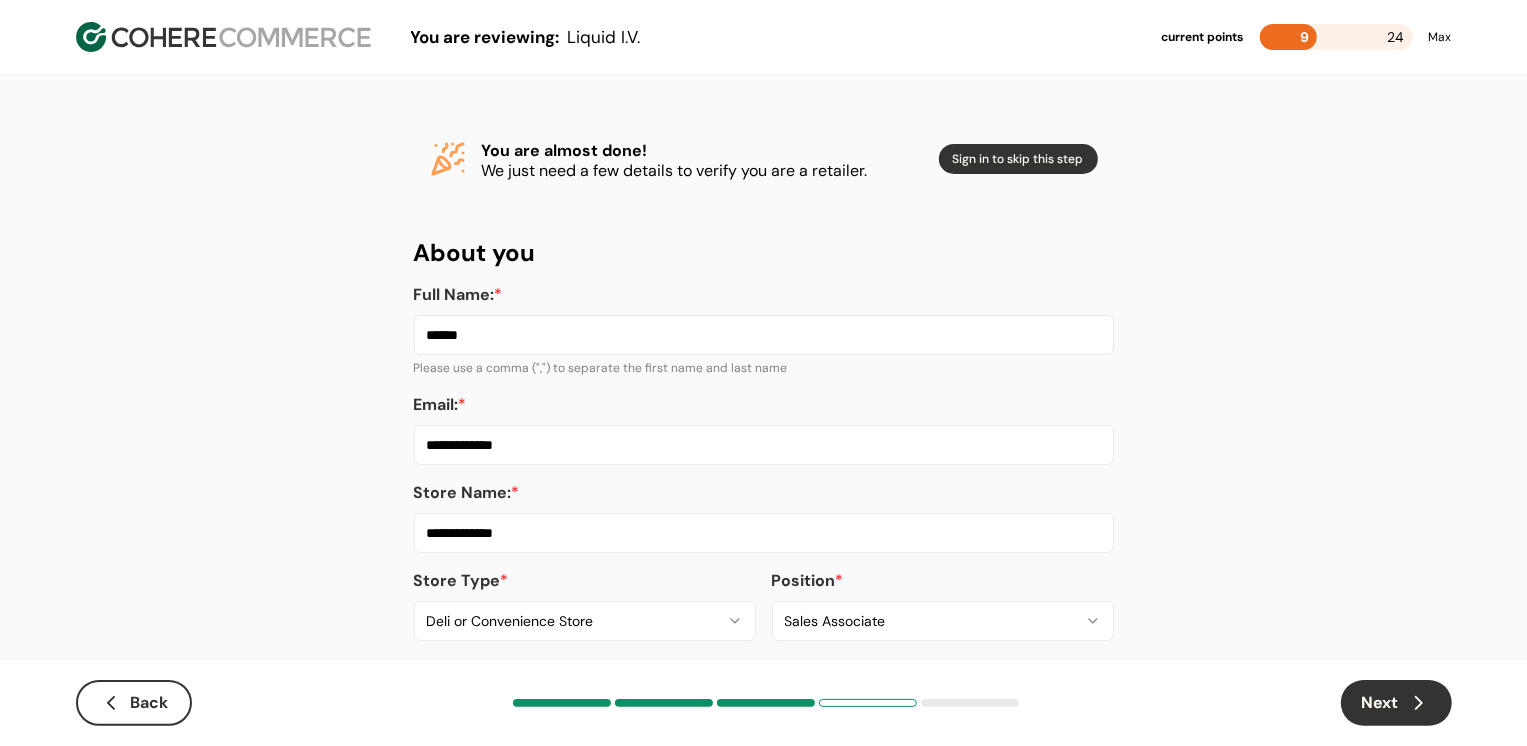 type on "******" 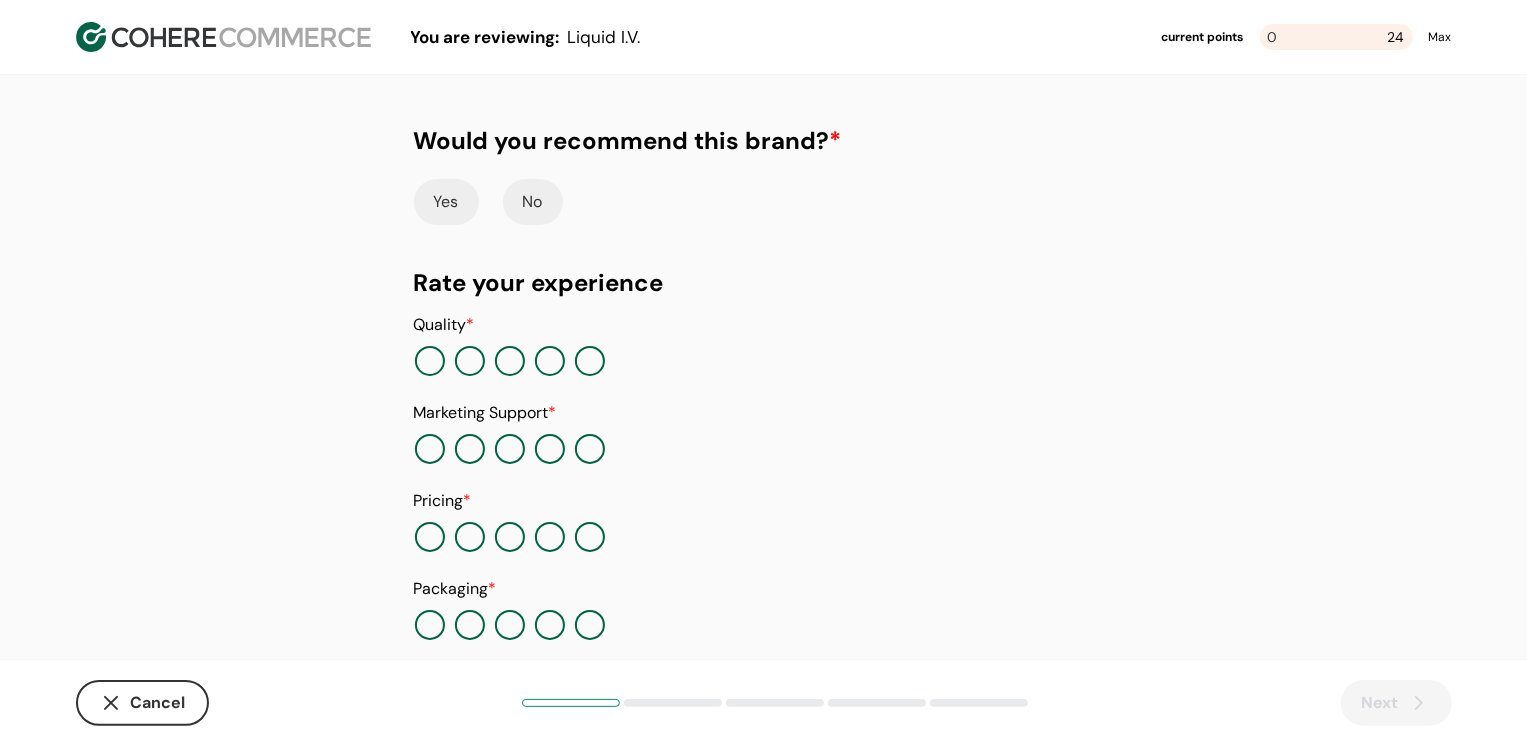 click on "Yes" at bounding box center [446, 202] 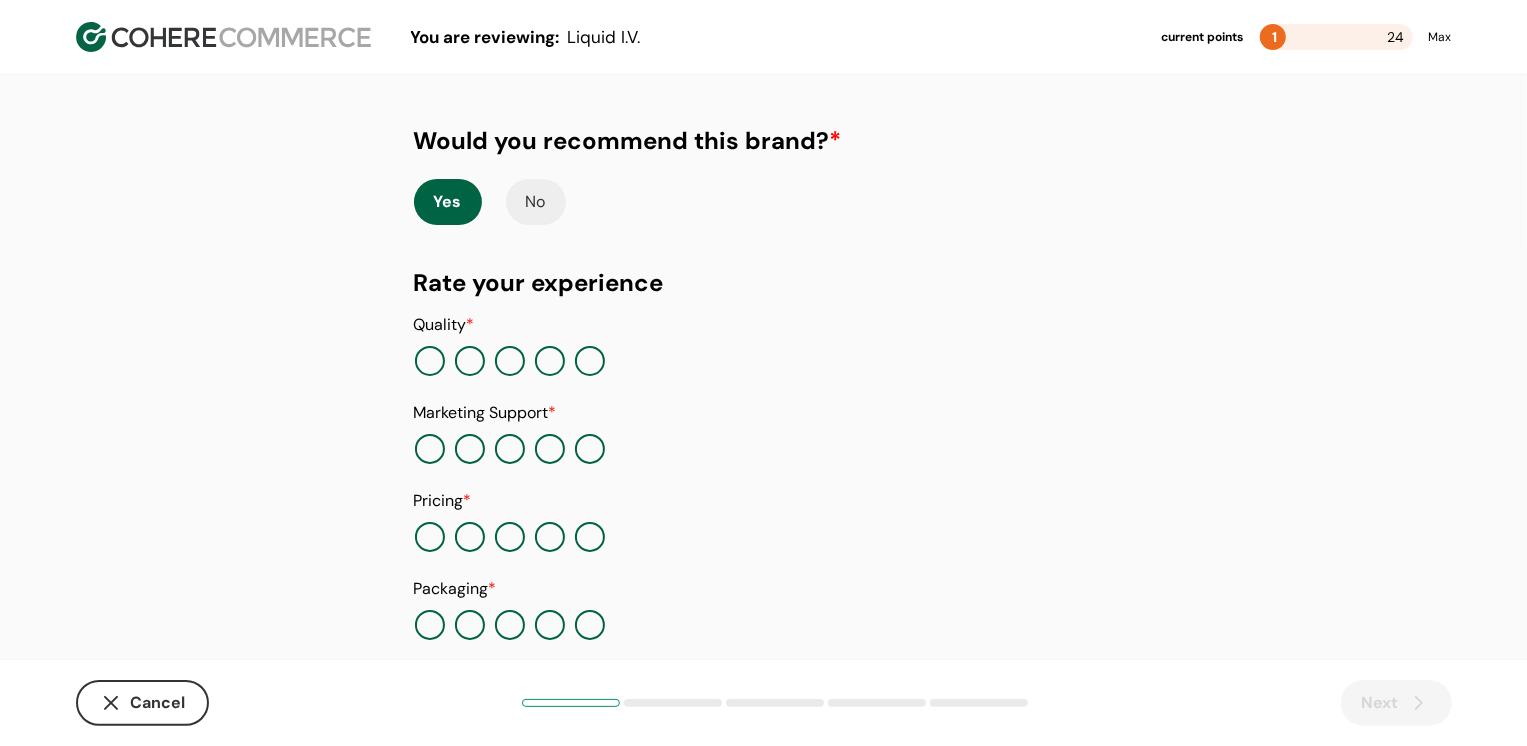 click at bounding box center [550, 361] 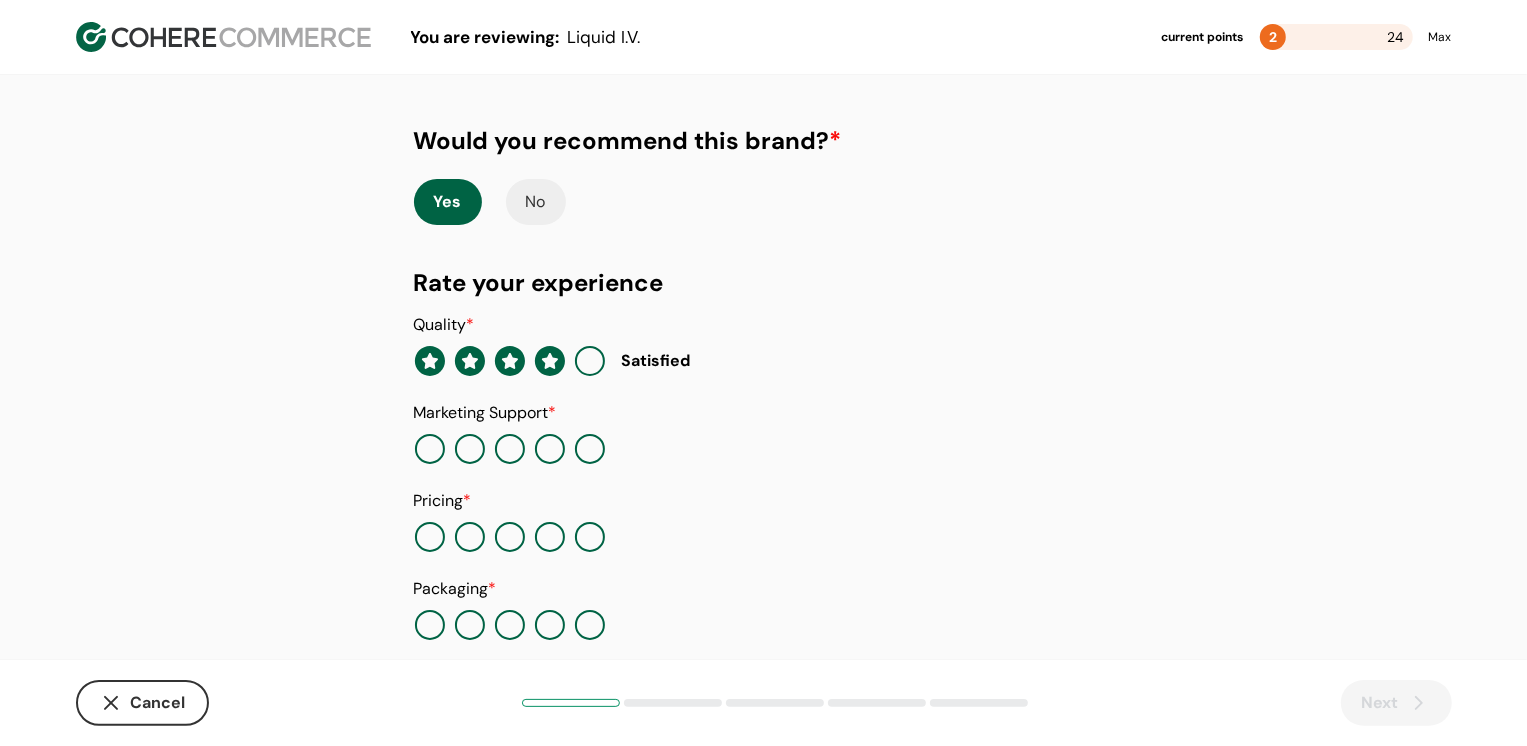 click at bounding box center [510, 449] 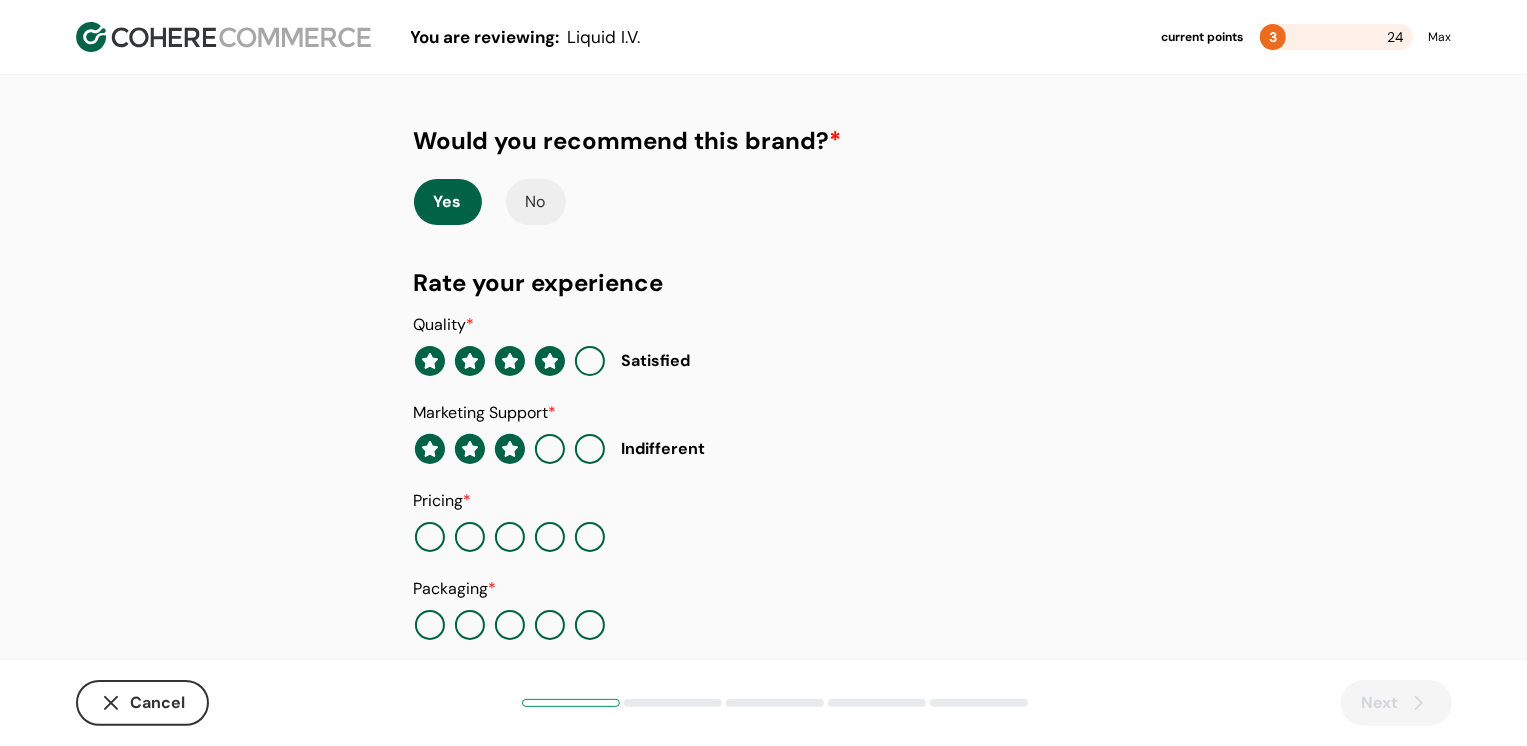 click at bounding box center [510, 537] 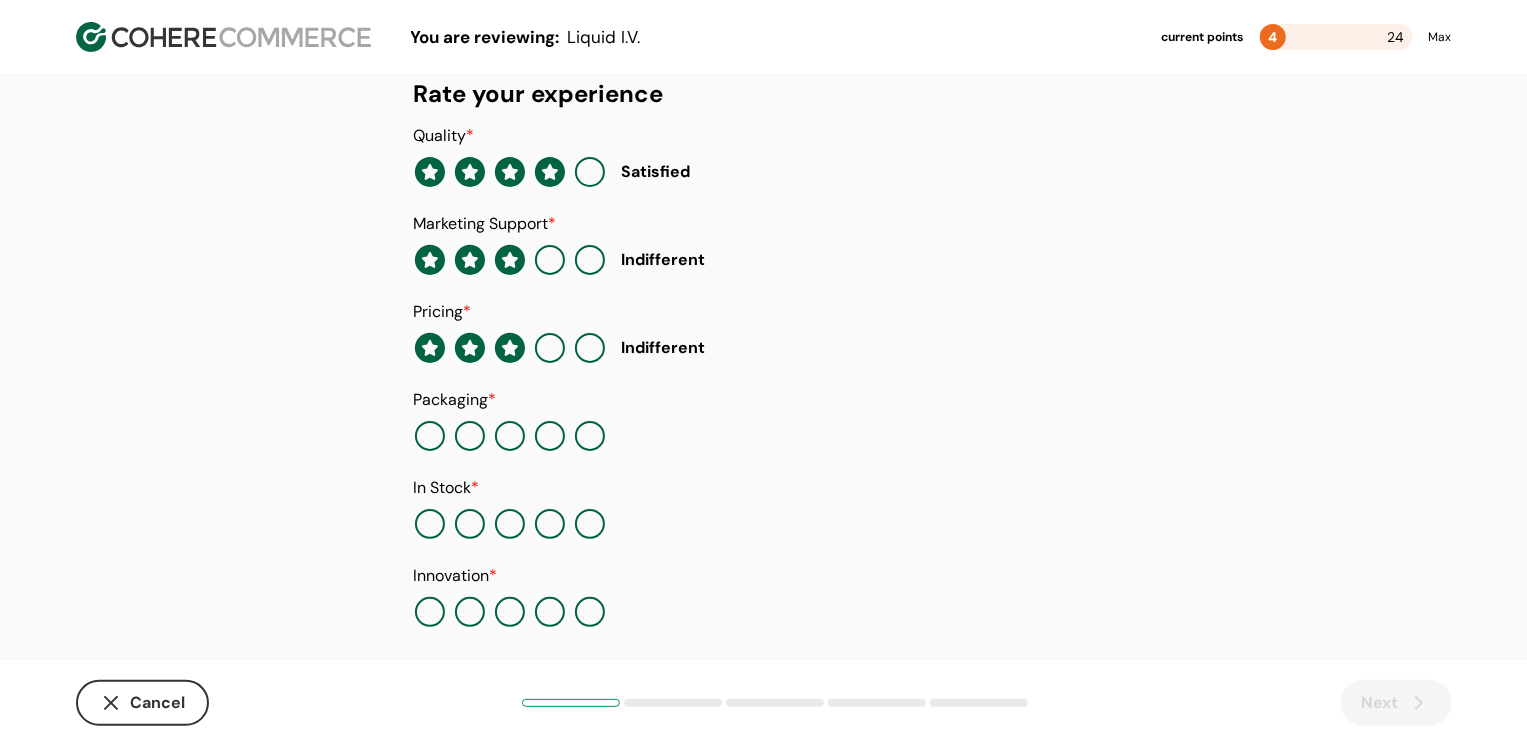 scroll, scrollTop: 205, scrollLeft: 0, axis: vertical 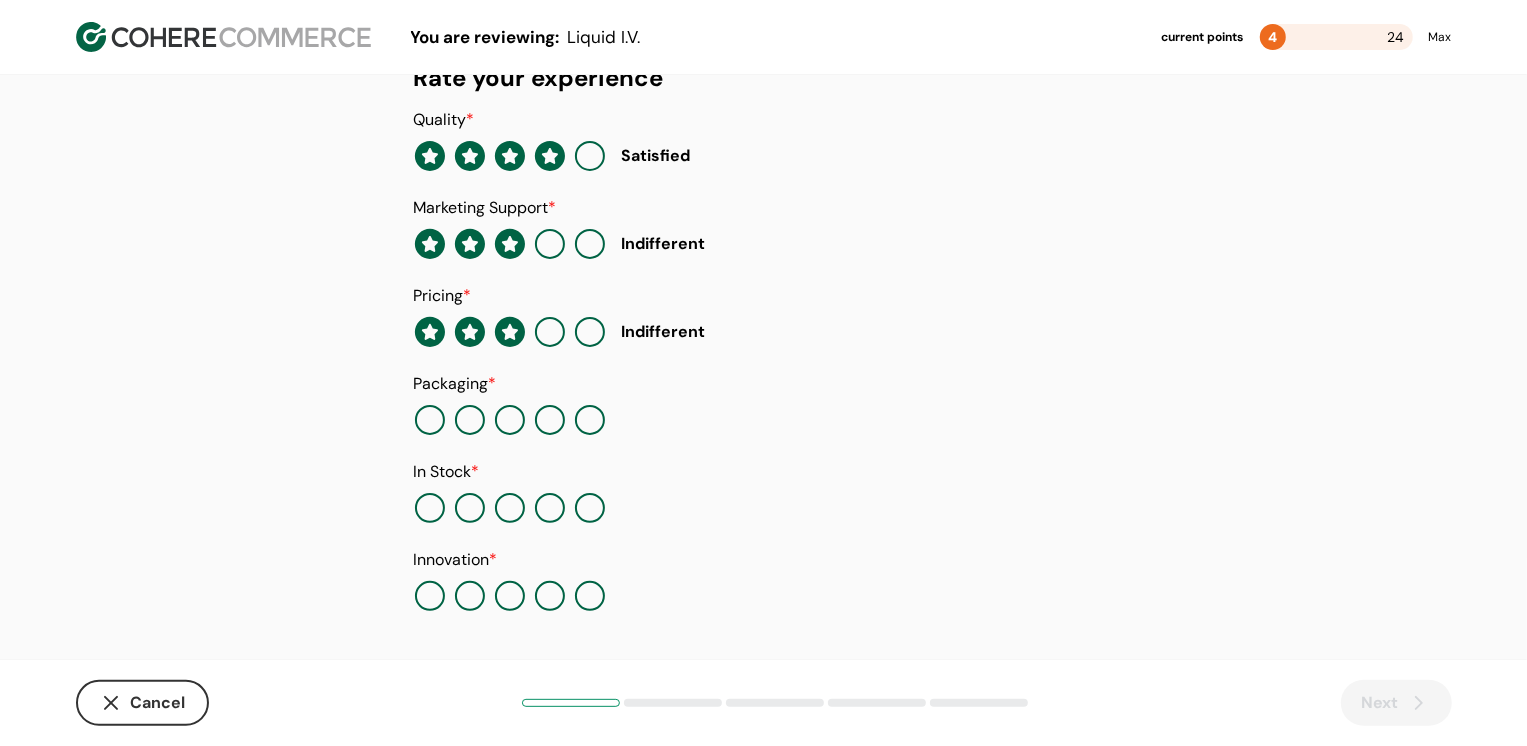 click at bounding box center [550, 420] 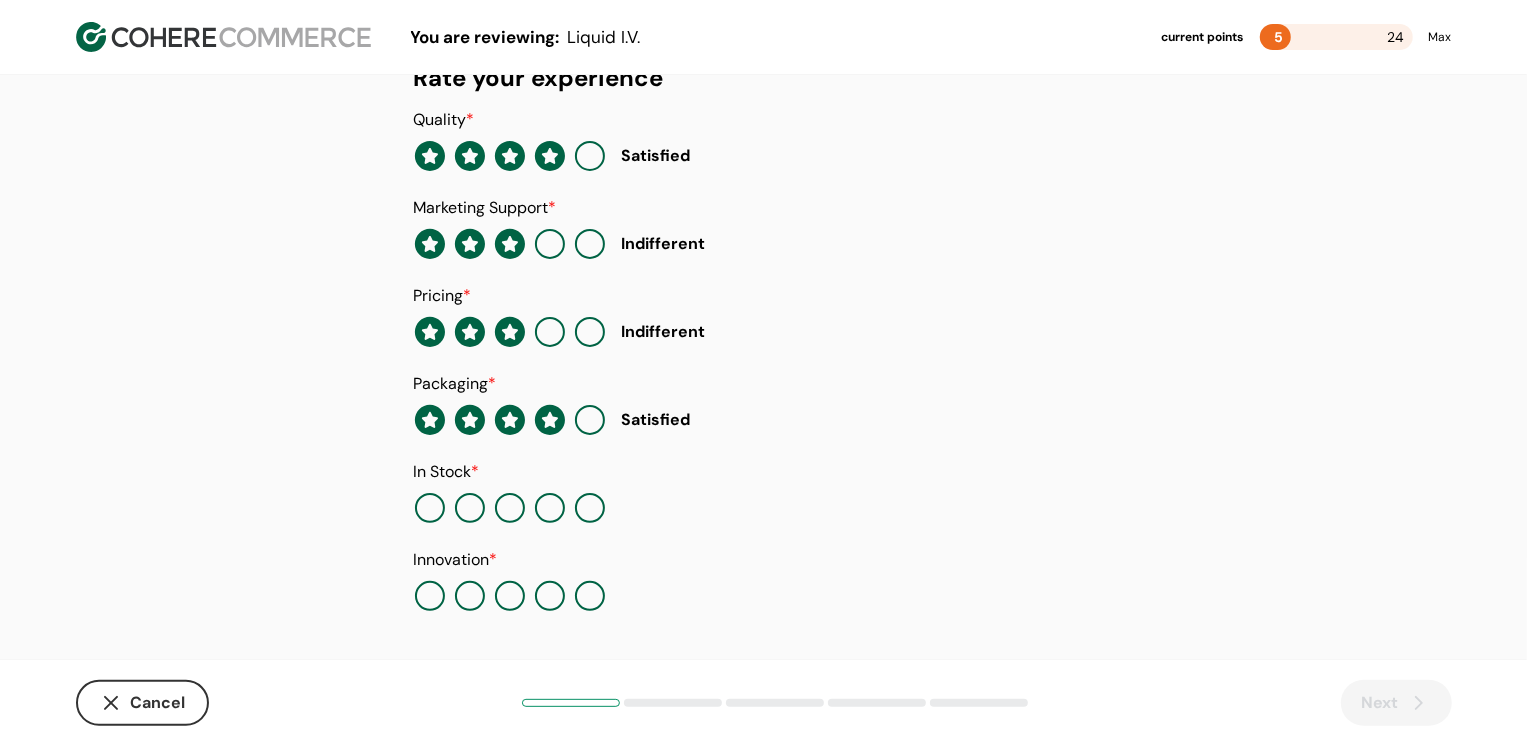 click at bounding box center [550, 508] 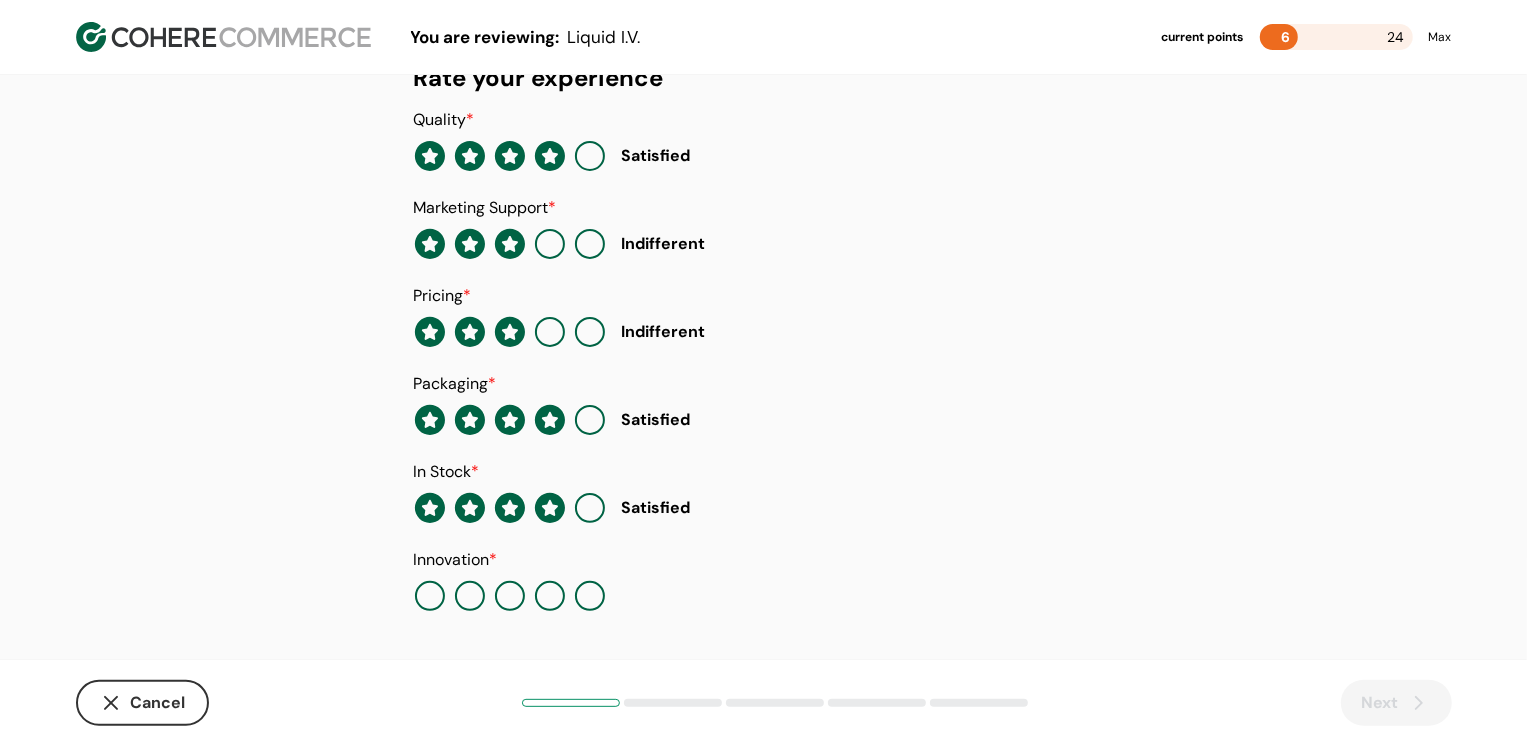 click at bounding box center [550, 596] 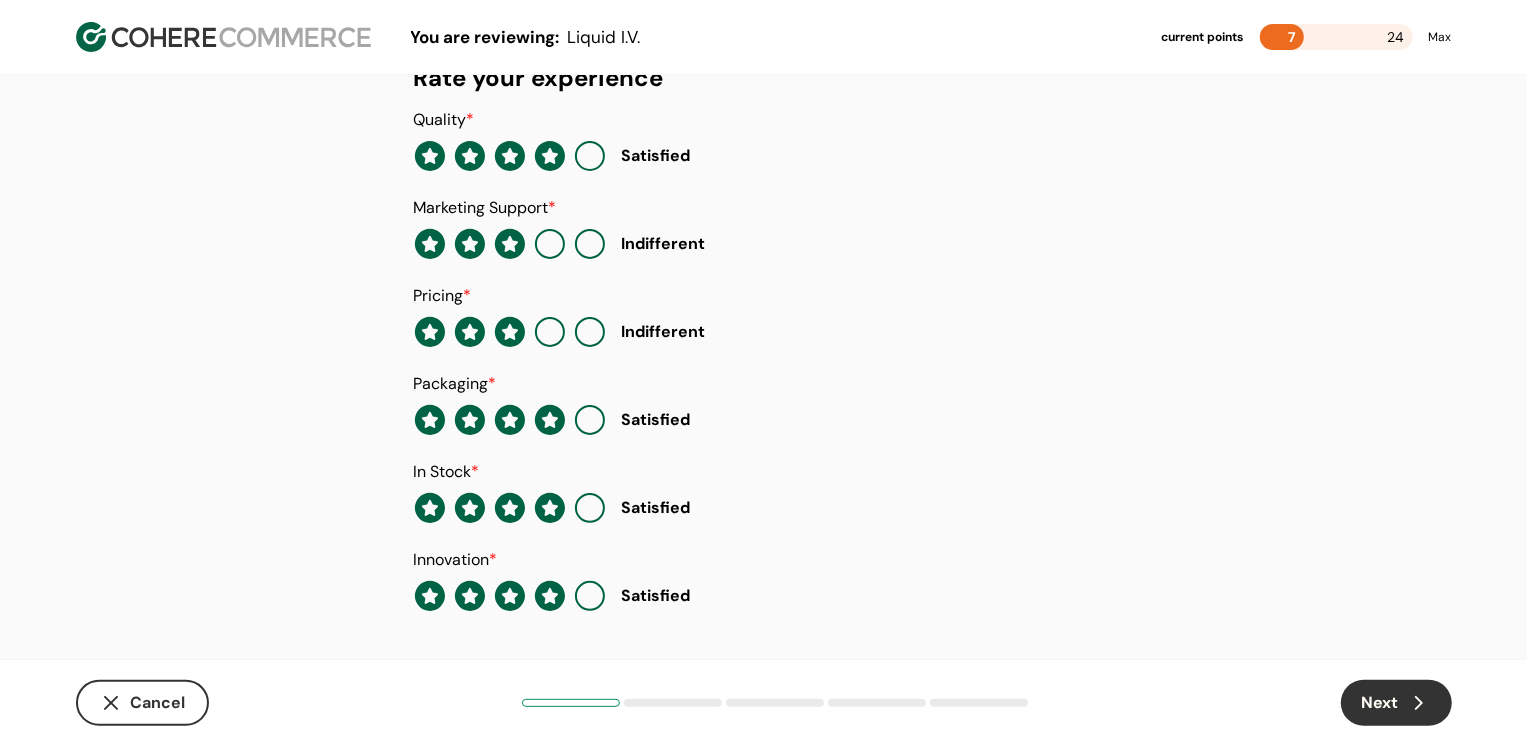 click 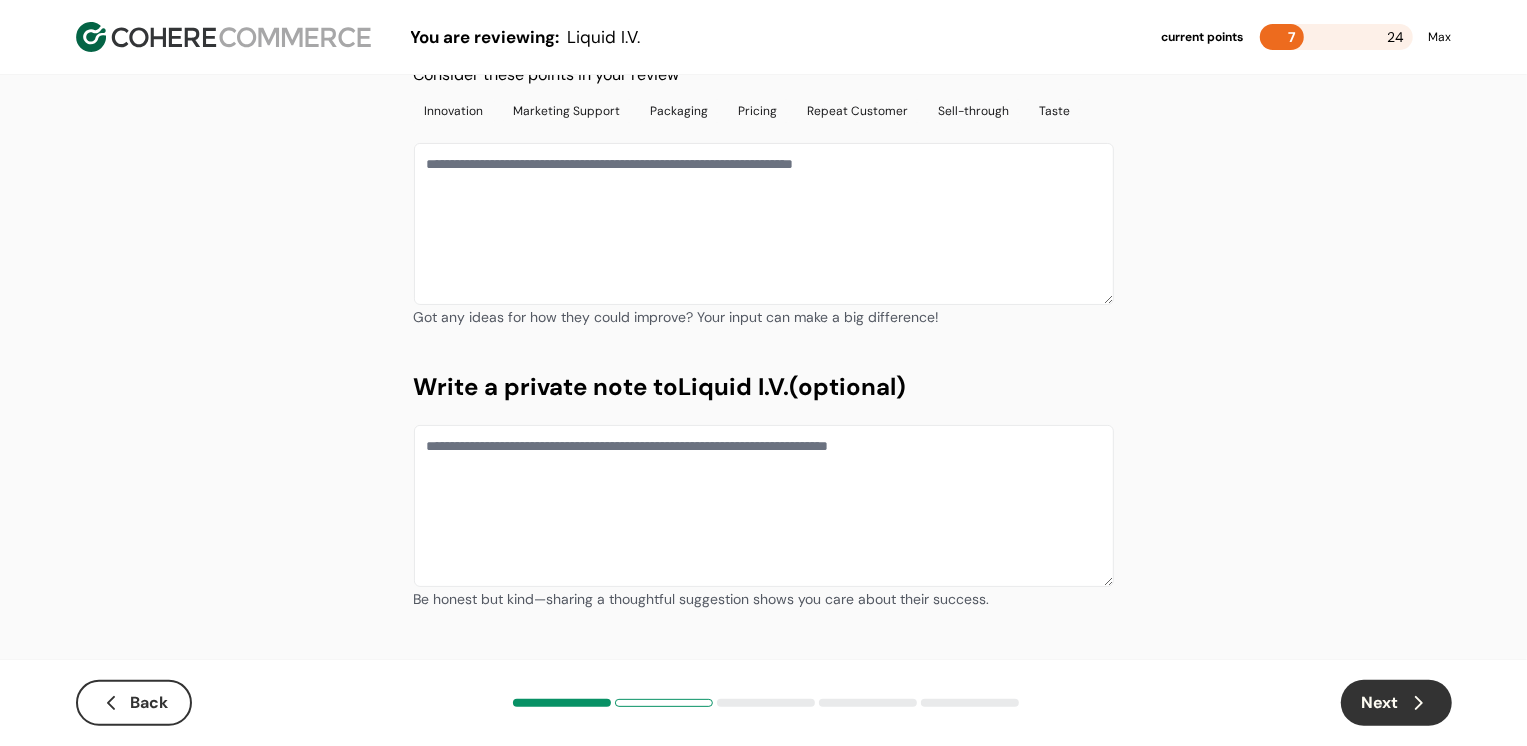 scroll, scrollTop: 0, scrollLeft: 0, axis: both 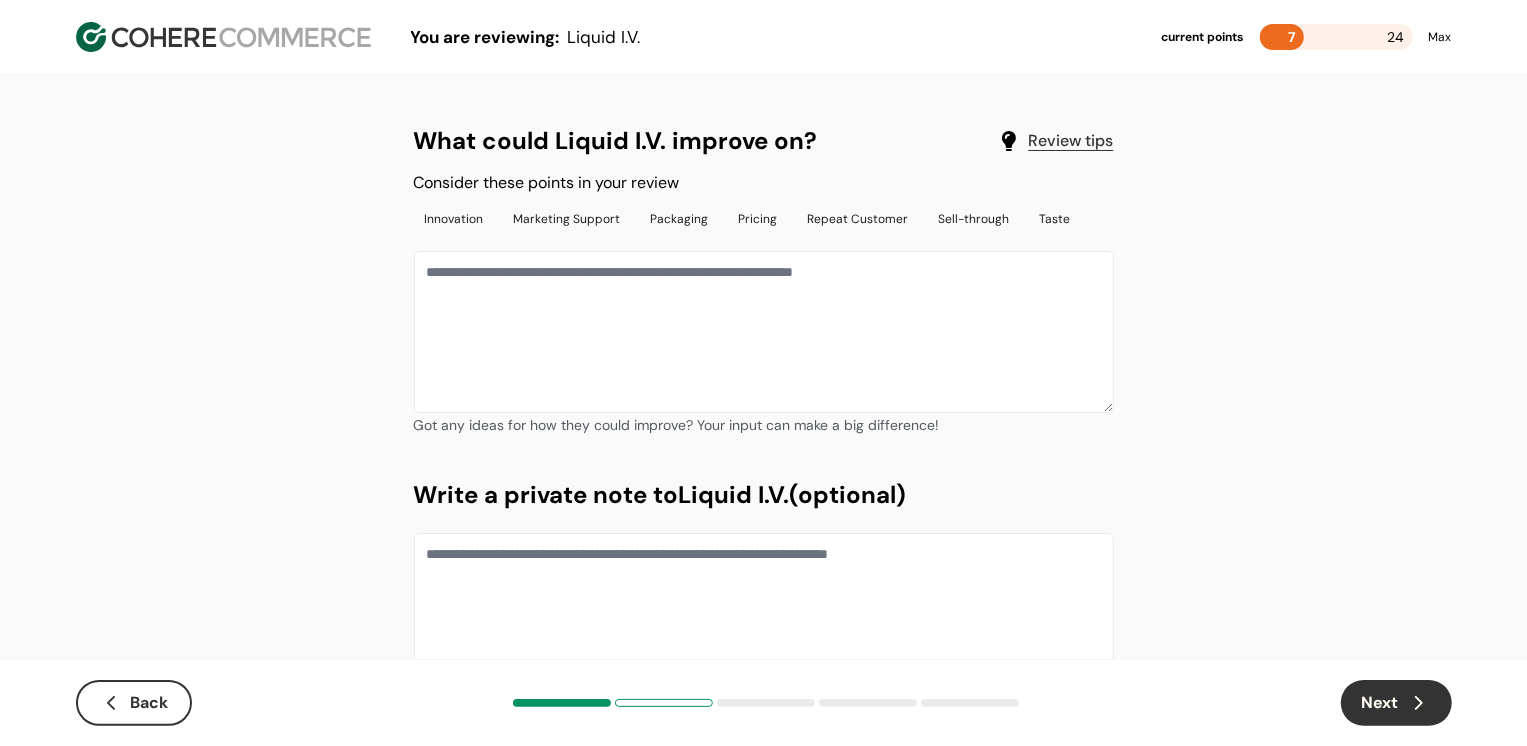 click at bounding box center (764, 332) 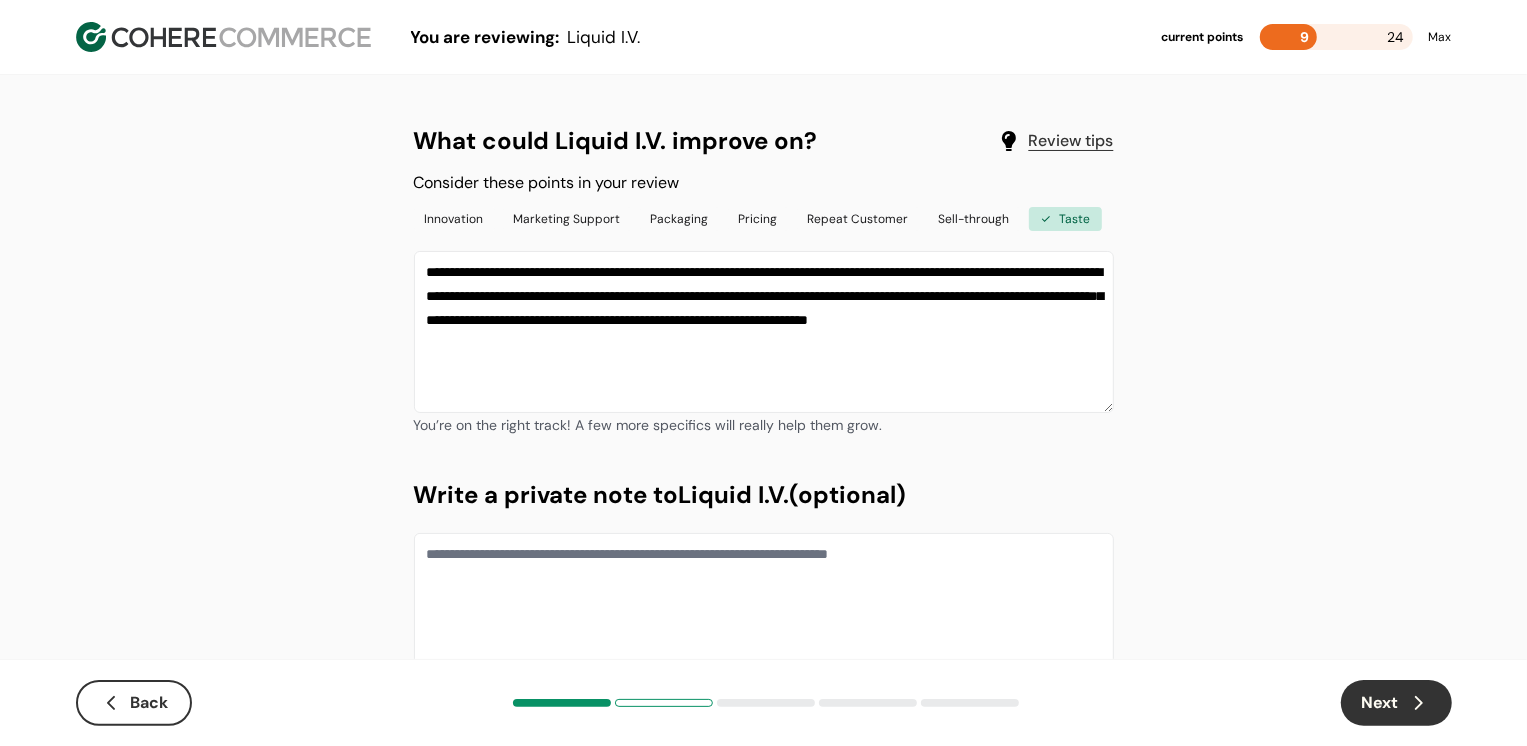type 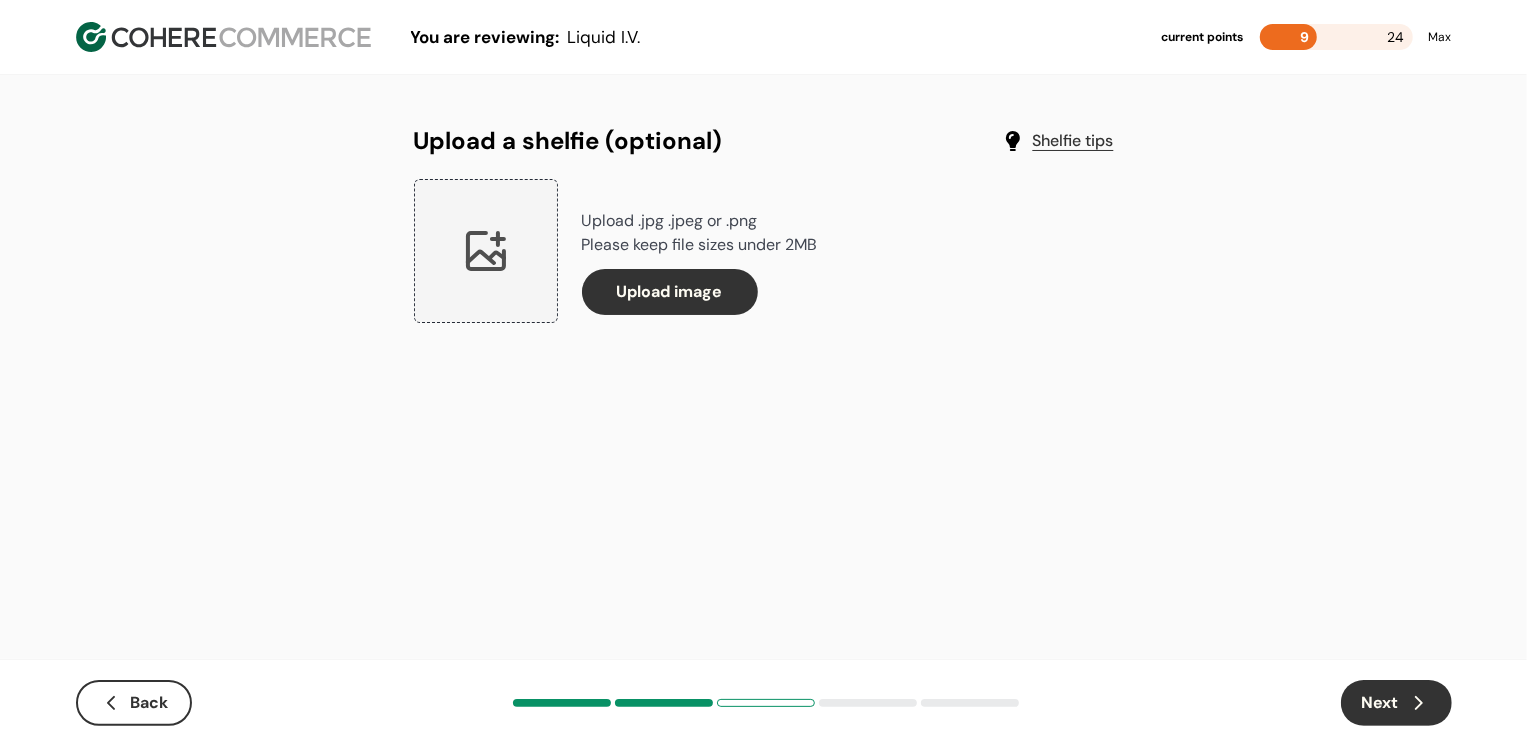 click on "Next" at bounding box center [1396, 703] 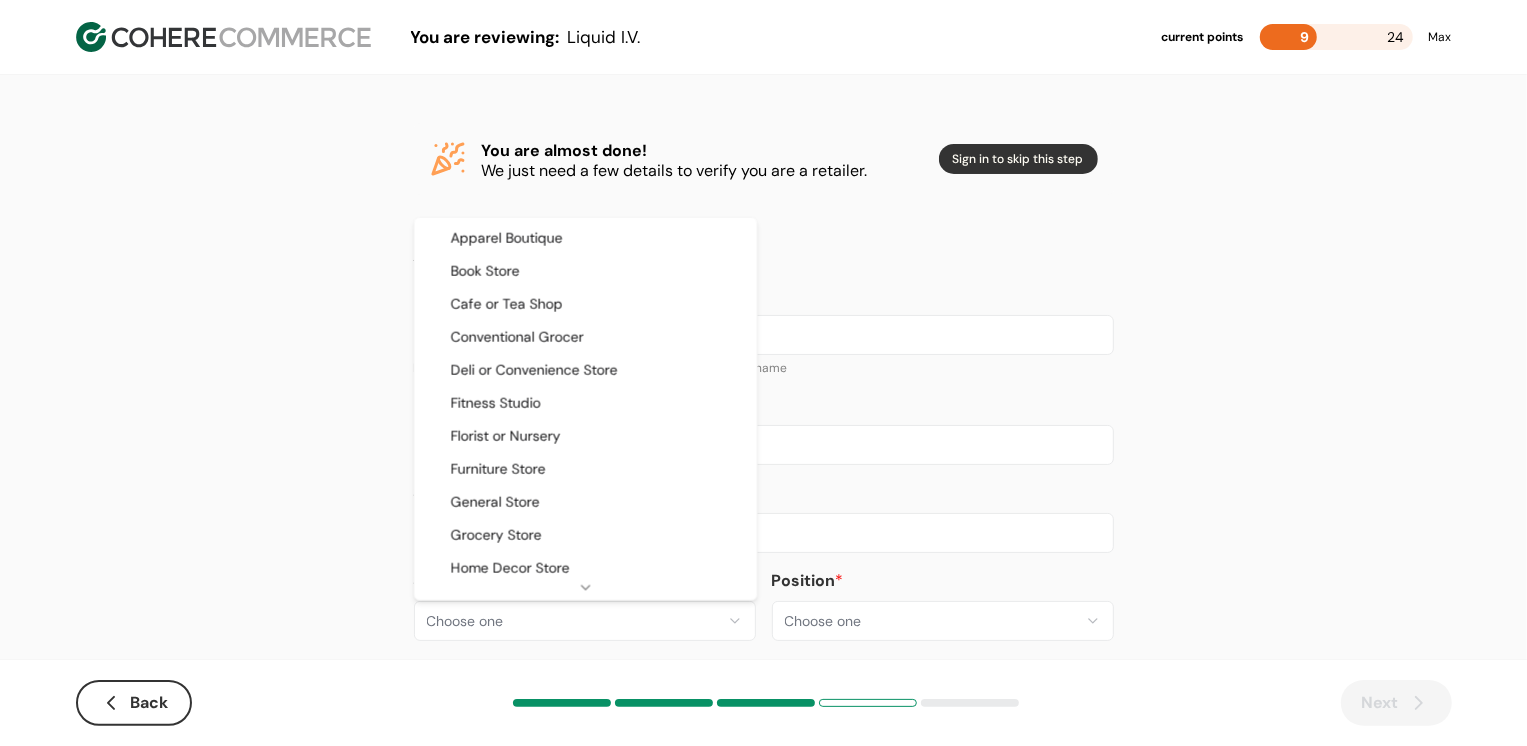 click on "**********" at bounding box center (763, 388) 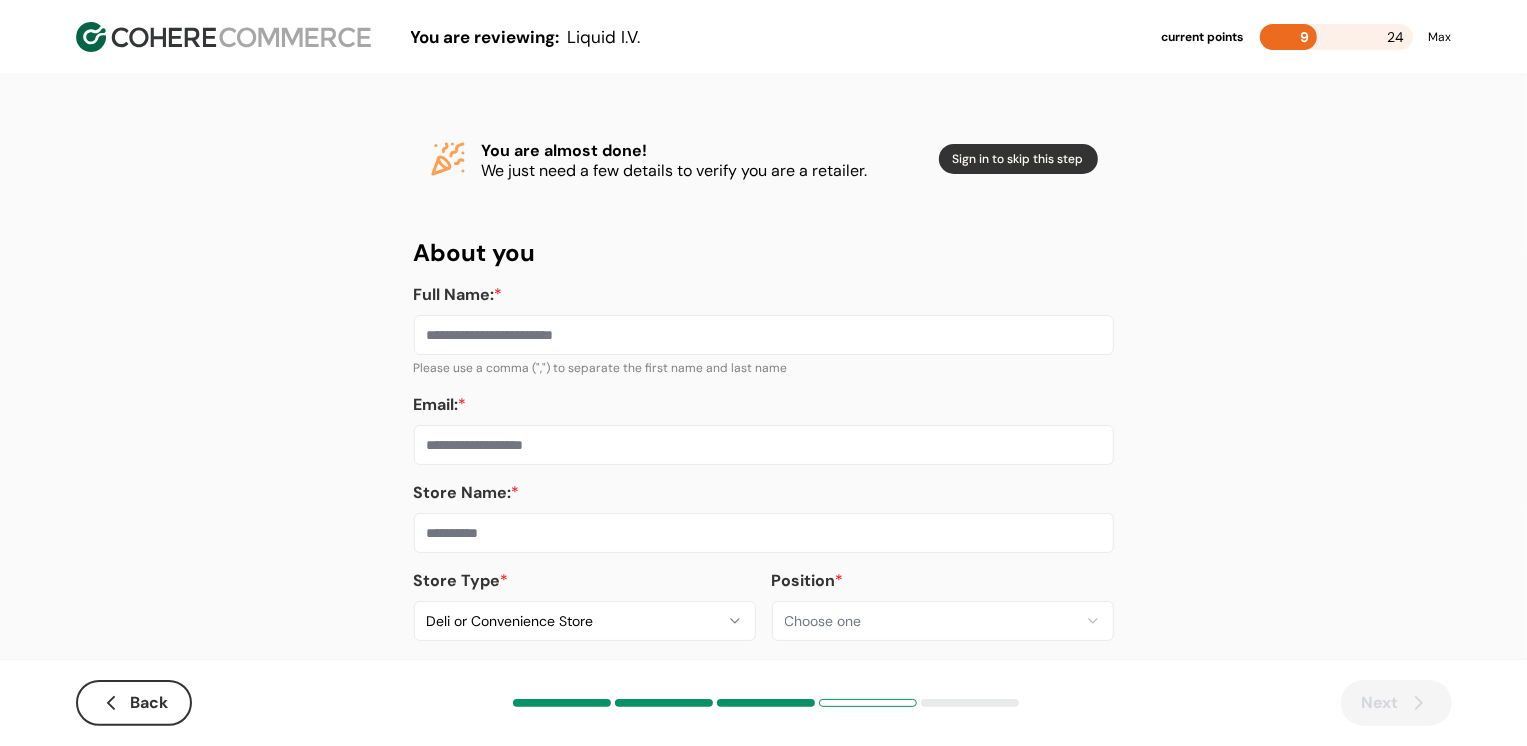 click at bounding box center [764, 533] 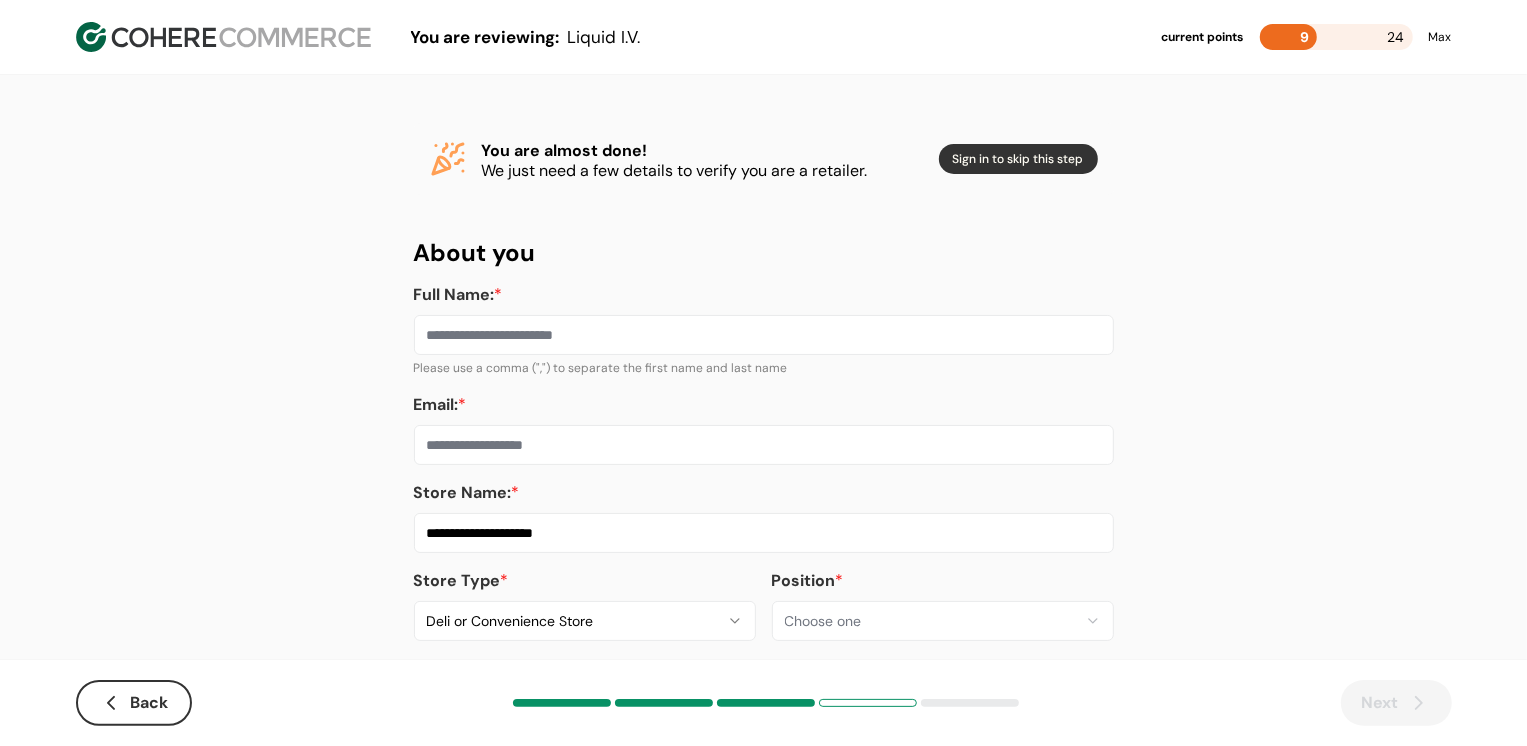 click on "Email:  *" at bounding box center (764, 445) 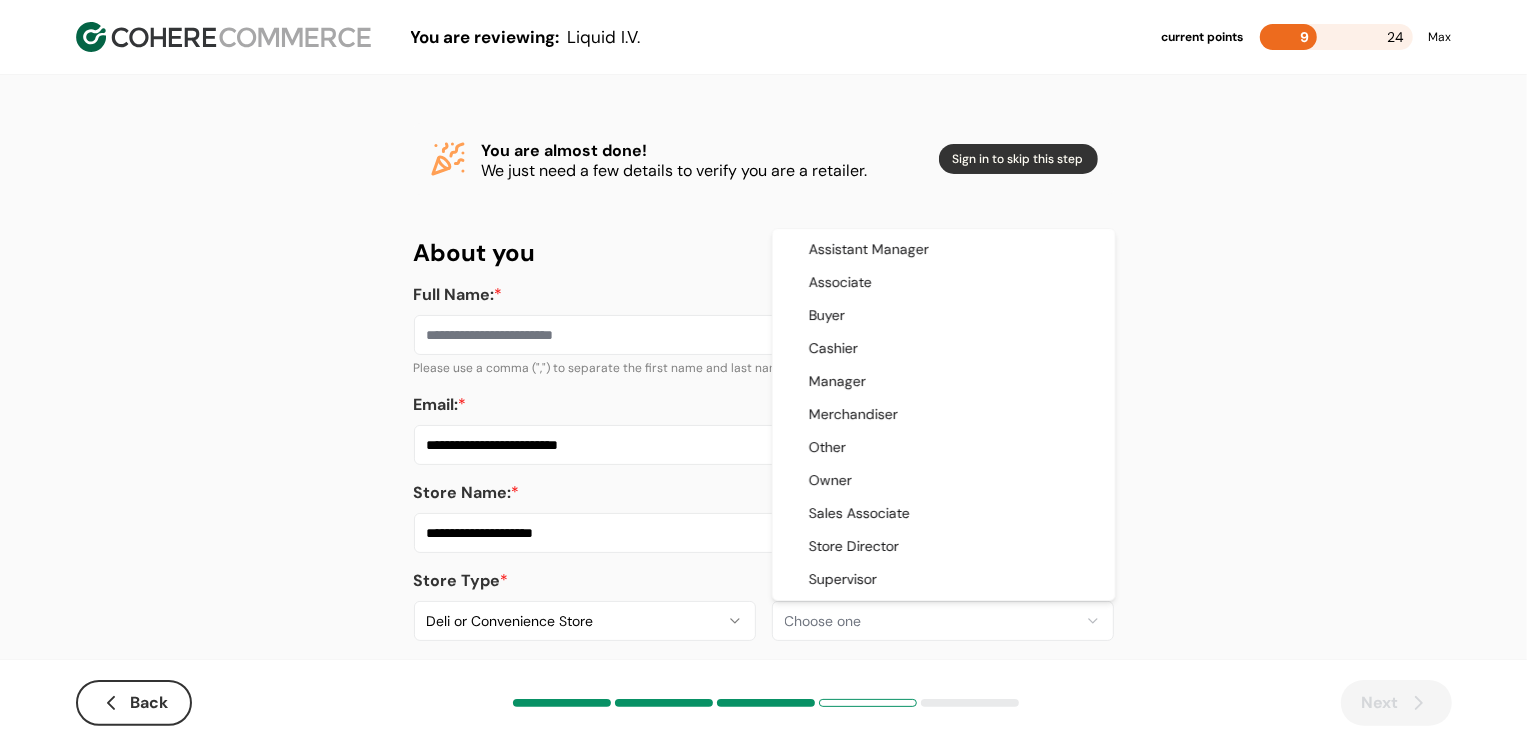 click on "**********" at bounding box center (763, 388) 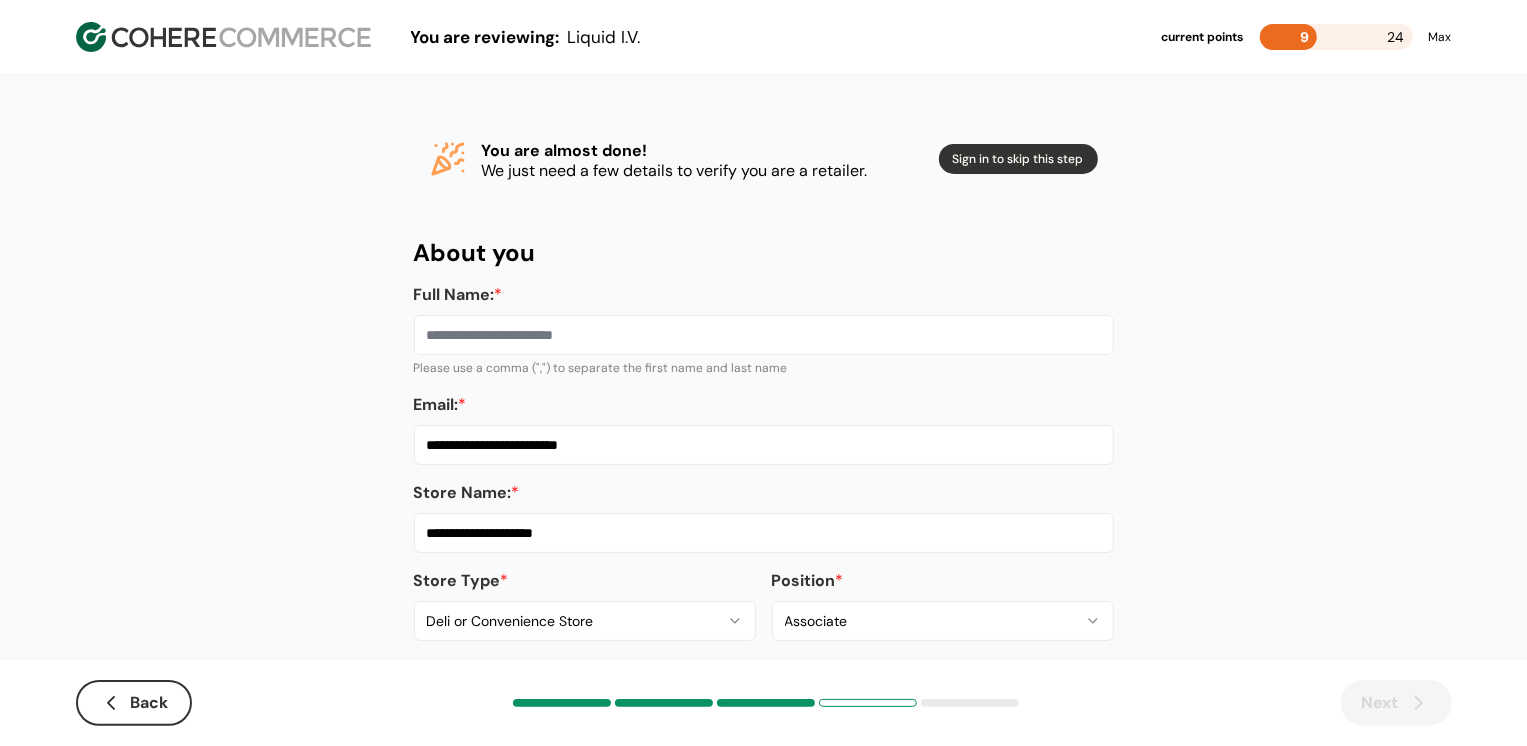 click on "Full Name:  *" at bounding box center [764, 335] 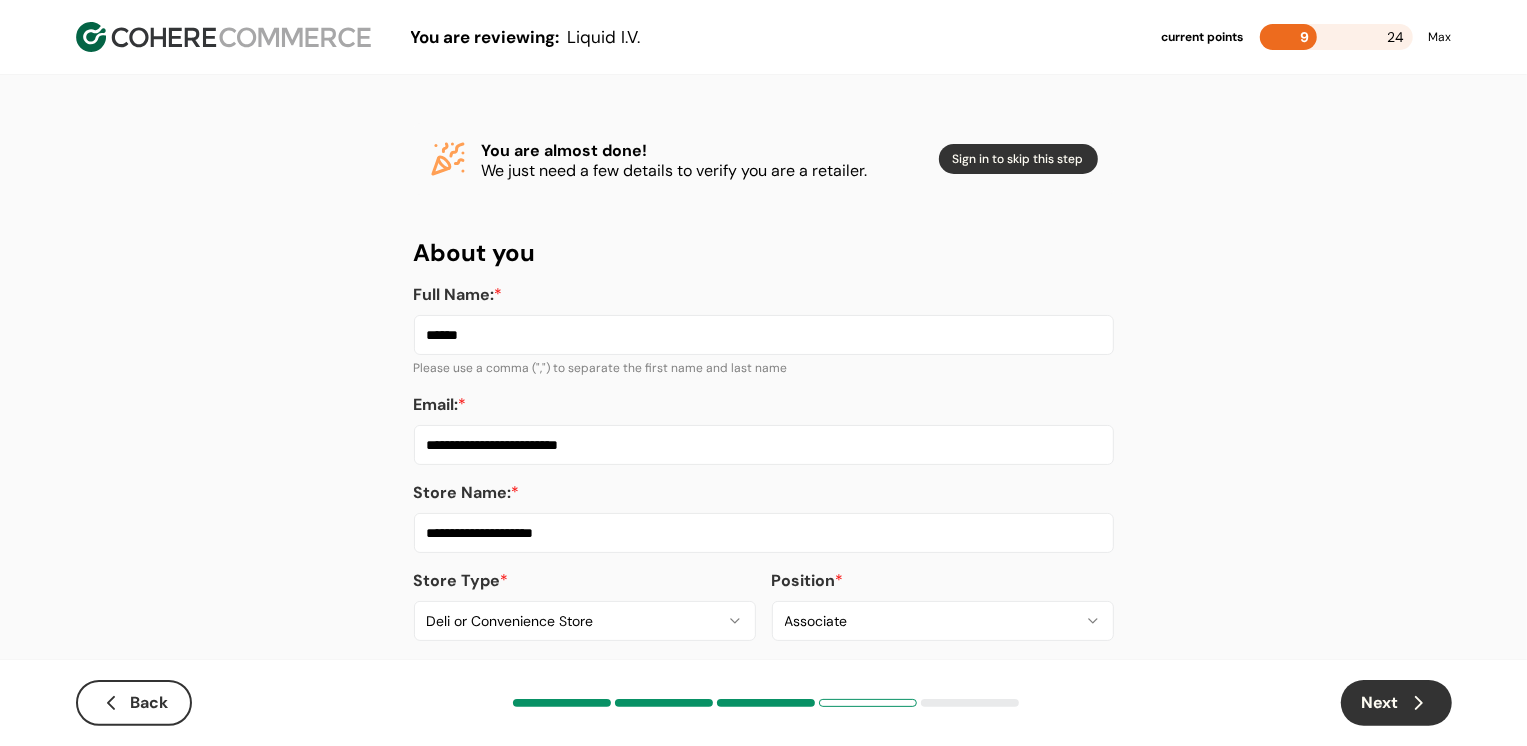 click on "Next" at bounding box center [1396, 703] 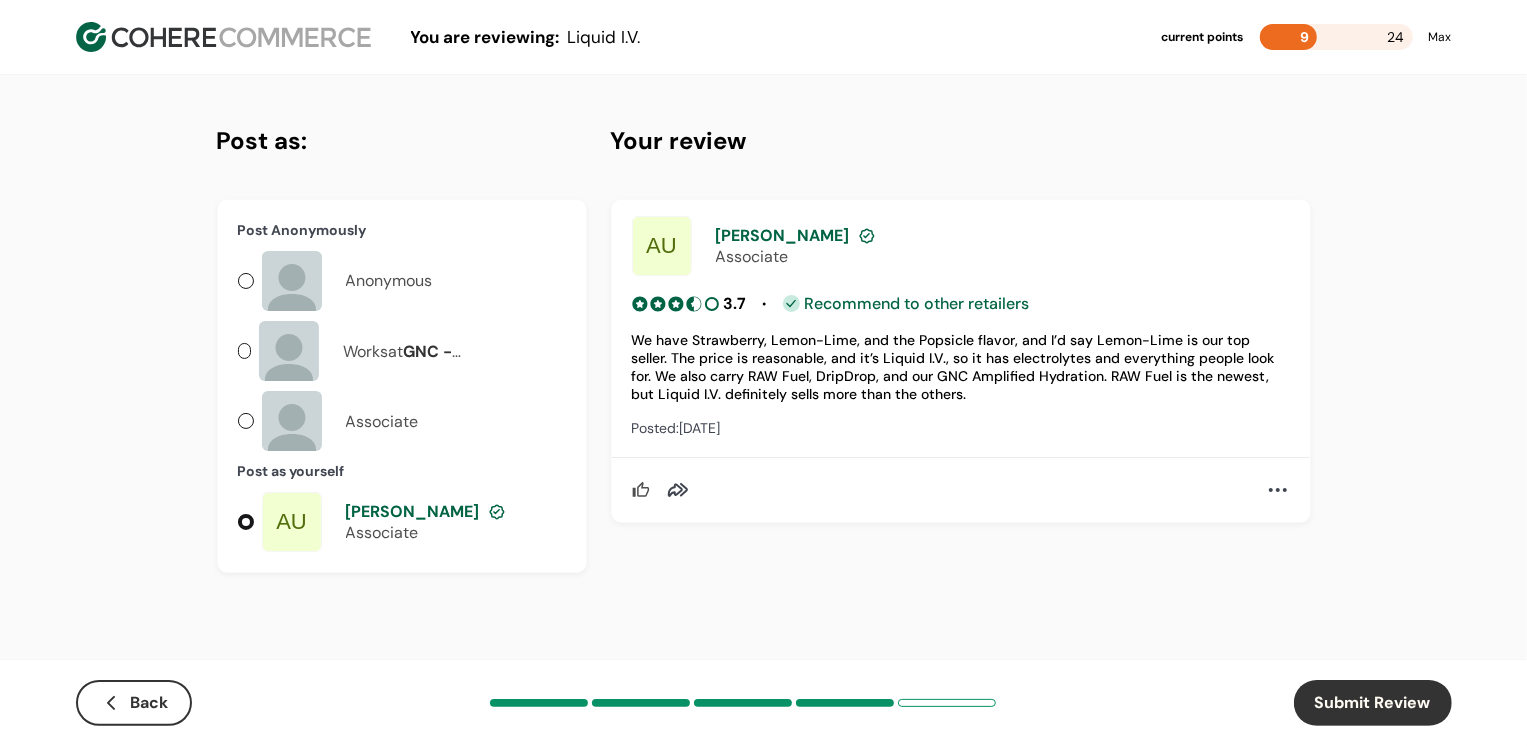 click on "Submit Review" at bounding box center [1373, 703] 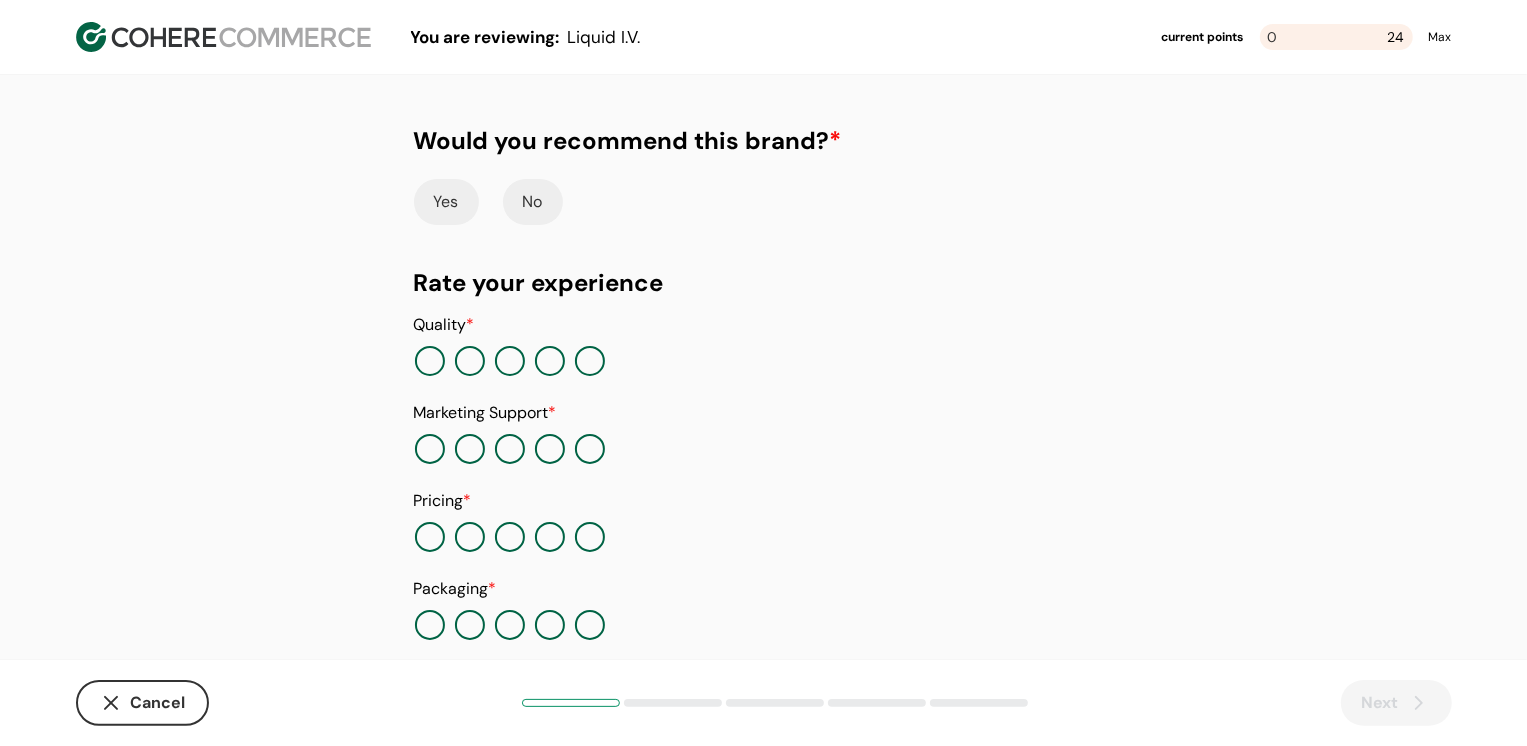 click on "Yes" at bounding box center (446, 202) 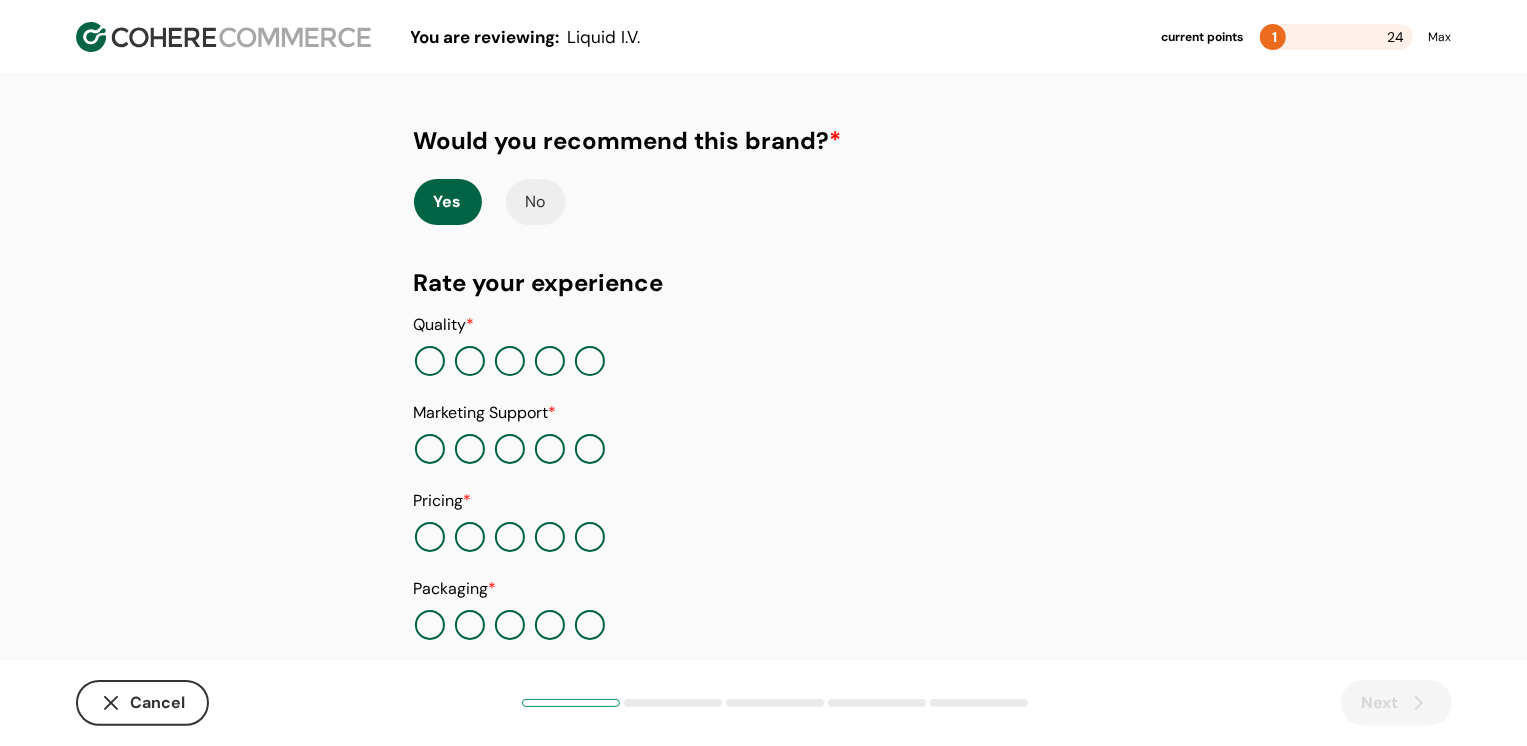 click at bounding box center [590, 361] 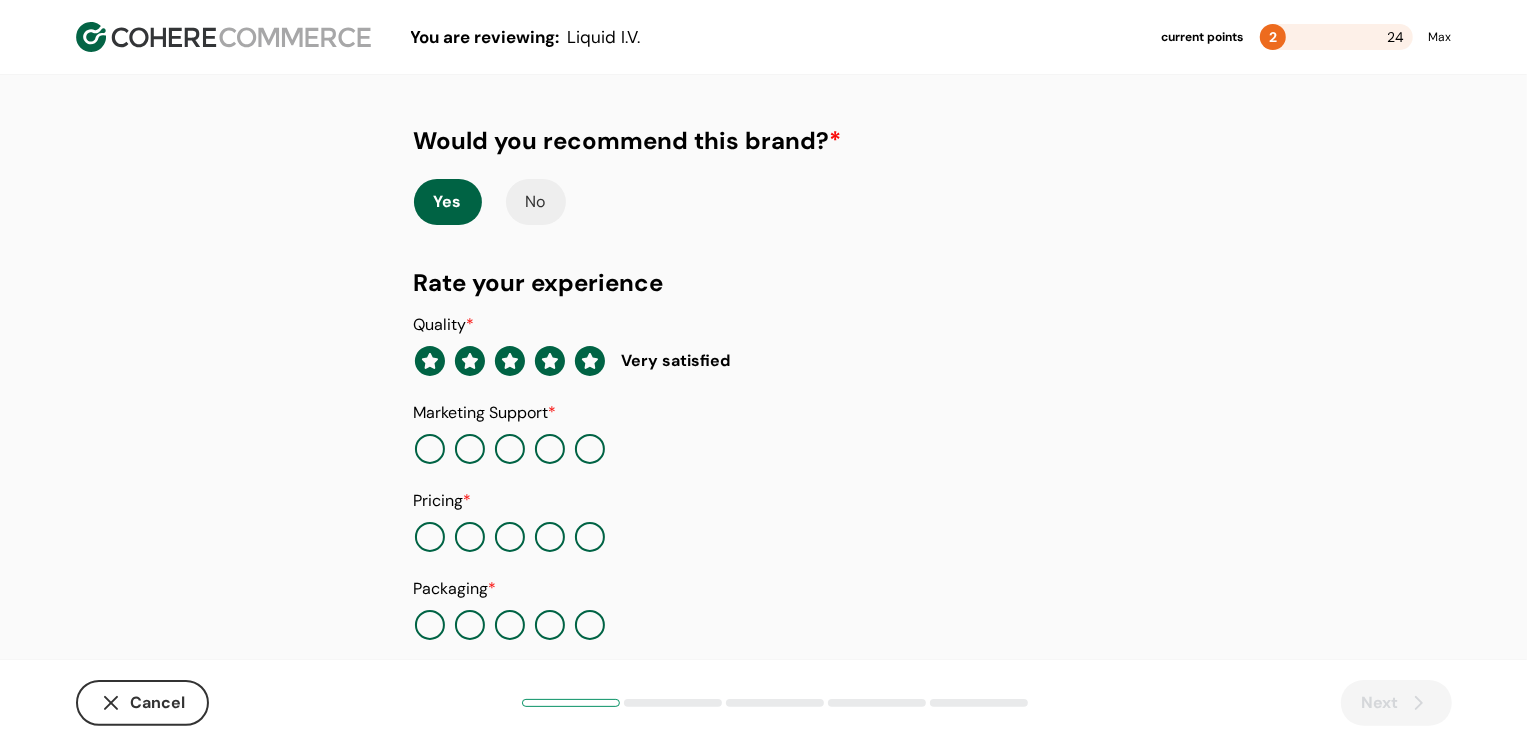click at bounding box center [510, 449] 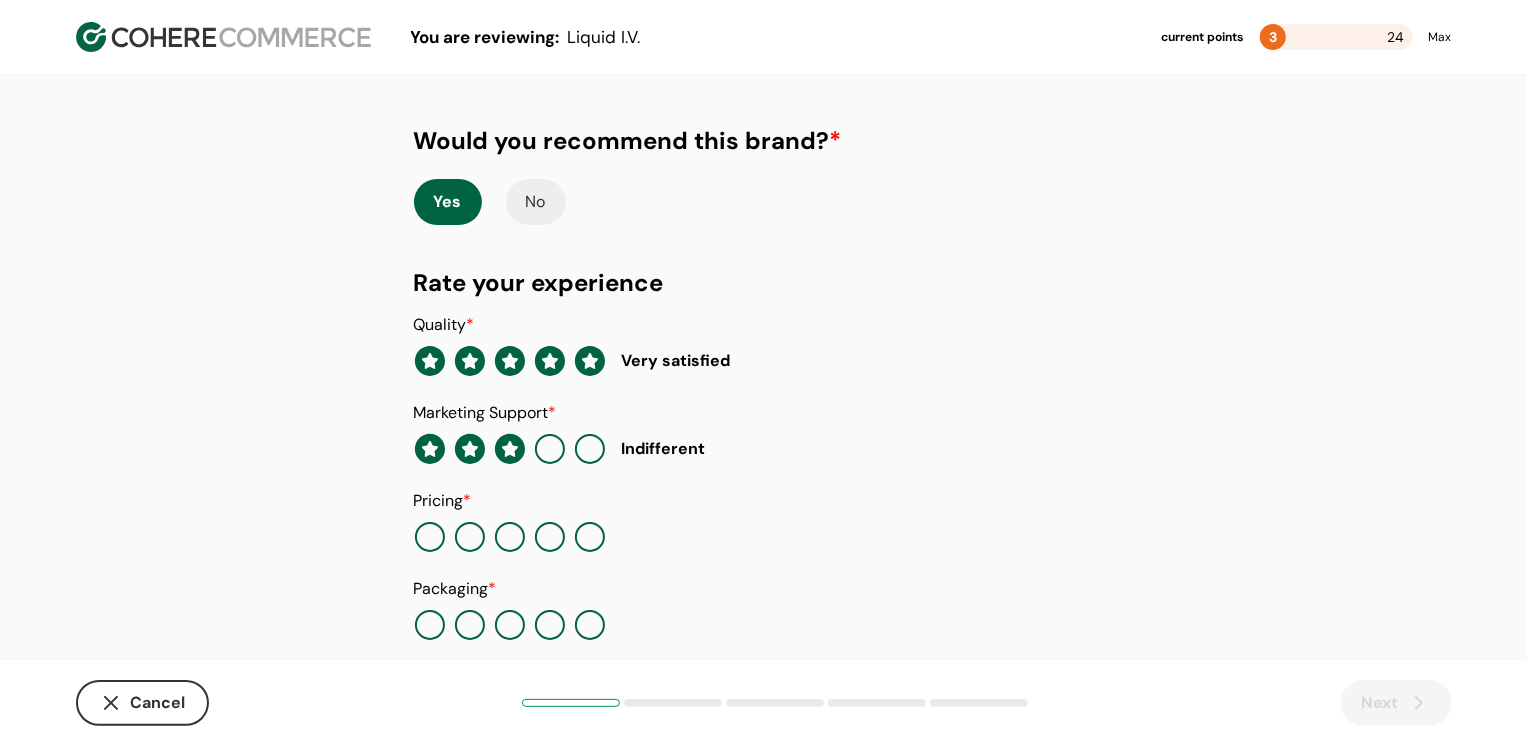 click at bounding box center [590, 537] 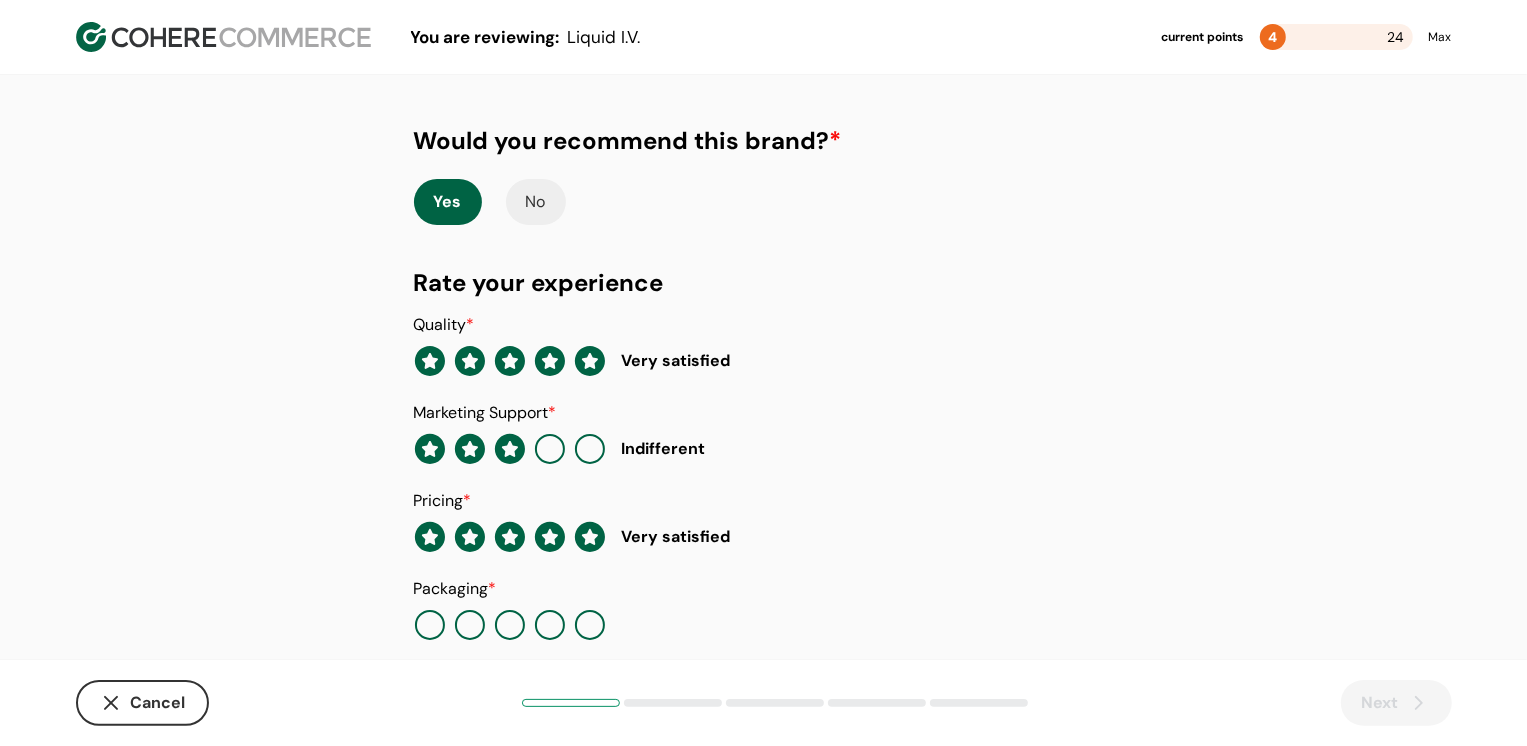 scroll, scrollTop: 205, scrollLeft: 0, axis: vertical 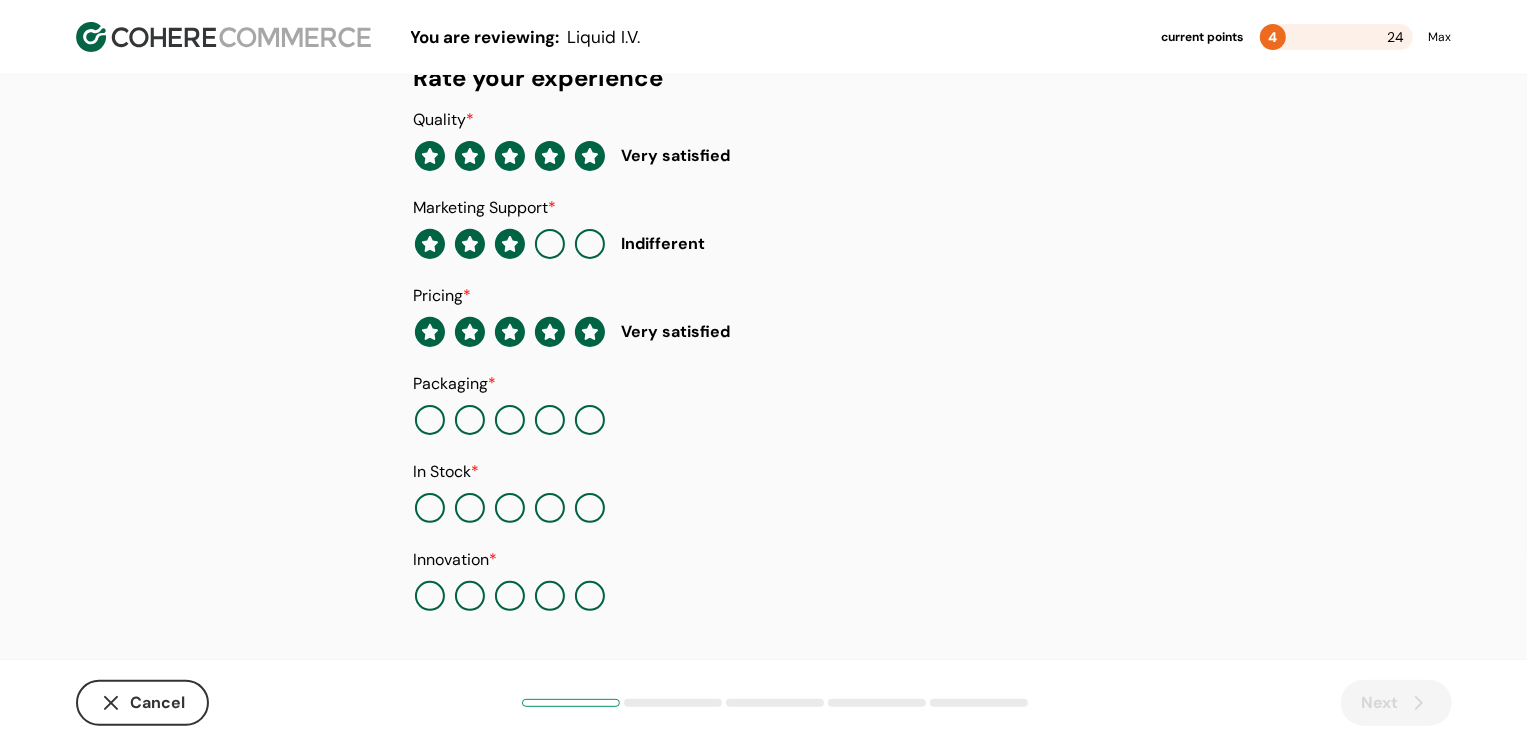 click at bounding box center (590, 420) 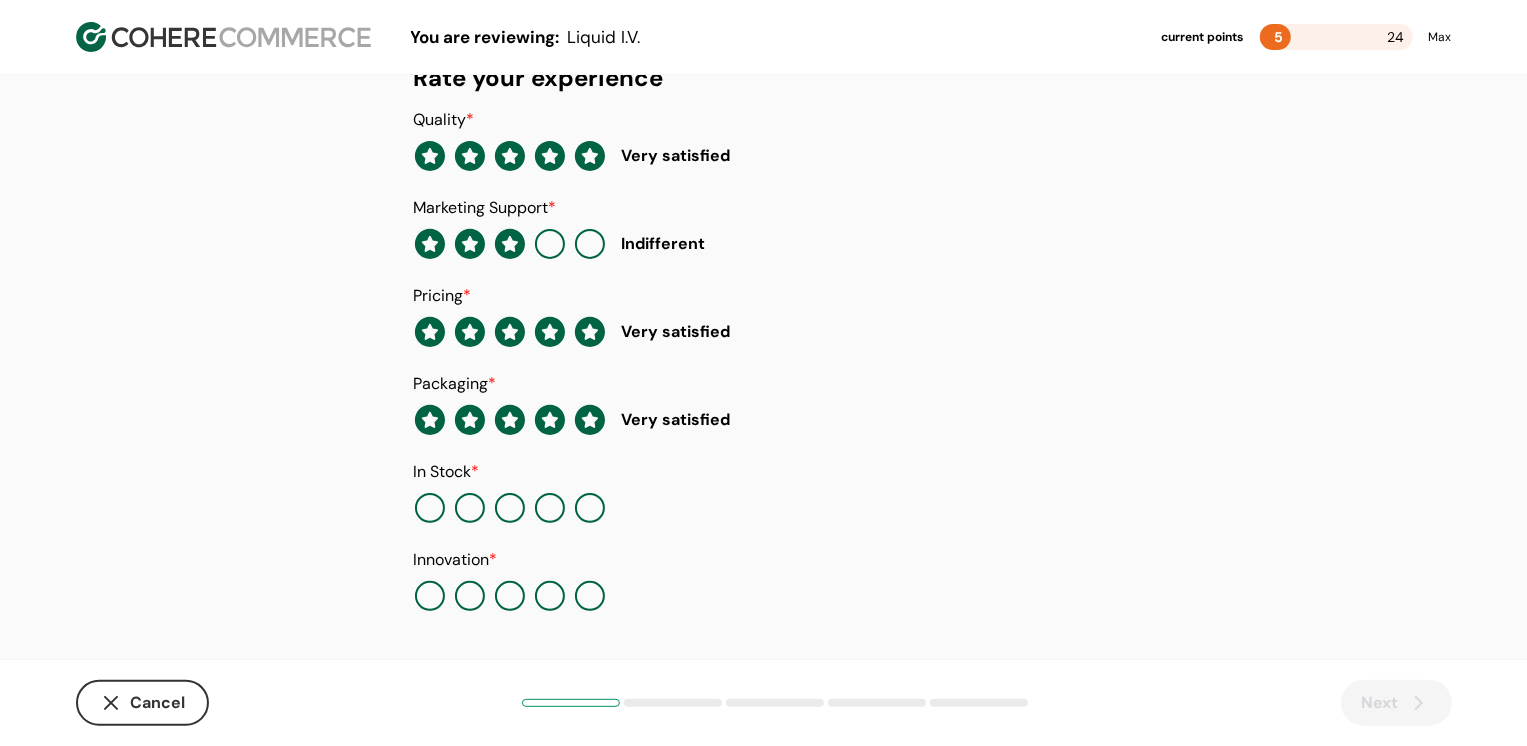 click at bounding box center (510, 508) 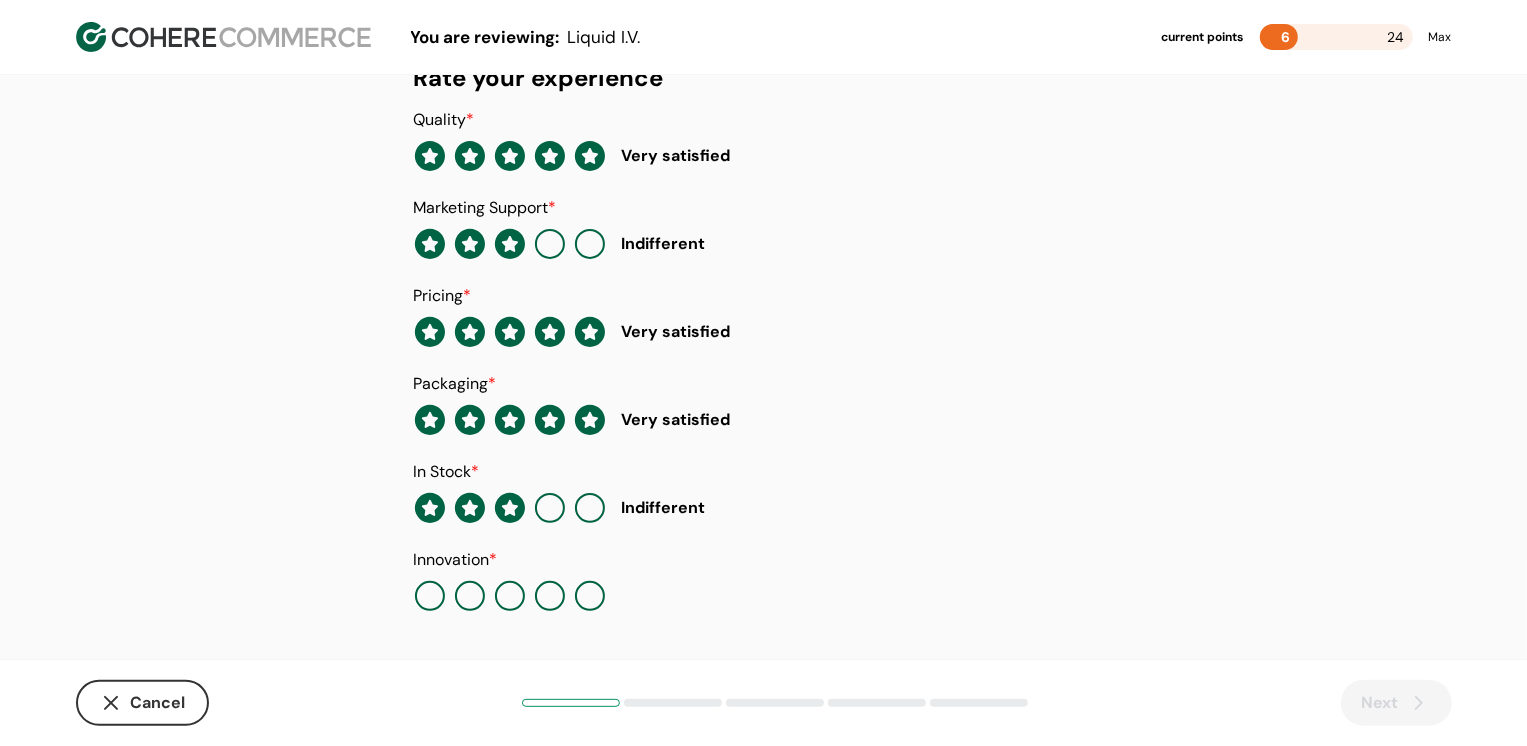 click at bounding box center [590, 596] 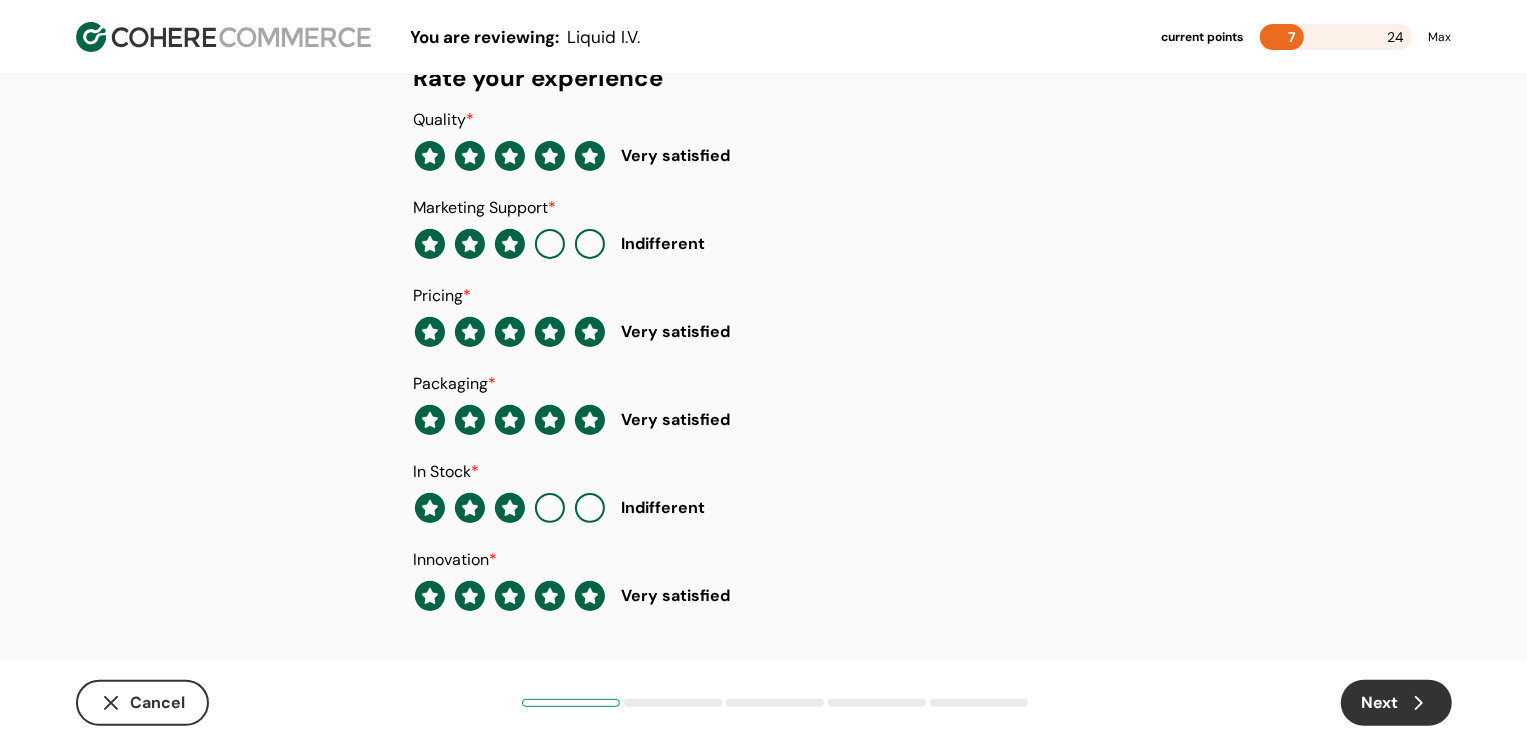 click on "Next" at bounding box center [1396, 703] 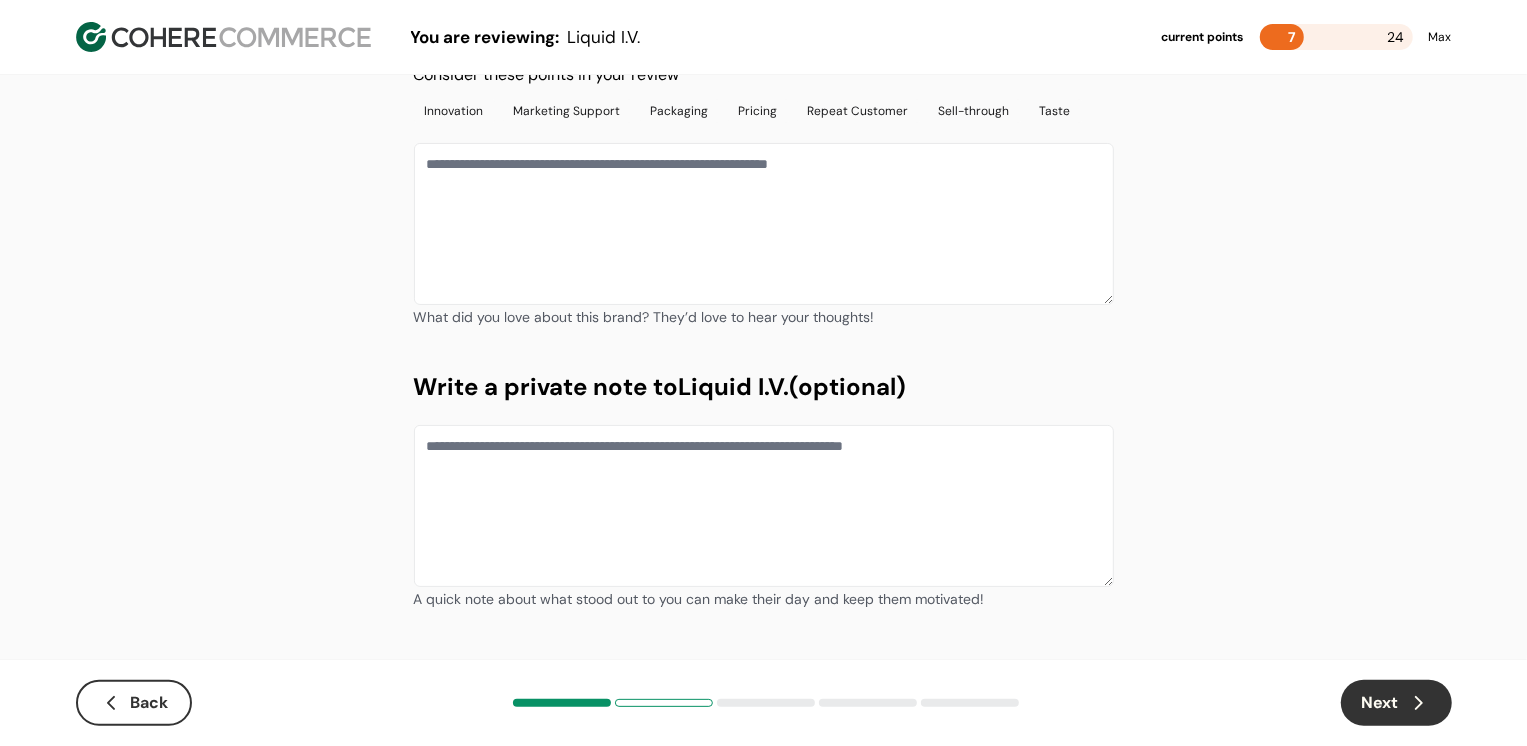 scroll, scrollTop: 0, scrollLeft: 0, axis: both 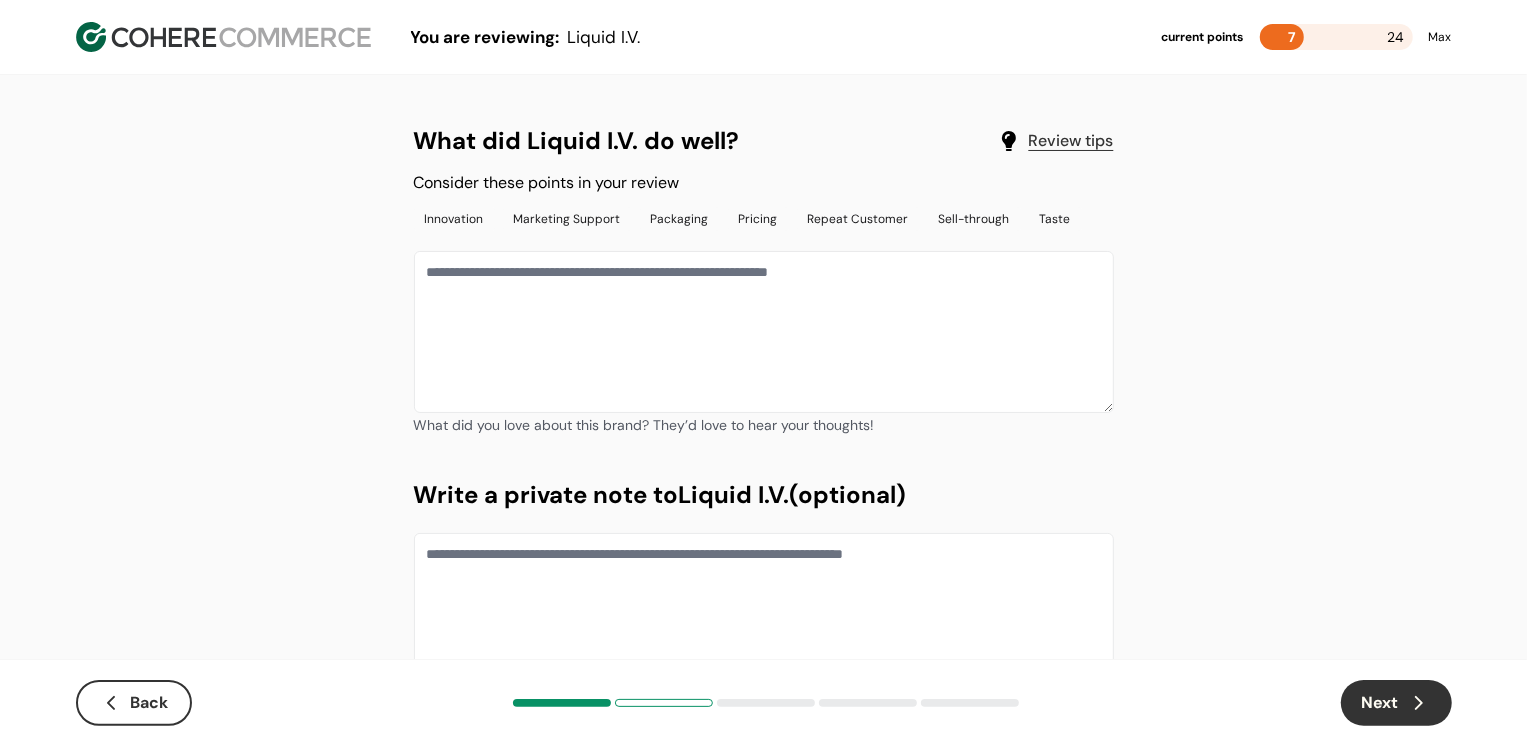 click at bounding box center [764, 332] 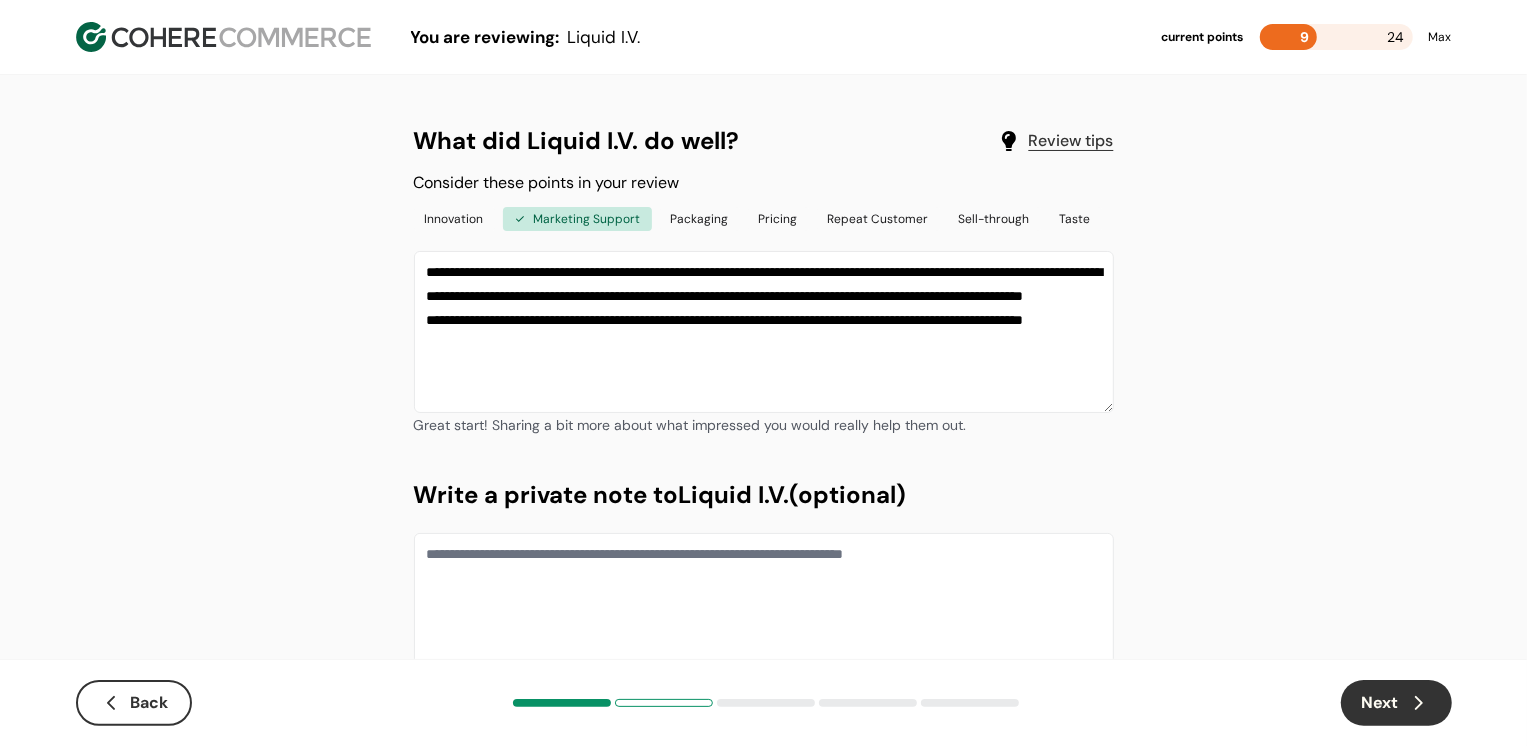 click on "Next" at bounding box center [1396, 703] 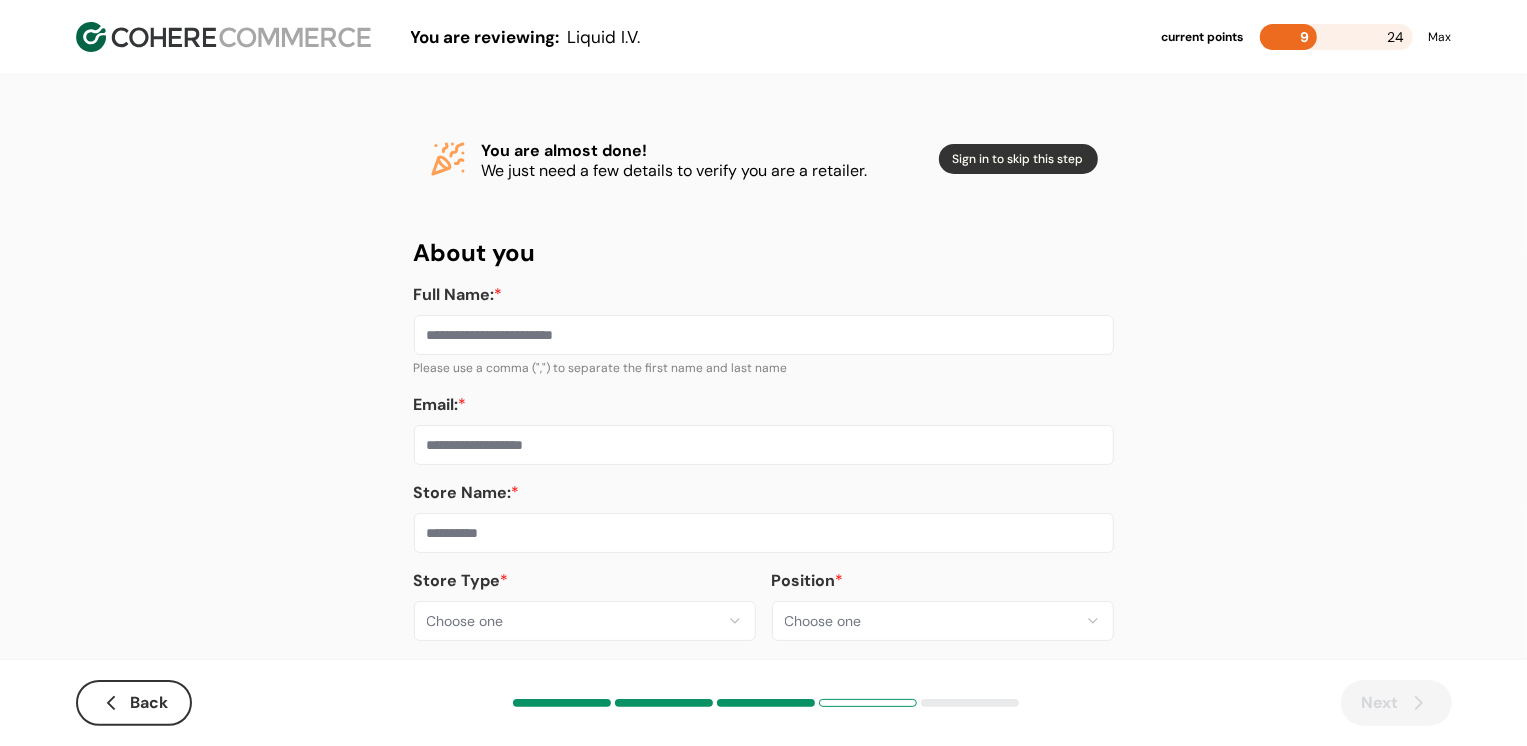 click on "**********" at bounding box center (763, 388) 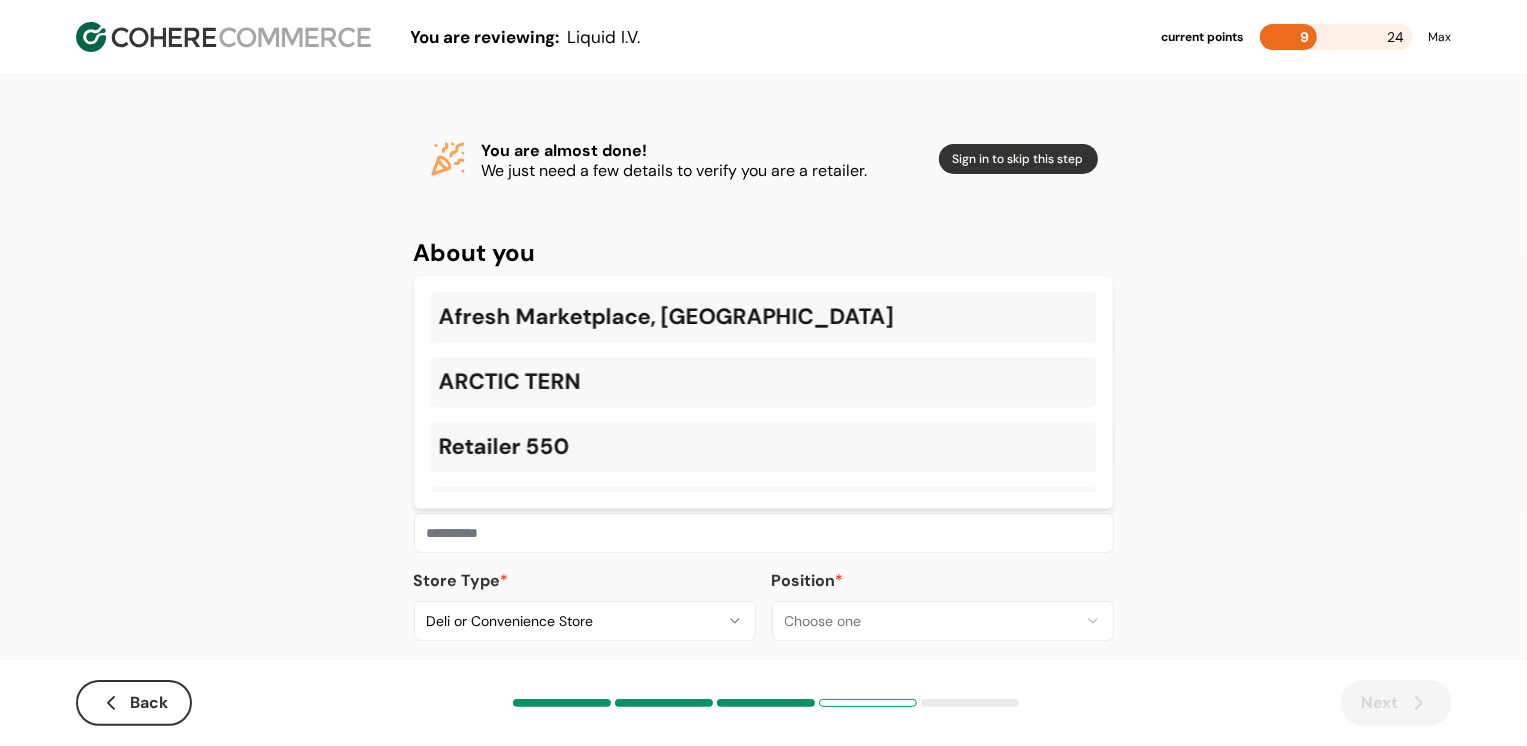 click at bounding box center [764, 533] 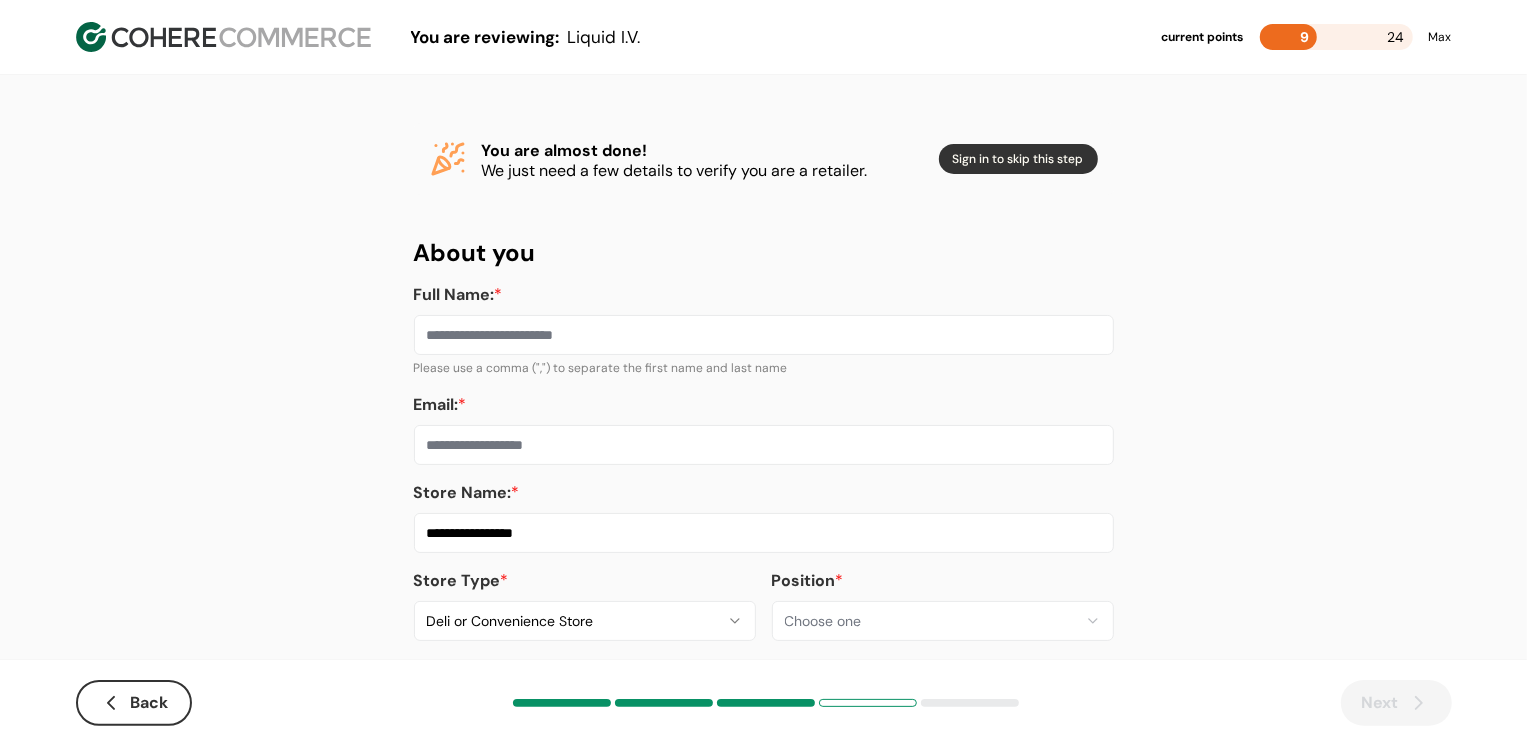 click on "Email:  *" at bounding box center [764, 445] 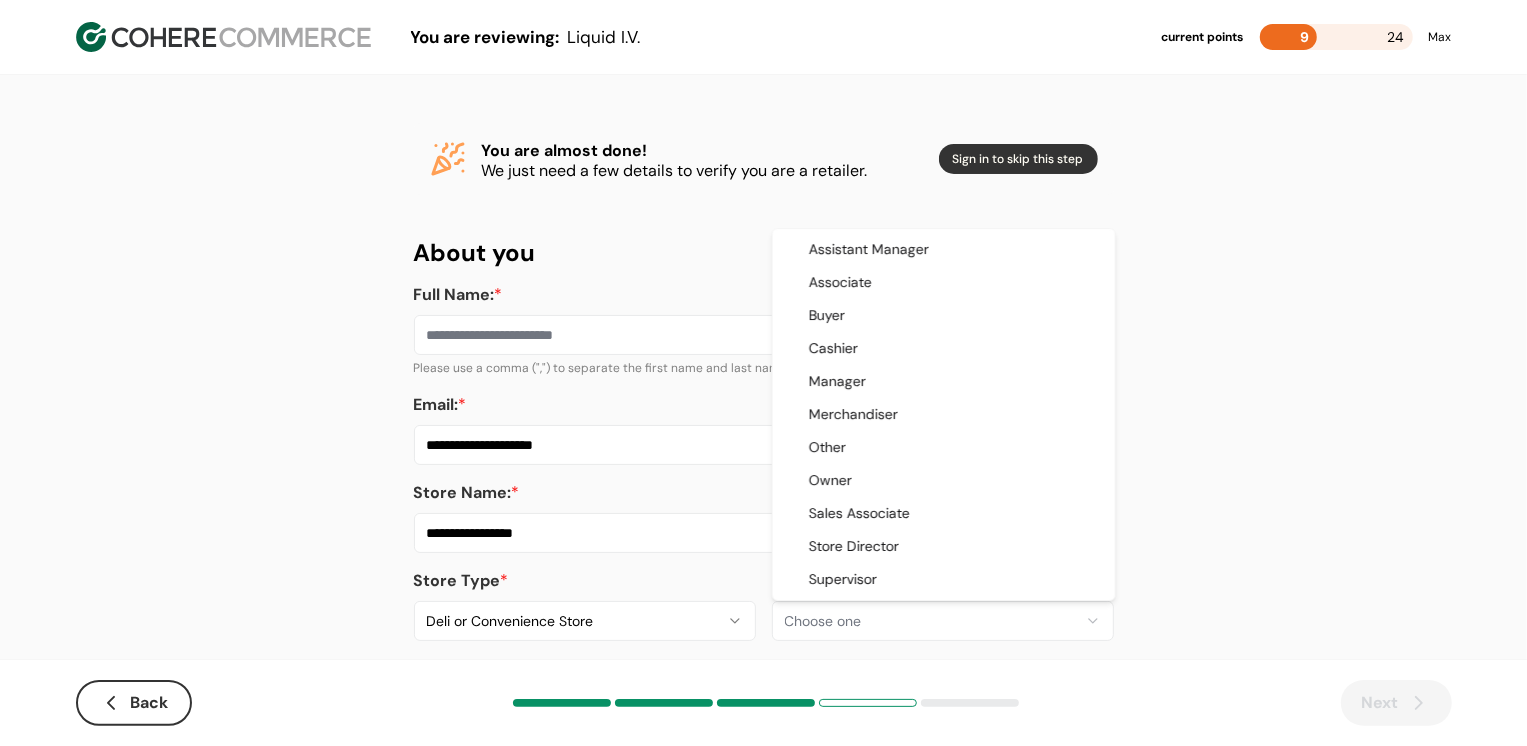 click on "**********" at bounding box center (763, 388) 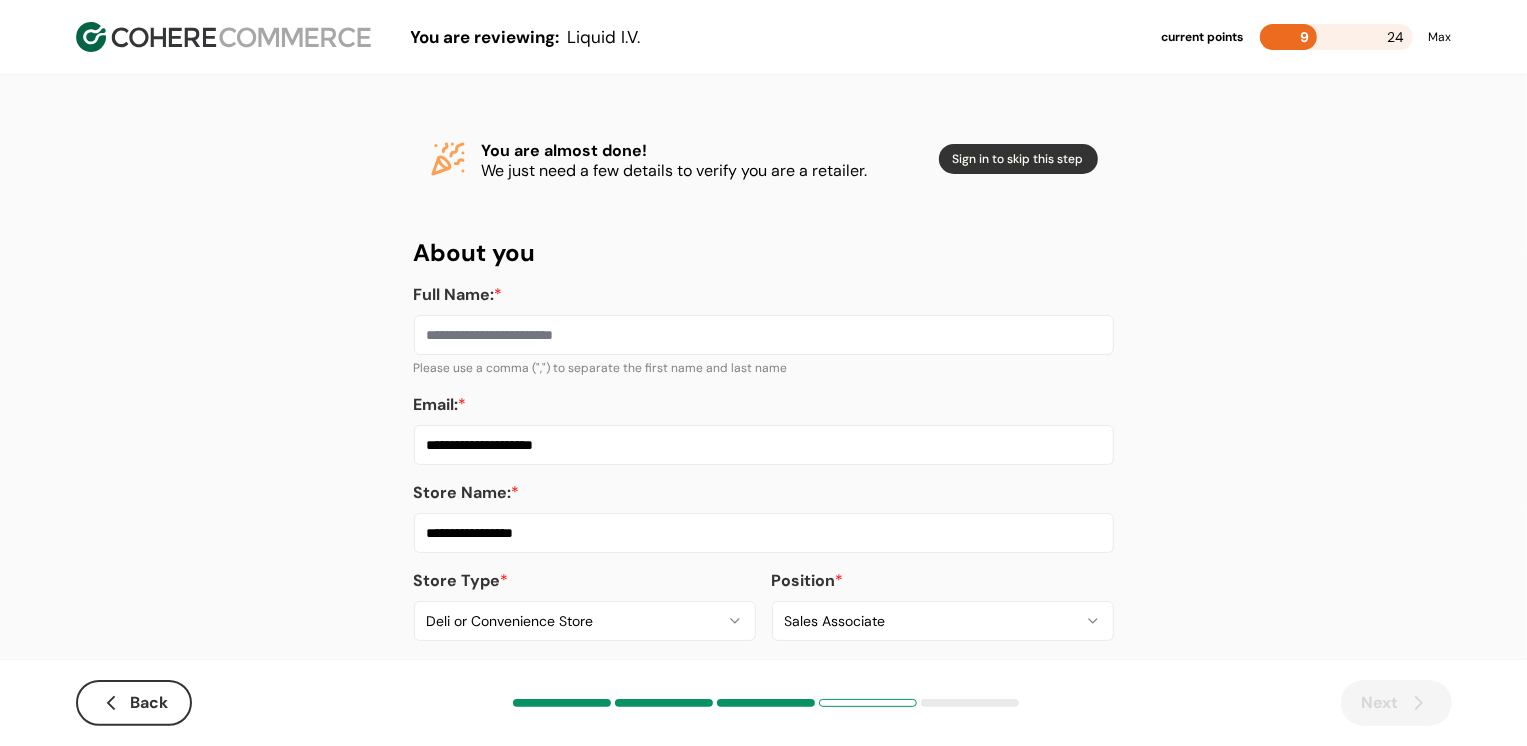 click on "Full Name:  *" at bounding box center (764, 335) 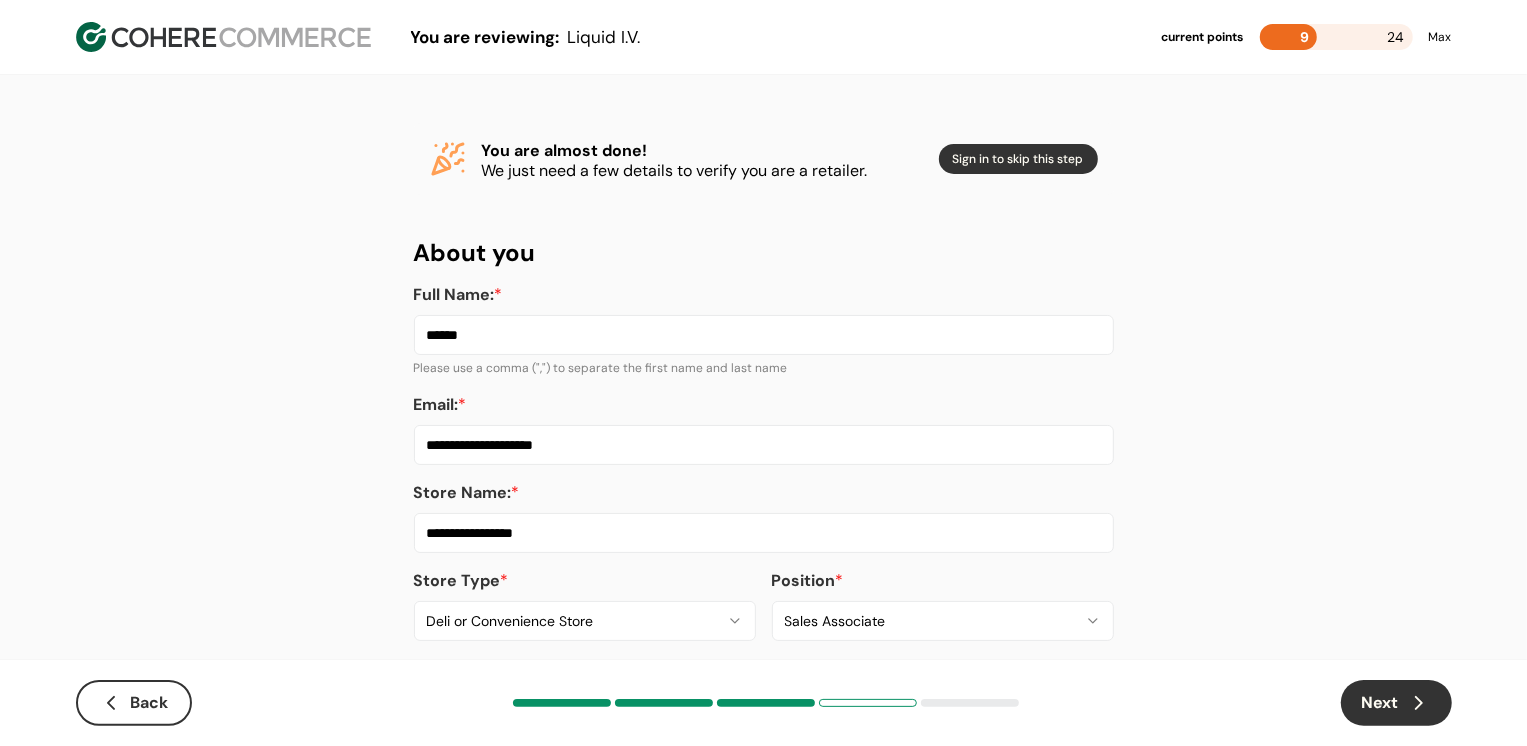 click 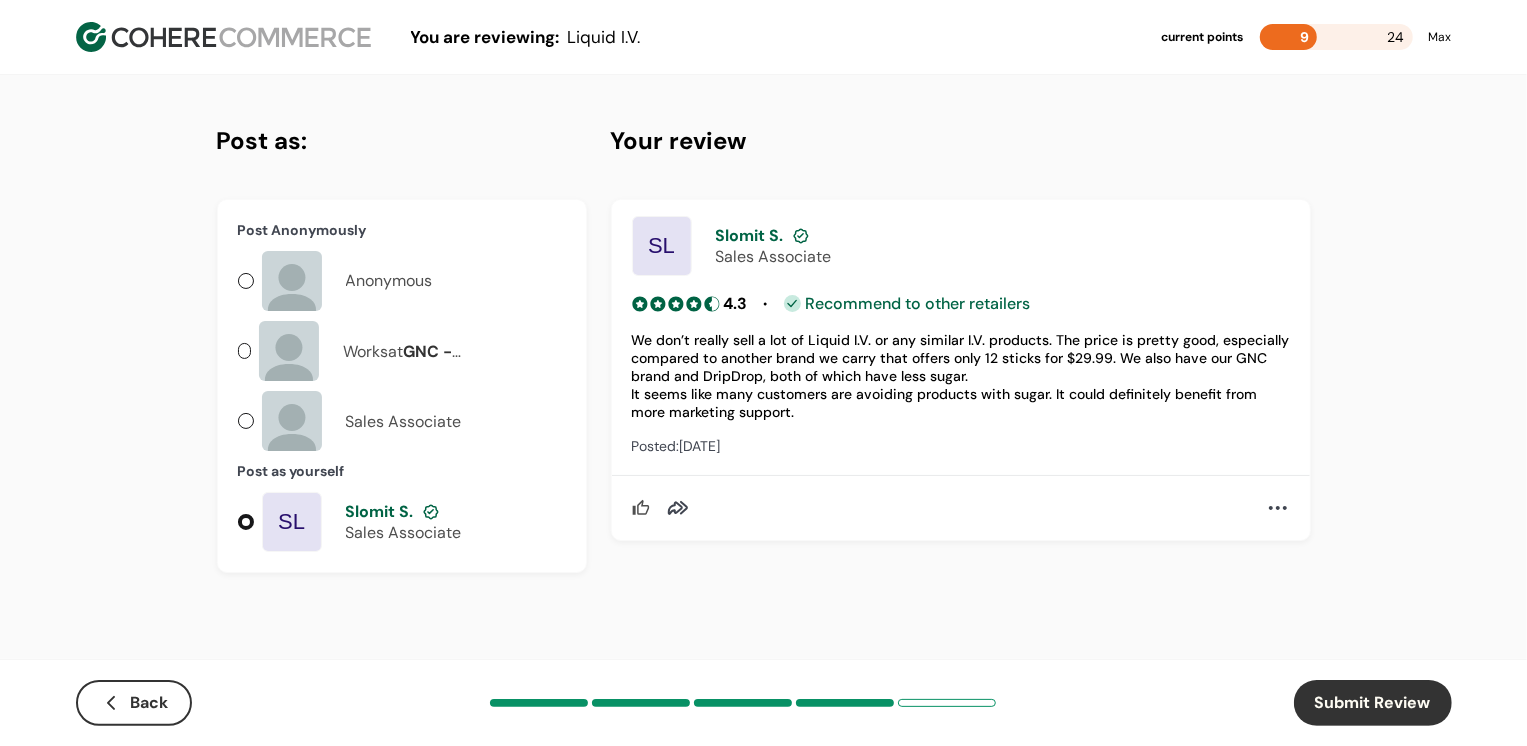 click on "Anonymous" at bounding box center (389, 281) 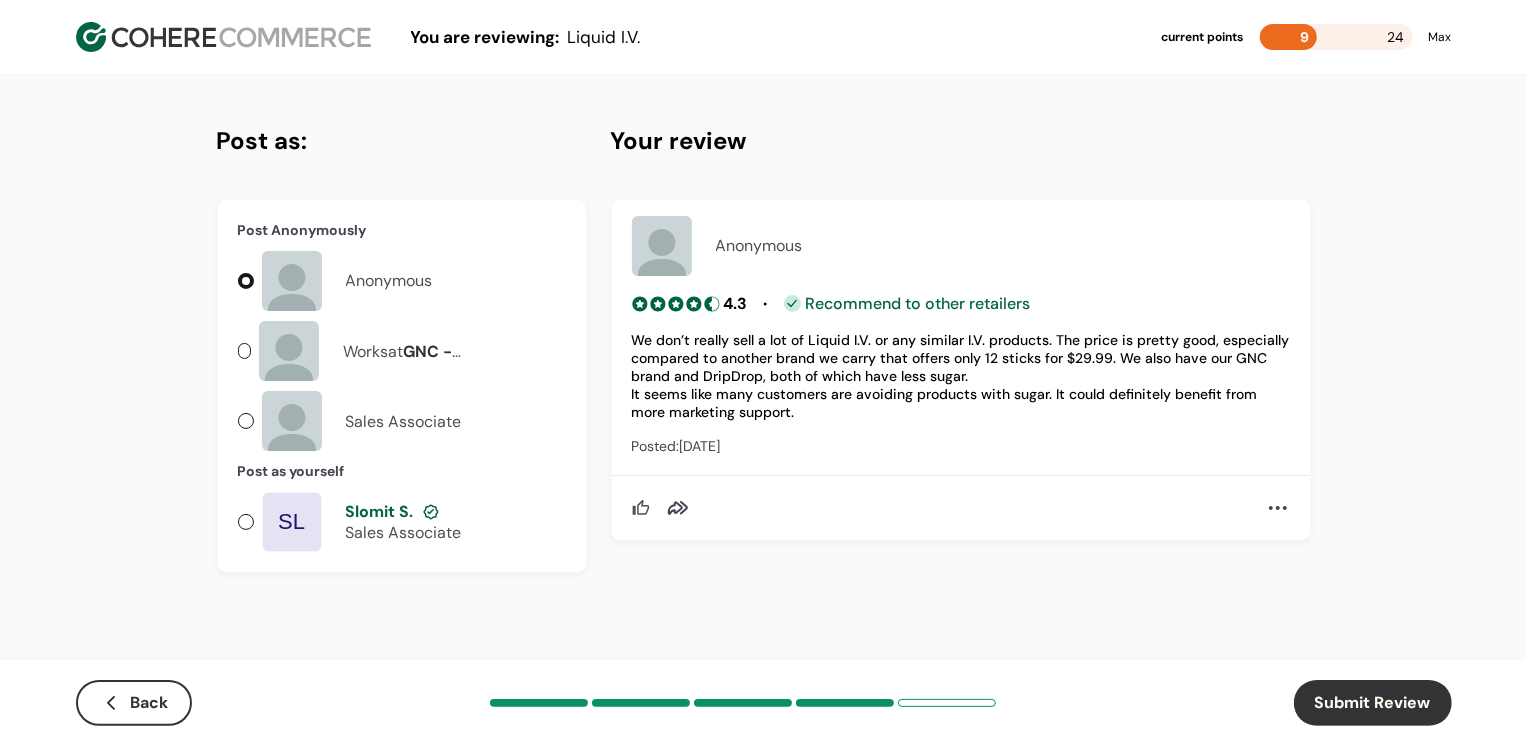 click on "Submit Review" at bounding box center (1373, 703) 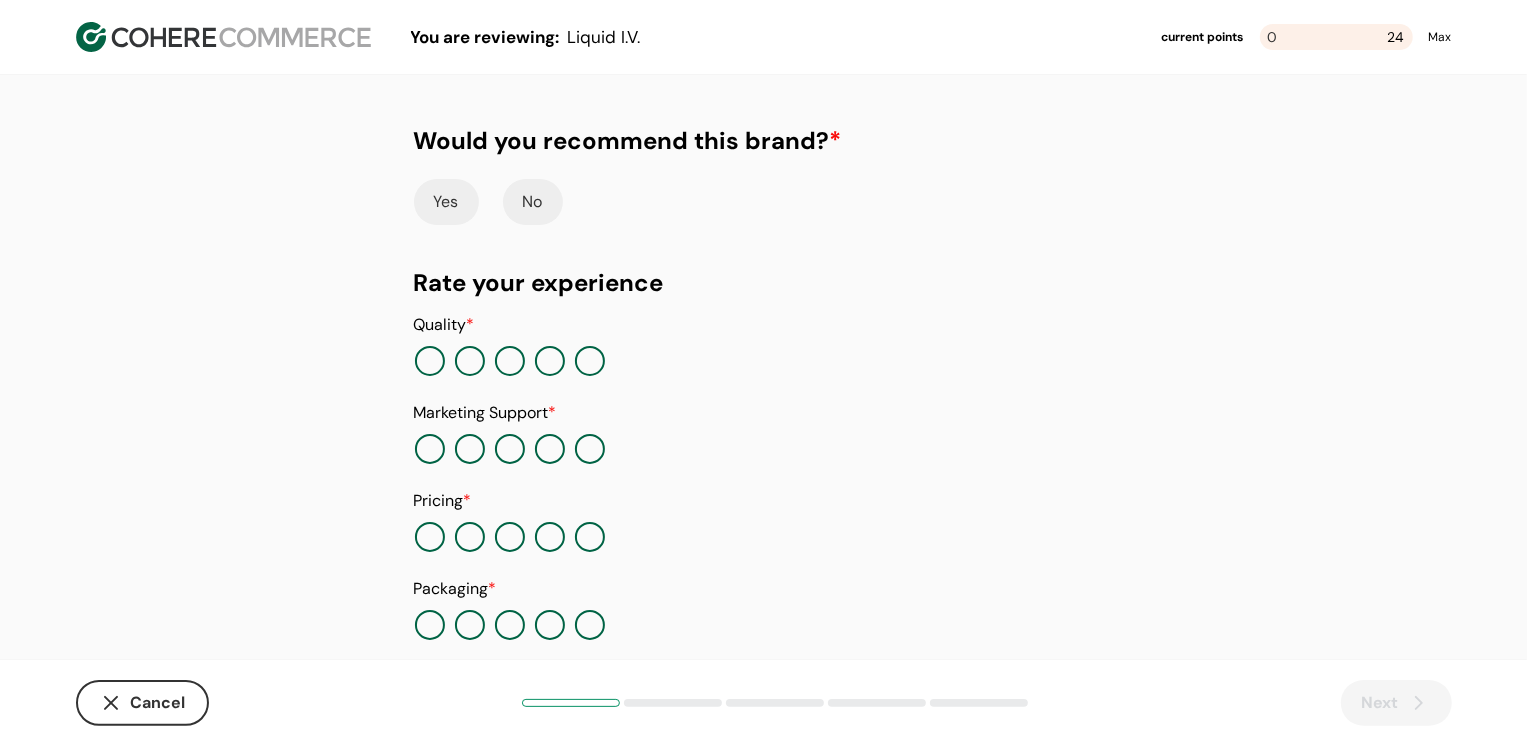 click on "Yes No" at bounding box center [764, 202] 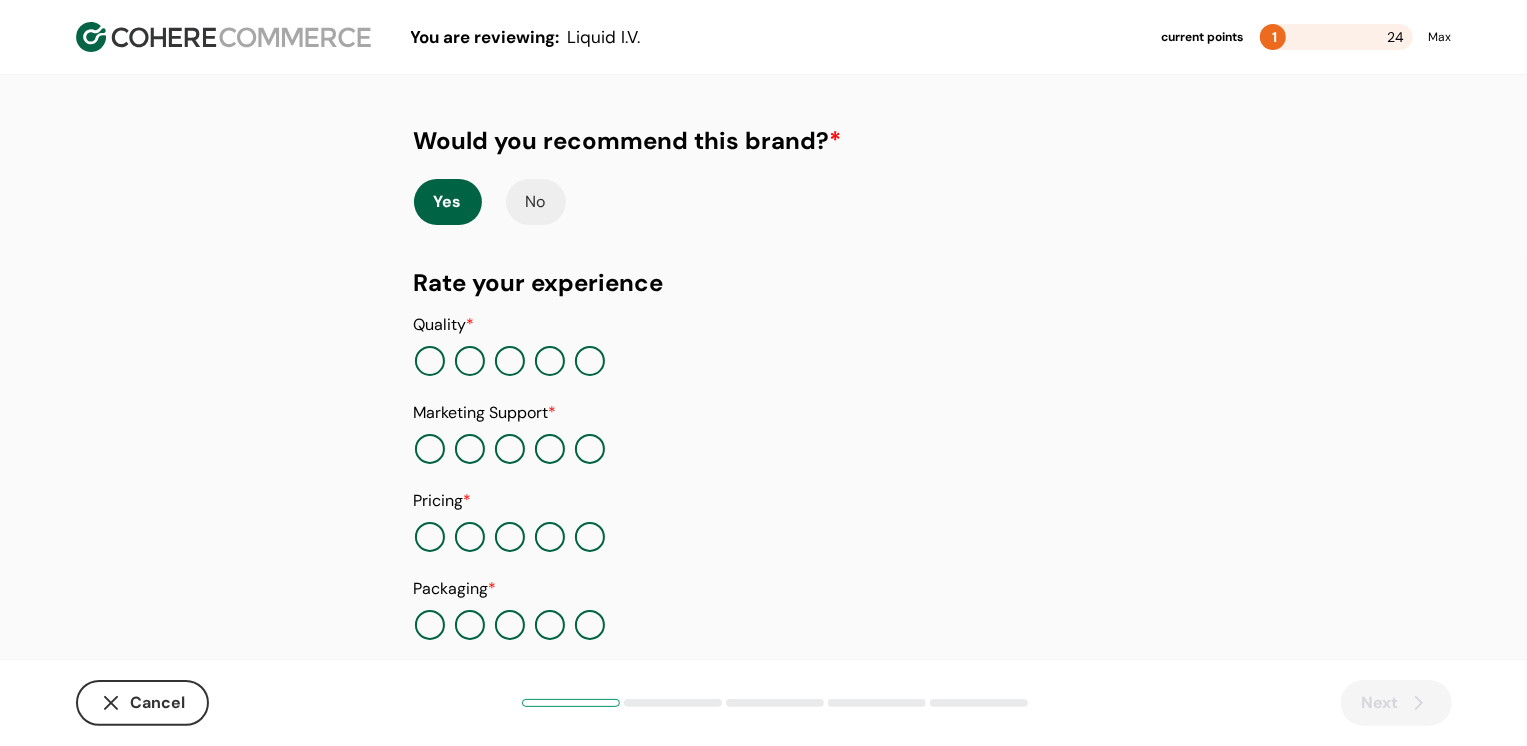 click at bounding box center (590, 361) 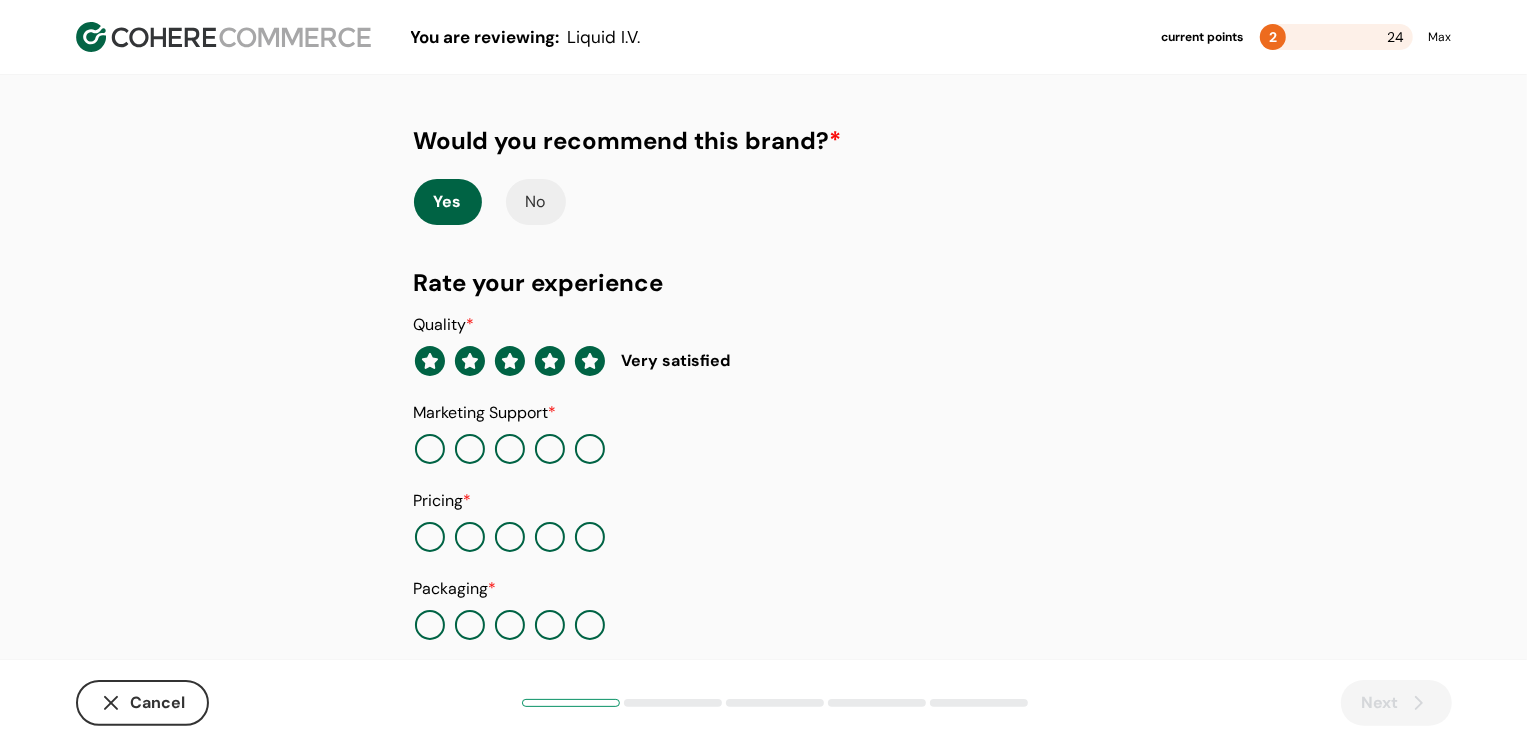 click at bounding box center [470, 449] 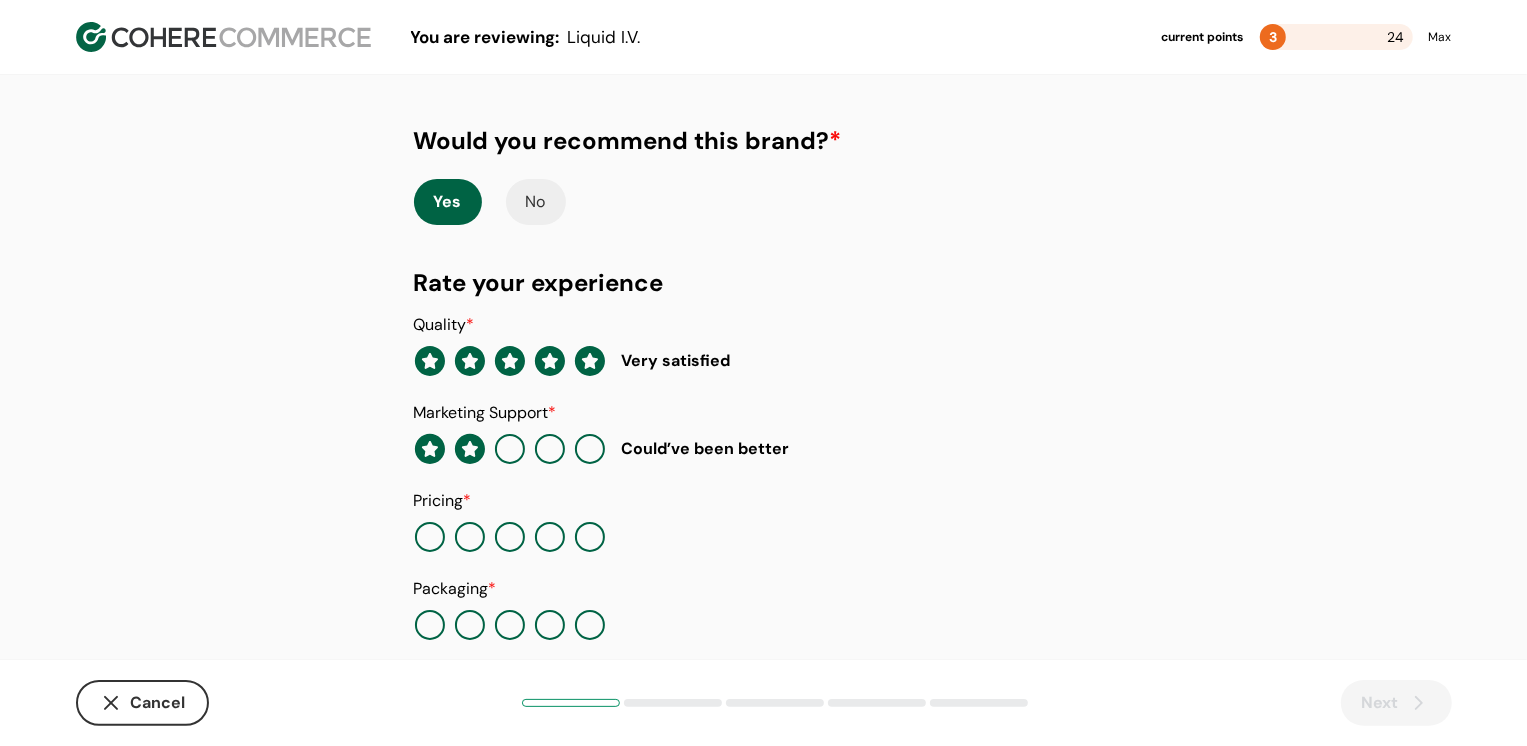 click at bounding box center [470, 537] 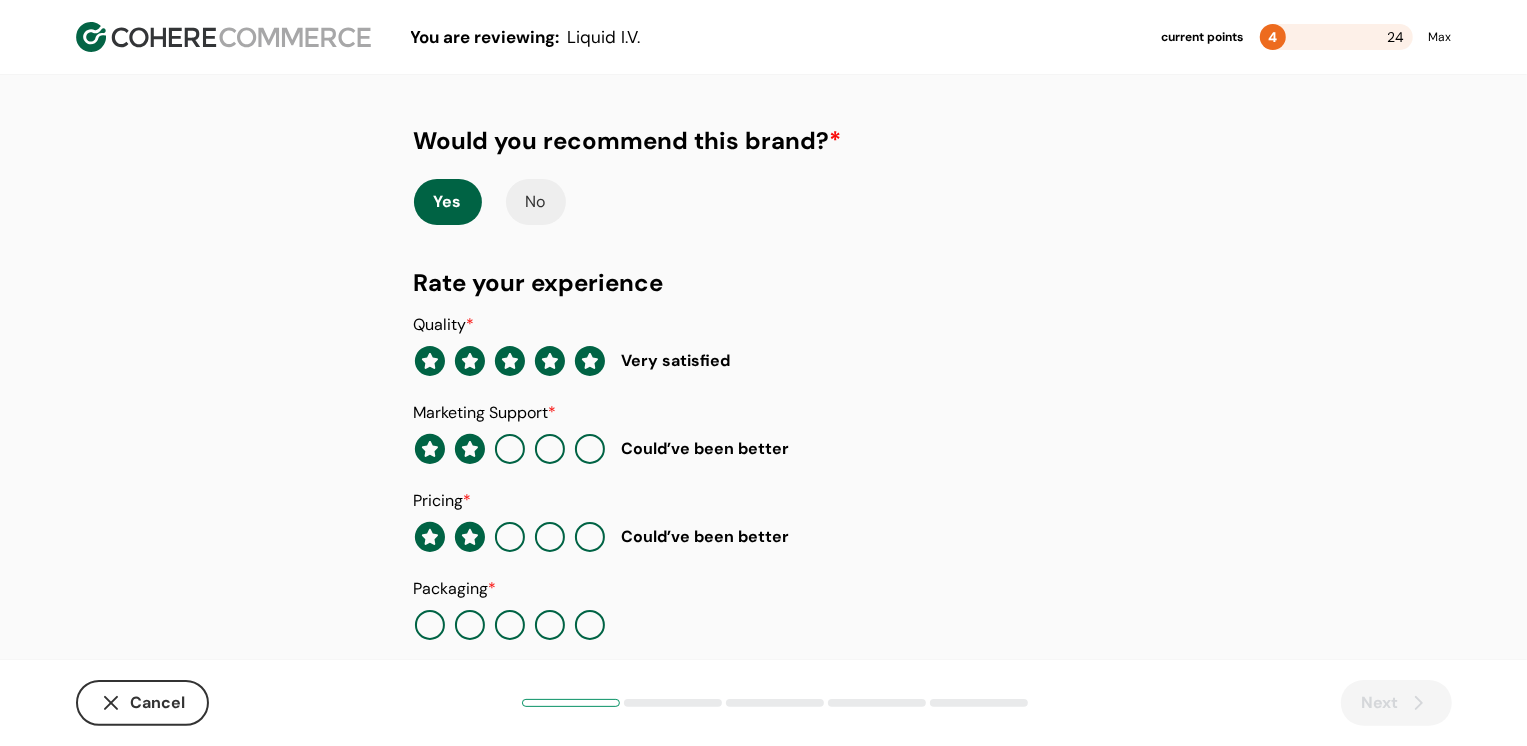 scroll, scrollTop: 205, scrollLeft: 0, axis: vertical 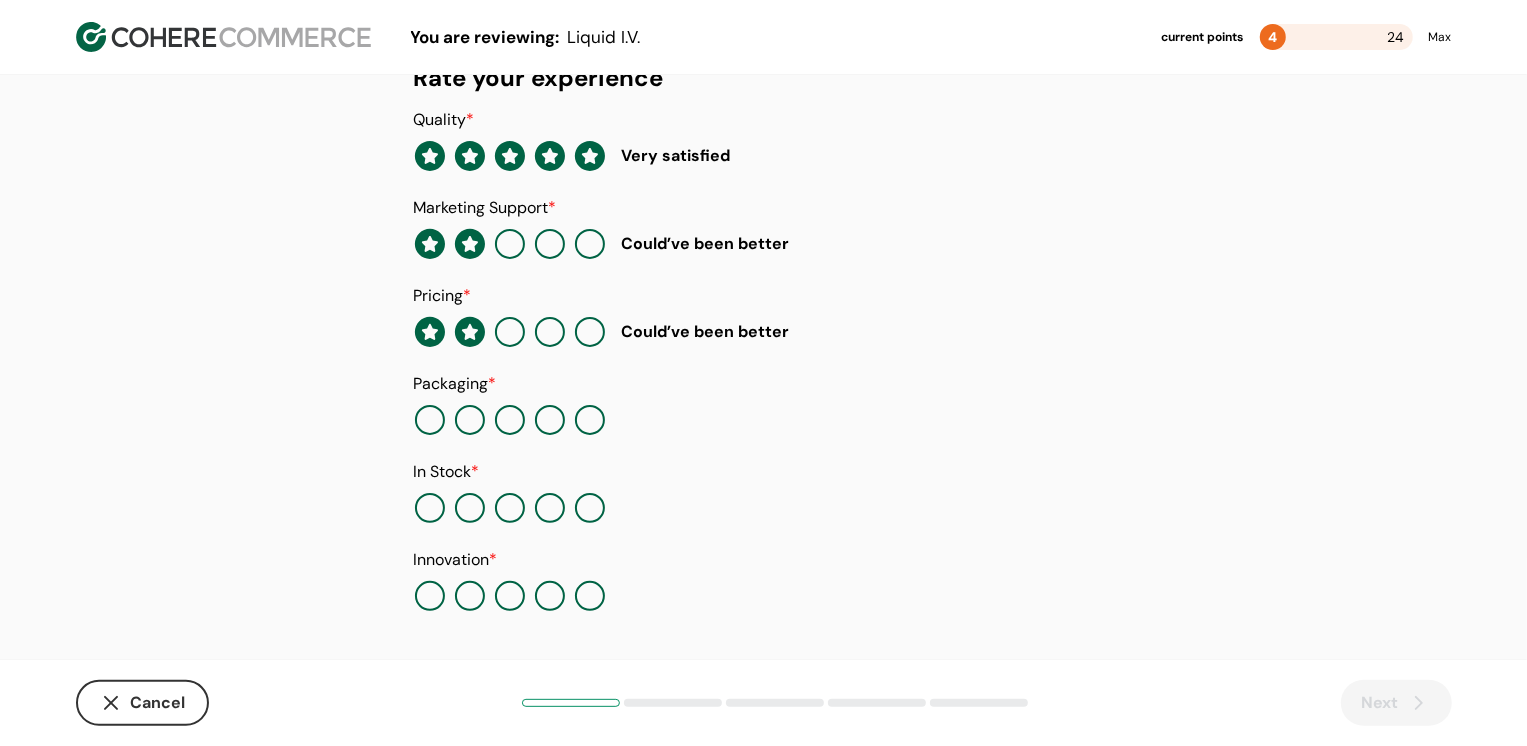 click at bounding box center (510, 420) 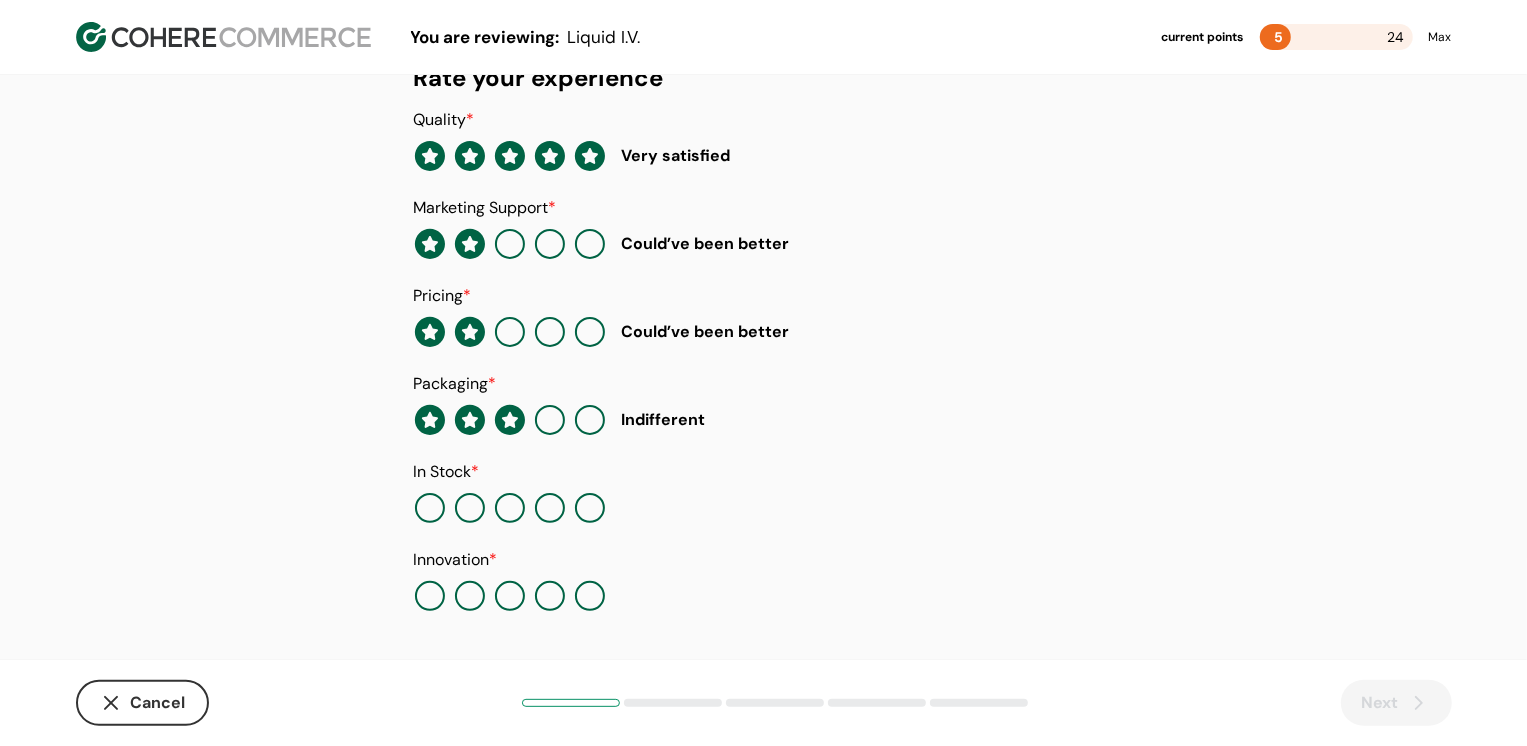 click at bounding box center (590, 508) 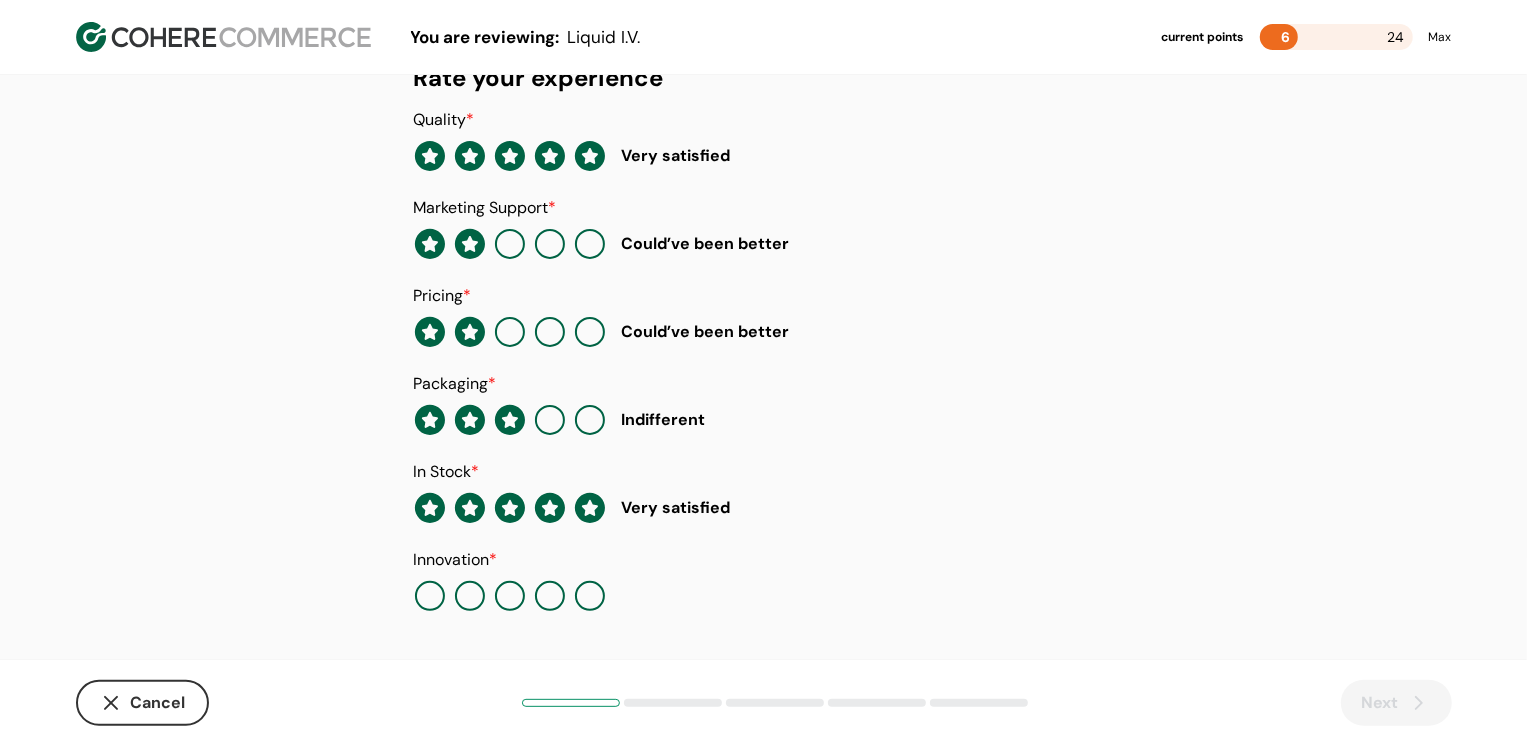 click at bounding box center [510, 596] 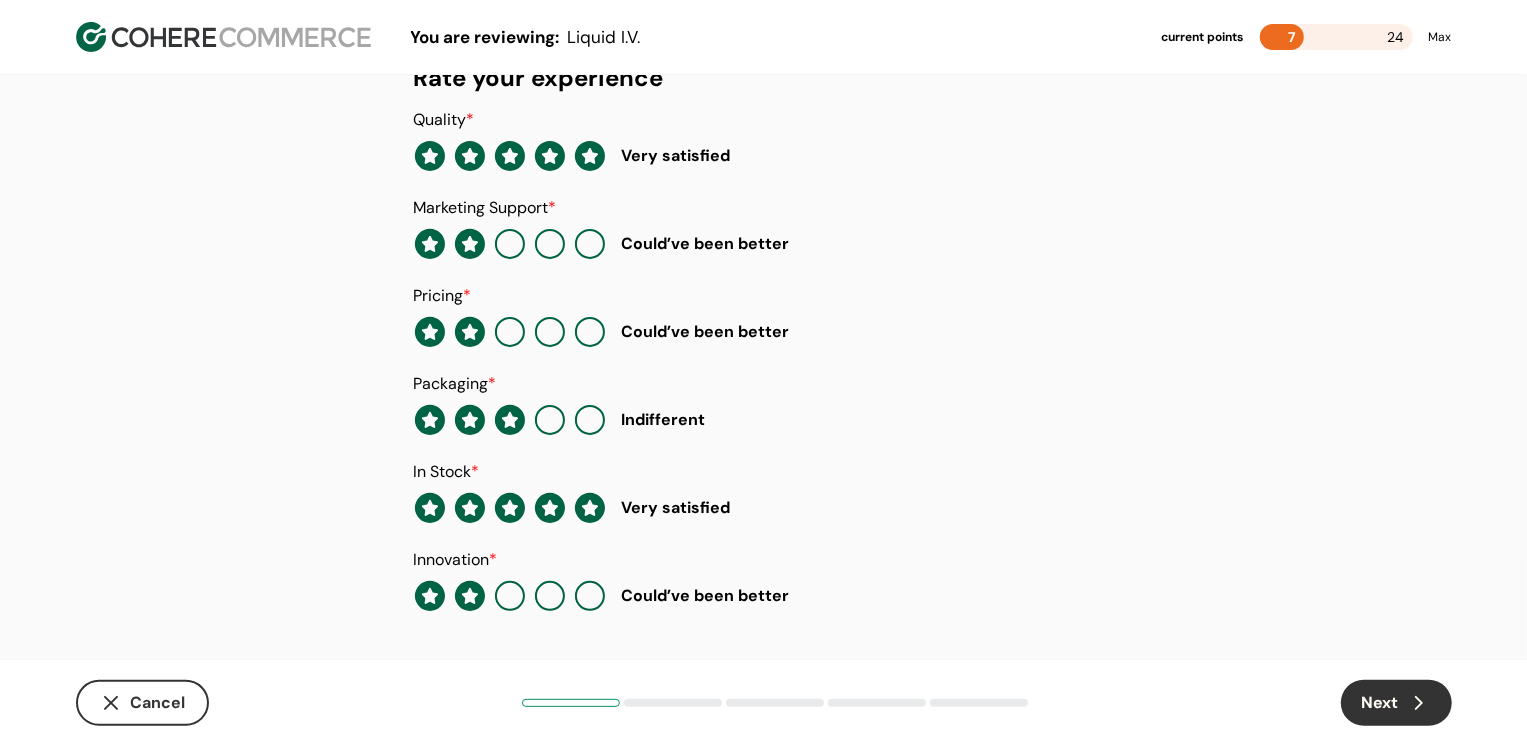 click 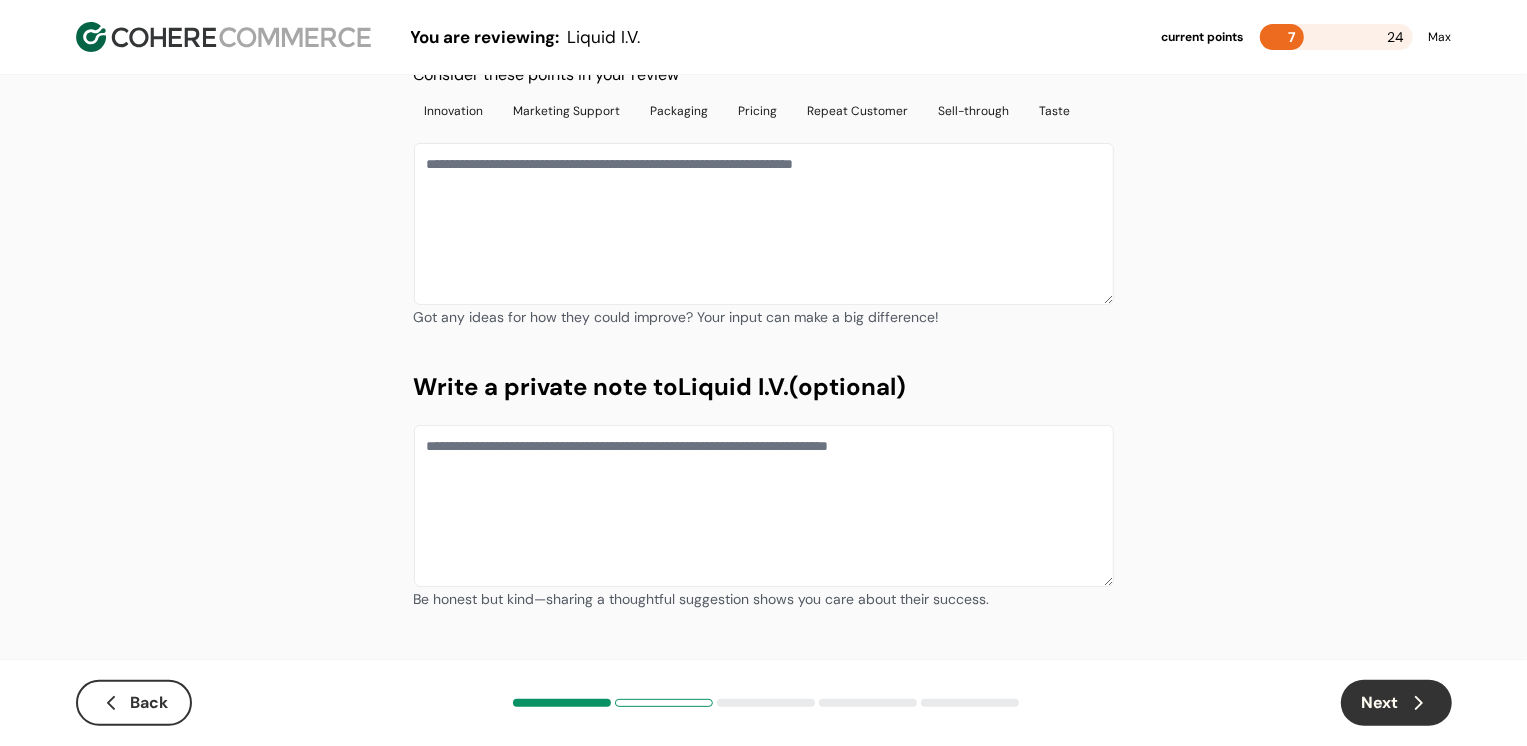 scroll, scrollTop: 0, scrollLeft: 0, axis: both 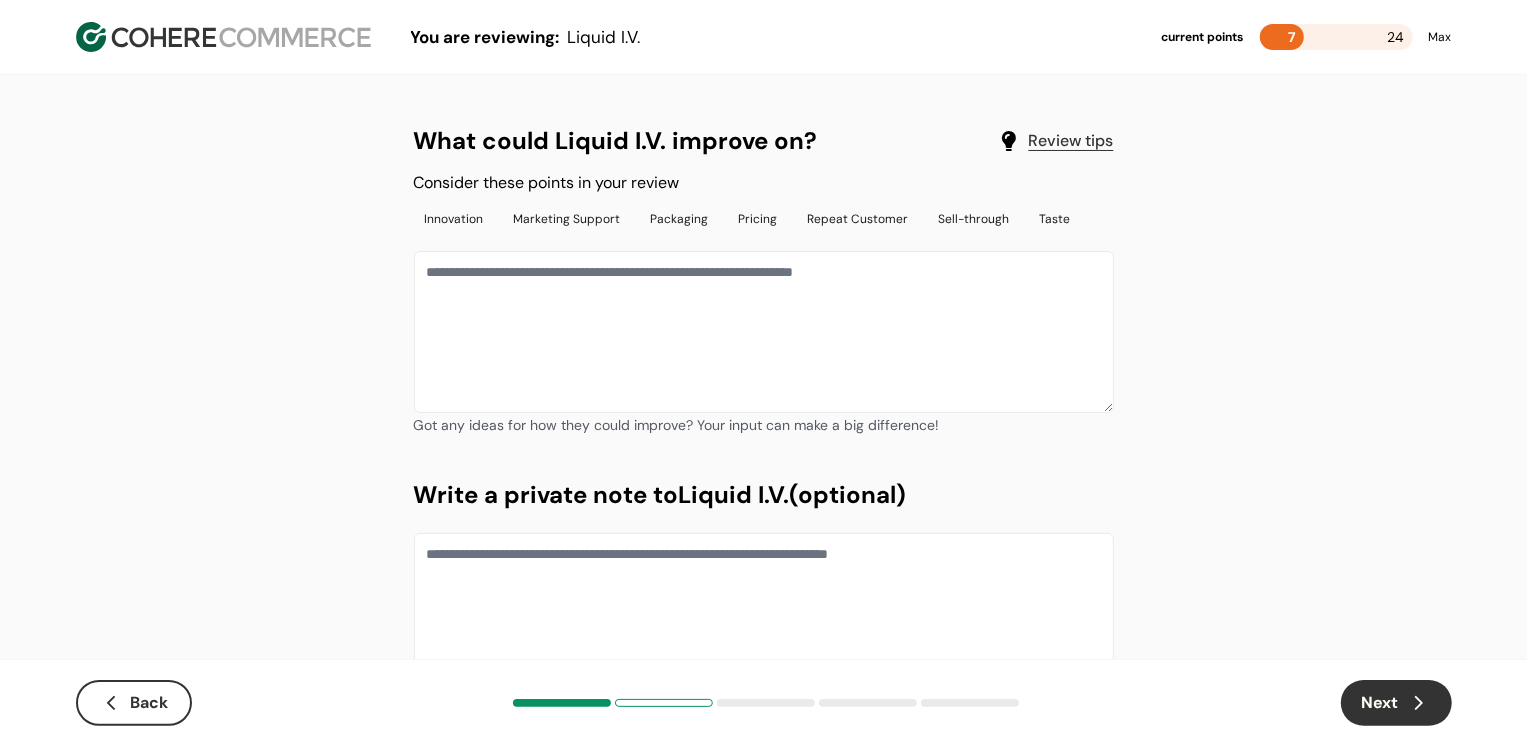 click at bounding box center (764, 332) 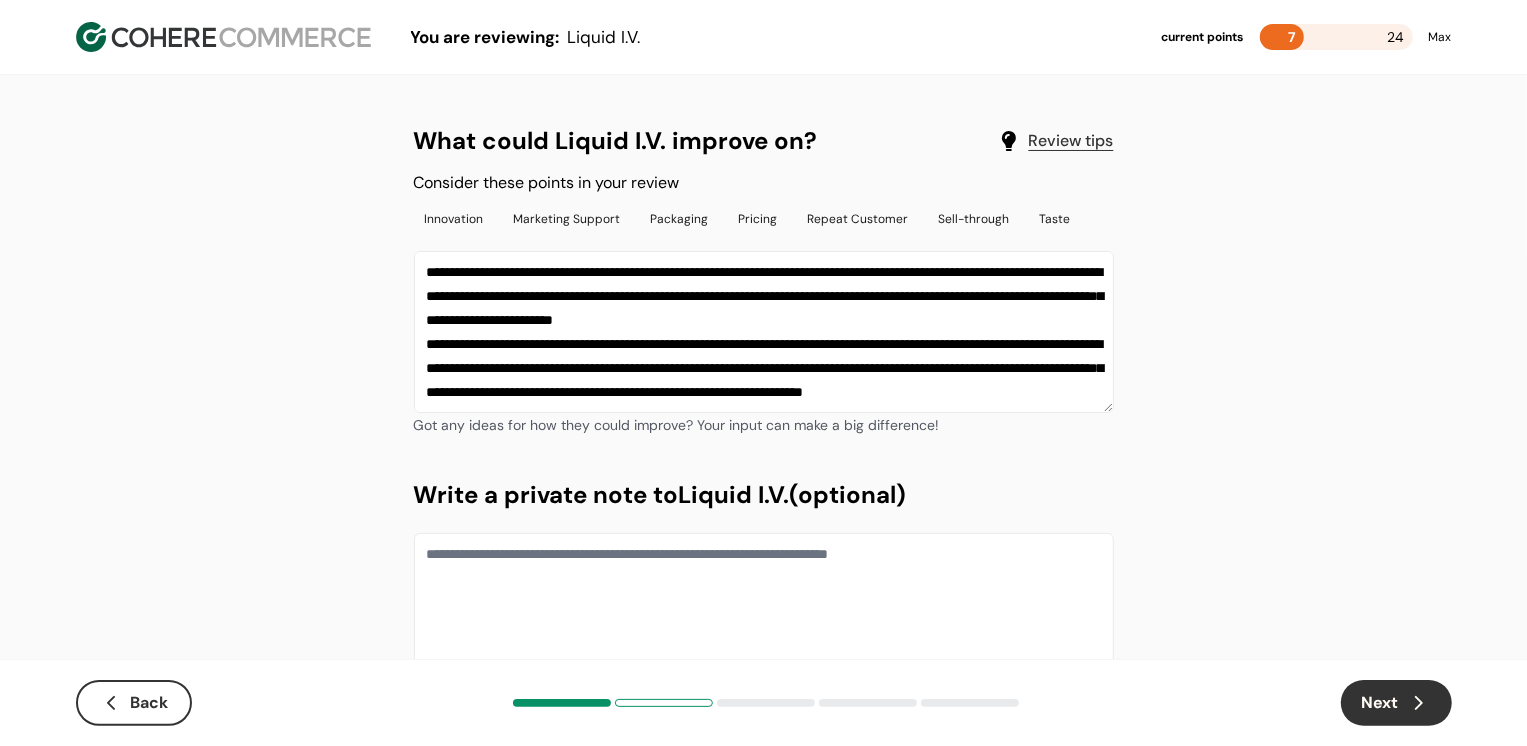 scroll, scrollTop: 37, scrollLeft: 0, axis: vertical 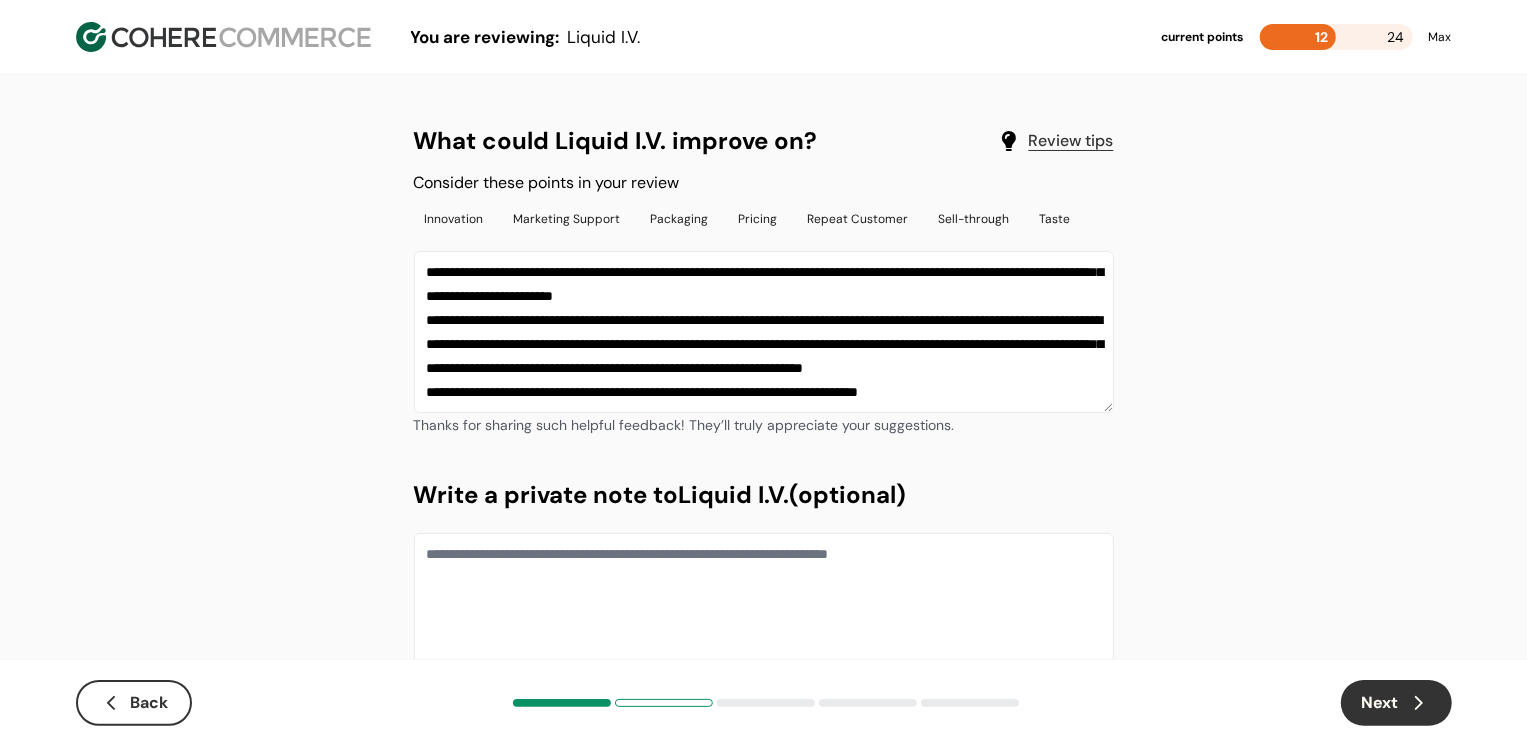 click 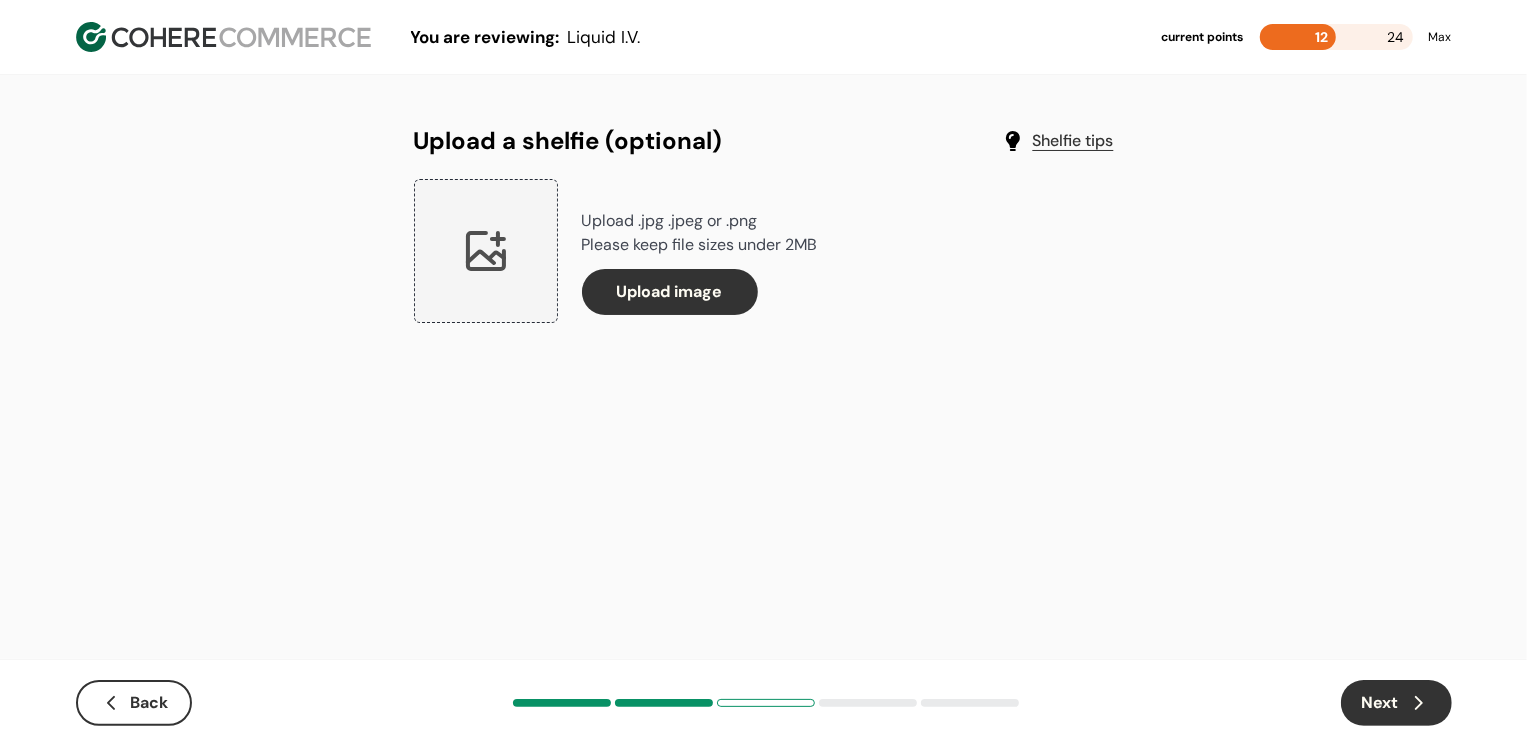 click 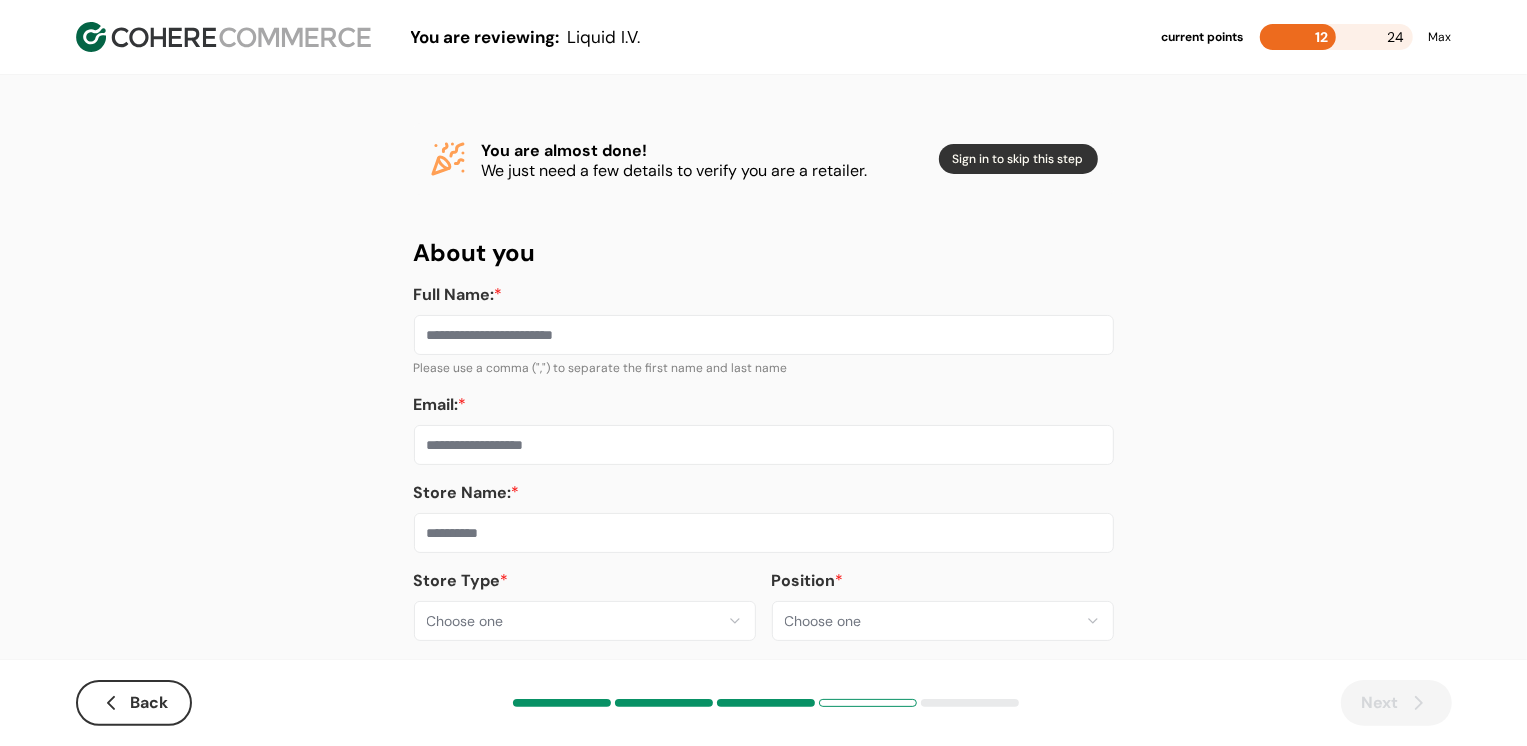 click on "**********" at bounding box center [763, 388] 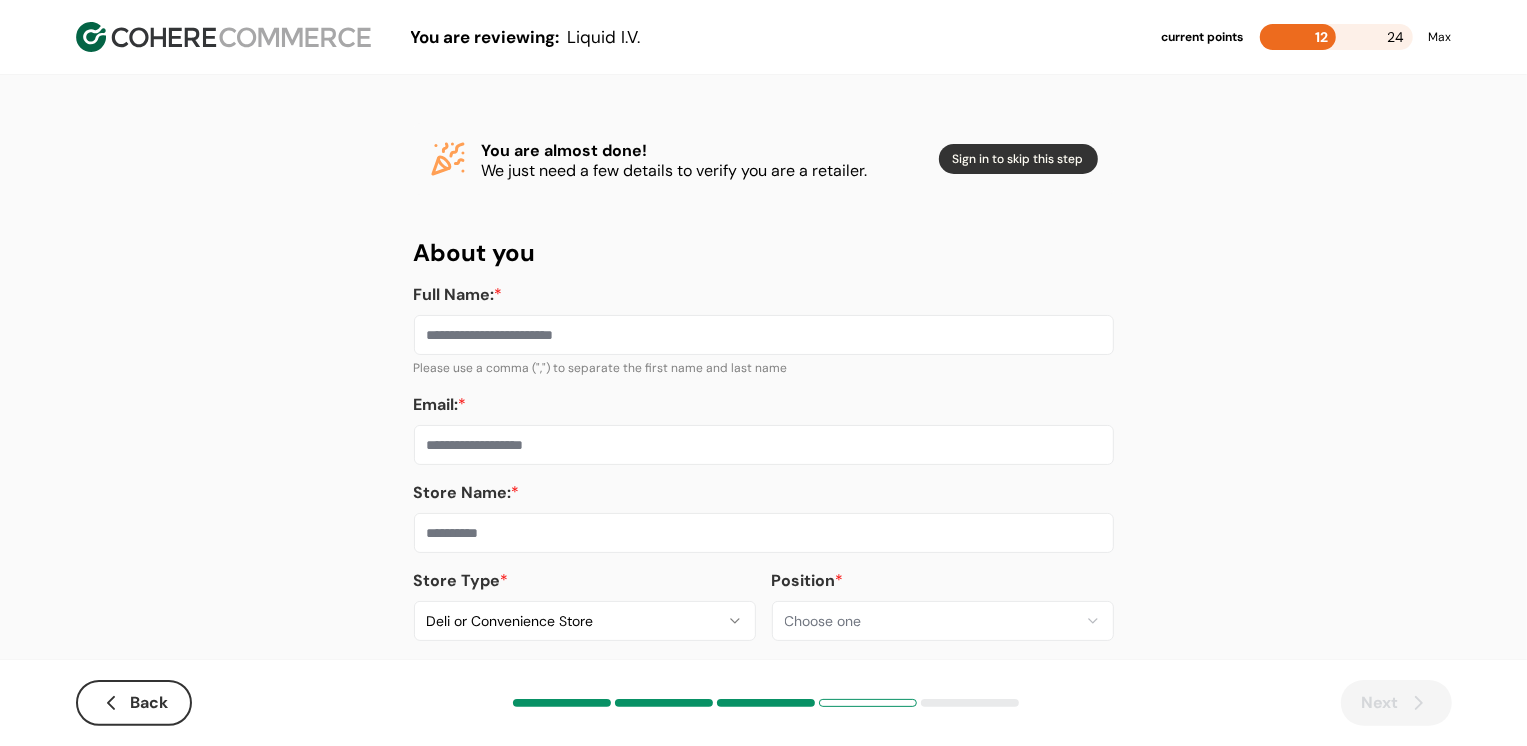 click at bounding box center [764, 533] 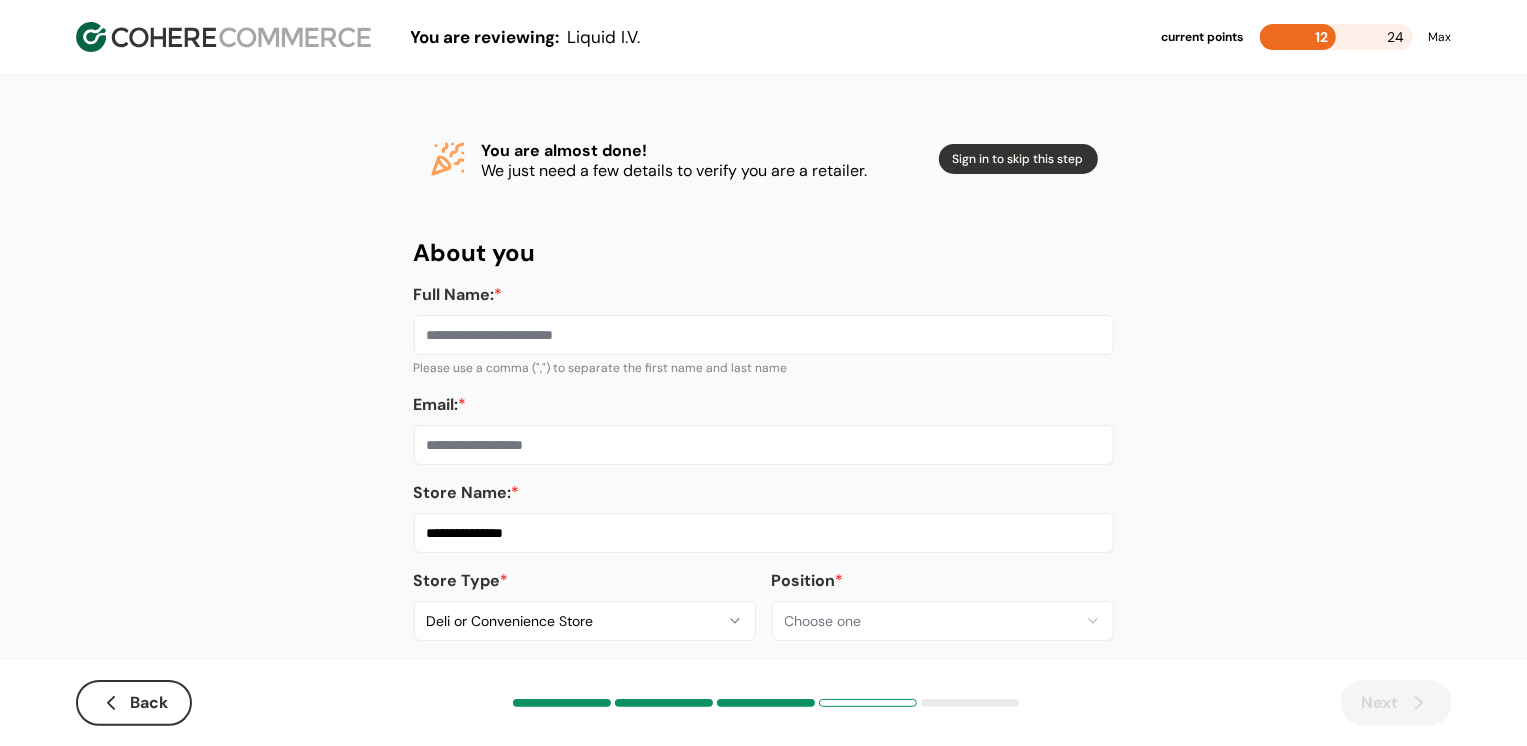 click on "Email:  *" at bounding box center [764, 445] 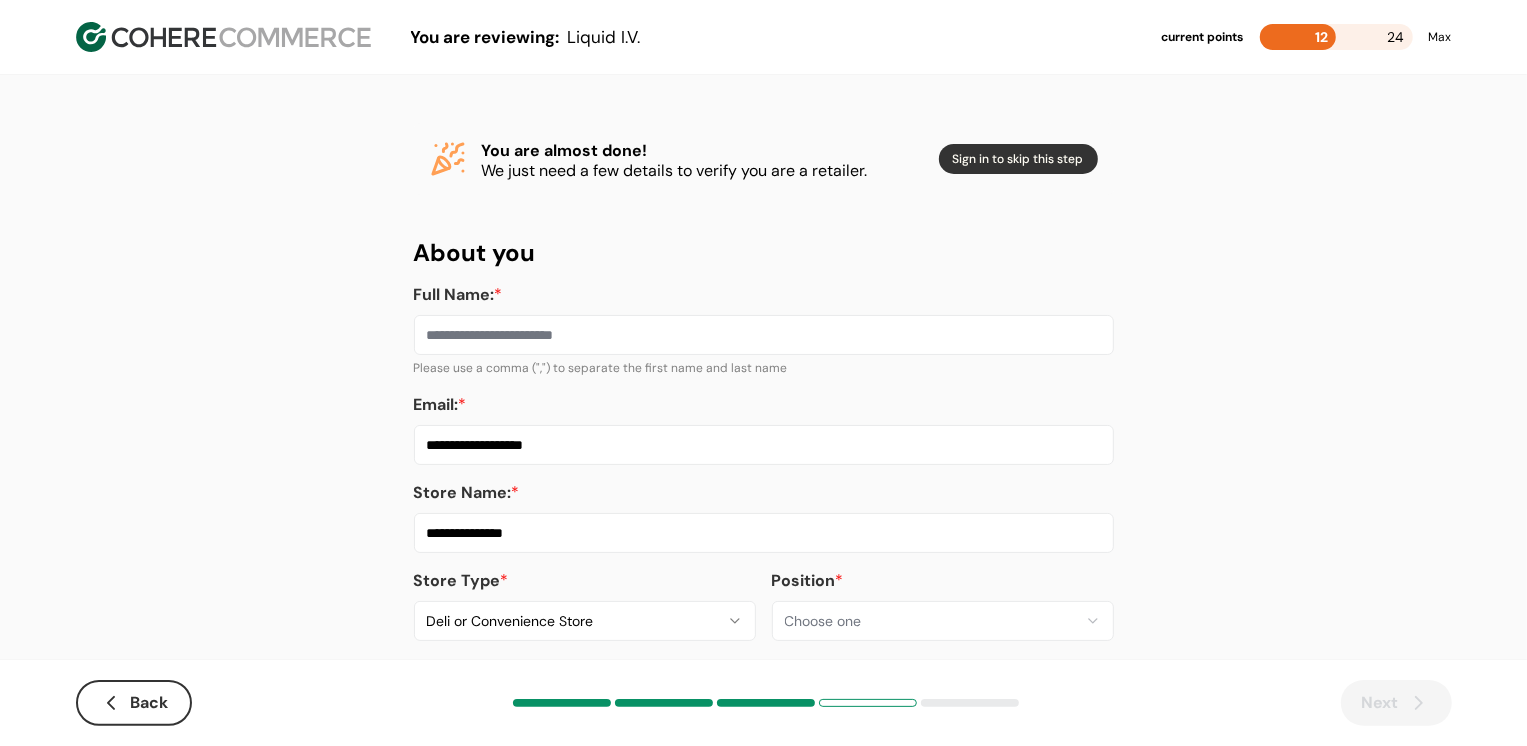 click on "**********" at bounding box center [763, 388] 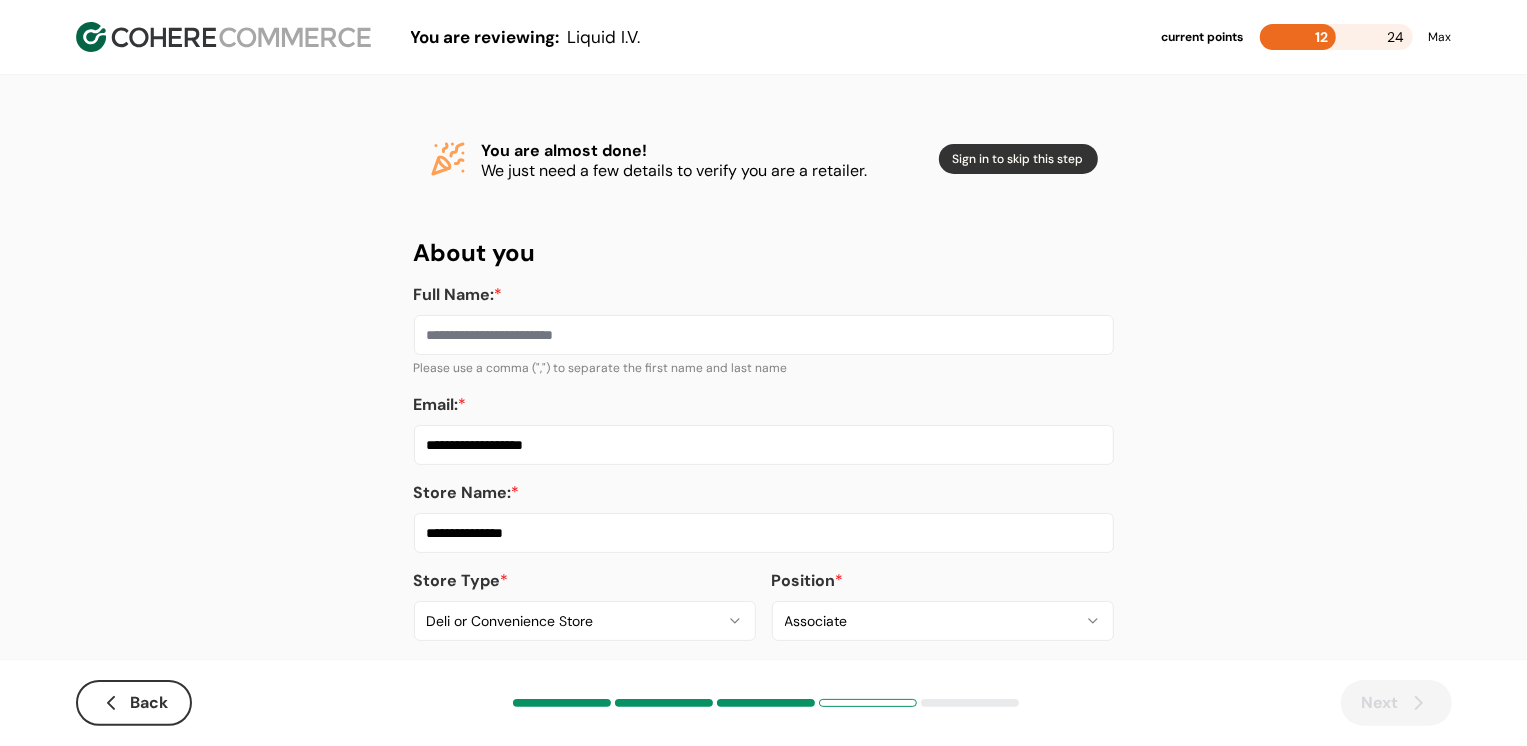 click on "Full Name:  *" at bounding box center [764, 319] 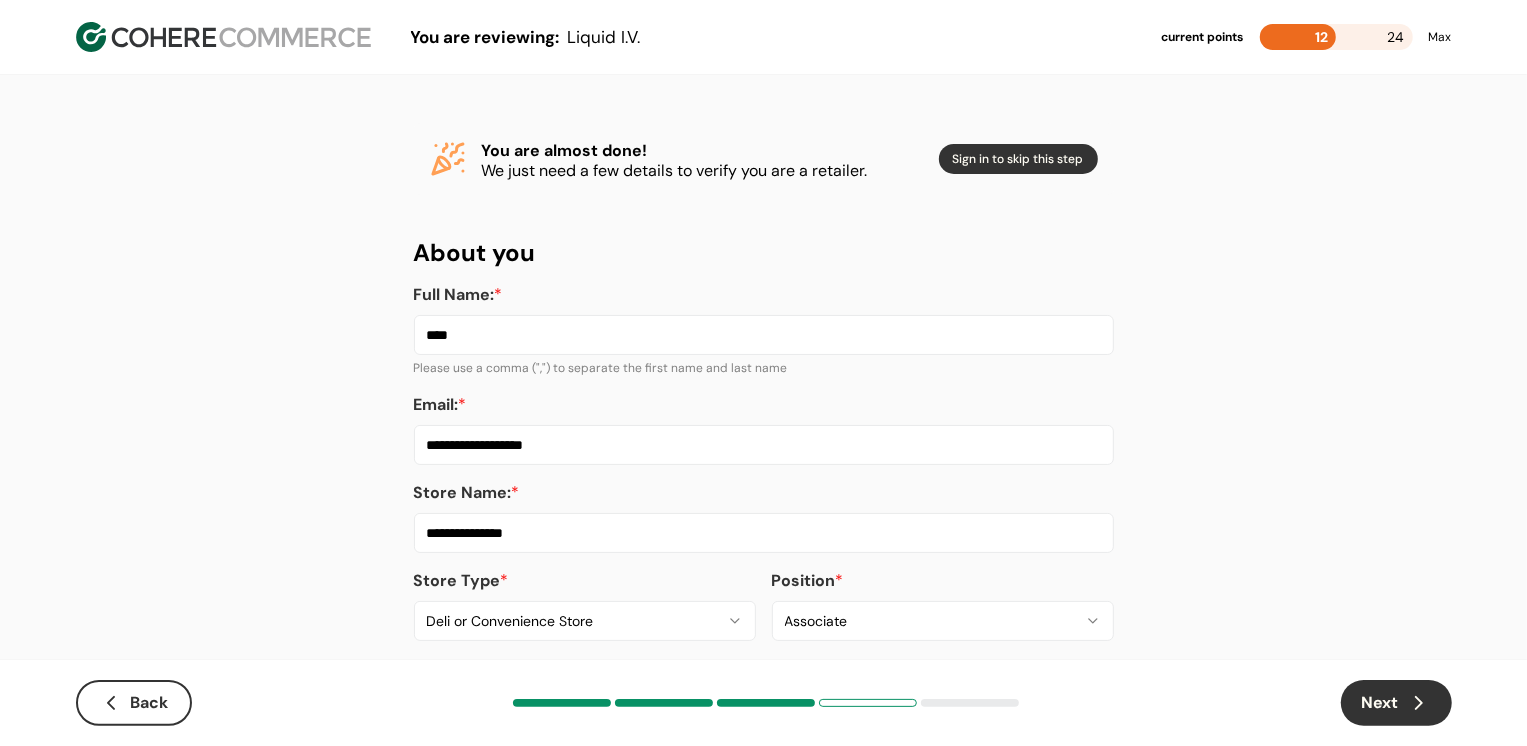 scroll, scrollTop: 29, scrollLeft: 0, axis: vertical 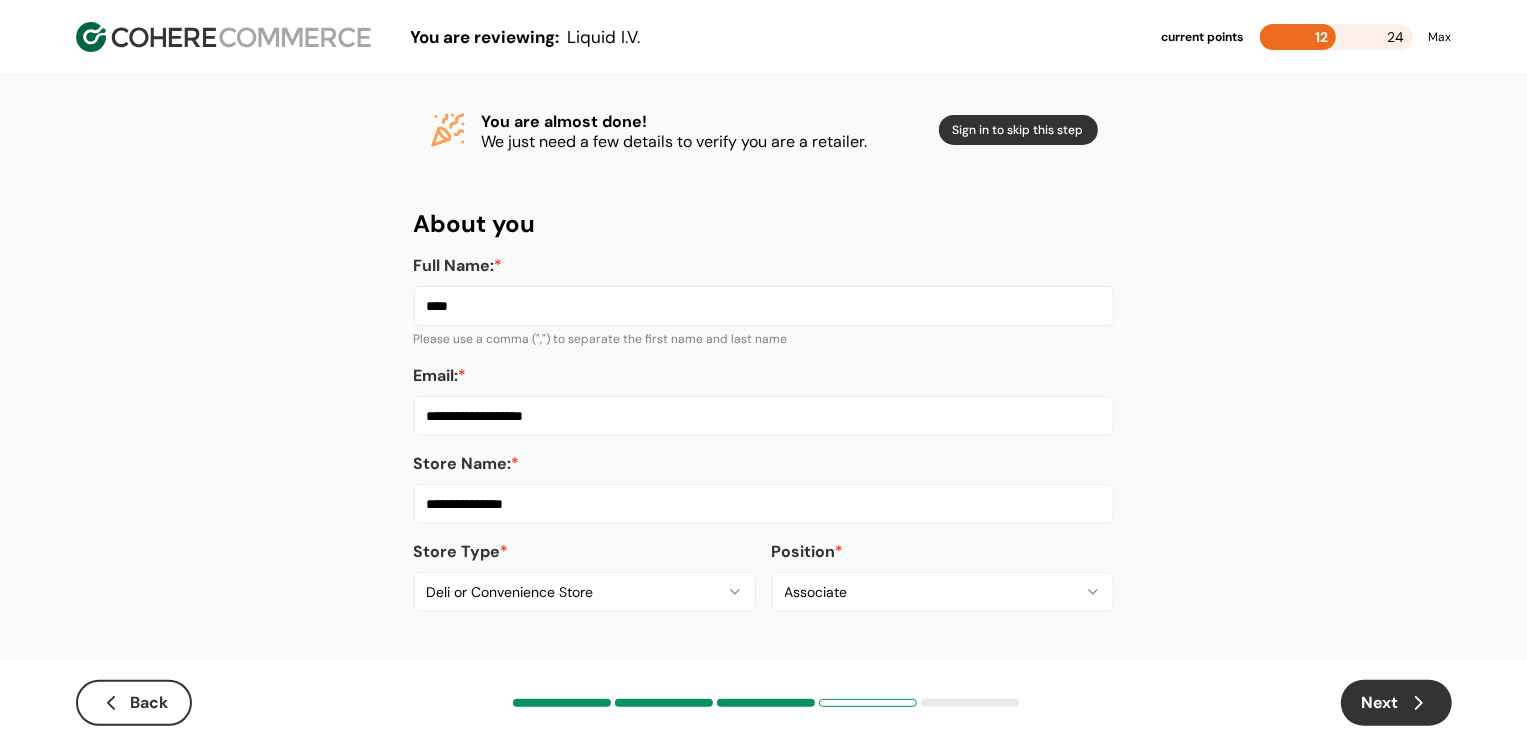 click on "Next" at bounding box center (1396, 703) 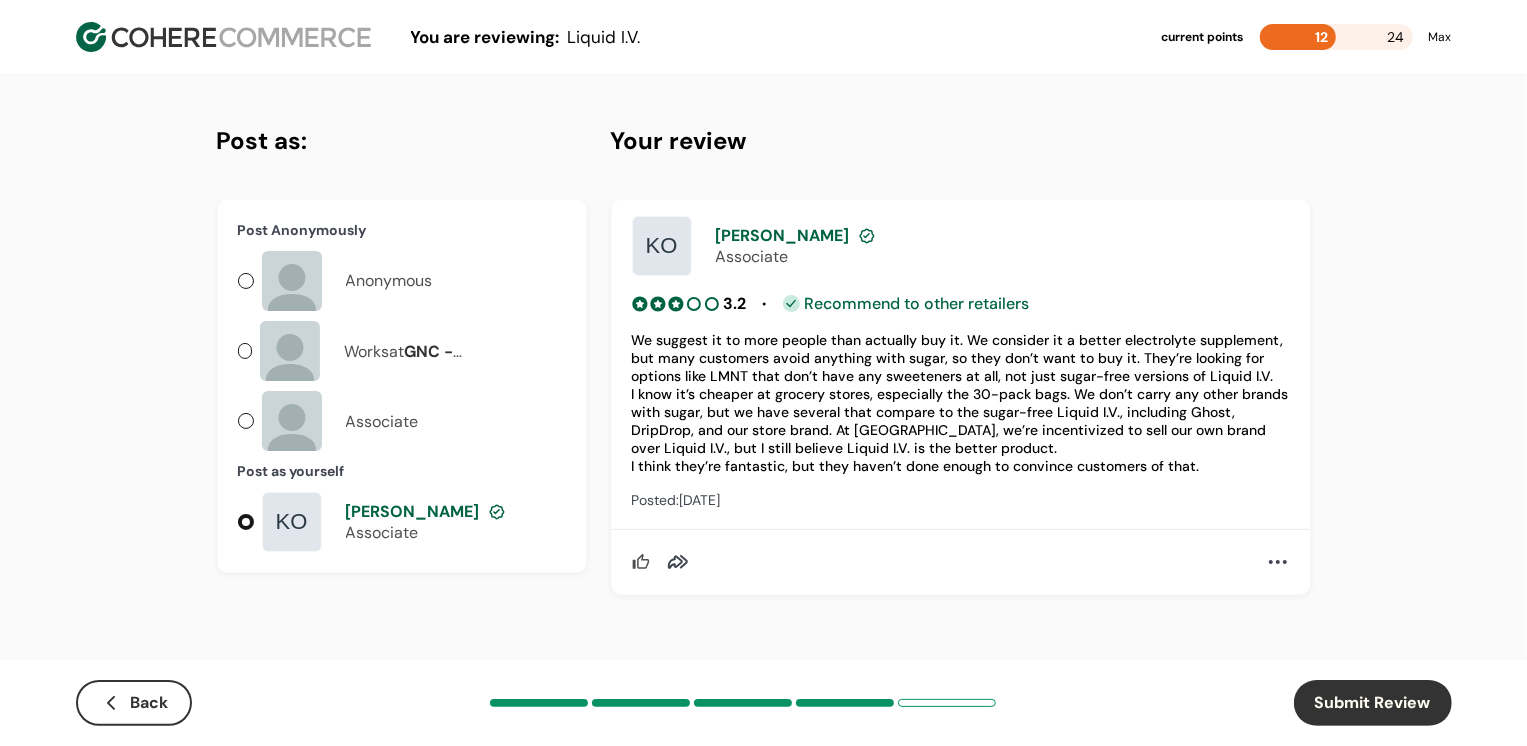 scroll, scrollTop: 0, scrollLeft: 0, axis: both 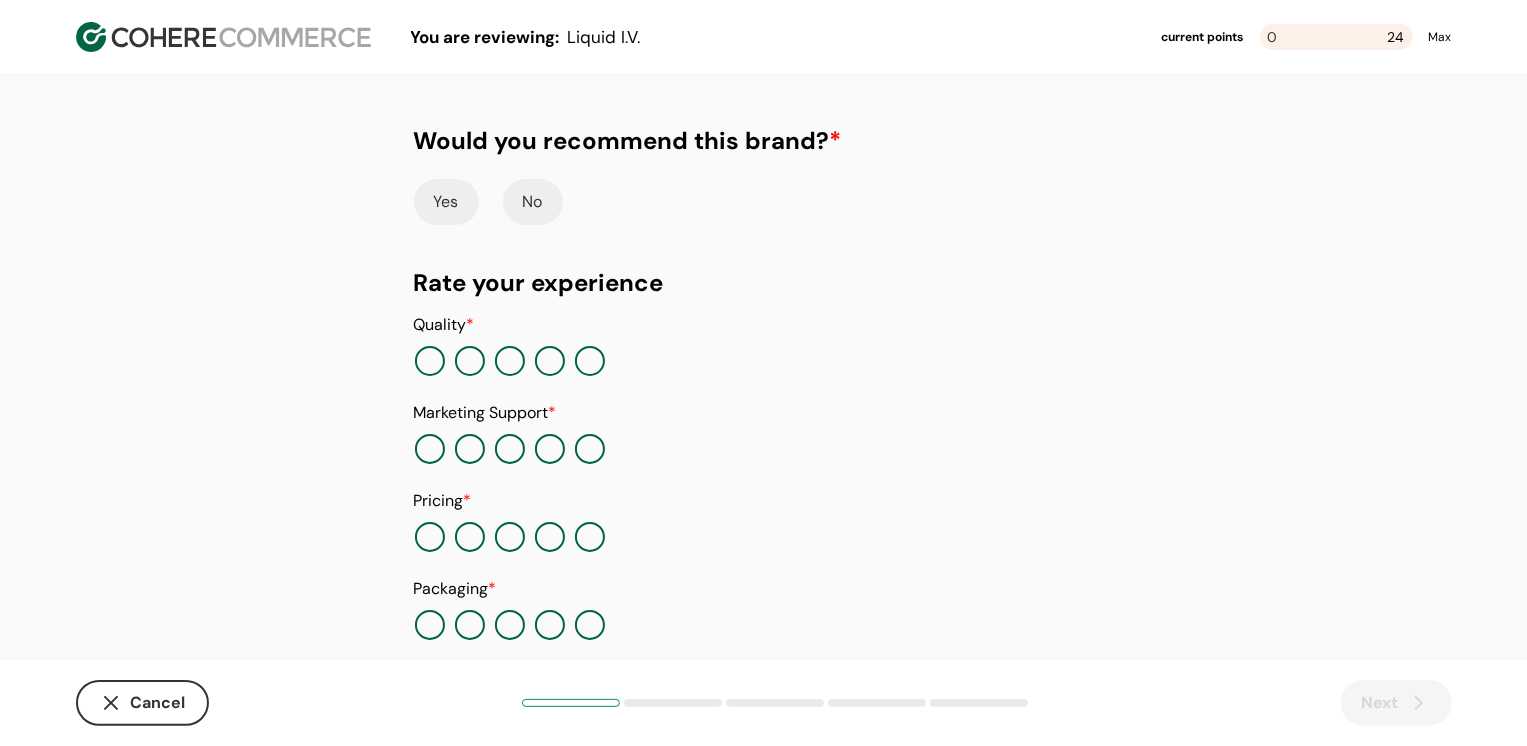 click at bounding box center (510, 361) 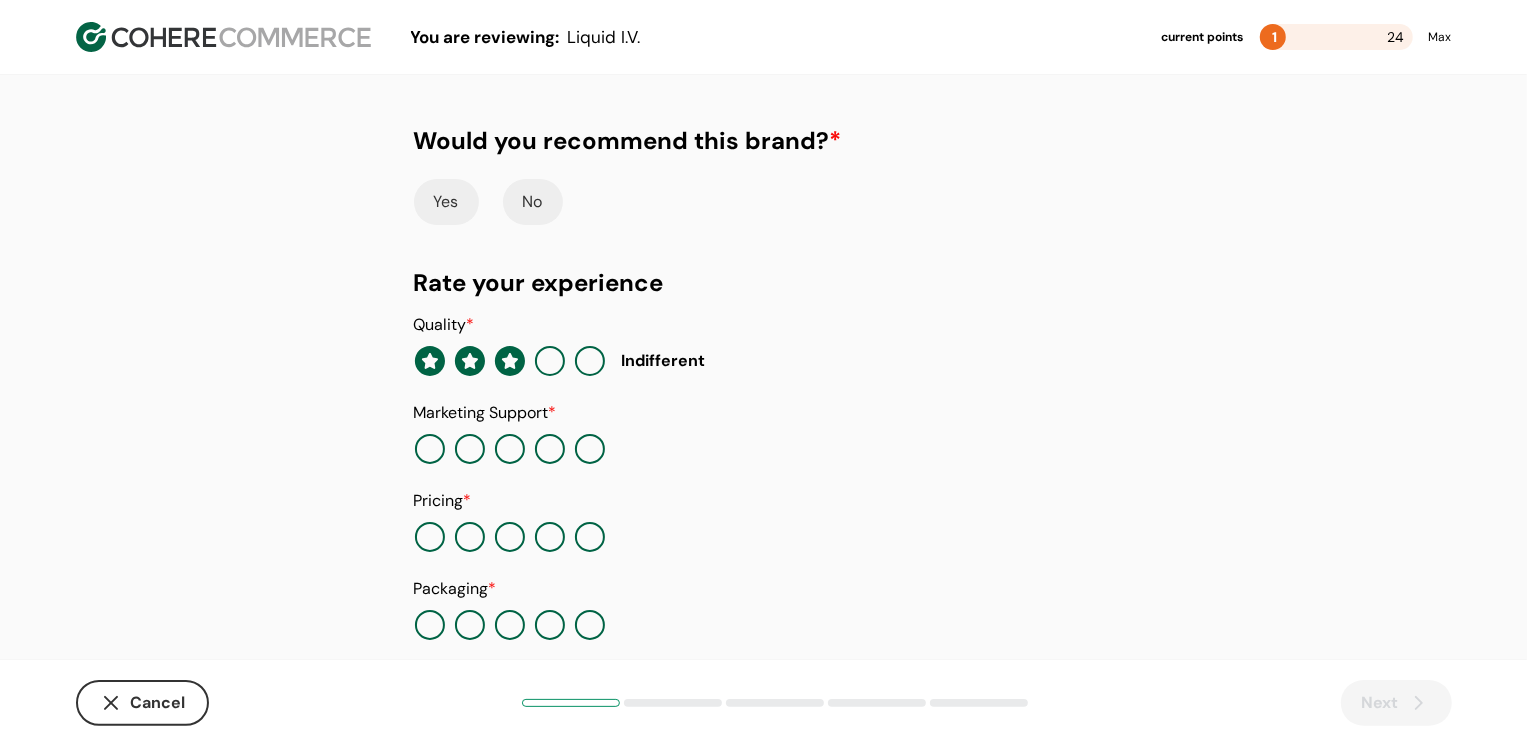 click at bounding box center [430, 449] 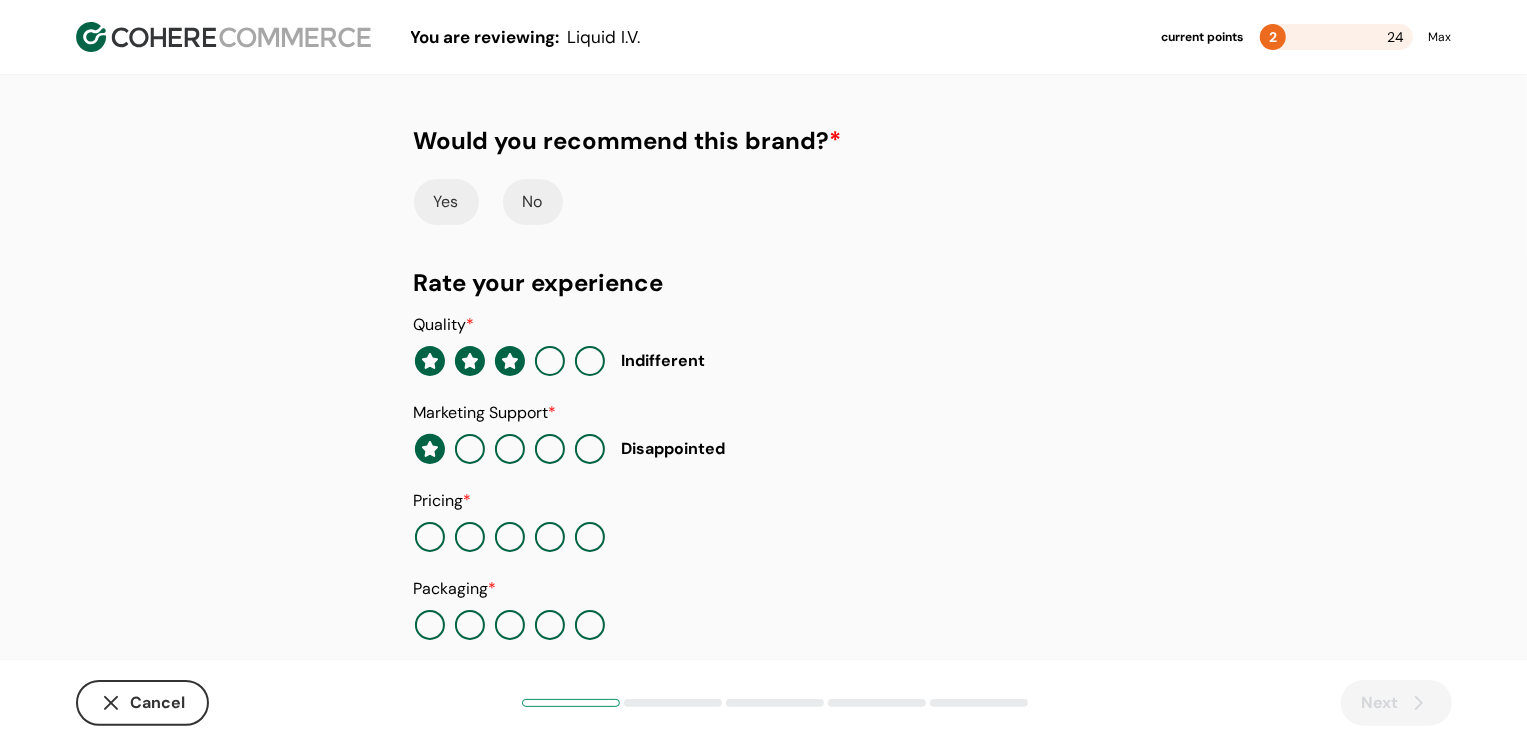 click at bounding box center [510, 537] 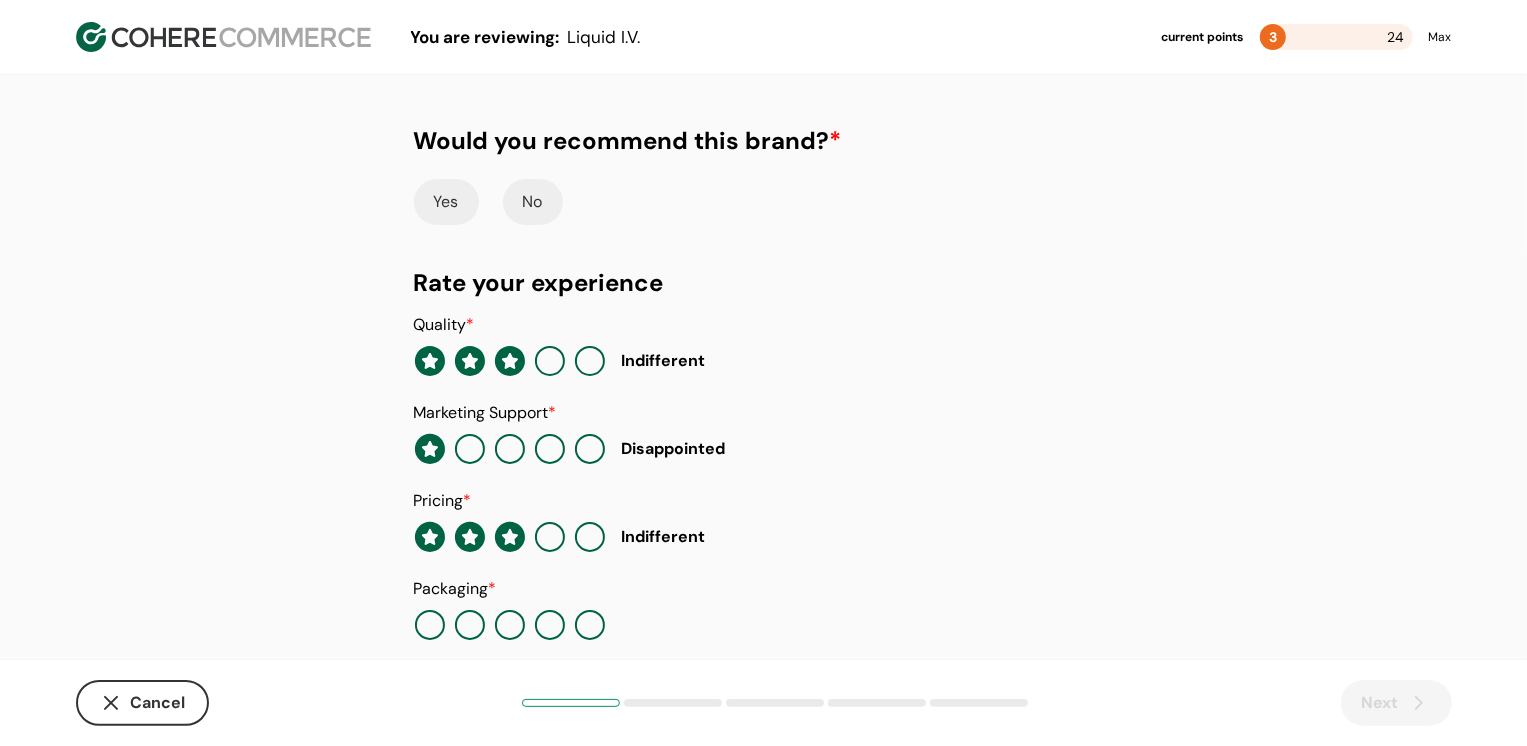 click on "Yes" at bounding box center [446, 202] 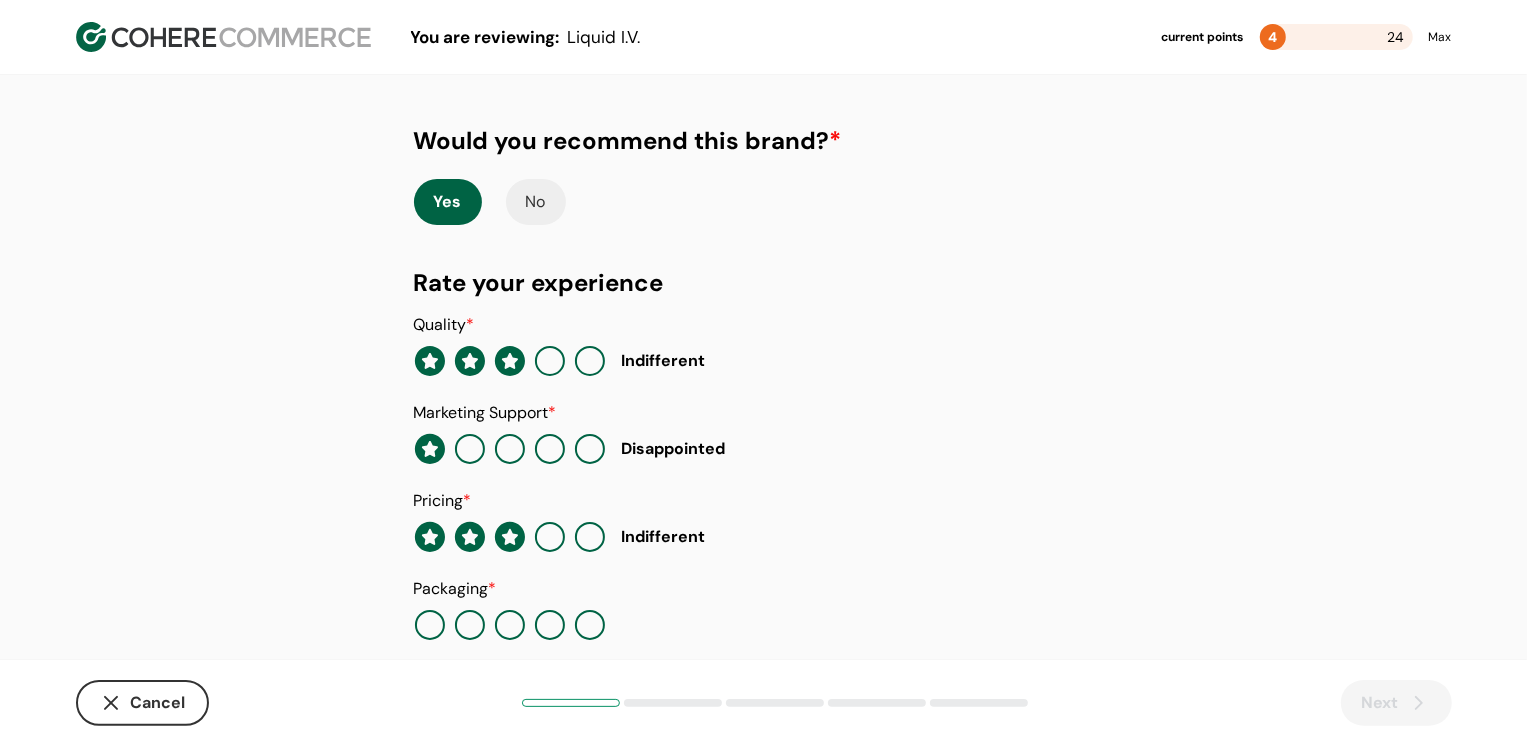 scroll, scrollTop: 205, scrollLeft: 0, axis: vertical 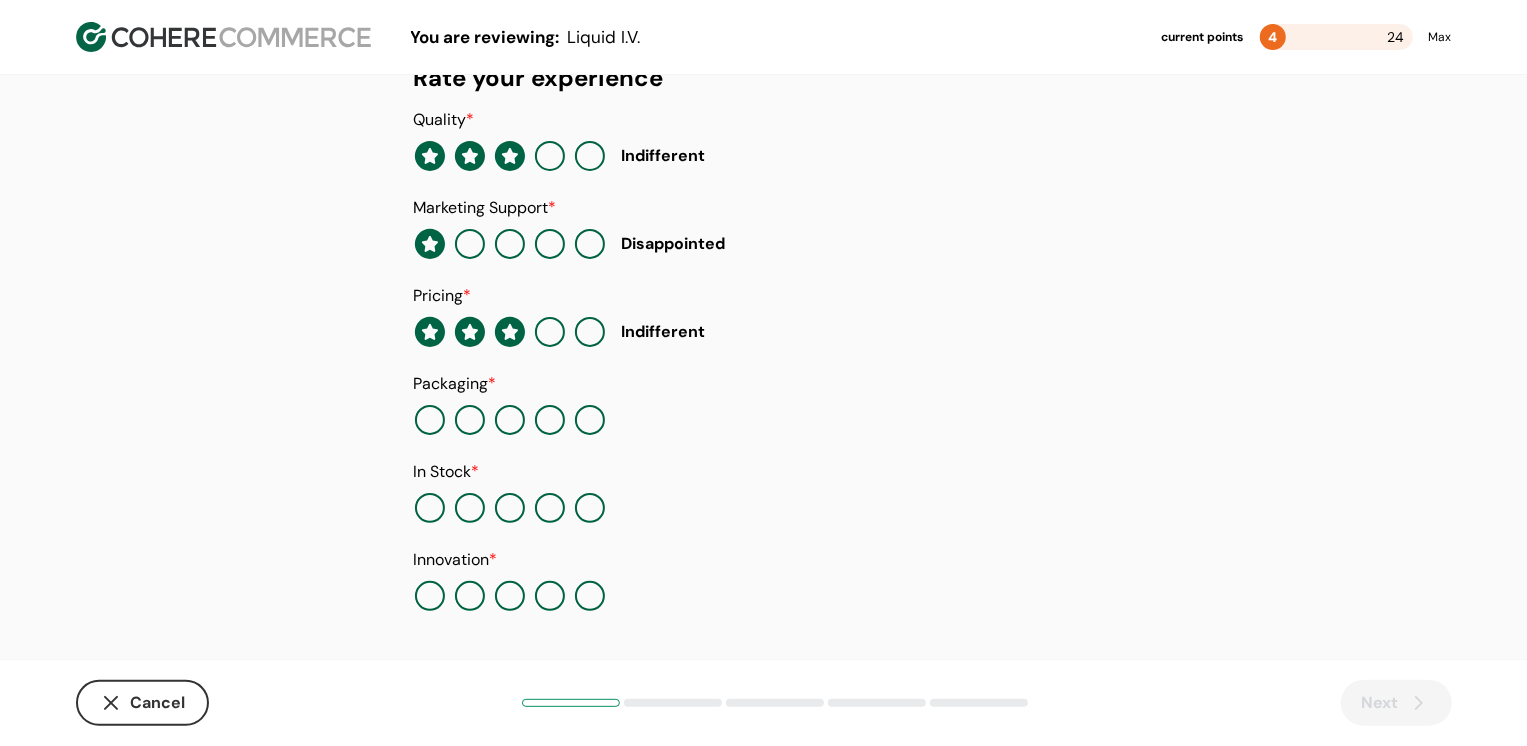 click at bounding box center [550, 420] 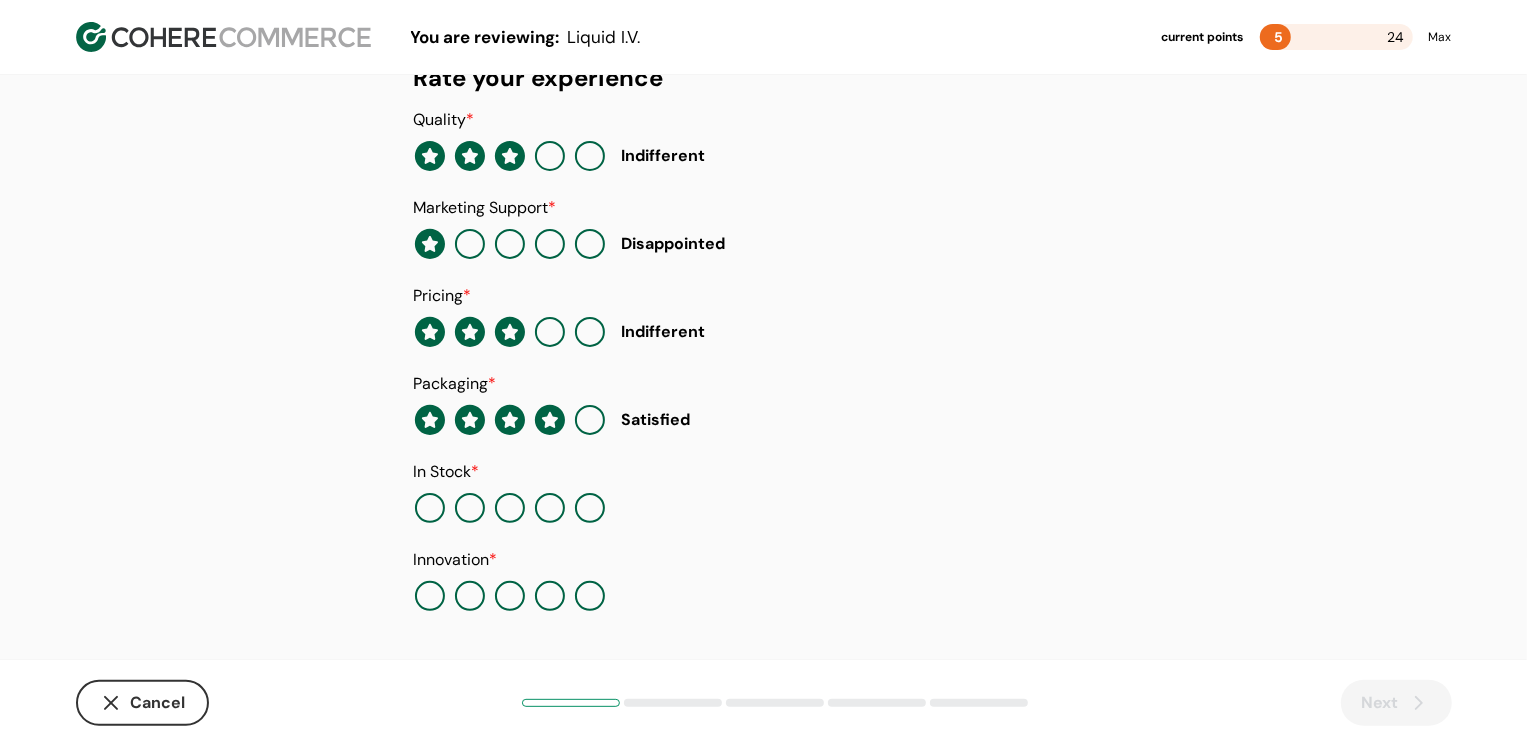 click at bounding box center (590, 508) 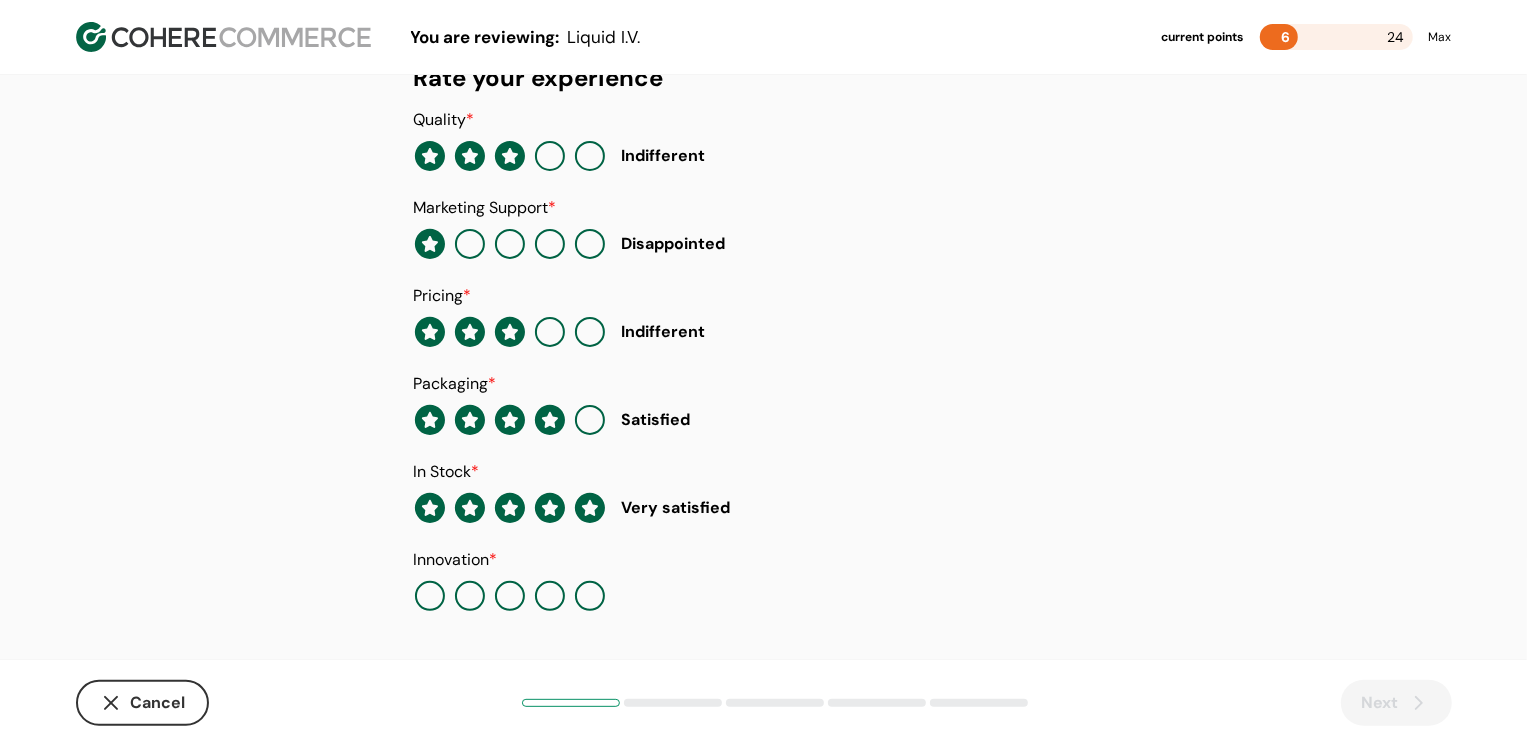 click at bounding box center (510, 596) 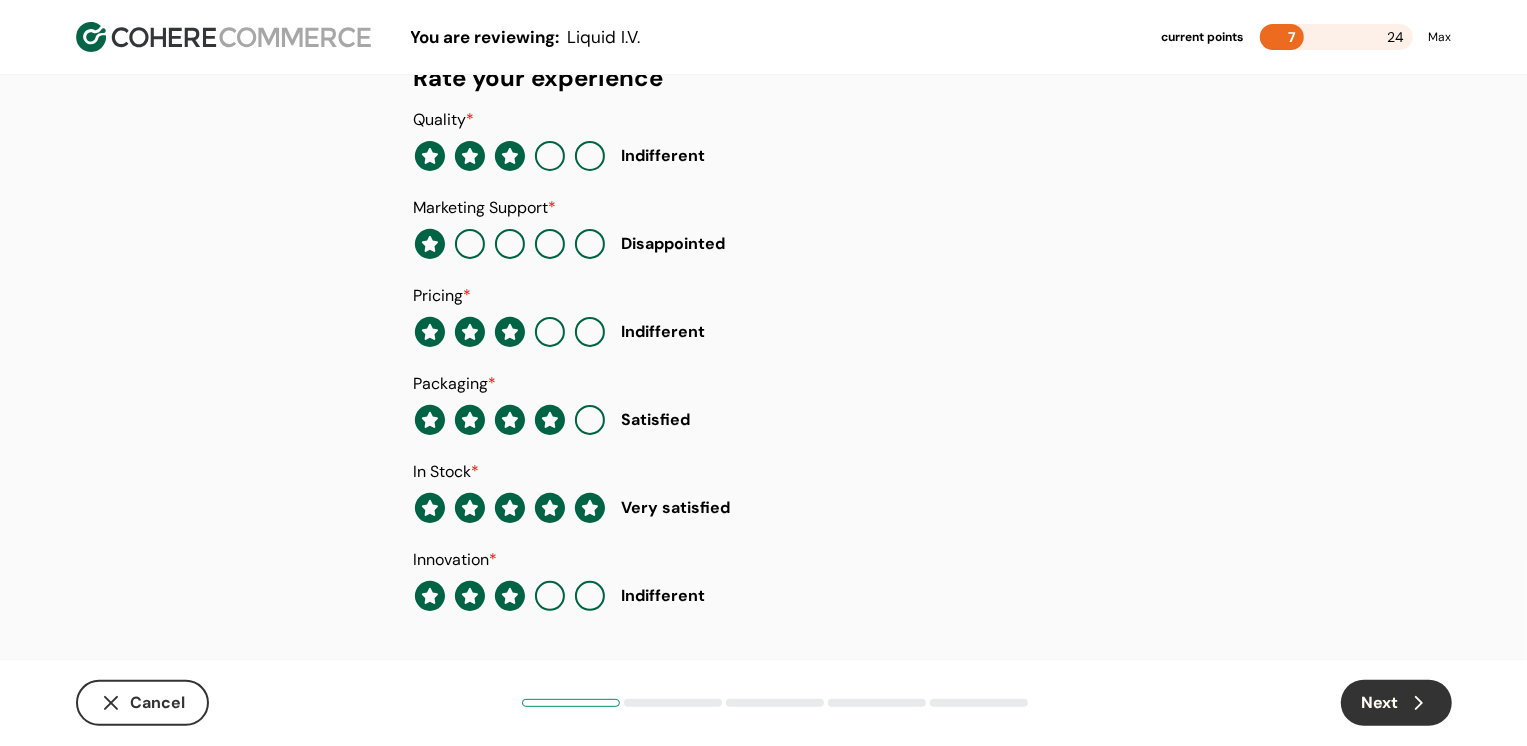 click 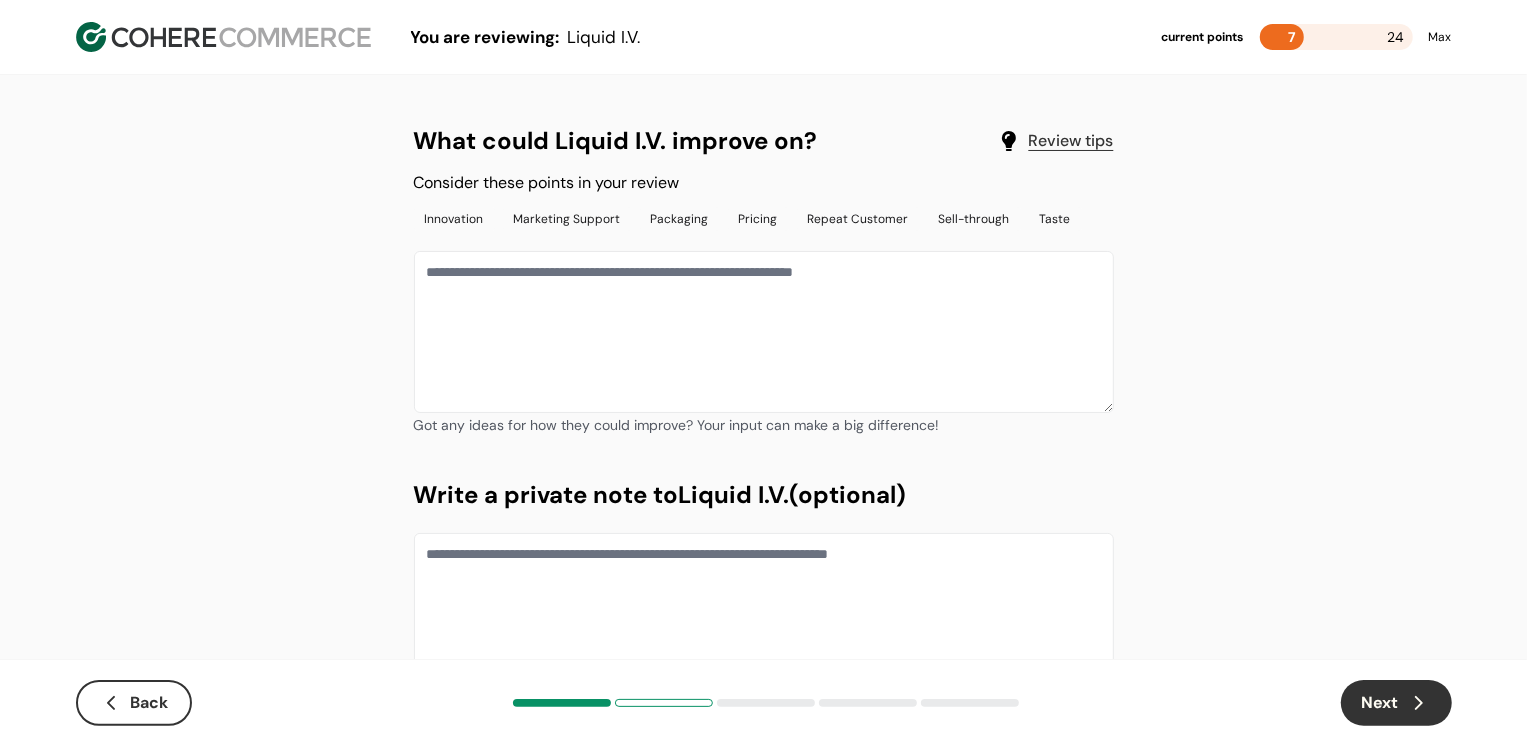 click at bounding box center (764, 332) 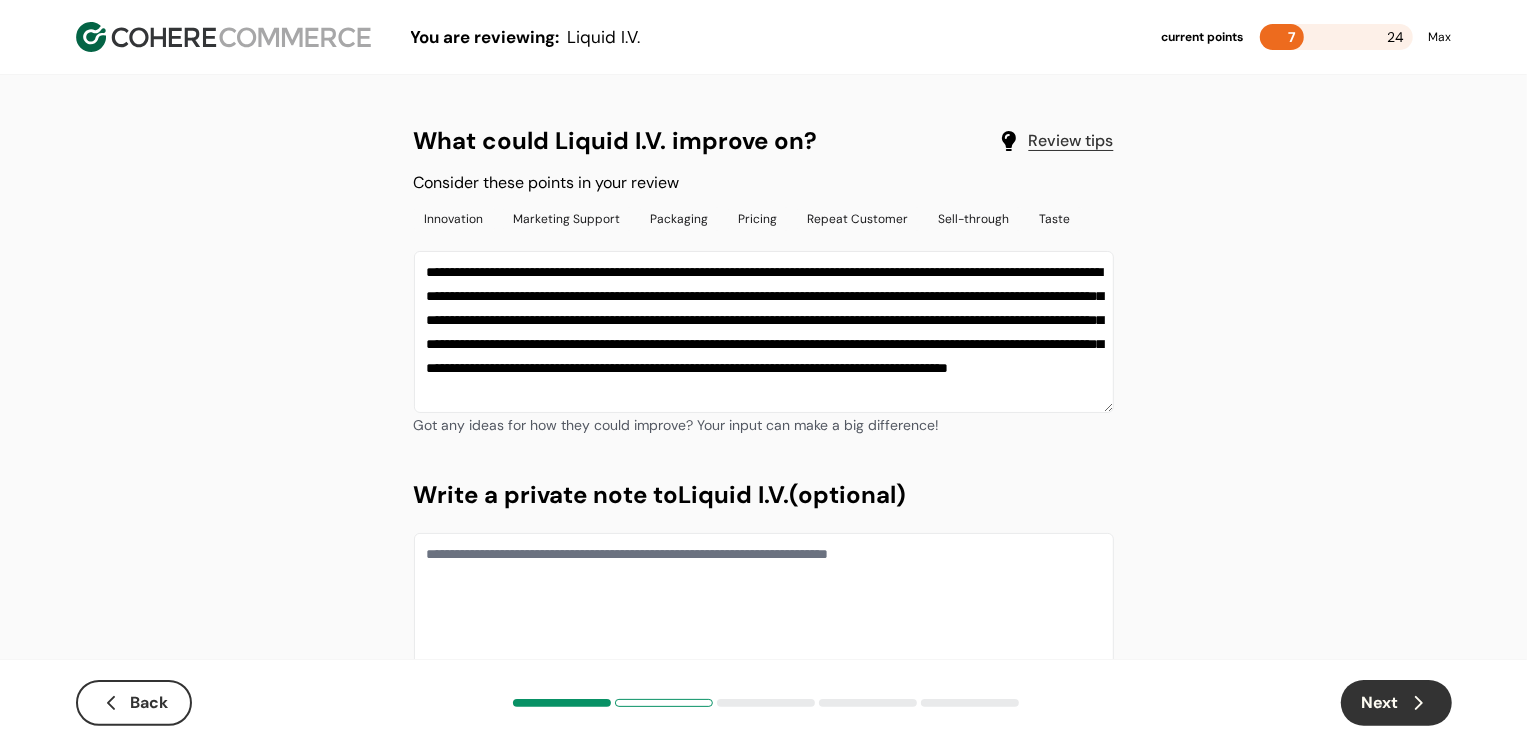 scroll, scrollTop: 13, scrollLeft: 0, axis: vertical 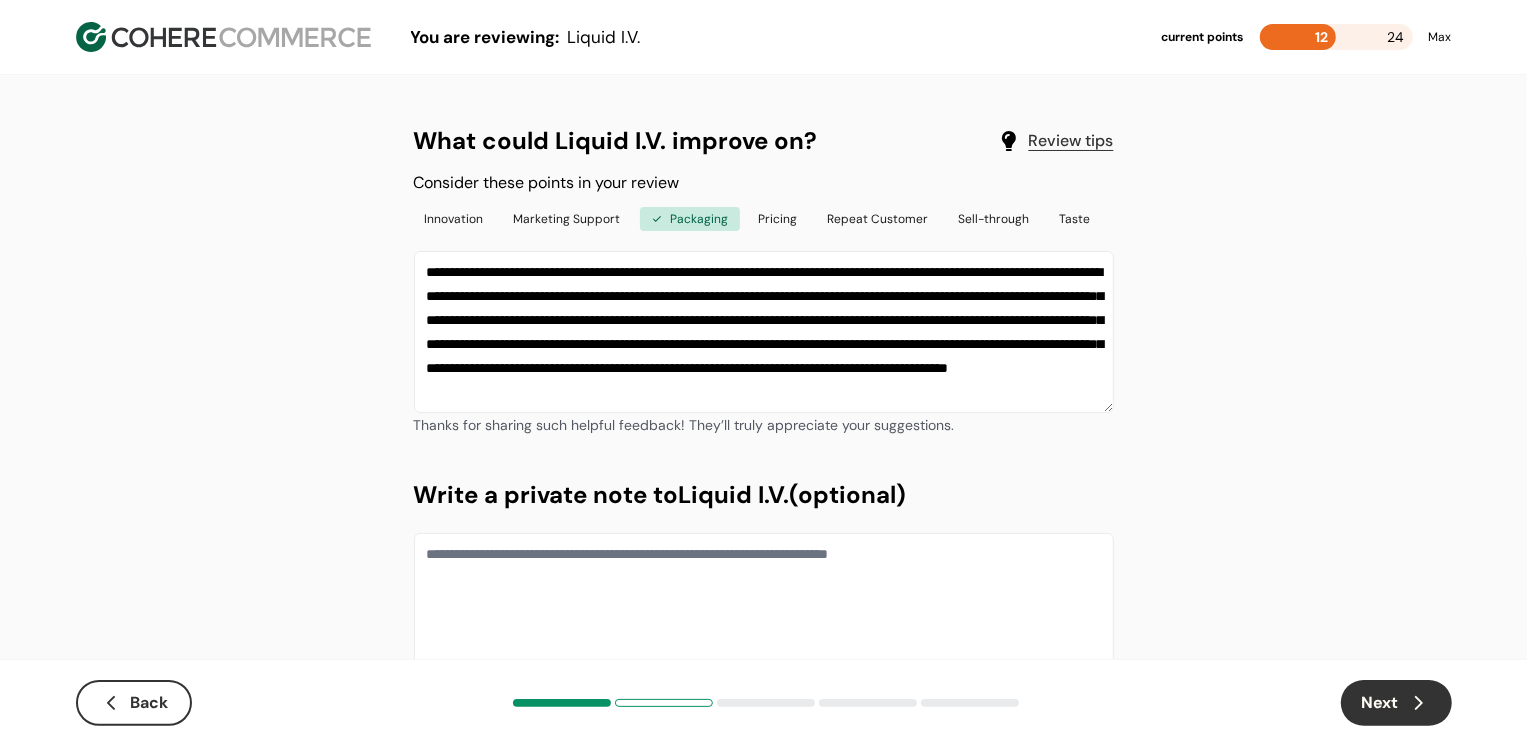 click on "Next" at bounding box center [1396, 703] 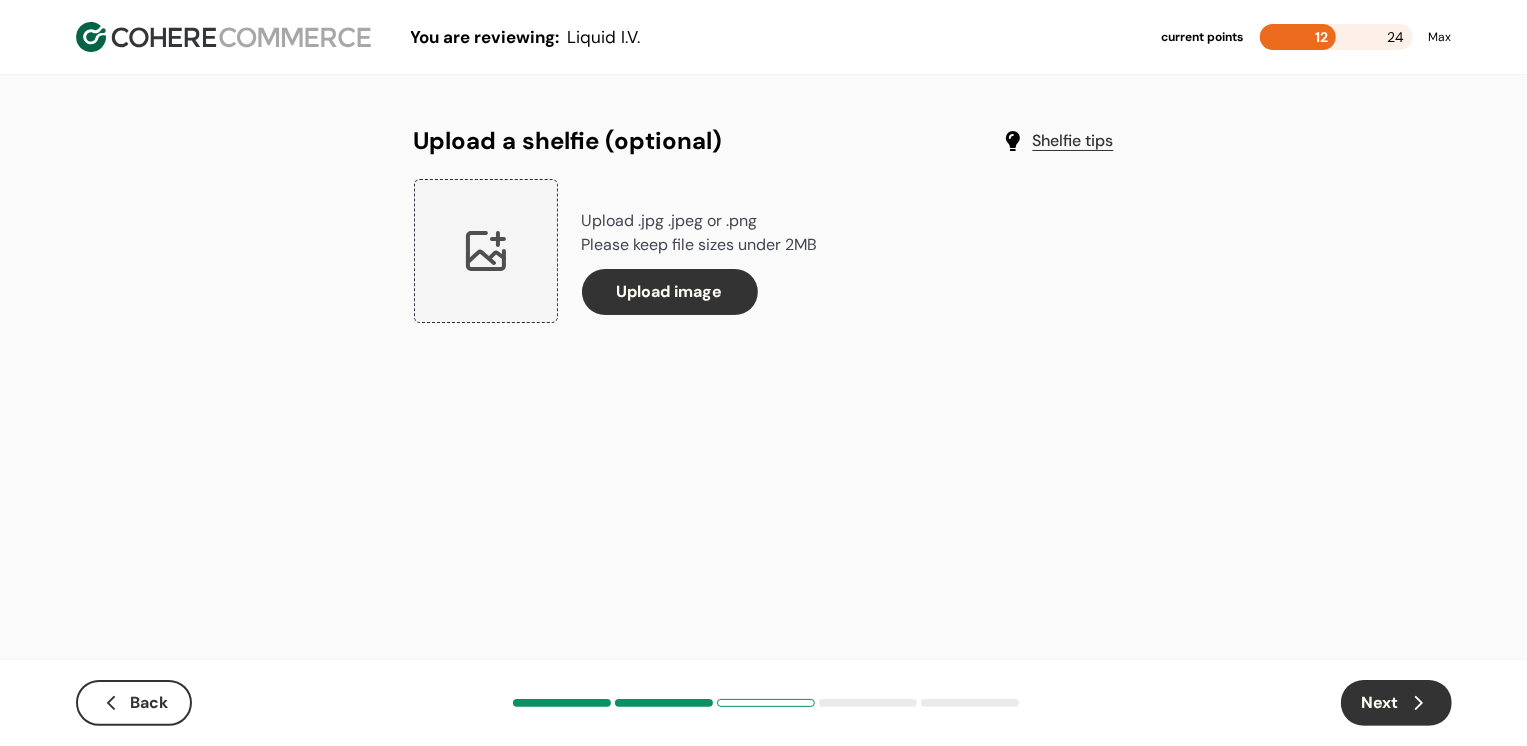 click on "Next" at bounding box center [1396, 703] 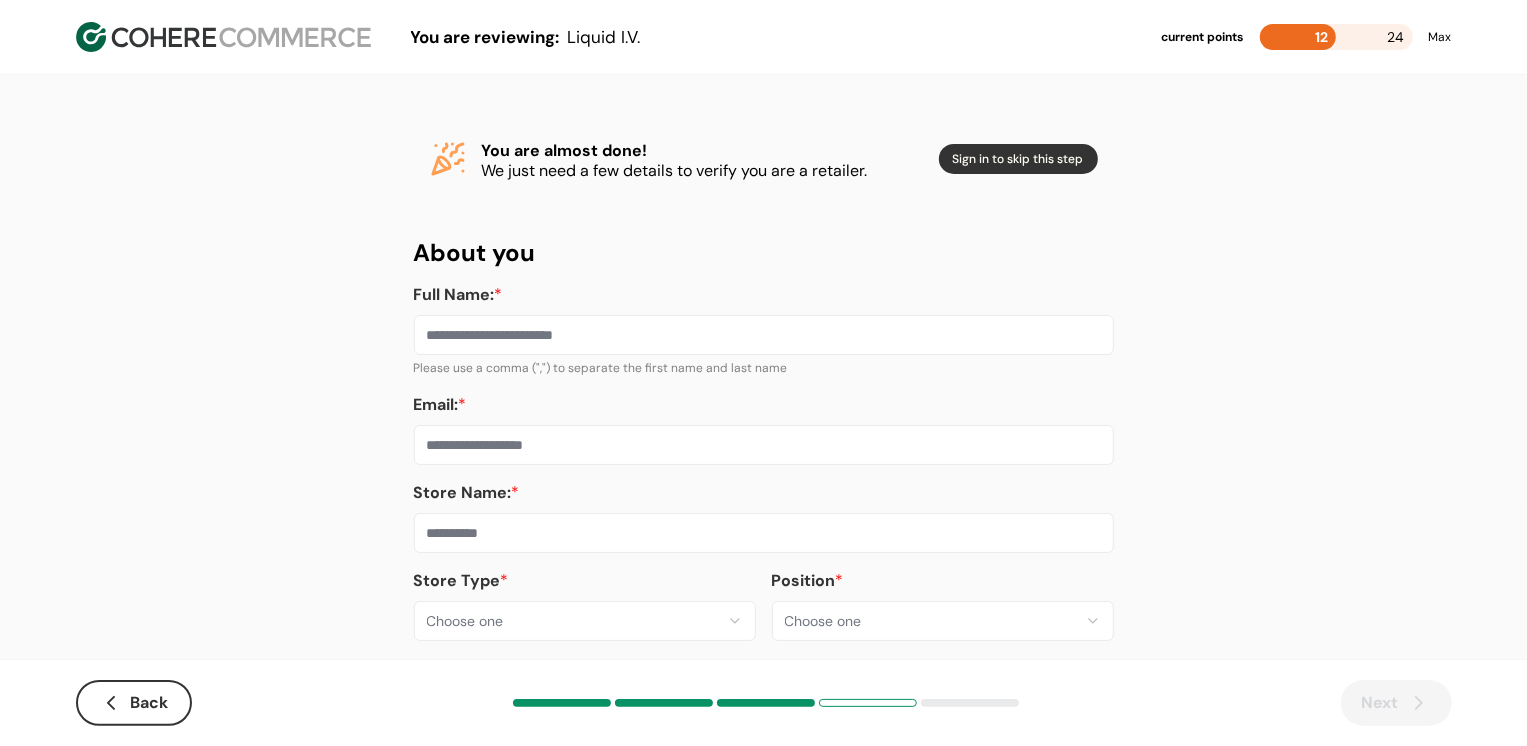 click on "Email:  *" at bounding box center [764, 445] 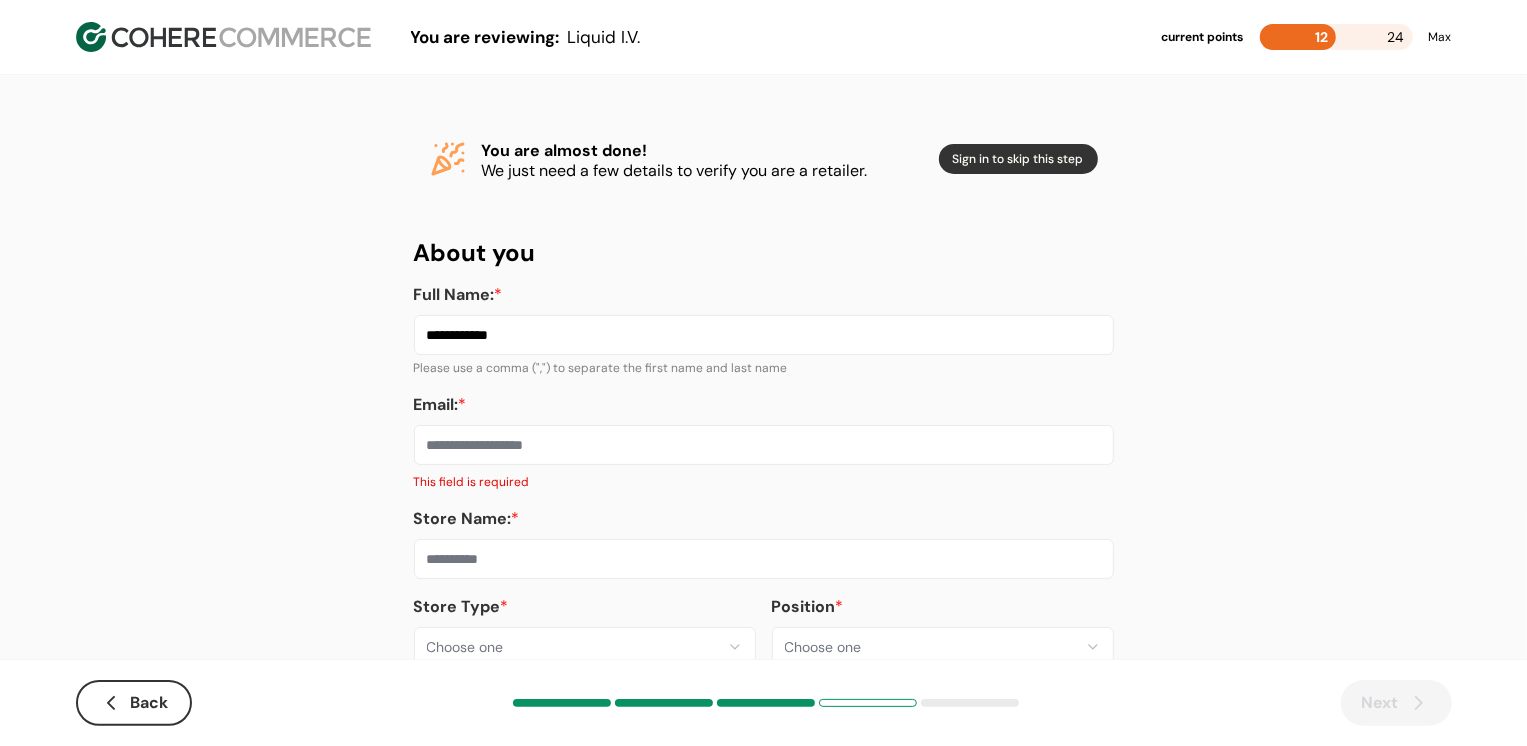 click on "Email:  *" at bounding box center [764, 445] 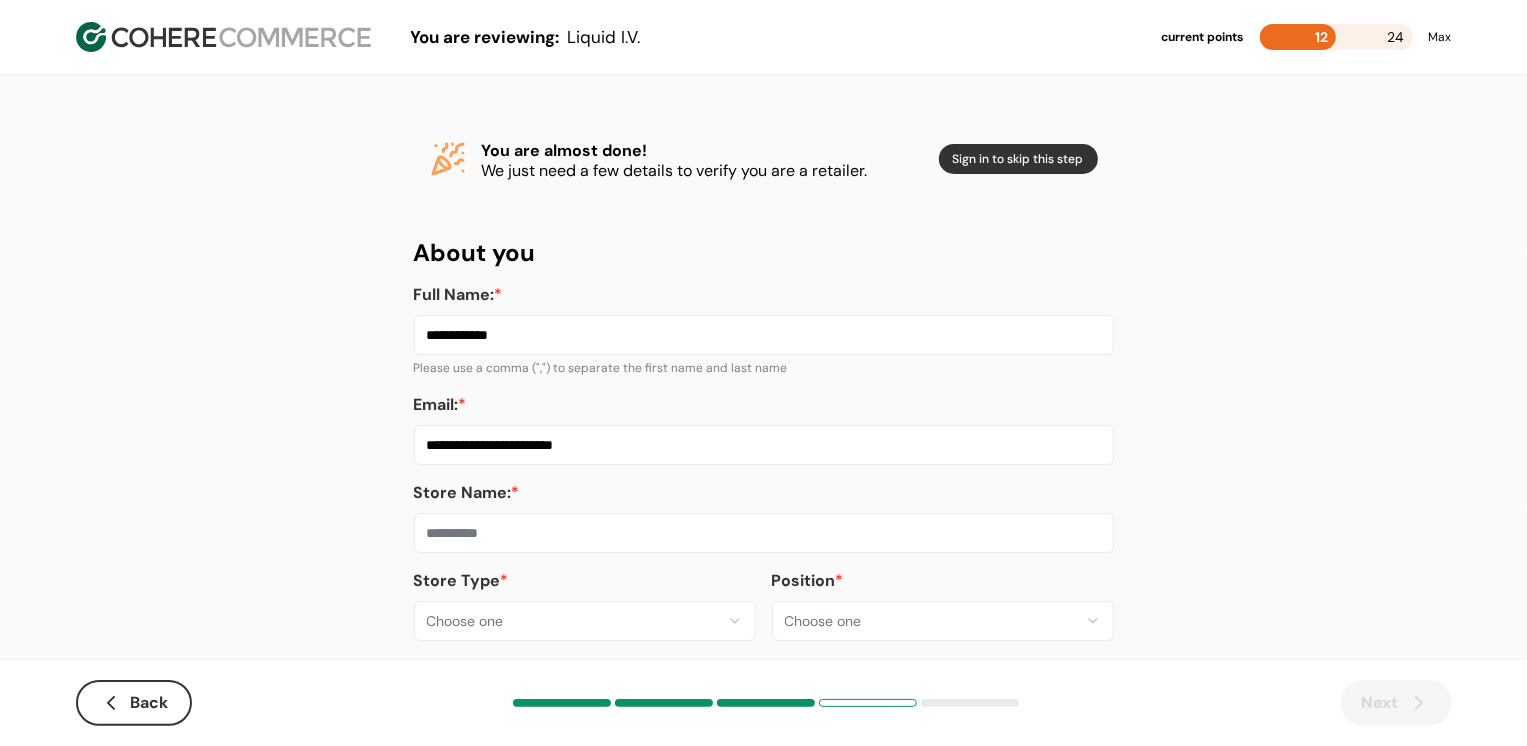 click on "**********" at bounding box center (764, 382) 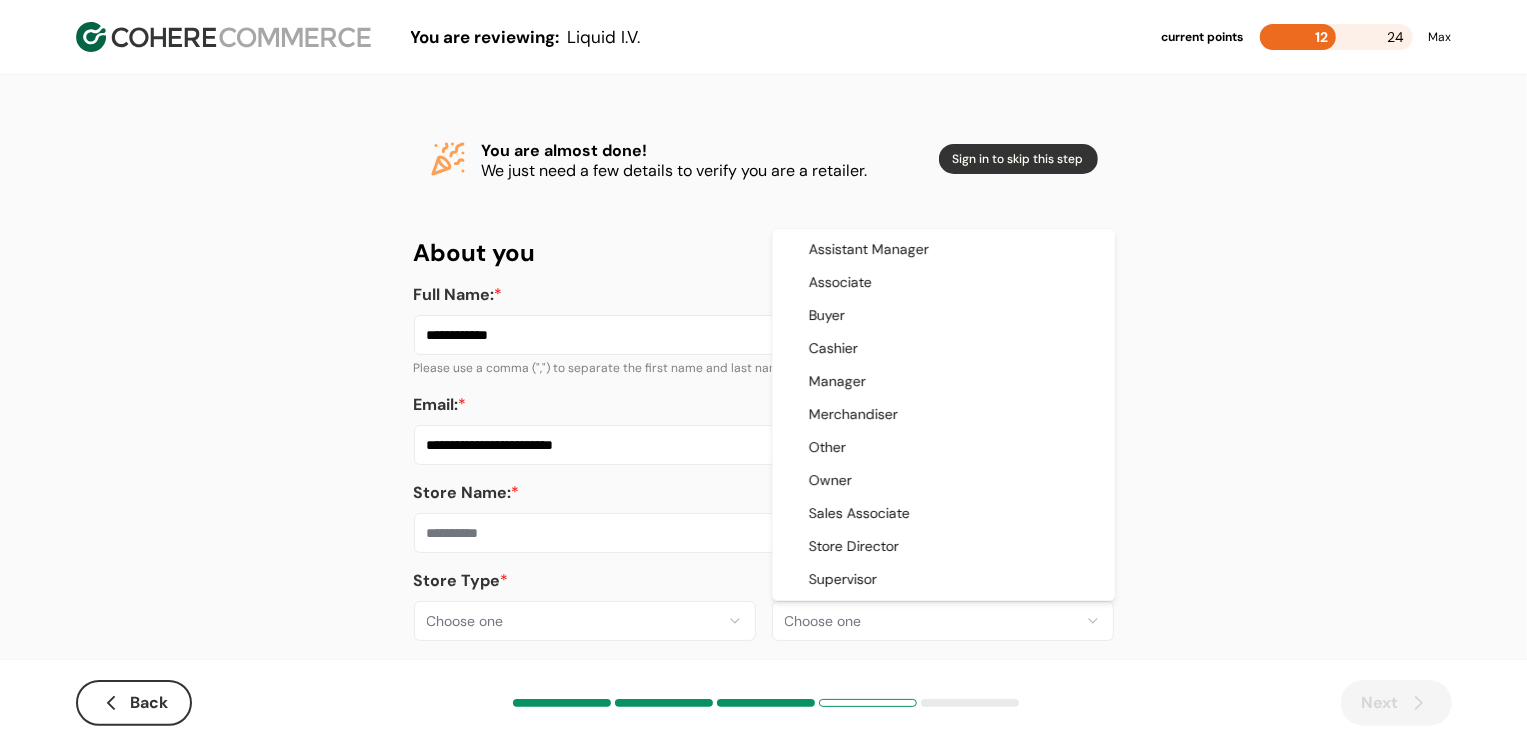 click on "**********" at bounding box center (763, 388) 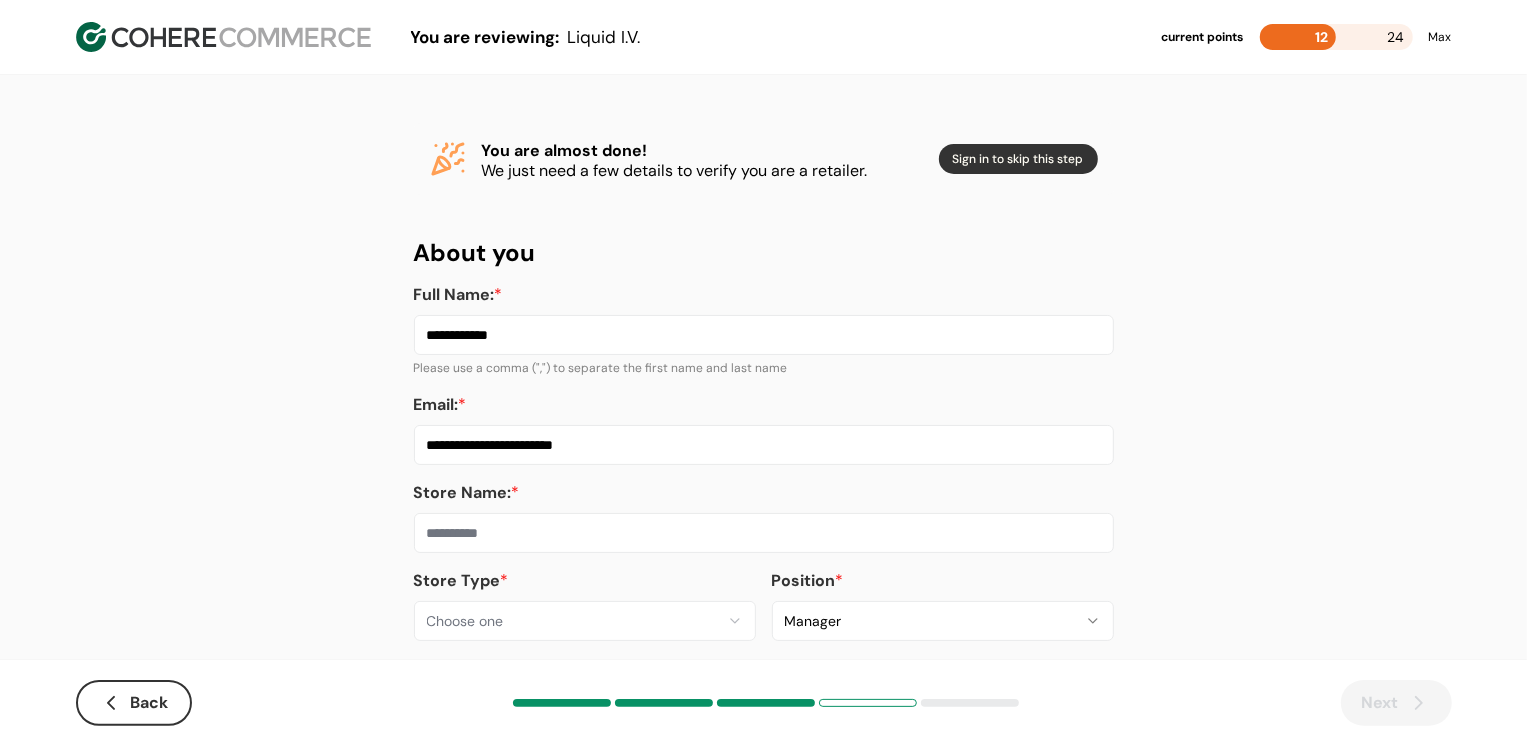 click on "**********" at bounding box center [763, 388] 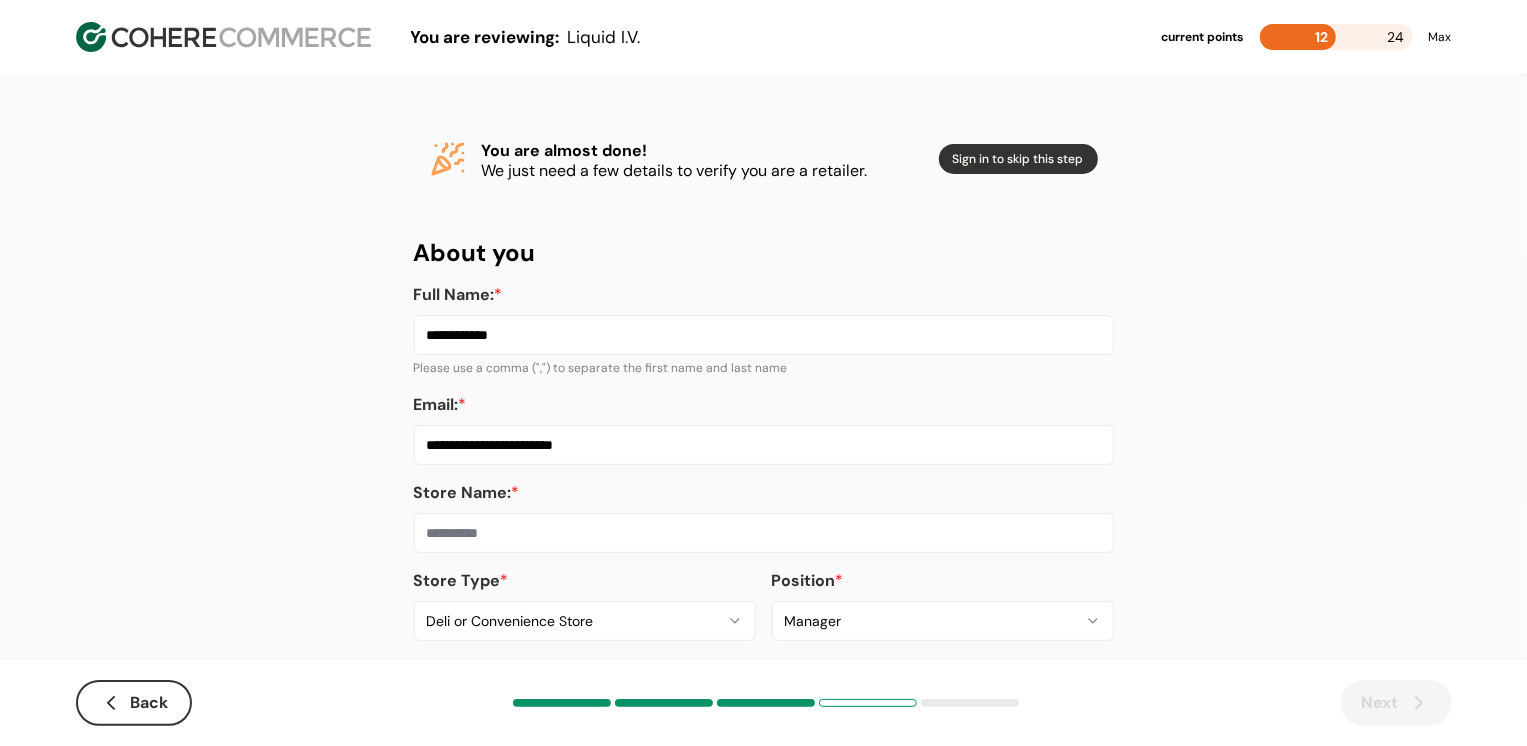 click at bounding box center (764, 533) 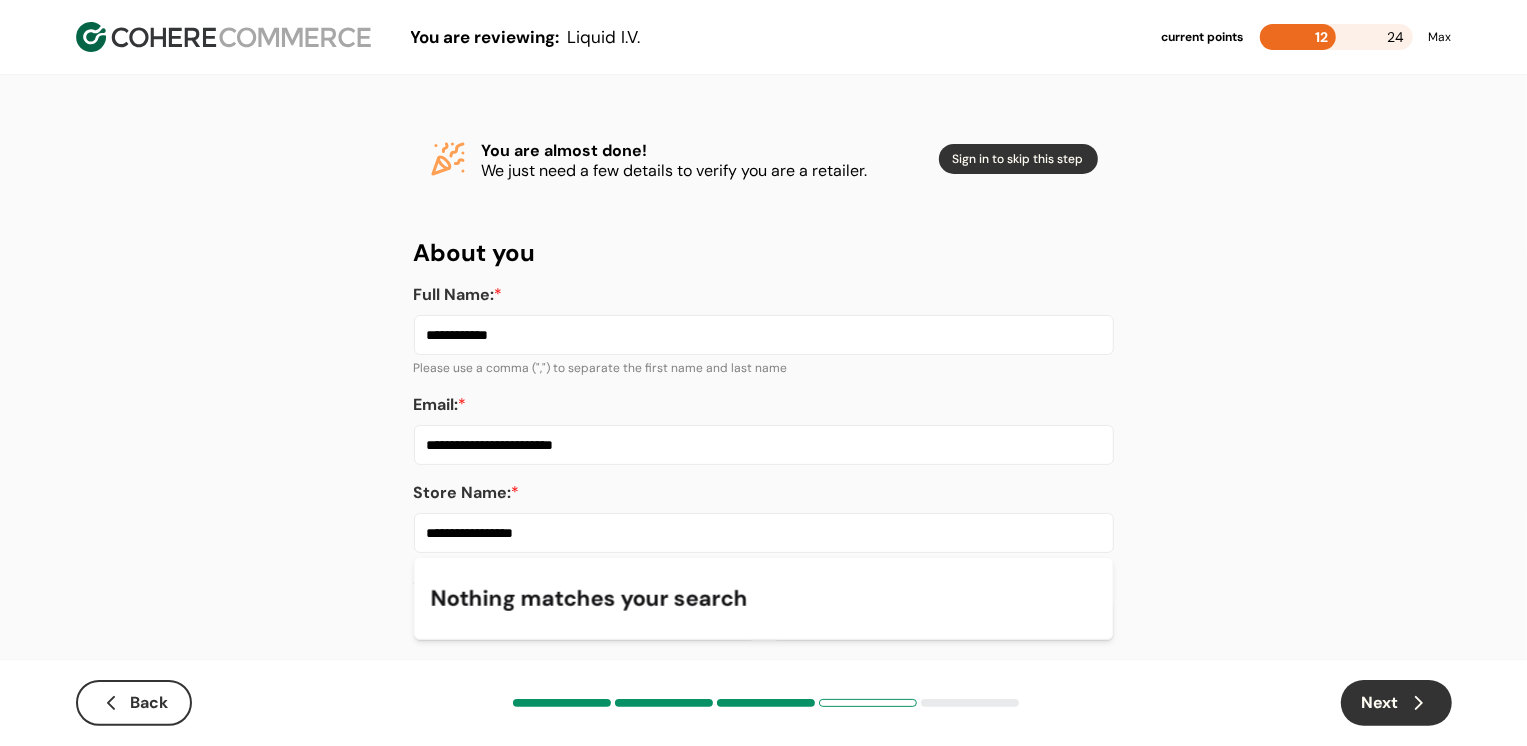click on "Next" at bounding box center [1396, 703] 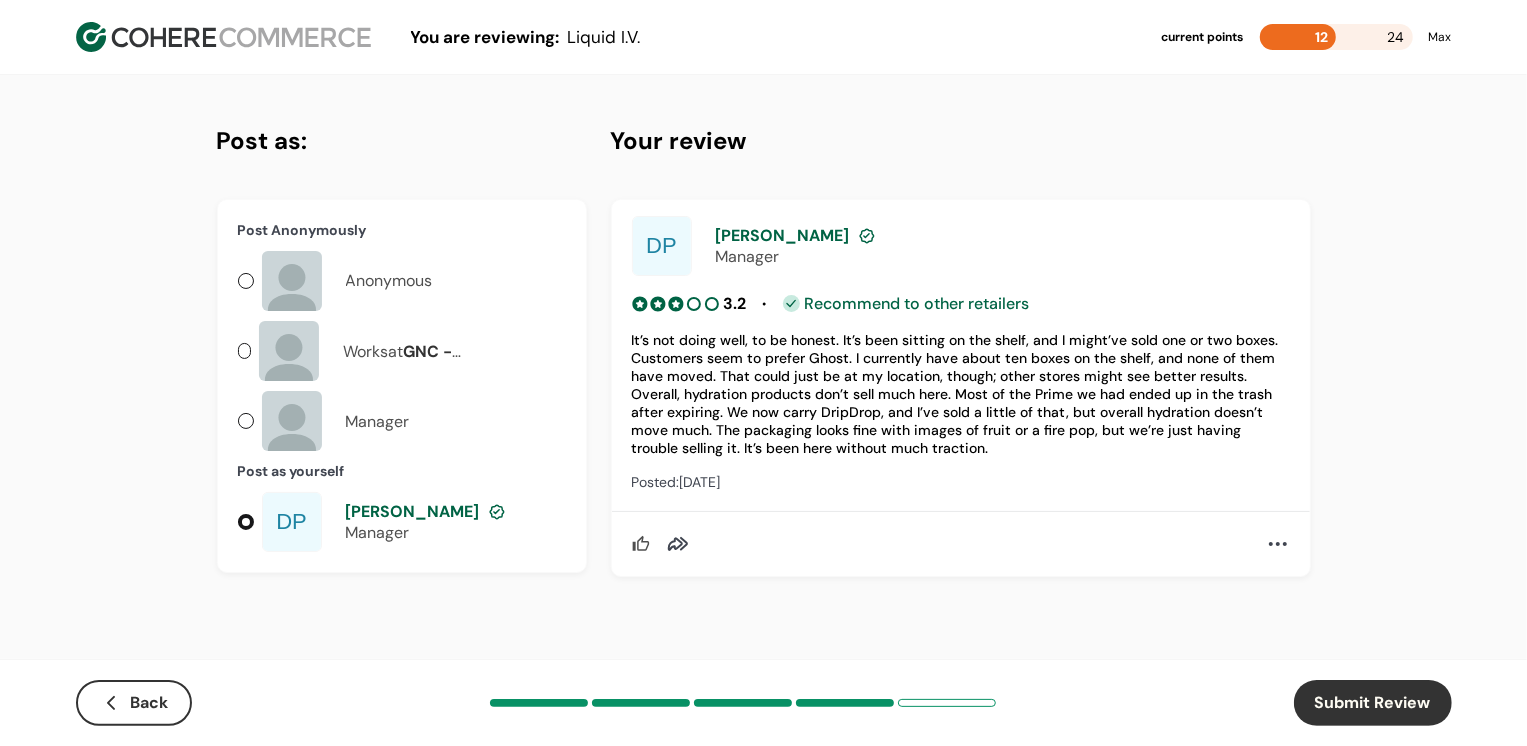 click on "Submit Review" at bounding box center (1373, 703) 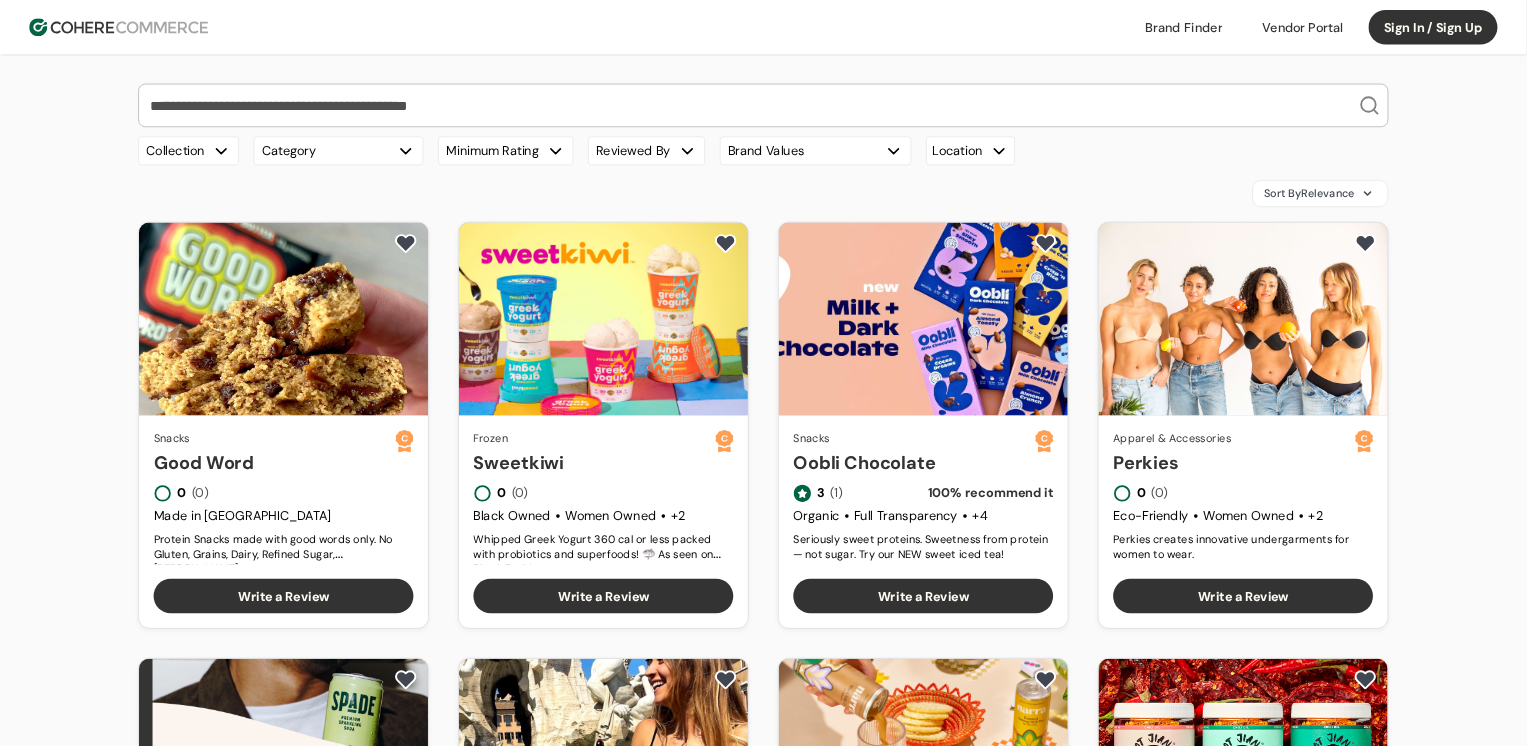 scroll, scrollTop: 0, scrollLeft: 0, axis: both 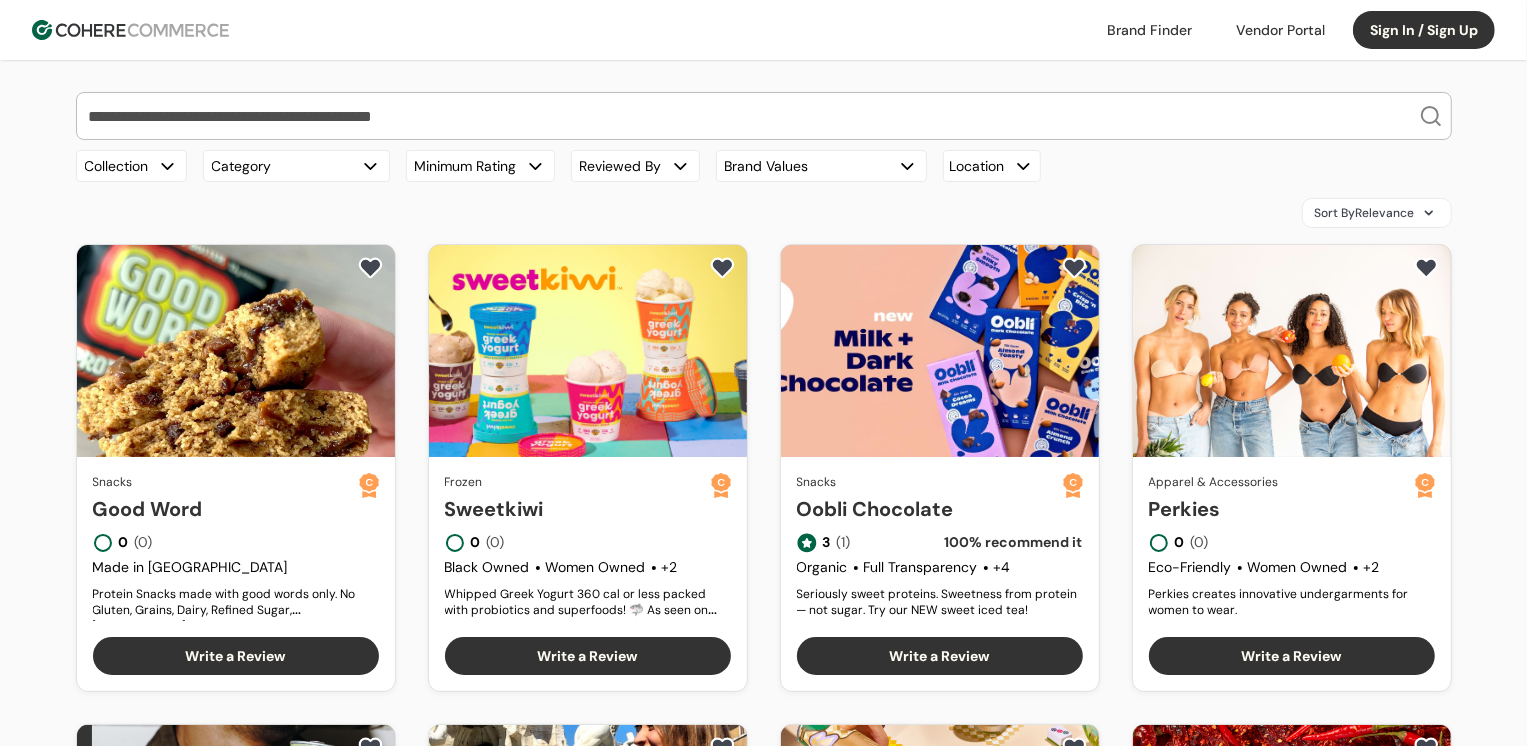 click at bounding box center [752, 116] 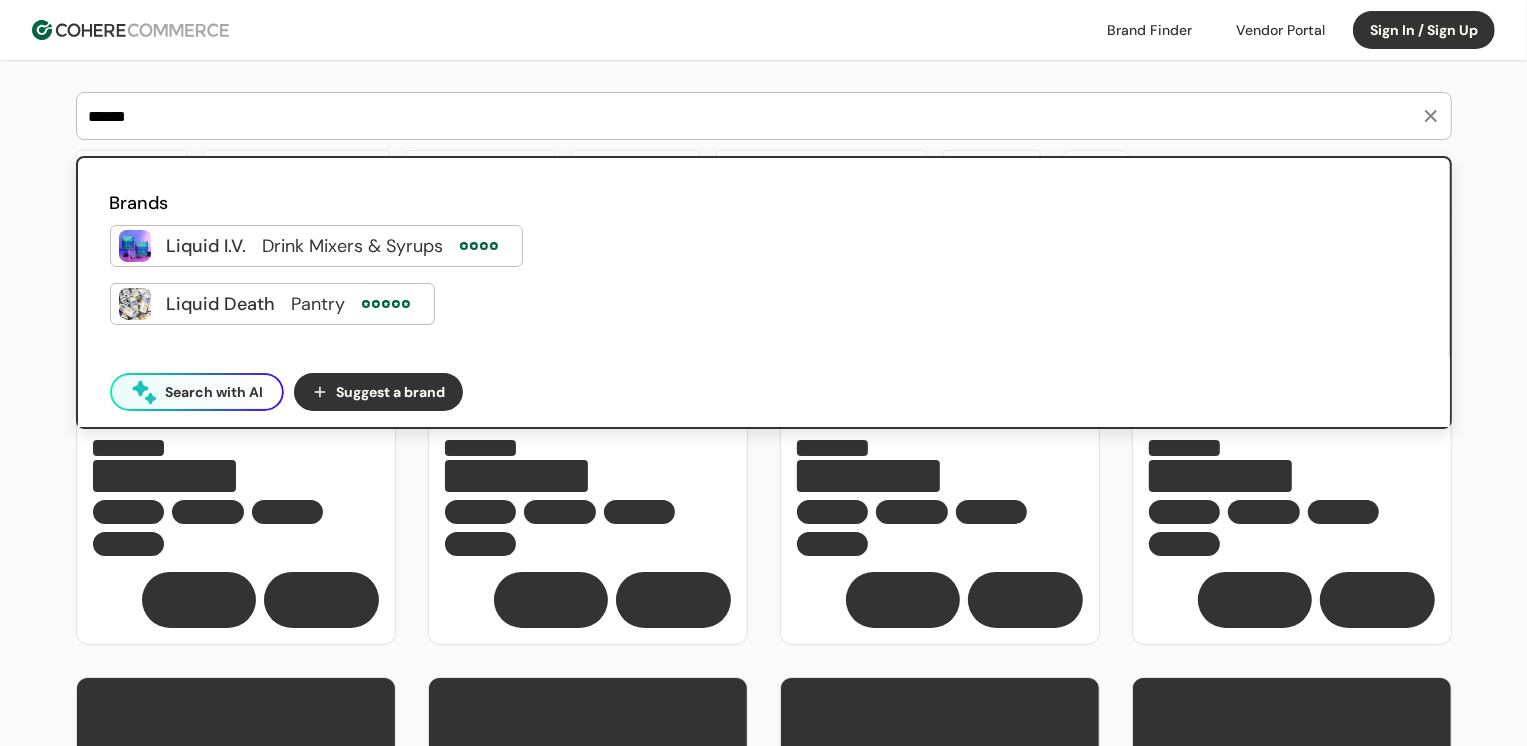 type on "******" 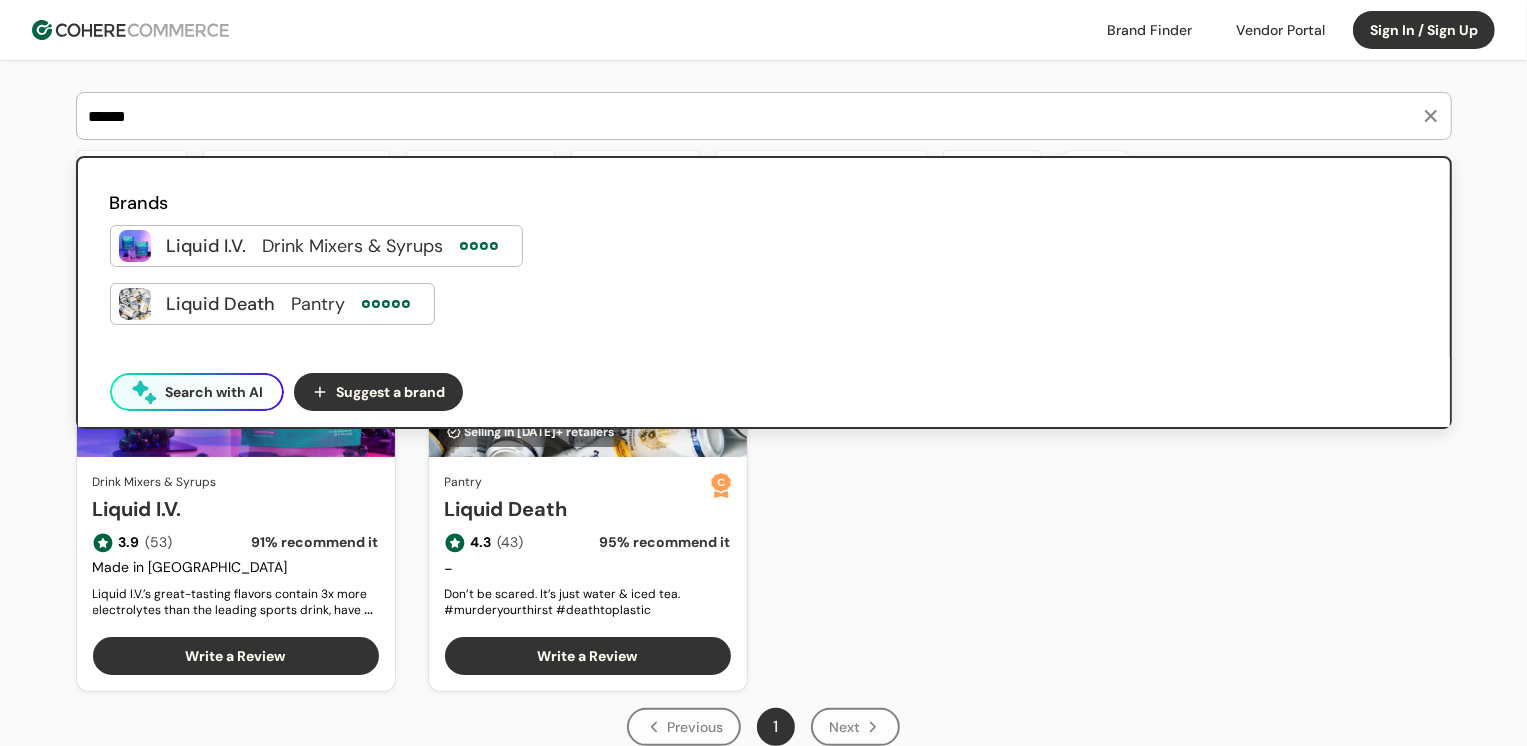 click at bounding box center (514, 246) 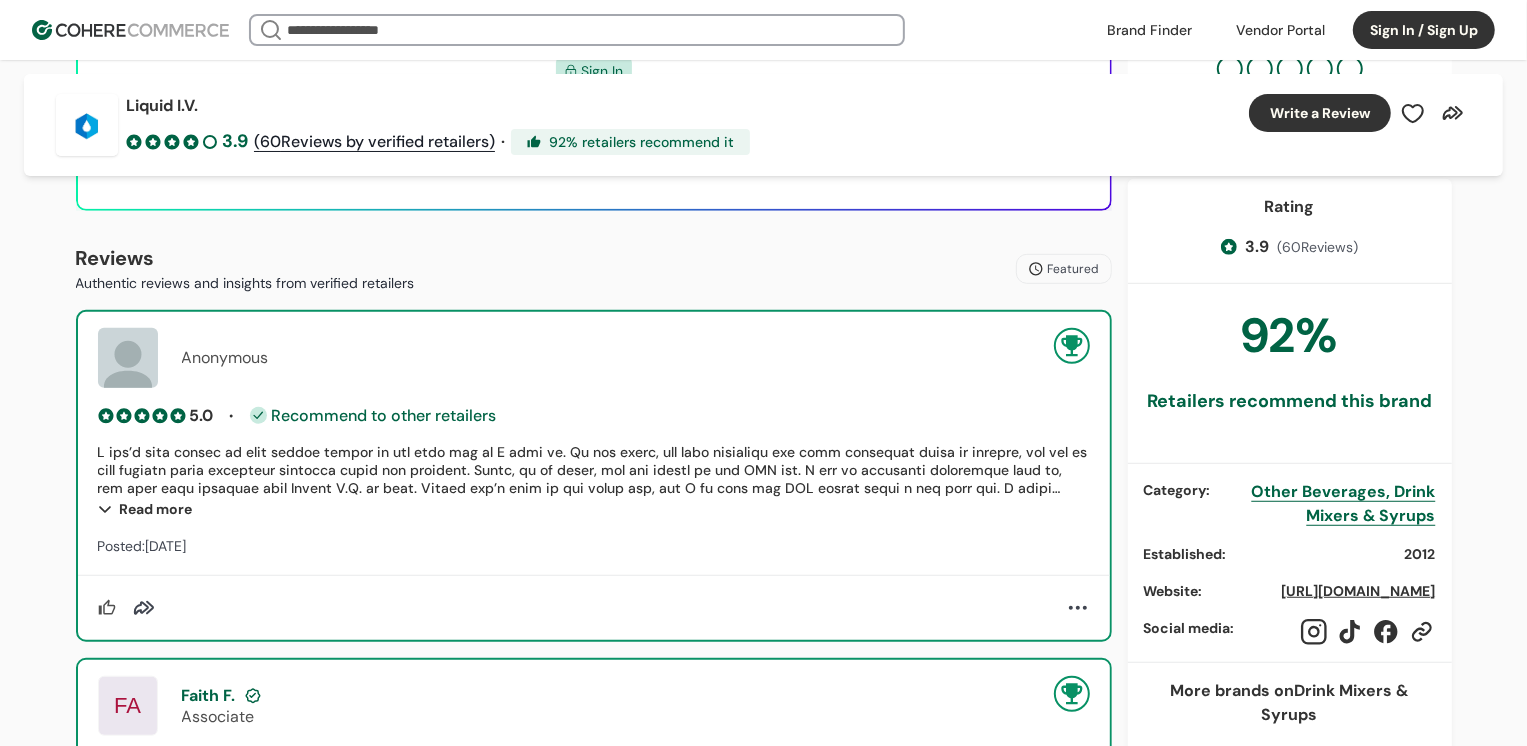 scroll, scrollTop: 789, scrollLeft: 0, axis: vertical 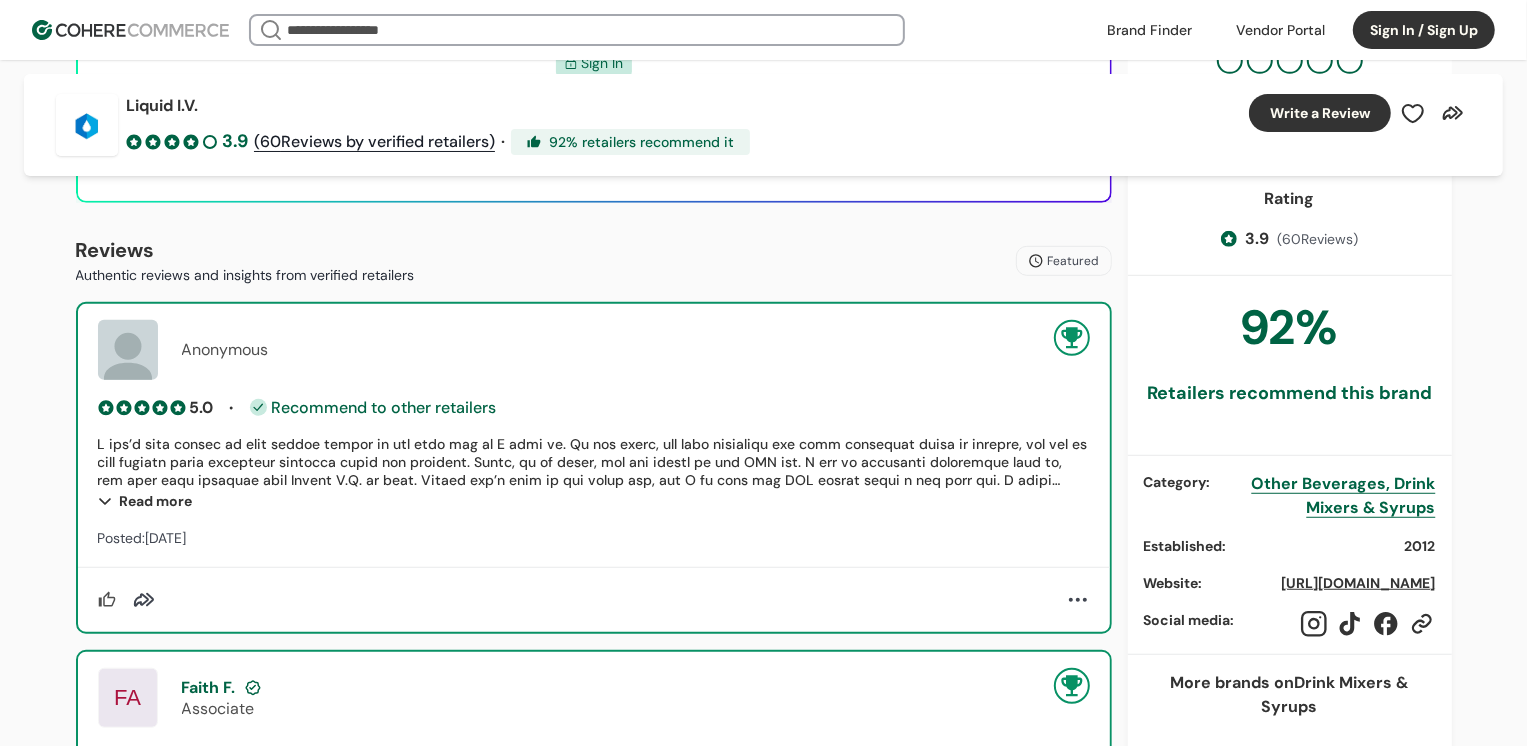 click on "Read more" at bounding box center (594, 501) 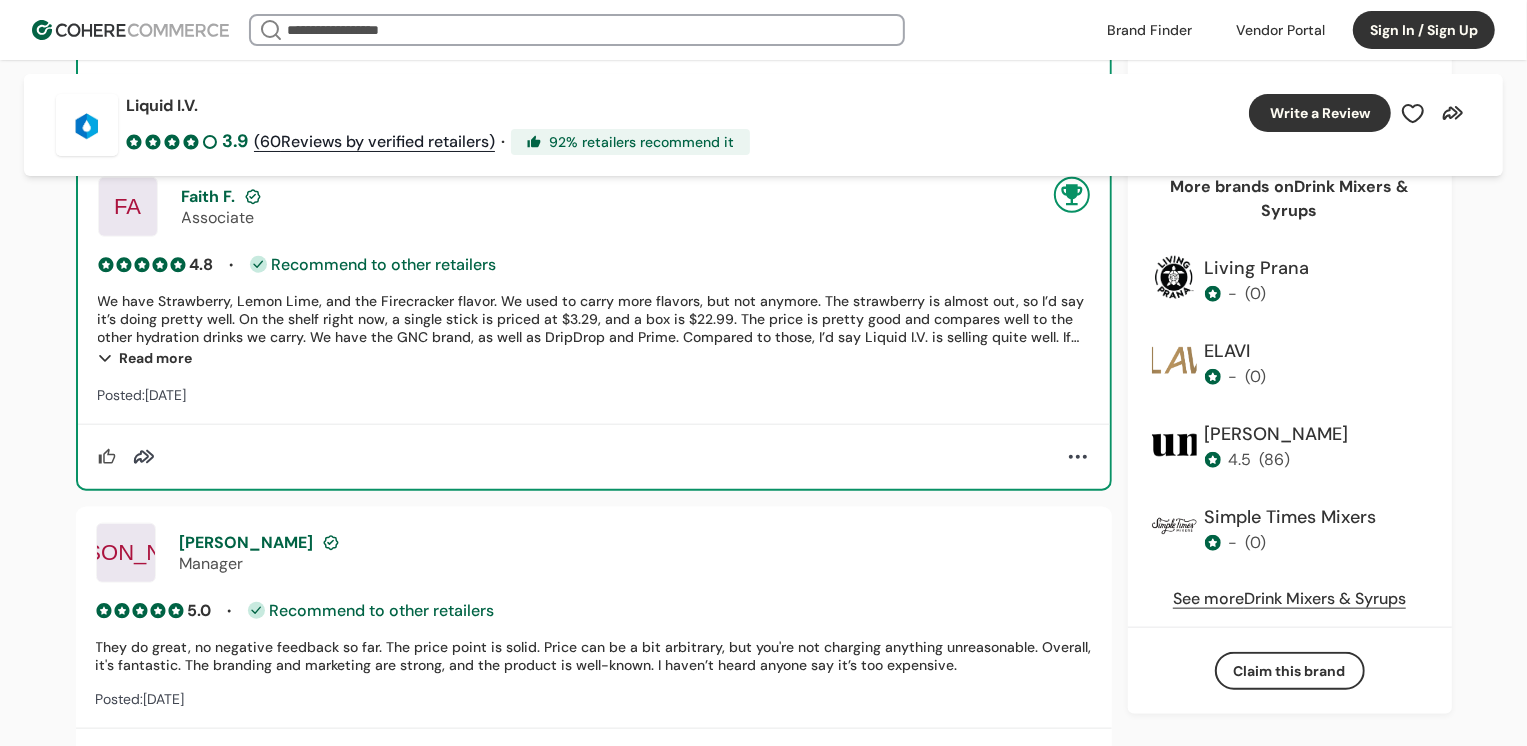 scroll, scrollTop: 1327, scrollLeft: 0, axis: vertical 